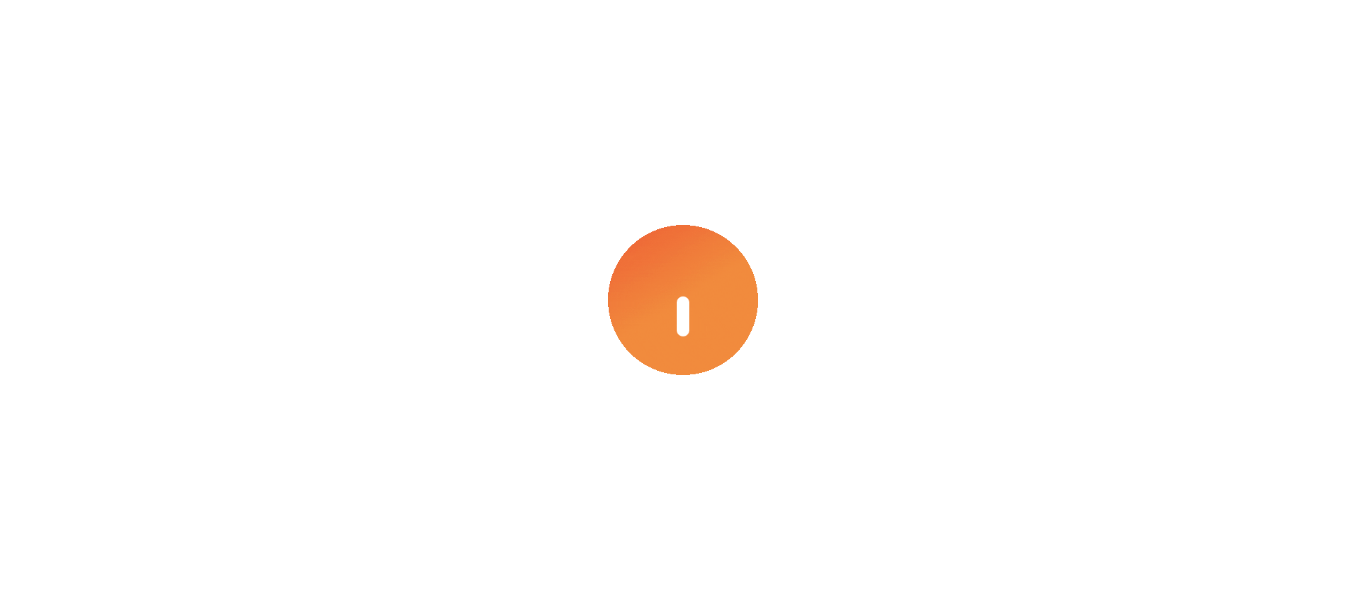 scroll, scrollTop: 0, scrollLeft: 0, axis: both 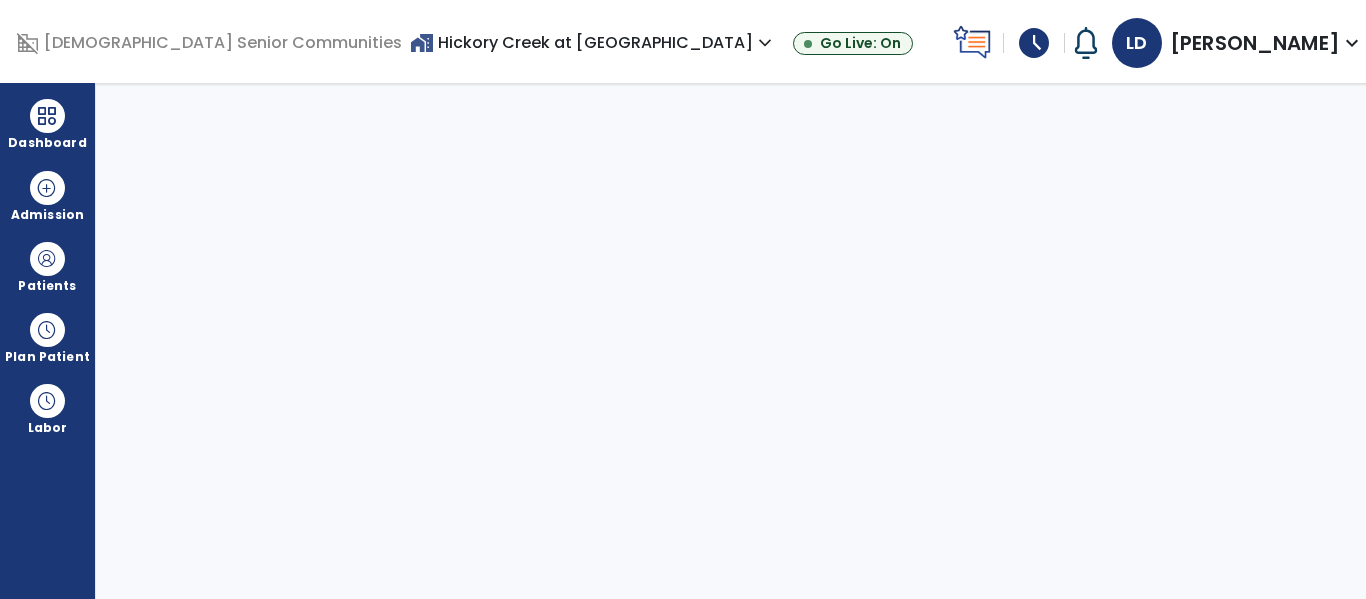 select on "****" 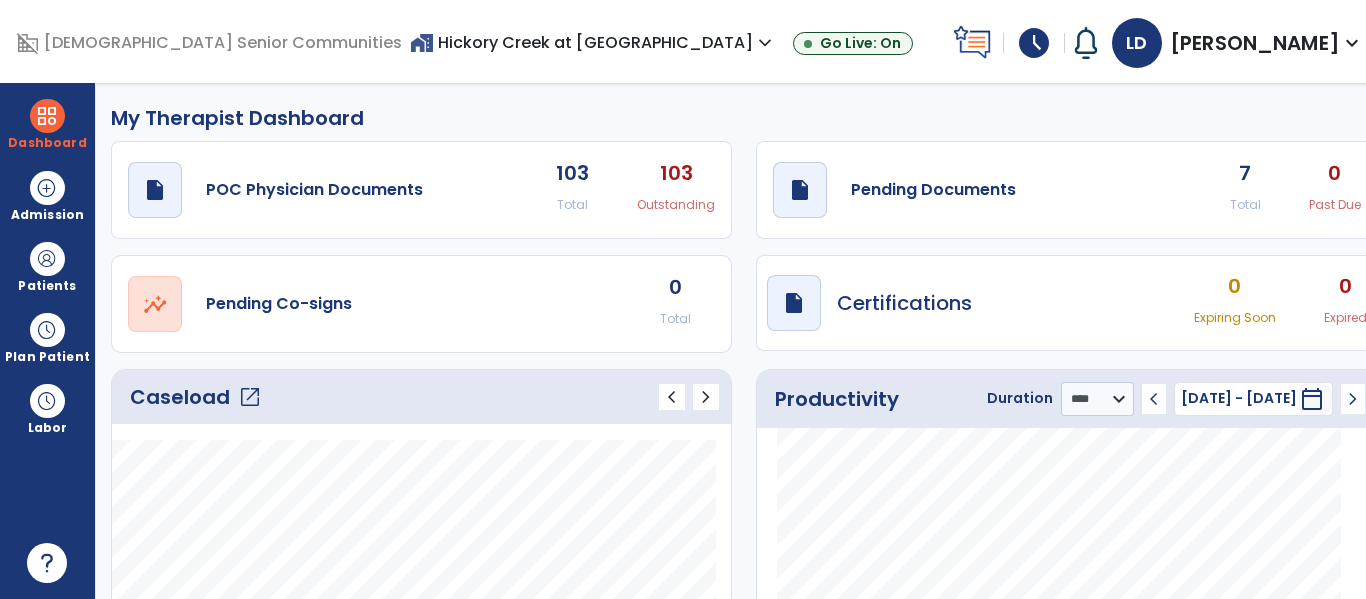 click on "103" 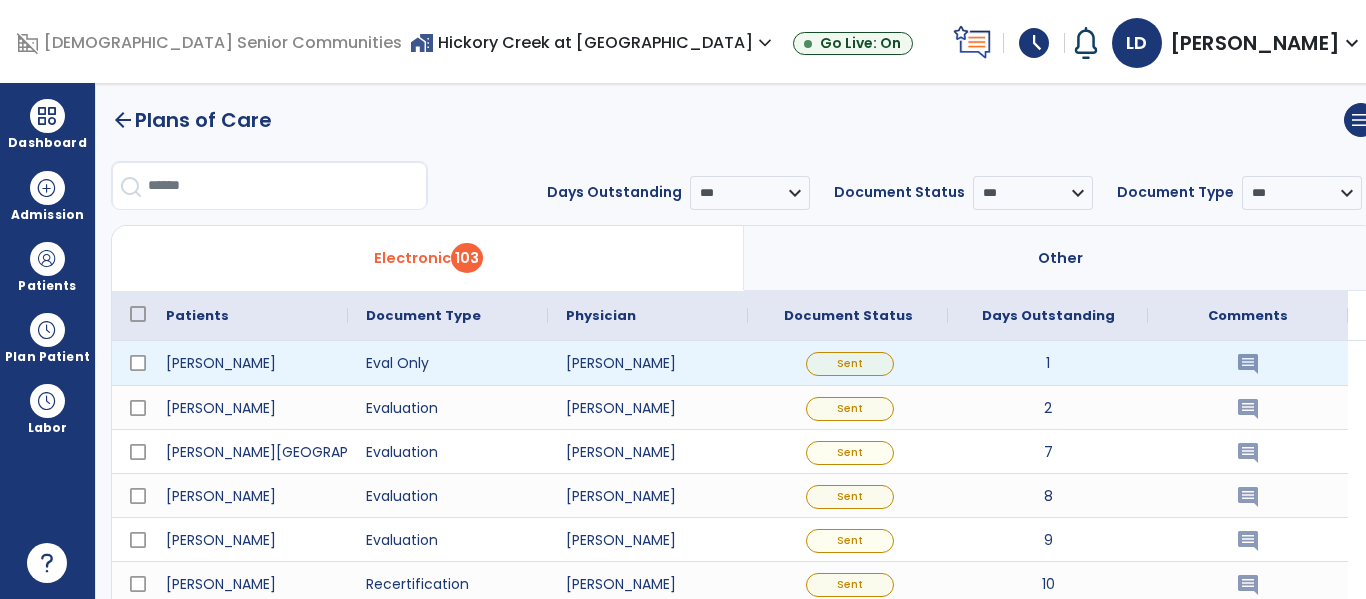 scroll, scrollTop: 169, scrollLeft: 0, axis: vertical 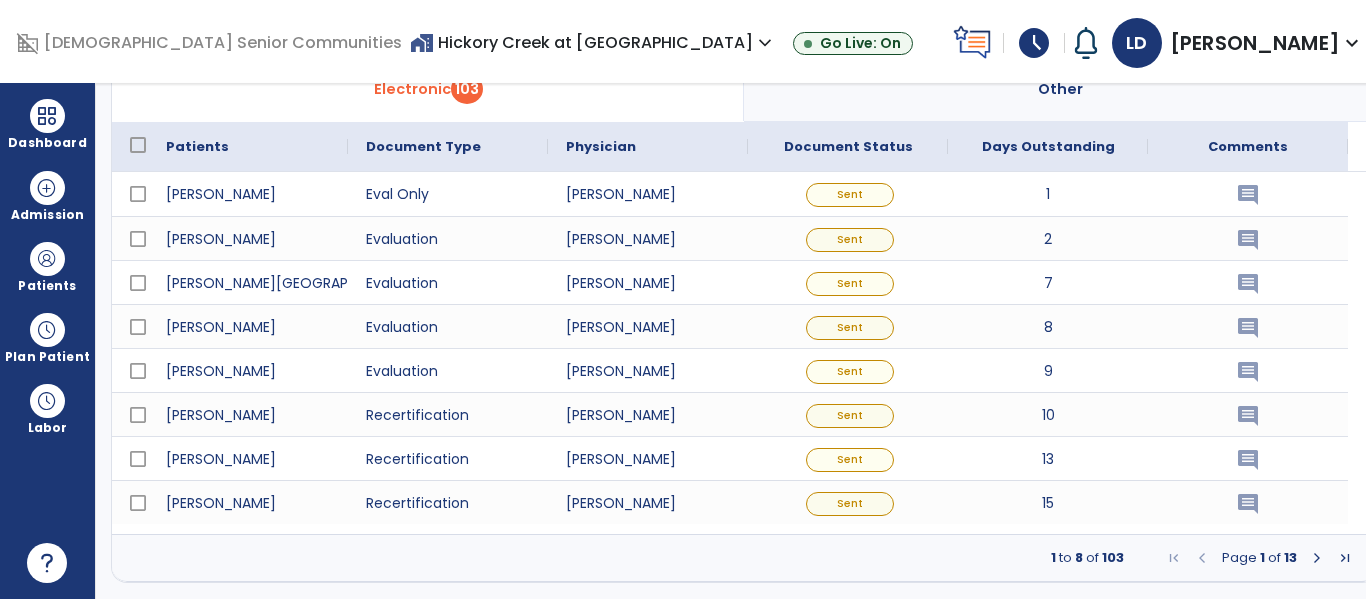 click at bounding box center (1345, 558) 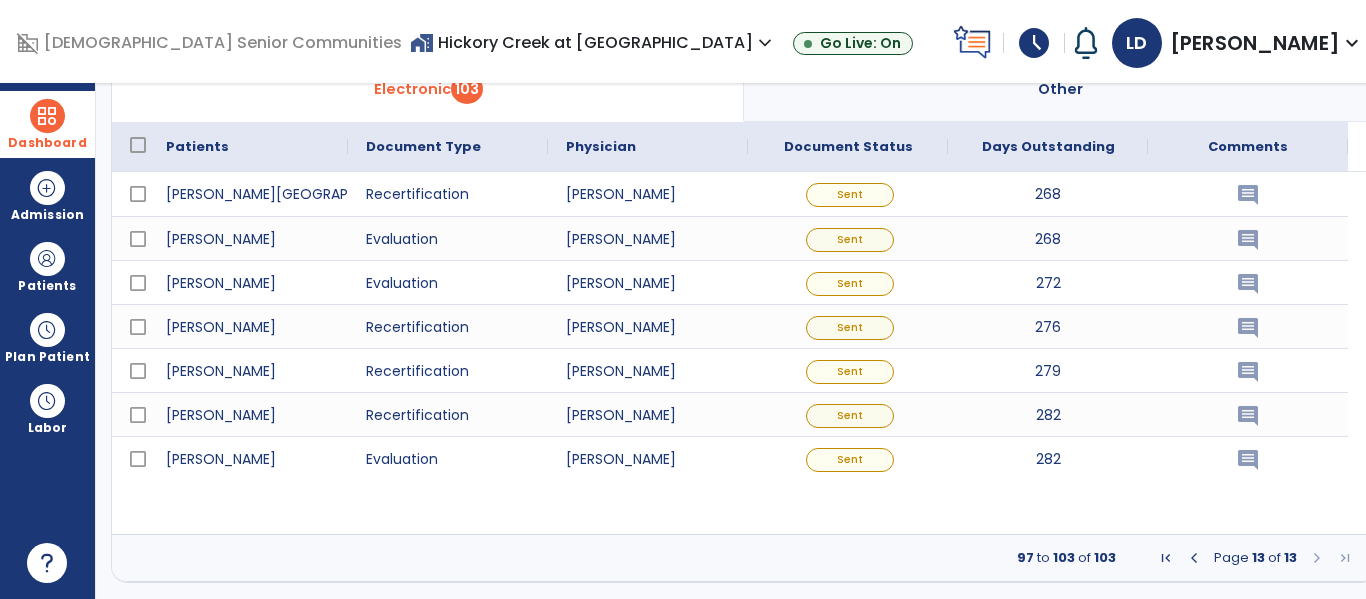 click on "Dashboard" at bounding box center [47, 124] 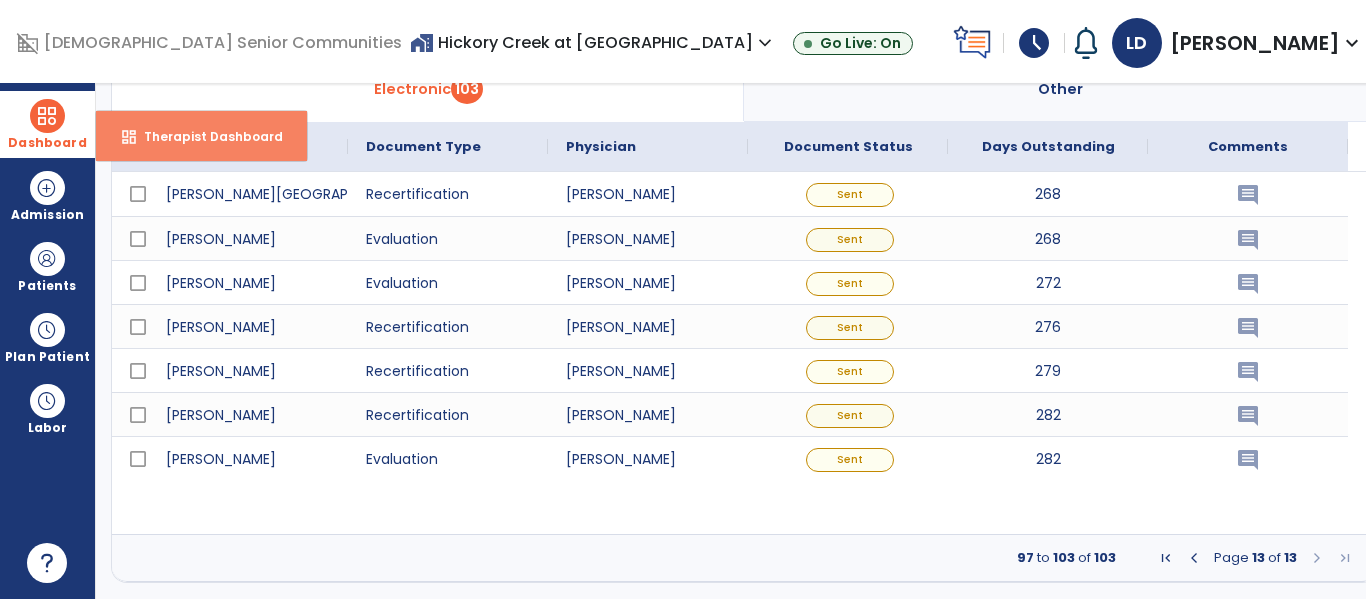click on "Therapist Dashboard" at bounding box center (205, 136) 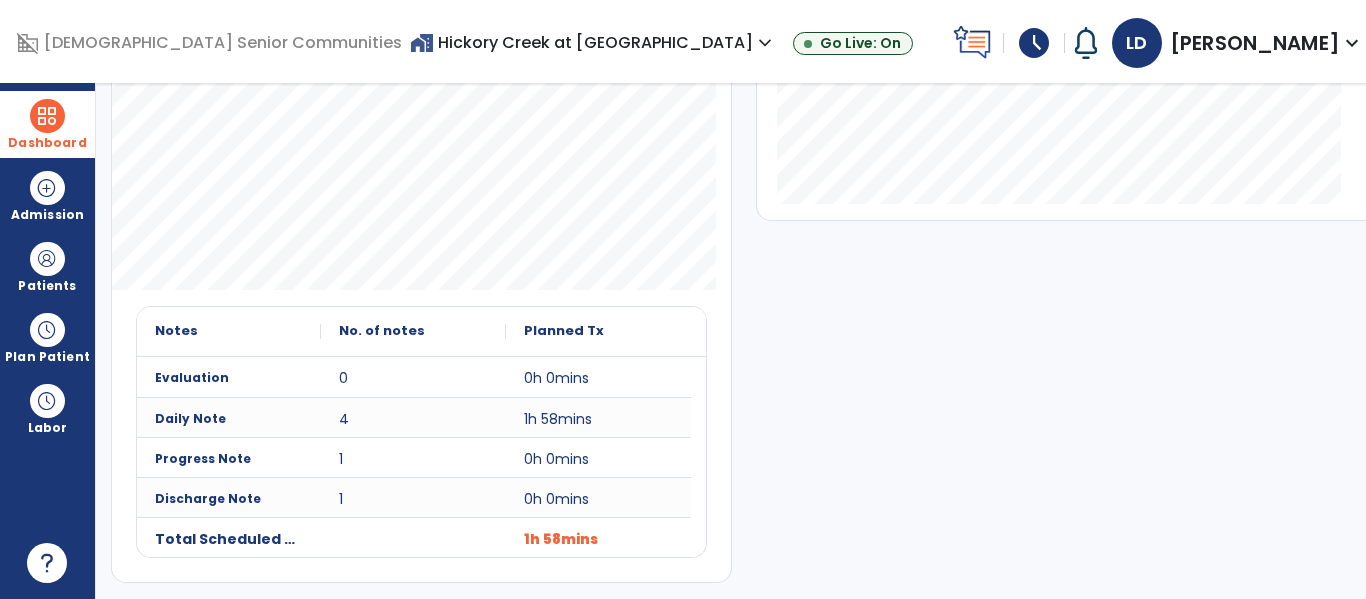 scroll, scrollTop: 0, scrollLeft: 0, axis: both 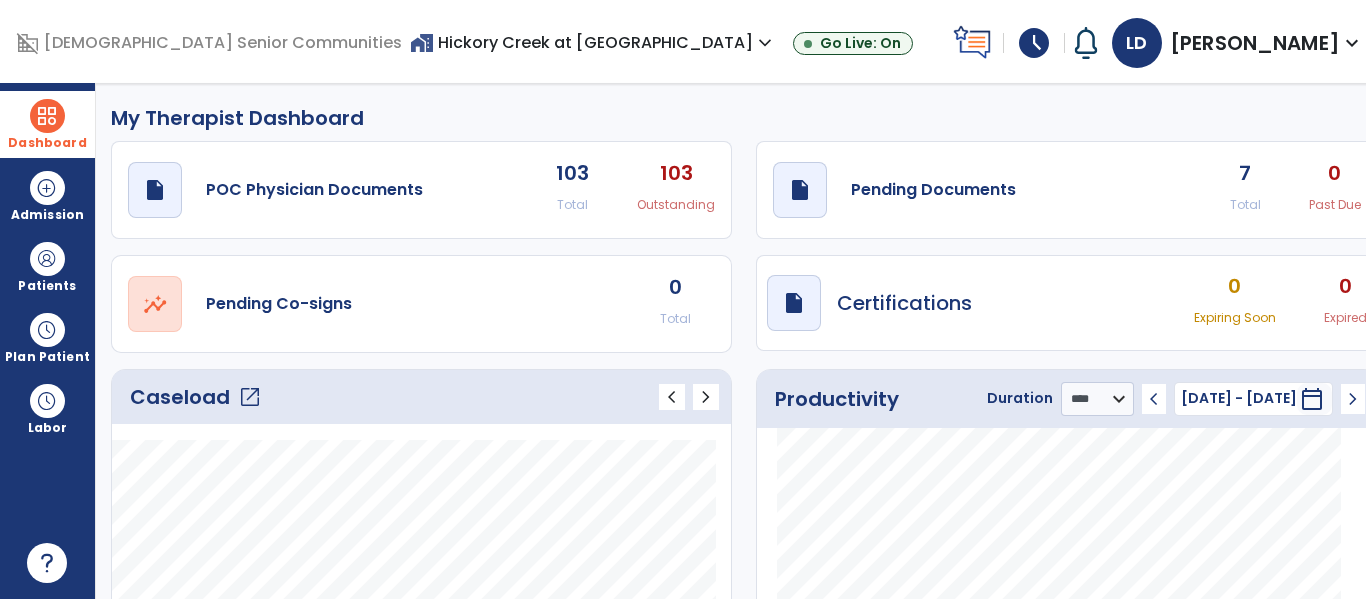 click on "open_in_new" 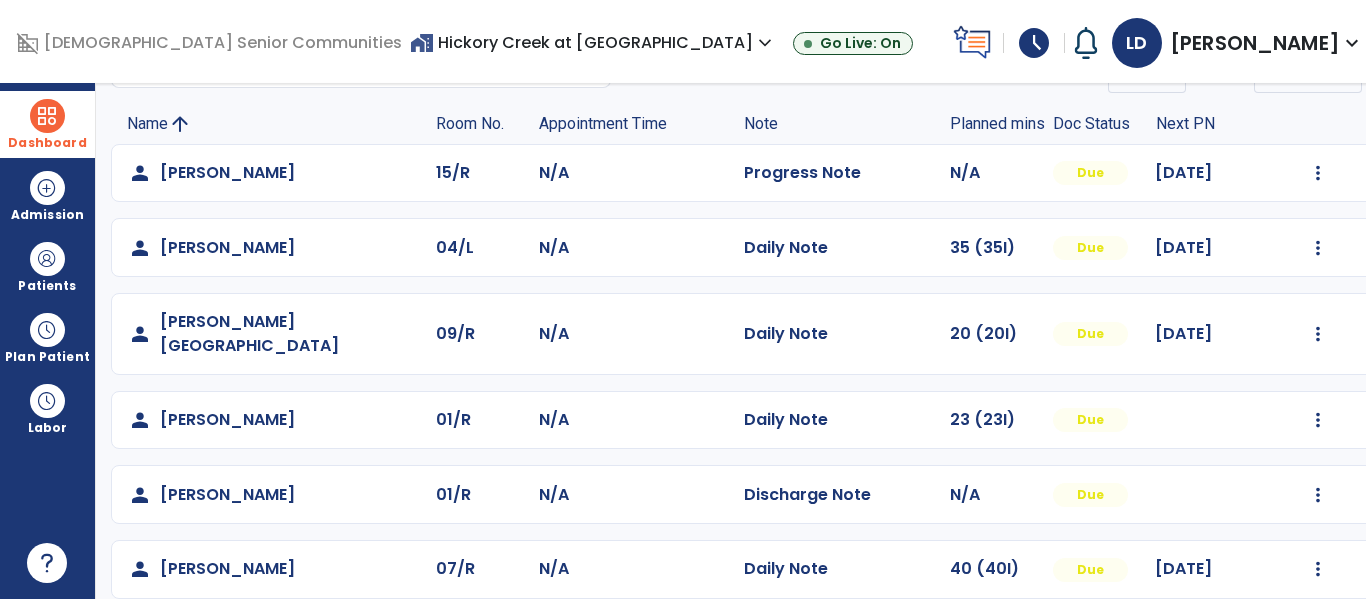 scroll, scrollTop: 0, scrollLeft: 0, axis: both 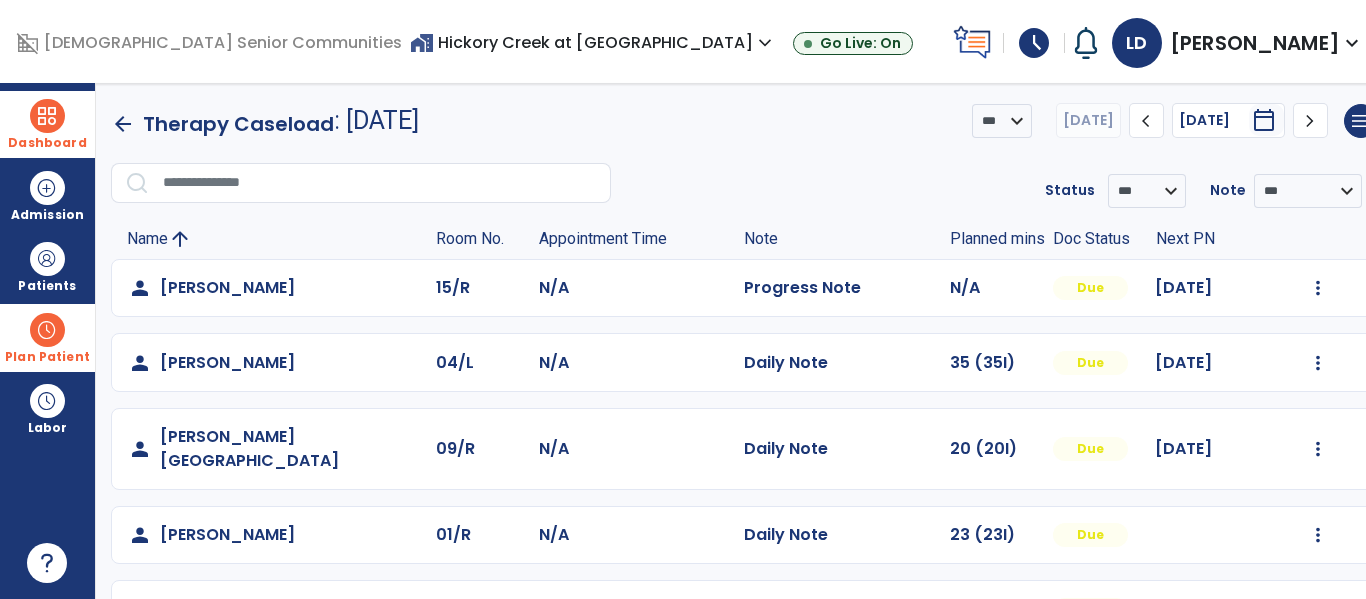 click on "Plan Patient" at bounding box center [47, 266] 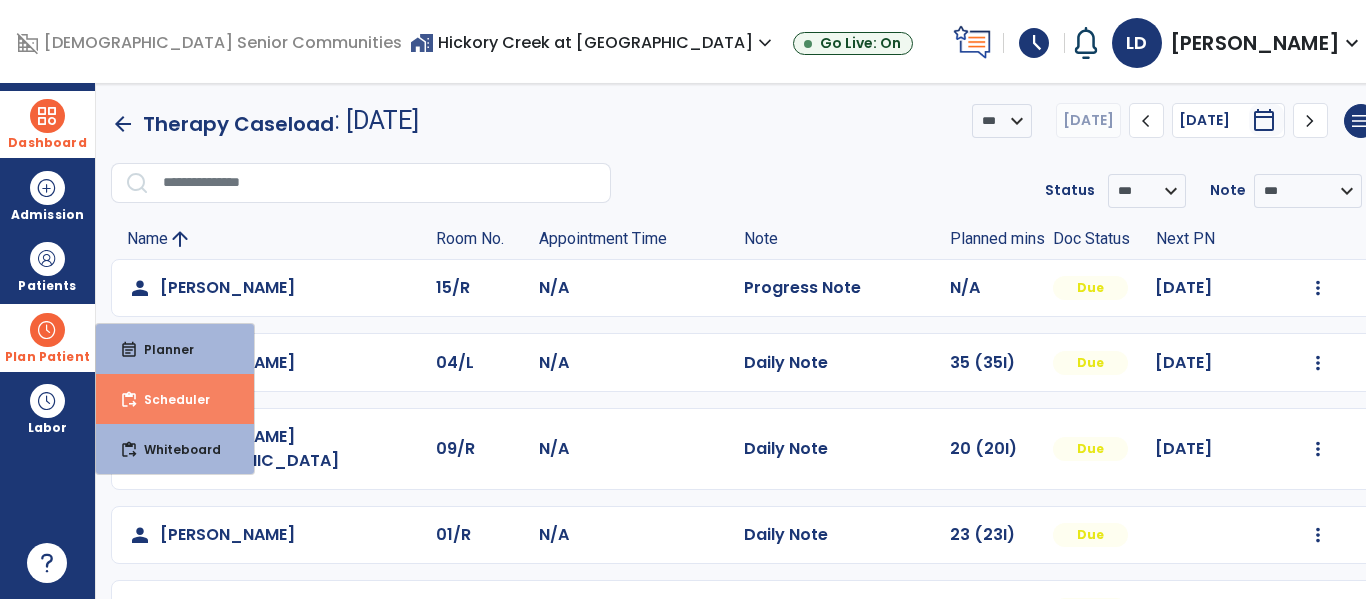 click on "content_paste_go  Scheduler" at bounding box center (175, 399) 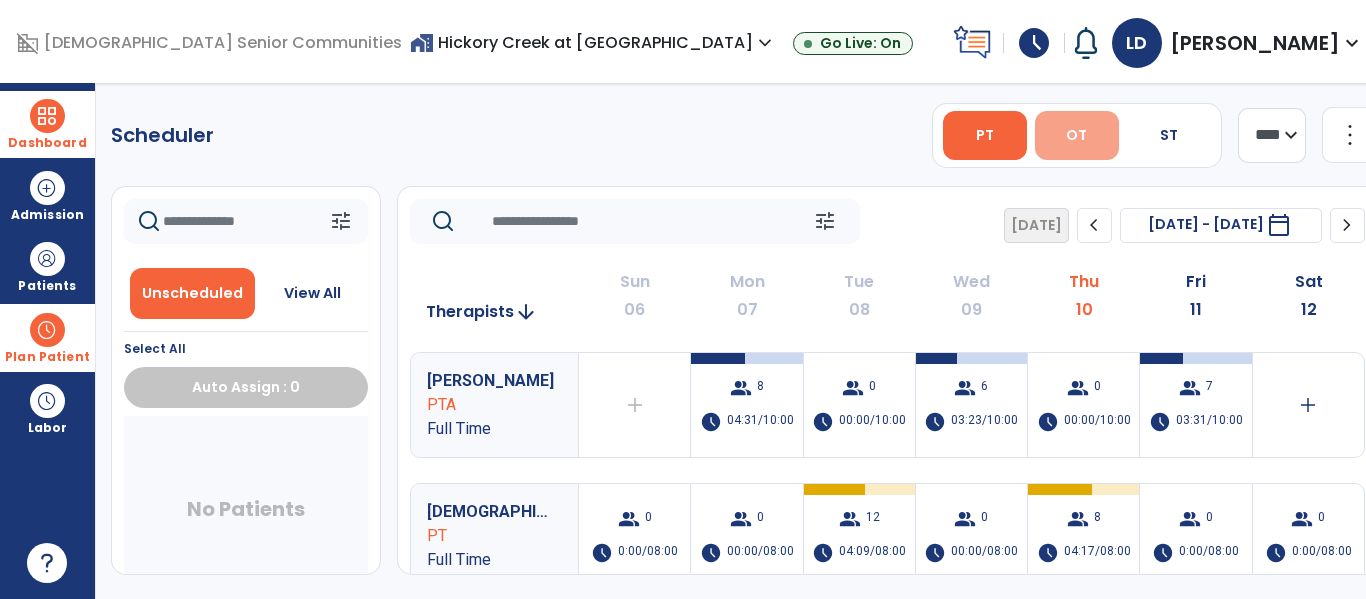 click on "OT" at bounding box center [1077, 135] 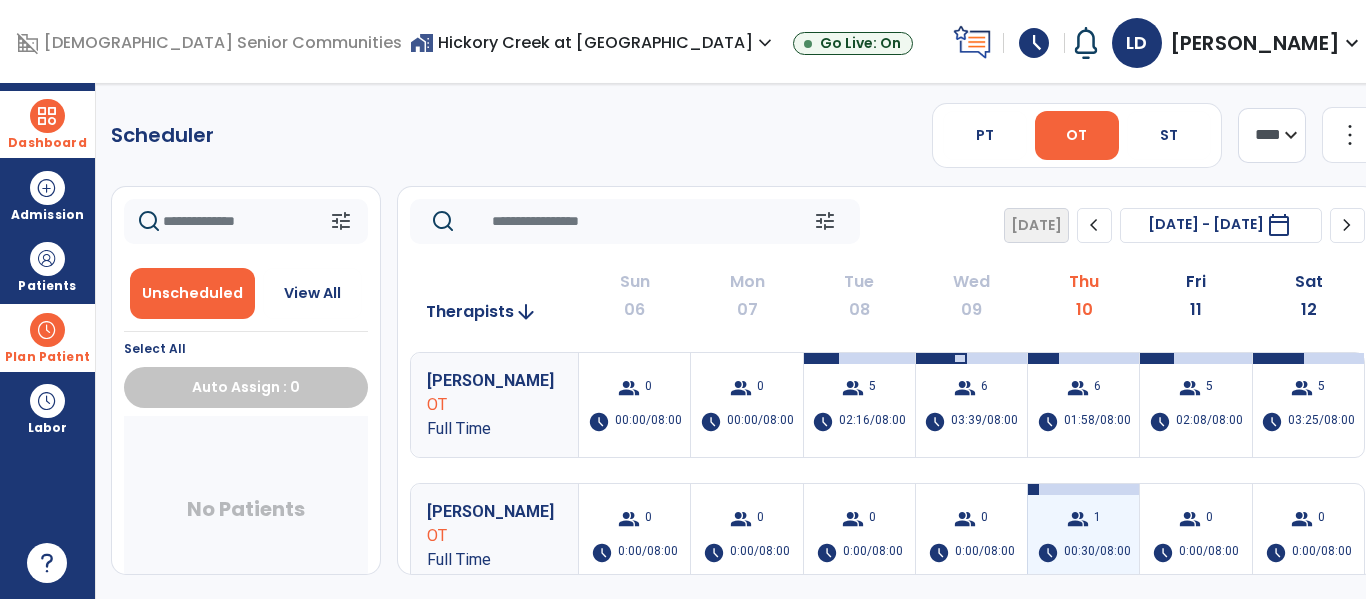 click on "group  1  schedule  00:30/08:00" at bounding box center (1083, 536) 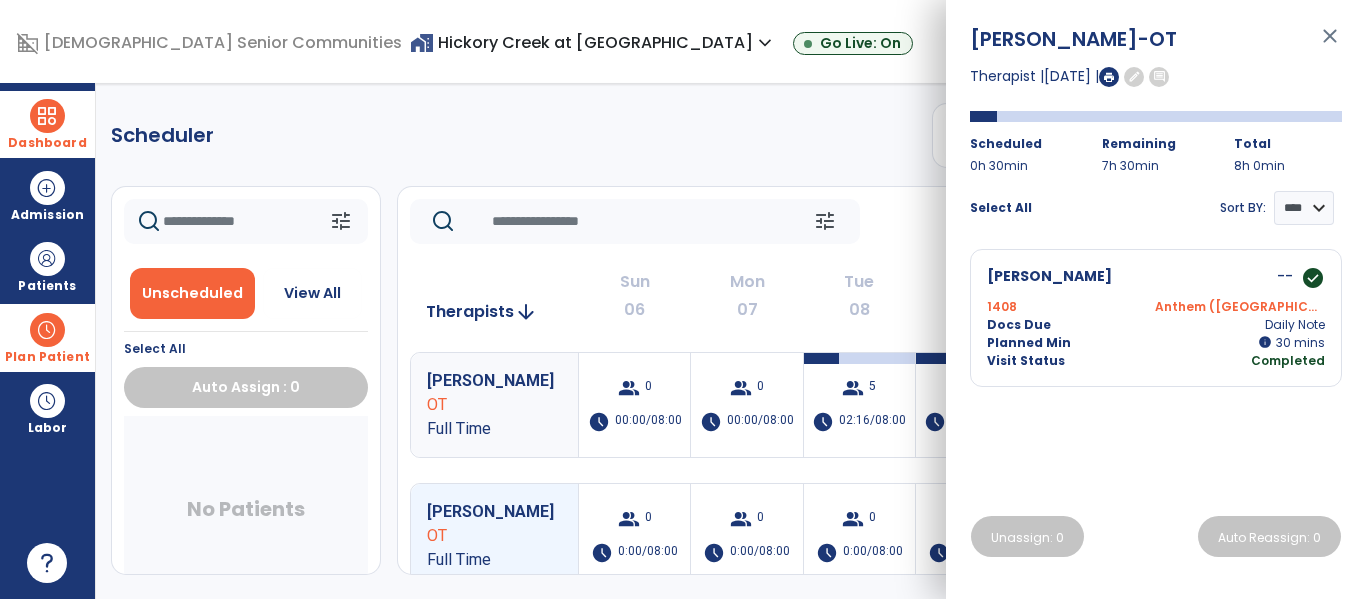 click on "close" at bounding box center [1330, 45] 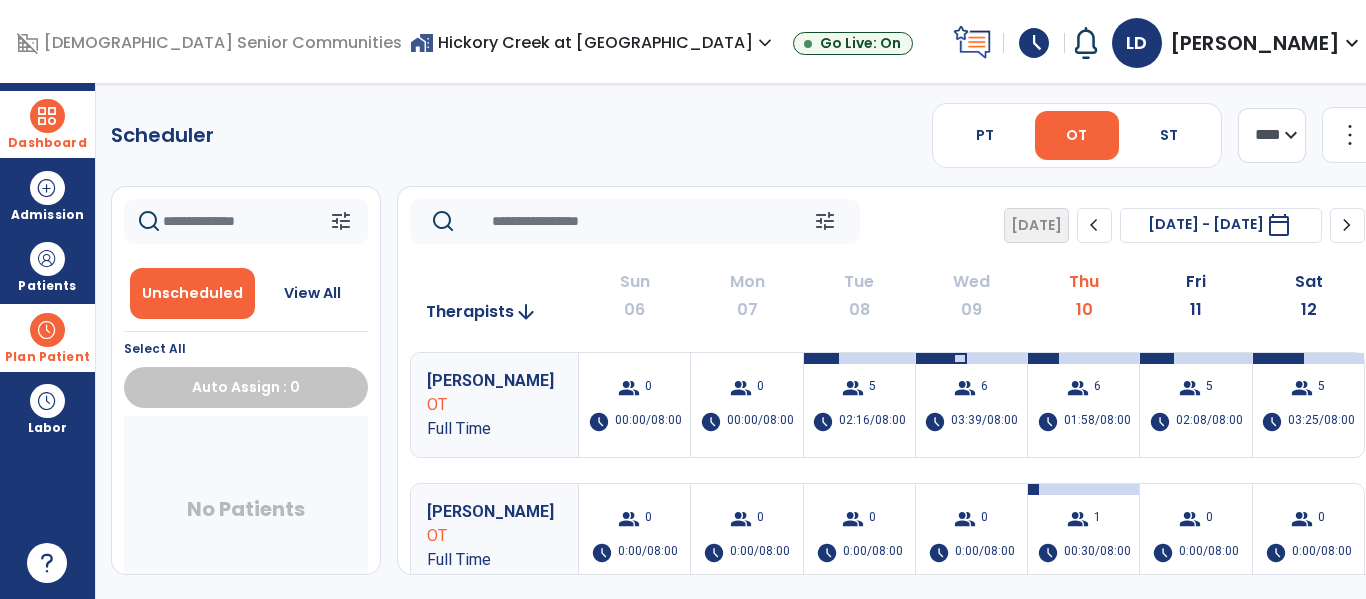 click at bounding box center [47, 116] 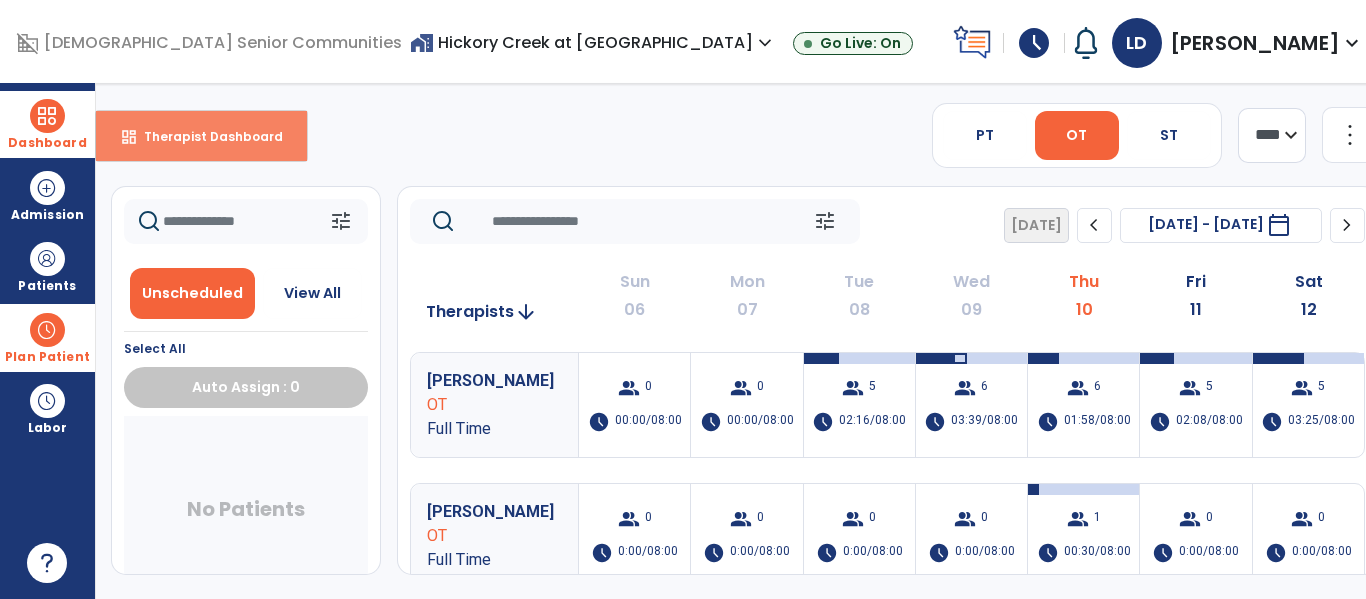 click on "Therapist Dashboard" at bounding box center (205, 136) 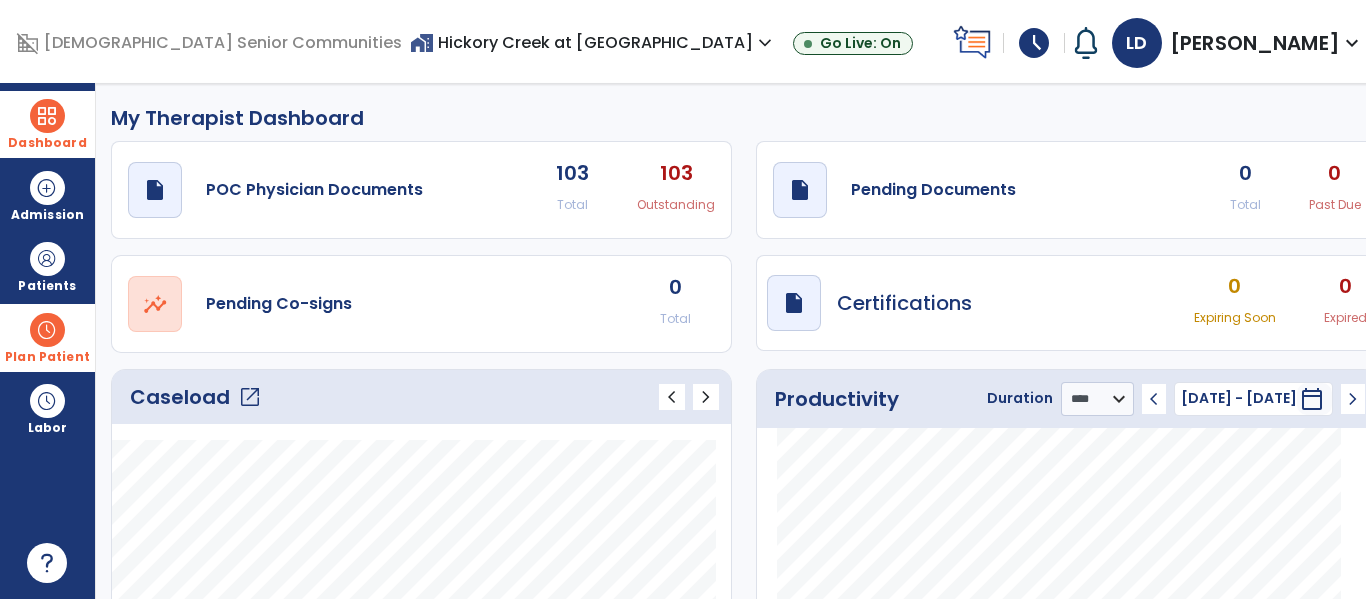 click on "open_in_new" 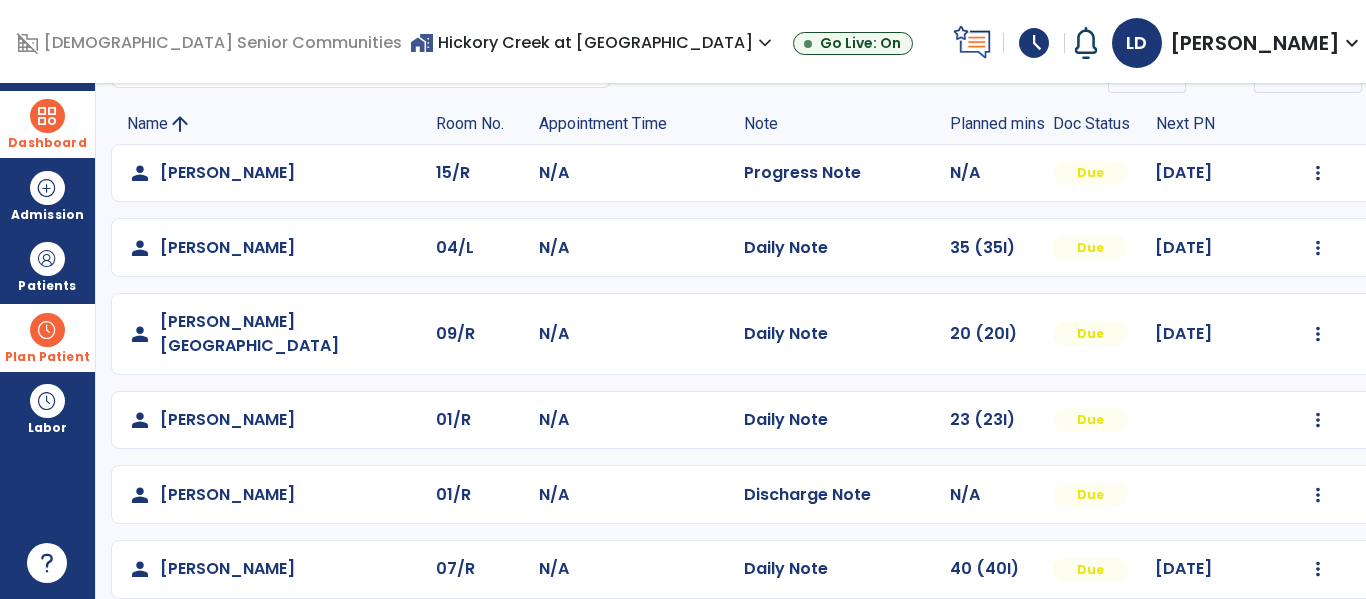 scroll, scrollTop: 0, scrollLeft: 0, axis: both 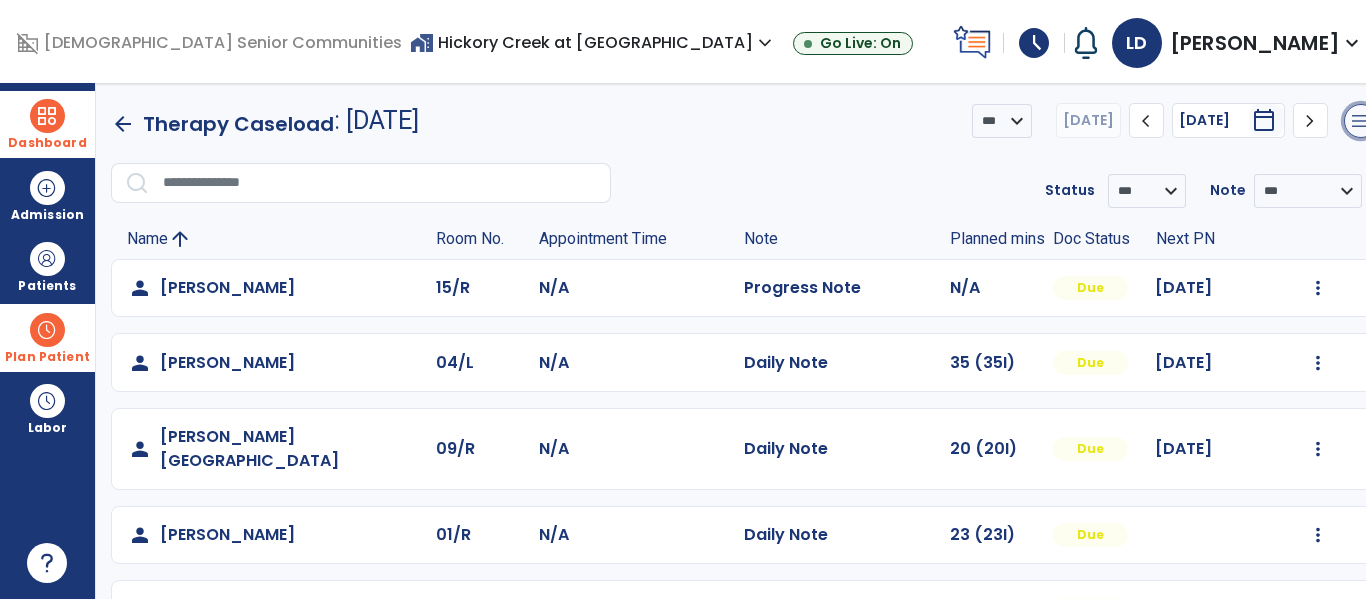 click on "menu" at bounding box center [1361, 121] 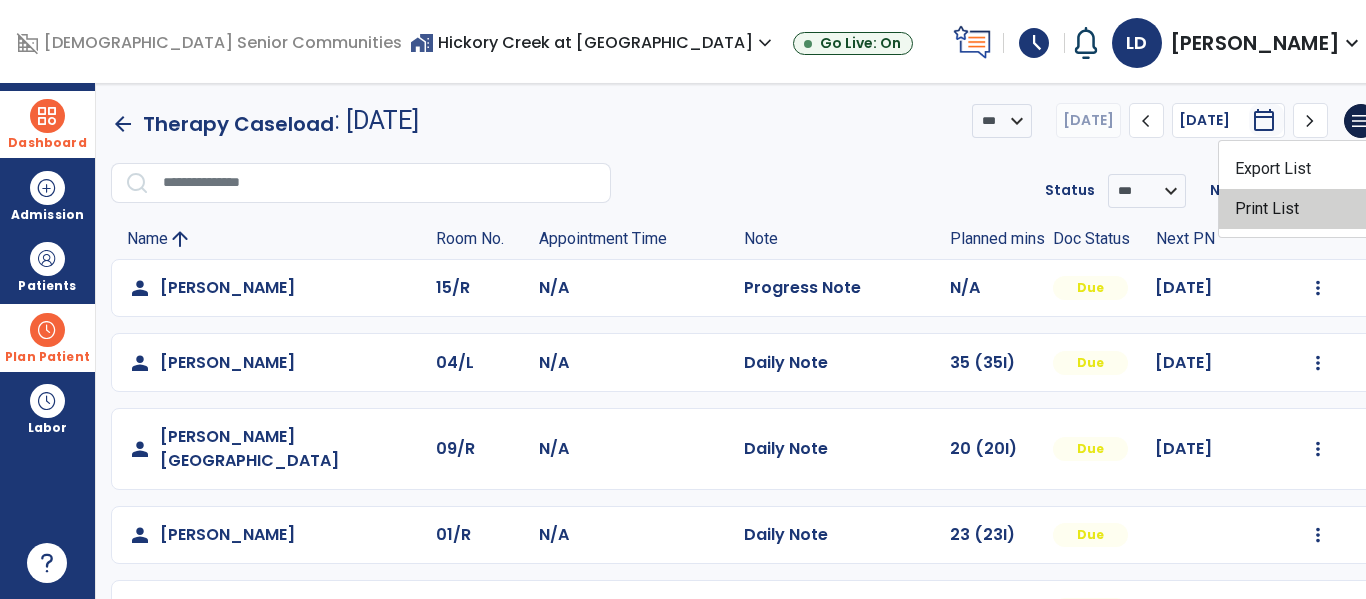 click on "Print List" 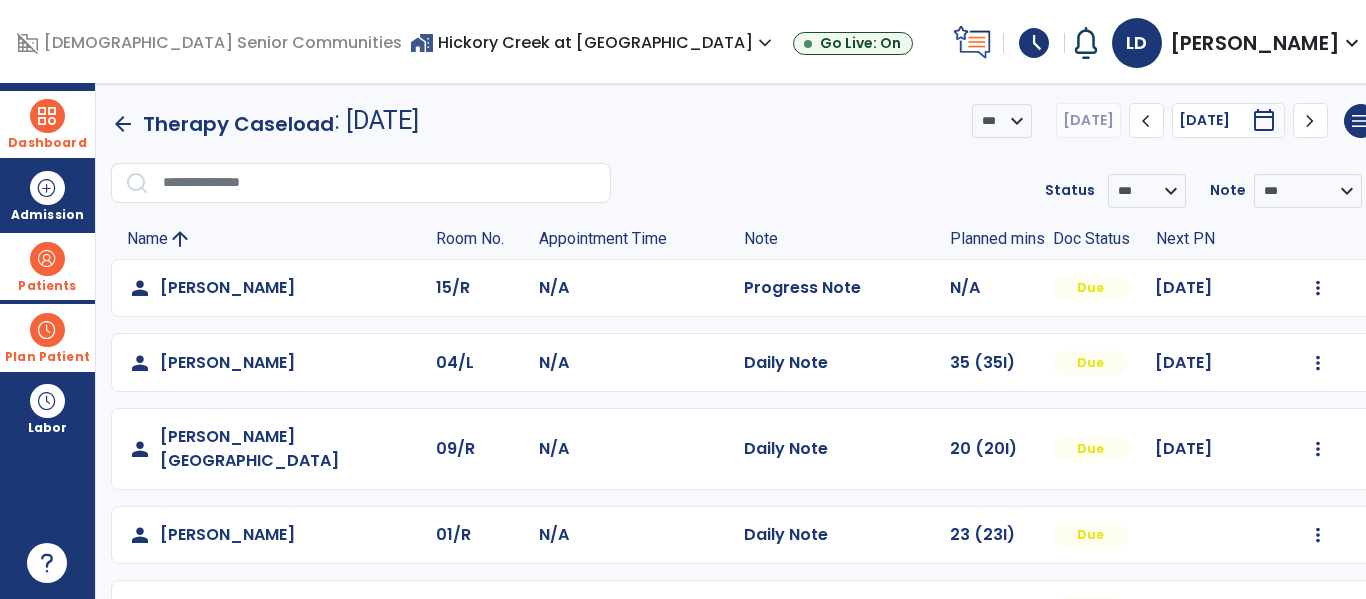 click at bounding box center (47, 259) 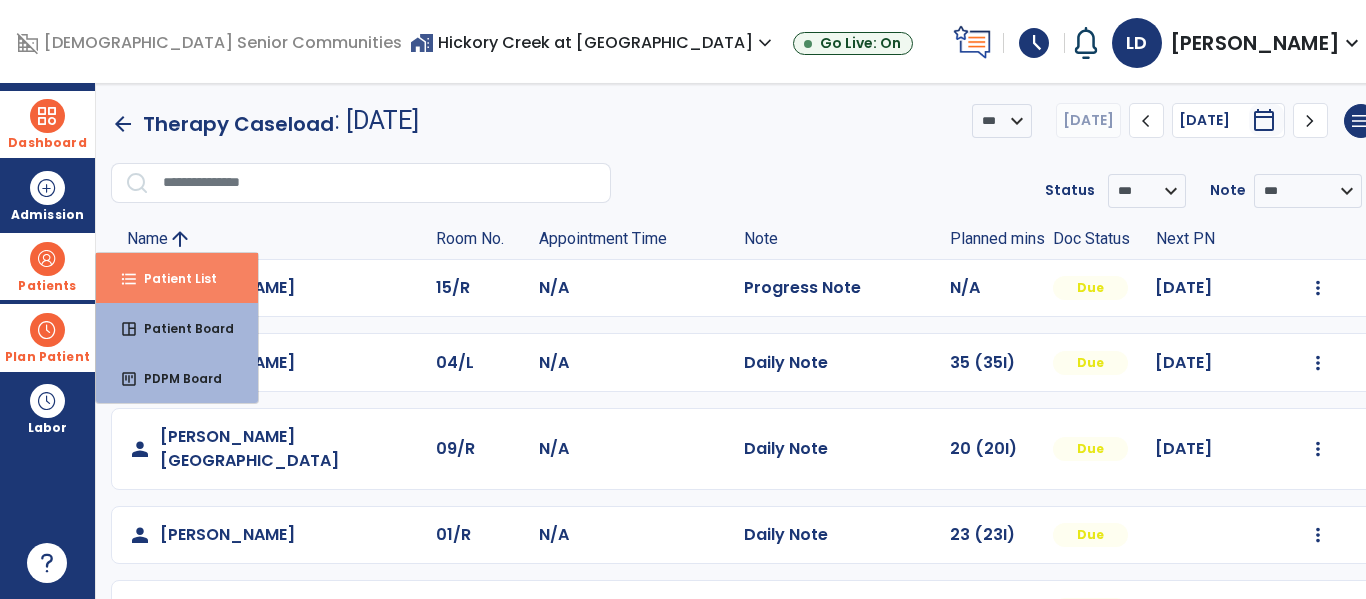 click on "format_list_bulleted  Patient List" at bounding box center (177, 278) 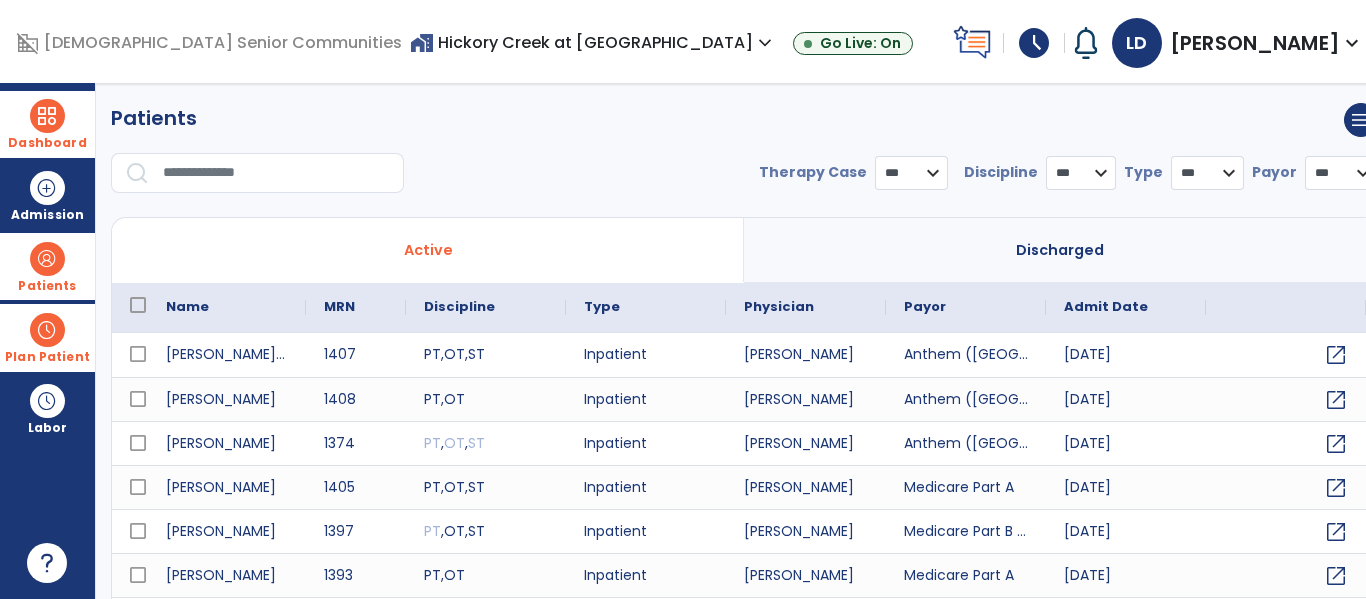 select on "***" 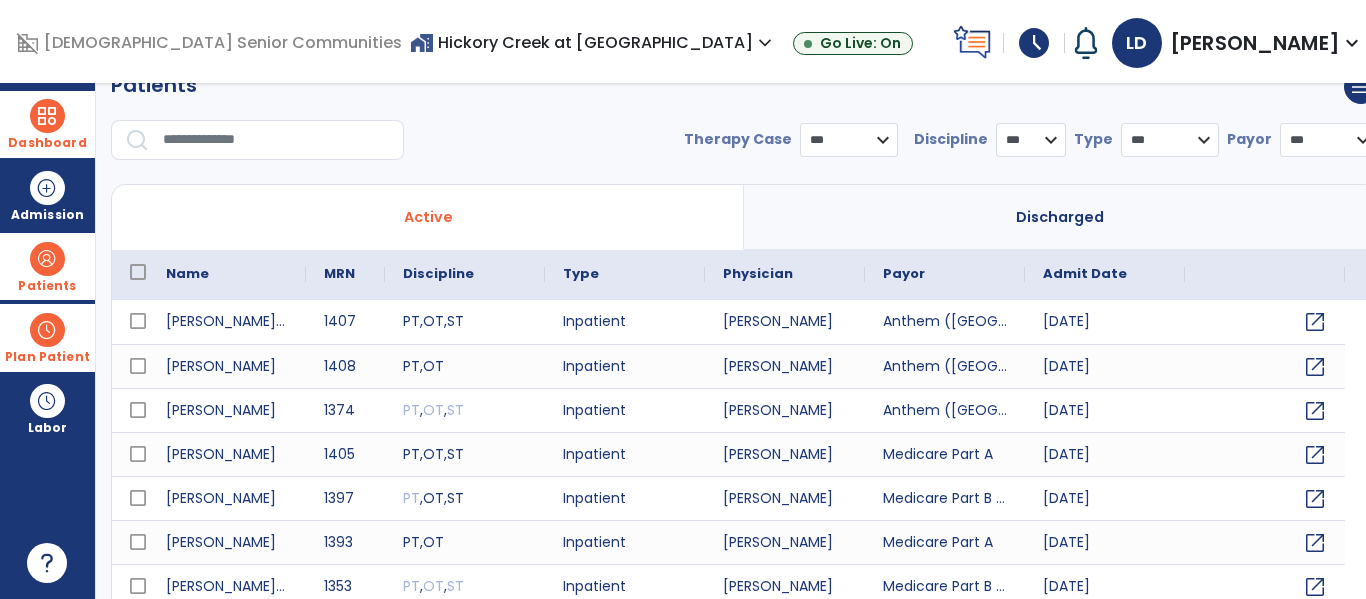 scroll, scrollTop: 40, scrollLeft: 0, axis: vertical 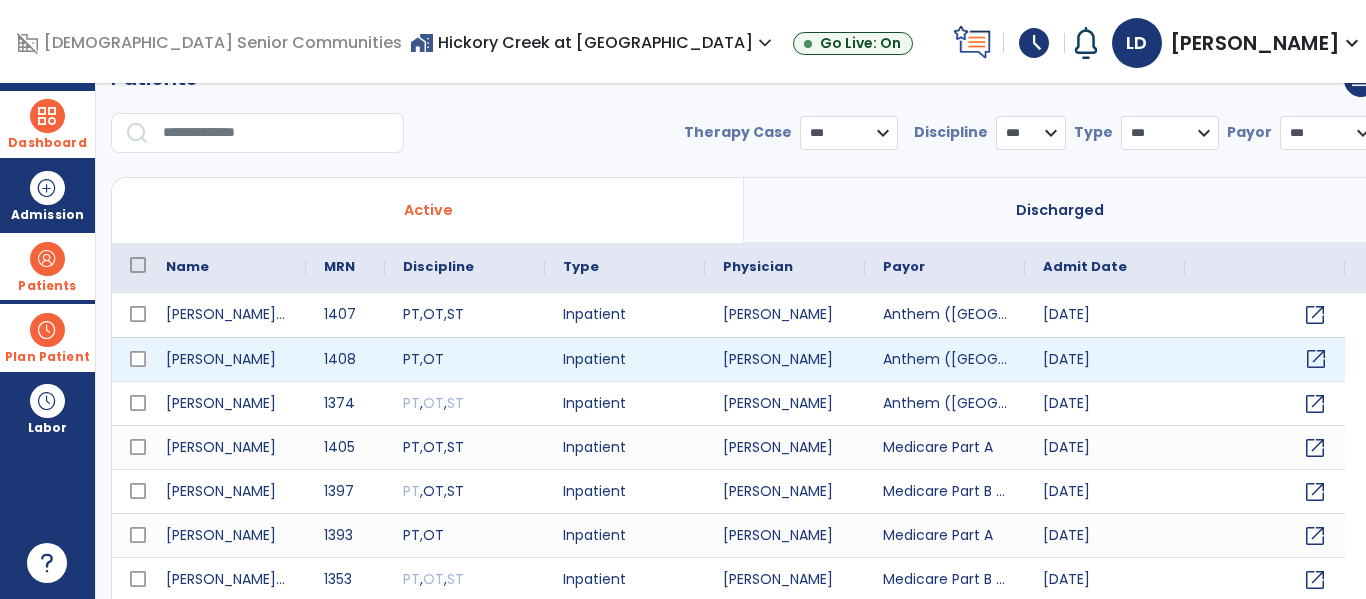 click on "open_in_new" at bounding box center (1316, 359) 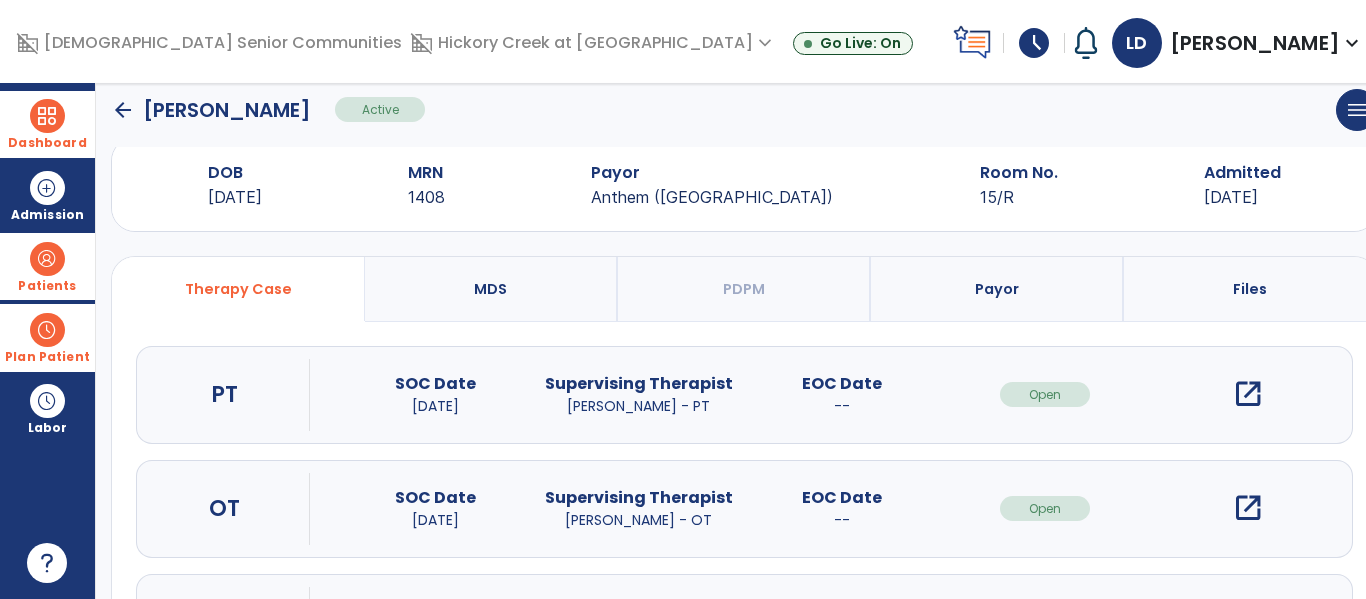click on "open_in_new" at bounding box center (1248, 394) 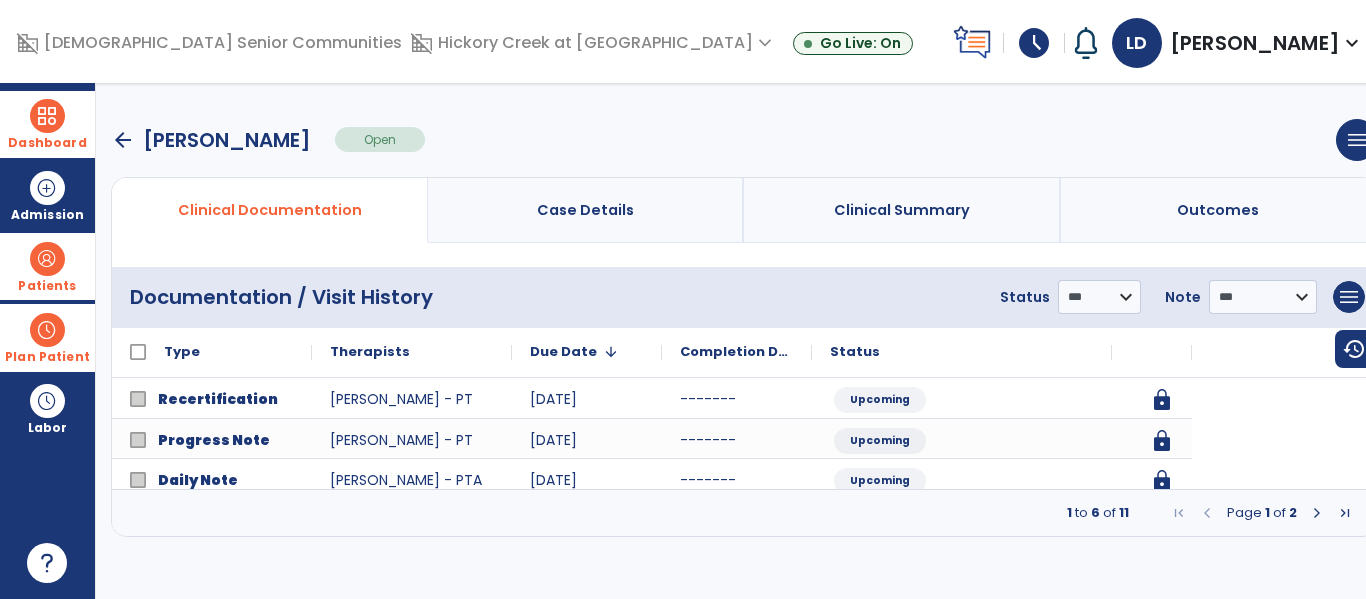 scroll, scrollTop: 0, scrollLeft: 0, axis: both 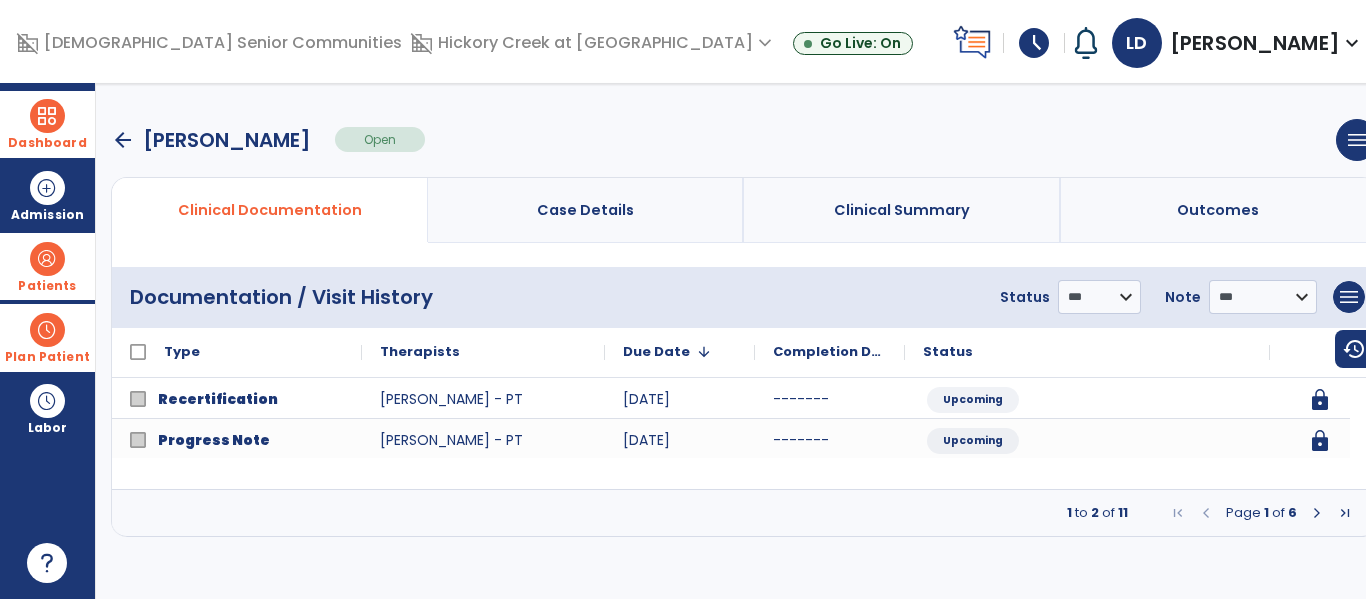 click on "arrow_back" at bounding box center (123, 140) 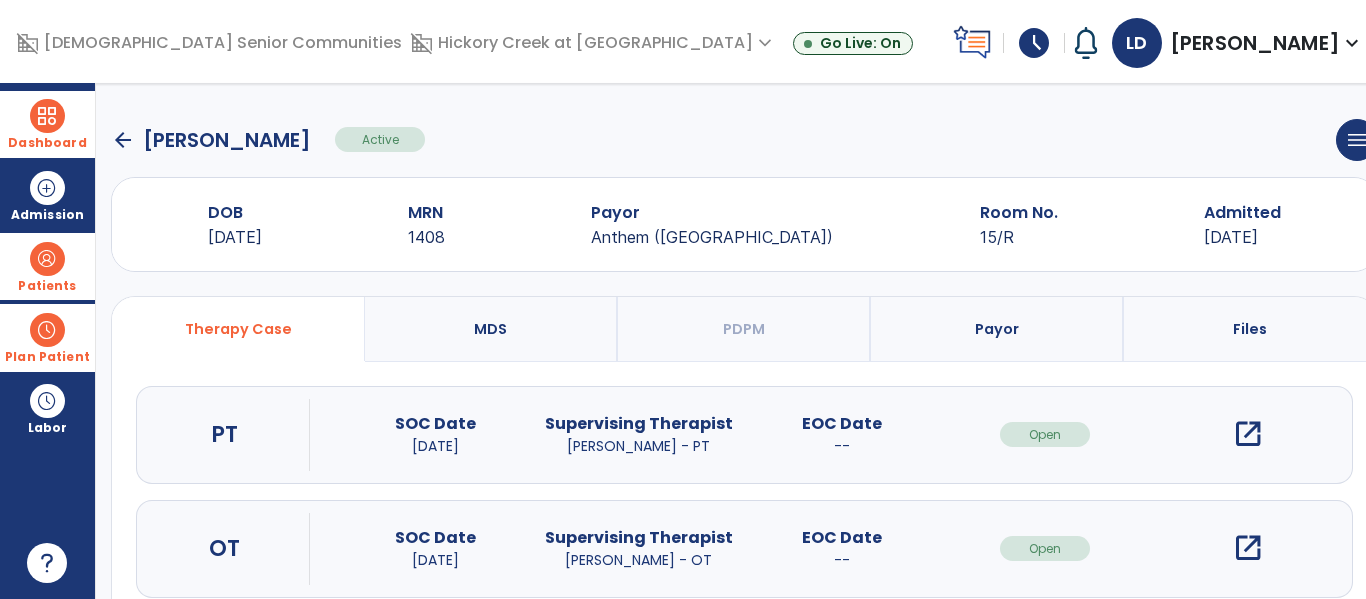 click on "open_in_new" at bounding box center [1248, 548] 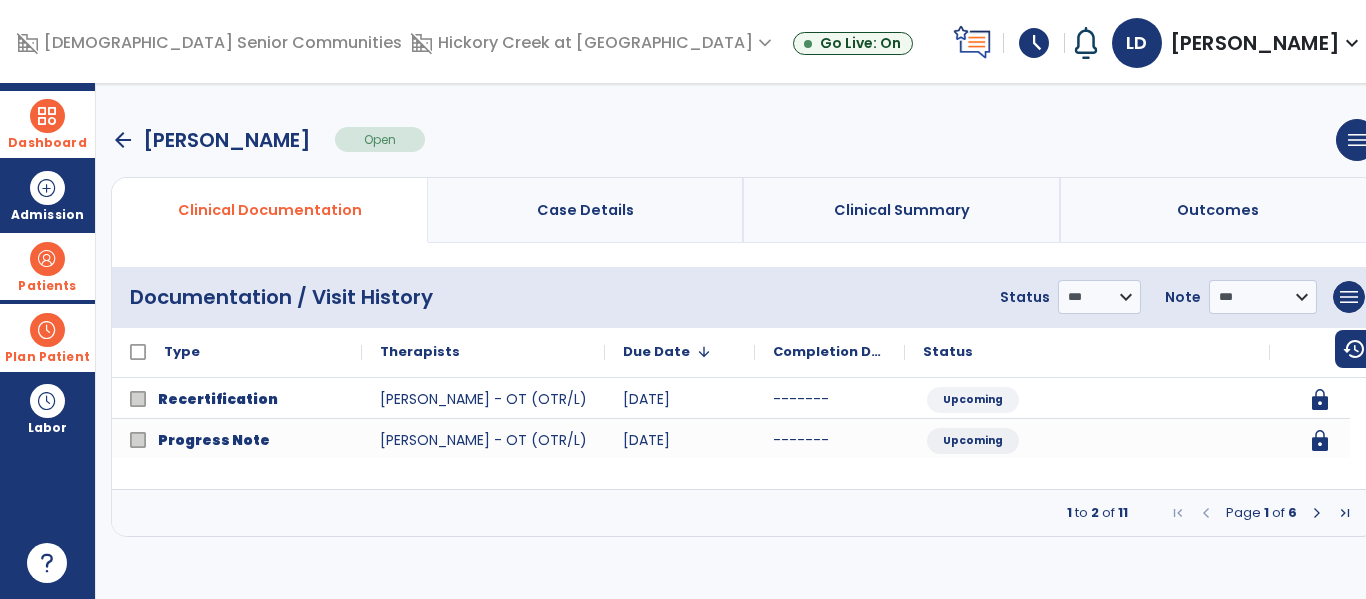 click at bounding box center (1317, 513) 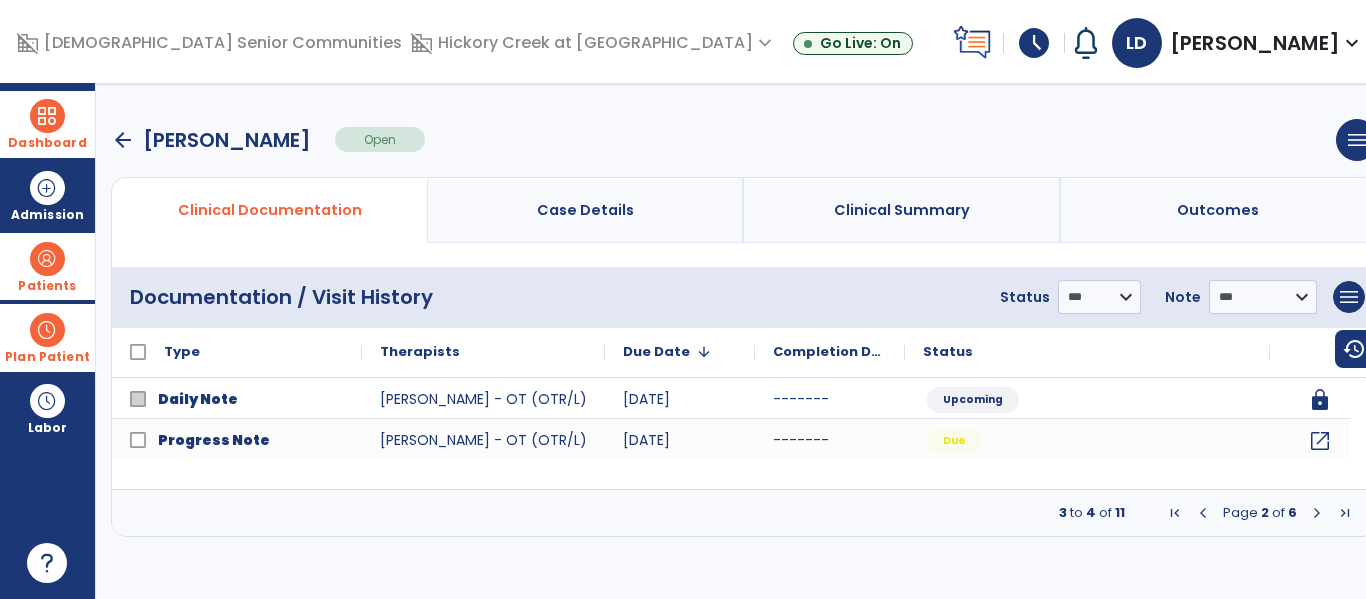 click at bounding box center [1317, 513] 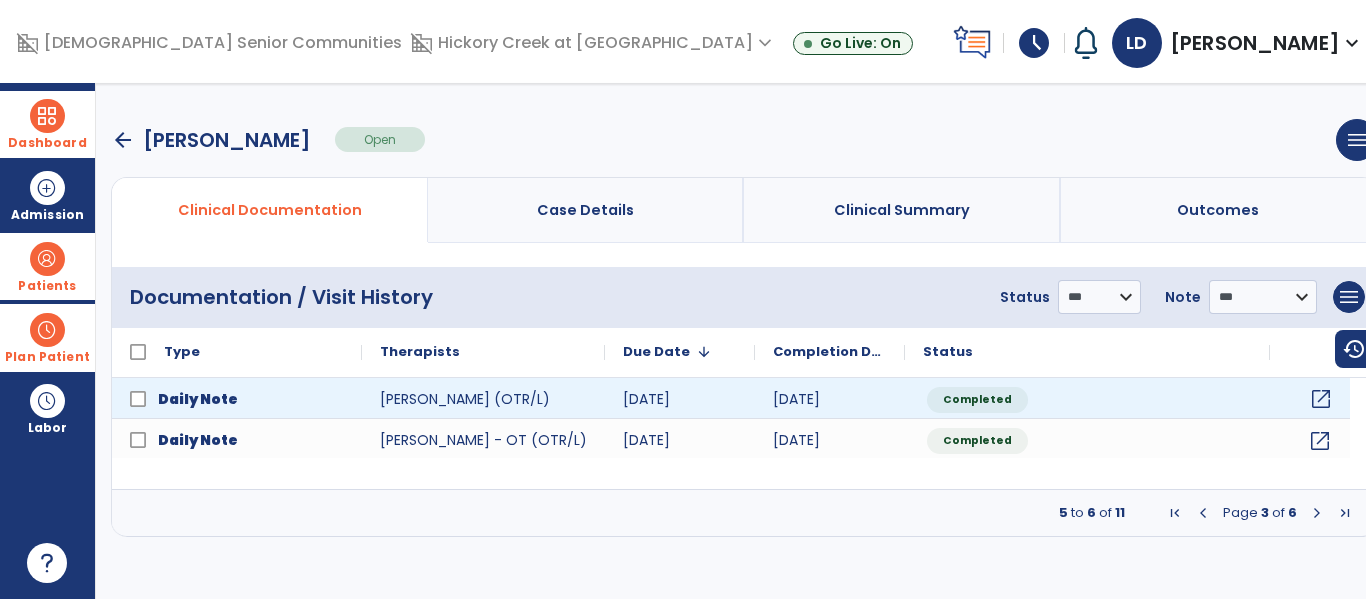 click on "open_in_new" 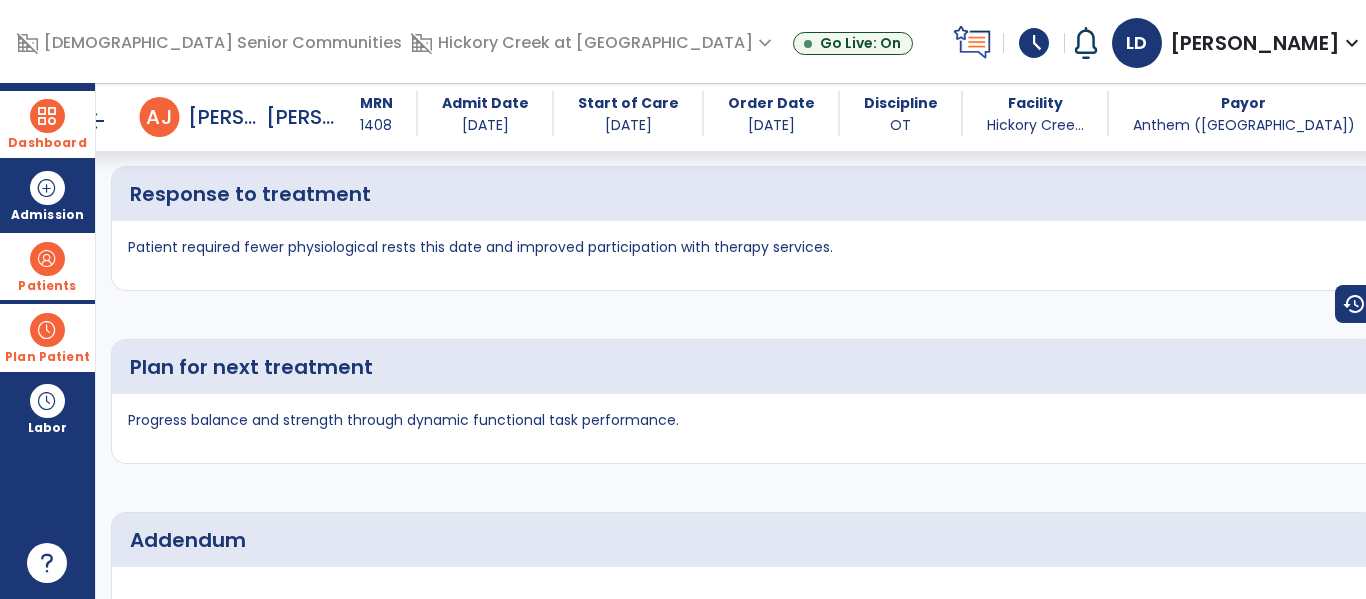 scroll, scrollTop: 3574, scrollLeft: 0, axis: vertical 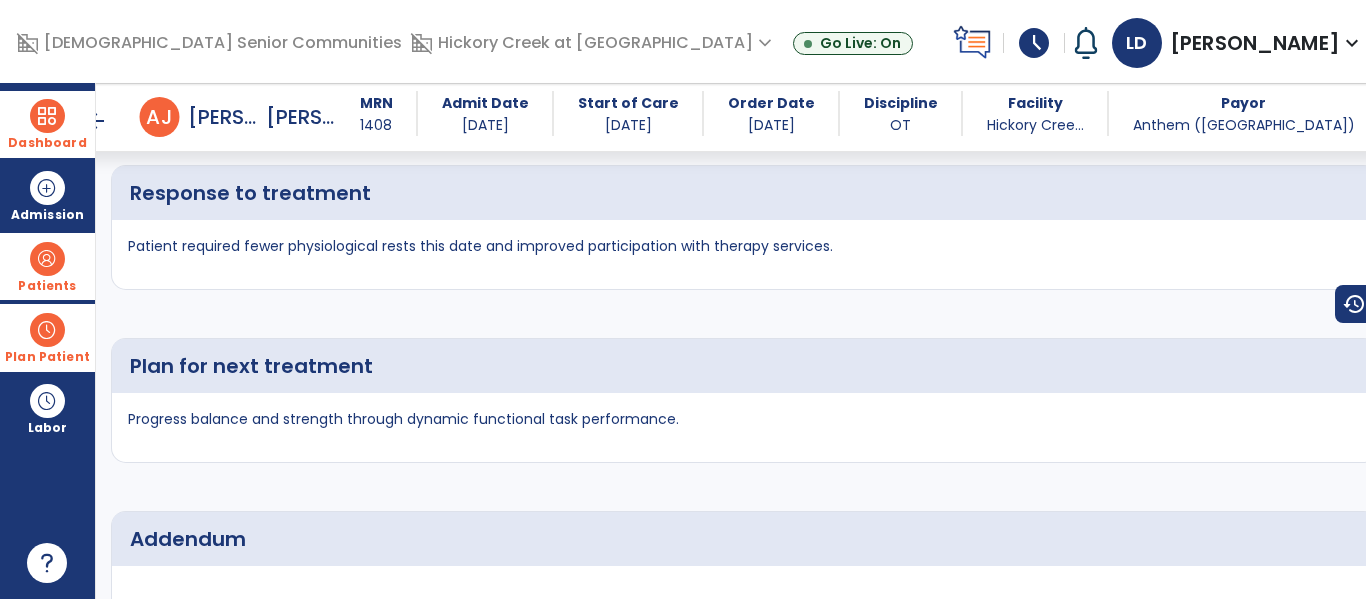 click at bounding box center (47, 116) 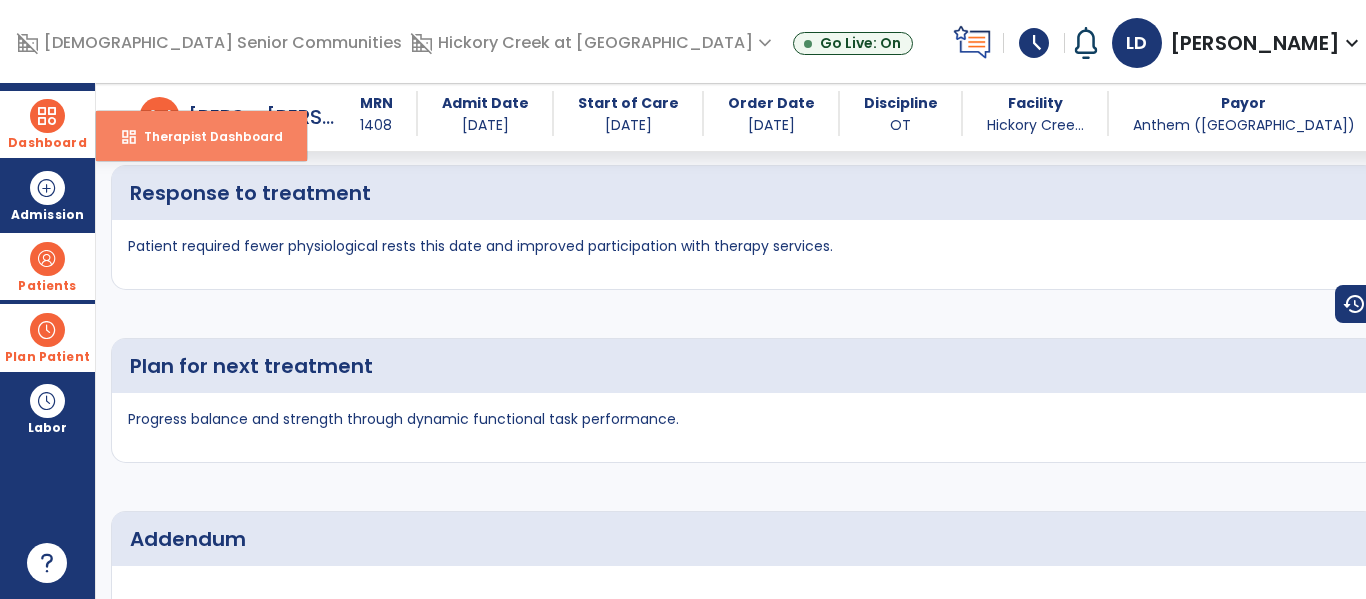 click on "Therapist Dashboard" at bounding box center [205, 136] 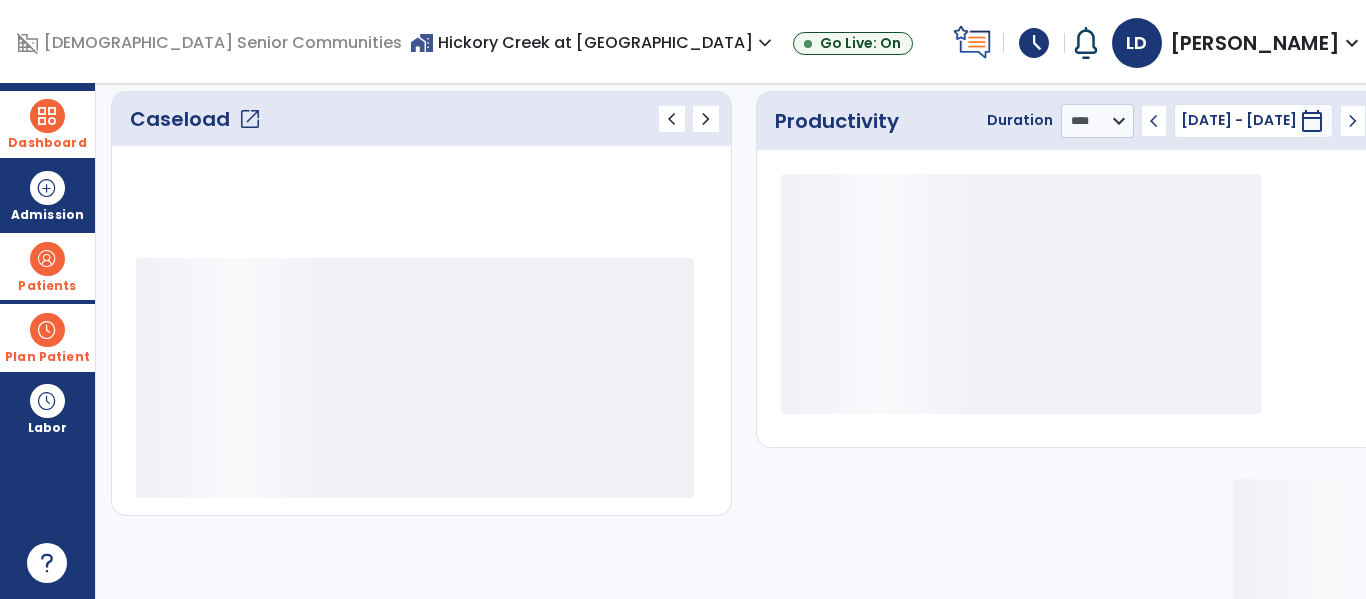 scroll, scrollTop: 278, scrollLeft: 0, axis: vertical 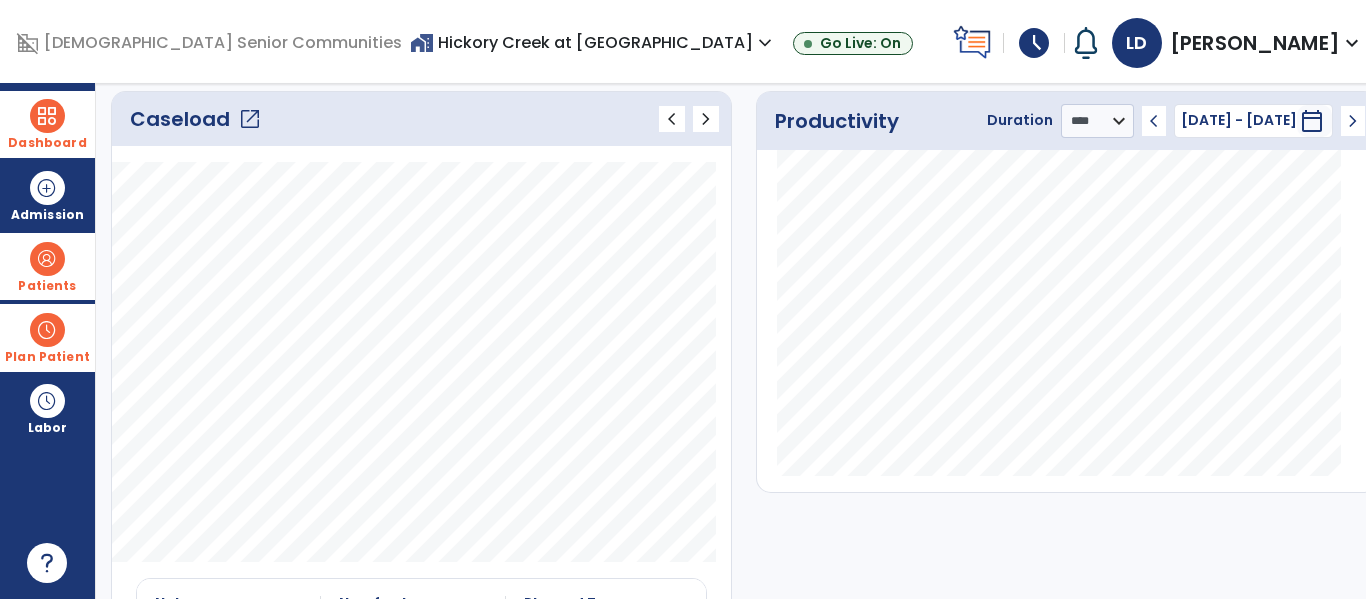 click on "open_in_new" 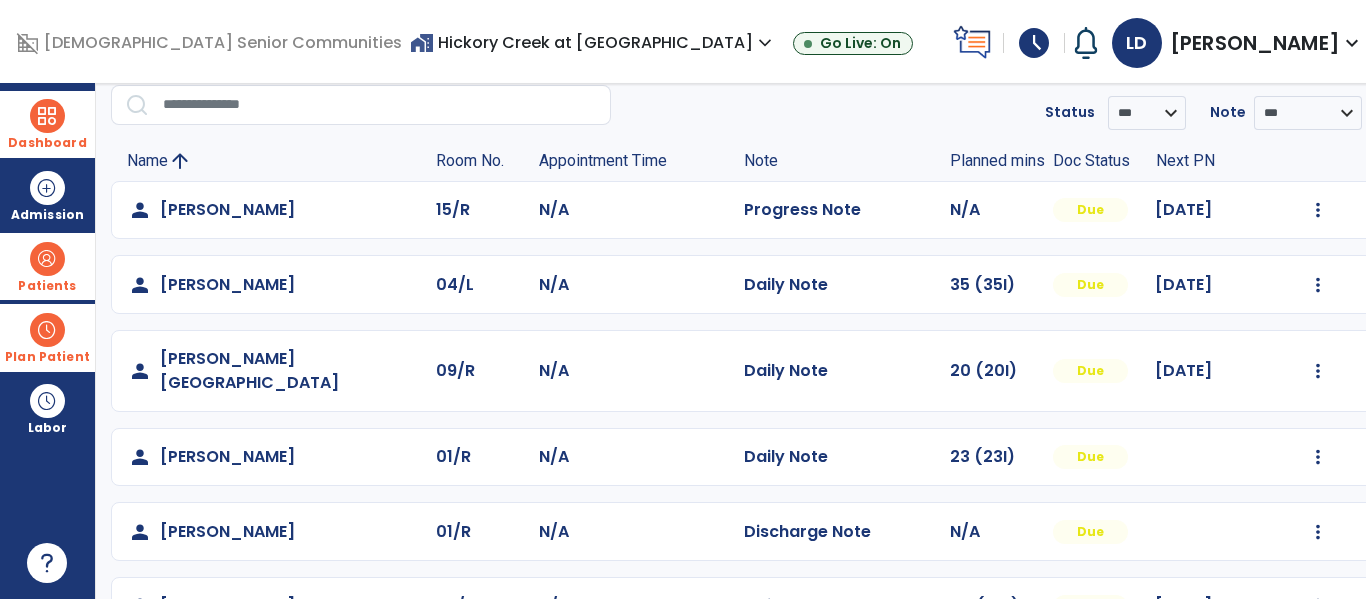 scroll, scrollTop: 115, scrollLeft: 0, axis: vertical 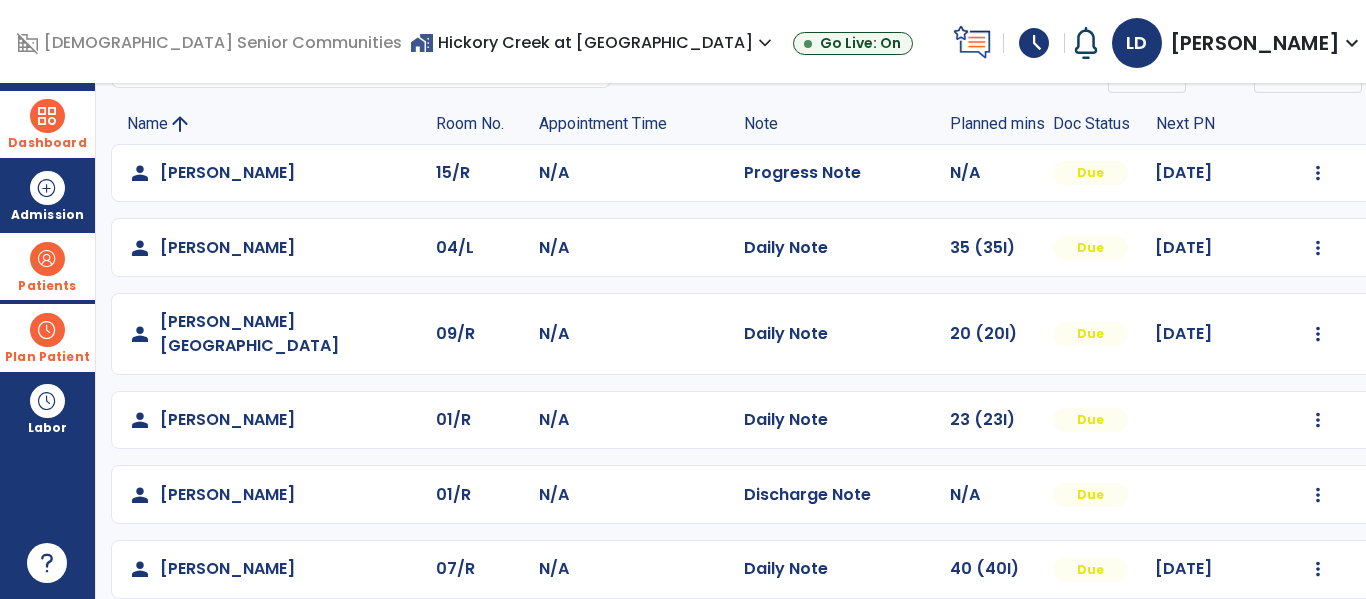 click at bounding box center [47, 330] 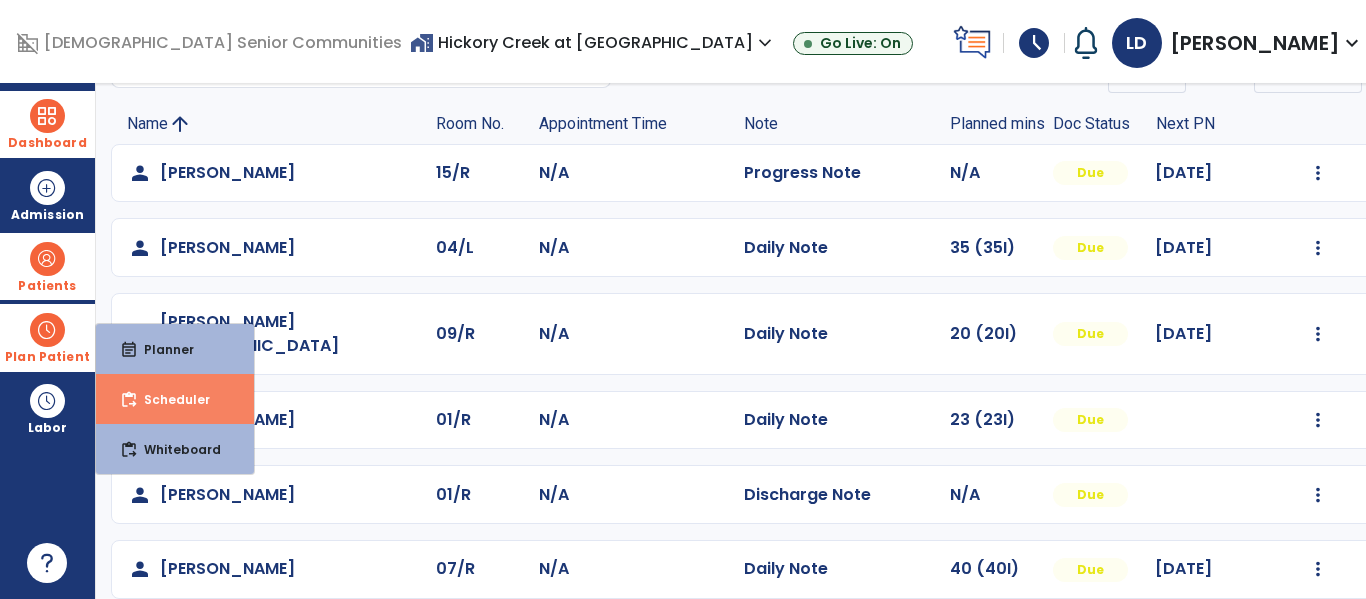 click on "Scheduler" at bounding box center [169, 399] 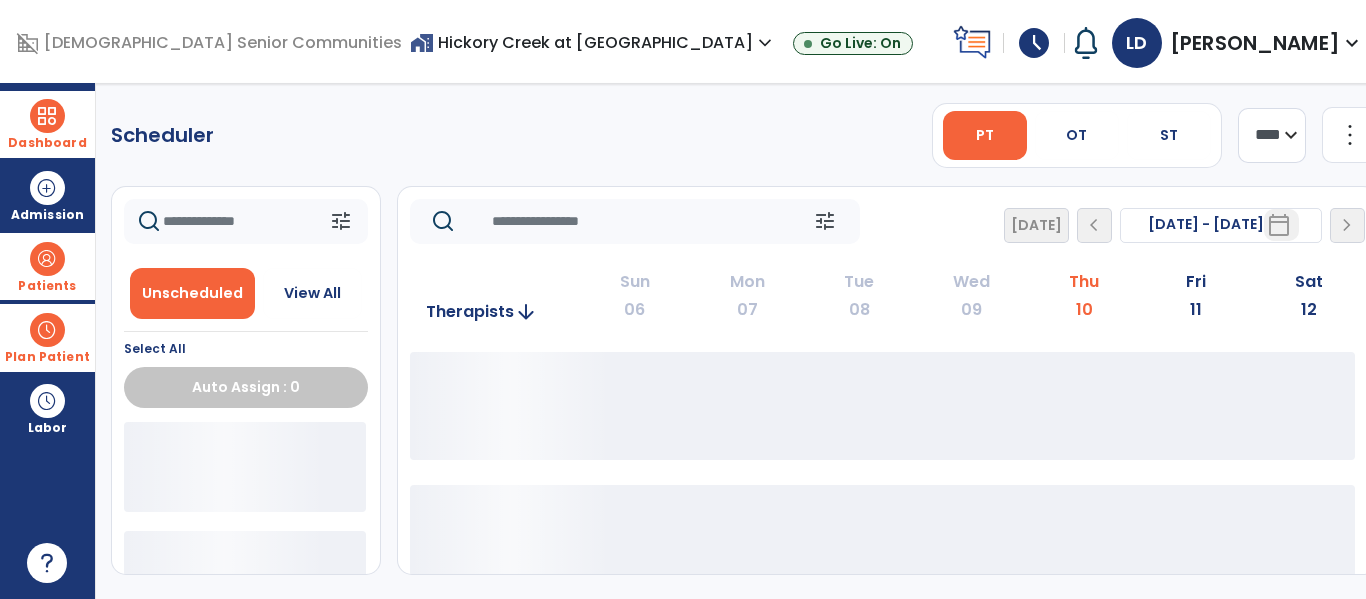 scroll, scrollTop: 0, scrollLeft: 0, axis: both 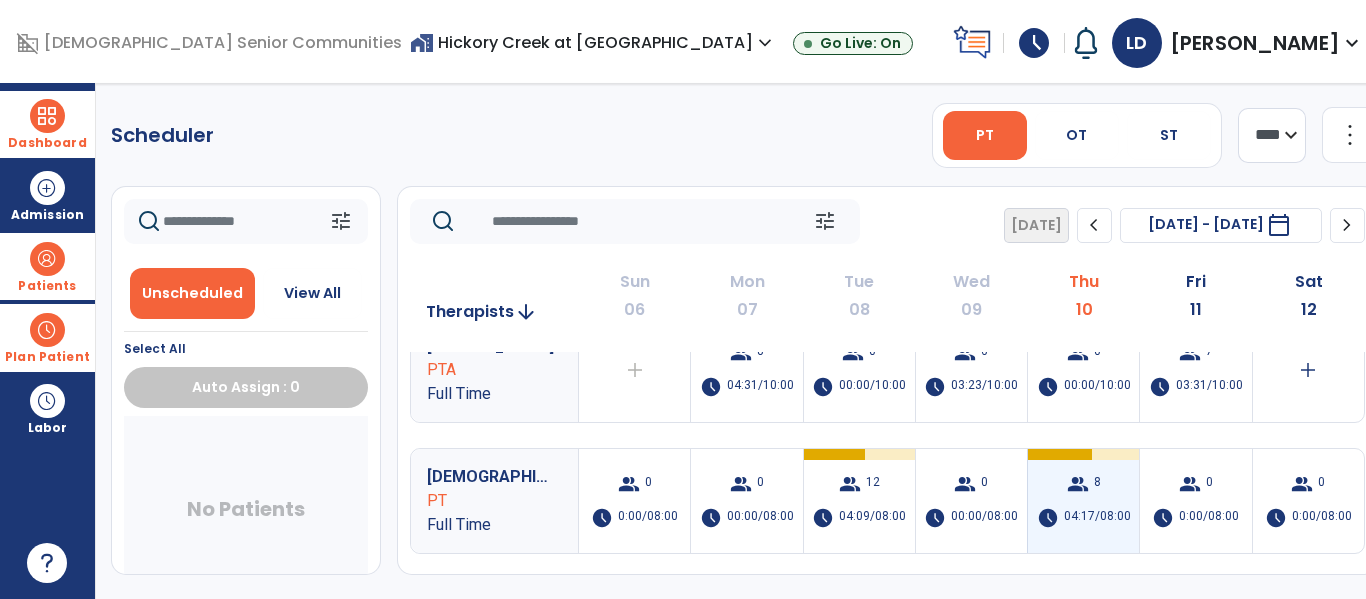 click on "group  8  schedule  04:17/08:00" at bounding box center [1083, 501] 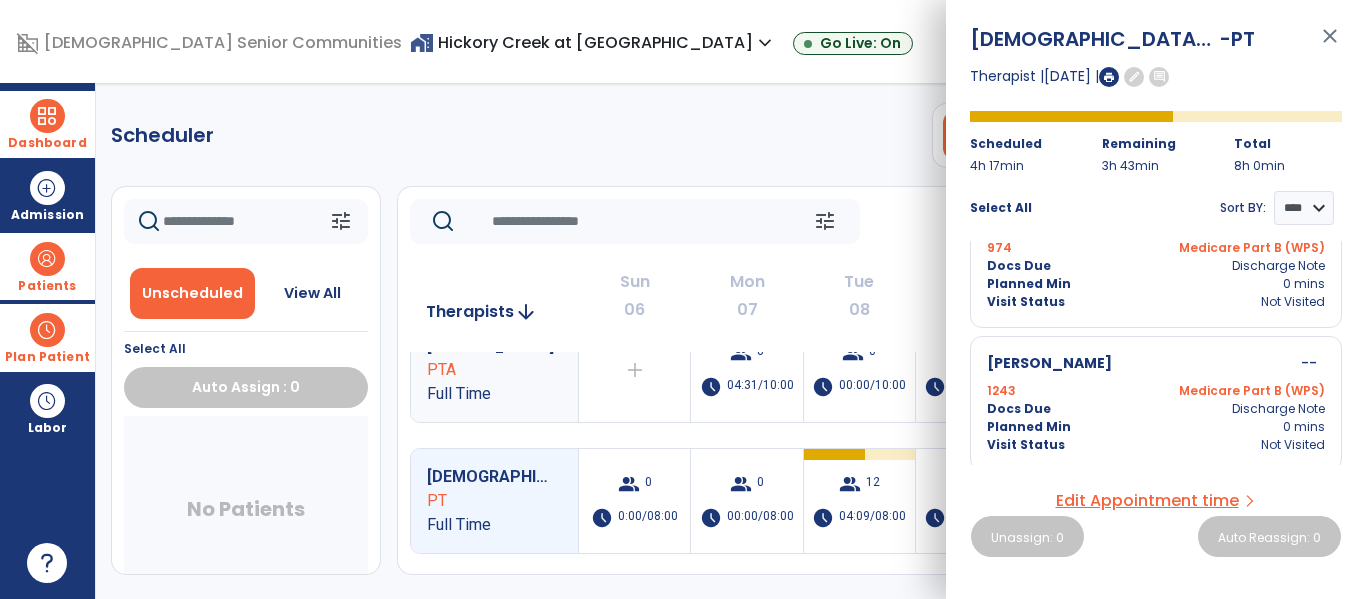 scroll, scrollTop: 934, scrollLeft: 0, axis: vertical 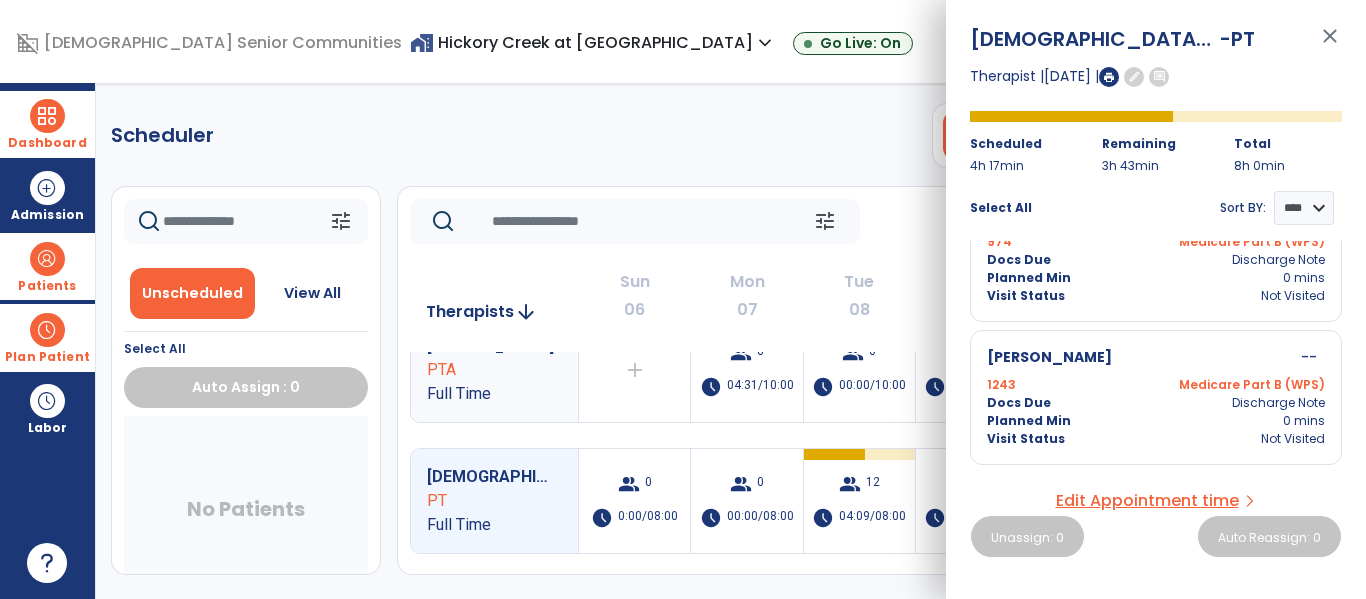 click on "close" at bounding box center (1330, 45) 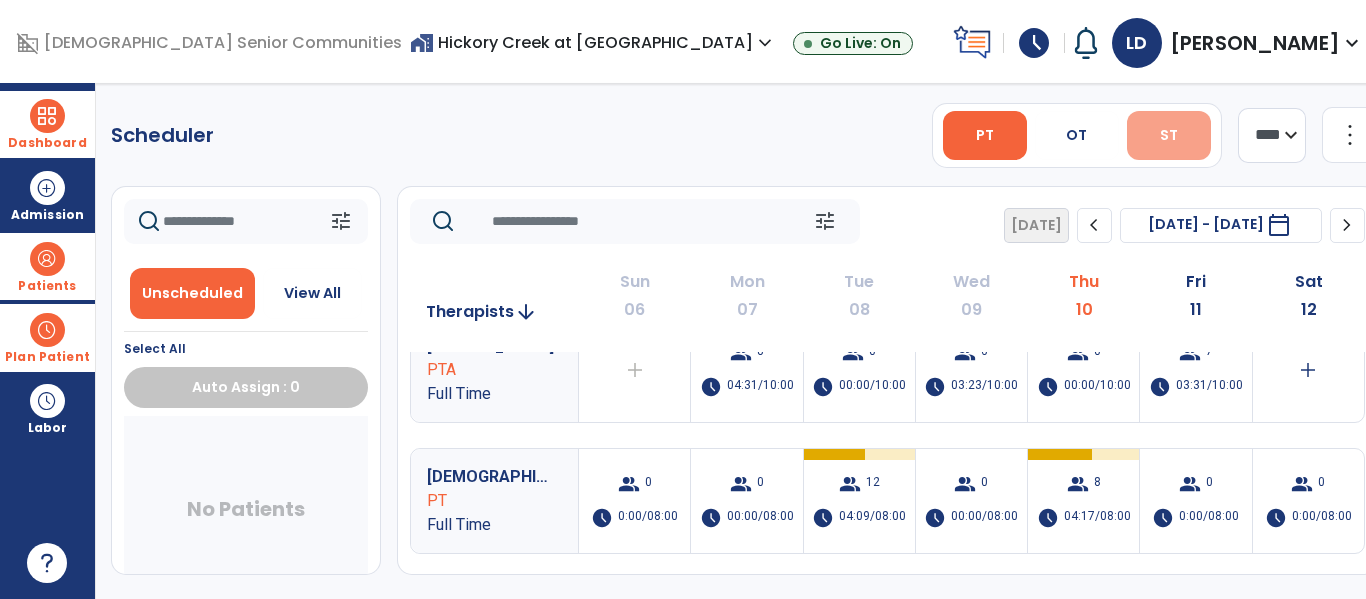 click on "ST" at bounding box center (1169, 135) 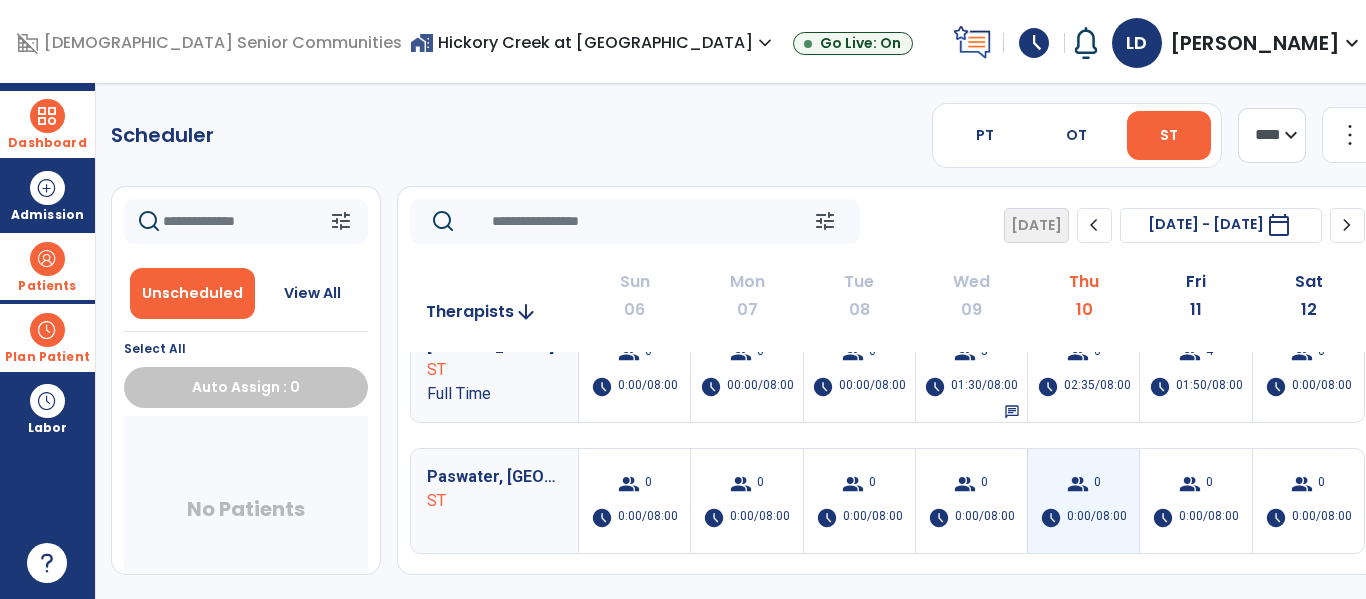 scroll, scrollTop: 0, scrollLeft: 0, axis: both 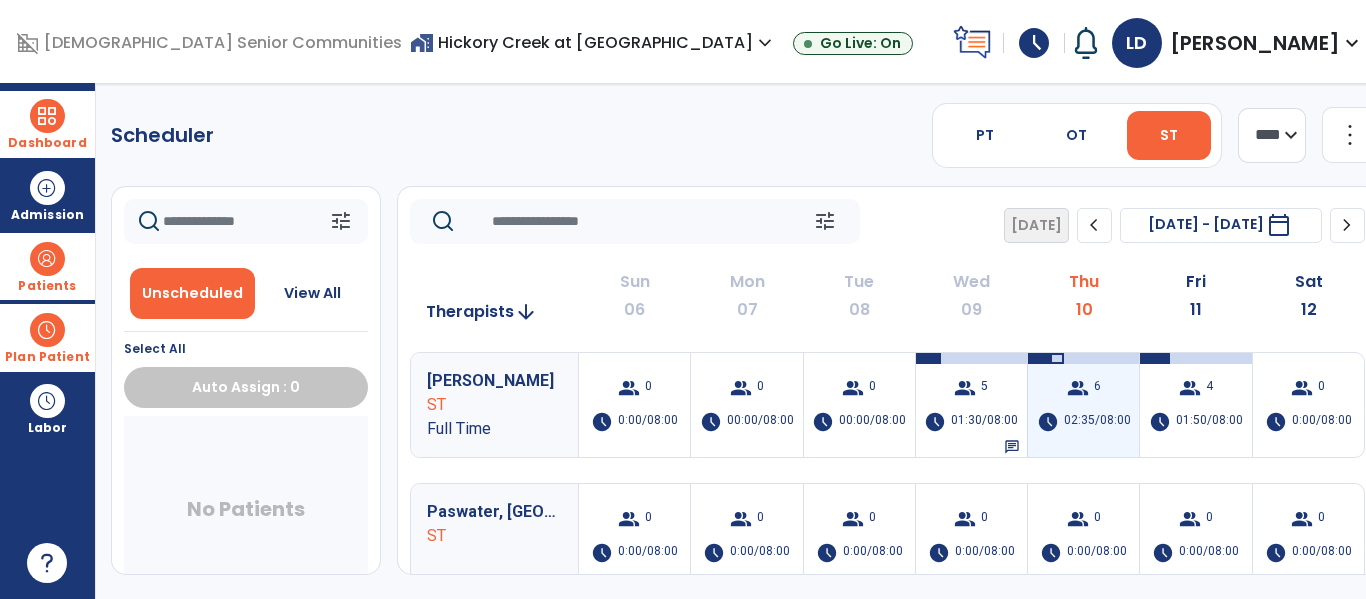 click on "group  6  schedule  02:35/08:00" at bounding box center [1083, 405] 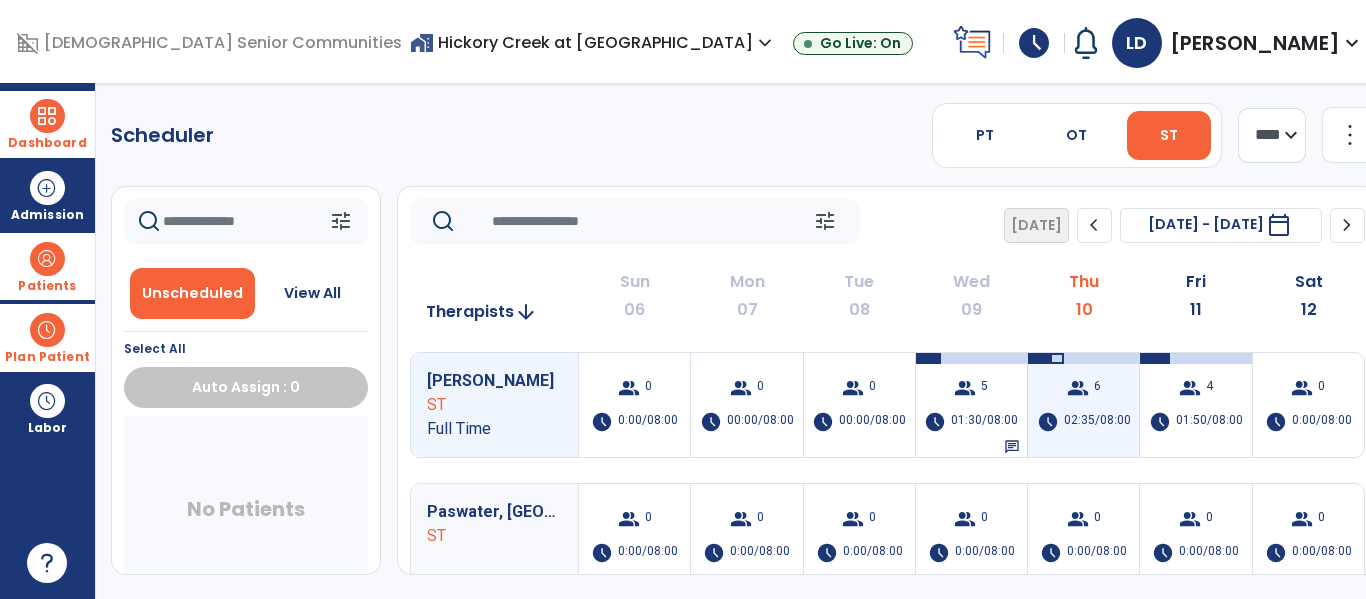 click on "group  6  schedule  02:35/08:00" at bounding box center (1083, 405) 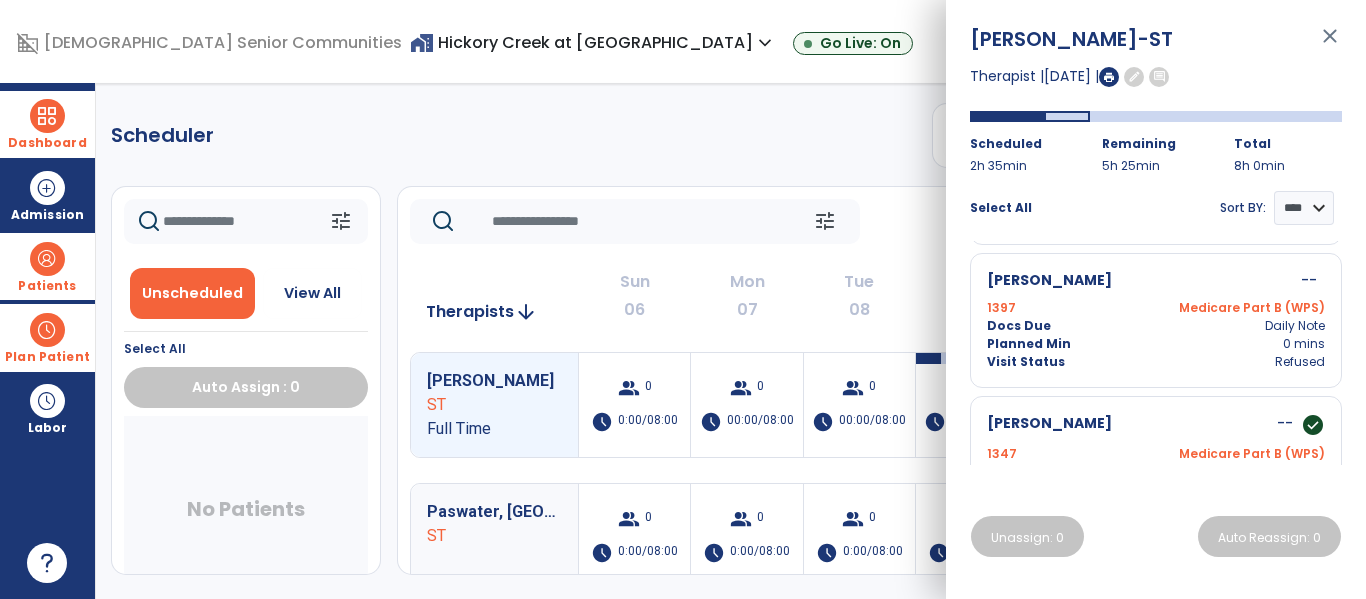 scroll, scrollTop: 671, scrollLeft: 0, axis: vertical 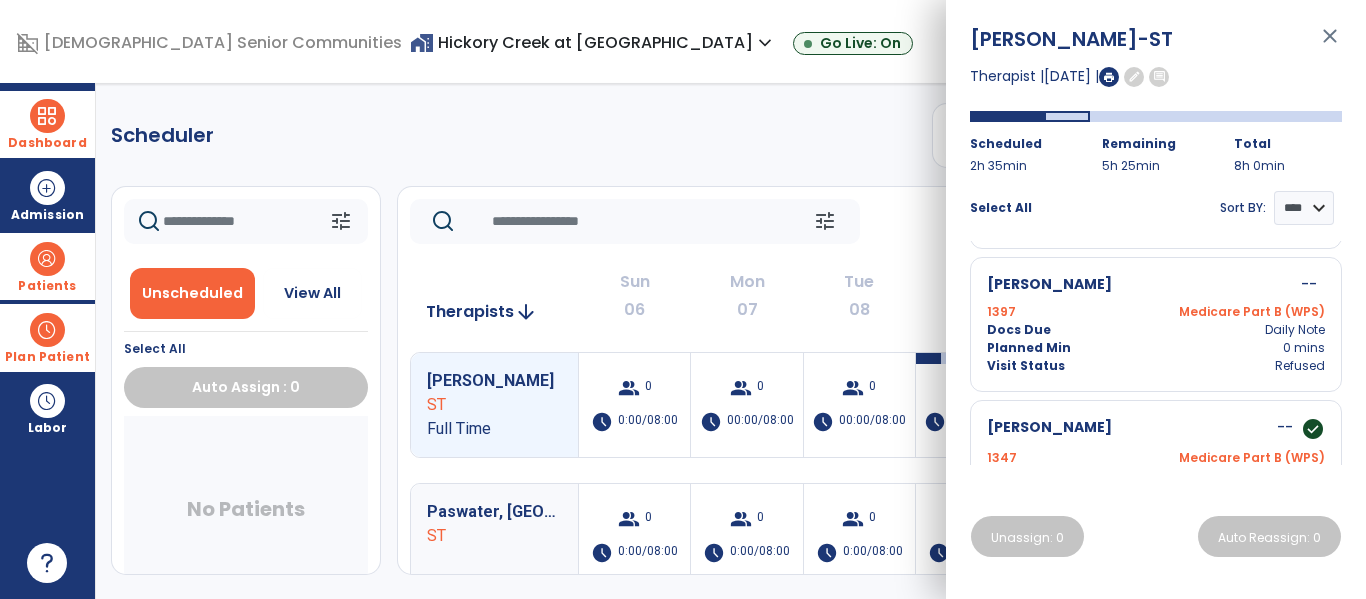 click on "close" at bounding box center [1330, 45] 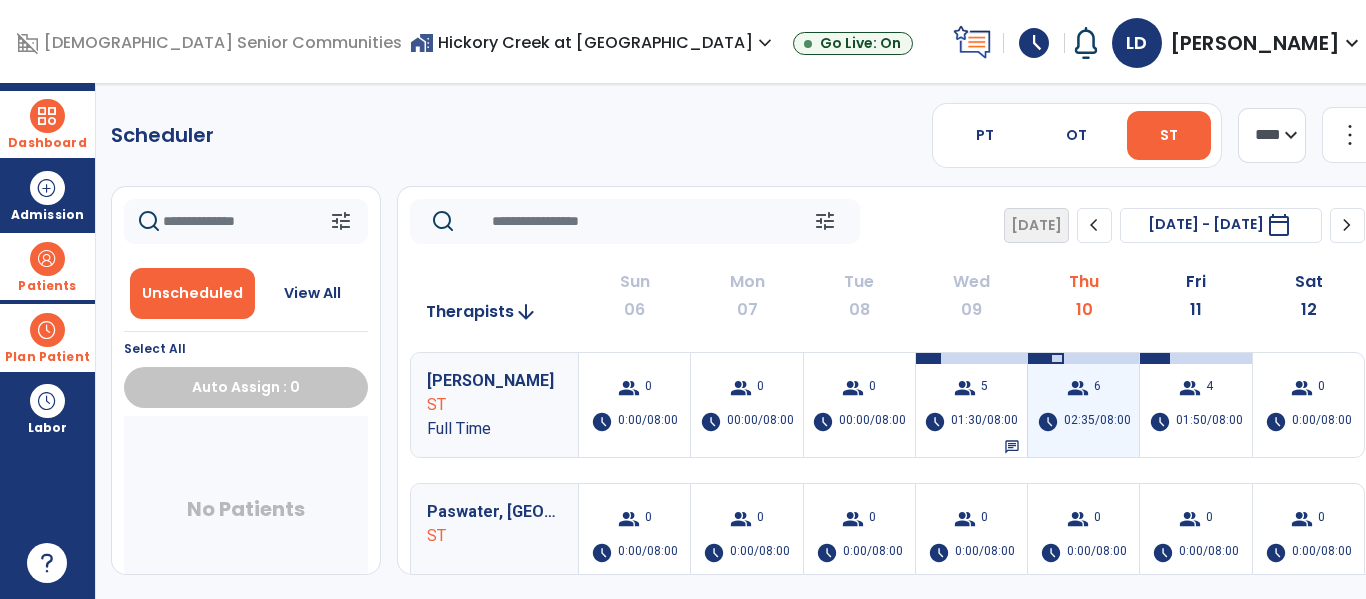 click on "group  6  schedule  02:35/08:00" at bounding box center [1083, 405] 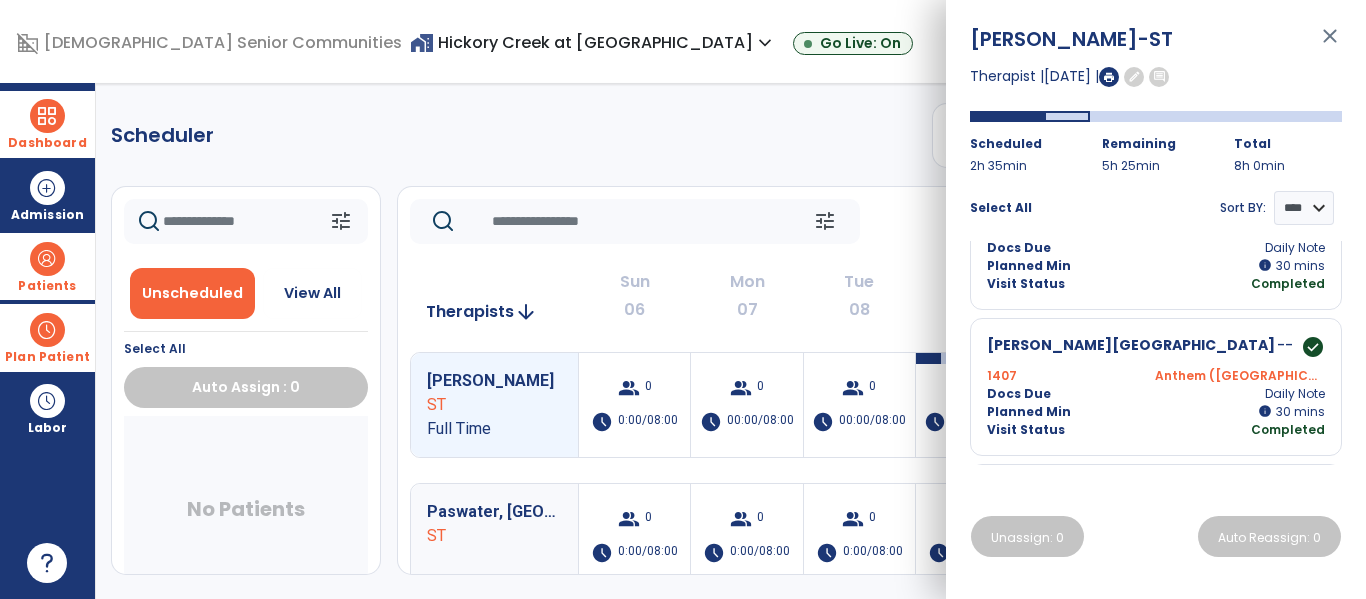 scroll, scrollTop: 323, scrollLeft: 0, axis: vertical 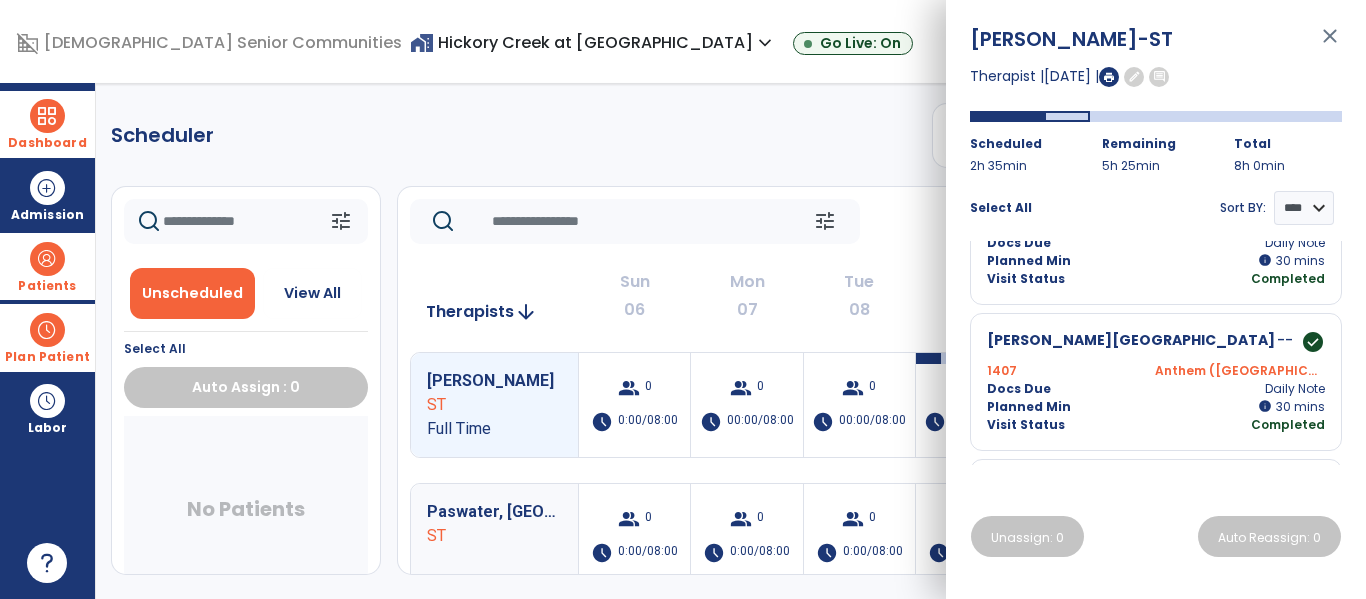 click on "close" at bounding box center (1330, 45) 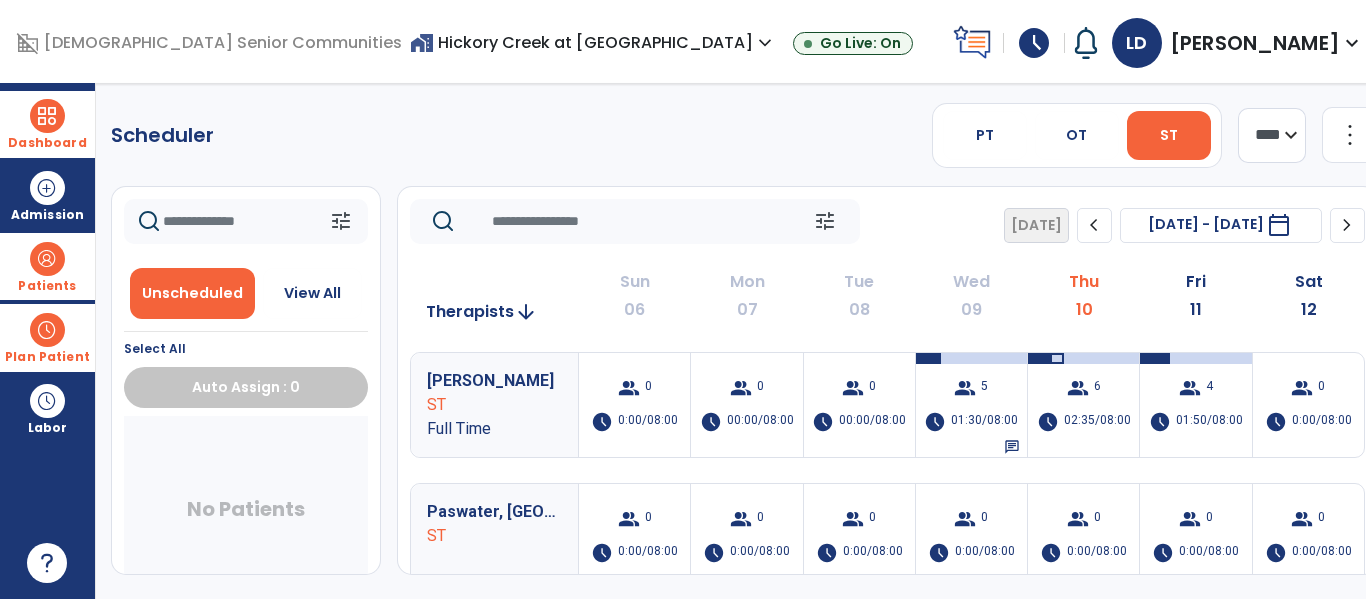 click on "Patients  format_list_bulleted  Patient List  space_dashboard  Patient Board  insert_chart  PDPM Board" at bounding box center [47, 266] 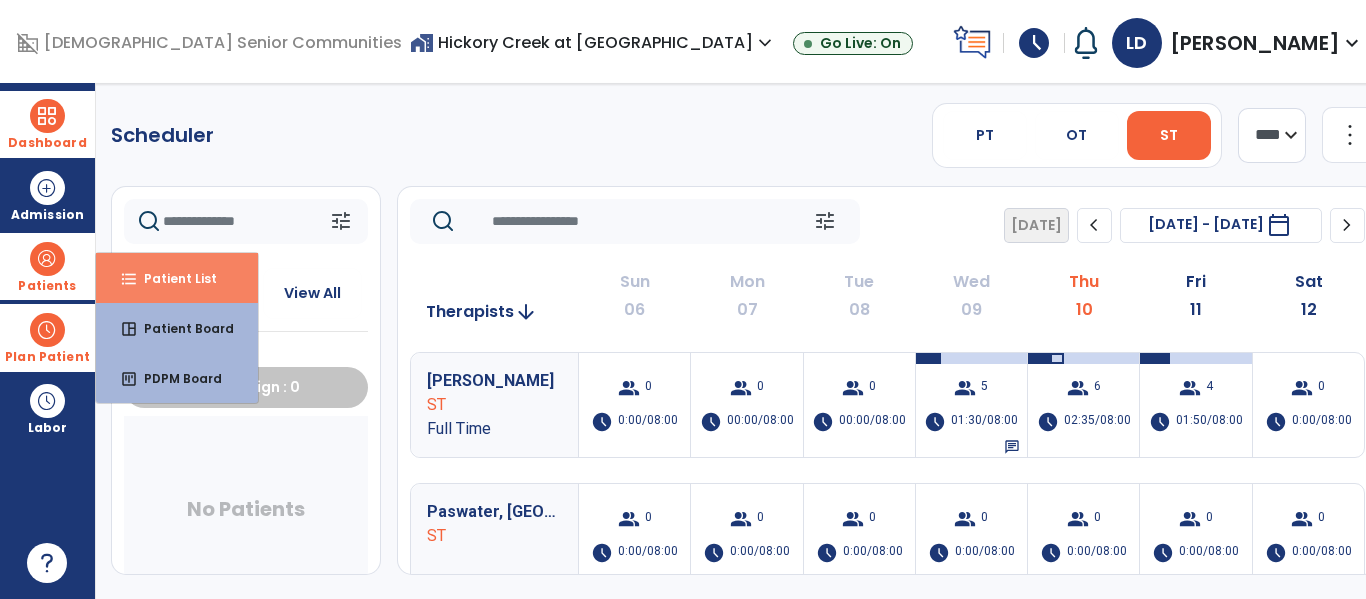 click on "Patient List" at bounding box center (172, 278) 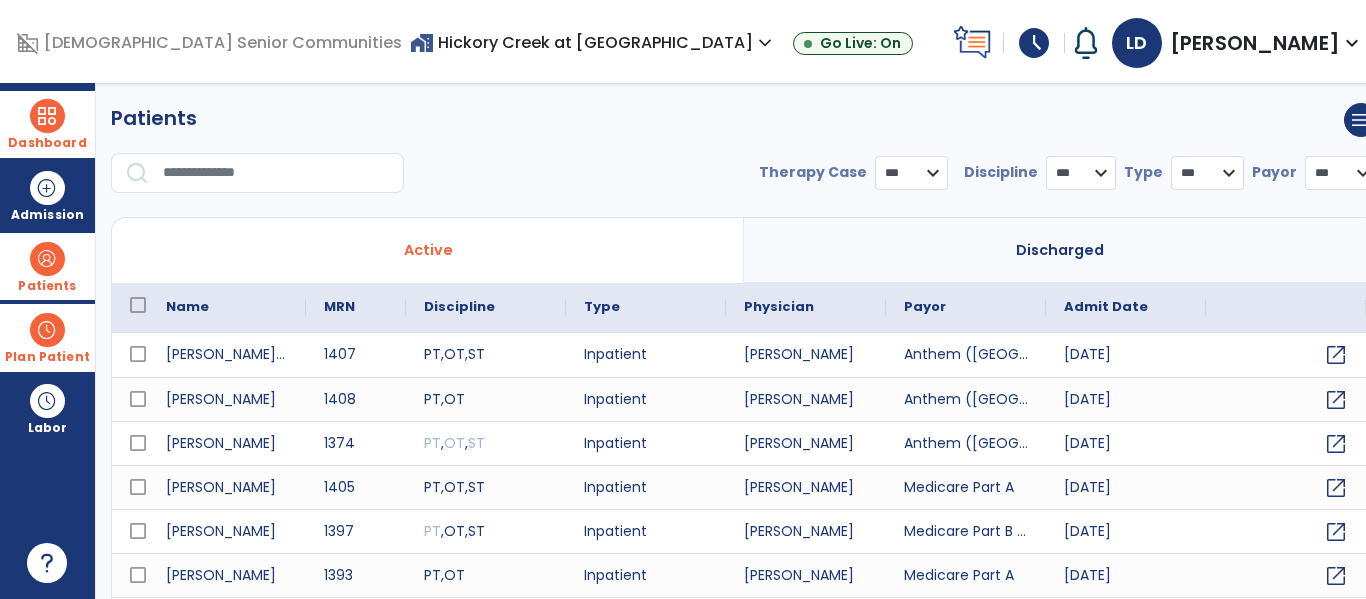 select on "***" 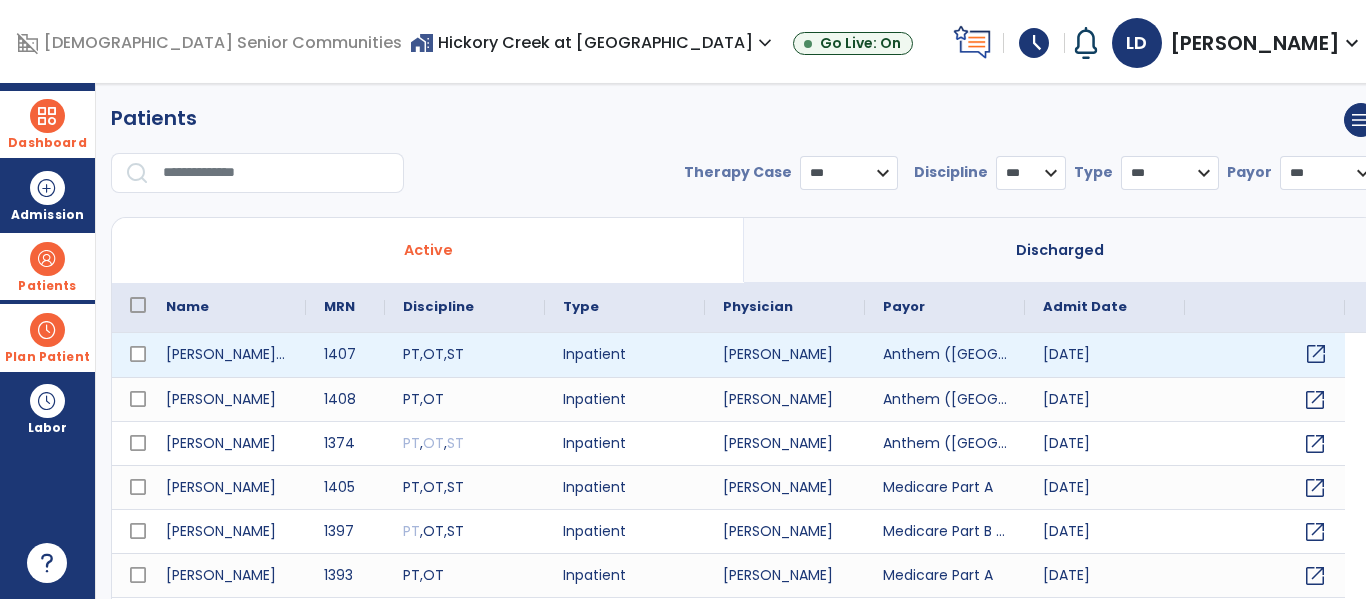 click on "open_in_new" at bounding box center (1316, 354) 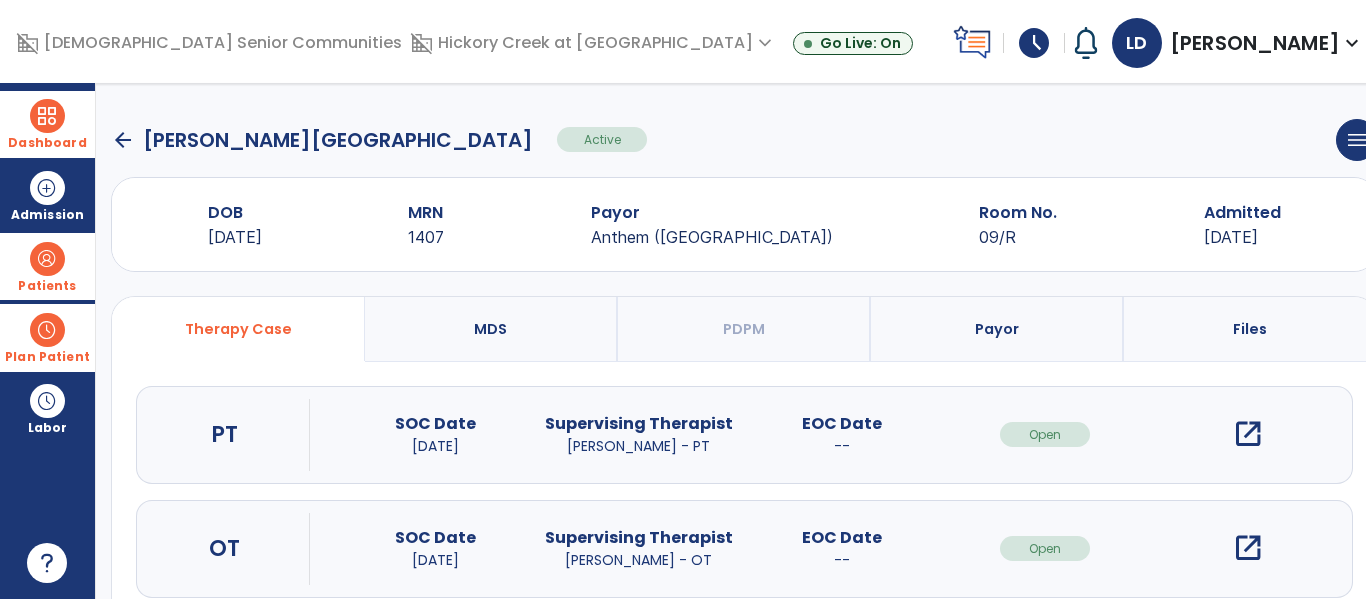 scroll, scrollTop: 162, scrollLeft: 0, axis: vertical 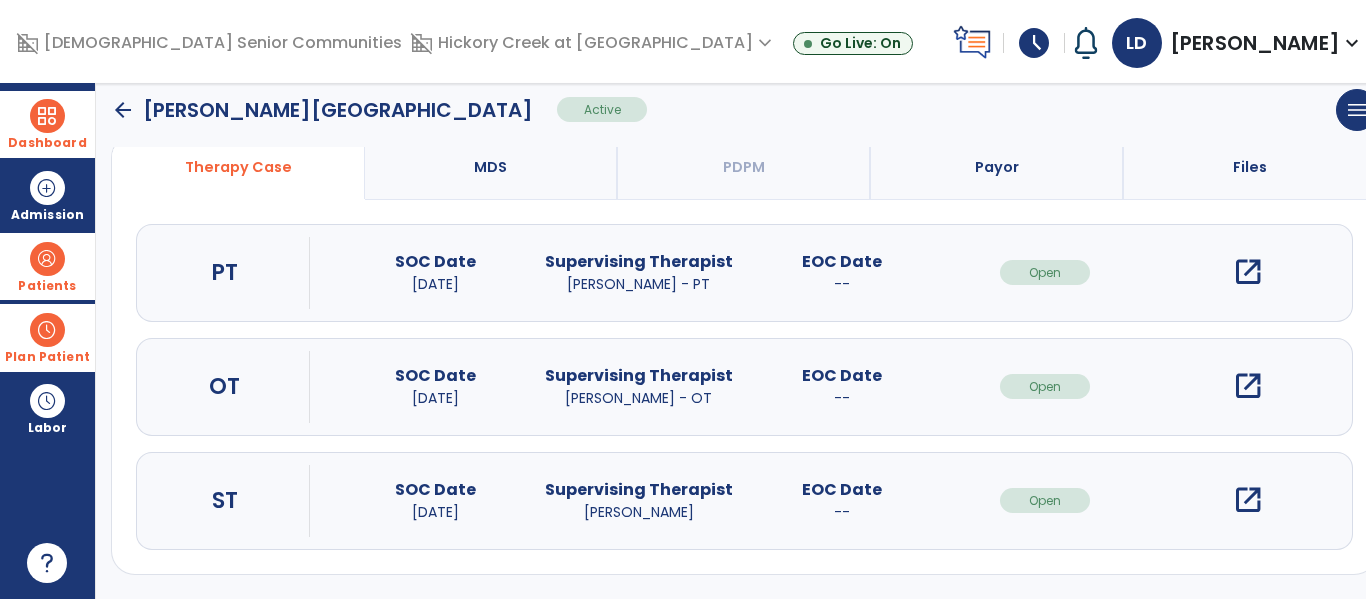 click on "open_in_new" at bounding box center (1248, 500) 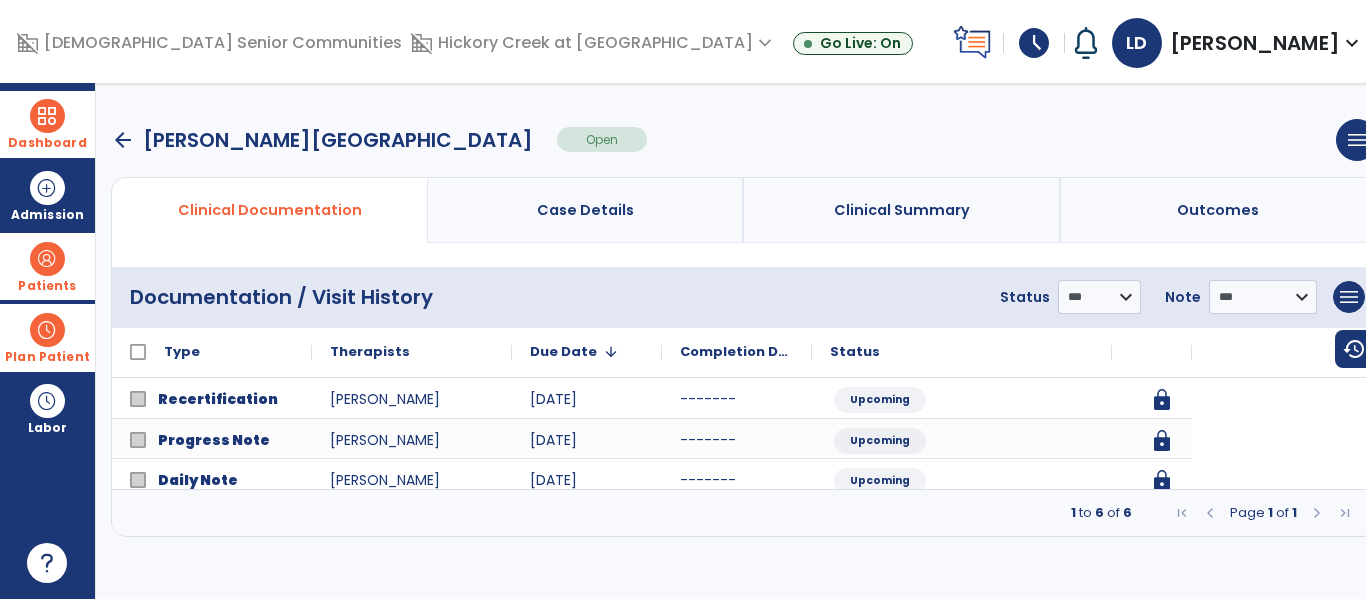 scroll, scrollTop: 0, scrollLeft: 0, axis: both 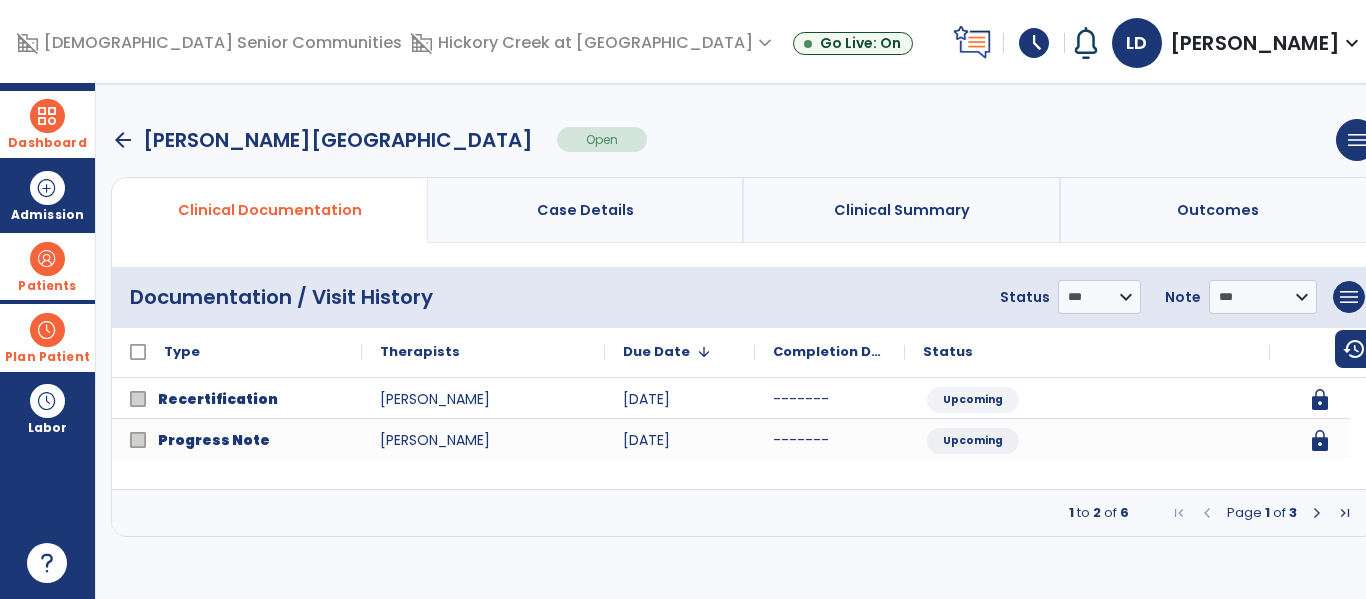 click at bounding box center [1317, 513] 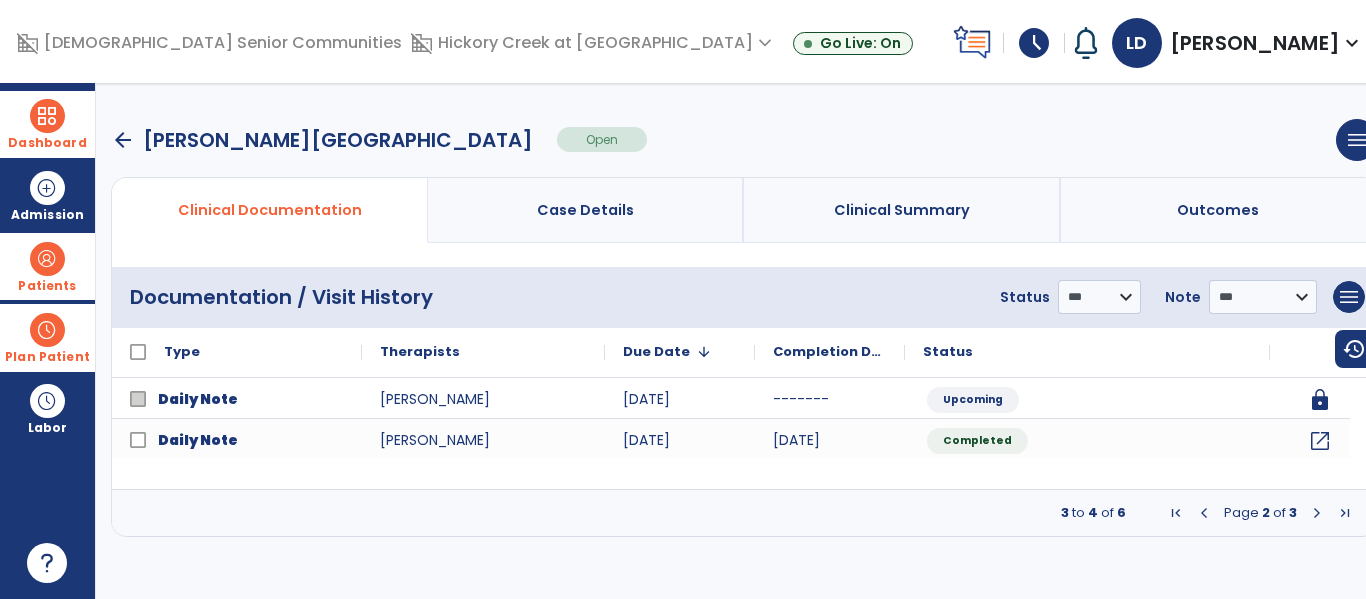 click at bounding box center [1317, 513] 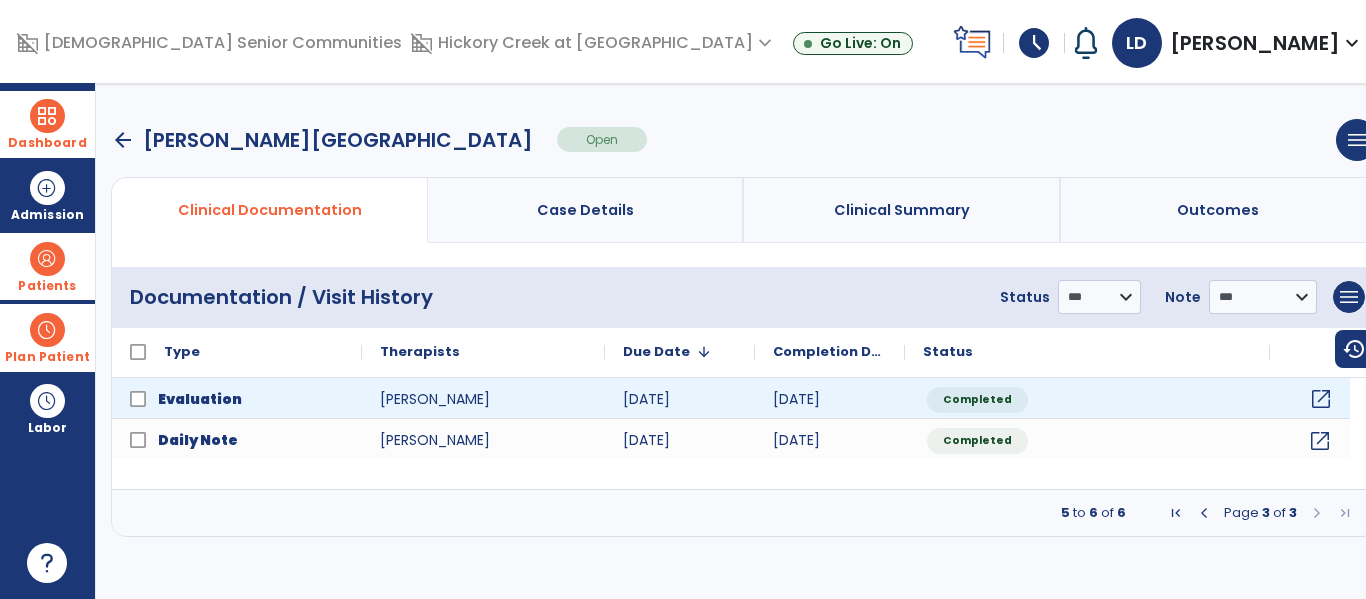 click on "open_in_new" 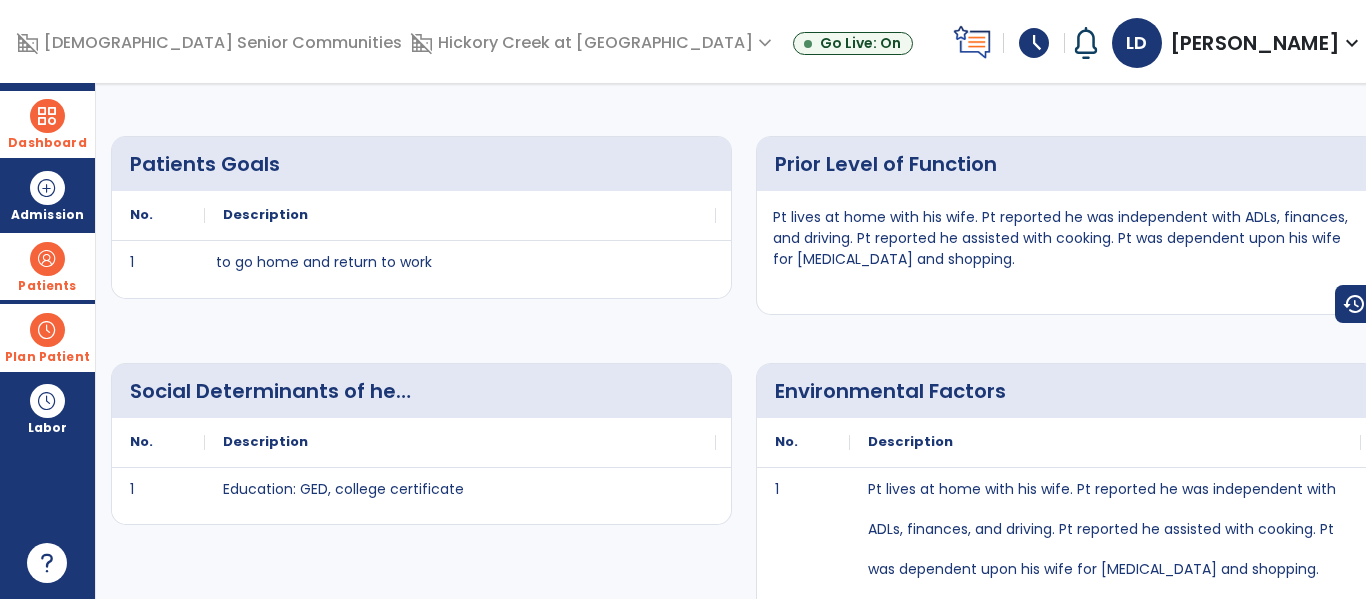 scroll, scrollTop: 0, scrollLeft: 0, axis: both 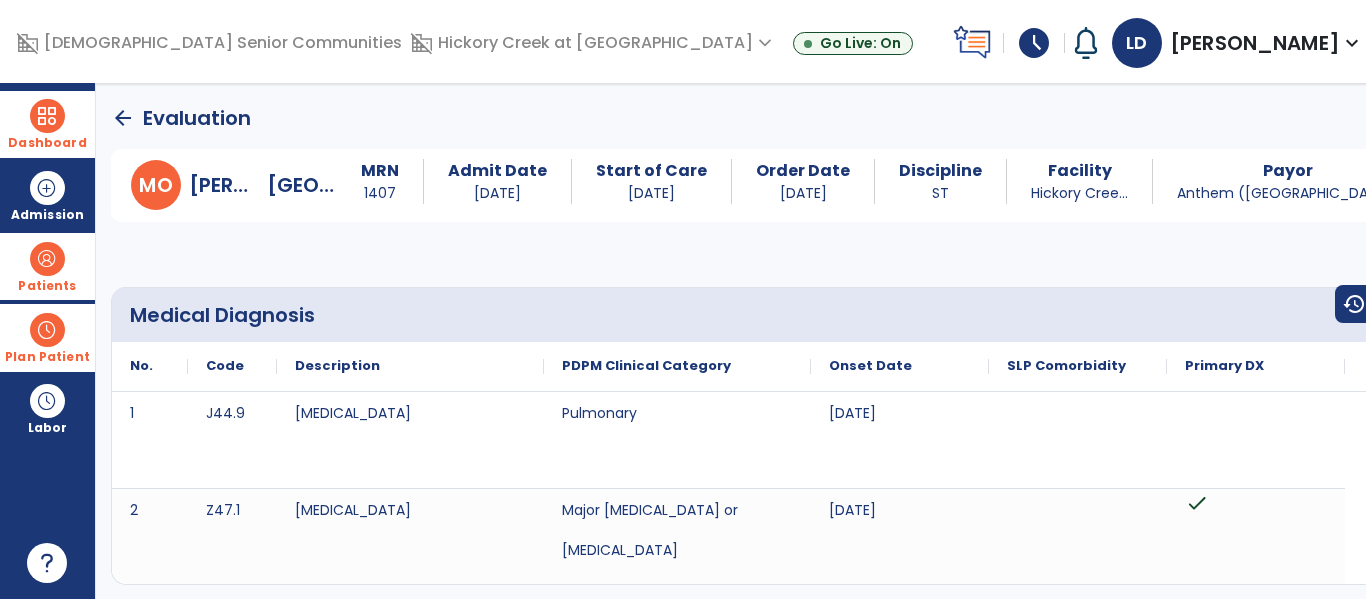 click on "arrow_back" 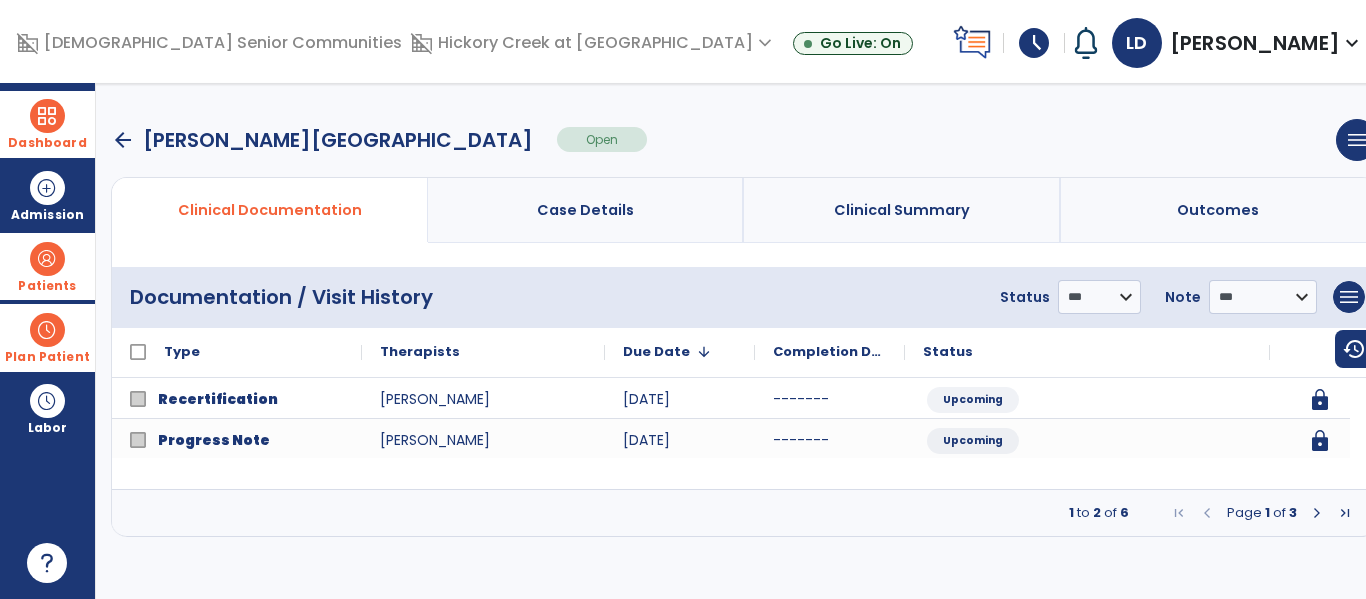 click at bounding box center (1317, 513) 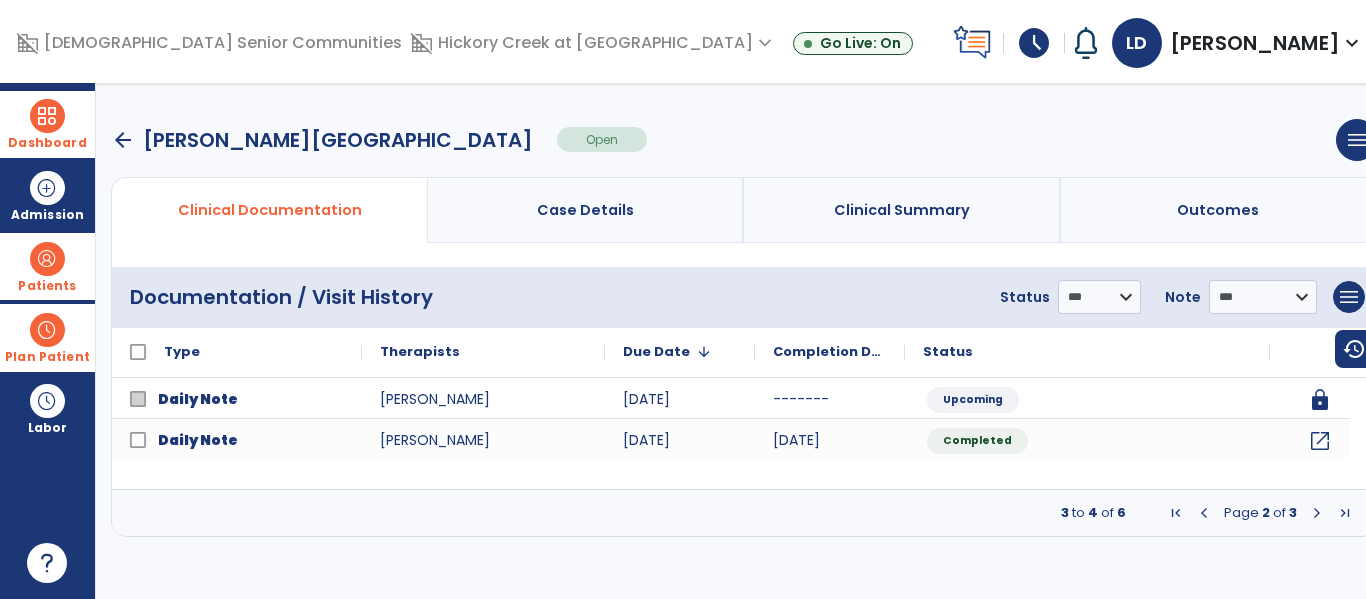 click at bounding box center [1317, 513] 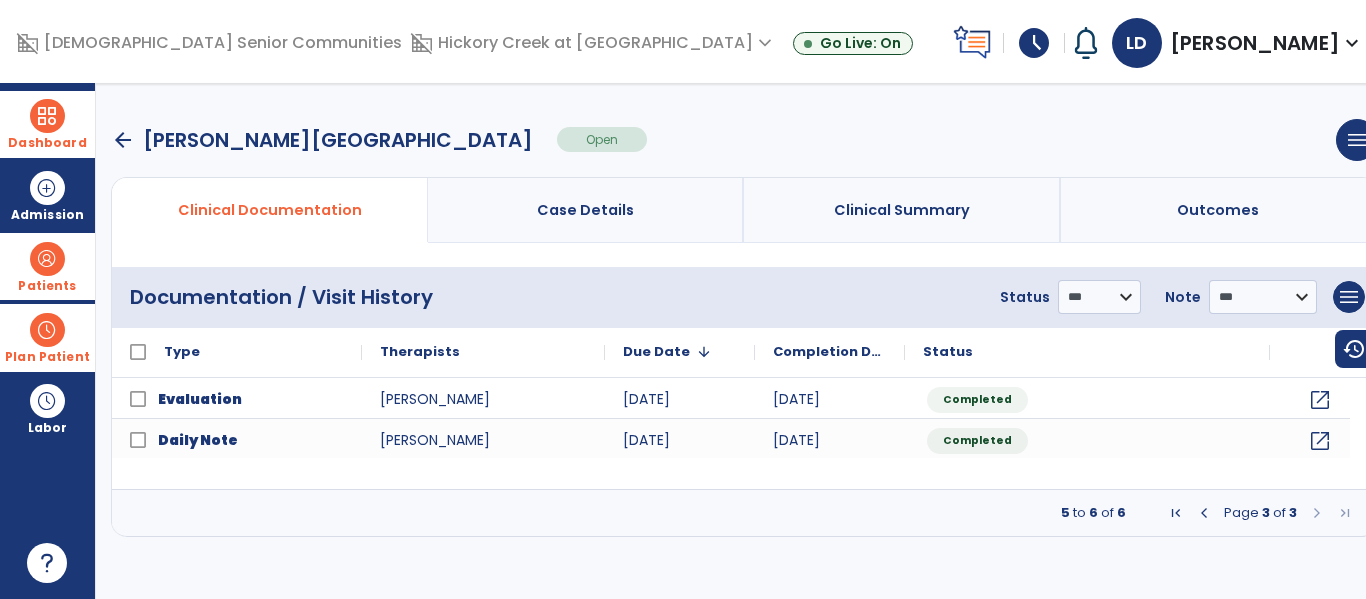 click at bounding box center (1204, 513) 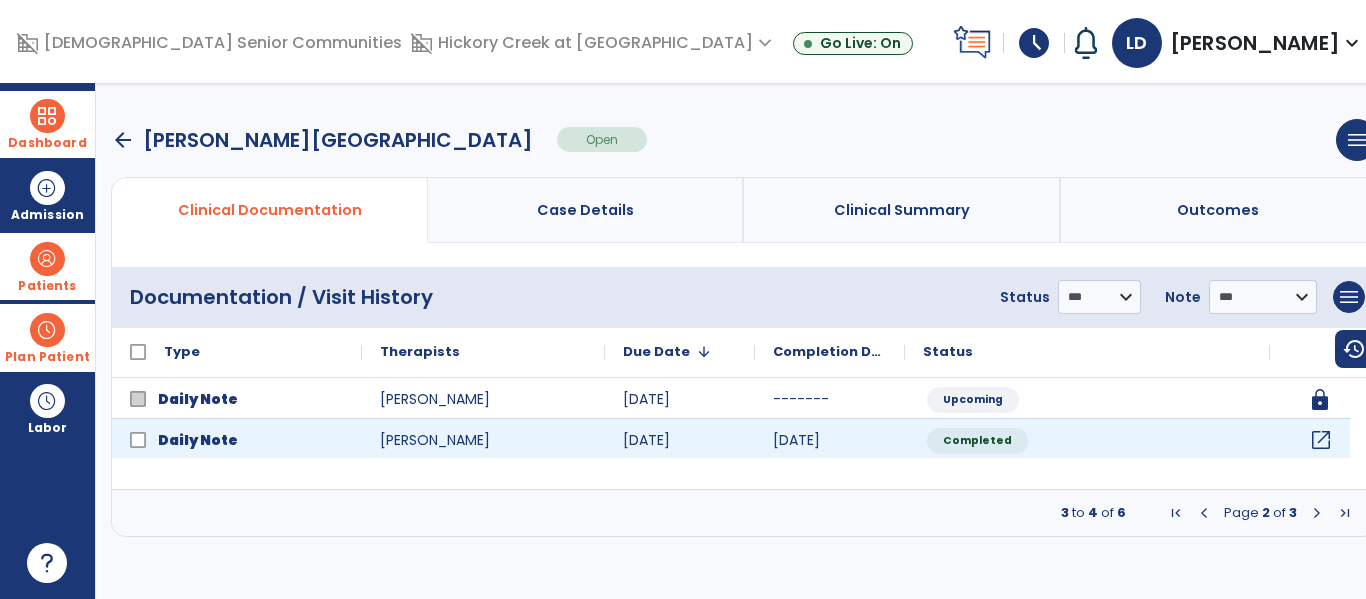 click on "open_in_new" 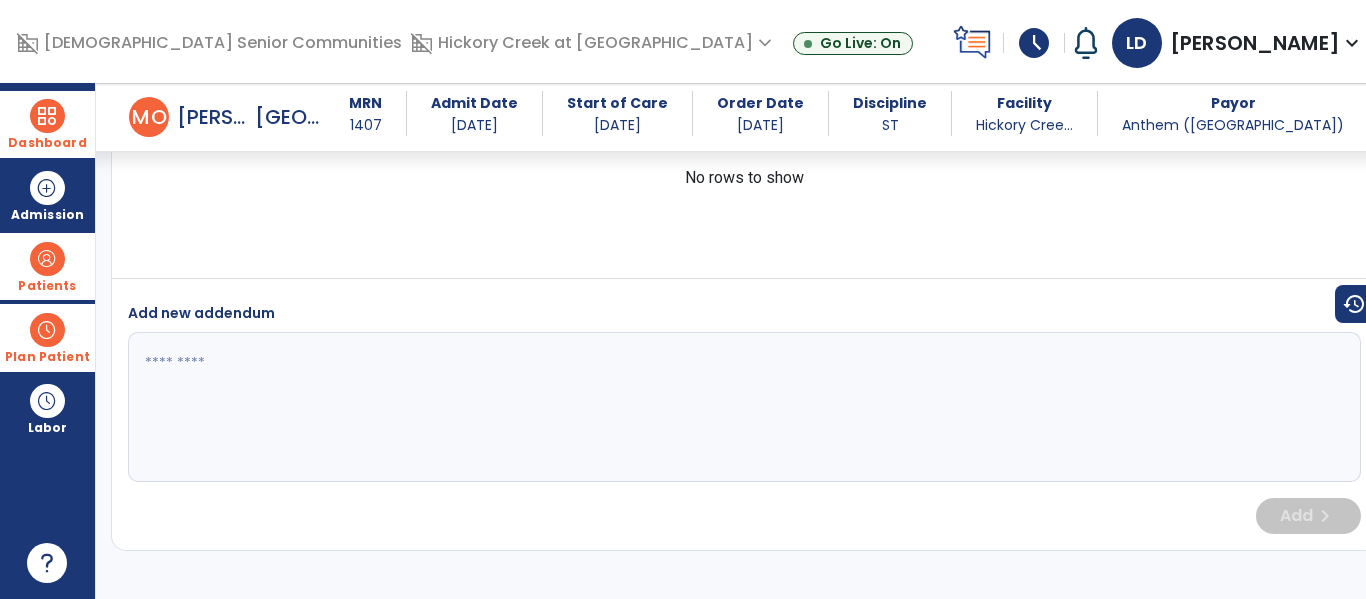 scroll, scrollTop: 0, scrollLeft: 0, axis: both 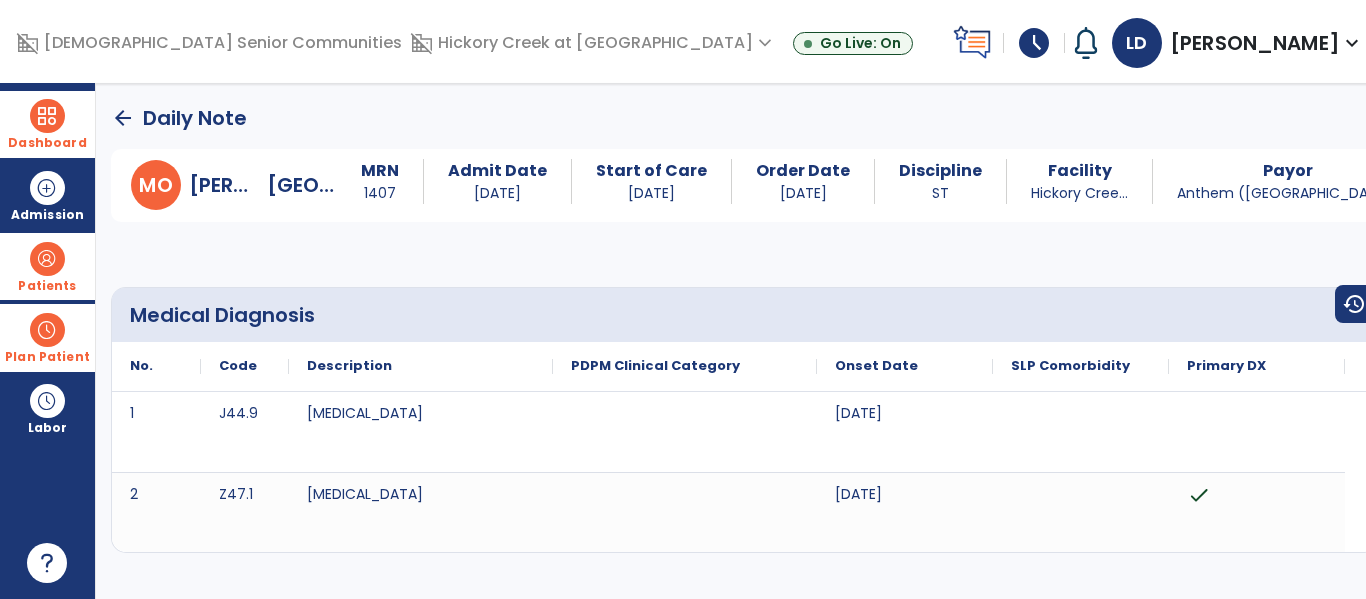 click on "arrow_back   Daily Note   M  O  Marsh,   Orville  MRN 1407 Admit Date 07/02/2025 Start of Care 07/09/2025 Order Date 07/09/2025 Discipline ST Facility Hickory Cree... Payor Anthem (MI) Service Date 07/10/2025 Medical Diagnosis
No.
Code
Description 1 2" at bounding box center (744, 341) 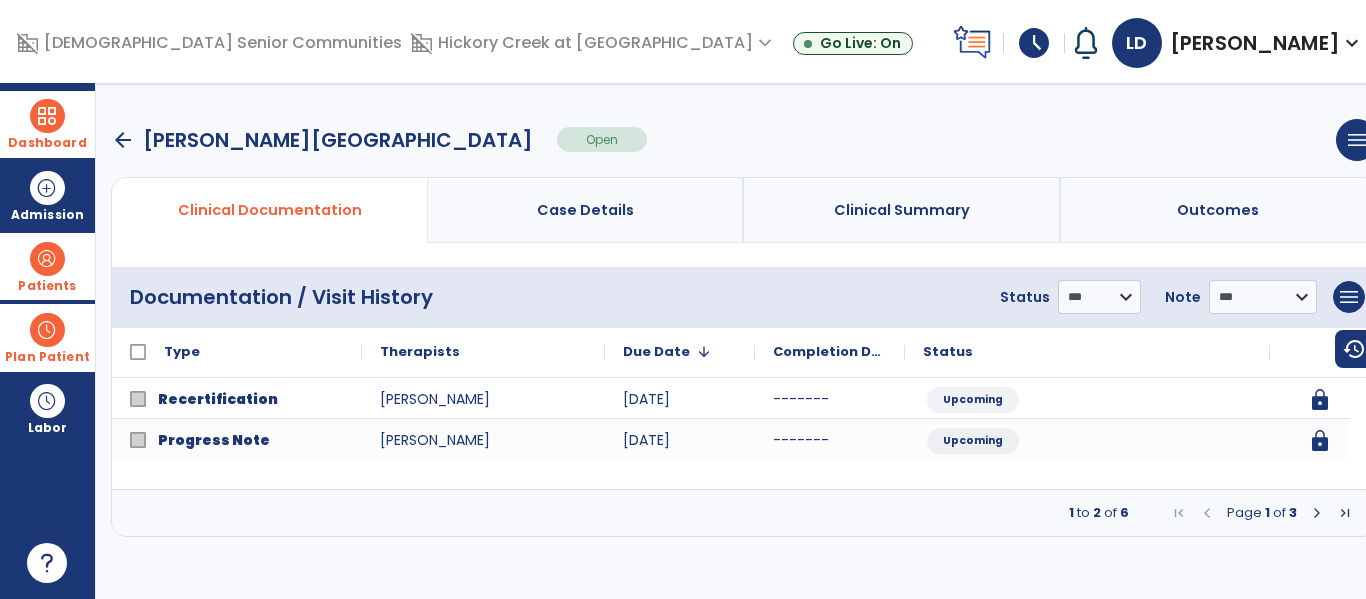 click at bounding box center [1317, 513] 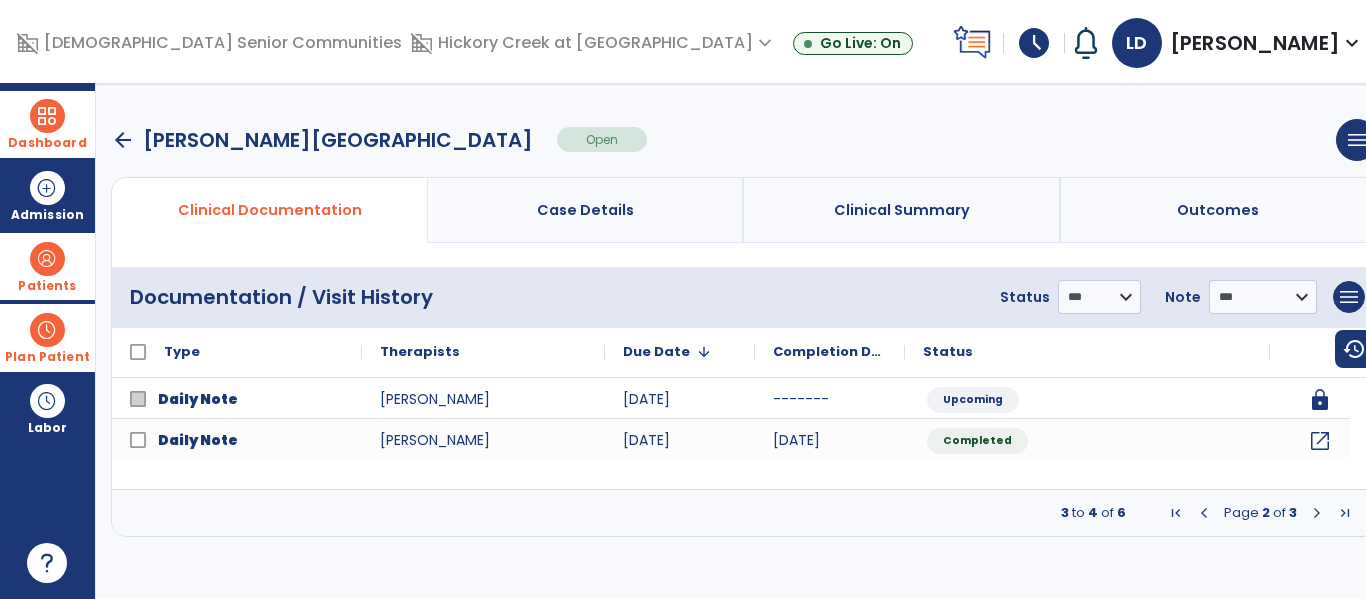 click on "arrow_back" at bounding box center [123, 140] 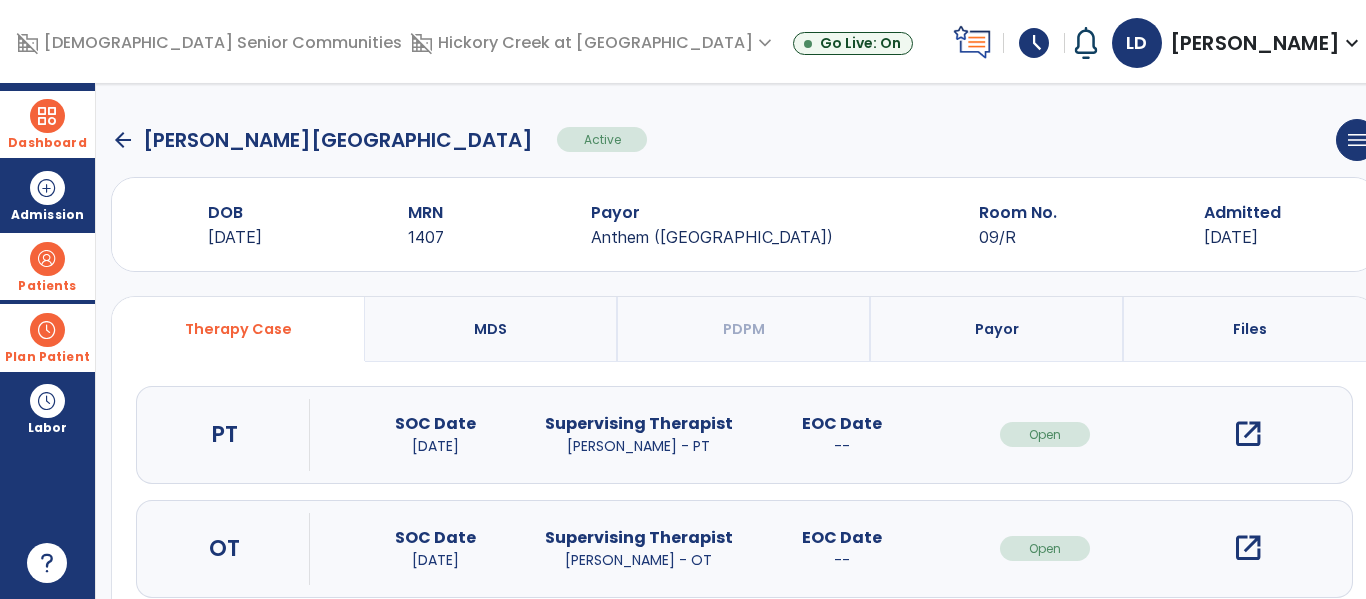 click on "arrow_back" 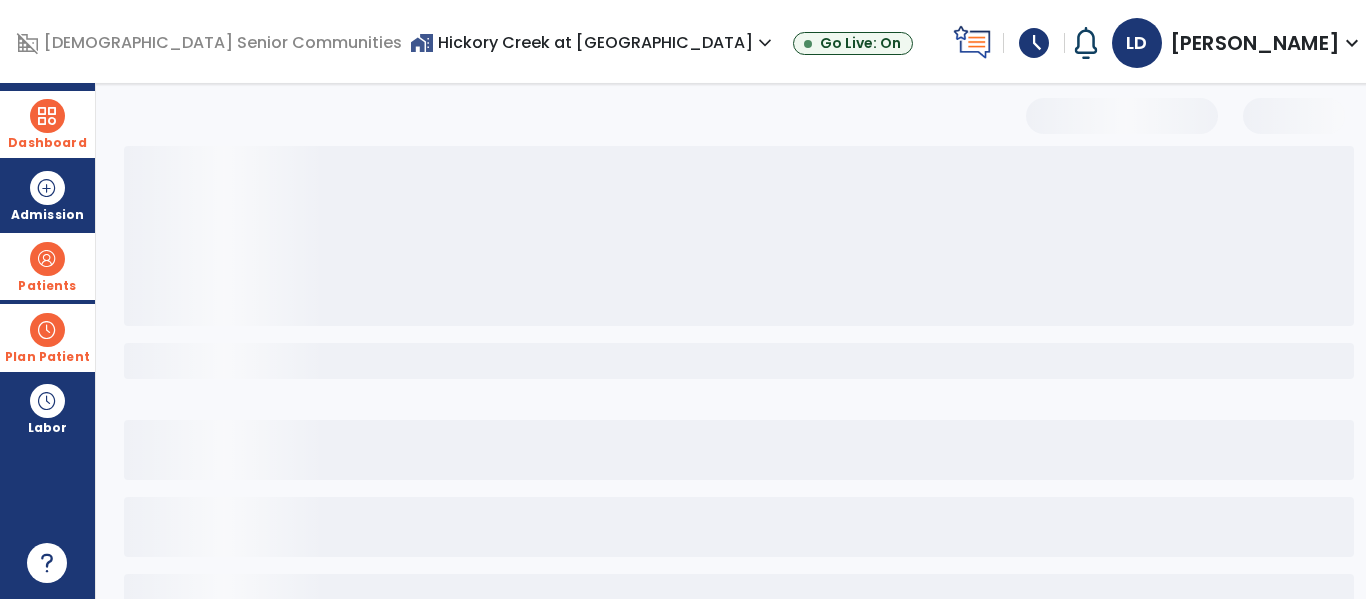 select on "***" 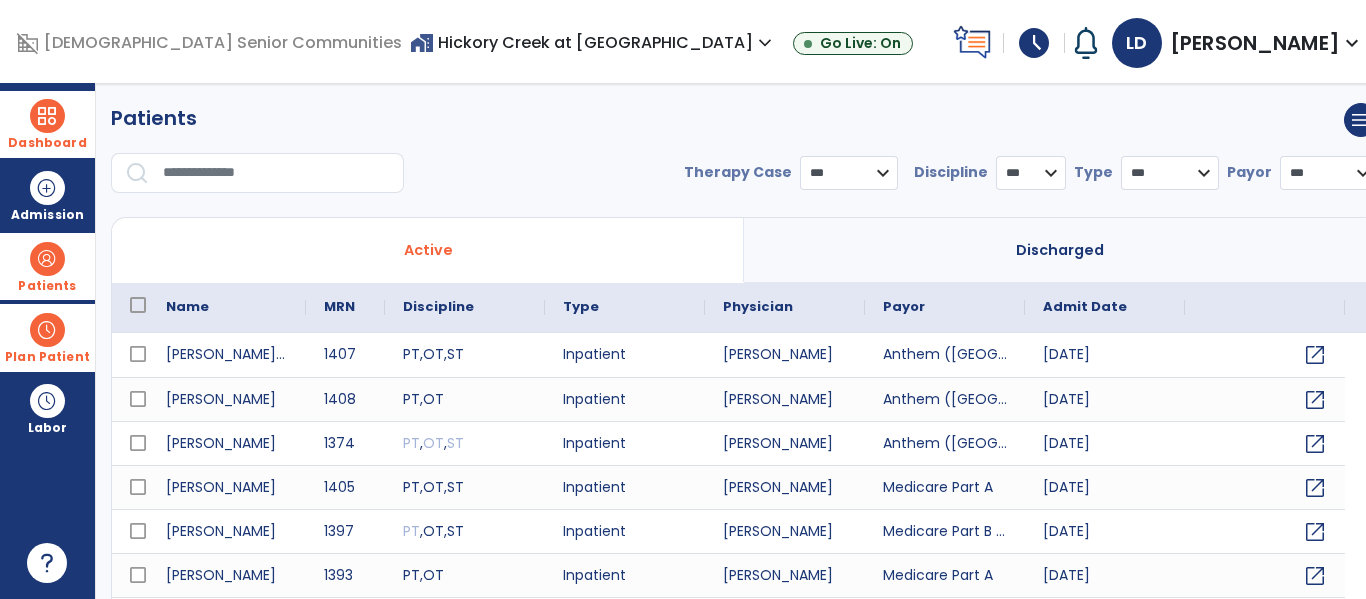 click at bounding box center [276, 173] 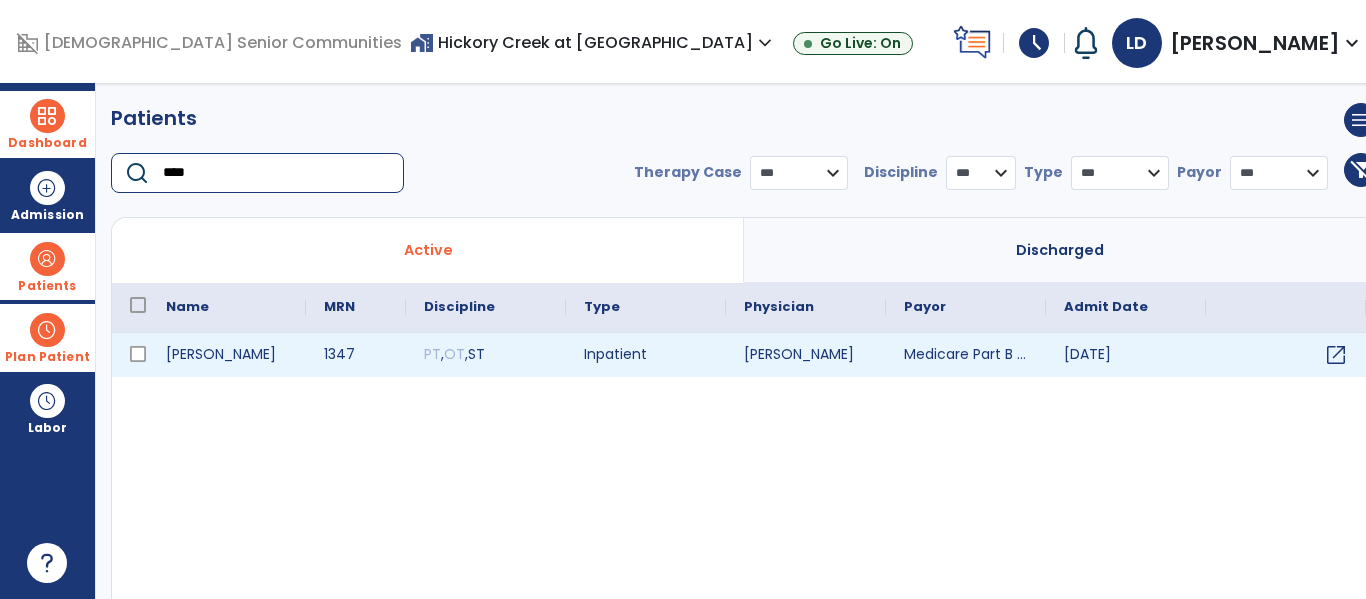 type on "****" 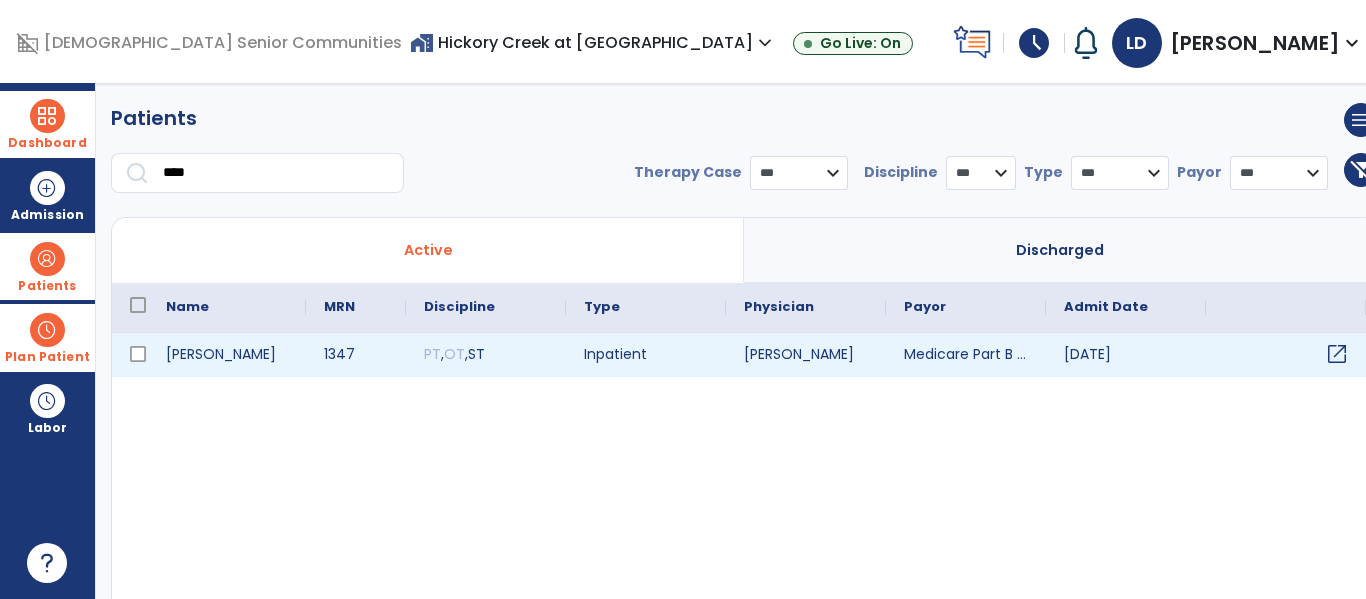 click on "open_in_new" at bounding box center [1286, 355] 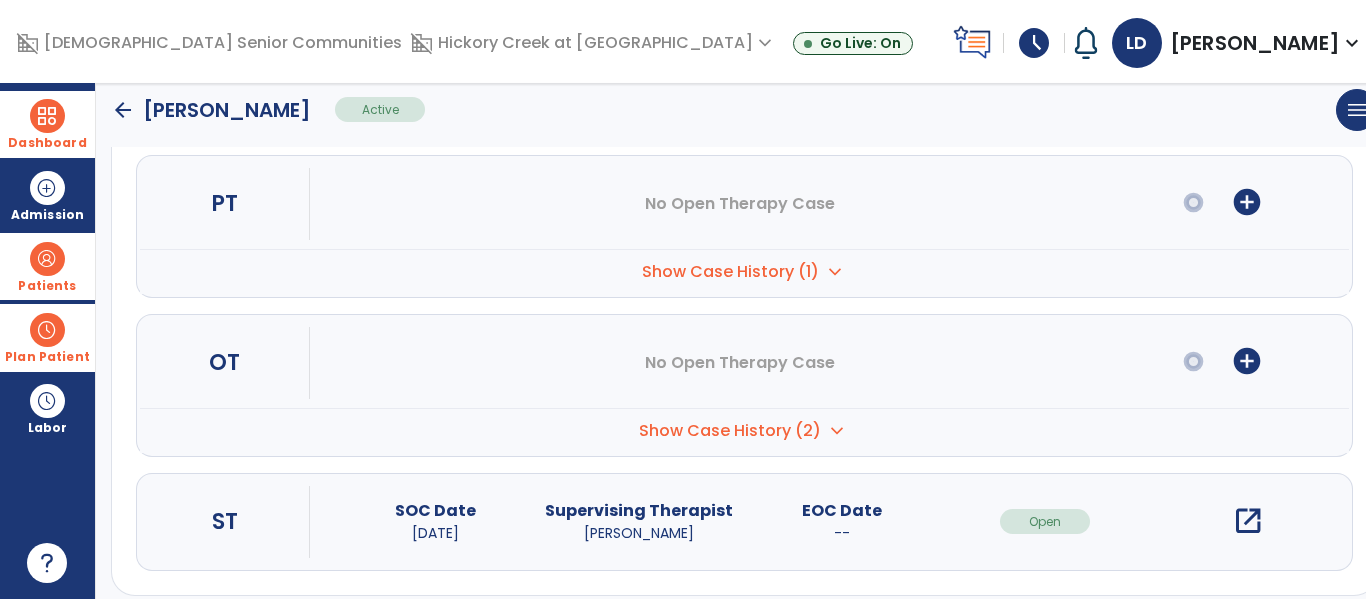 scroll, scrollTop: 277, scrollLeft: 0, axis: vertical 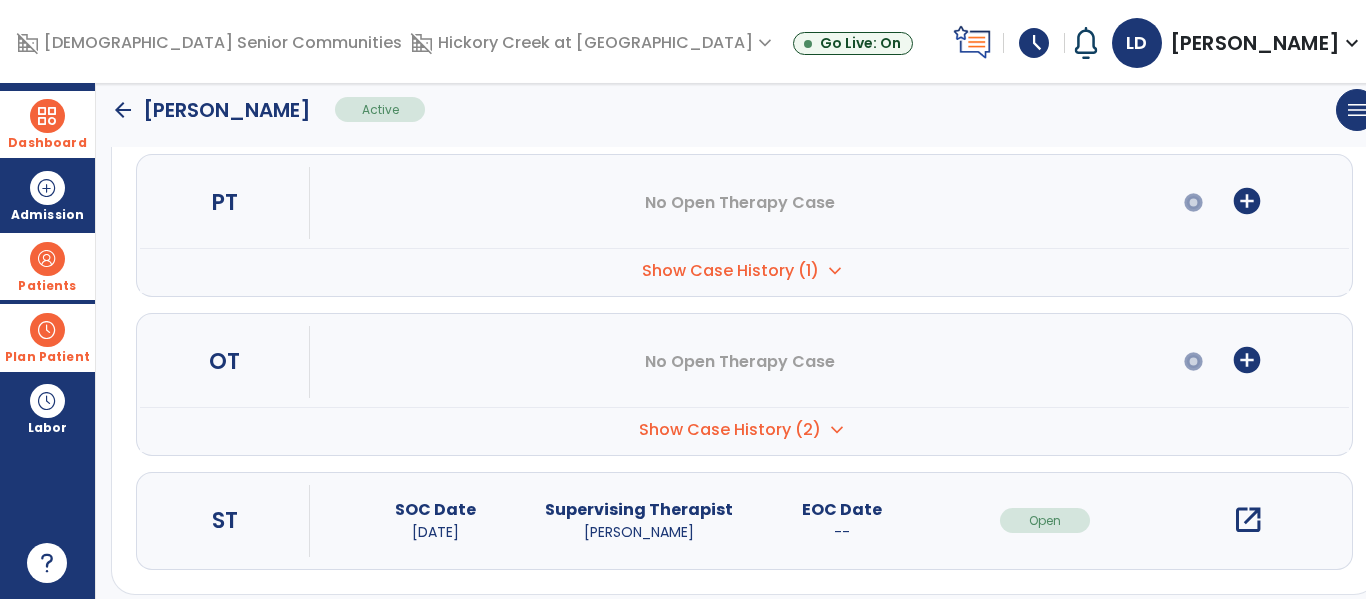 click on "open_in_new" at bounding box center [1248, 520] 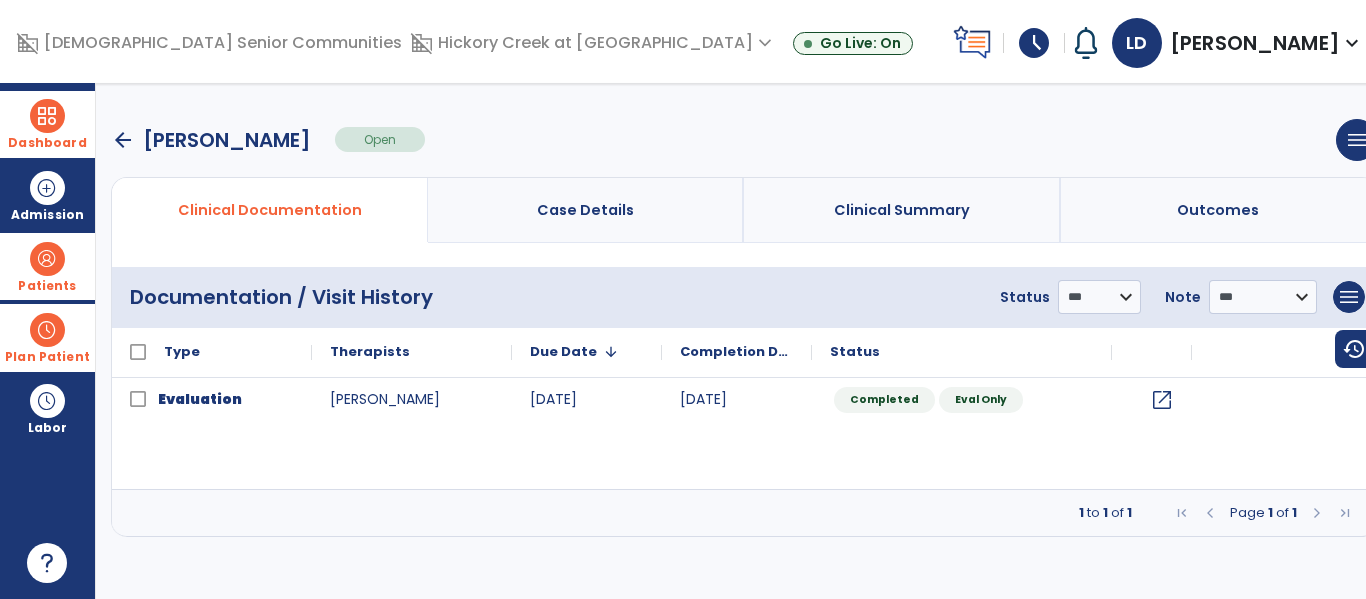 scroll, scrollTop: 0, scrollLeft: 0, axis: both 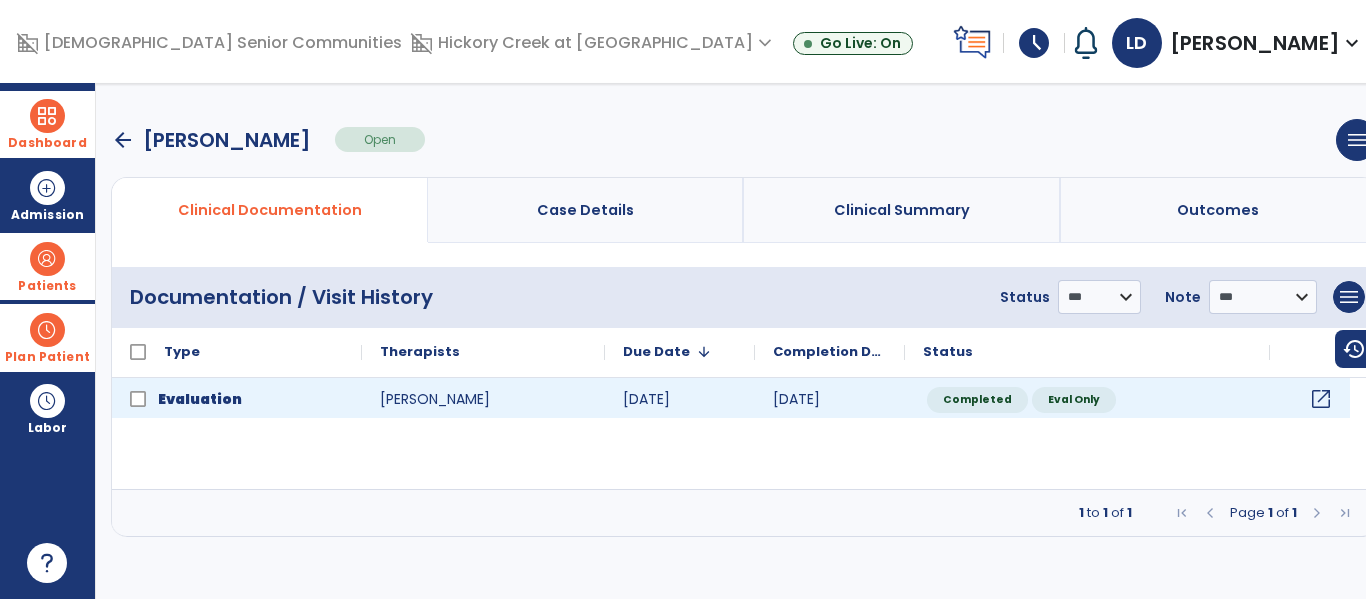 click on "open_in_new" 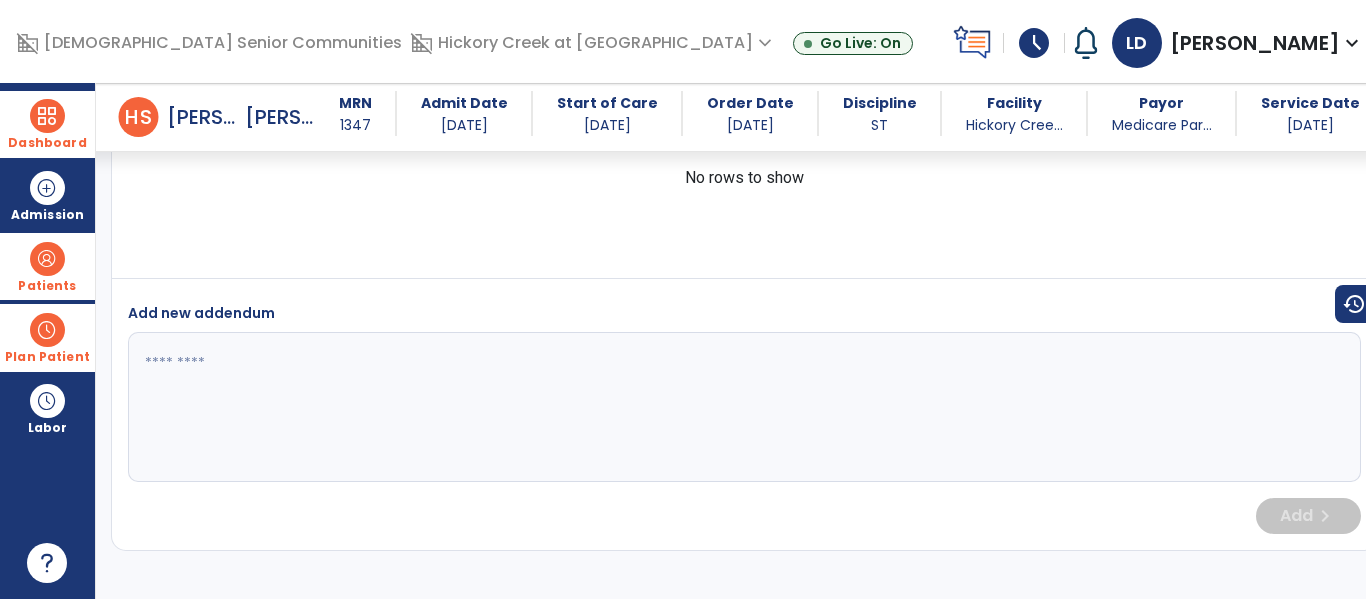 scroll, scrollTop: 0, scrollLeft: 0, axis: both 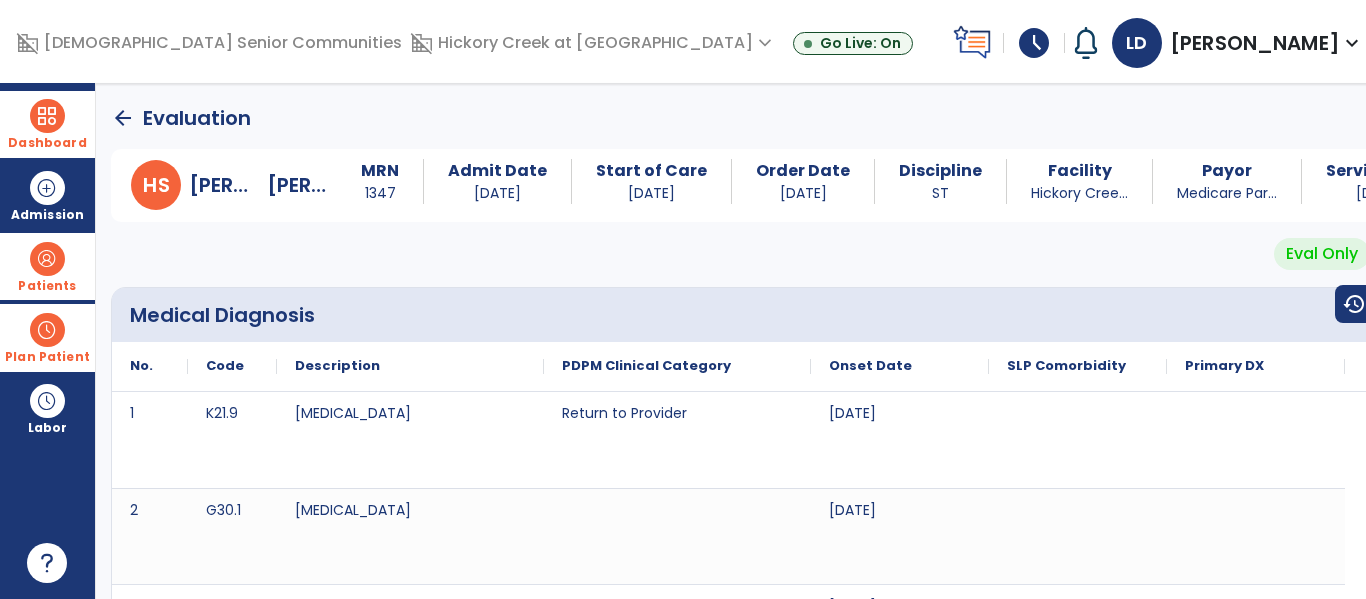 click on "arrow_back" 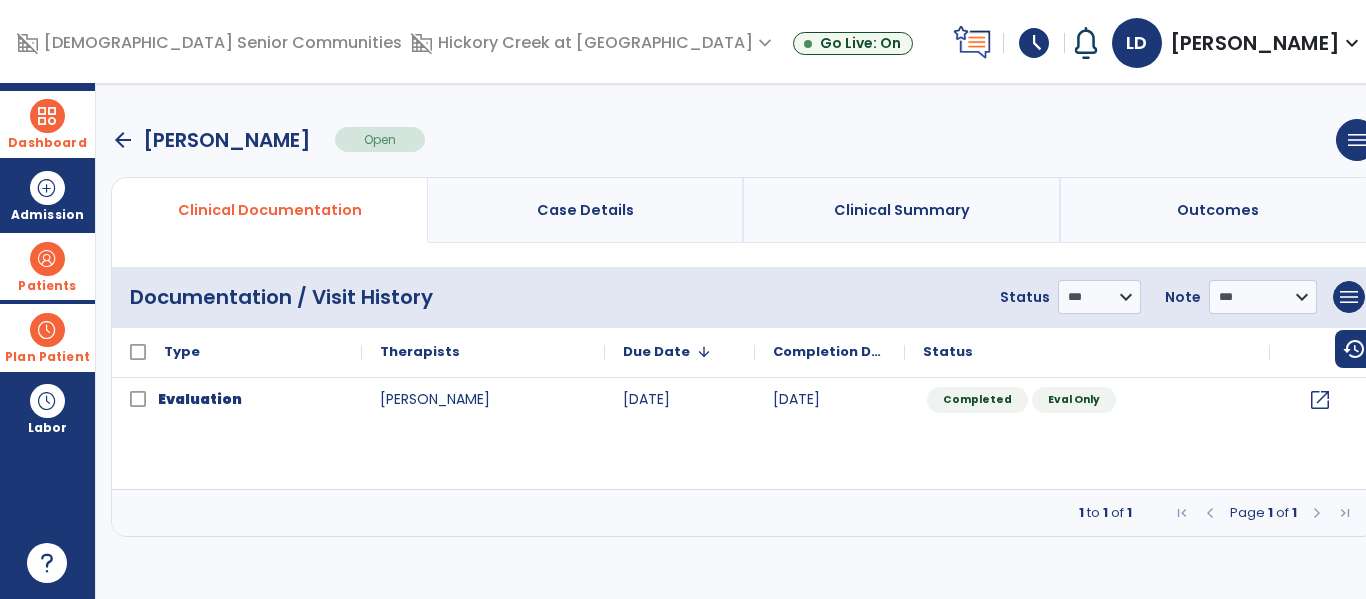 click on "arrow_back" at bounding box center [123, 140] 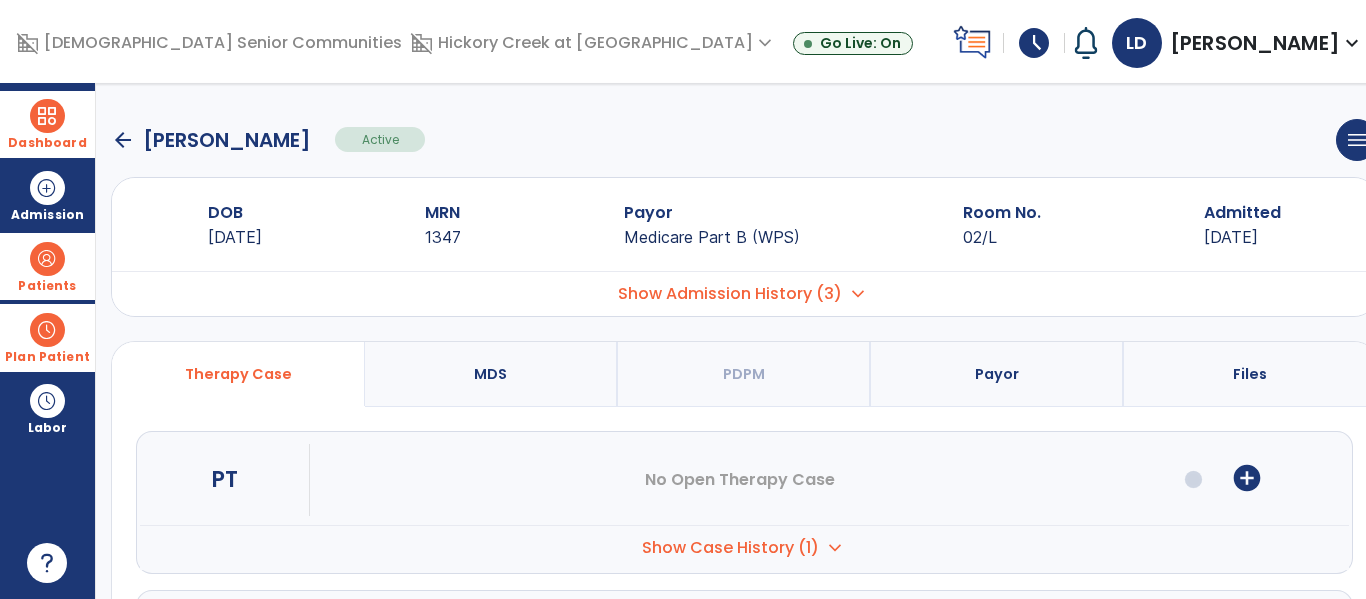 click on "arrow_back" 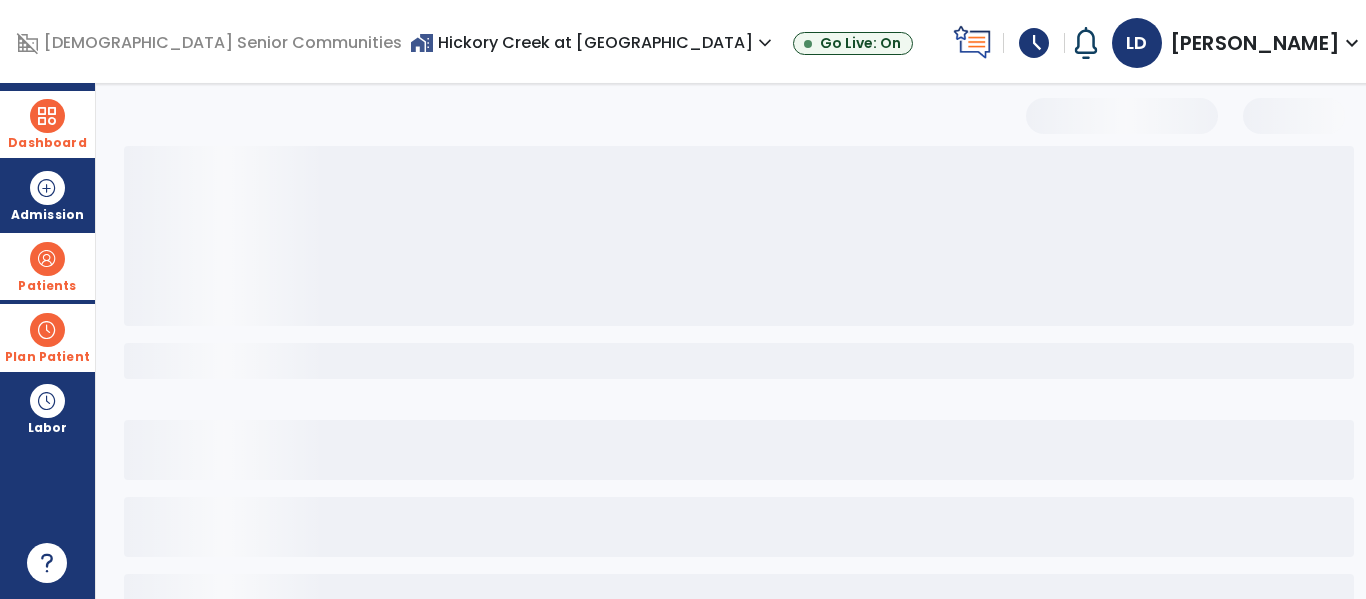 select on "***" 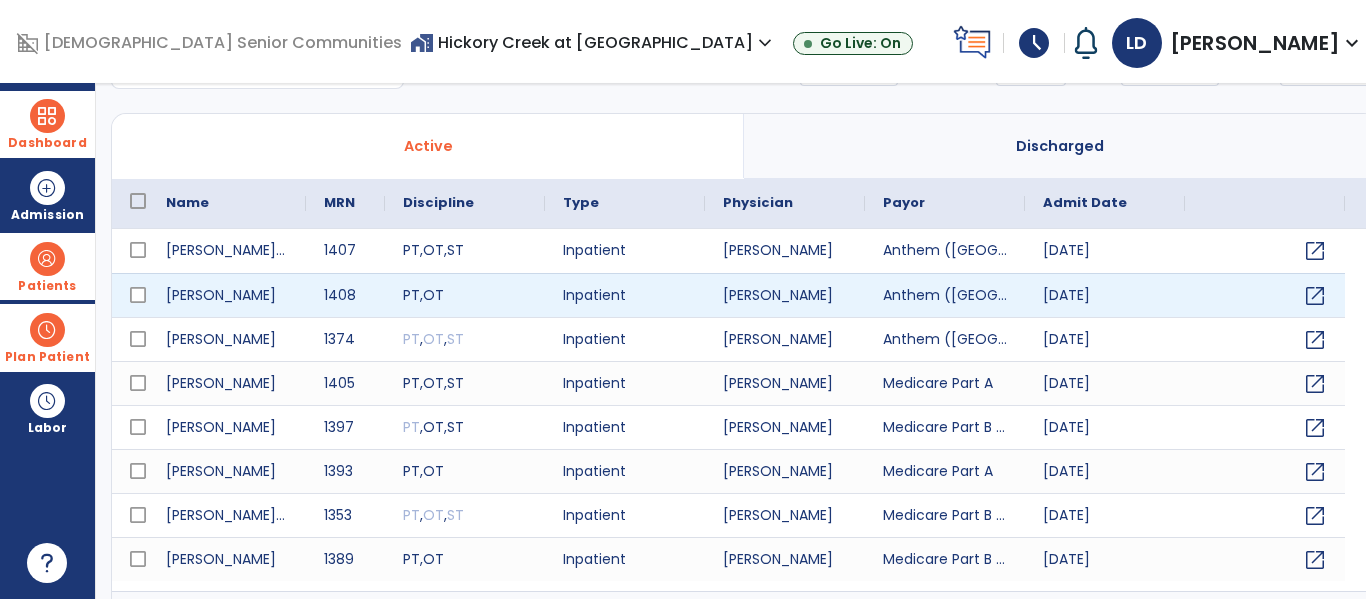 scroll, scrollTop: 108, scrollLeft: 0, axis: vertical 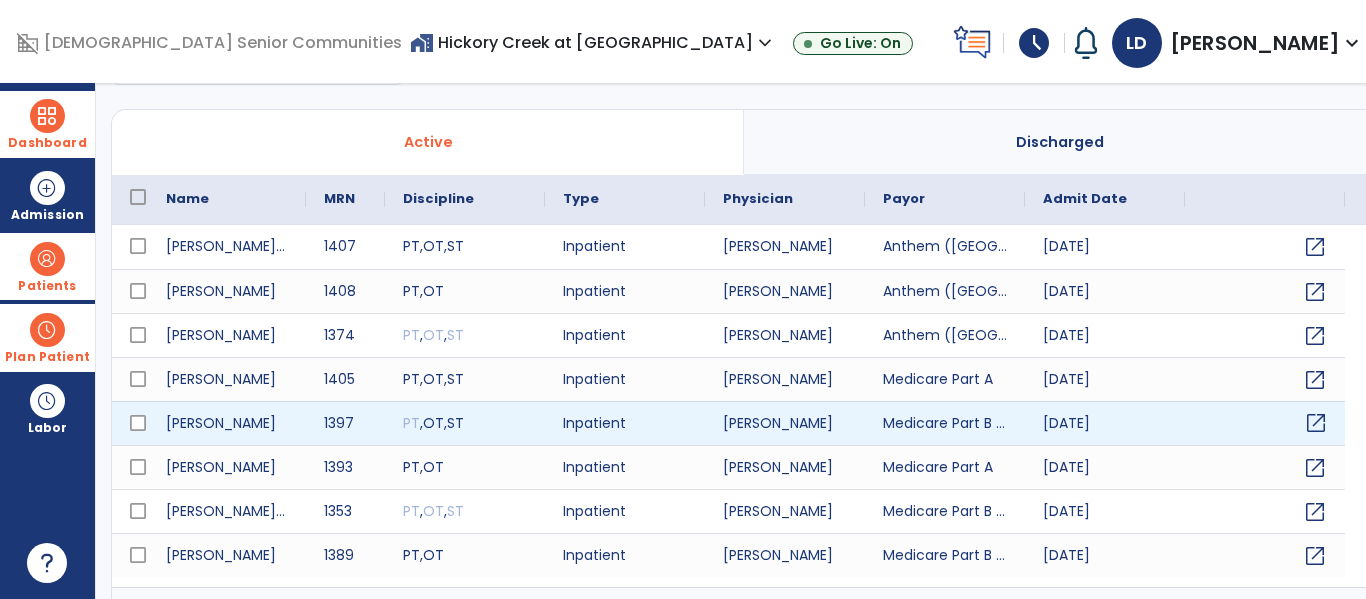 click on "open_in_new" at bounding box center [1316, 423] 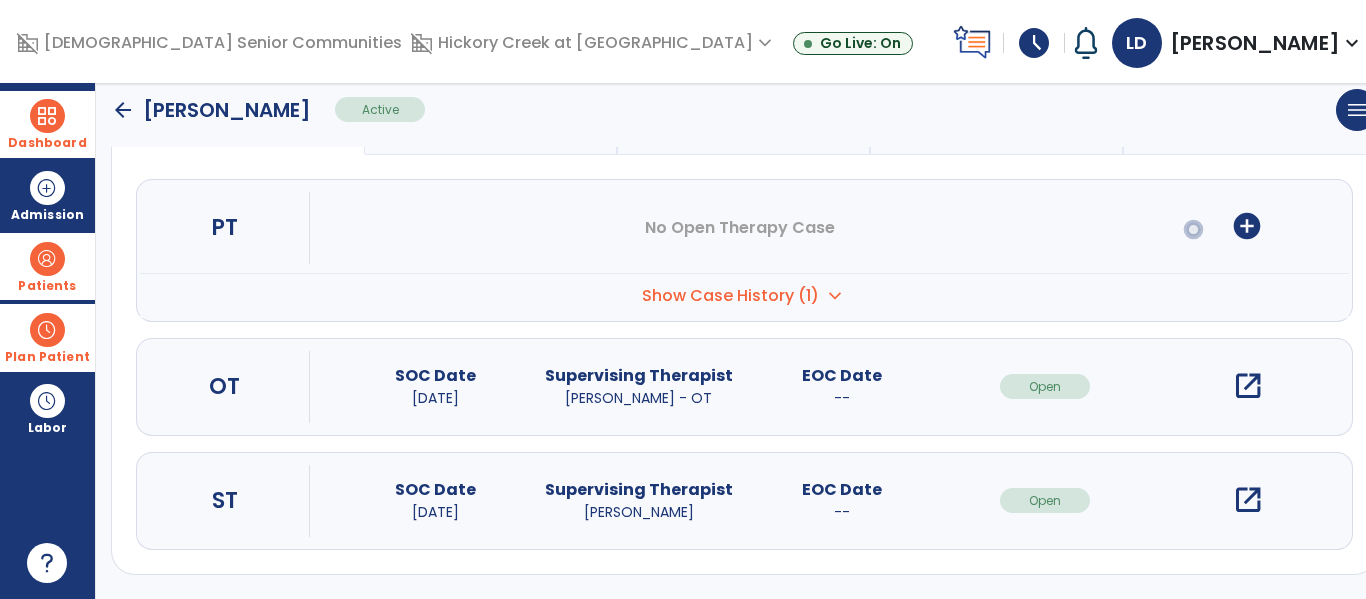 scroll, scrollTop: 192, scrollLeft: 0, axis: vertical 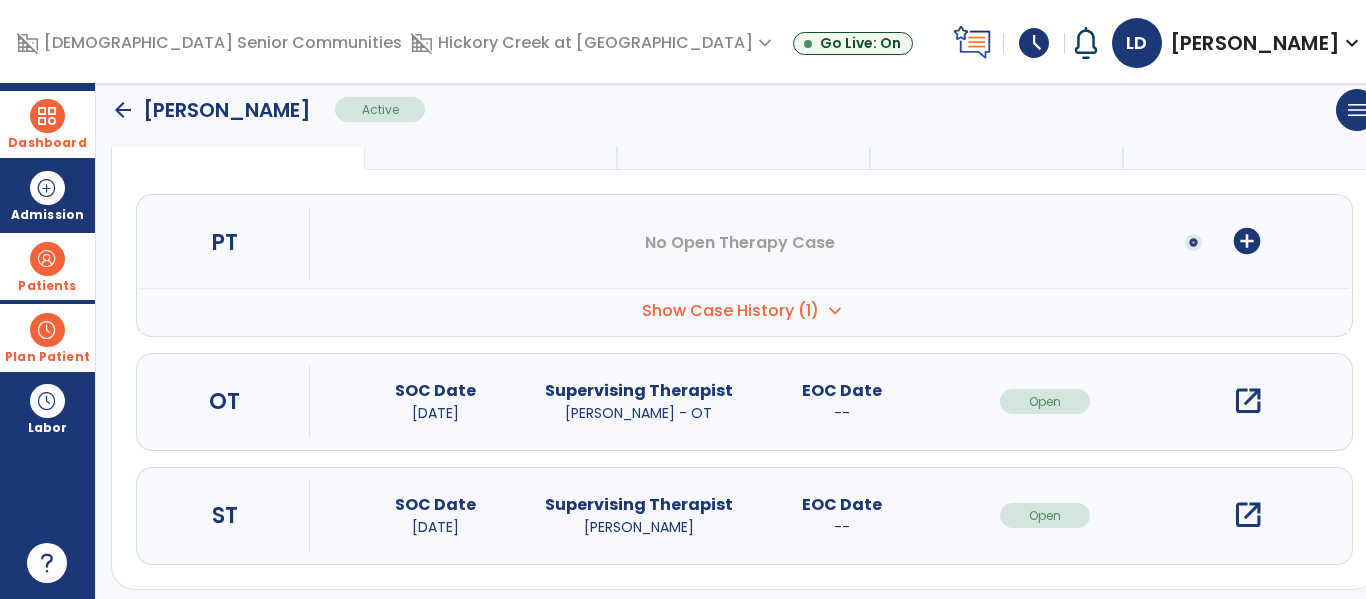 click on "open_in_new" at bounding box center (1248, 515) 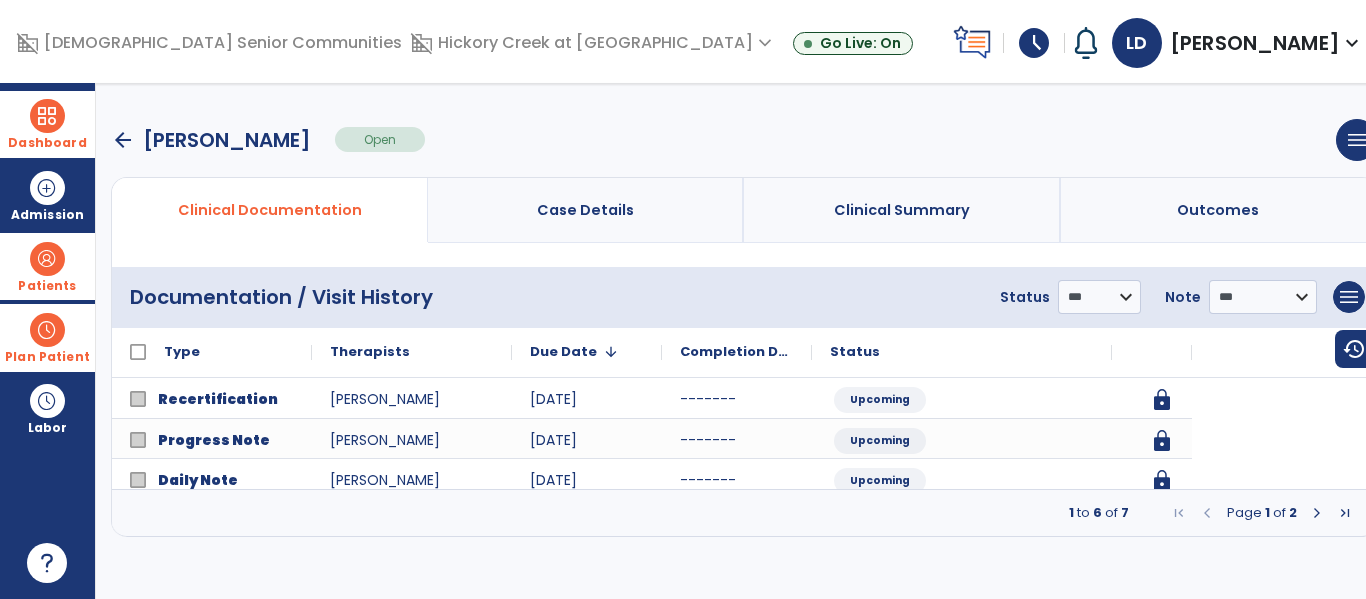 scroll, scrollTop: 0, scrollLeft: 0, axis: both 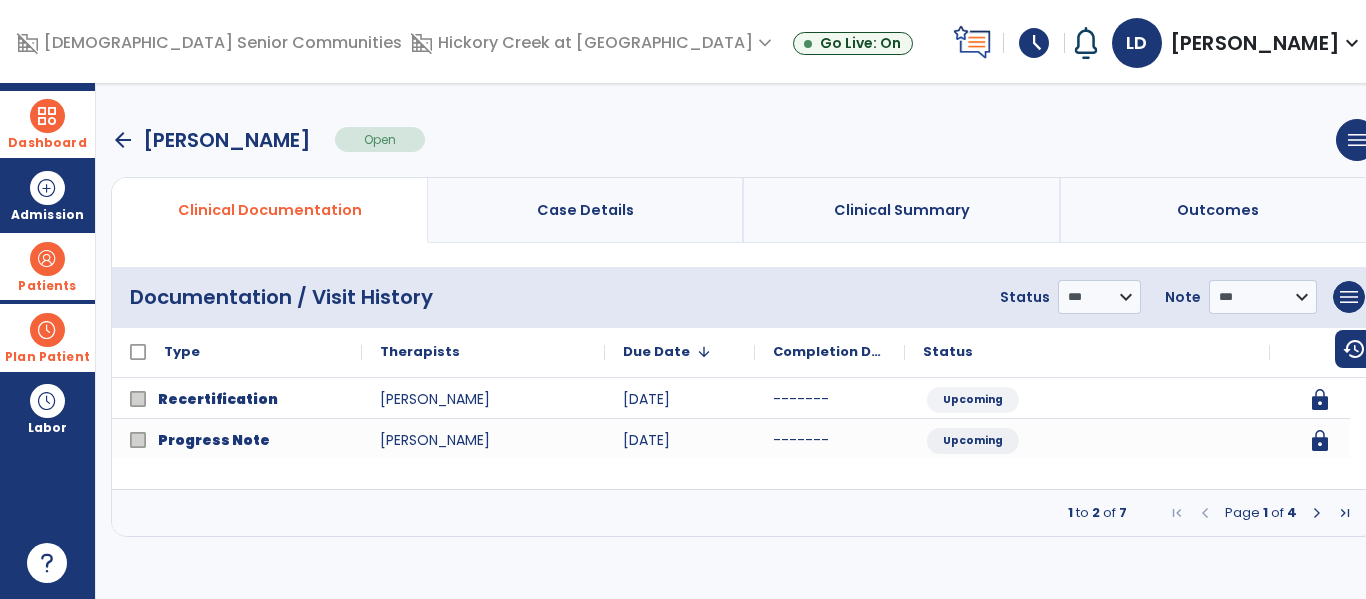 click at bounding box center [1317, 513] 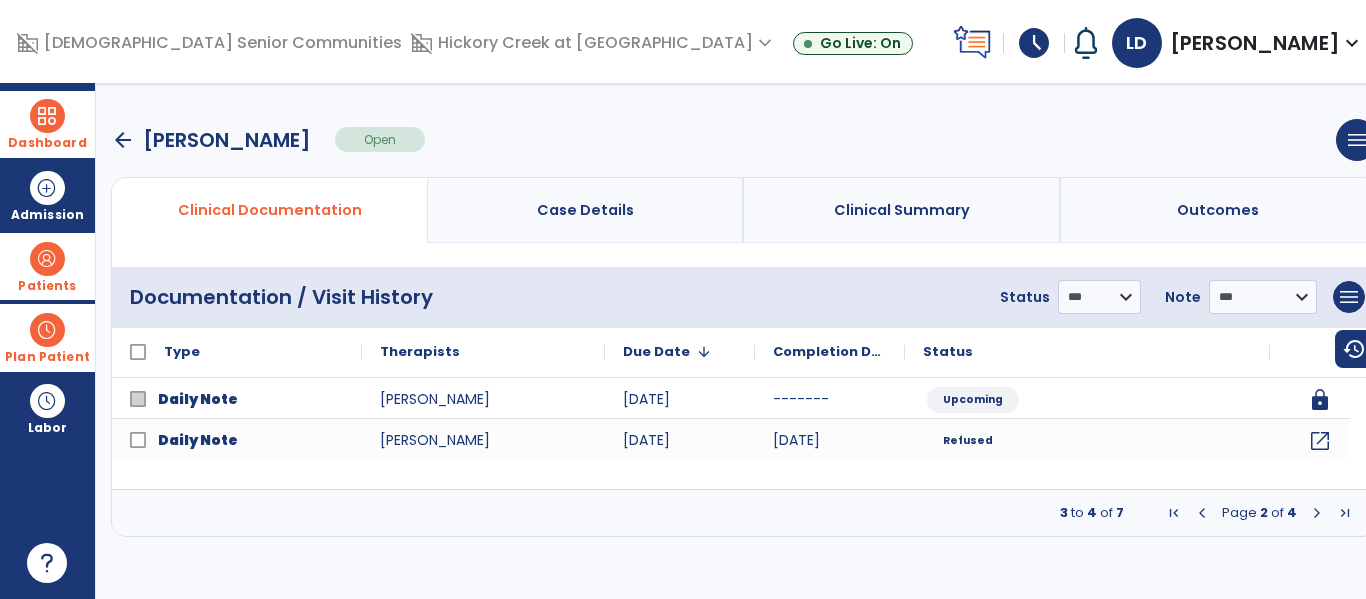 click at bounding box center (1317, 513) 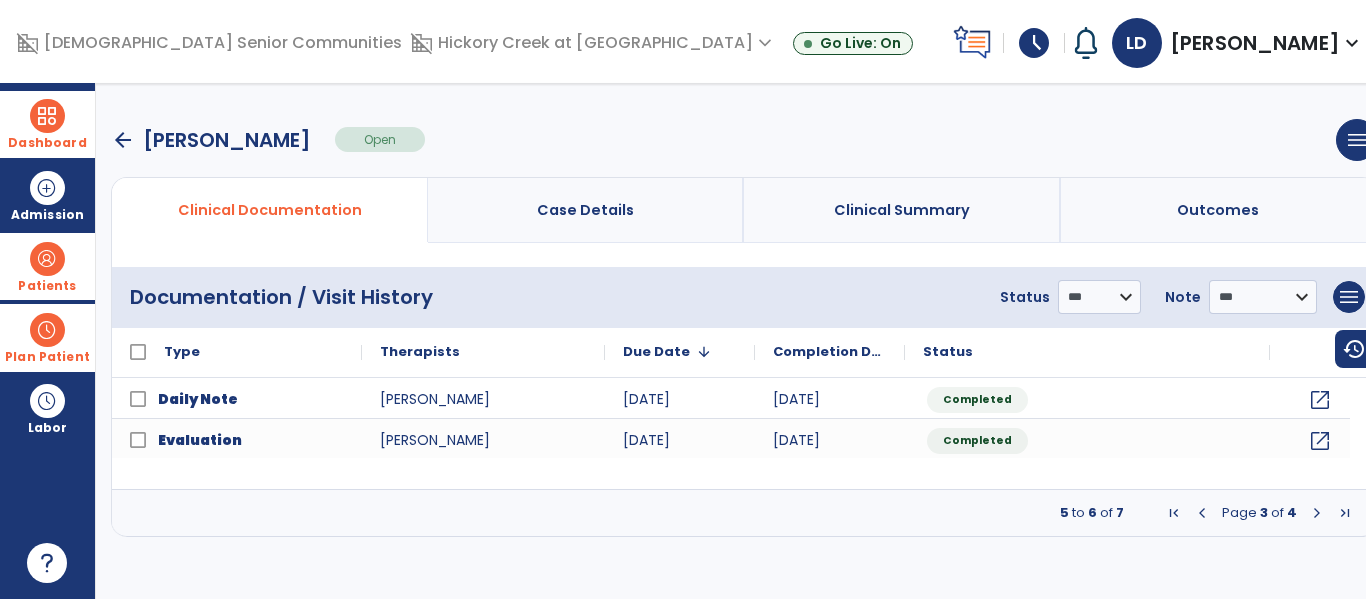 click at bounding box center (1202, 513) 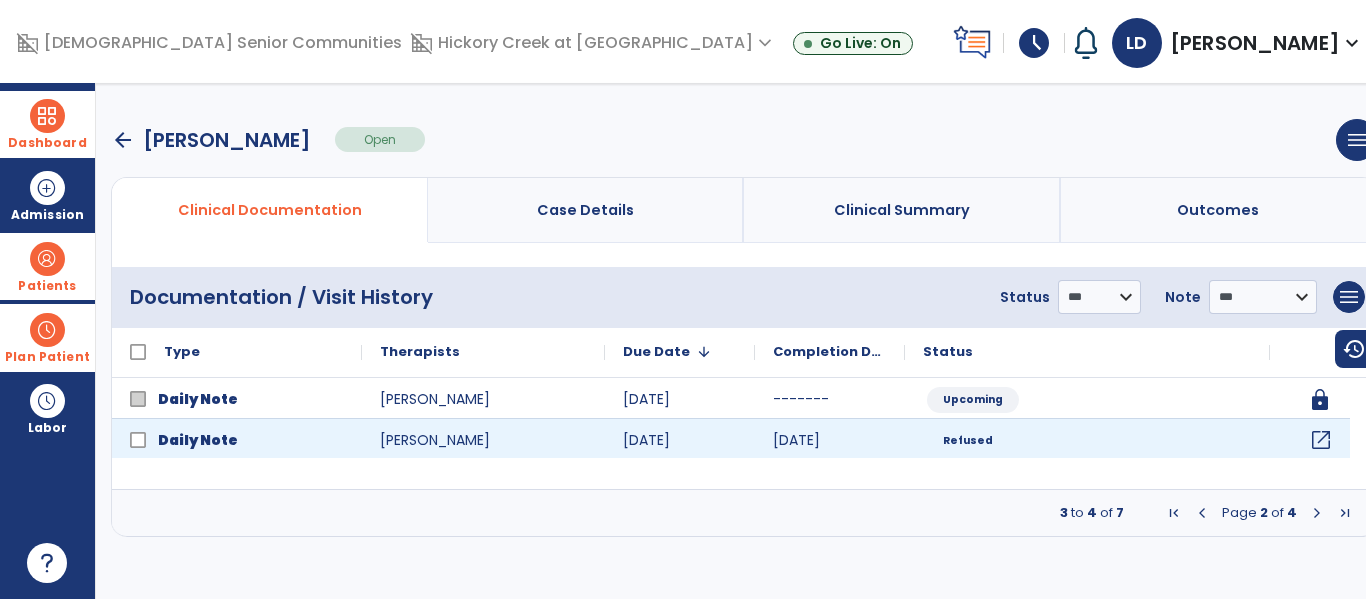 click on "open_in_new" 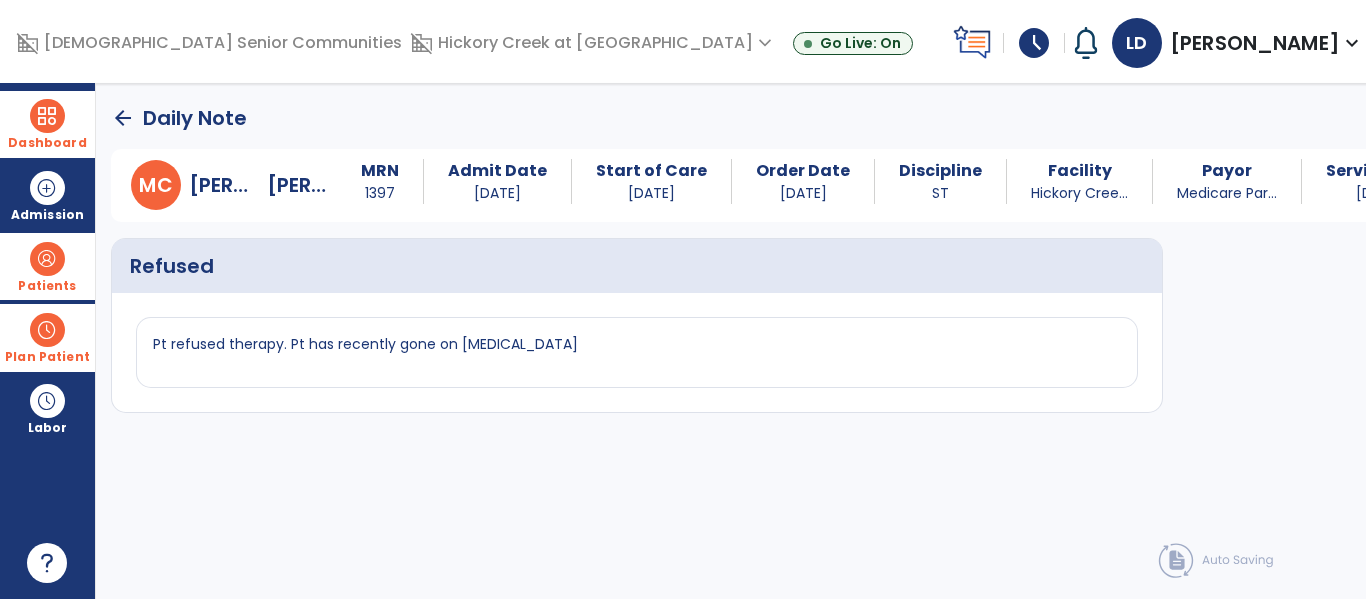click on "arrow_back" 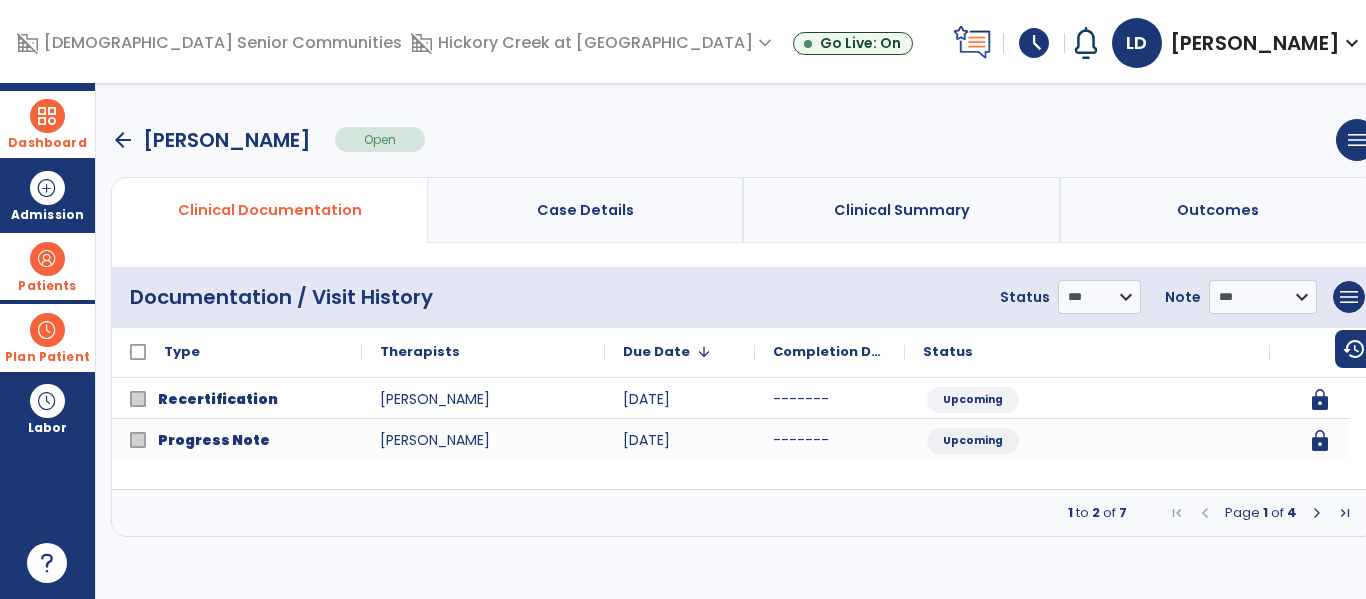 click on "Page
1
of
4" at bounding box center (1261, 513) 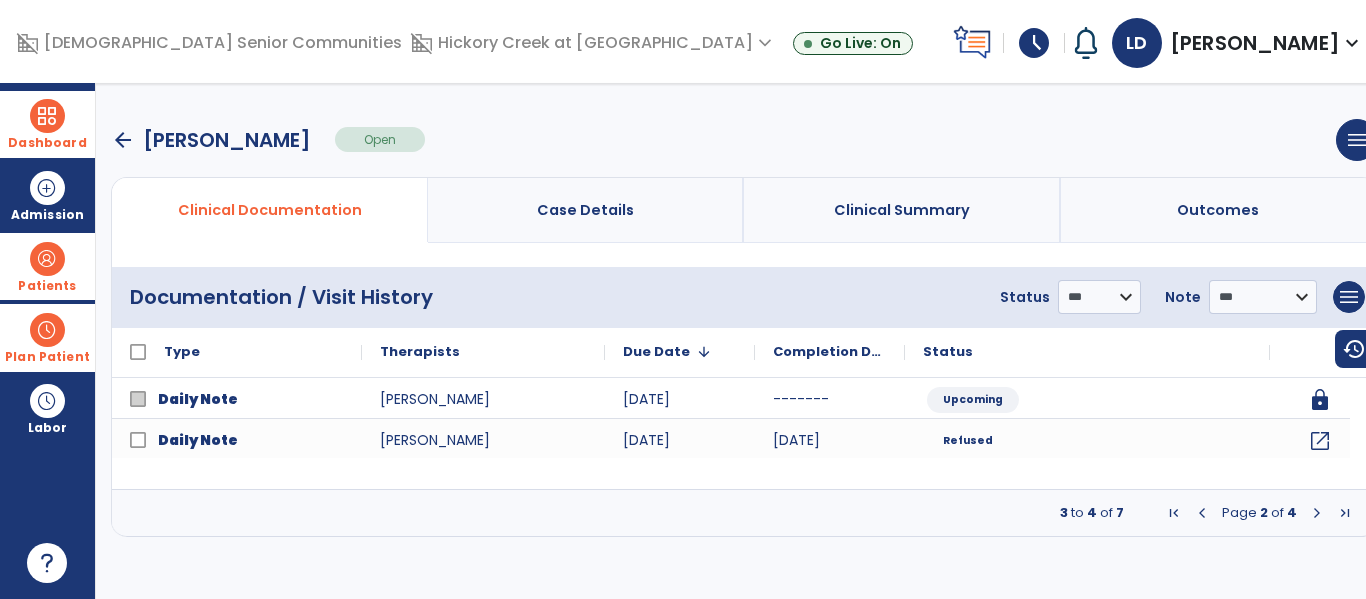 click at bounding box center [1317, 513] 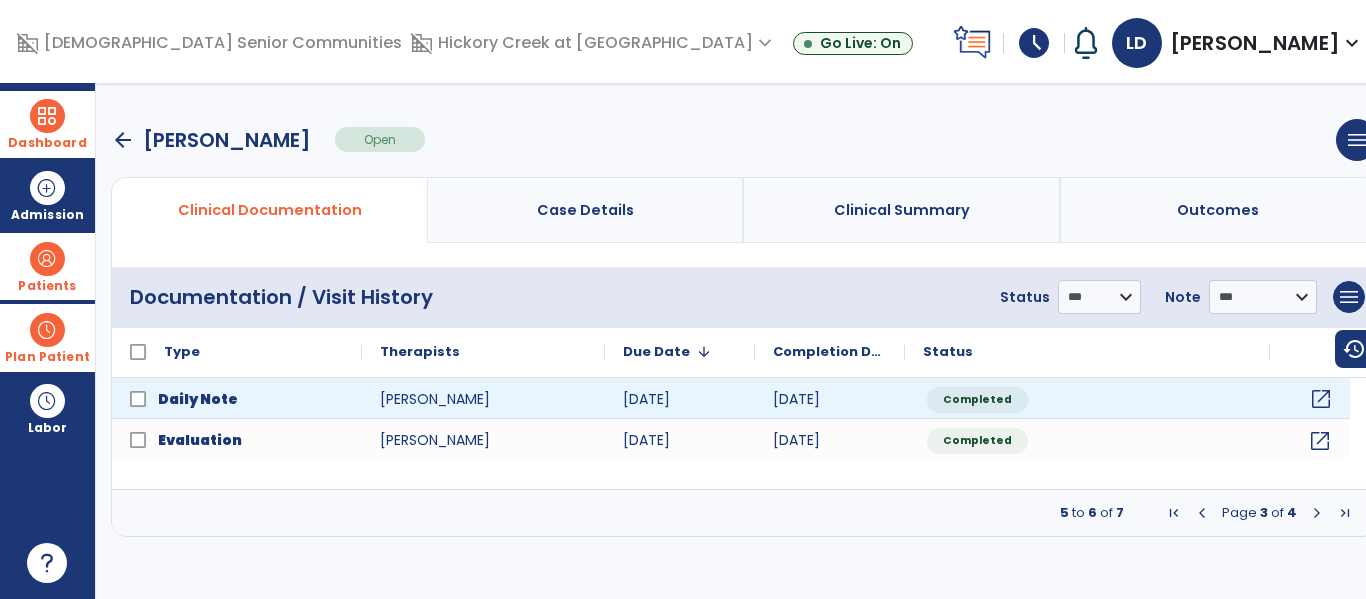 click on "open_in_new" 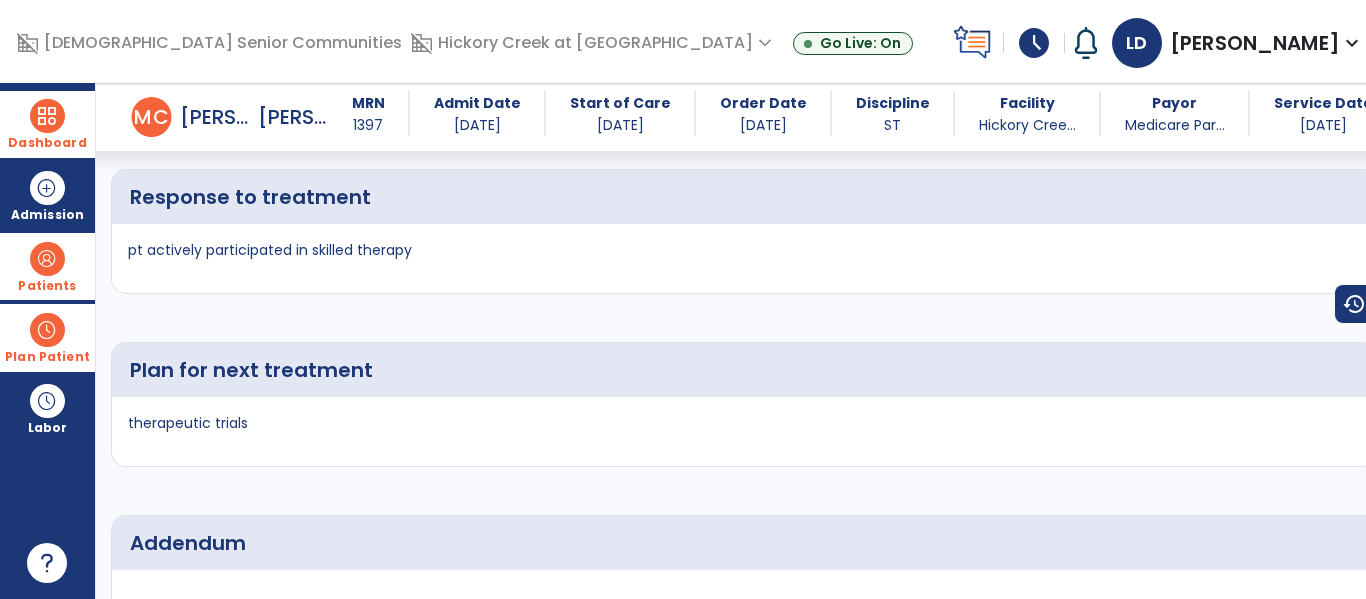 scroll, scrollTop: 0, scrollLeft: 0, axis: both 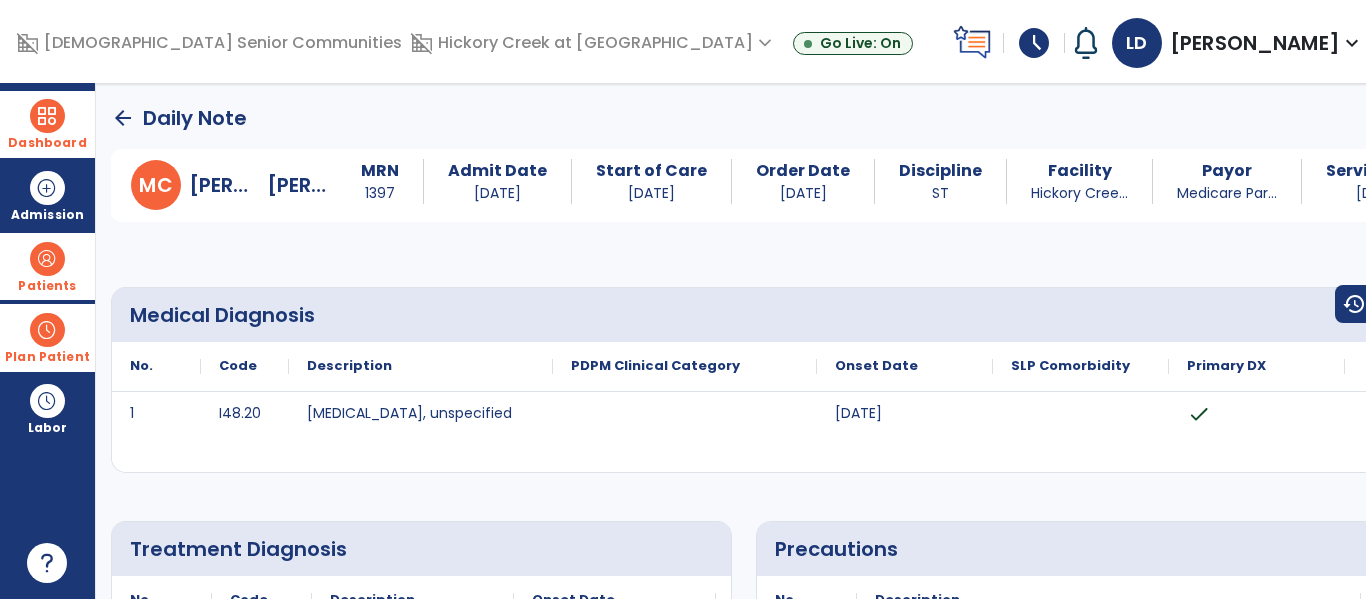 click on "arrow_back" 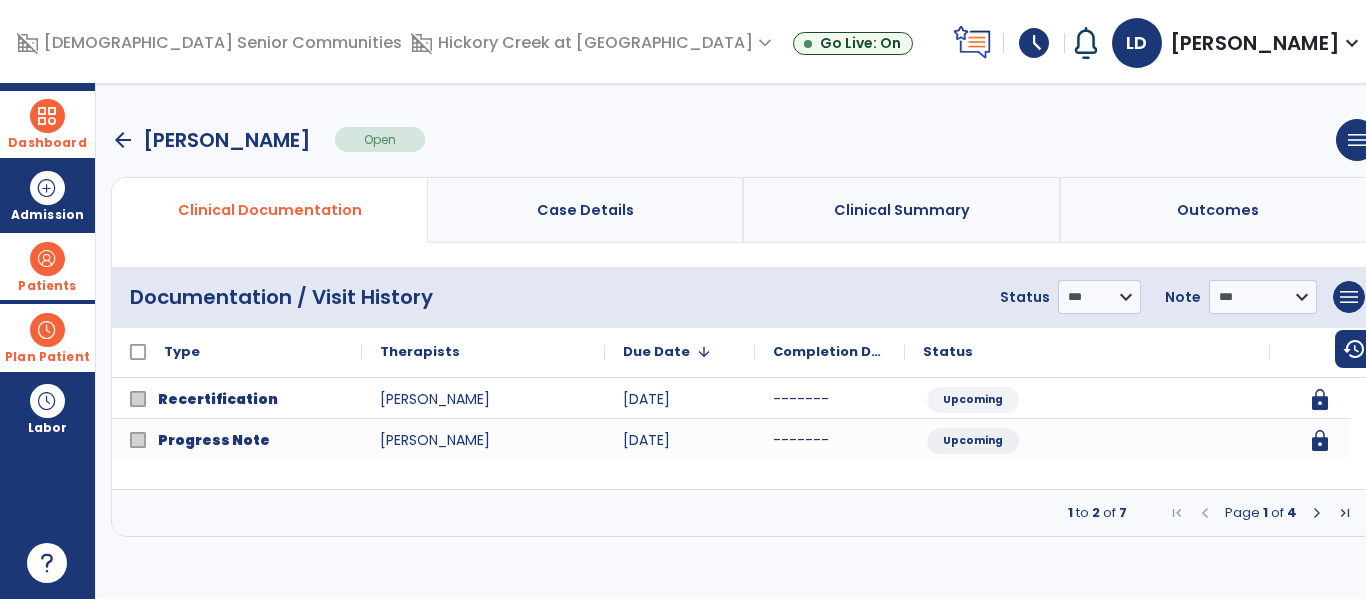 click at bounding box center [1317, 513] 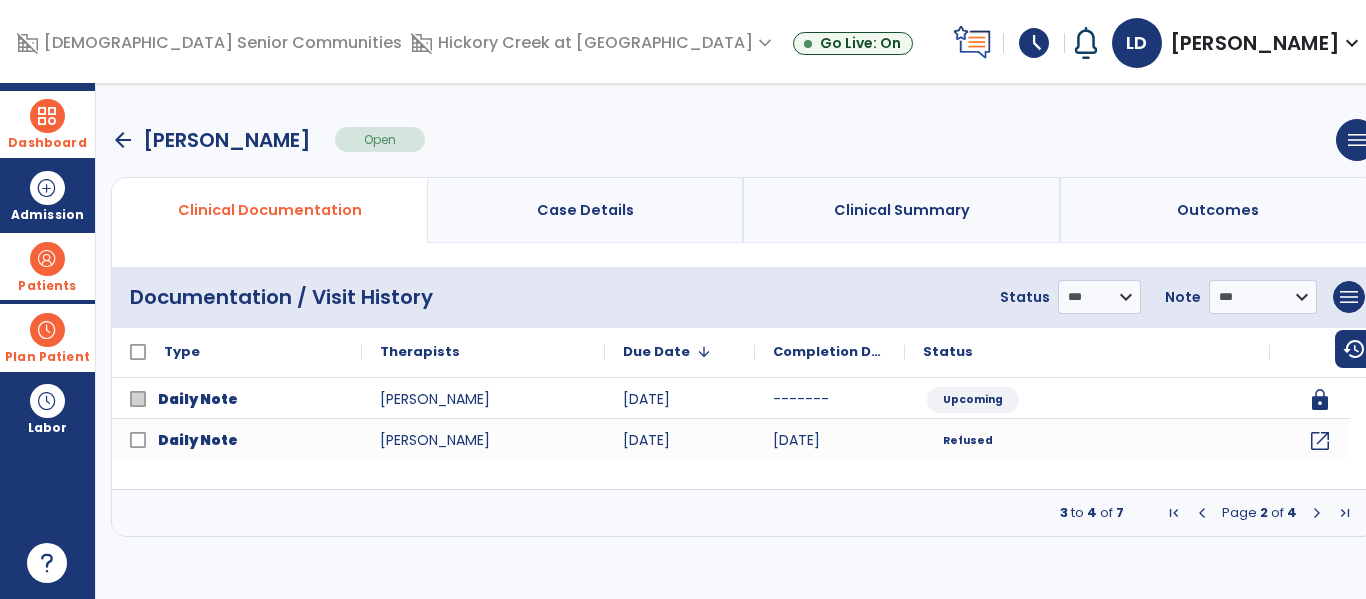 click at bounding box center [1317, 513] 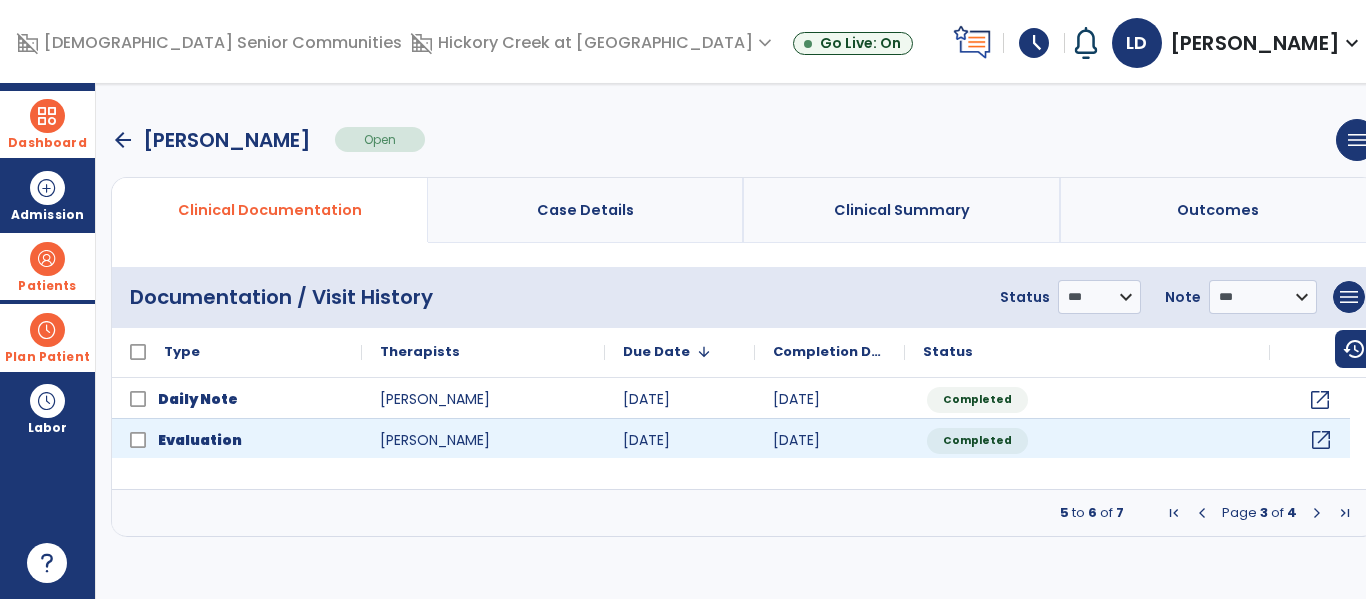 click on "open_in_new" 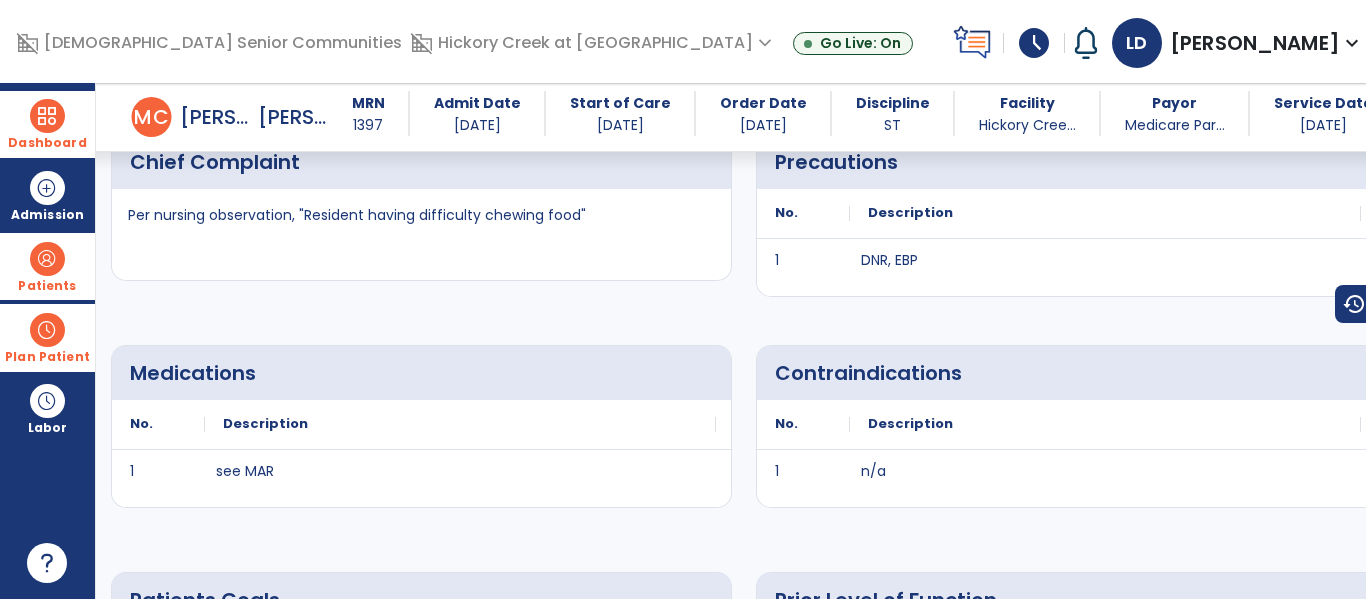 scroll, scrollTop: 0, scrollLeft: 0, axis: both 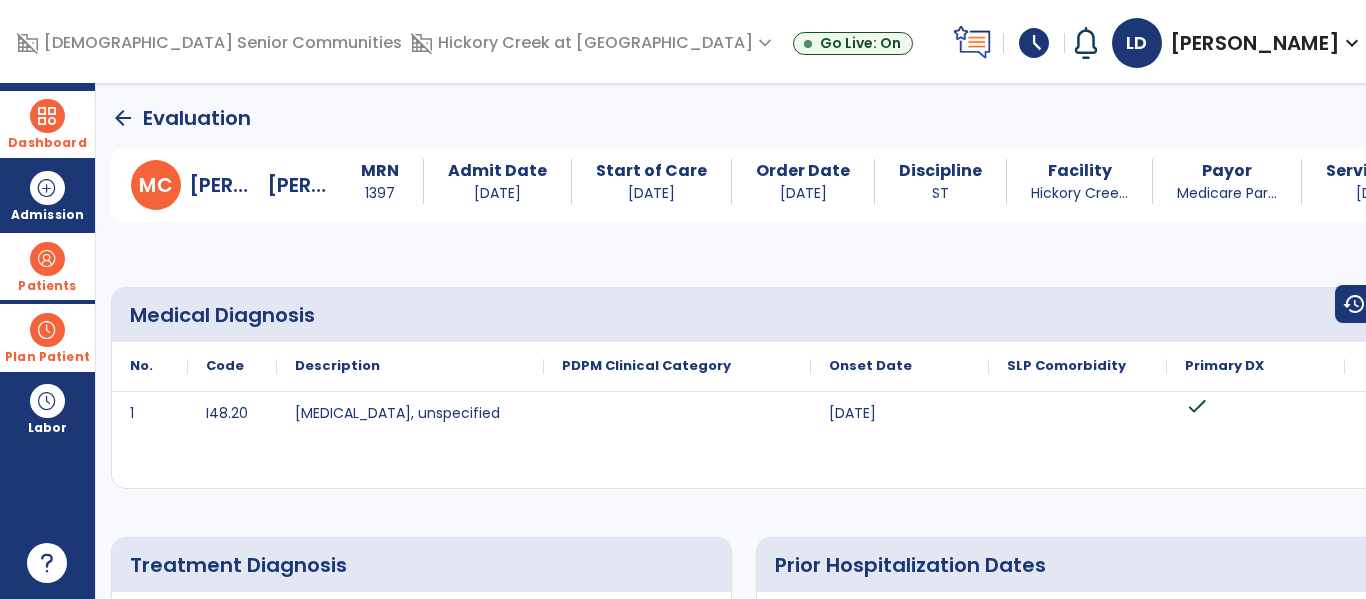 click at bounding box center (47, 116) 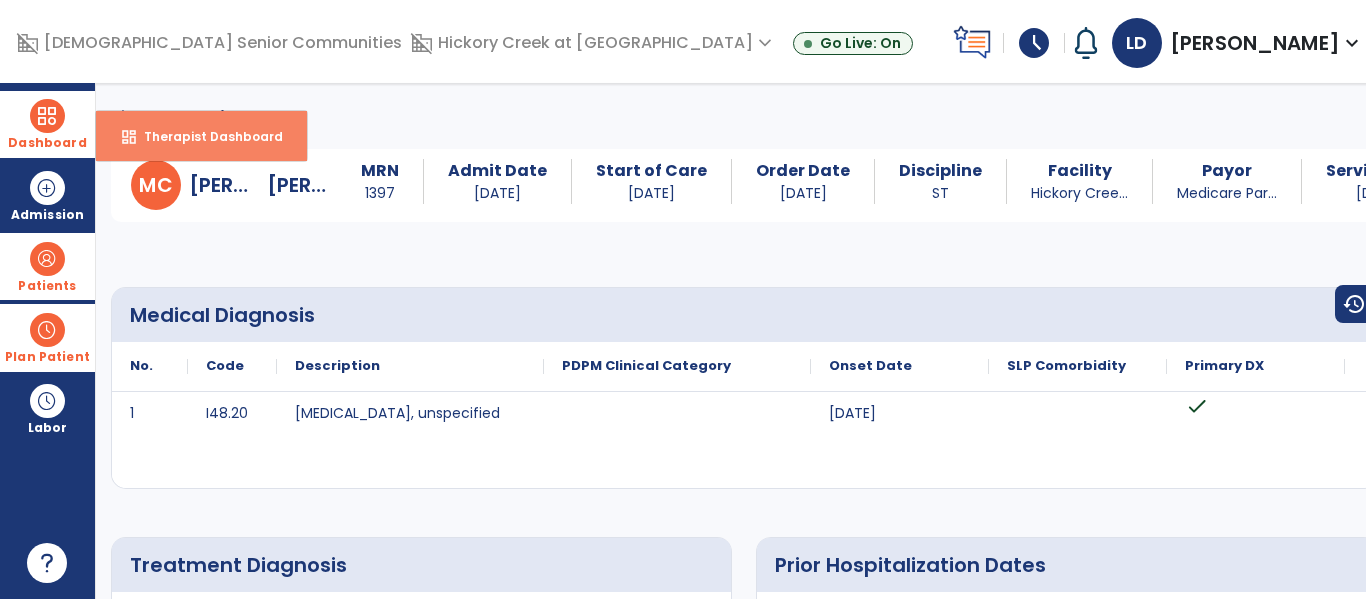 click on "Therapist Dashboard" at bounding box center (205, 136) 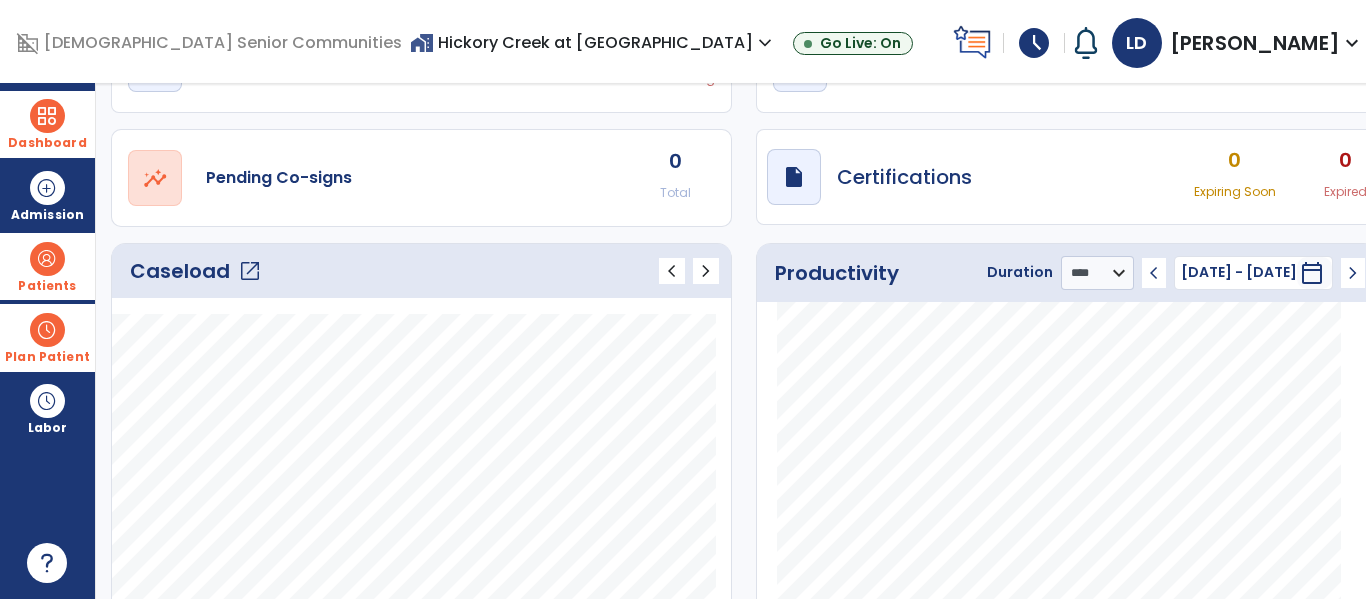 scroll, scrollTop: 0, scrollLeft: 0, axis: both 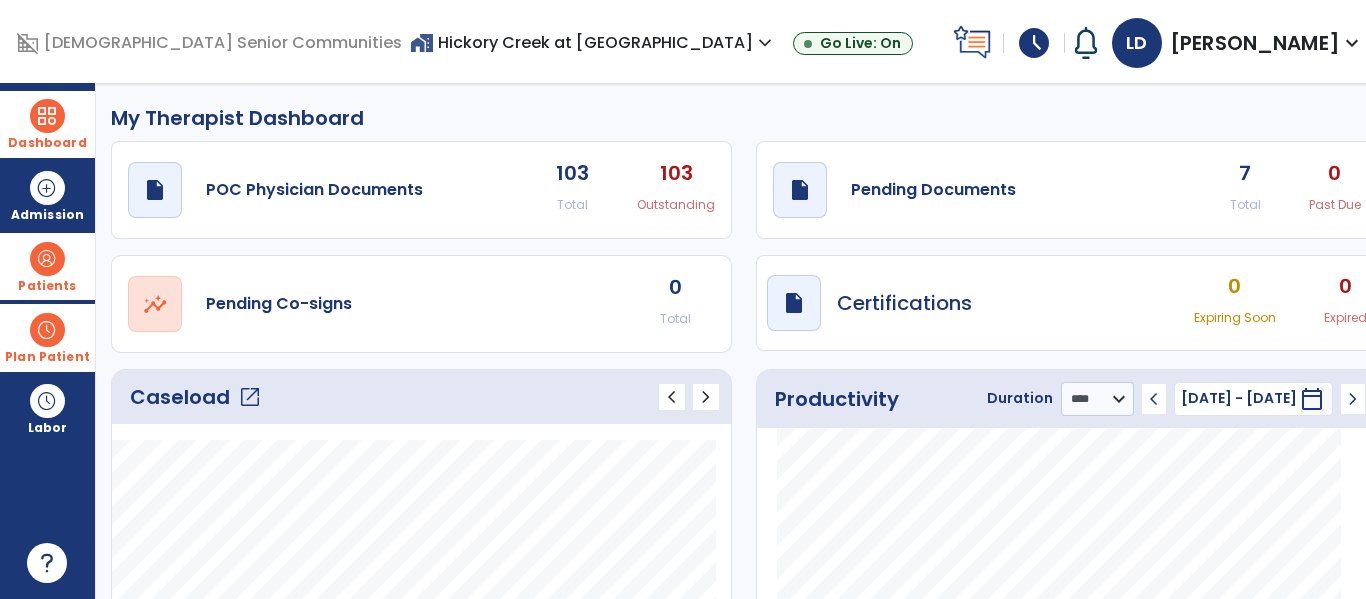 click on "open_in_new" 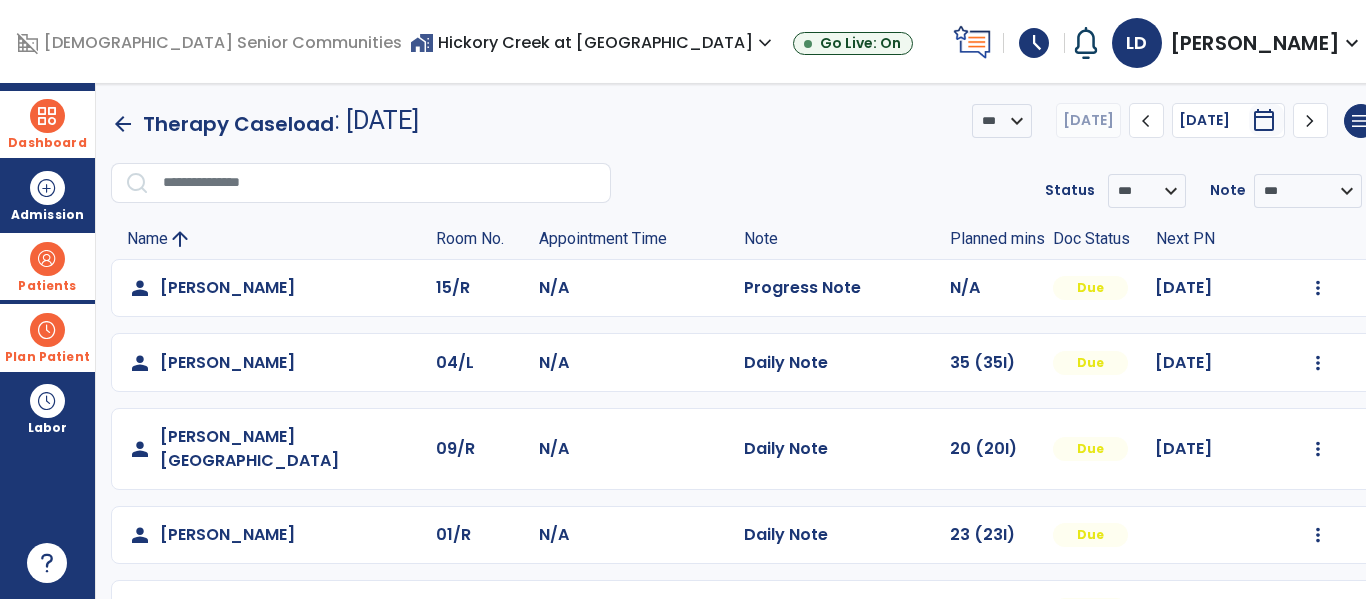 click on "chevron_right" 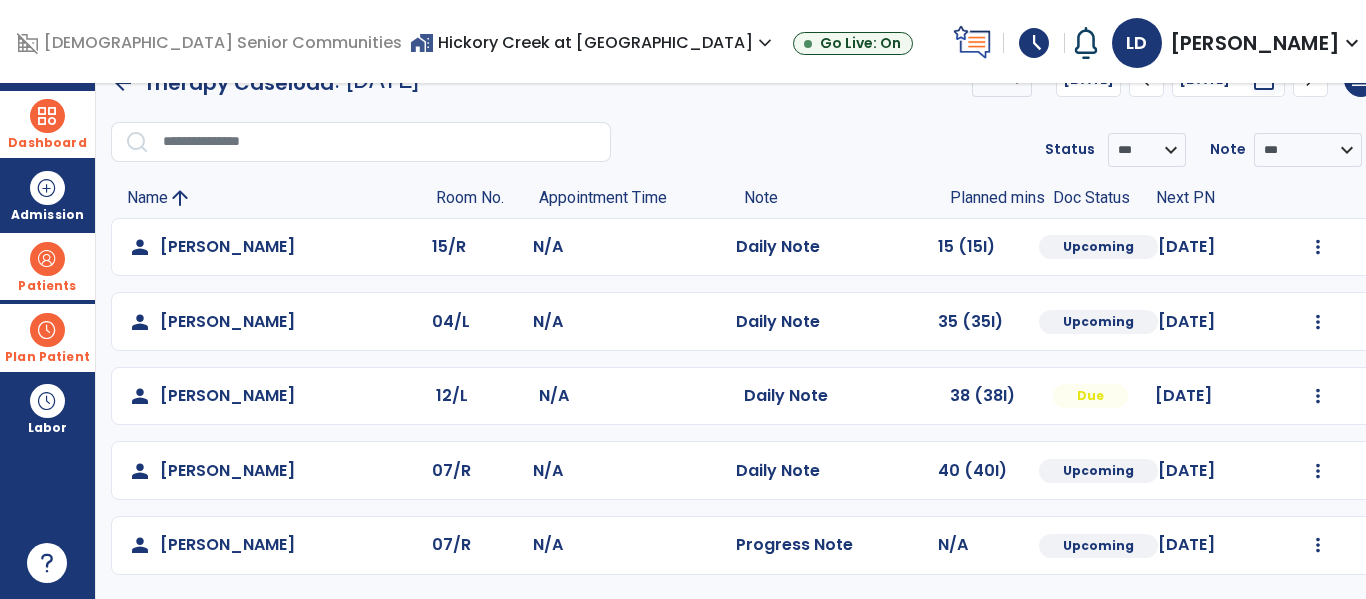 scroll, scrollTop: 0, scrollLeft: 0, axis: both 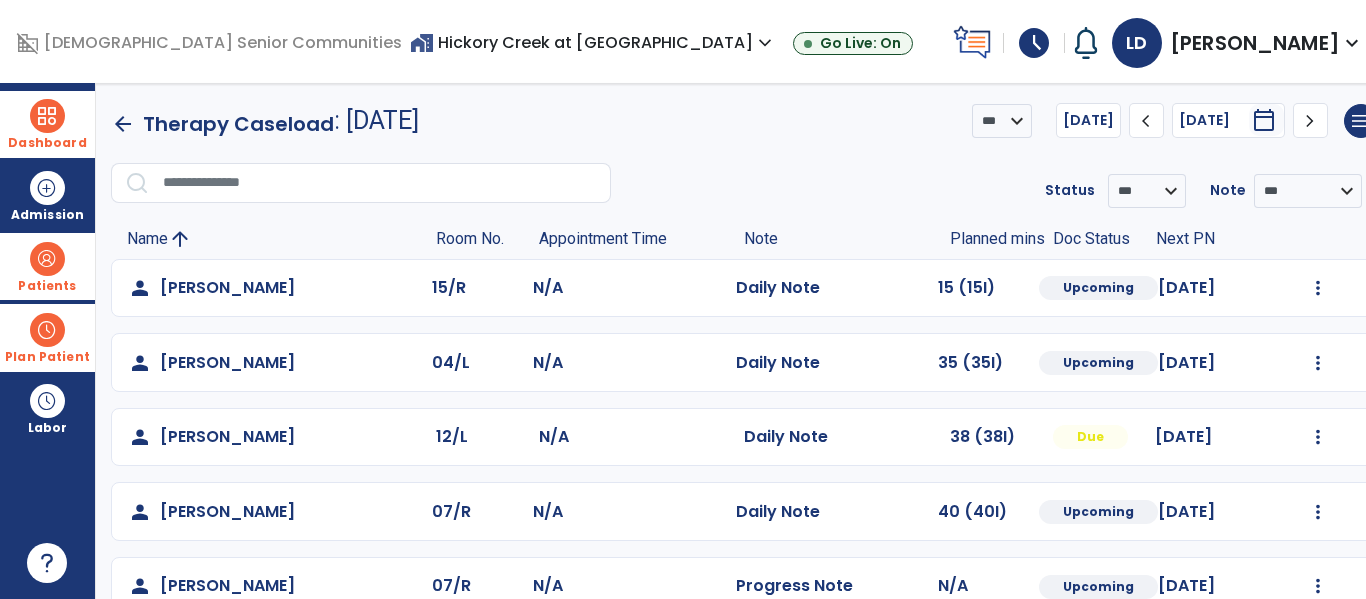 click on "Dashboard" at bounding box center (47, 124) 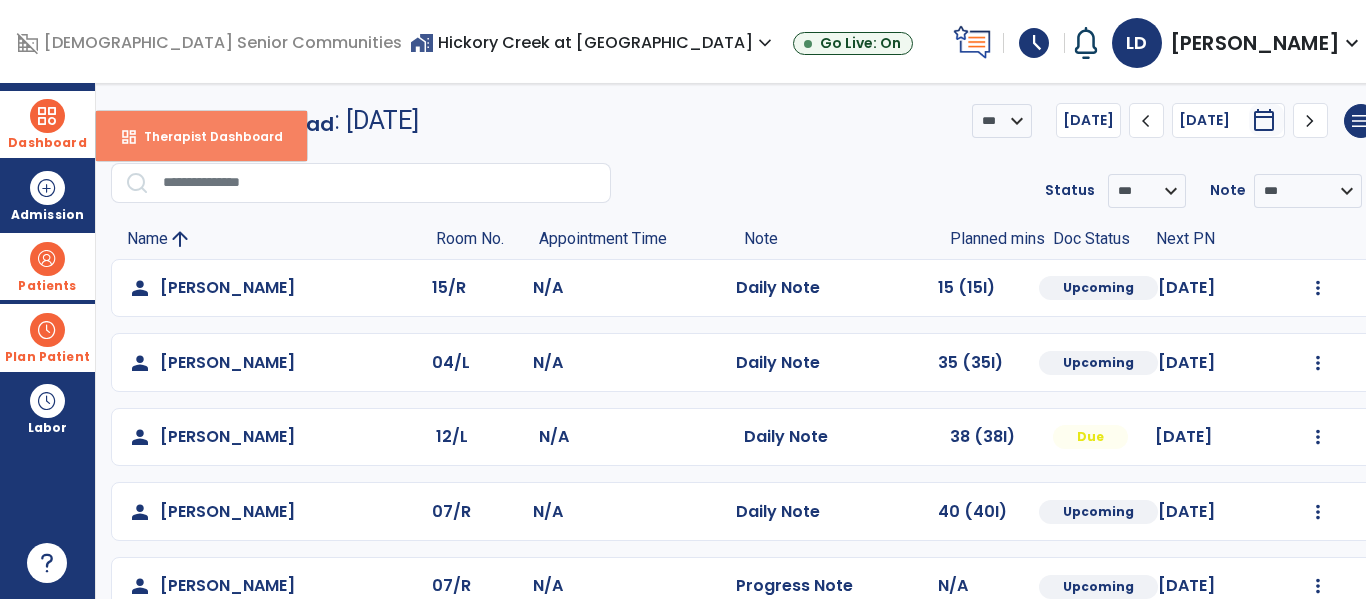 click on "dashboard  Therapist Dashboard" at bounding box center [201, 136] 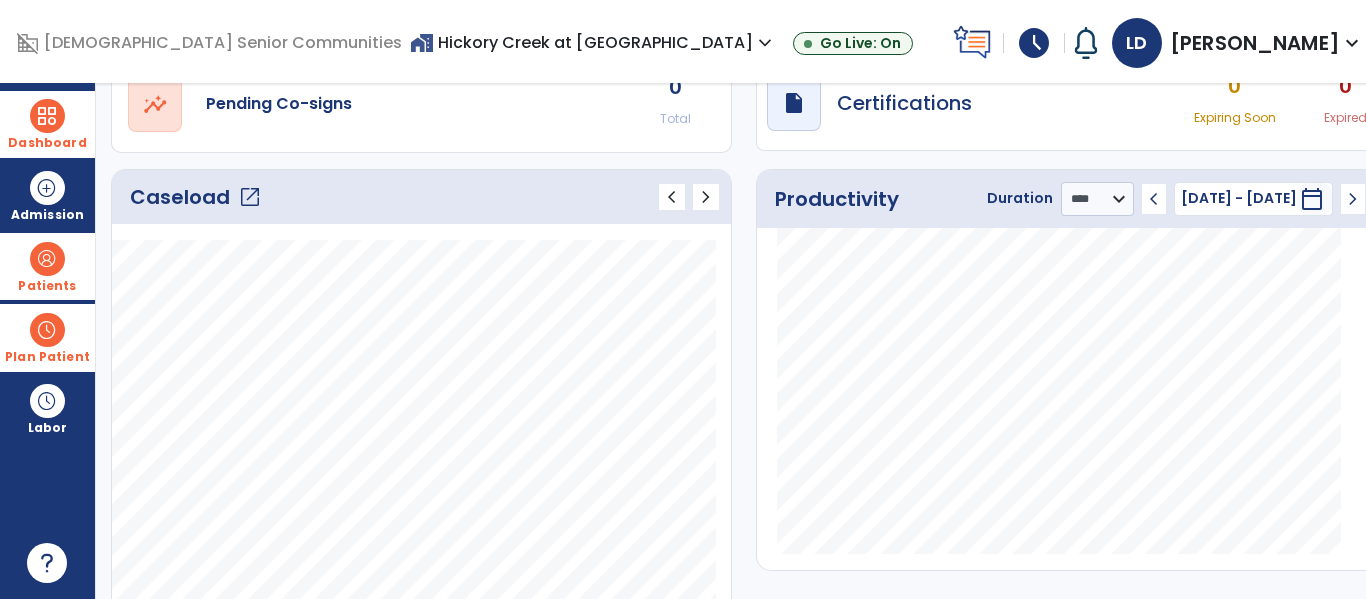 scroll, scrollTop: 0, scrollLeft: 0, axis: both 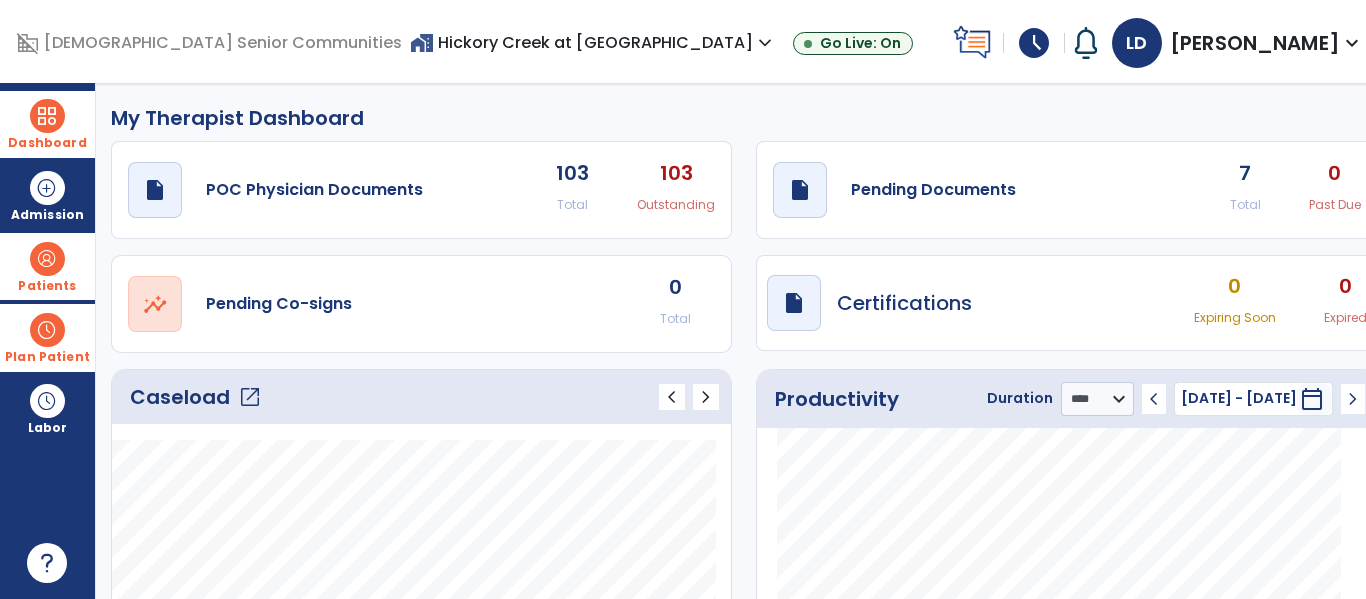 click on "open_in_new" 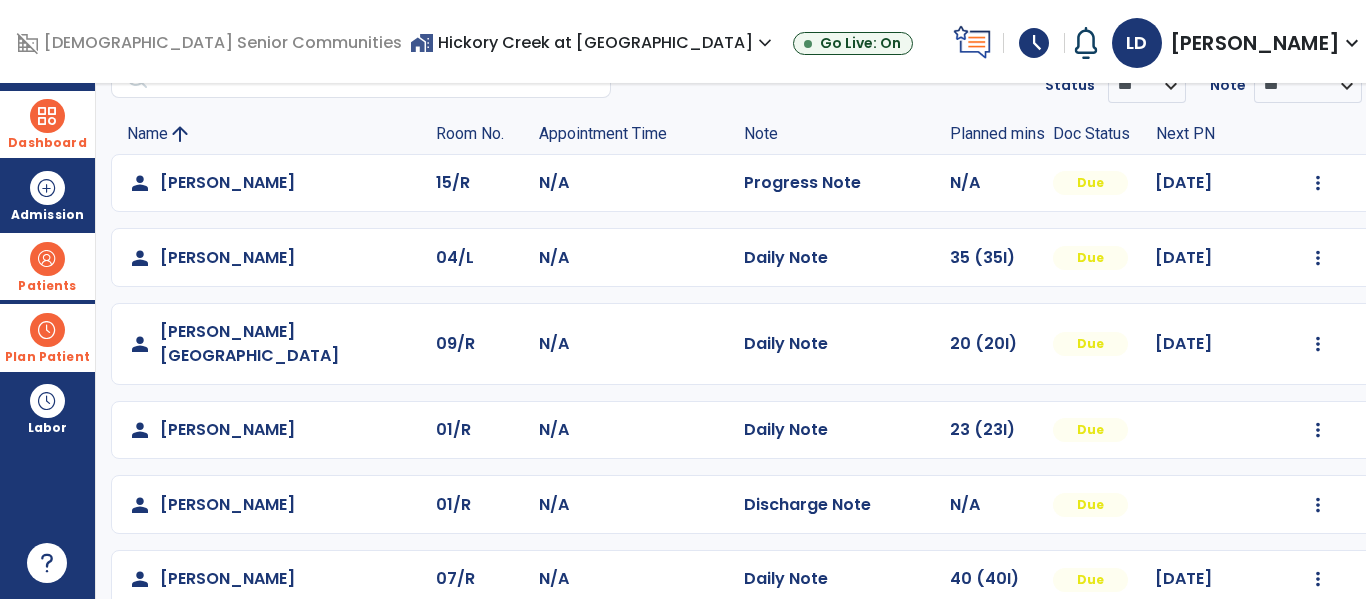 scroll, scrollTop: 115, scrollLeft: 0, axis: vertical 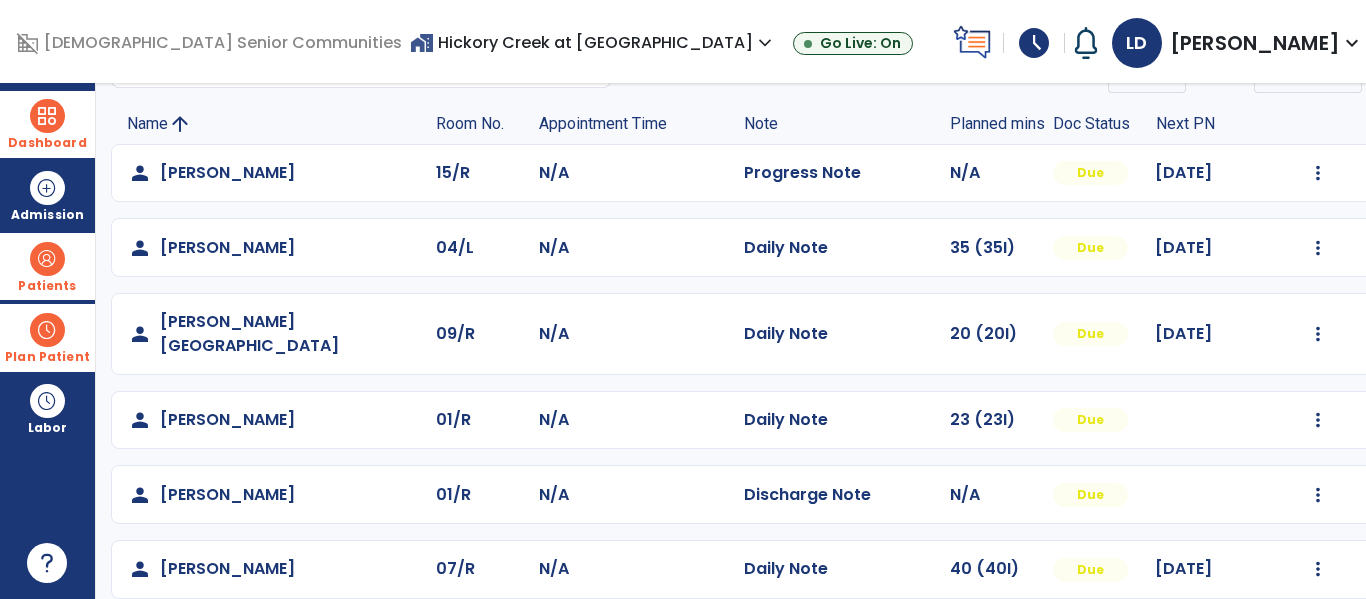 click on "home_work   Hickory Creek at Madison   expand_more" at bounding box center (593, 42) 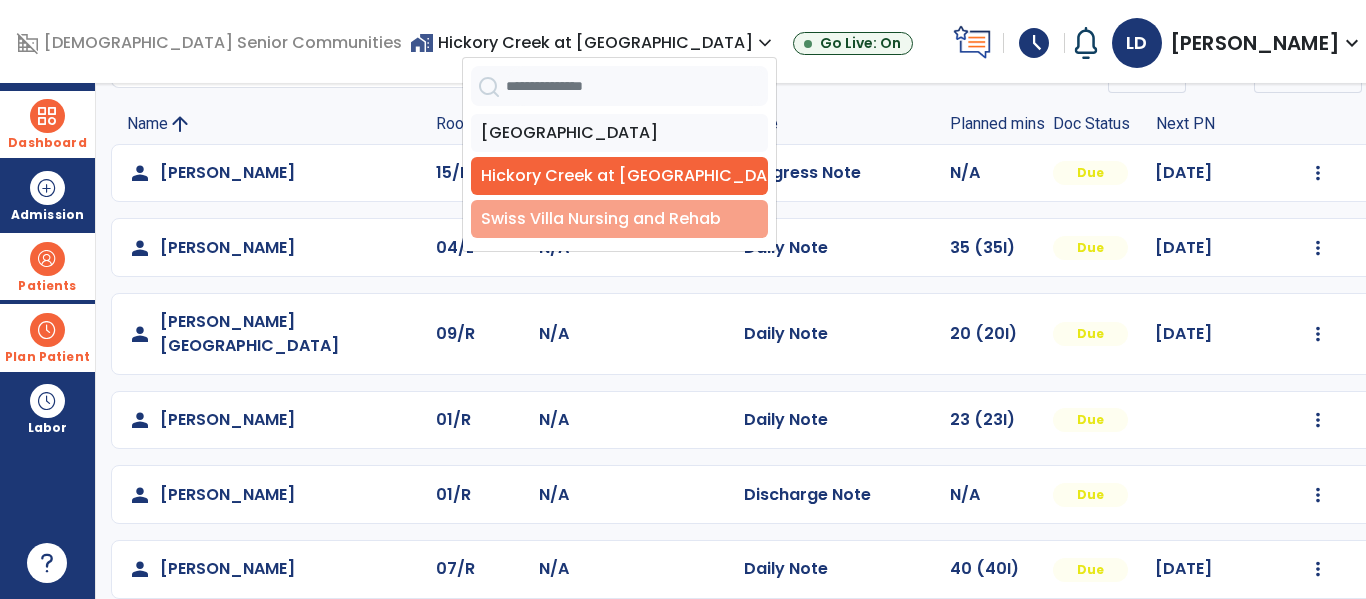 click on "Swiss Villa Nursing and Rehab" at bounding box center (619, 219) 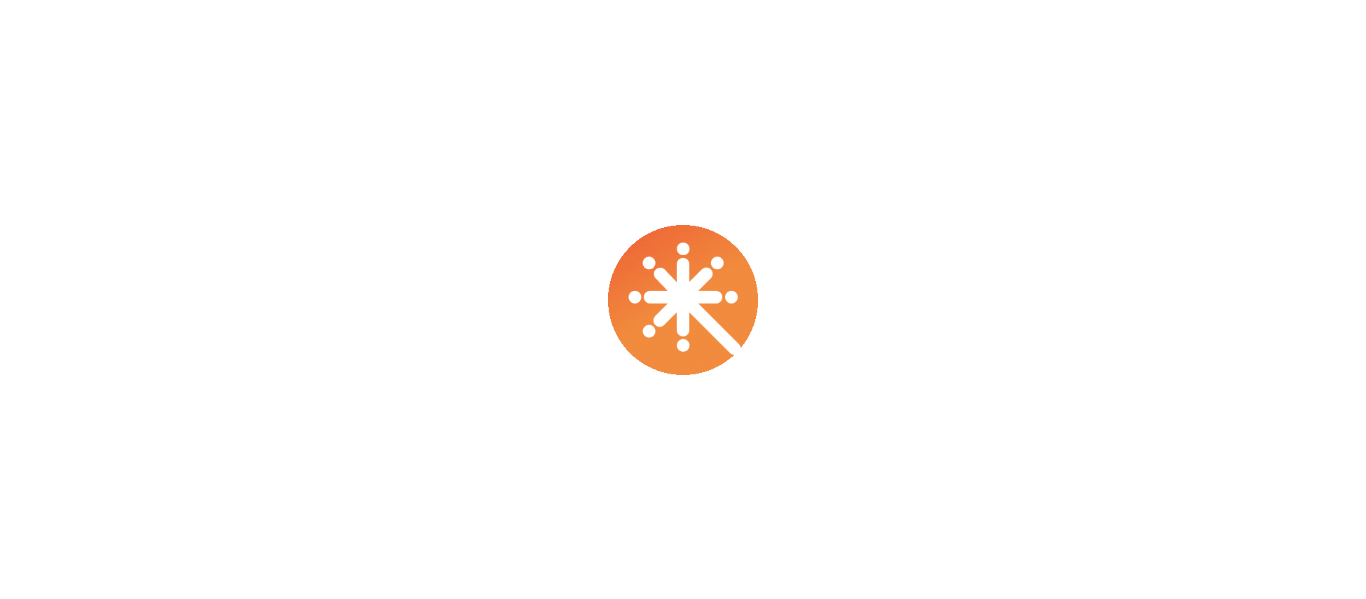 scroll, scrollTop: 0, scrollLeft: 0, axis: both 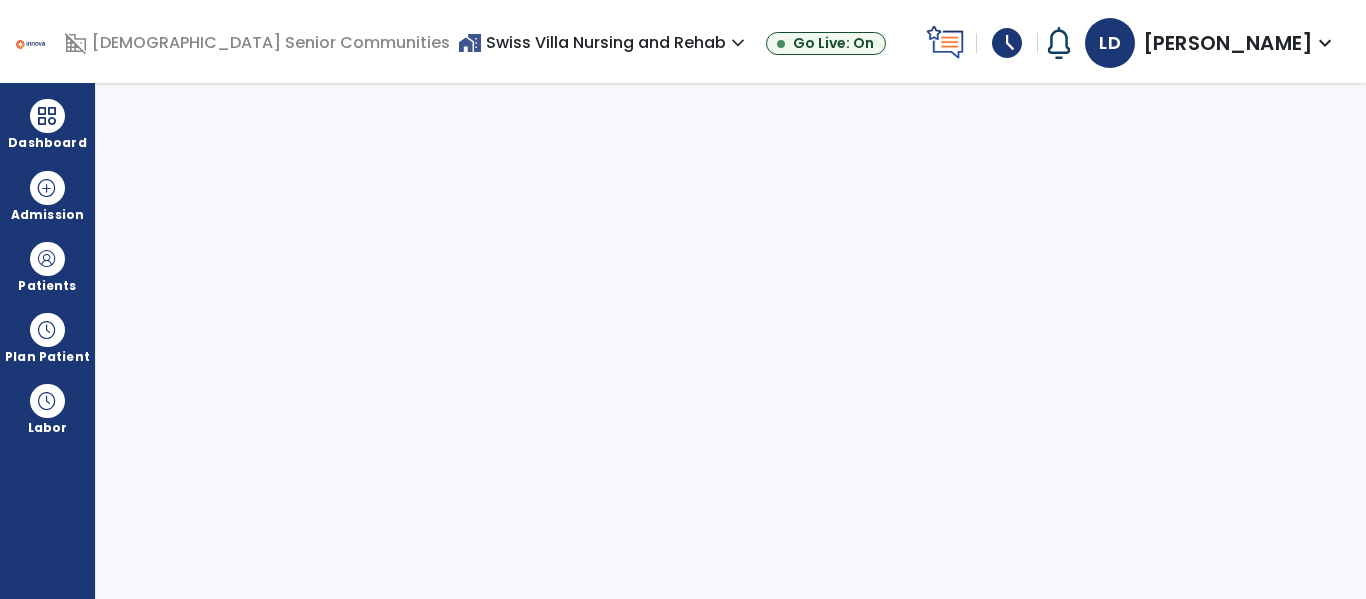 select on "****" 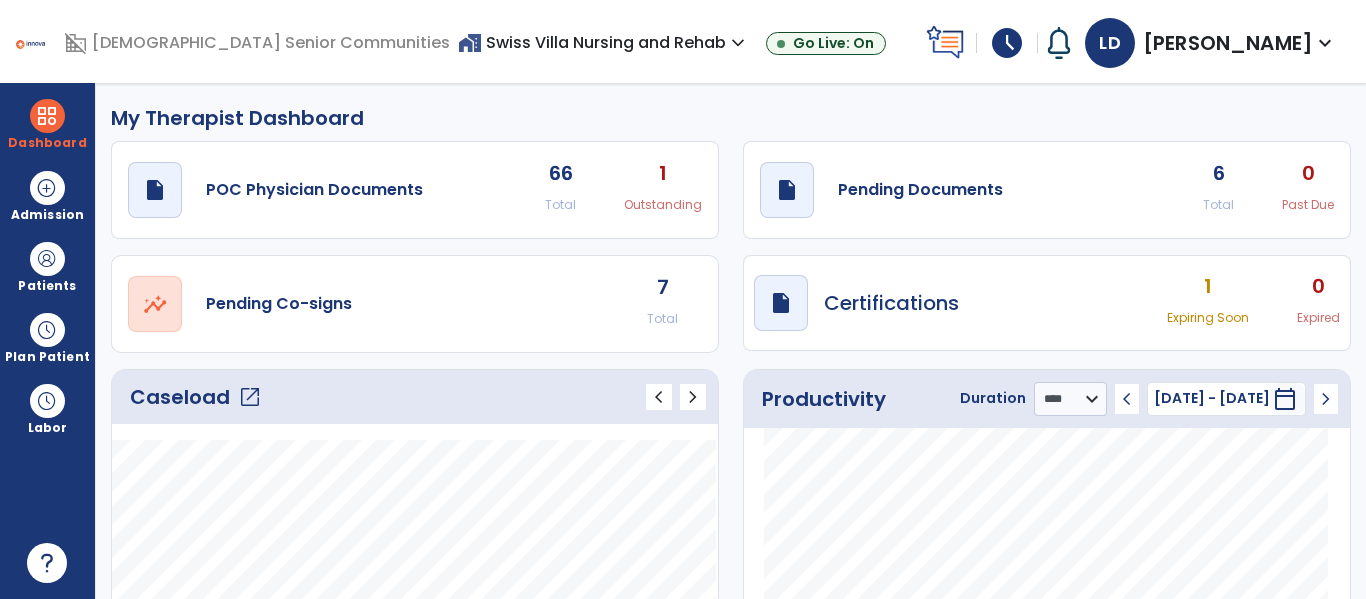 click on "open_in_new" 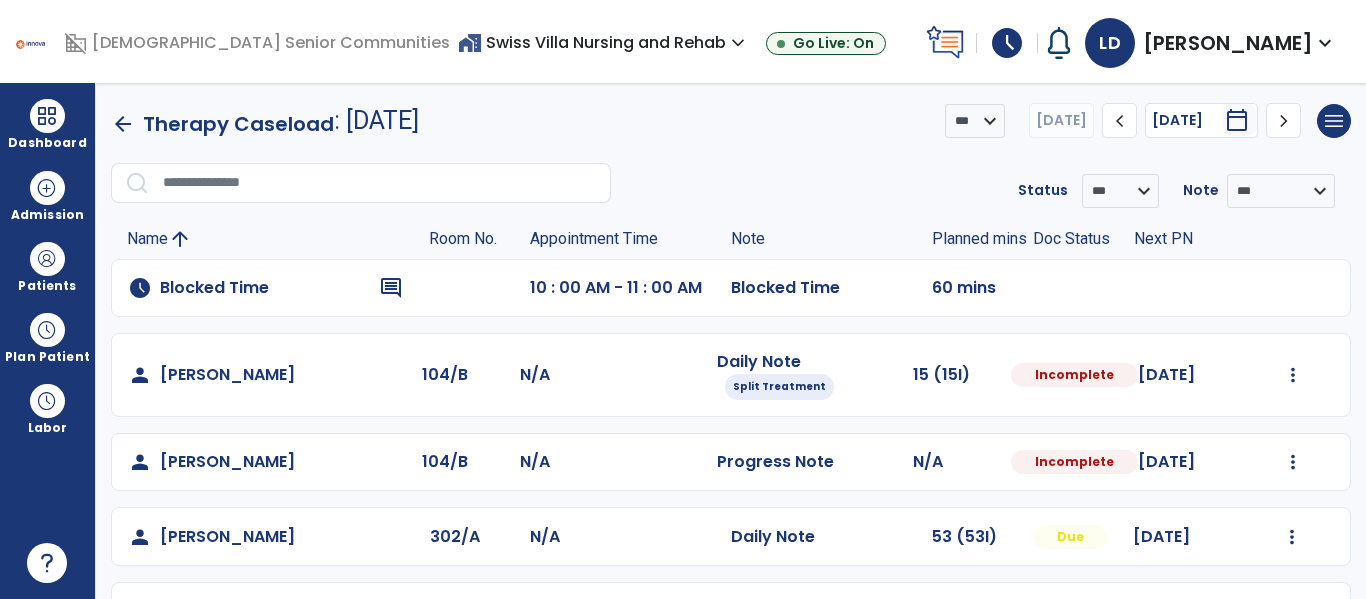 scroll, scrollTop: 267, scrollLeft: 0, axis: vertical 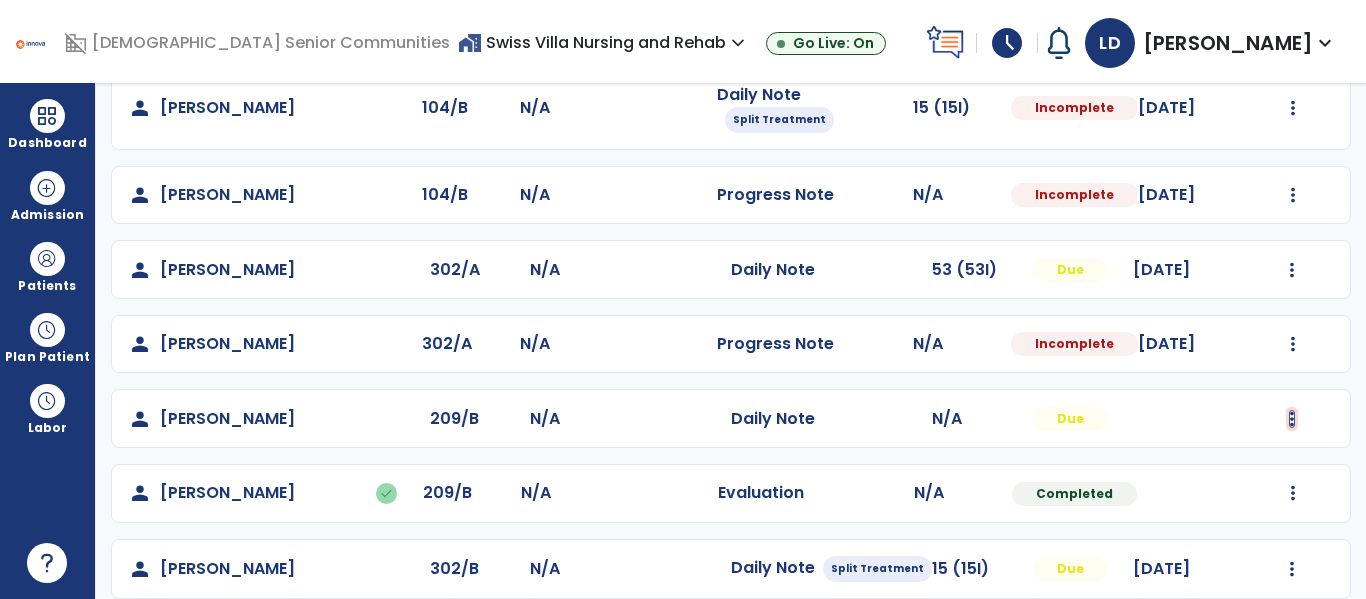 click at bounding box center (1293, 108) 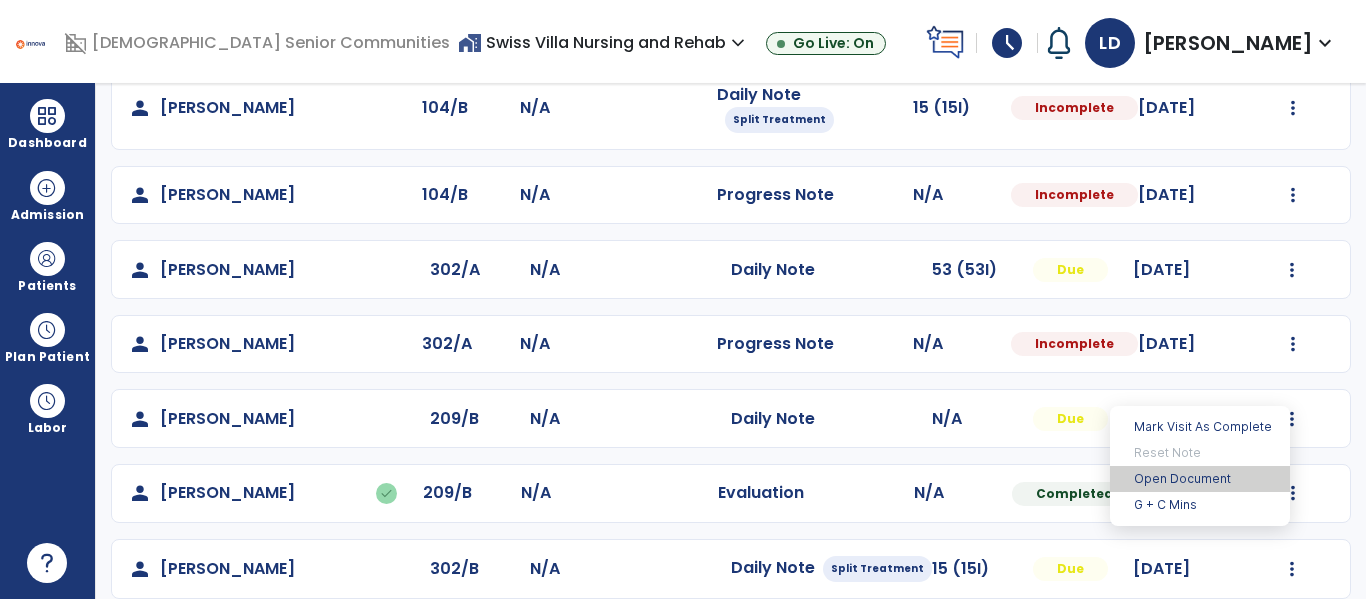 click on "Open Document" at bounding box center (1200, 479) 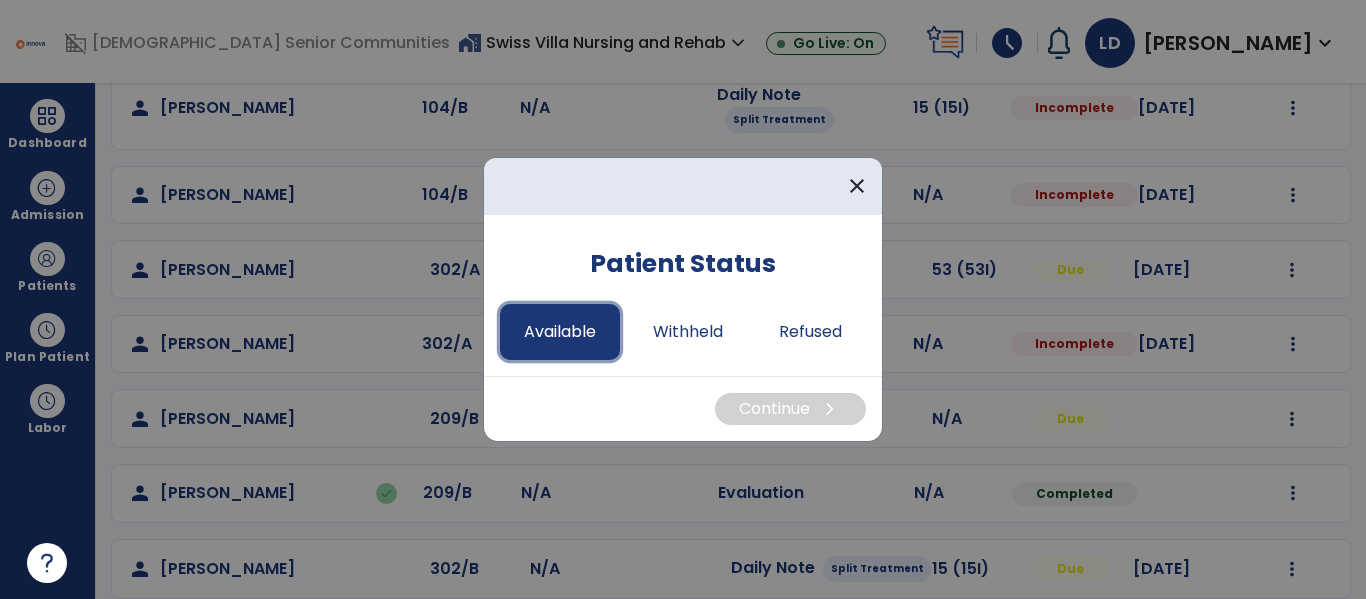 click on "Available" at bounding box center [560, 332] 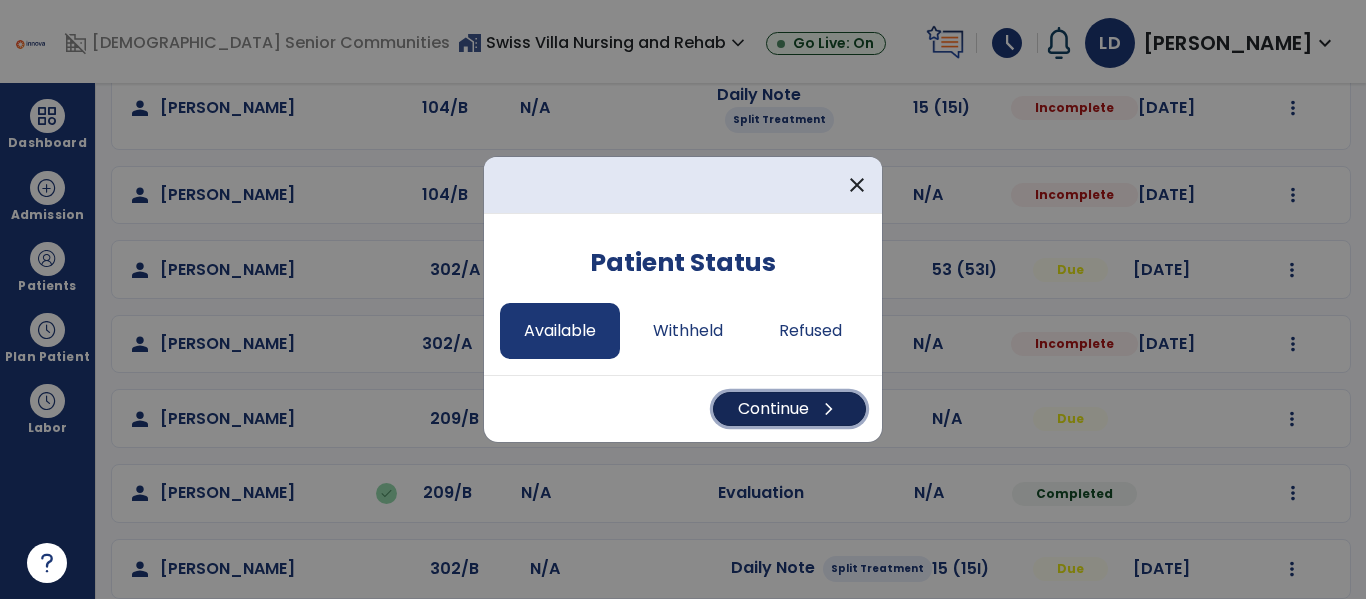 click on "Continue   chevron_right" at bounding box center (789, 409) 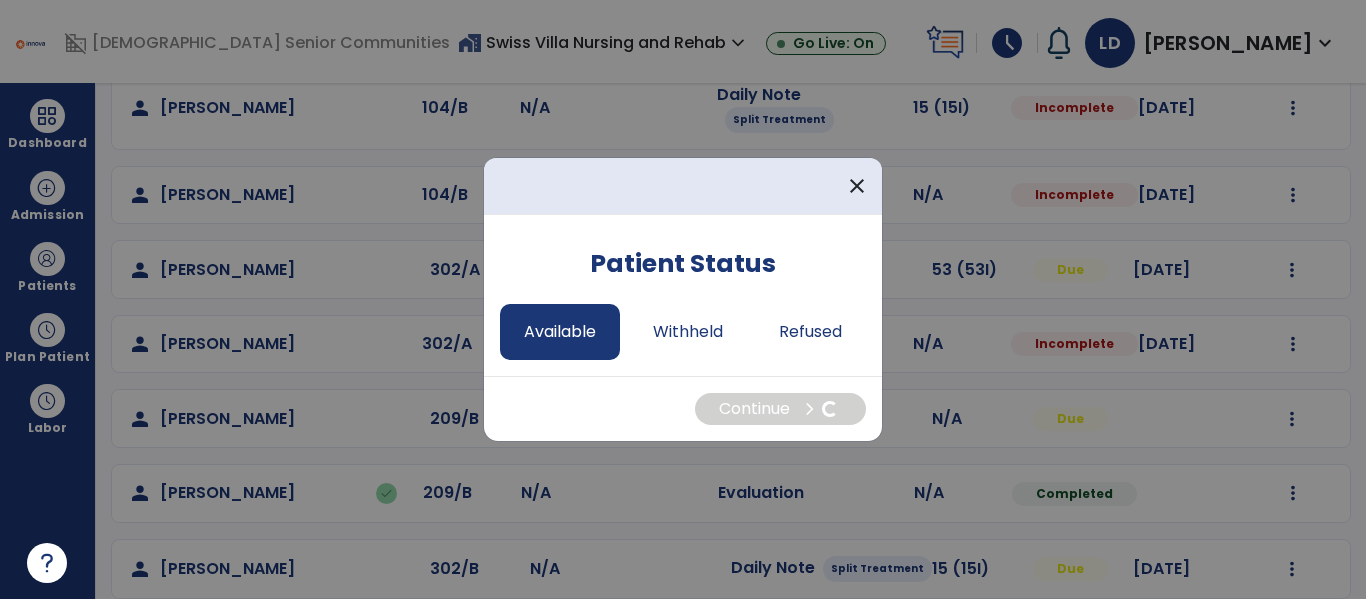 select on "*" 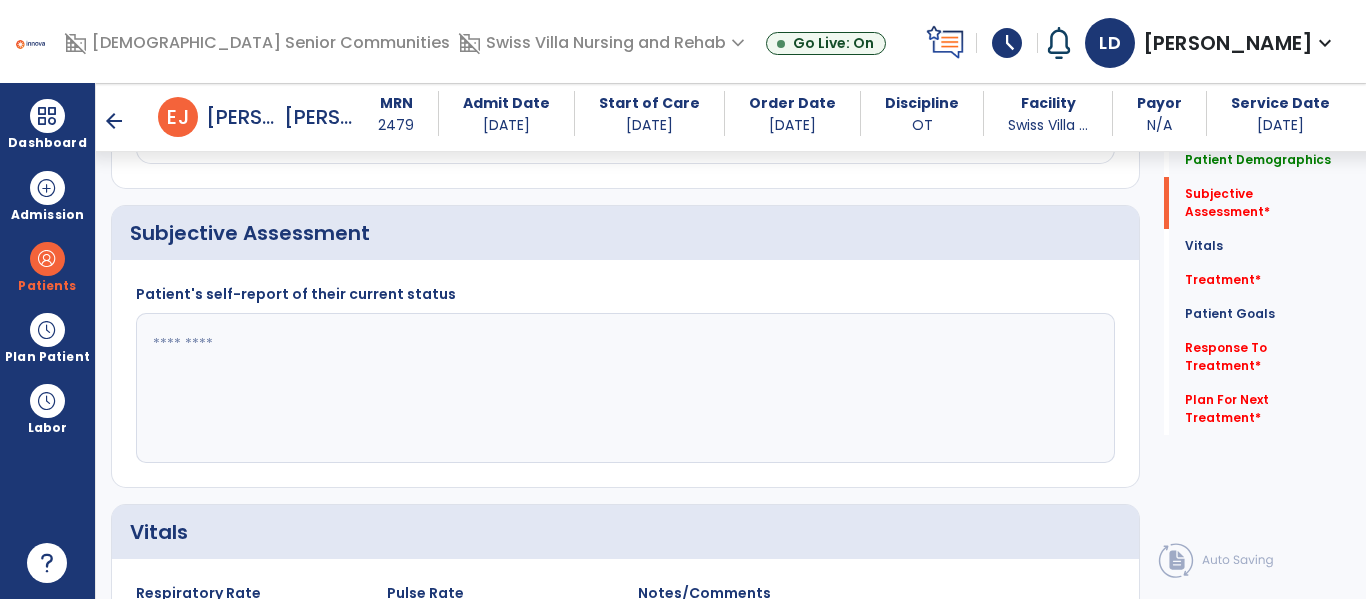 scroll, scrollTop: 438, scrollLeft: 0, axis: vertical 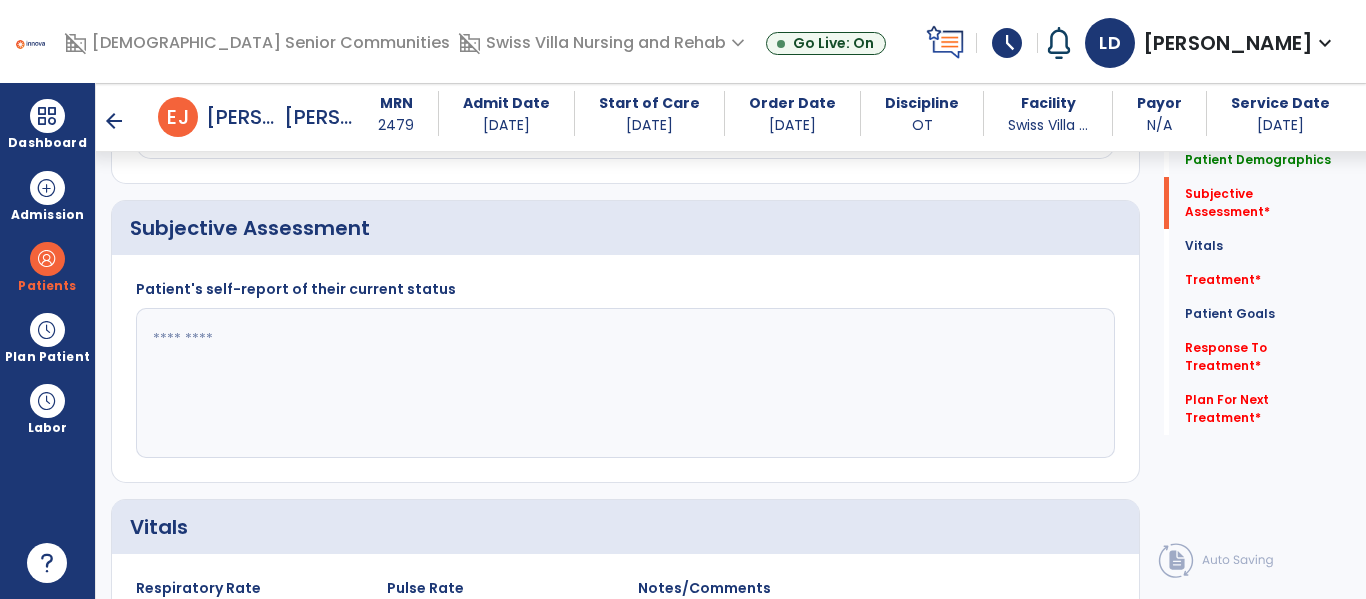 click 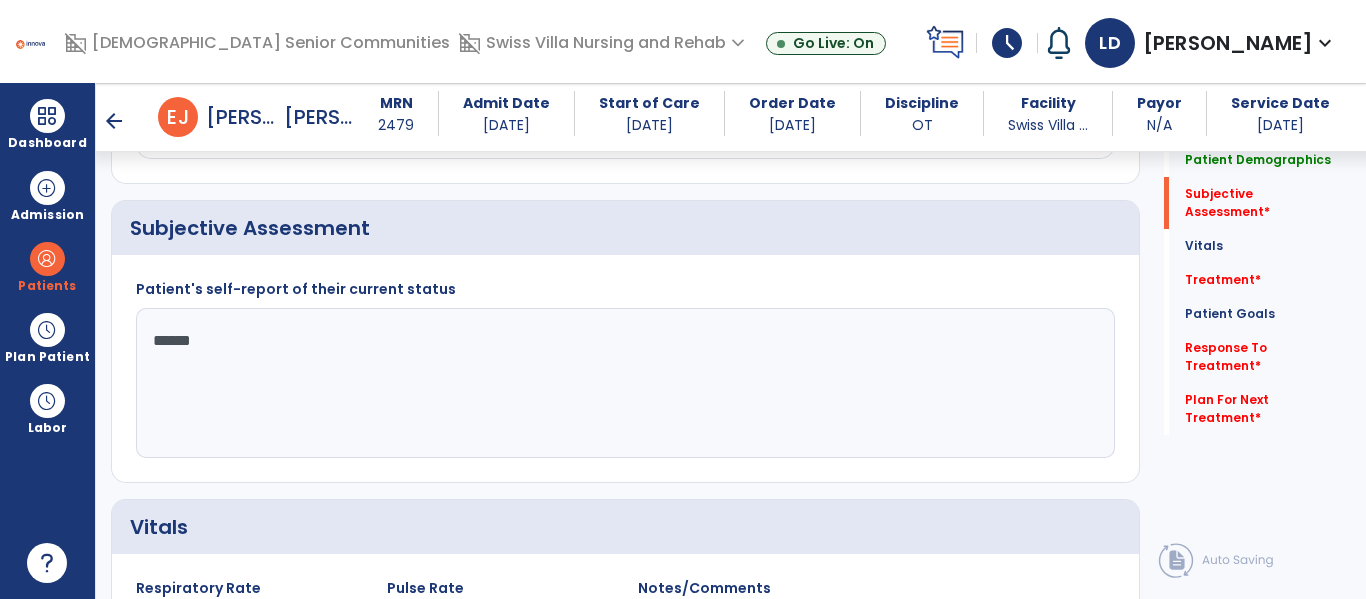 type on "*******" 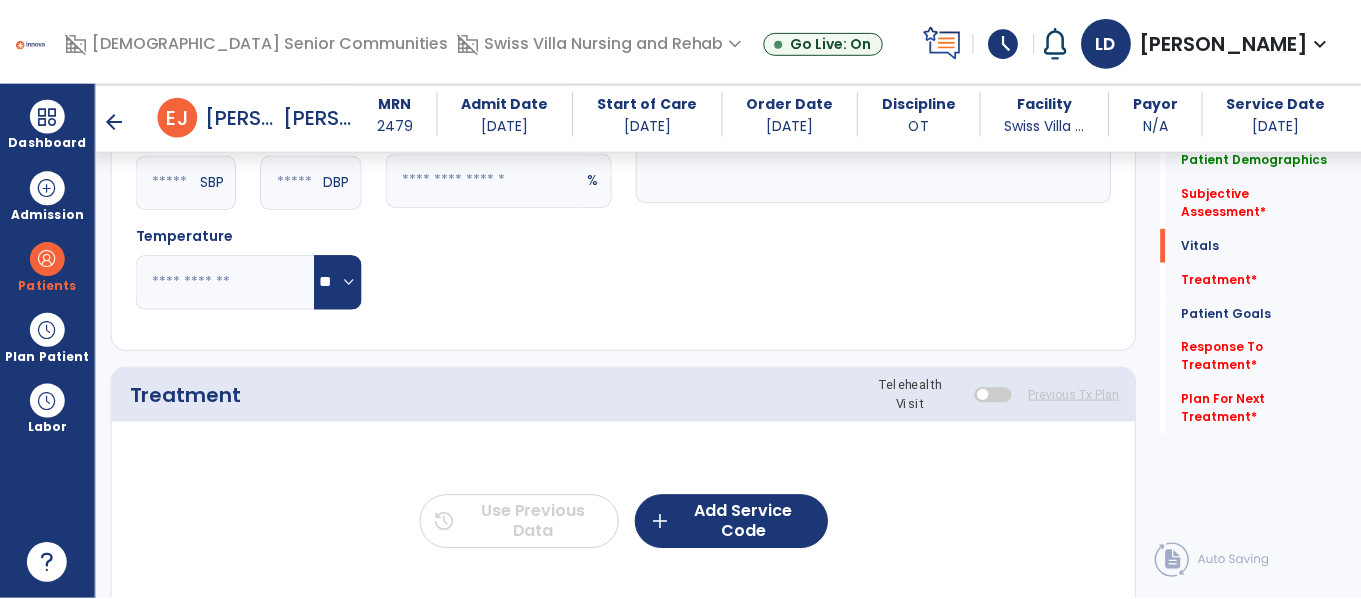 scroll, scrollTop: 1020, scrollLeft: 0, axis: vertical 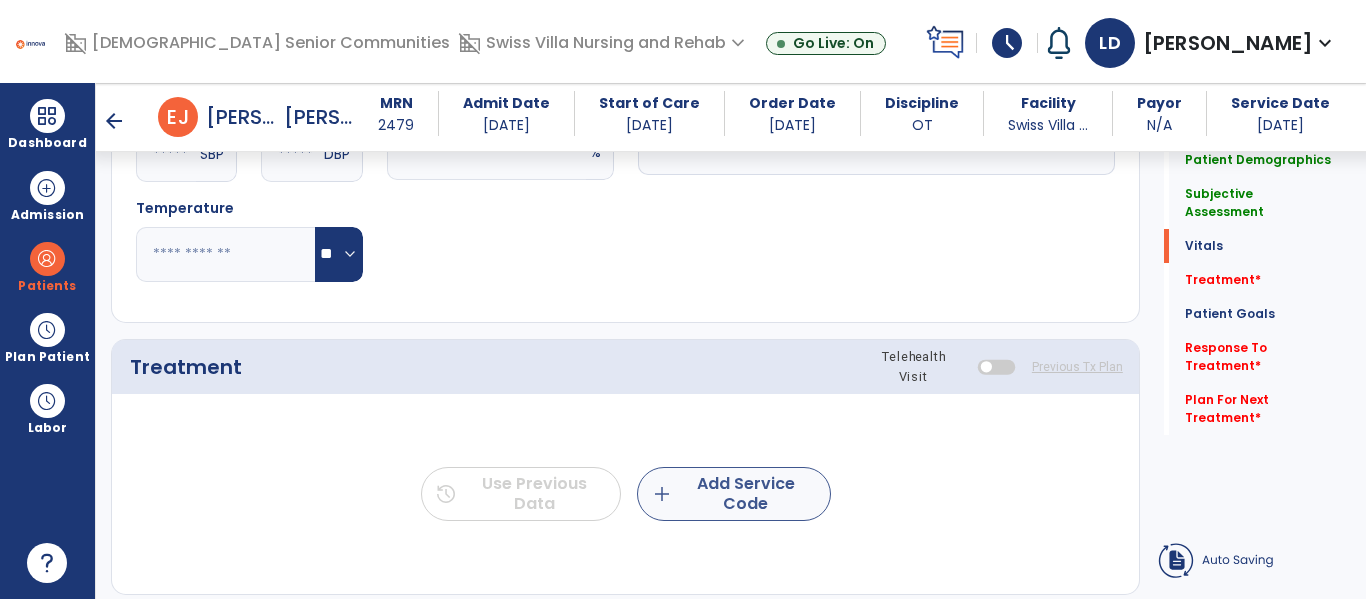 type on "**********" 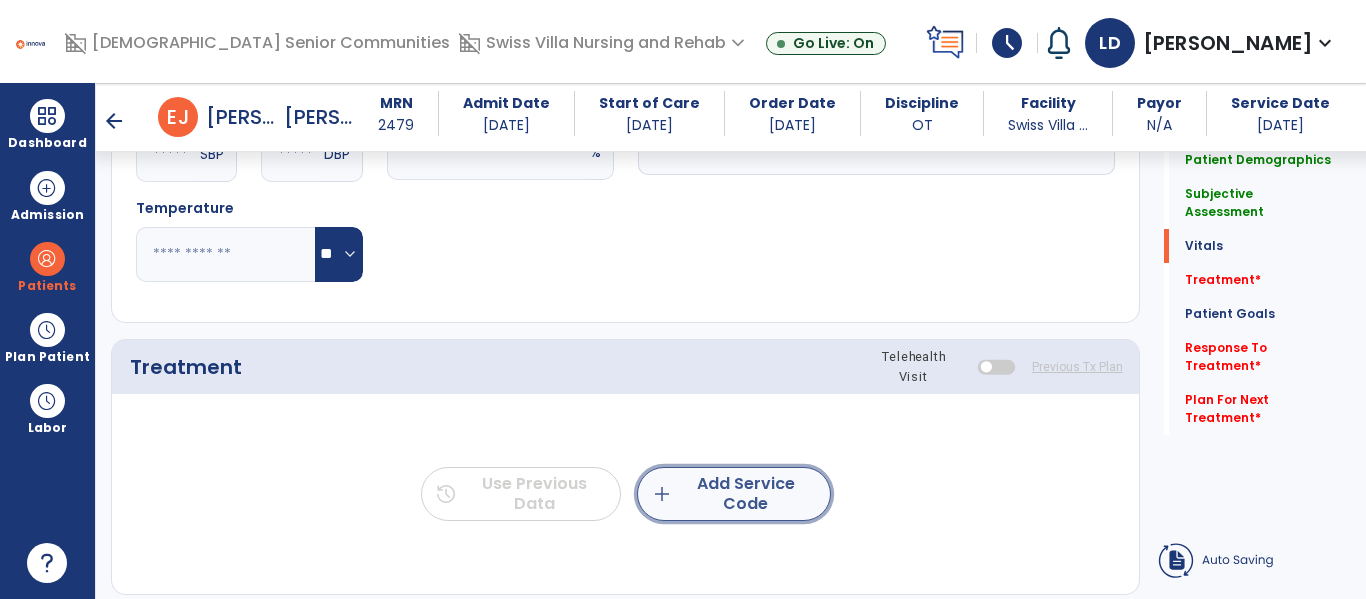 click on "add  Add Service Code" 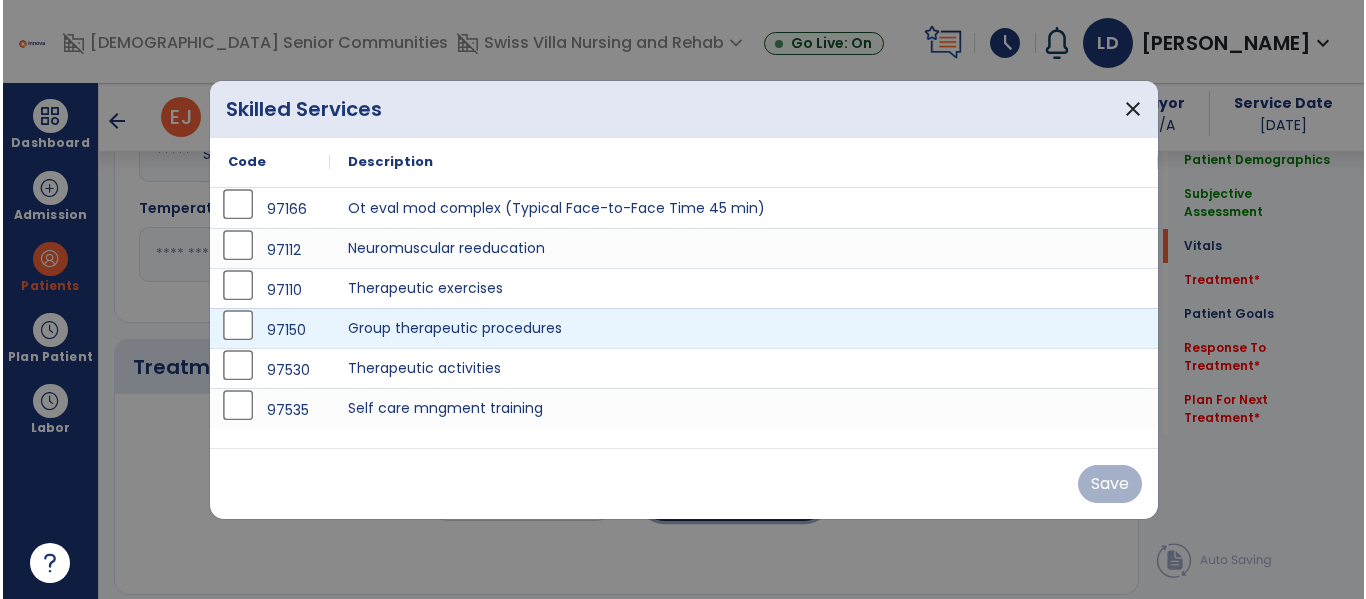scroll, scrollTop: 1020, scrollLeft: 0, axis: vertical 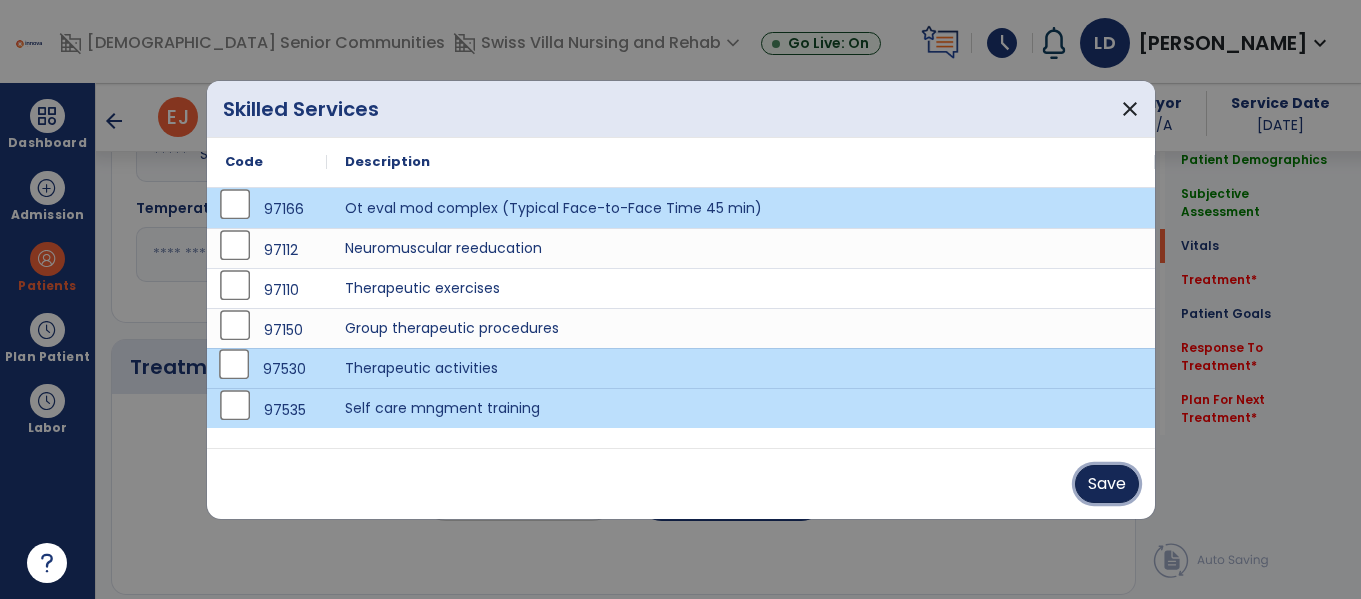 click on "Save" at bounding box center (1107, 484) 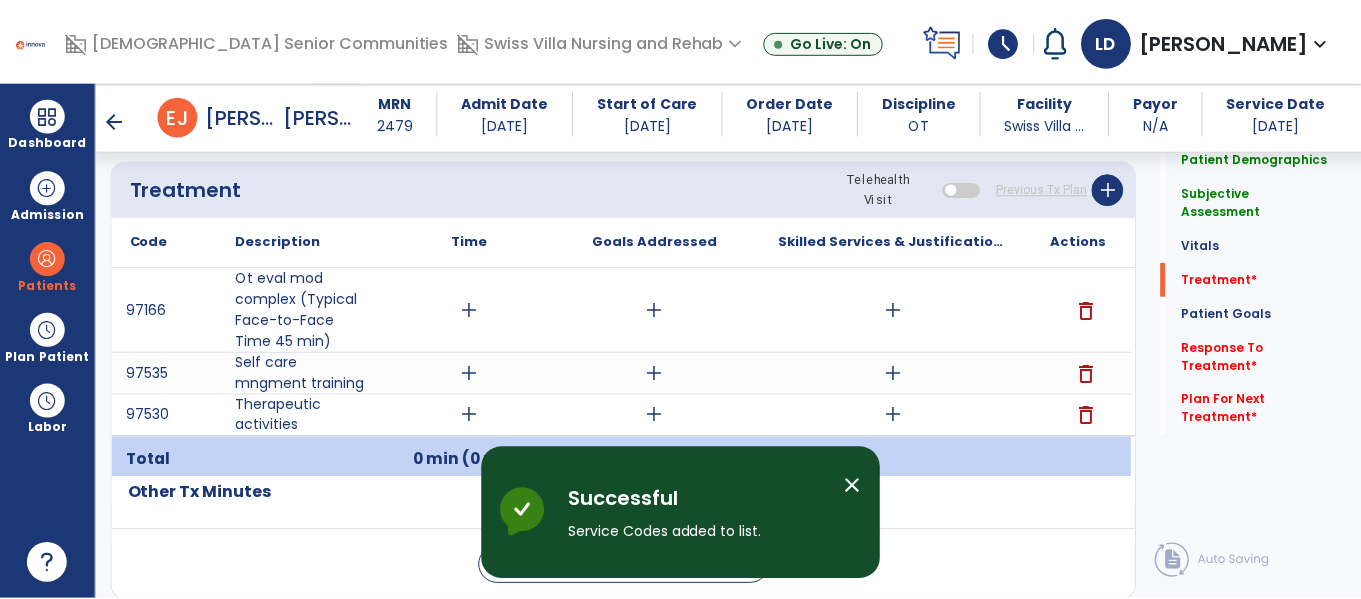 scroll, scrollTop: 1204, scrollLeft: 0, axis: vertical 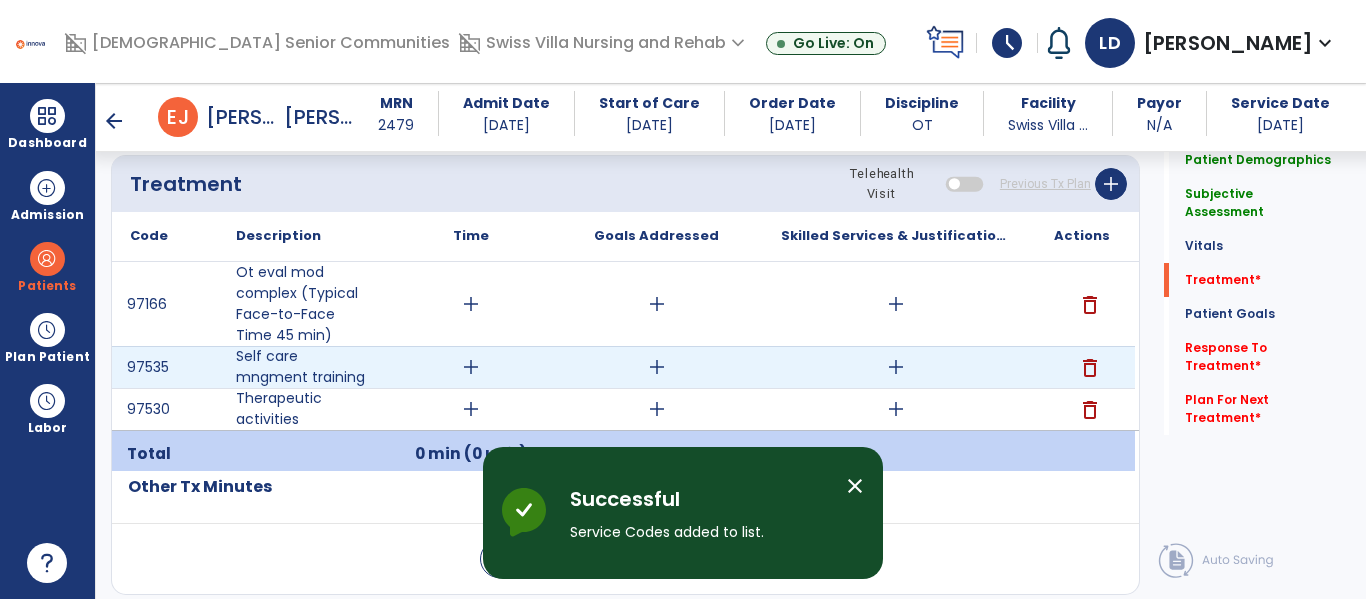 click on "add" at bounding box center [471, 367] 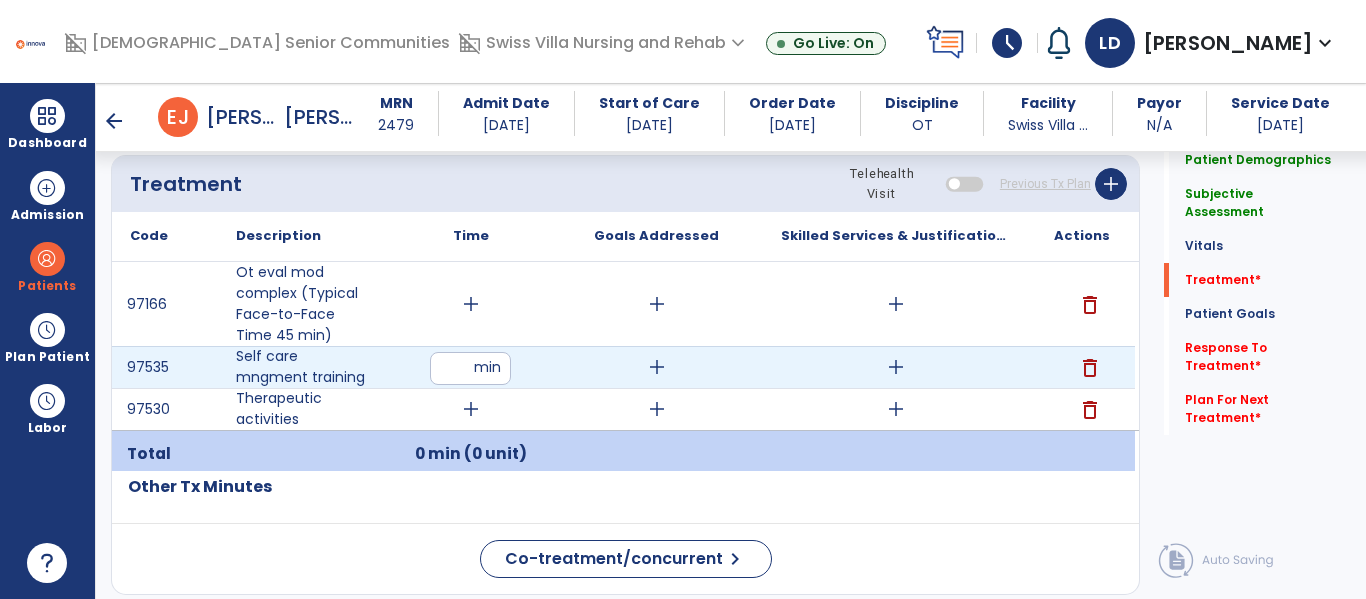 type on "**" 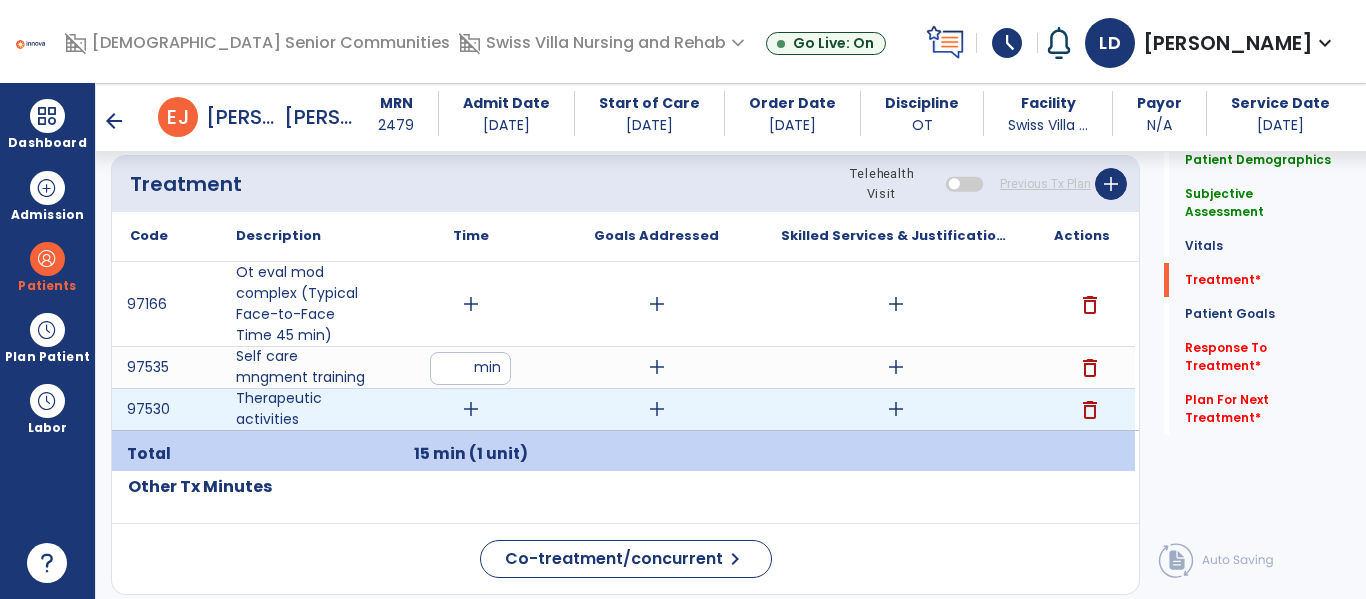 click on "add" at bounding box center (471, 409) 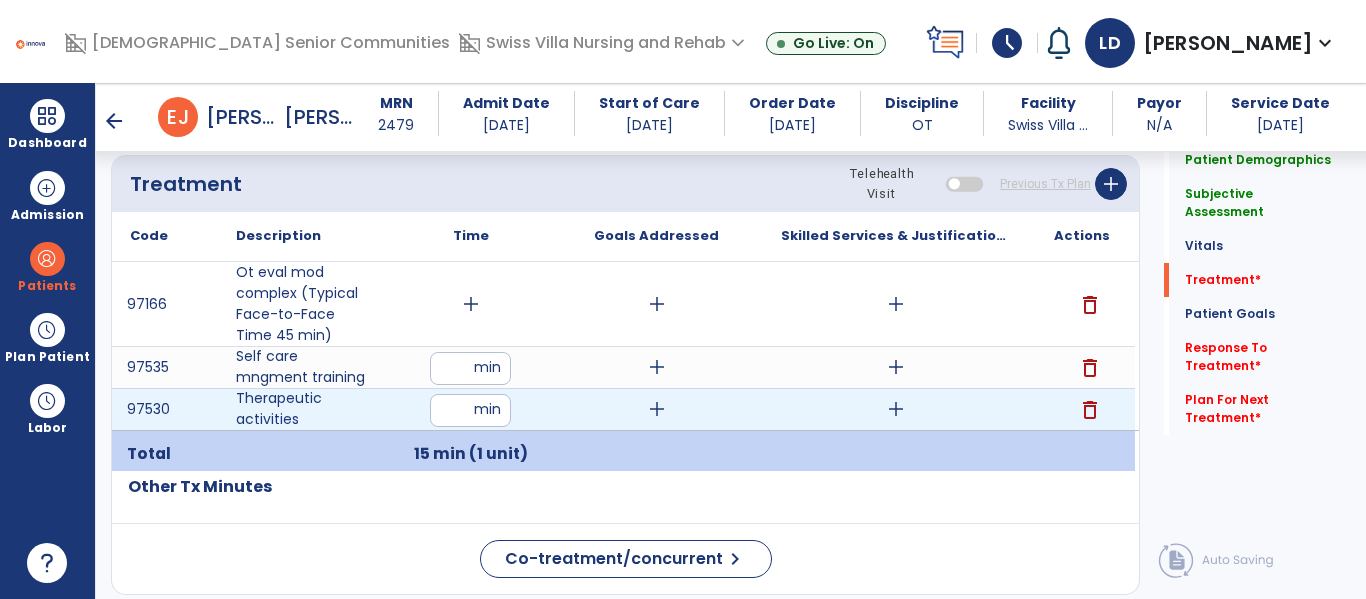 type on "**" 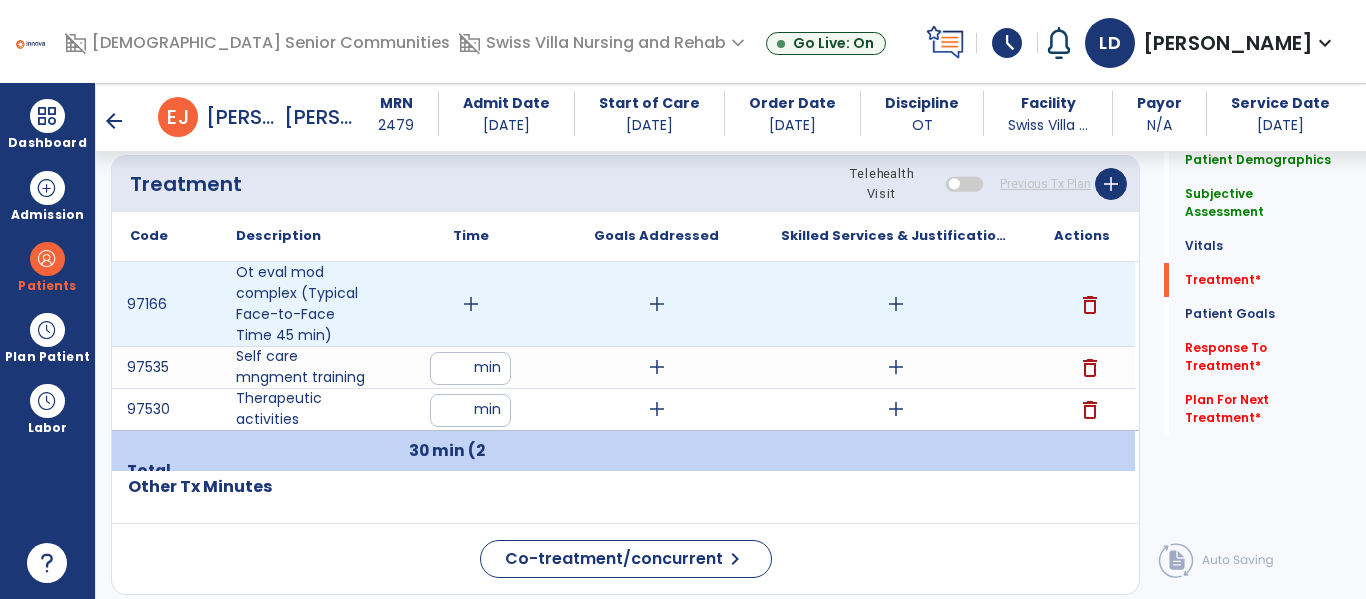 click on "add" at bounding box center [471, 304] 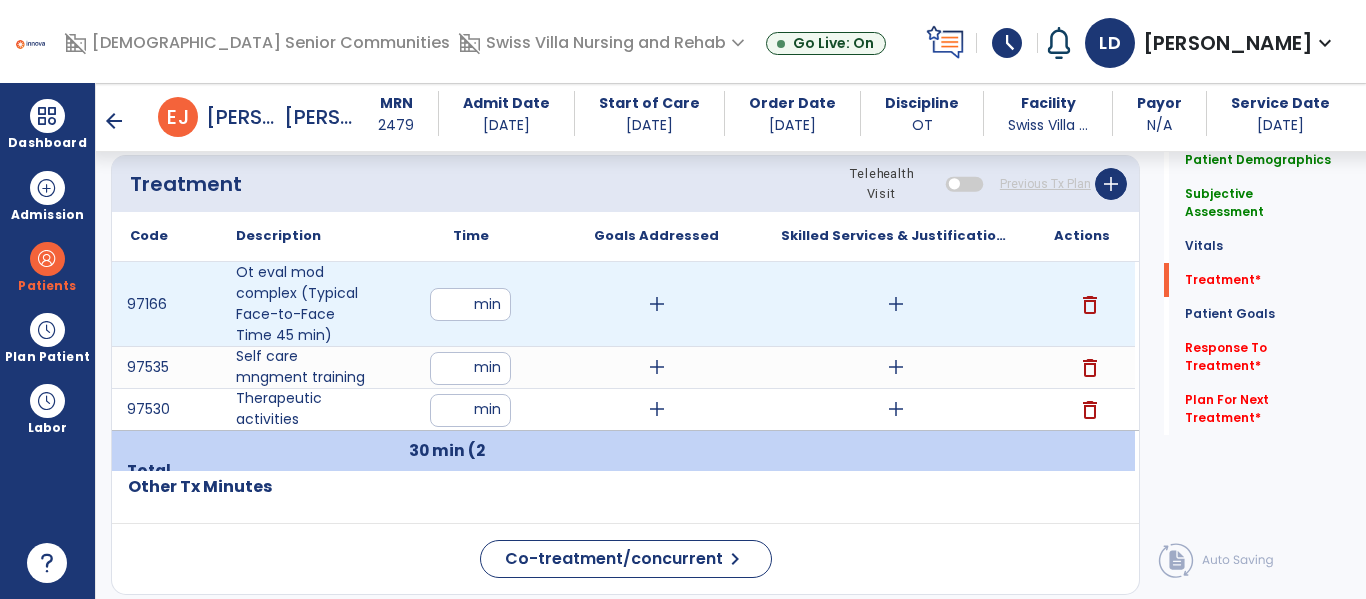 type on "**" 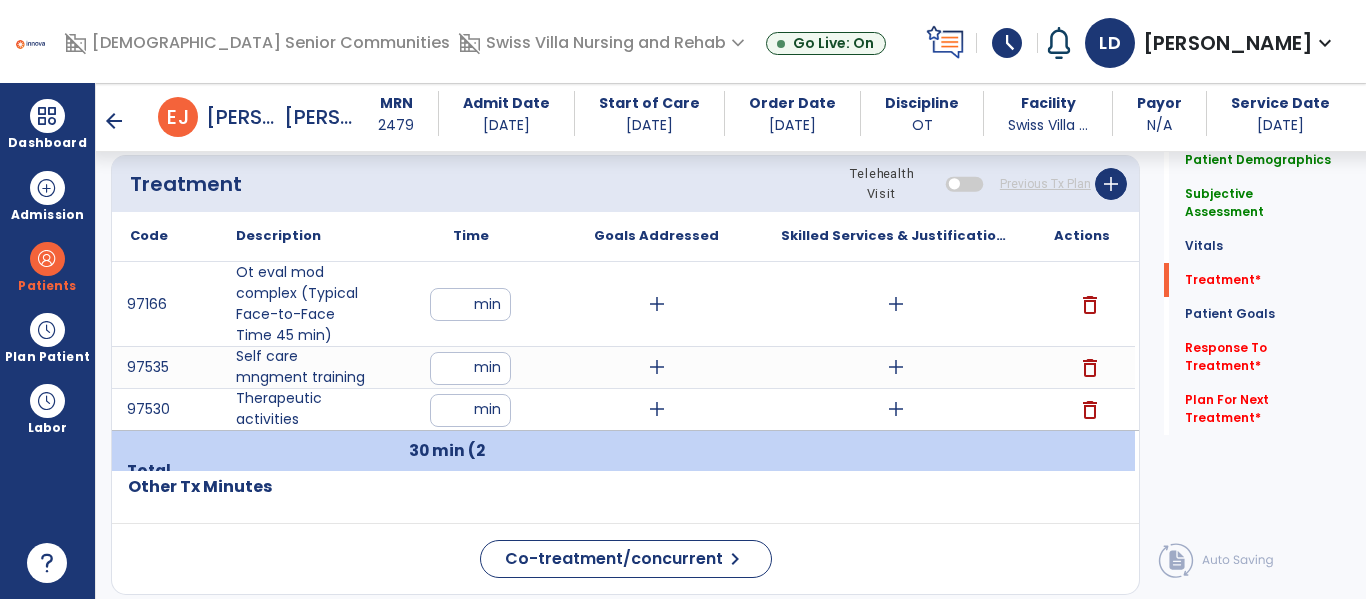 click on "Co-treatment/concurrent  chevron_right" 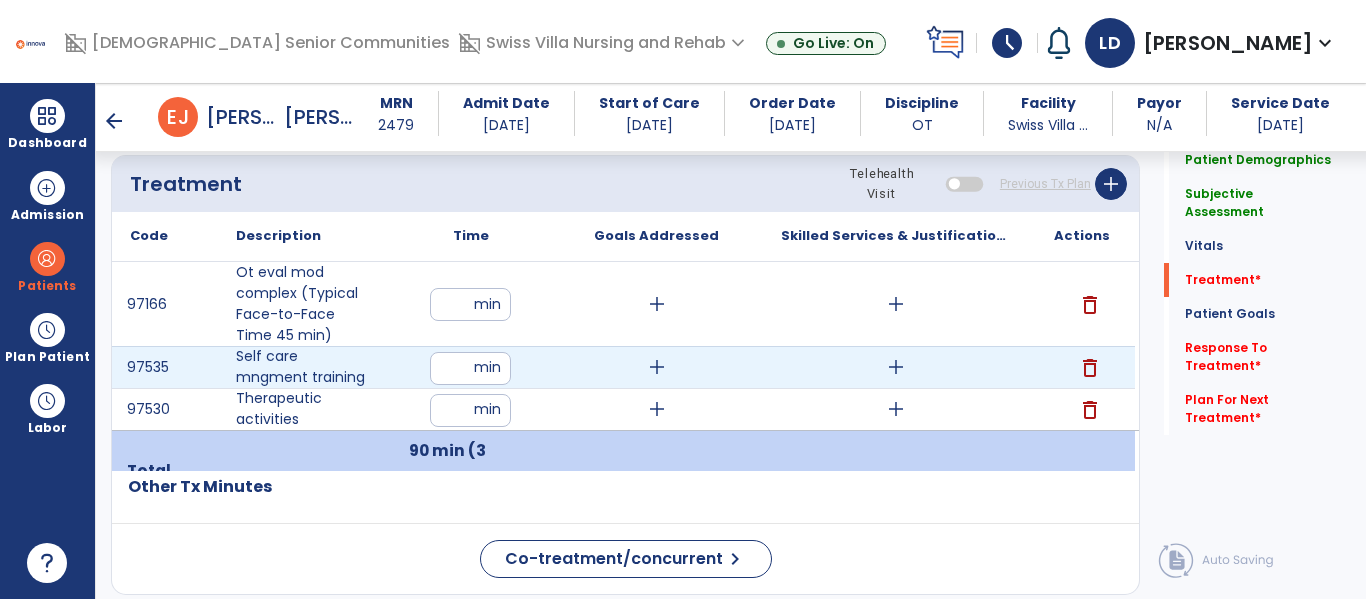 click on "add" at bounding box center [896, 367] 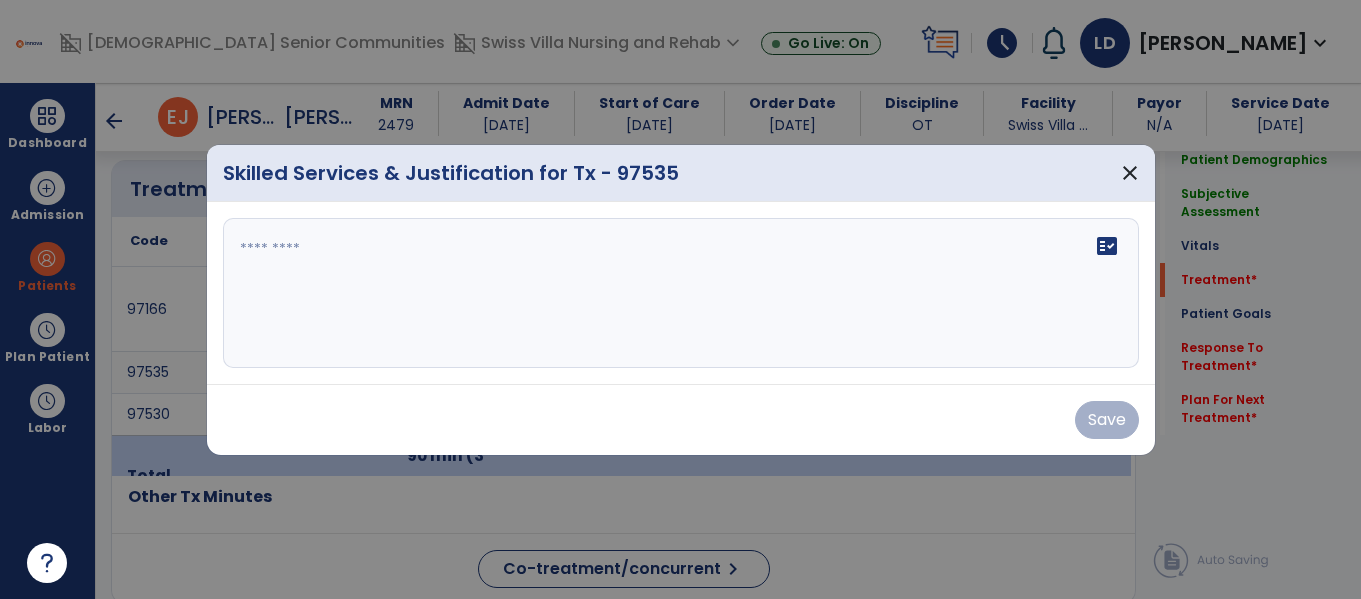scroll, scrollTop: 1204, scrollLeft: 0, axis: vertical 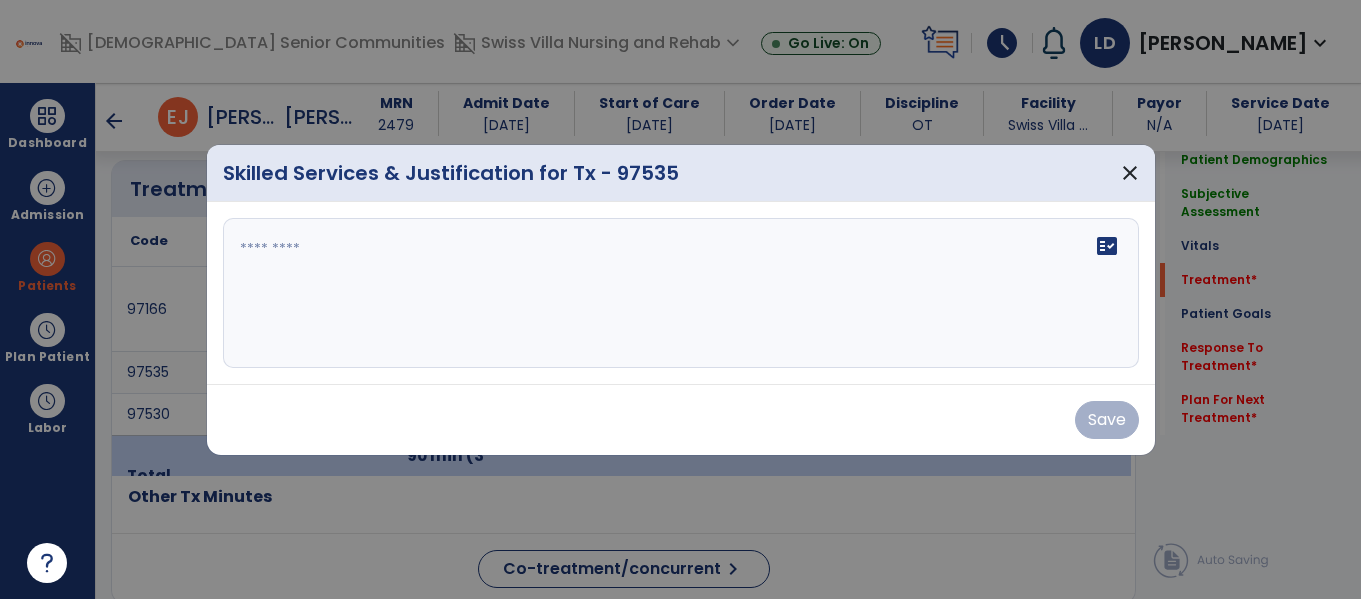 click on "fact_check" at bounding box center [681, 293] 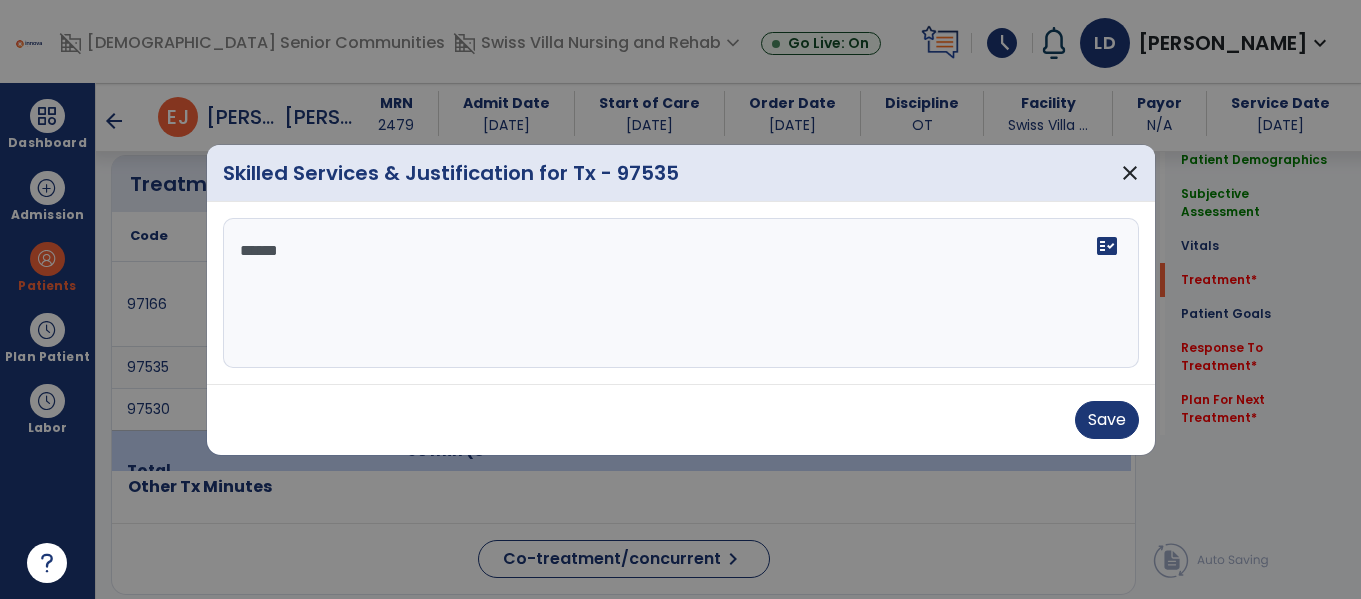type on "*******" 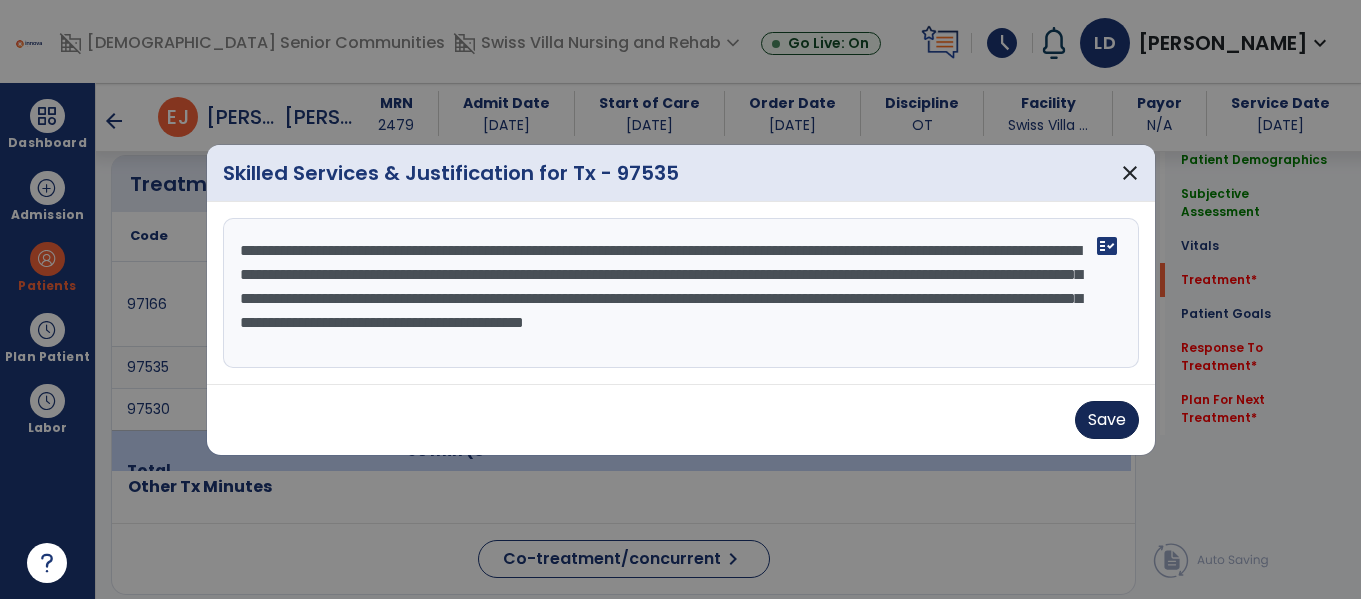type on "**********" 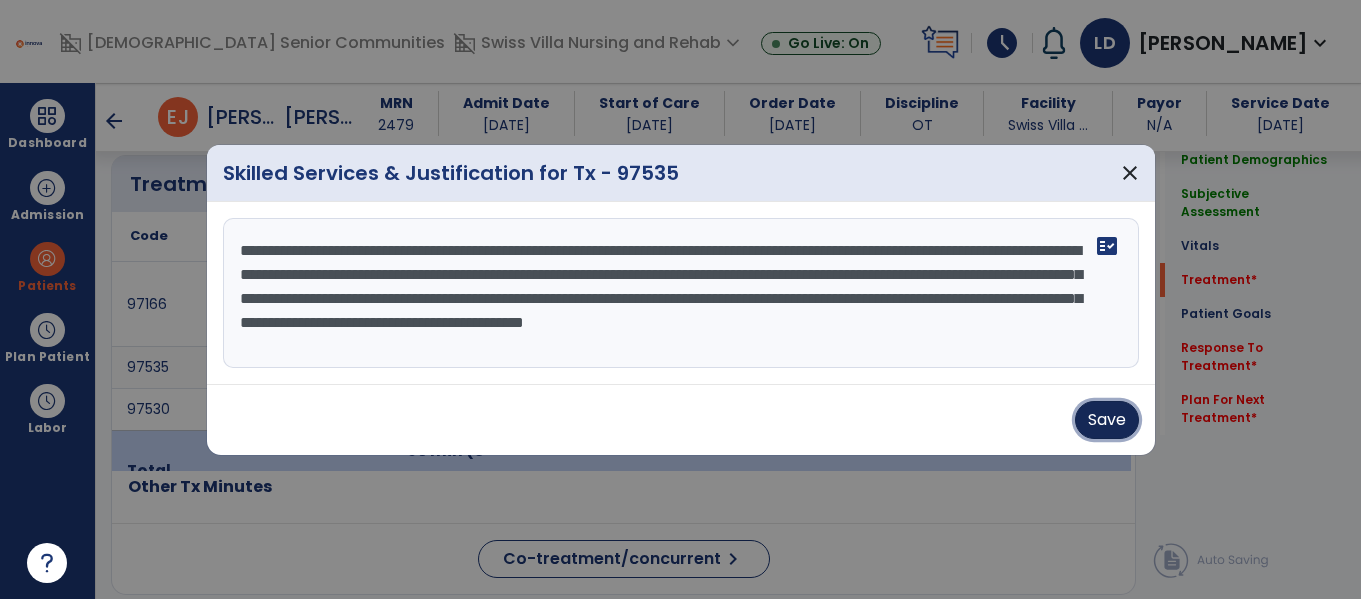click on "Save" at bounding box center (1107, 420) 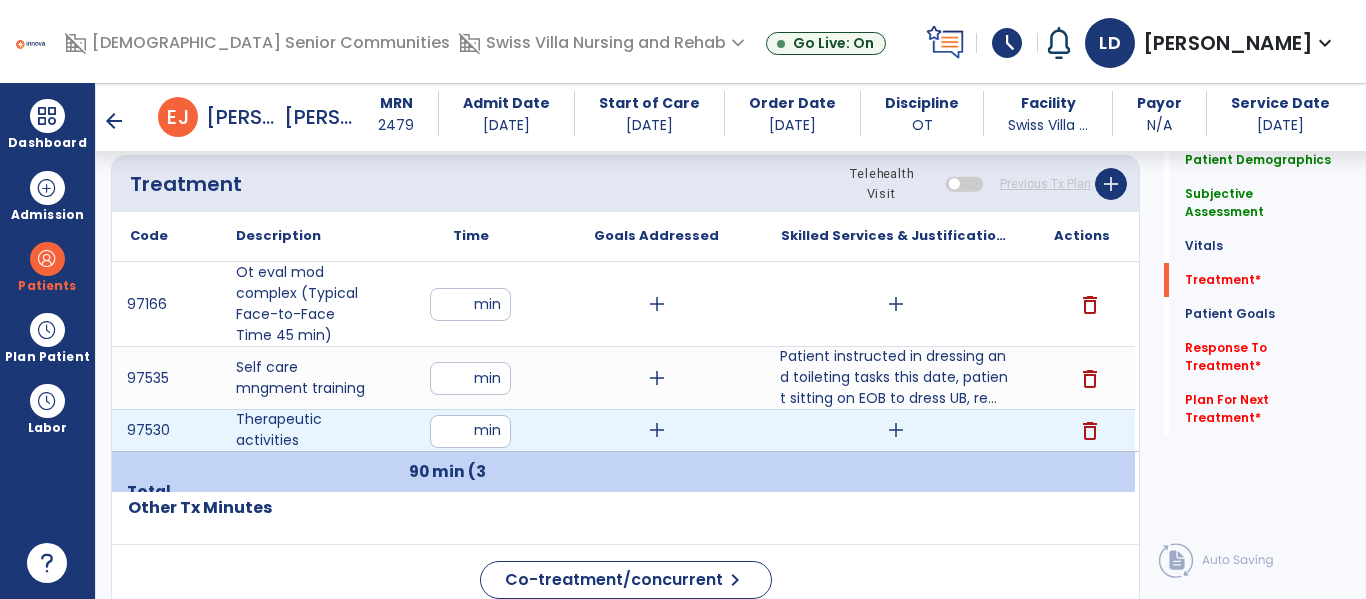 click on "add" at bounding box center (896, 430) 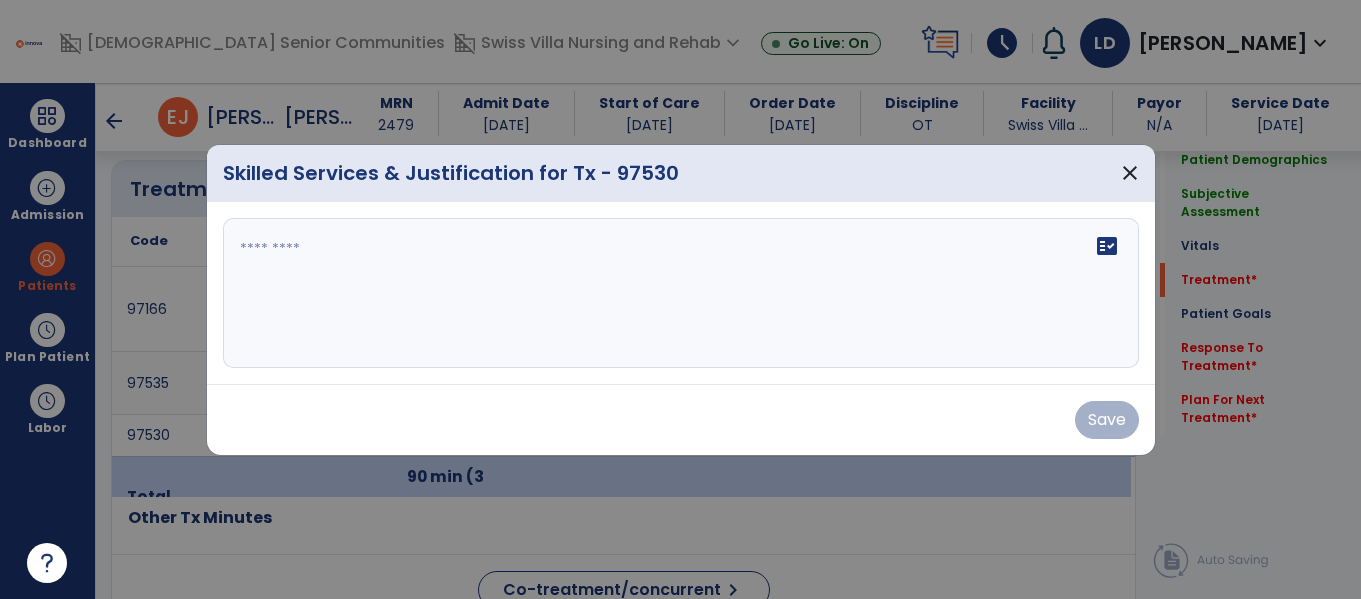 scroll, scrollTop: 1204, scrollLeft: 0, axis: vertical 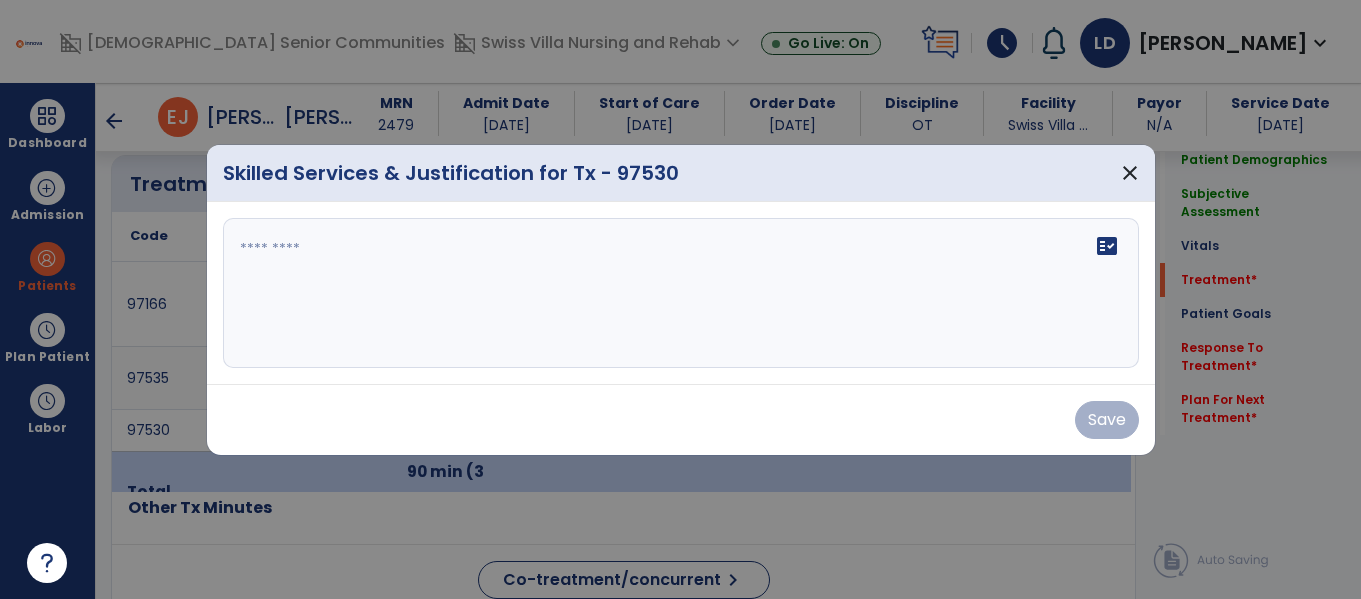 click on "fact_check" at bounding box center (681, 293) 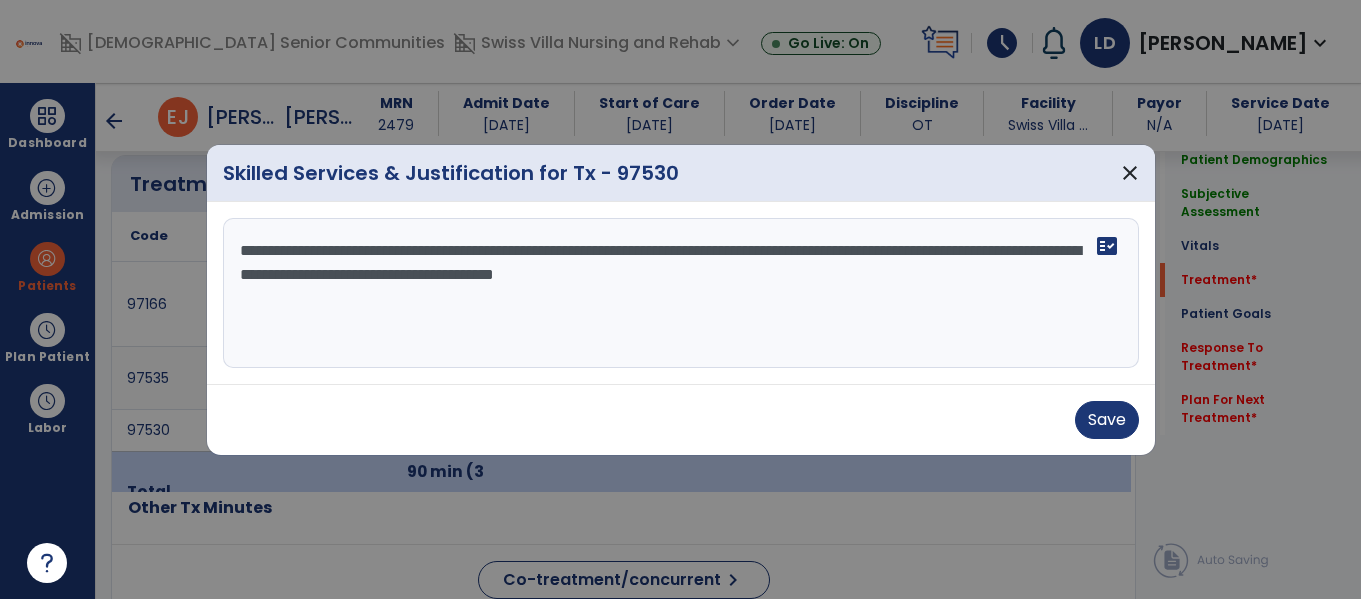 click on "**********" at bounding box center (681, 293) 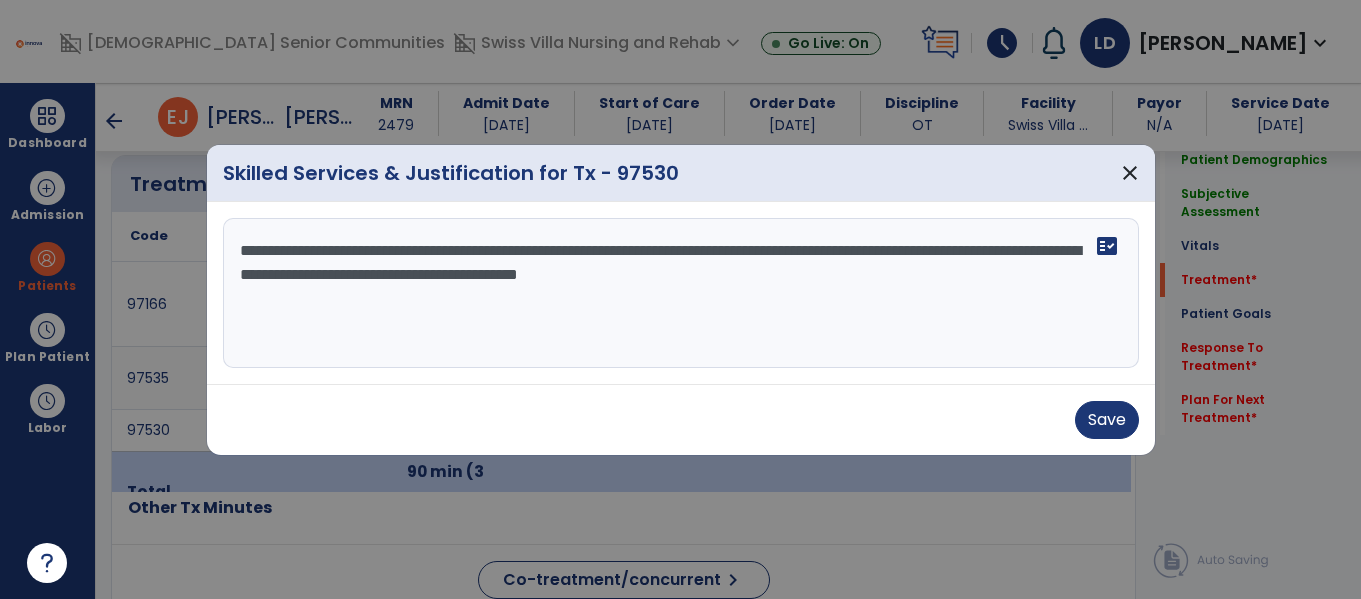 click on "**********" at bounding box center (681, 293) 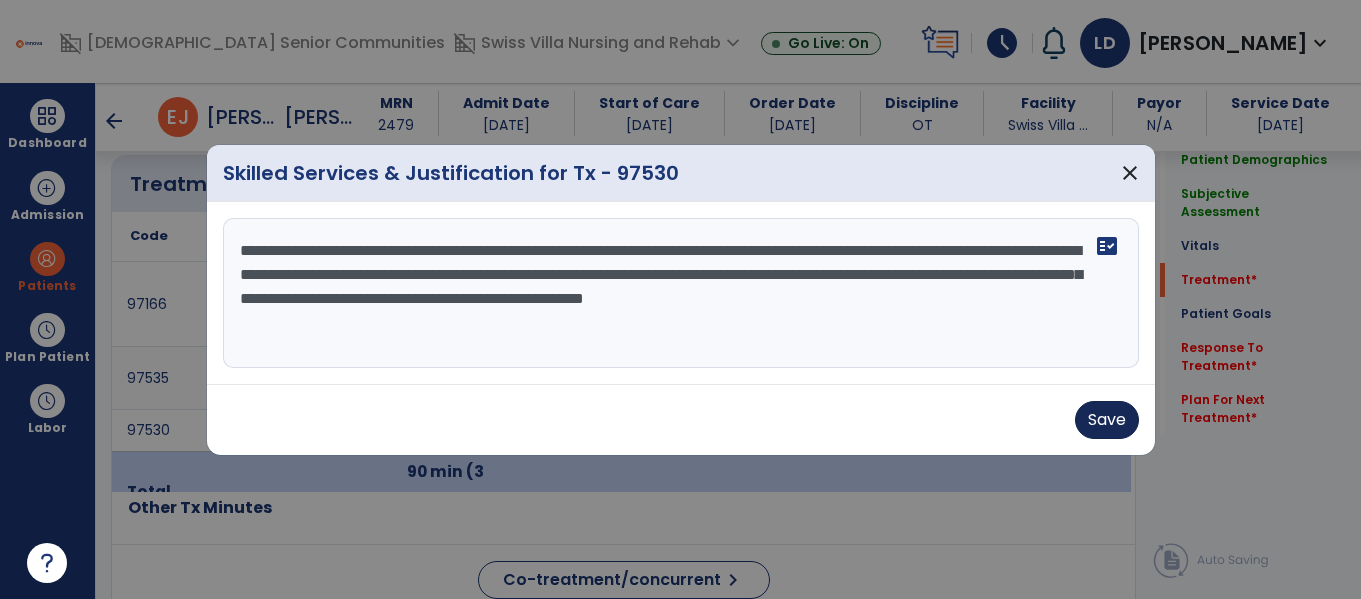 type on "**********" 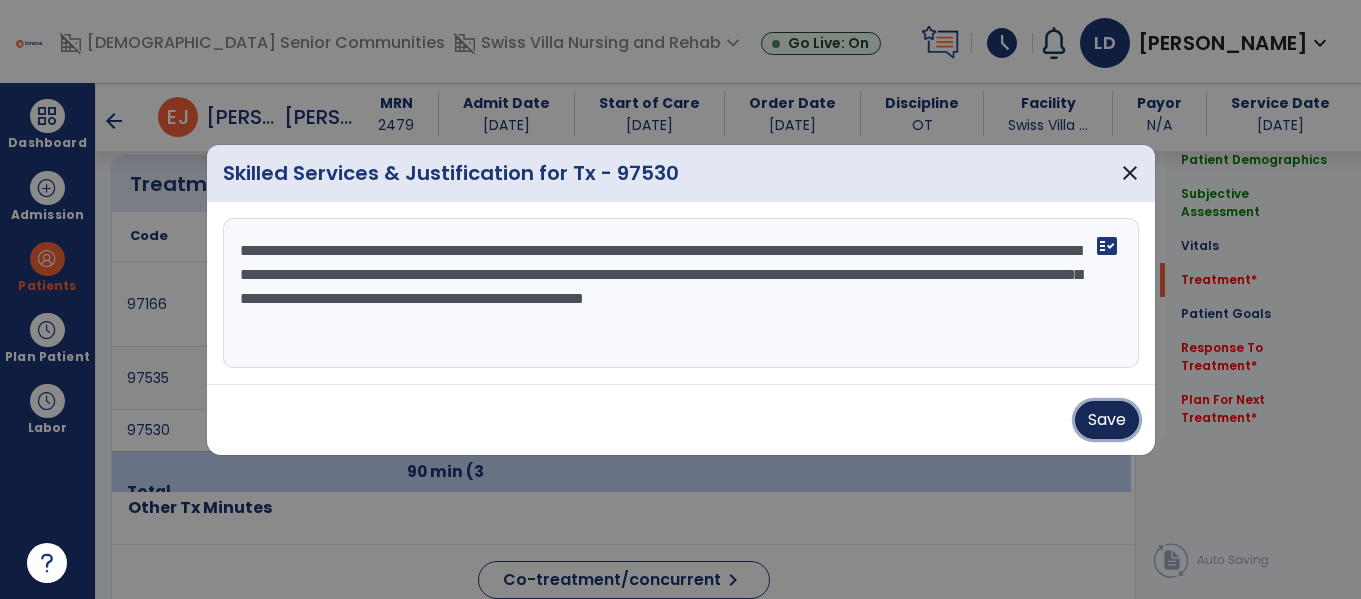 click on "Save" at bounding box center [1107, 420] 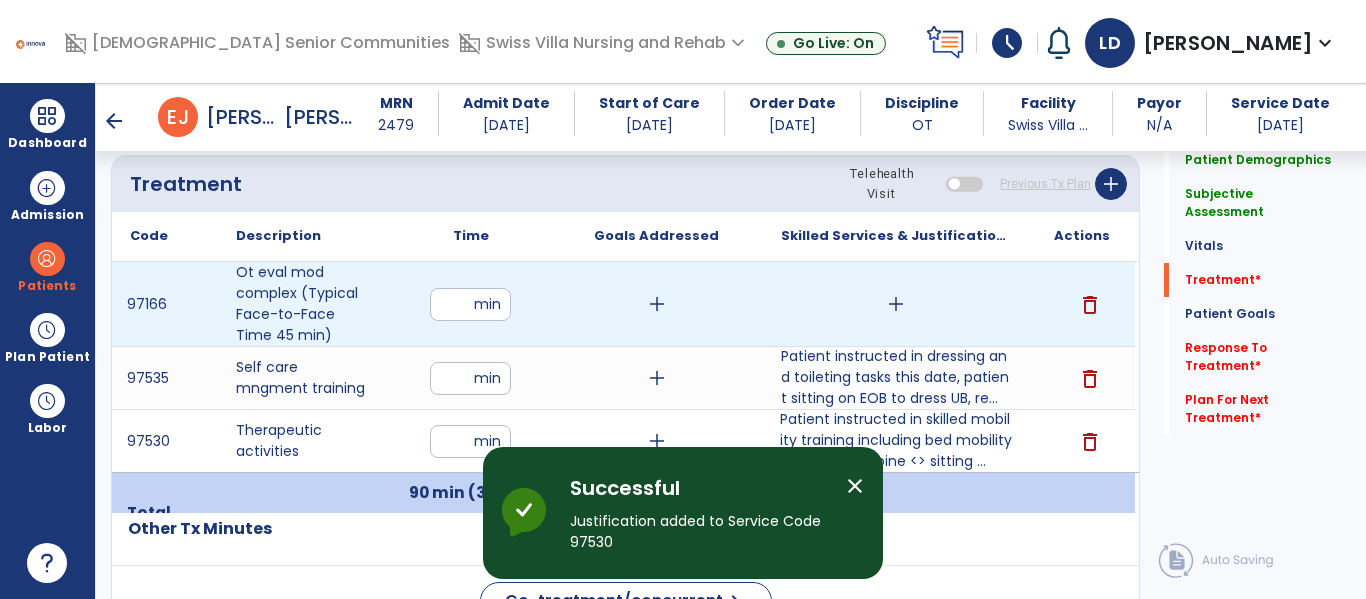 click on "add" at bounding box center [896, 304] 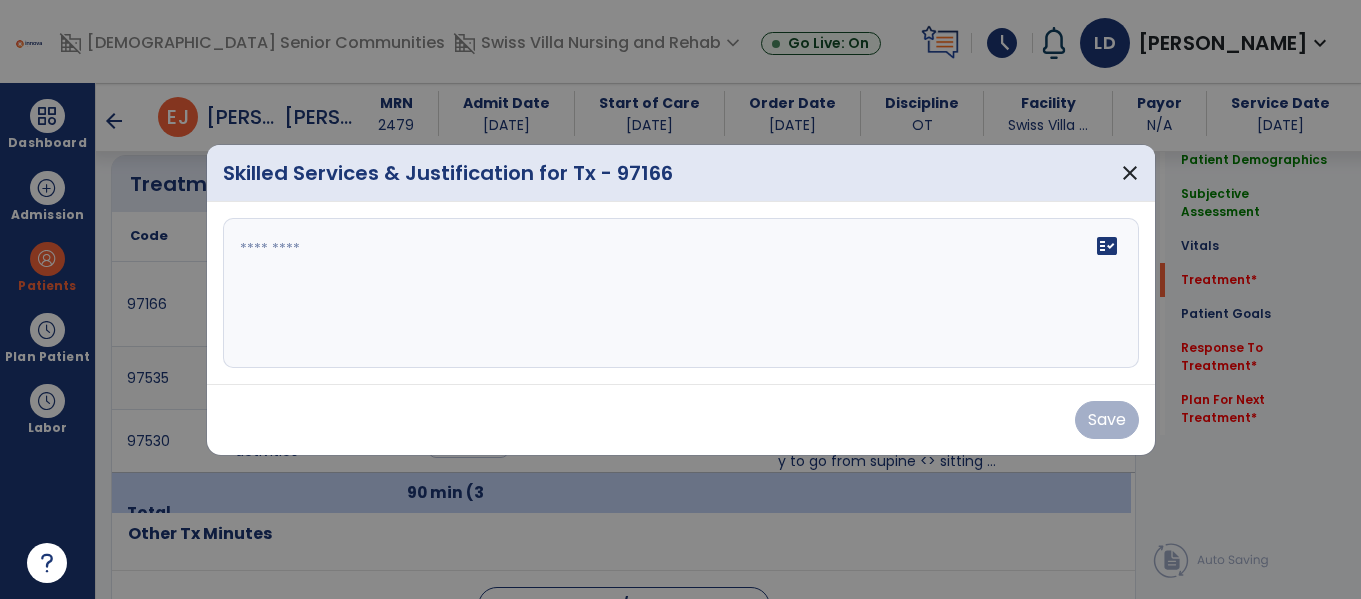 click on "fact_check" at bounding box center [681, 293] 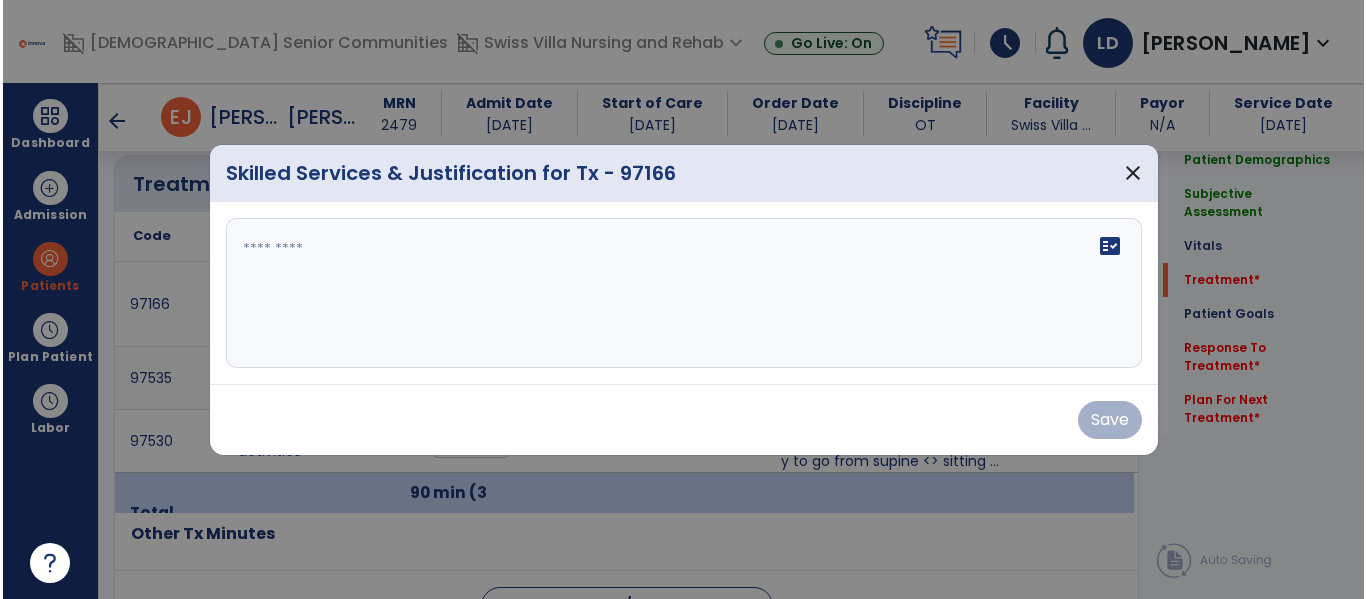 scroll, scrollTop: 1204, scrollLeft: 0, axis: vertical 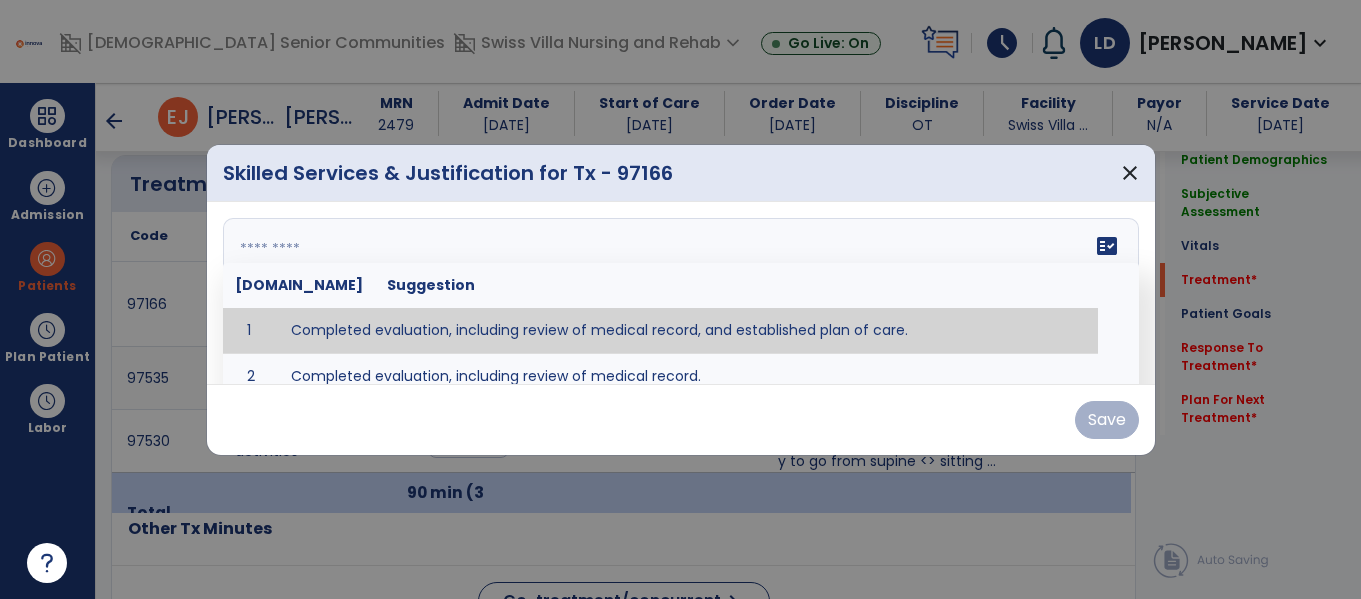 type on "**********" 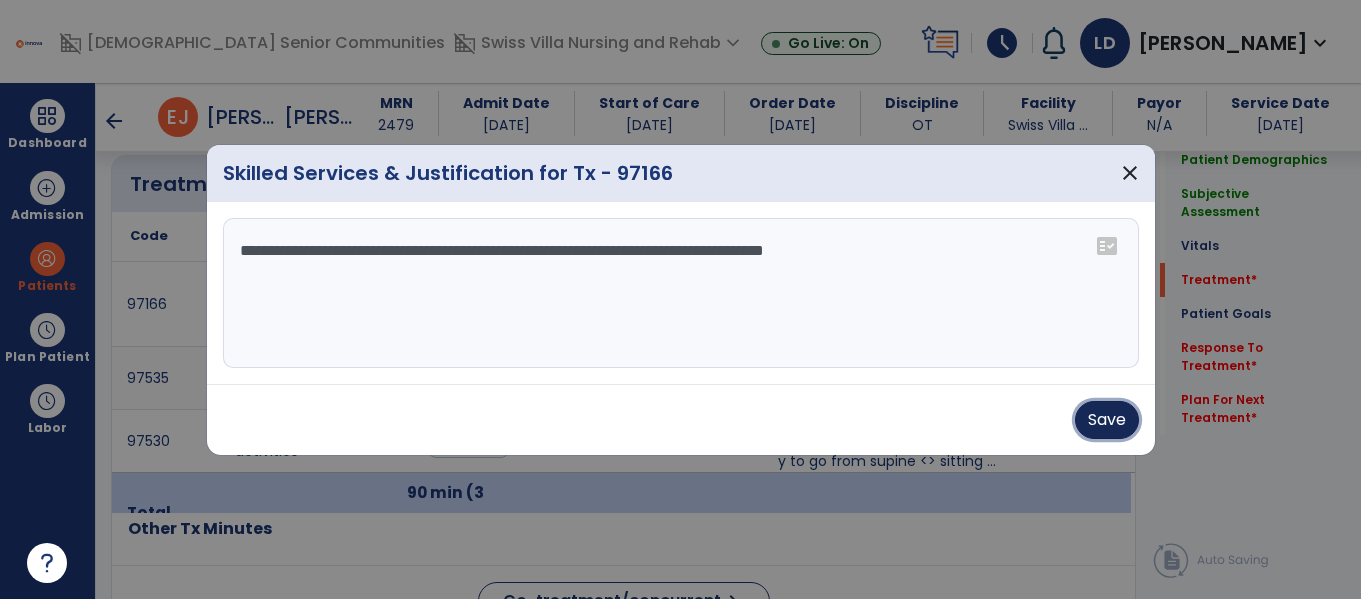 click on "Save" at bounding box center [1107, 420] 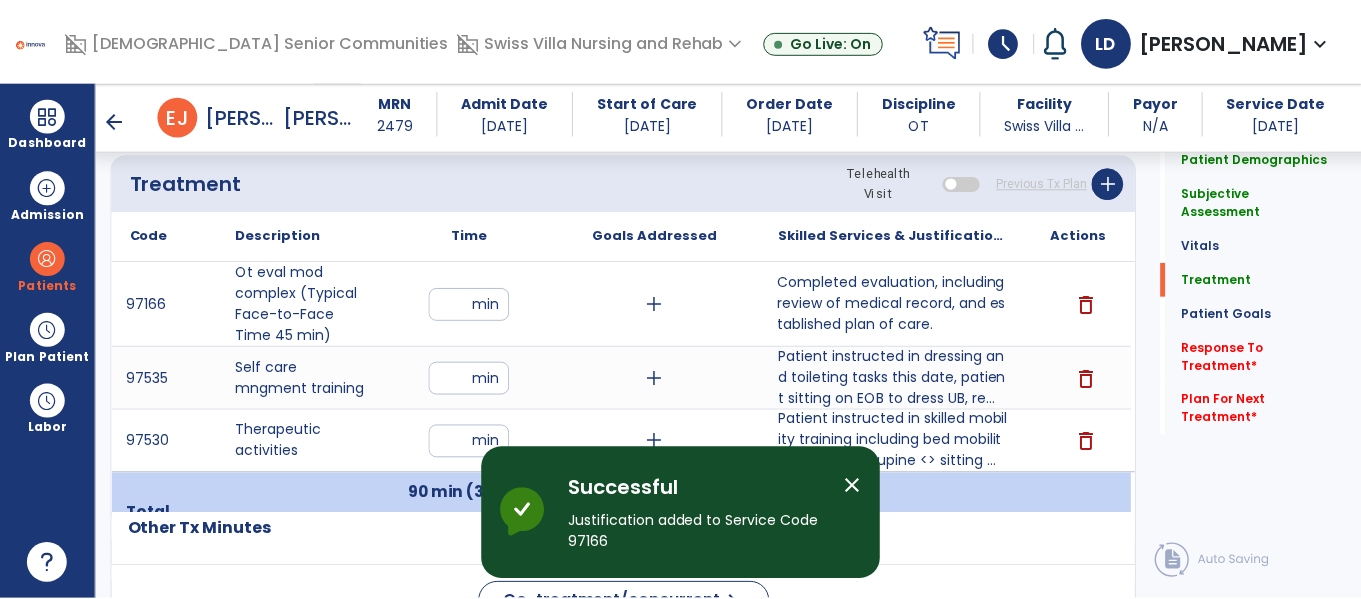 scroll, scrollTop: 1292, scrollLeft: 0, axis: vertical 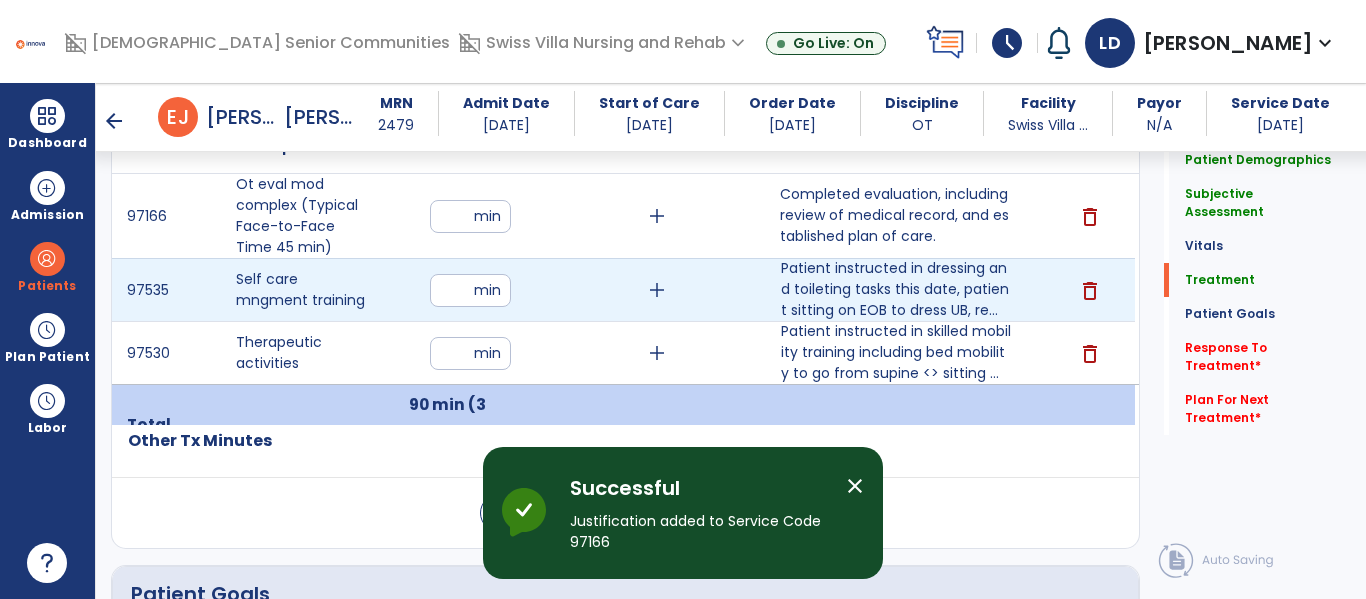 click on "add" at bounding box center [657, 290] 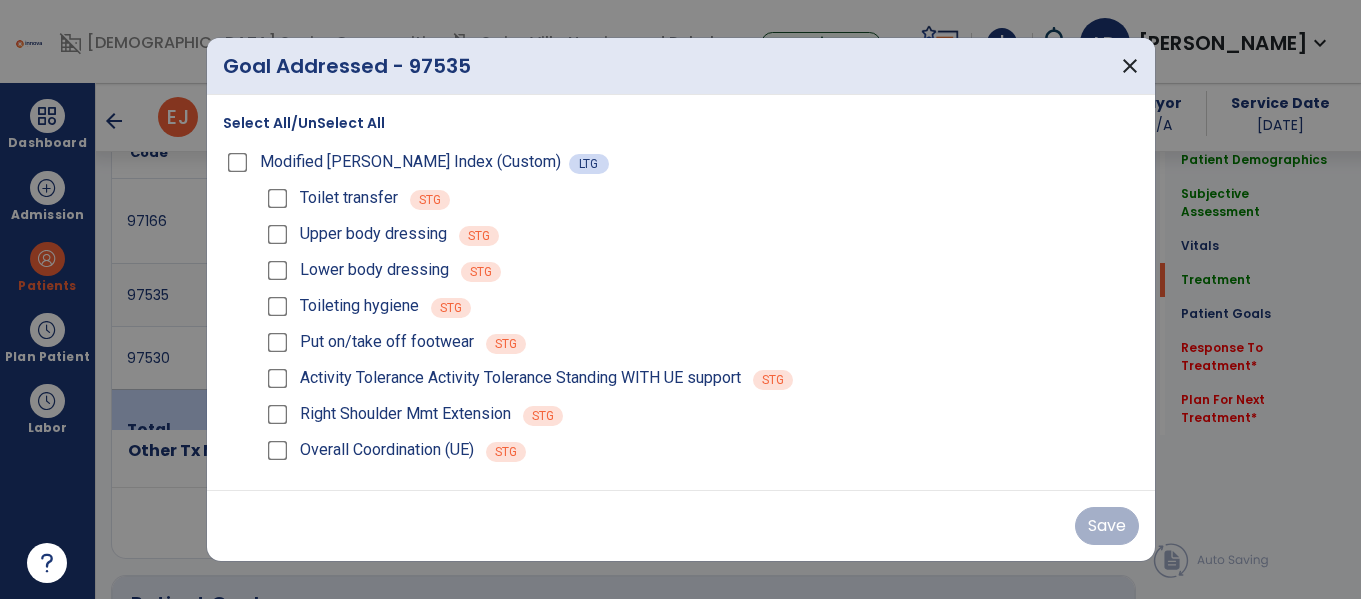 scroll, scrollTop: 1292, scrollLeft: 0, axis: vertical 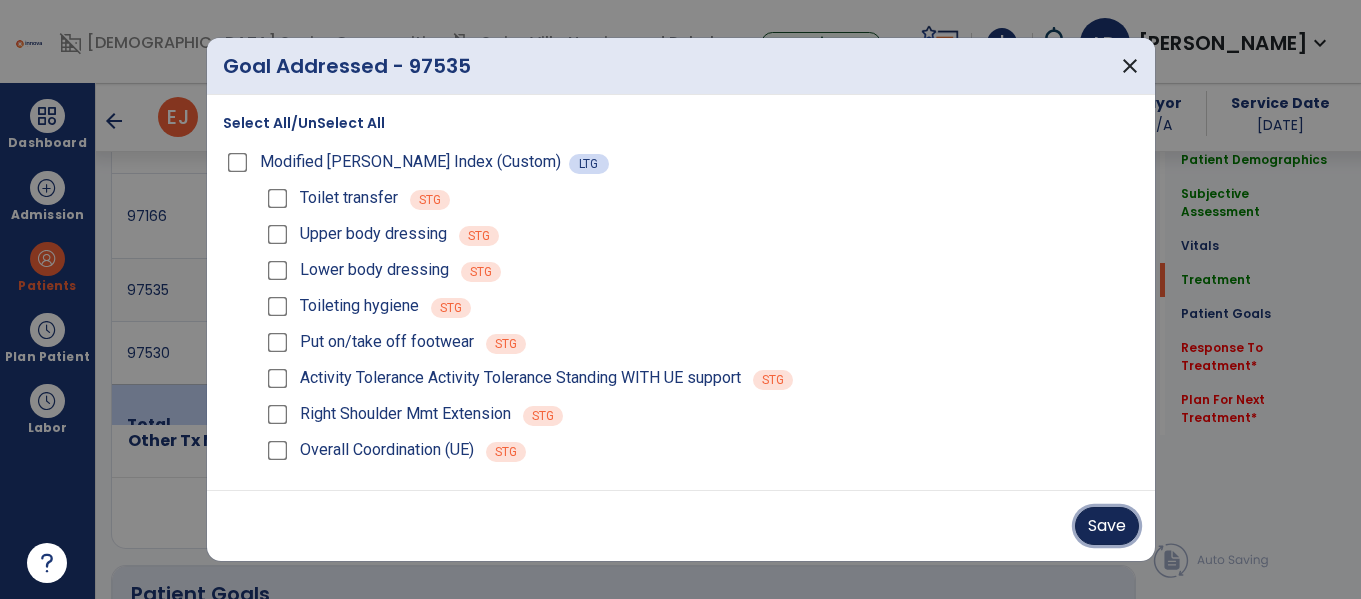 click on "Save" at bounding box center (1107, 526) 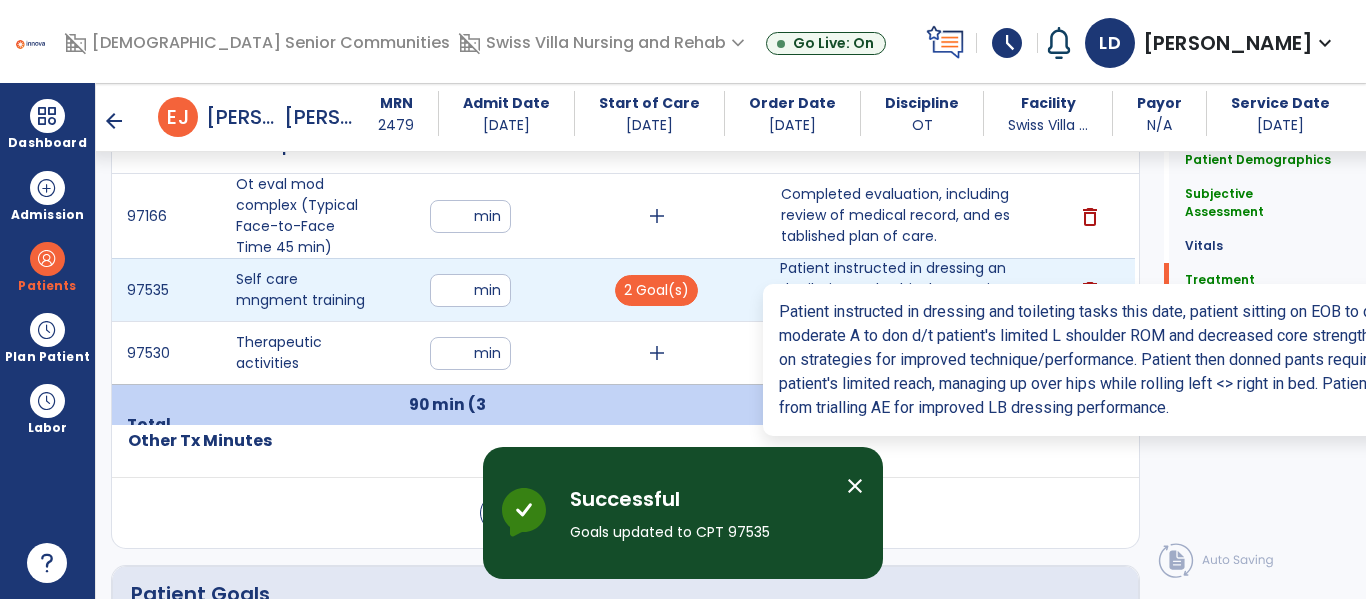 click on "Patient instructed in dressing and toileting tasks this date, patient sitting on EOB to dress UB, re..." at bounding box center (896, 289) 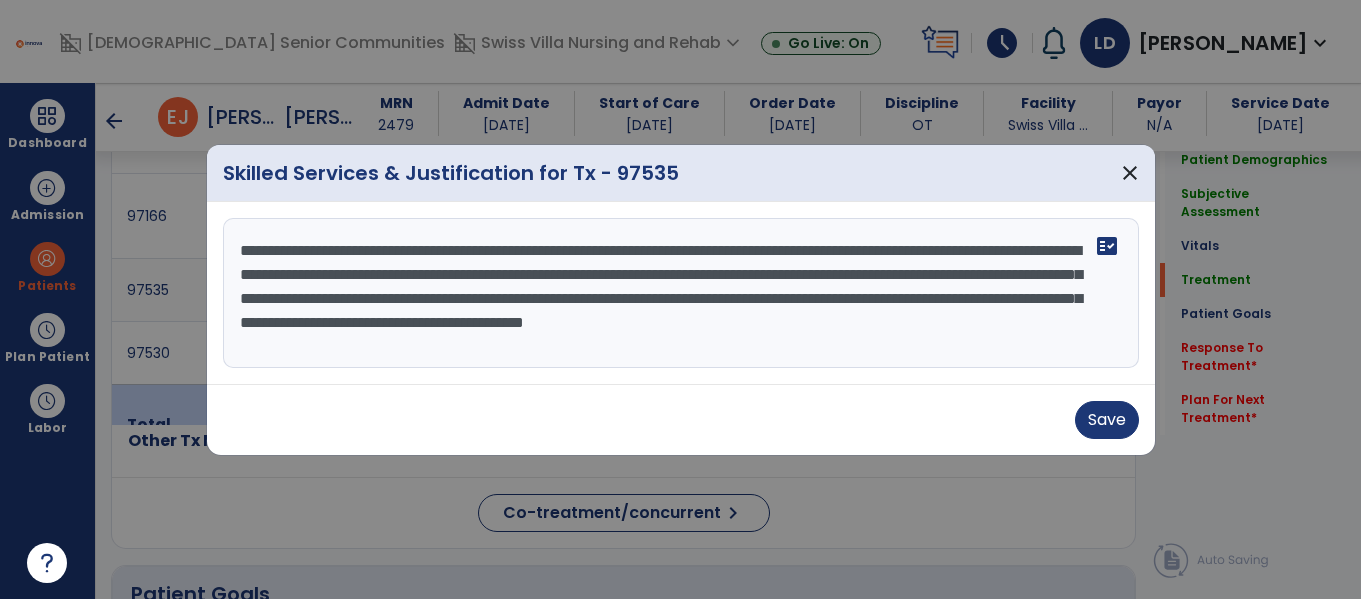 scroll, scrollTop: 1292, scrollLeft: 0, axis: vertical 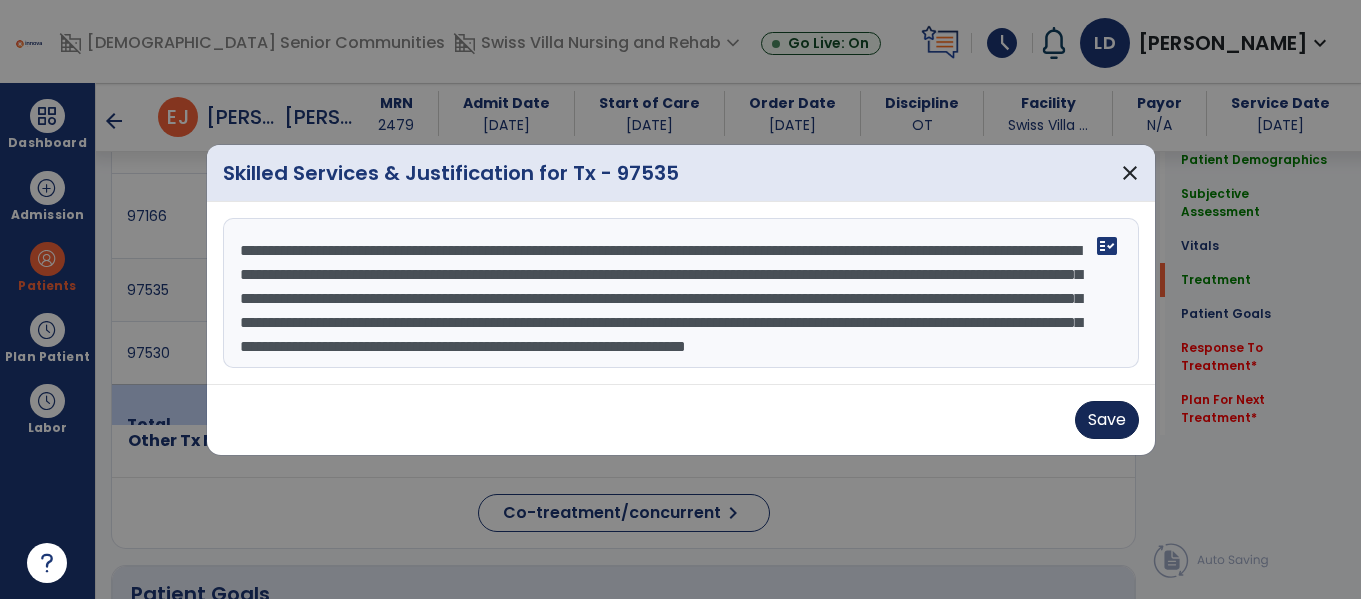 type on "**********" 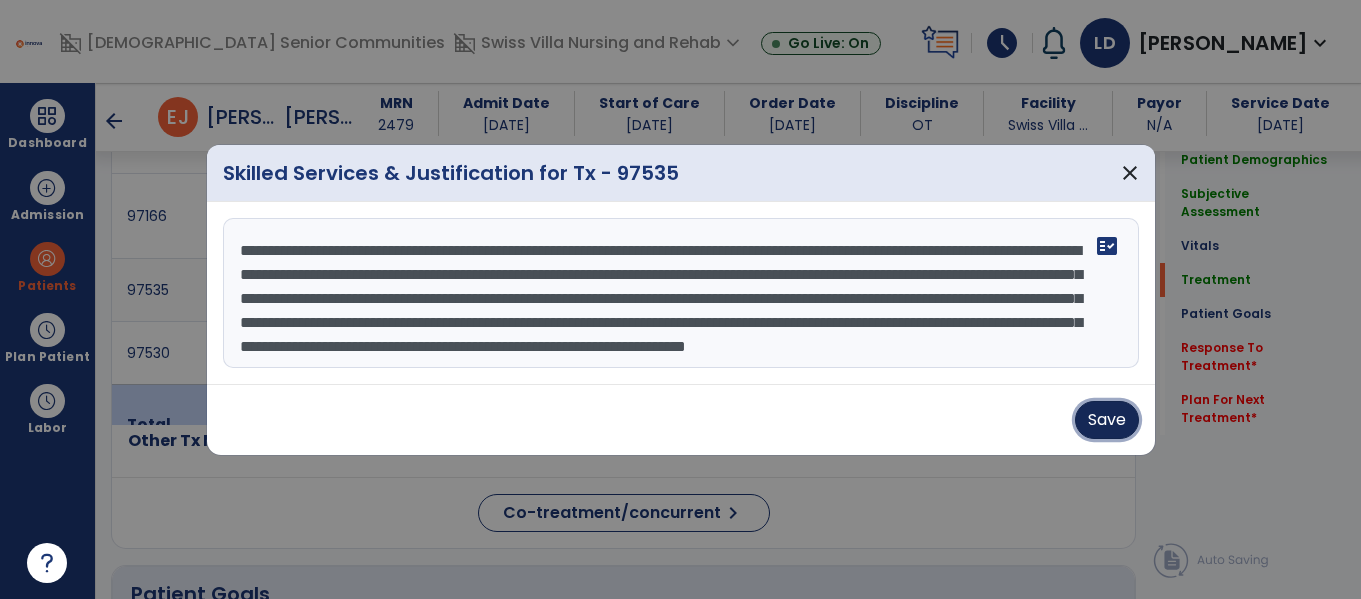click on "Save" at bounding box center (1107, 420) 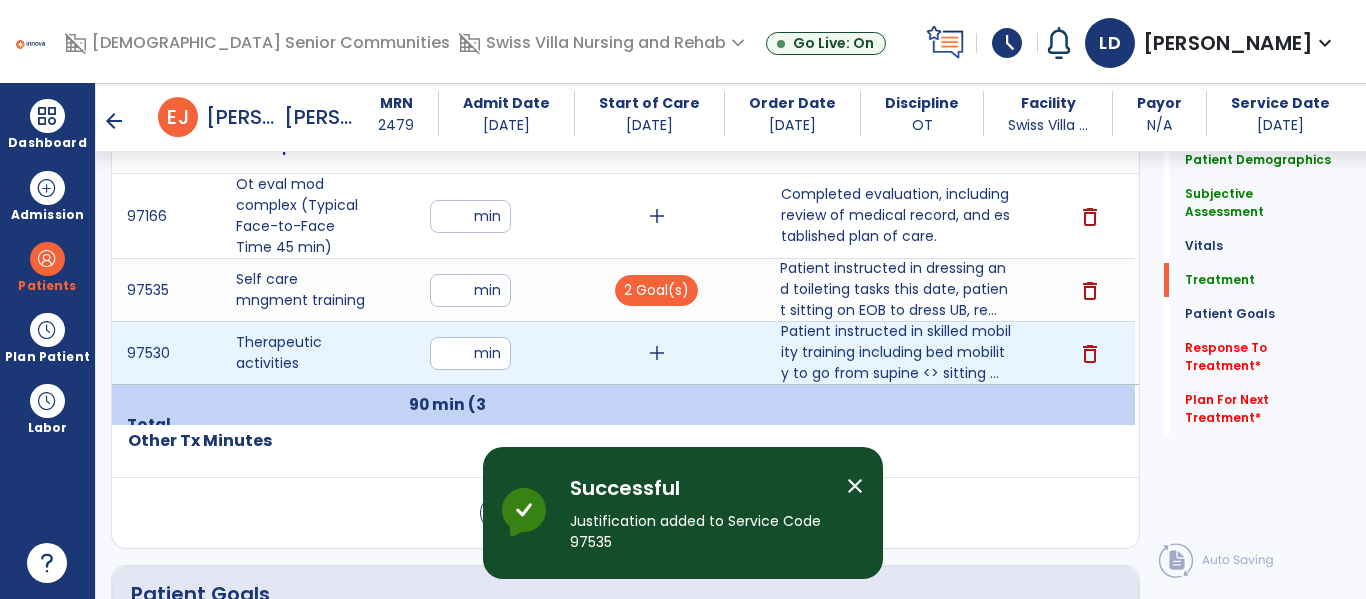 click on "add" at bounding box center (657, 353) 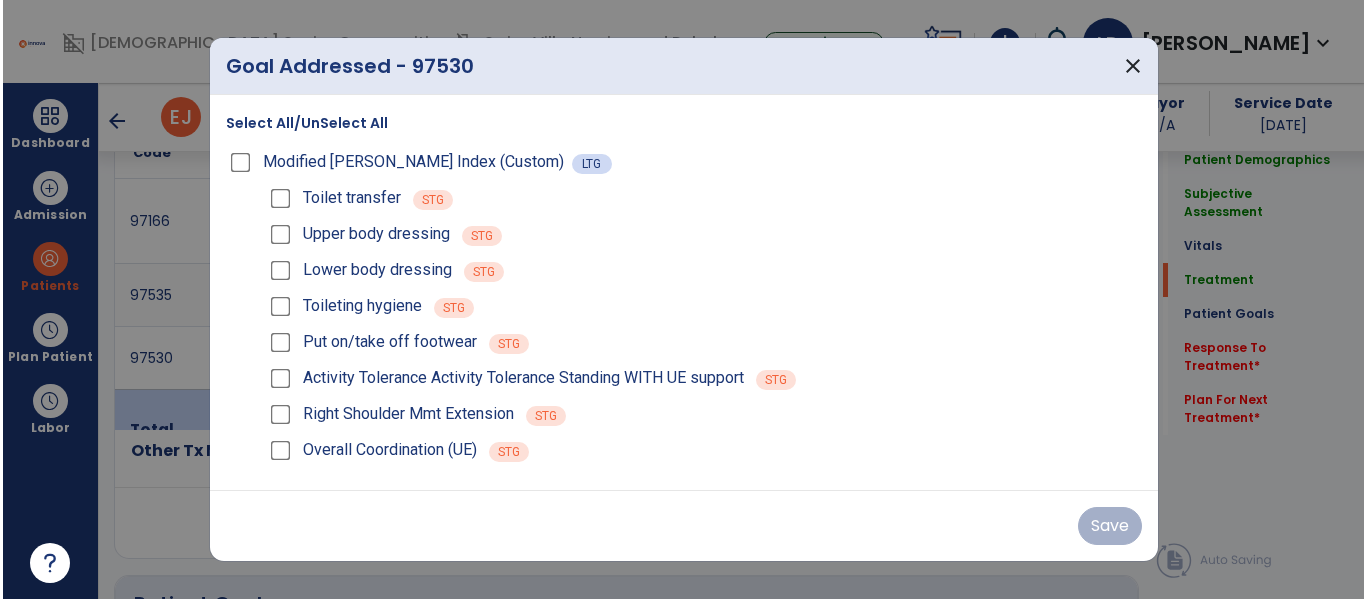 scroll, scrollTop: 1292, scrollLeft: 0, axis: vertical 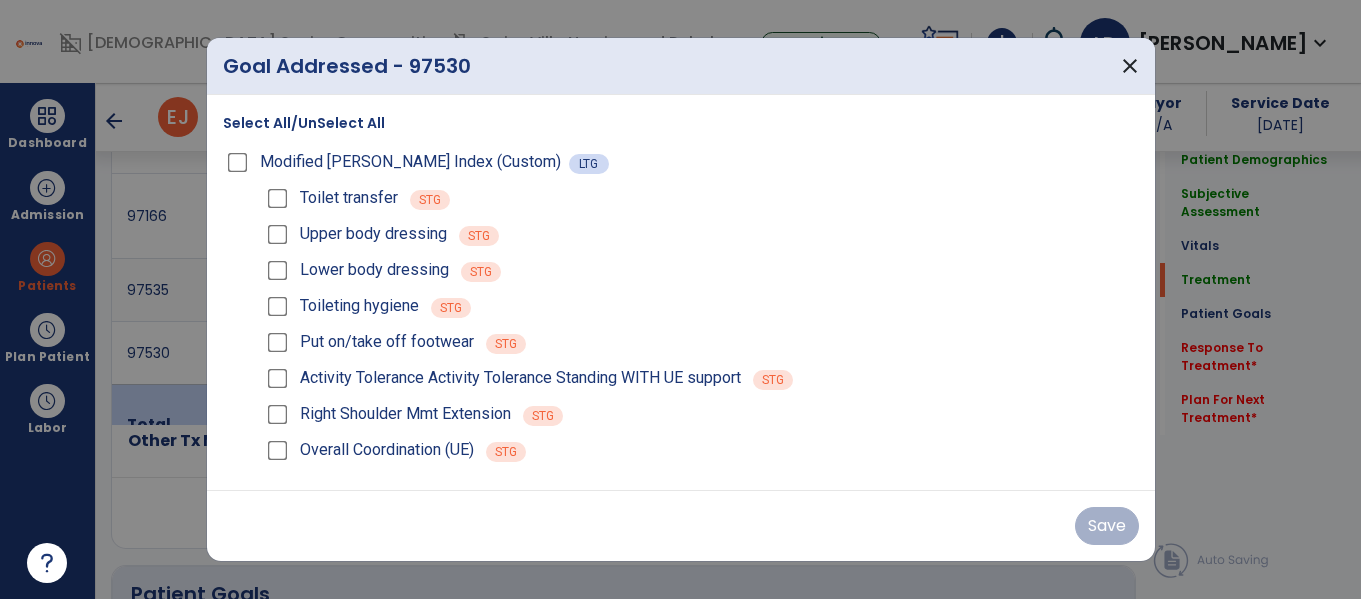 click on "Upper body dressing  STG" at bounding box center (701, 234) 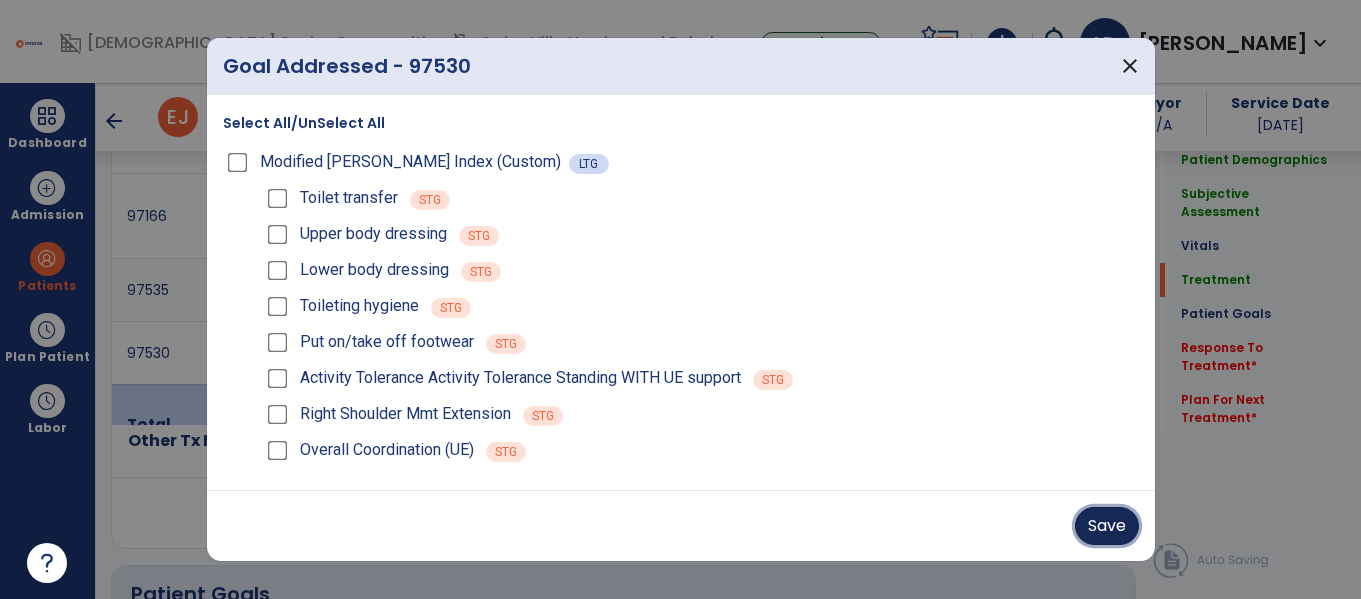 click on "Save" at bounding box center (1107, 526) 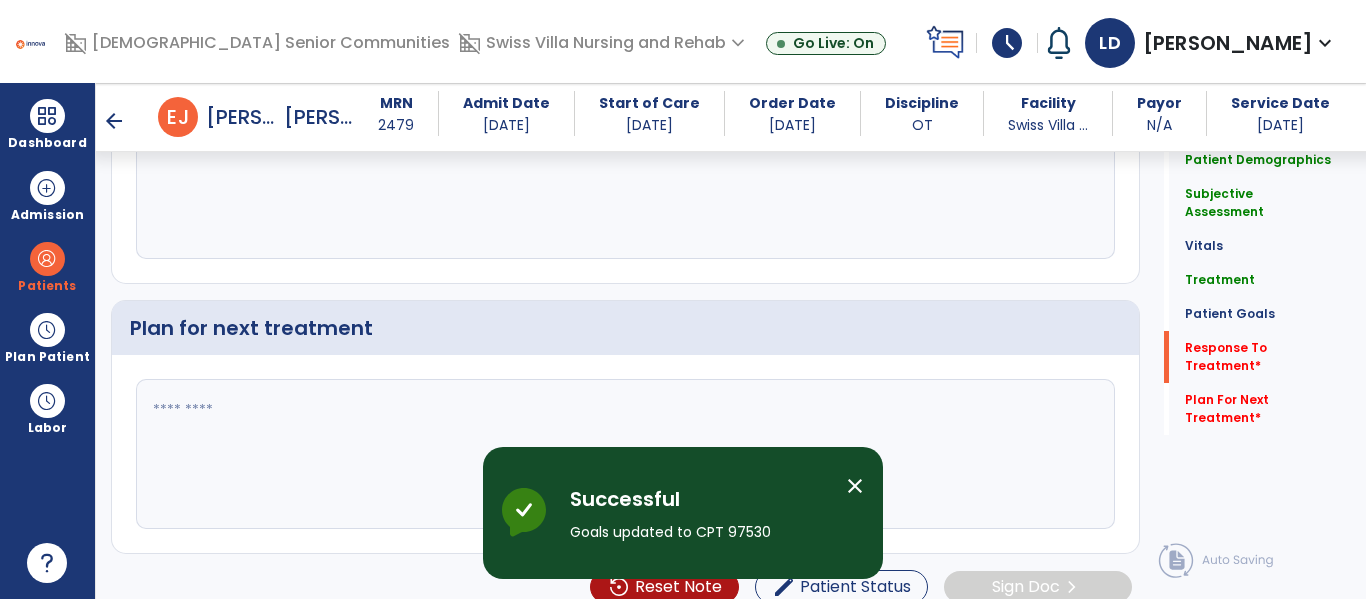 scroll, scrollTop: 3048, scrollLeft: 0, axis: vertical 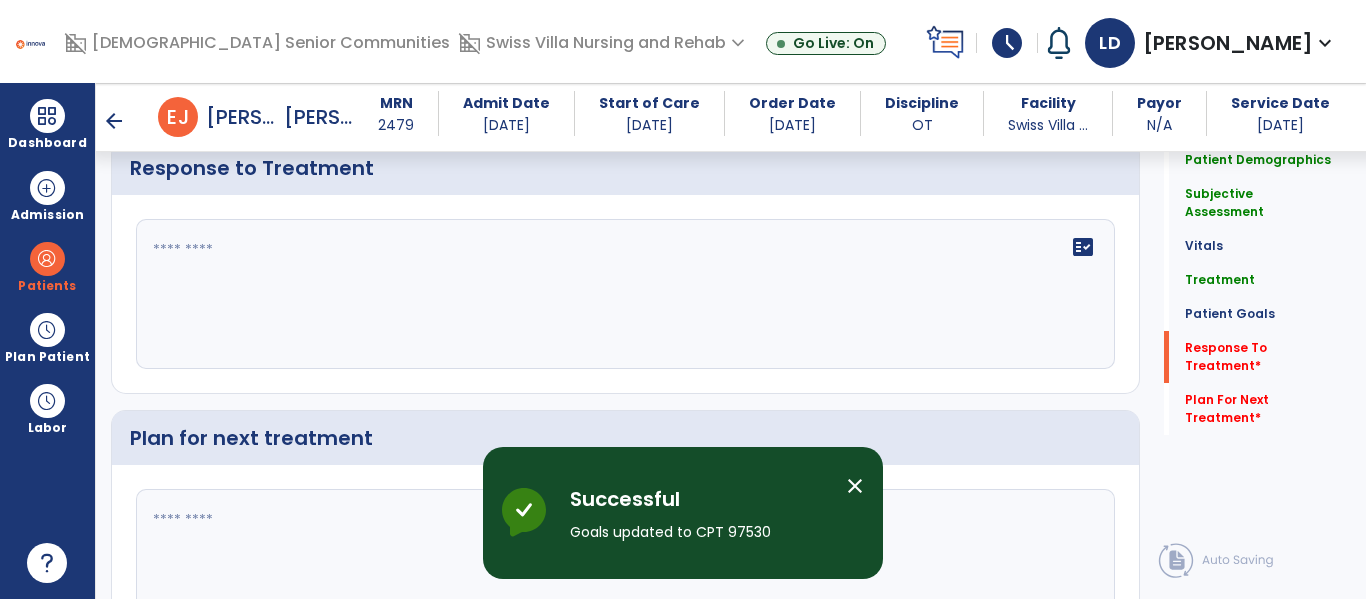 click on "fact_check" 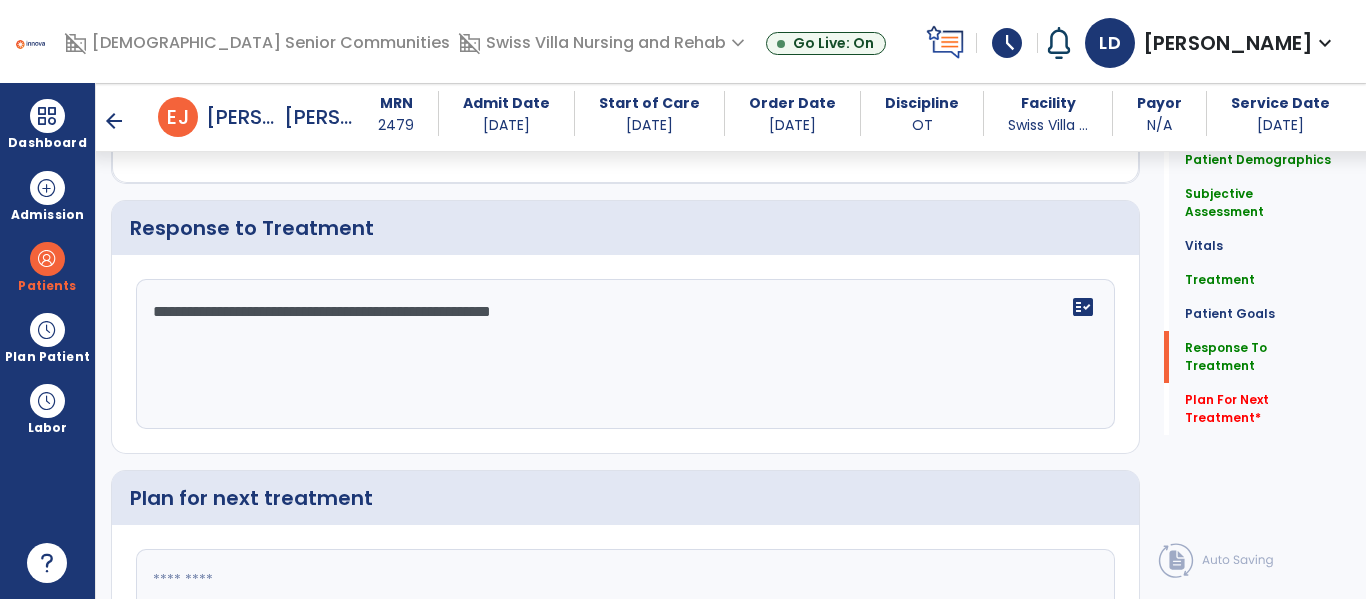scroll, scrollTop: 3048, scrollLeft: 0, axis: vertical 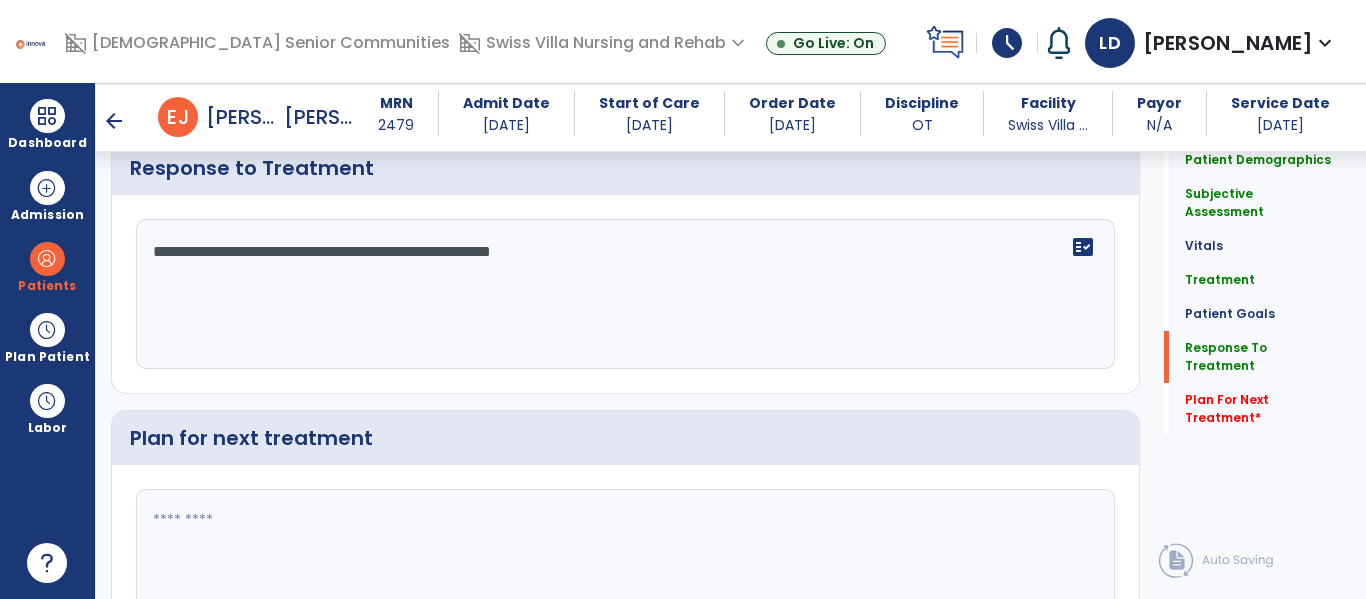 click on "**********" 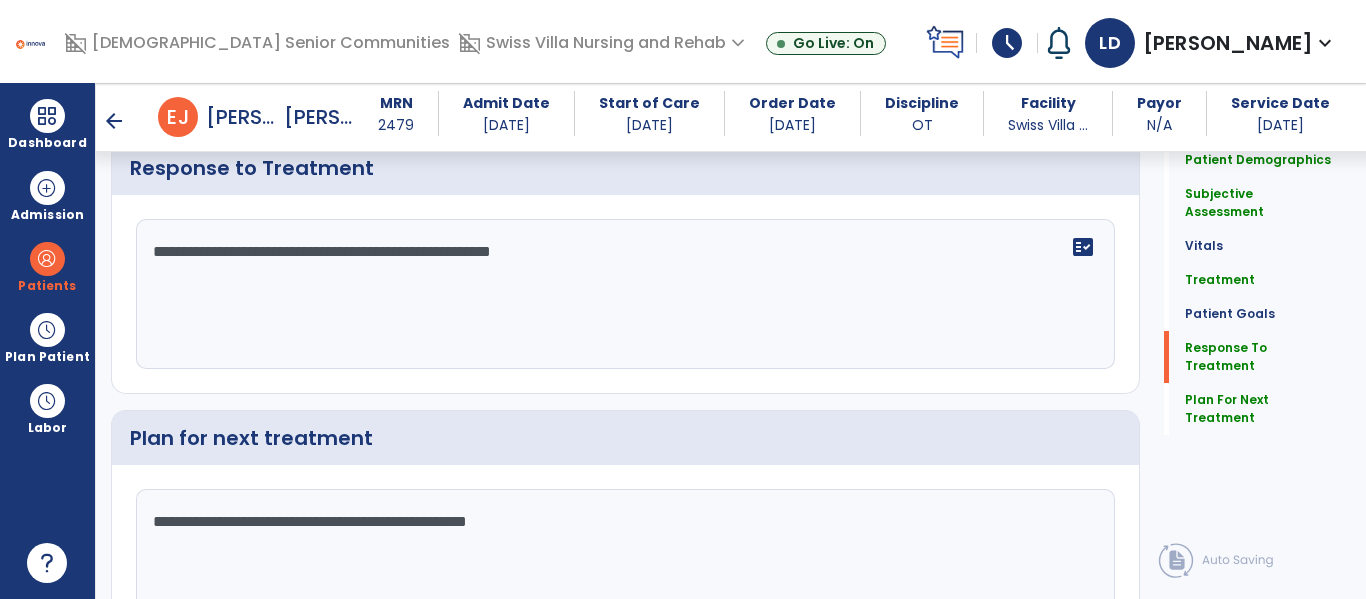scroll, scrollTop: 3158, scrollLeft: 0, axis: vertical 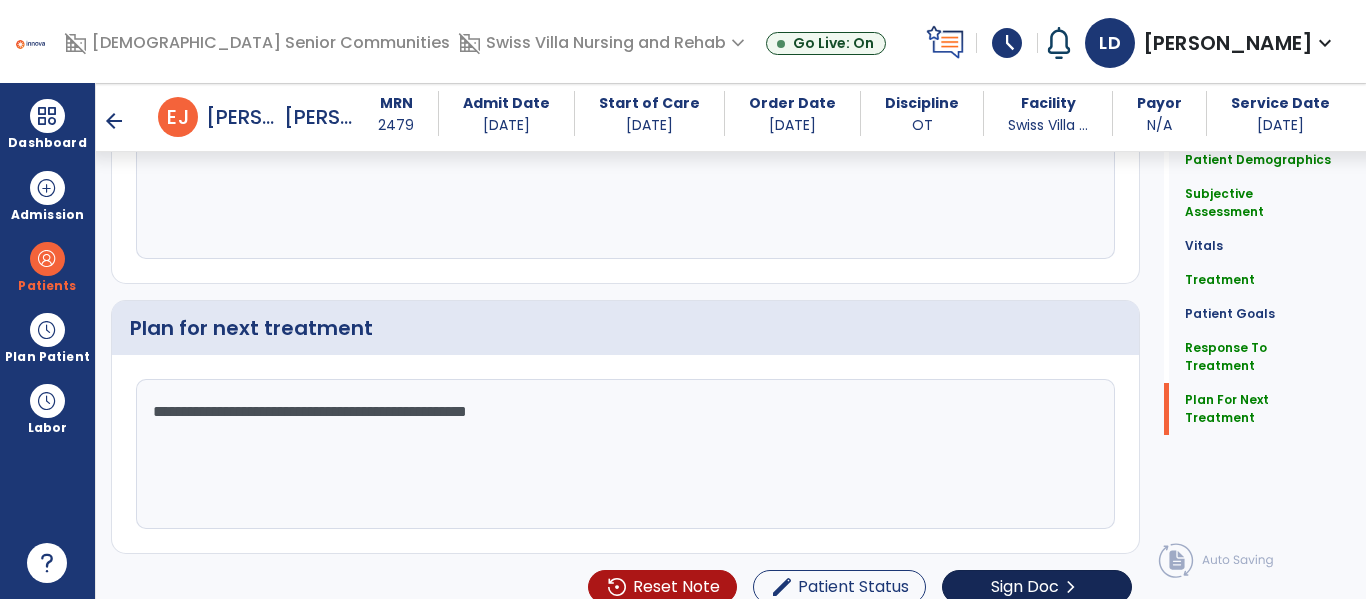 type on "**********" 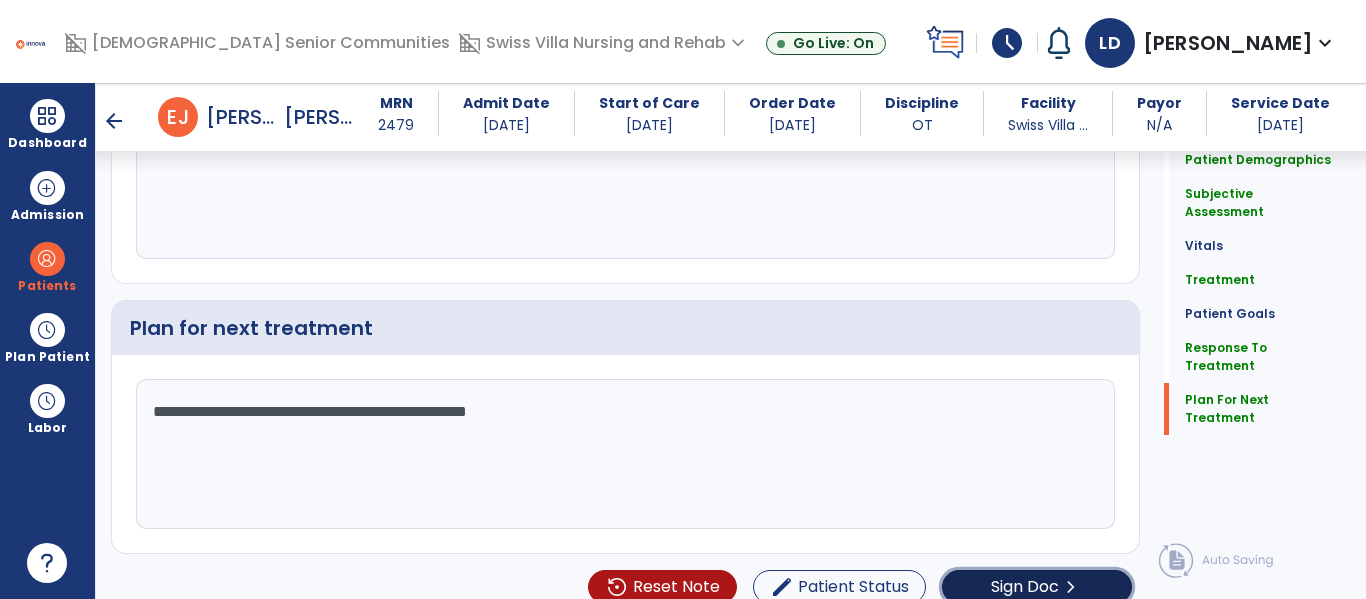 click on "Sign Doc" 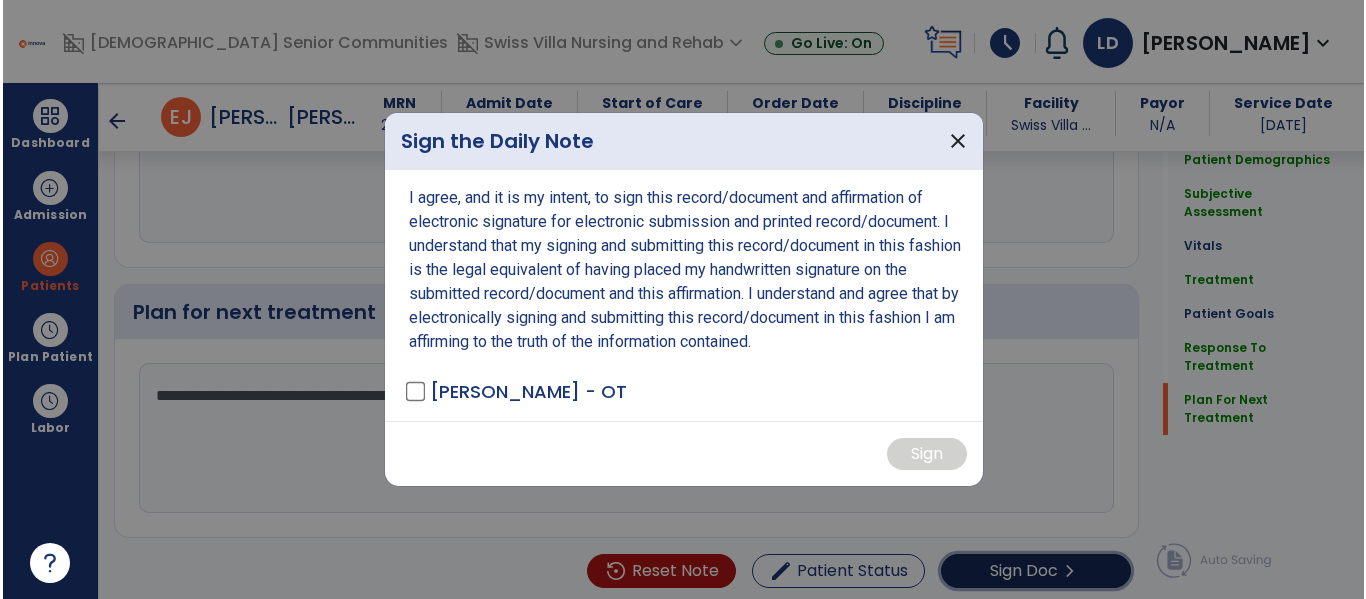 scroll, scrollTop: 3179, scrollLeft: 0, axis: vertical 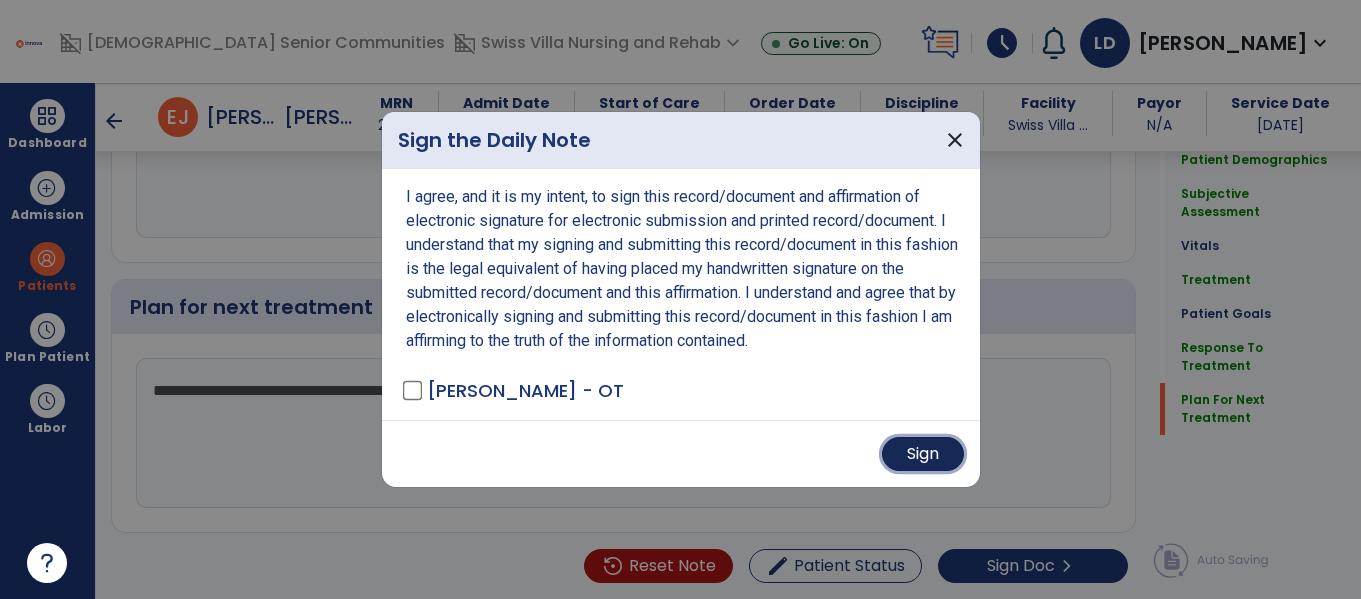 click on "Sign" at bounding box center [923, 454] 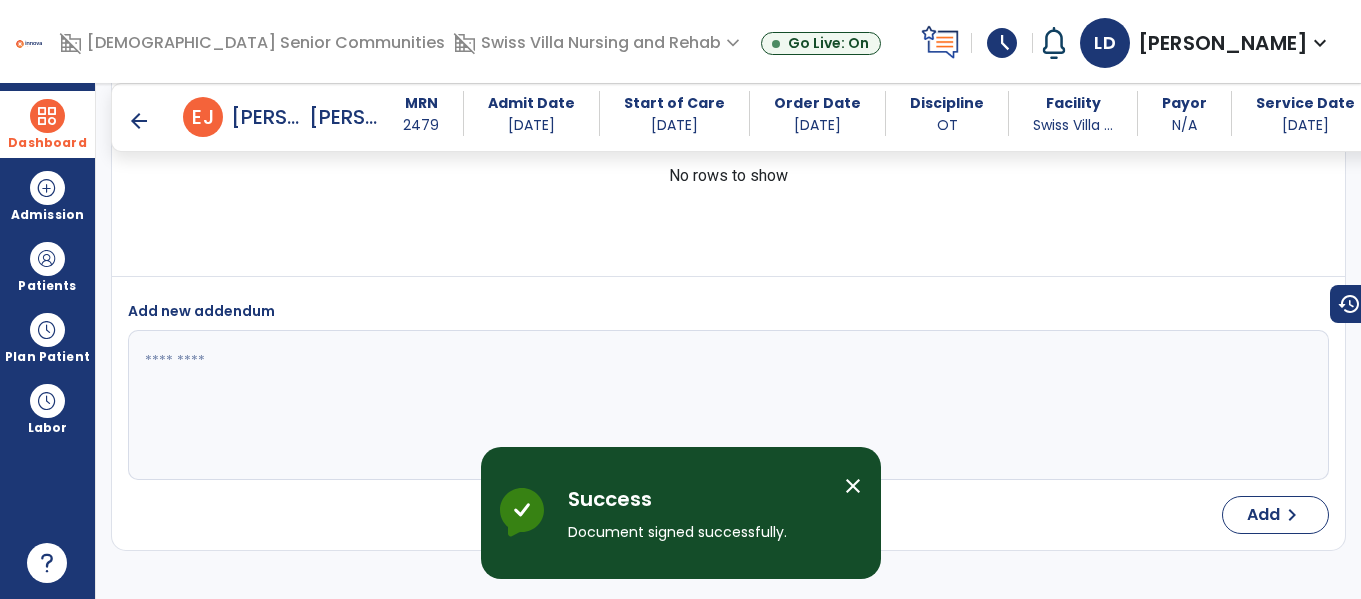 click on "Dashboard" at bounding box center [47, 124] 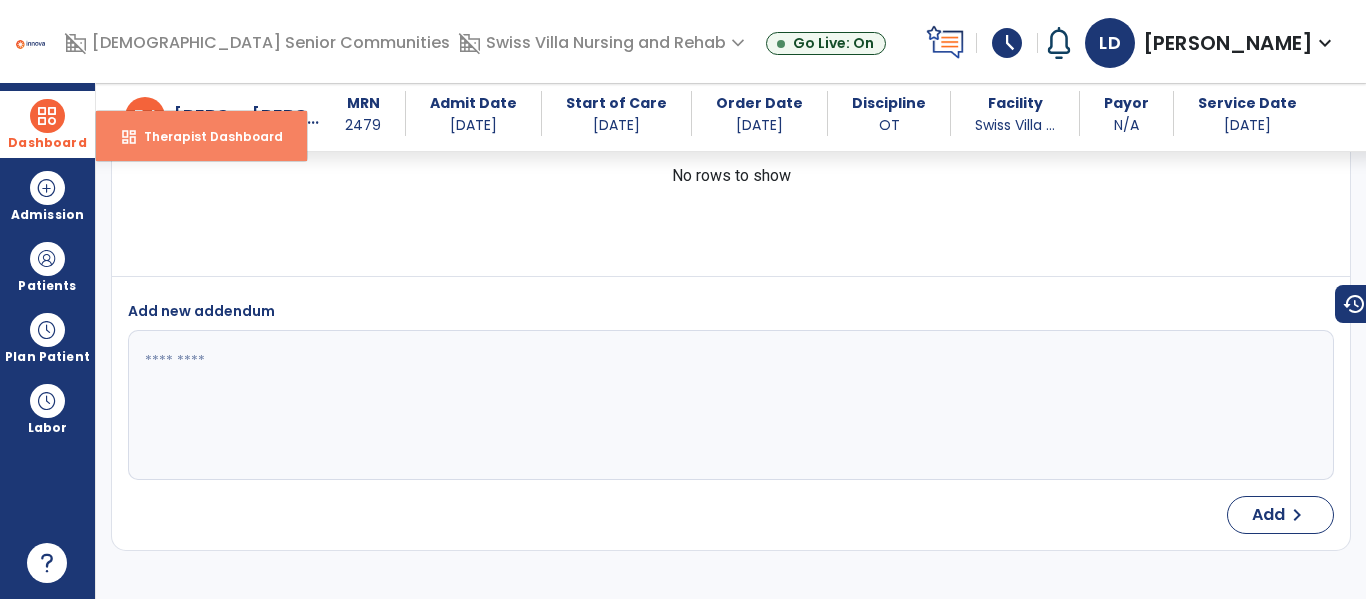 click on "dashboard" at bounding box center [129, 137] 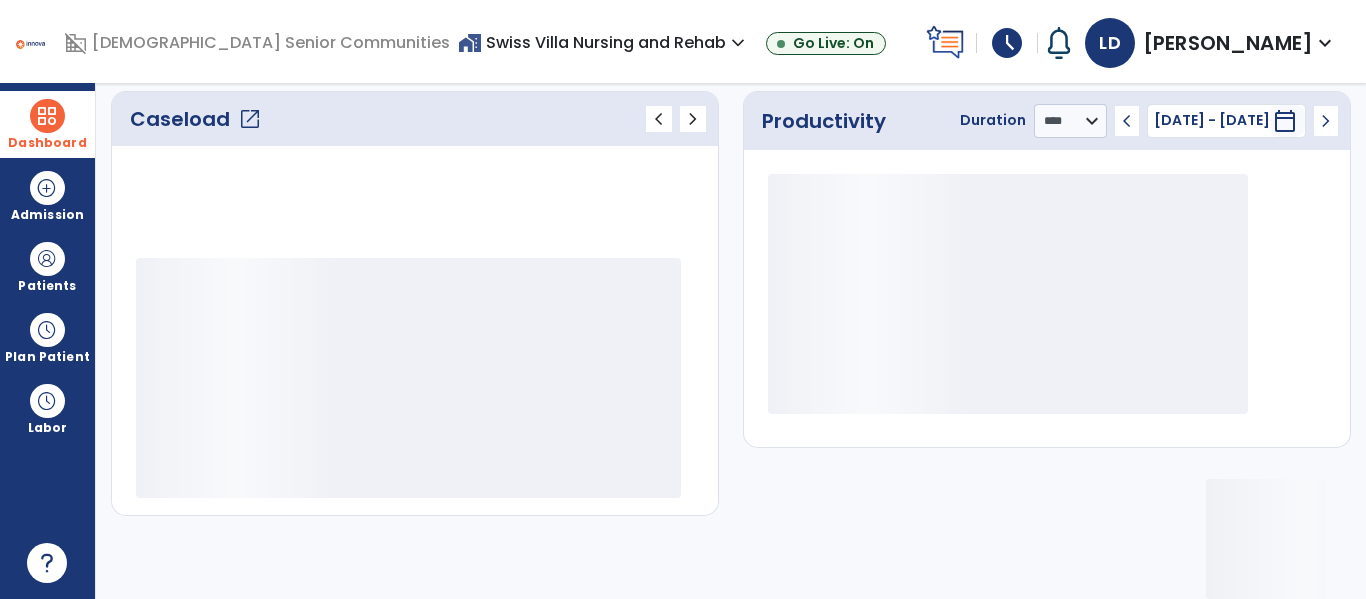 scroll, scrollTop: 278, scrollLeft: 0, axis: vertical 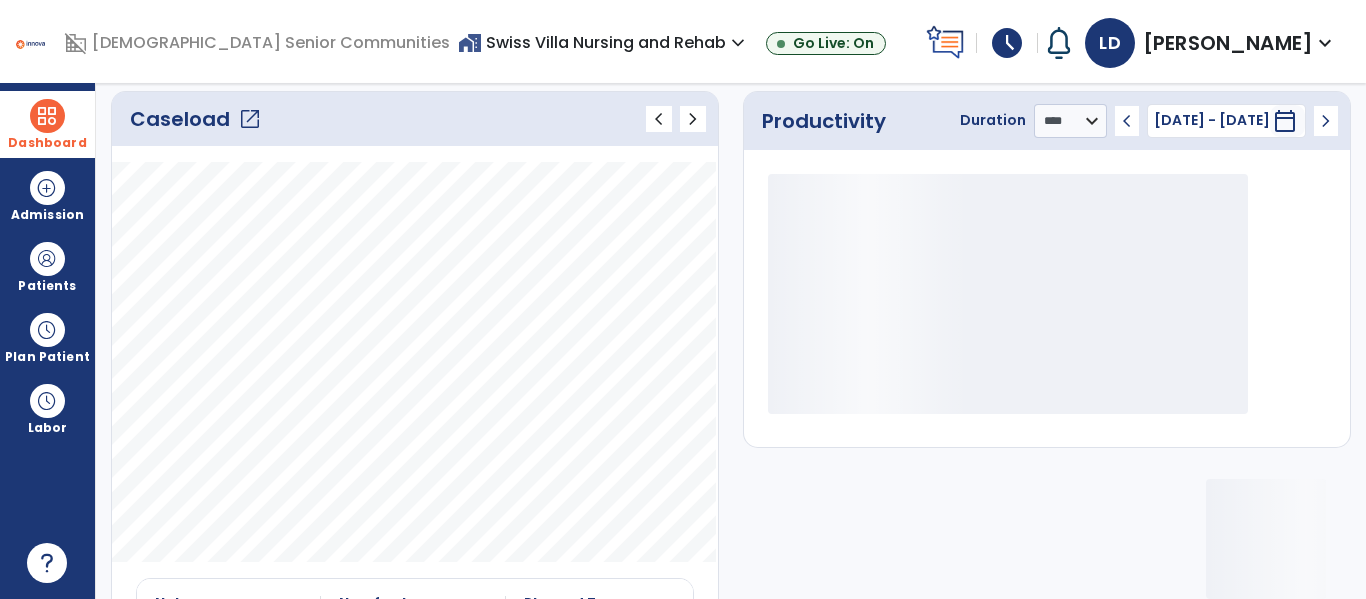 click on "open_in_new" 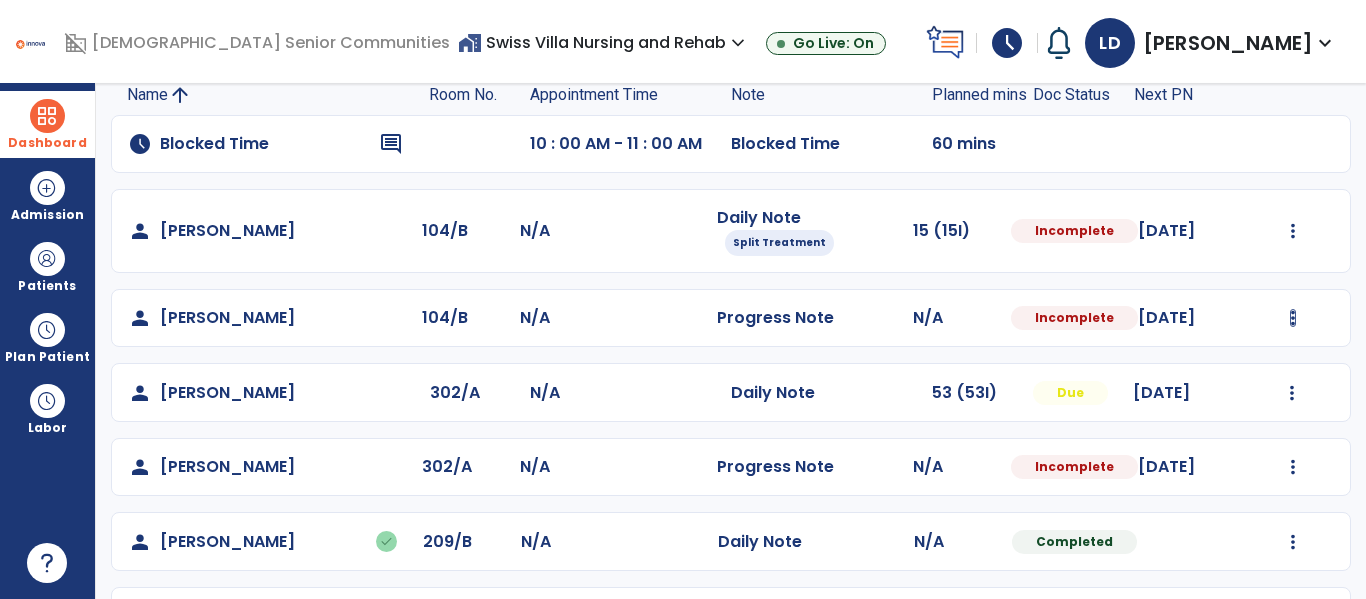 scroll, scrollTop: 267, scrollLeft: 0, axis: vertical 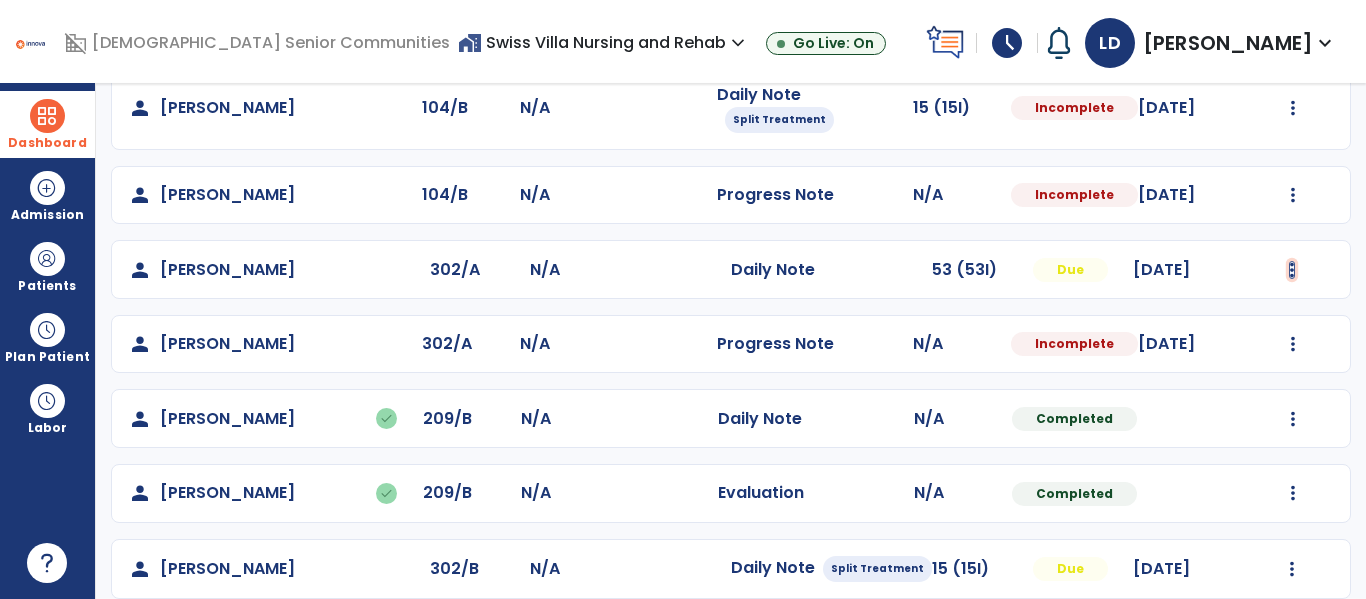 click at bounding box center (1293, 108) 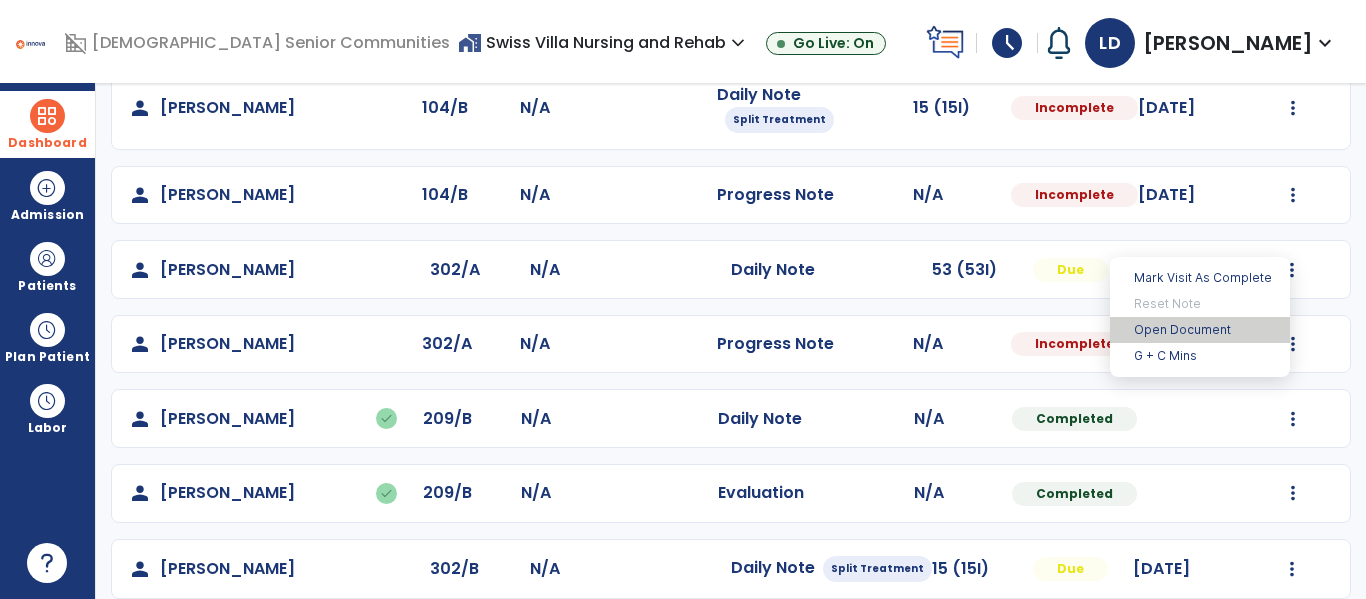 click on "Open Document" at bounding box center [1200, 330] 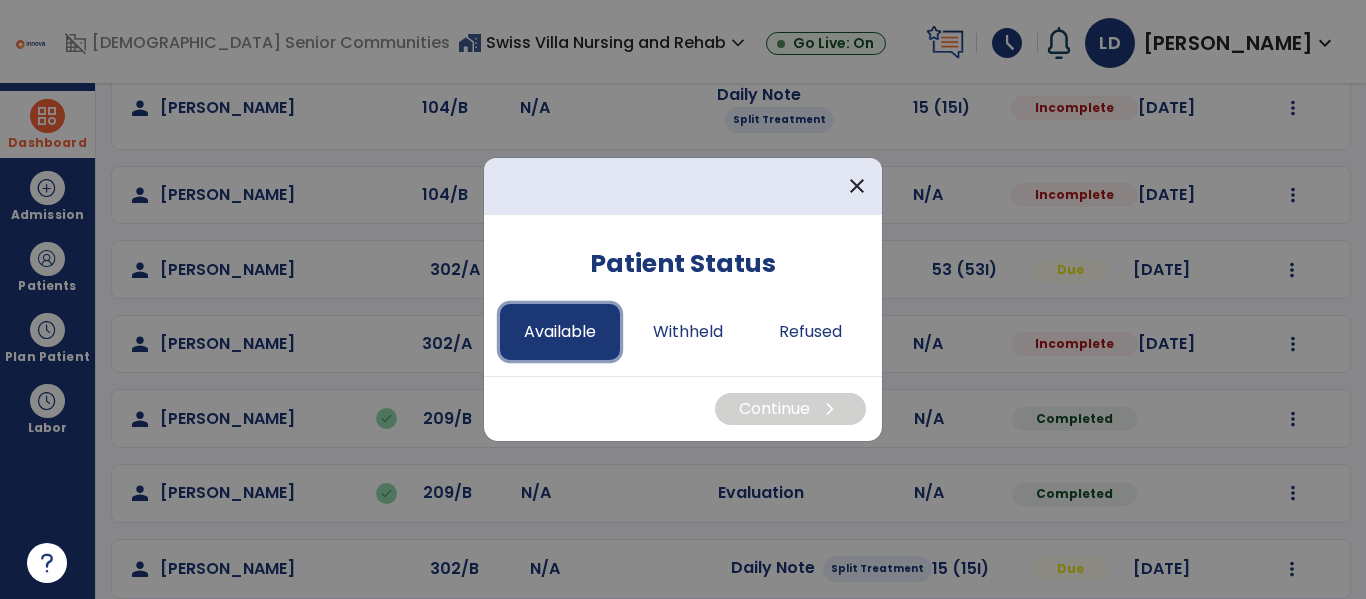 click on "Available" at bounding box center (560, 332) 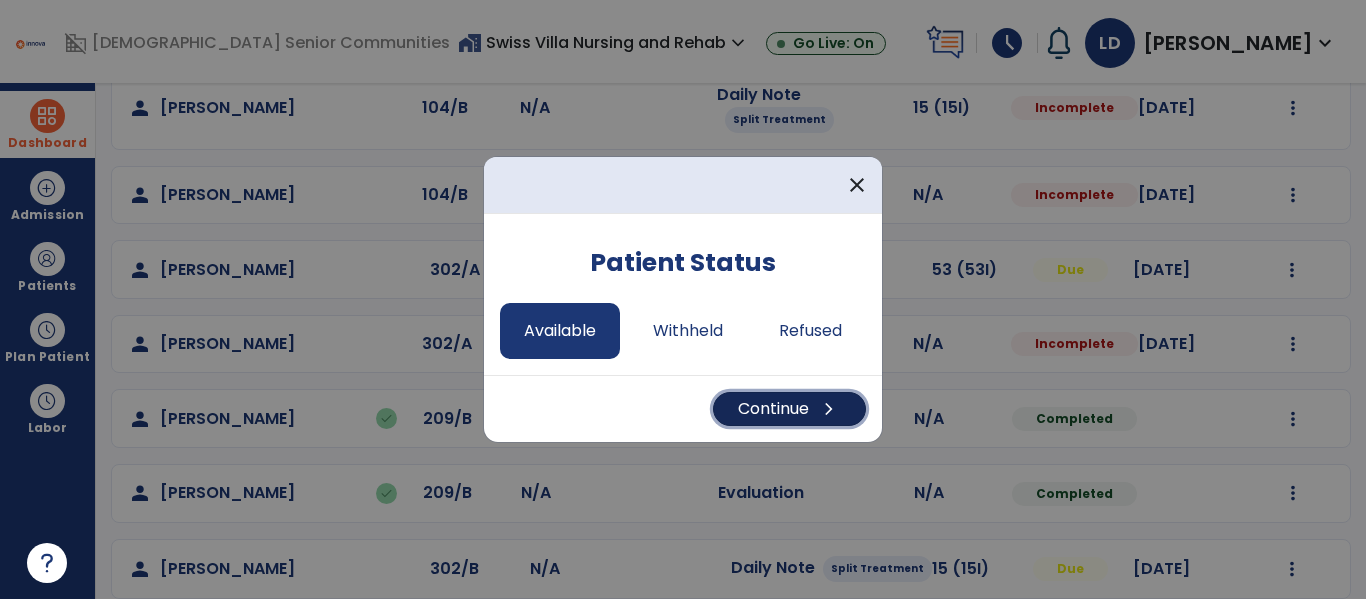 click on "Continue   chevron_right" at bounding box center (789, 409) 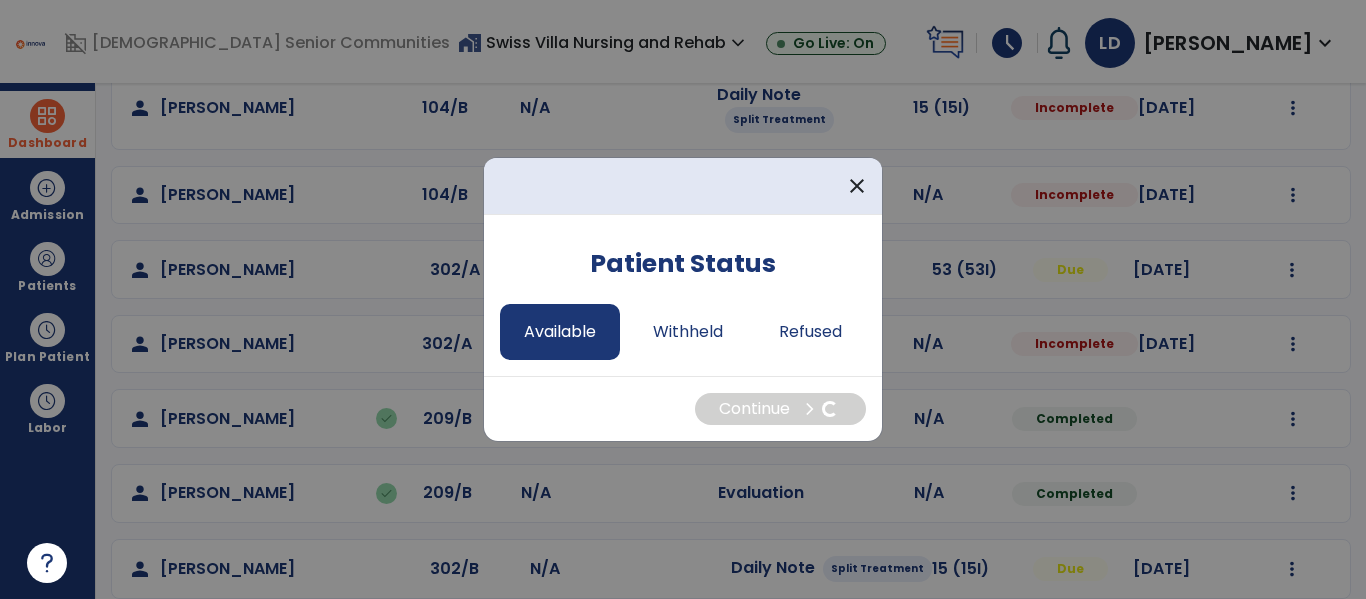 select on "*" 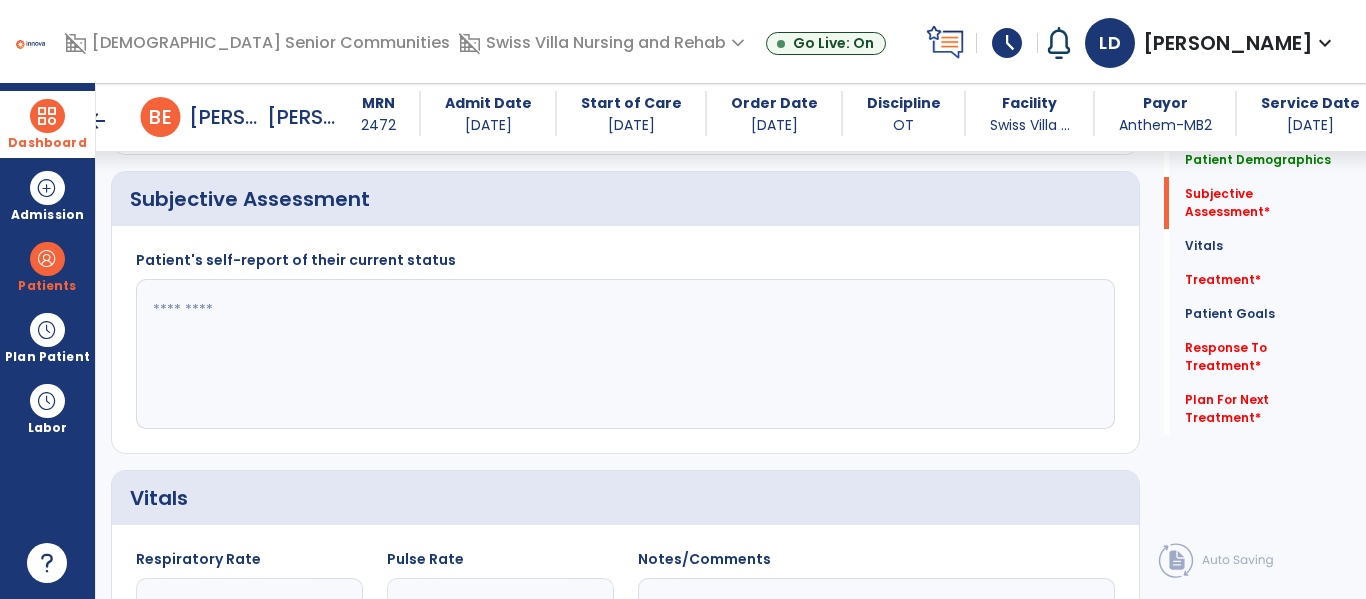 scroll, scrollTop: 444, scrollLeft: 0, axis: vertical 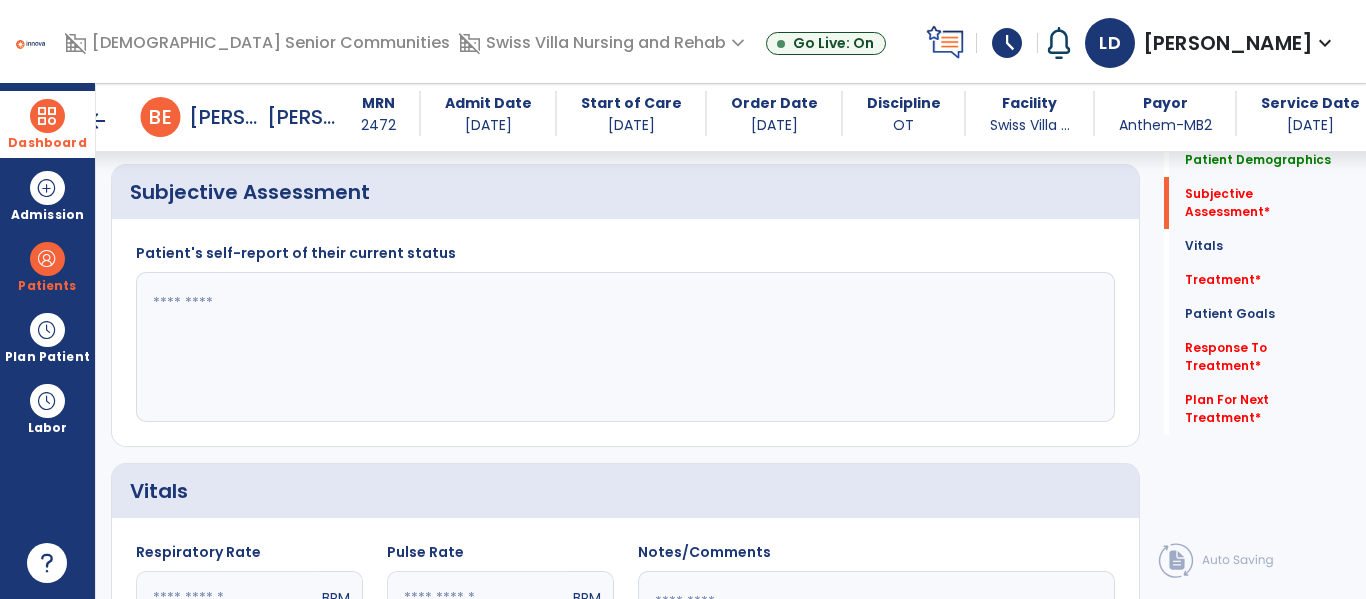 click 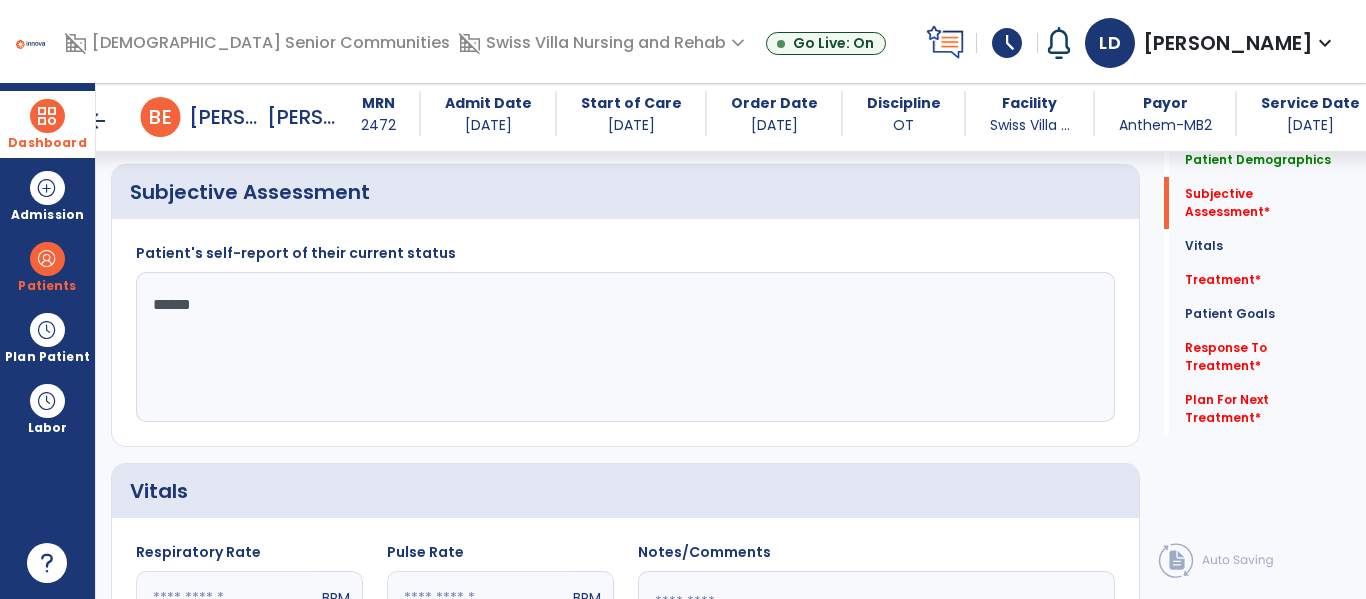 type on "*******" 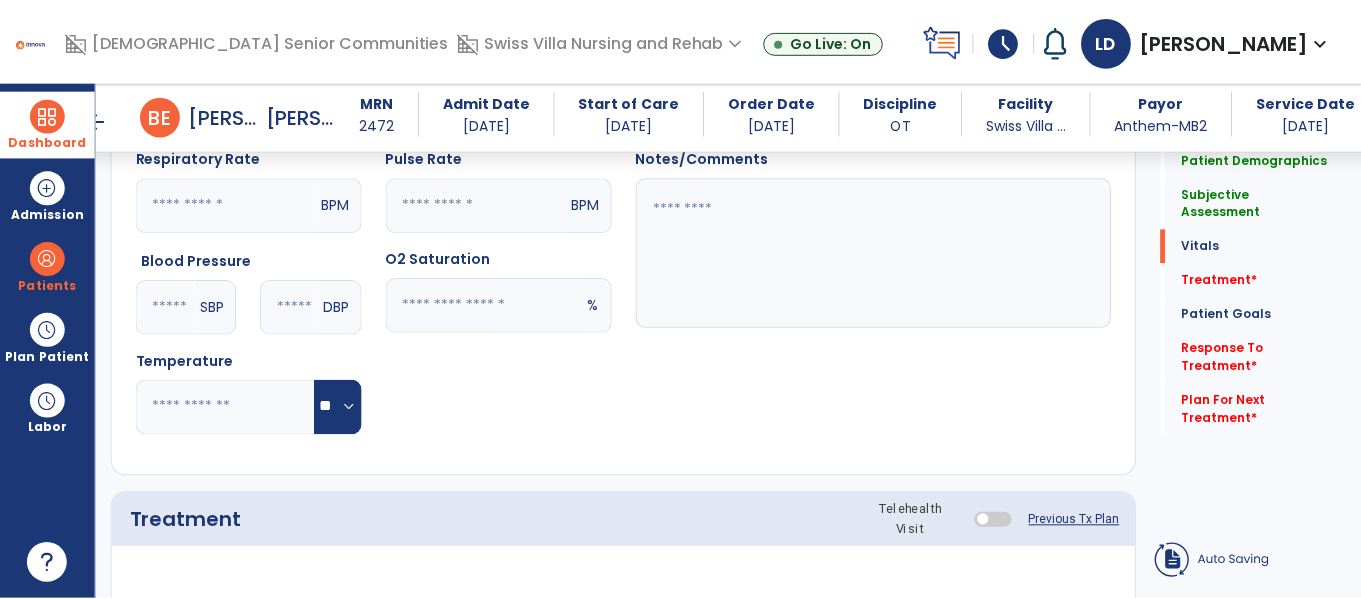 scroll, scrollTop: 979, scrollLeft: 0, axis: vertical 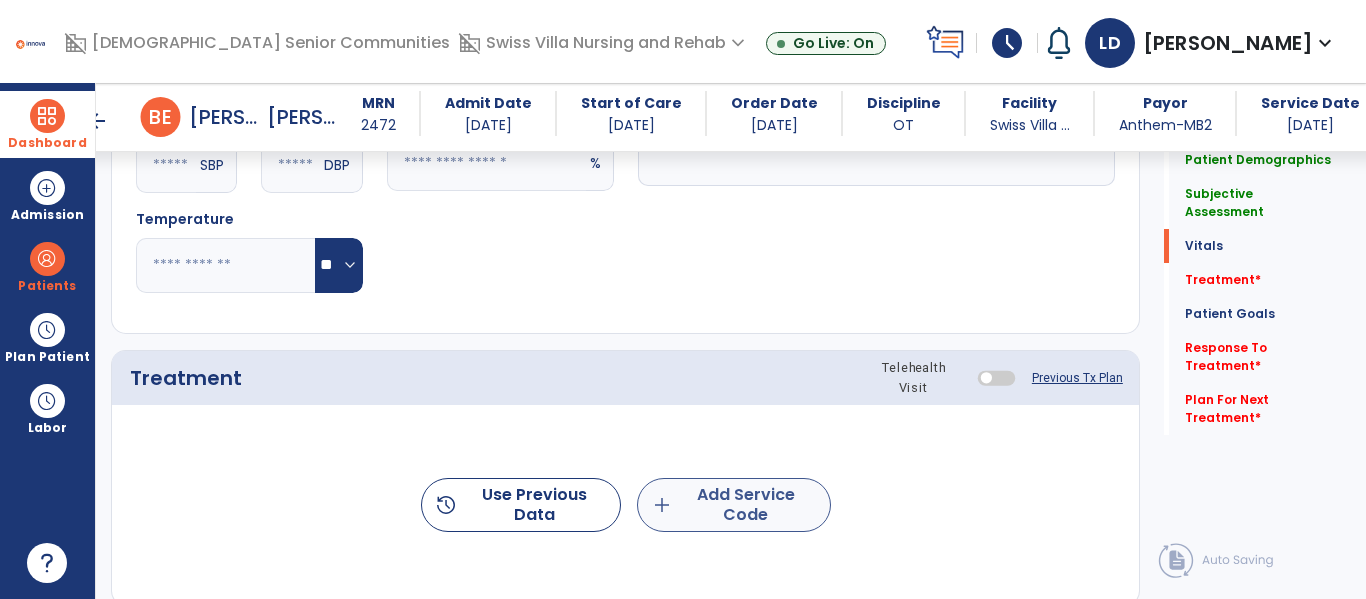 type on "**********" 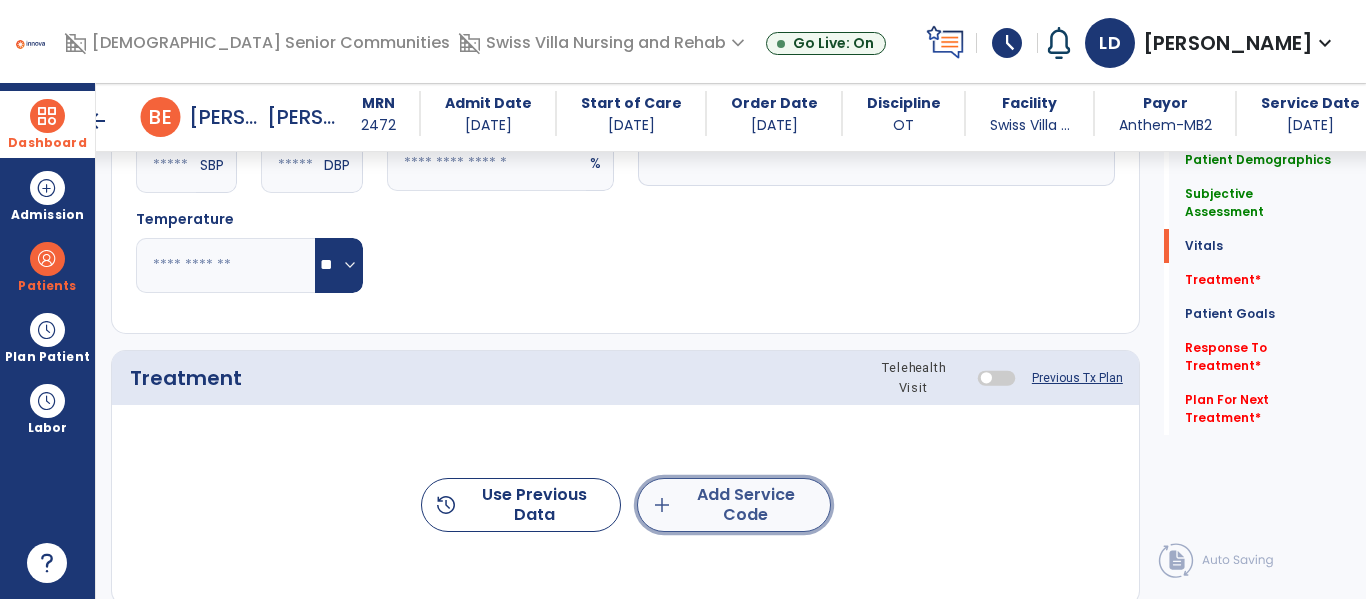 click on "add  Add Service Code" 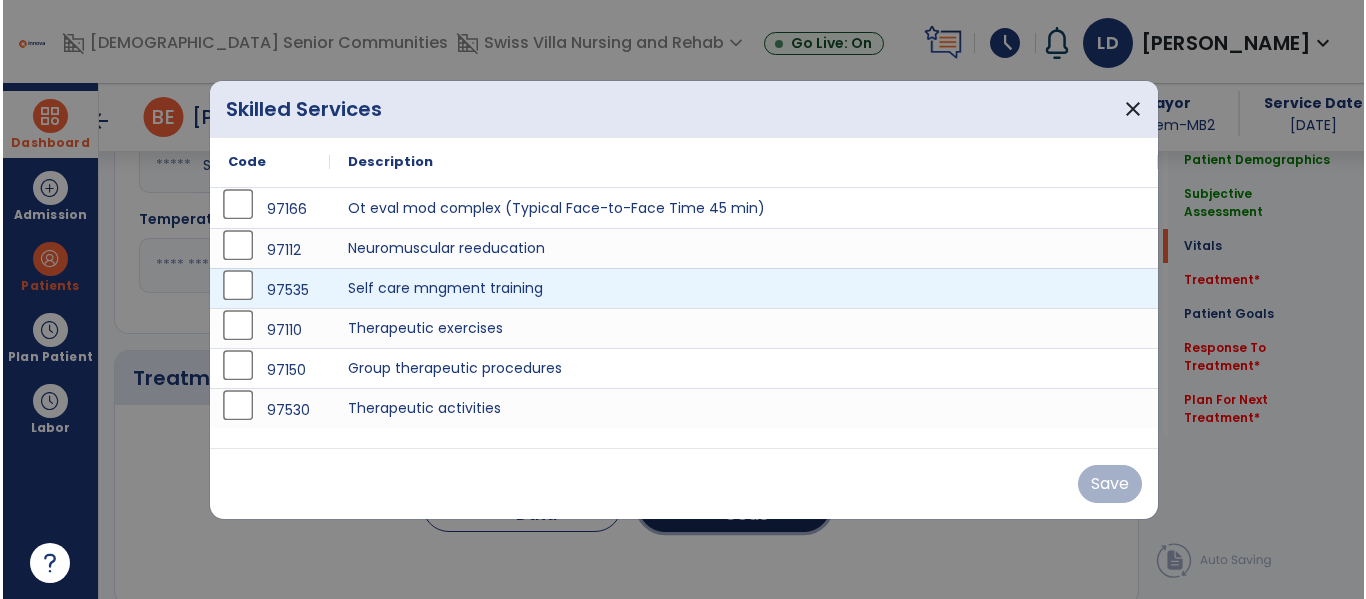 scroll, scrollTop: 979, scrollLeft: 0, axis: vertical 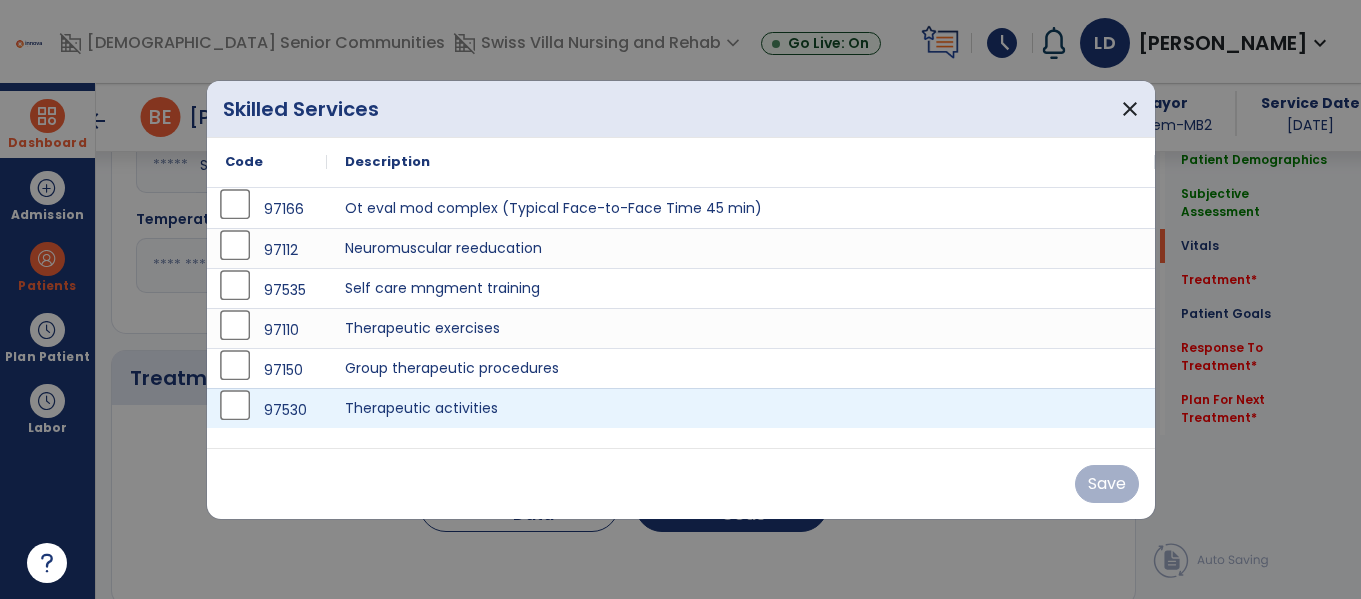 click on "97530" at bounding box center [267, 410] 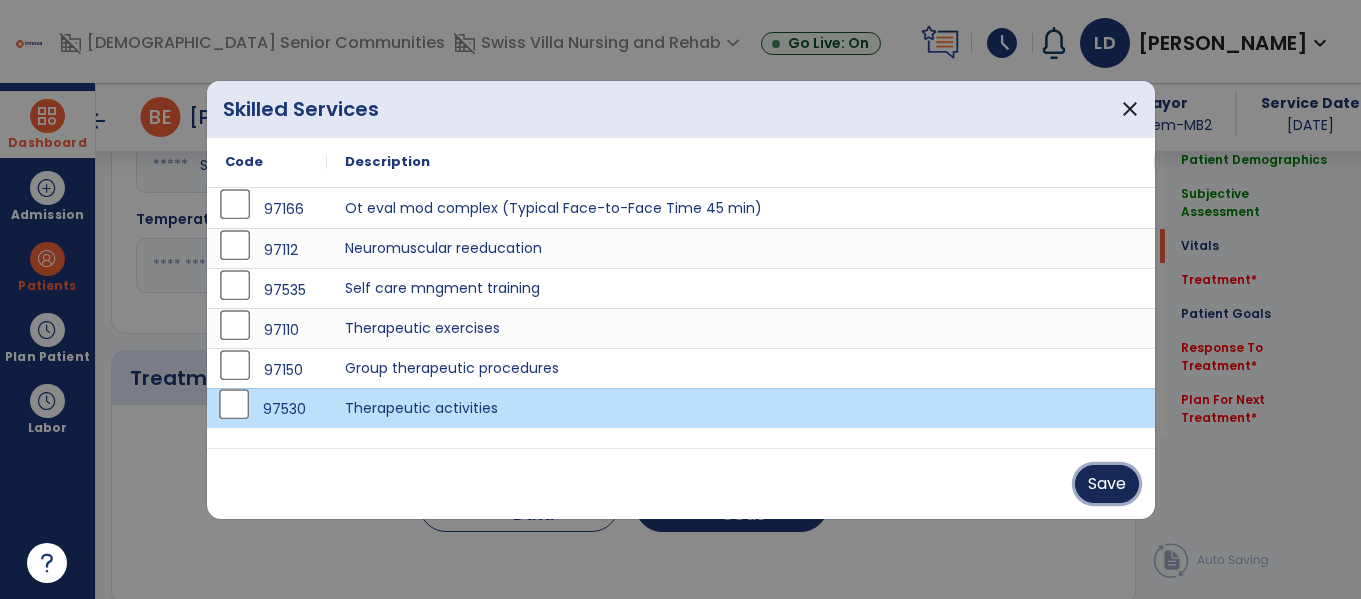 click on "Save" at bounding box center [1107, 484] 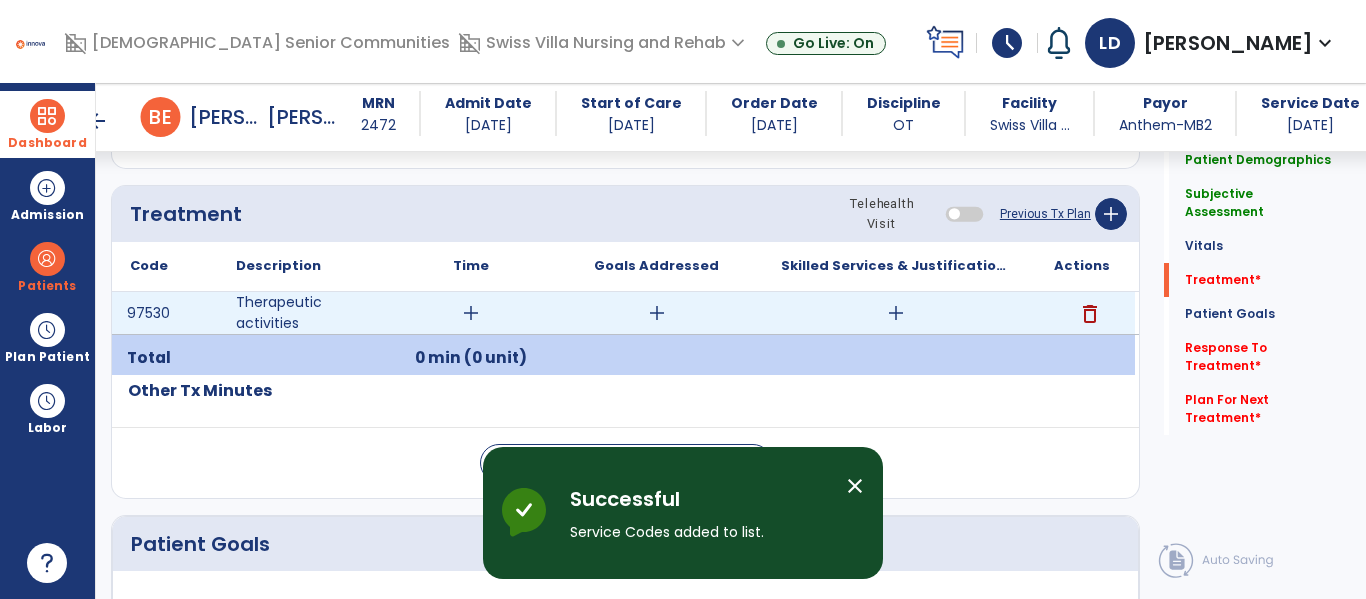 click on "add" at bounding box center [896, 313] 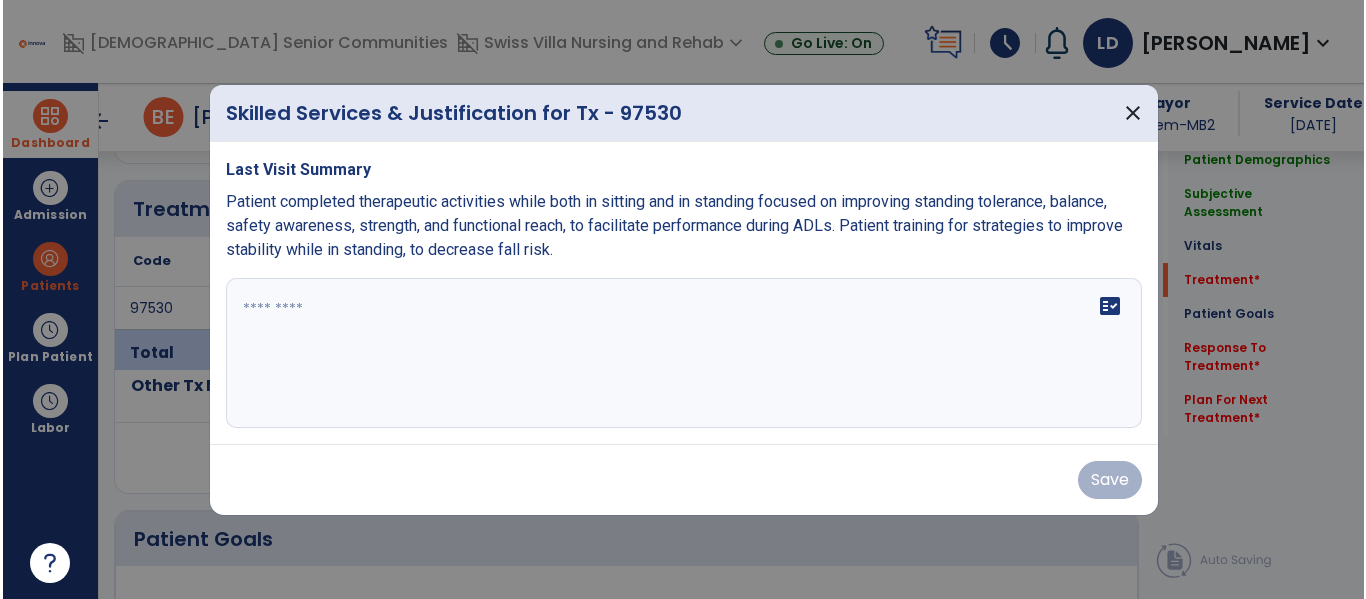 scroll, scrollTop: 1144, scrollLeft: 0, axis: vertical 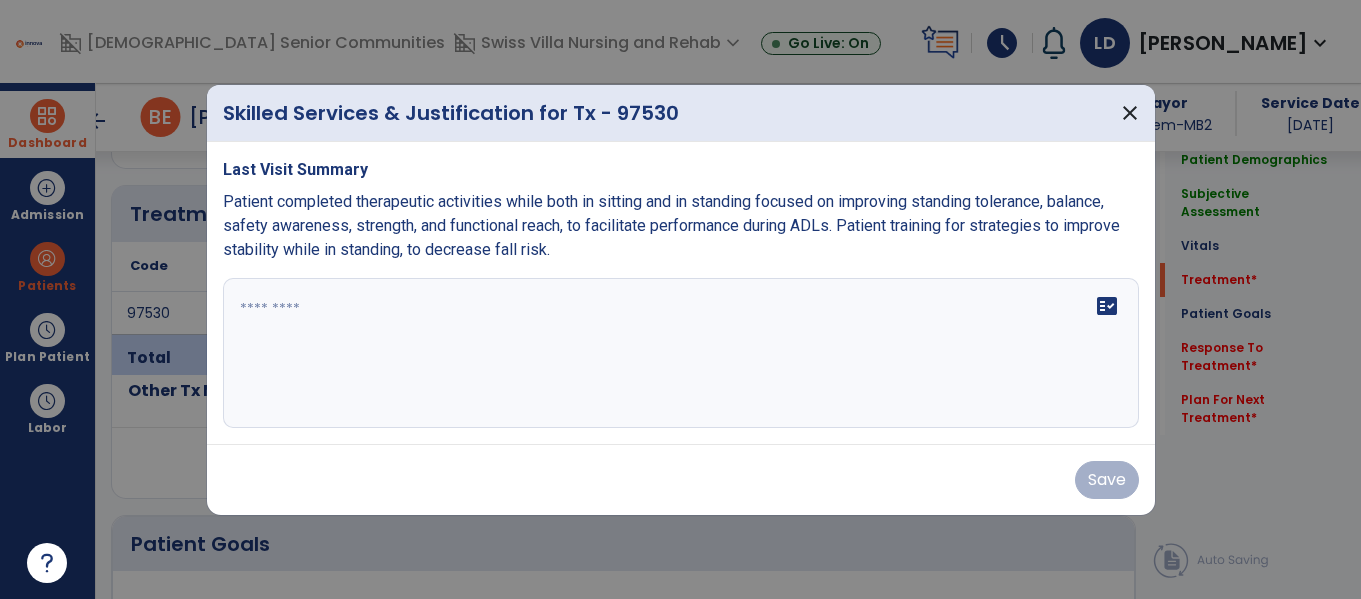 click at bounding box center [681, 353] 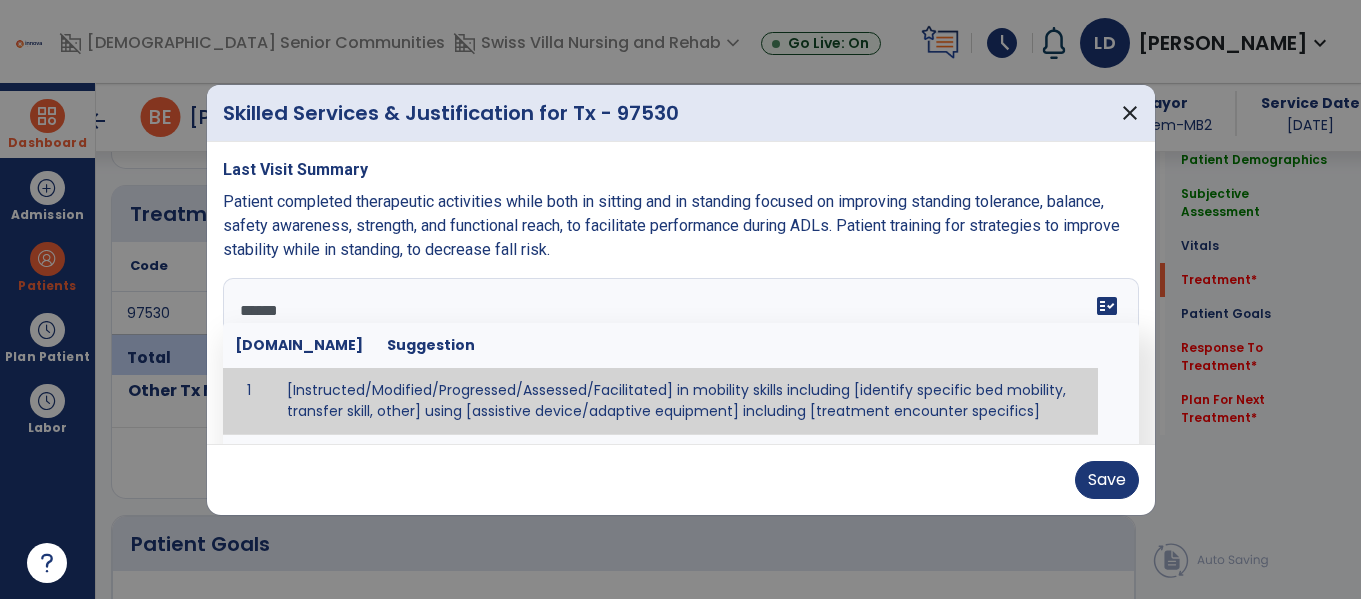 type on "*******" 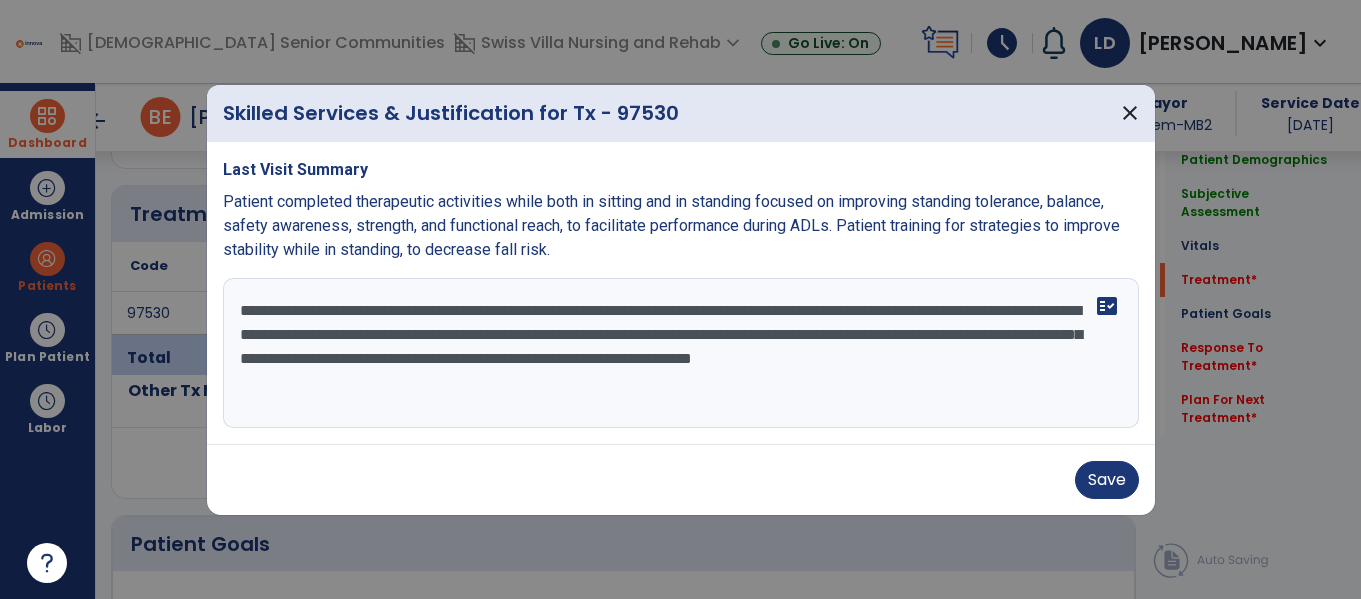 click on "Save" at bounding box center (681, 479) 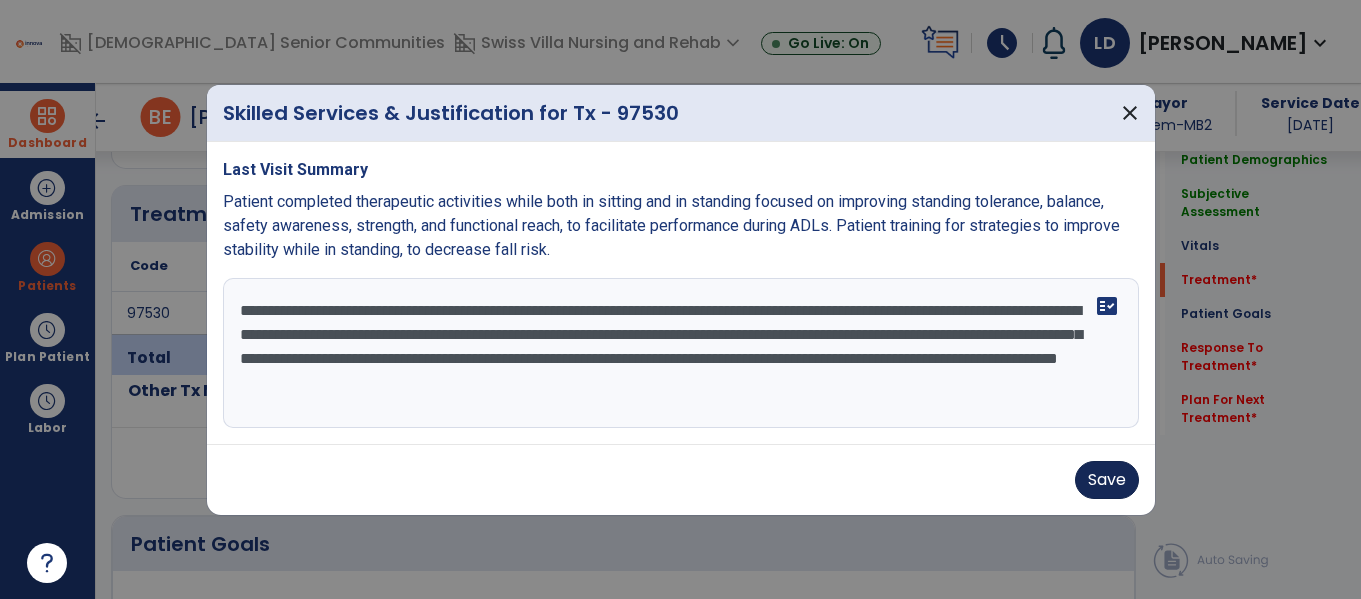 type on "**********" 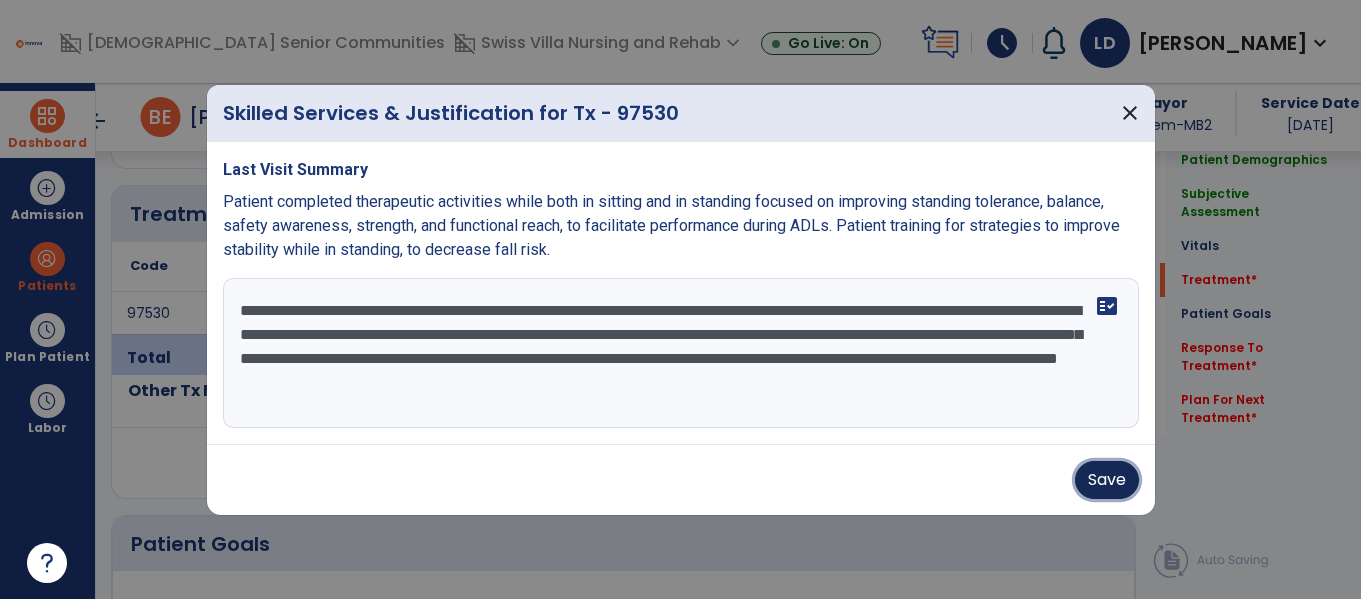 click on "Save" at bounding box center (1107, 480) 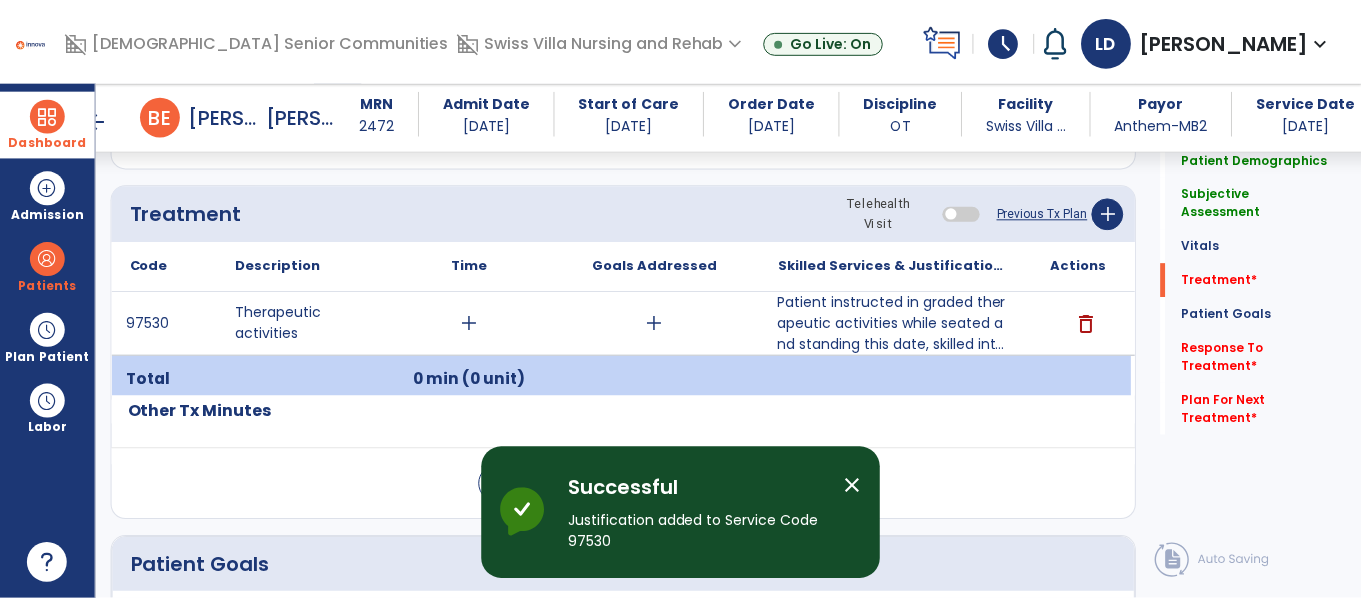 scroll, scrollTop: 1196, scrollLeft: 0, axis: vertical 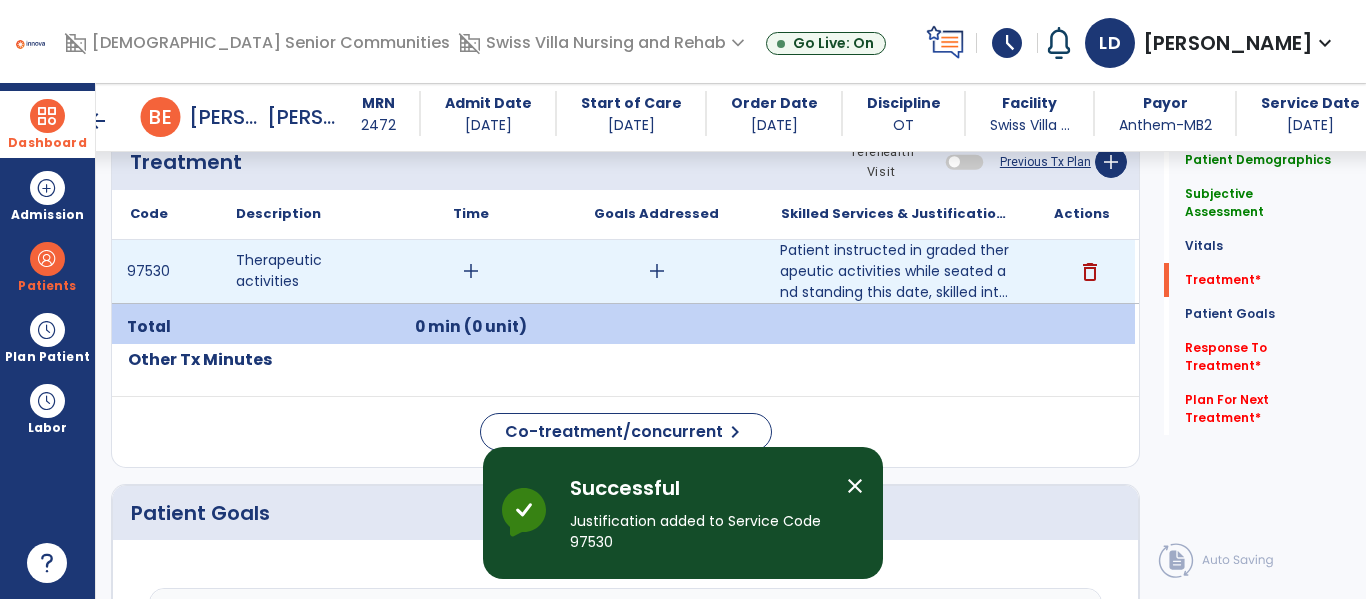click on "add" at bounding box center [471, 271] 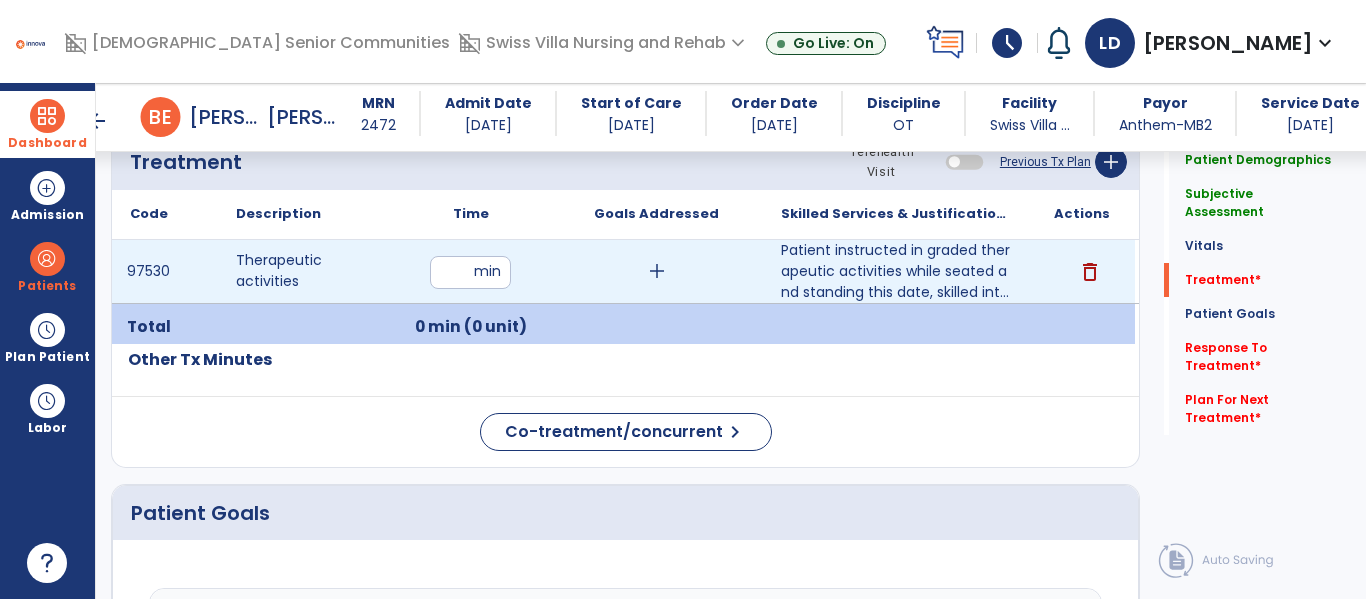 type on "**" 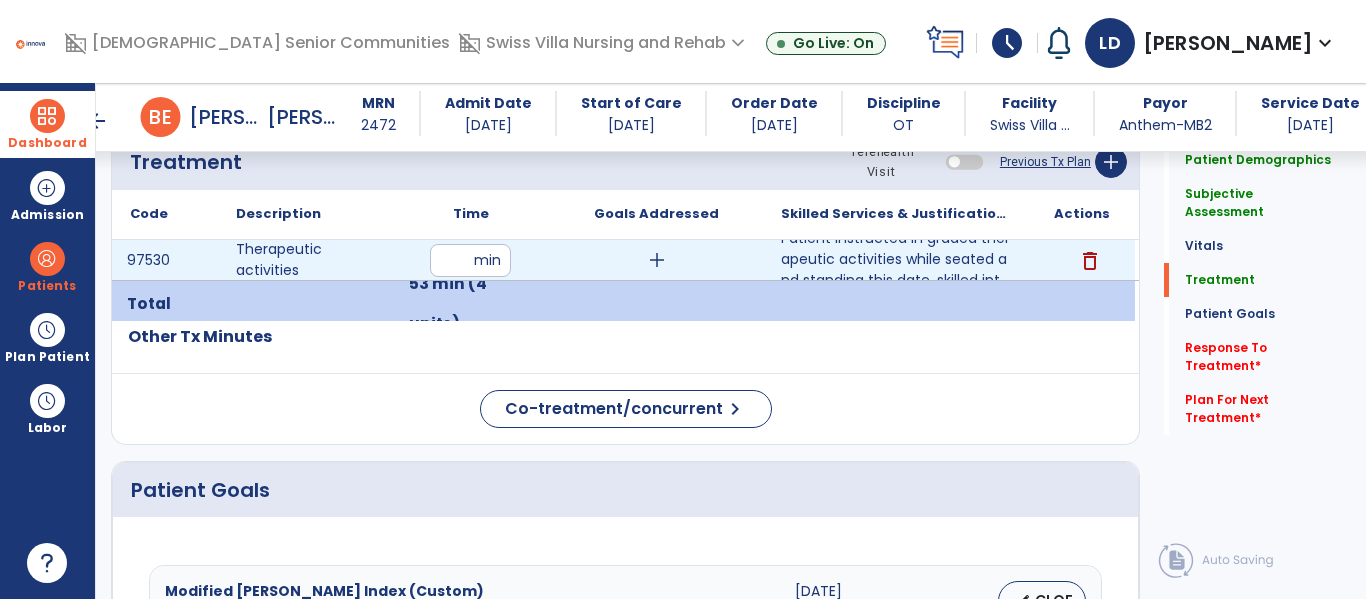 click on "add" at bounding box center (657, 260) 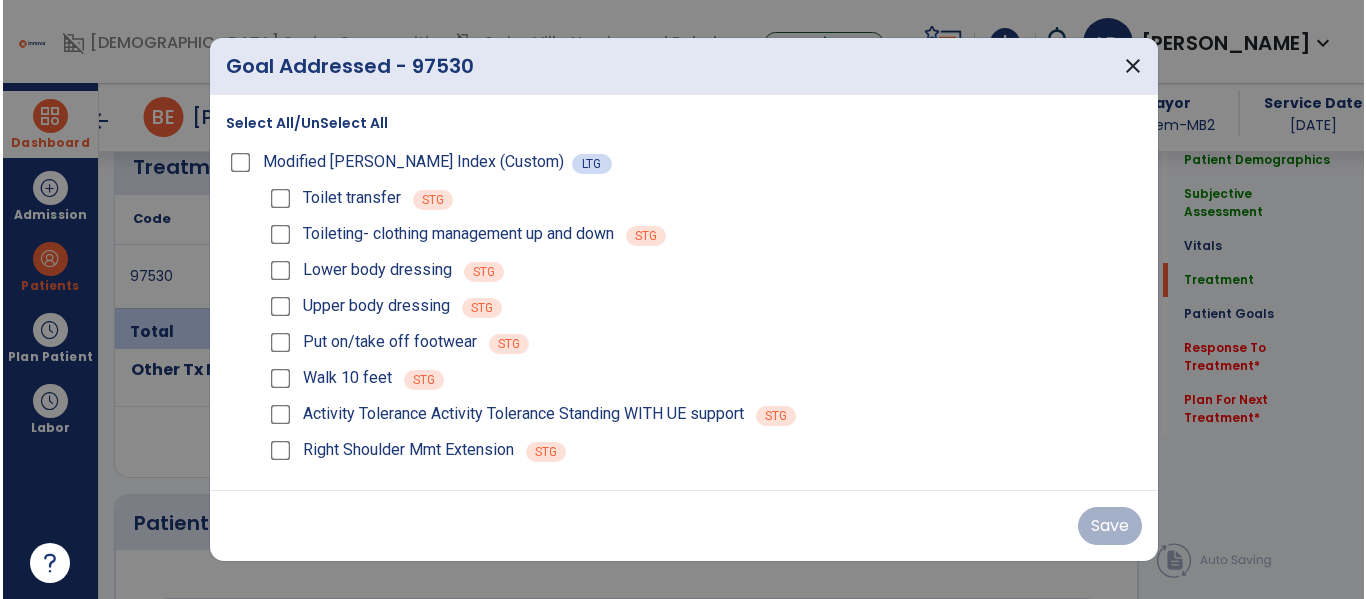 scroll, scrollTop: 1196, scrollLeft: 0, axis: vertical 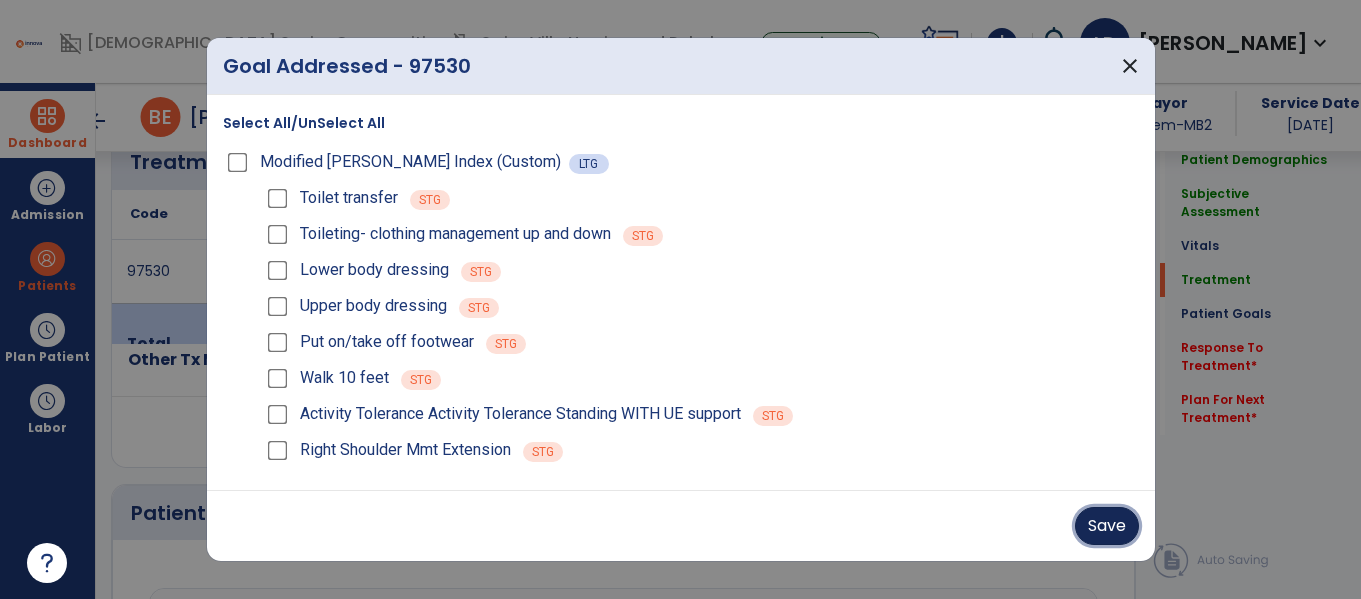 click on "Save" at bounding box center (1107, 526) 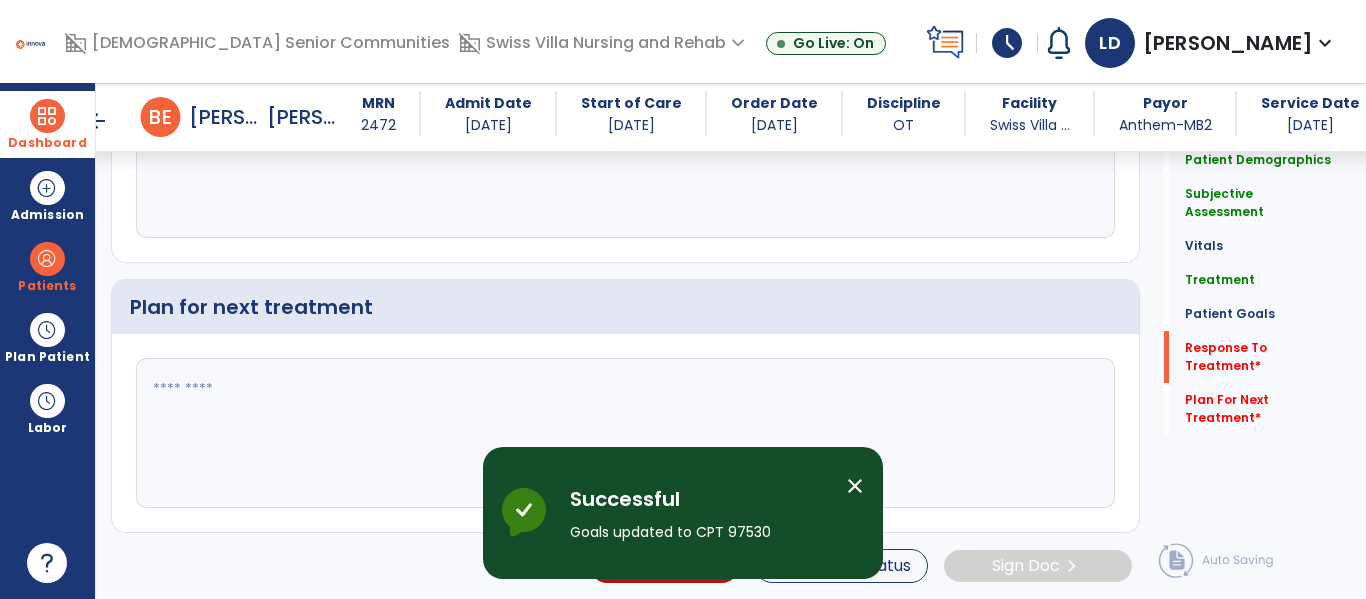 scroll, scrollTop: 2897, scrollLeft: 0, axis: vertical 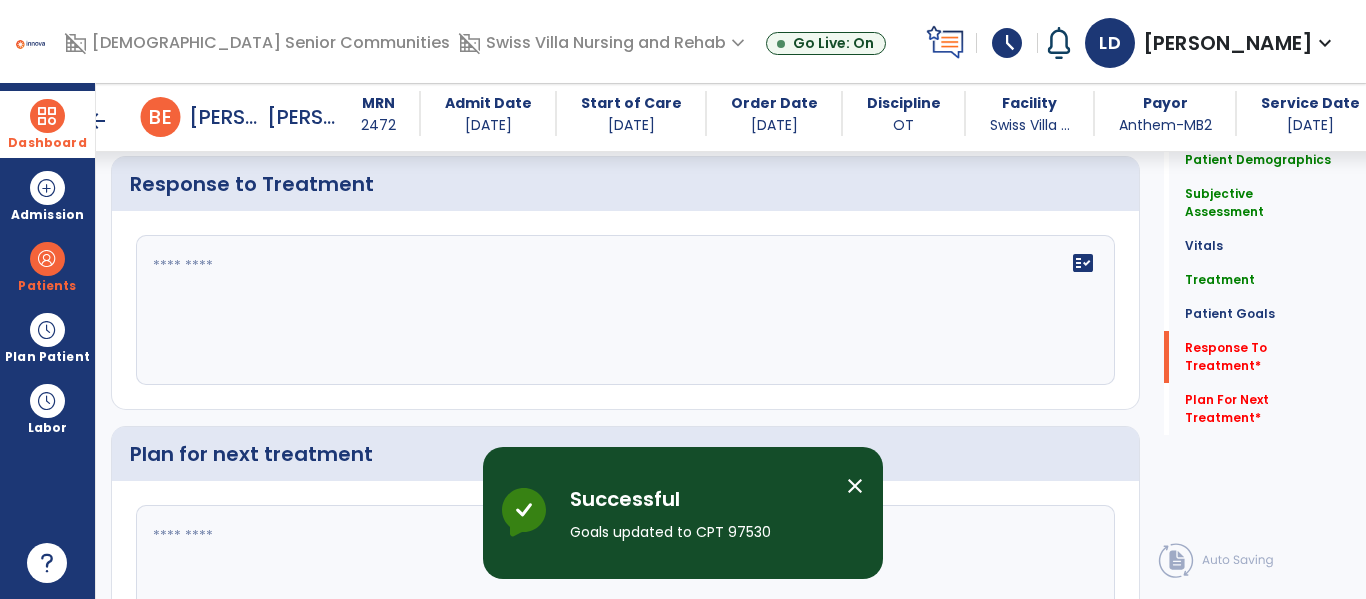 click on "fact_check" 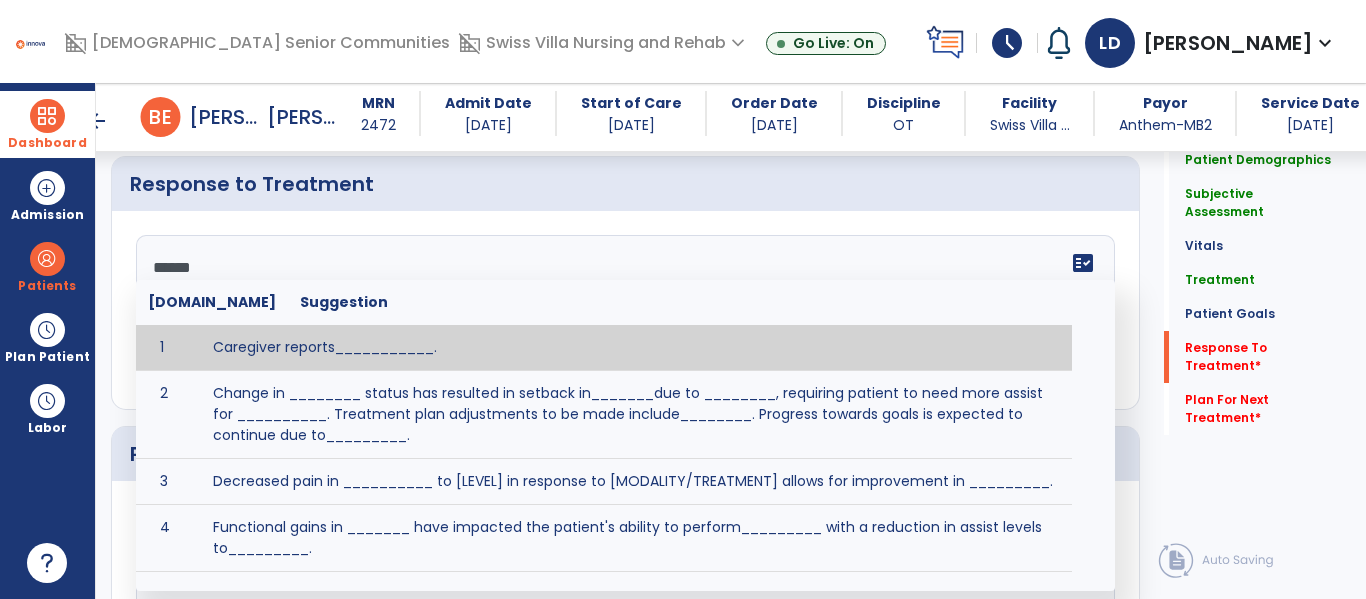 type on "*******" 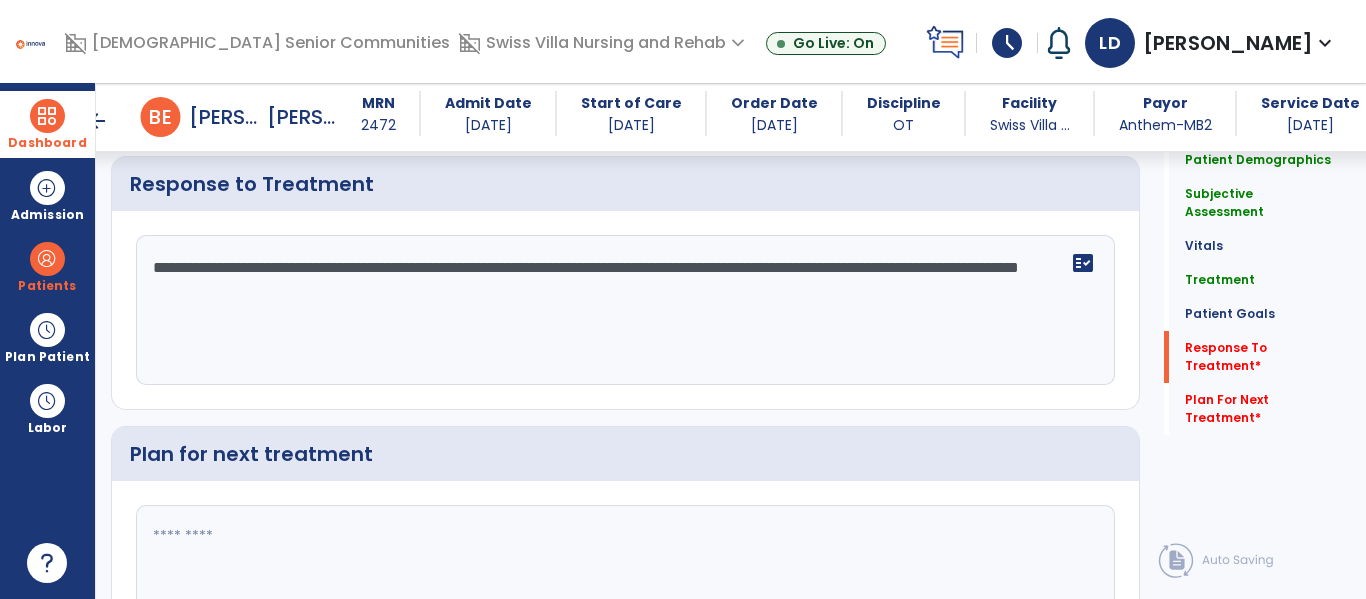 scroll, scrollTop: 3044, scrollLeft: 0, axis: vertical 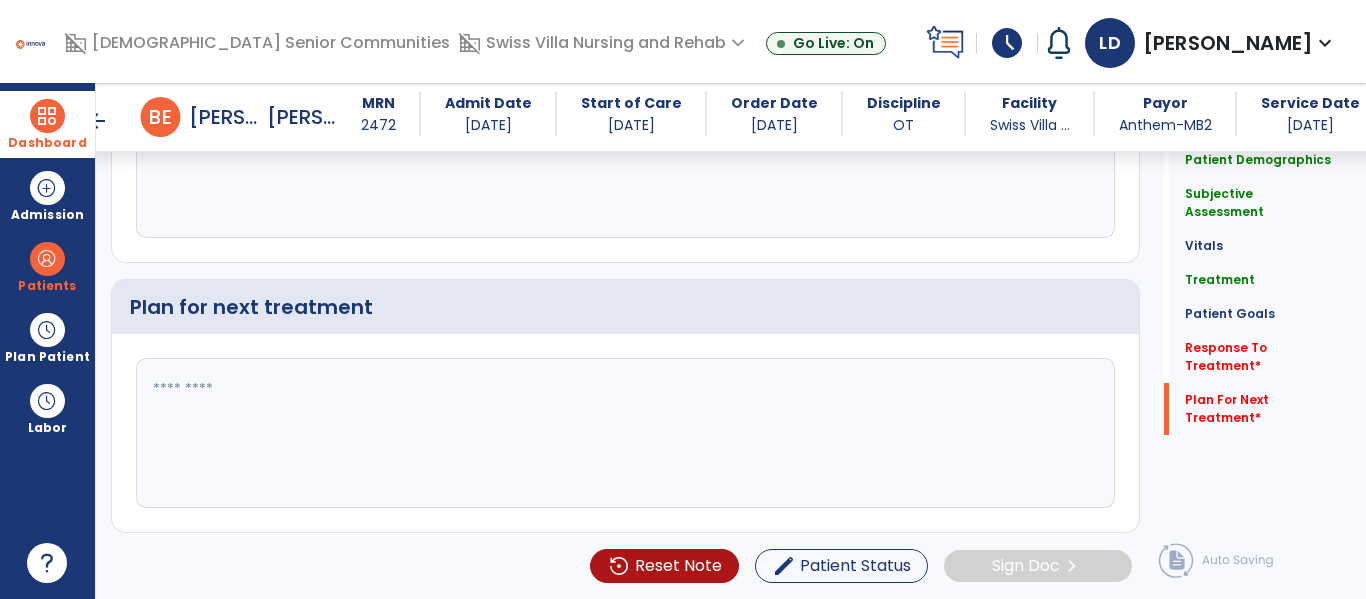 type on "**********" 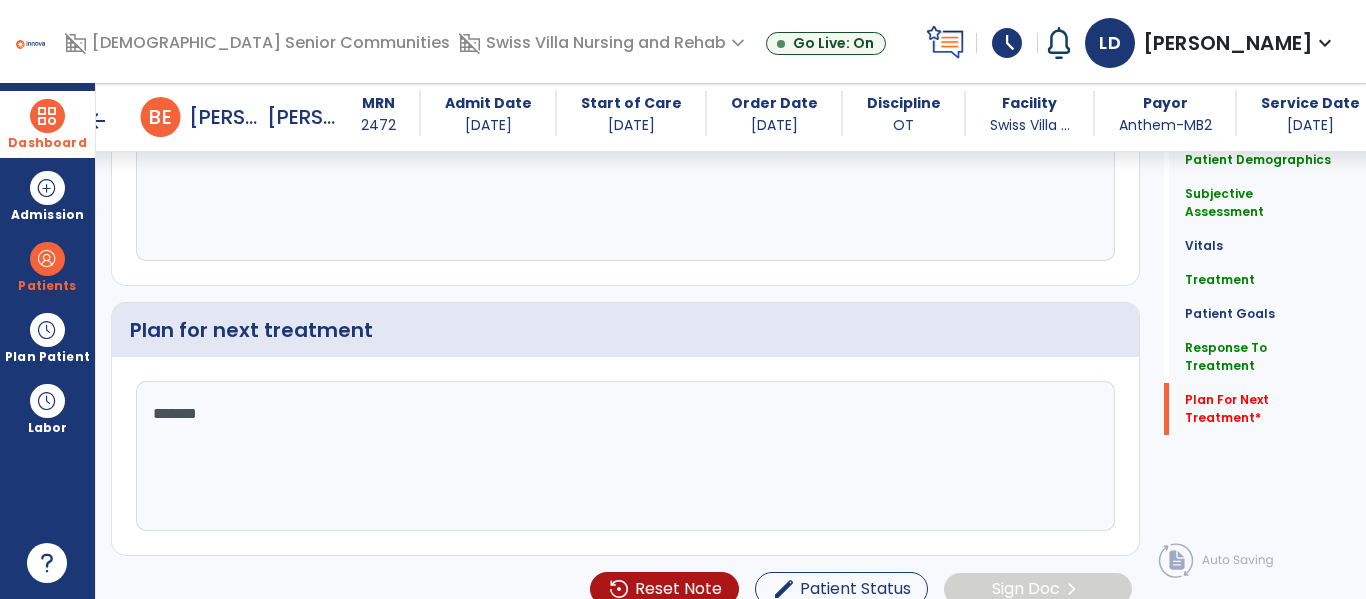 scroll, scrollTop: 3044, scrollLeft: 0, axis: vertical 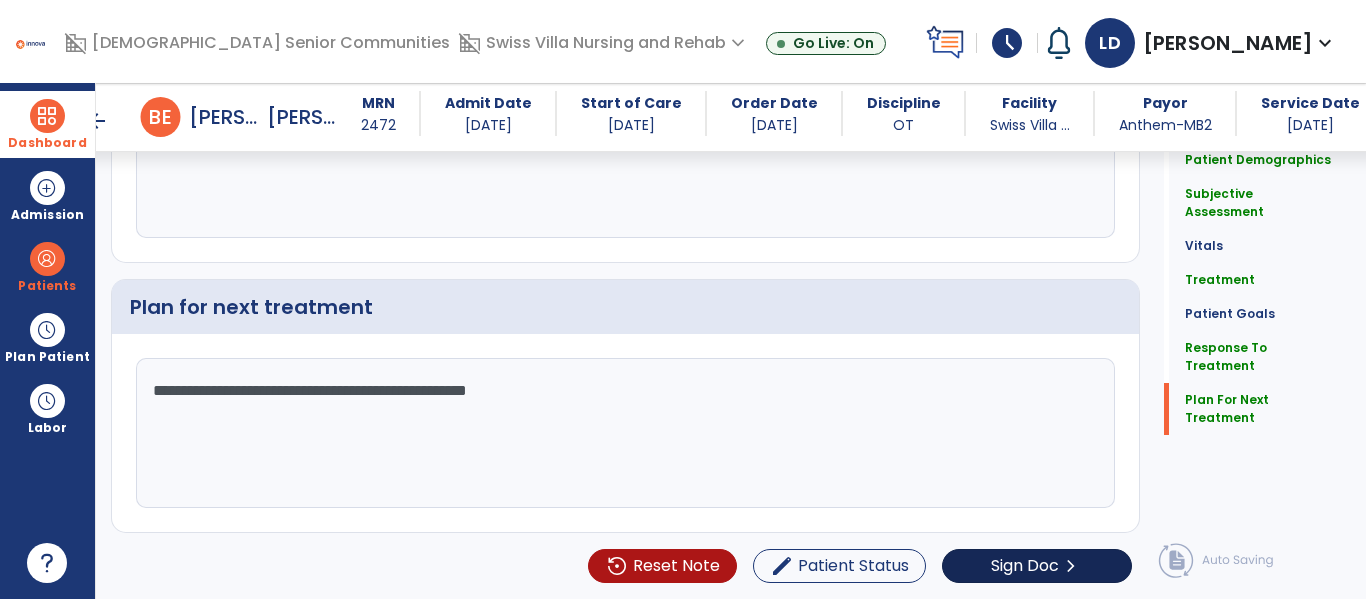 type on "**********" 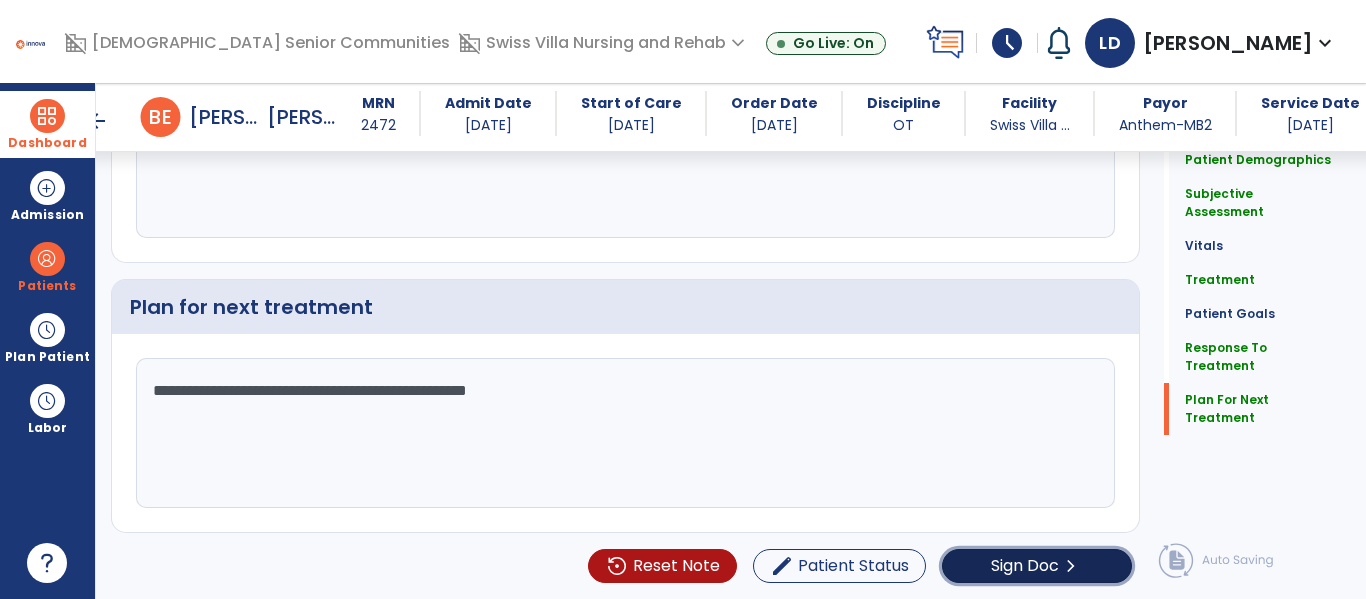 click on "chevron_right" 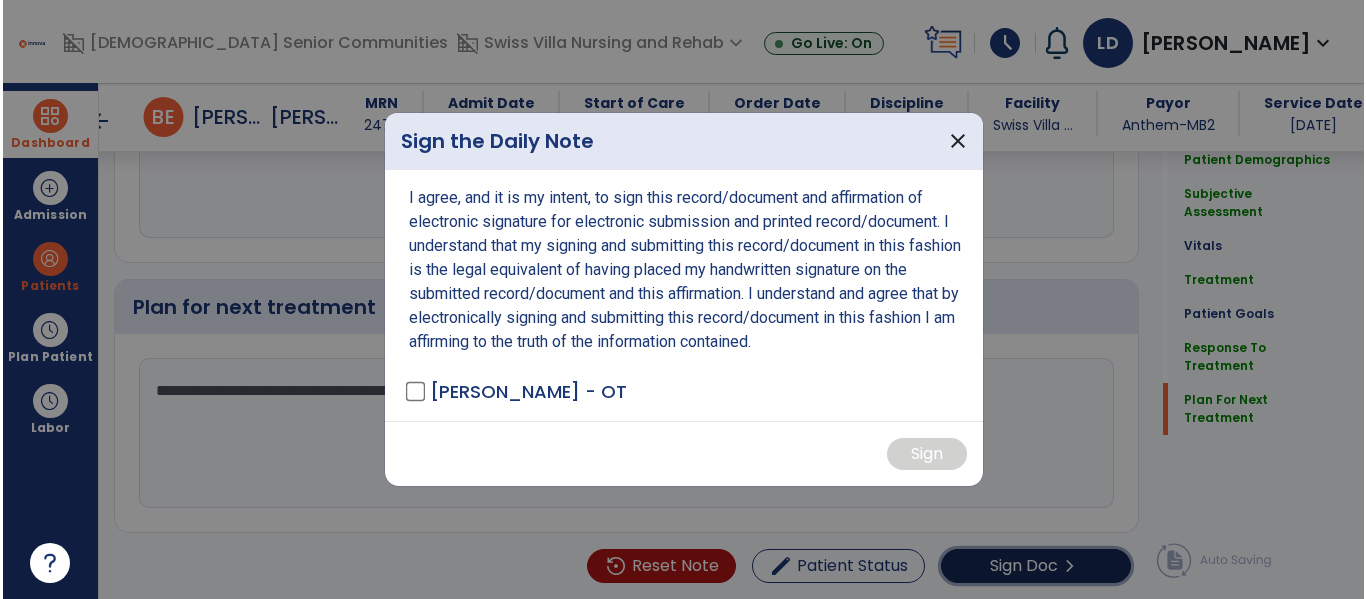 scroll, scrollTop: 3044, scrollLeft: 0, axis: vertical 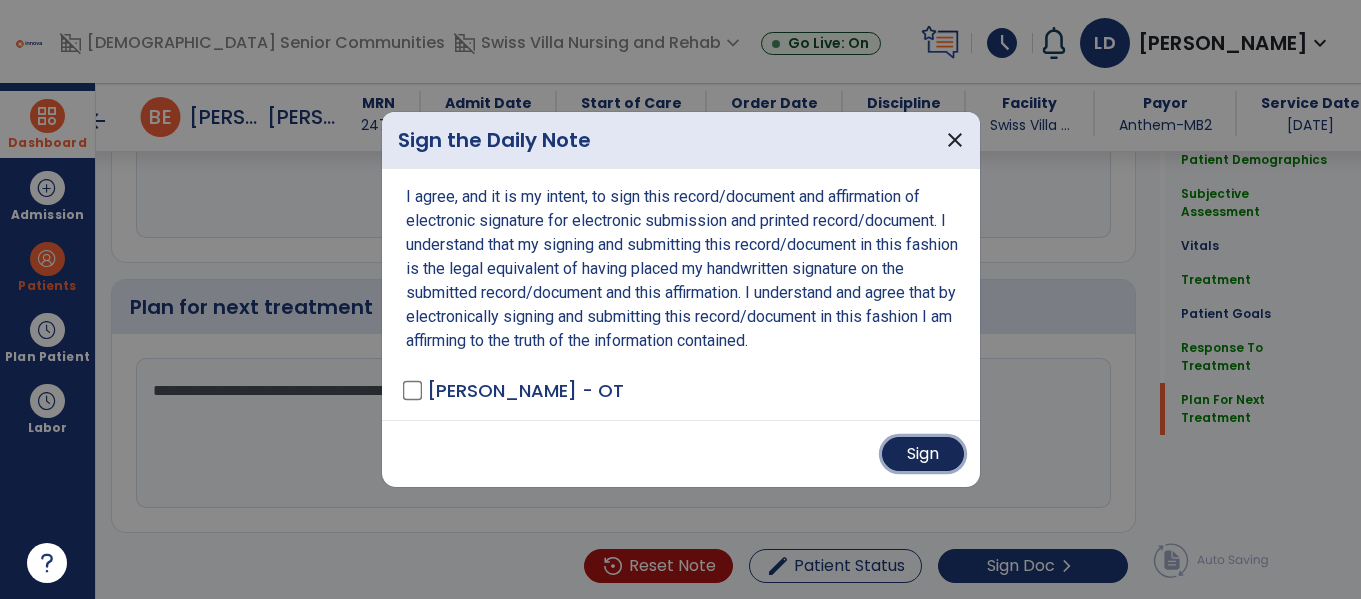 click on "Sign" at bounding box center [923, 454] 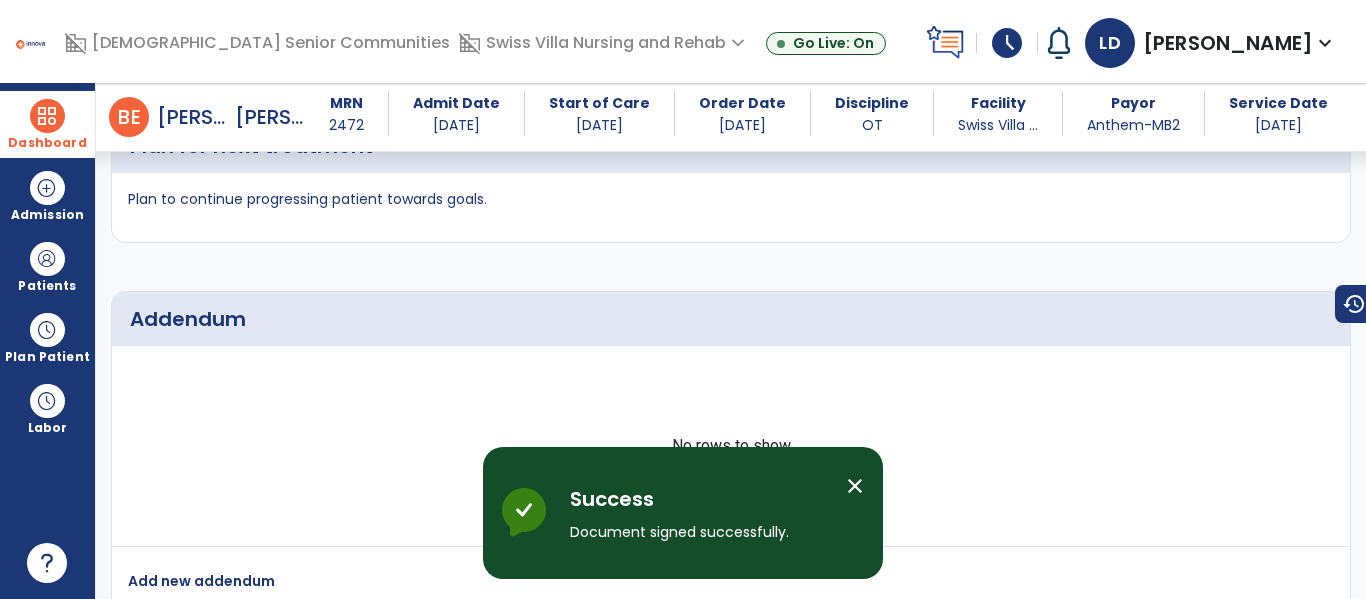 scroll, scrollTop: 4495, scrollLeft: 0, axis: vertical 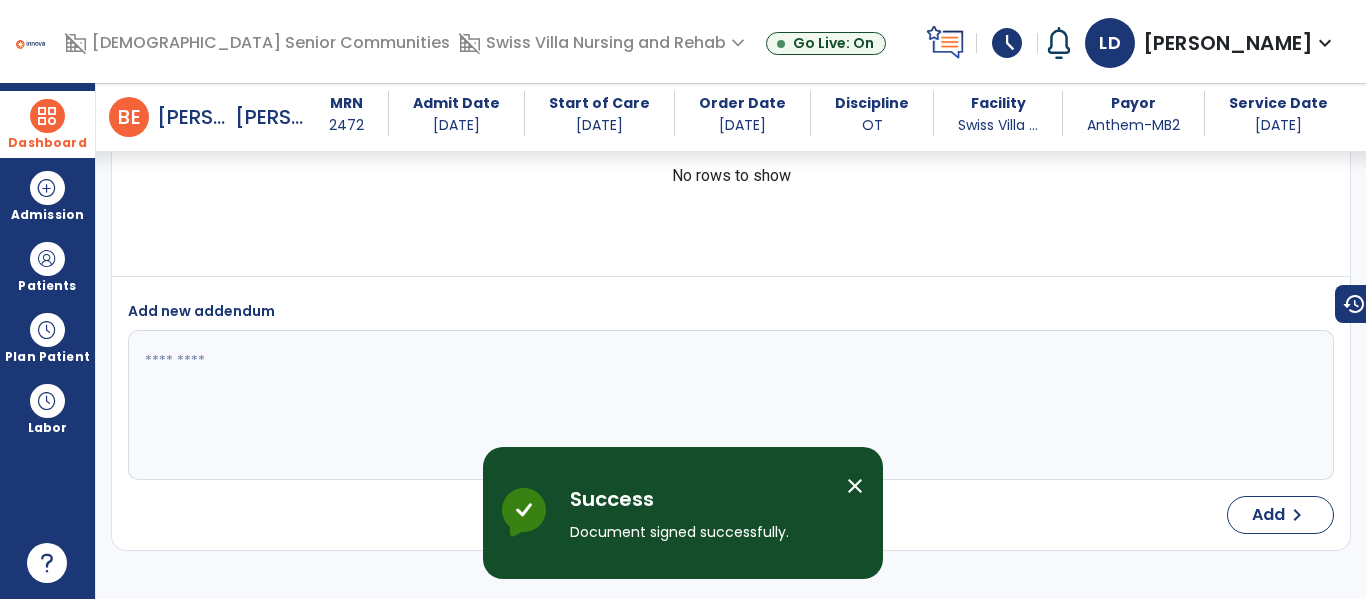 click at bounding box center [47, 116] 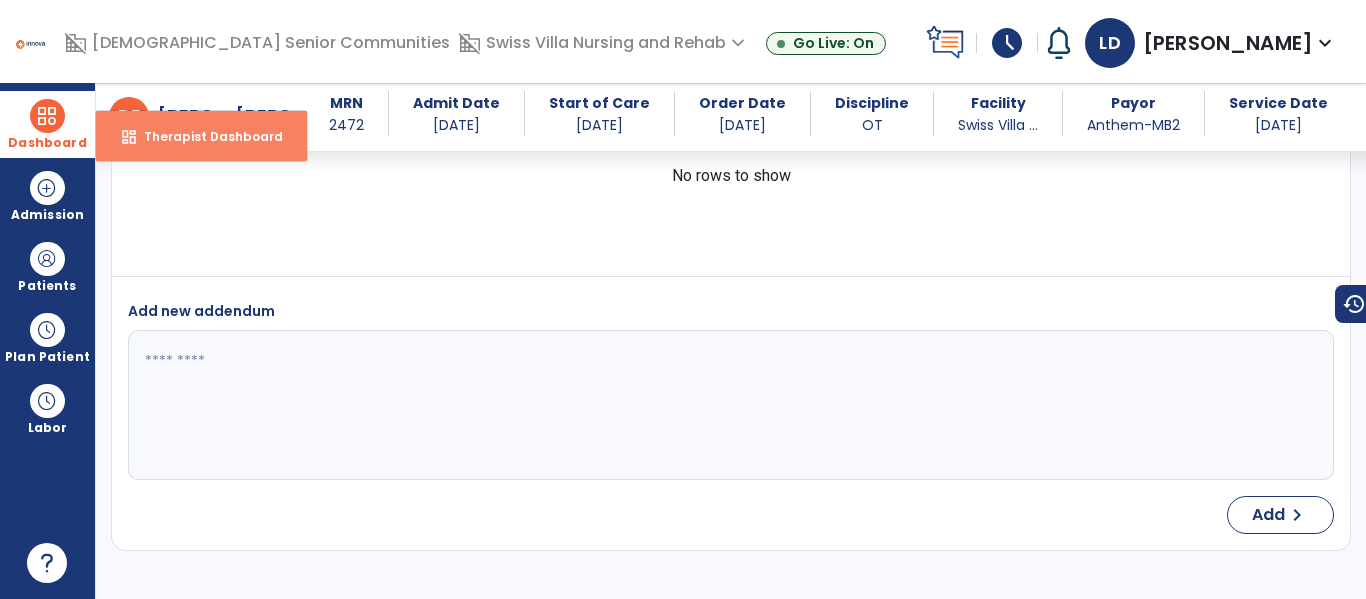 click on "dashboard  Therapist Dashboard" at bounding box center (201, 136) 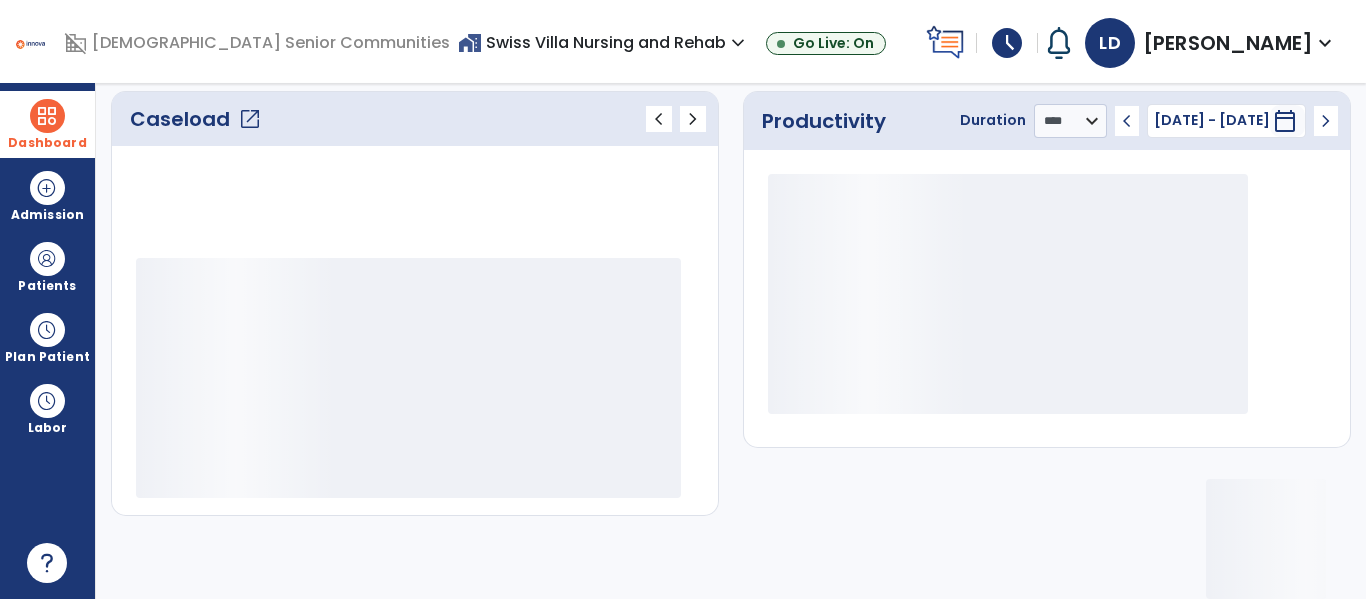 scroll, scrollTop: 278, scrollLeft: 0, axis: vertical 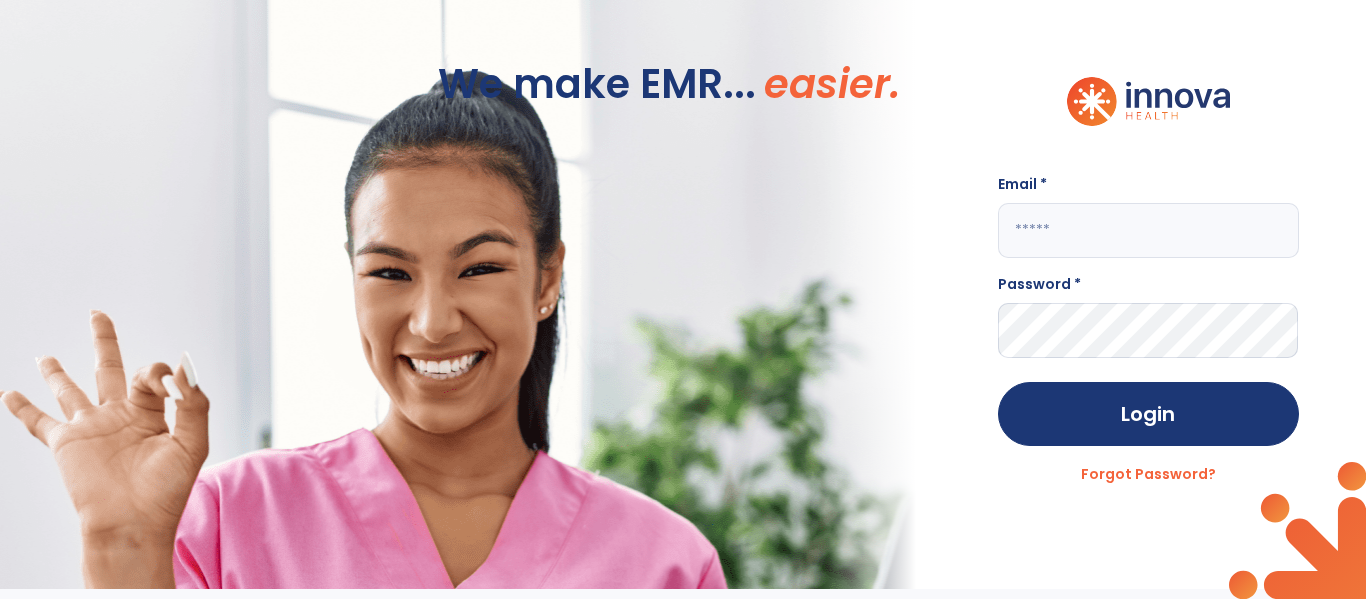 click 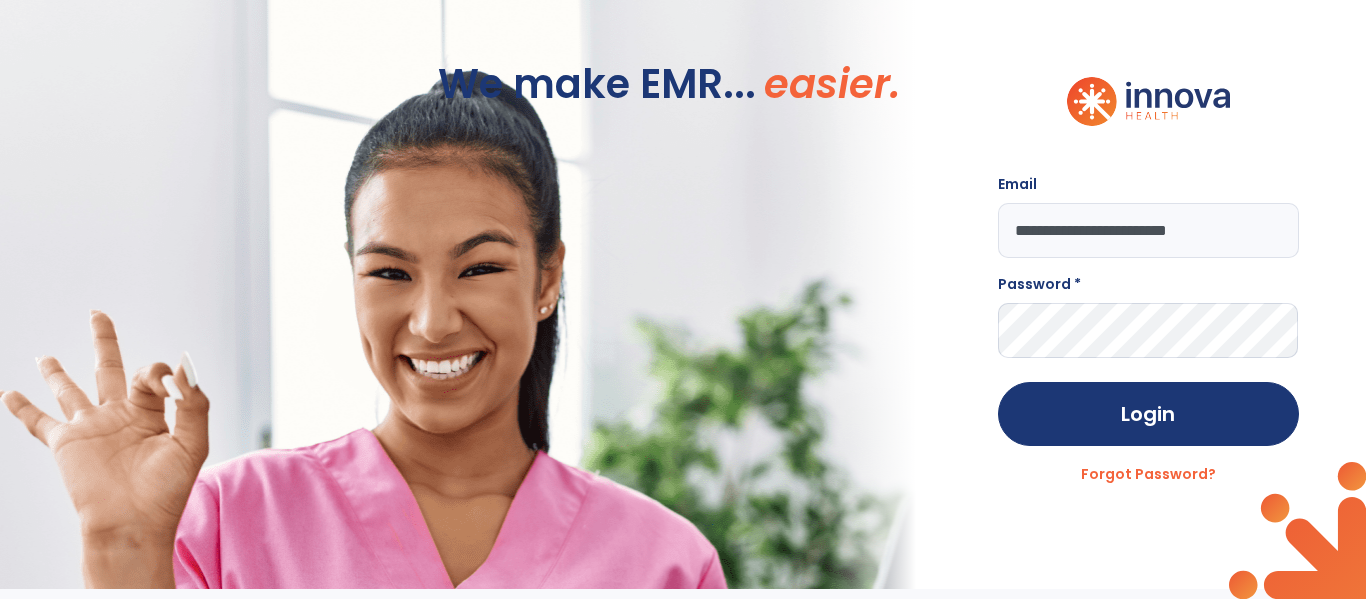 type on "**********" 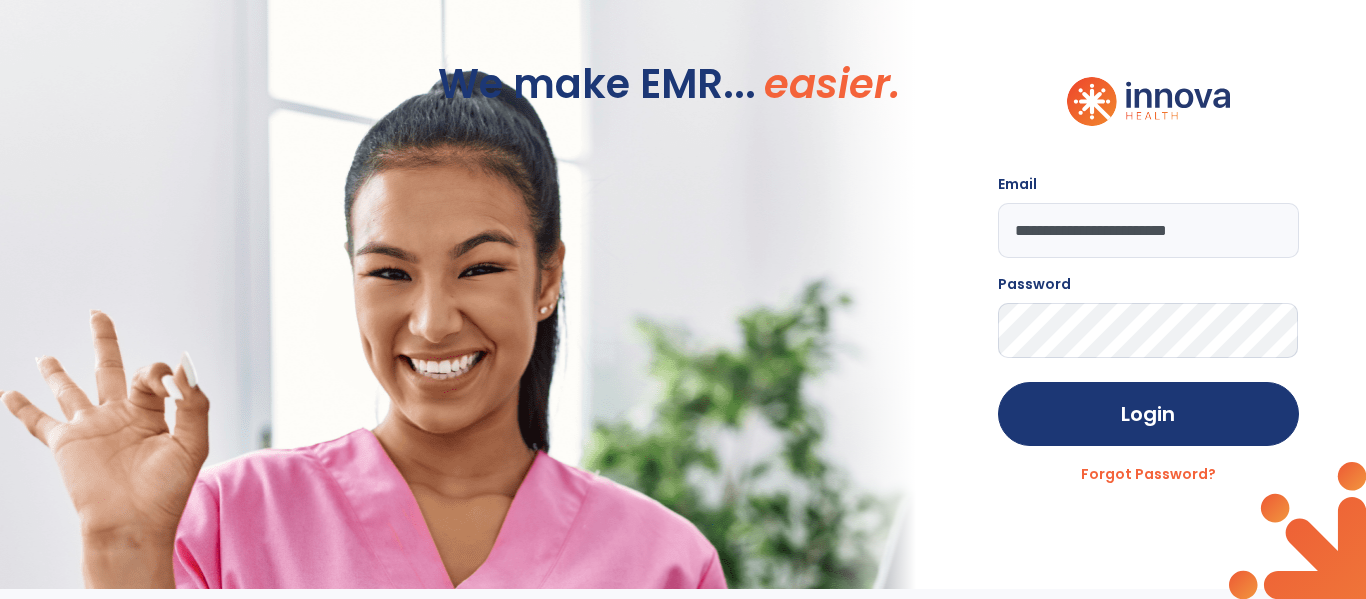 click on "Login" 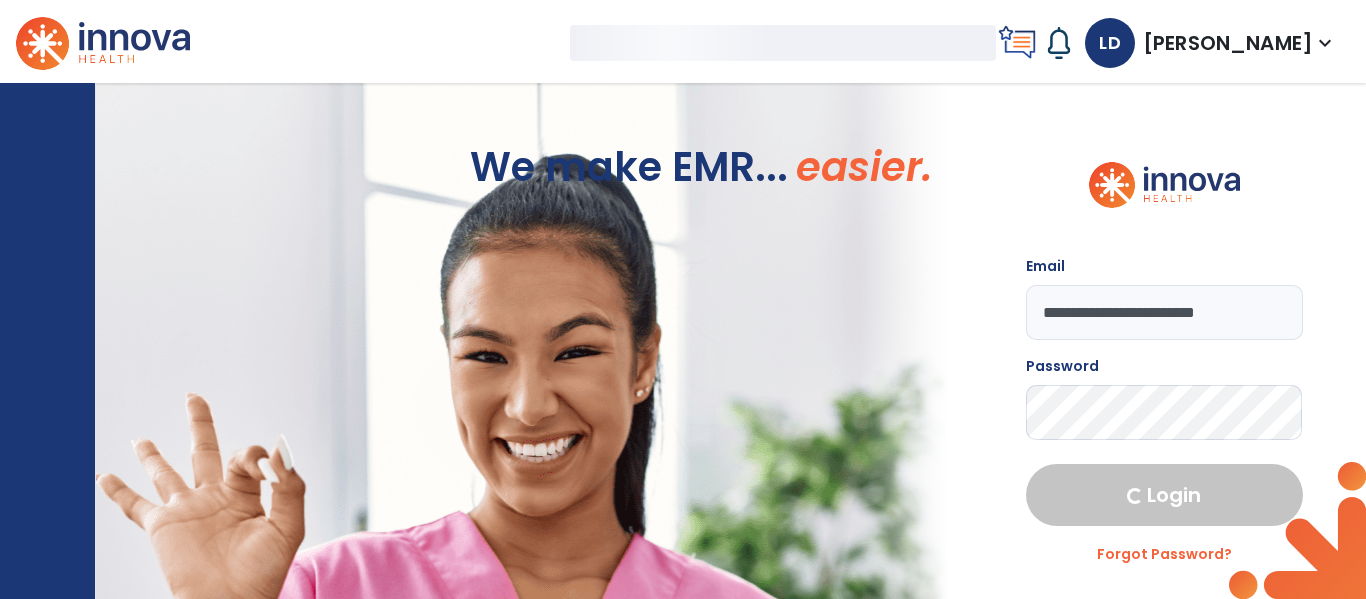 select on "****" 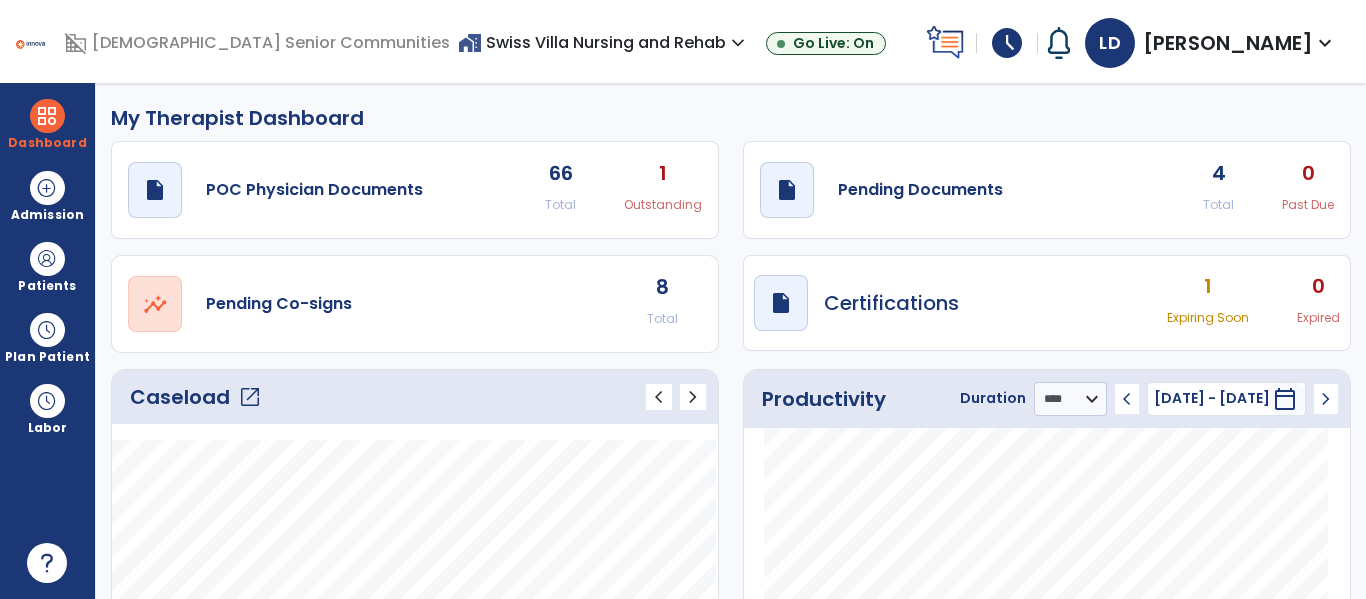 click on "open_in_new" 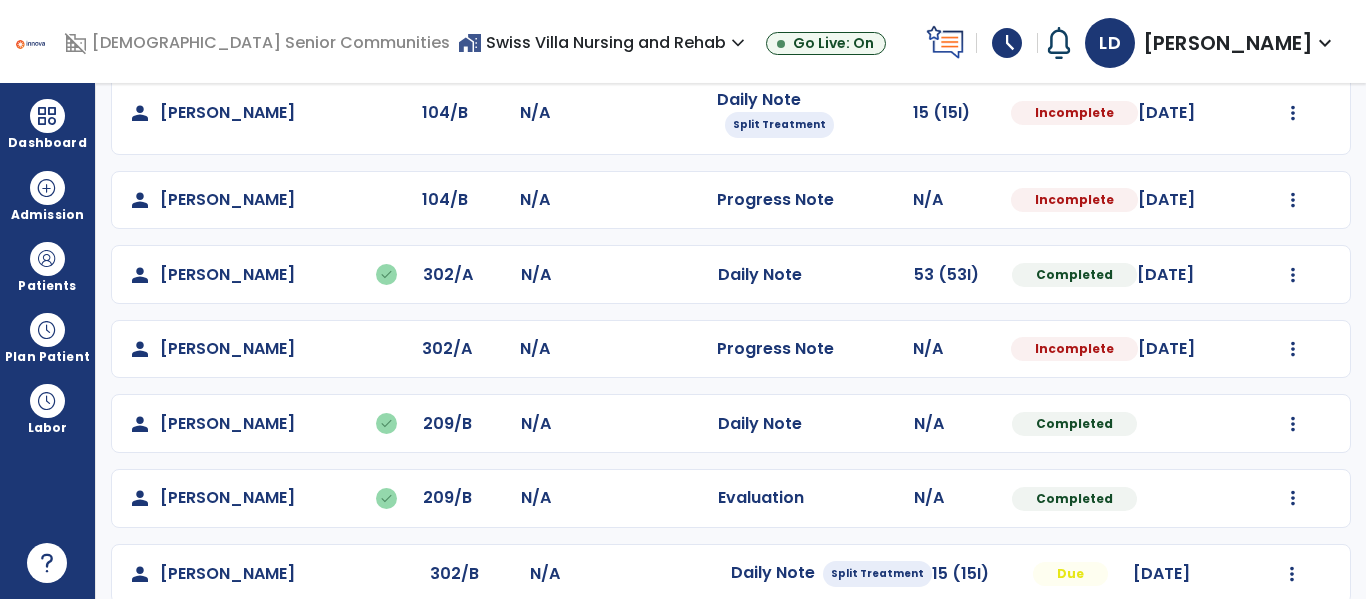 scroll, scrollTop: 267, scrollLeft: 0, axis: vertical 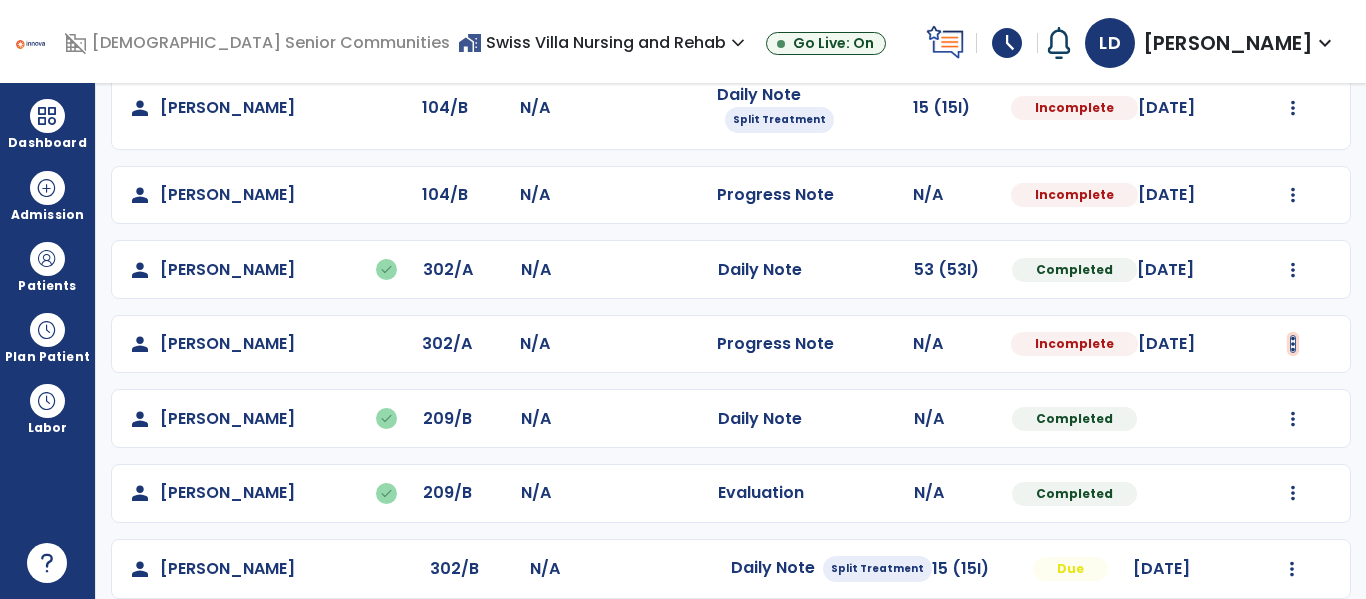 click at bounding box center (1293, 108) 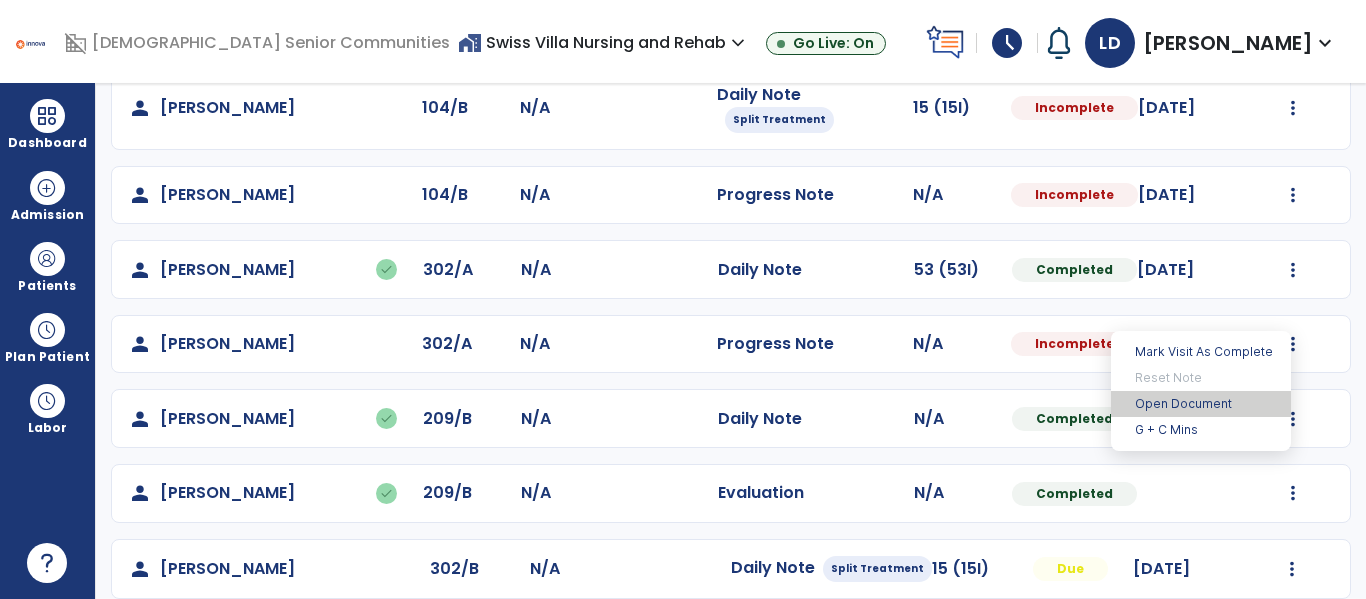 click on "Open Document" at bounding box center [1201, 404] 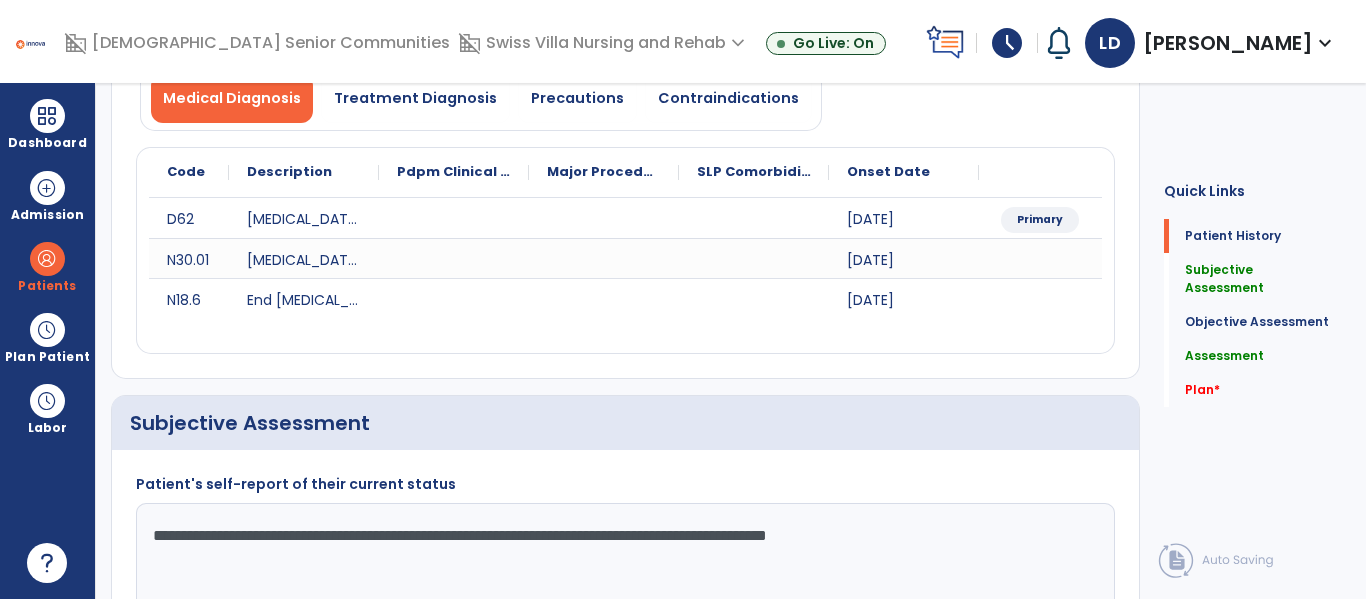 scroll, scrollTop: 0, scrollLeft: 0, axis: both 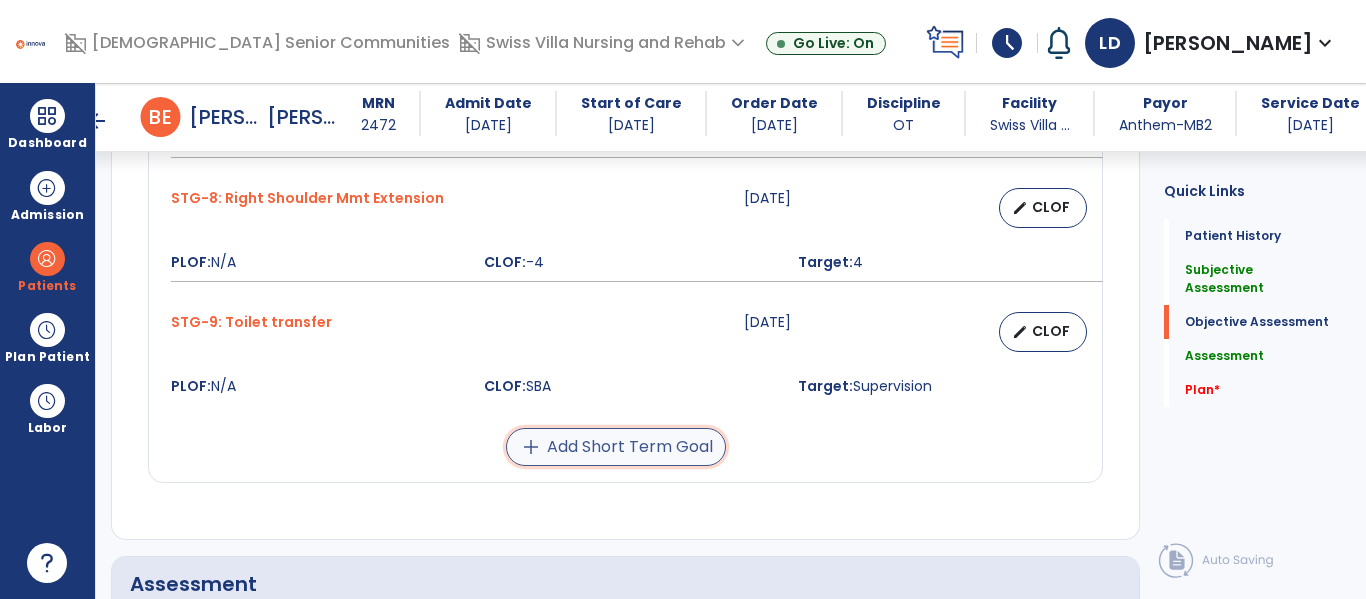 click on "add  Add Short Term Goal" at bounding box center (616, 447) 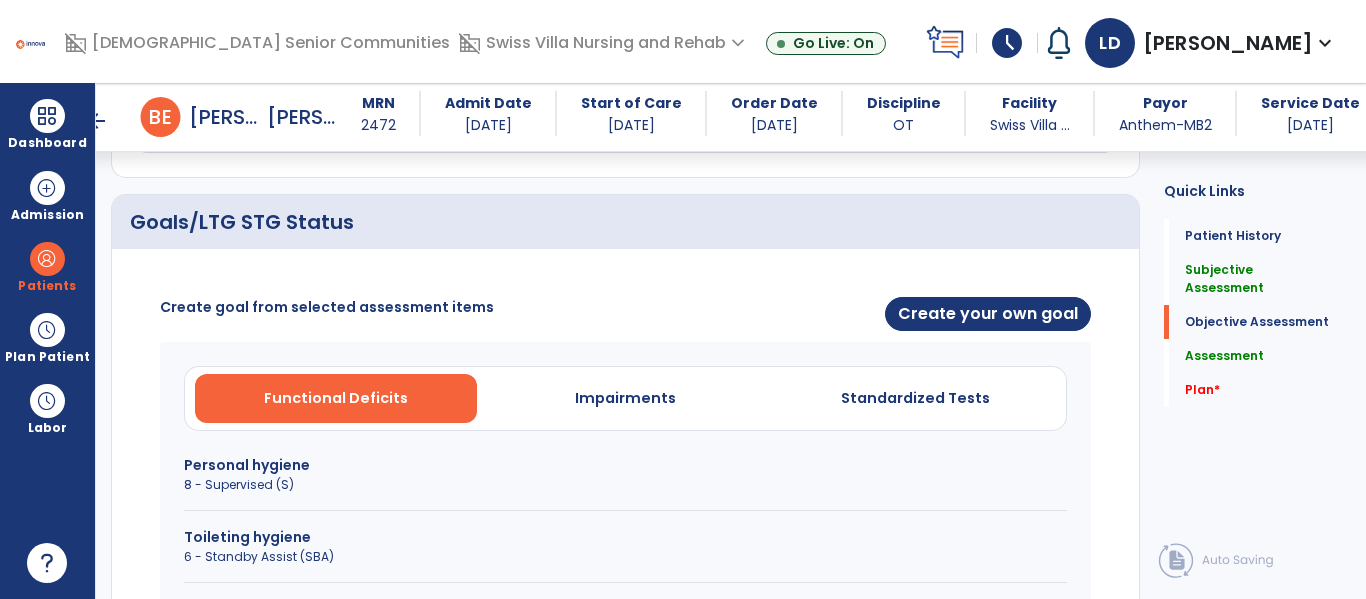scroll, scrollTop: 740, scrollLeft: 0, axis: vertical 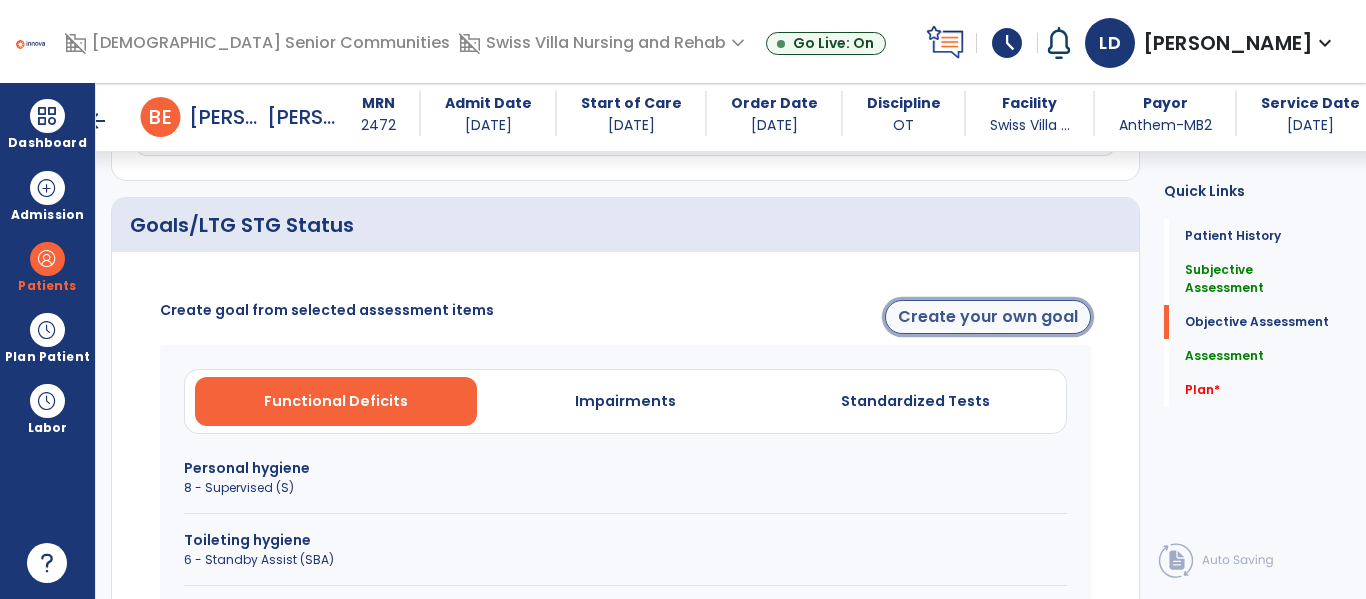 click on "Create your own goal" 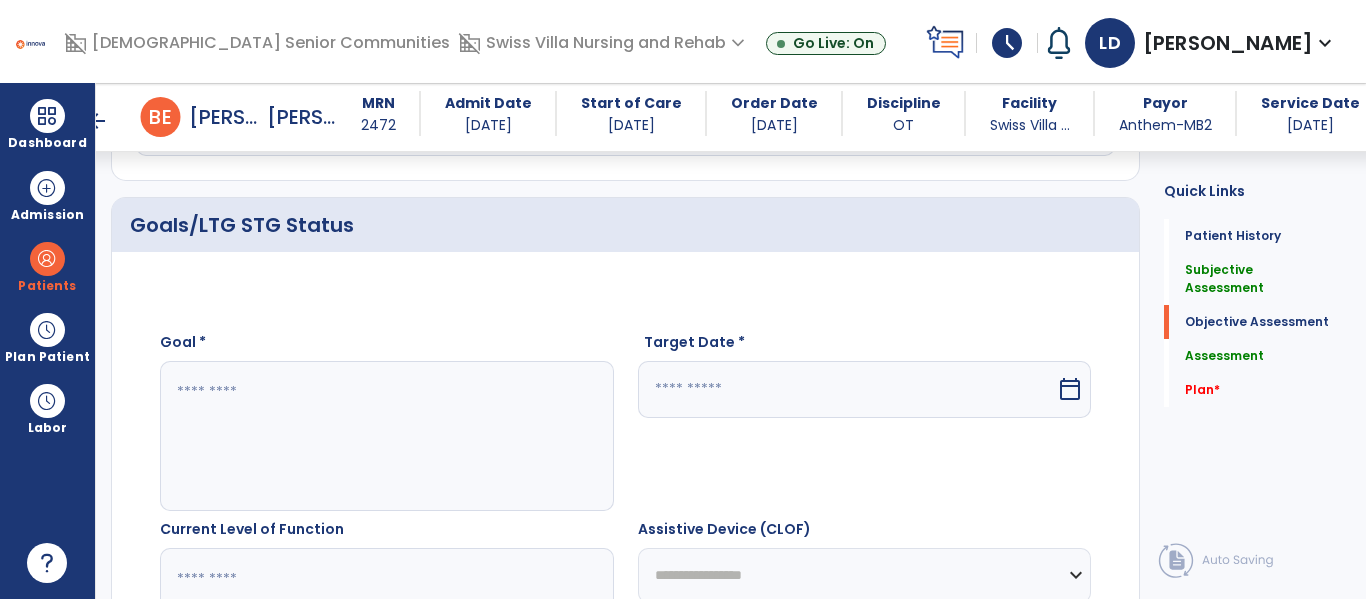 click 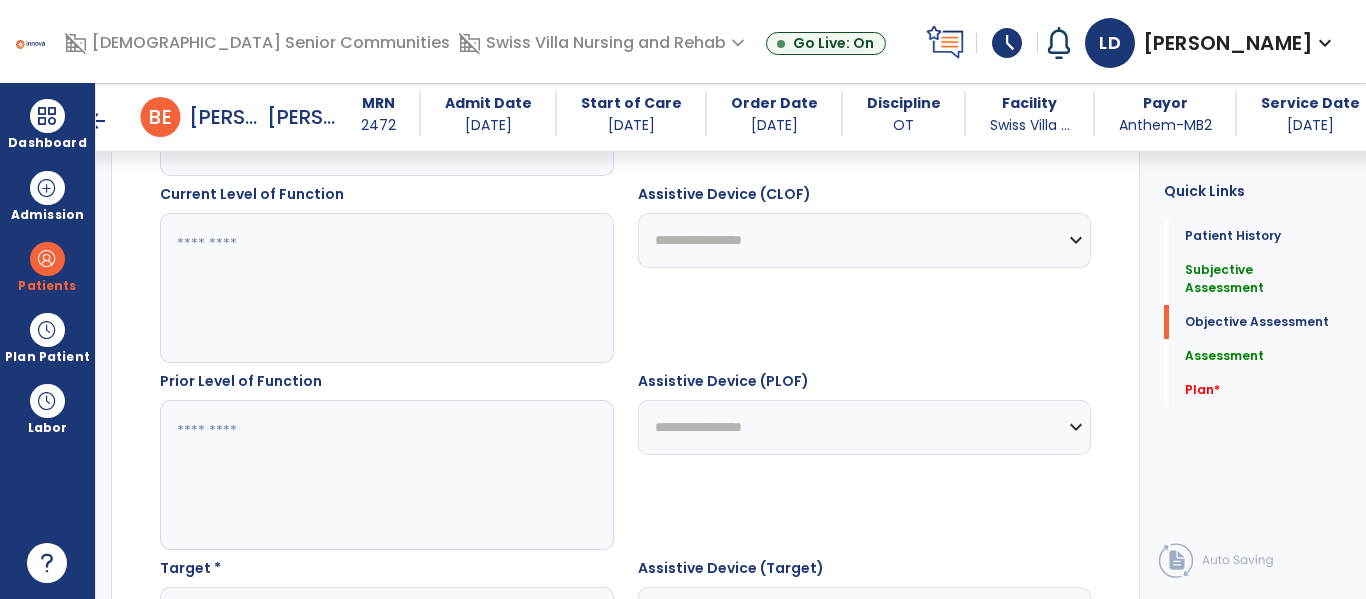scroll, scrollTop: 1074, scrollLeft: 0, axis: vertical 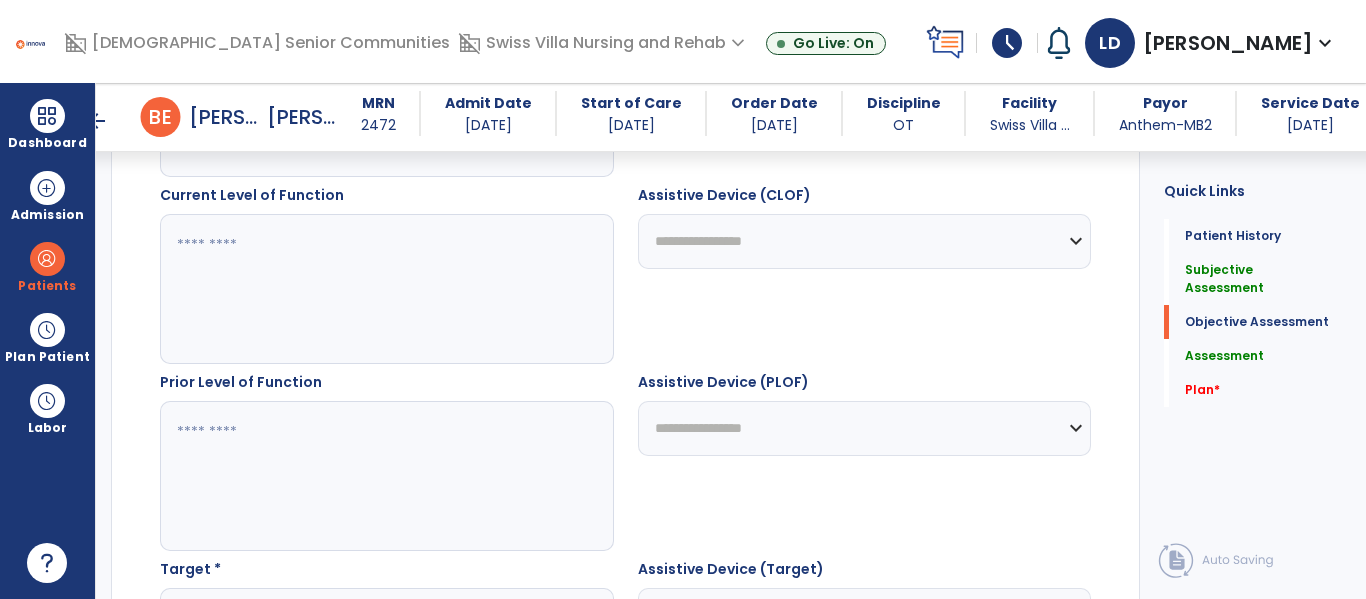 type on "**********" 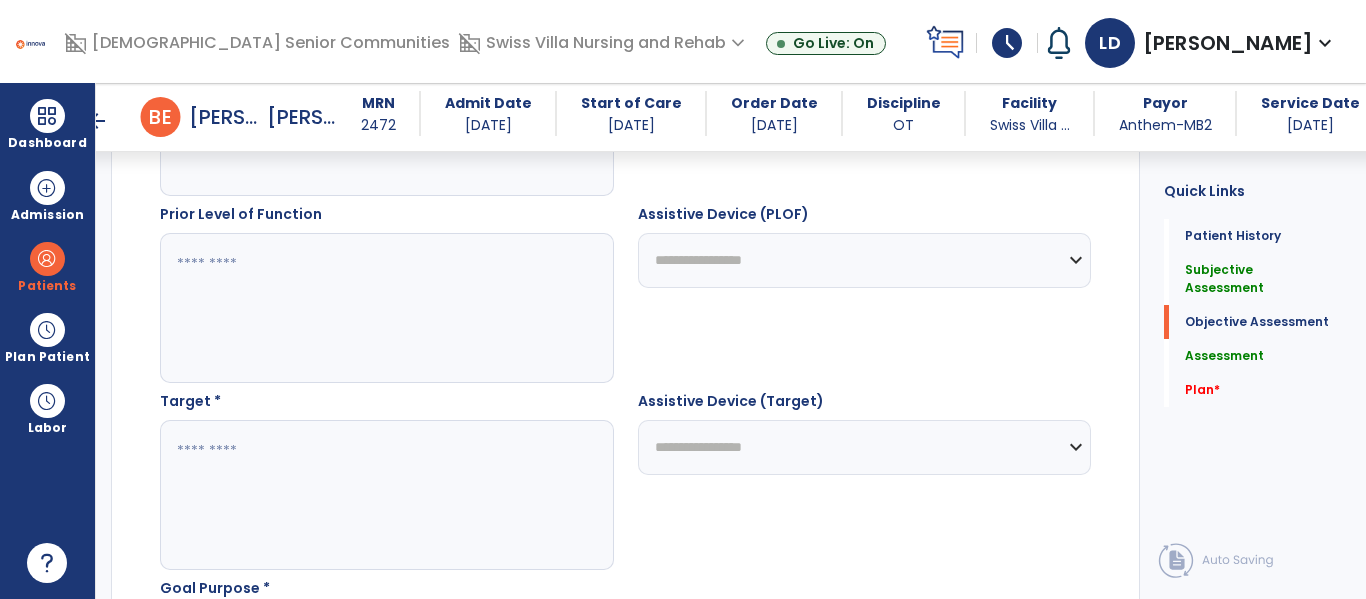 scroll, scrollTop: 1243, scrollLeft: 0, axis: vertical 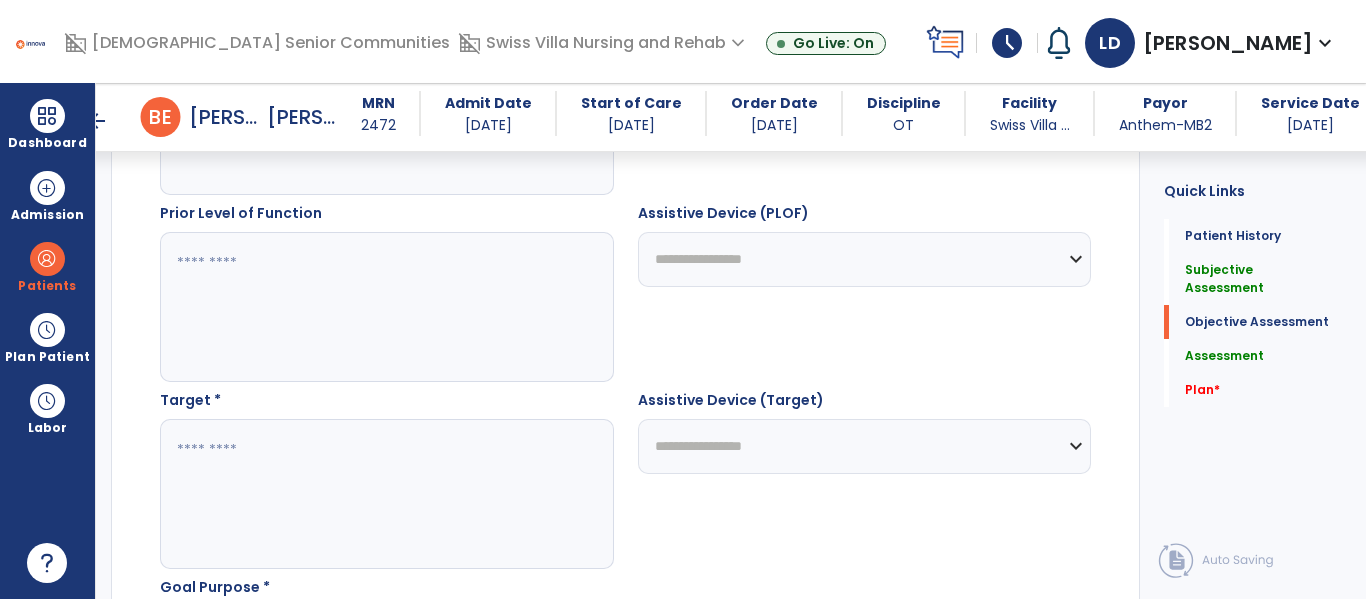 type on "***" 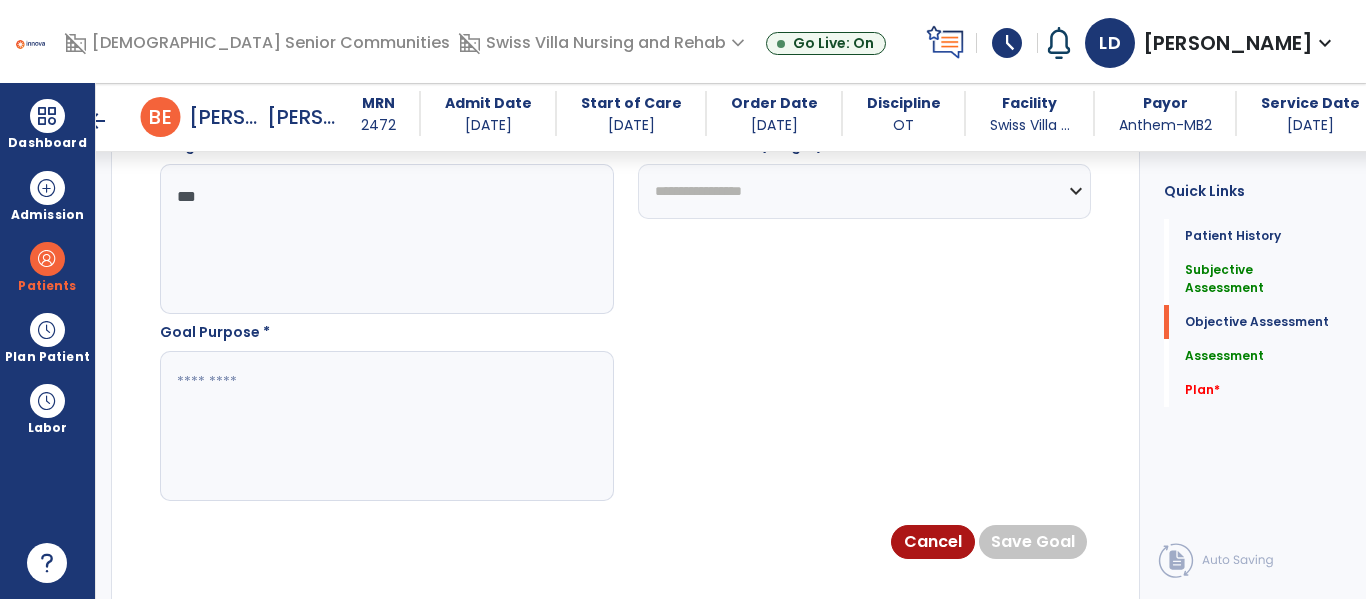 scroll, scrollTop: 1523, scrollLeft: 0, axis: vertical 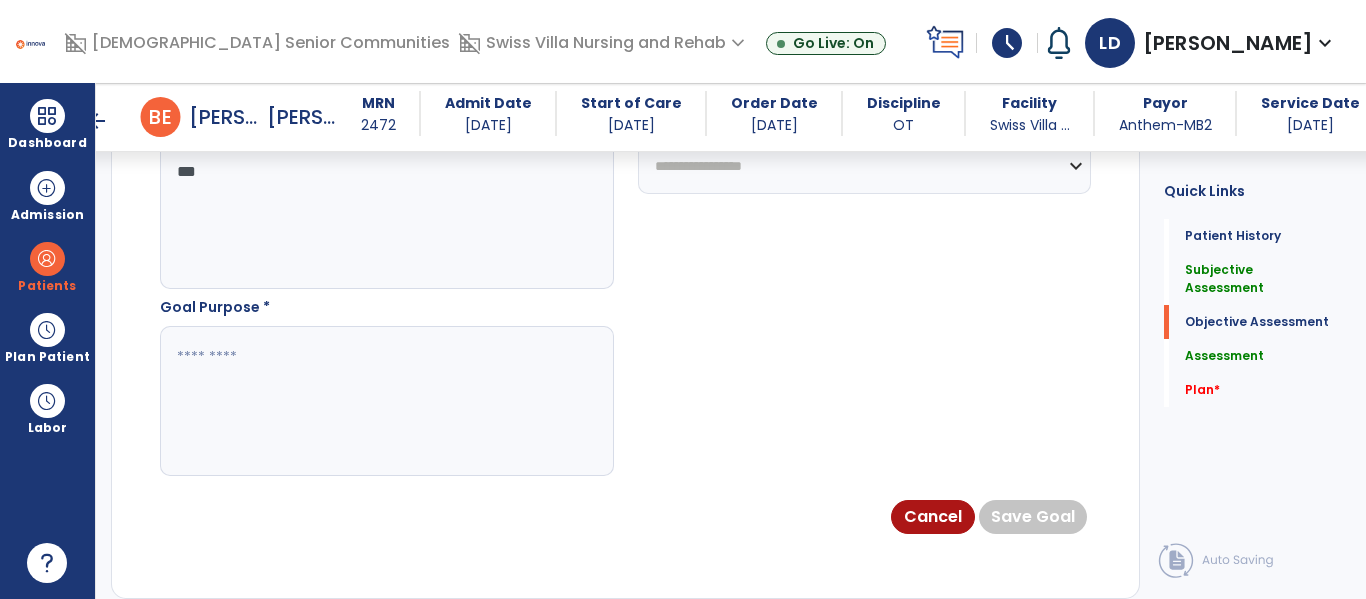 type on "***" 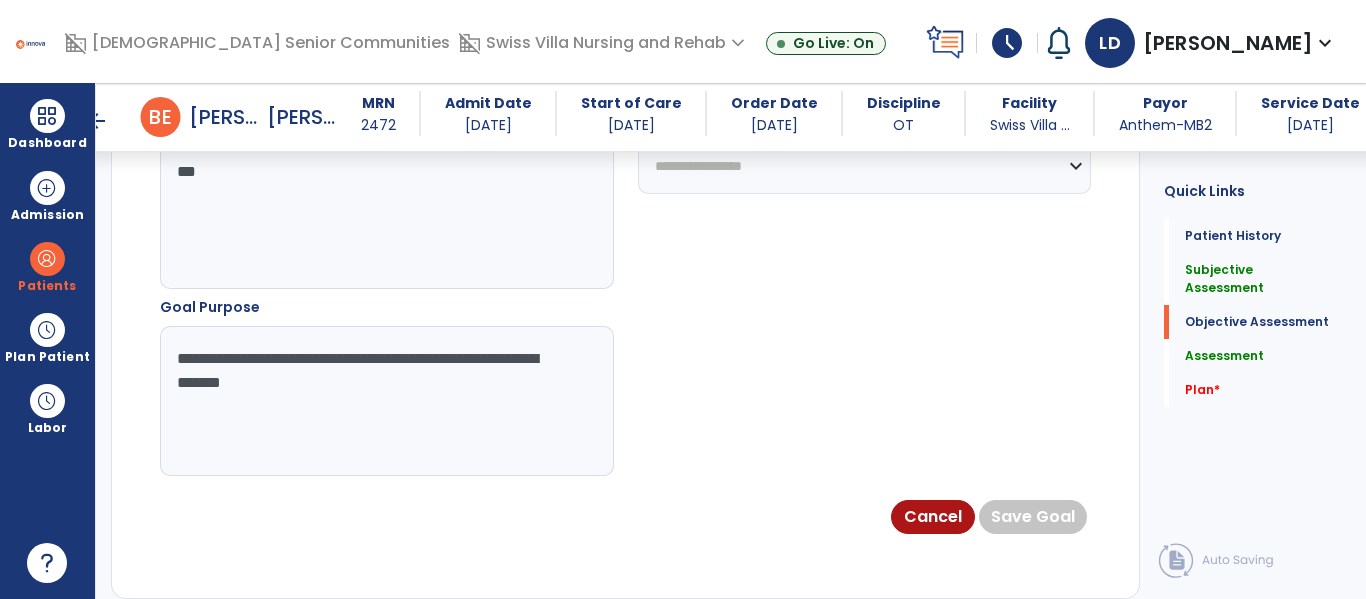 drag, startPoint x: 367, startPoint y: 390, endPoint x: 174, endPoint y: 351, distance: 196.90099 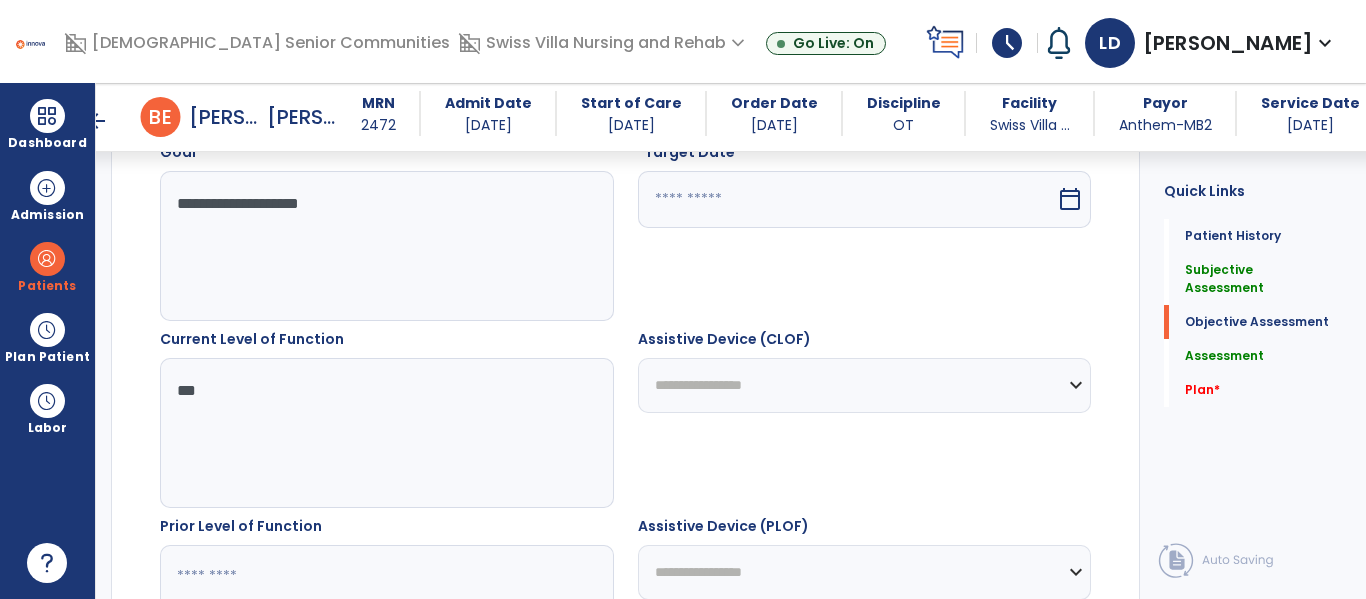scroll, scrollTop: 926, scrollLeft: 0, axis: vertical 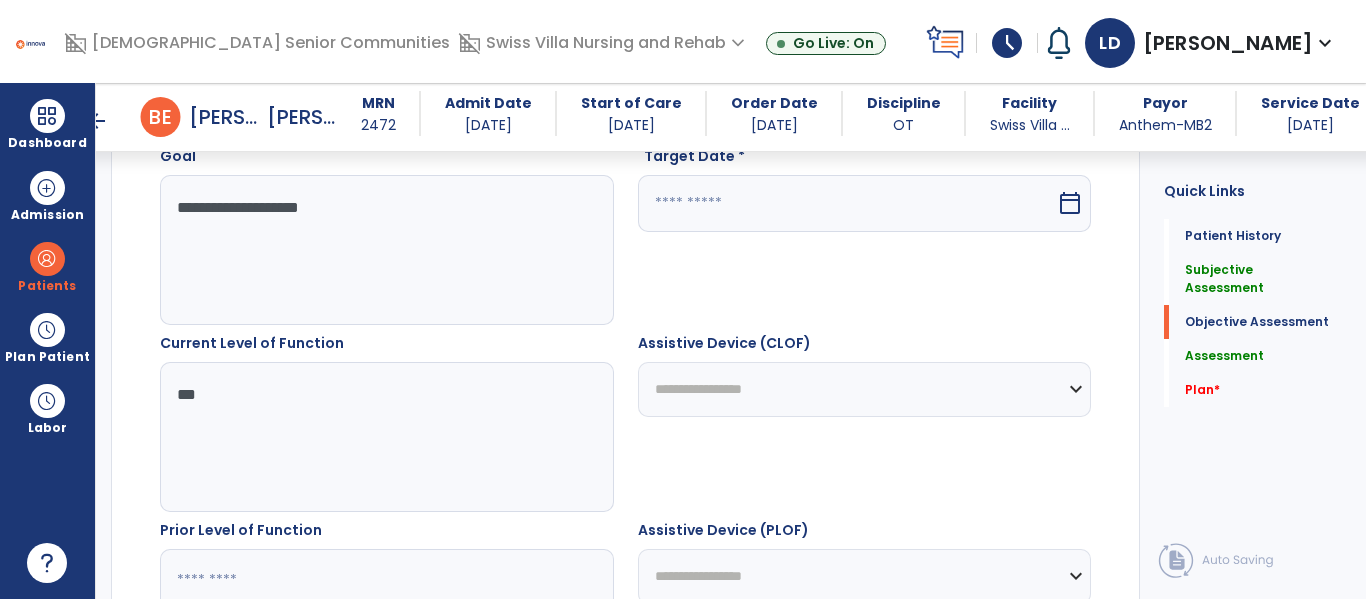 type on "**********" 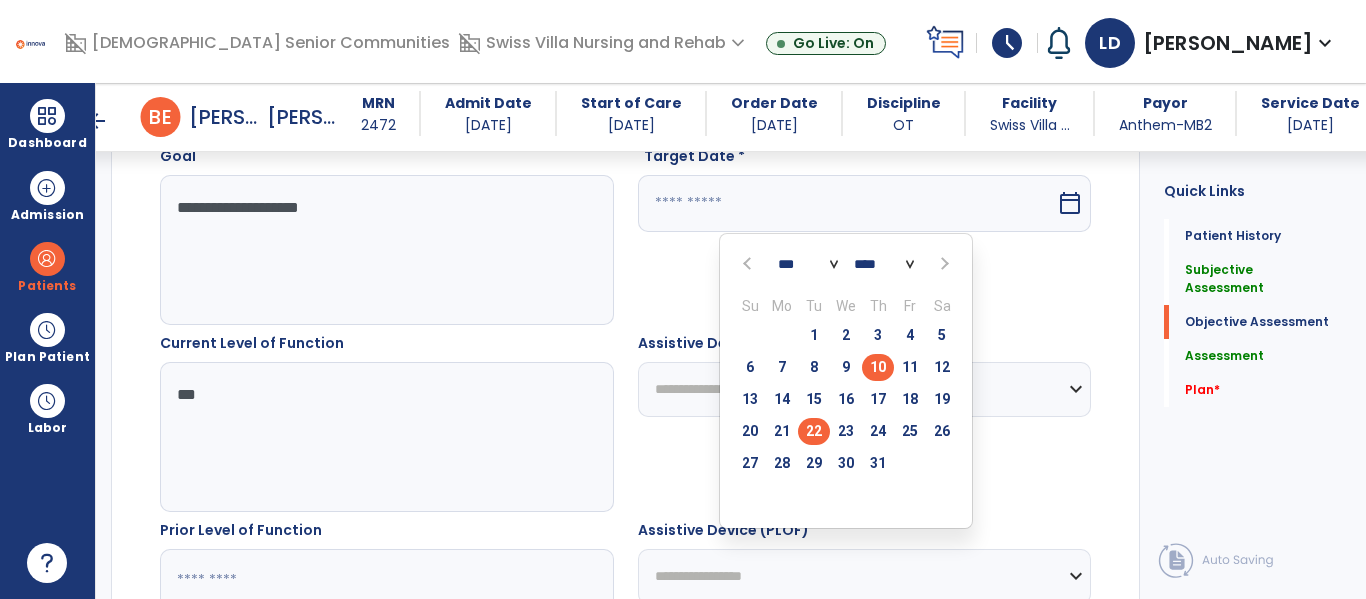 click on "22" at bounding box center [814, 431] 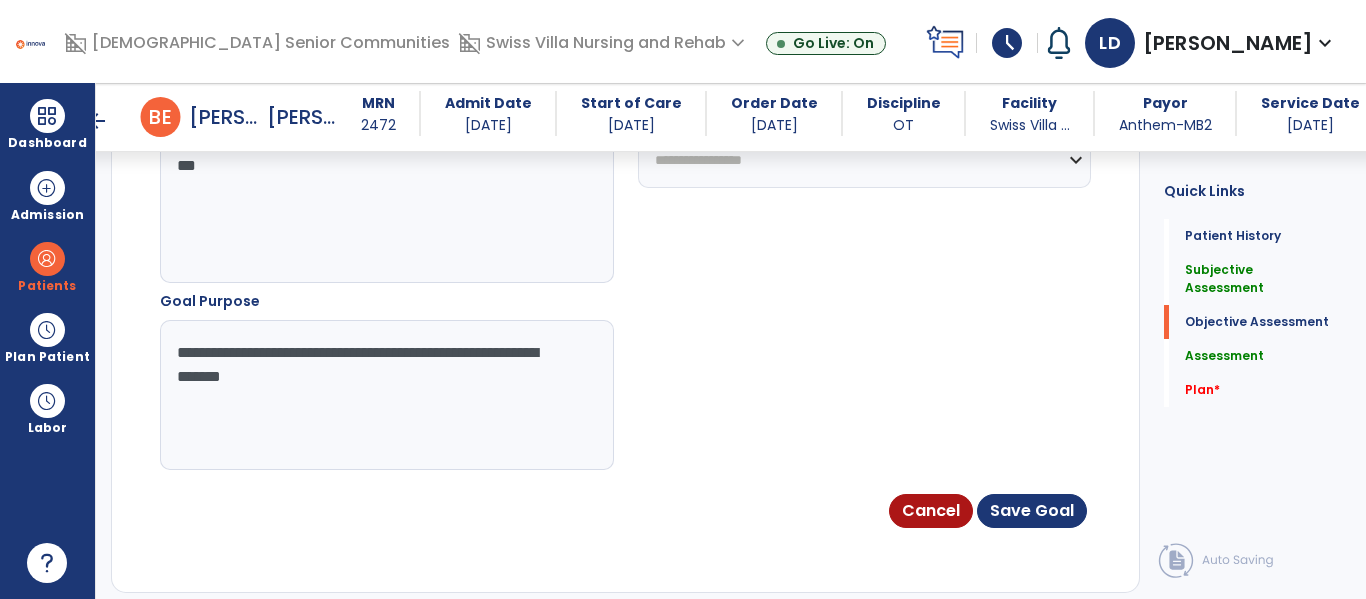 scroll, scrollTop: 1530, scrollLeft: 0, axis: vertical 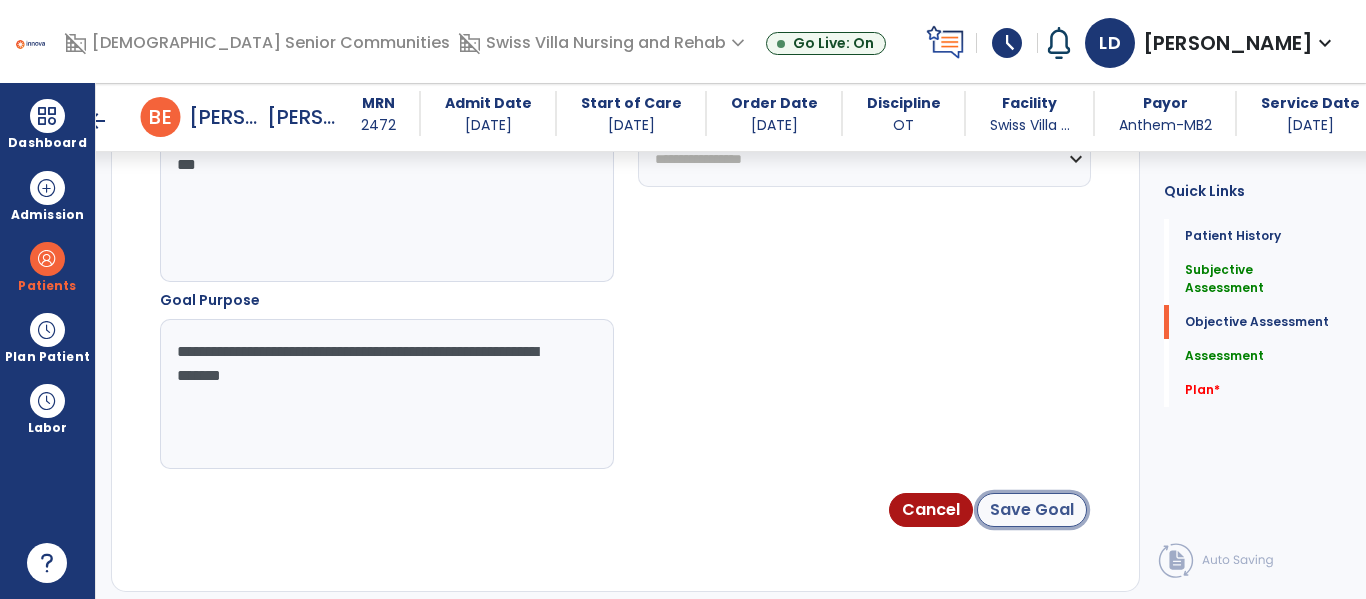 click on "Save Goal" 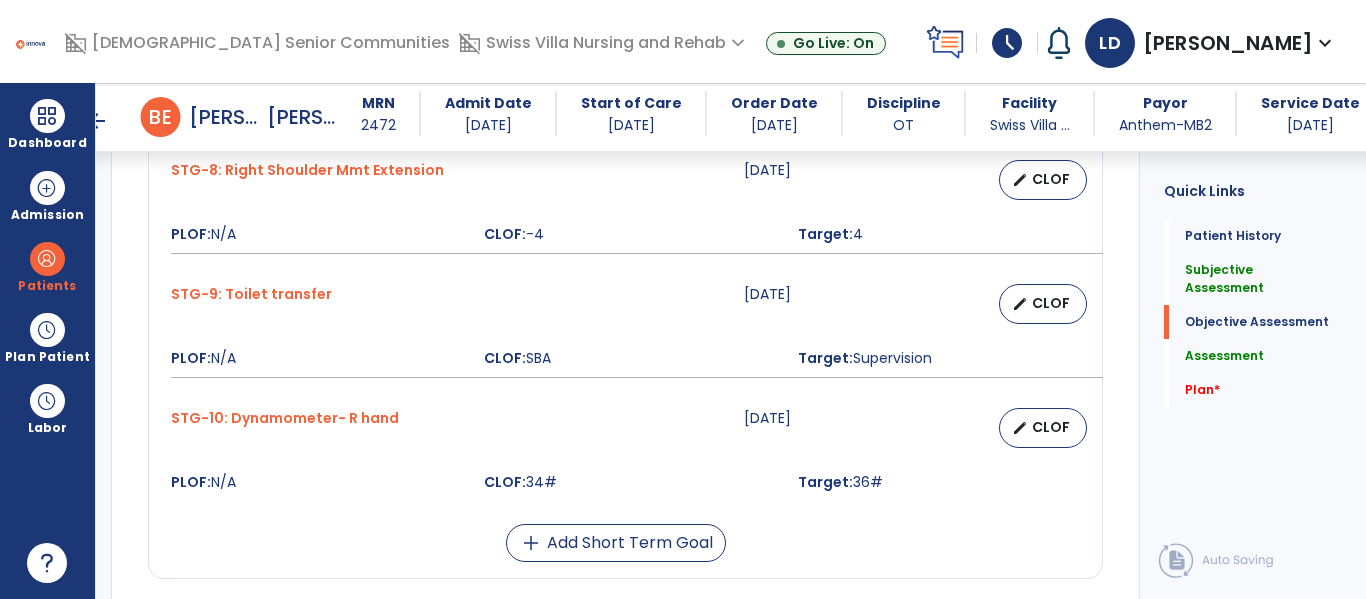 scroll, scrollTop: 2023, scrollLeft: 0, axis: vertical 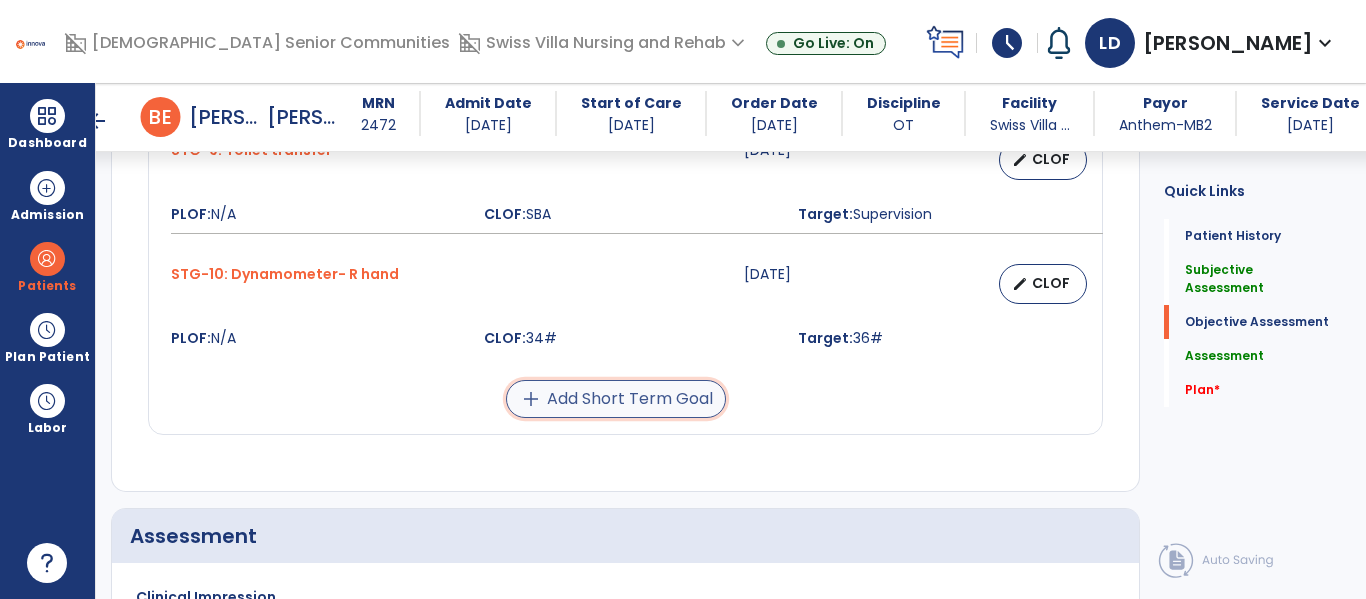 click on "add  Add Short Term Goal" at bounding box center (616, 399) 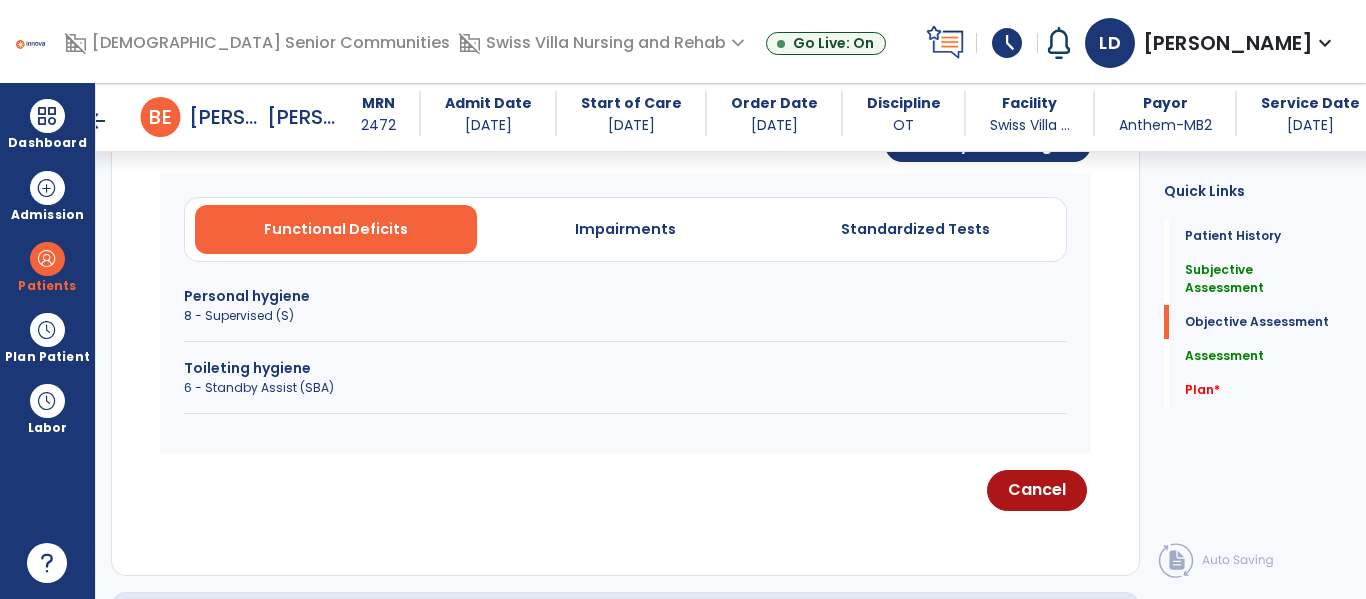 scroll, scrollTop: 911, scrollLeft: 0, axis: vertical 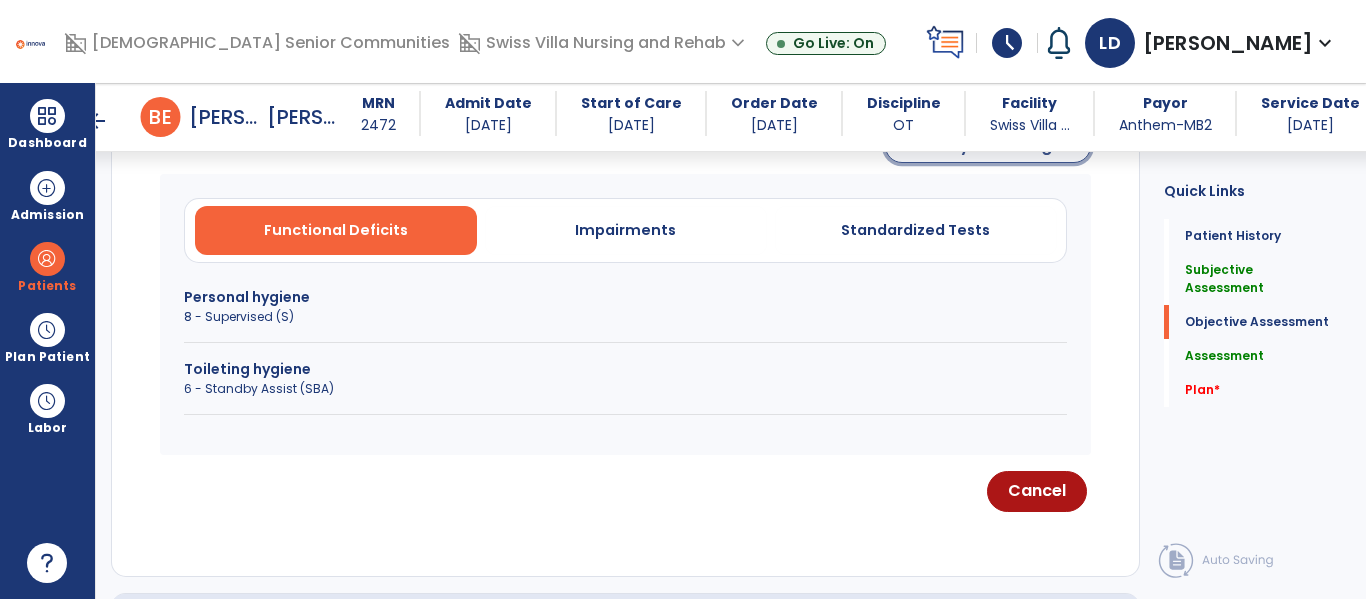 click on "Create your own goal" 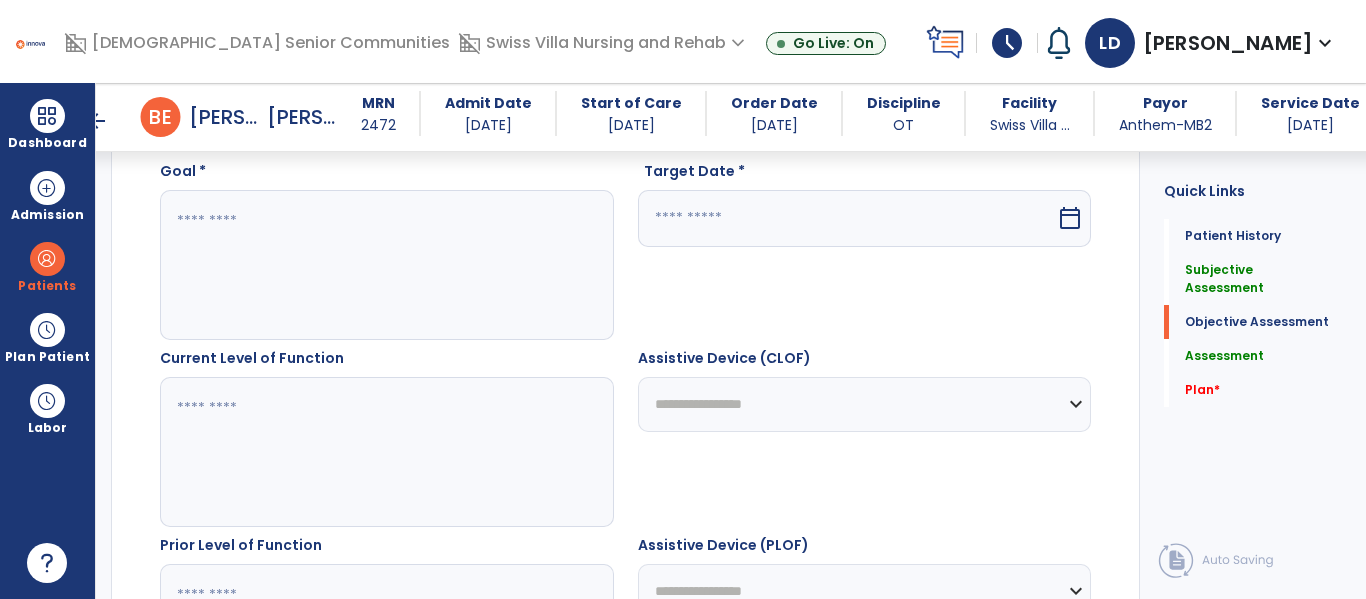 click 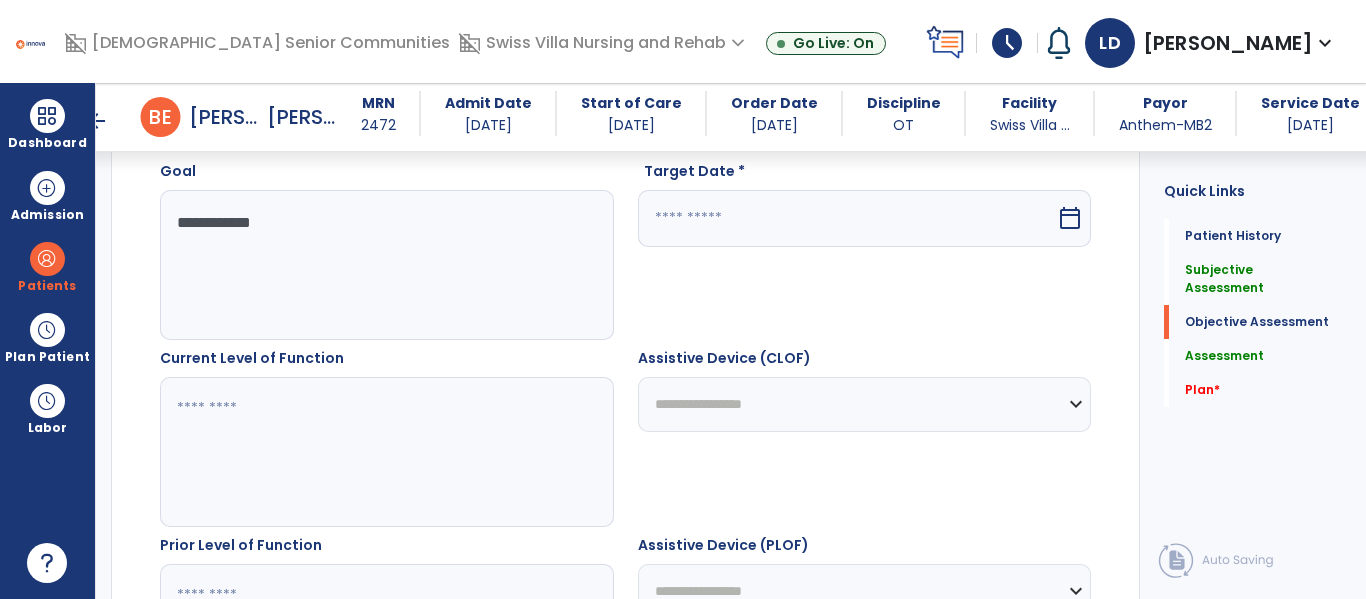 scroll, scrollTop: 918, scrollLeft: 0, axis: vertical 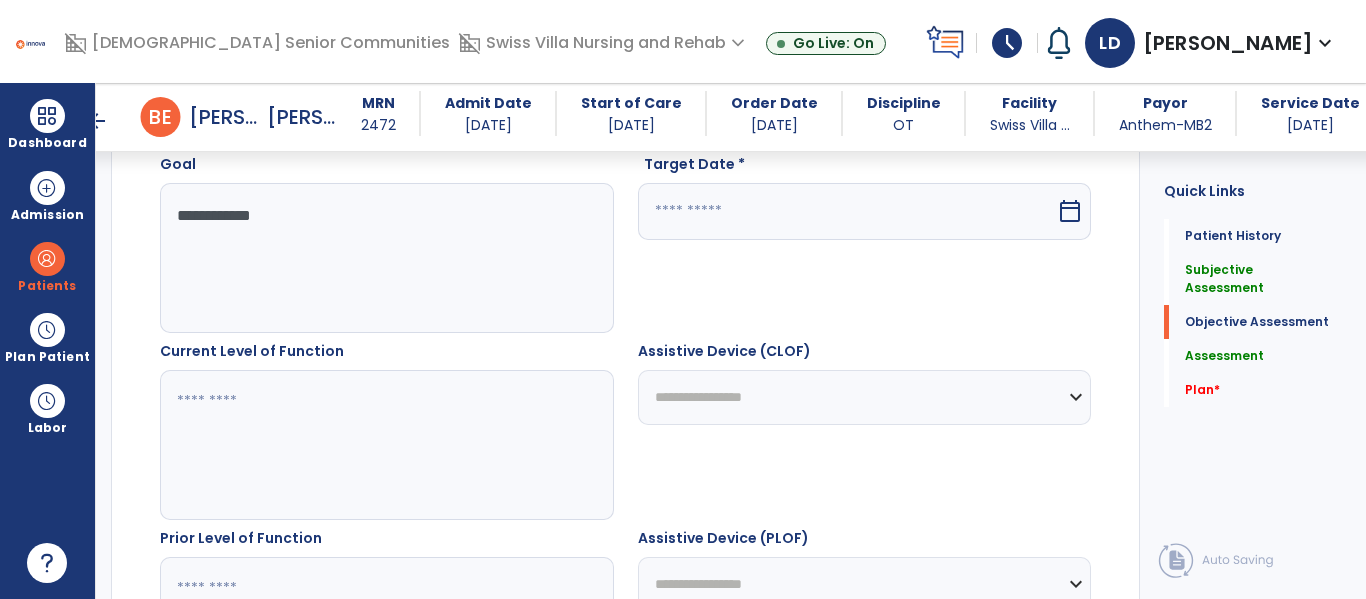 type on "**********" 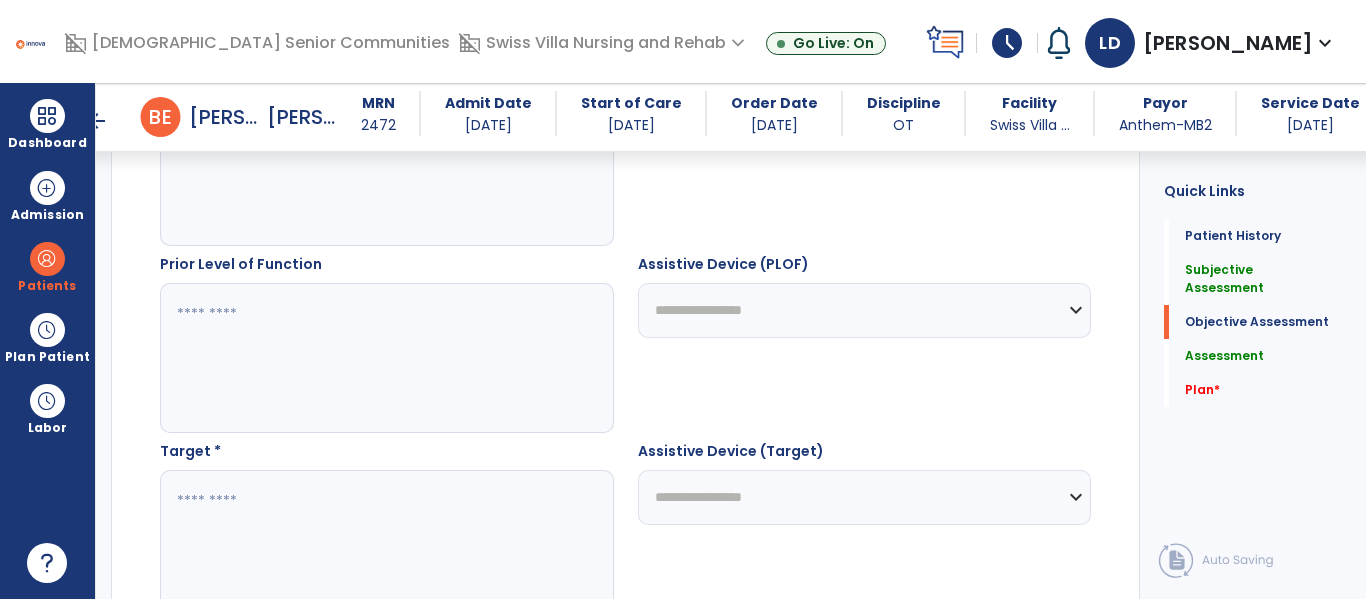 scroll, scrollTop: 1194, scrollLeft: 0, axis: vertical 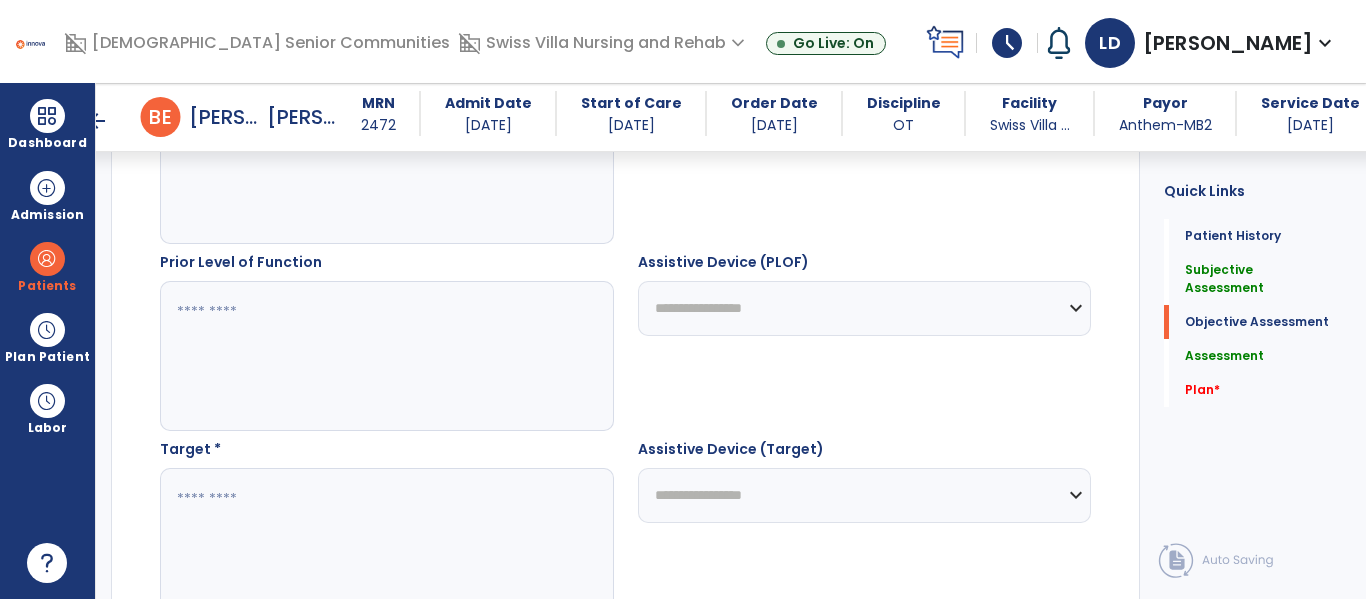 type on "***" 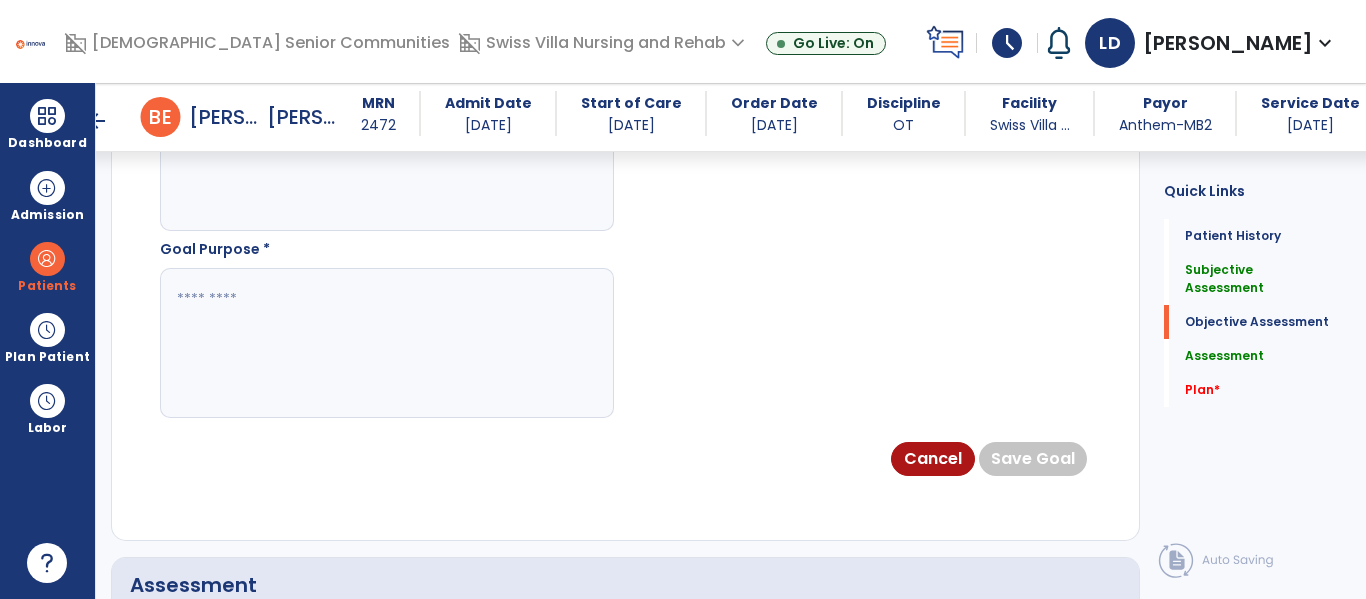 scroll, scrollTop: 1580, scrollLeft: 0, axis: vertical 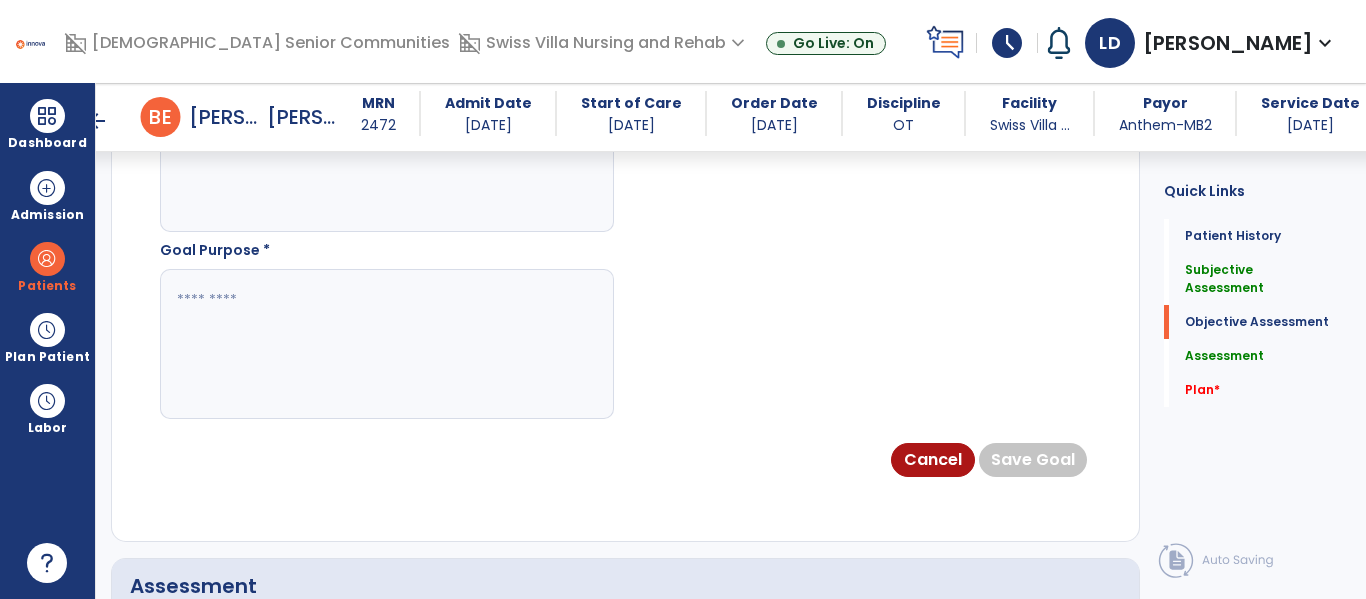 type on "**********" 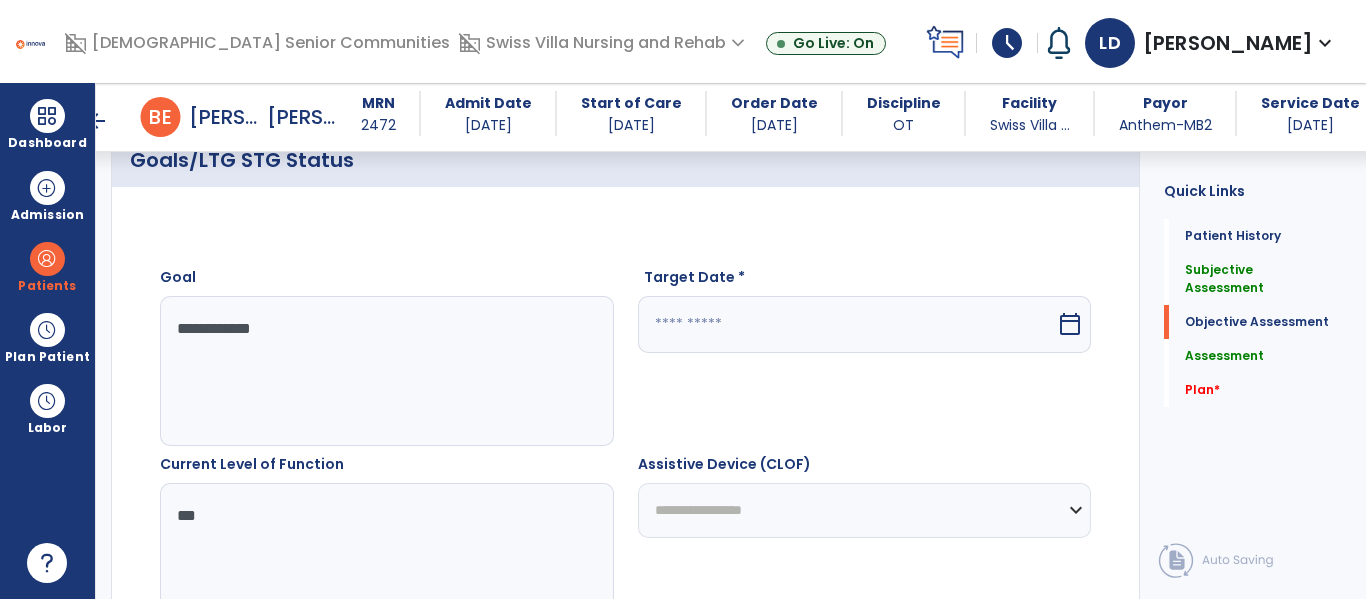 scroll, scrollTop: 799, scrollLeft: 0, axis: vertical 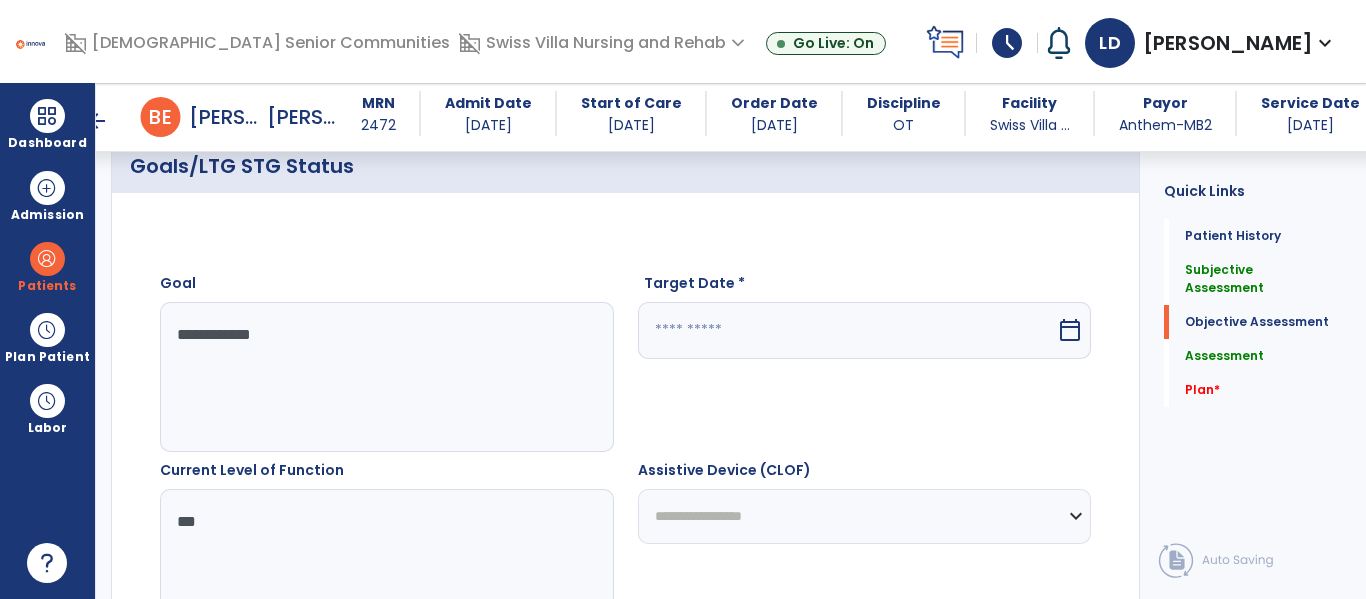 type on "**********" 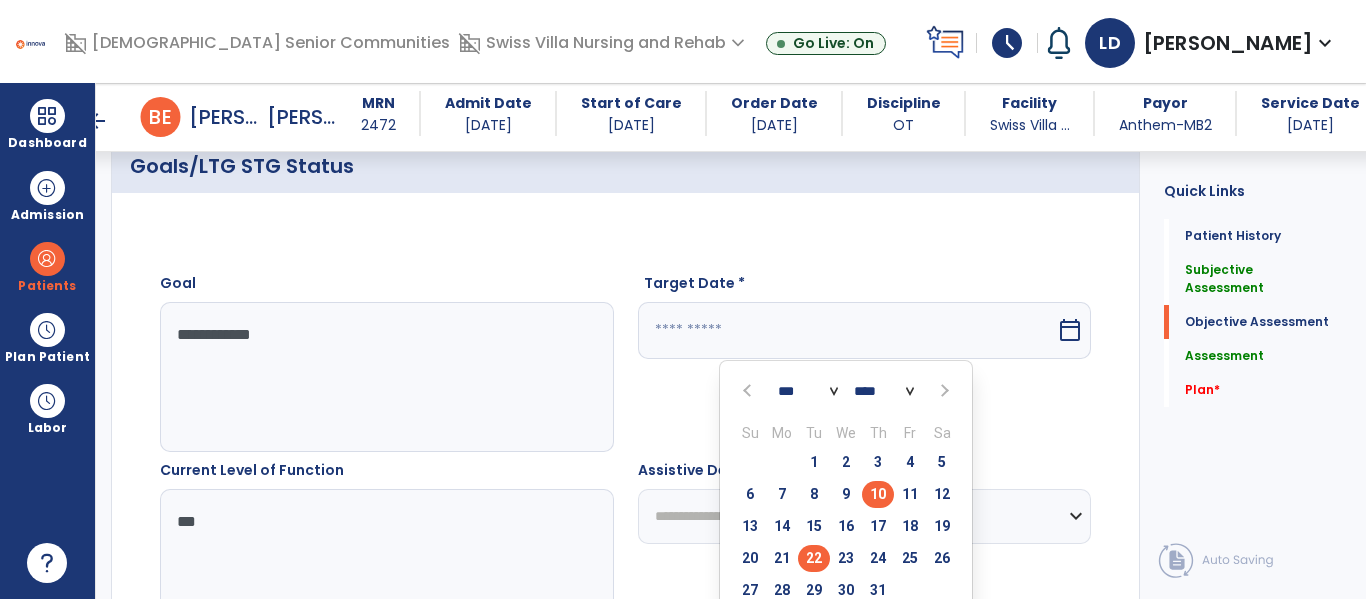 click on "22" at bounding box center [814, 558] 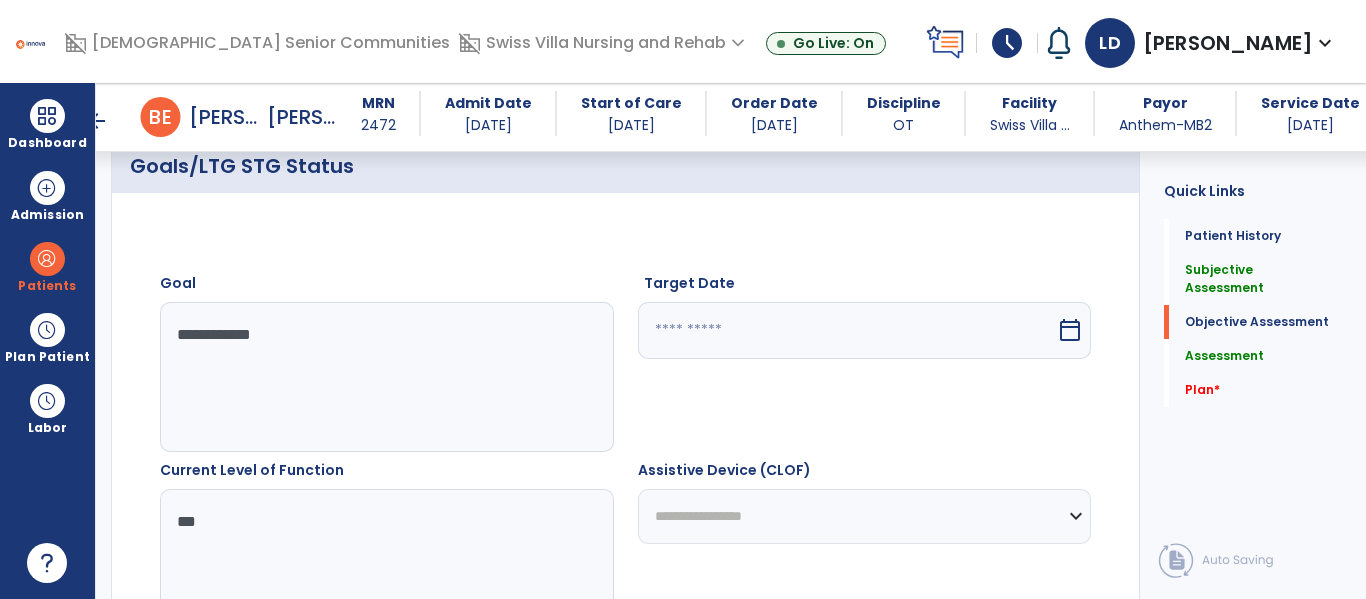 type on "*********" 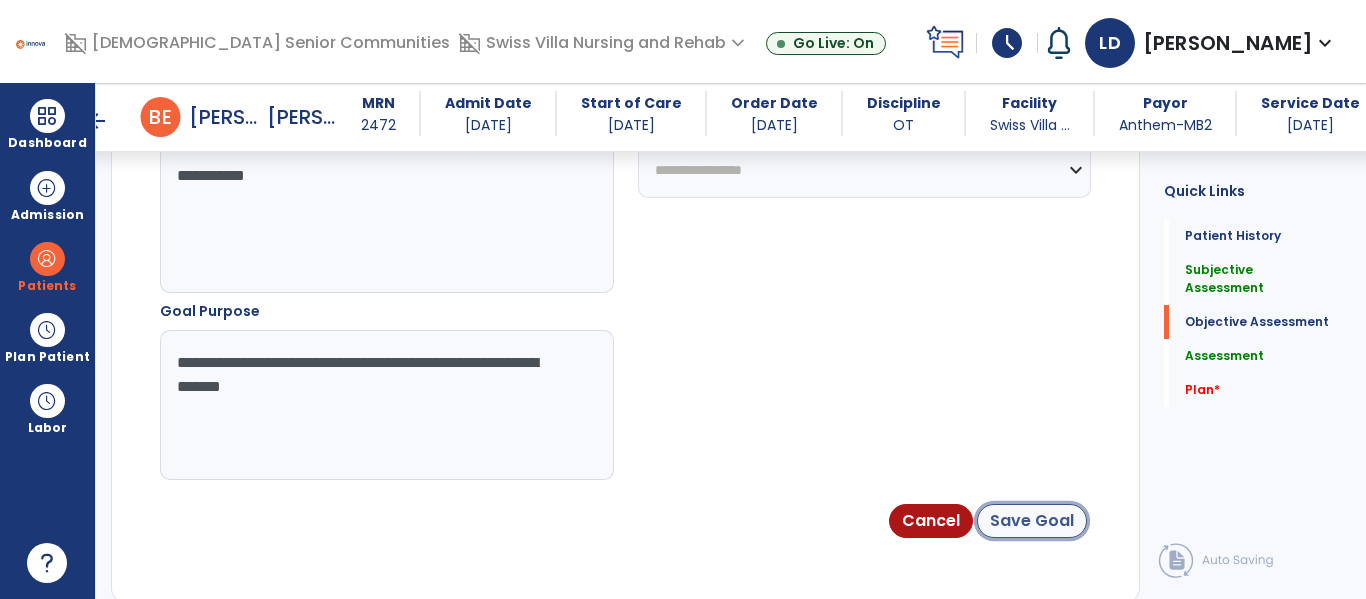 click on "Save Goal" 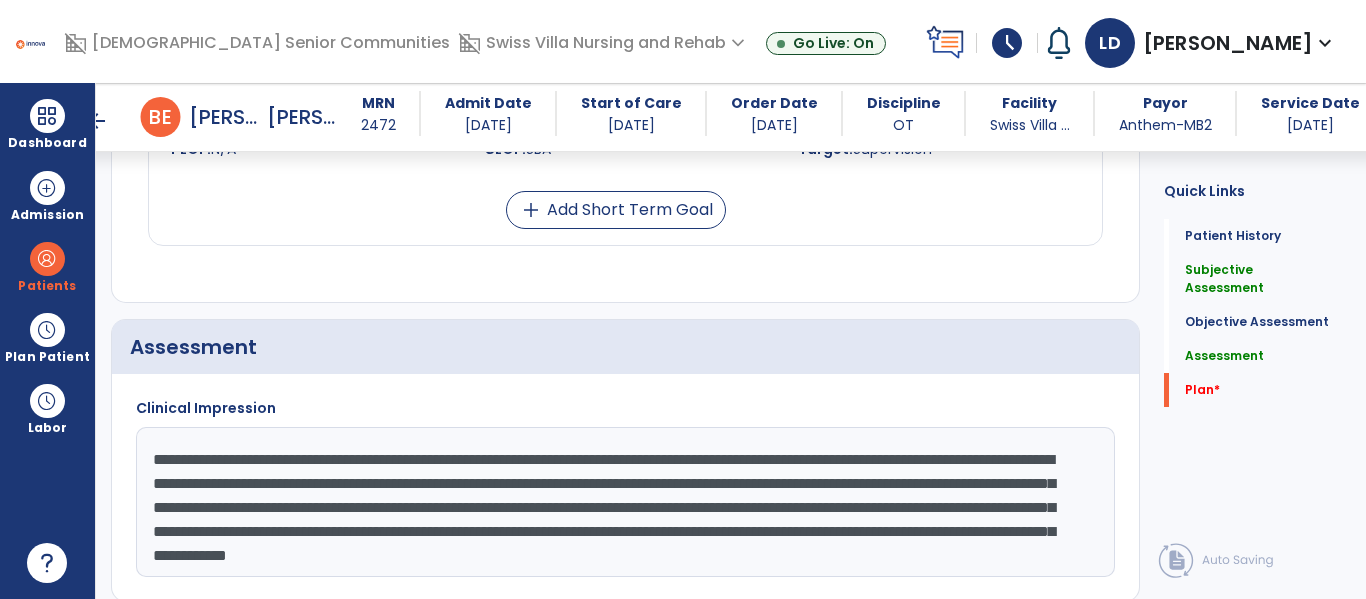 scroll, scrollTop: 2683, scrollLeft: 0, axis: vertical 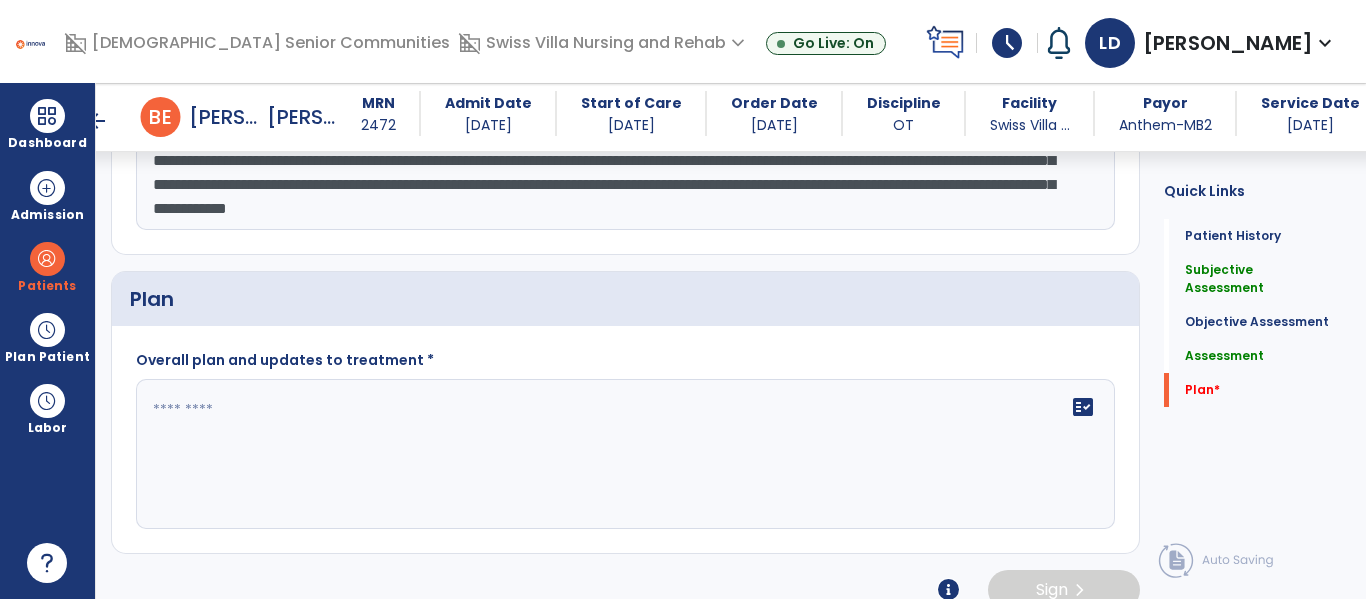 click on "fact_check" 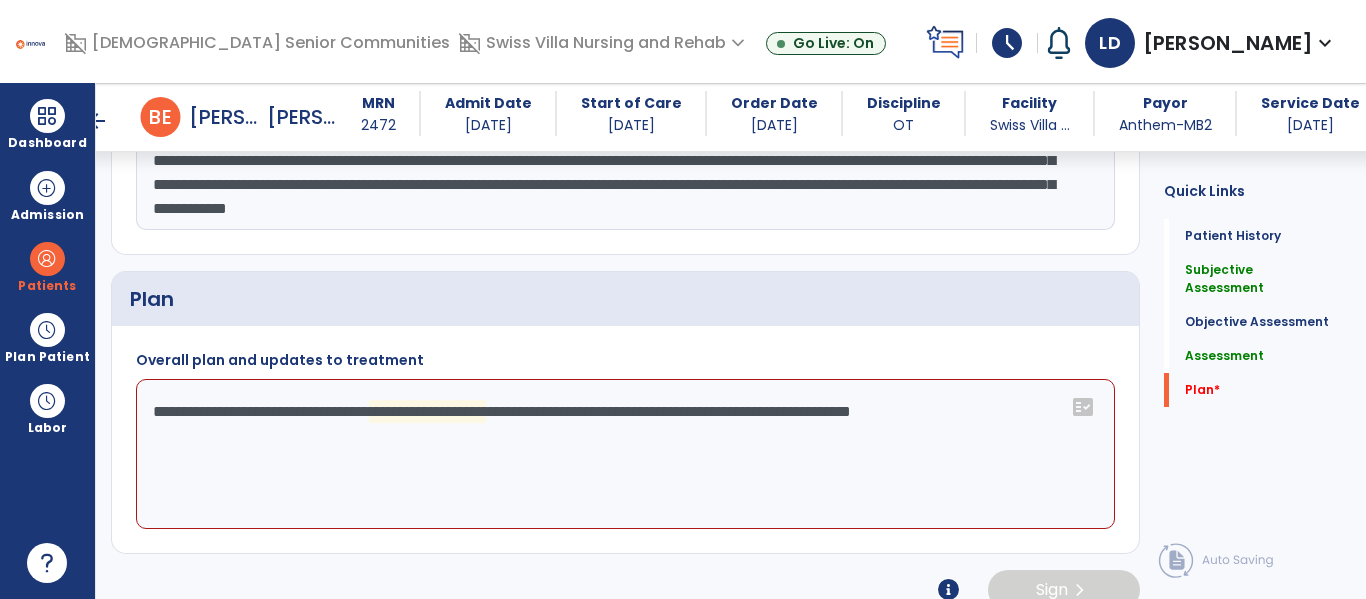 click on "**********" 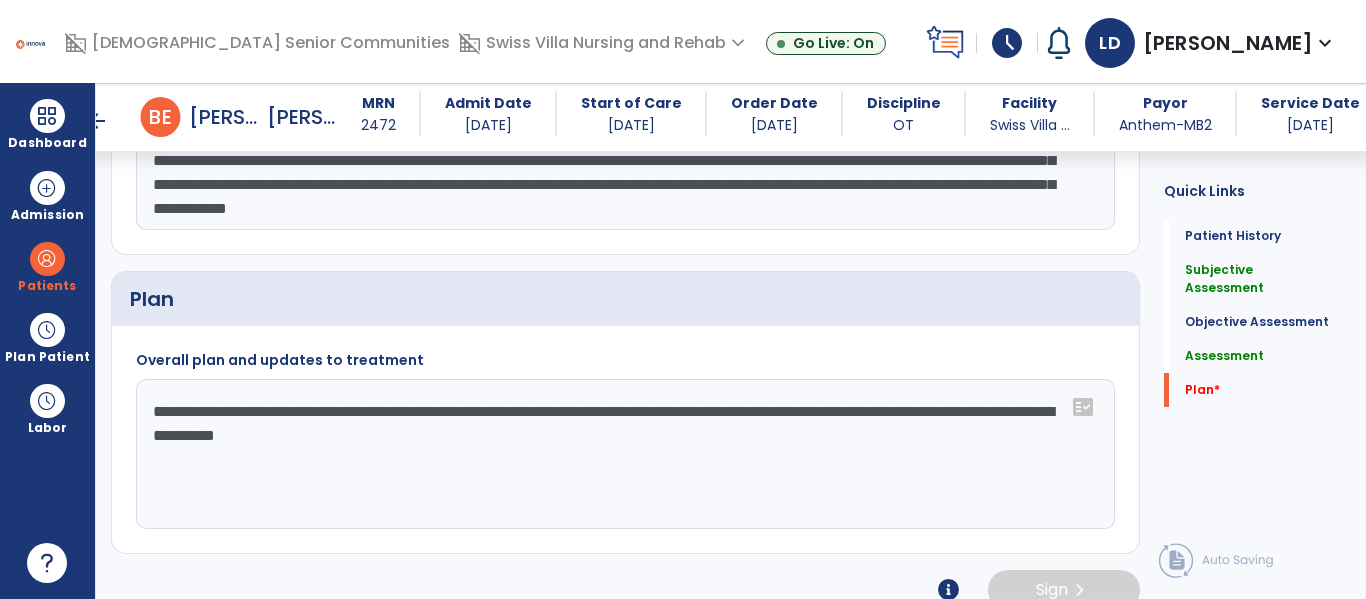 click on "**********" 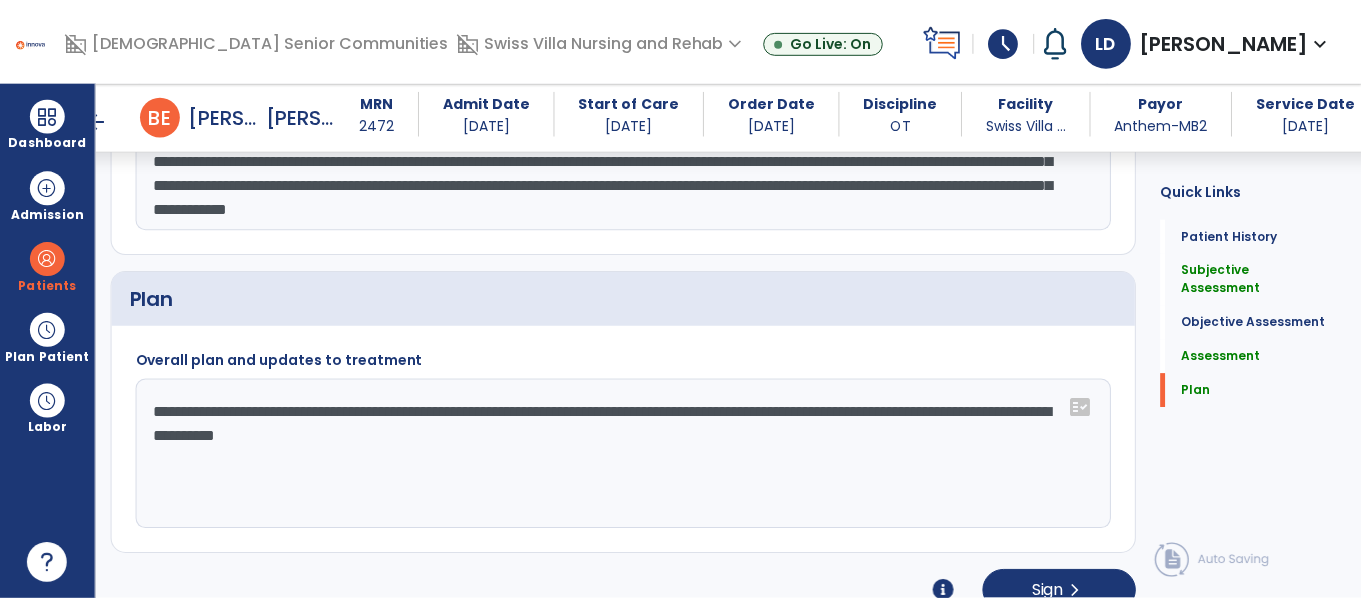 scroll, scrollTop: 2712, scrollLeft: 0, axis: vertical 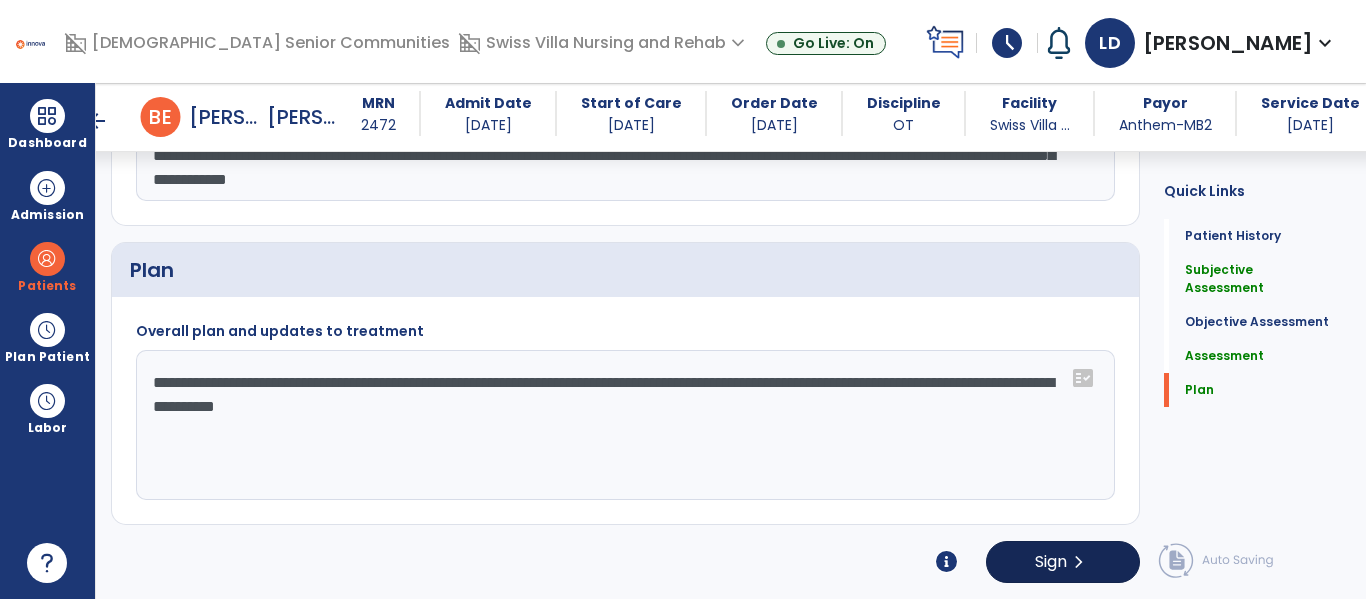 type on "**********" 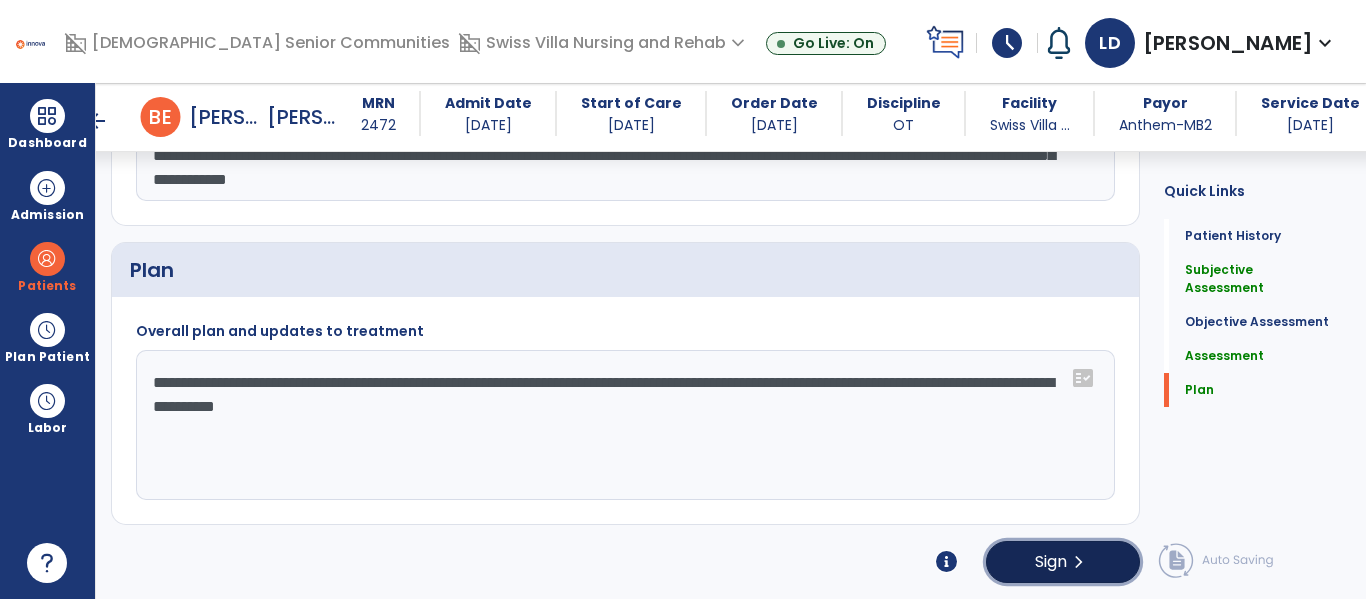click on "Sign" 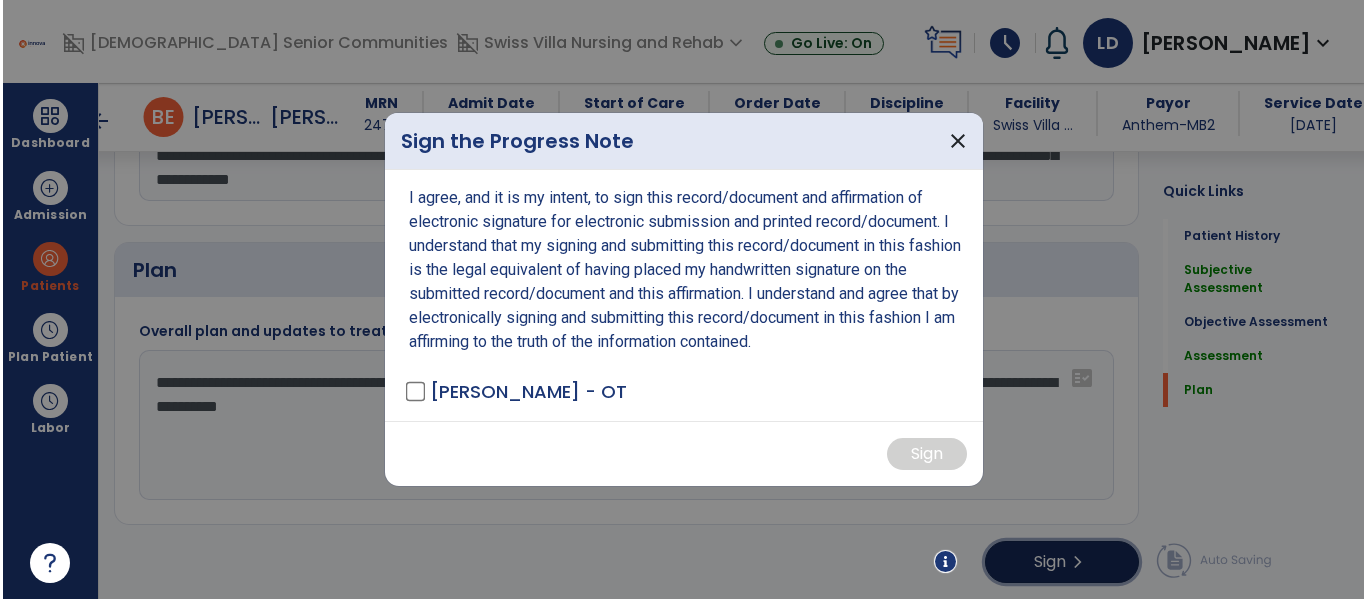 scroll, scrollTop: 2712, scrollLeft: 0, axis: vertical 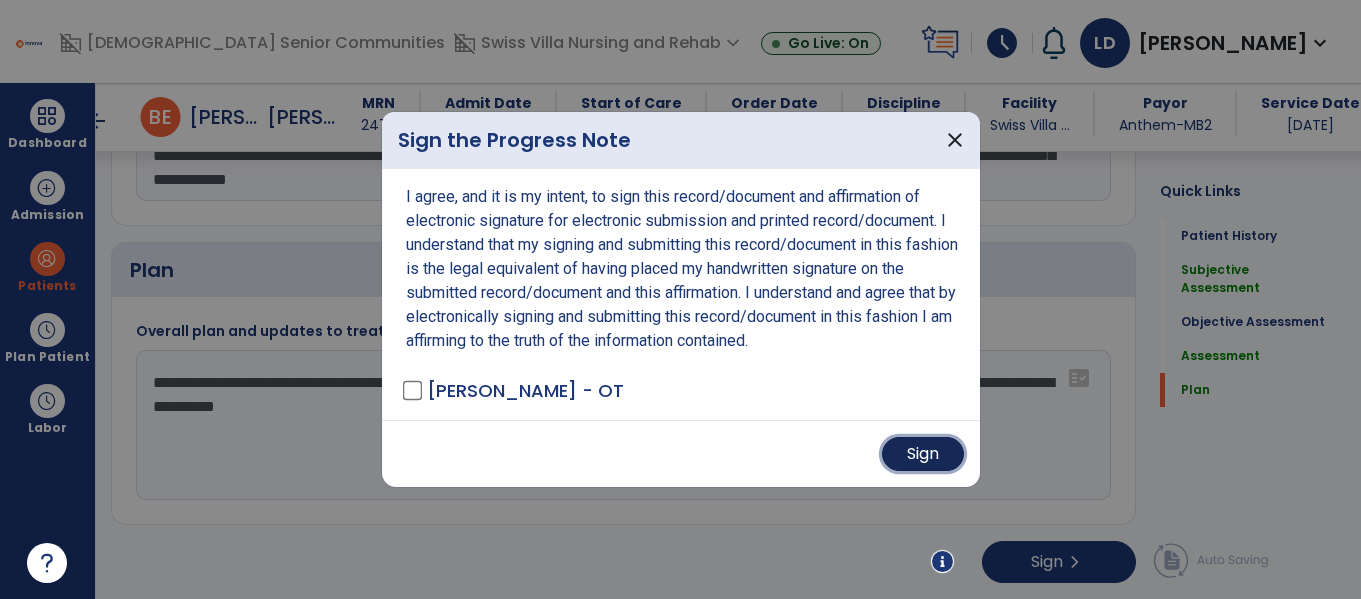 click on "Sign" at bounding box center (923, 454) 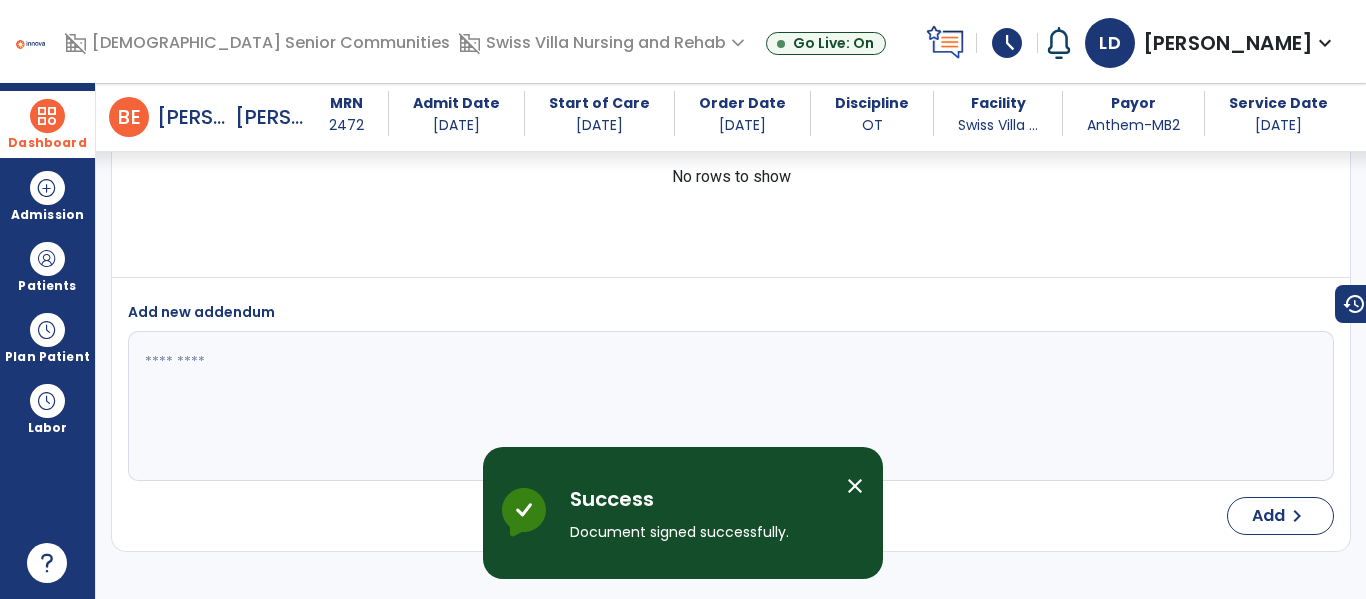 click on "Dashboard" at bounding box center [47, 143] 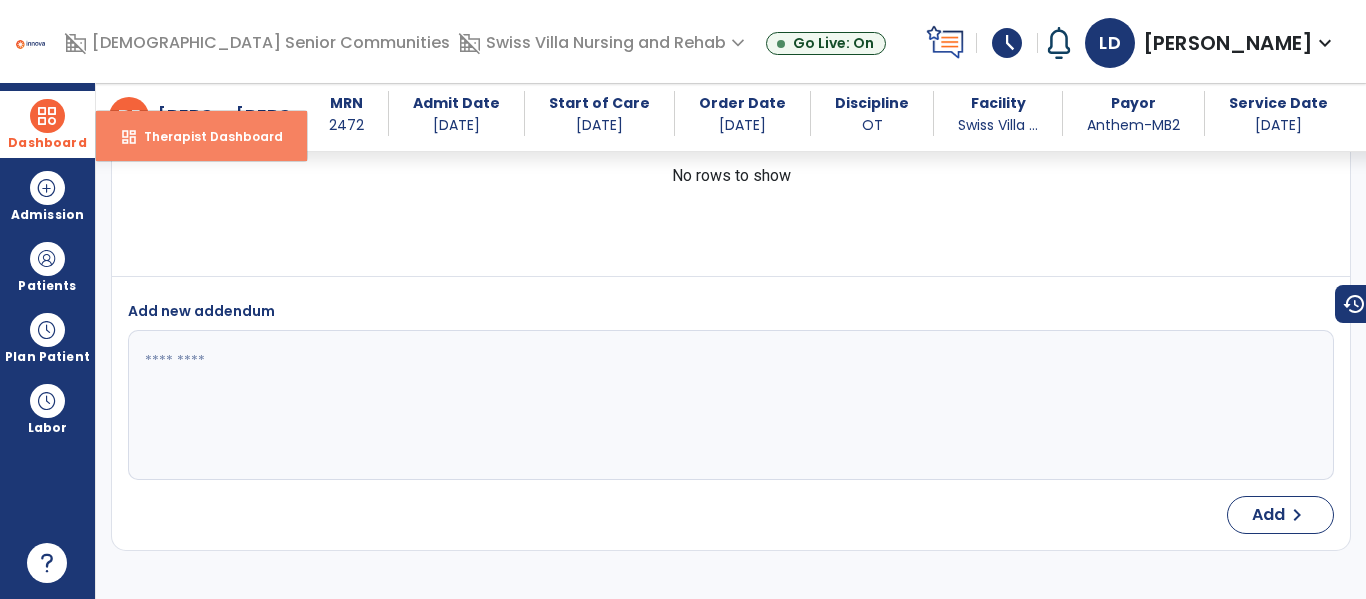 click on "Therapist Dashboard" at bounding box center (205, 136) 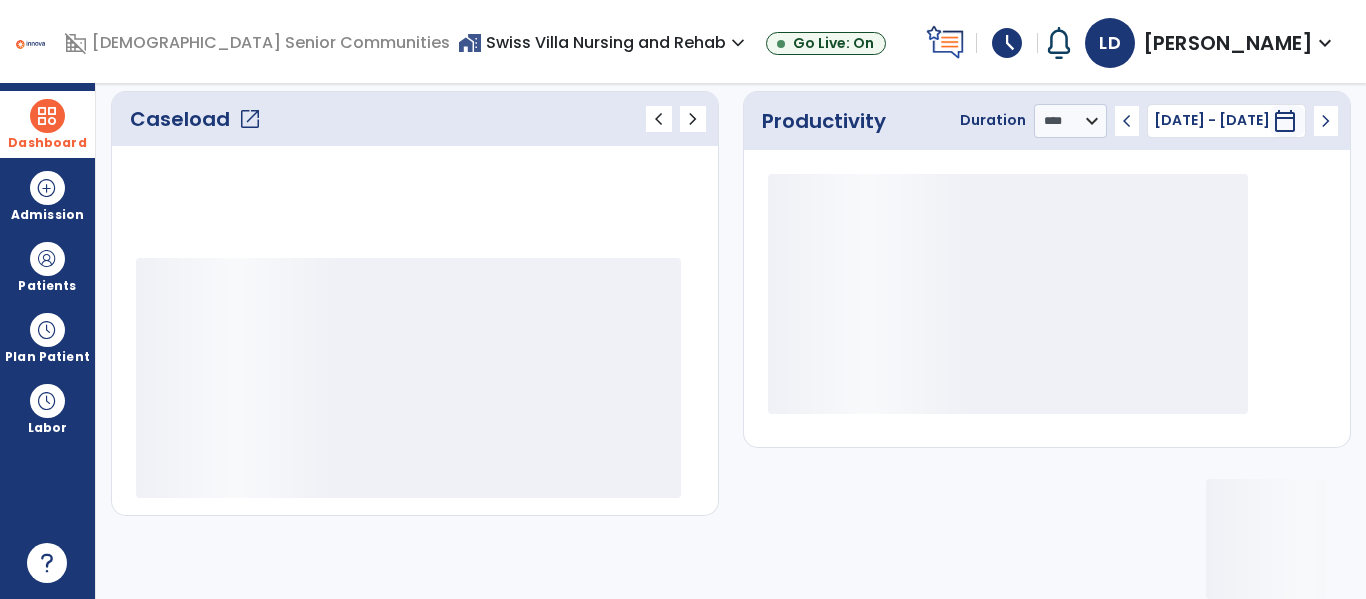 scroll, scrollTop: 278, scrollLeft: 0, axis: vertical 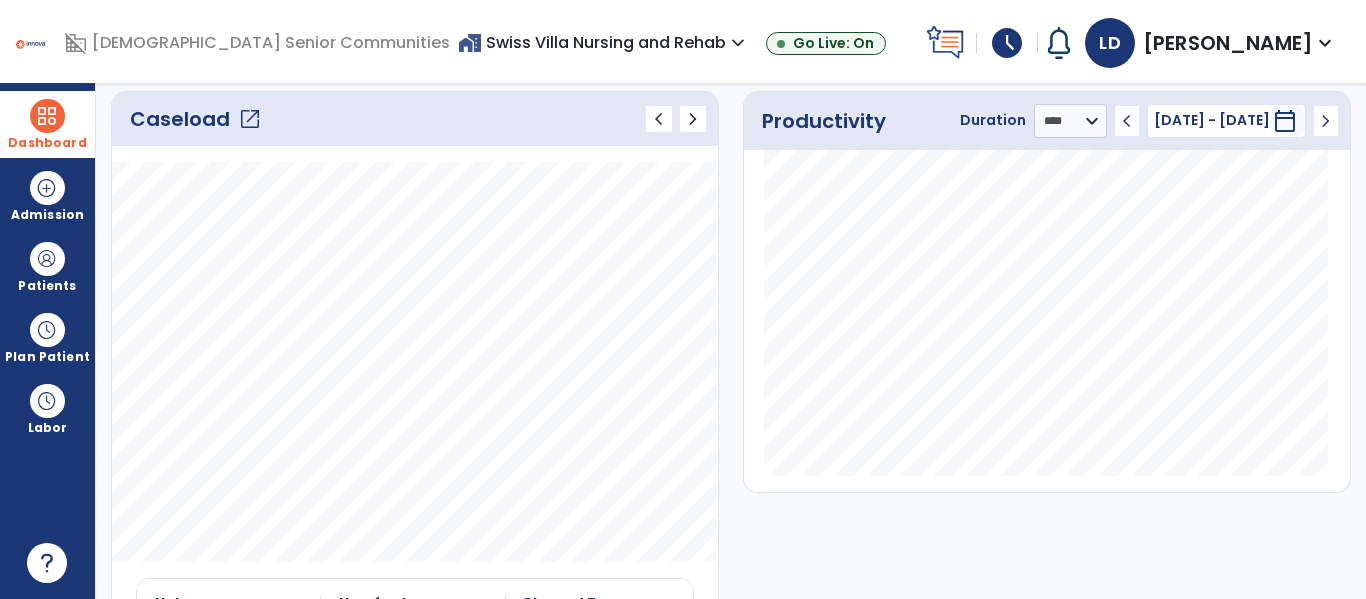 click on "open_in_new" 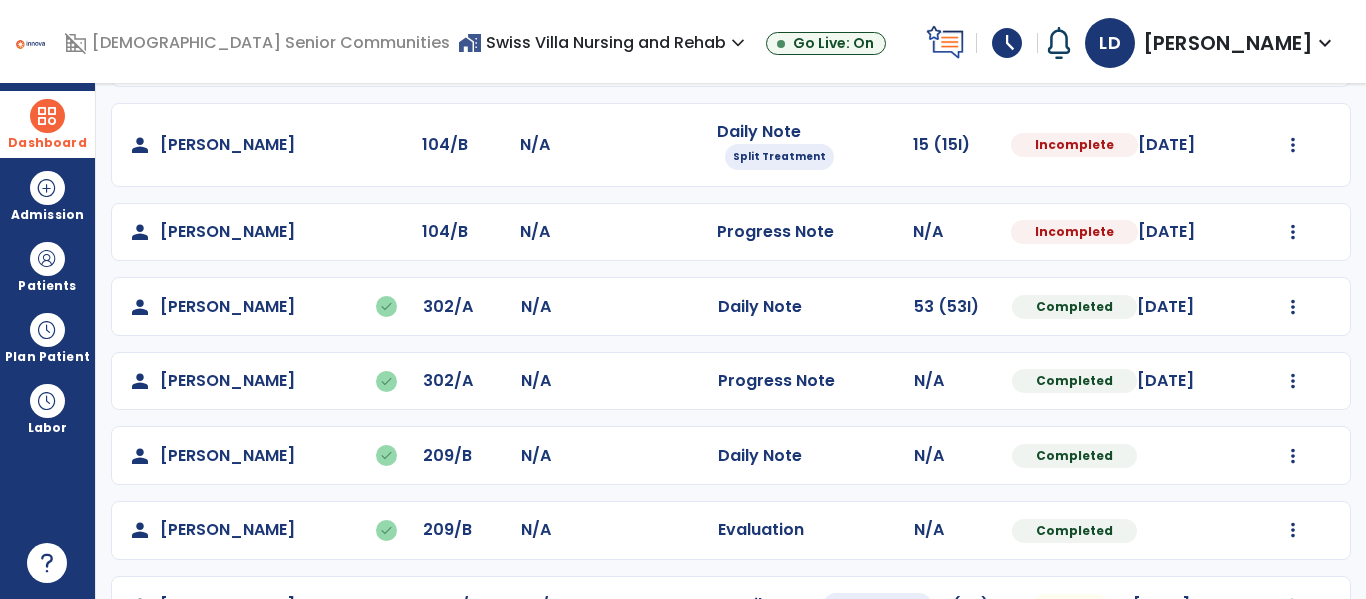 scroll, scrollTop: 0, scrollLeft: 0, axis: both 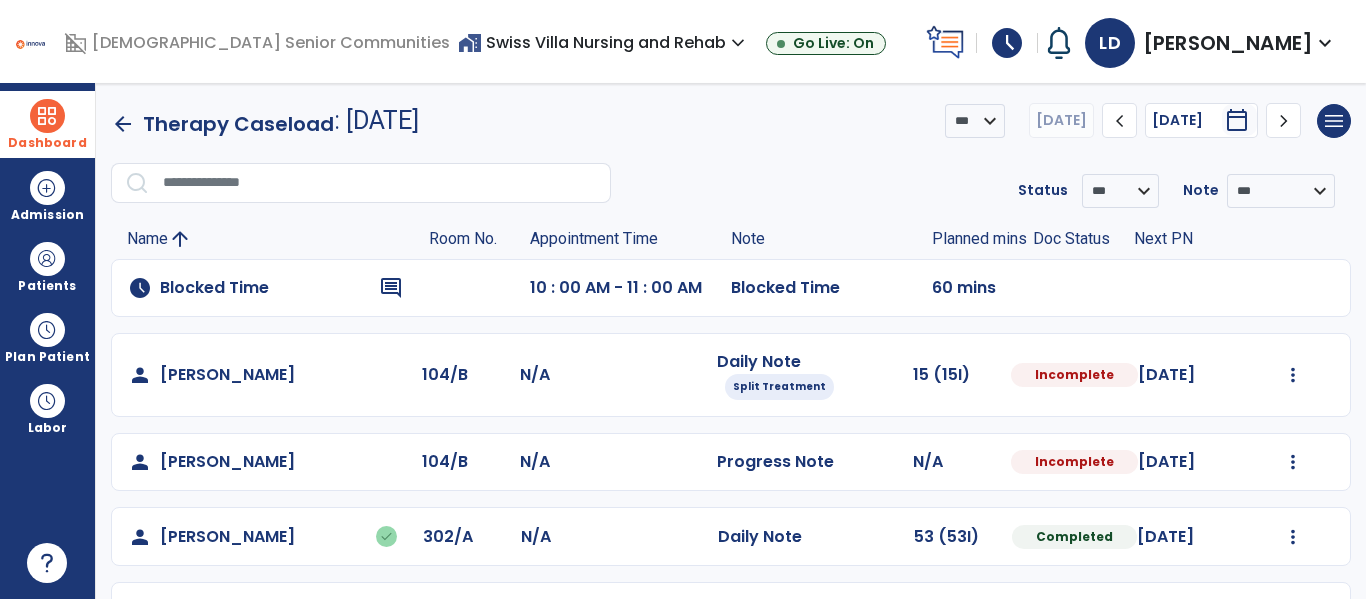 click on "Mark Visit As Complete   Reset Note   Open Document   G + C Mins" 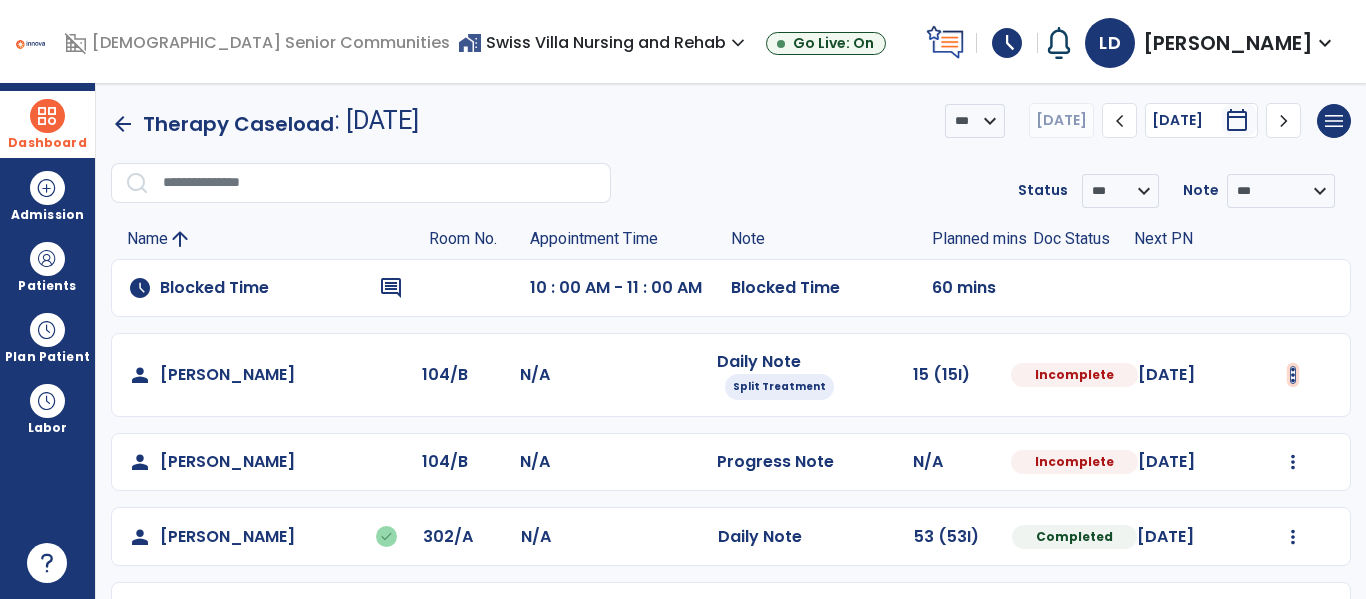 click at bounding box center [1293, 375] 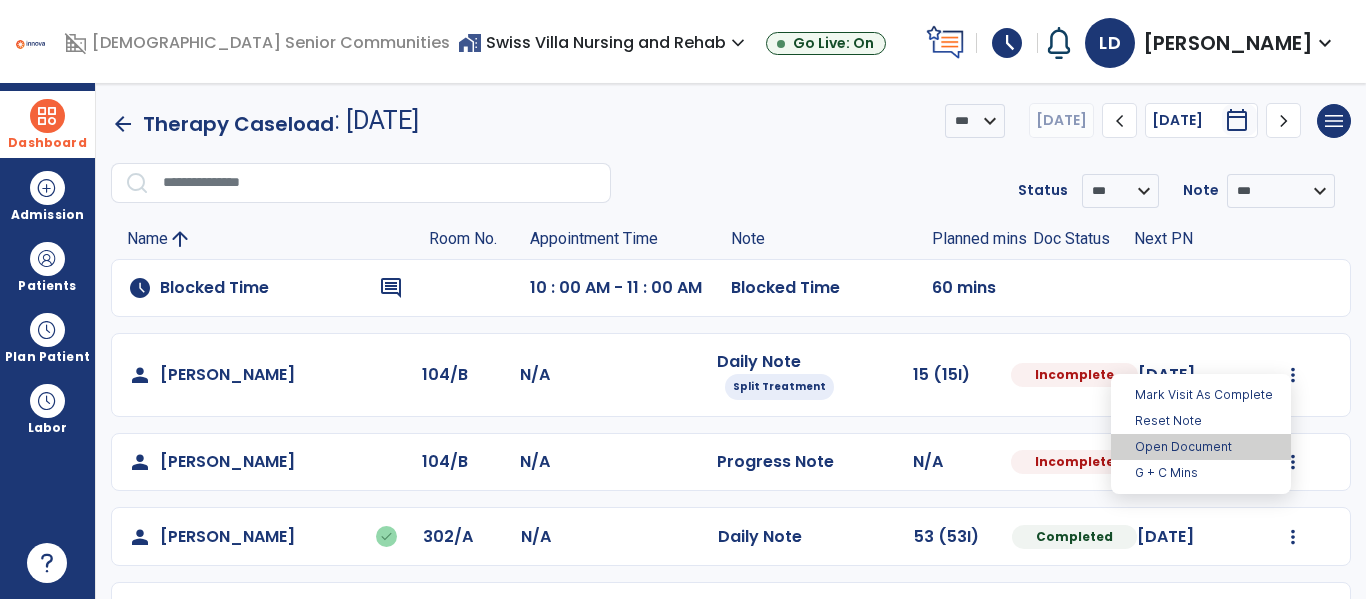 click on "Open Document" at bounding box center (1201, 447) 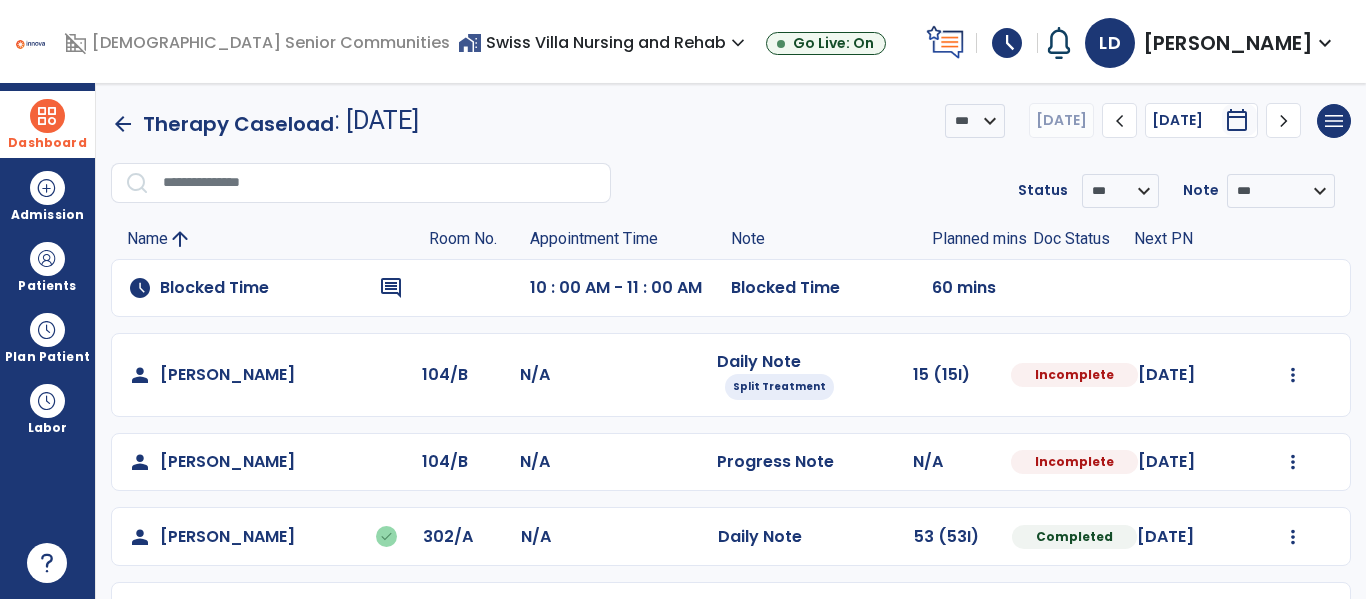 select on "*" 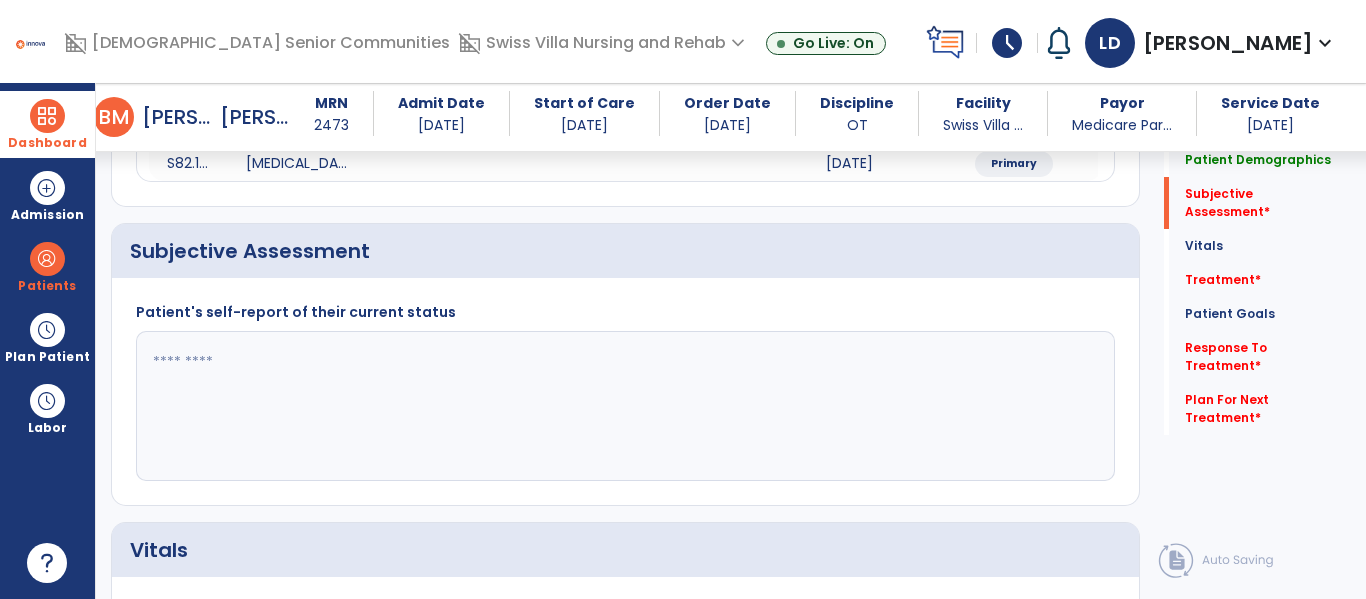 scroll, scrollTop: 351, scrollLeft: 0, axis: vertical 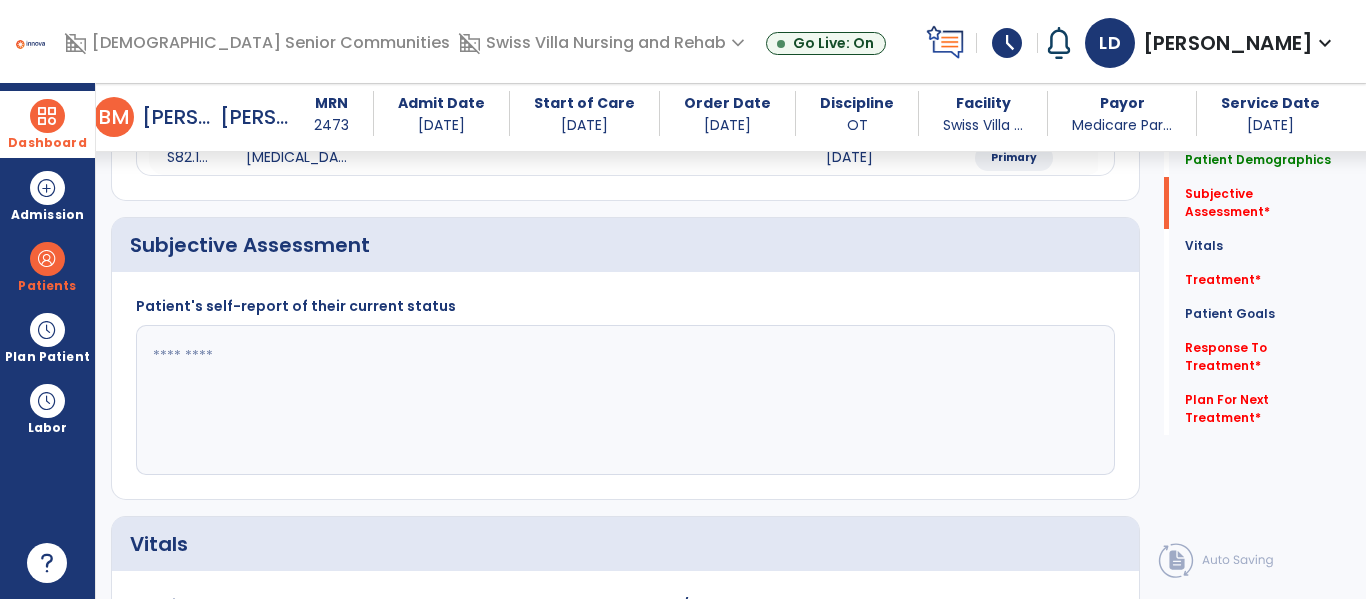 click 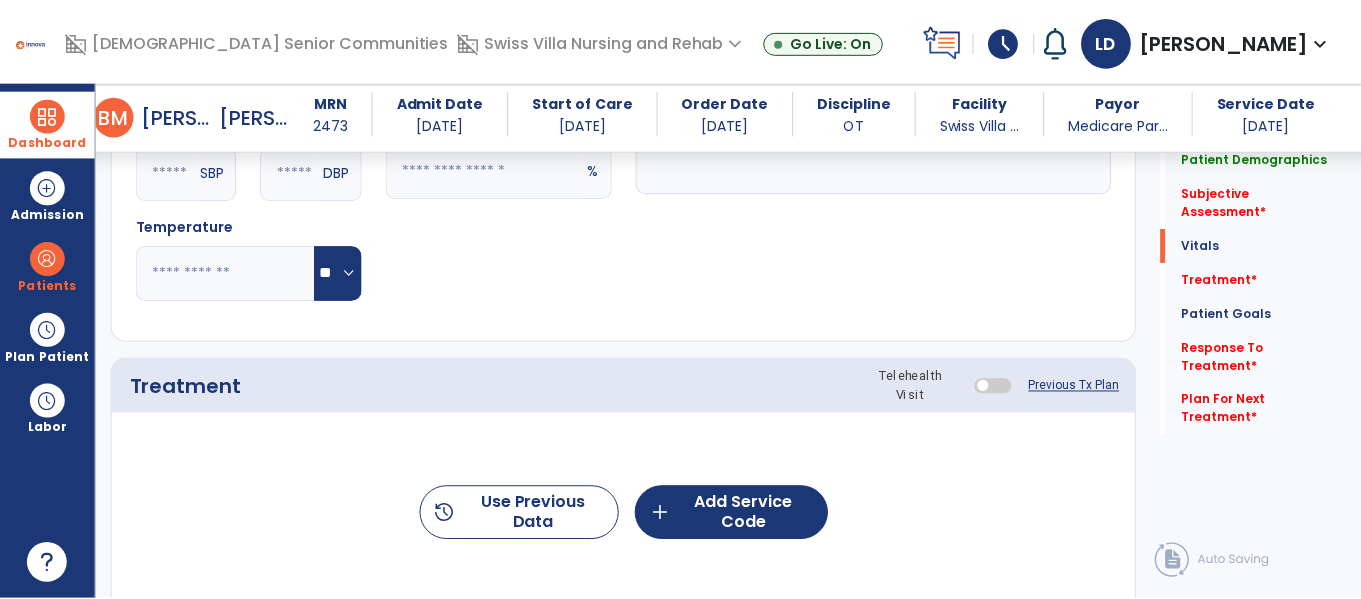 scroll, scrollTop: 983, scrollLeft: 0, axis: vertical 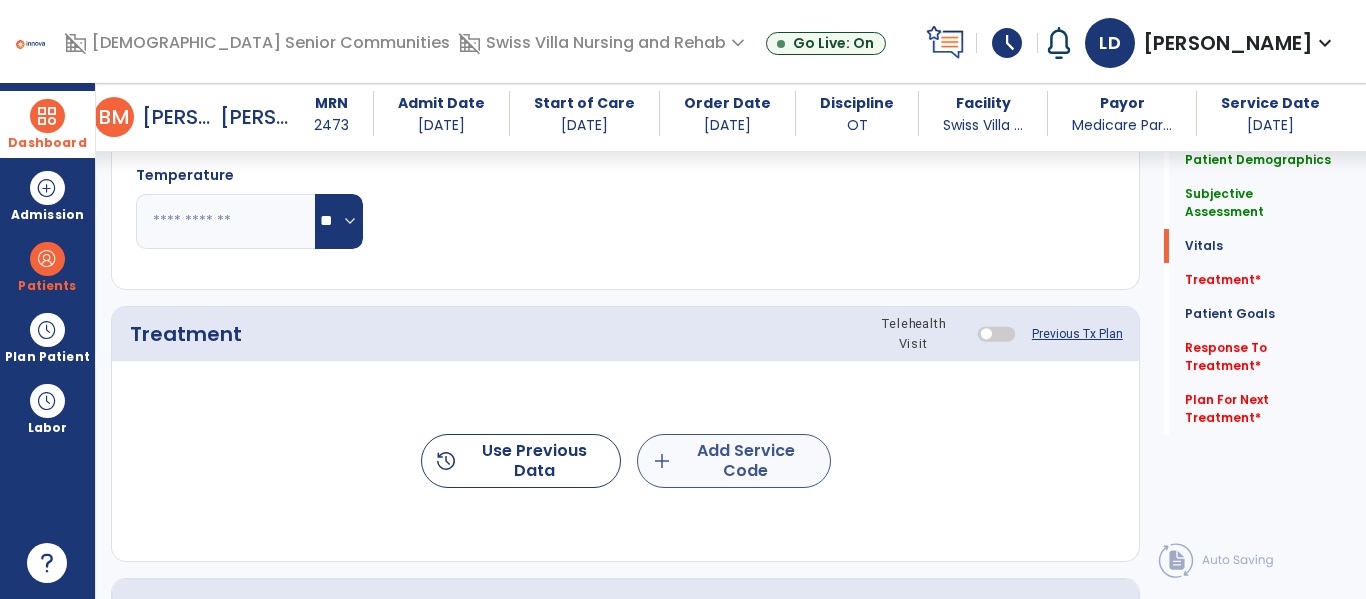 type on "**********" 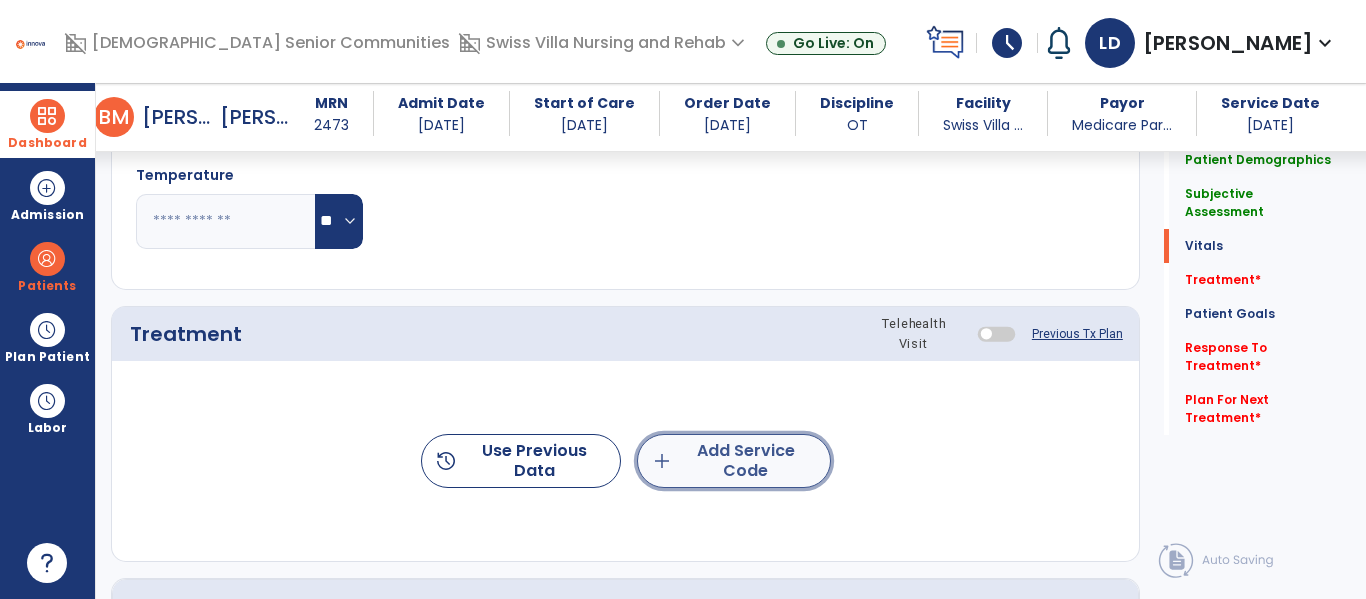 click on "add  Add Service Code" 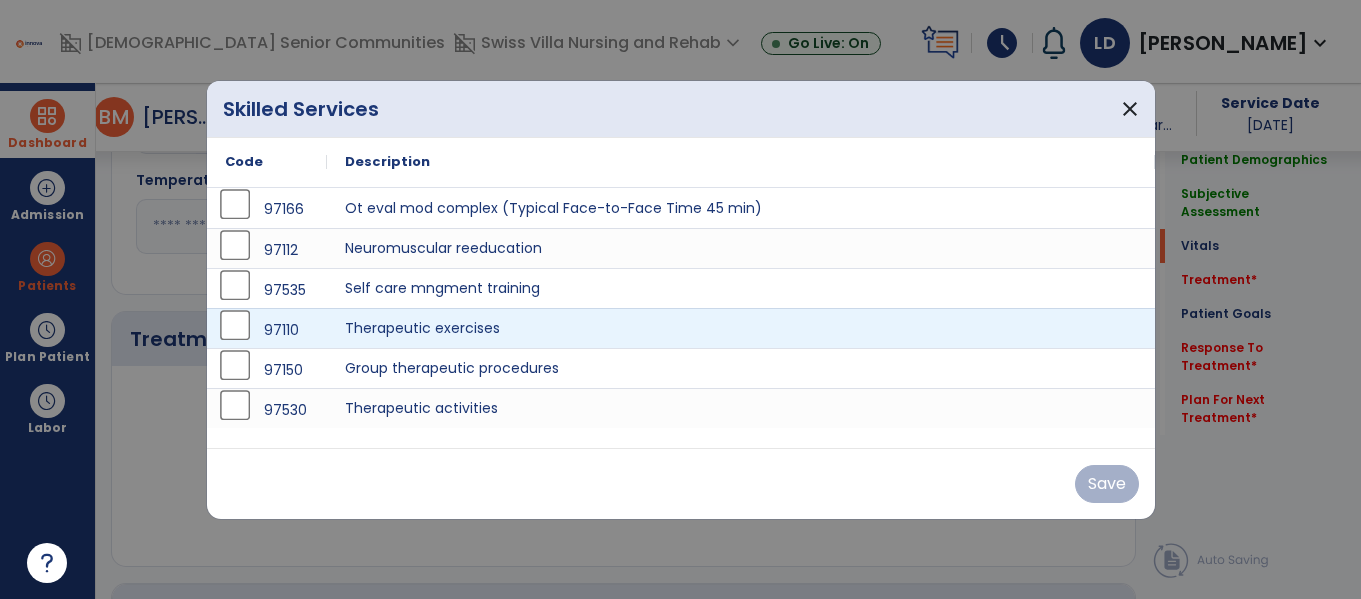 scroll, scrollTop: 983, scrollLeft: 0, axis: vertical 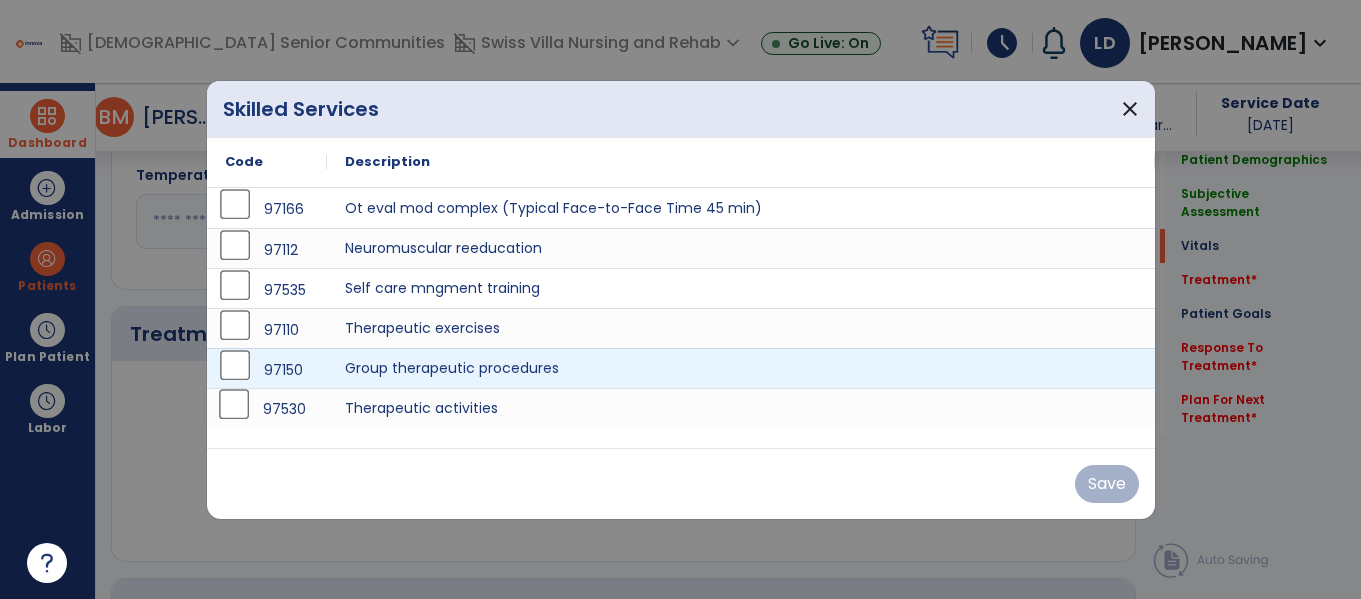 click on "97530" at bounding box center [267, 409] 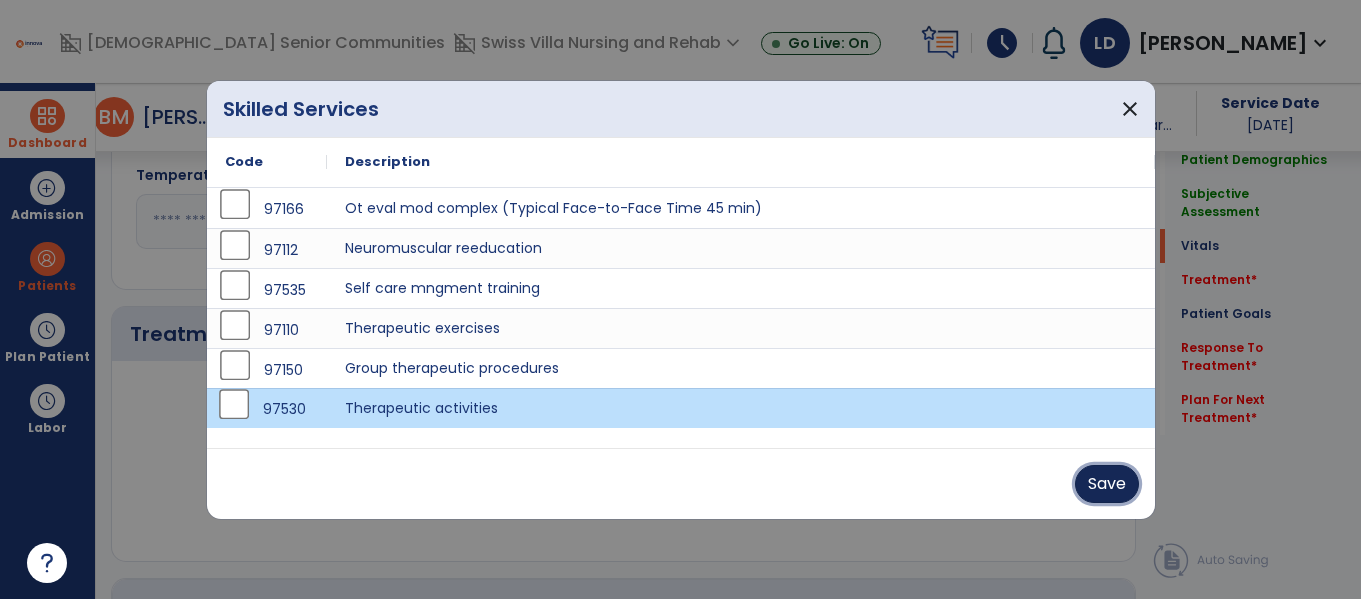 click on "Save" at bounding box center (1107, 484) 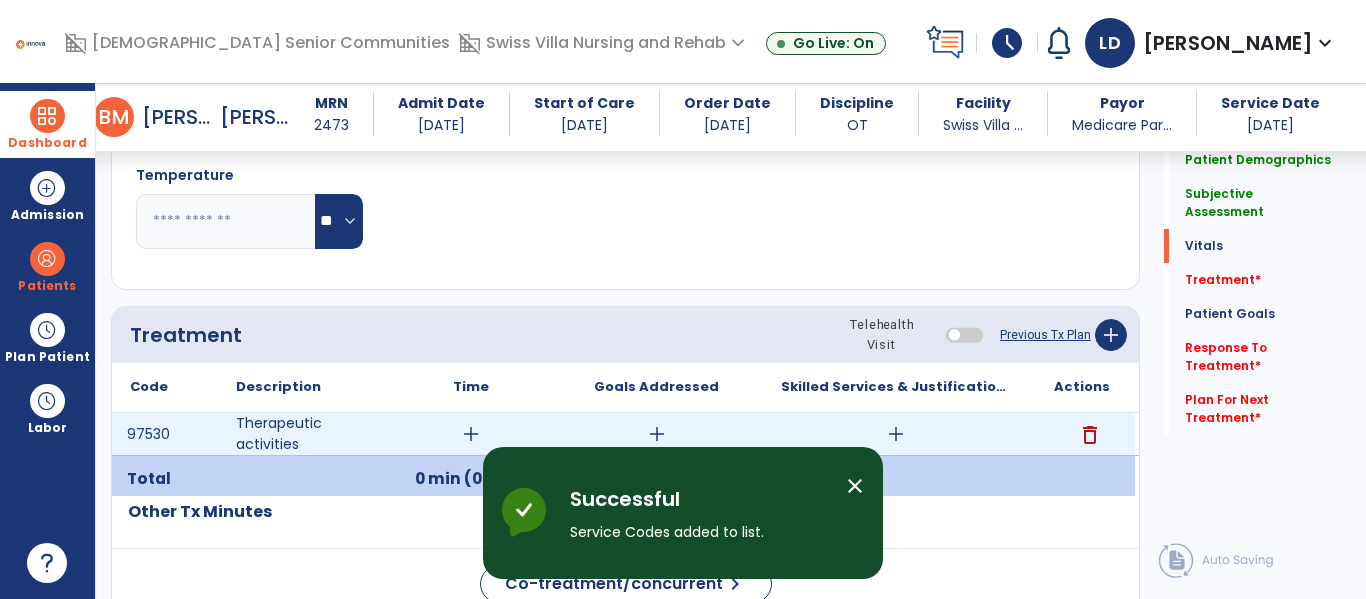 click on "add" at bounding box center [896, 434] 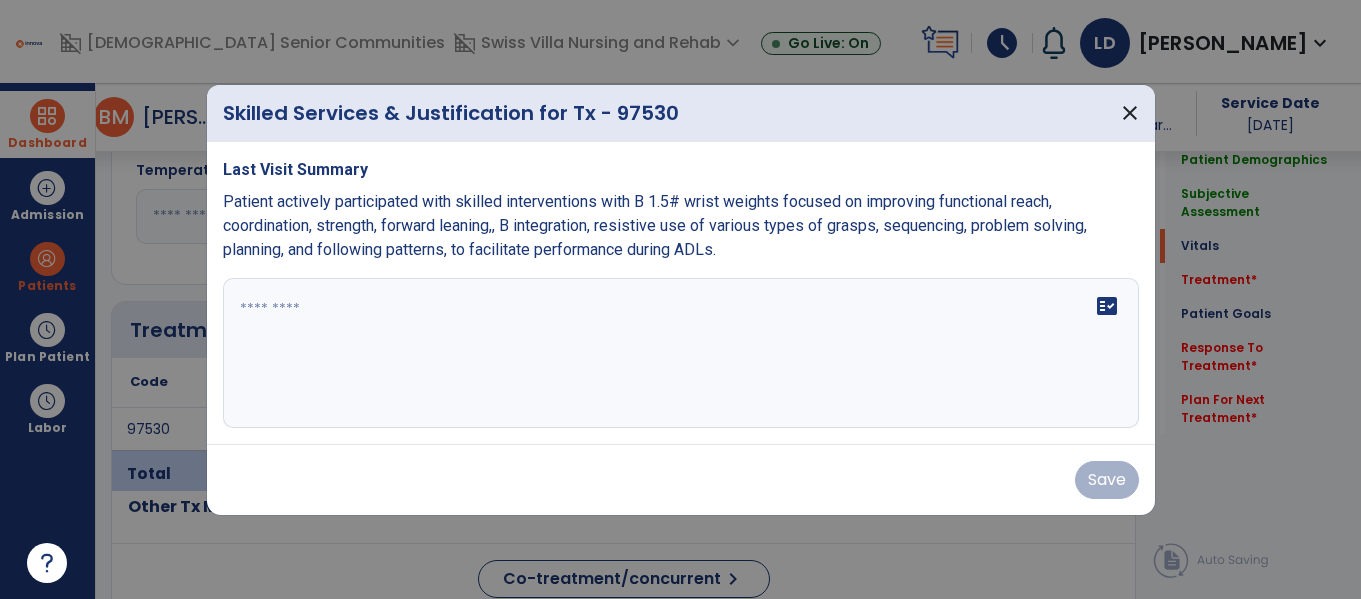 scroll, scrollTop: 983, scrollLeft: 0, axis: vertical 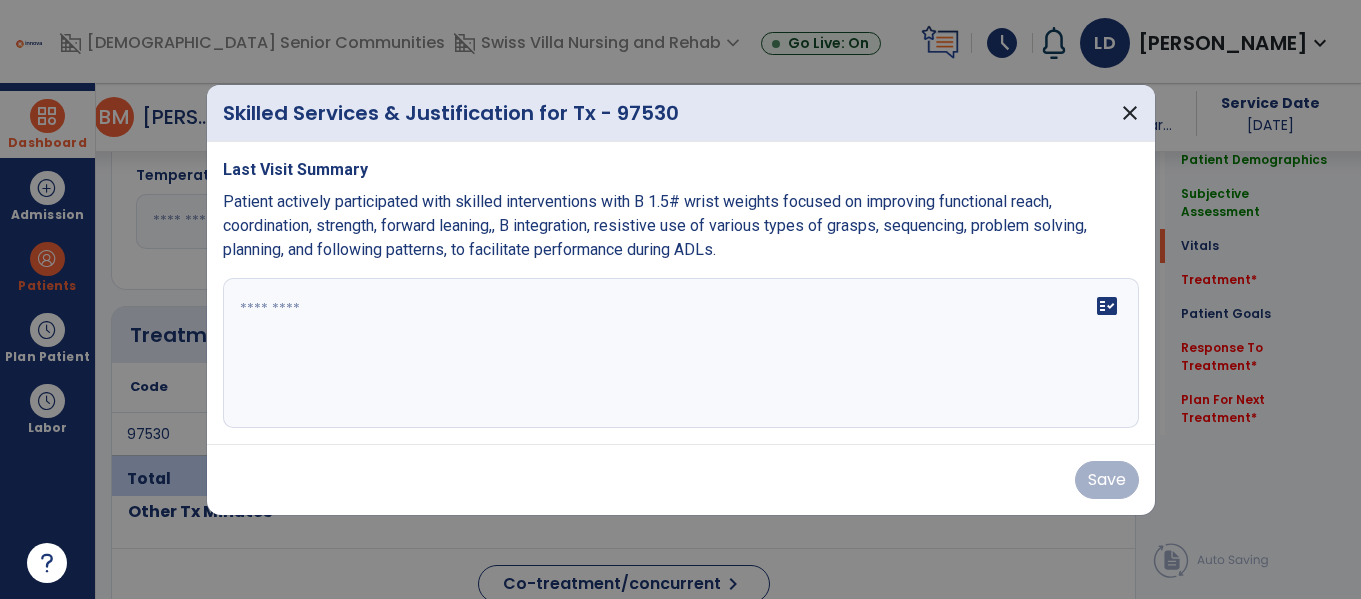 click on "fact_check" at bounding box center (681, 353) 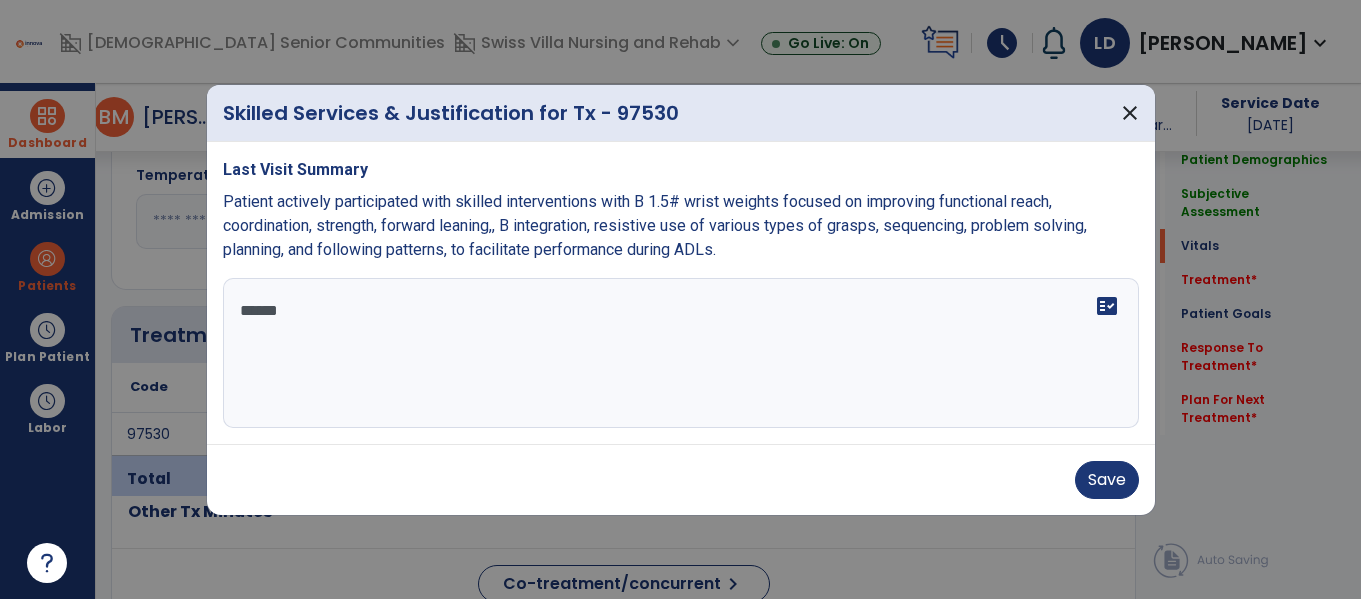 type on "*******" 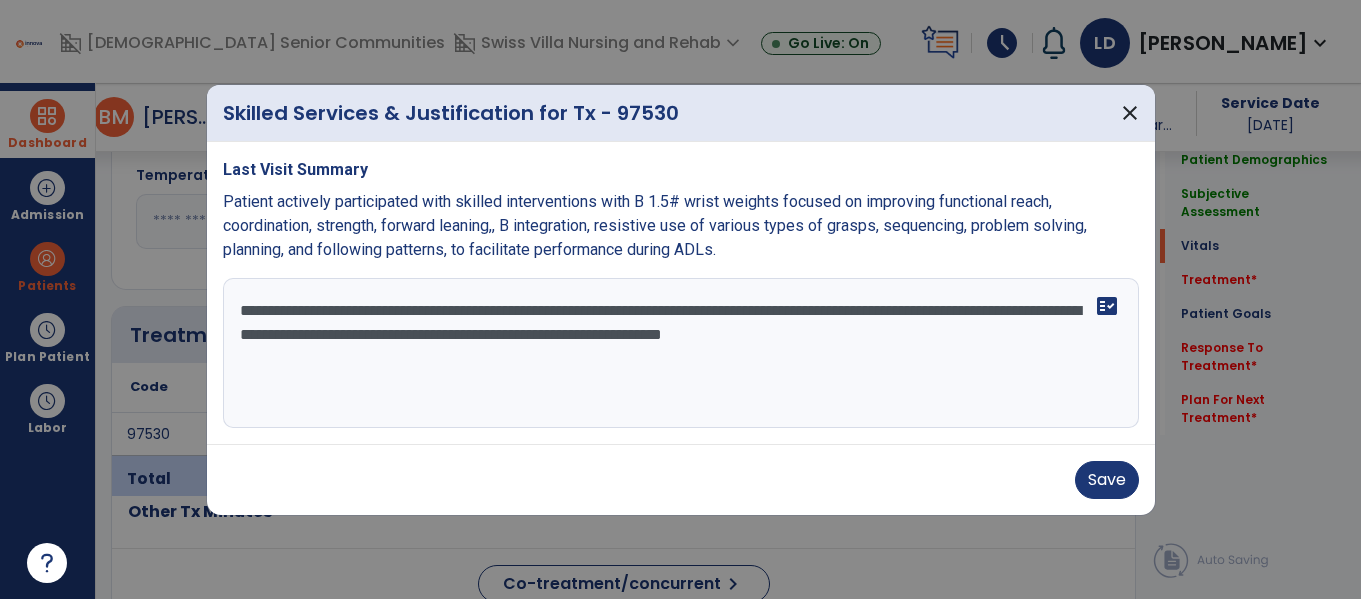 drag, startPoint x: 1077, startPoint y: 337, endPoint x: 229, endPoint y: 295, distance: 849.0394 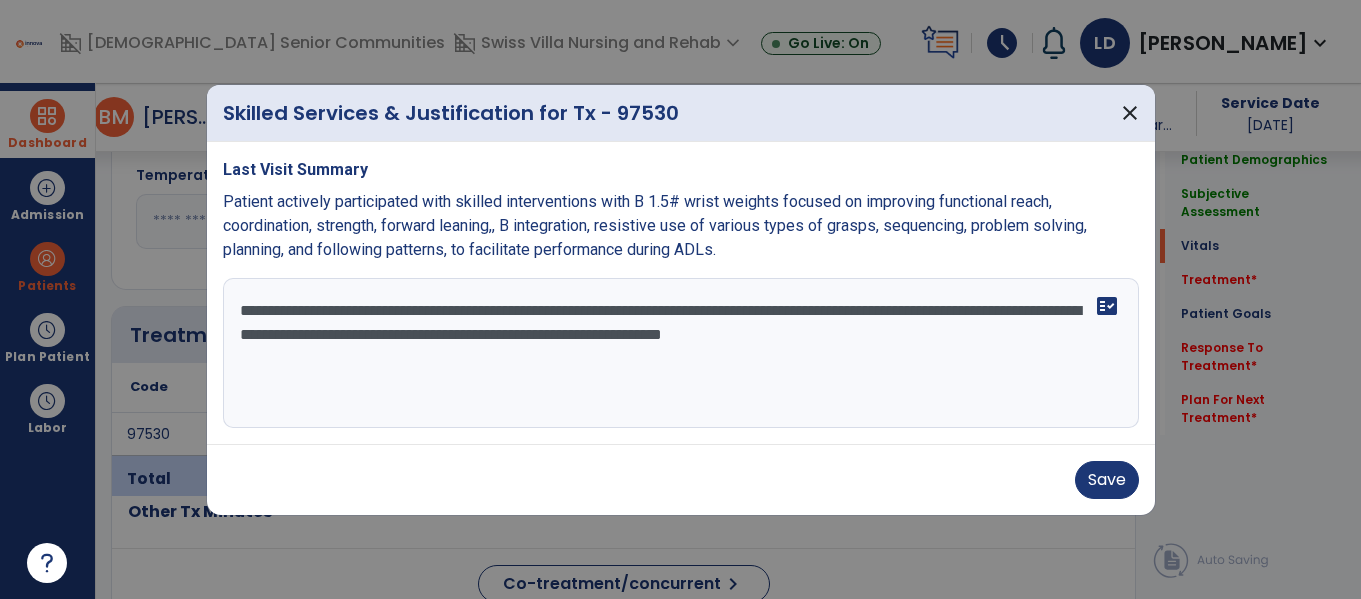 click on "**********" at bounding box center [681, 353] 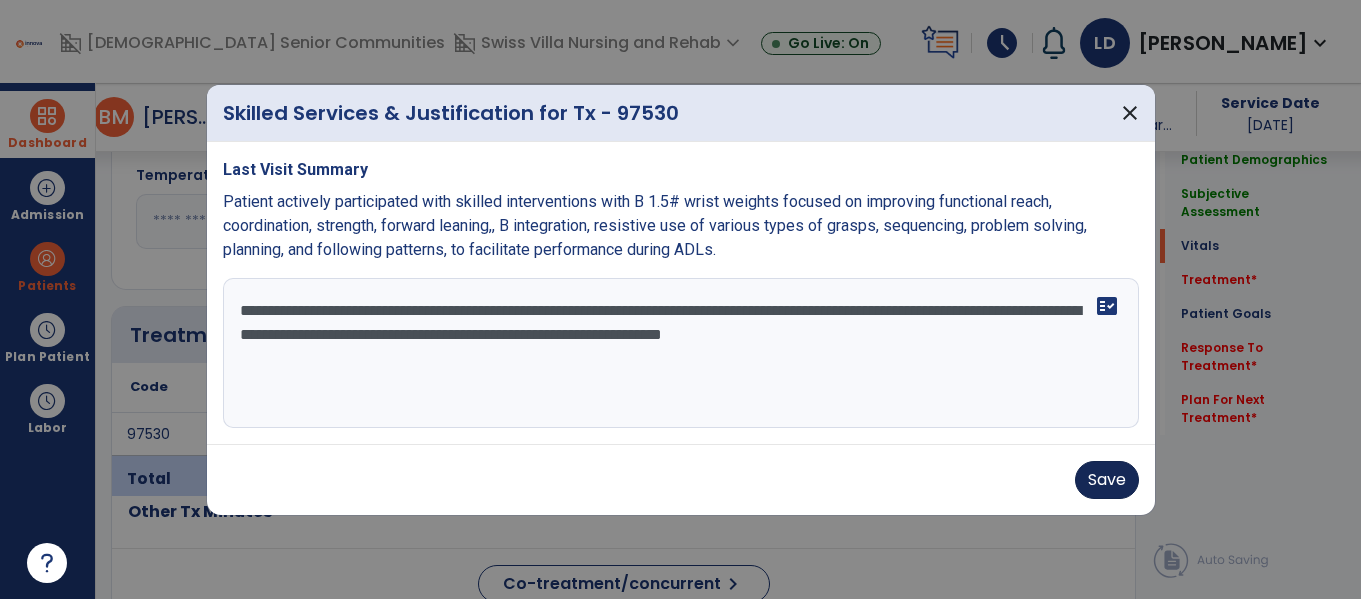 type on "**********" 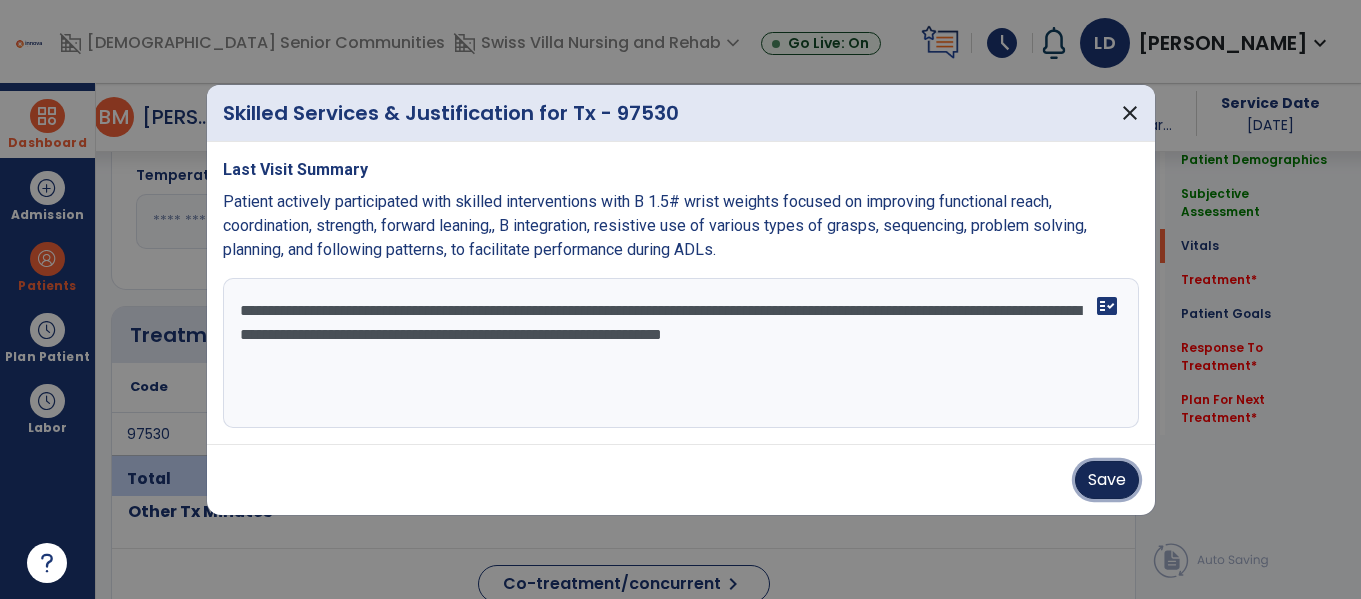 click on "Save" at bounding box center (1107, 480) 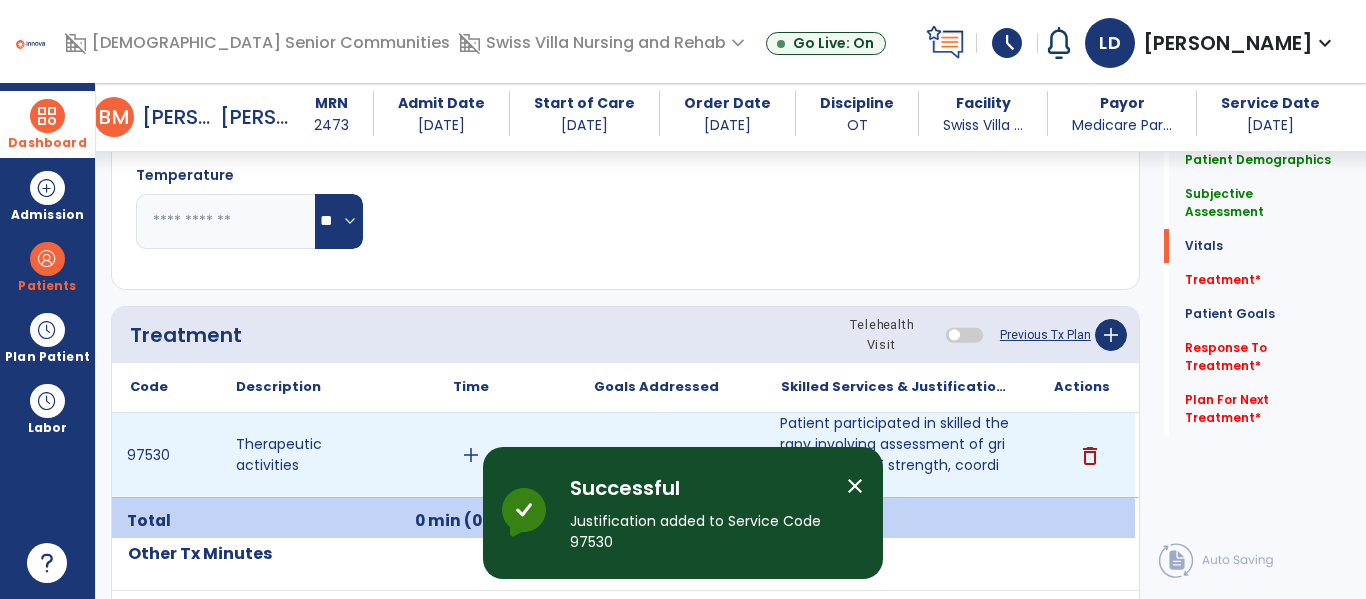 click on "add" at bounding box center [471, 455] 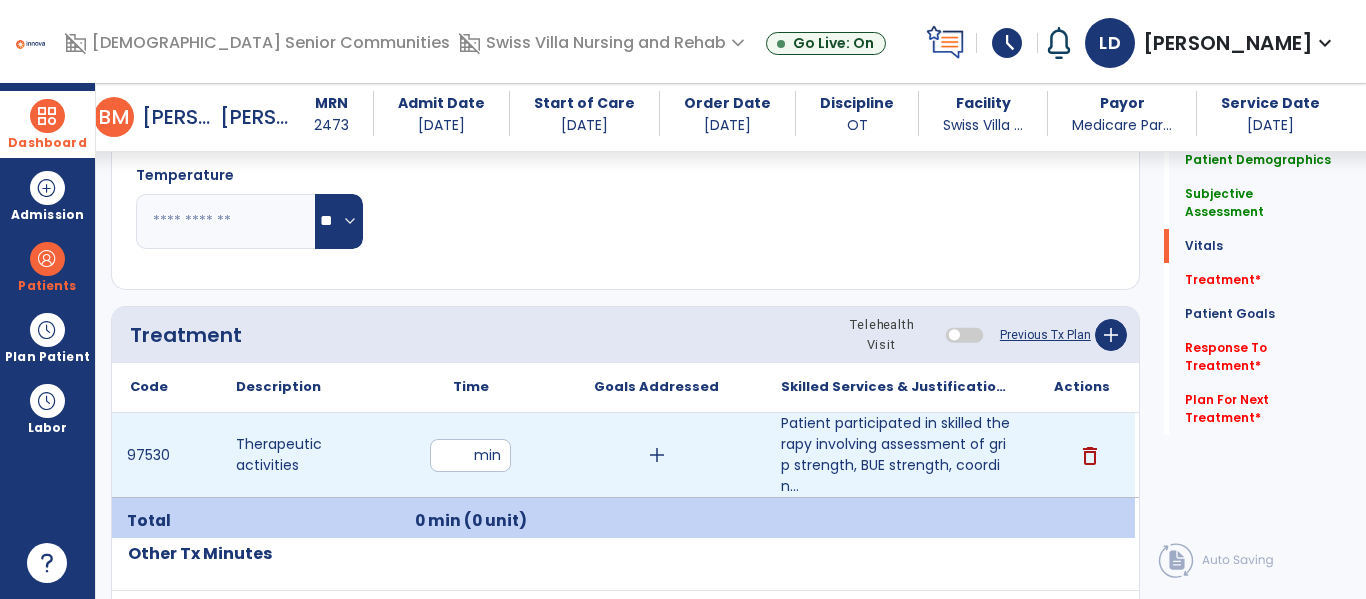 type on "**" 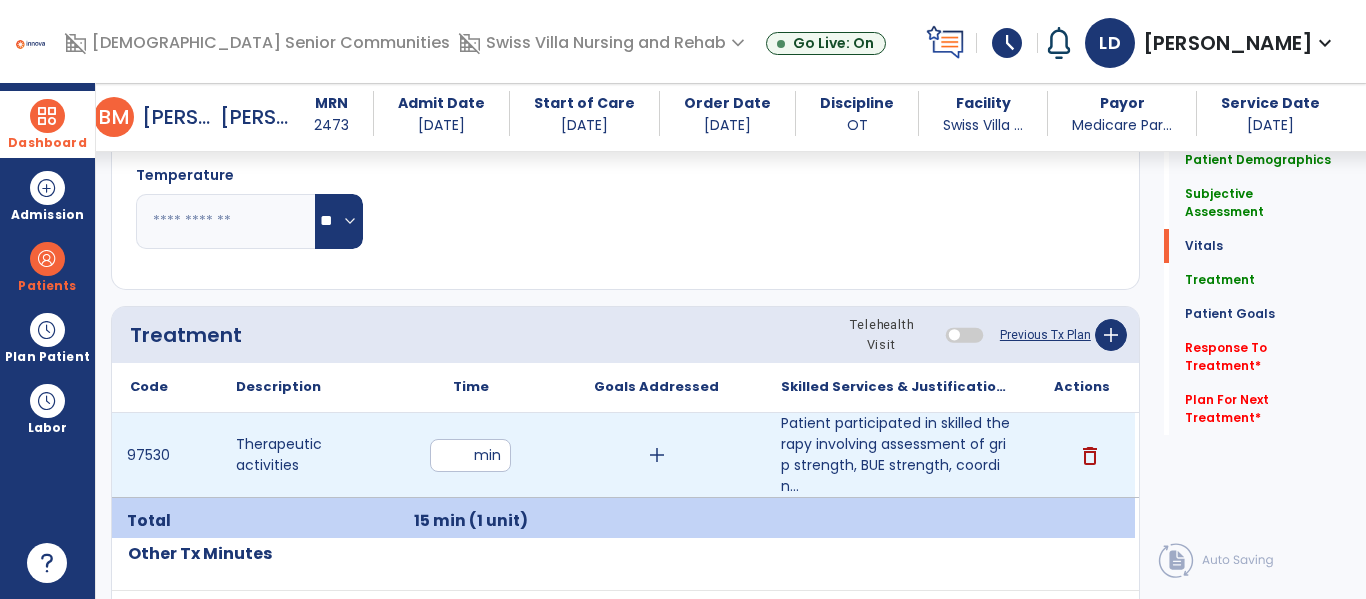 click on "add" at bounding box center (657, 455) 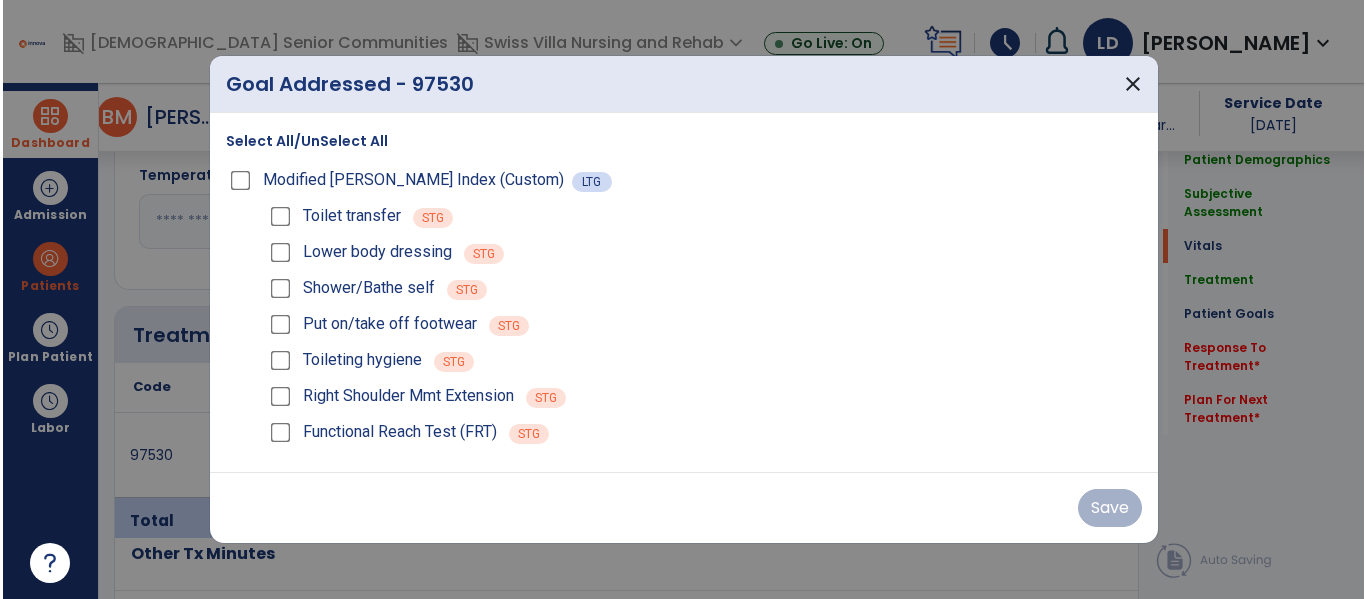 scroll, scrollTop: 983, scrollLeft: 0, axis: vertical 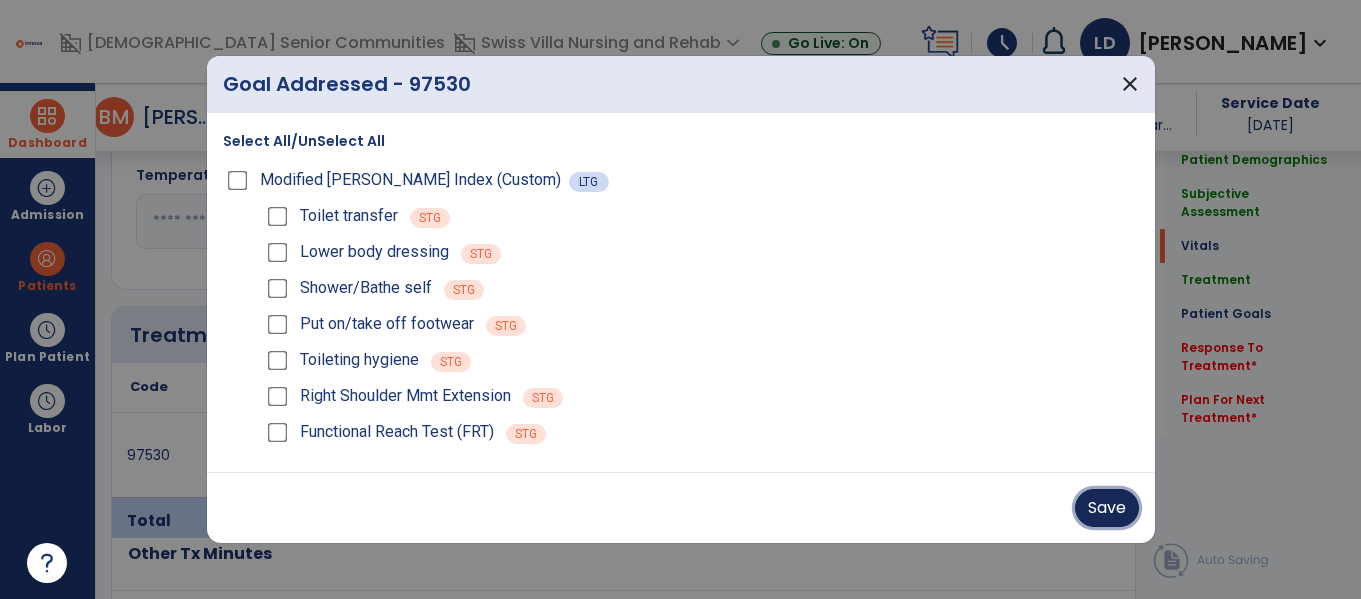 click on "Save" at bounding box center (1107, 508) 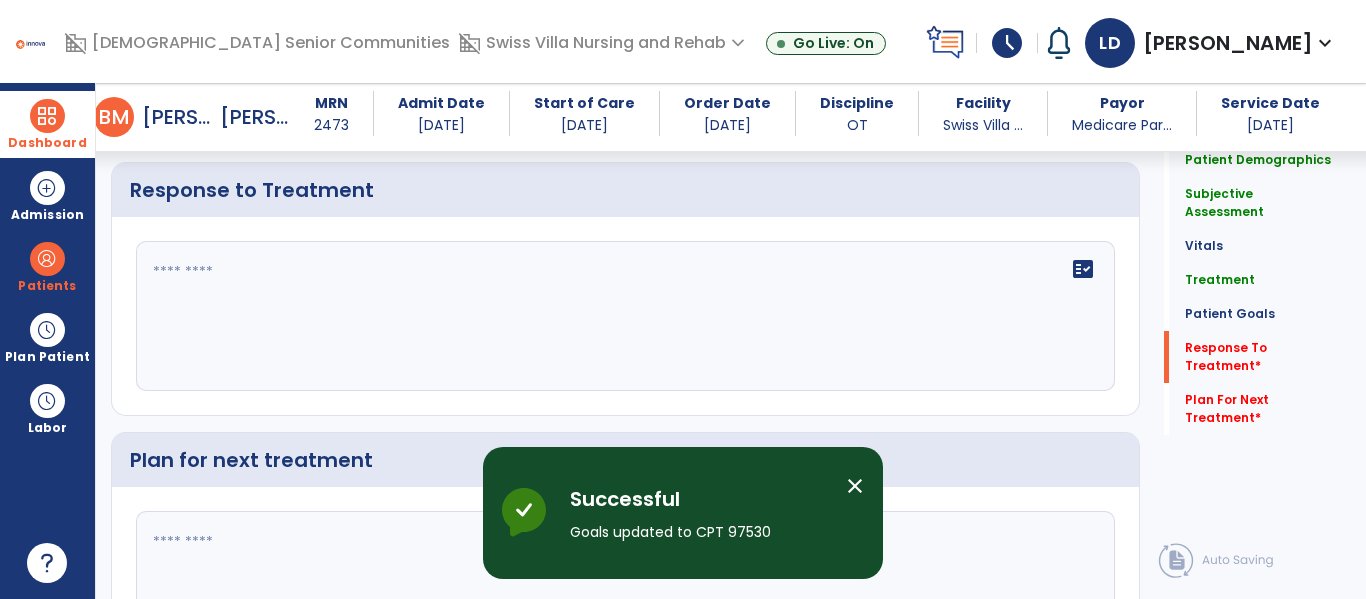 scroll, scrollTop: 2741, scrollLeft: 0, axis: vertical 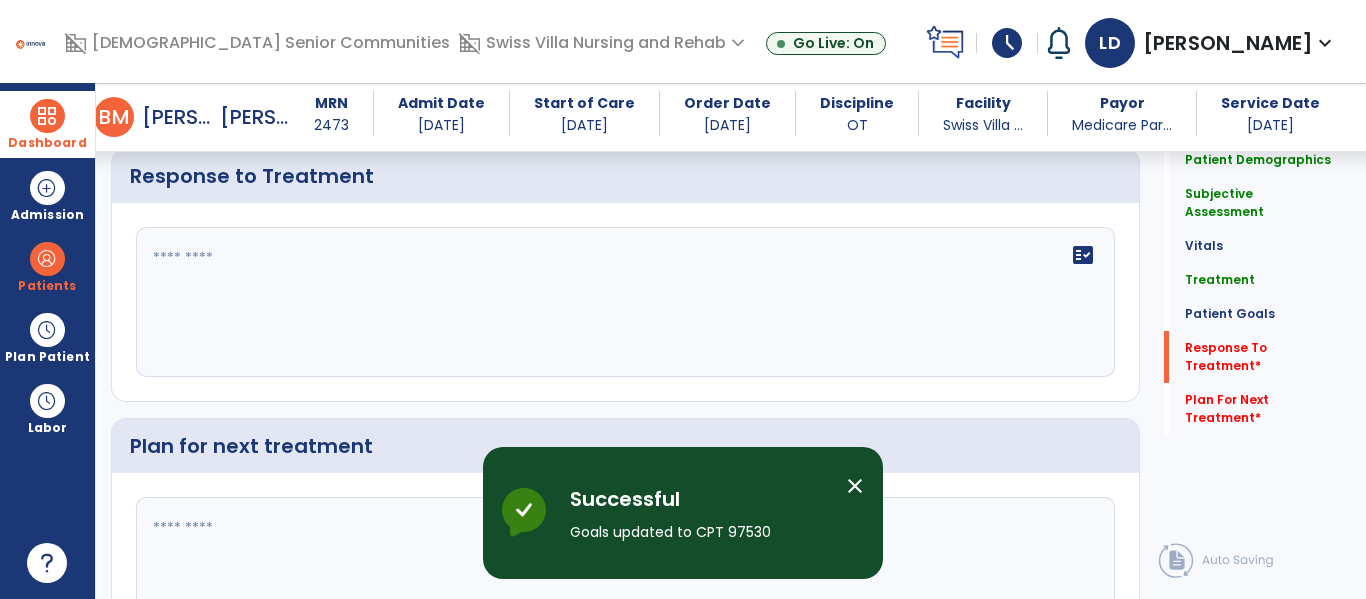 click on "fact_check" 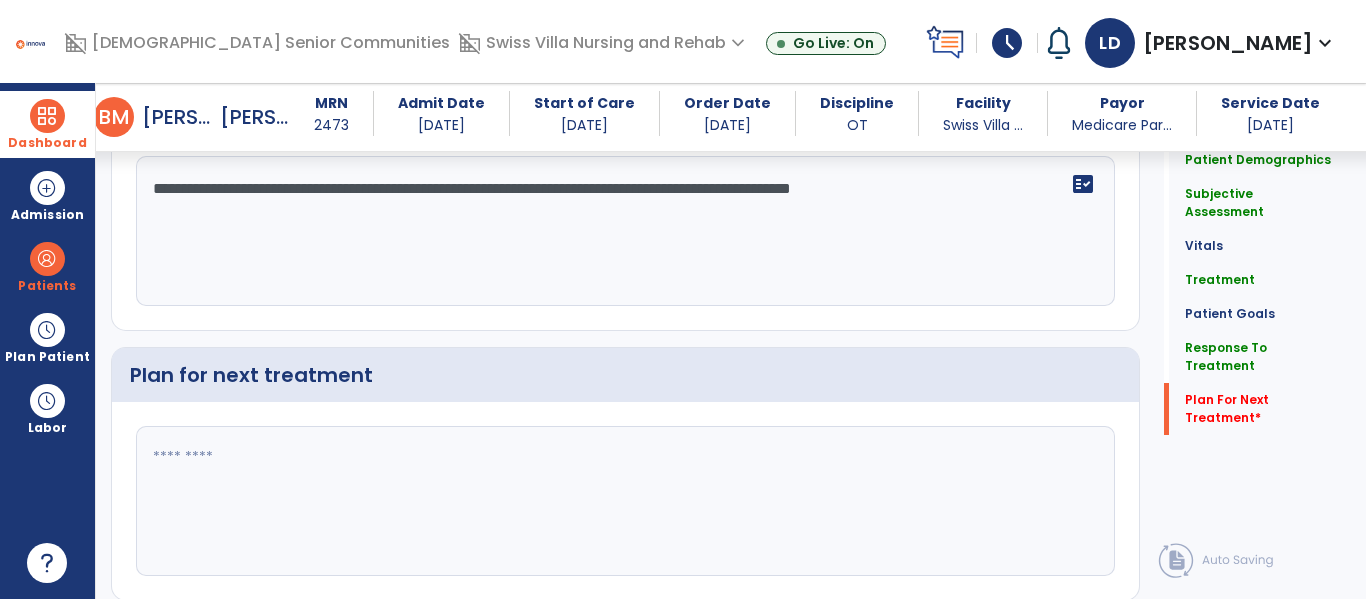 scroll, scrollTop: 2880, scrollLeft: 0, axis: vertical 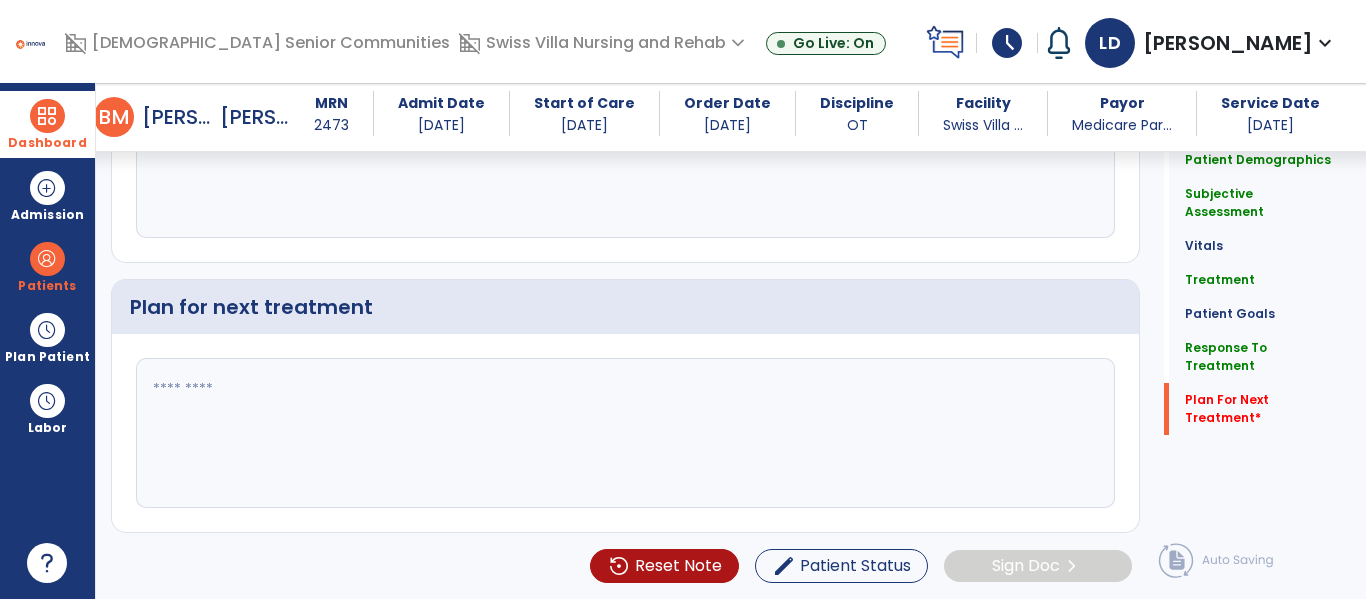 type on "**********" 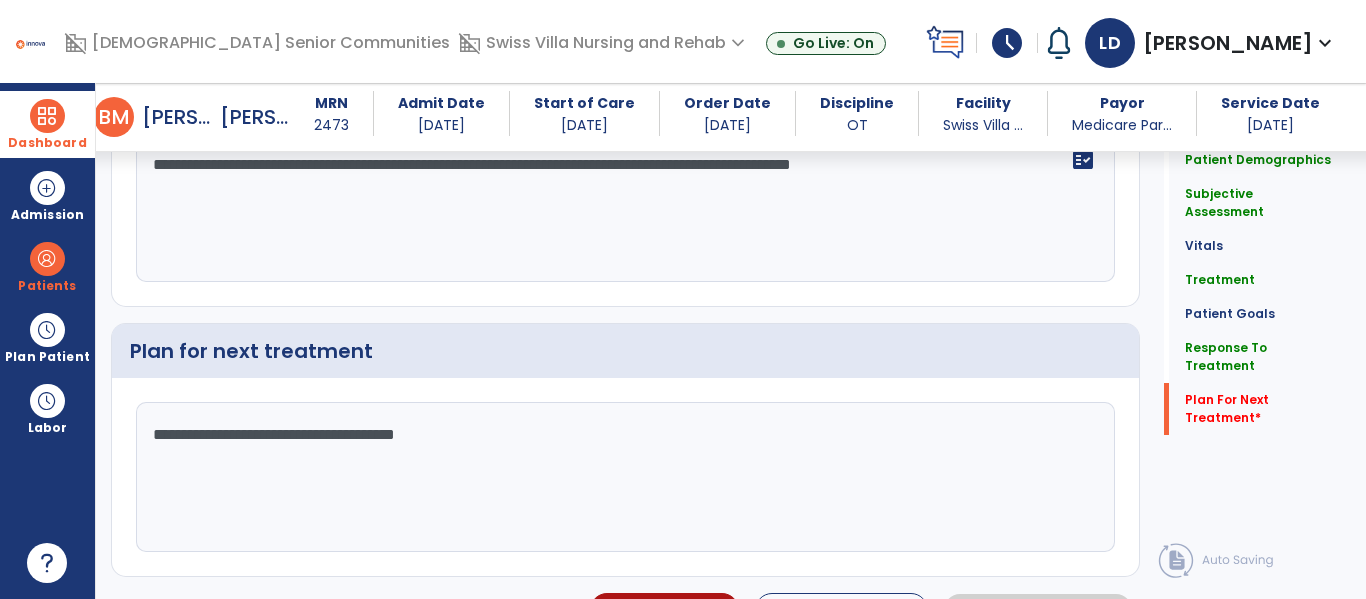 scroll, scrollTop: 2880, scrollLeft: 0, axis: vertical 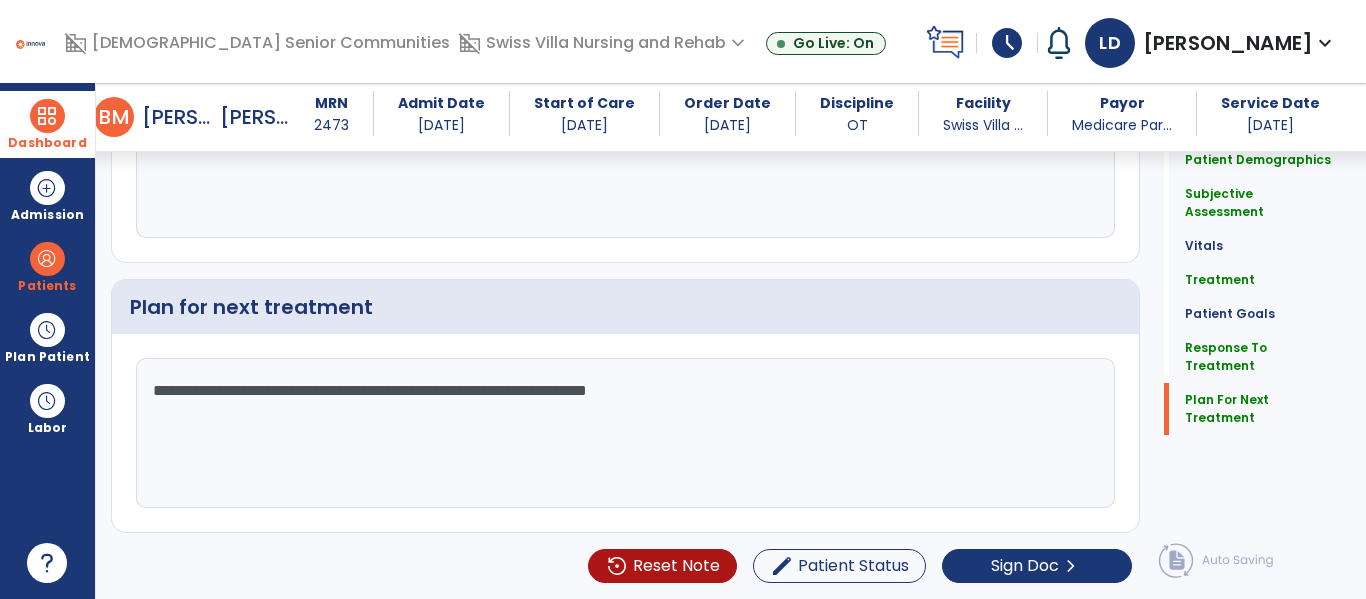 click on "**********" 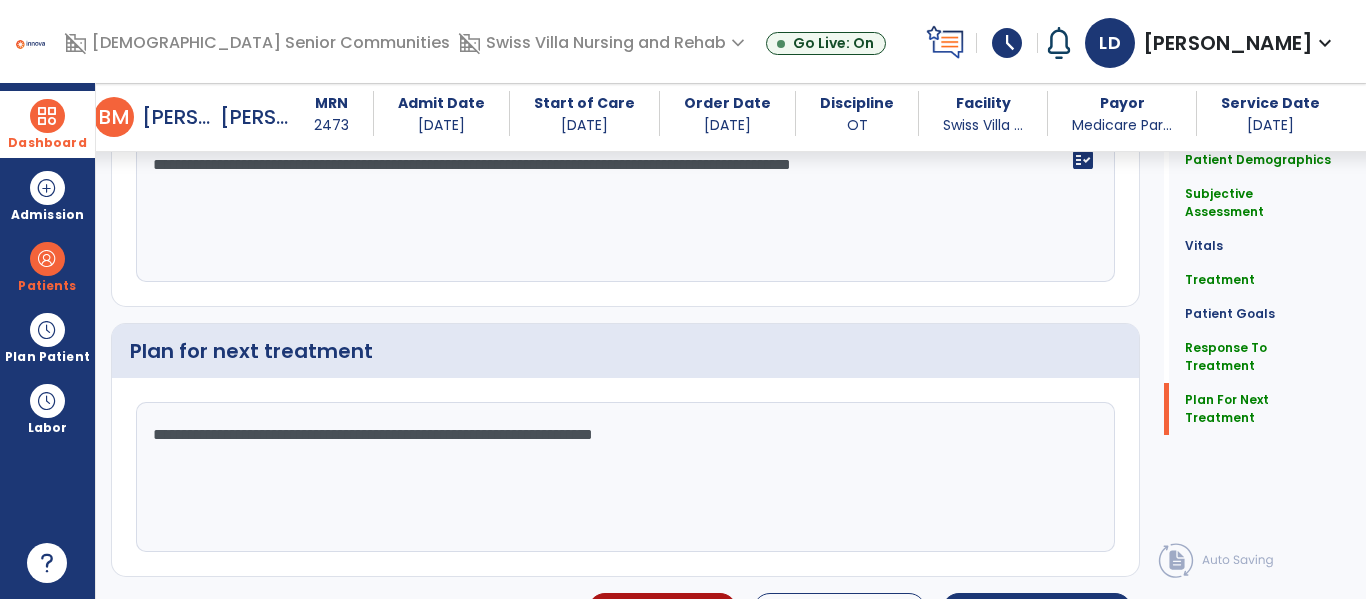 scroll, scrollTop: 2880, scrollLeft: 0, axis: vertical 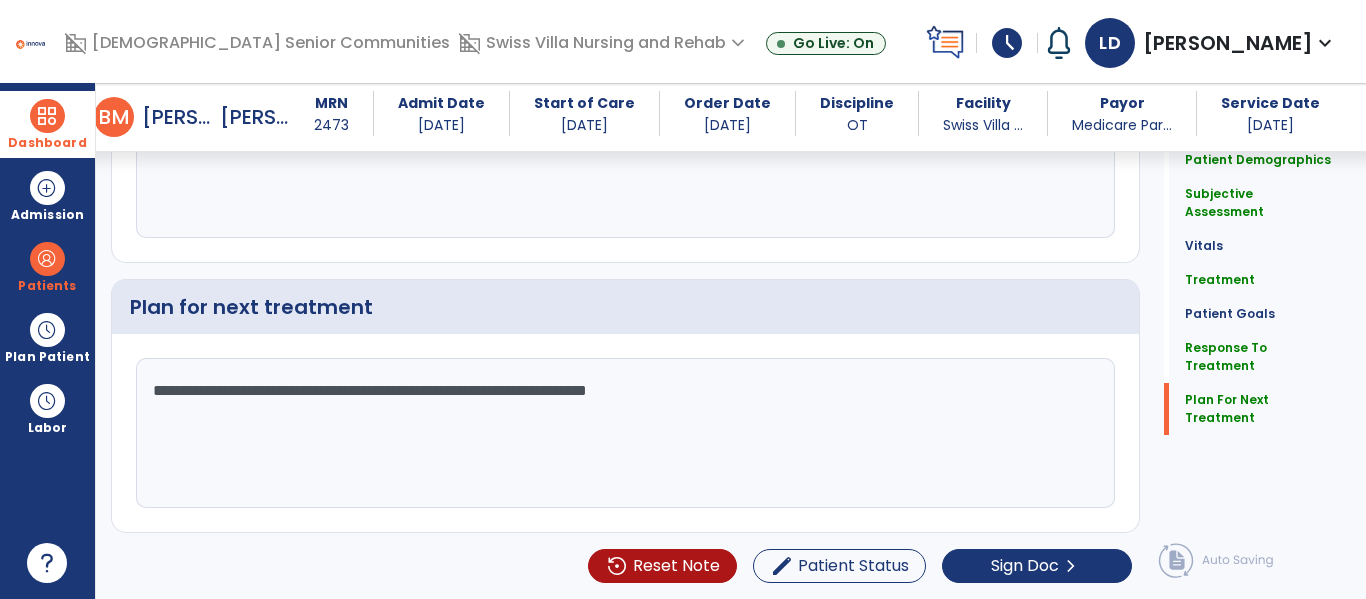 click on "**********" 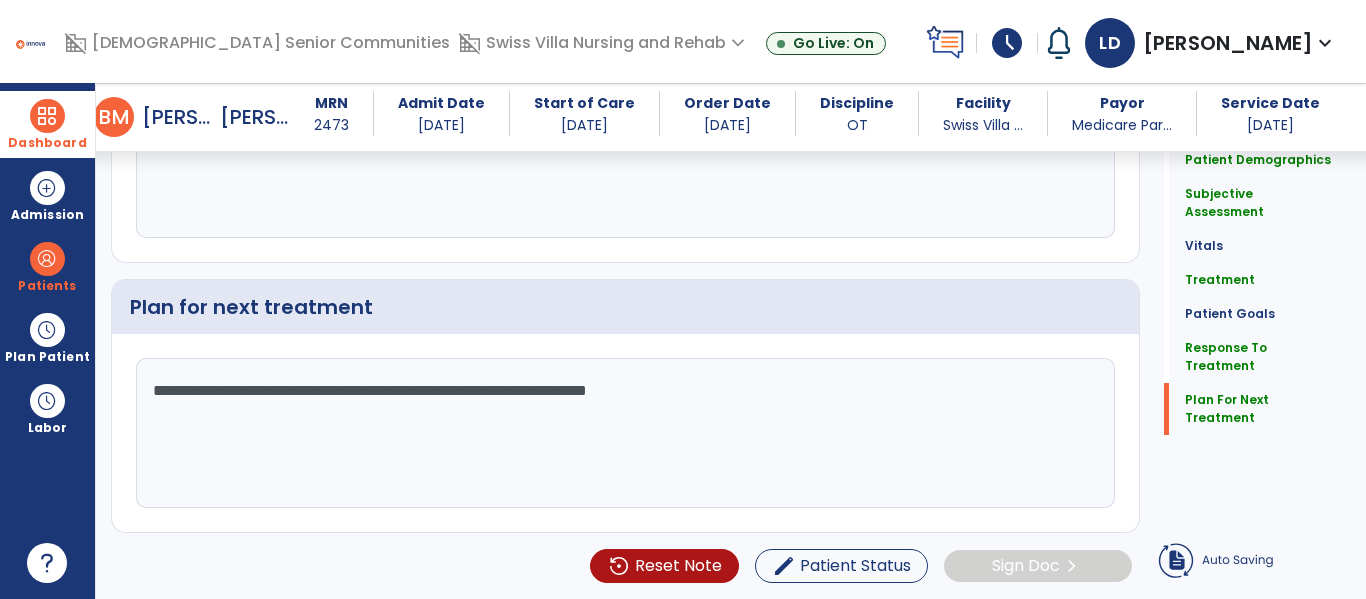 type on "**********" 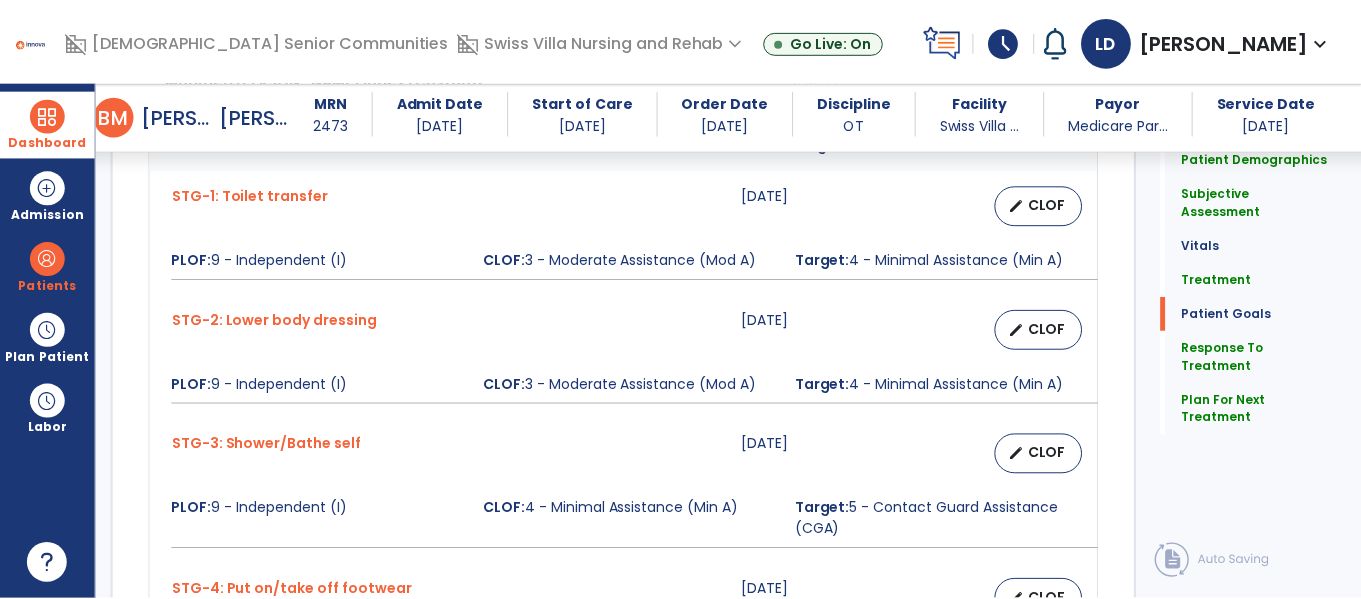 scroll, scrollTop: 2880, scrollLeft: 0, axis: vertical 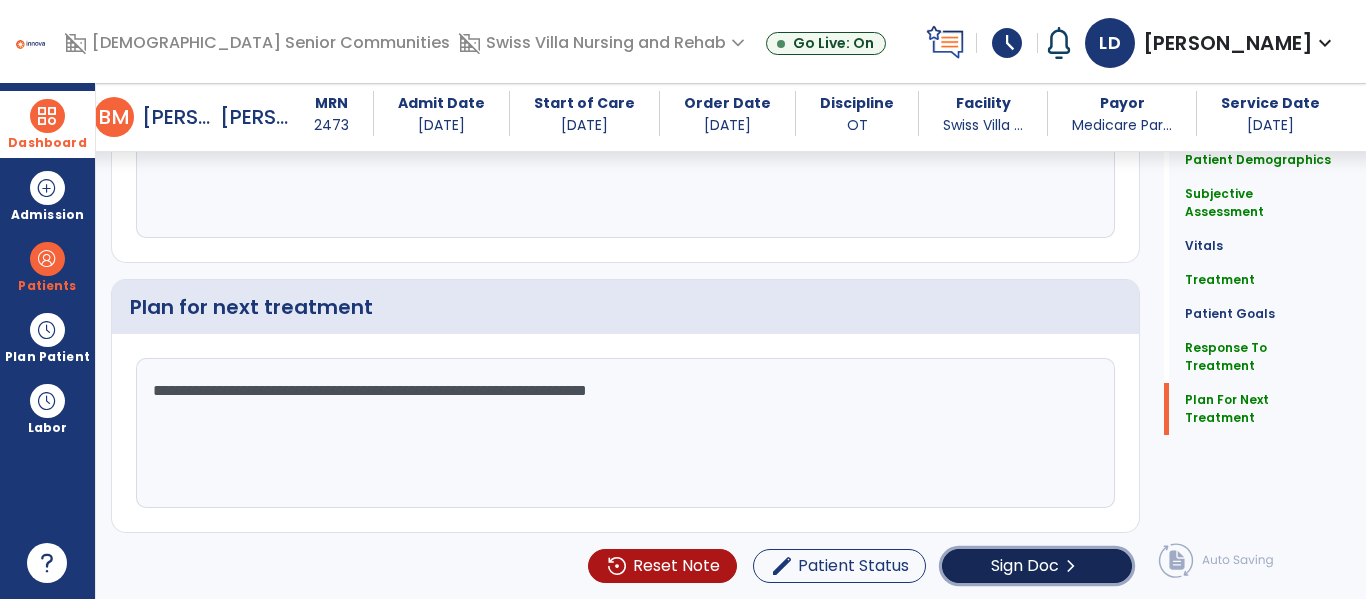 click on "Sign Doc  chevron_right" 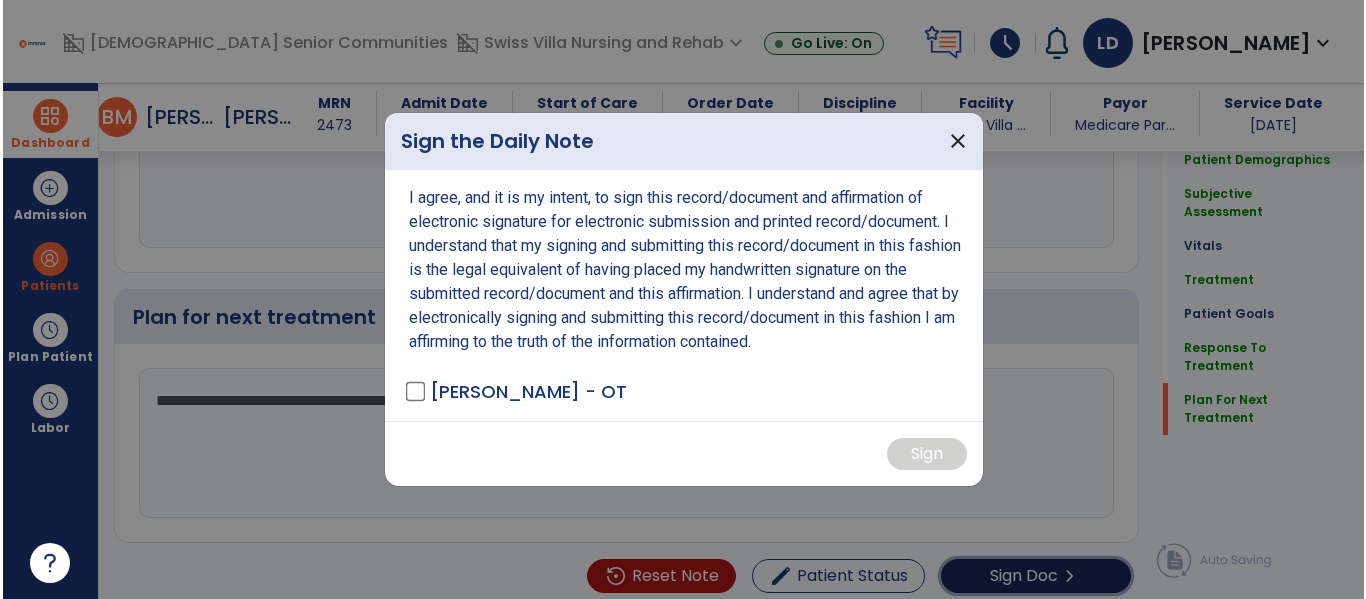 scroll, scrollTop: 2880, scrollLeft: 0, axis: vertical 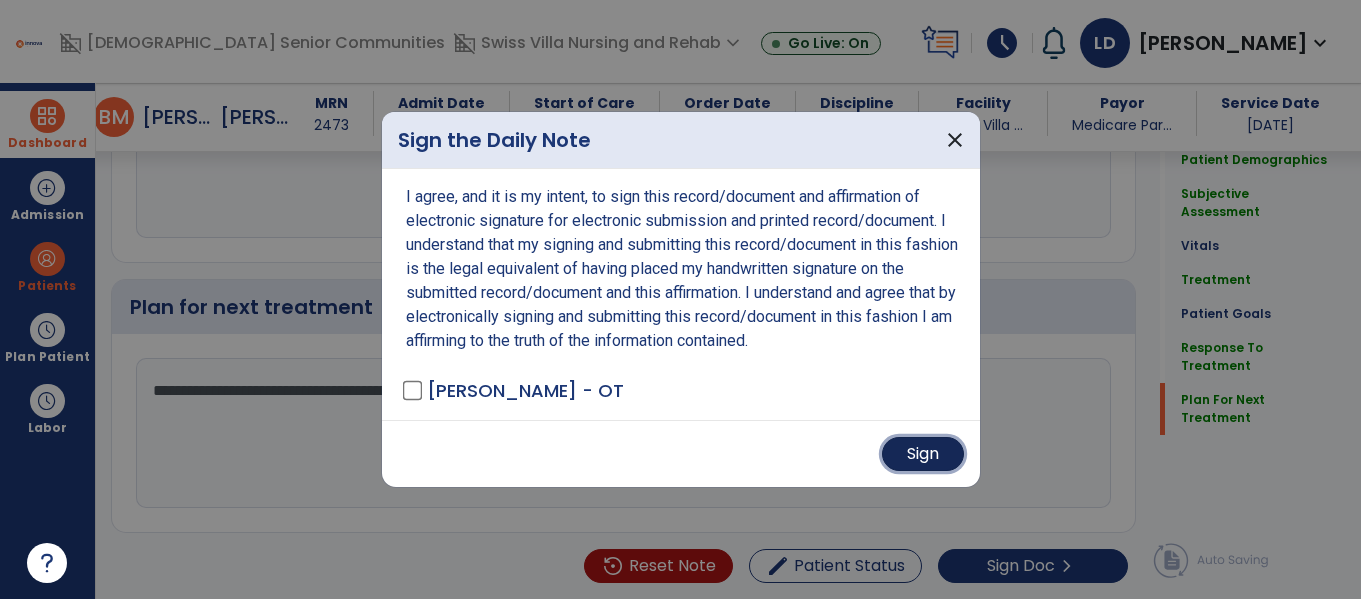 click on "Sign" at bounding box center (923, 454) 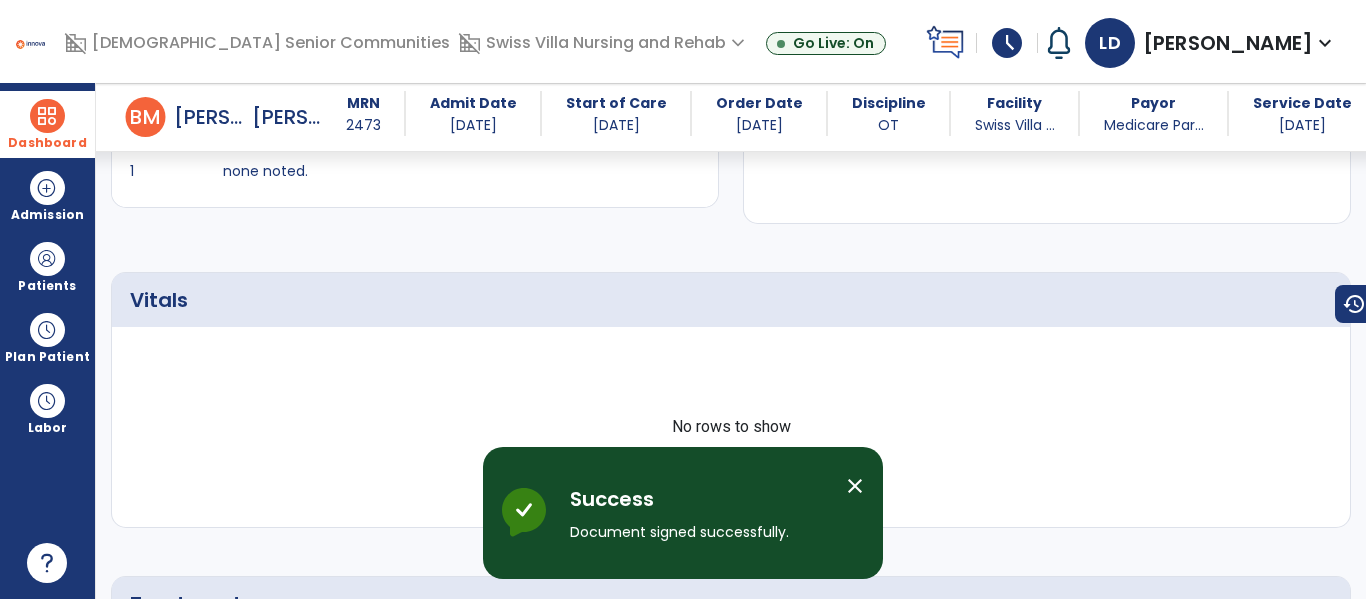 scroll, scrollTop: 0, scrollLeft: 0, axis: both 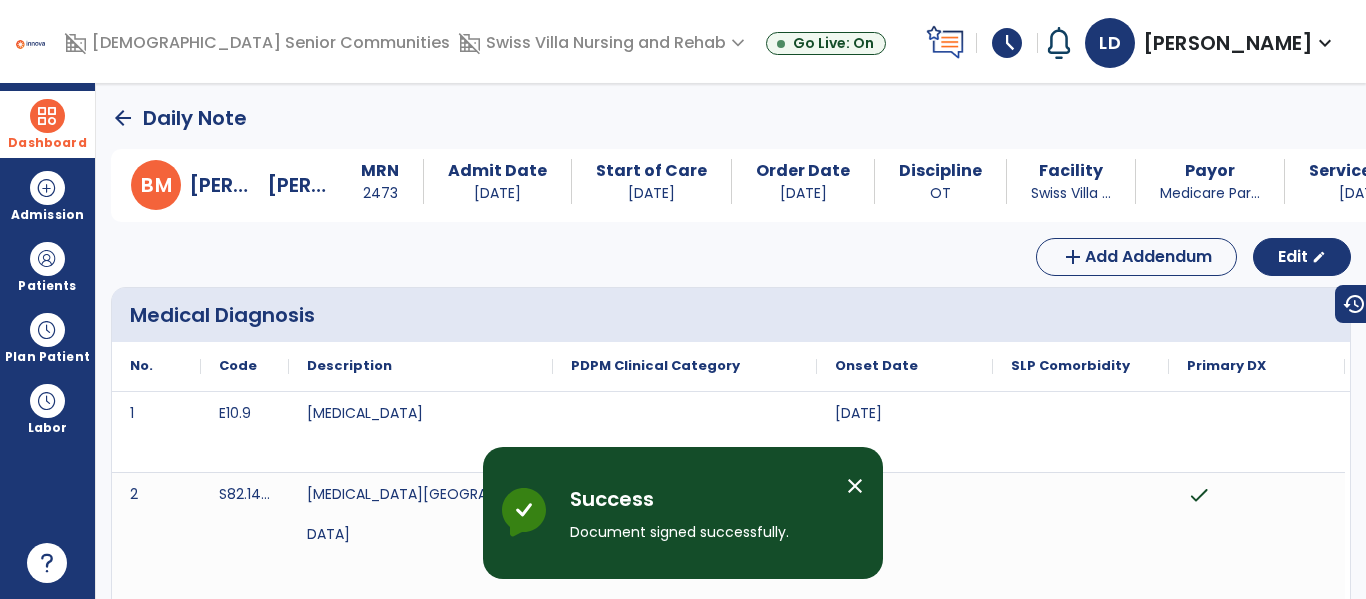 click on "arrow_back" 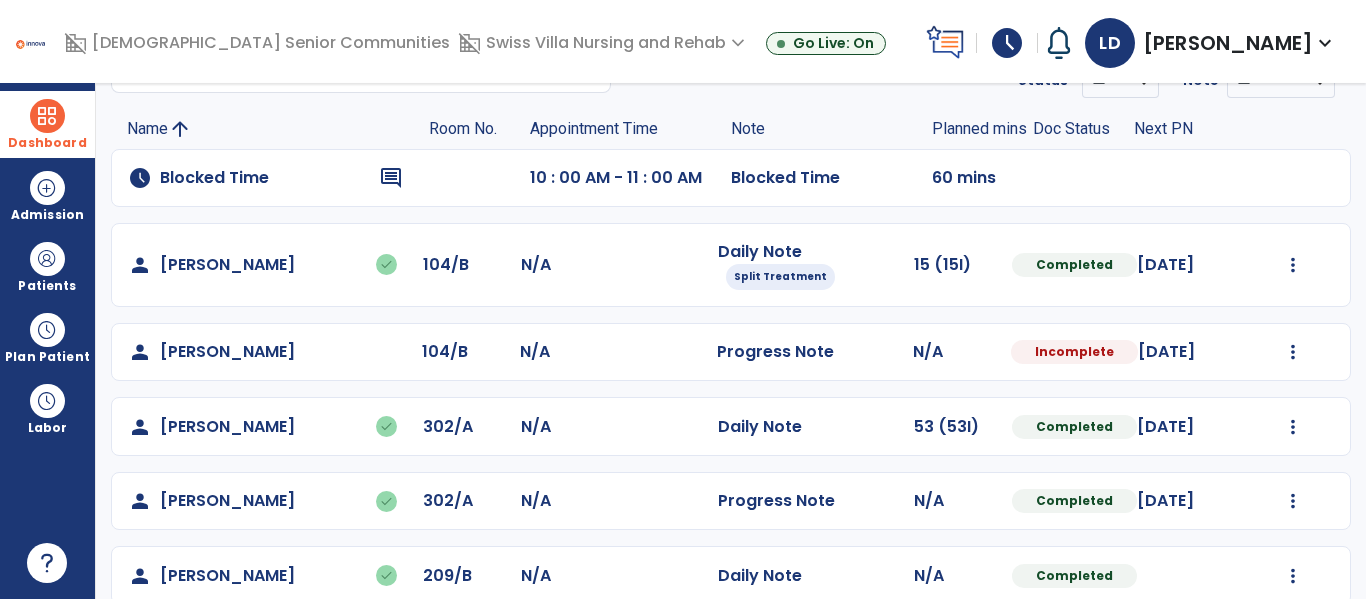scroll, scrollTop: 116, scrollLeft: 0, axis: vertical 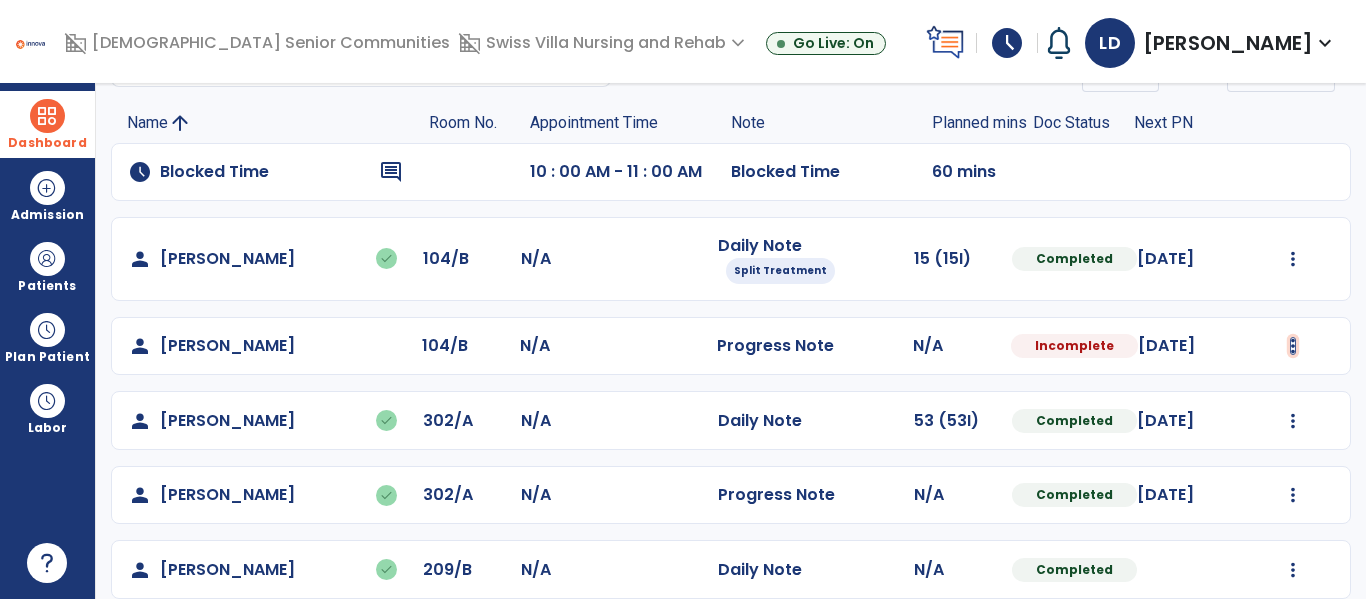 click at bounding box center (1293, 259) 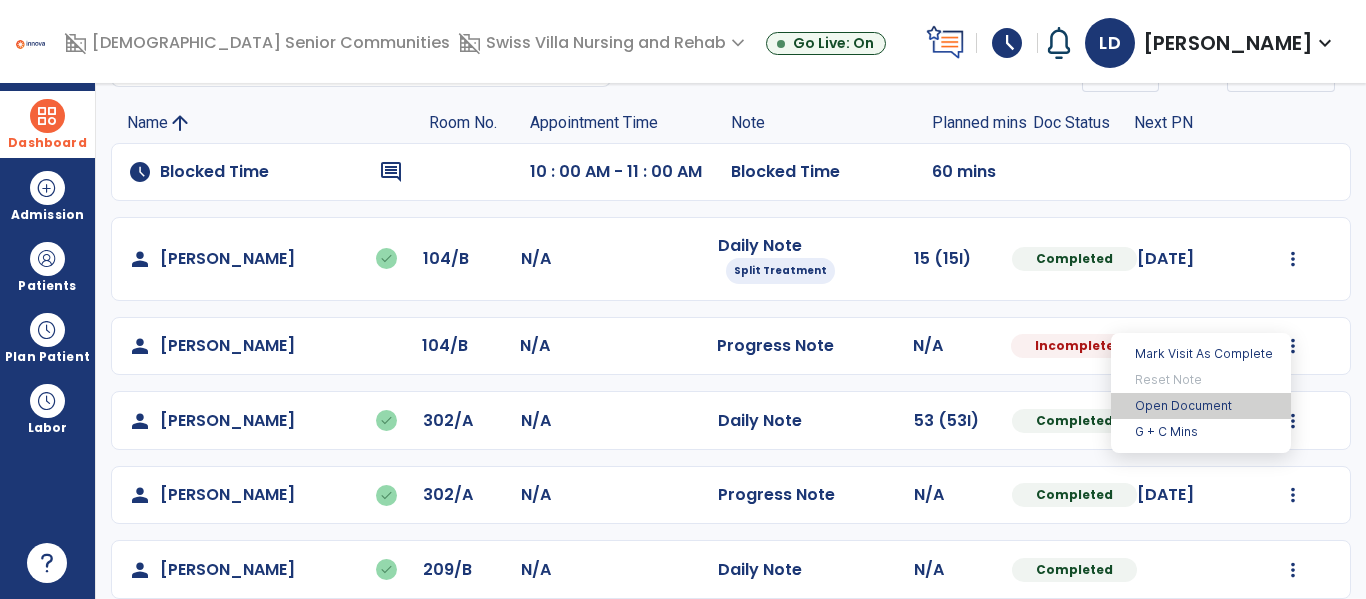 click on "Open Document" at bounding box center [1201, 406] 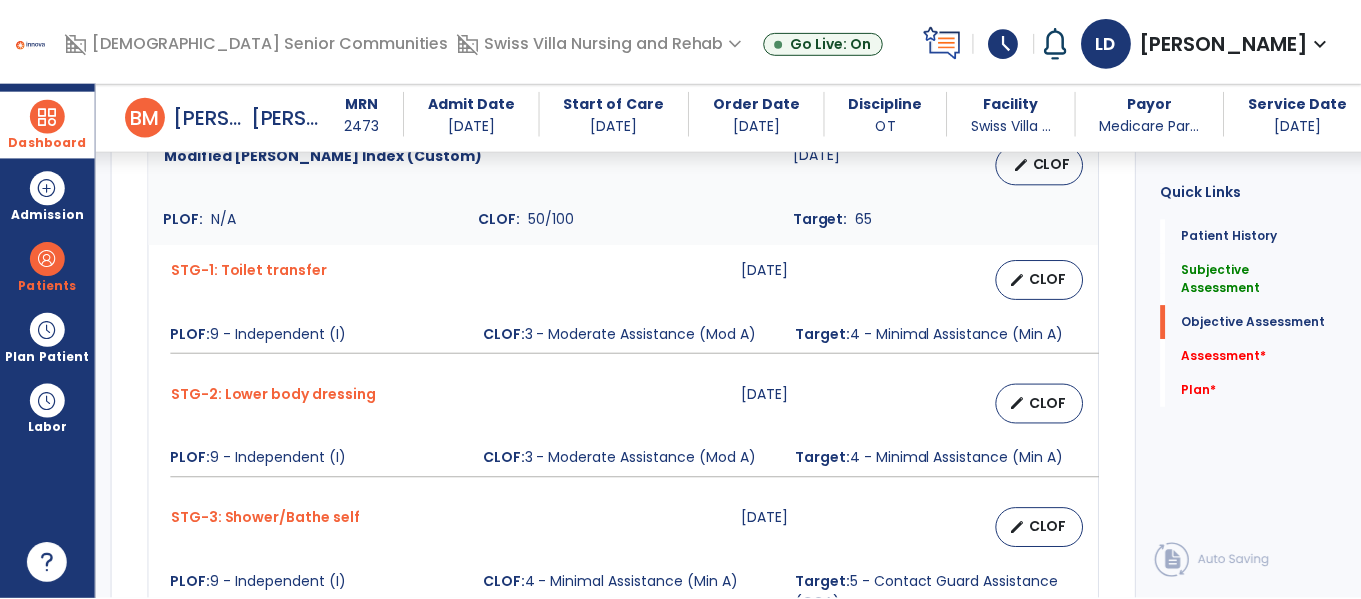 scroll, scrollTop: 768, scrollLeft: 0, axis: vertical 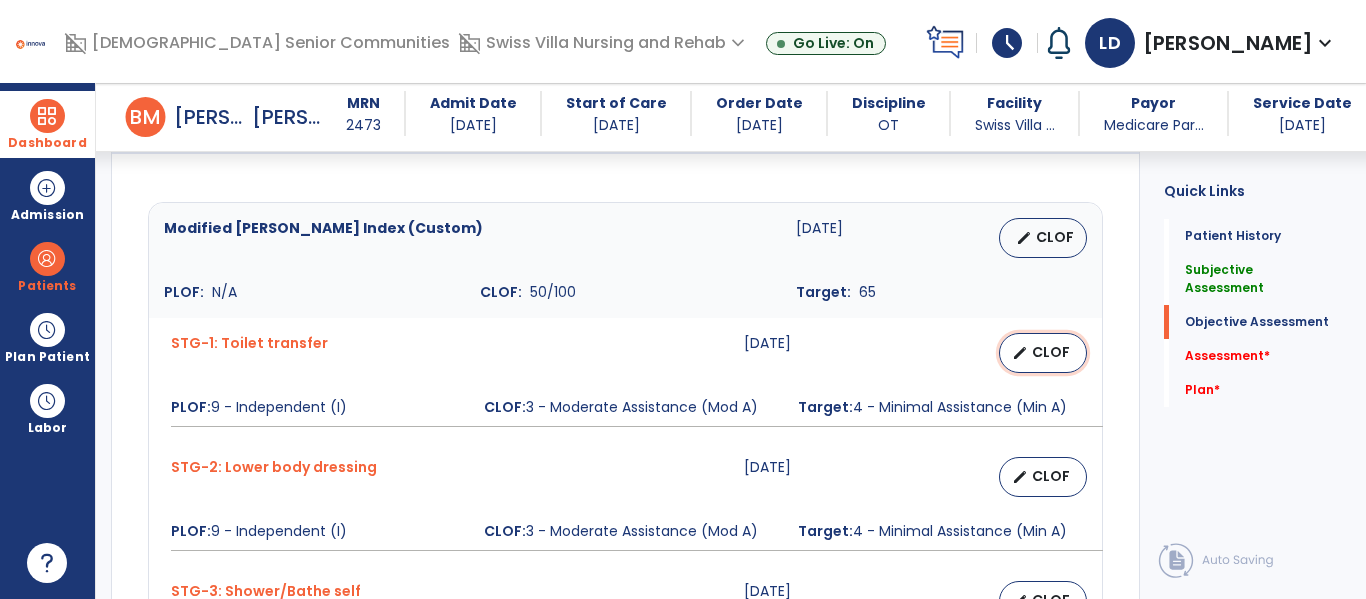 click on "edit   CLOF" at bounding box center [1043, 353] 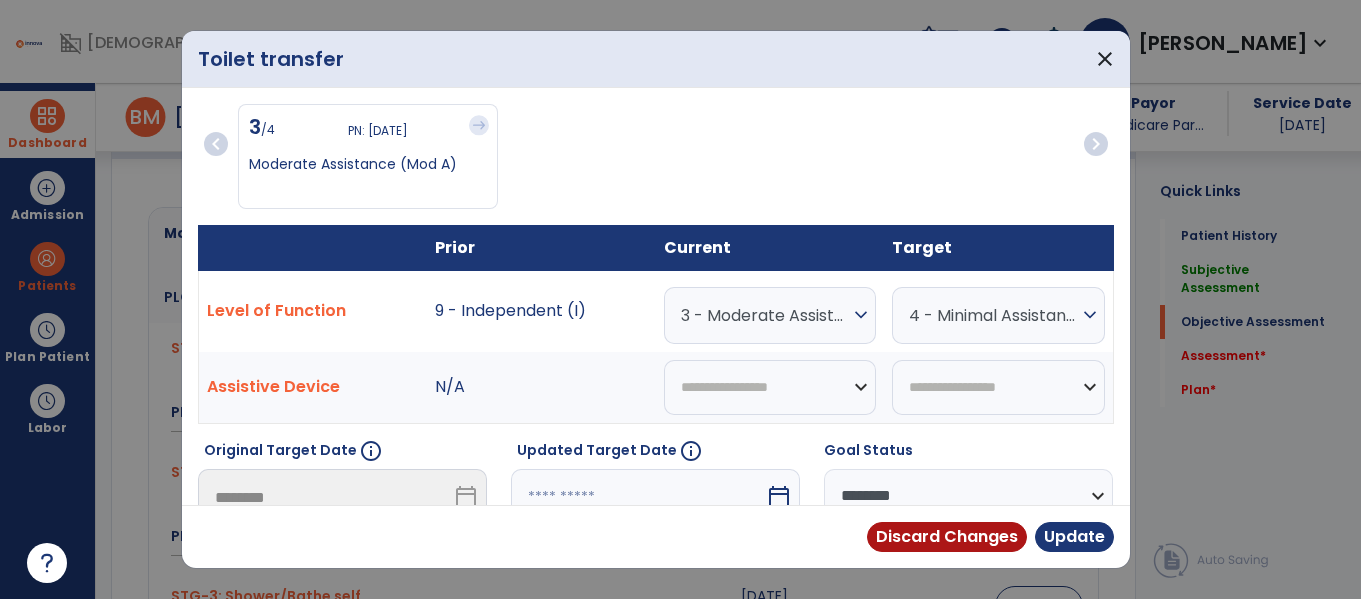 scroll, scrollTop: 768, scrollLeft: 0, axis: vertical 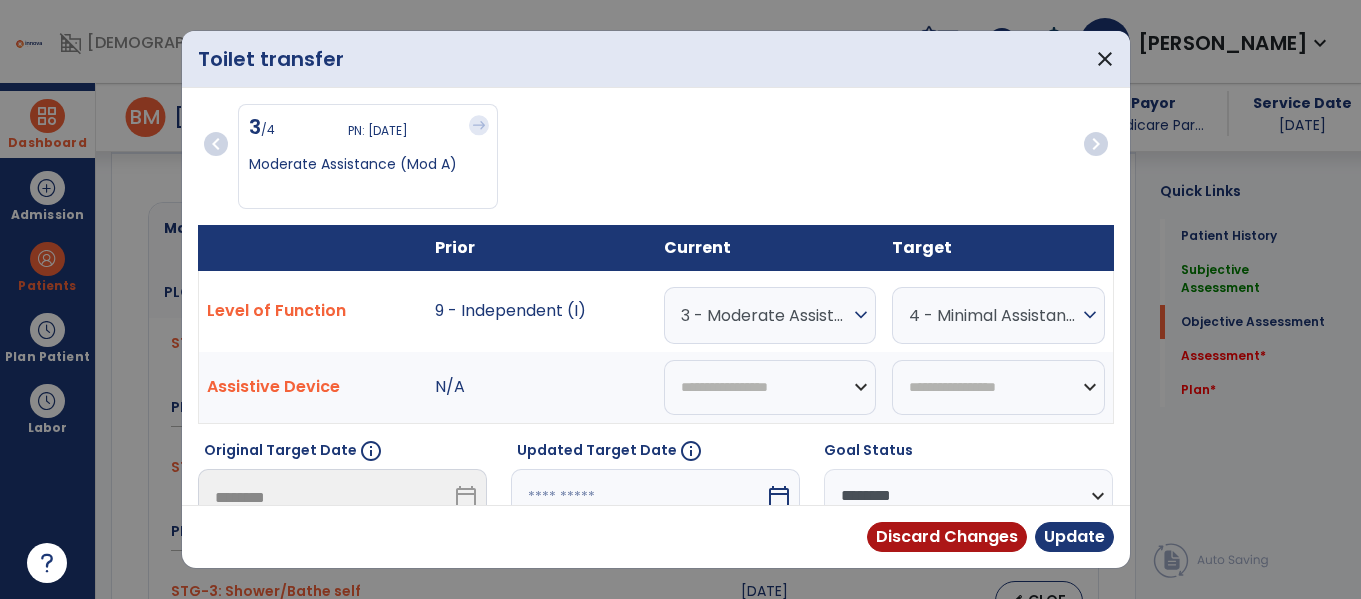 click on "expand_more" at bounding box center (861, 315) 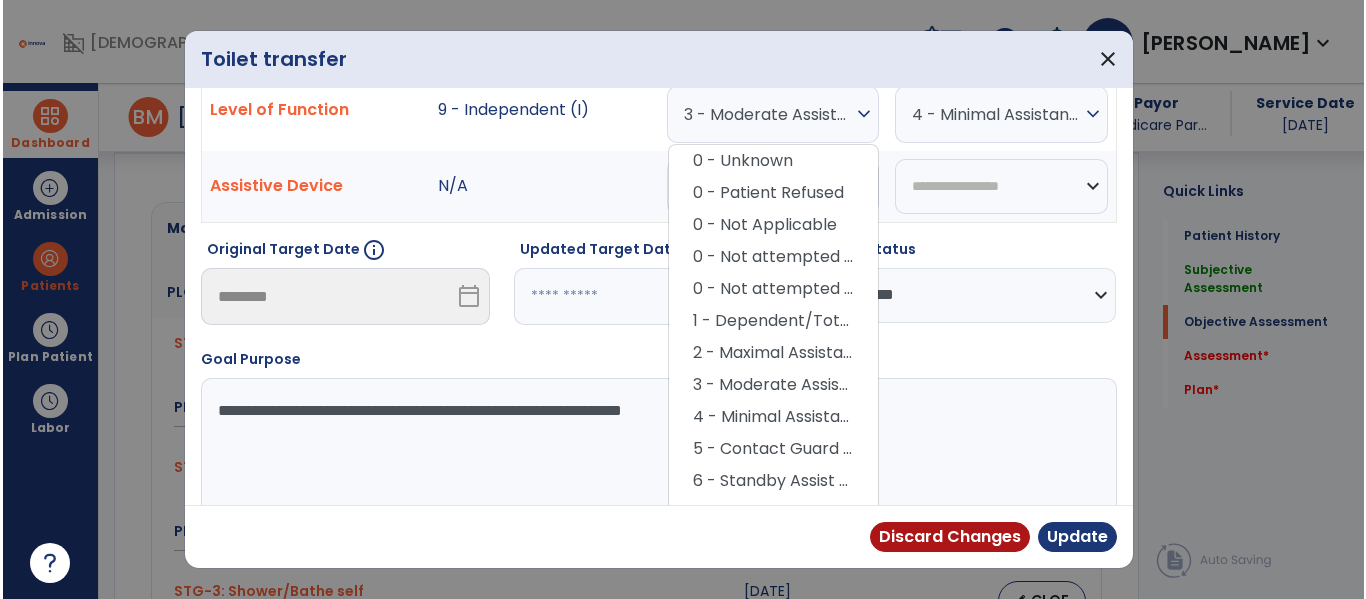 scroll, scrollTop: 202, scrollLeft: 0, axis: vertical 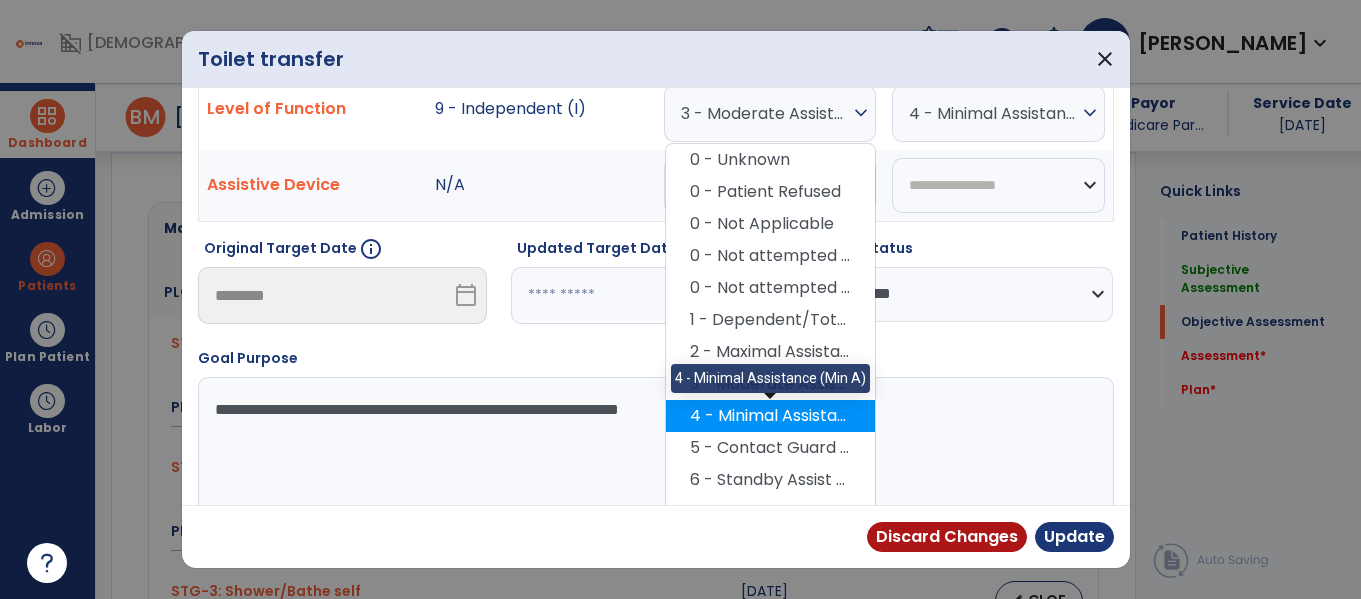 click on "4 - Minimal Assistance (Min A)" at bounding box center (770, 416) 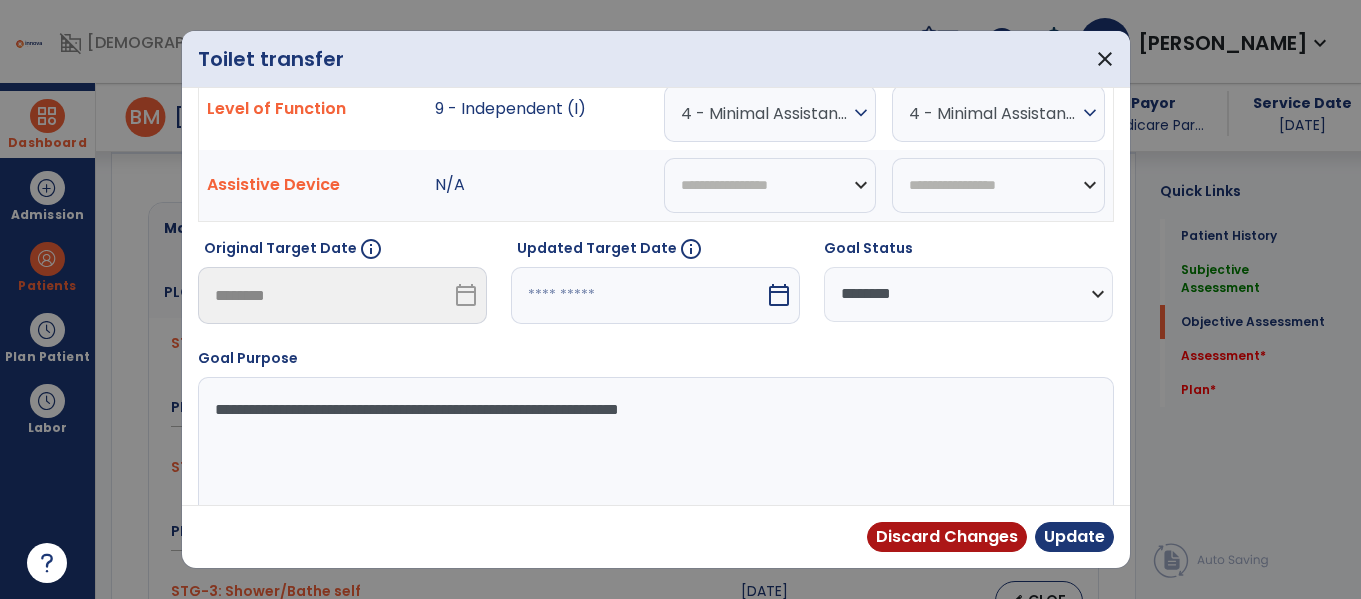 click on "**********" at bounding box center [968, 294] 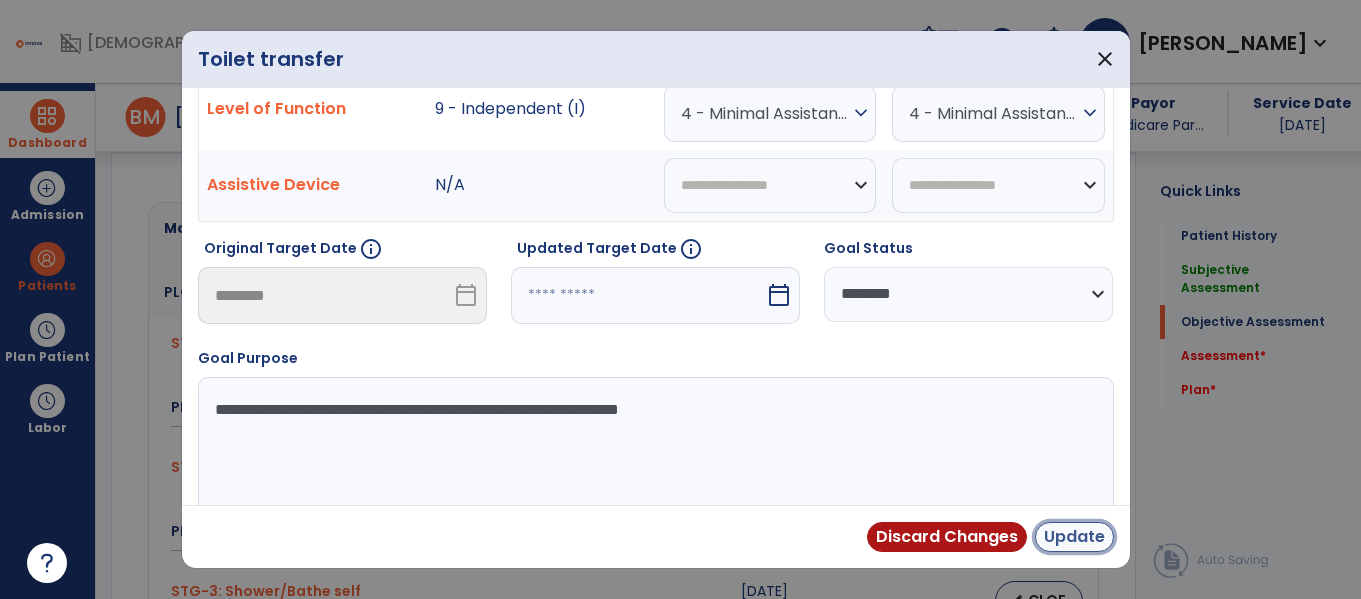 click on "Update" at bounding box center [1074, 537] 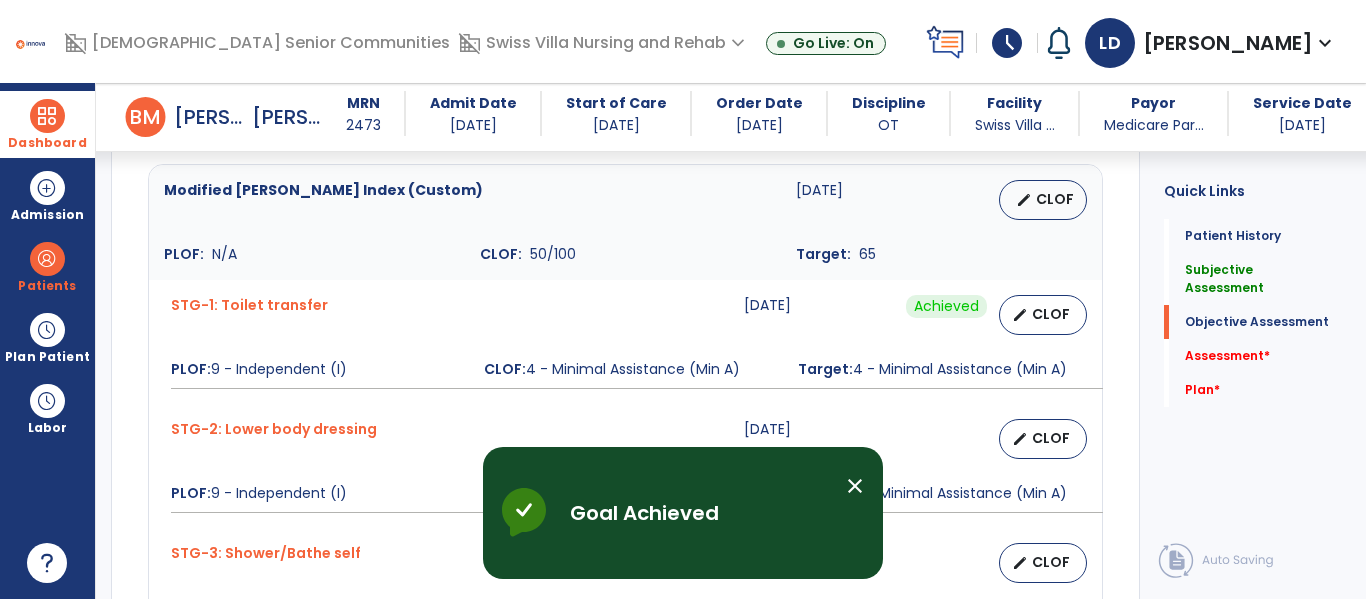 scroll, scrollTop: 859, scrollLeft: 0, axis: vertical 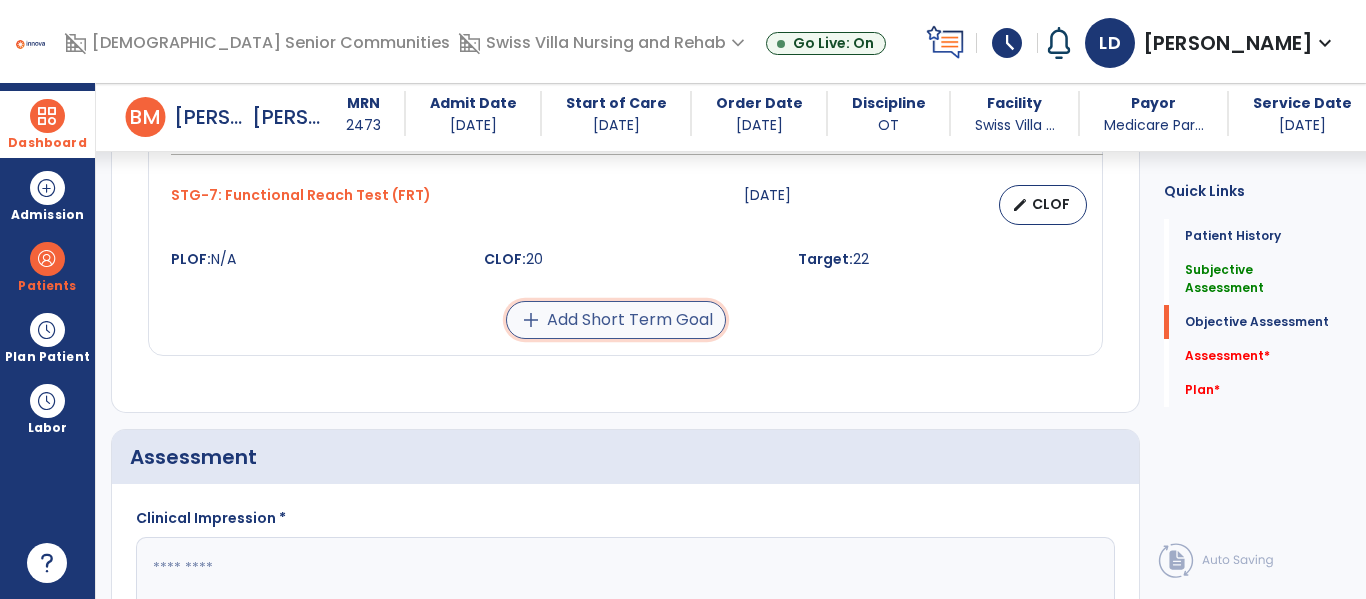 click on "add  Add Short Term Goal" at bounding box center (616, 320) 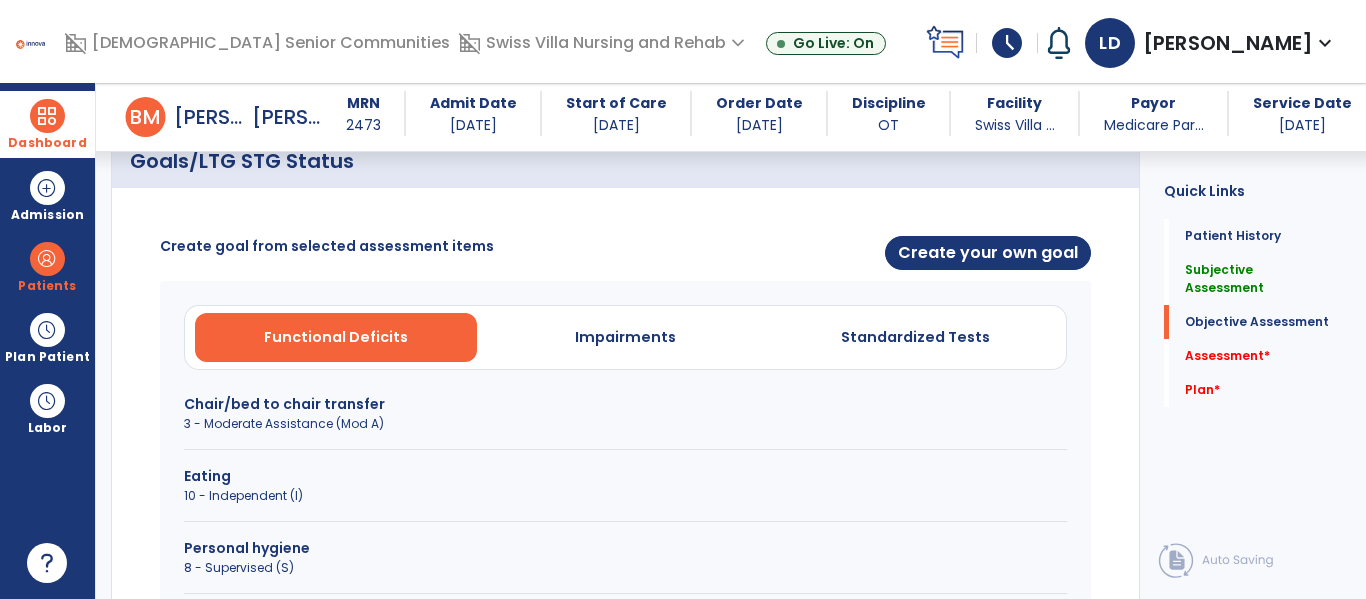 scroll, scrollTop: 689, scrollLeft: 0, axis: vertical 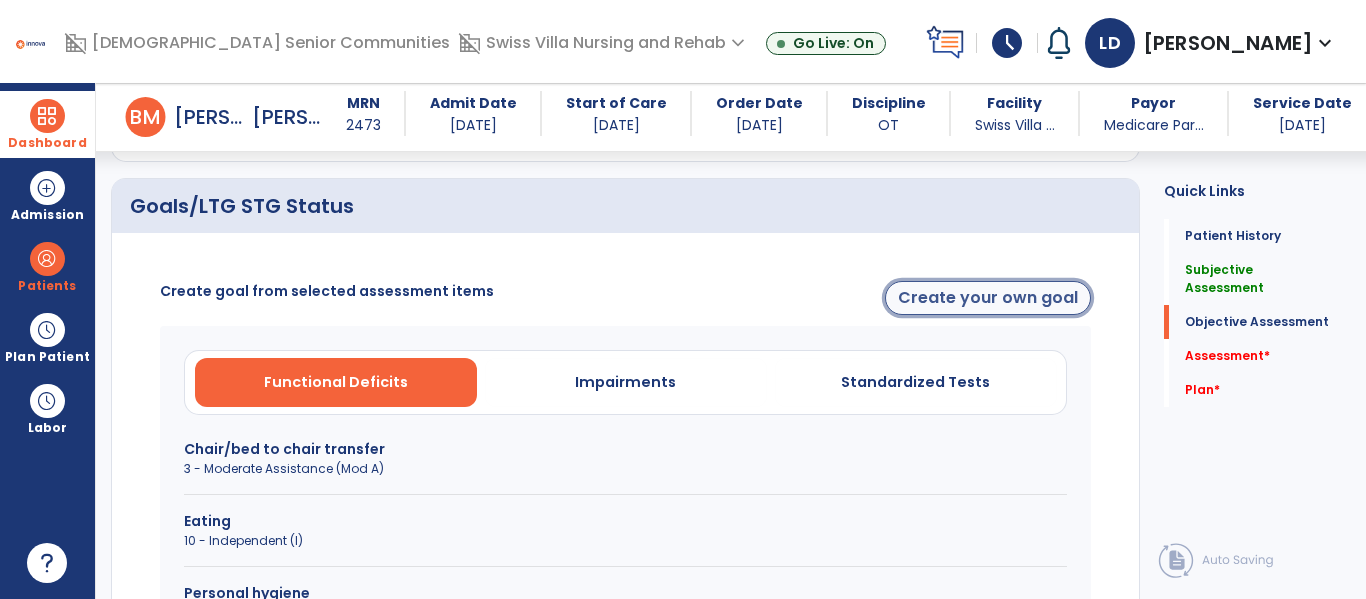 click on "Create your own goal" 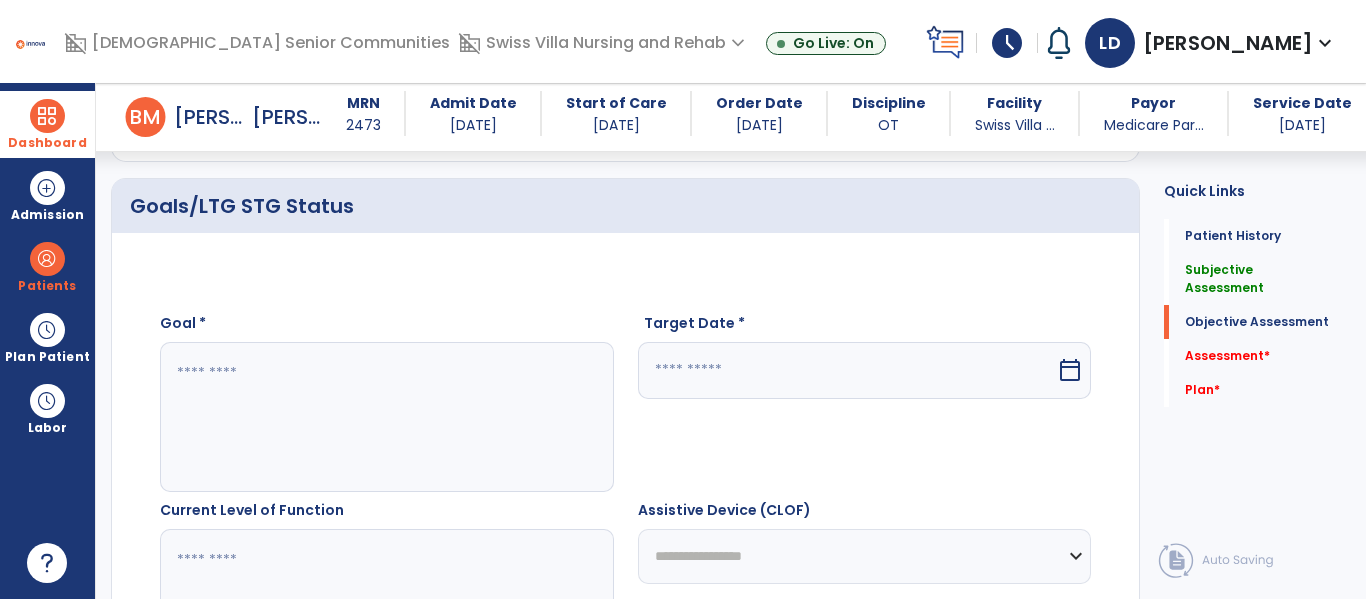 click 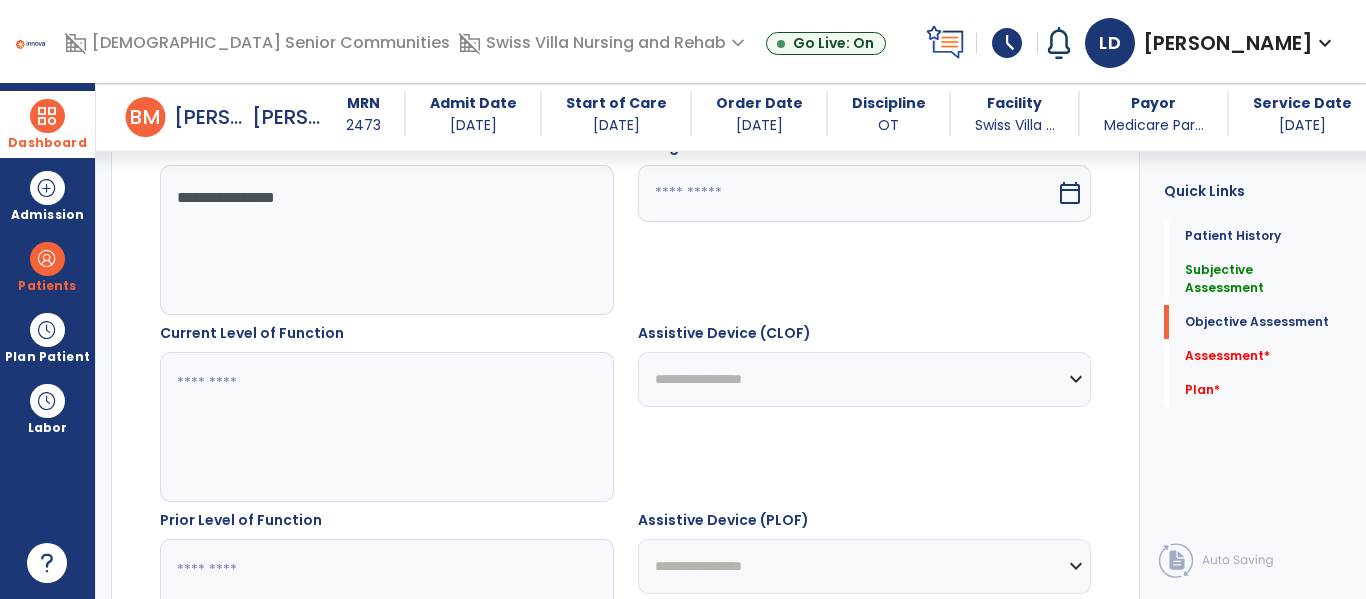 scroll, scrollTop: 868, scrollLeft: 0, axis: vertical 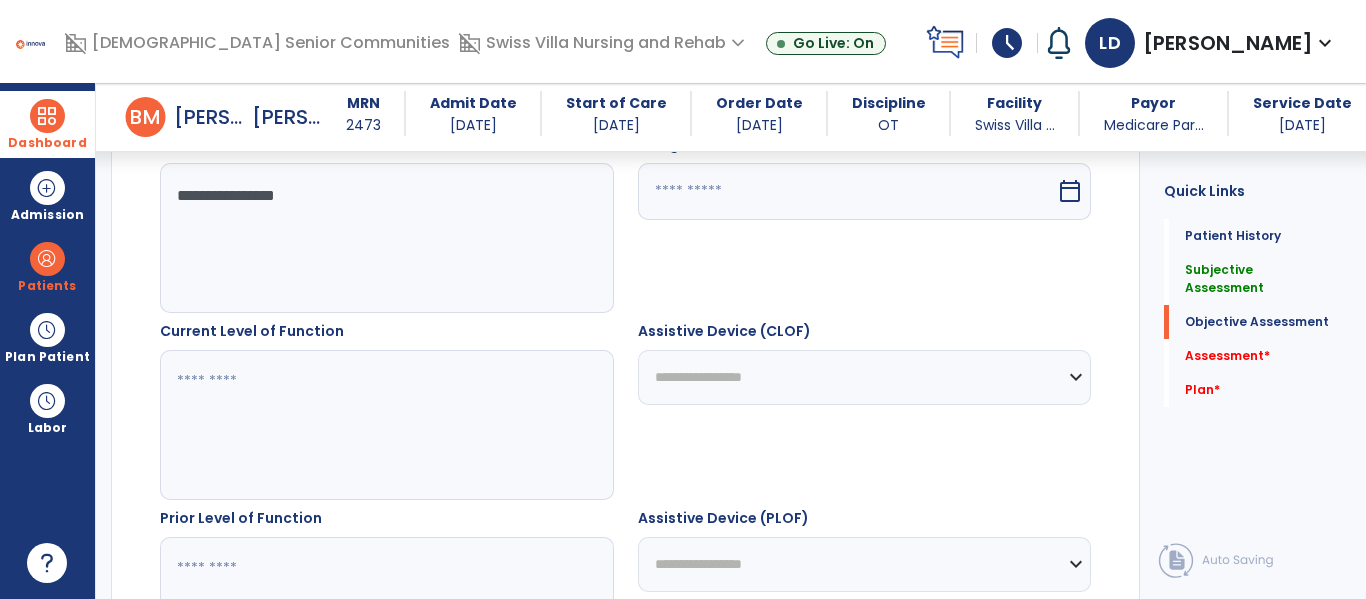 type on "**********" 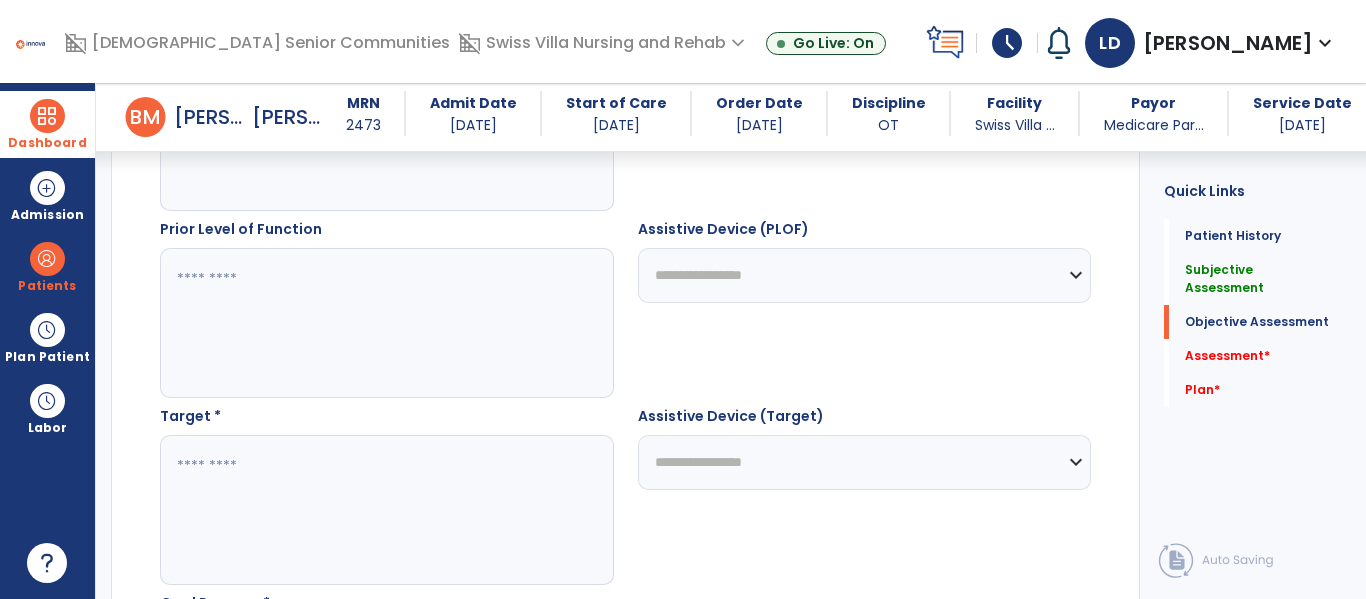 scroll, scrollTop: 1162, scrollLeft: 0, axis: vertical 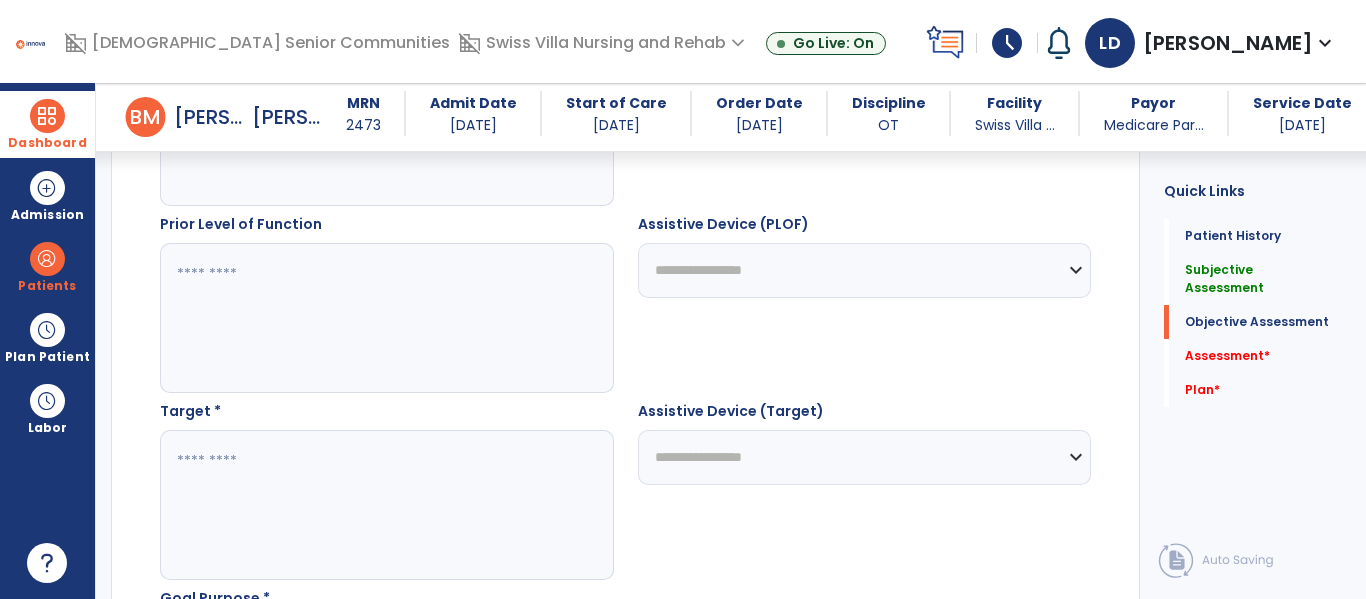 type on "**********" 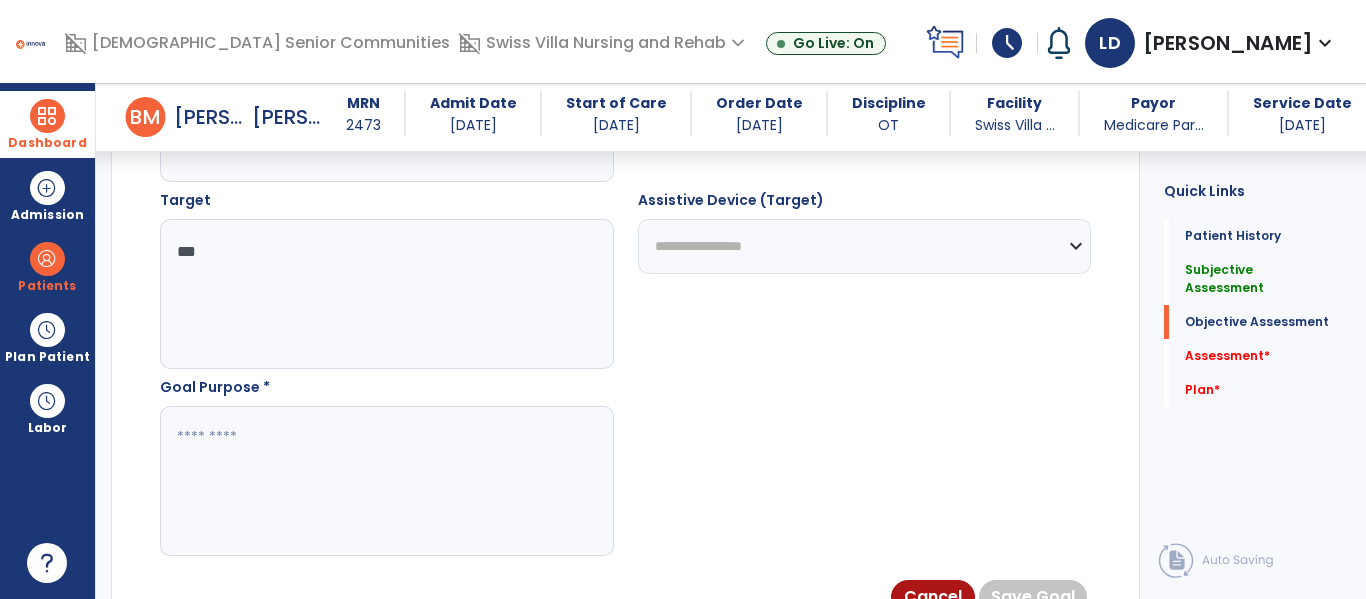 scroll, scrollTop: 1380, scrollLeft: 0, axis: vertical 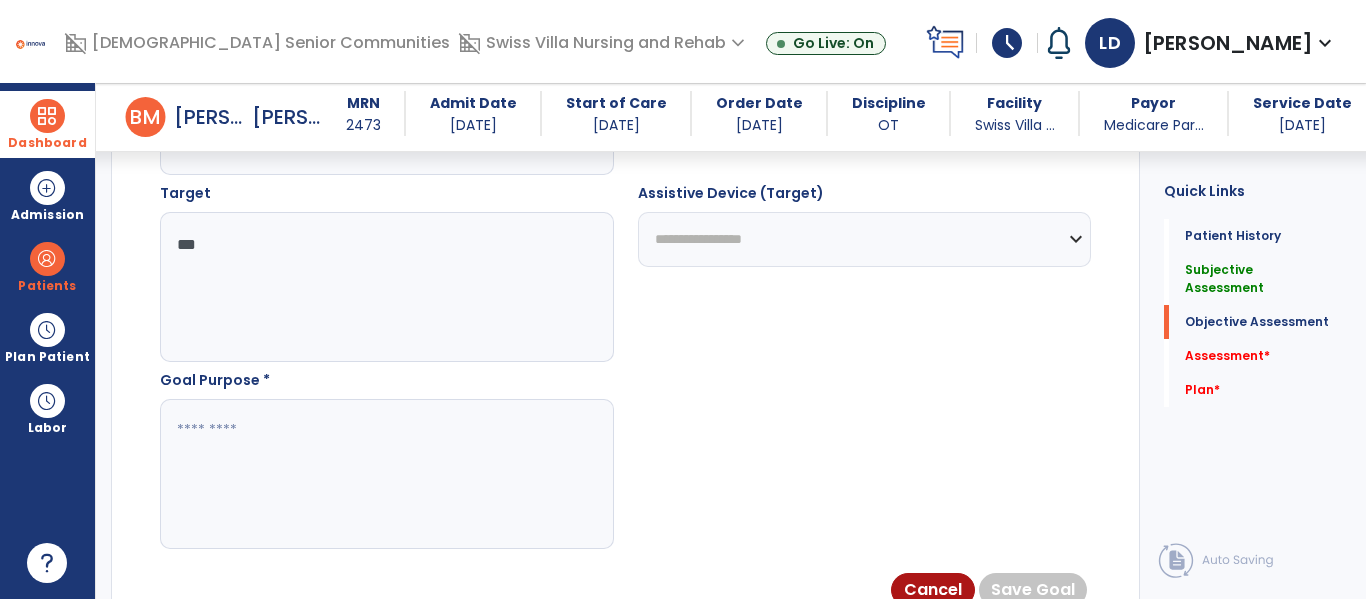 type on "***" 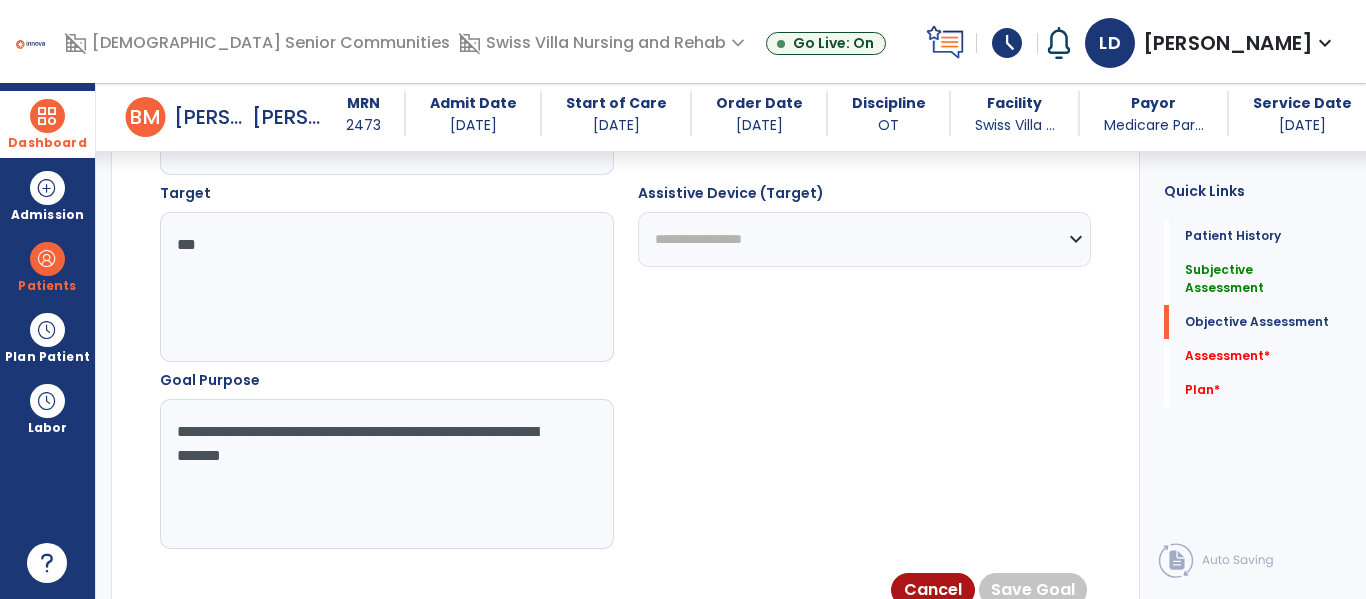 drag, startPoint x: 349, startPoint y: 468, endPoint x: 171, endPoint y: 428, distance: 182.43903 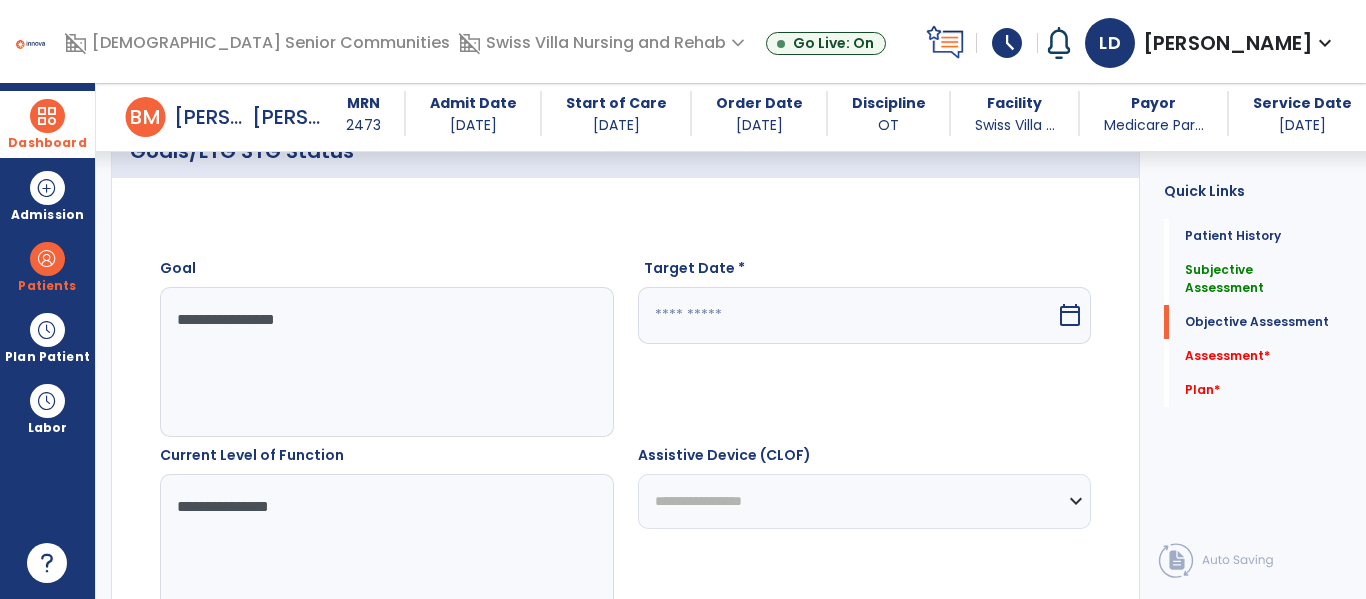 scroll, scrollTop: 738, scrollLeft: 0, axis: vertical 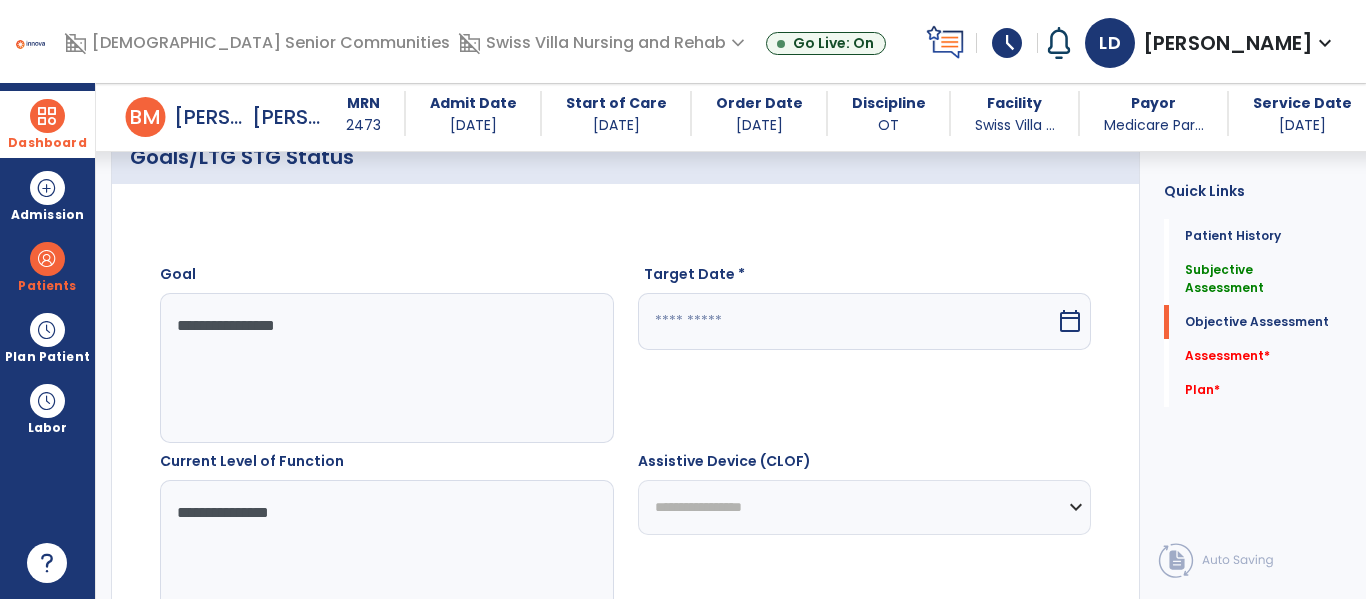 type on "**********" 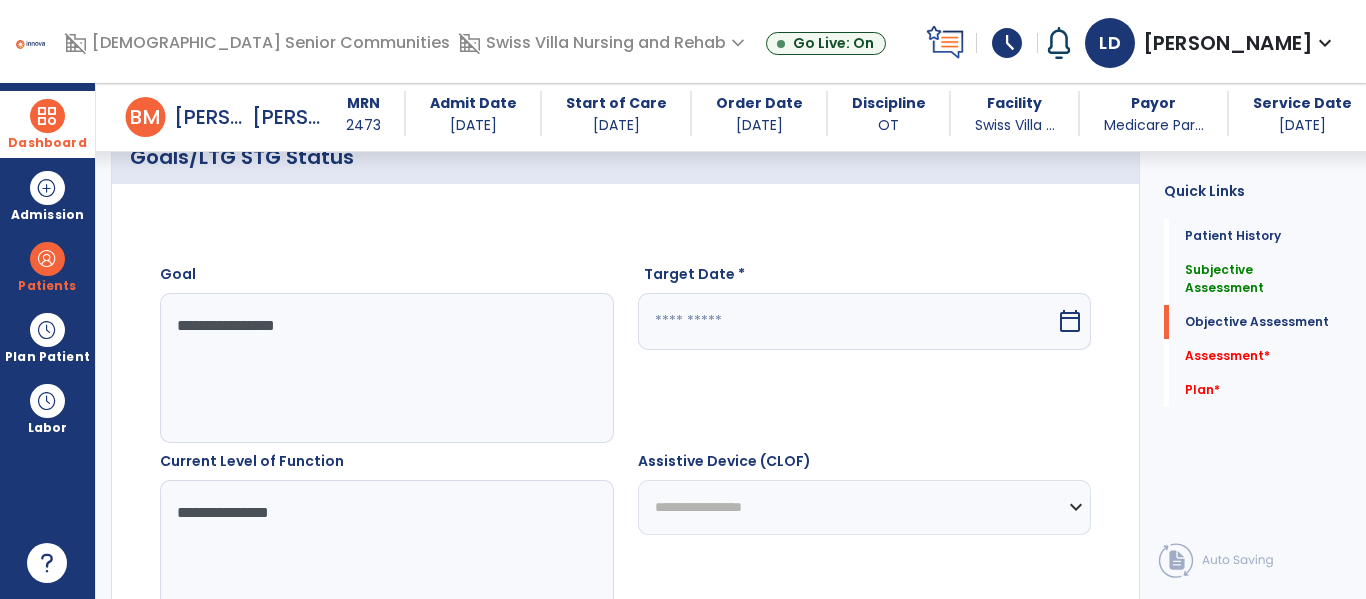 click on "calendar_today" at bounding box center (1072, 321) 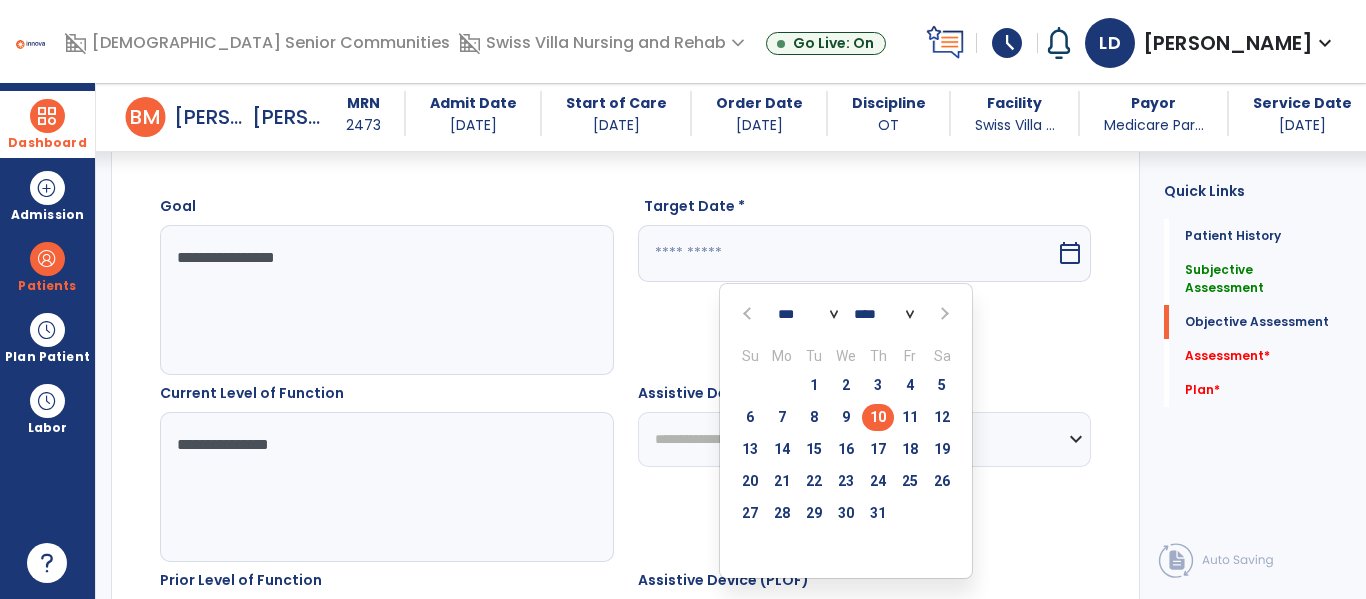 scroll, scrollTop: 807, scrollLeft: 0, axis: vertical 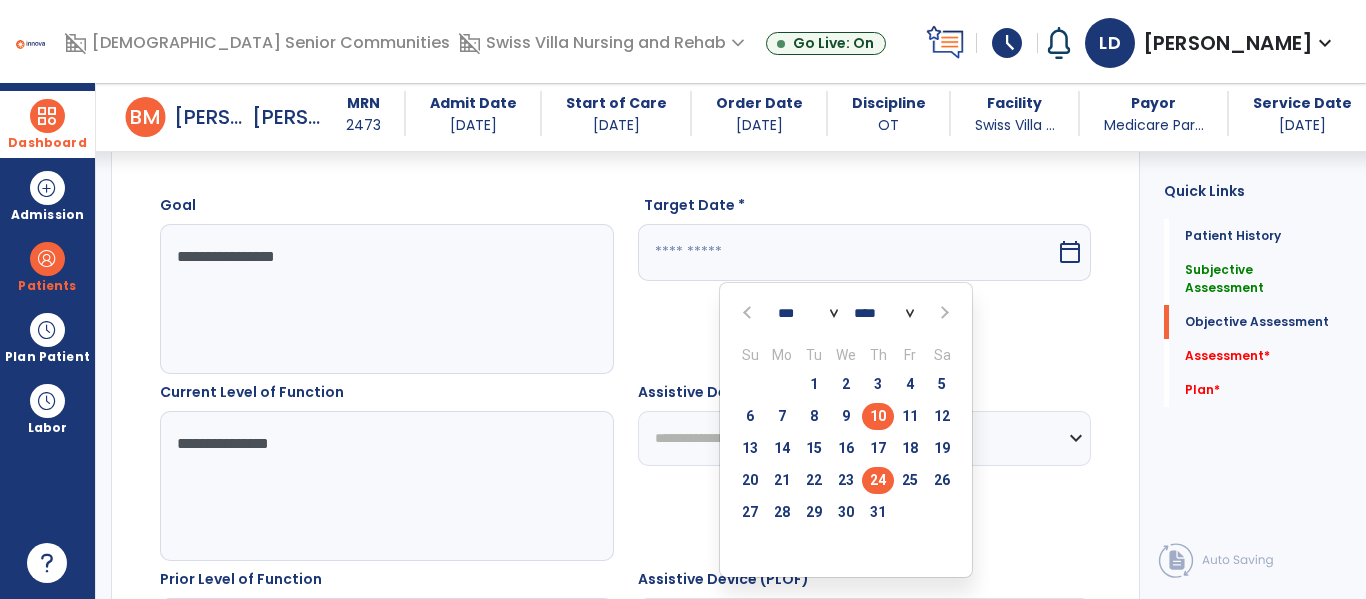 click on "24" at bounding box center [878, 480] 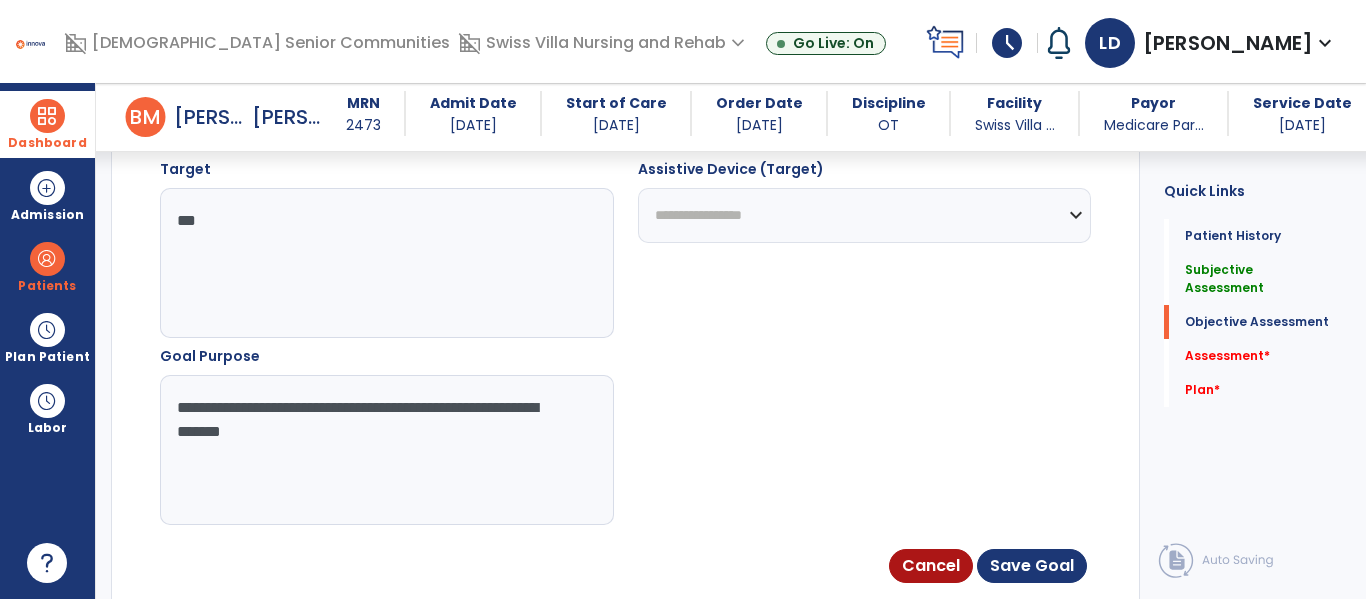 scroll, scrollTop: 1410, scrollLeft: 0, axis: vertical 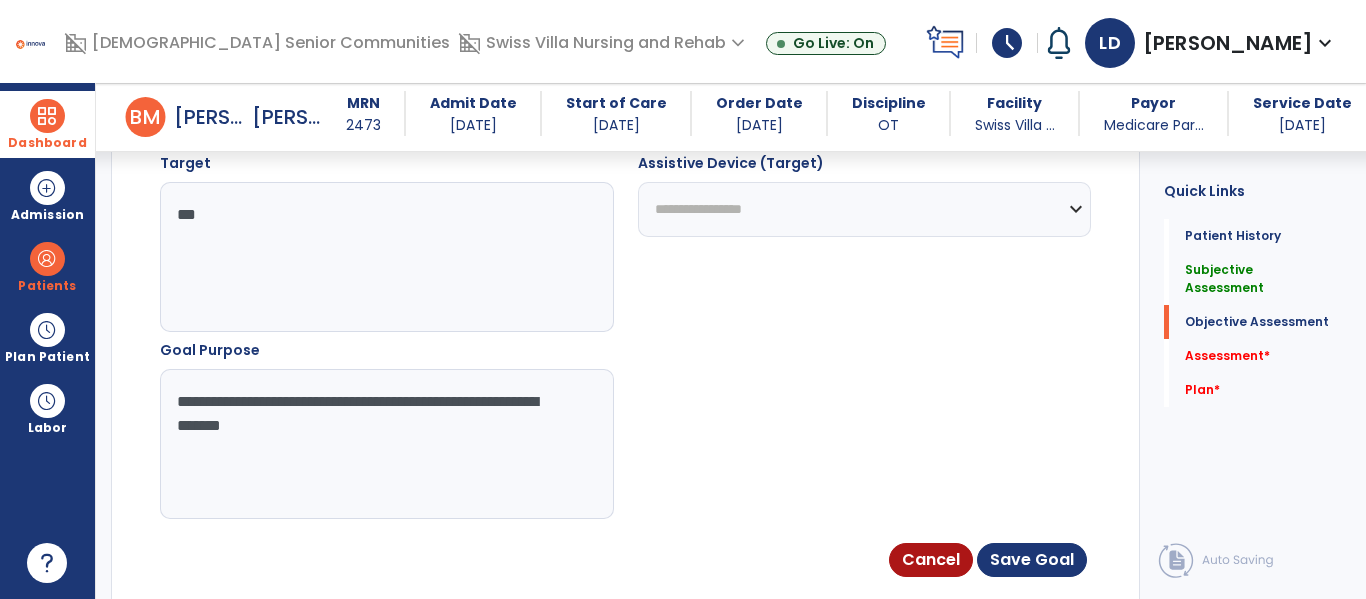 click on "Cancel   Save Goal" 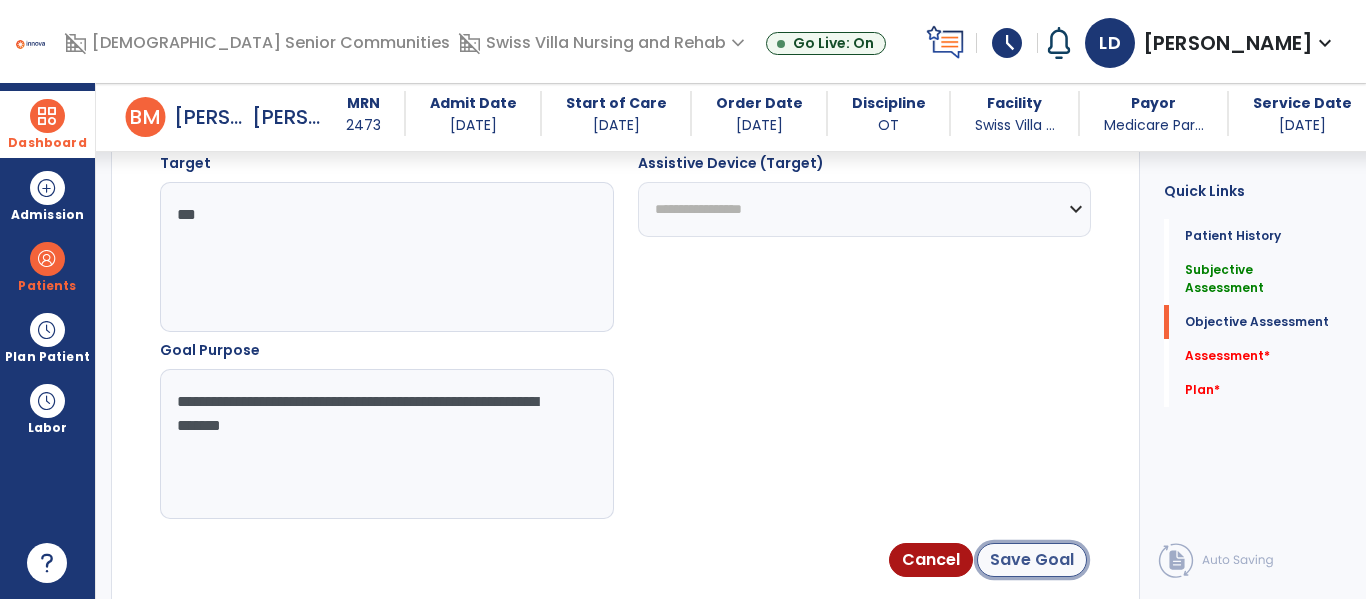 click on "Save Goal" 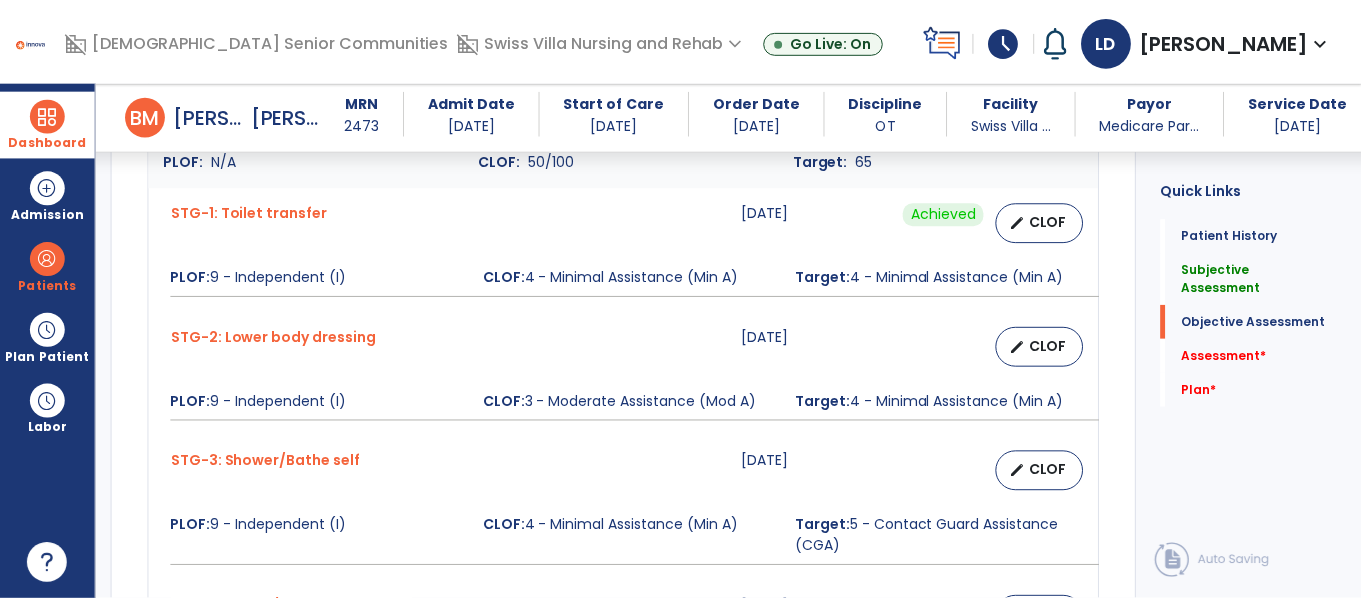 scroll, scrollTop: 914, scrollLeft: 0, axis: vertical 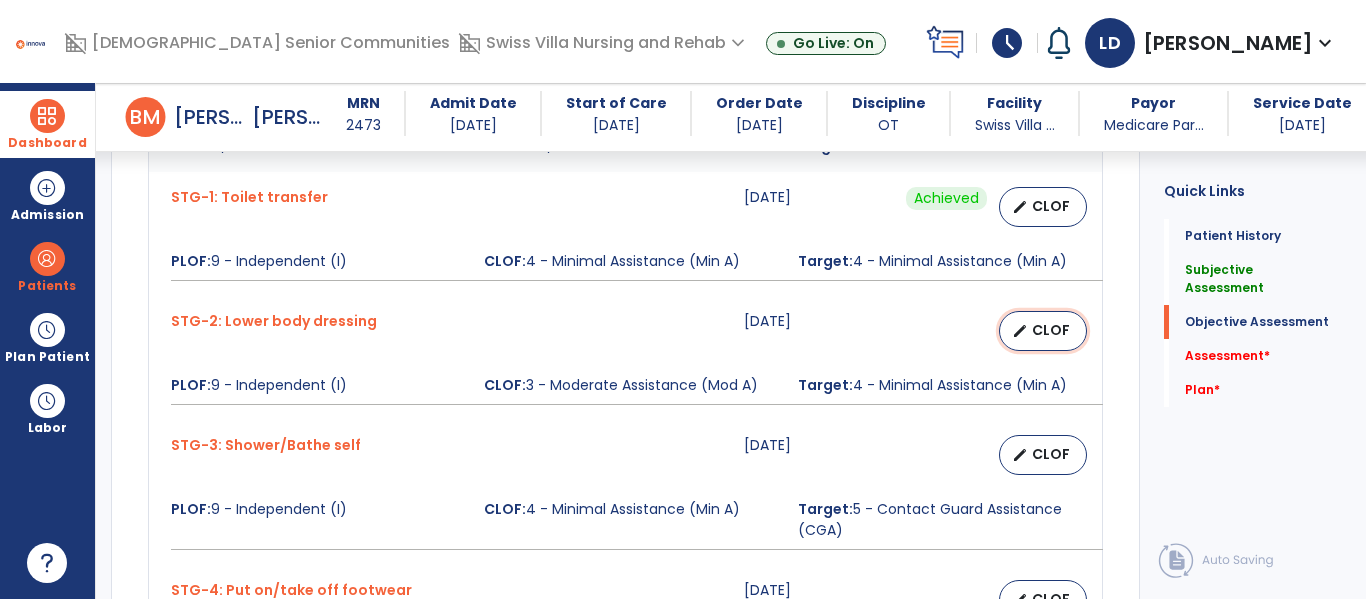 click on "CLOF" at bounding box center [1051, 330] 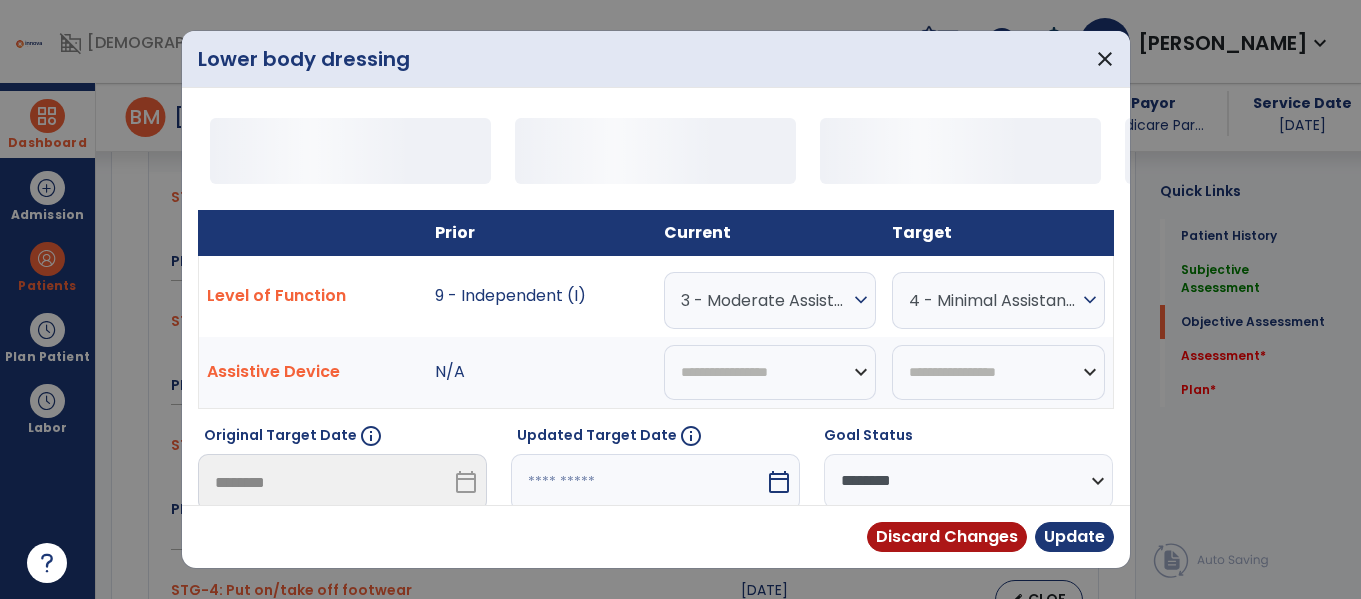 scroll, scrollTop: 914, scrollLeft: 0, axis: vertical 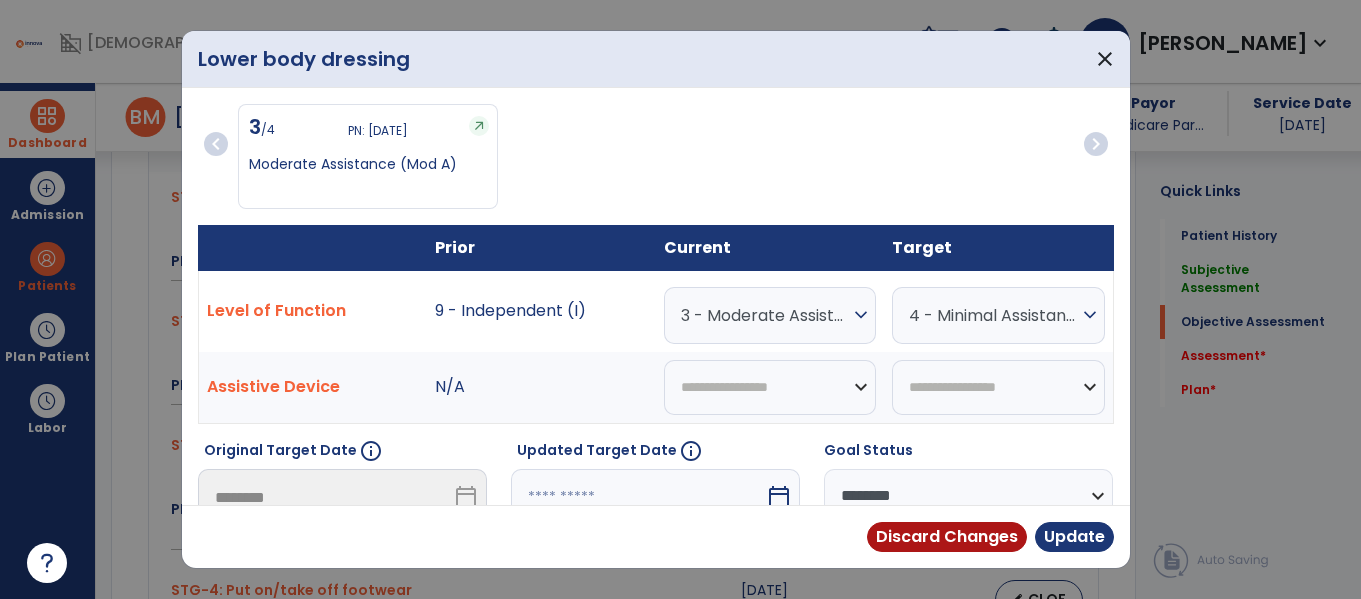 click on "3 - Moderate Assistance (Mod A)" at bounding box center [765, 315] 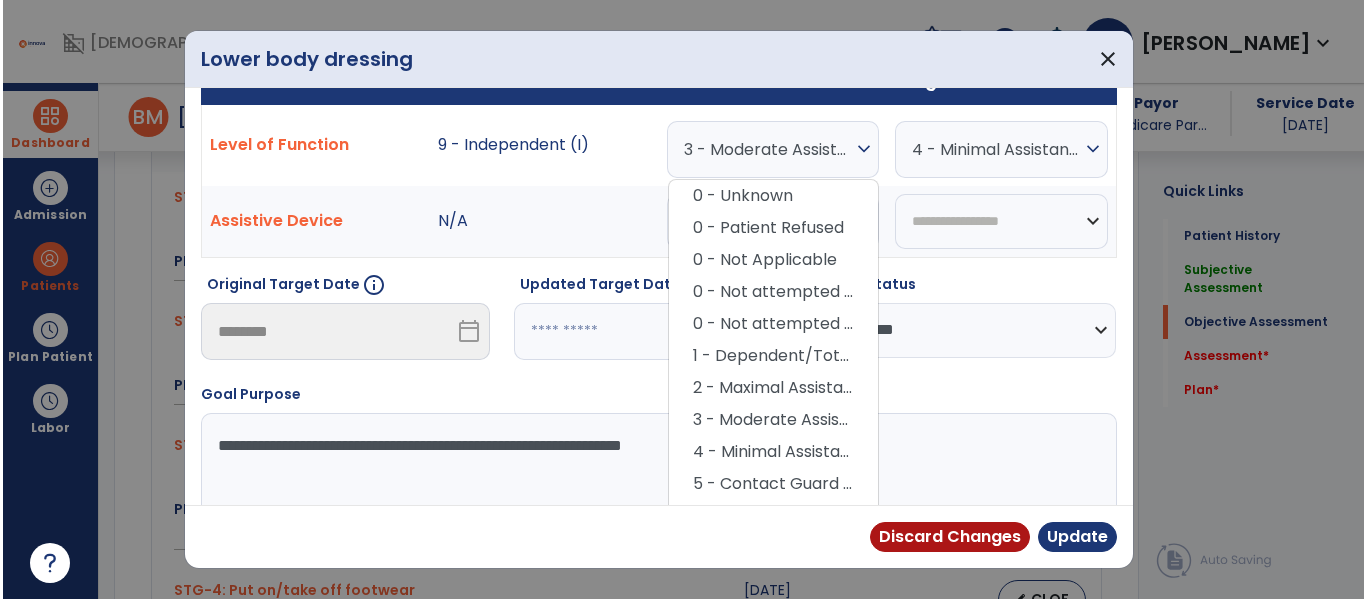 scroll, scrollTop: 183, scrollLeft: 0, axis: vertical 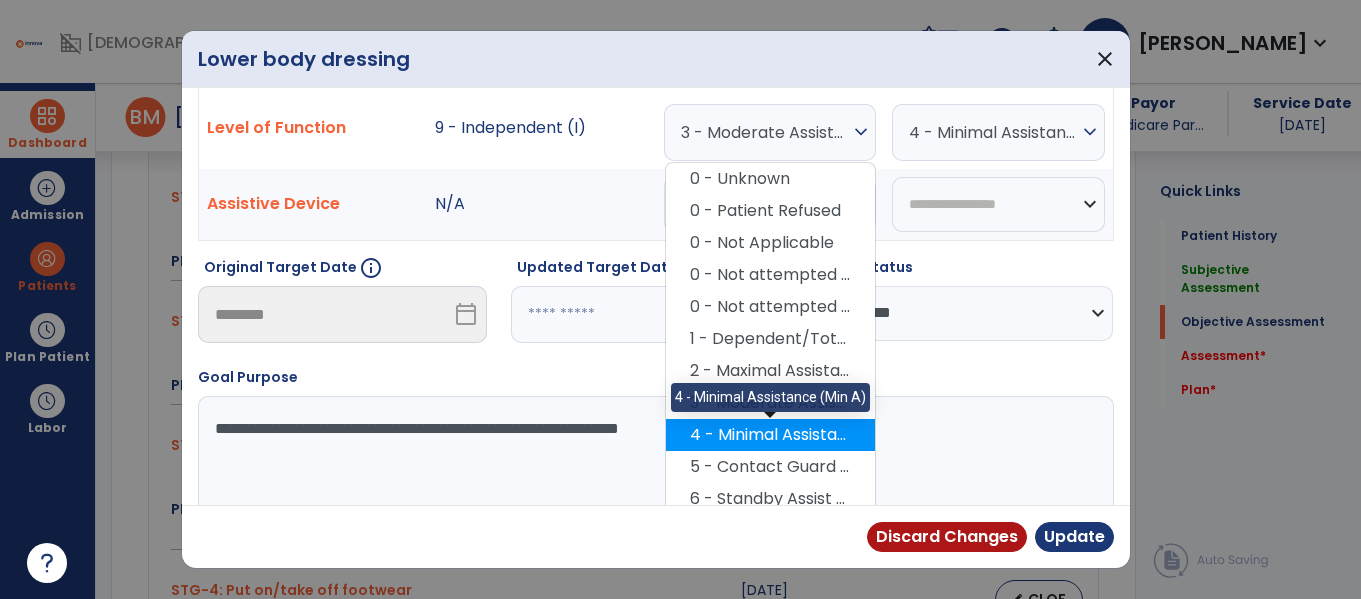 click on "4 - Minimal Assistance (Min A)" at bounding box center (770, 435) 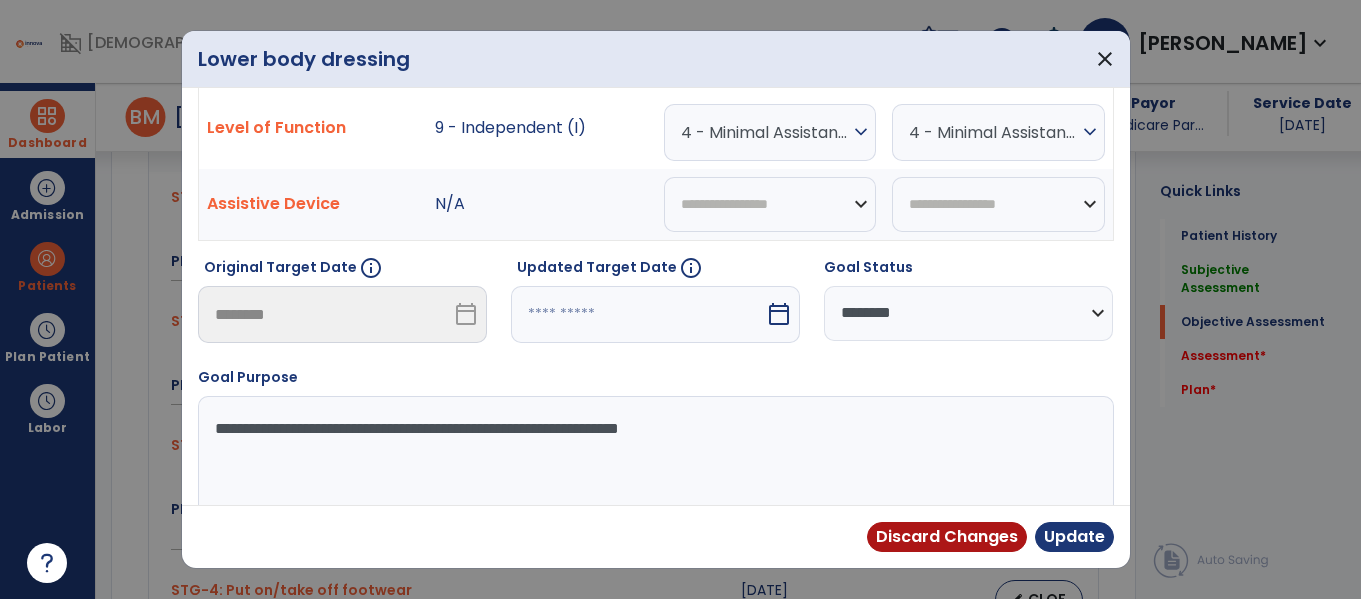click on "**********" at bounding box center [968, 313] 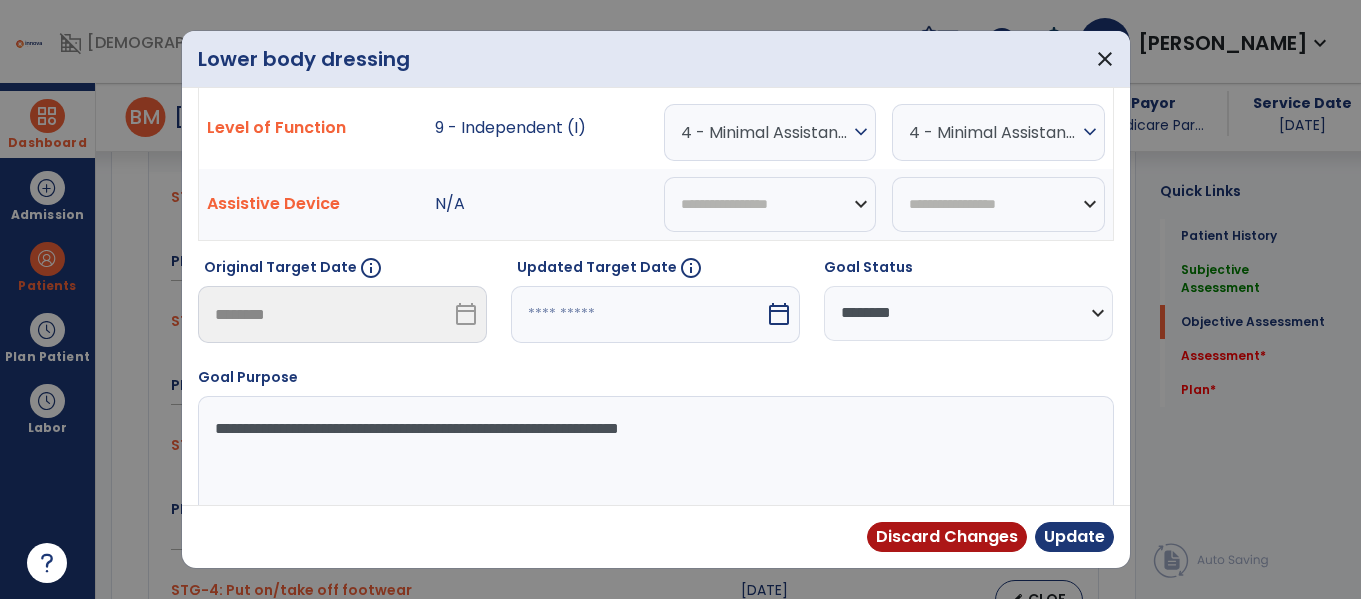 drag, startPoint x: 750, startPoint y: 420, endPoint x: 196, endPoint y: 425, distance: 554.0226 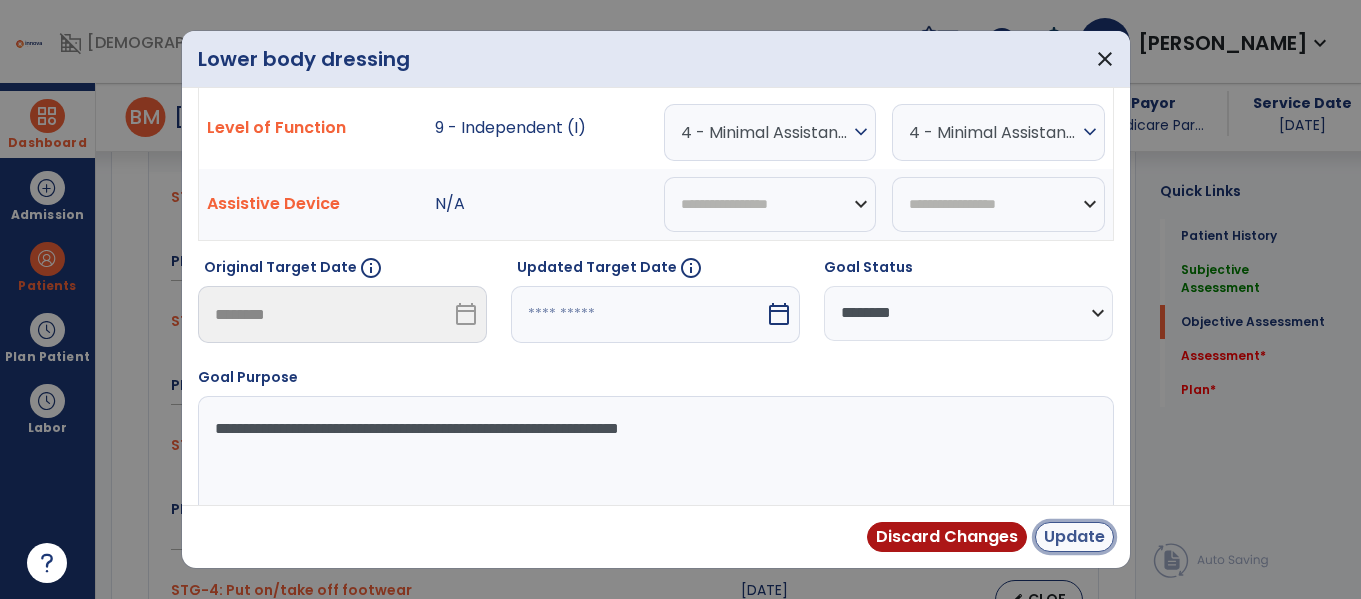 click on "Update" at bounding box center [1074, 537] 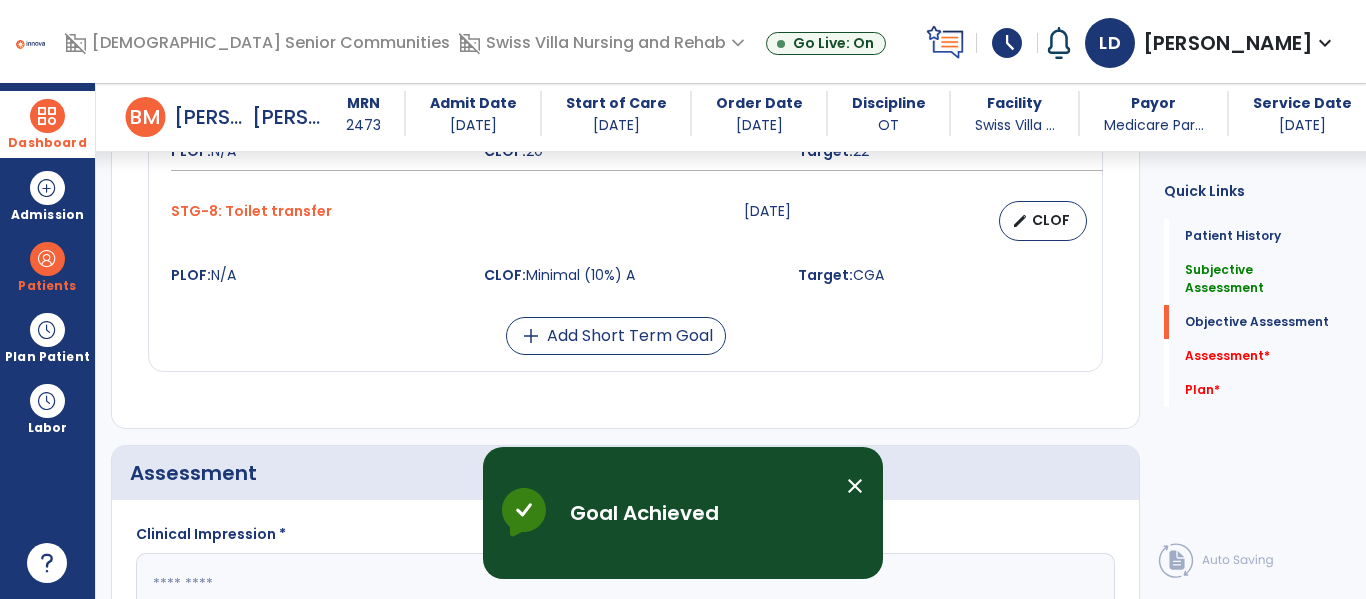 scroll, scrollTop: 1812, scrollLeft: 0, axis: vertical 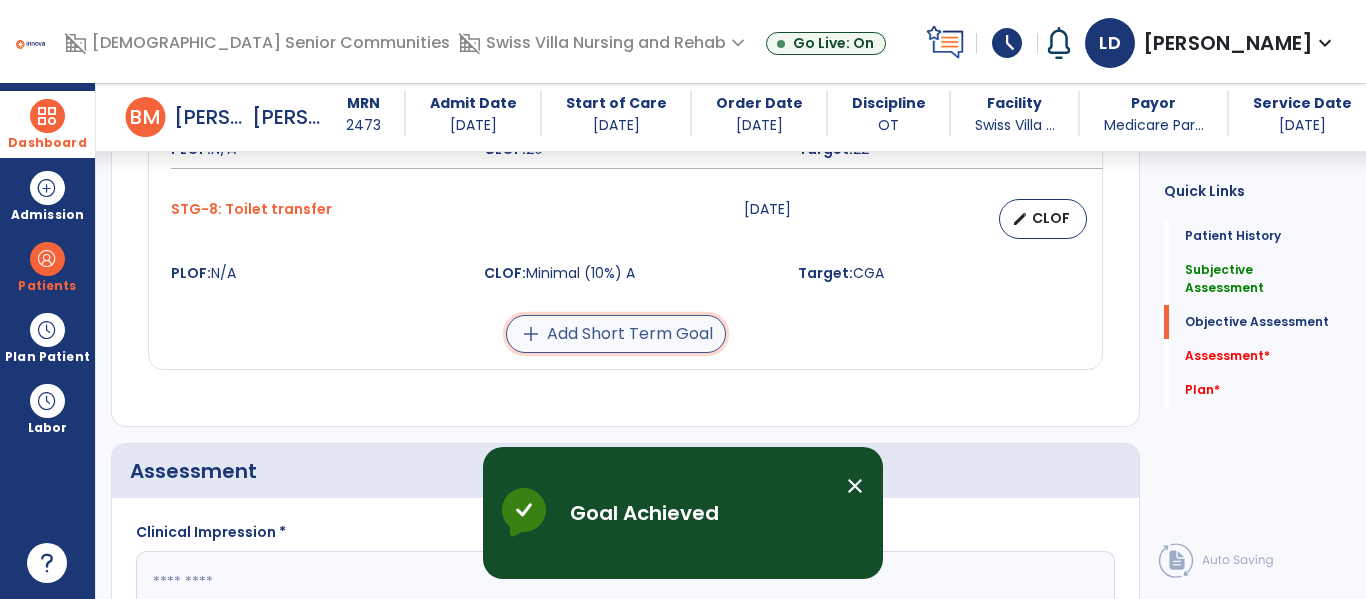 click on "add  Add Short Term Goal" at bounding box center [616, 334] 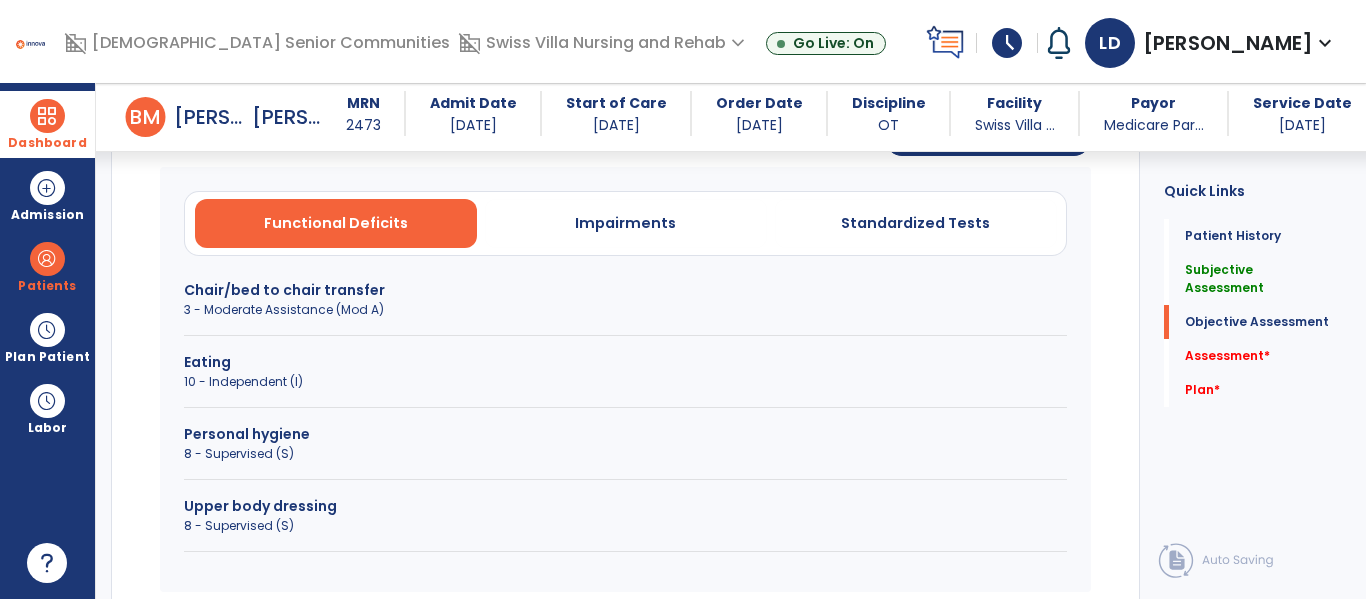 scroll, scrollTop: 840, scrollLeft: 0, axis: vertical 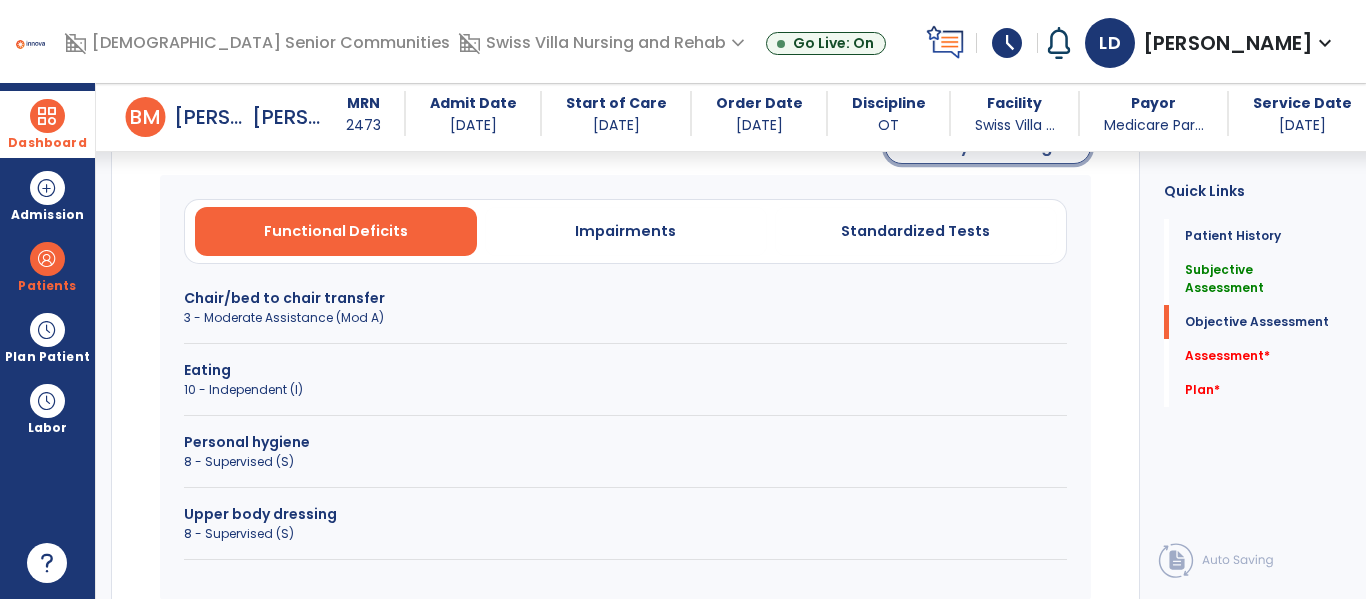 click on "Create your own goal" 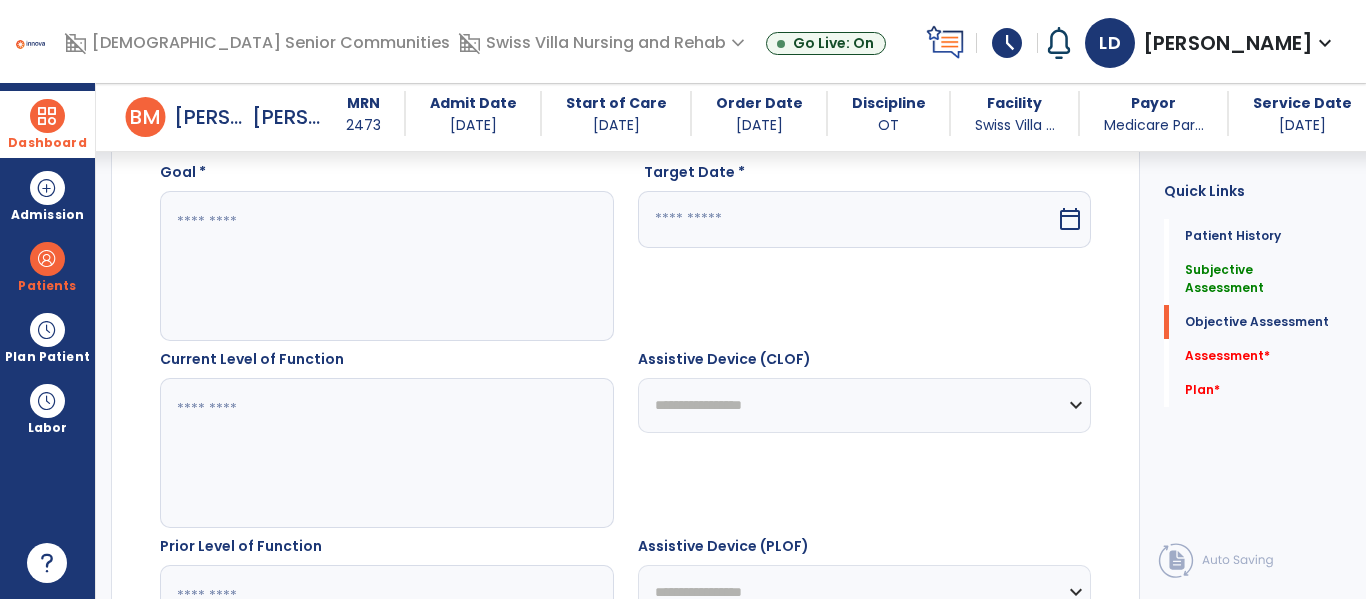 click 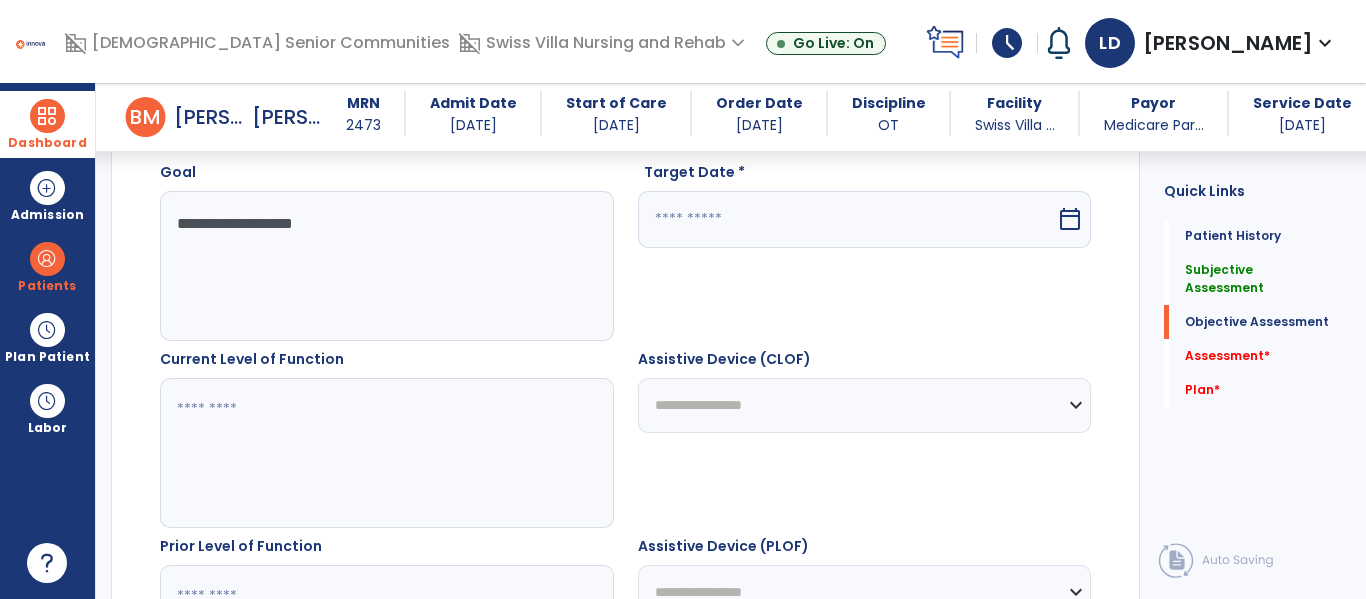 type on "**********" 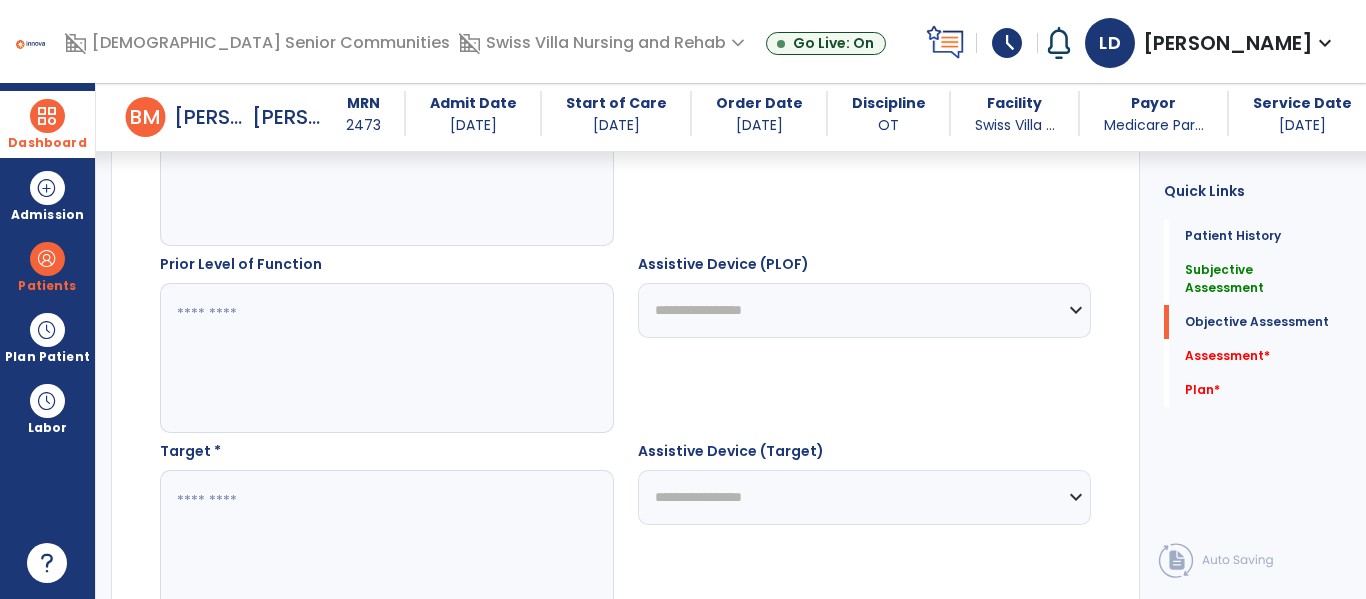 scroll, scrollTop: 1167, scrollLeft: 0, axis: vertical 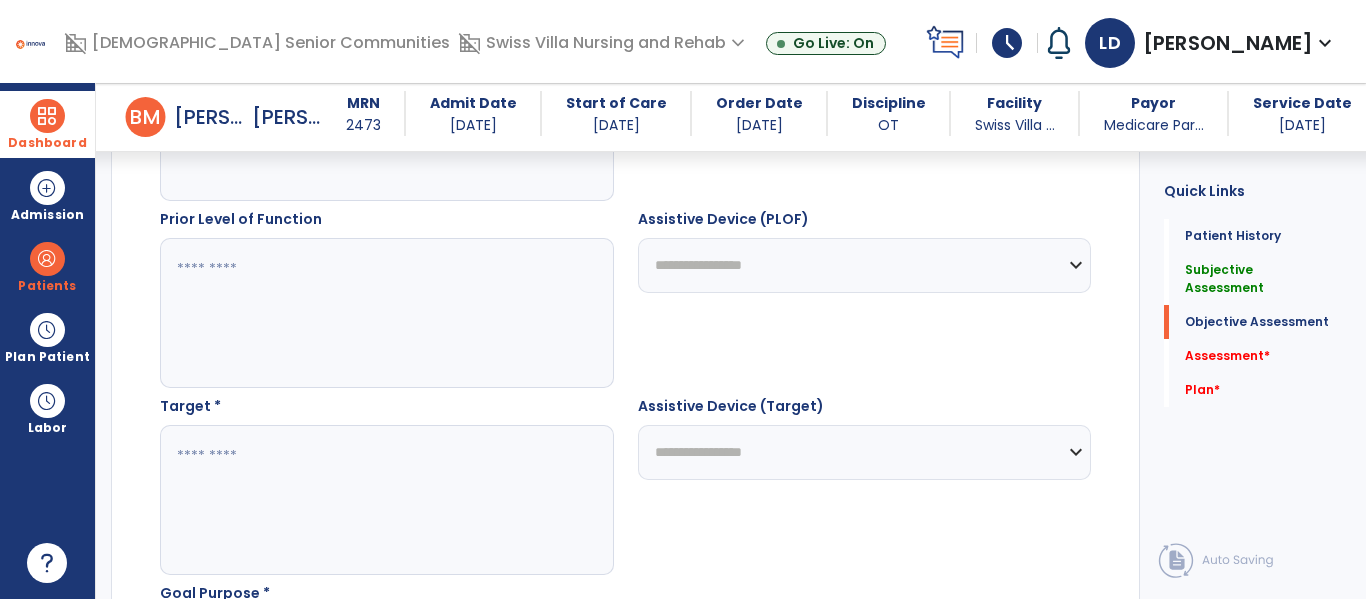 type on "*********" 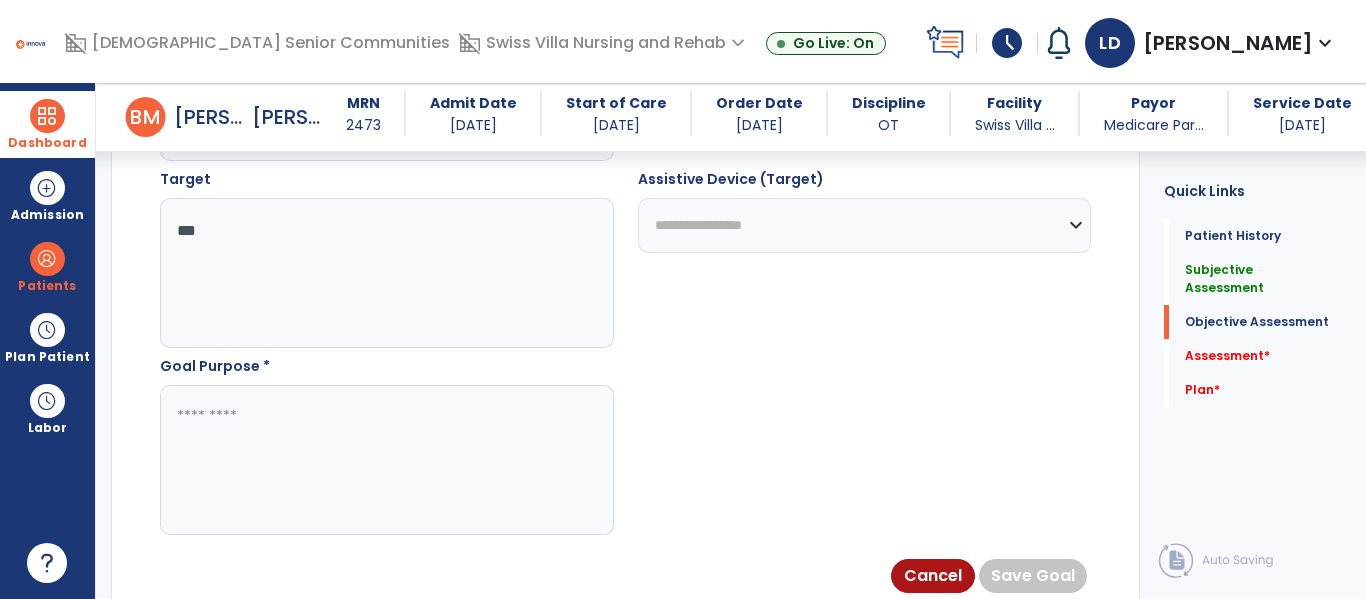 scroll, scrollTop: 1412, scrollLeft: 0, axis: vertical 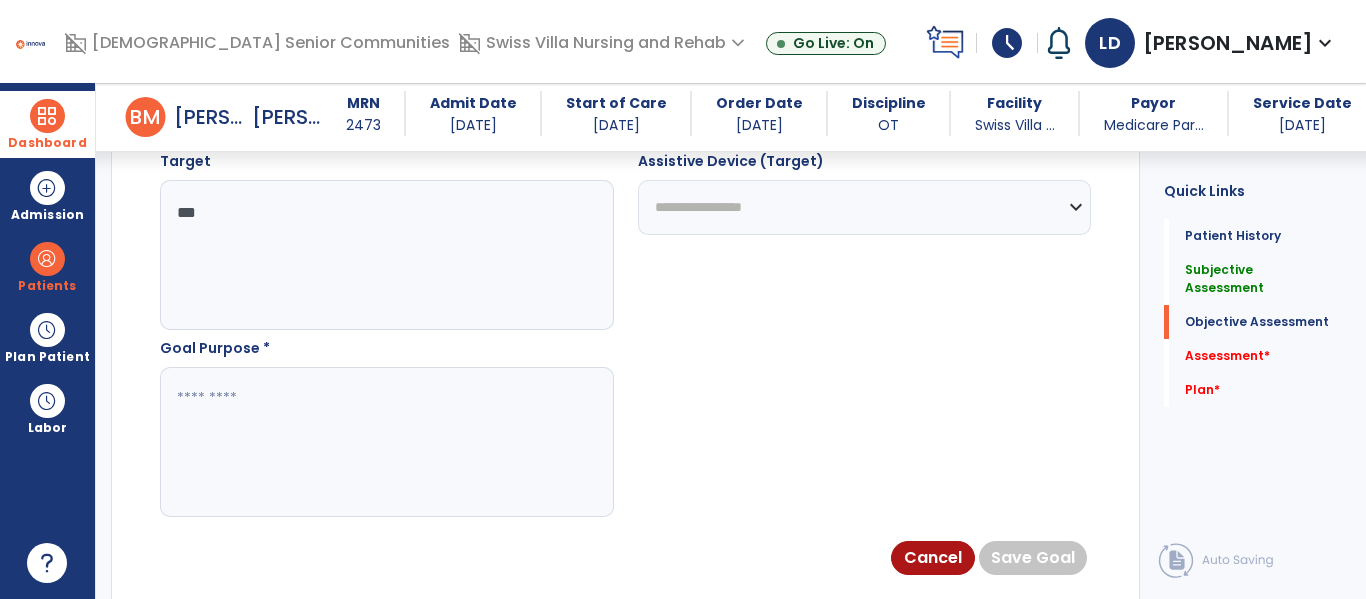 type on "***" 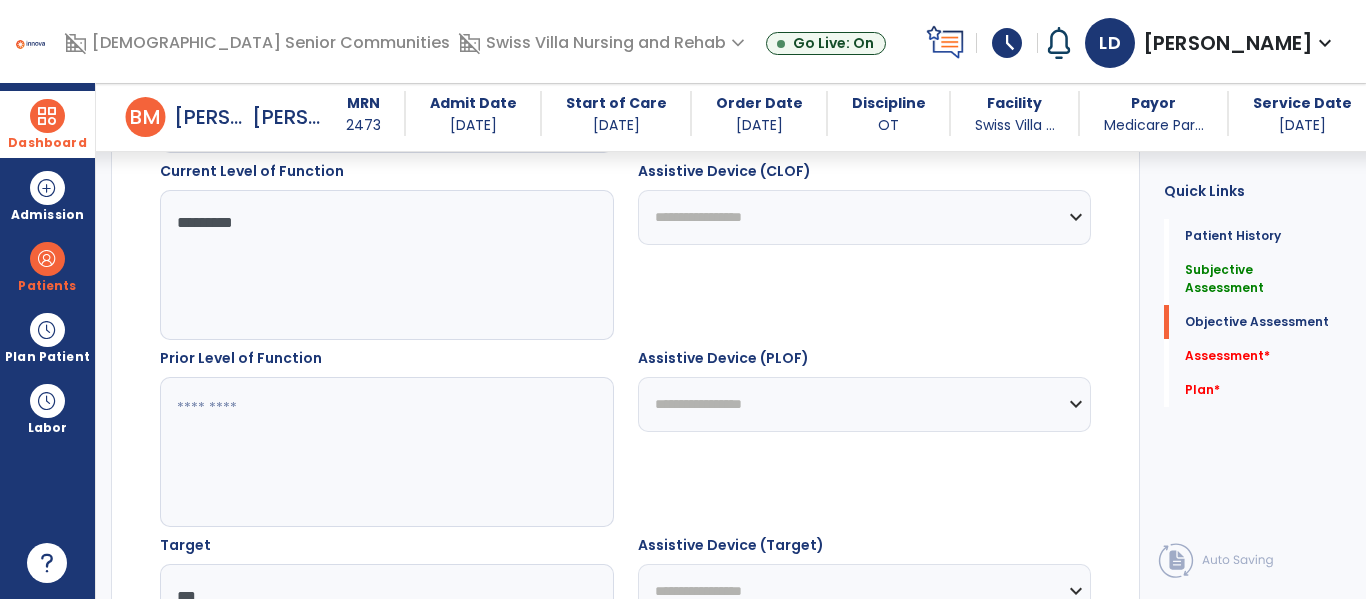scroll, scrollTop: 782, scrollLeft: 0, axis: vertical 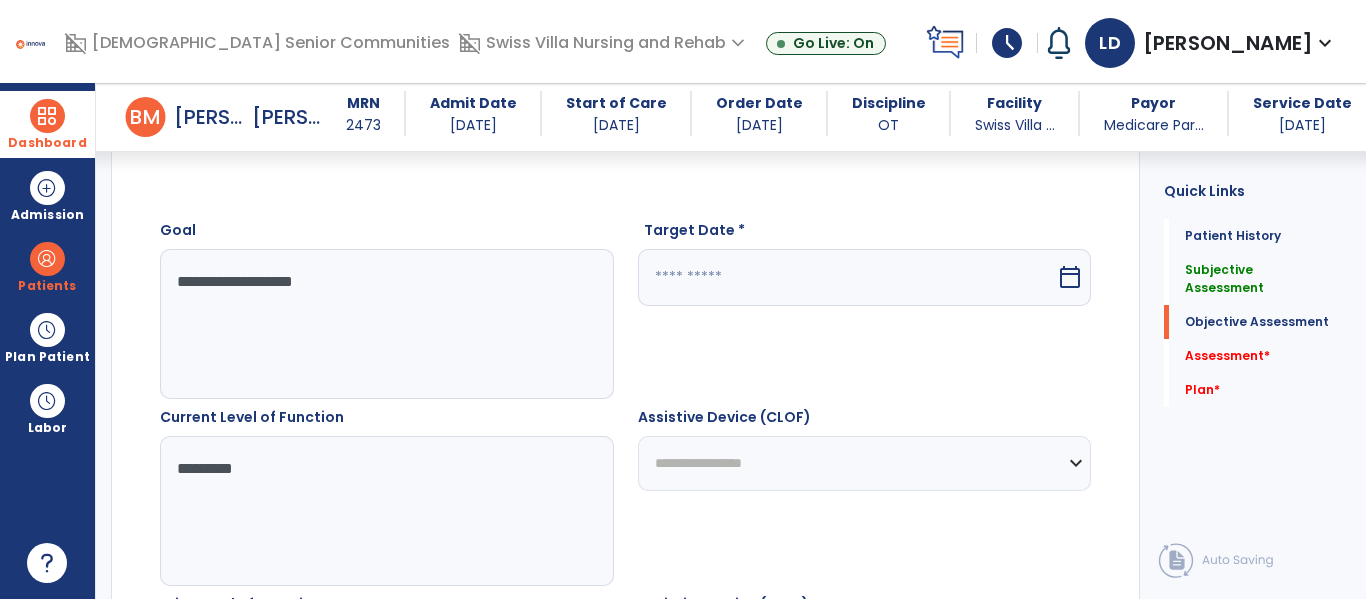 type on "**********" 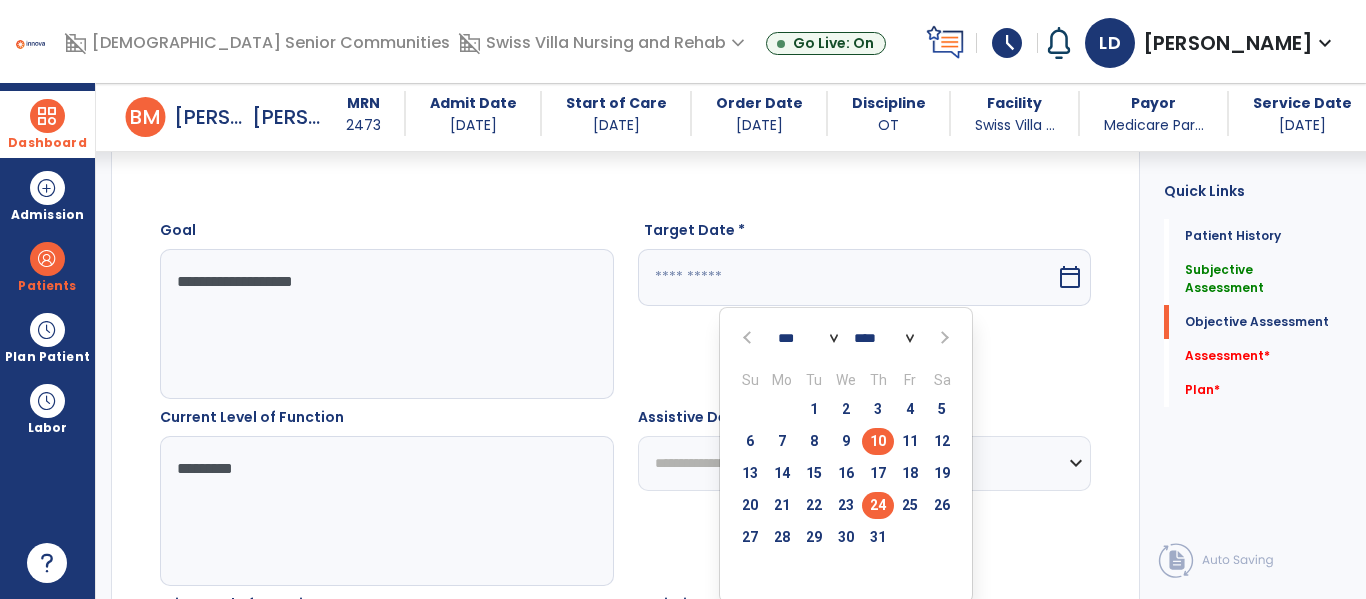 click on "24" at bounding box center (878, 505) 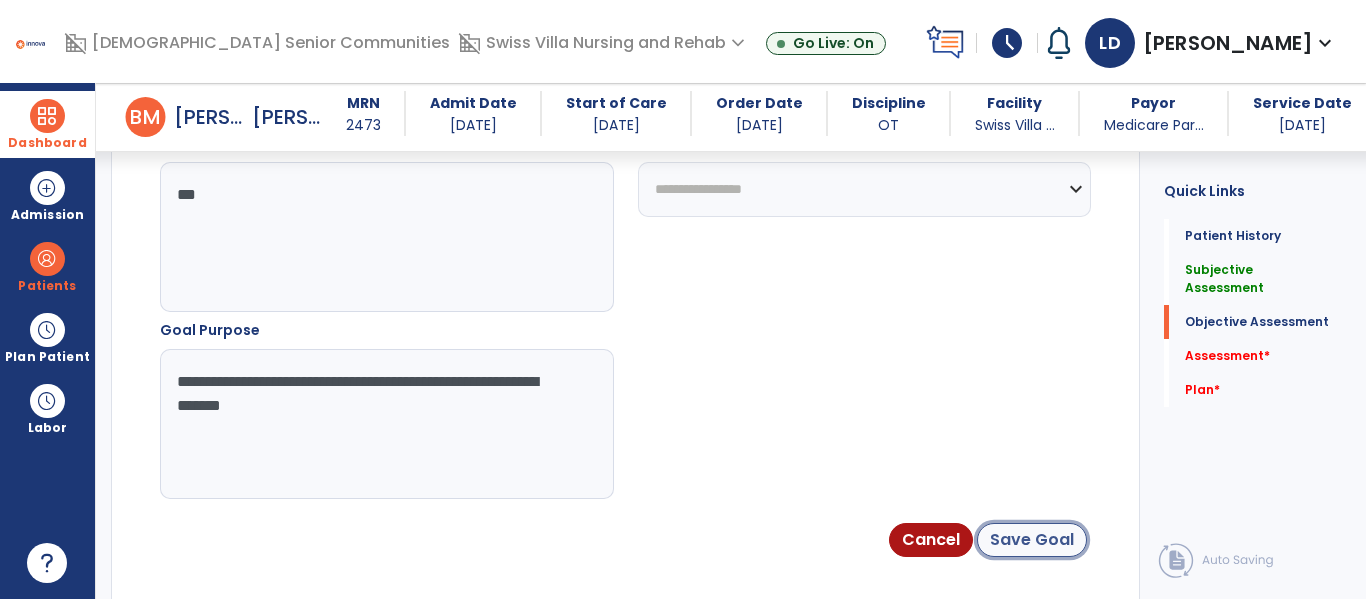 click on "Save Goal" 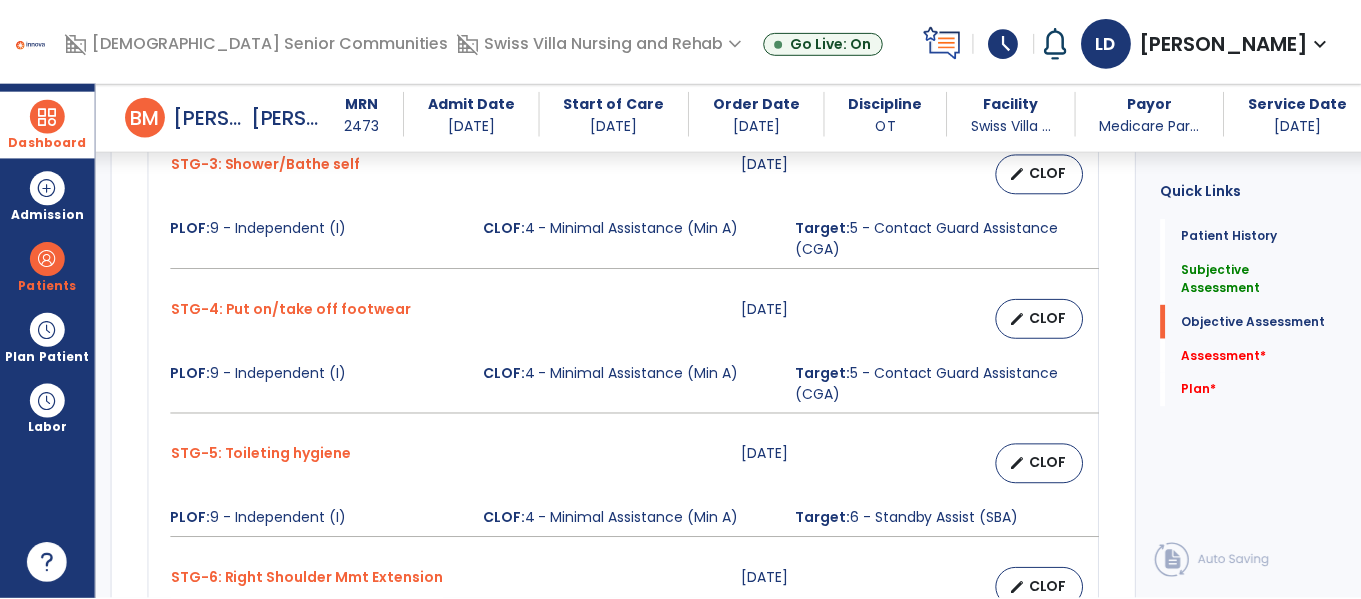 scroll, scrollTop: 1198, scrollLeft: 0, axis: vertical 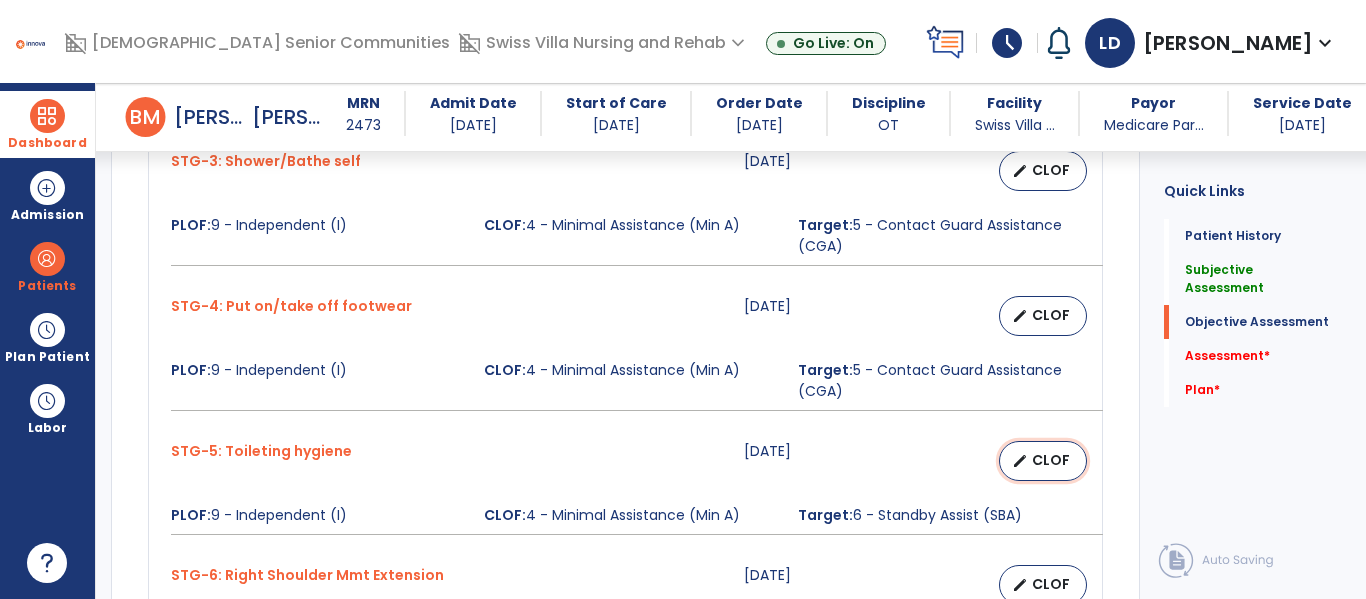 click on "edit" at bounding box center (1020, 461) 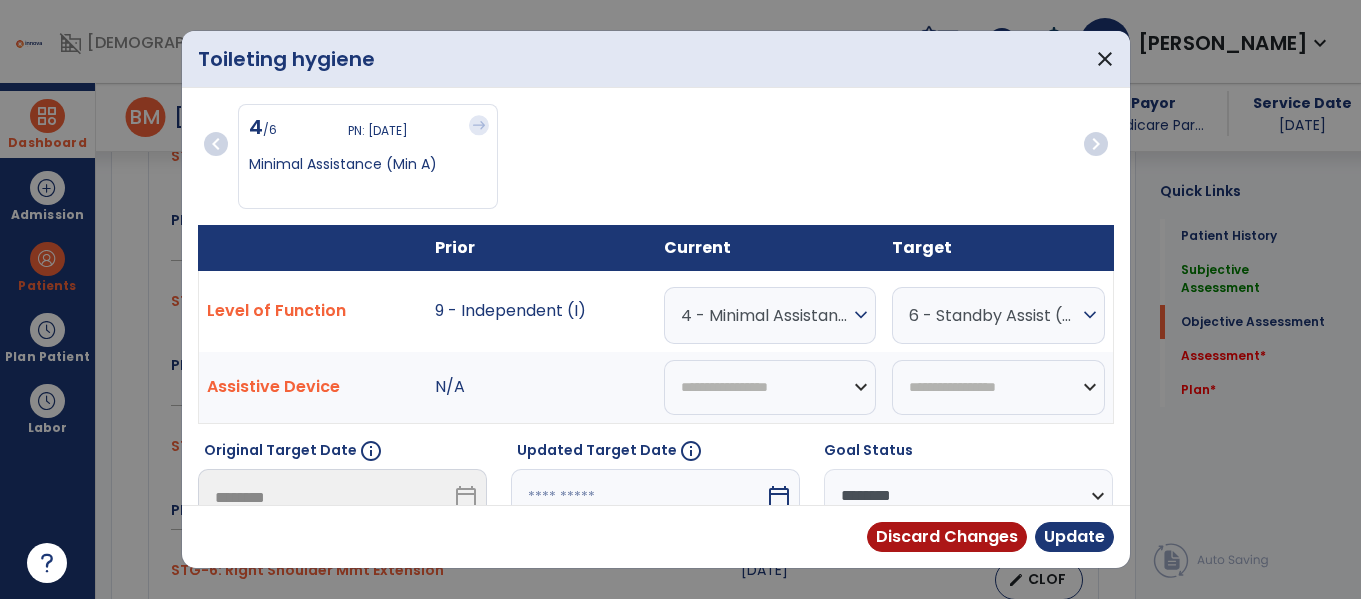 scroll, scrollTop: 1198, scrollLeft: 0, axis: vertical 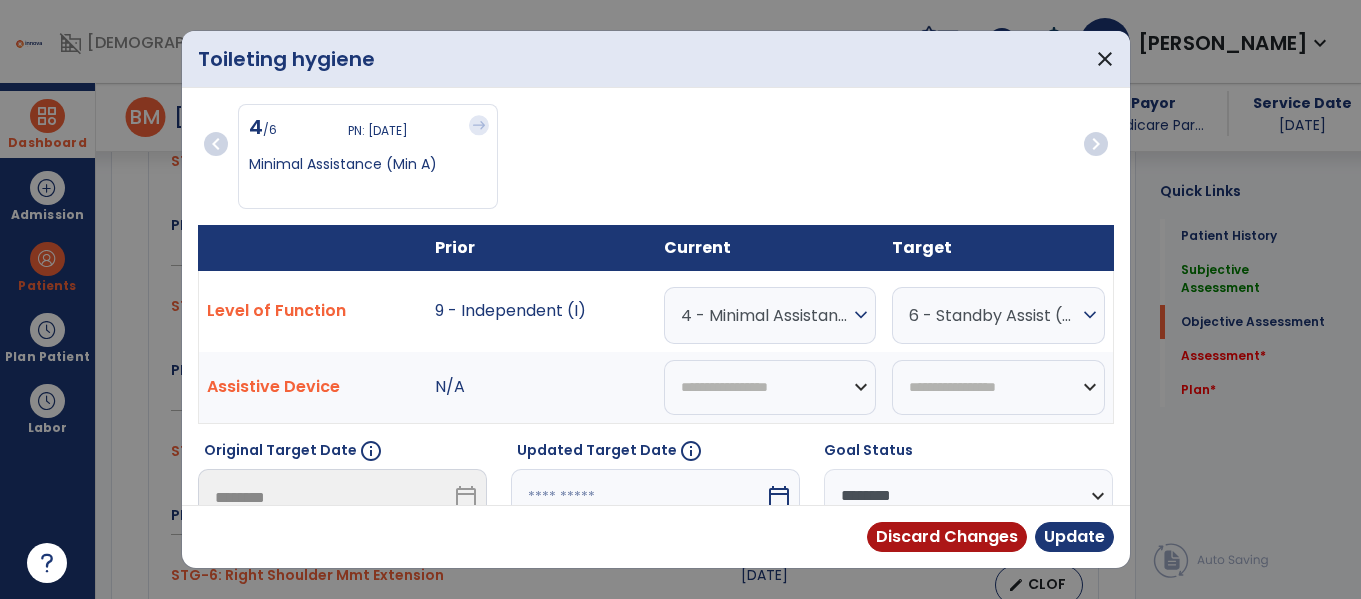 click on "4 - Minimal Assistance (Min A)" at bounding box center (765, 315) 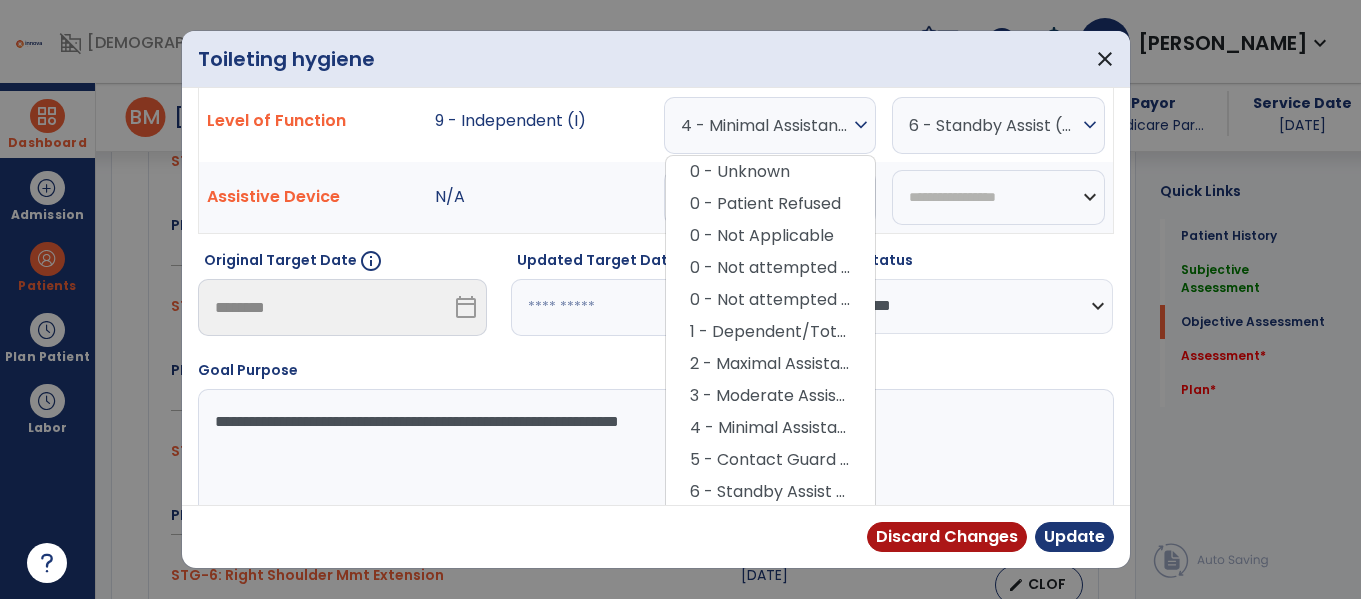 scroll, scrollTop: 191, scrollLeft: 0, axis: vertical 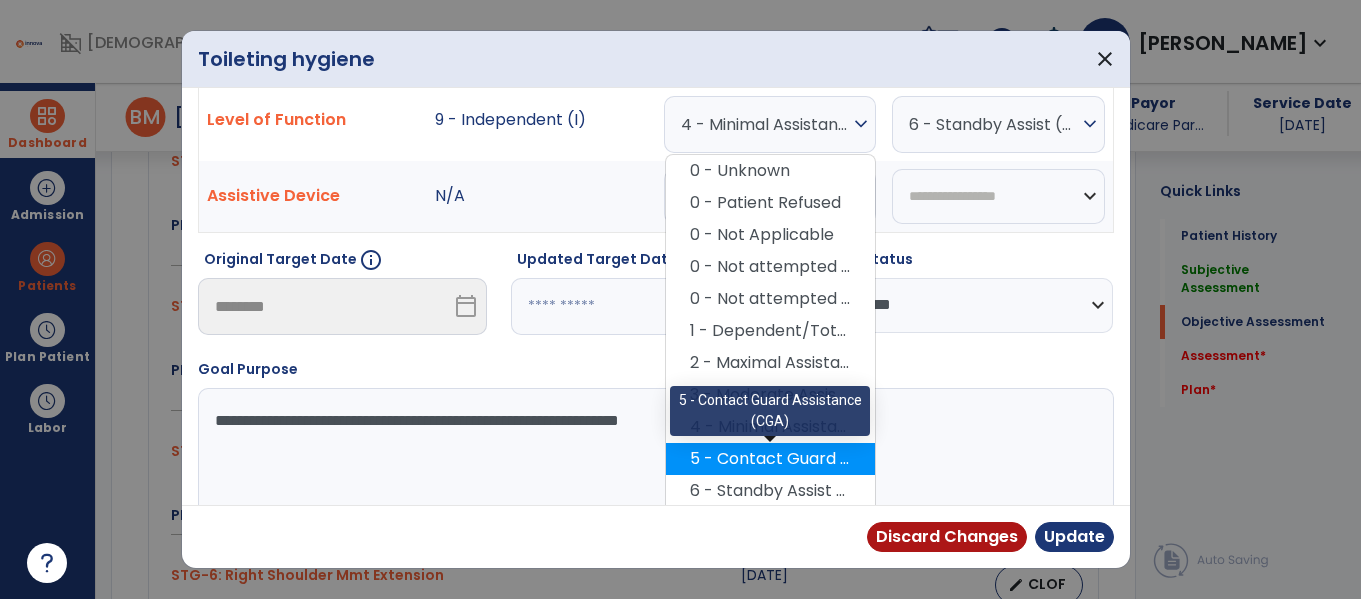 click on "5 - Contact Guard Assistance (CGA)" at bounding box center [770, 459] 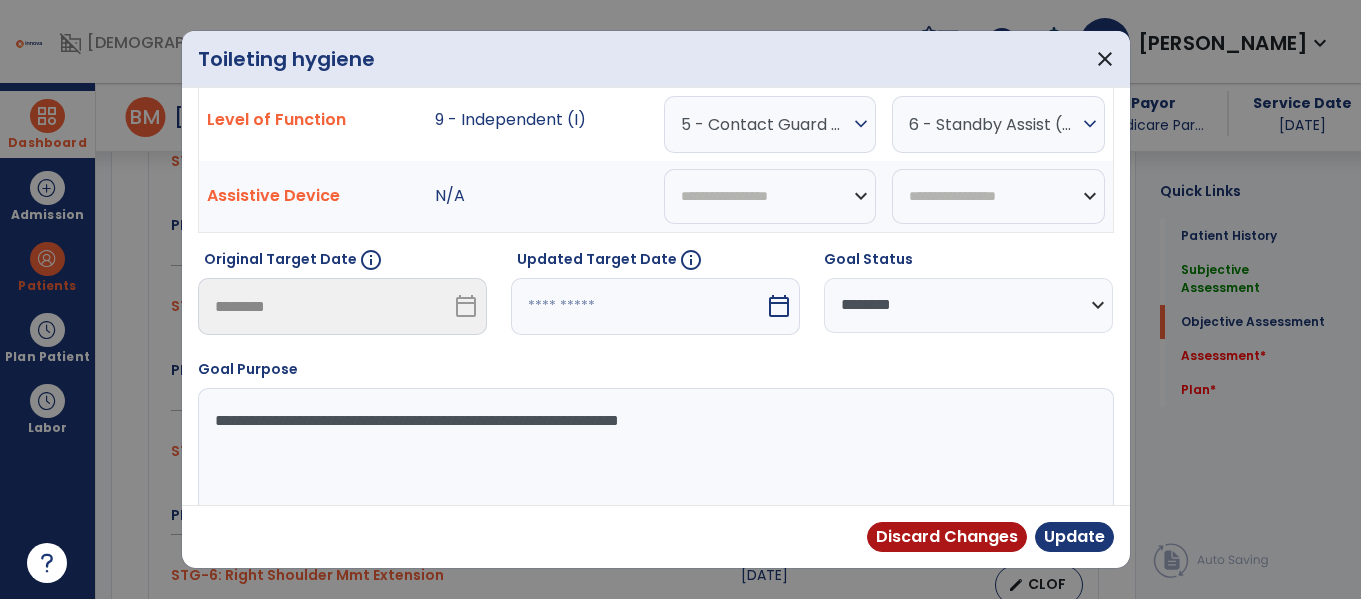 click on "calendar_today" at bounding box center (779, 306) 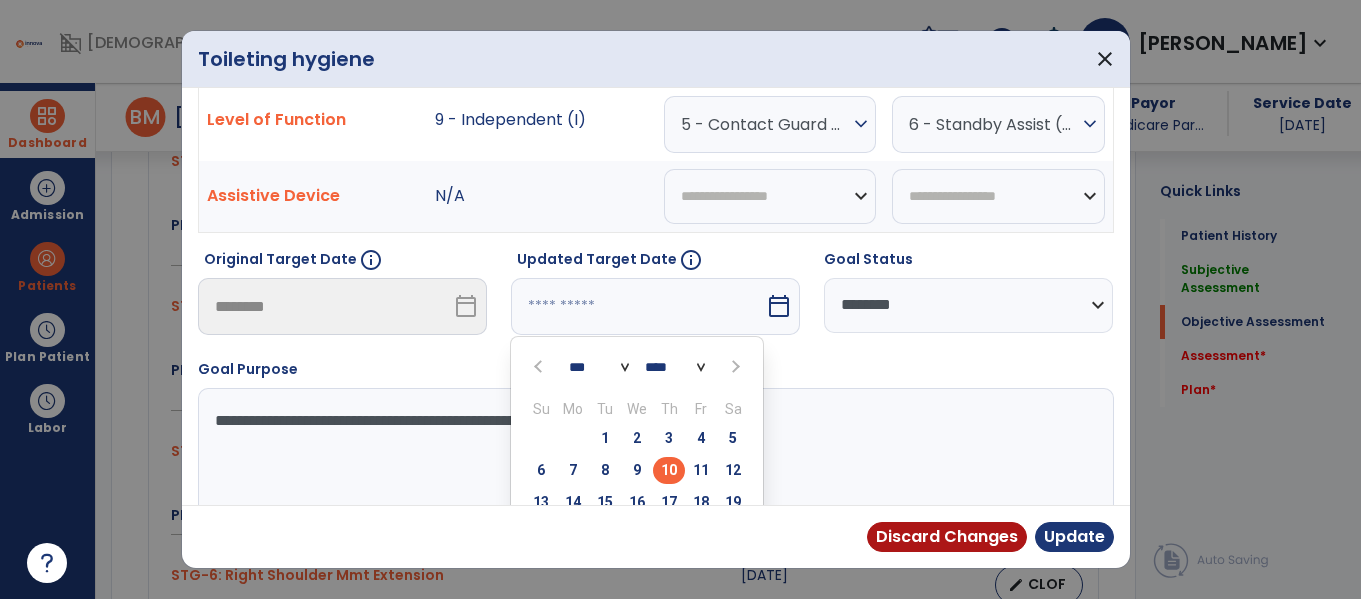 scroll, scrollTop: 294, scrollLeft: 0, axis: vertical 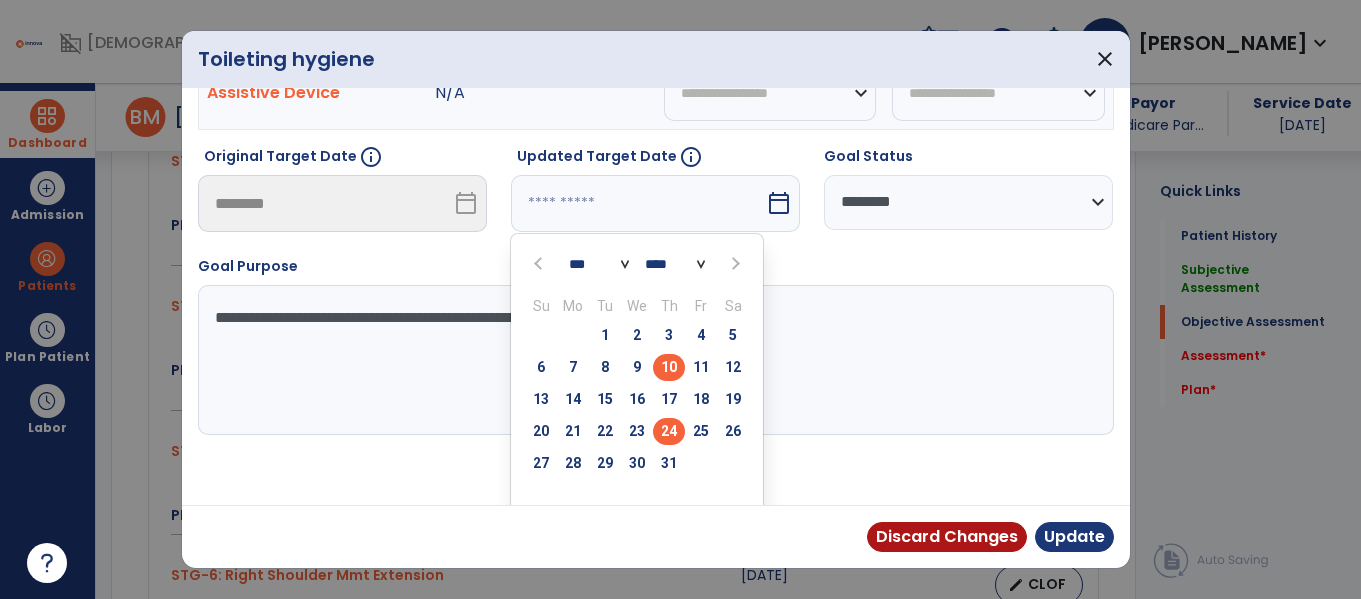click on "24" at bounding box center (669, 431) 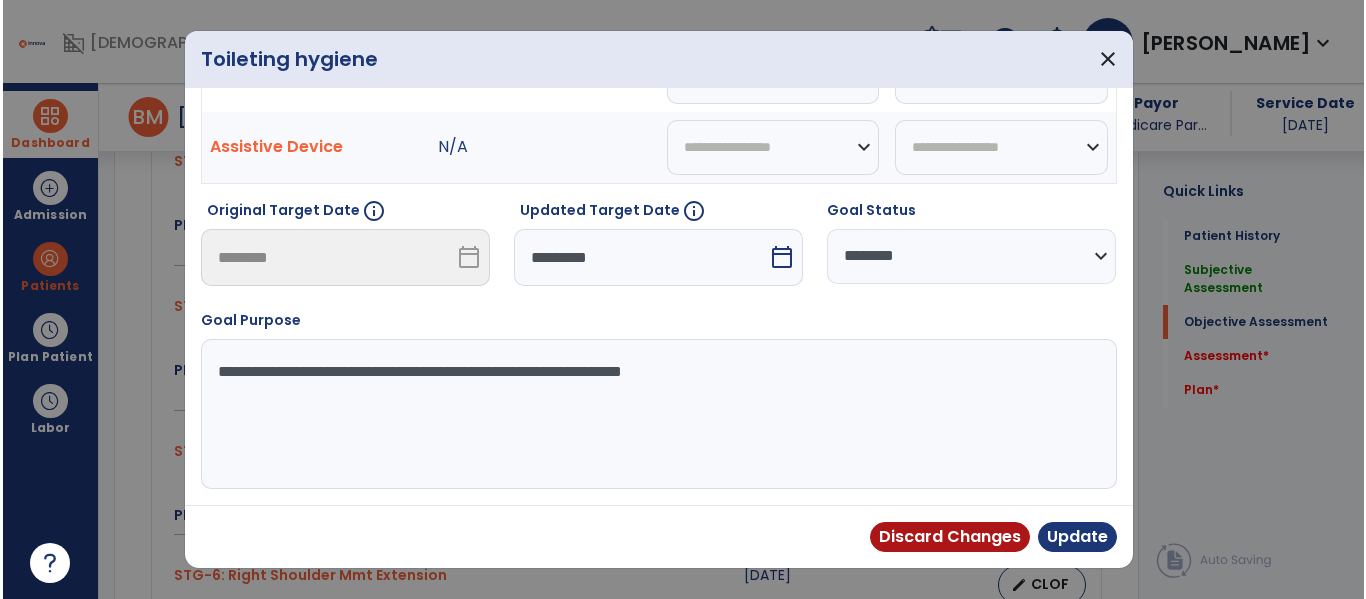 scroll, scrollTop: 240, scrollLeft: 0, axis: vertical 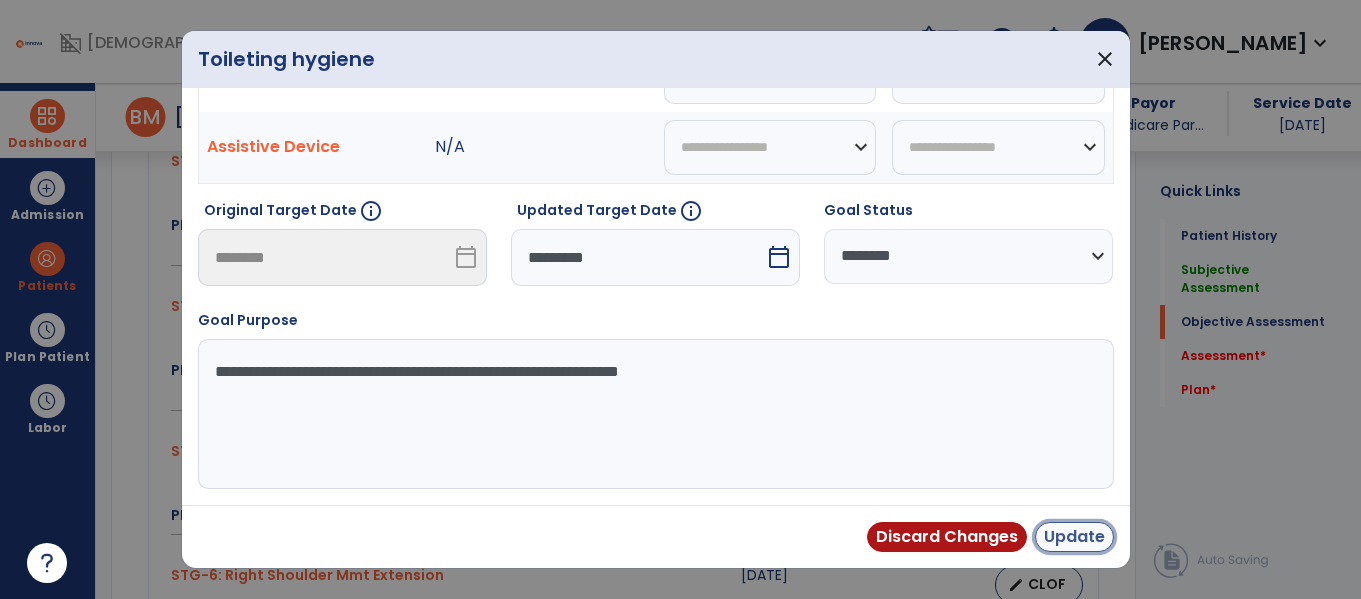 click on "Update" at bounding box center [1074, 537] 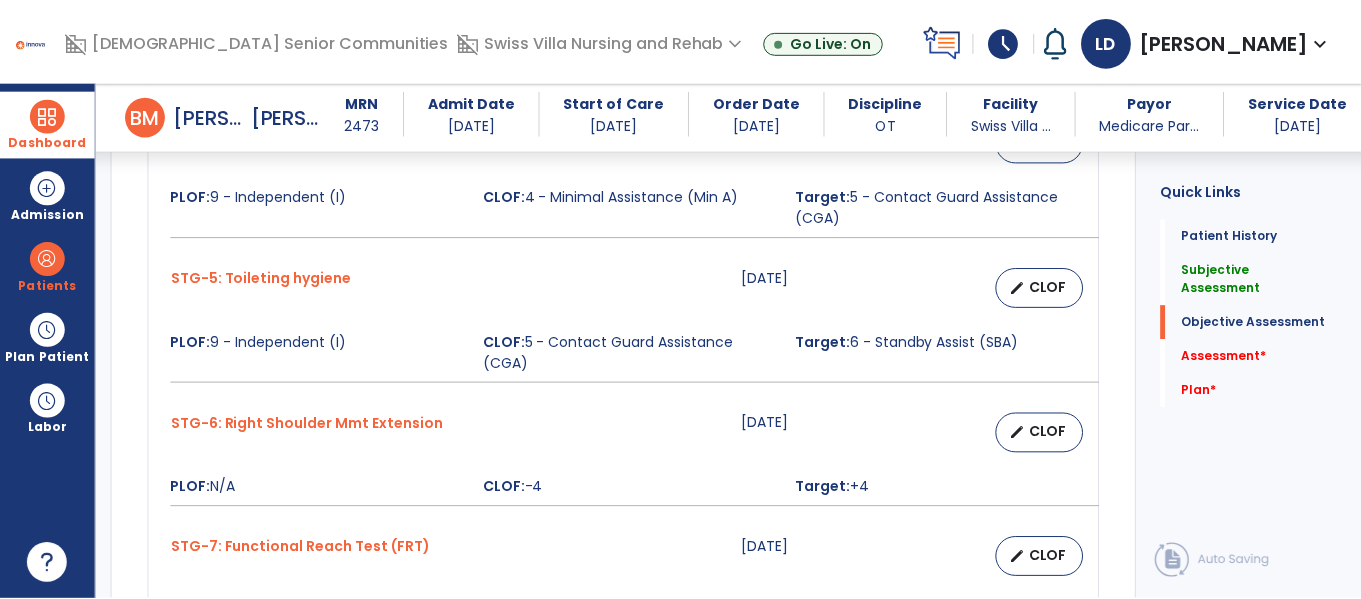 scroll, scrollTop: 1399, scrollLeft: 0, axis: vertical 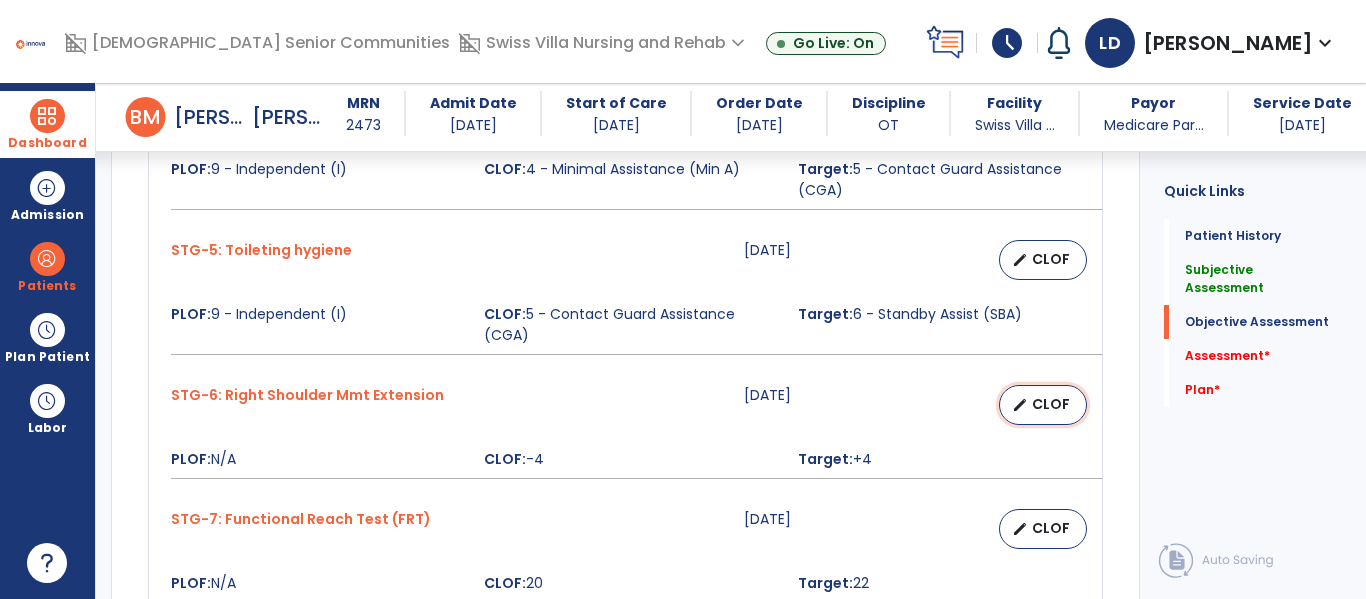click on "CLOF" at bounding box center [1051, 404] 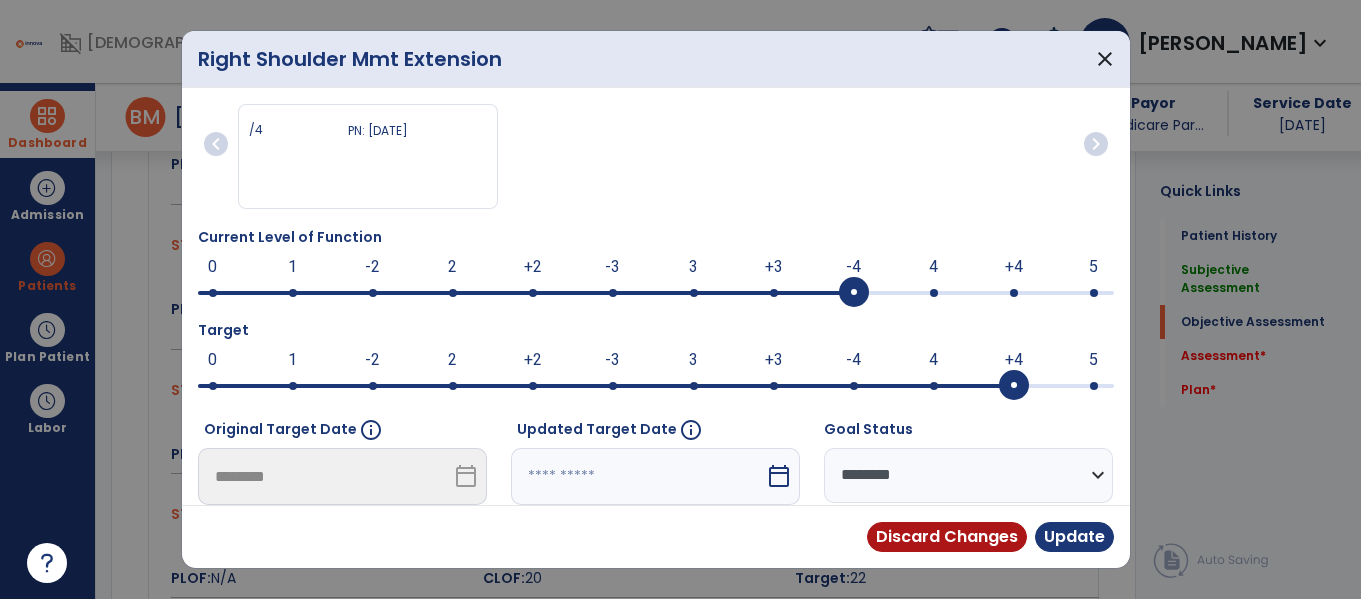 scroll, scrollTop: 1399, scrollLeft: 0, axis: vertical 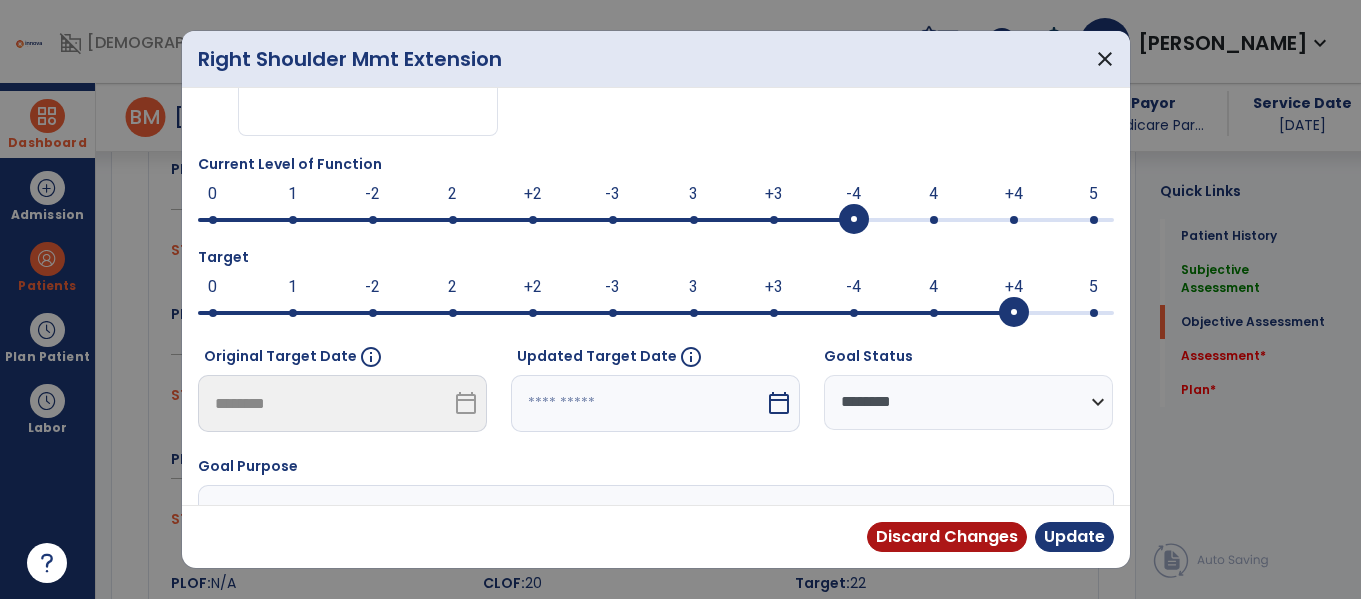 click at bounding box center [656, 220] 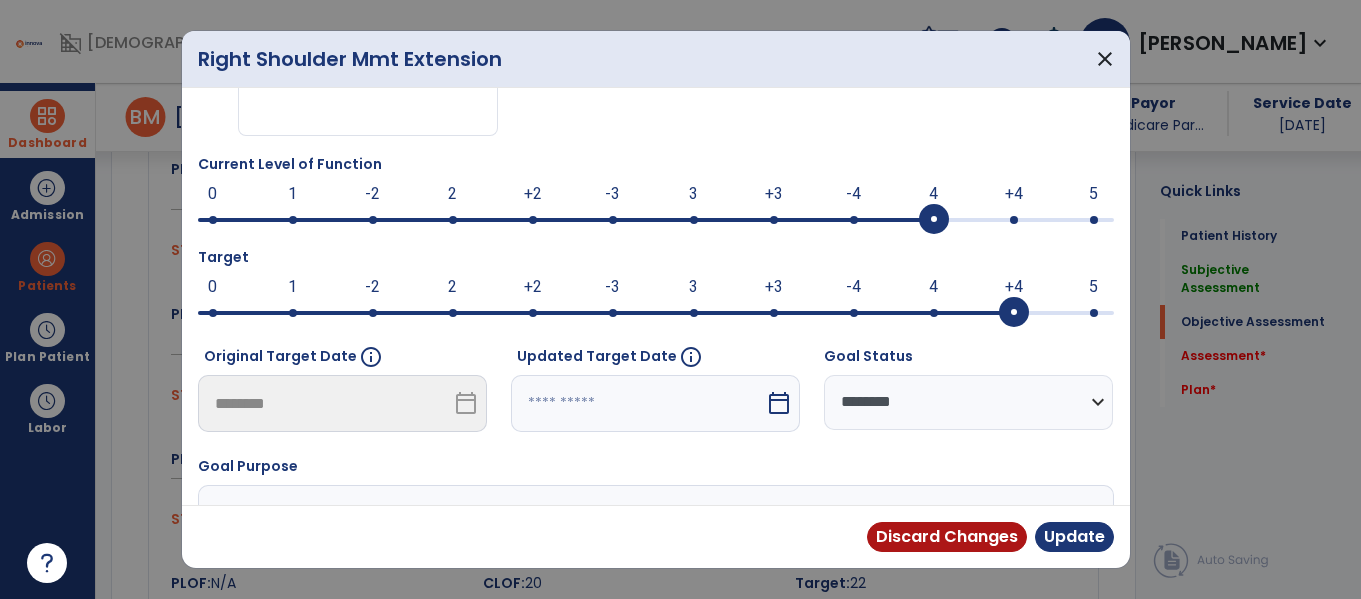 click on "calendar_today" at bounding box center [779, 403] 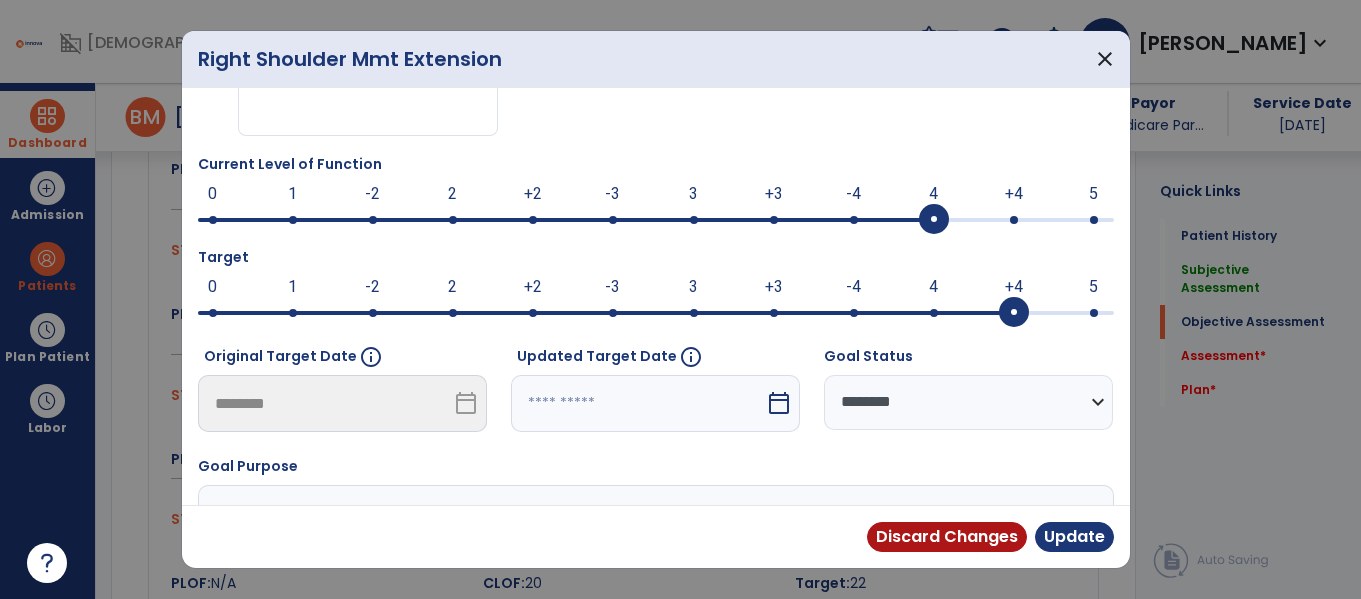 select on "*" 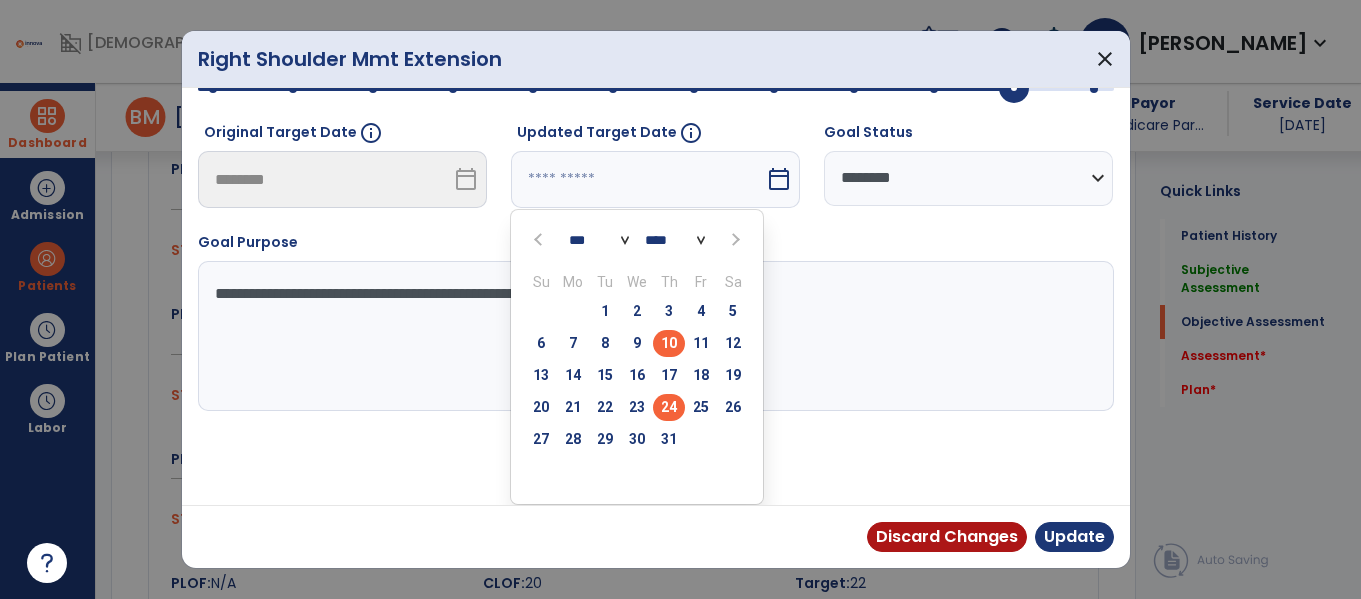 click on "24" at bounding box center [669, 407] 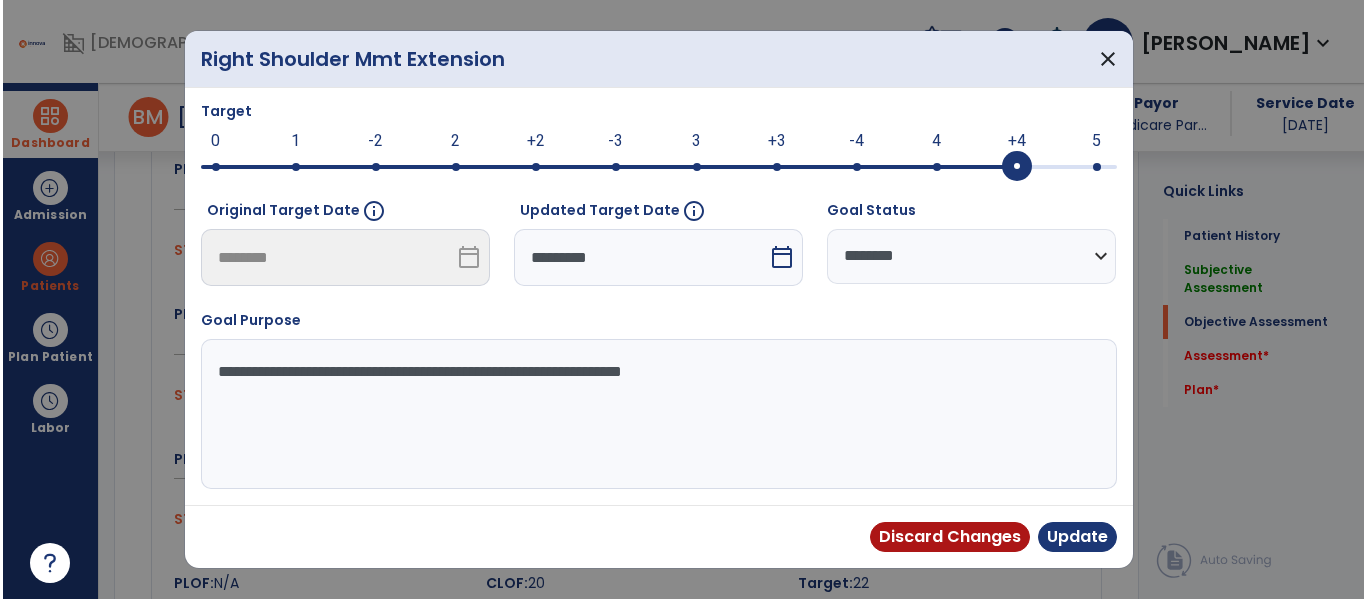scroll, scrollTop: 219, scrollLeft: 0, axis: vertical 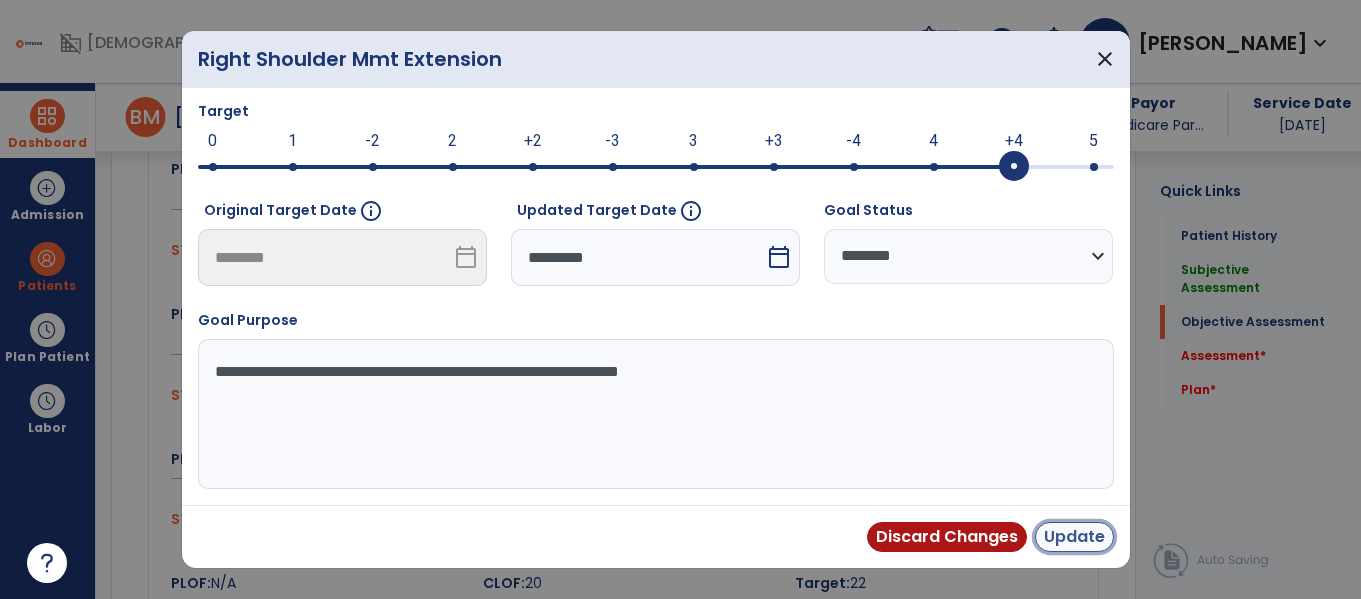 click on "Update" at bounding box center (1074, 537) 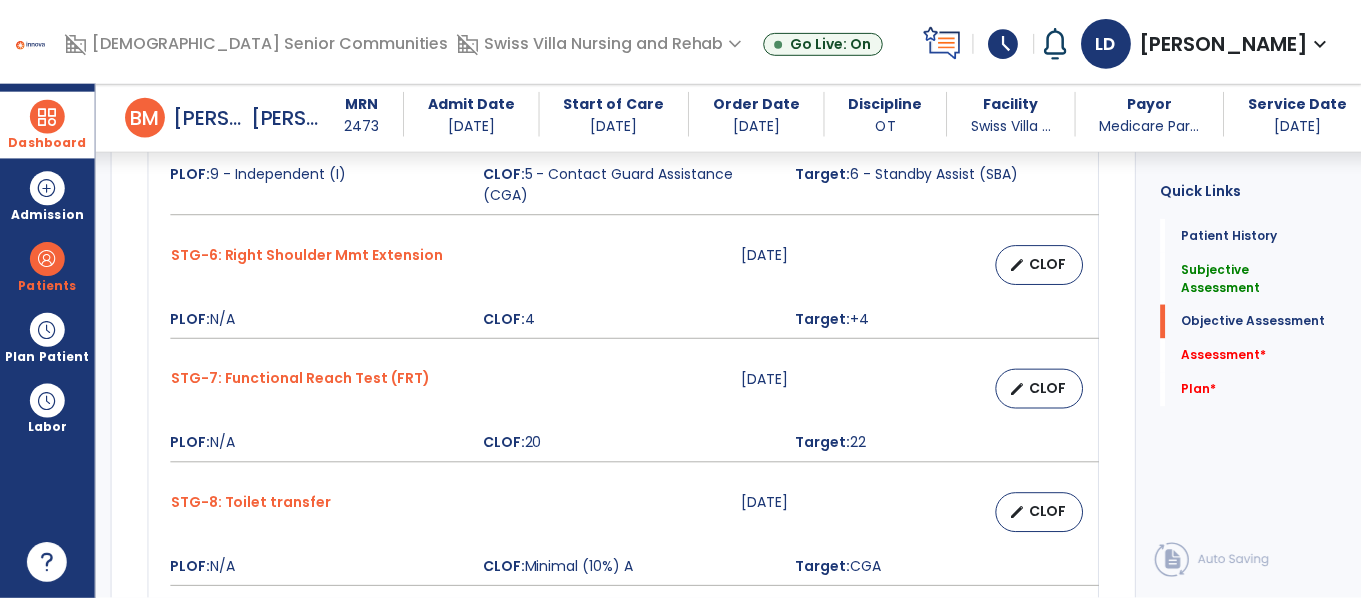 scroll, scrollTop: 1595, scrollLeft: 0, axis: vertical 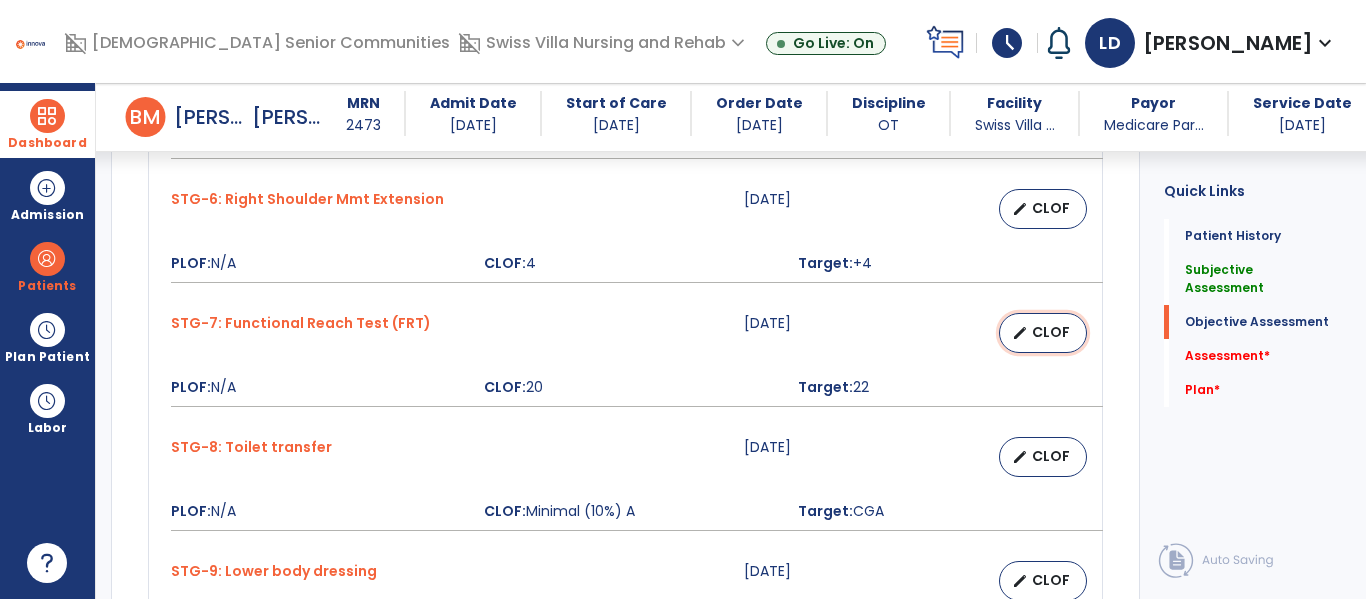 click on "CLOF" at bounding box center (1051, 332) 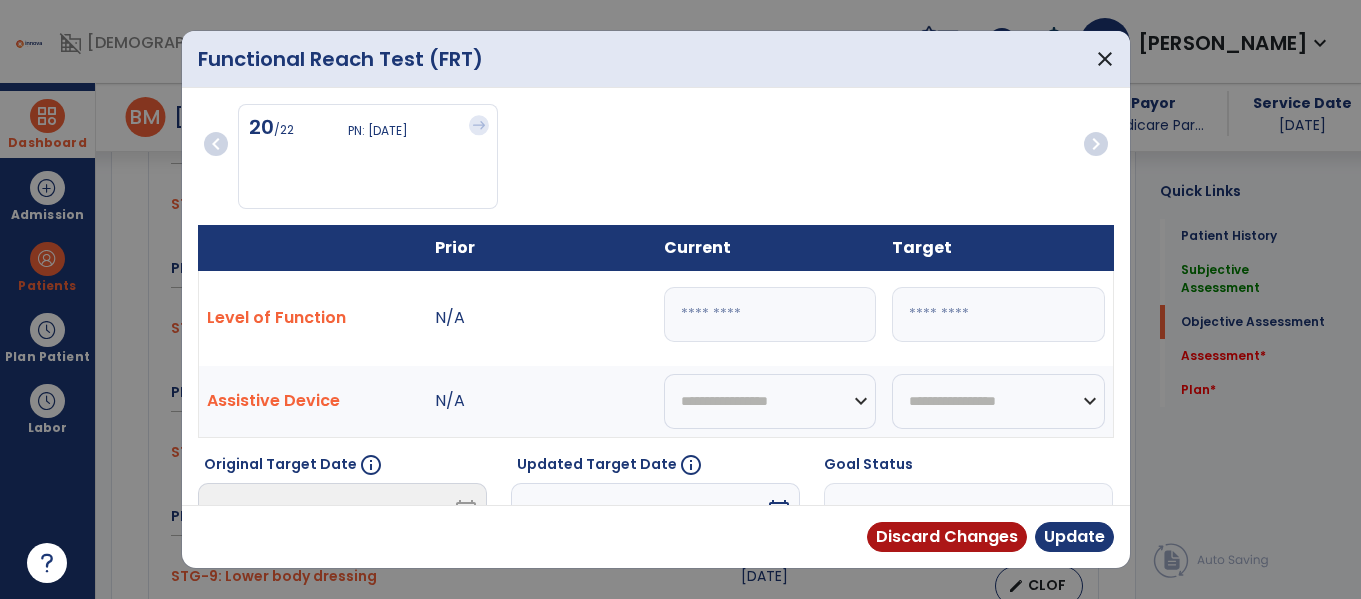 scroll, scrollTop: 1595, scrollLeft: 0, axis: vertical 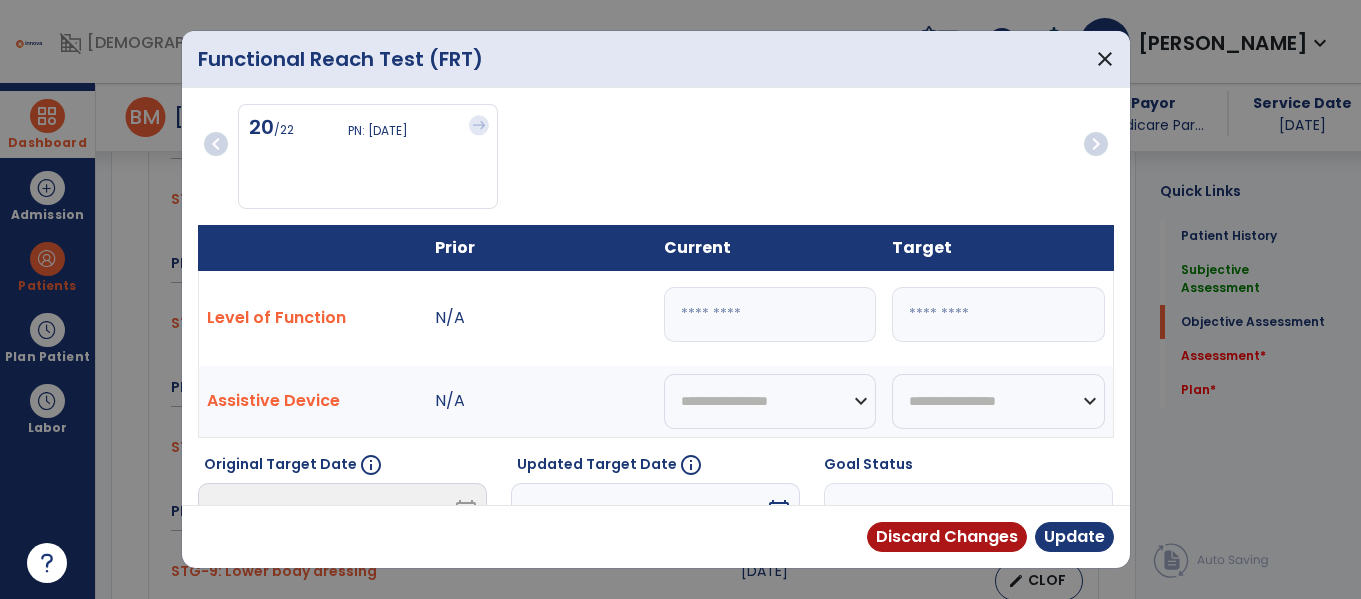 click on "**" at bounding box center [770, 314] 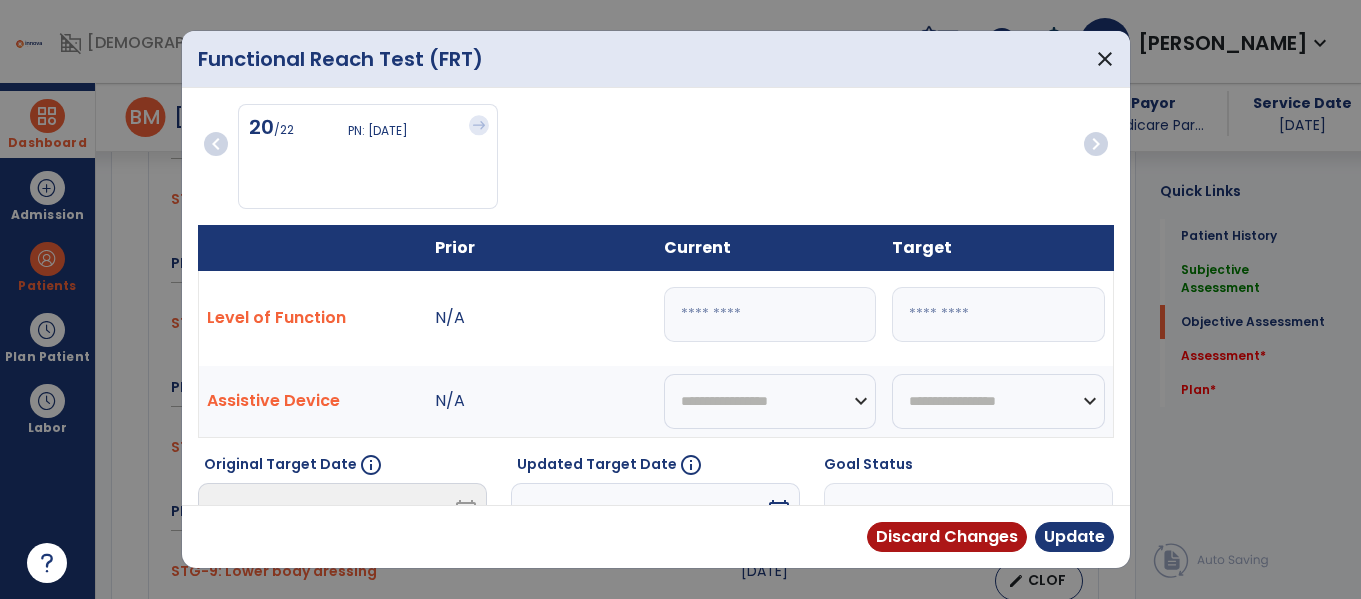 type on "**" 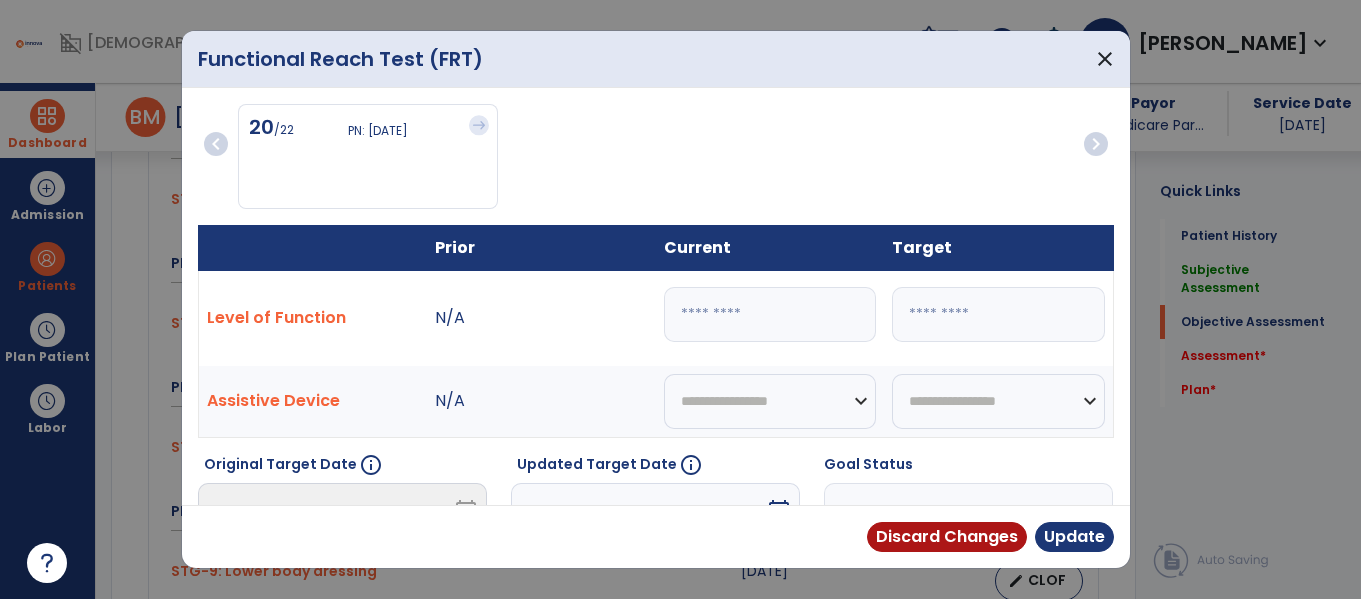 click on "**" at bounding box center [998, 314] 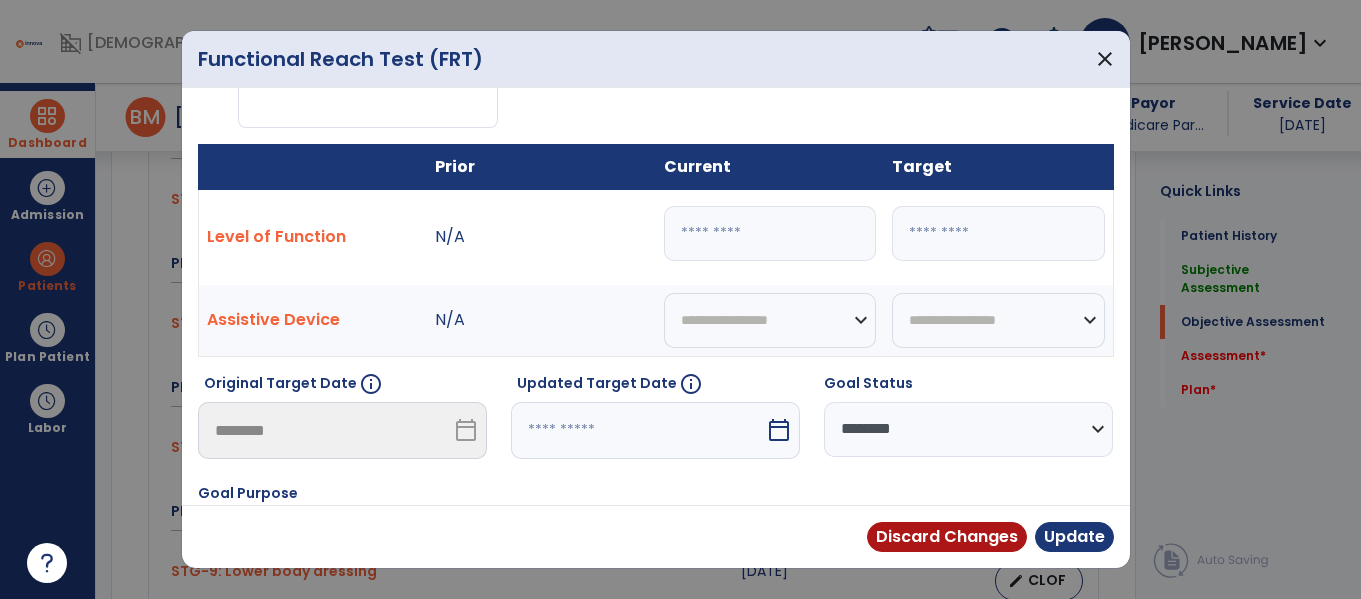 scroll, scrollTop: 84, scrollLeft: 0, axis: vertical 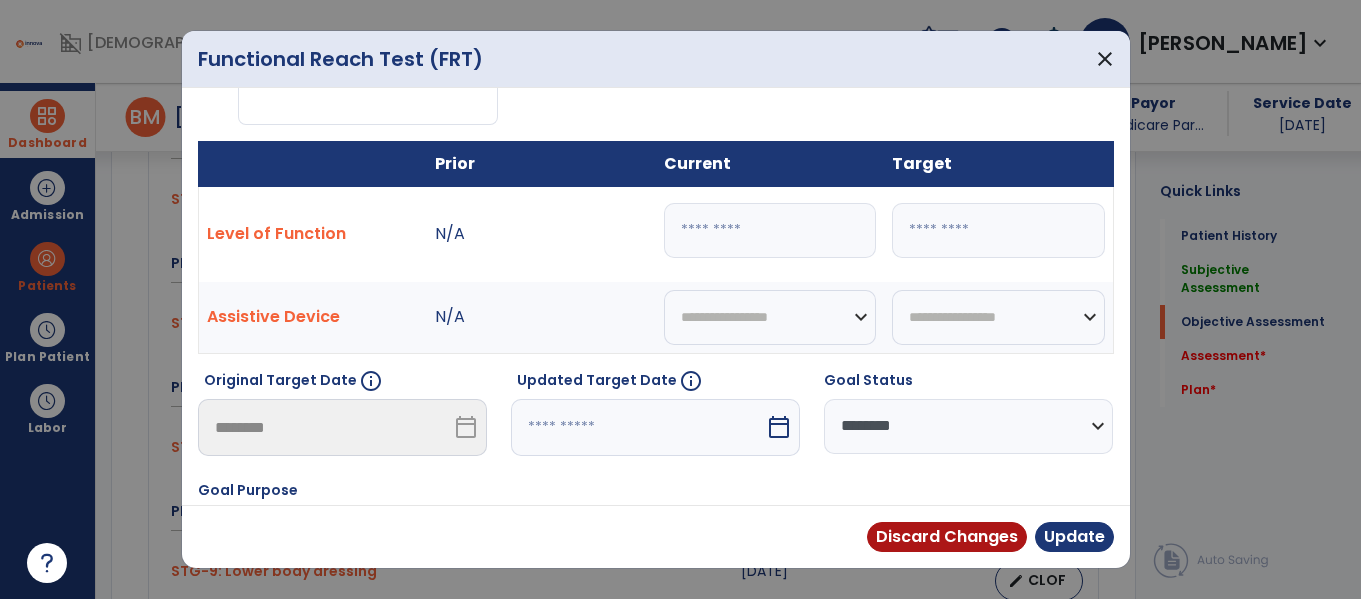 type on "*" 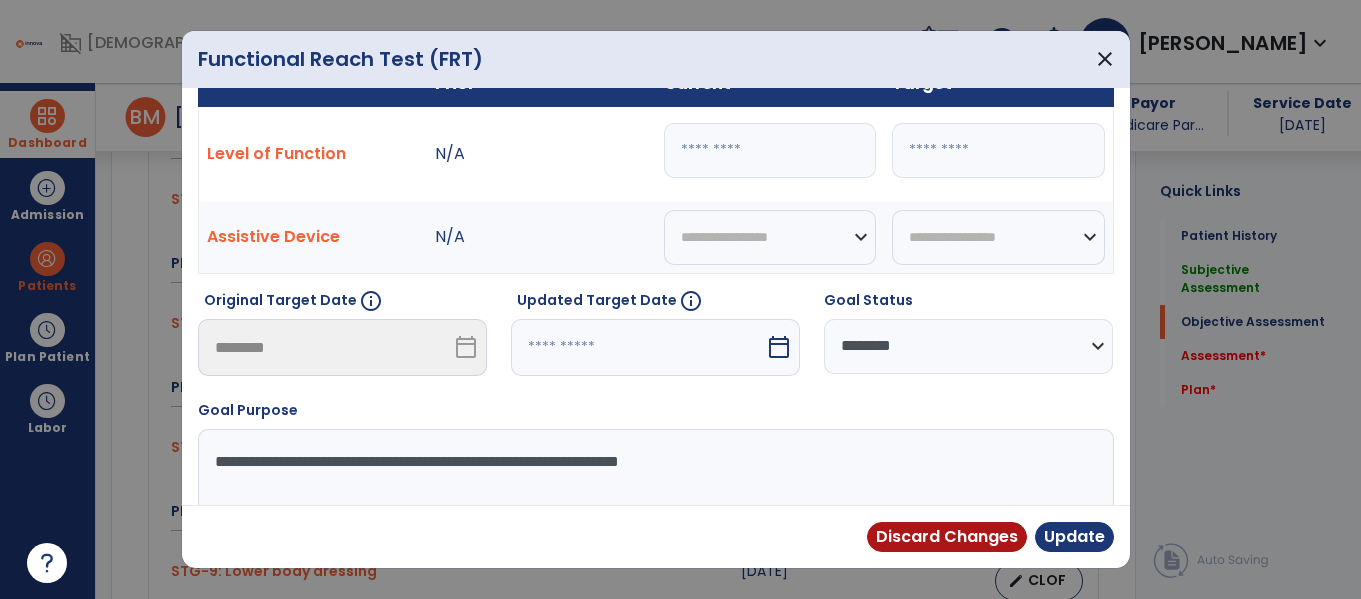 scroll, scrollTop: 175, scrollLeft: 0, axis: vertical 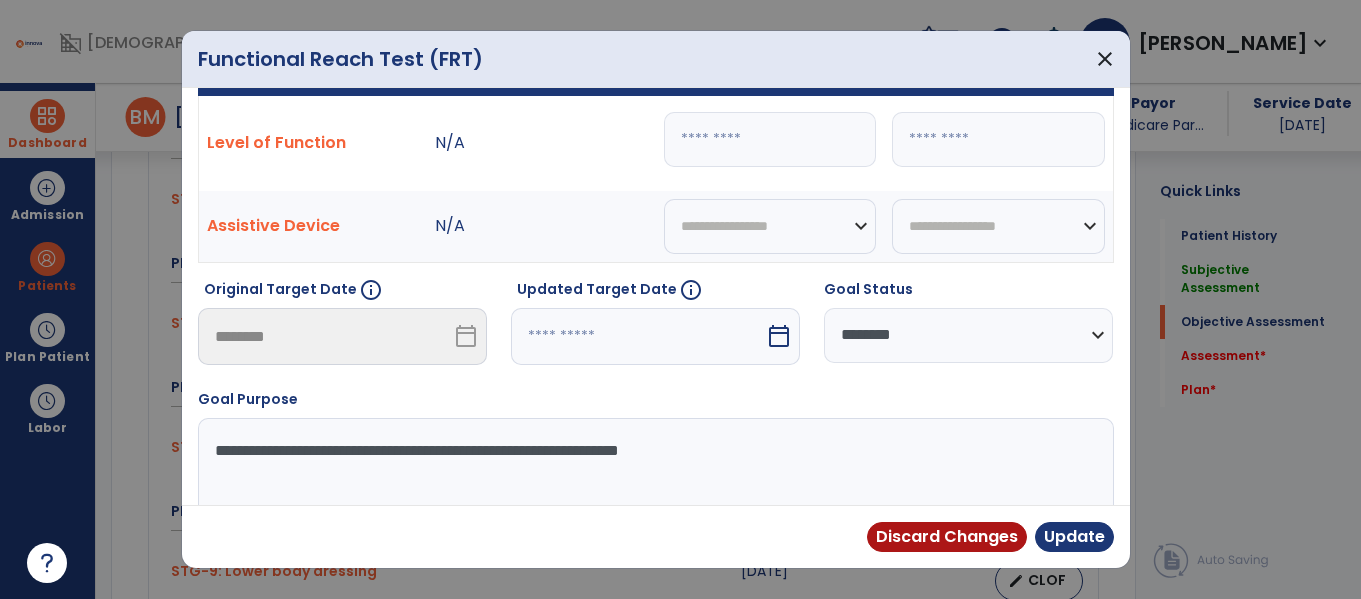 click on "calendar_today" at bounding box center [779, 336] 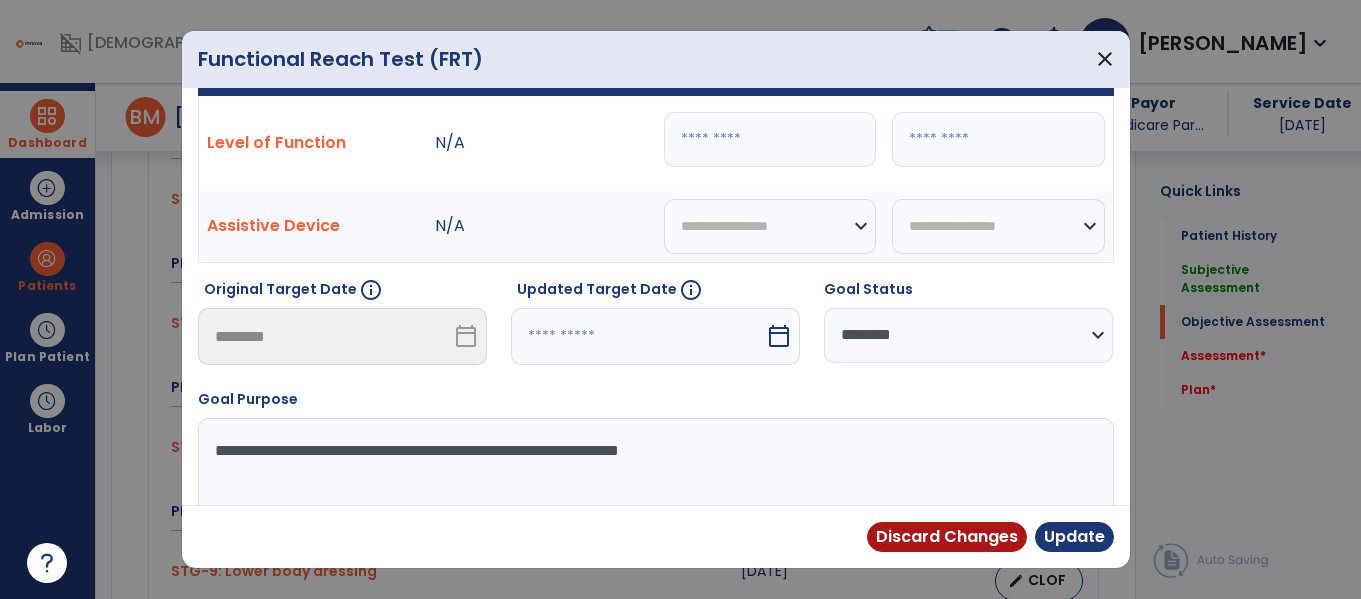 select on "*" 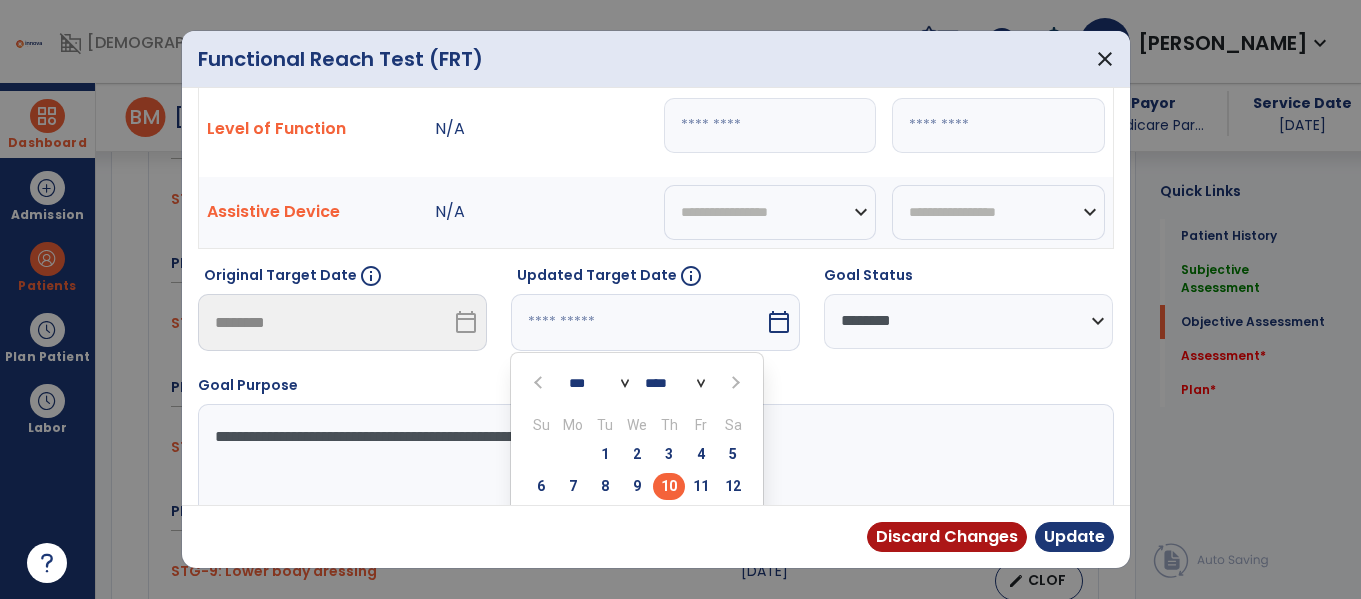 scroll, scrollTop: 320, scrollLeft: 0, axis: vertical 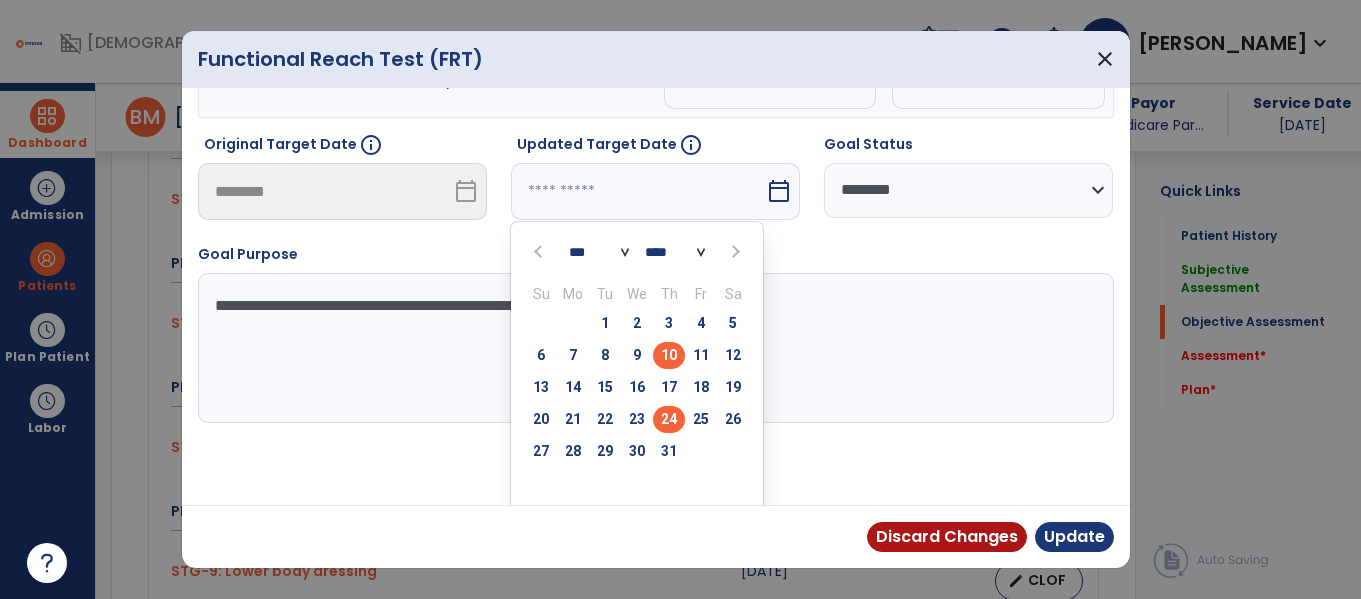 click on "24" at bounding box center (669, 419) 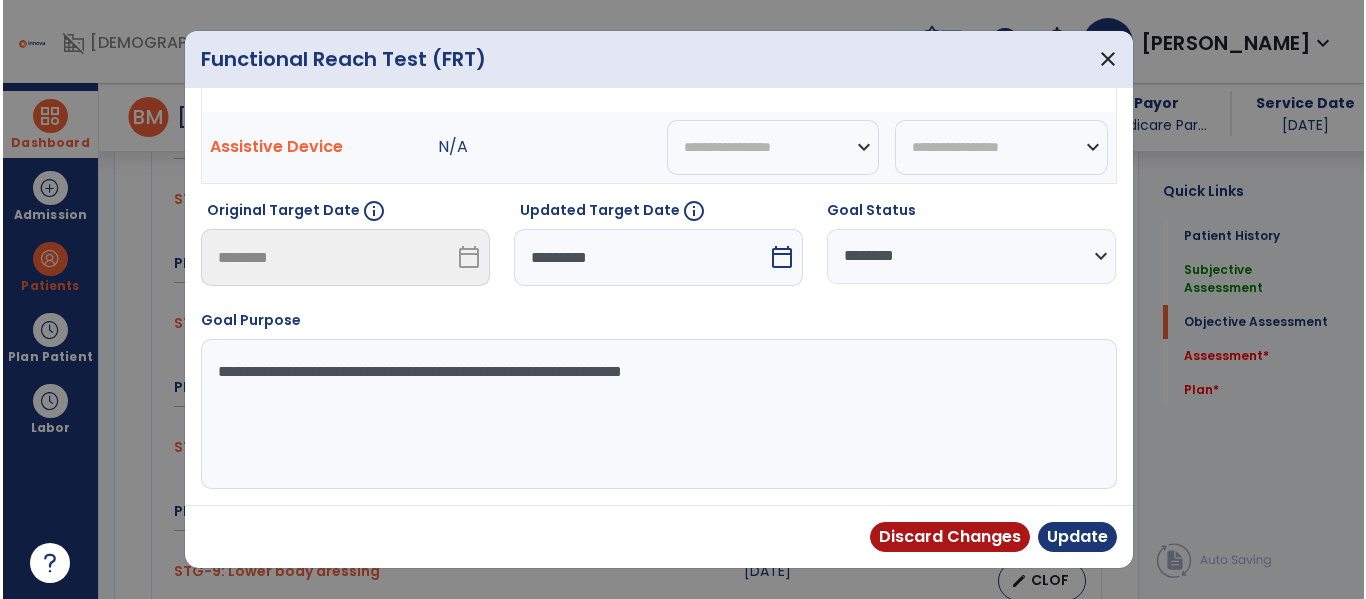 scroll, scrollTop: 254, scrollLeft: 0, axis: vertical 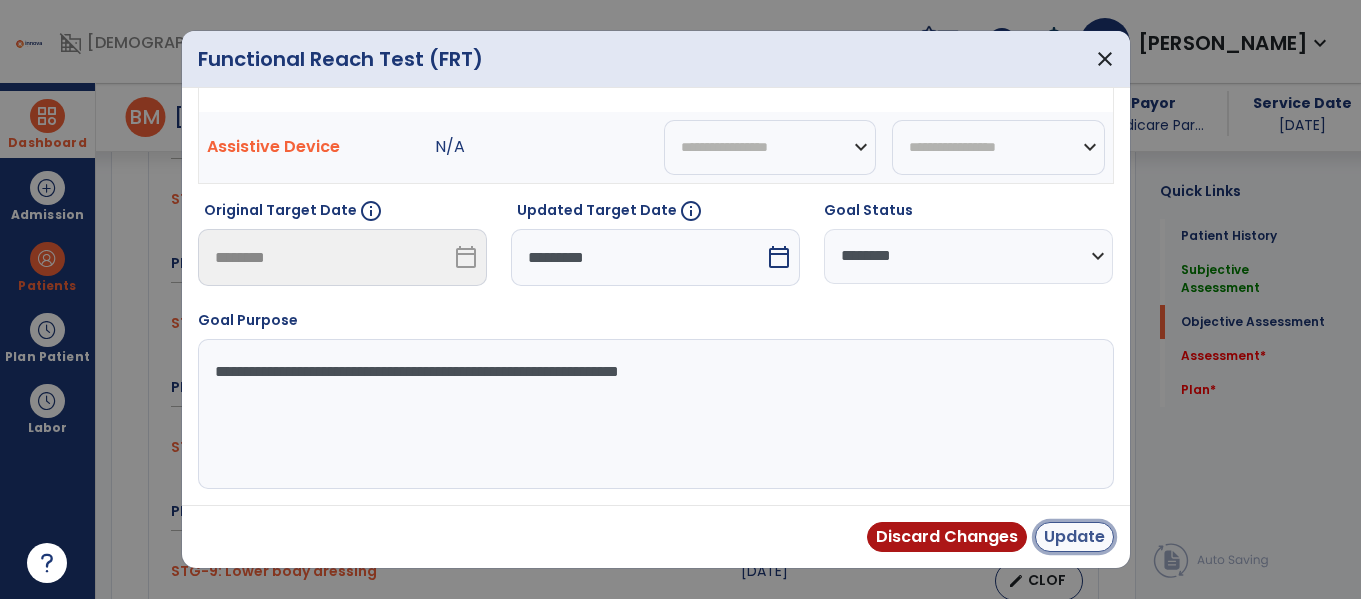 click on "Update" at bounding box center [1074, 537] 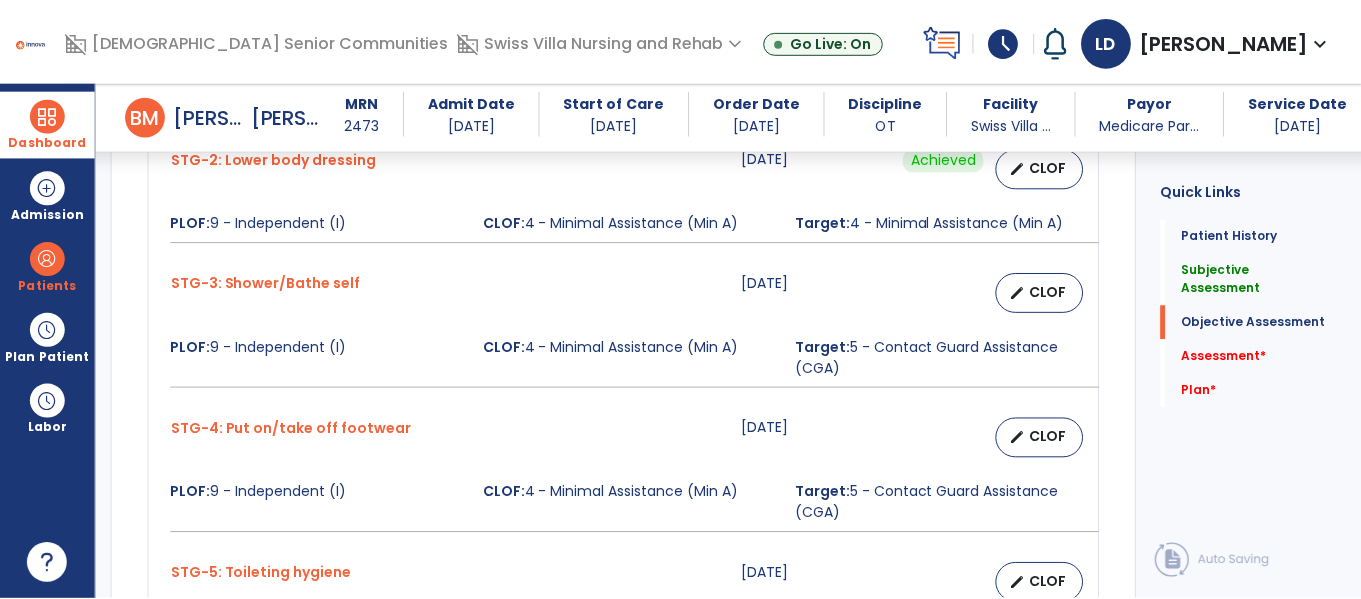 scroll, scrollTop: 1042, scrollLeft: 0, axis: vertical 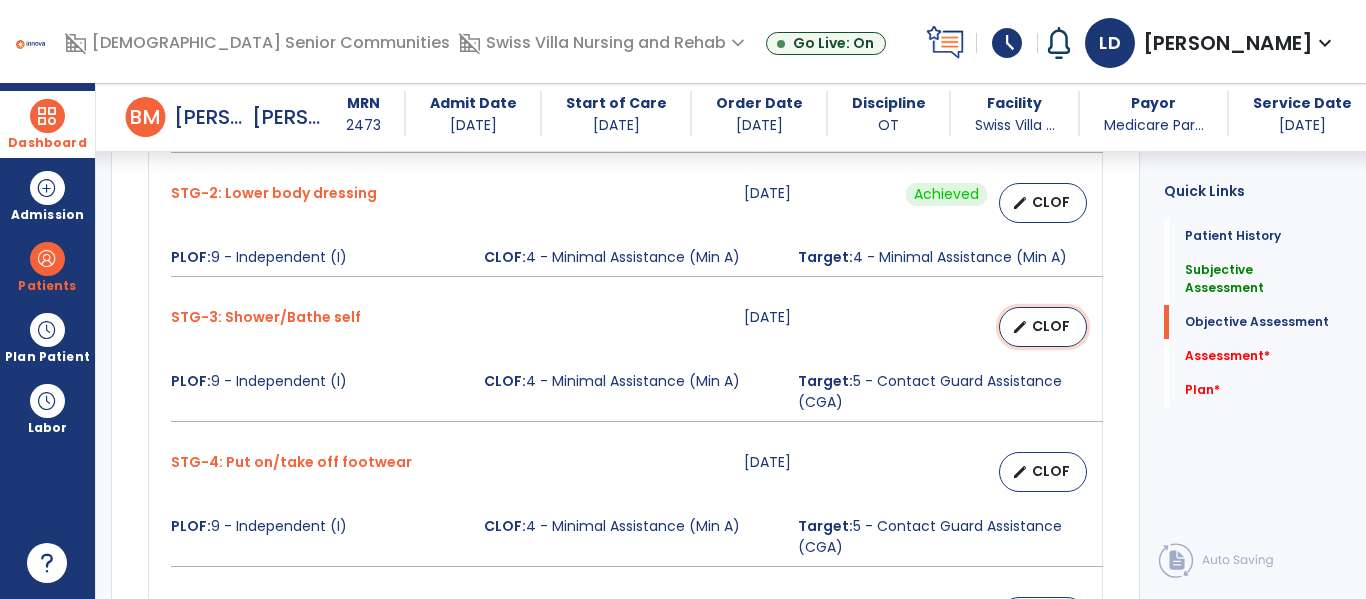 click on "CLOF" at bounding box center [1051, 326] 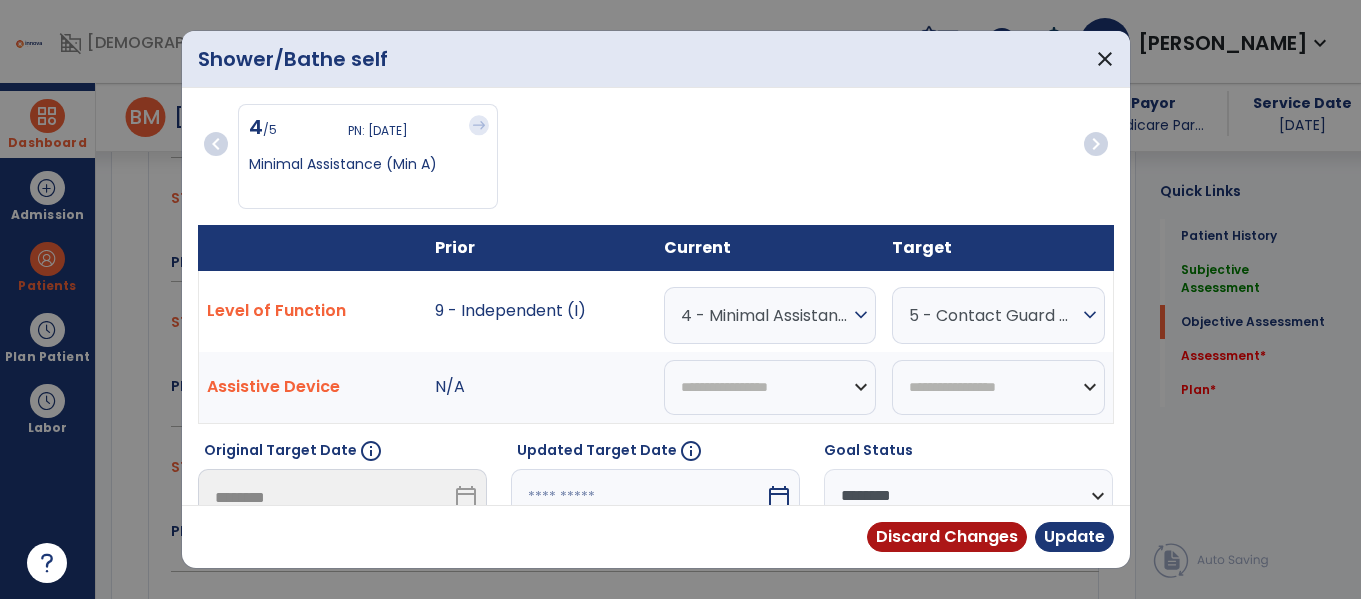 scroll, scrollTop: 1042, scrollLeft: 0, axis: vertical 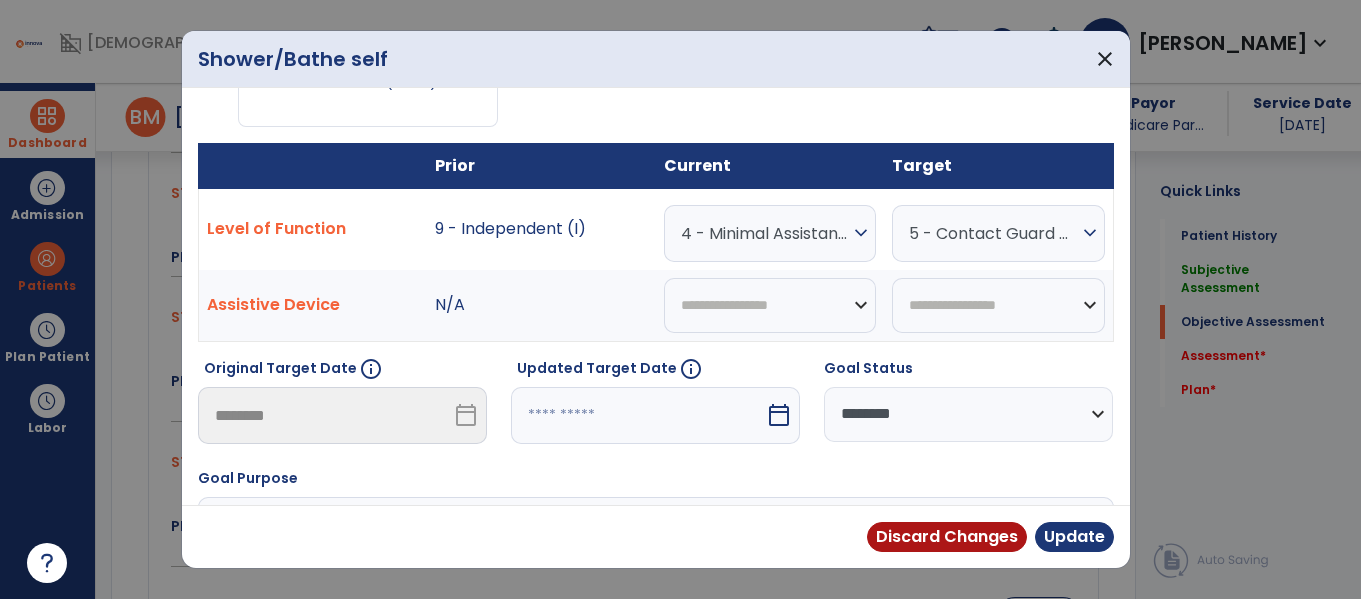 click on "calendar_today" at bounding box center [779, 415] 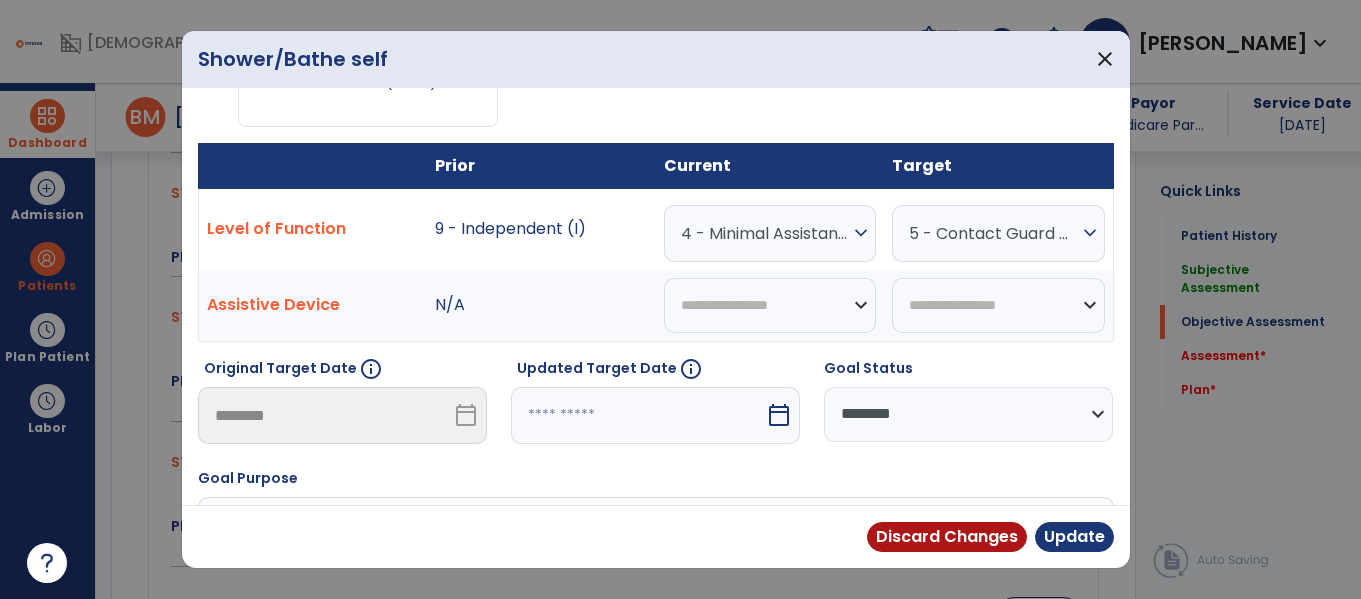 select on "*" 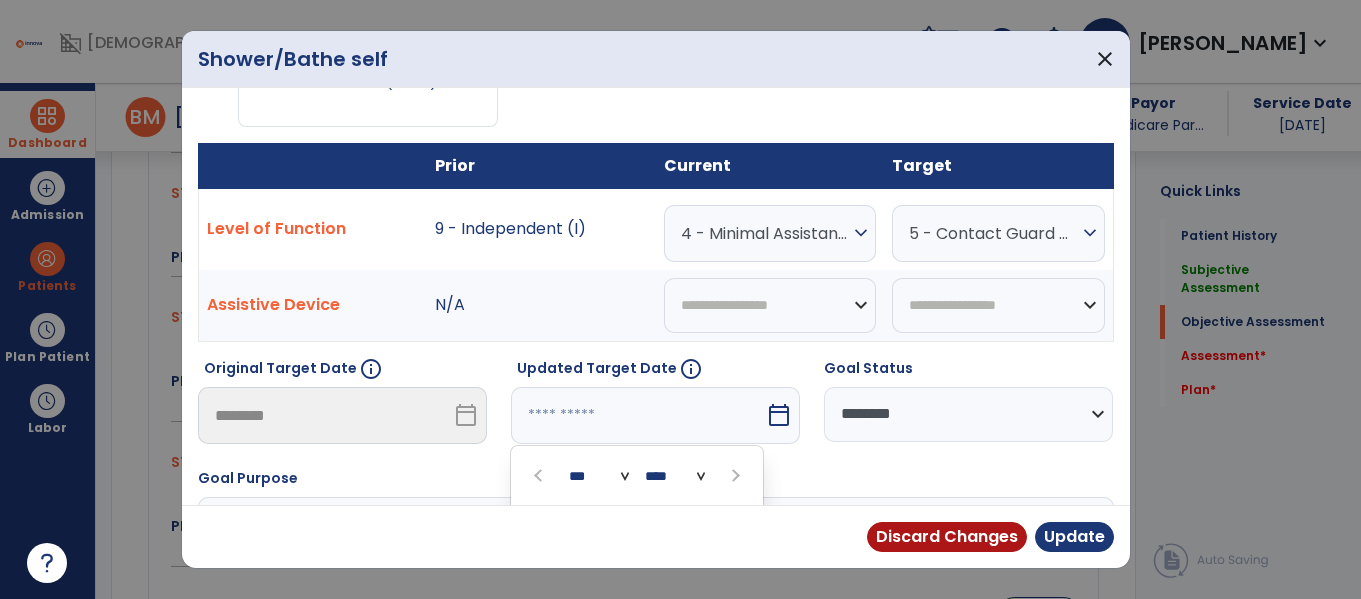 scroll, scrollTop: 318, scrollLeft: 0, axis: vertical 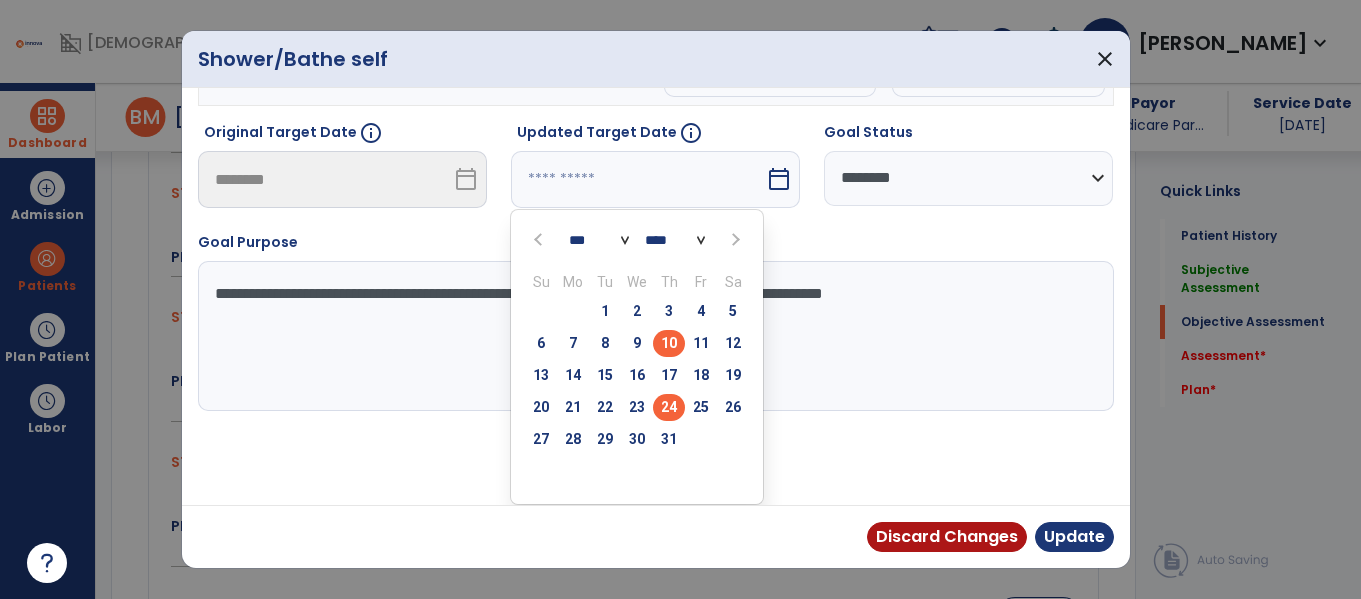 click on "24" at bounding box center (669, 407) 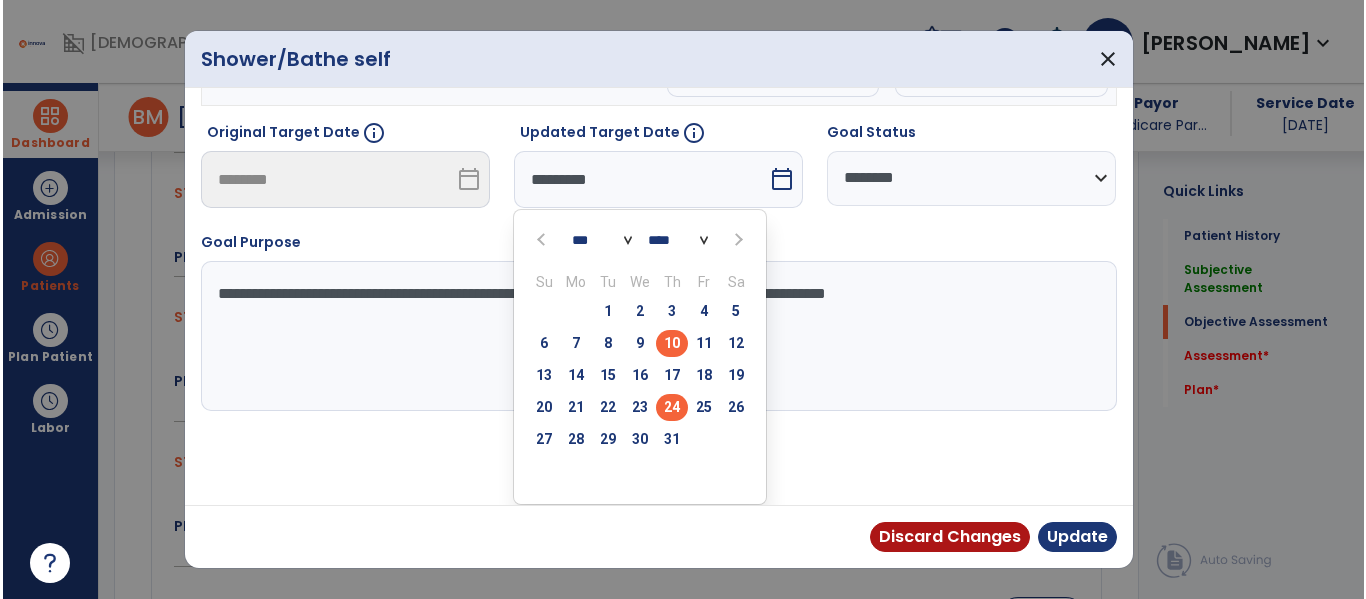 scroll, scrollTop: 240, scrollLeft: 0, axis: vertical 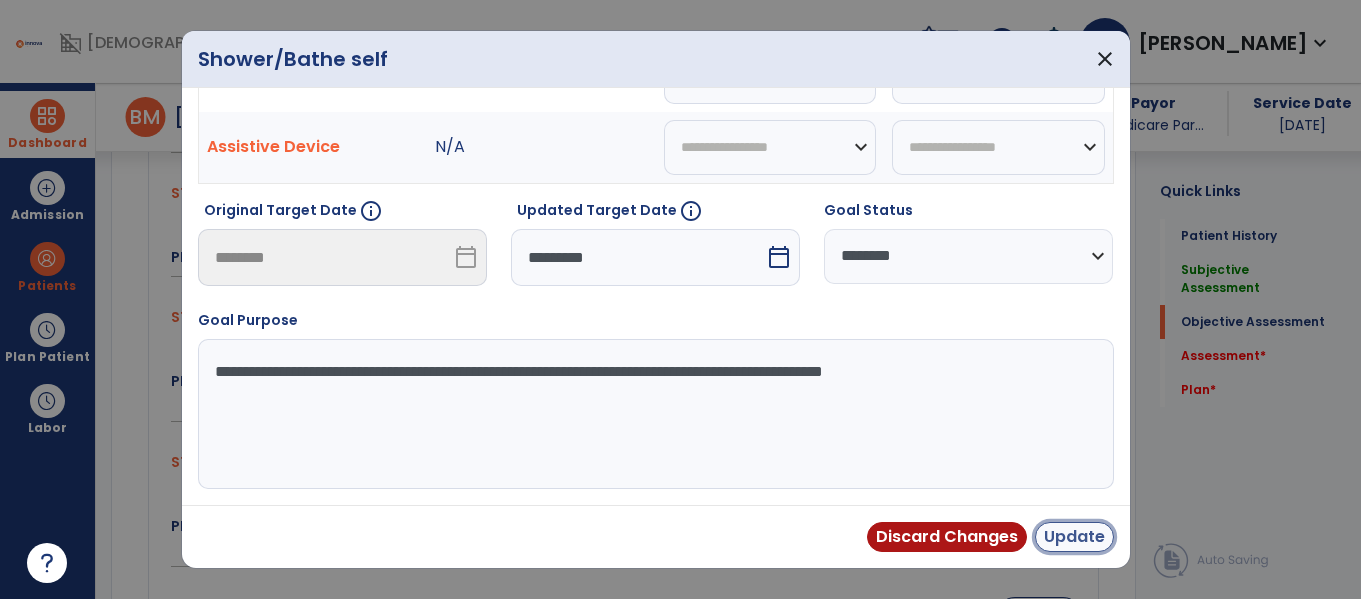 click on "Update" at bounding box center (1074, 537) 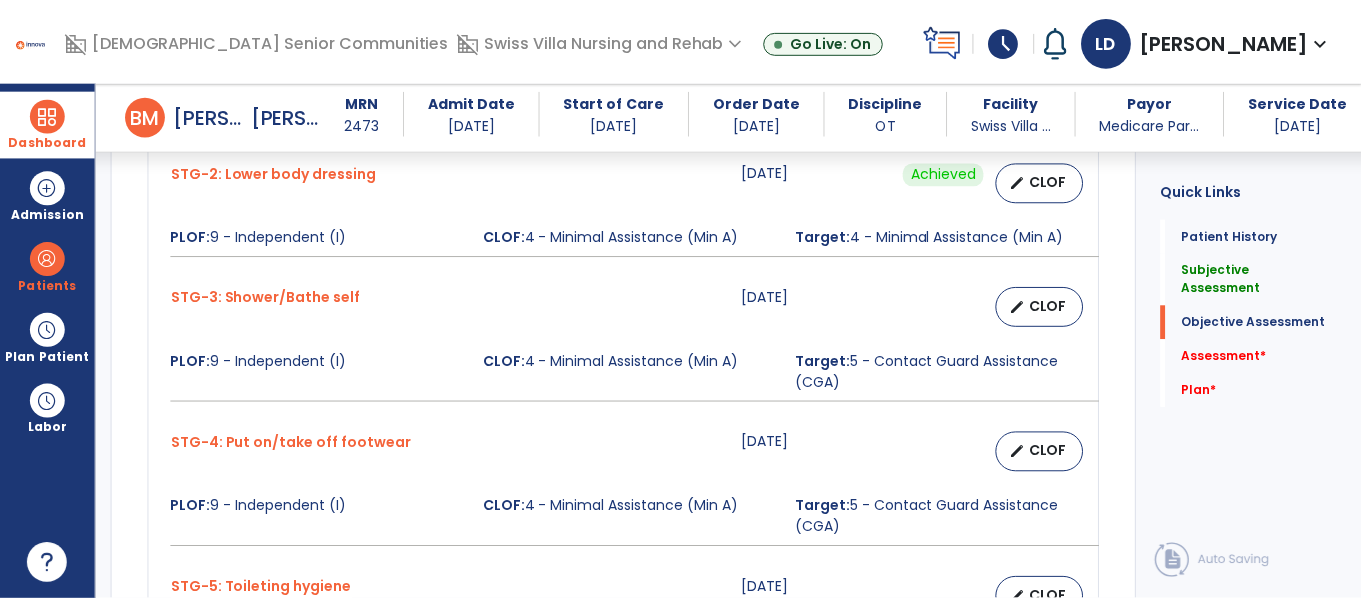 scroll, scrollTop: 1064, scrollLeft: 0, axis: vertical 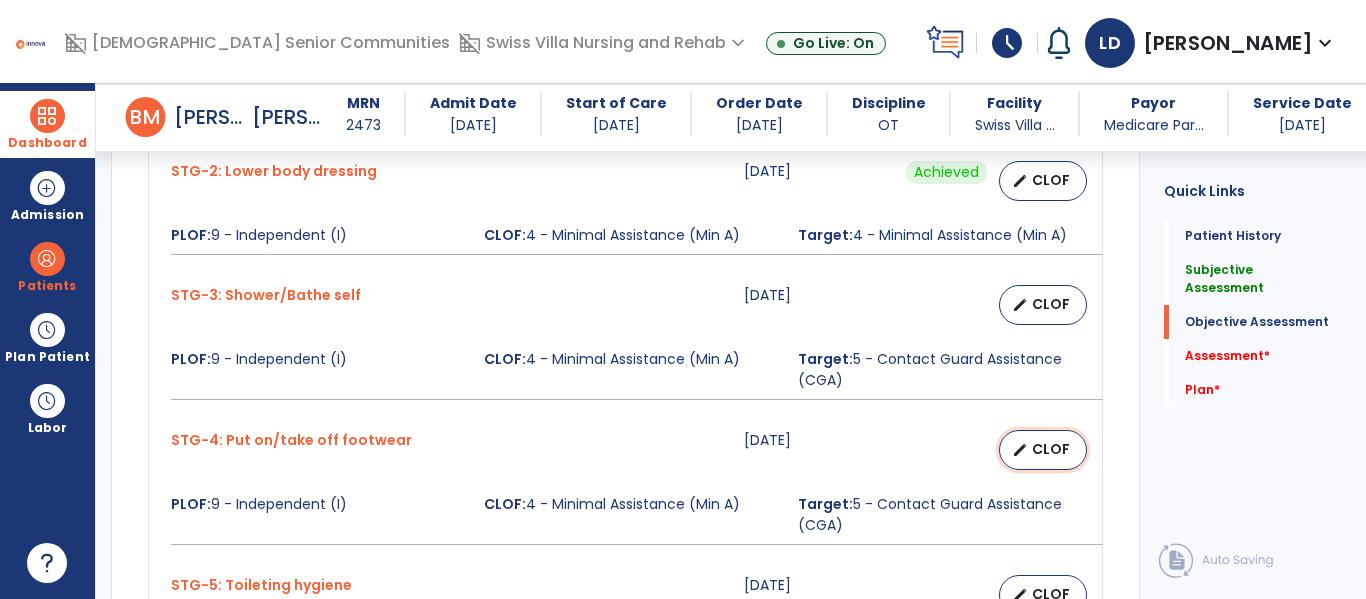 click on "edit   CLOF" at bounding box center [1043, 450] 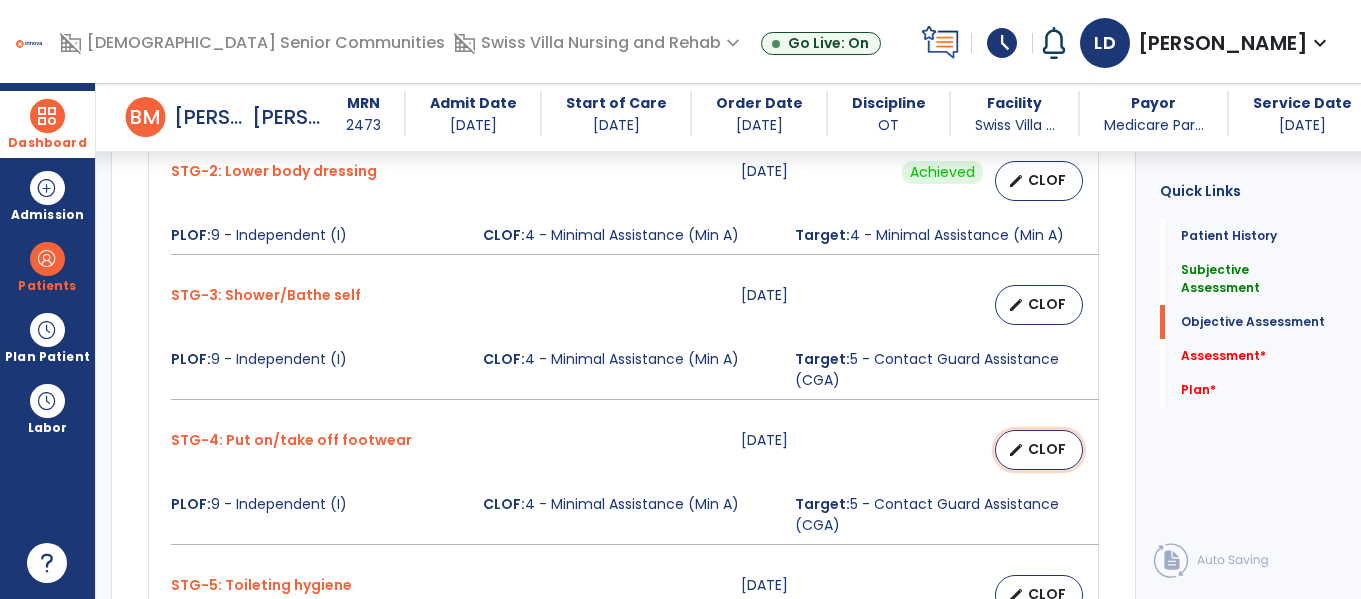 select on "********" 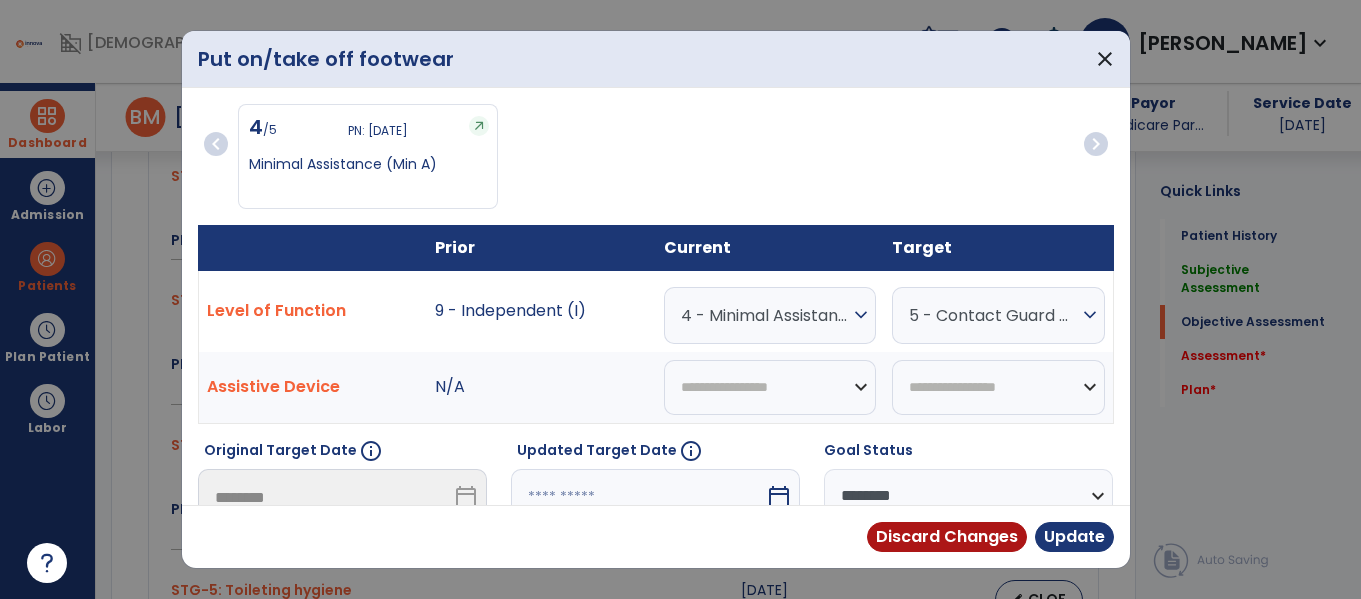 scroll, scrollTop: 1064, scrollLeft: 0, axis: vertical 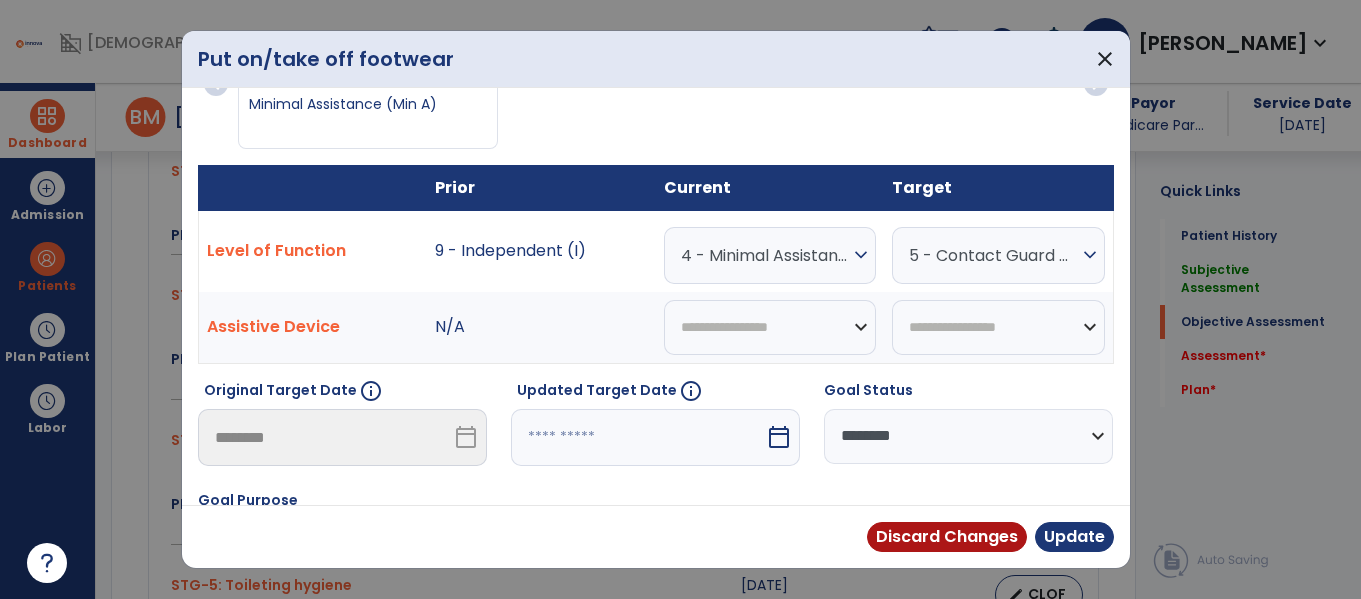 click on "calendar_today" at bounding box center (779, 437) 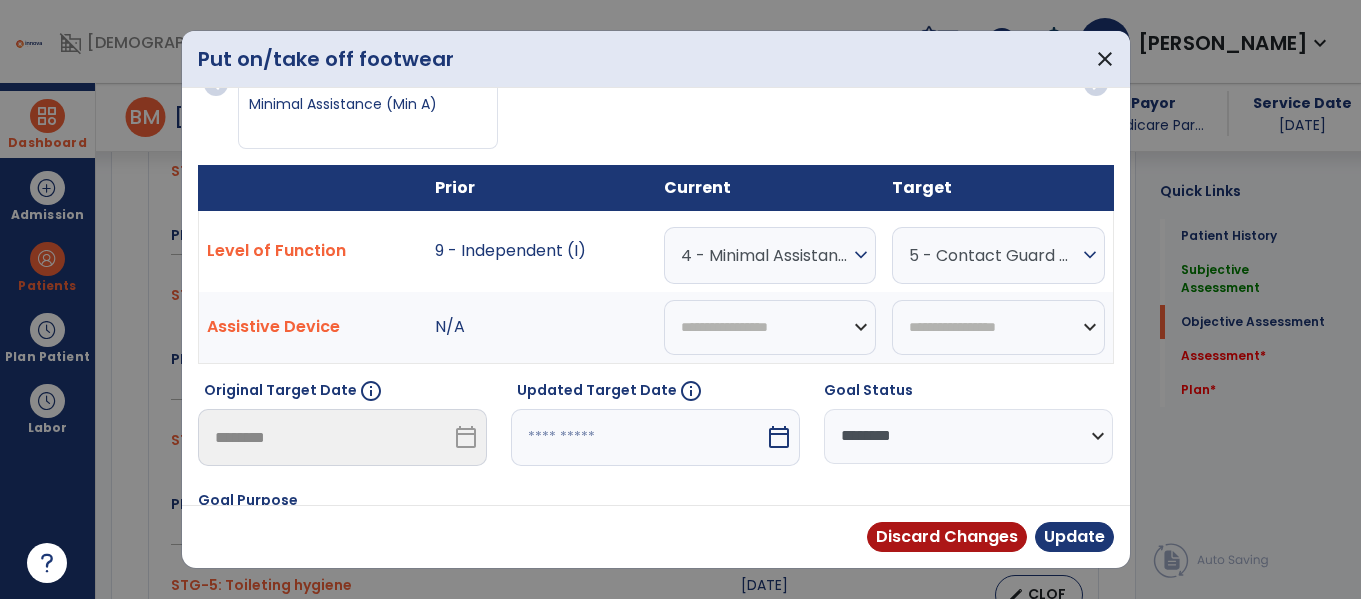 select on "*" 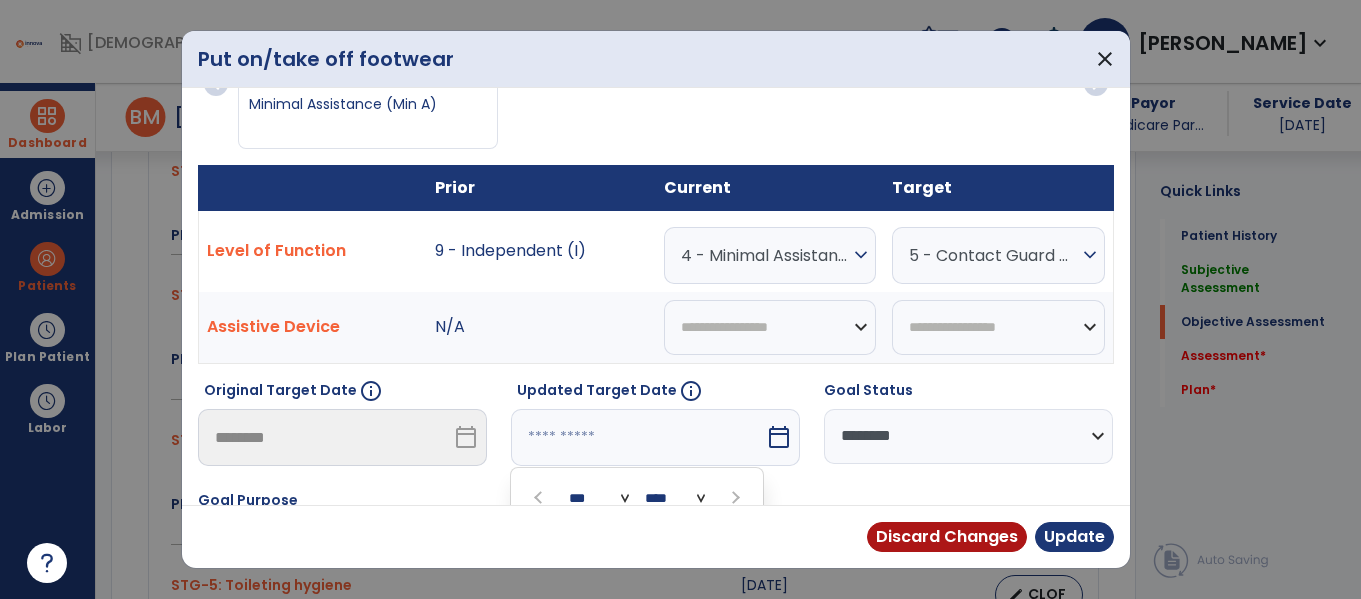 scroll, scrollTop: 318, scrollLeft: 0, axis: vertical 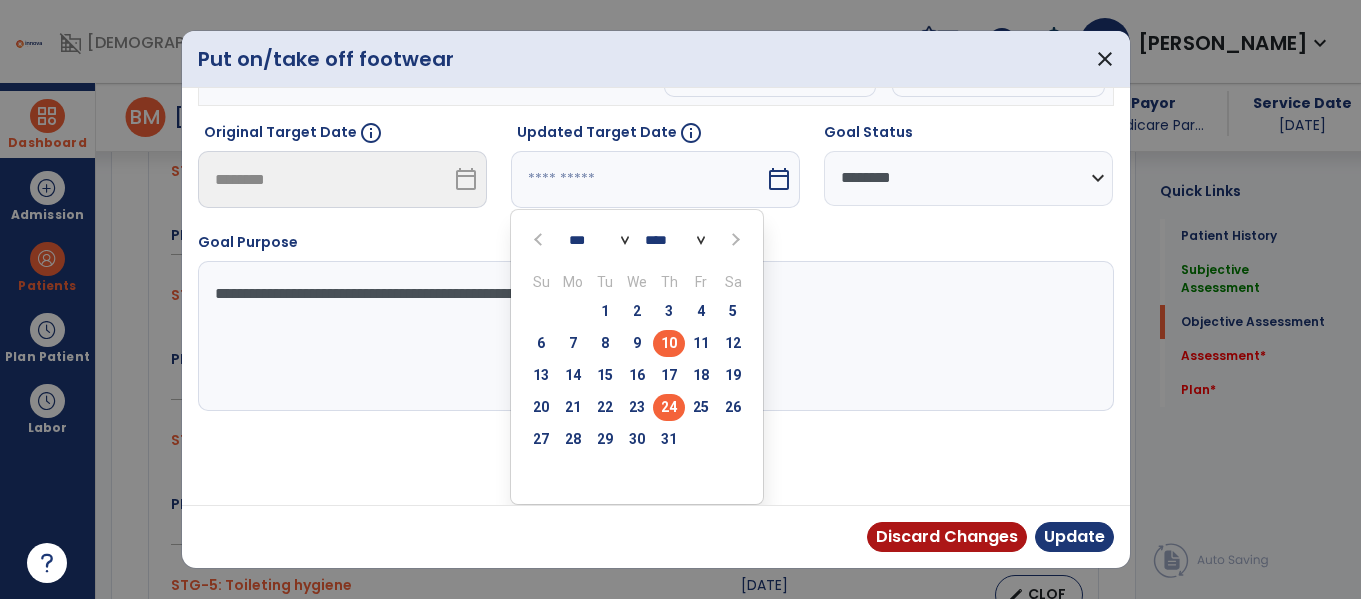 click on "24" at bounding box center [669, 407] 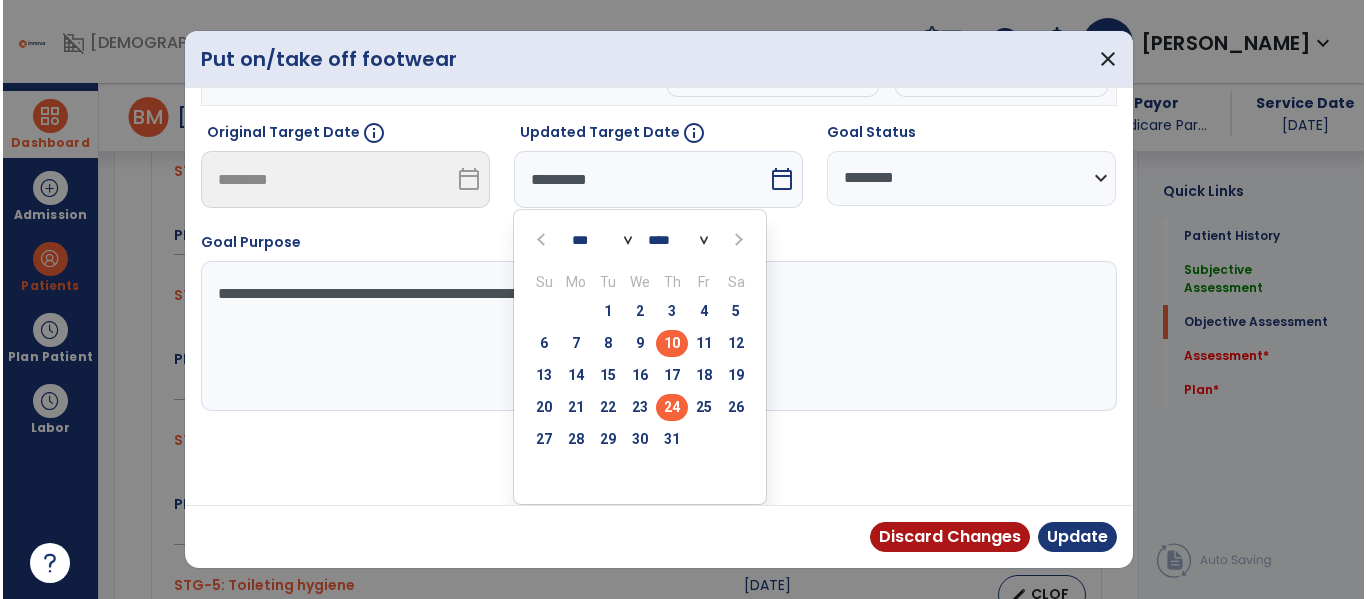 scroll, scrollTop: 240, scrollLeft: 0, axis: vertical 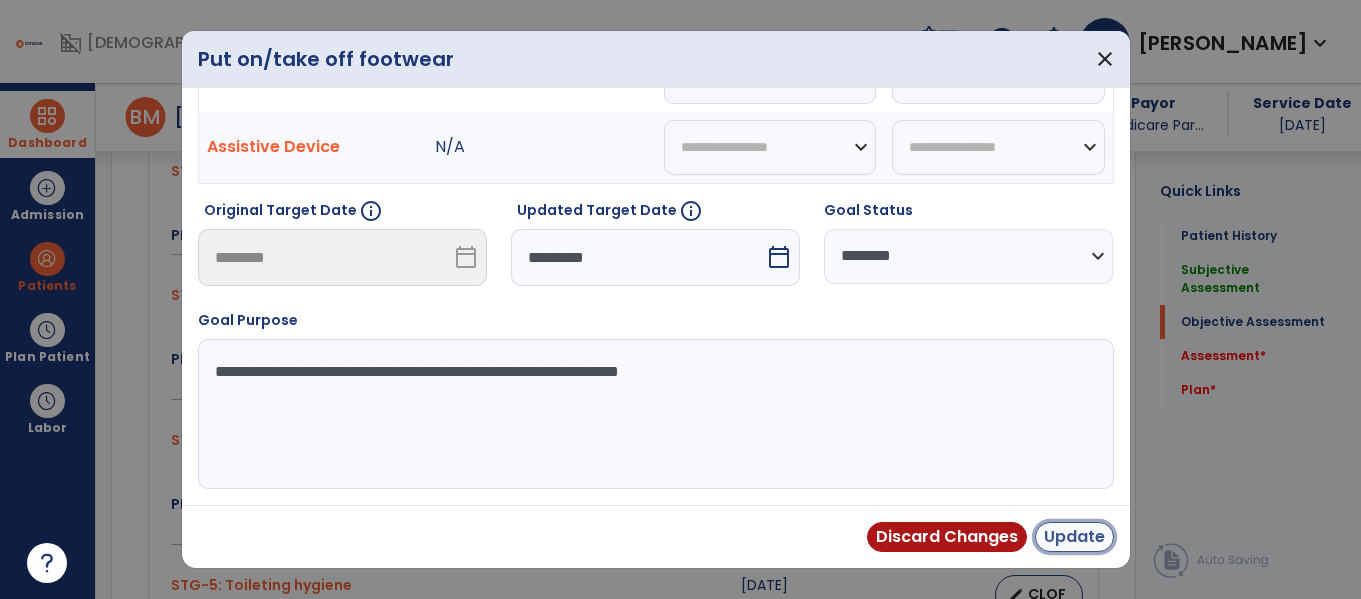 click on "Update" at bounding box center (1074, 537) 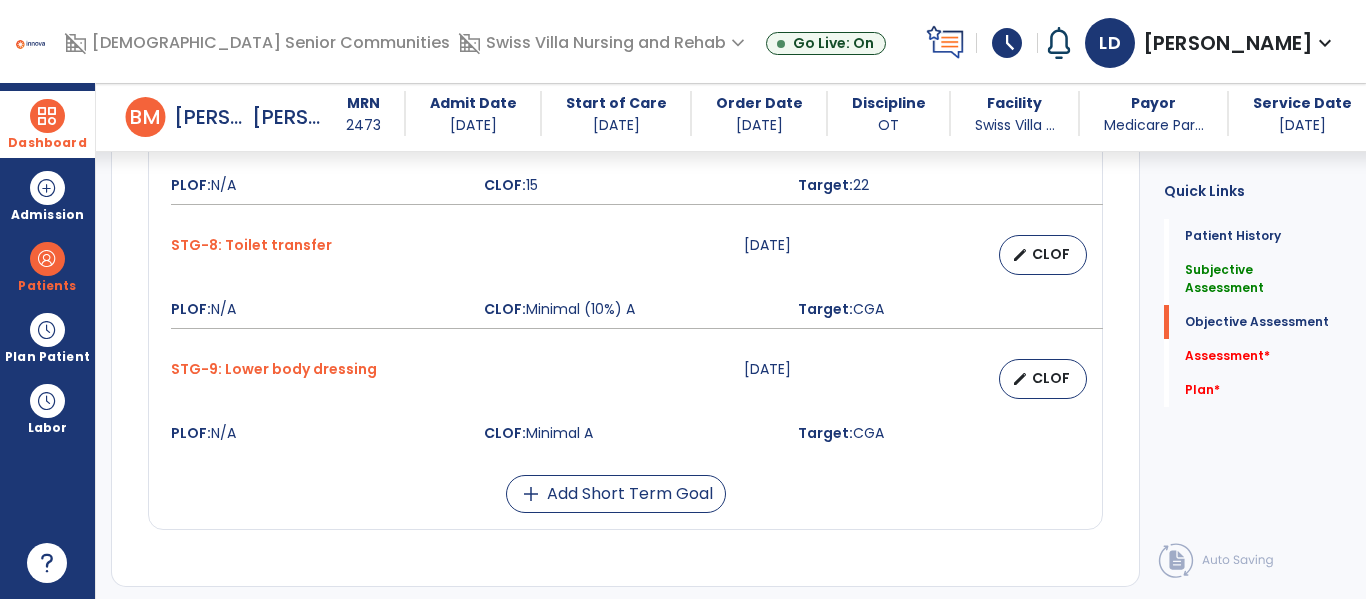 scroll, scrollTop: 1831, scrollLeft: 0, axis: vertical 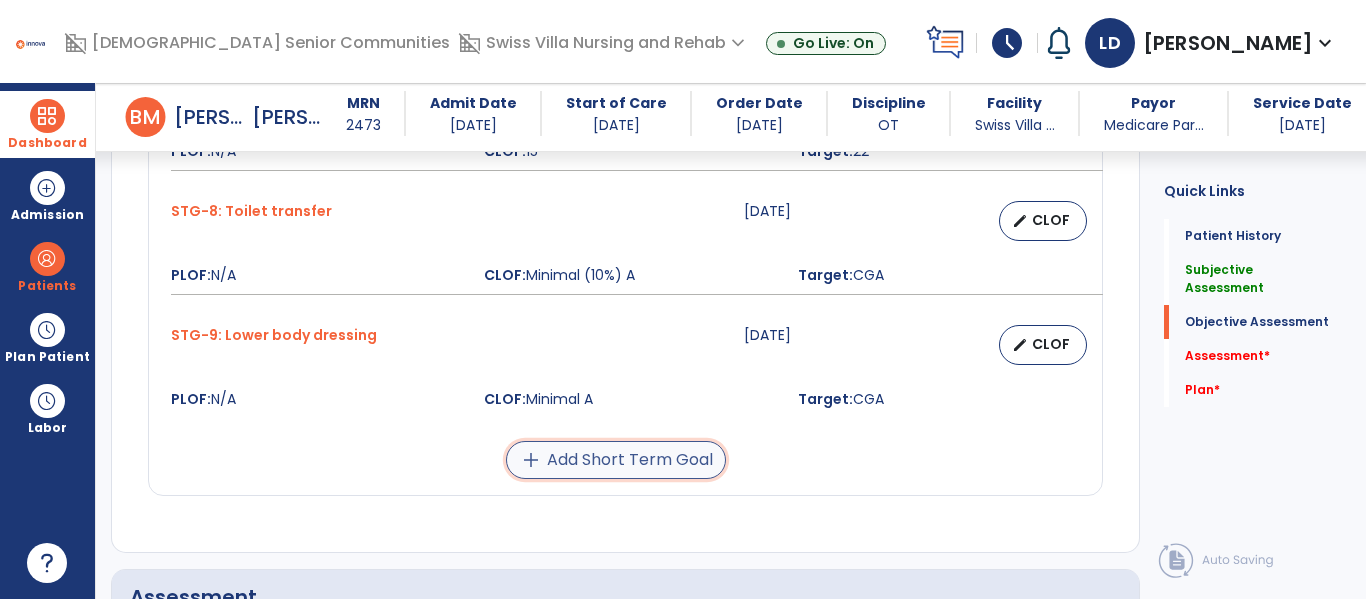 click on "add  Add Short Term Goal" at bounding box center (616, 460) 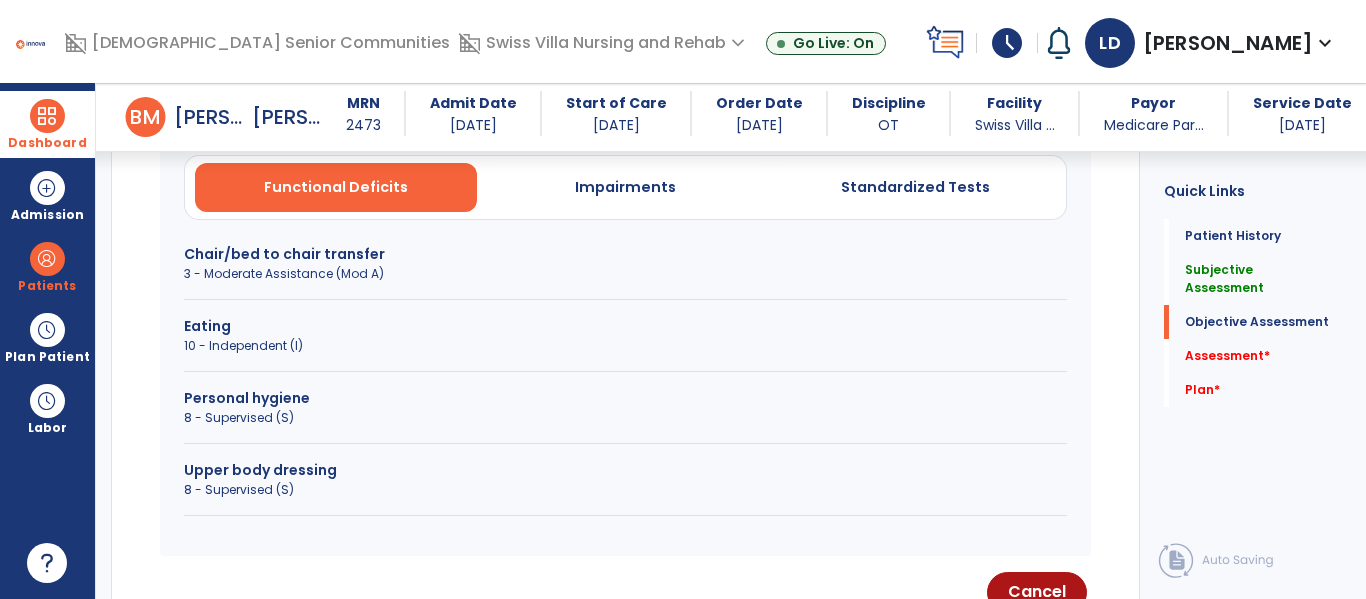 scroll, scrollTop: 880, scrollLeft: 0, axis: vertical 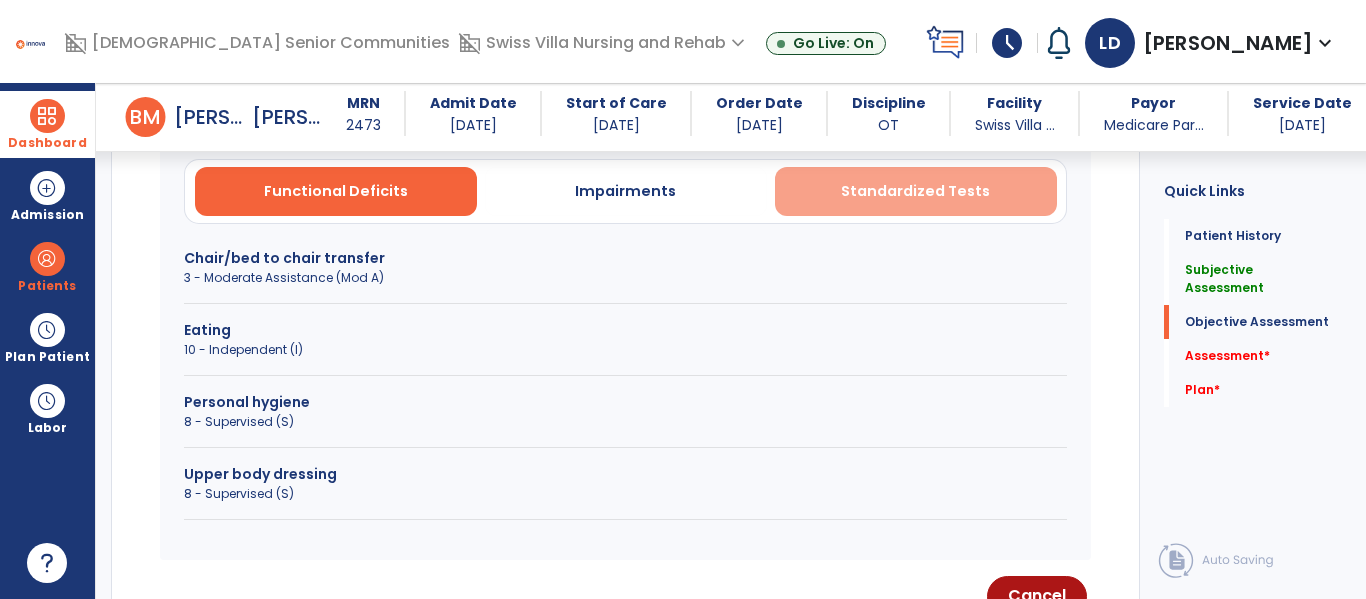 click on "Standardized Tests" at bounding box center [916, 191] 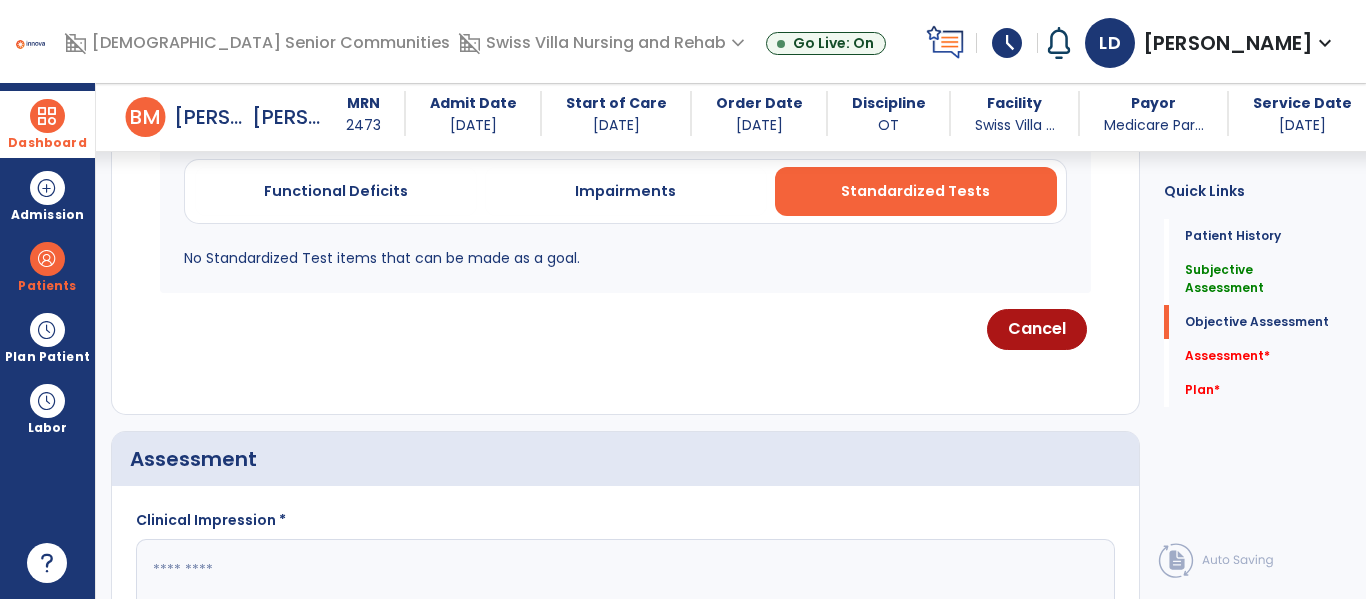 scroll, scrollTop: 701, scrollLeft: 0, axis: vertical 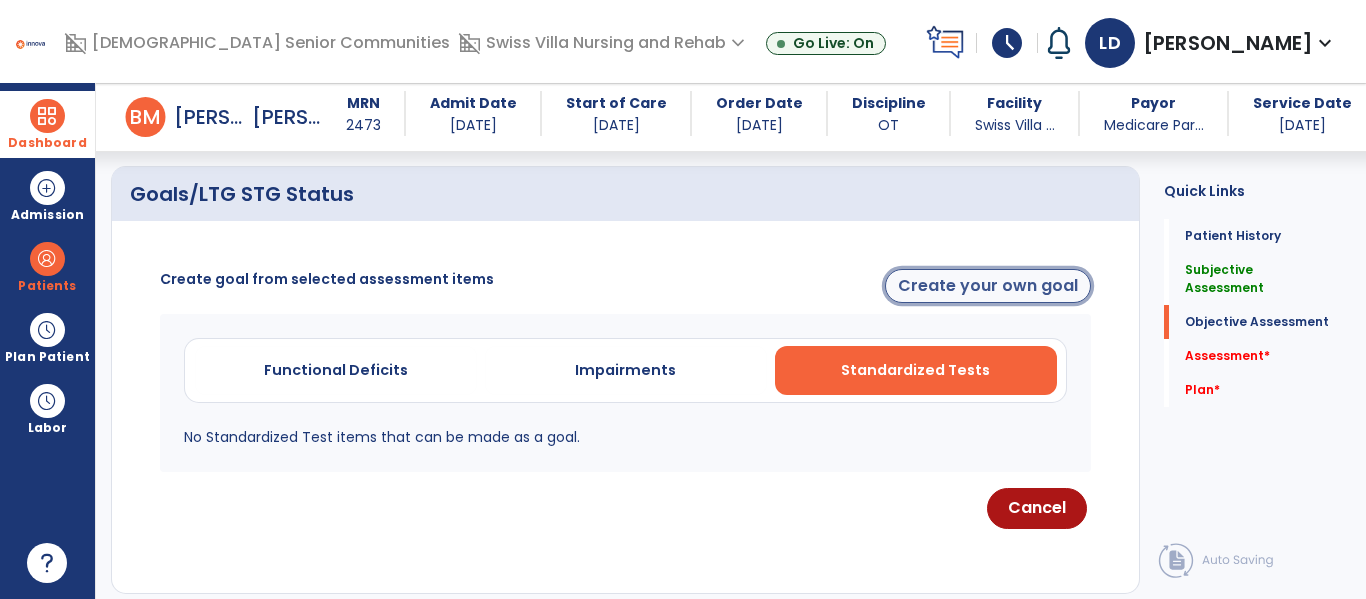 click on "Create your own goal" 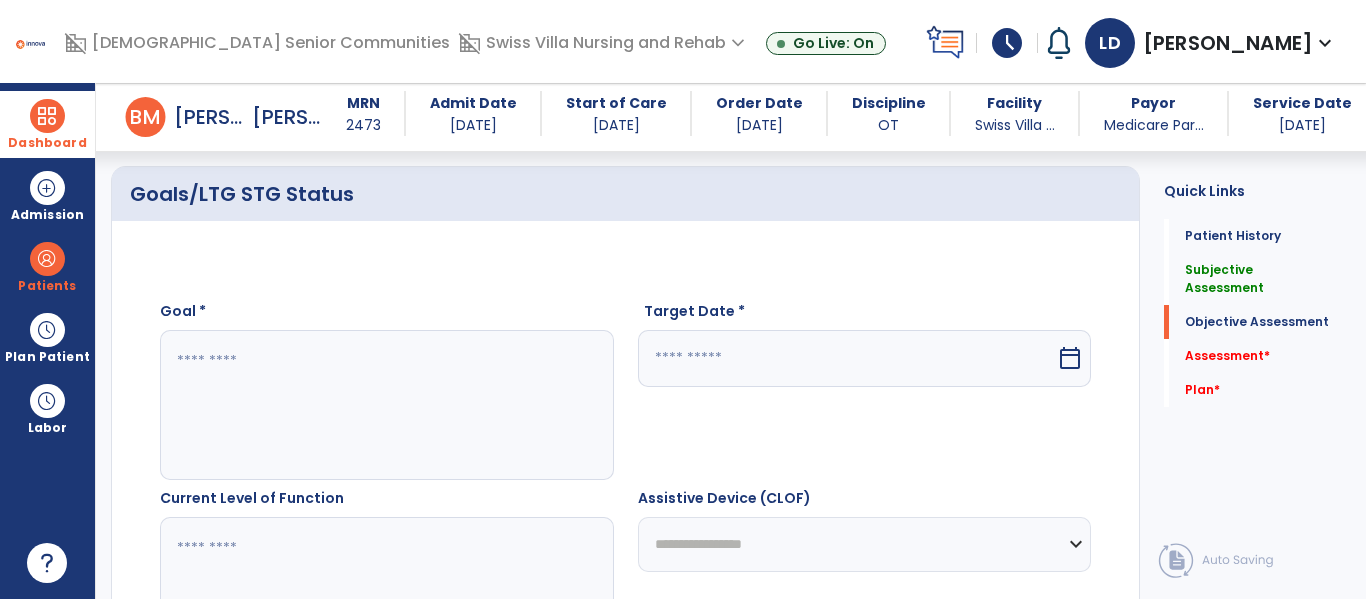 click 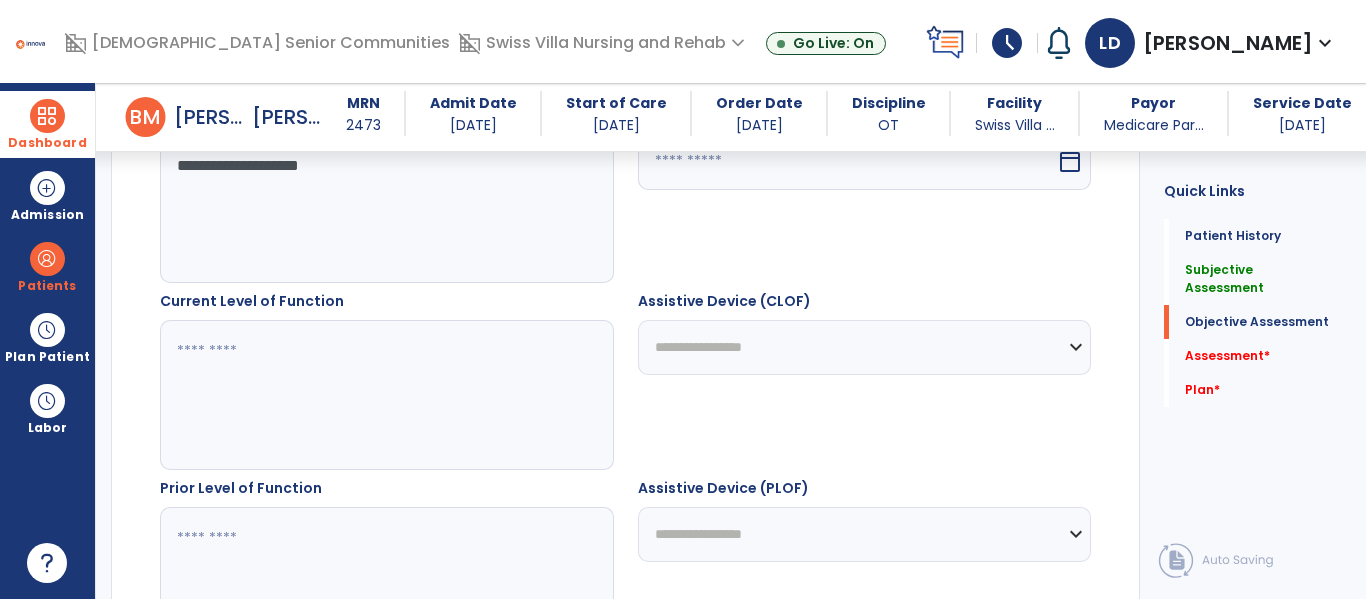 scroll, scrollTop: 925, scrollLeft: 0, axis: vertical 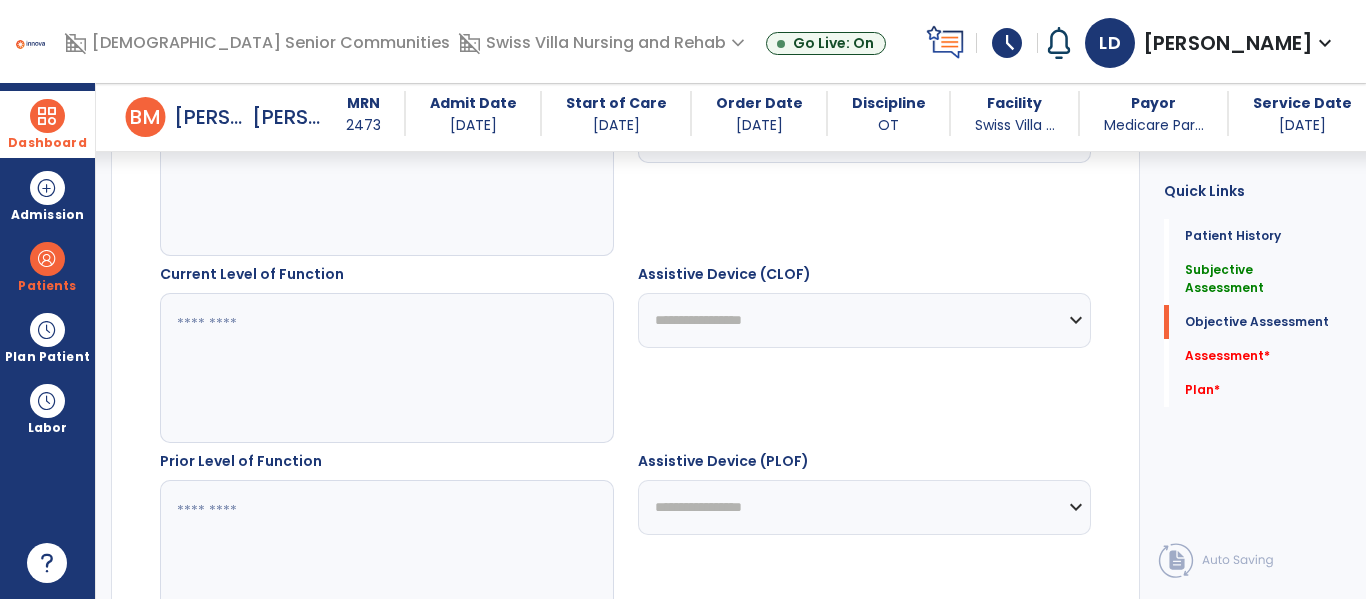 type on "**********" 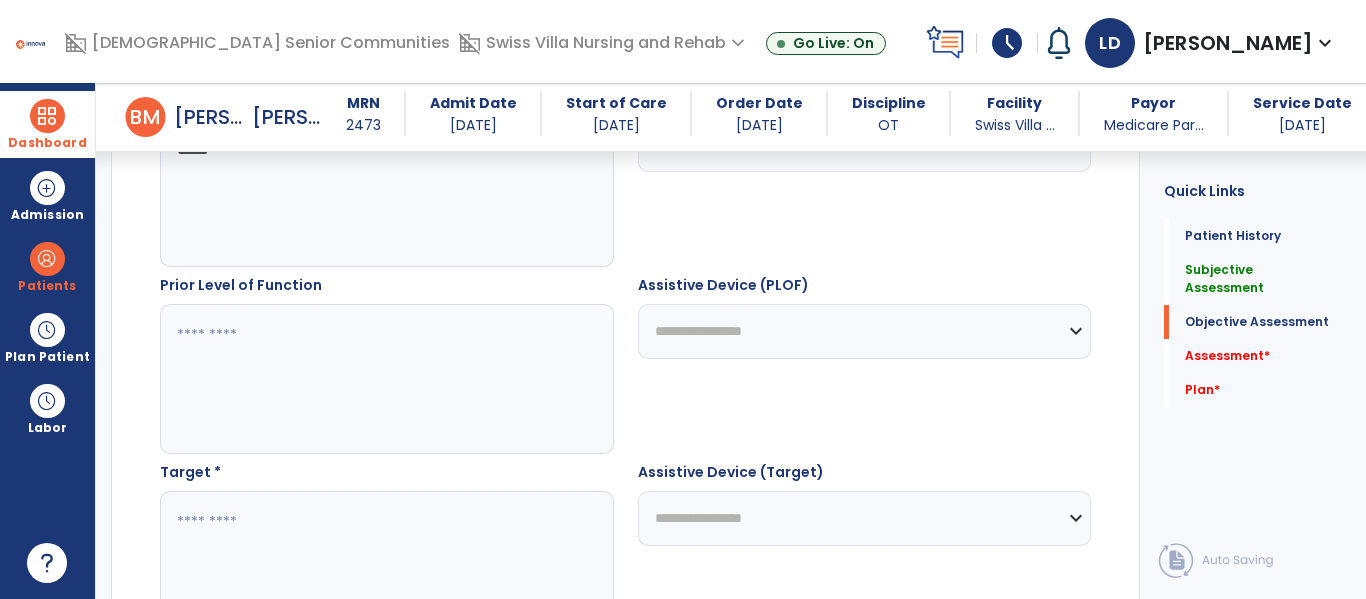 scroll, scrollTop: 1154, scrollLeft: 0, axis: vertical 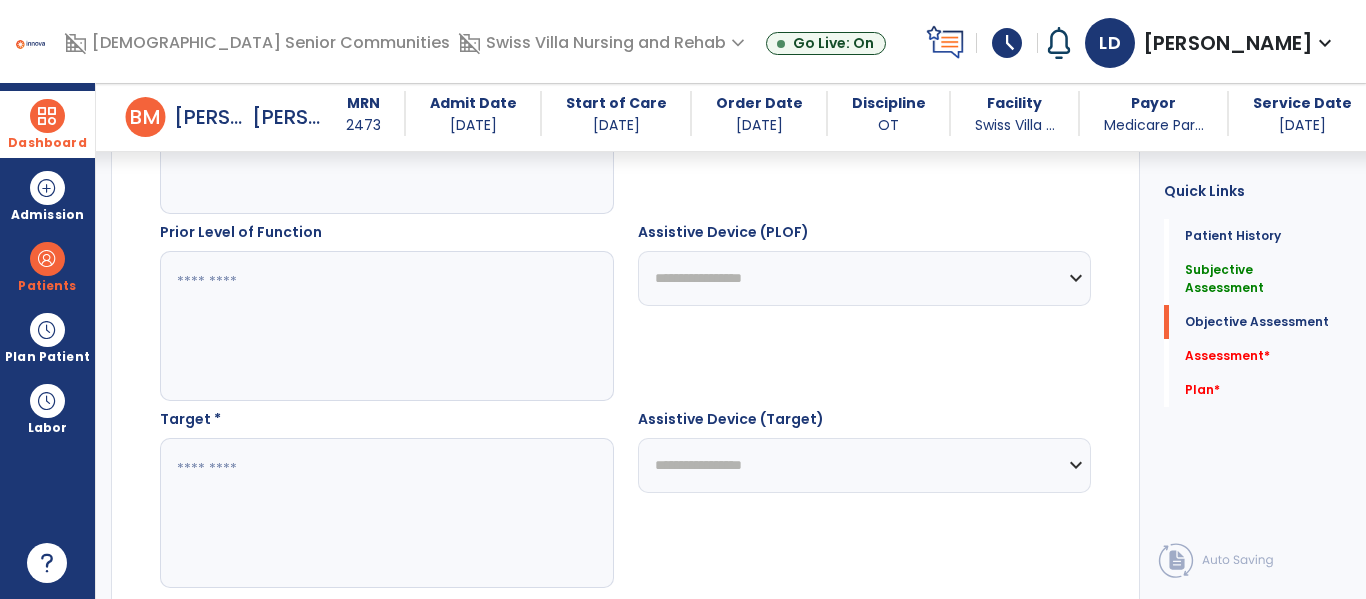 type on "*****" 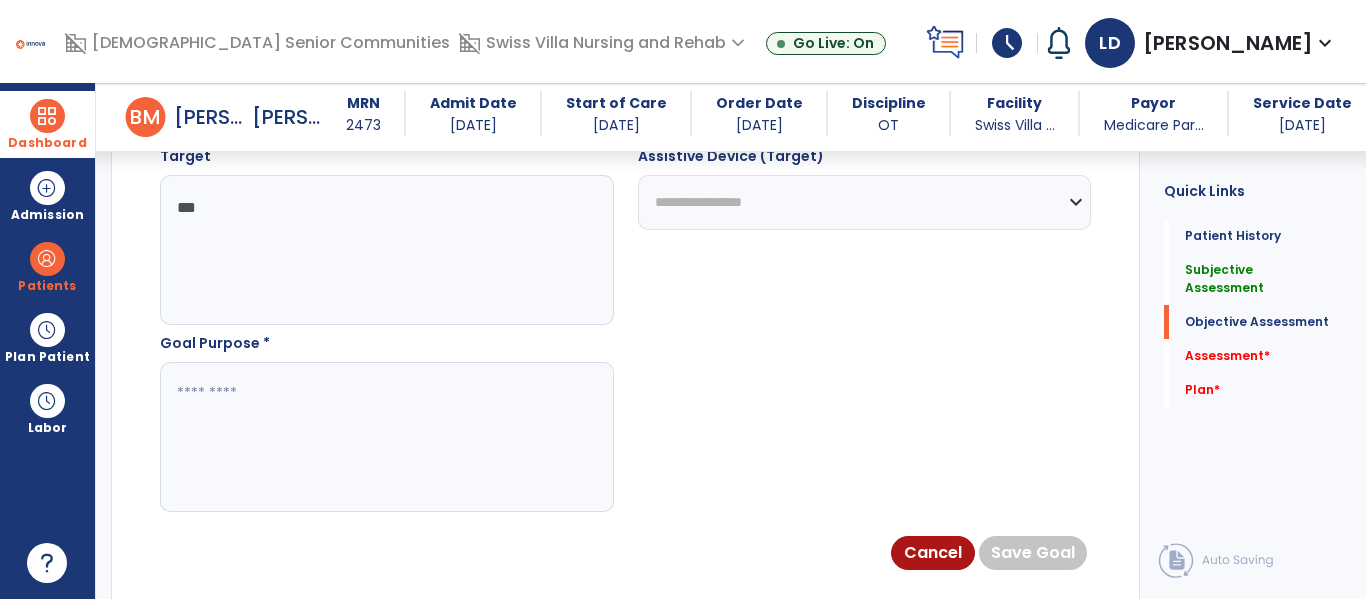 scroll, scrollTop: 1421, scrollLeft: 0, axis: vertical 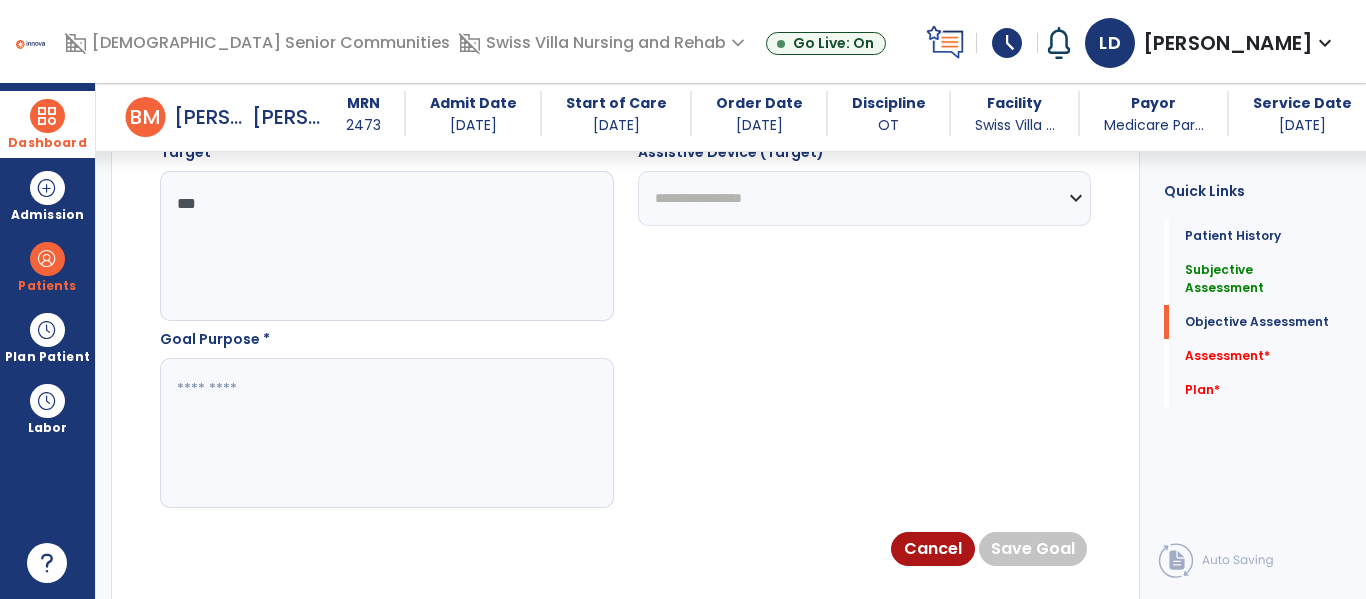 type on "***" 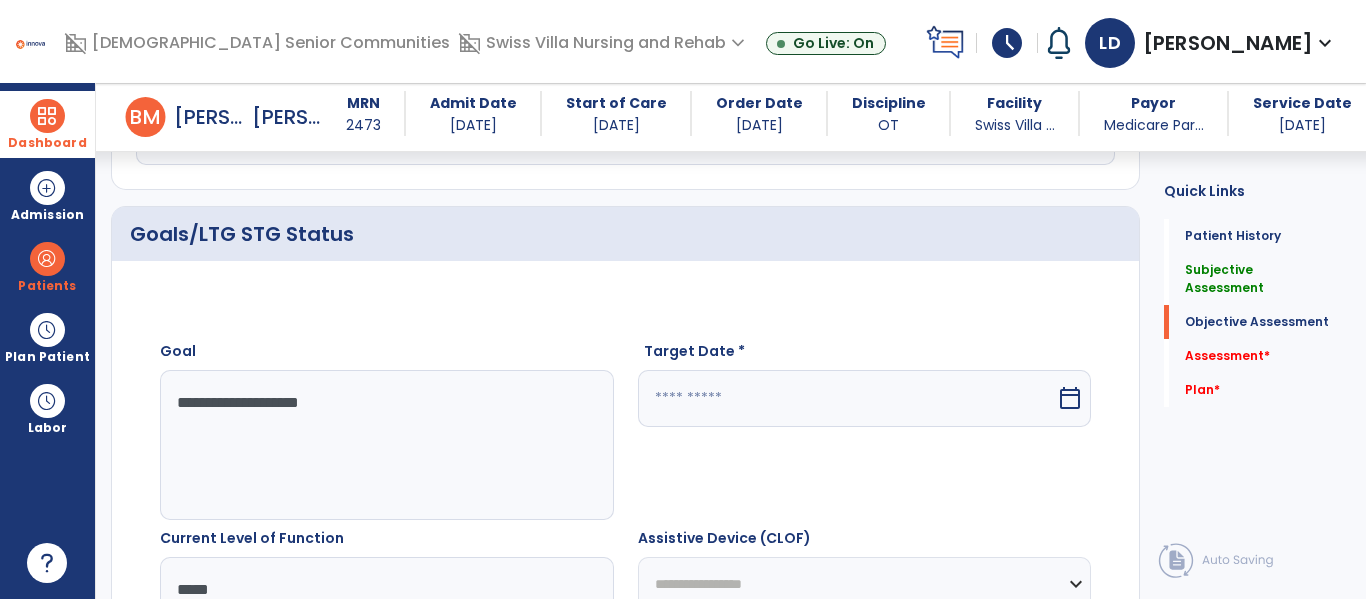 scroll, scrollTop: 653, scrollLeft: 0, axis: vertical 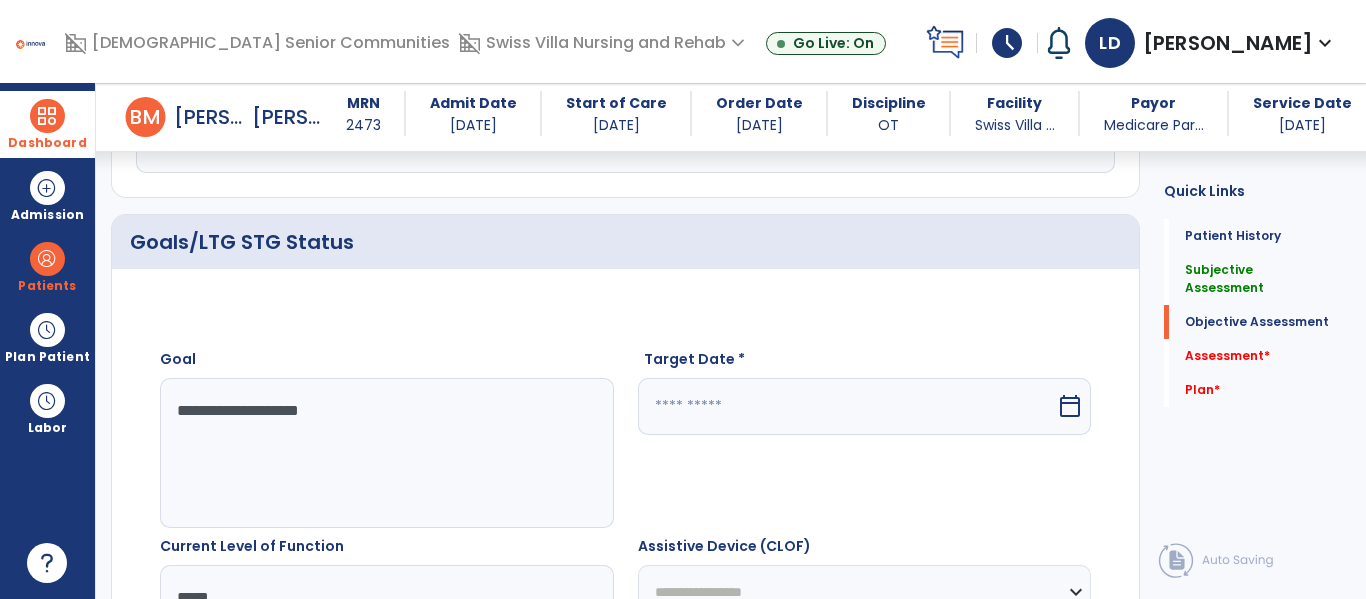 type on "**********" 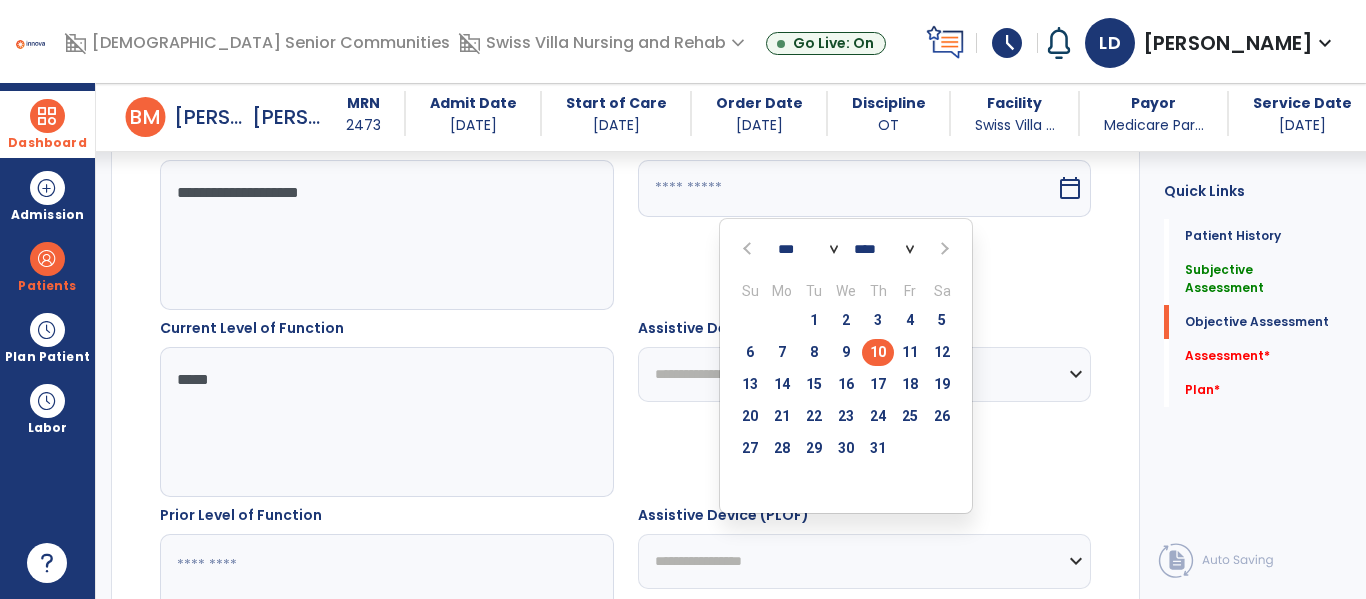 scroll, scrollTop: 880, scrollLeft: 0, axis: vertical 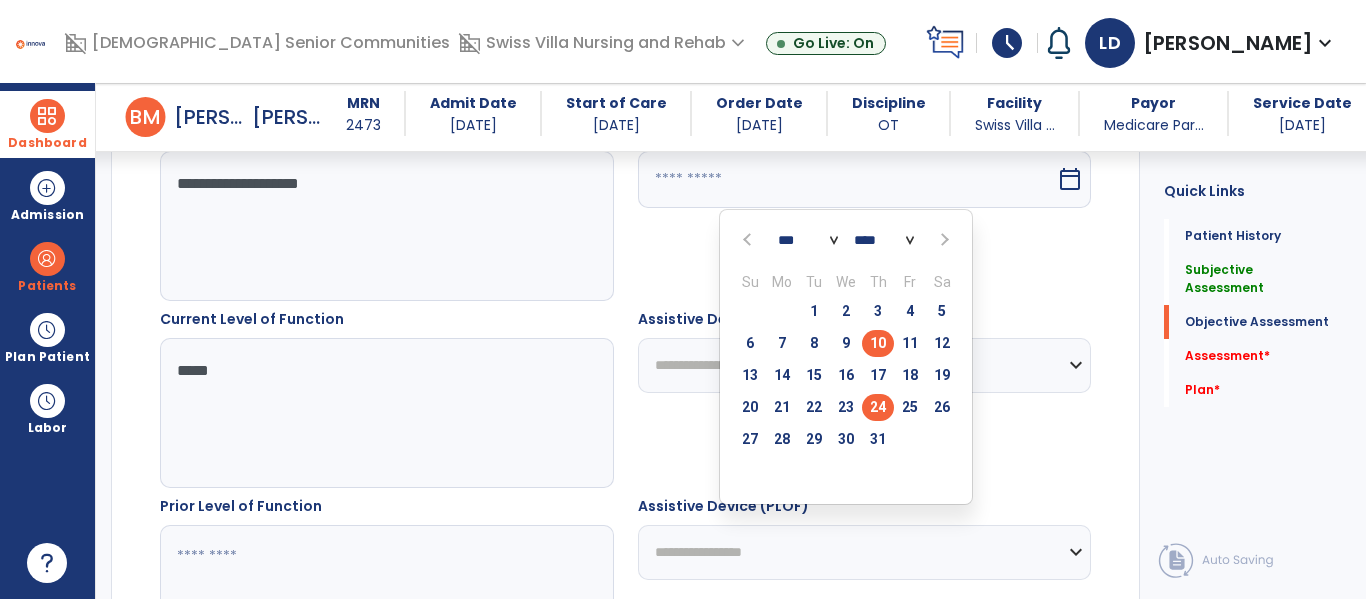 click on "24" at bounding box center (878, 407) 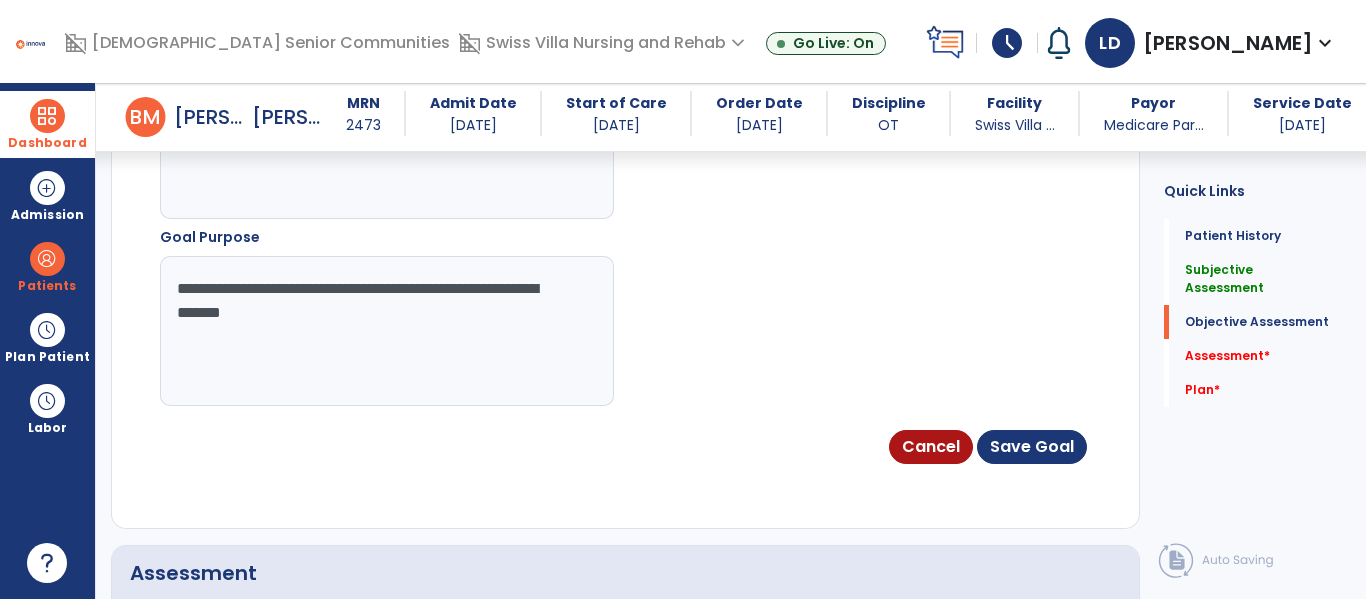 scroll, scrollTop: 1523, scrollLeft: 0, axis: vertical 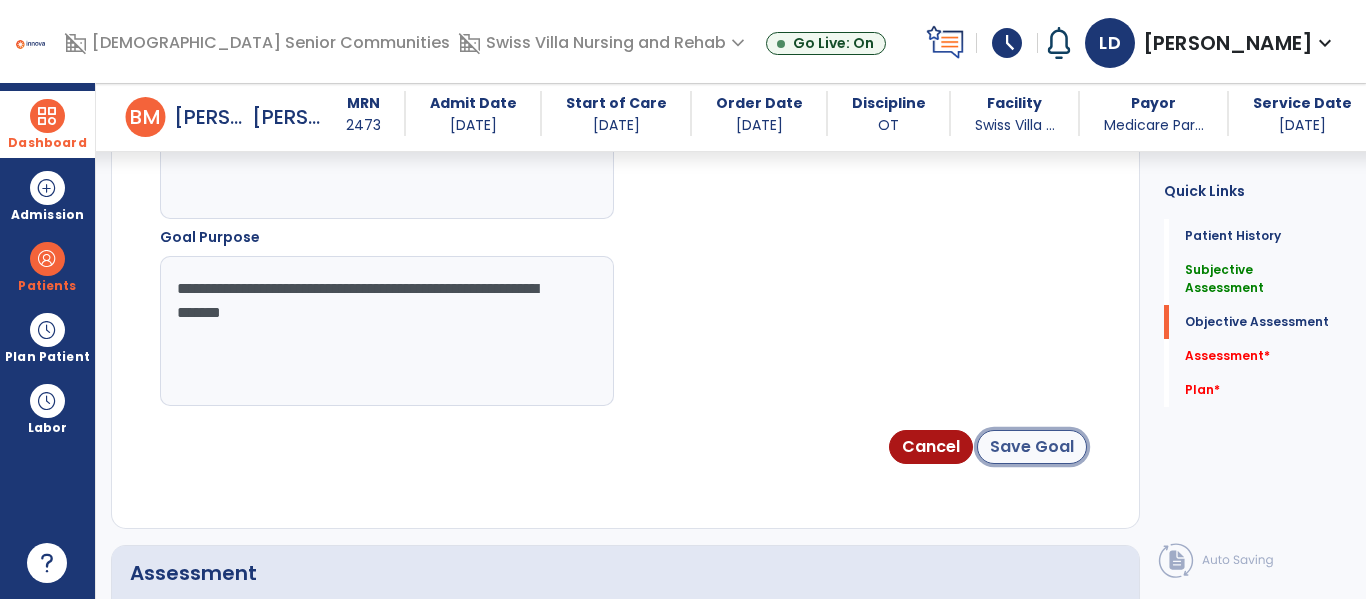 click on "Save Goal" 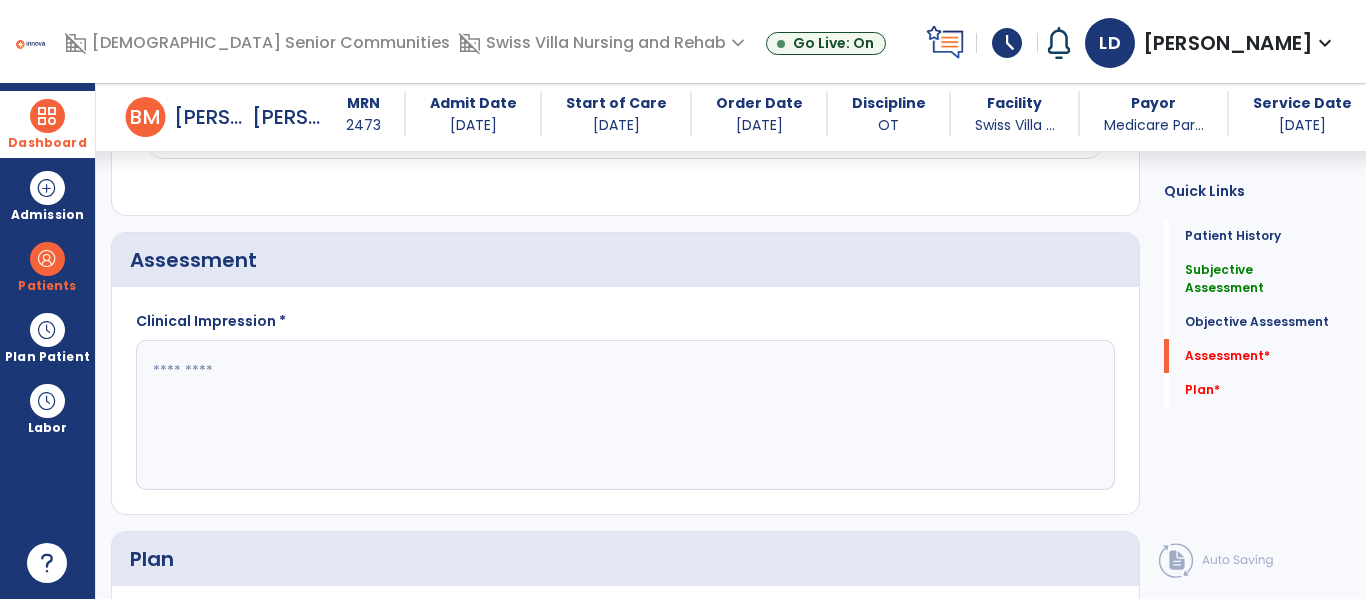 scroll, scrollTop: 2304, scrollLeft: 0, axis: vertical 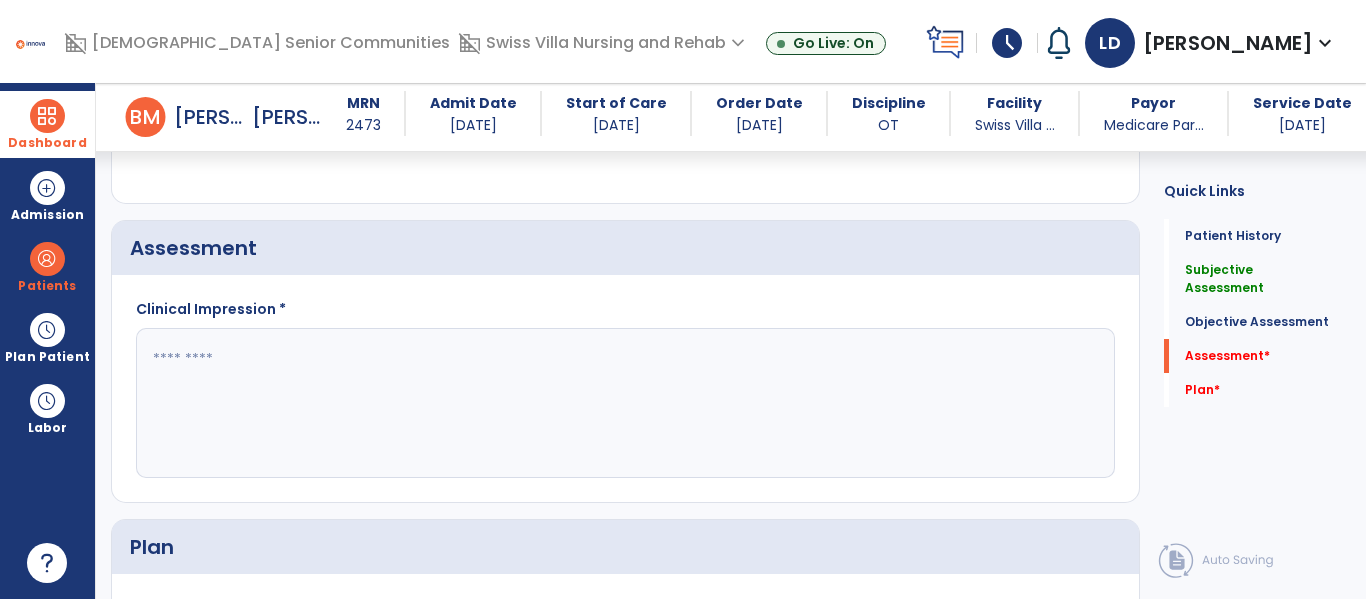 click 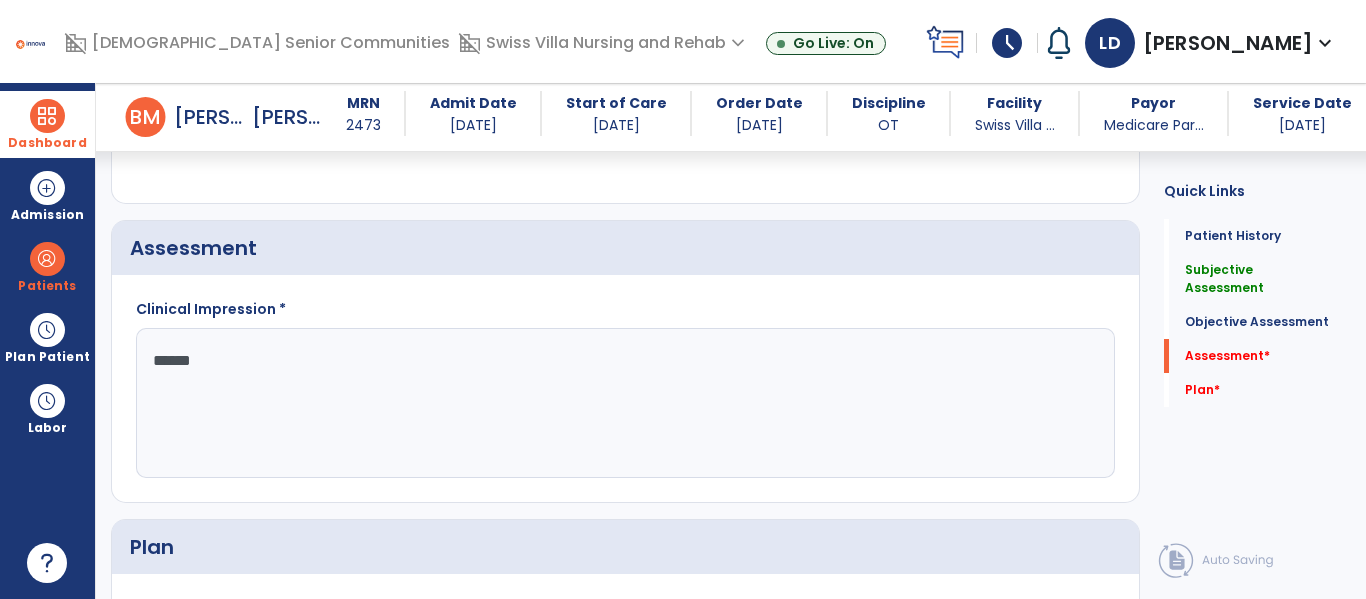 type on "*******" 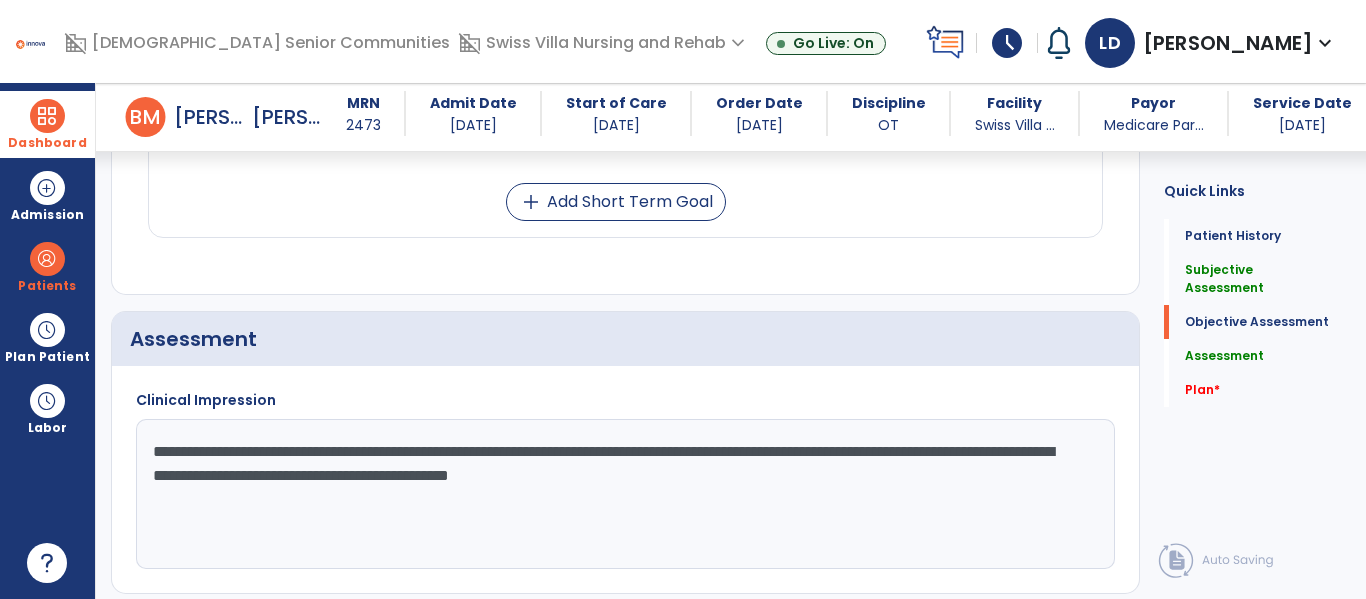scroll, scrollTop: 2236, scrollLeft: 0, axis: vertical 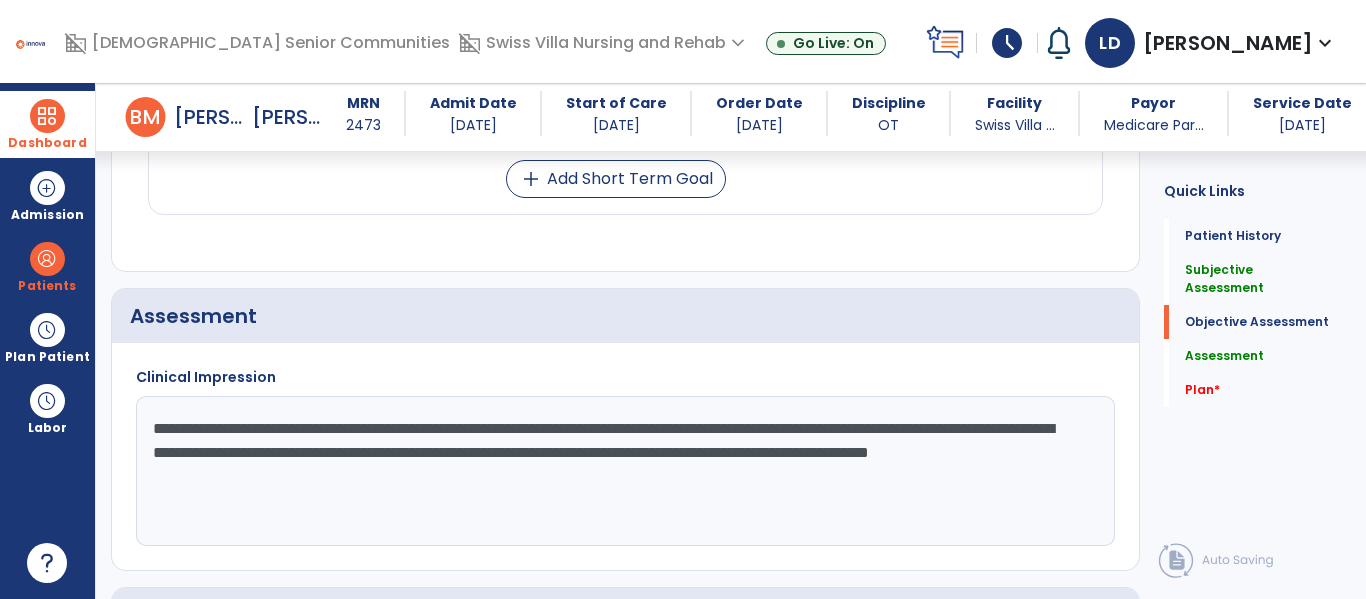 click on "**********" 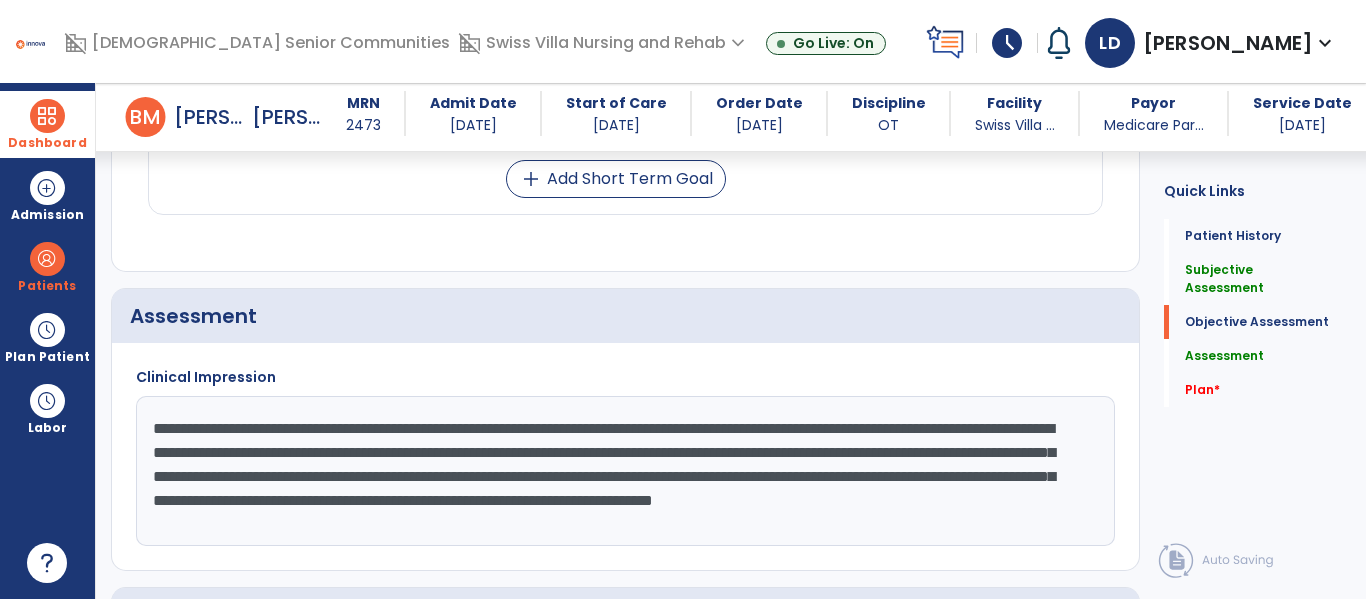 scroll, scrollTop: 15, scrollLeft: 0, axis: vertical 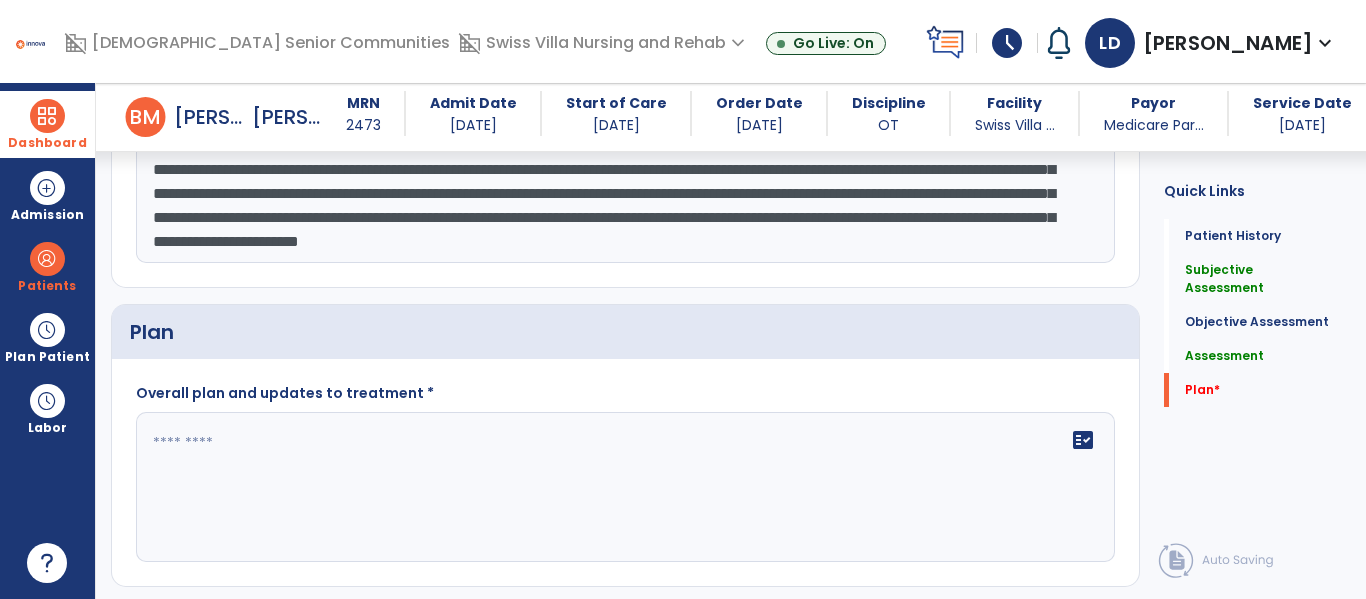 type on "**********" 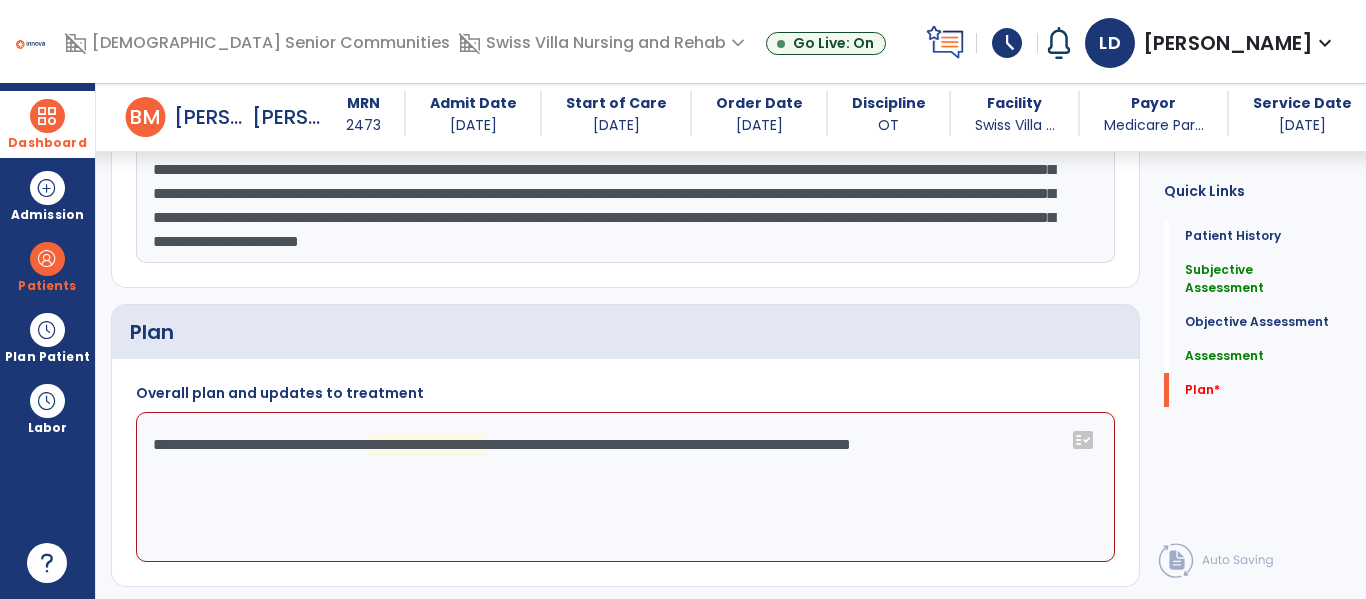 click on "**********" 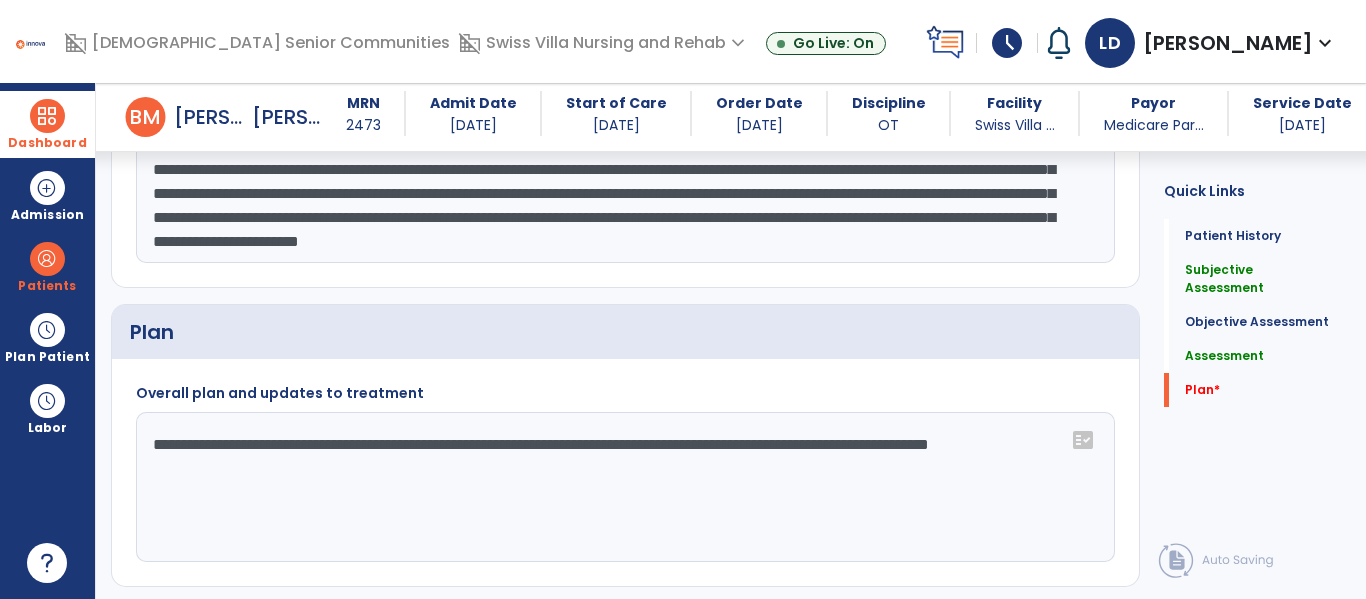 click on "**********" 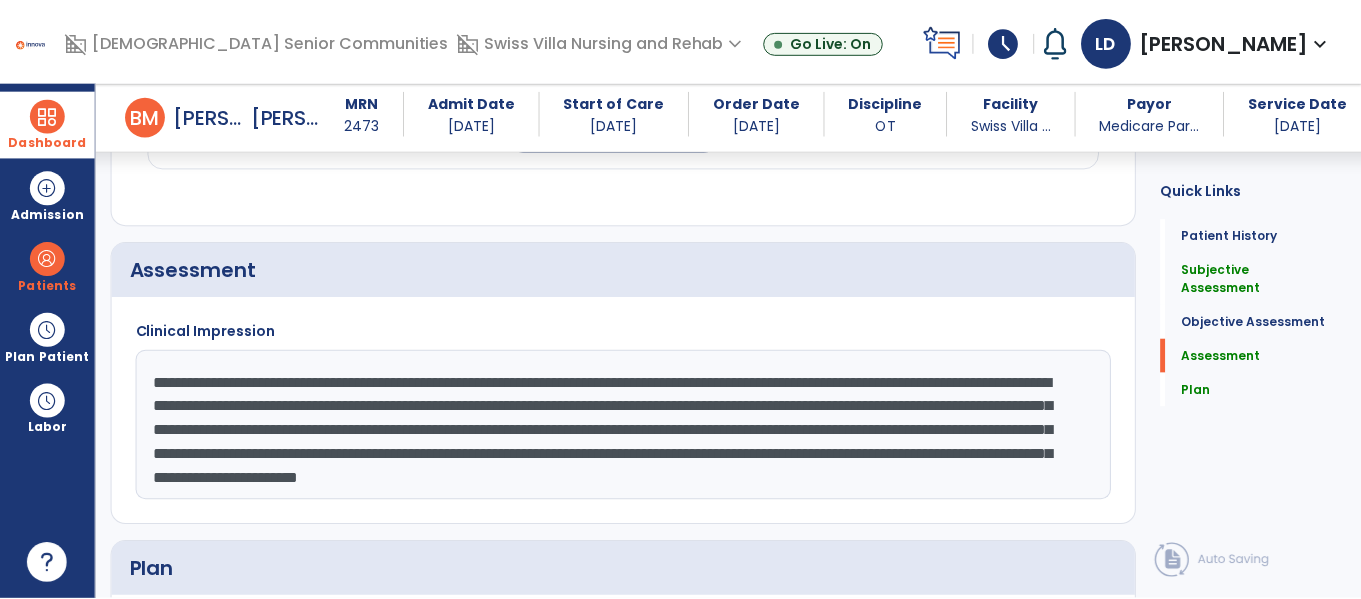 scroll, scrollTop: 2581, scrollLeft: 0, axis: vertical 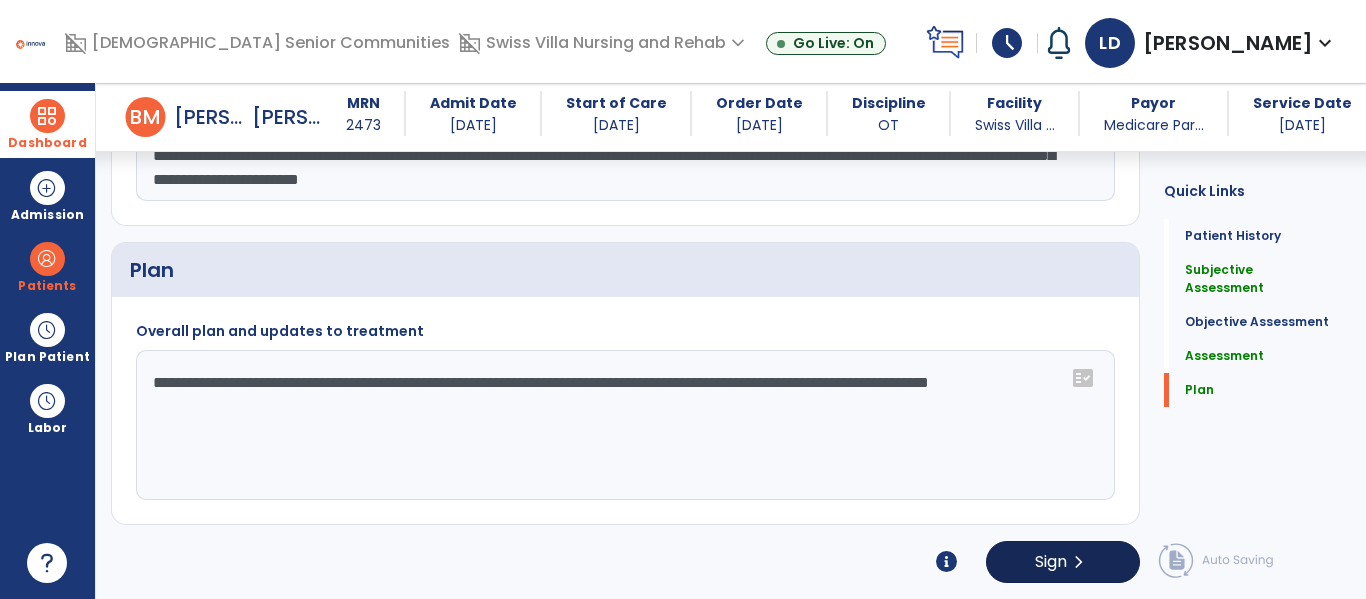 type on "**********" 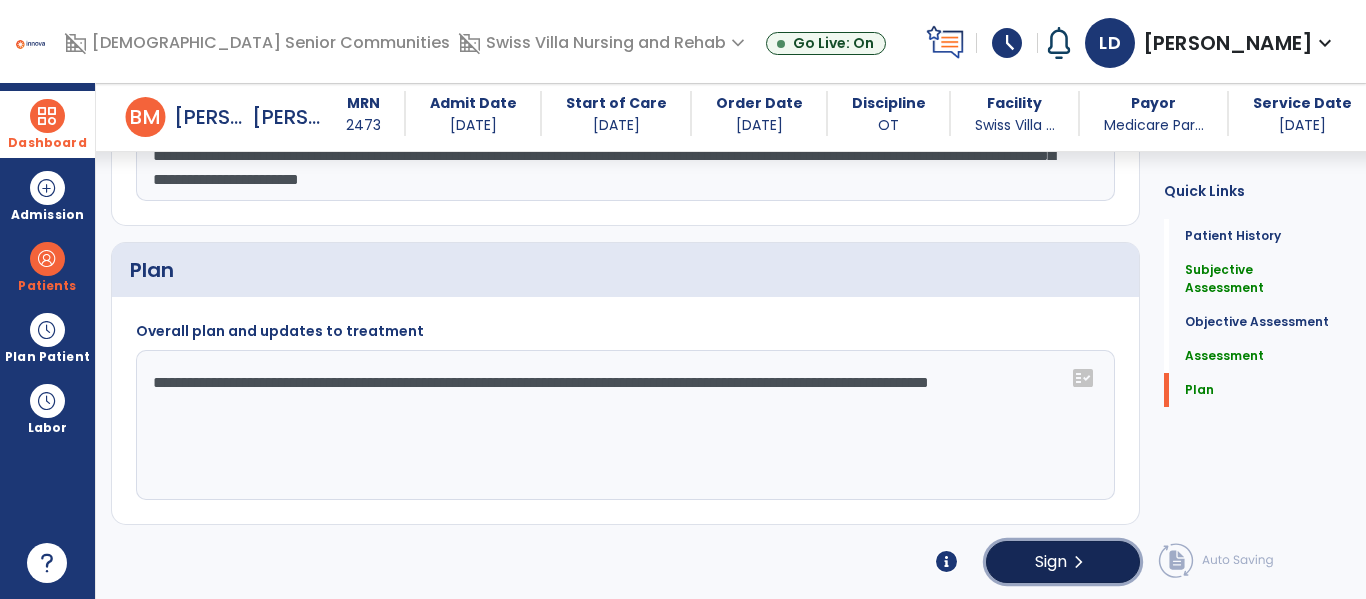 click on "Sign  chevron_right" 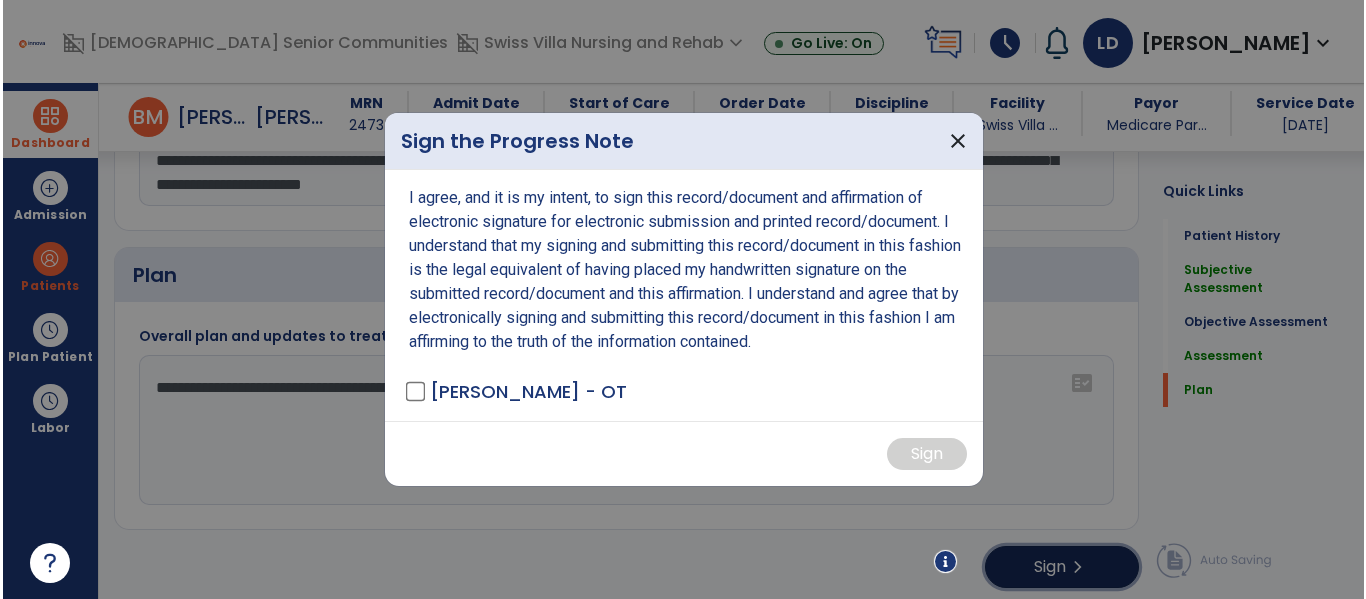 scroll, scrollTop: 2581, scrollLeft: 0, axis: vertical 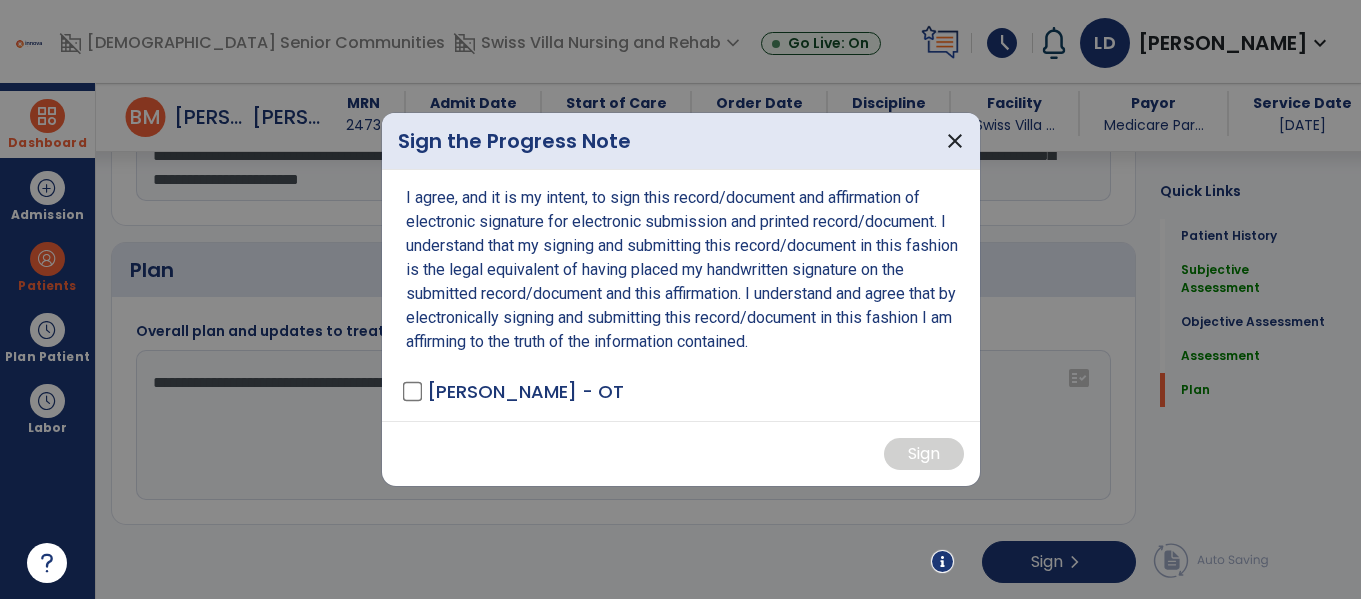 click on "I agree, and it is my intent, to sign this record/document and affirmation of electronic signature for electronic submission and printed record/document. I understand that my signing and submitting this record/document in this fashion is the legal equivalent of having placed my handwritten signature on the submitted record/document and this affirmation. I understand and agree that by electronically signing and submitting this record/document in this fashion I am affirming to the truth of the information contained.  Deckert, Landyn  - OT" at bounding box center (681, 295) 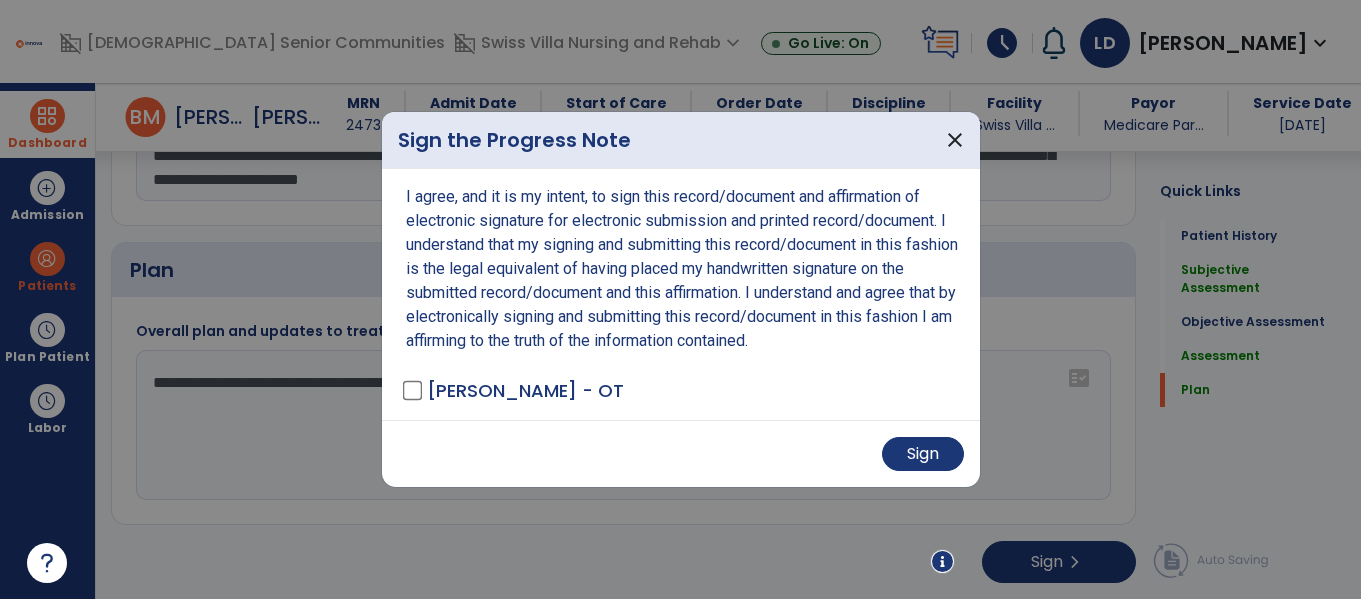 click on "Sign" at bounding box center (681, 453) 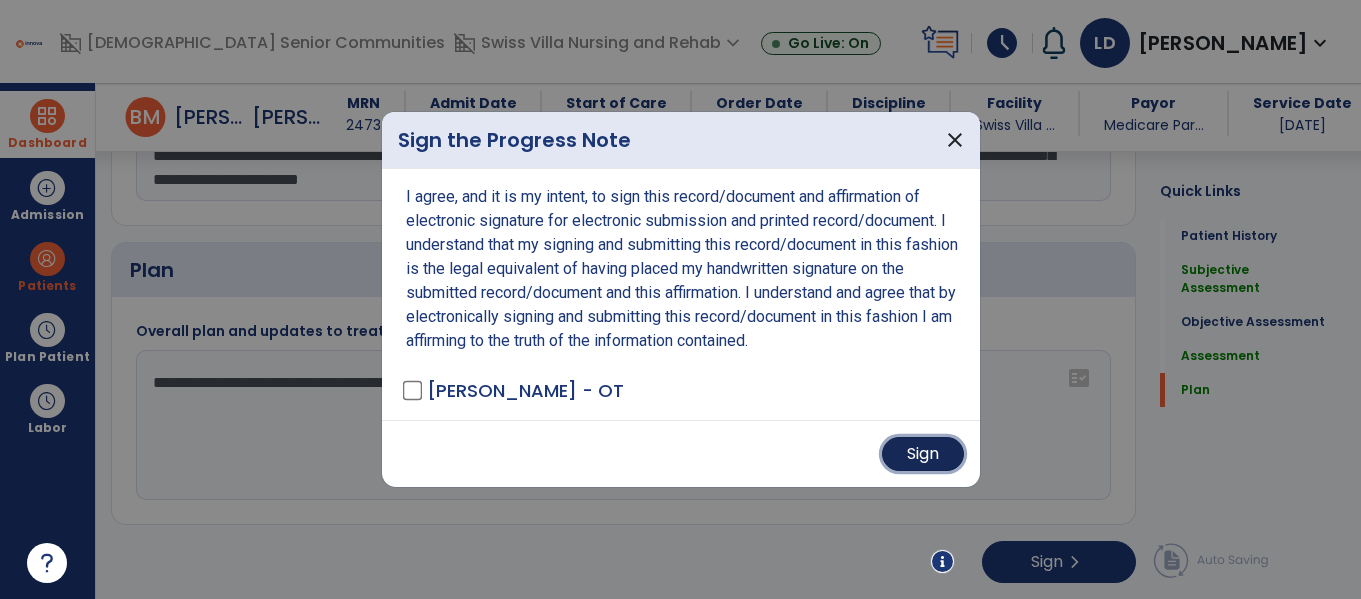 click on "Sign" at bounding box center (923, 454) 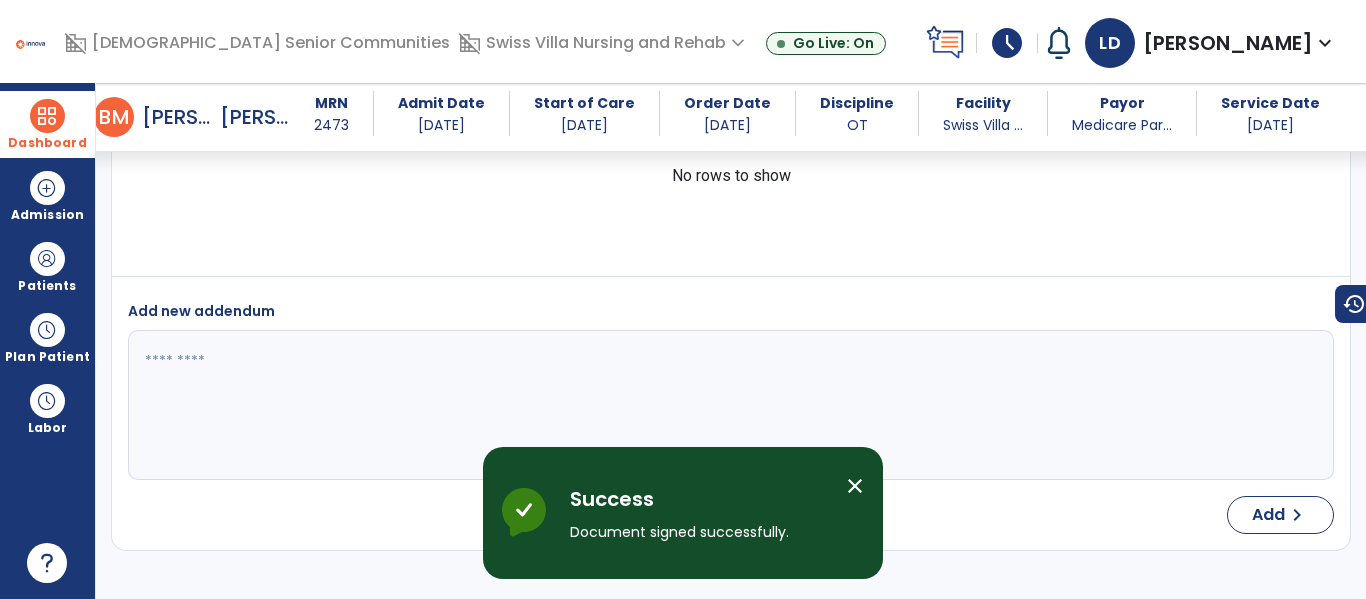 click at bounding box center [47, 116] 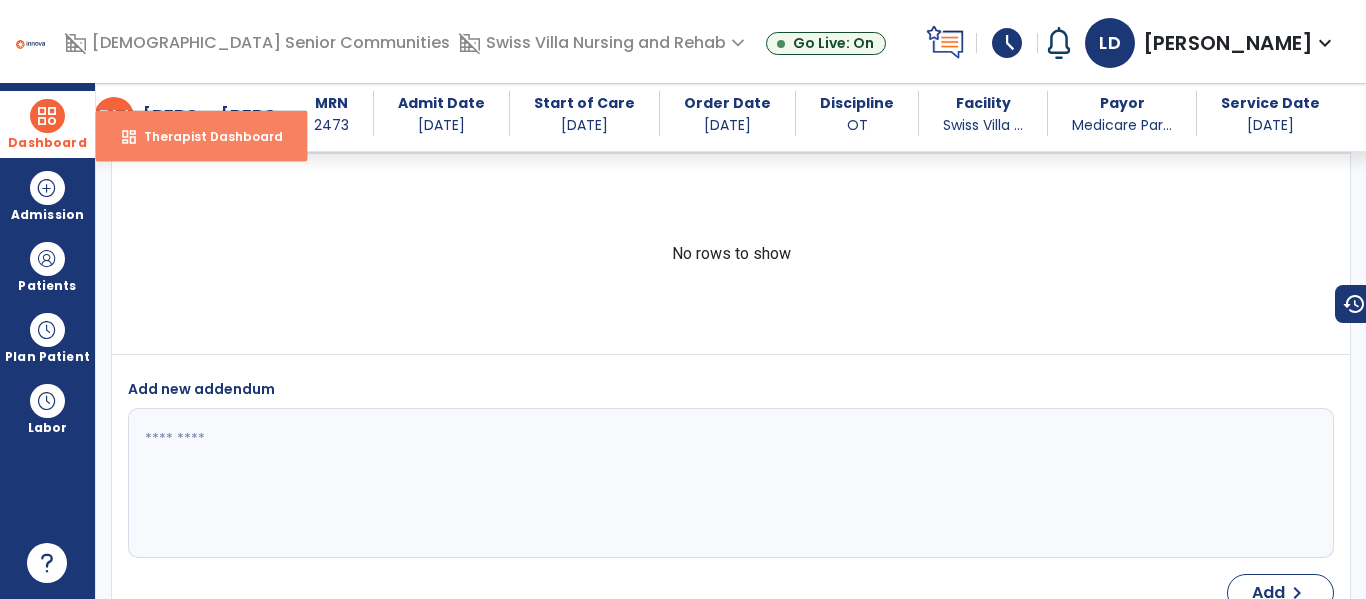 click on "dashboard  Therapist Dashboard" at bounding box center (201, 136) 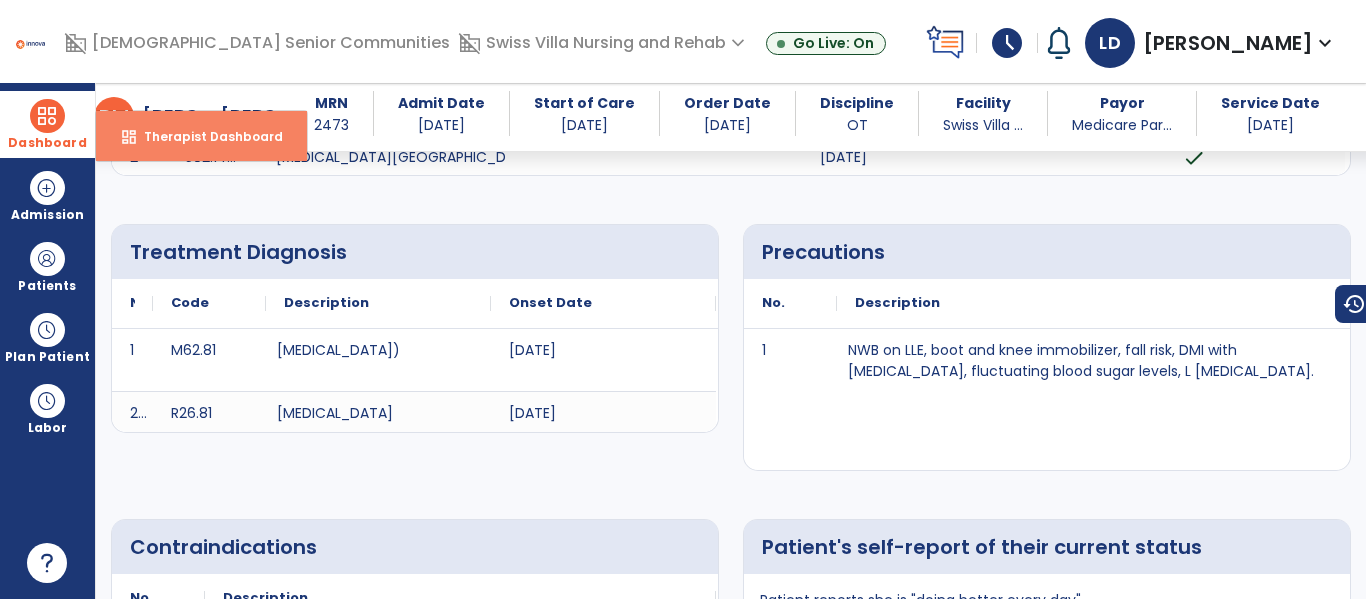select on "****" 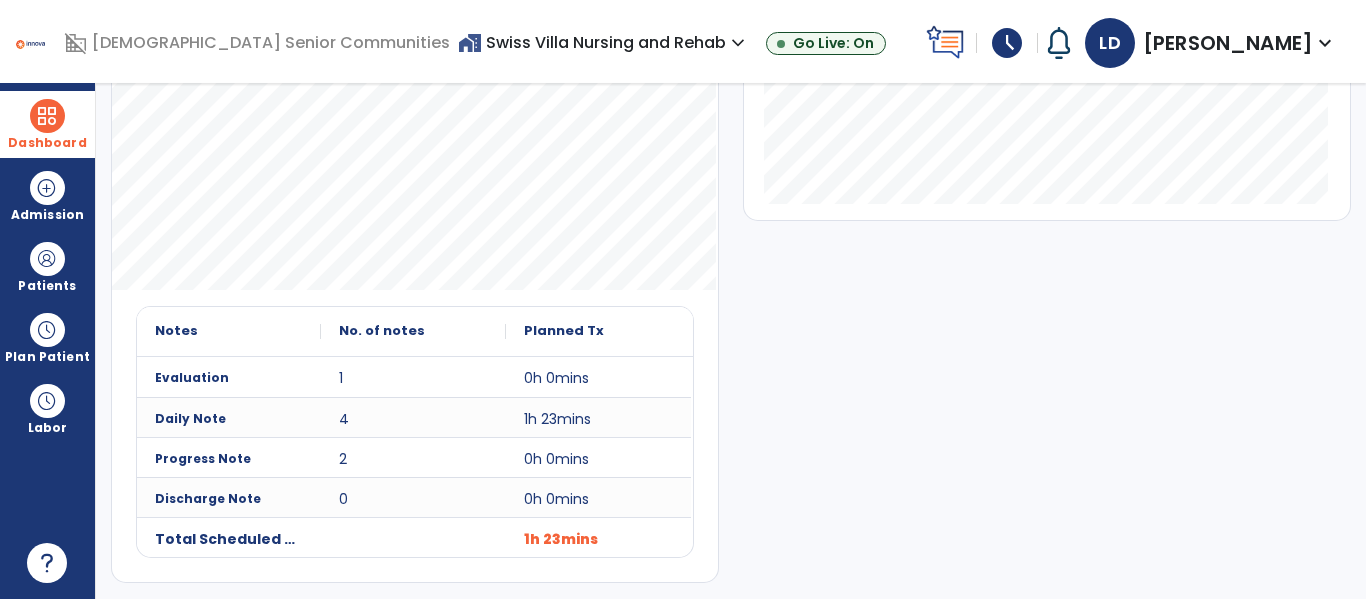 scroll, scrollTop: 0, scrollLeft: 0, axis: both 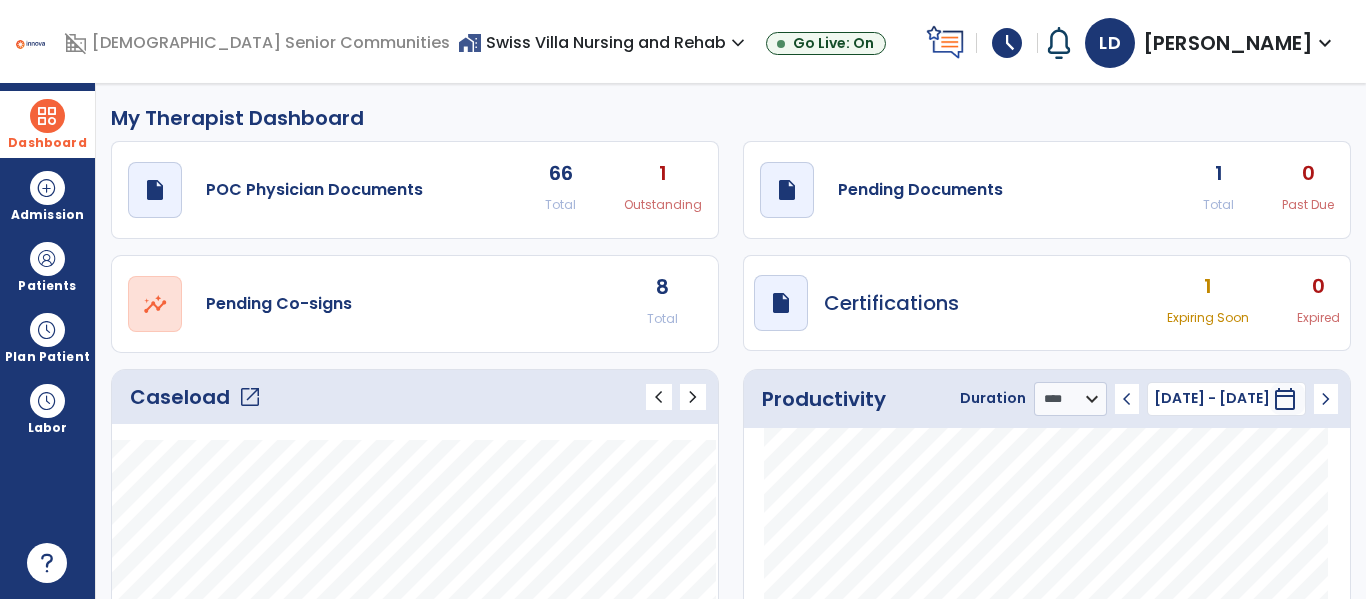 click on "open_in_new" 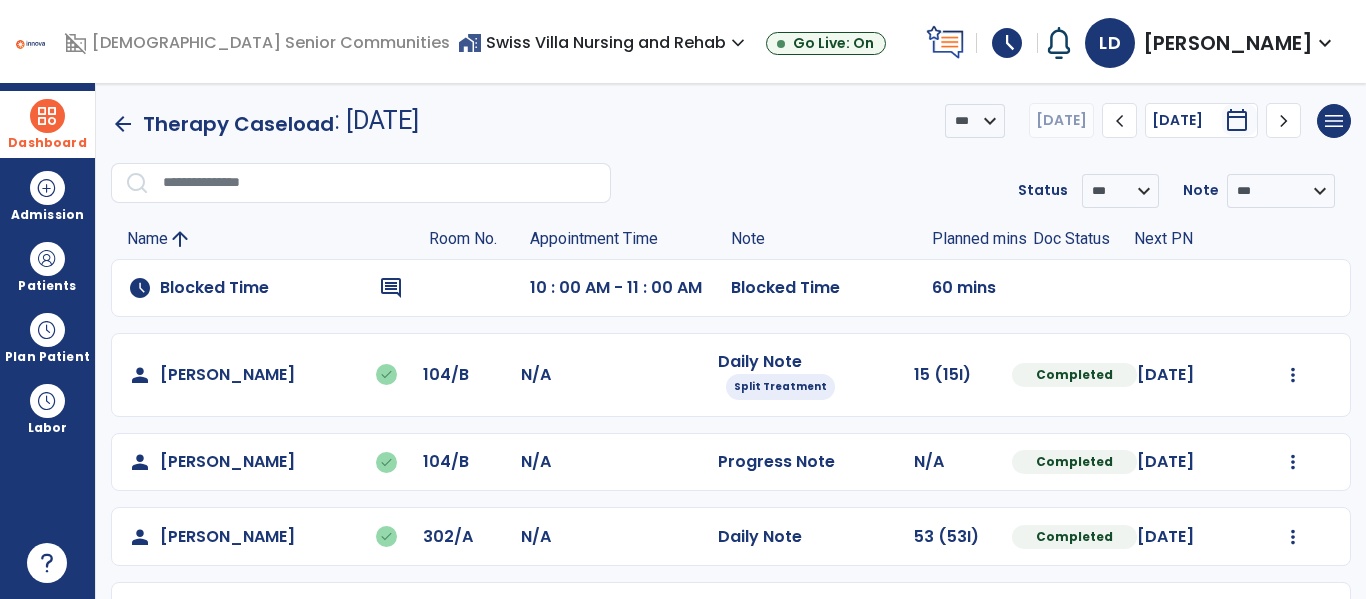scroll, scrollTop: 267, scrollLeft: 0, axis: vertical 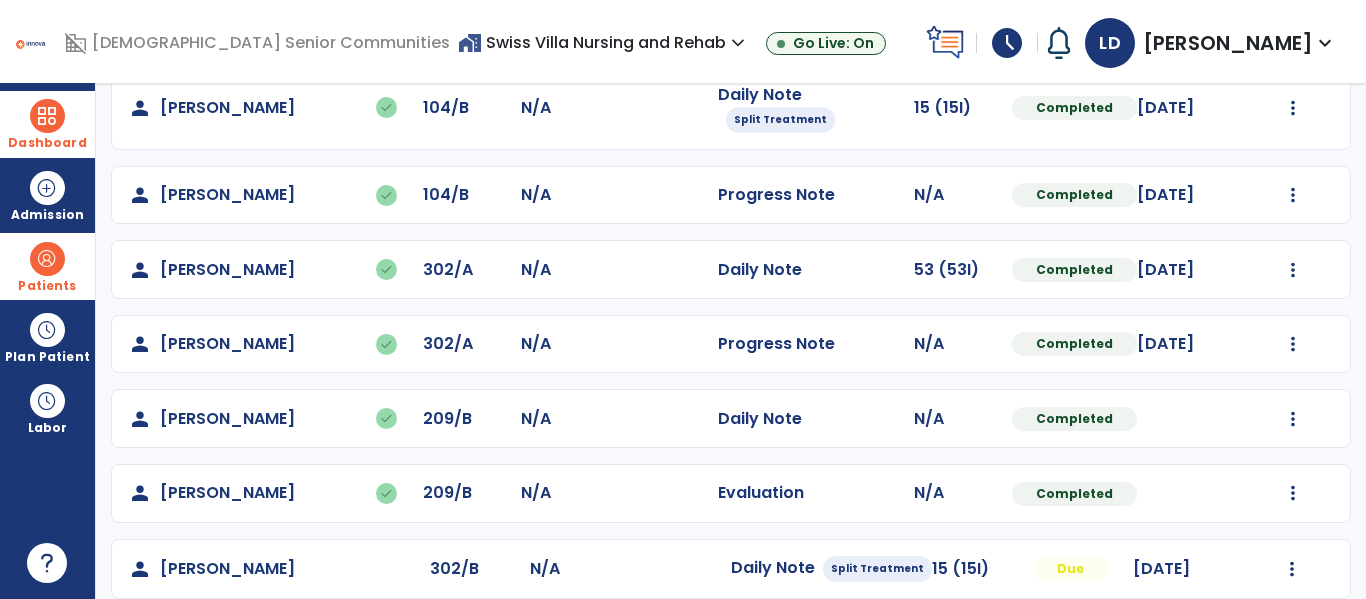 click on "Patients" at bounding box center (47, 266) 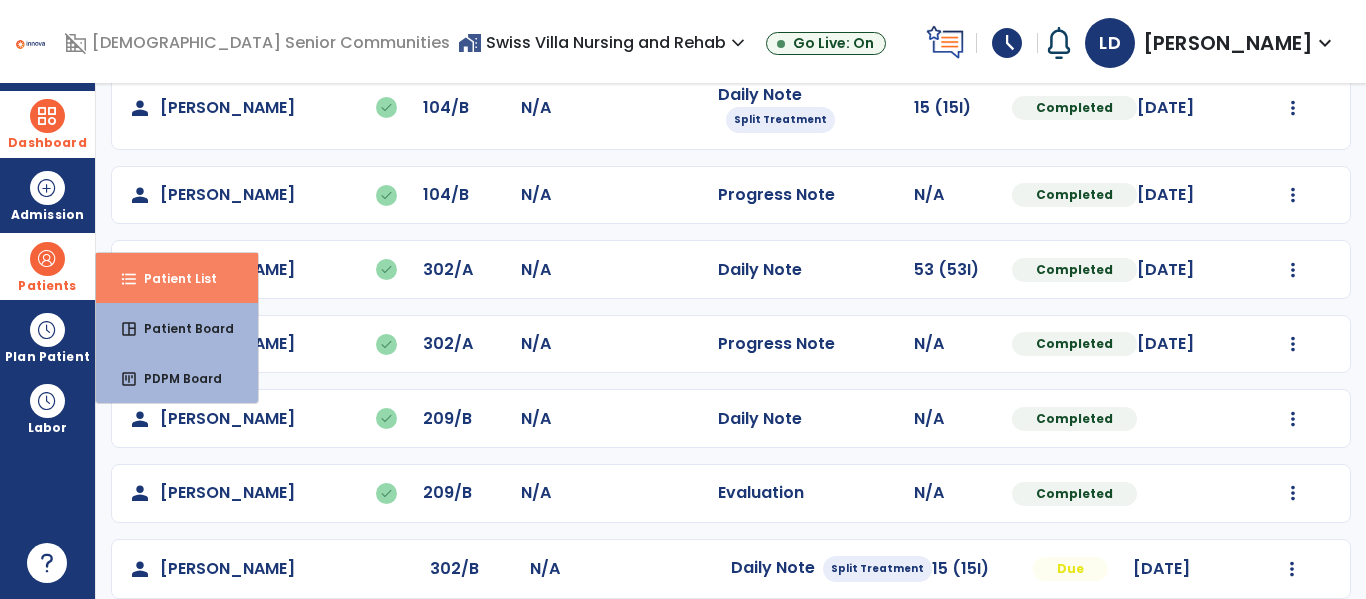 click on "Patient List" at bounding box center (172, 278) 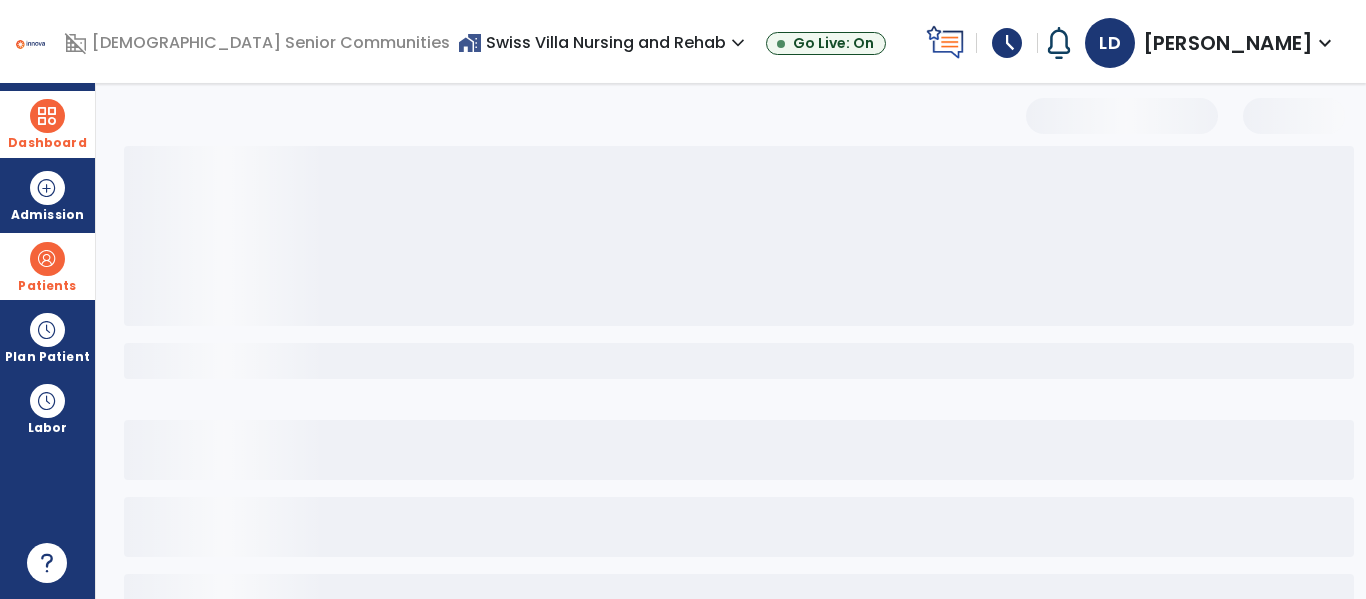 scroll, scrollTop: 0, scrollLeft: 0, axis: both 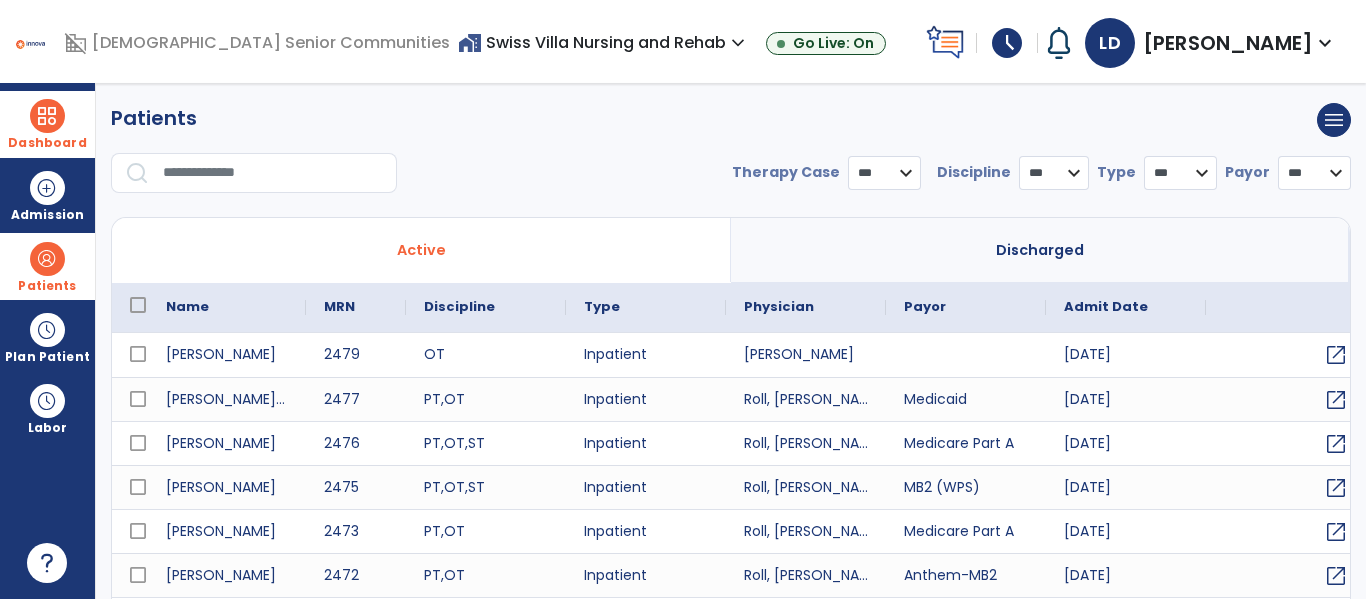 select on "***" 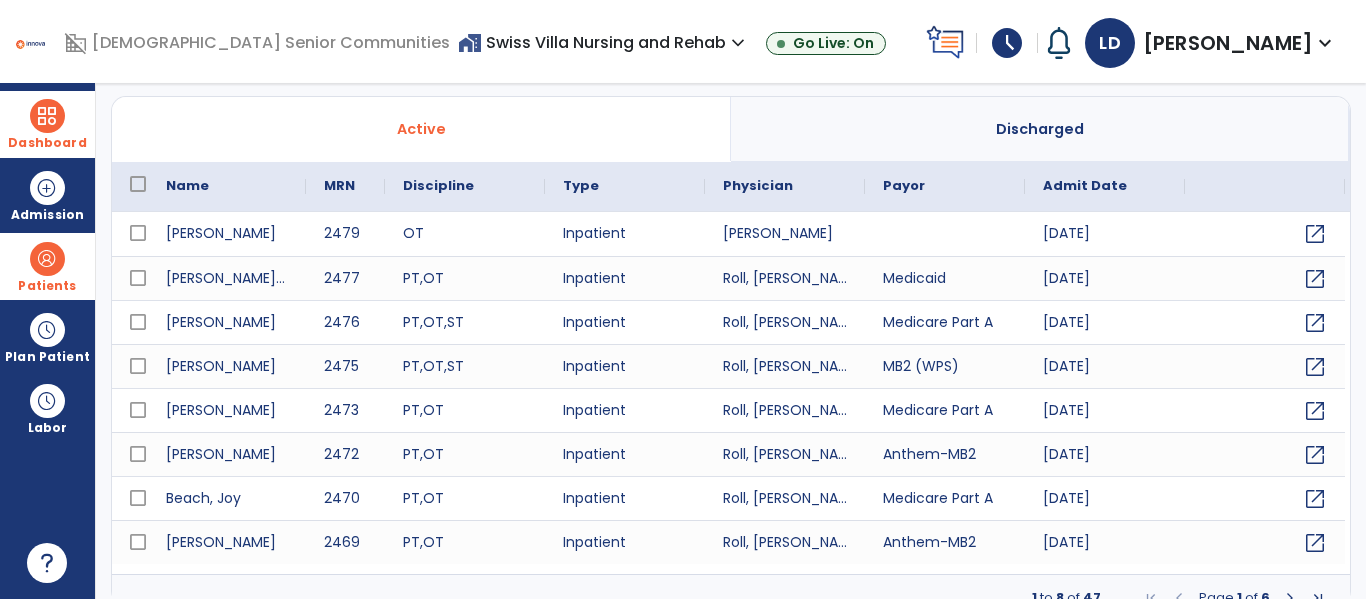 scroll, scrollTop: 123, scrollLeft: 0, axis: vertical 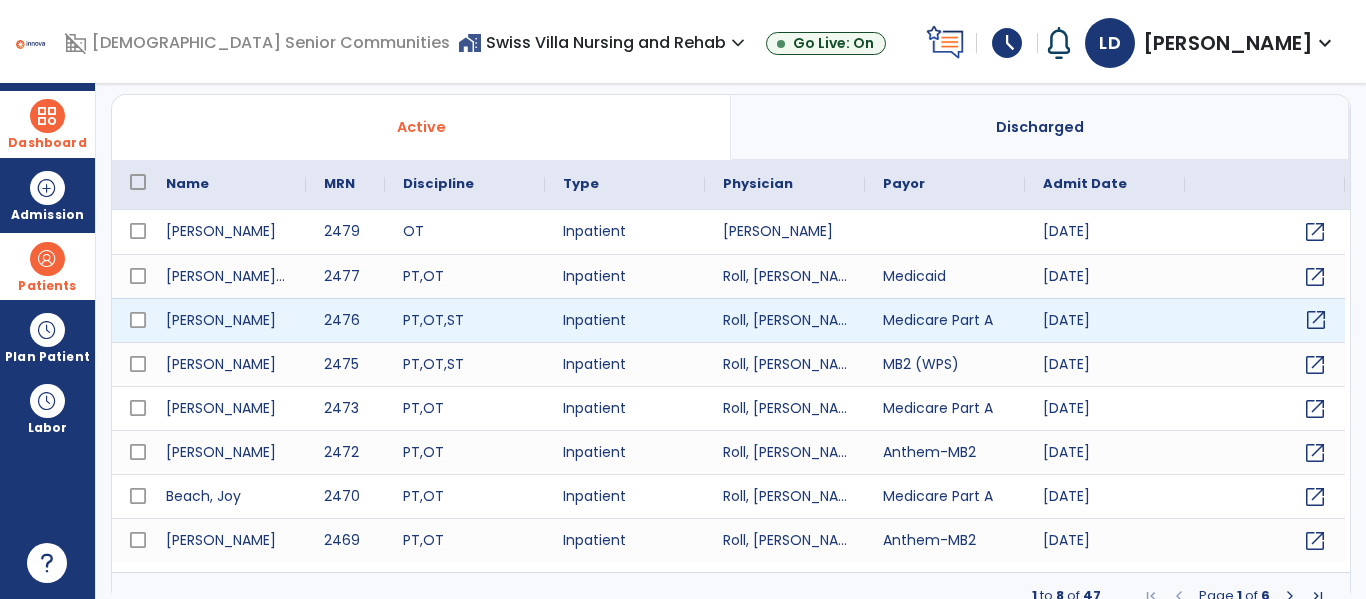 click on "open_in_new" at bounding box center (1265, 320) 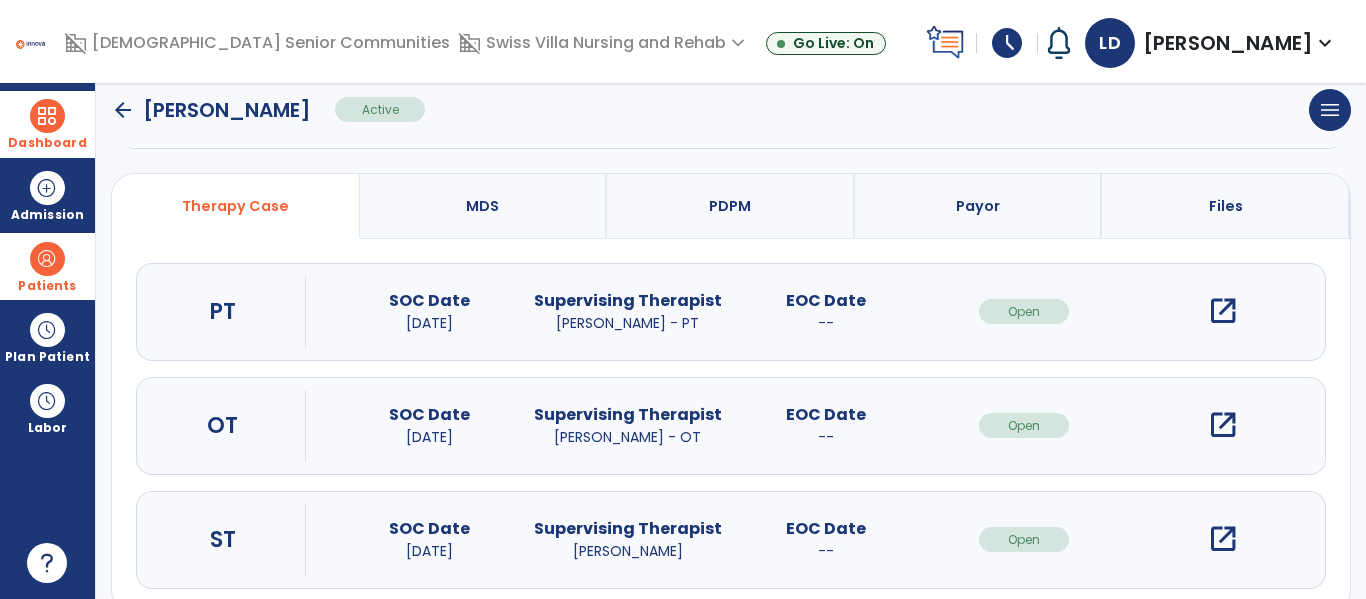 scroll, scrollTop: 162, scrollLeft: 0, axis: vertical 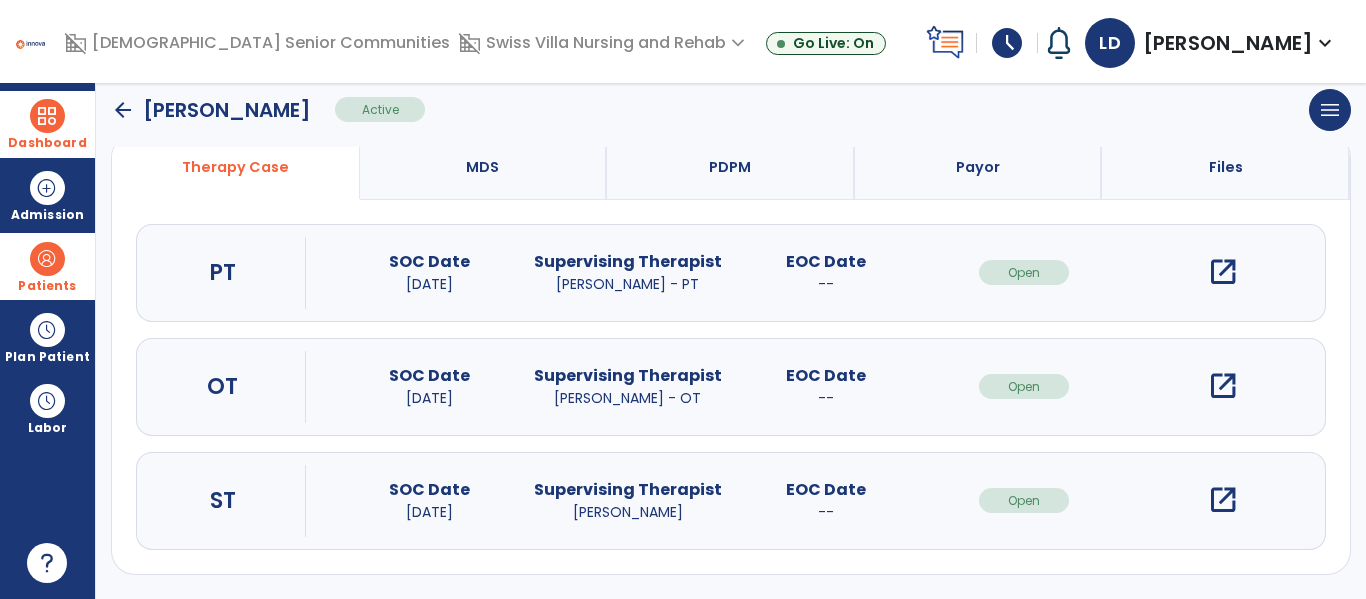 click on "open_in_new" at bounding box center (1223, 386) 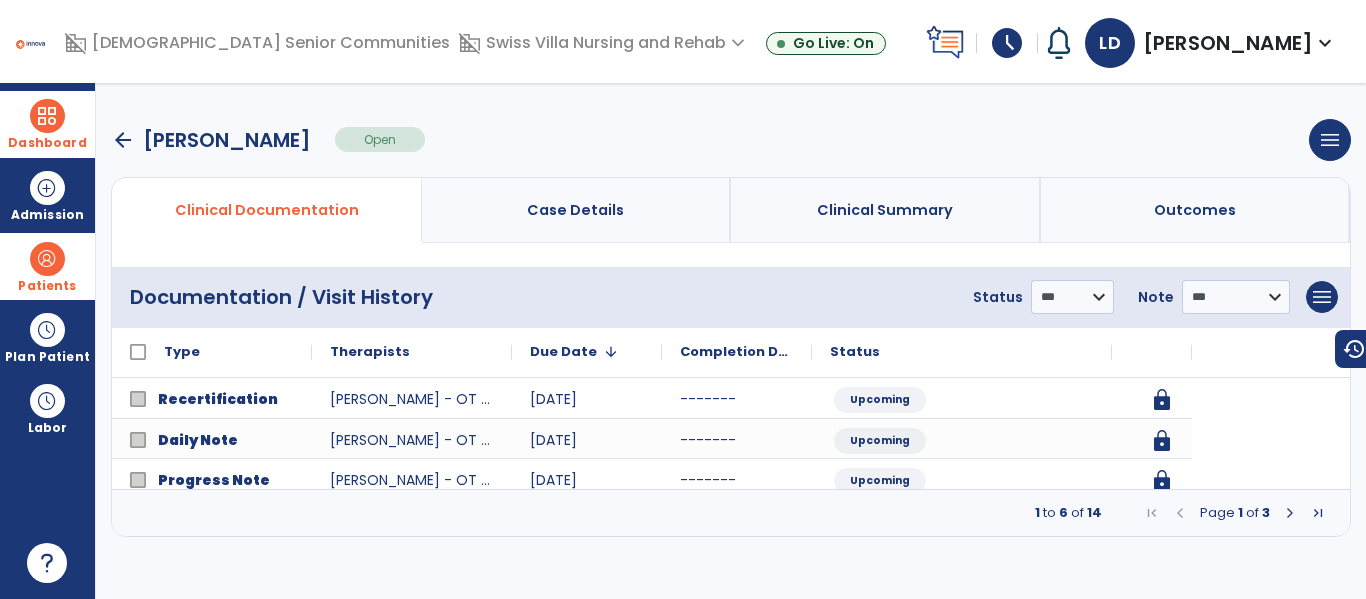 scroll, scrollTop: 0, scrollLeft: 0, axis: both 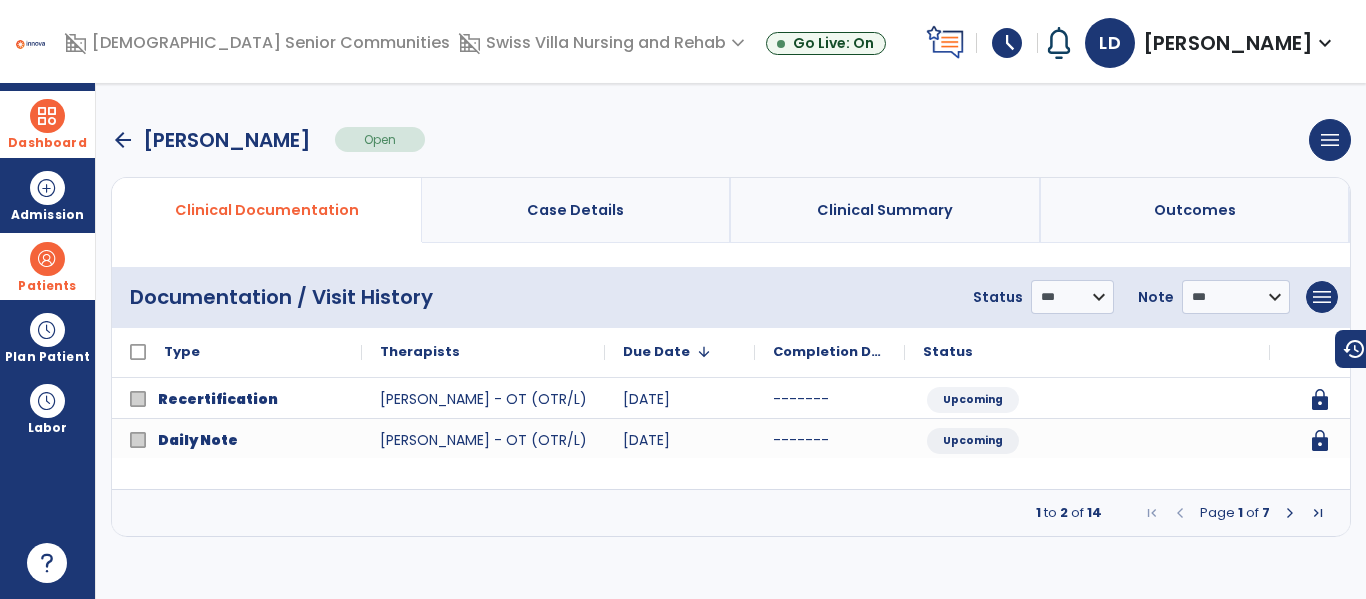 click at bounding box center (1290, 513) 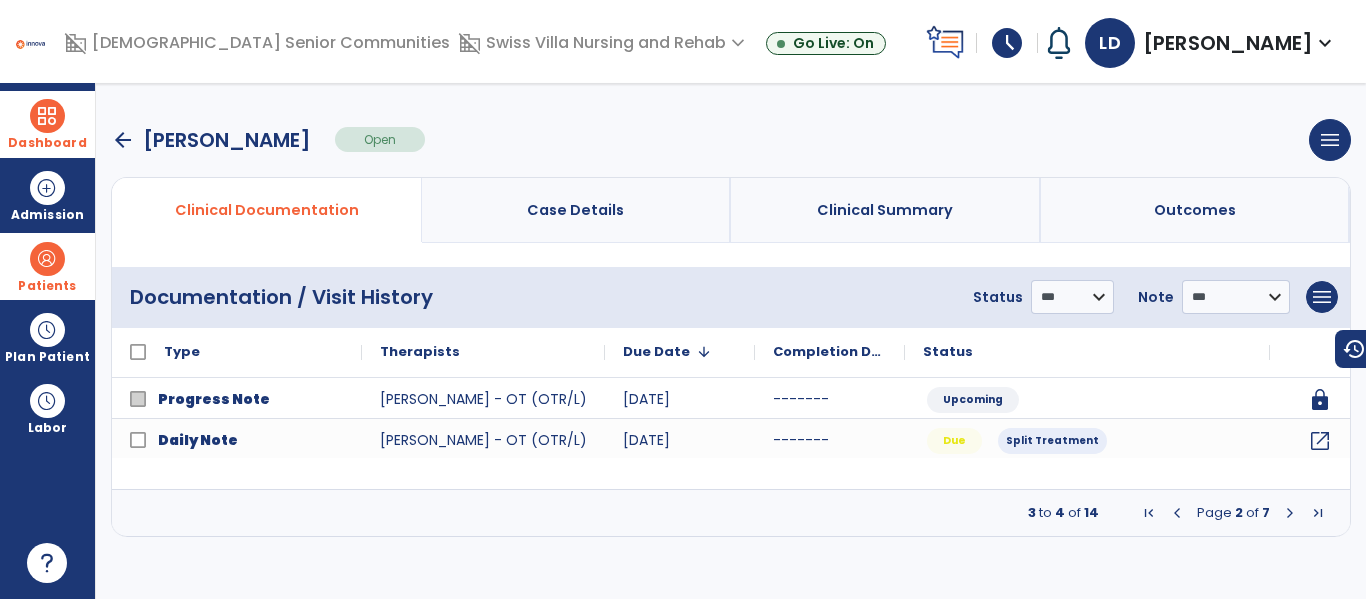 click at bounding box center (1290, 513) 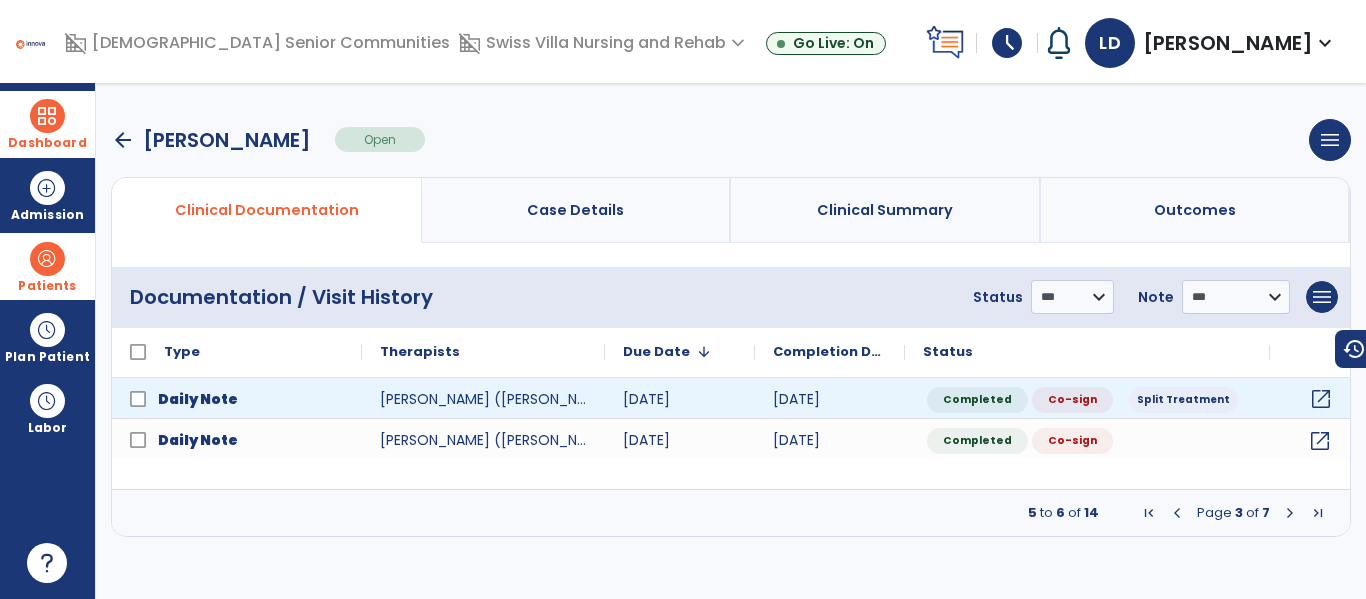 click on "open_in_new" 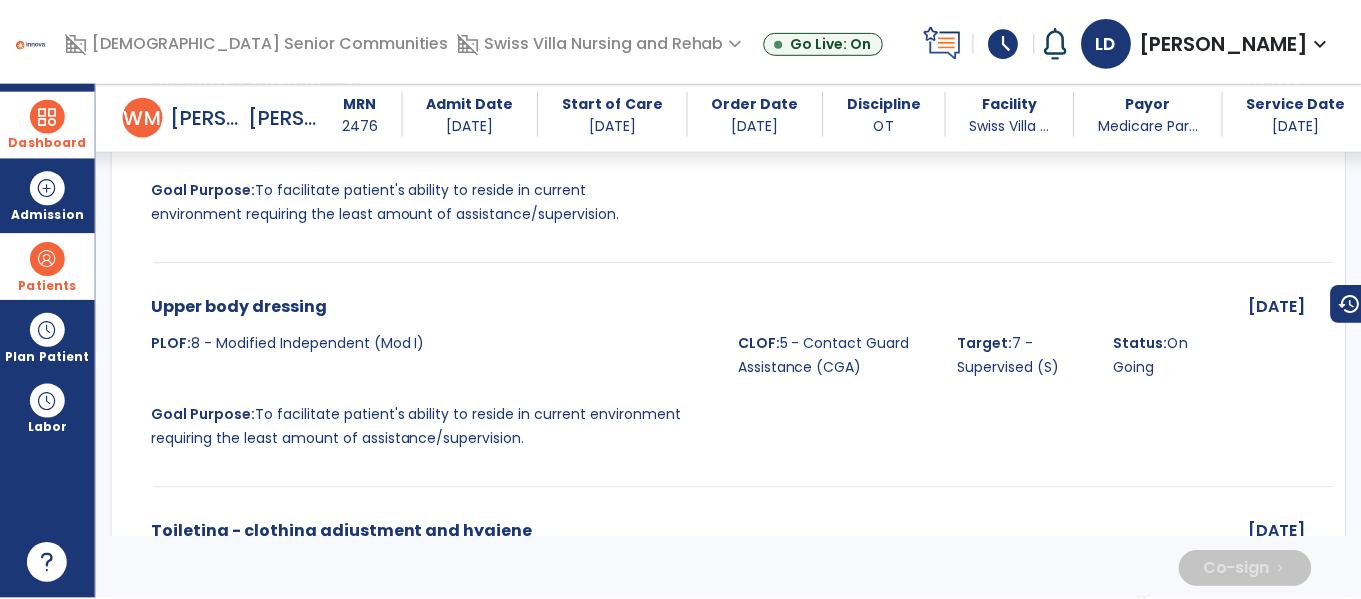 scroll, scrollTop: 4879, scrollLeft: 0, axis: vertical 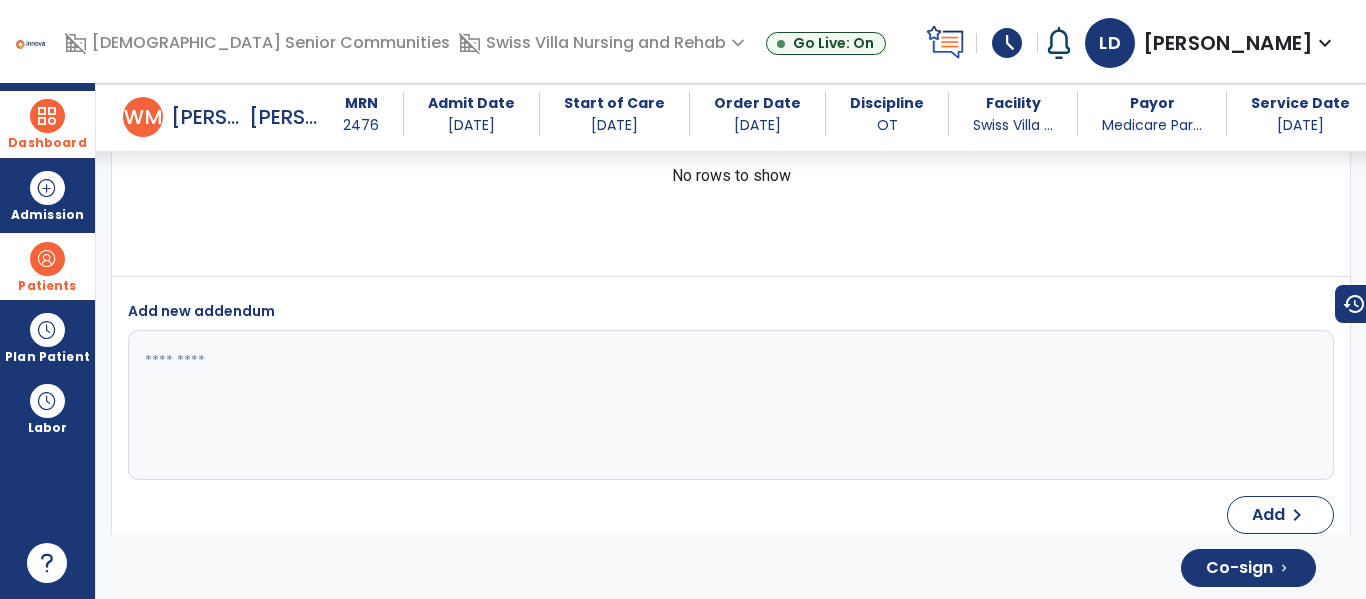 click on "Co-sign  chevron_right" 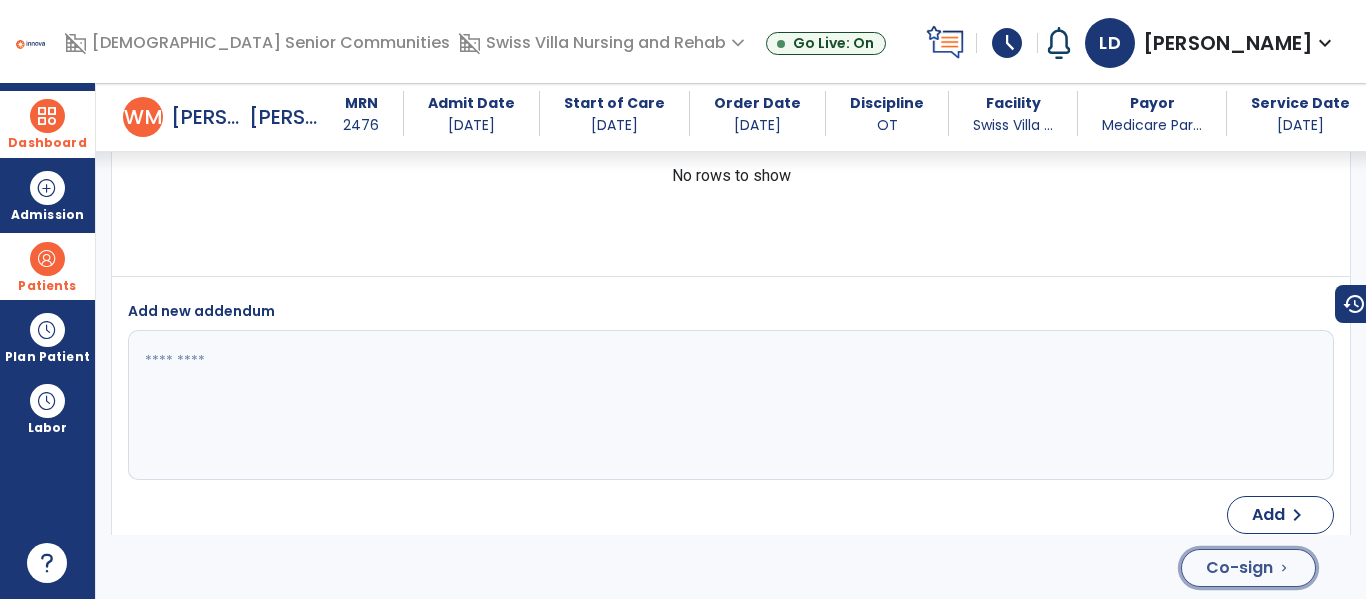 click on "Co-sign" 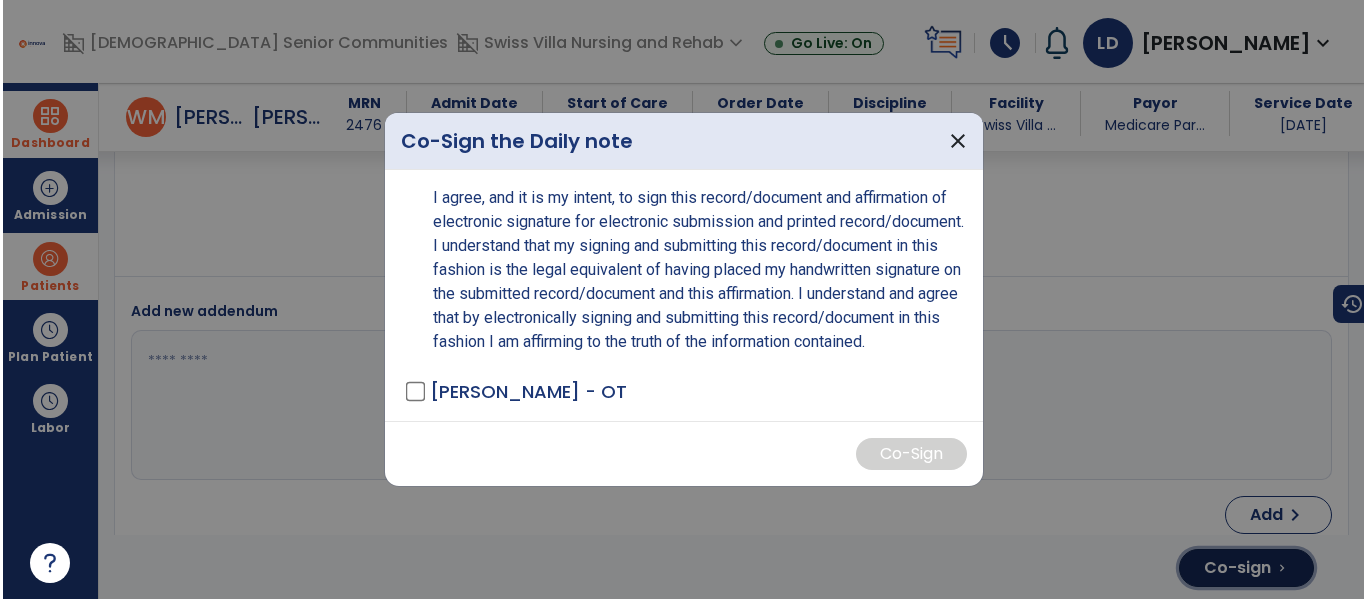 scroll, scrollTop: 4879, scrollLeft: 0, axis: vertical 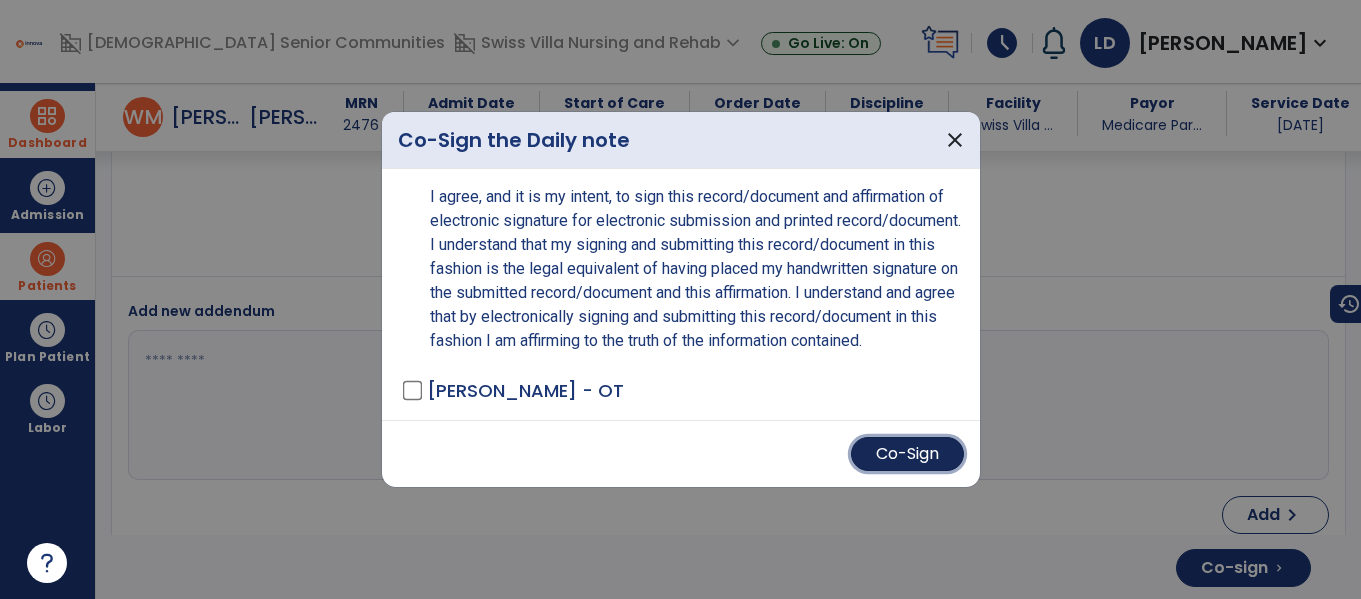 click on "Co-Sign" at bounding box center (907, 454) 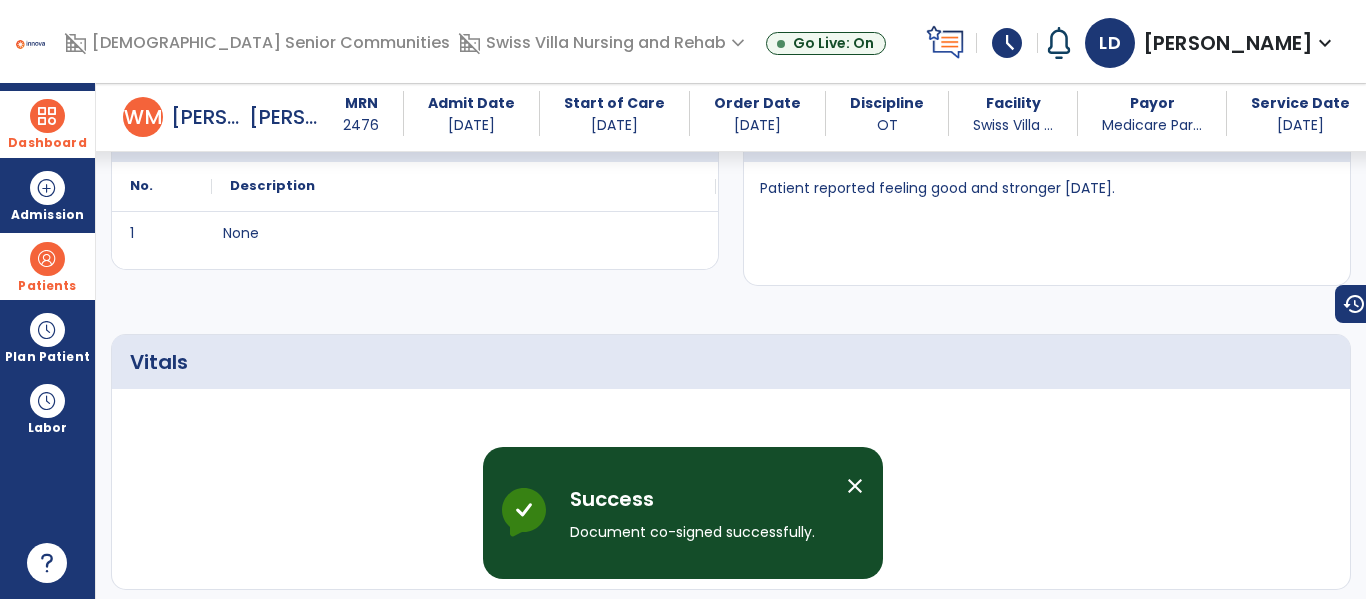 scroll, scrollTop: 0, scrollLeft: 0, axis: both 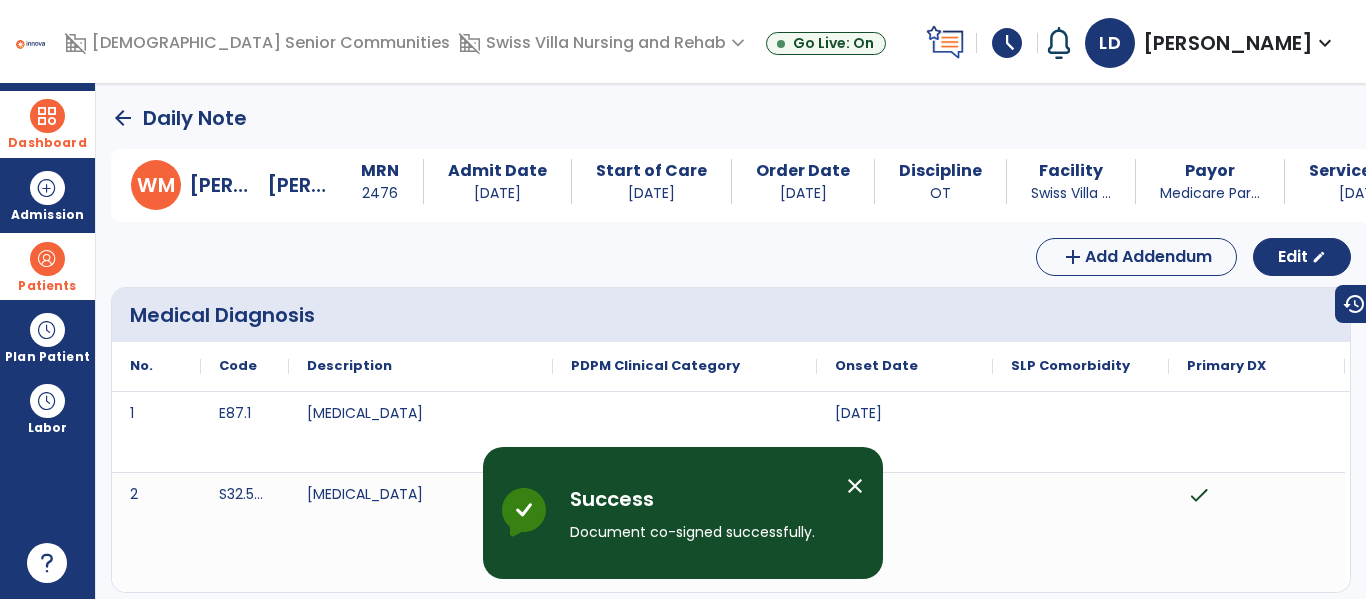 click on "arrow_back" 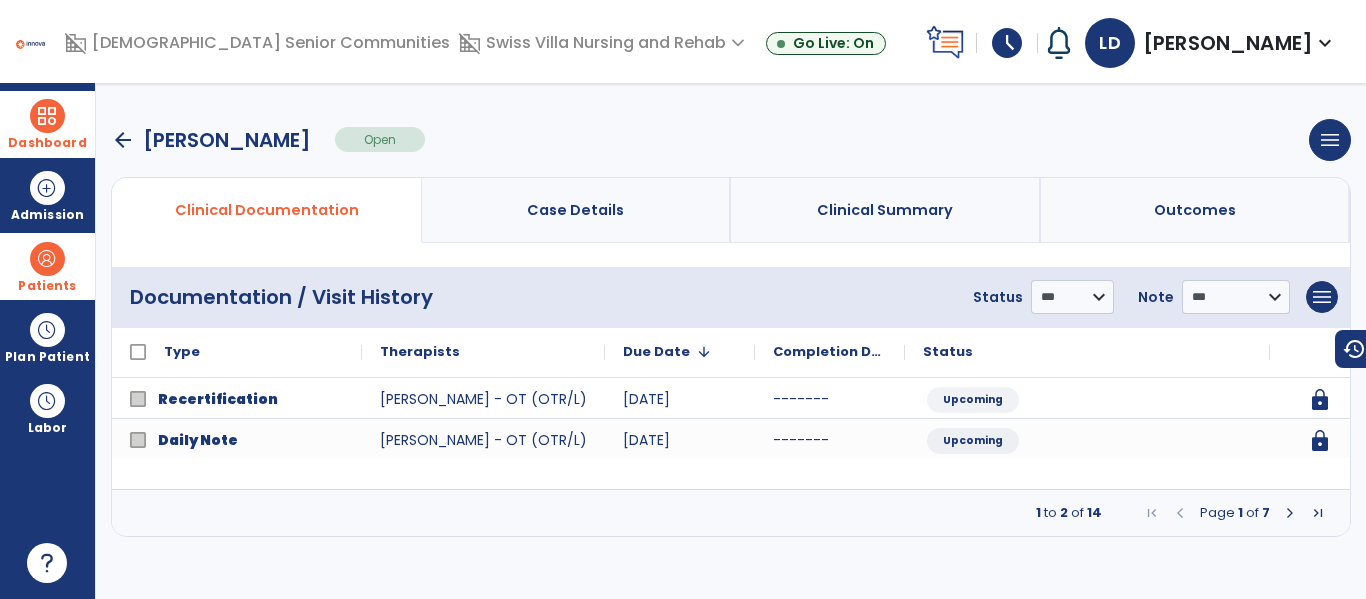 click at bounding box center (1290, 513) 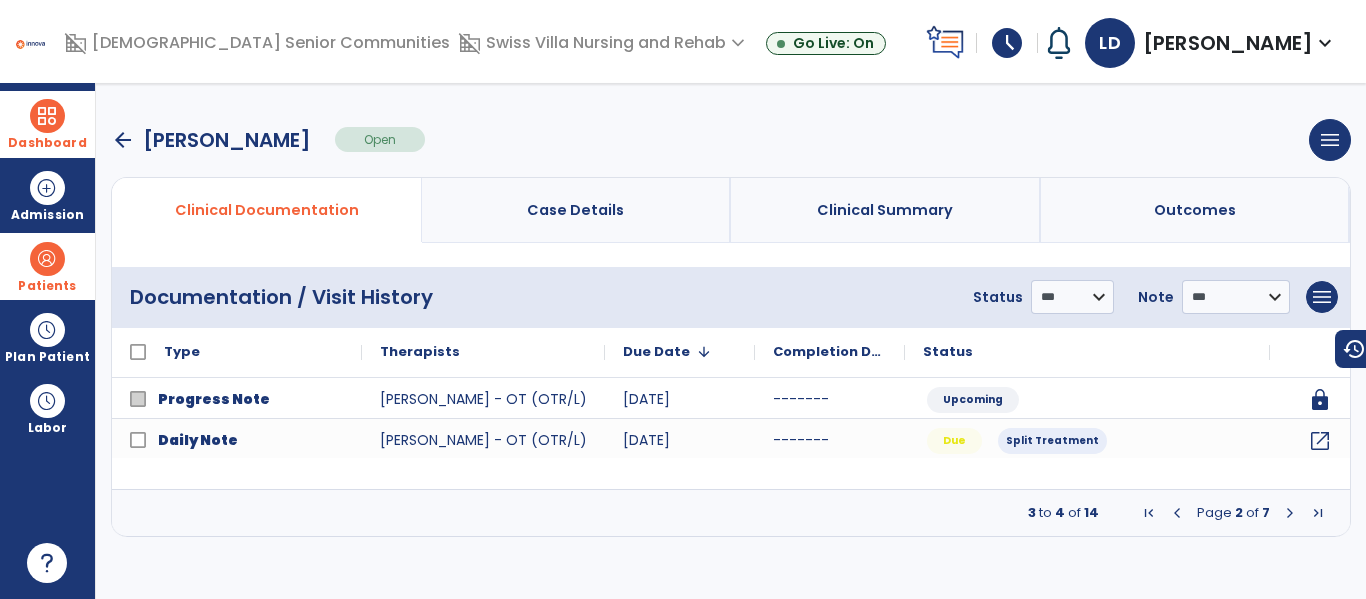 click at bounding box center (1290, 513) 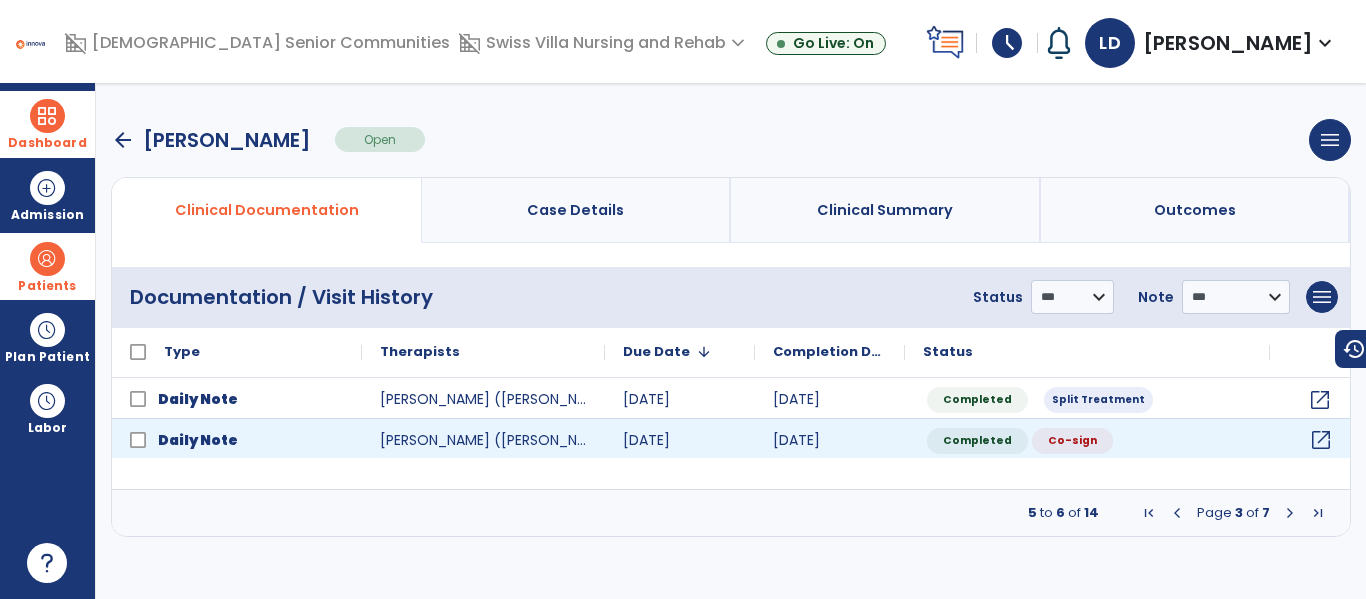 click on "open_in_new" 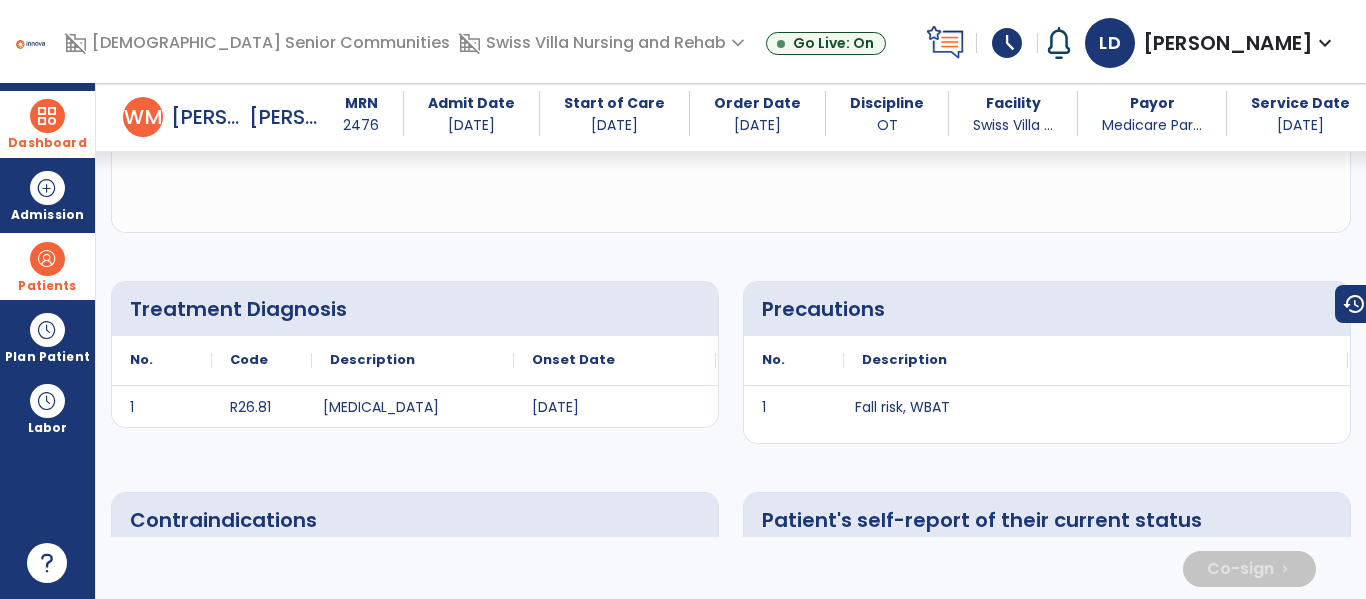 scroll, scrollTop: 0, scrollLeft: 0, axis: both 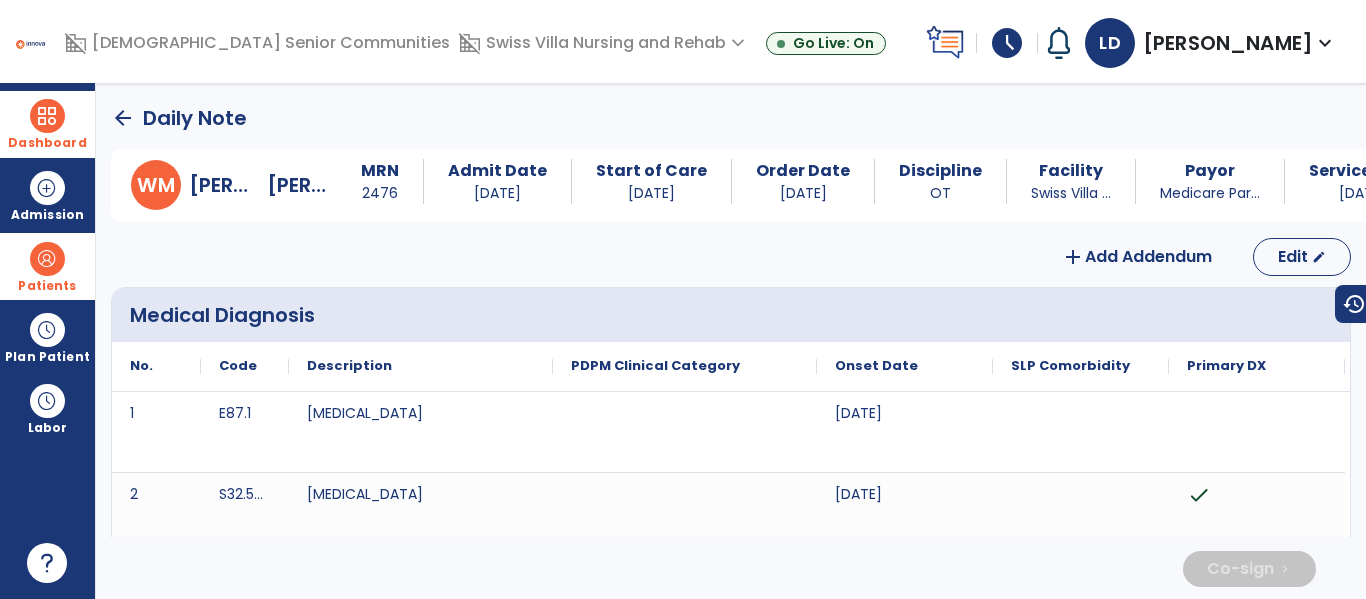 click on "arrow_back" 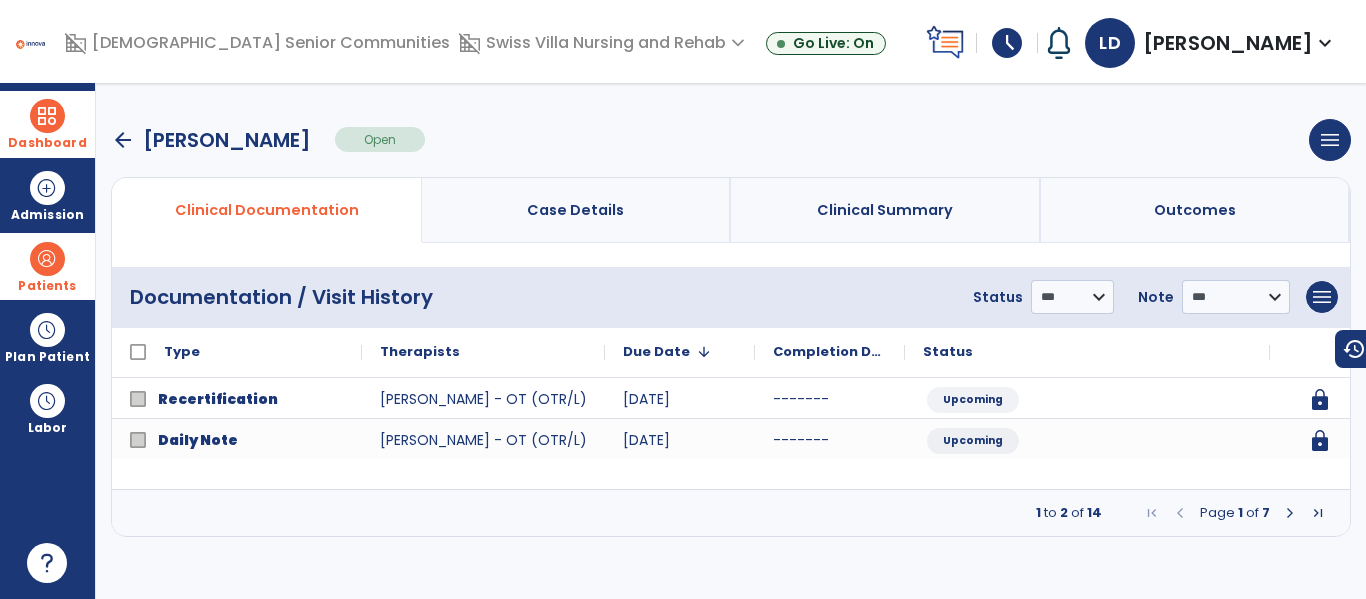 click at bounding box center [1290, 513] 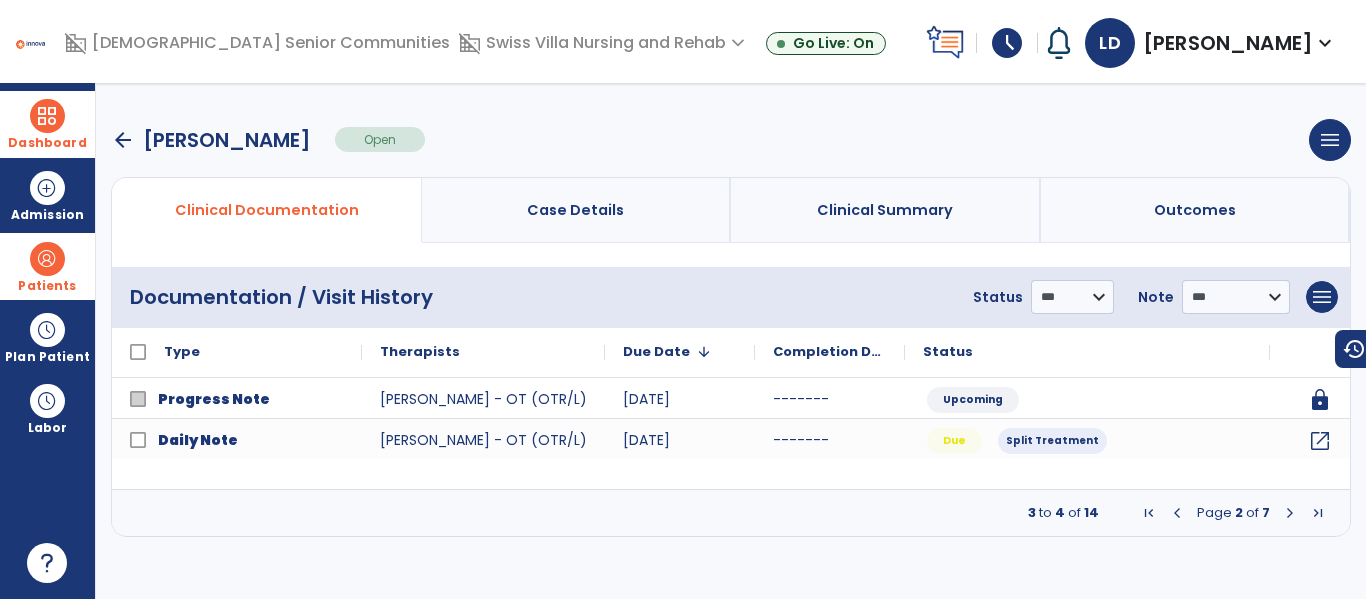 click at bounding box center (1290, 513) 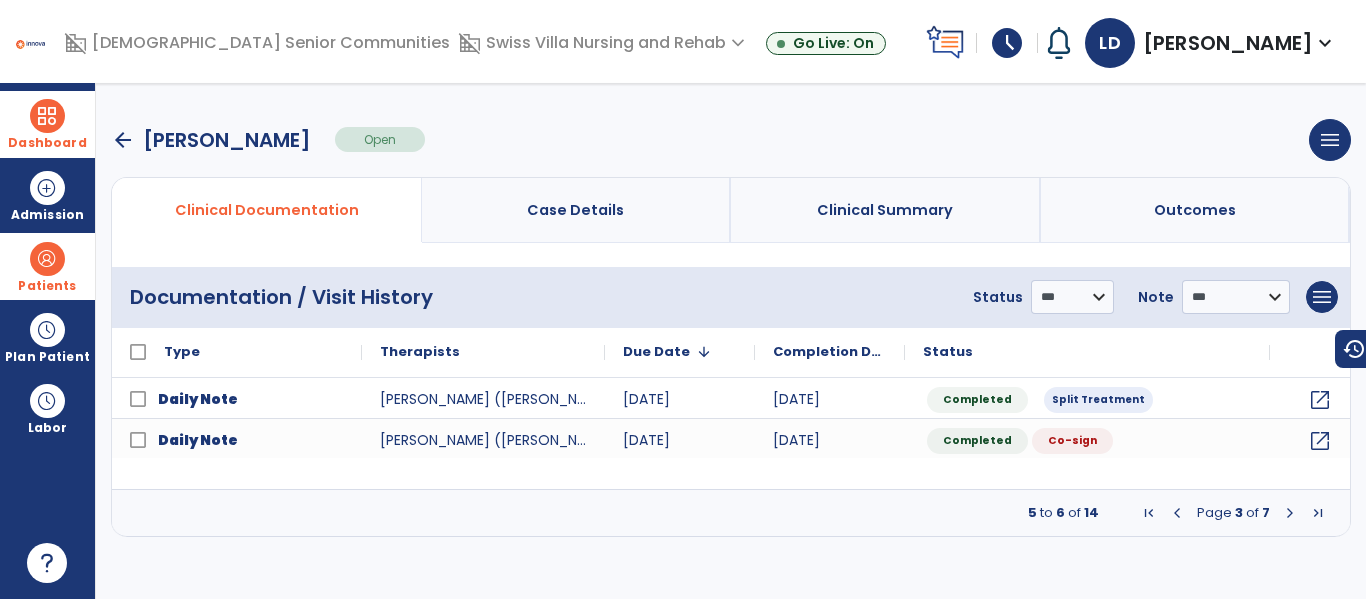 click at bounding box center [1290, 513] 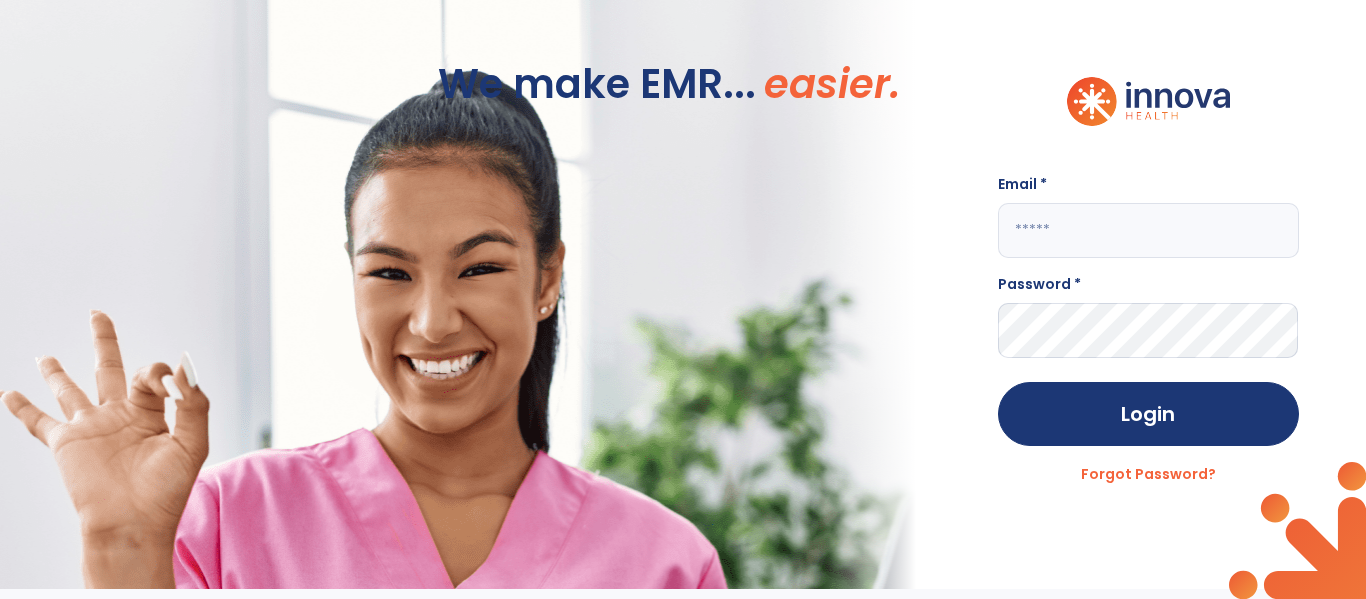 click 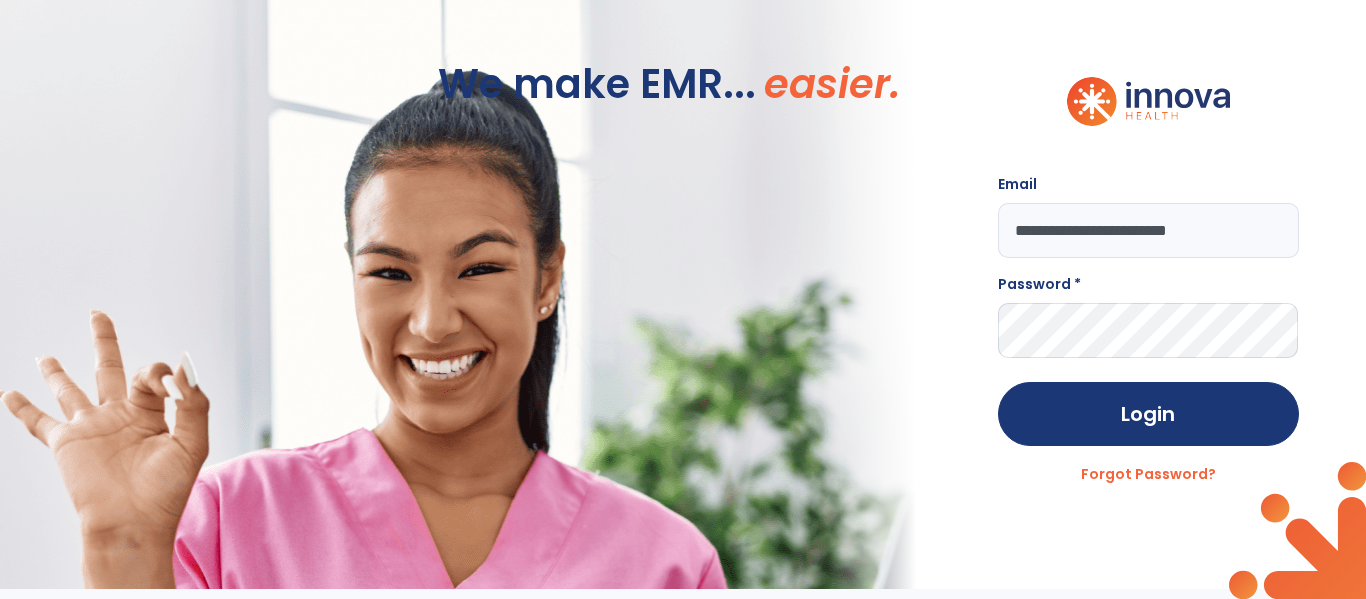 type on "**********" 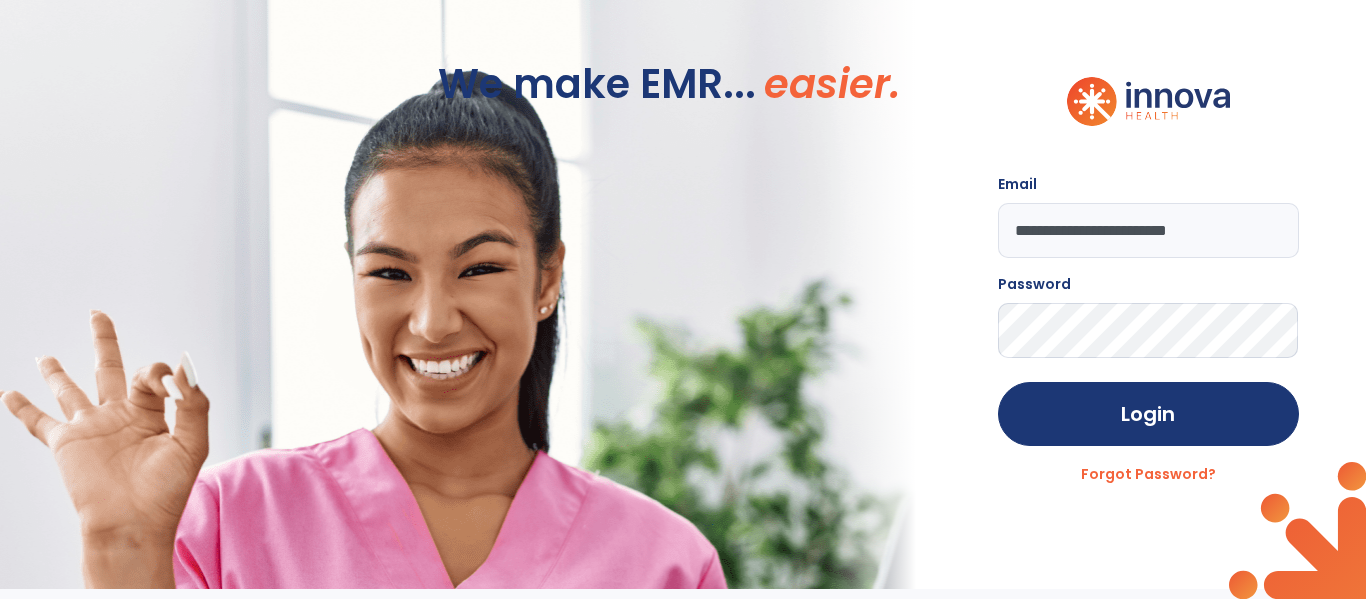 click on "Login" 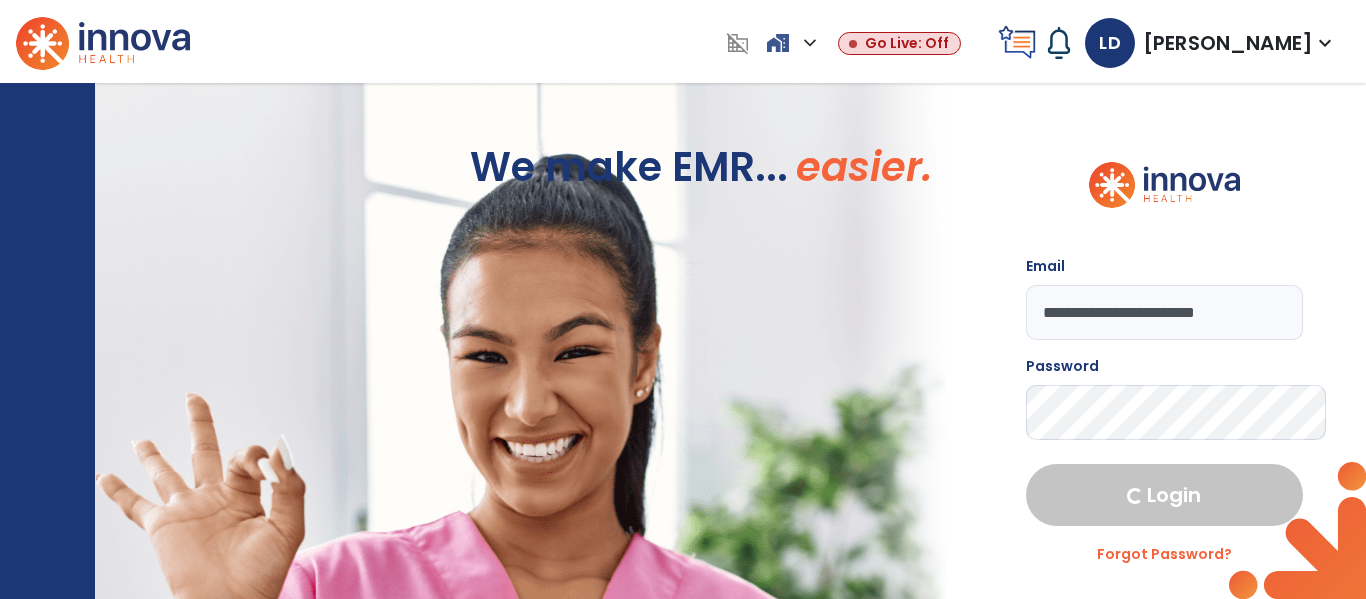 select on "****" 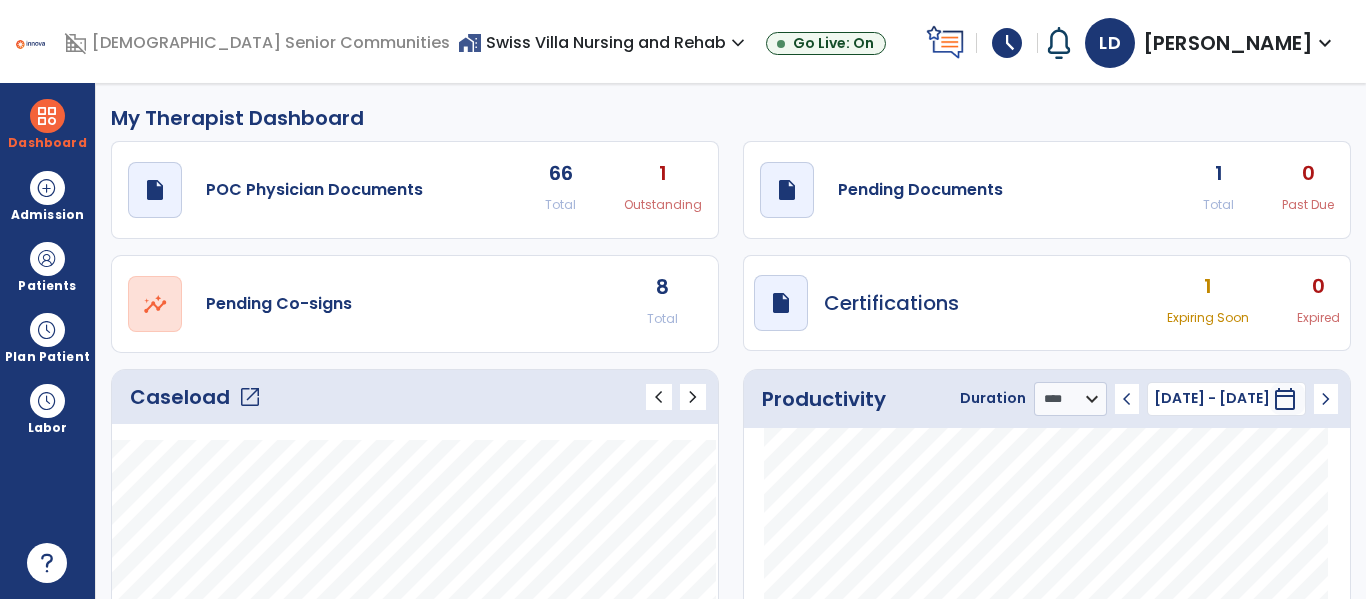 click on "draft   open_in_new  POC Physician Documents 66 Total 1 Outstanding  draft   open_in_new  Pending Documents 1 Total 0 Past Due  open_in_new  Pending Co-signs 8 Total  draft   open_in_new  Certifications 1 Expiring Soon 0 Expired" 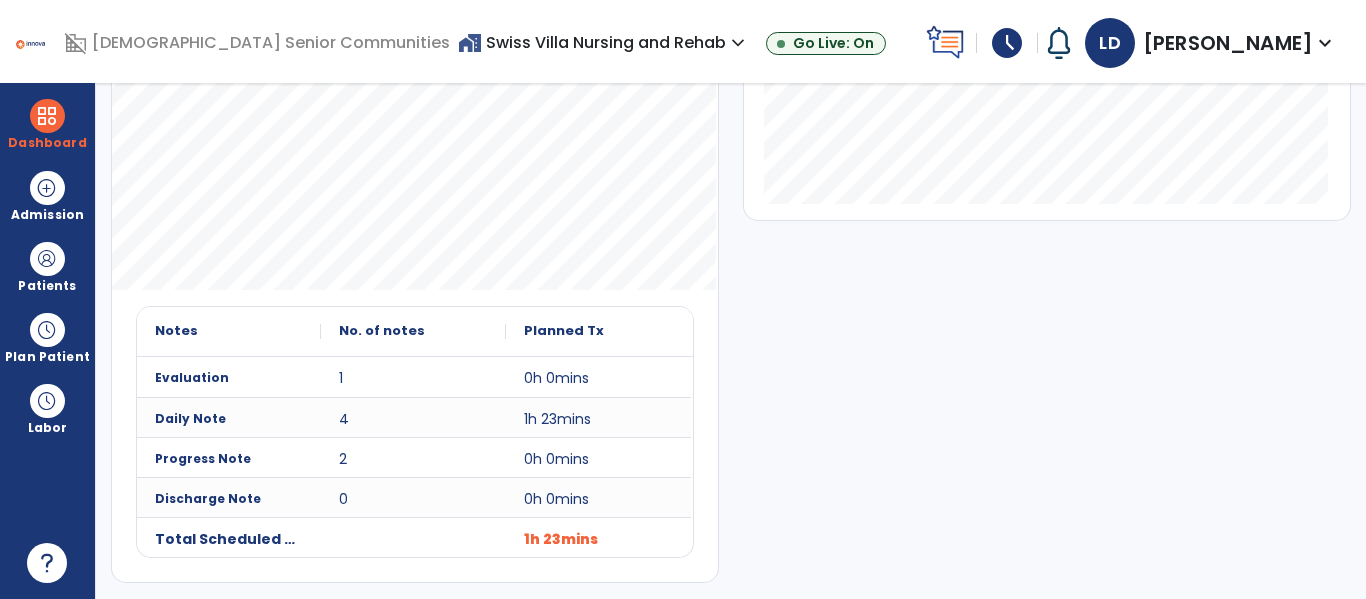 scroll, scrollTop: 0, scrollLeft: 0, axis: both 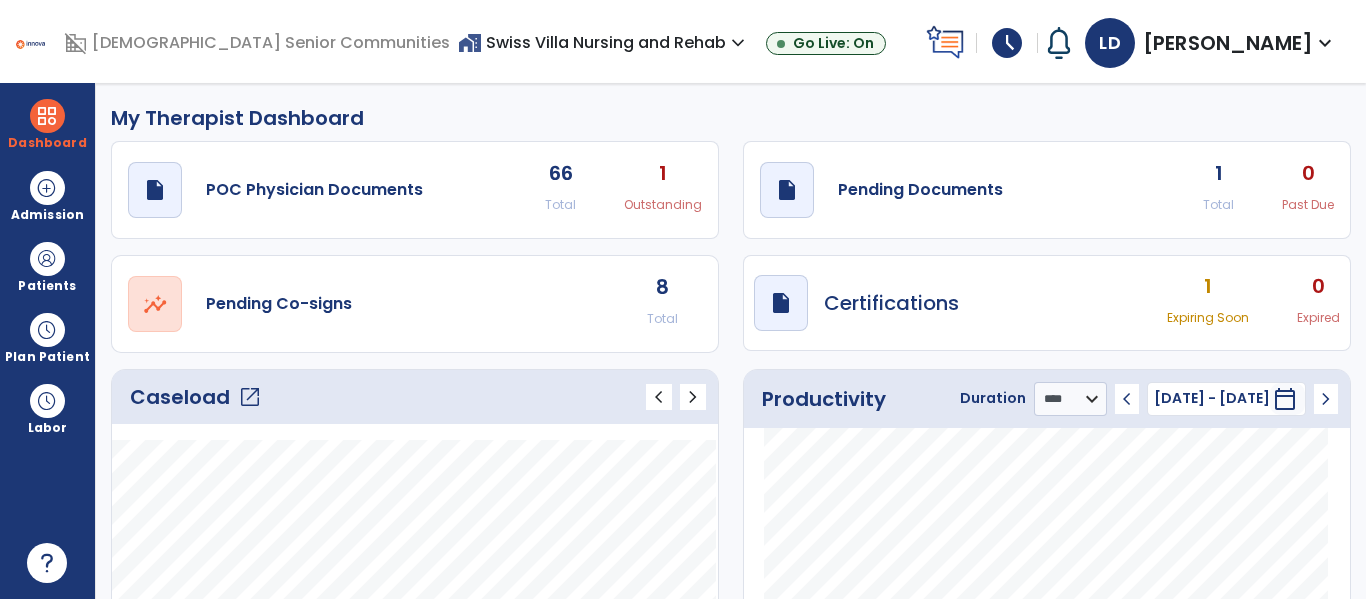click on "open_in_new" 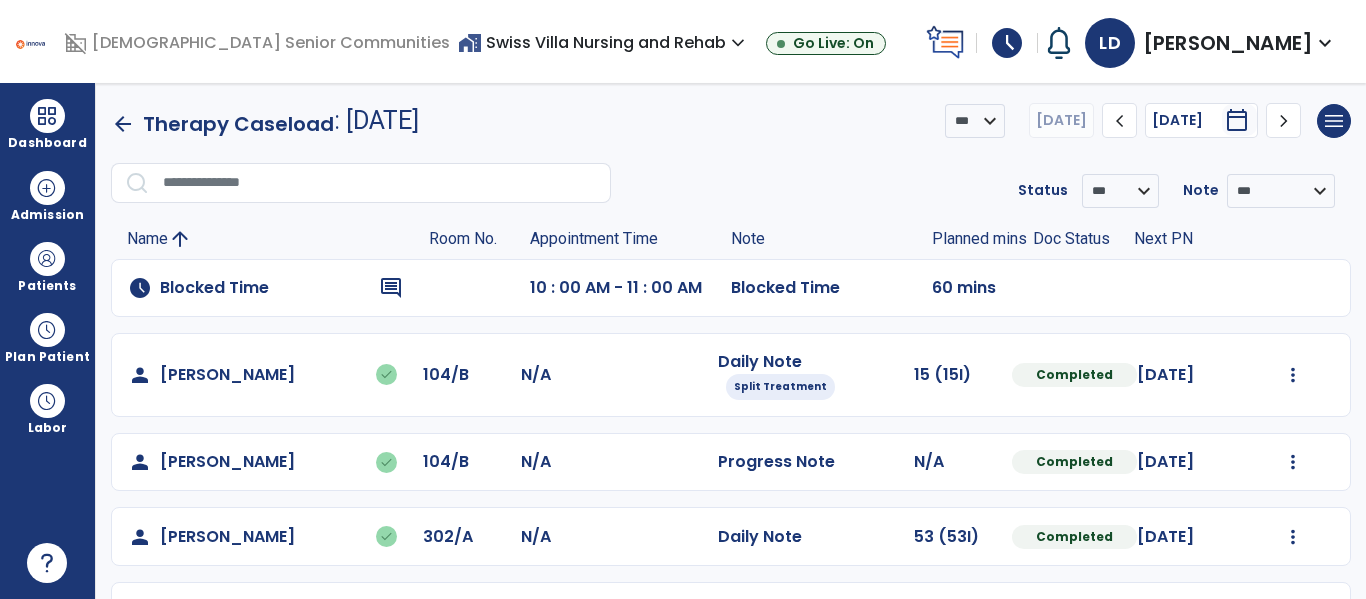 scroll, scrollTop: 267, scrollLeft: 0, axis: vertical 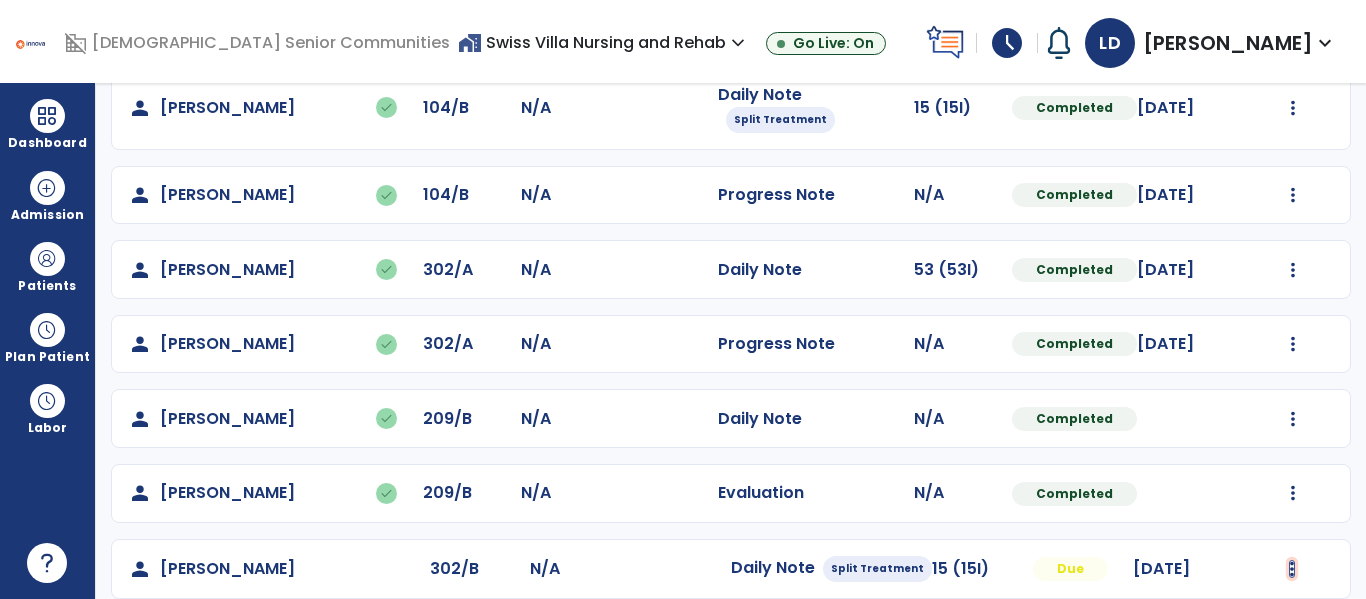 click at bounding box center [1293, 108] 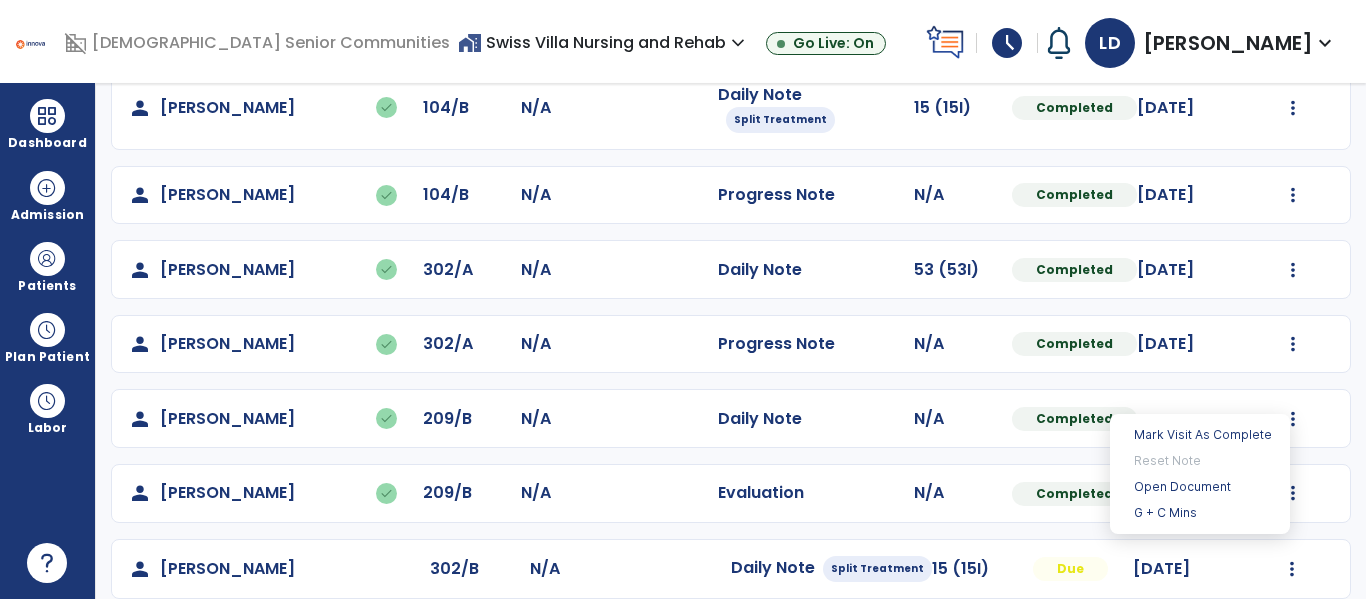 click on "person   Eaton, James   done  209/B N/A  Daily Note   N/A  Completed  Undo Visit Status   Reset Note   Open Document   G + C Mins" 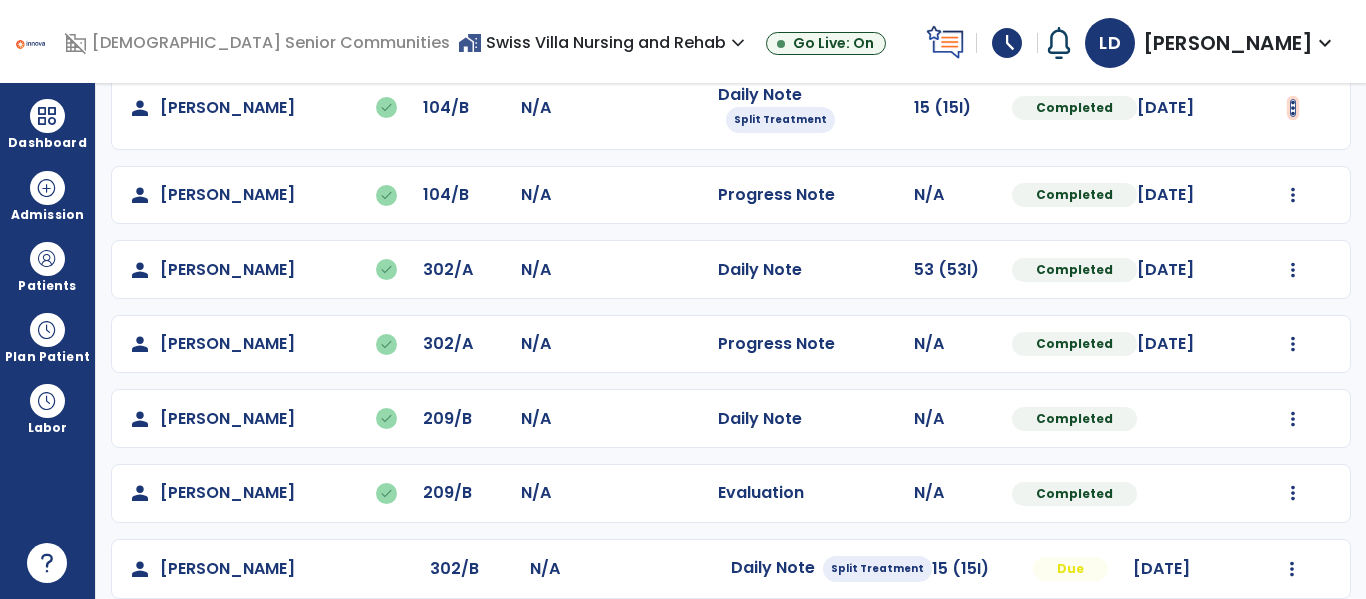 click at bounding box center (1293, 108) 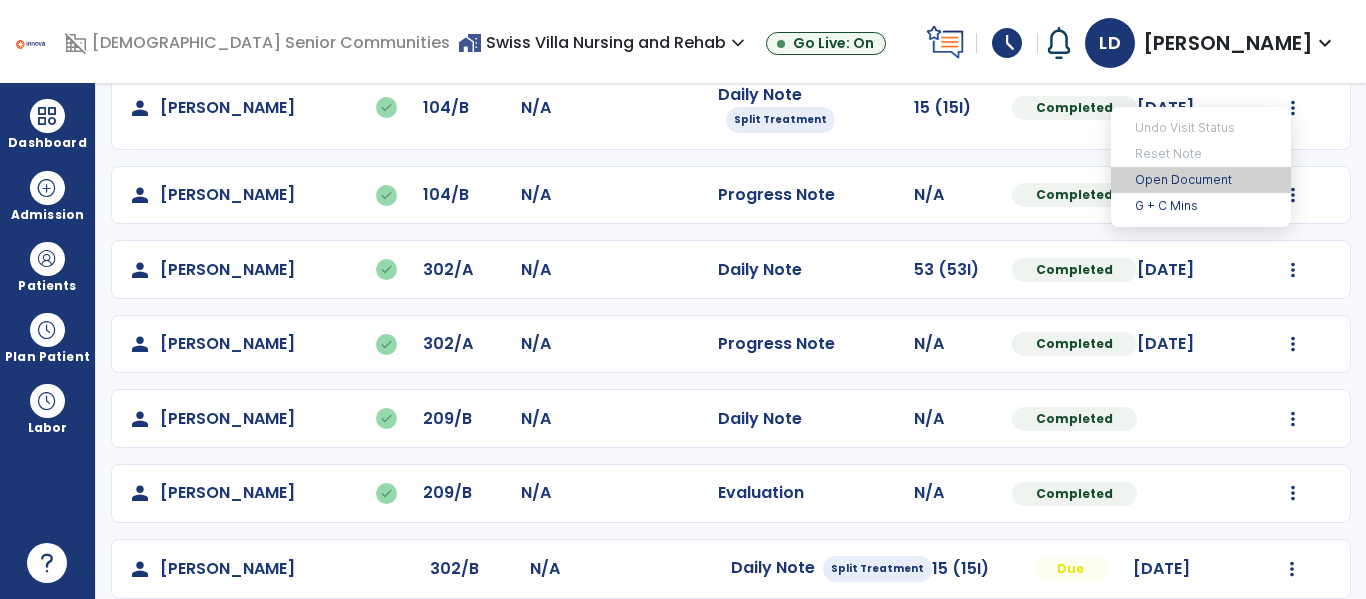 click on "Open Document" at bounding box center [1201, 180] 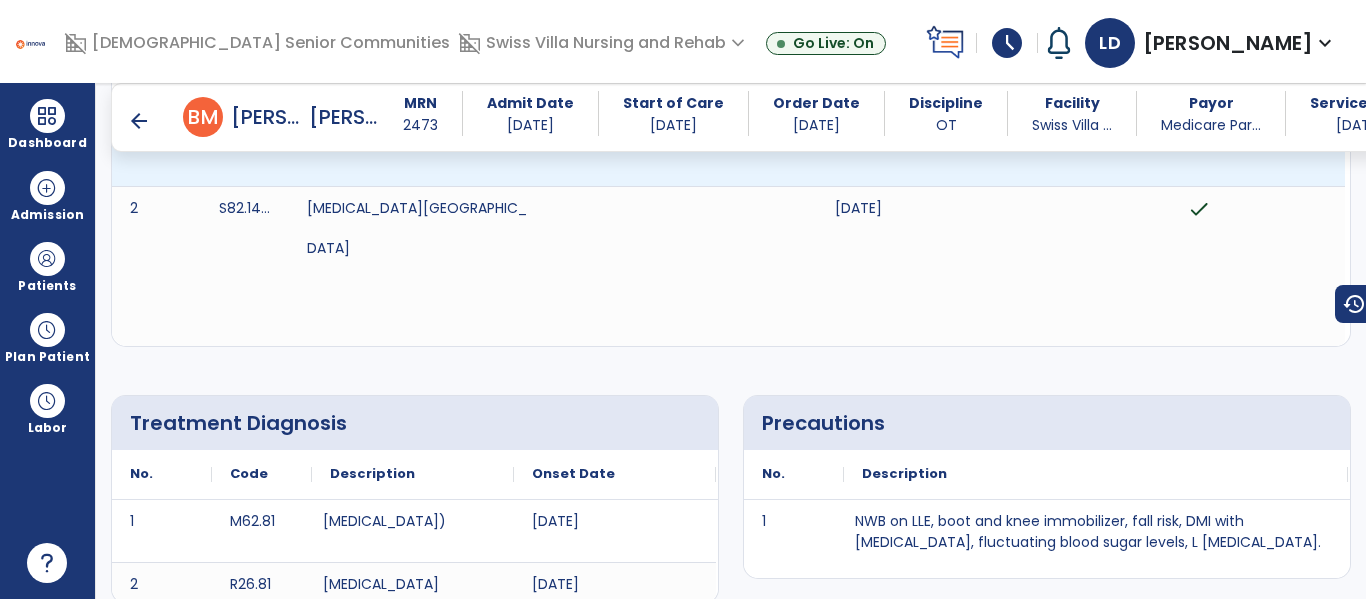 scroll, scrollTop: 0, scrollLeft: 0, axis: both 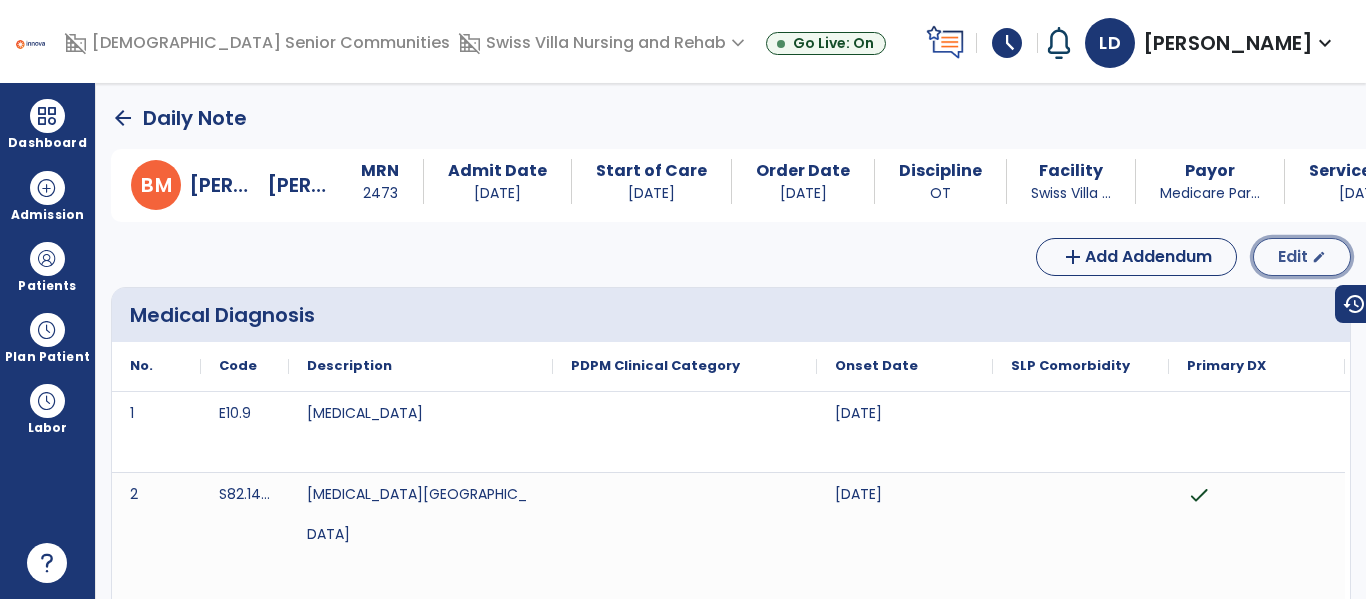 click on "Edit" 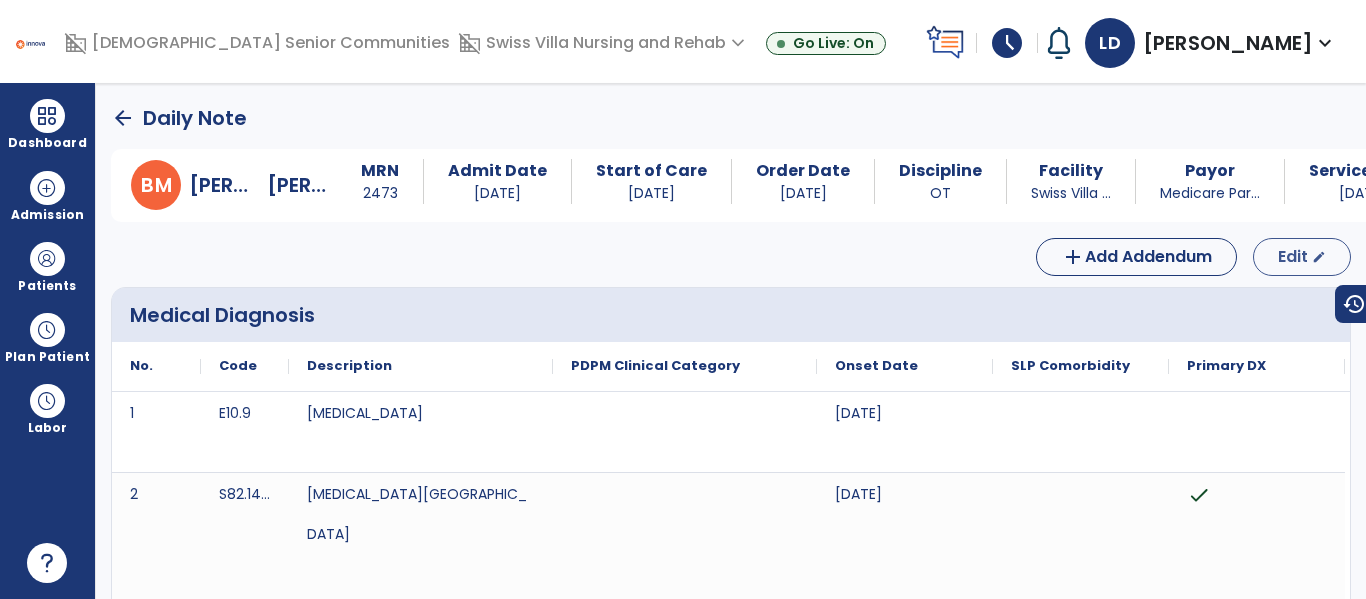 select on "*" 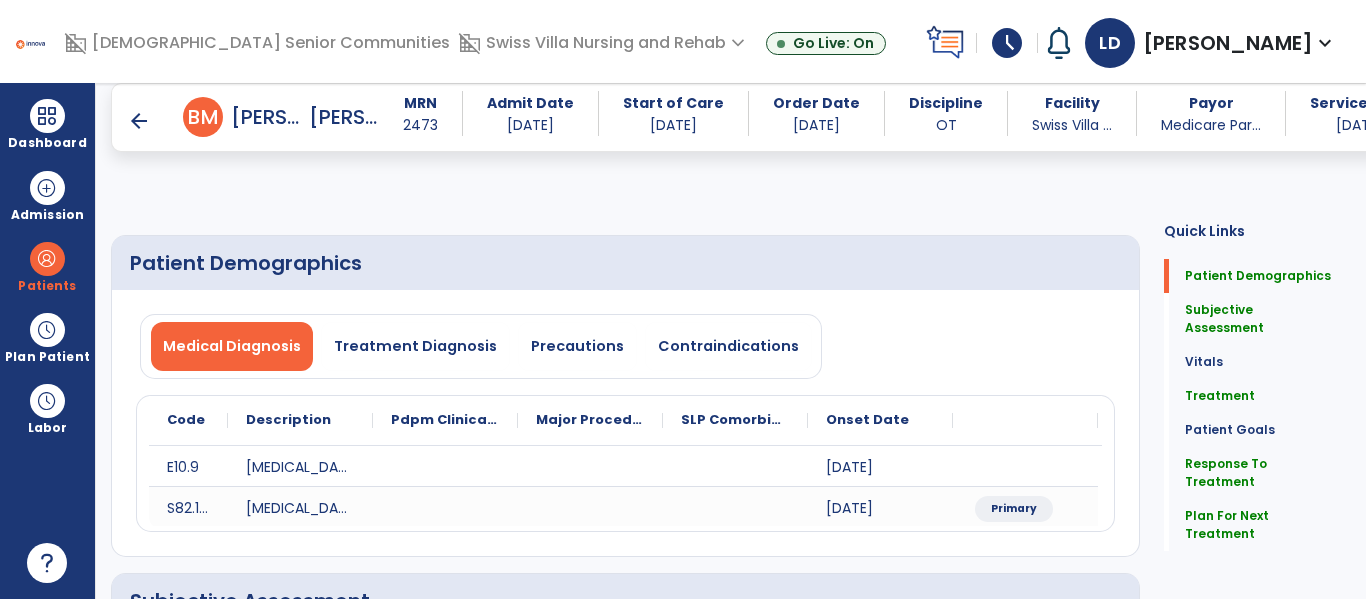 scroll, scrollTop: 317, scrollLeft: 0, axis: vertical 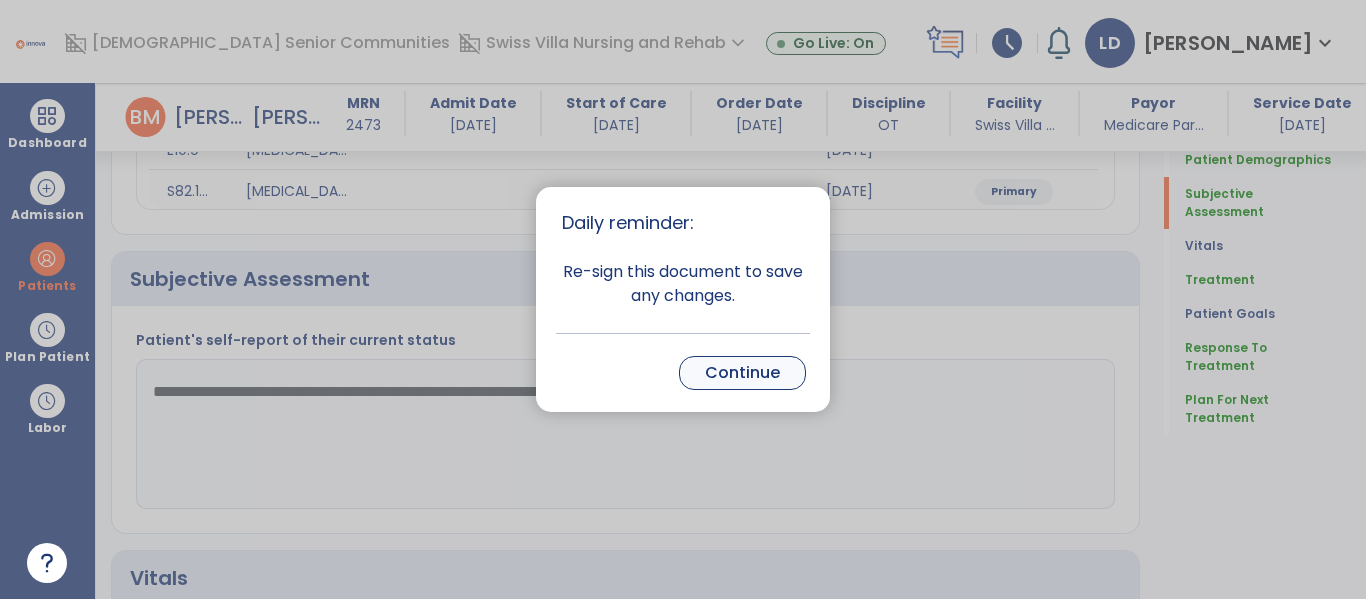 click on "Continue" at bounding box center (742, 373) 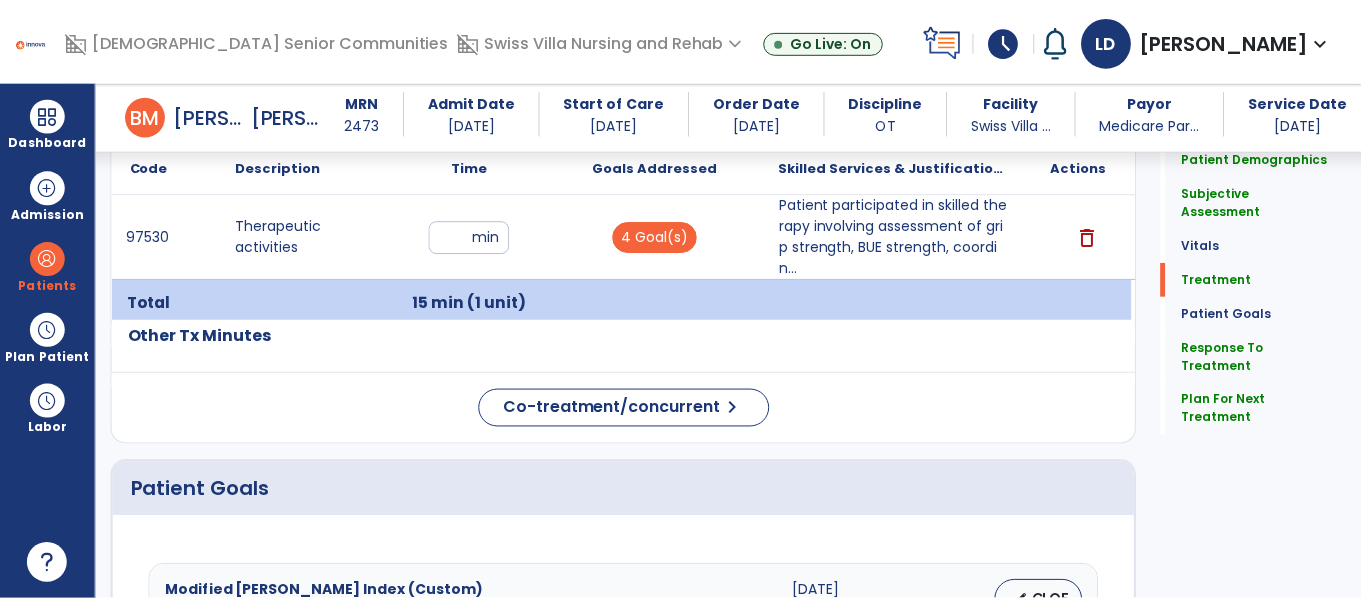 scroll, scrollTop: 1122, scrollLeft: 0, axis: vertical 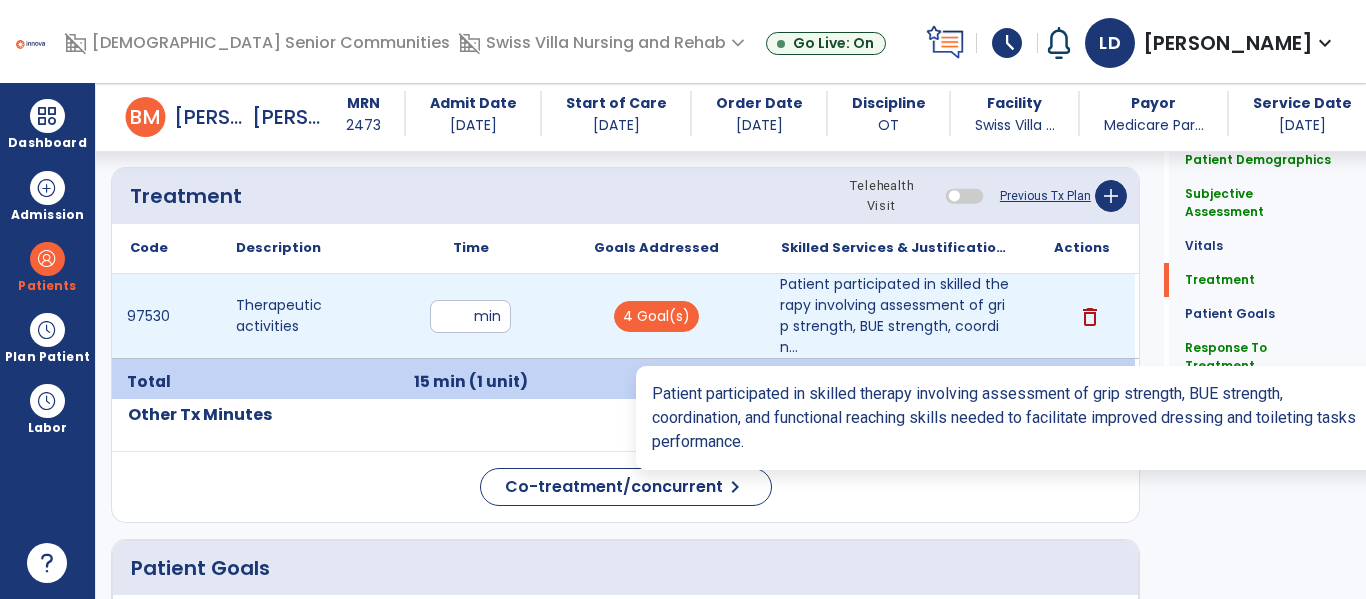 click on "Patient participated in skilled therapy involving assessment of grip strength, BUE strength, coordin..." at bounding box center [896, 316] 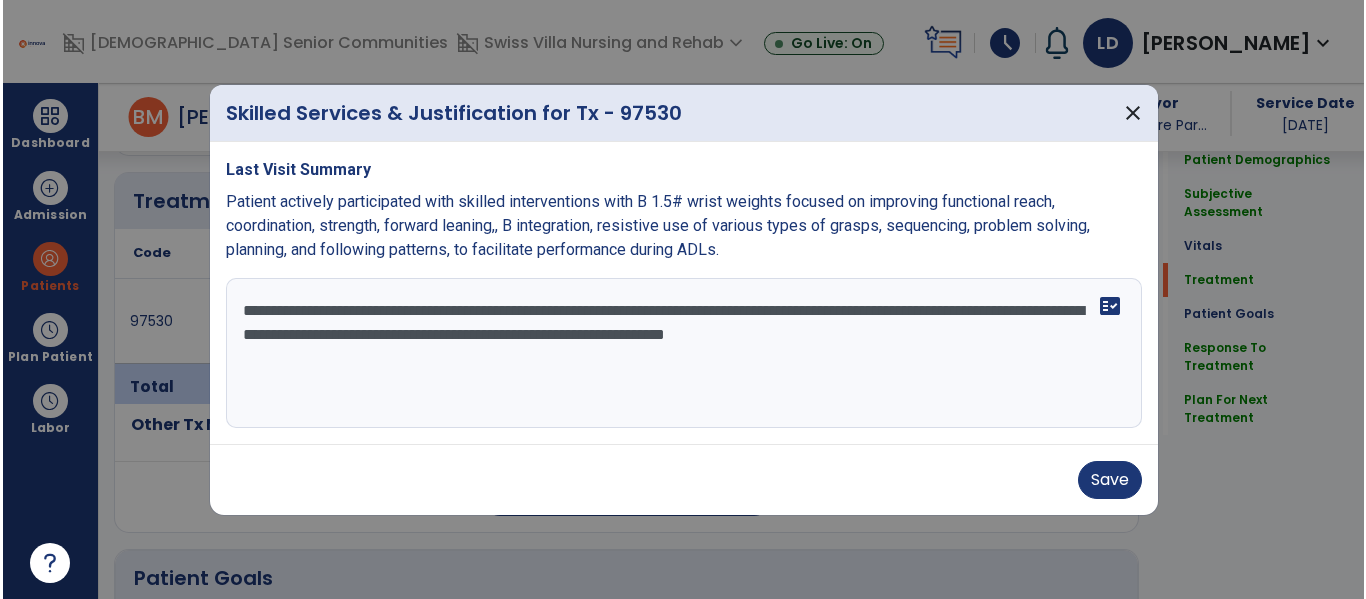 scroll, scrollTop: 1122, scrollLeft: 0, axis: vertical 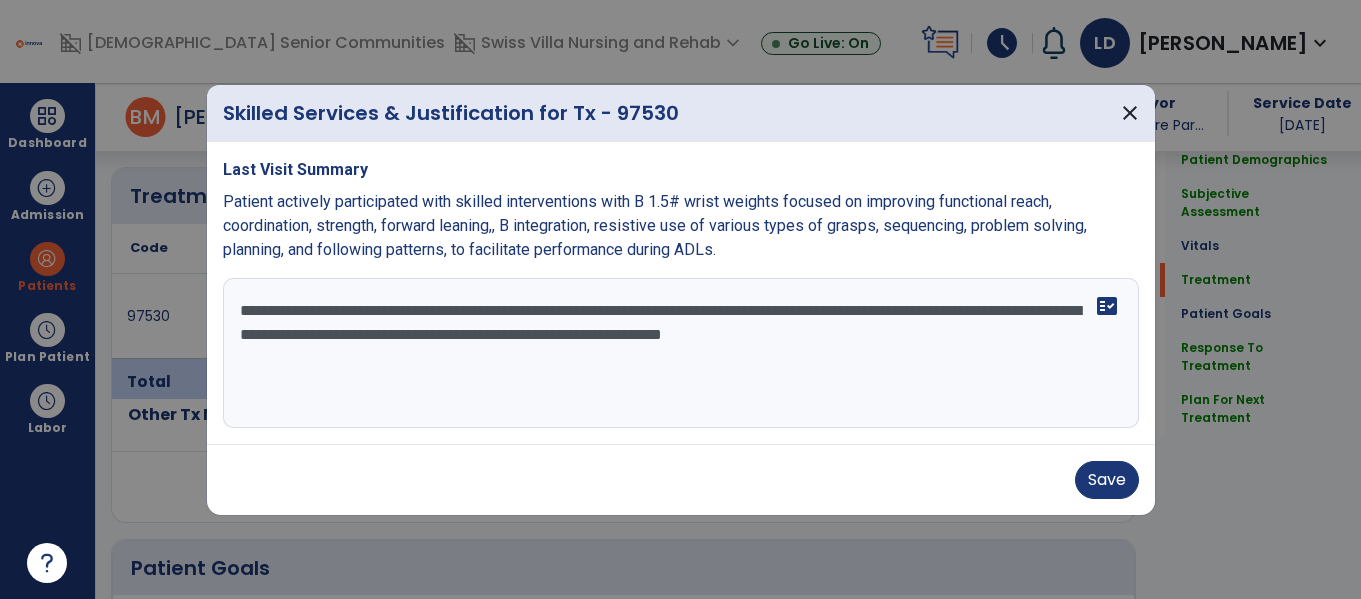 drag, startPoint x: 1059, startPoint y: 340, endPoint x: 227, endPoint y: 316, distance: 832.34607 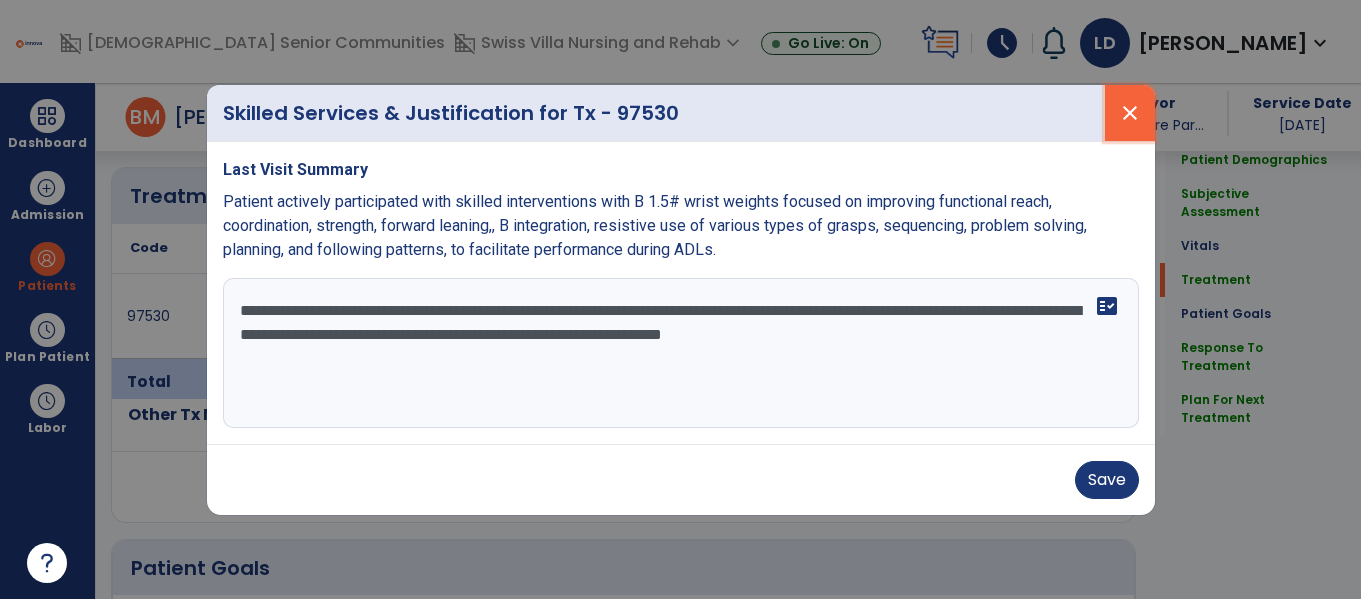 click on "close" at bounding box center (1130, 113) 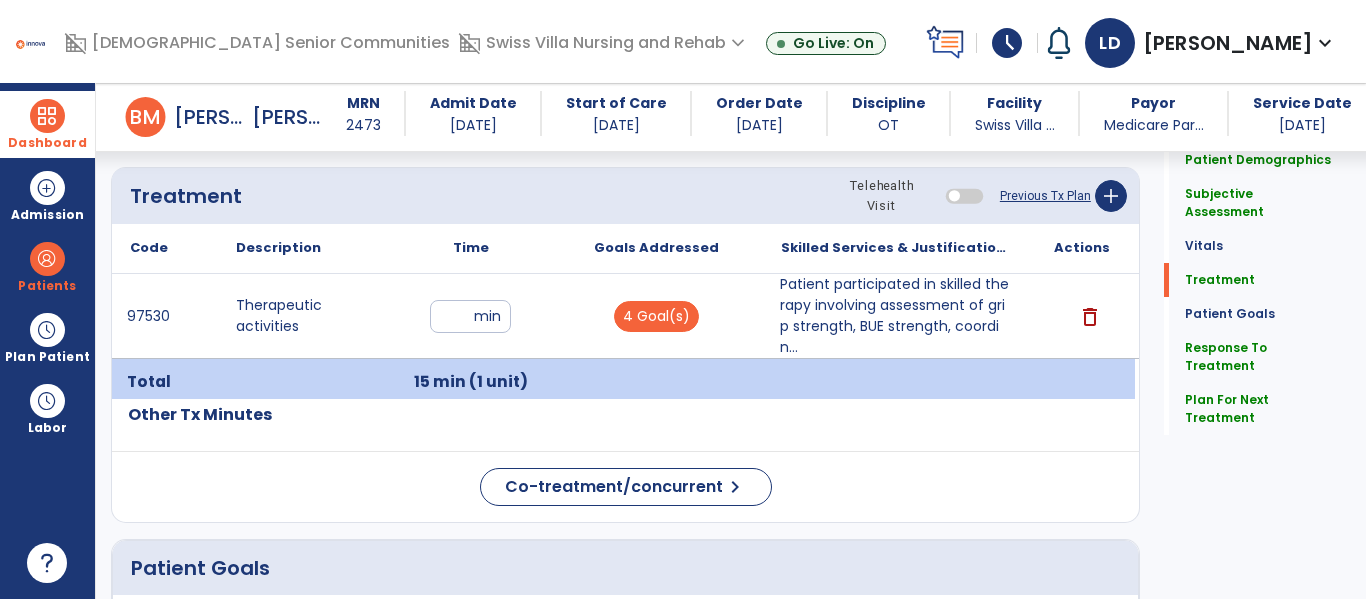 click at bounding box center [47, 116] 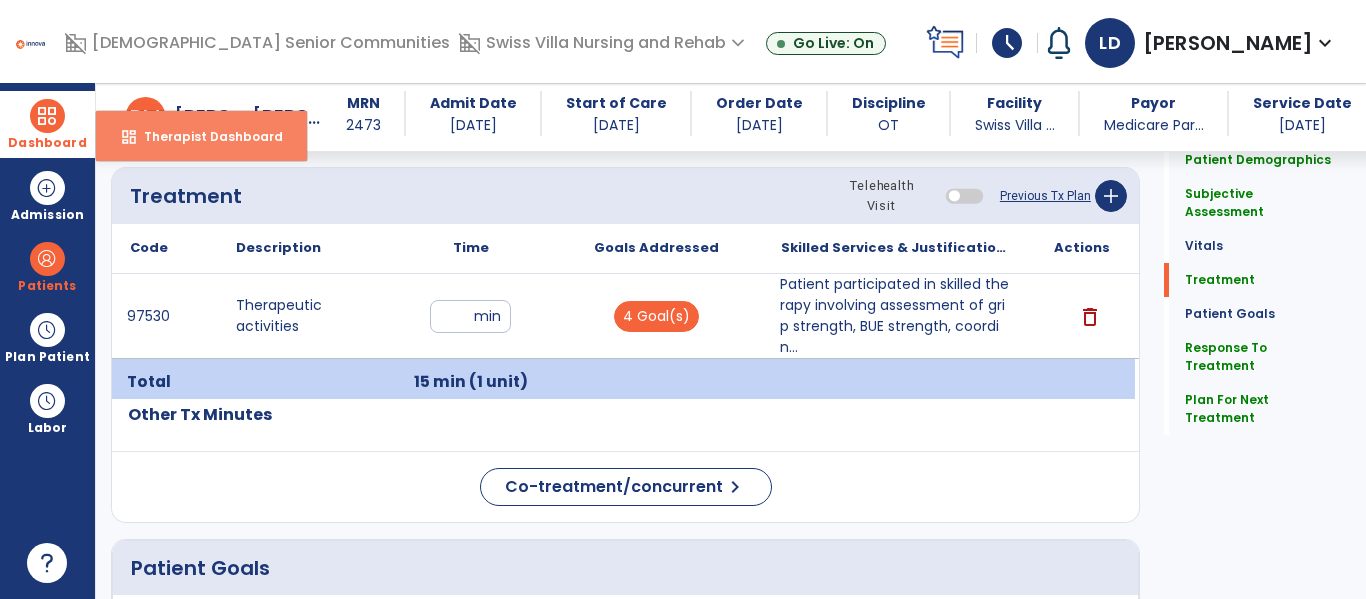 click on "Therapist Dashboard" at bounding box center (205, 136) 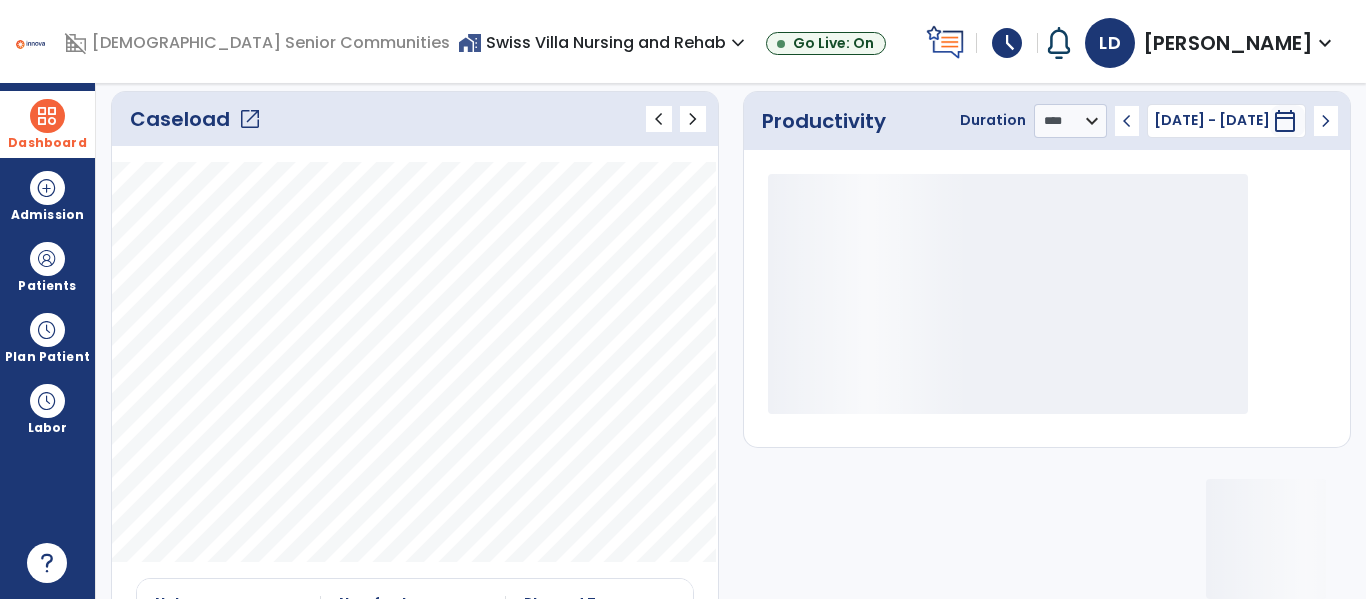 click on "open_in_new" 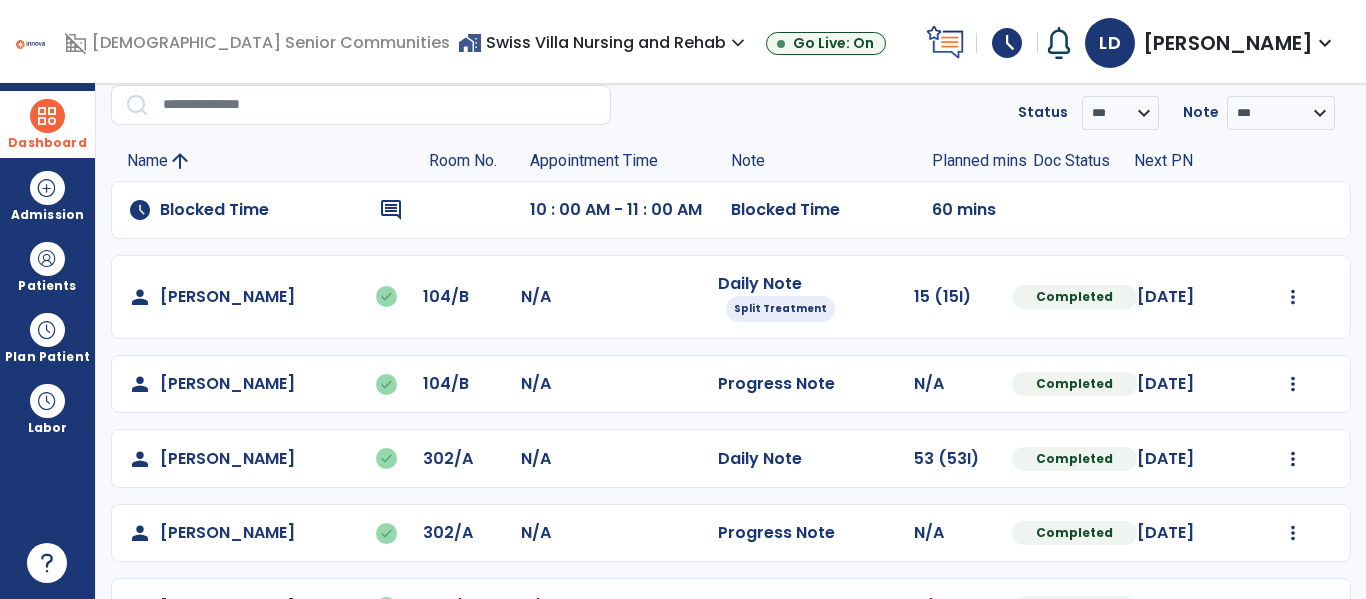 scroll, scrollTop: 267, scrollLeft: 0, axis: vertical 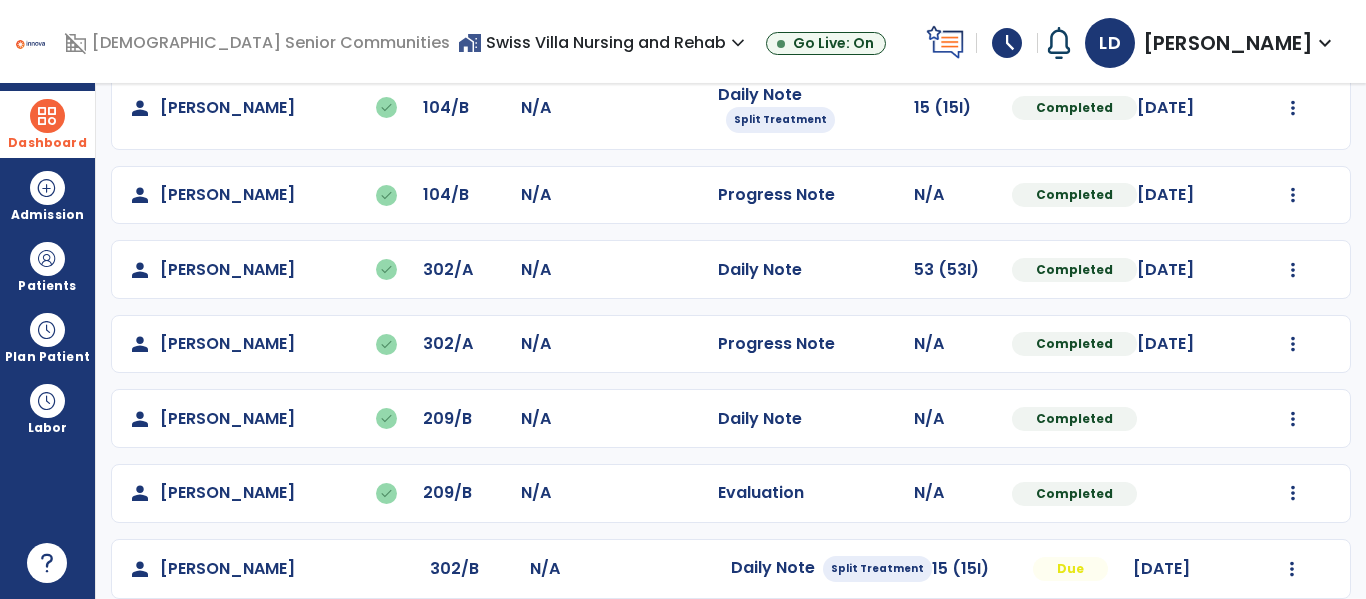 click on "Mark Visit As Complete   Reset Note   Open Document   G + C Mins" 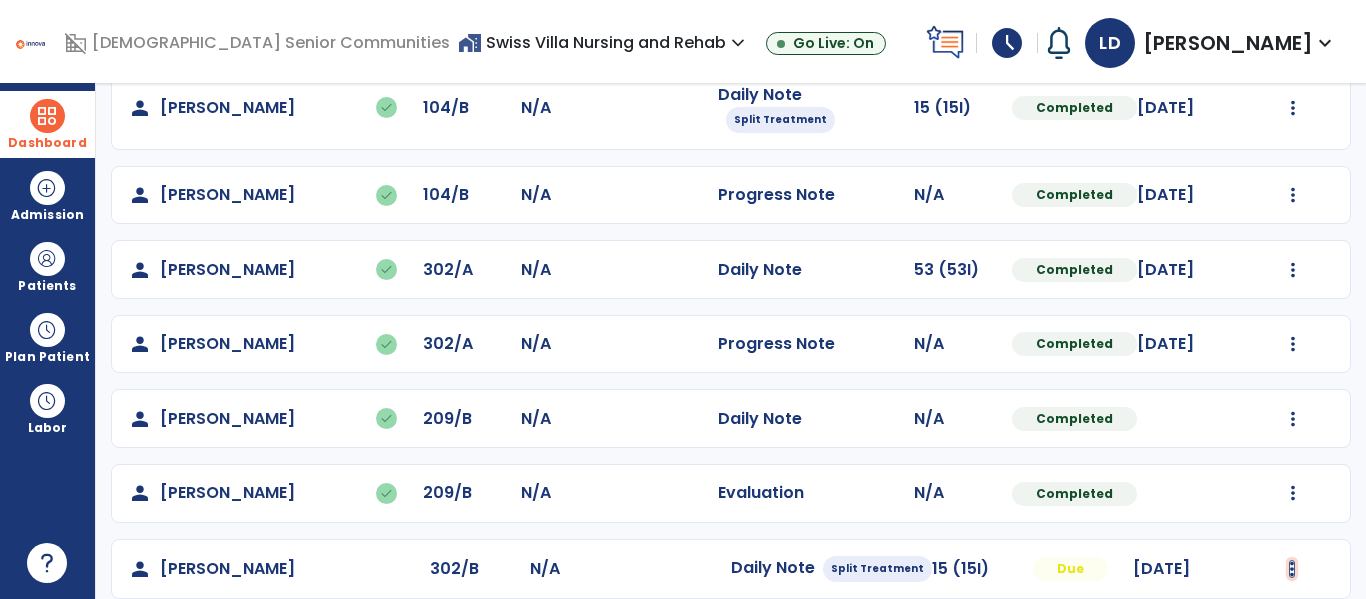 click at bounding box center [1293, 108] 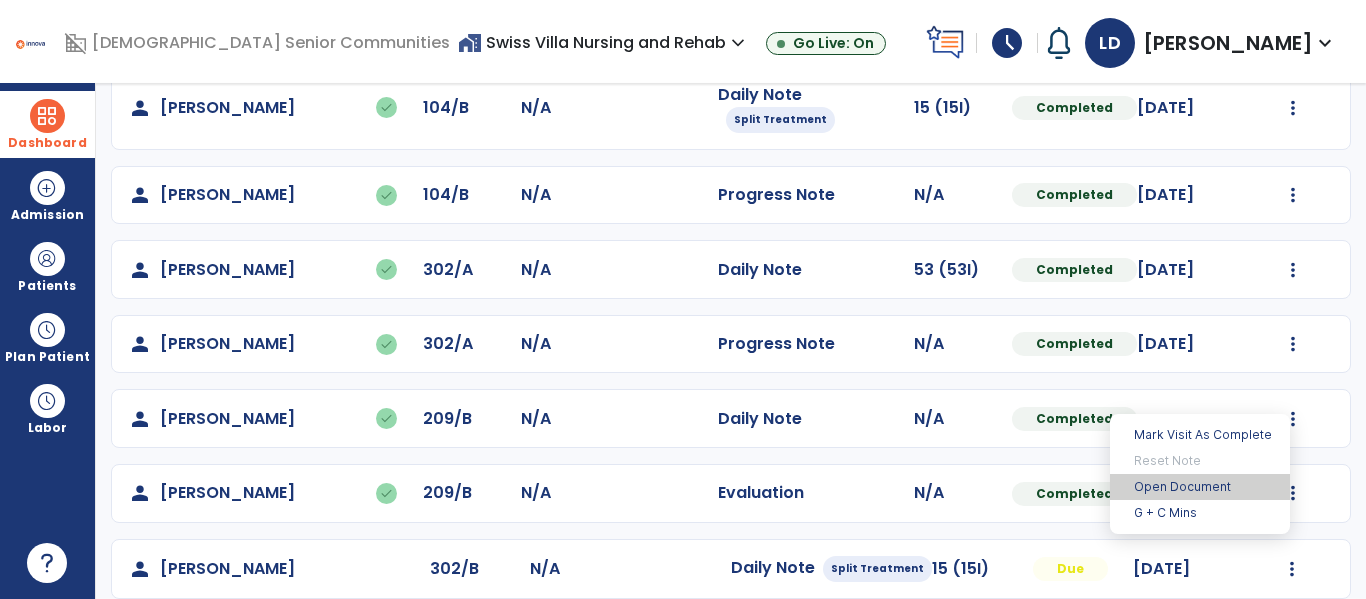 click on "Open Document" at bounding box center [1200, 487] 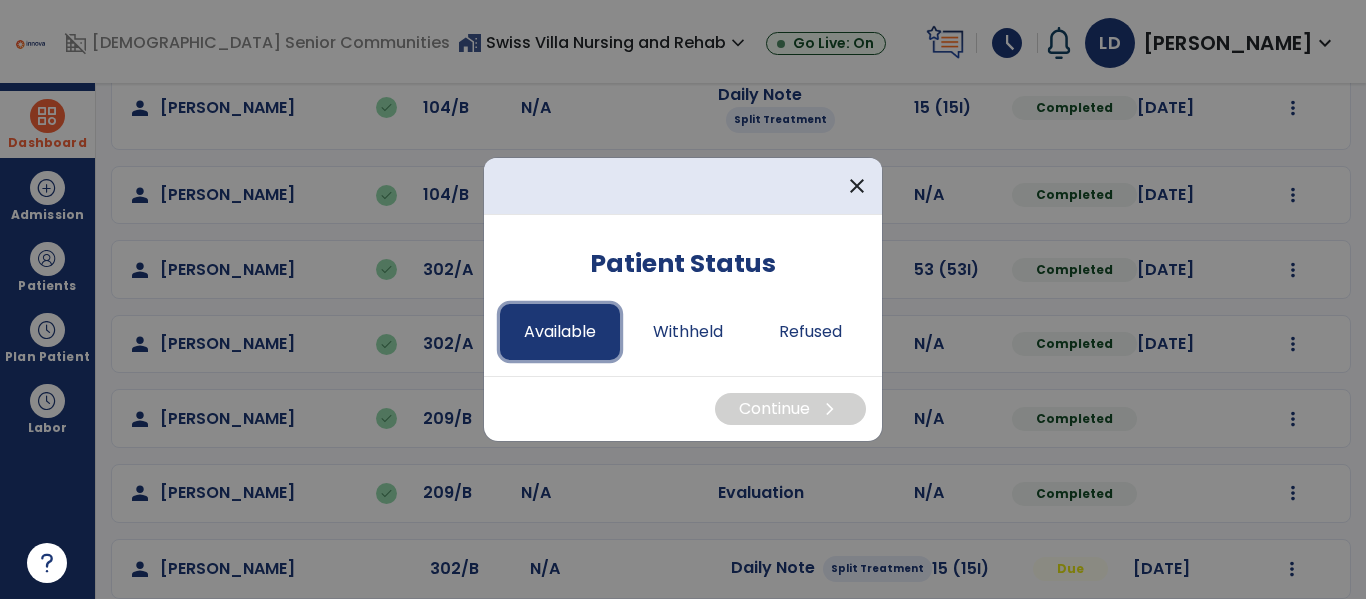 click on "Available" at bounding box center (560, 332) 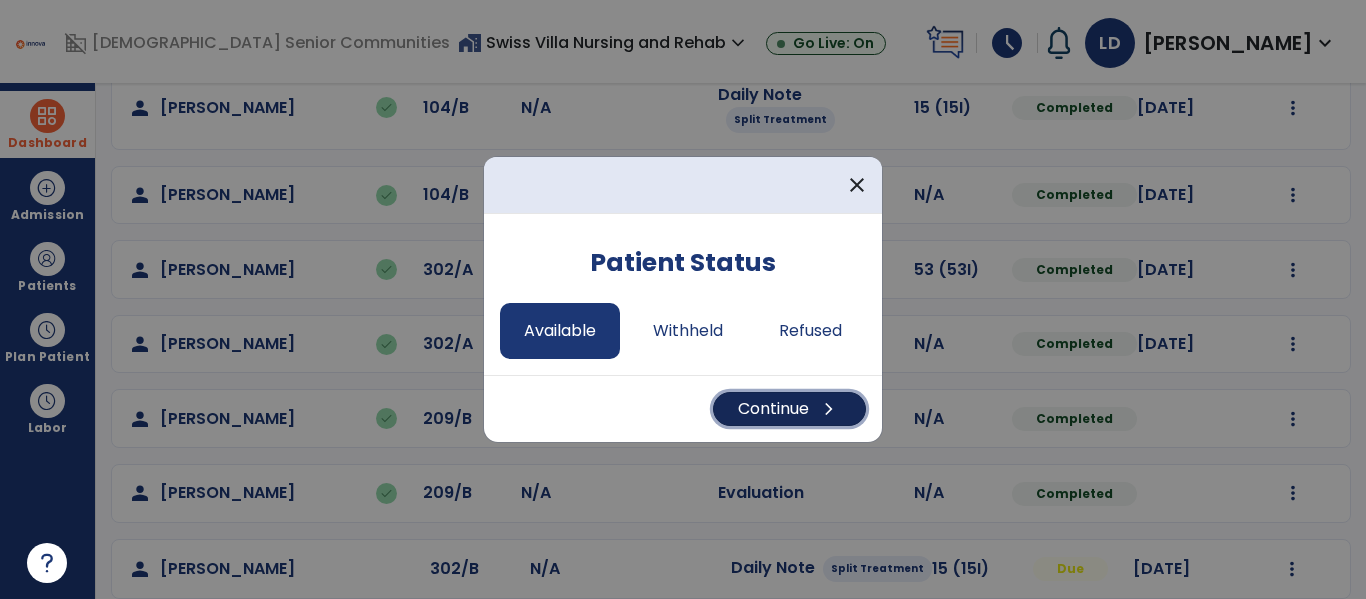 click on "Continue   chevron_right" at bounding box center (789, 409) 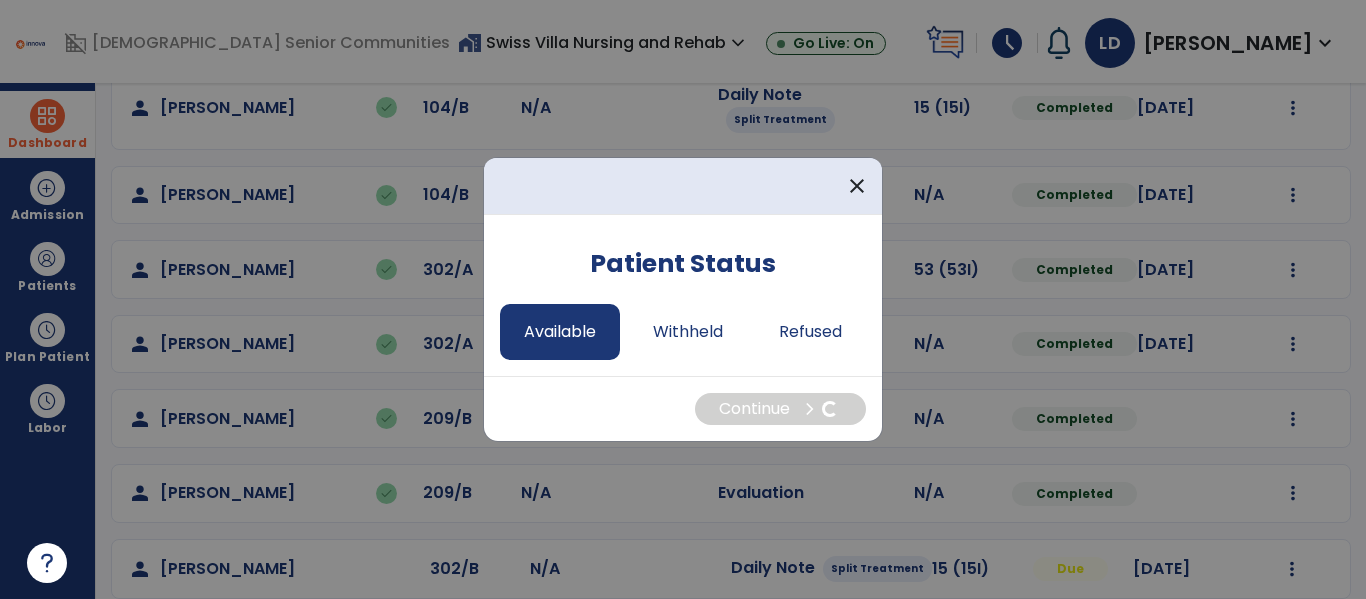 select on "*" 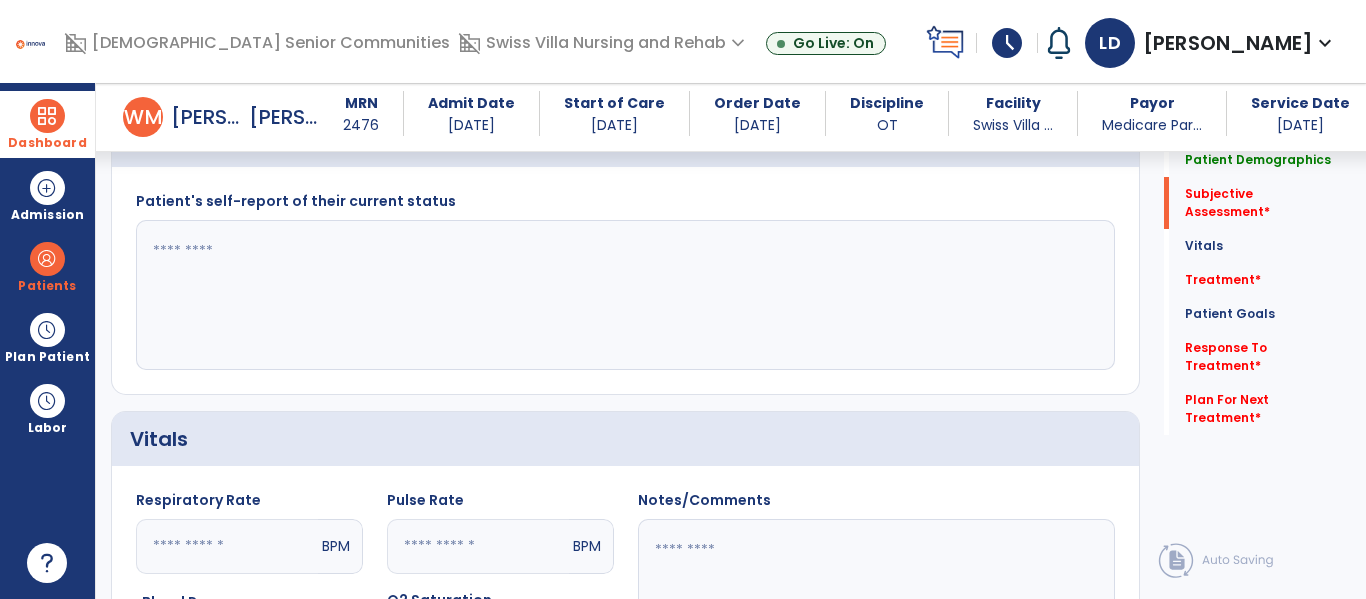 scroll, scrollTop: 458, scrollLeft: 0, axis: vertical 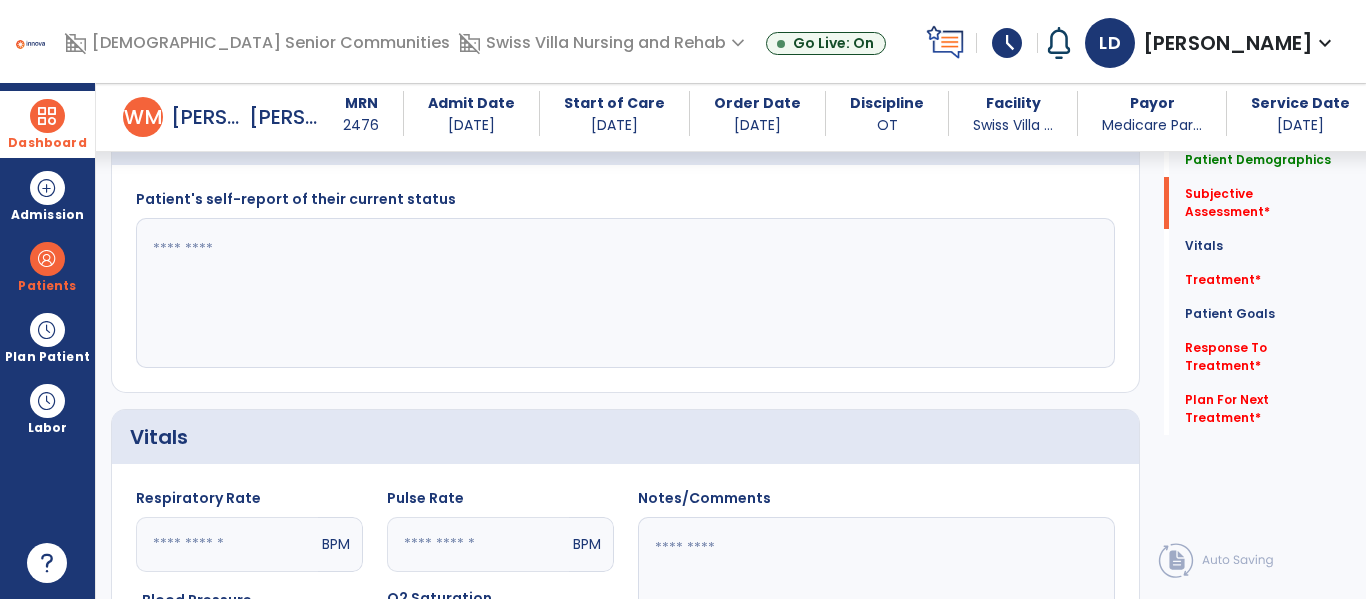 click 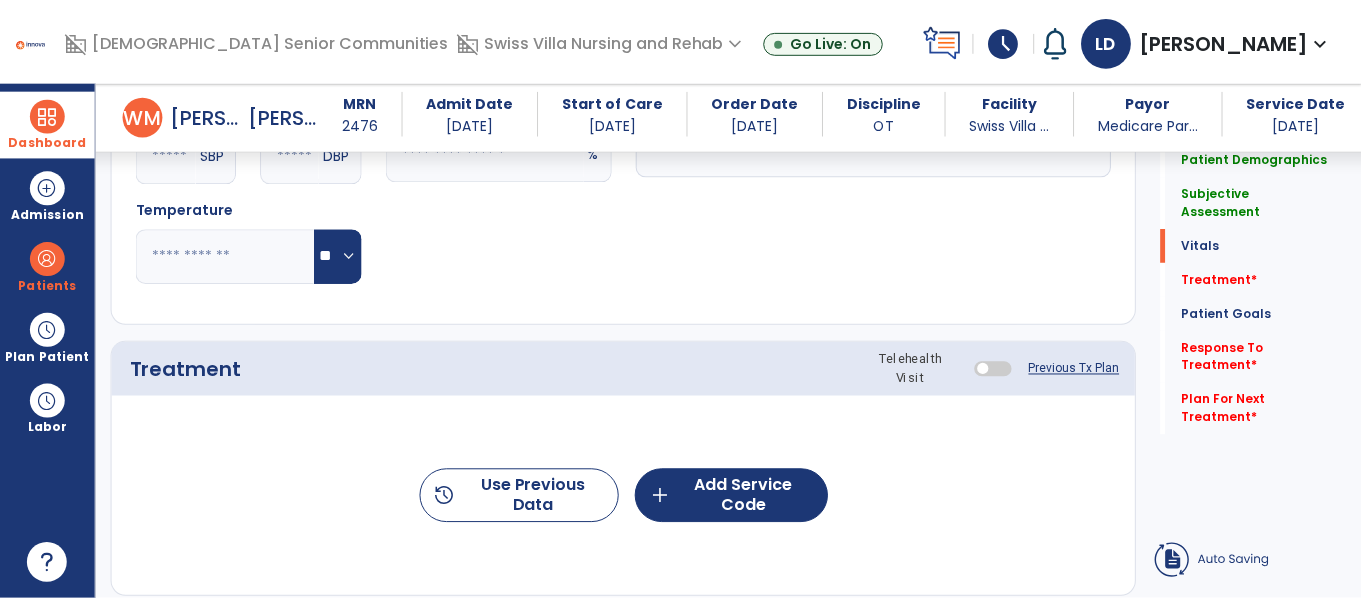 scroll, scrollTop: 953, scrollLeft: 0, axis: vertical 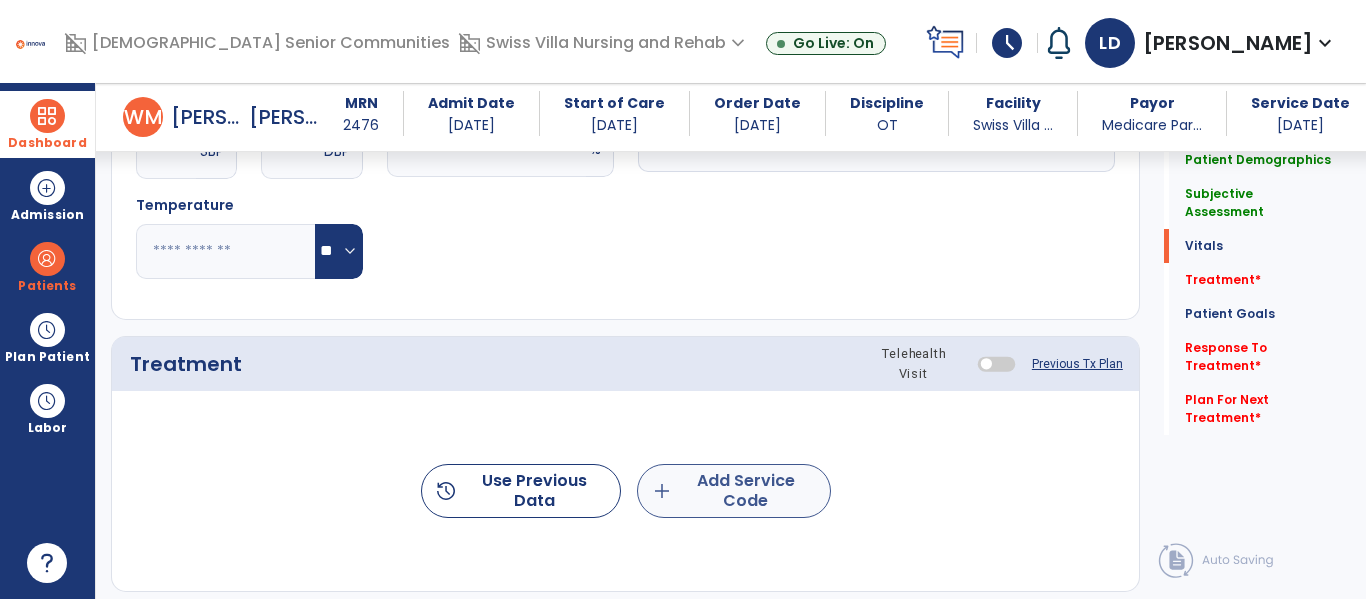 type on "**********" 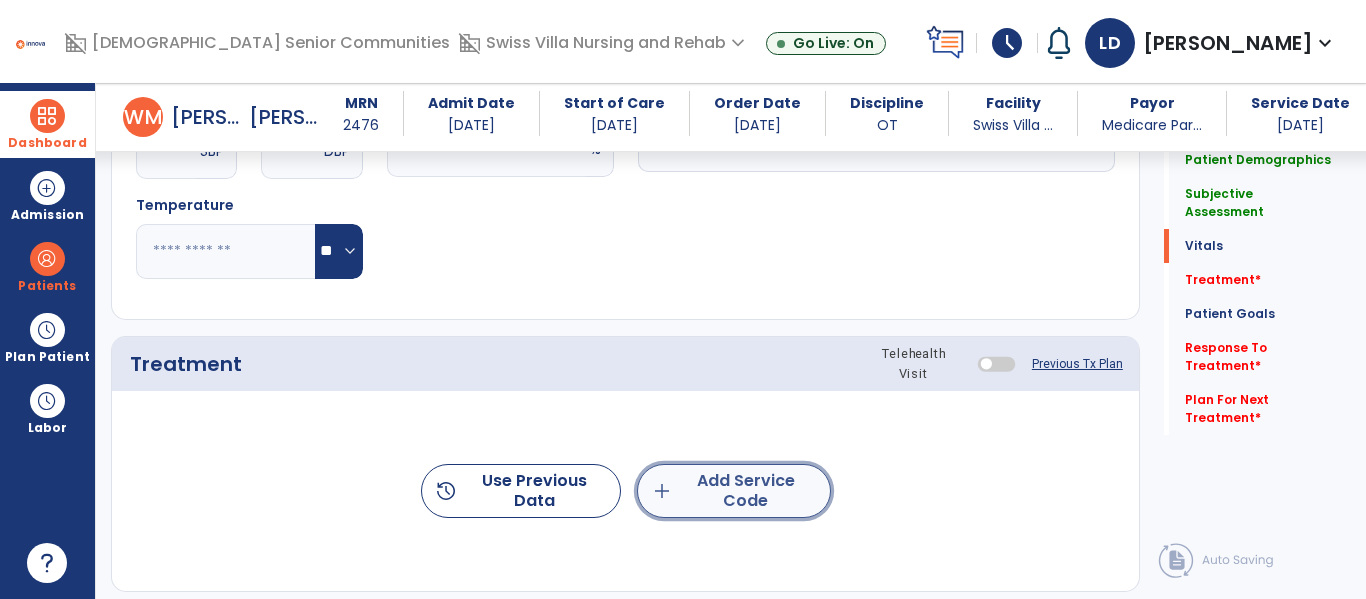 click on "add  Add Service Code" 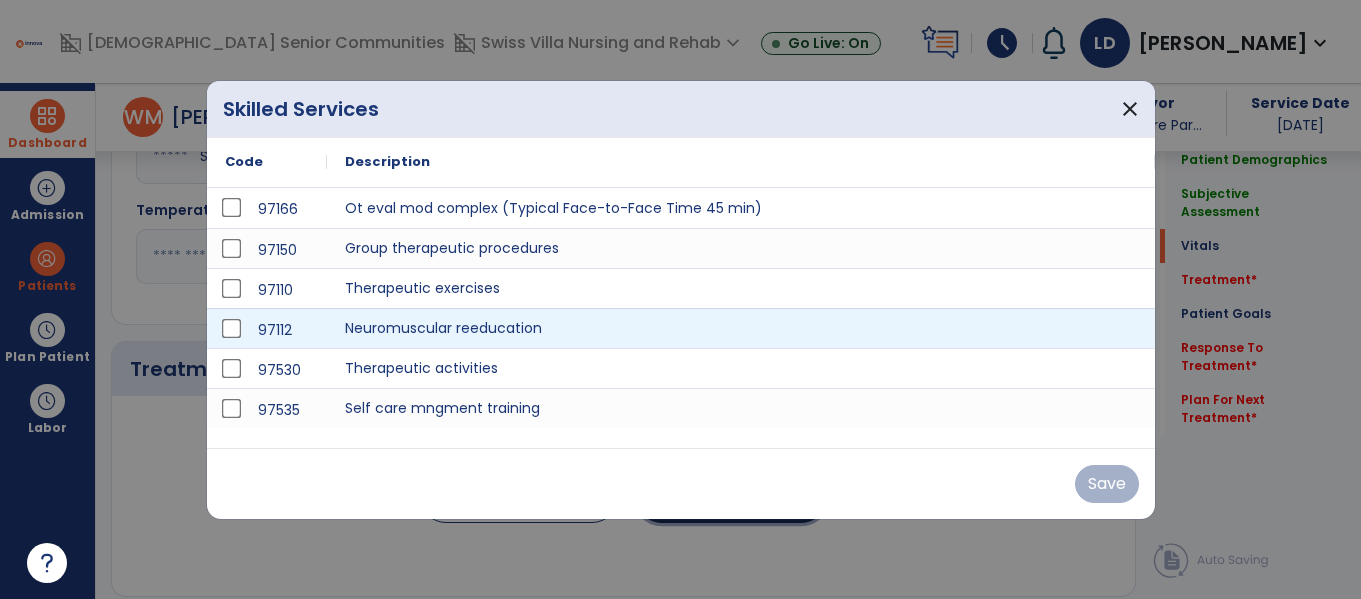 scroll, scrollTop: 953, scrollLeft: 0, axis: vertical 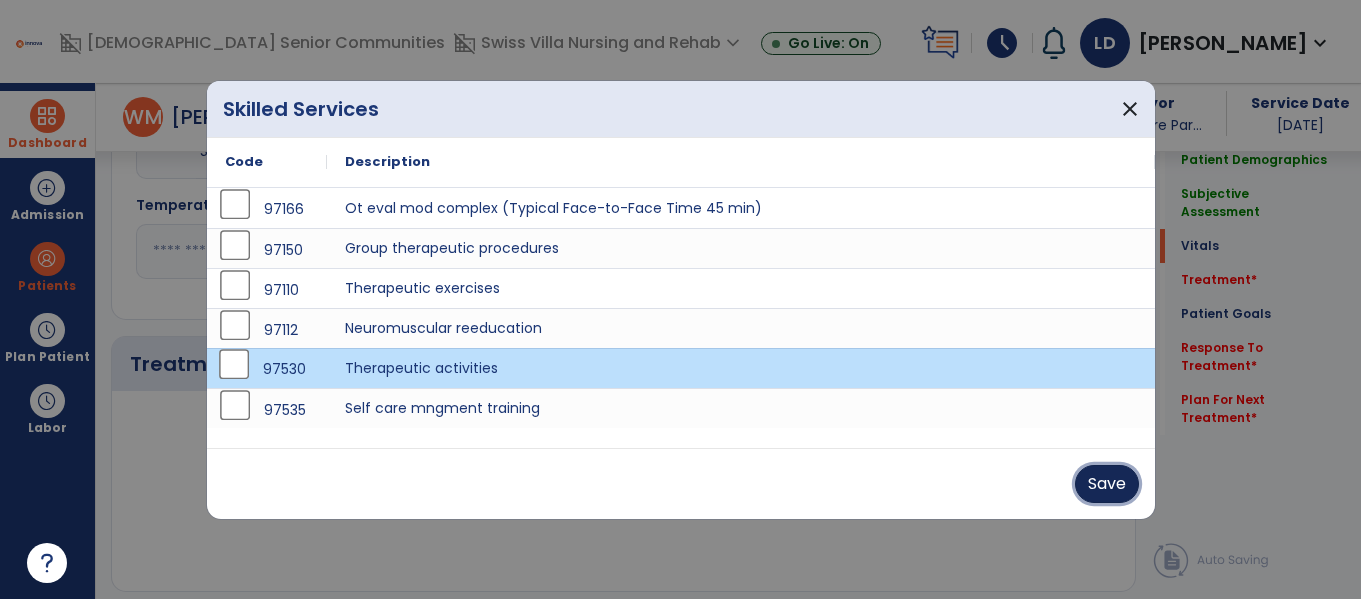 click on "Save" at bounding box center [1107, 484] 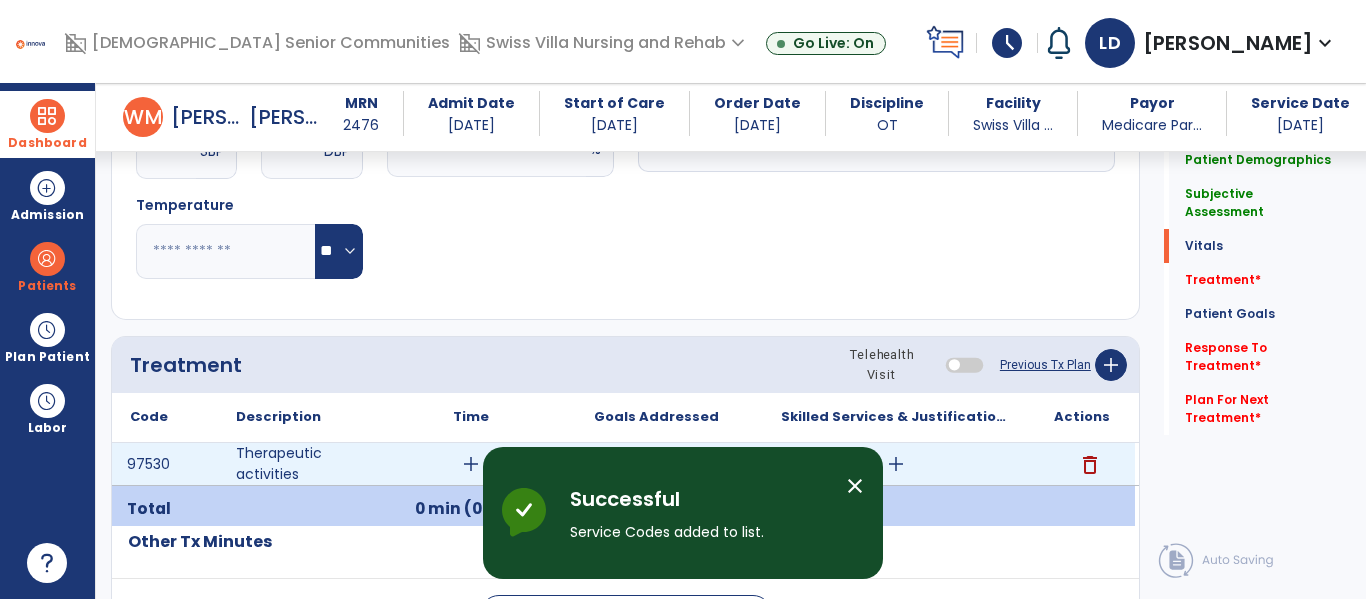 click on "add" at bounding box center [896, 464] 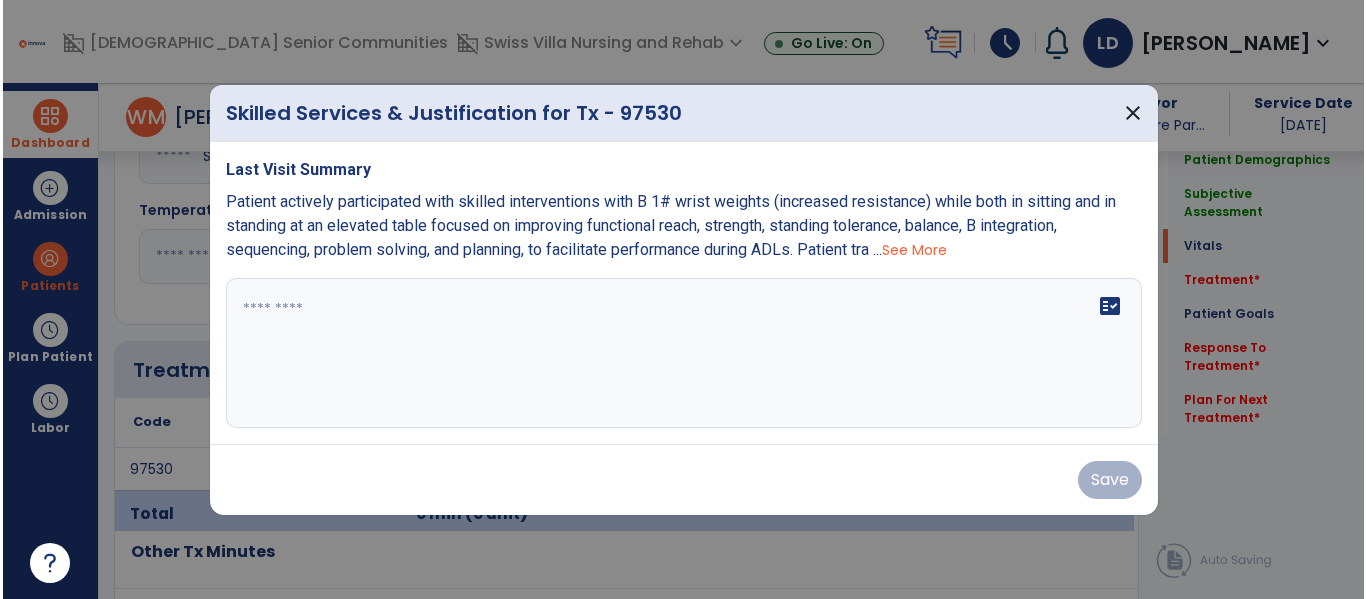 scroll, scrollTop: 953, scrollLeft: 0, axis: vertical 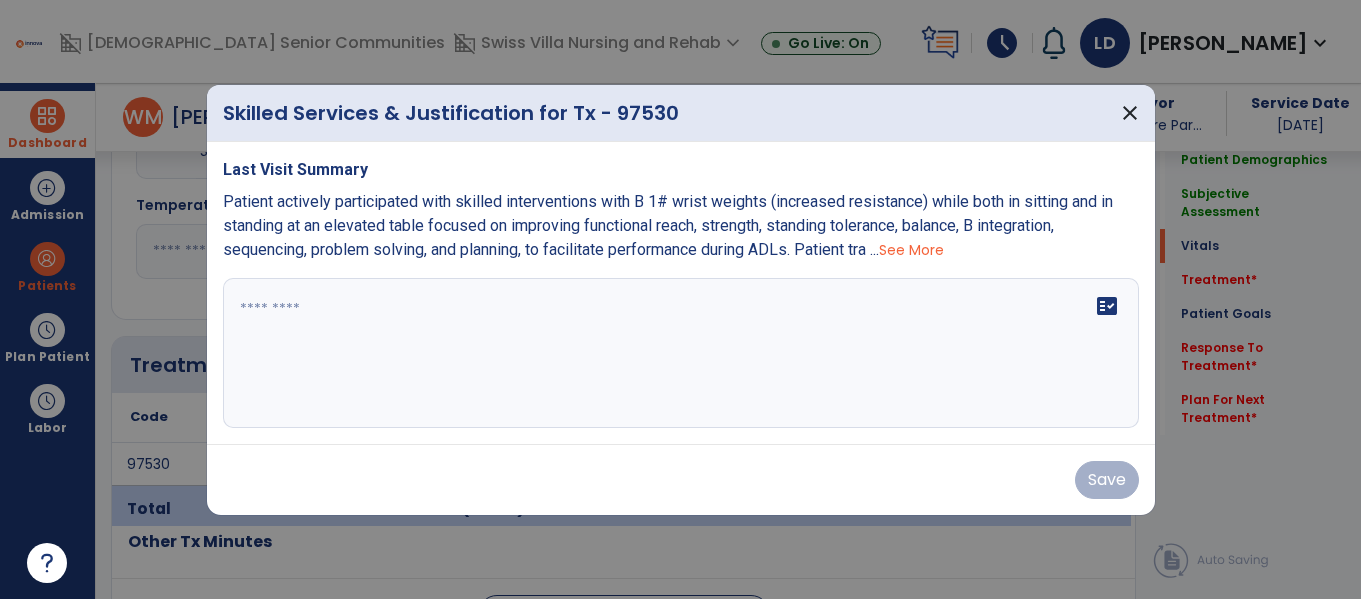 click at bounding box center (681, 353) 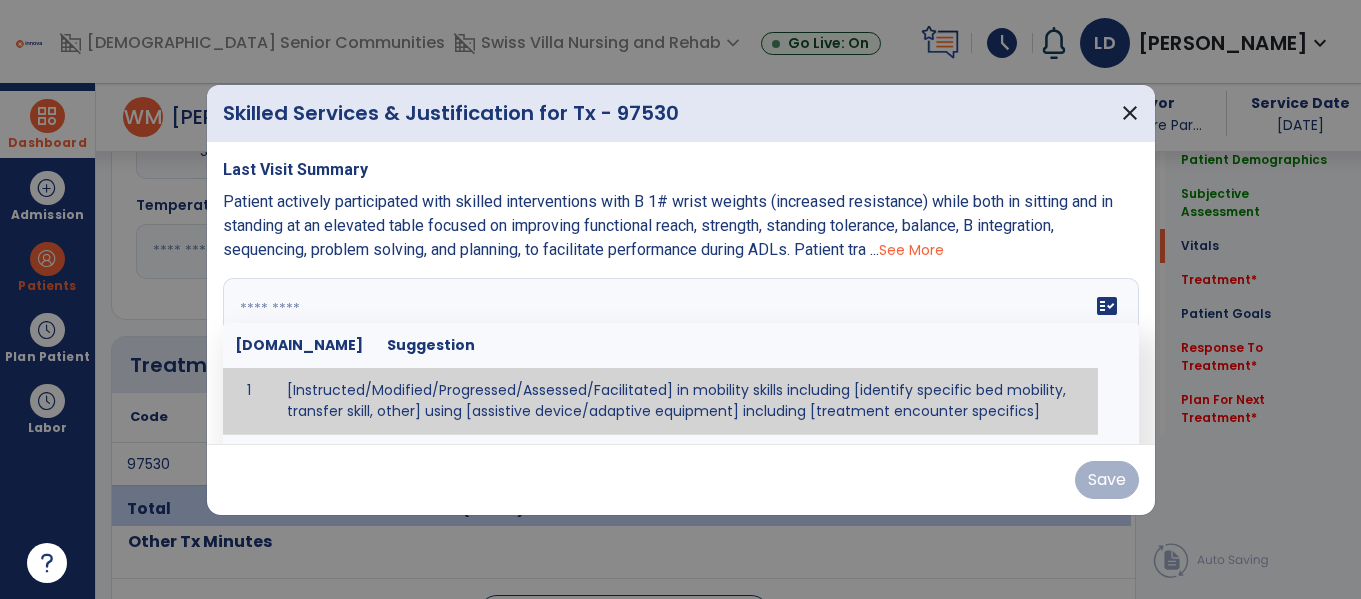 paste on "**********" 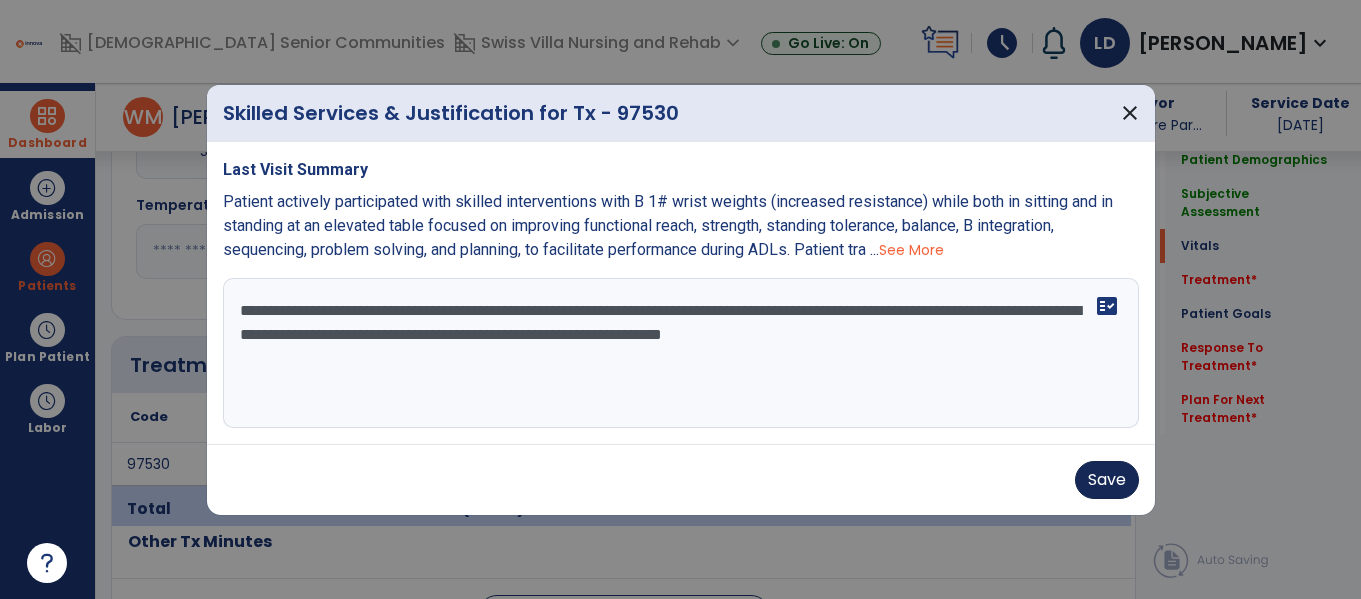 type on "**********" 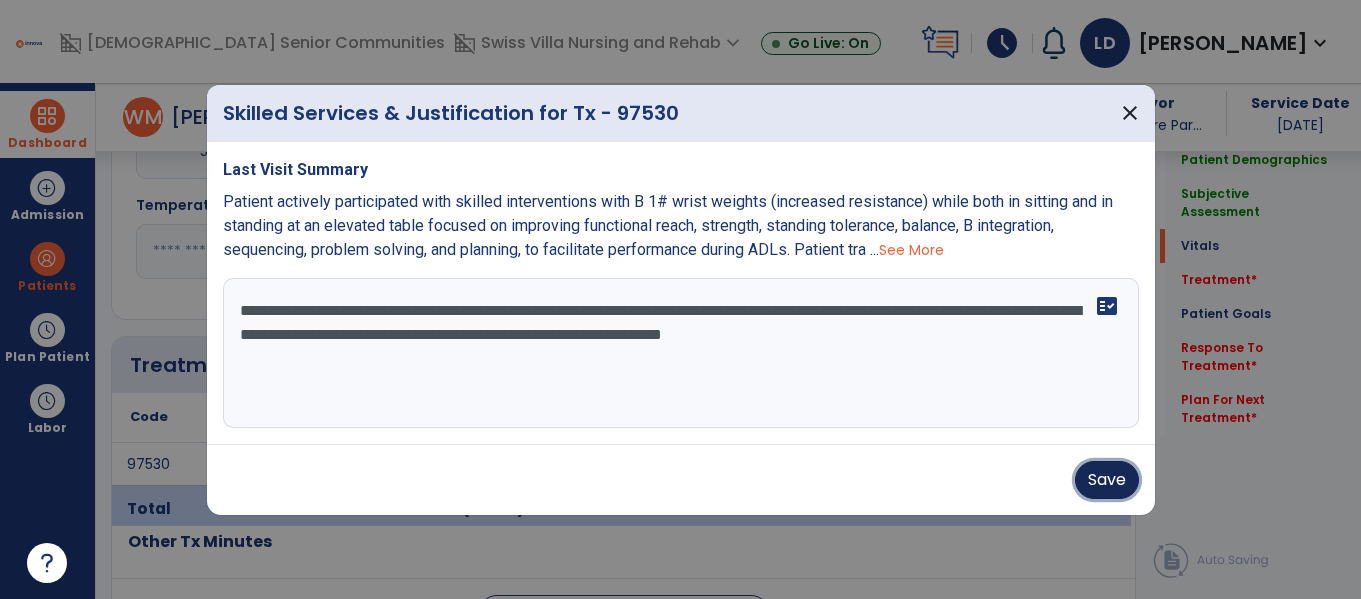 click on "Save" at bounding box center [1107, 480] 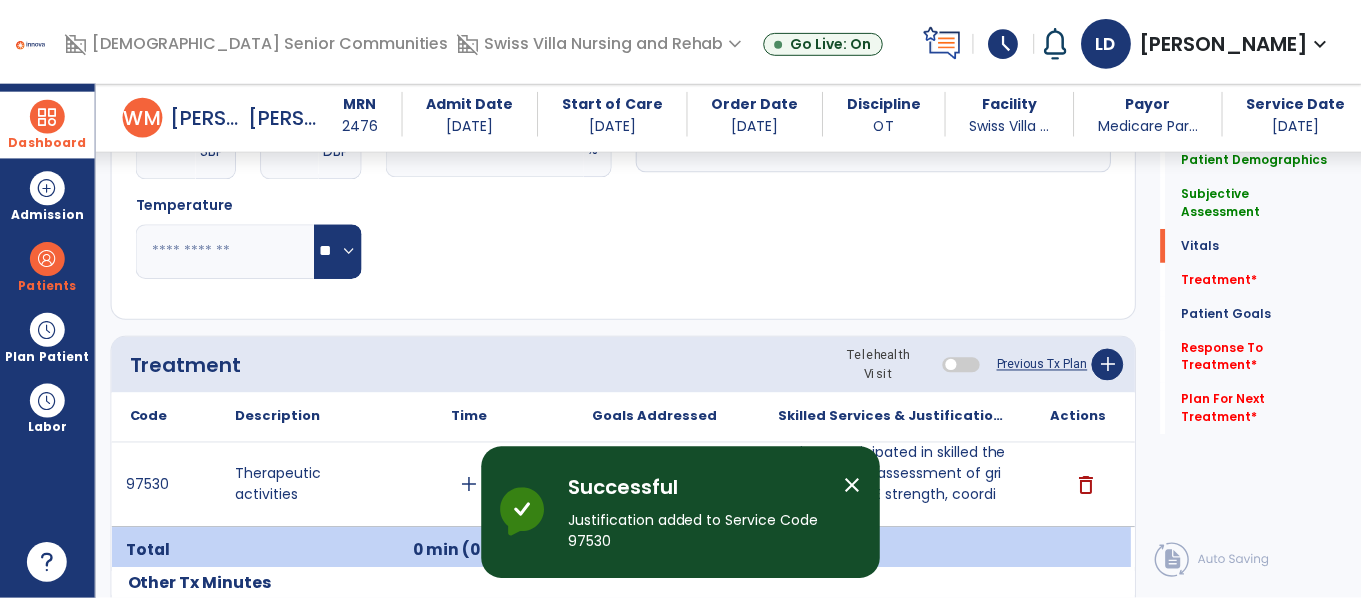 scroll, scrollTop: 1135, scrollLeft: 0, axis: vertical 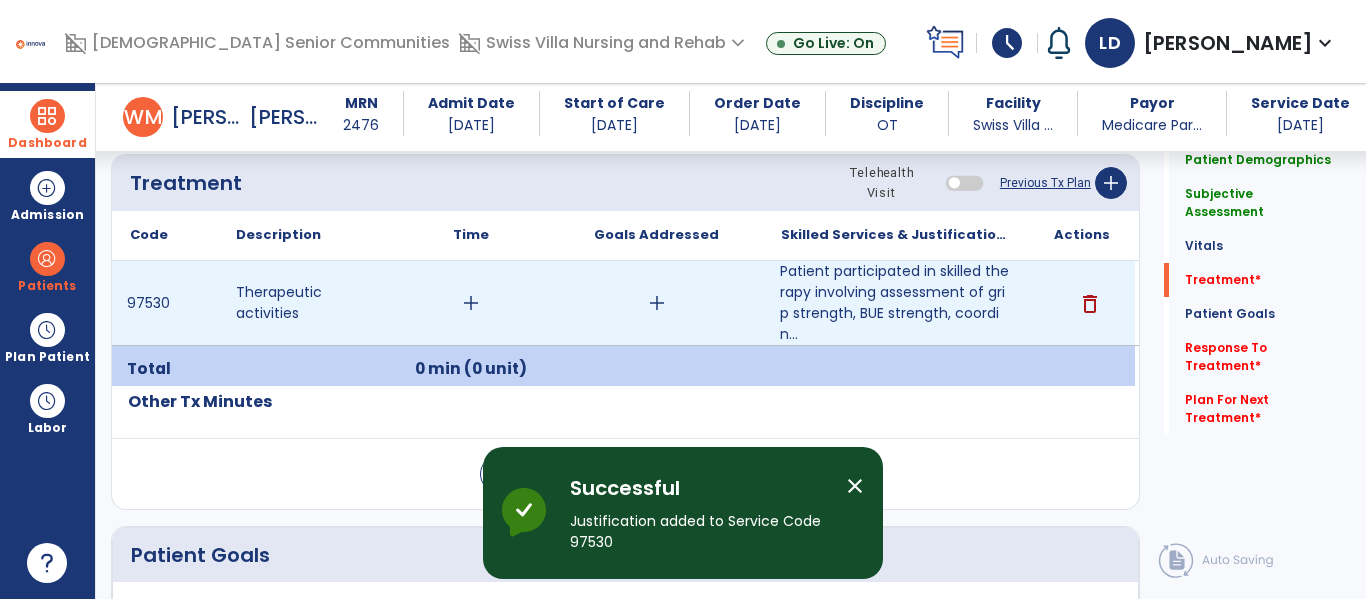 click on "add" at bounding box center (471, 303) 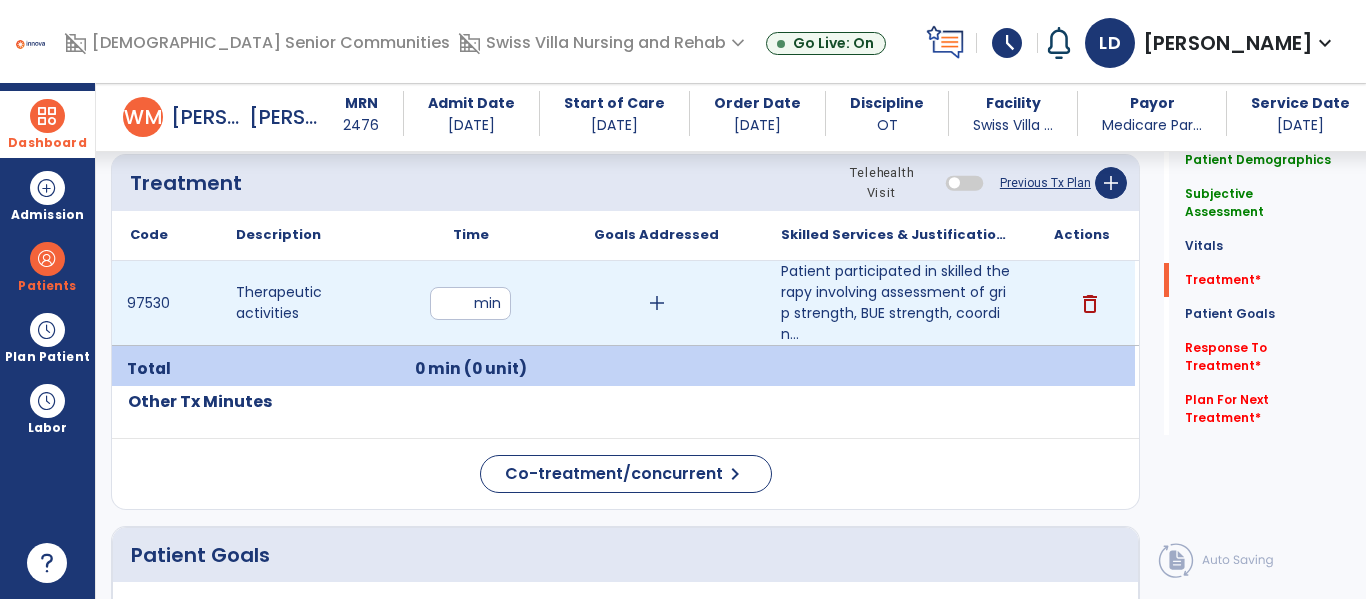 type on "**" 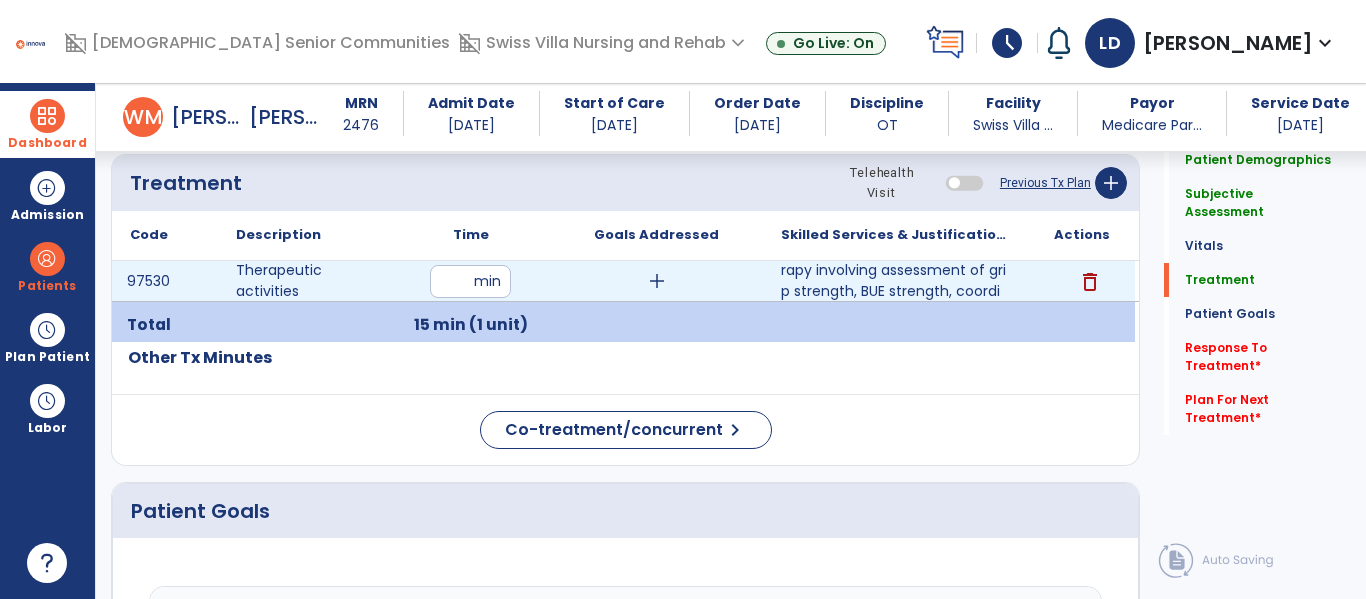 click on "add" at bounding box center [656, 281] 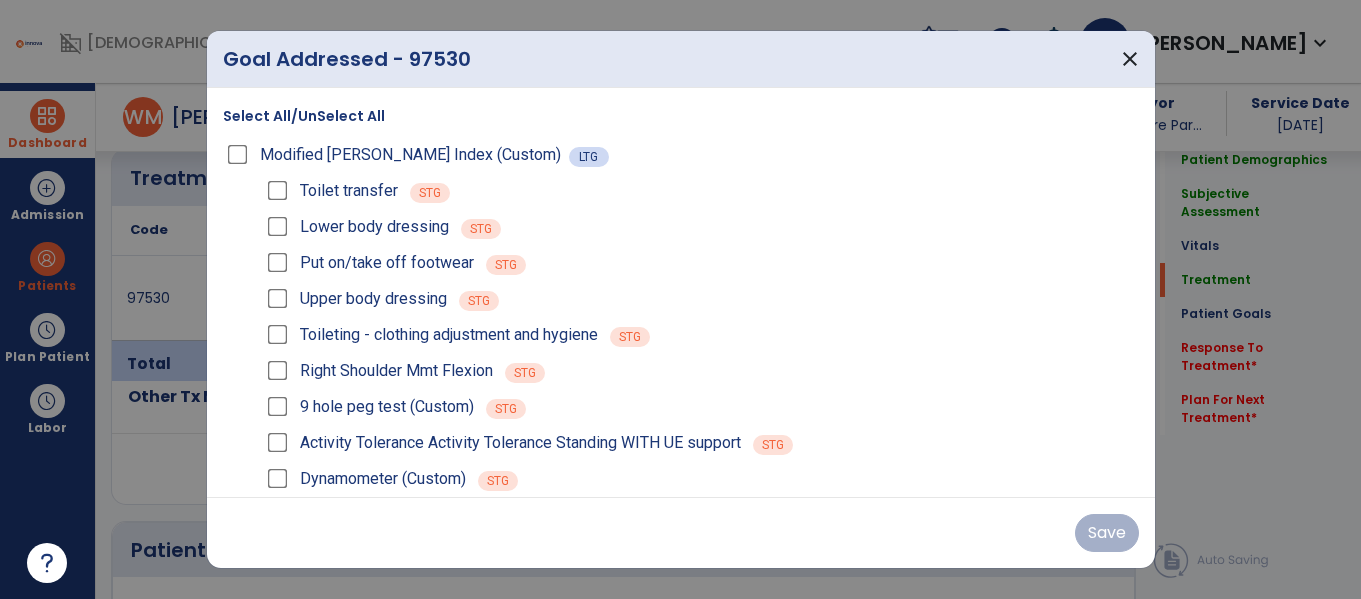 scroll, scrollTop: 1135, scrollLeft: 0, axis: vertical 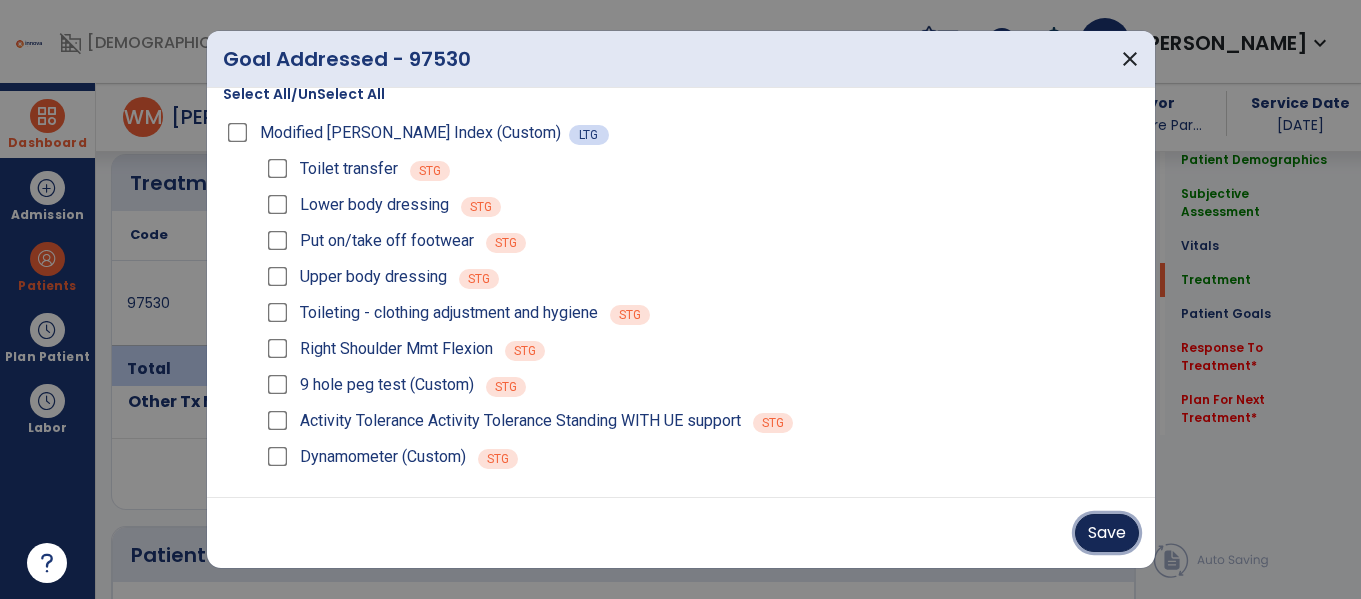 click on "Save" at bounding box center (1107, 533) 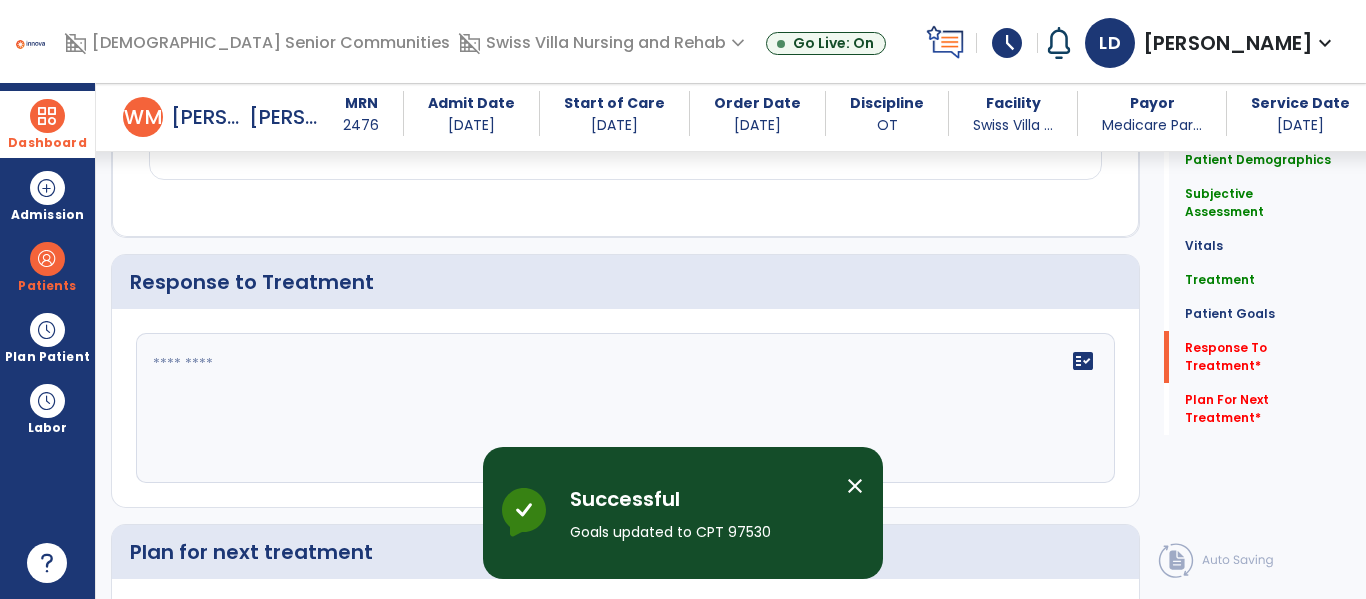 scroll, scrollTop: 2916, scrollLeft: 0, axis: vertical 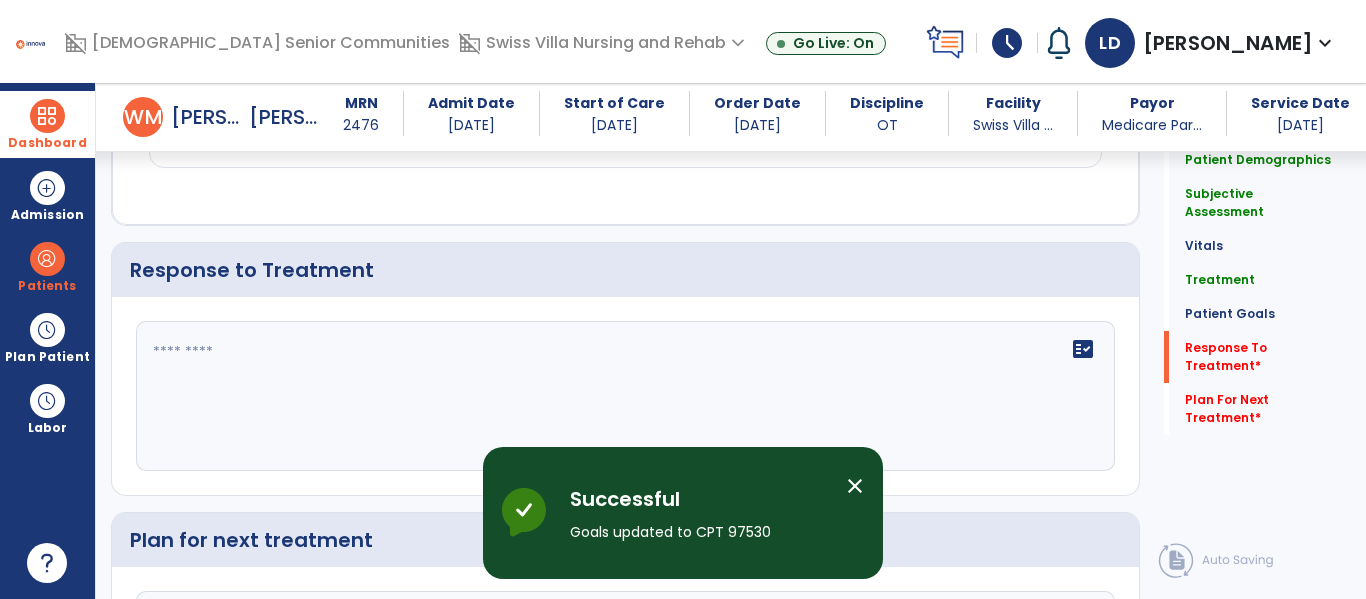 click on "fact_check" 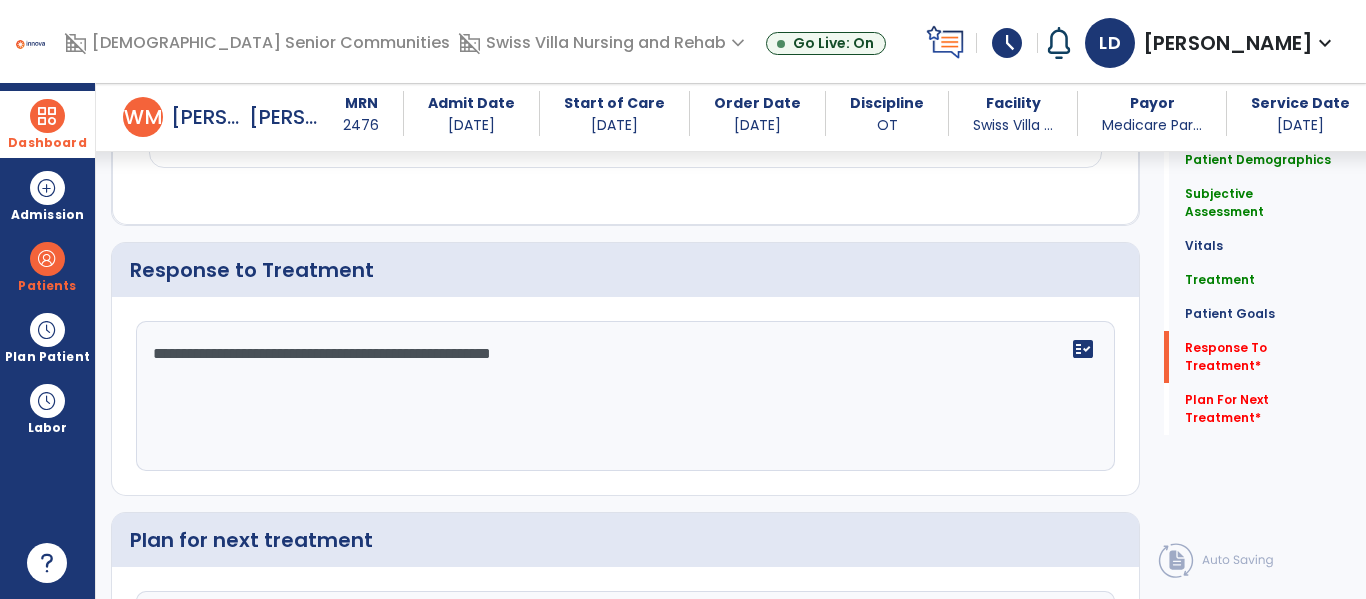 scroll, scrollTop: 3149, scrollLeft: 0, axis: vertical 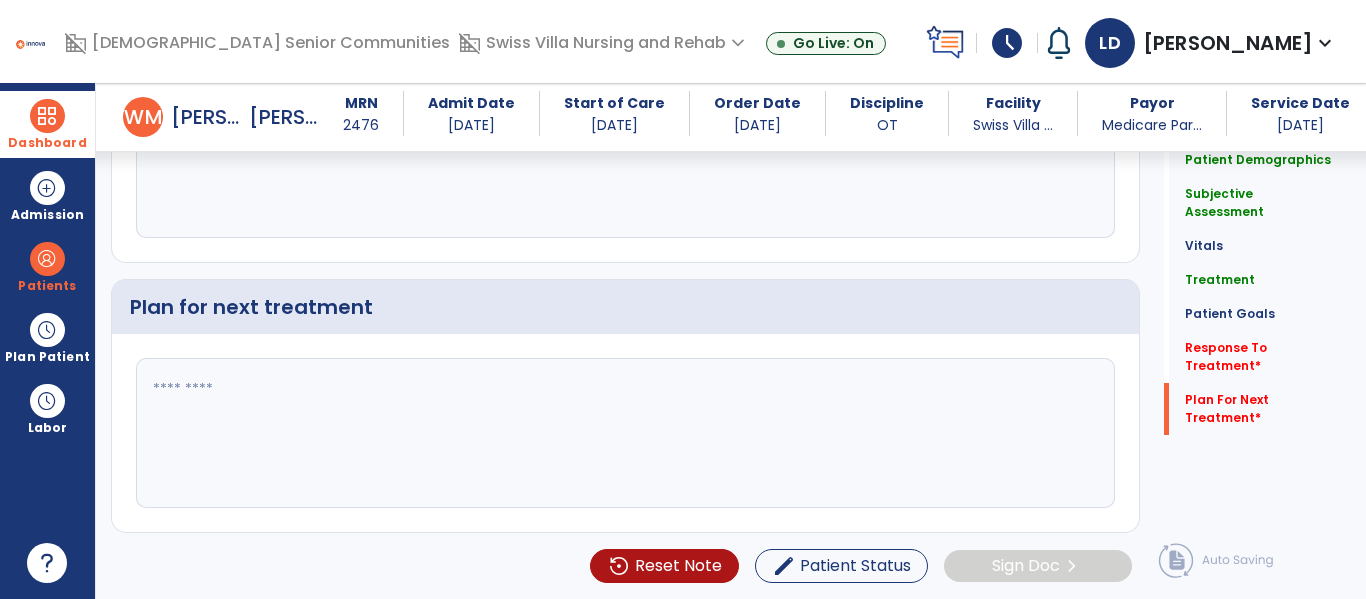type on "**********" 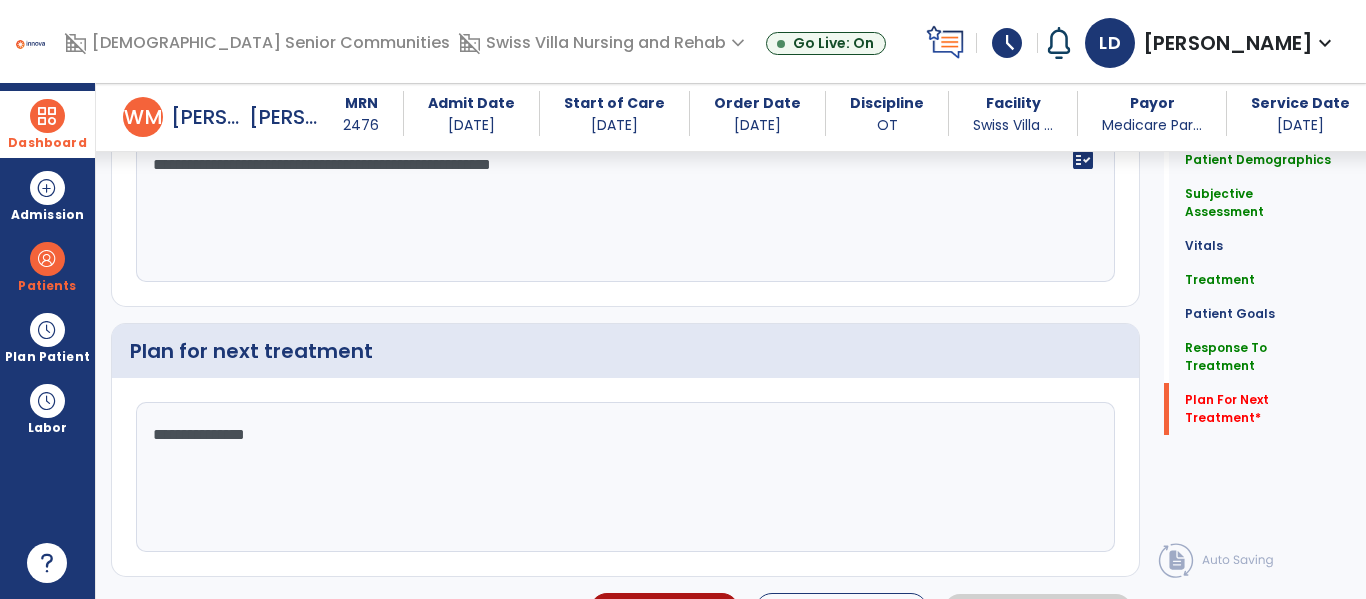 scroll, scrollTop: 3149, scrollLeft: 0, axis: vertical 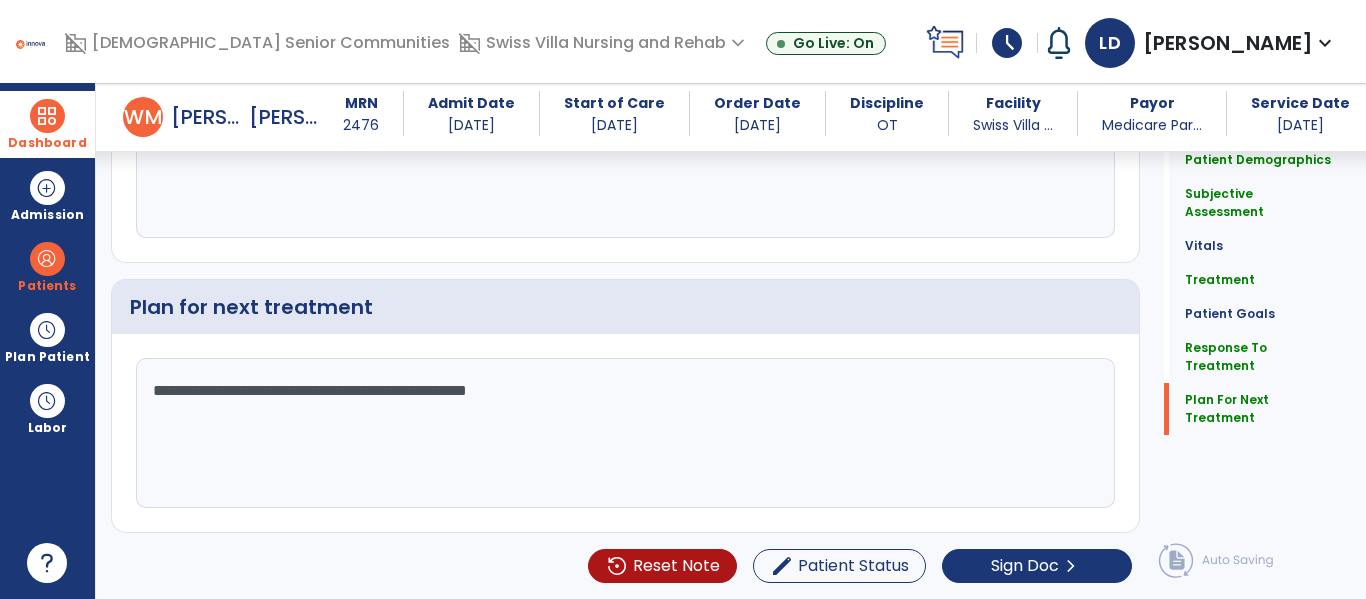 click on "**********" 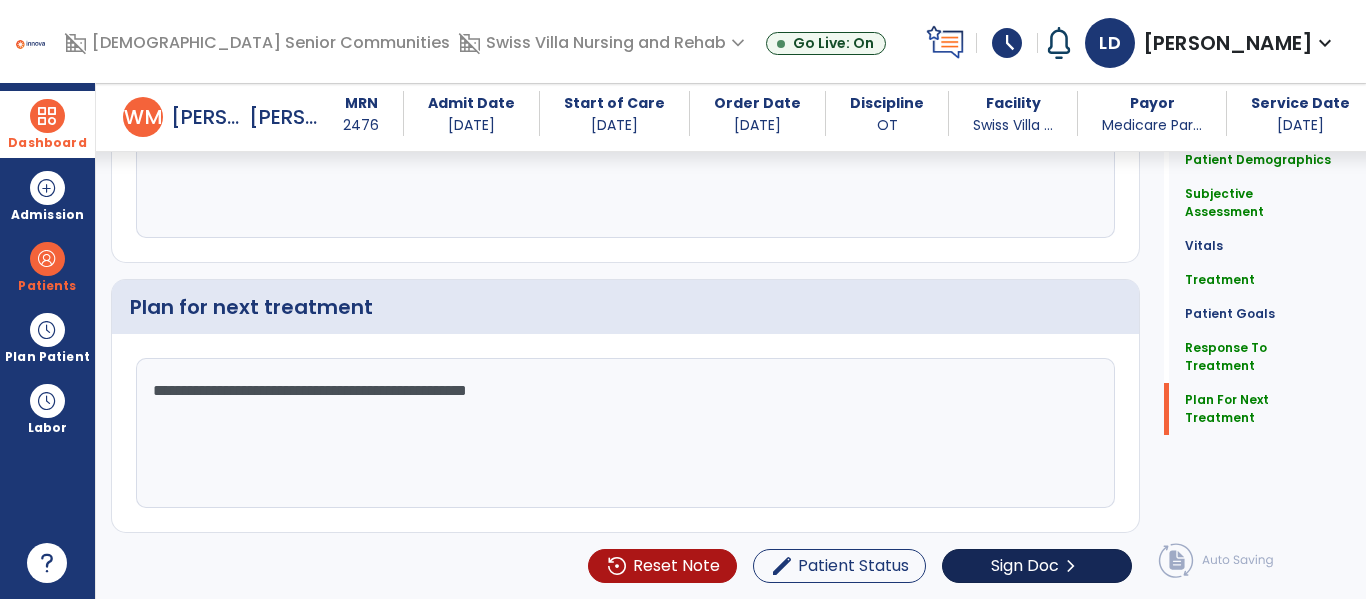 type on "**********" 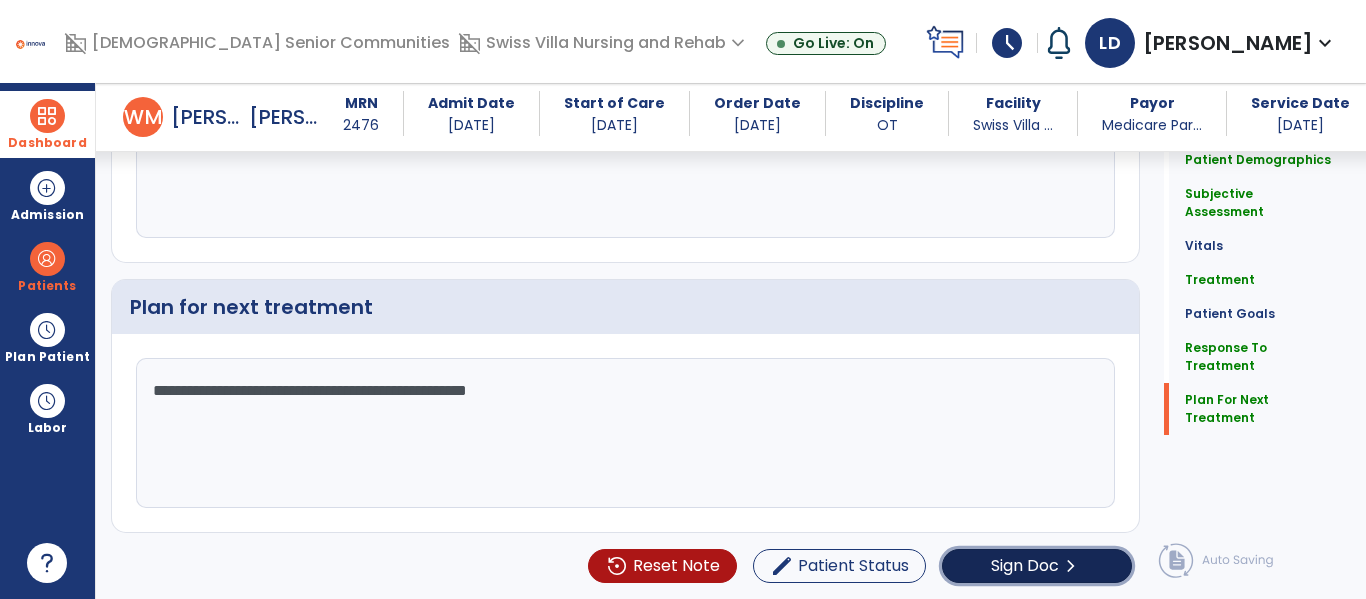 click on "Sign Doc" 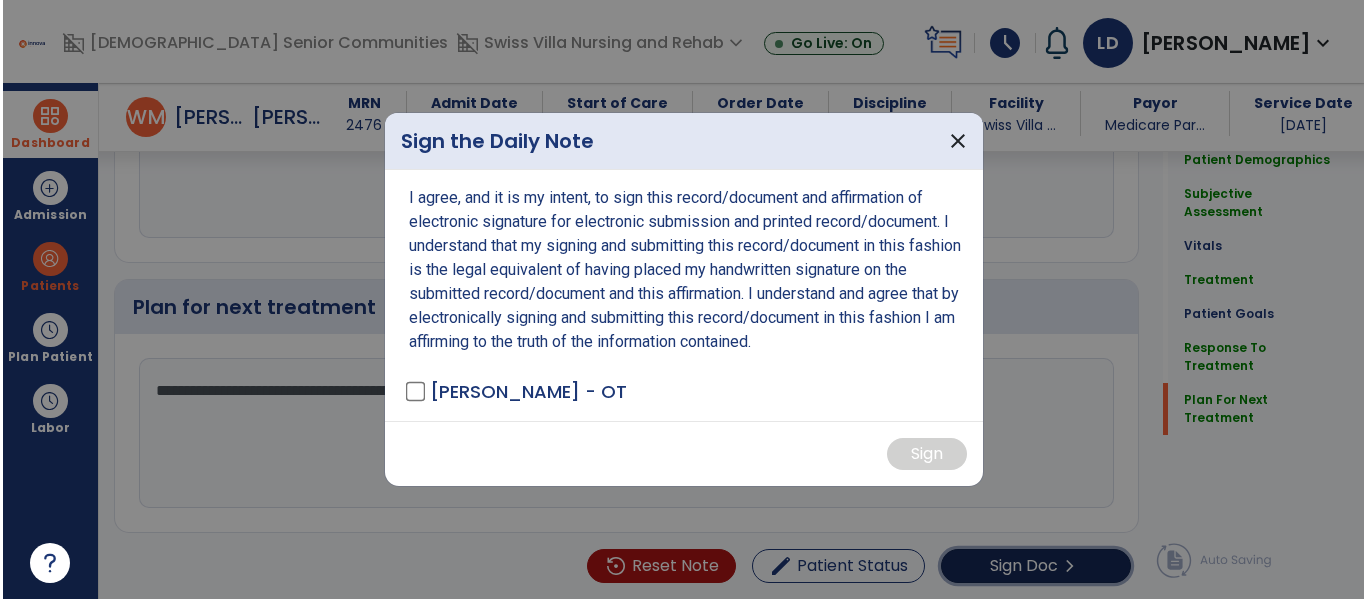 scroll, scrollTop: 3149, scrollLeft: 0, axis: vertical 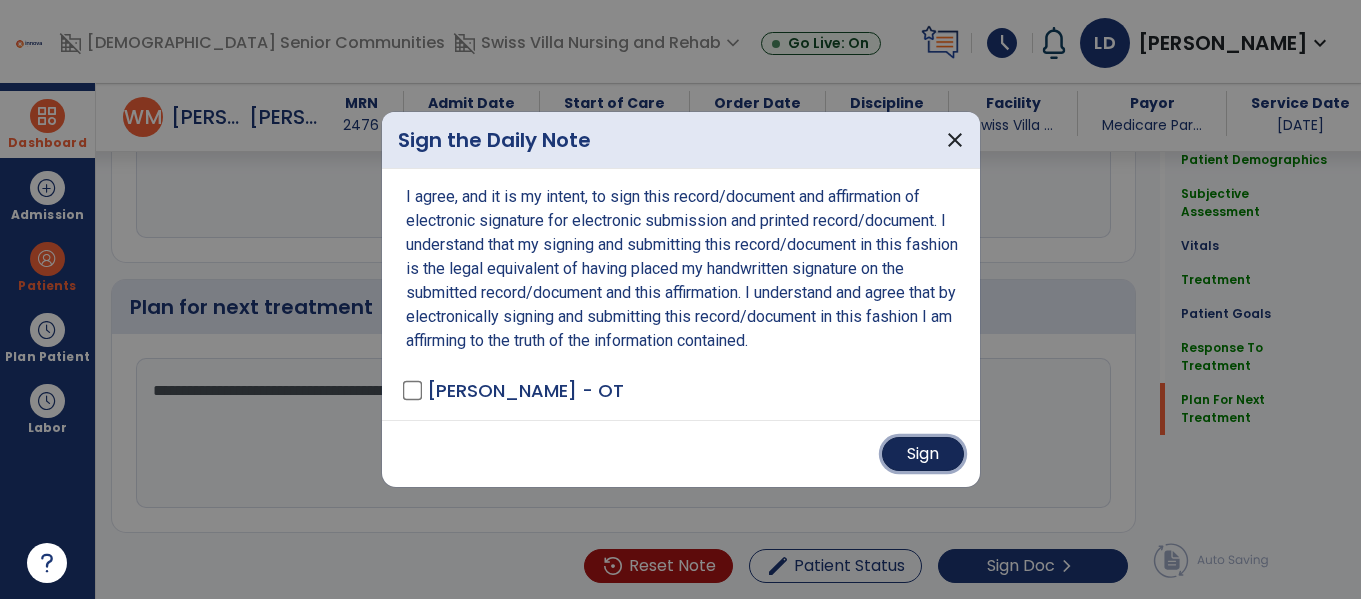 click on "Sign" at bounding box center (923, 454) 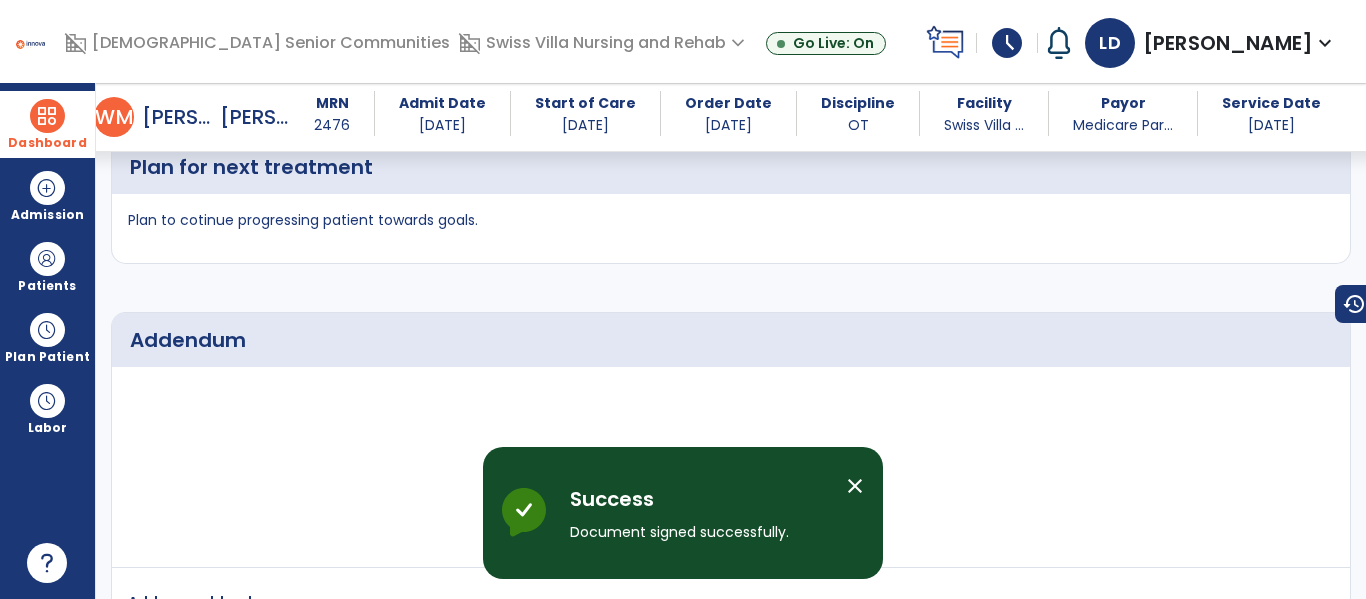 scroll, scrollTop: 4765, scrollLeft: 0, axis: vertical 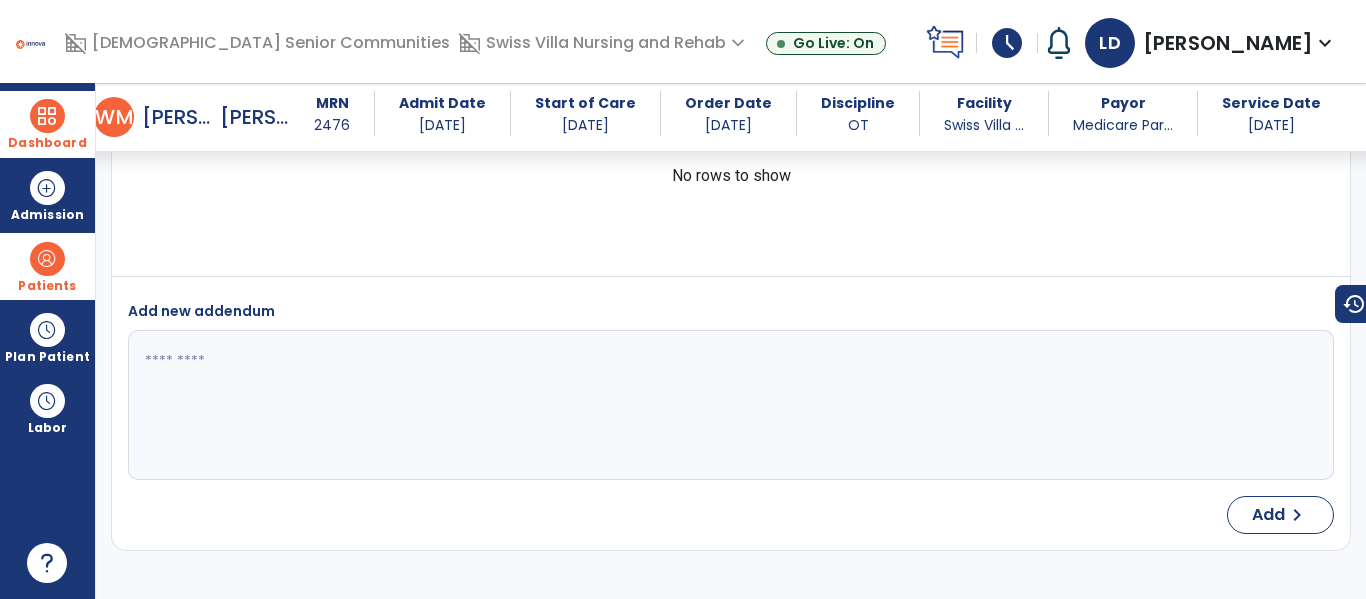 click at bounding box center (47, 259) 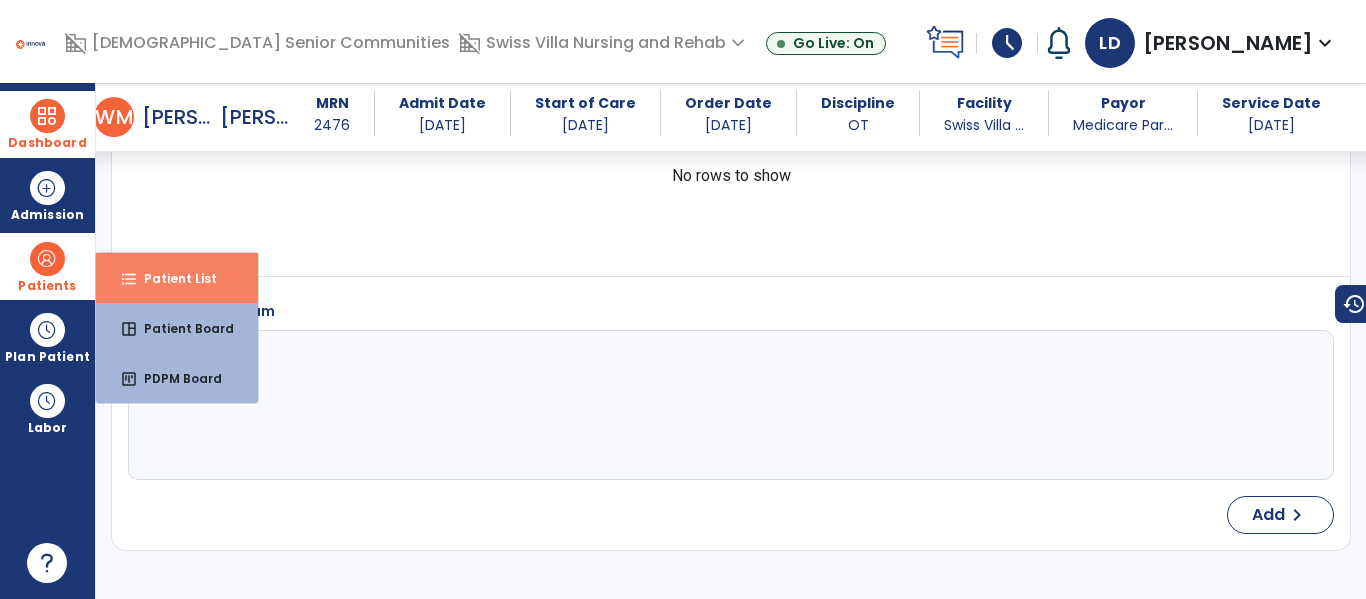 click on "Patient List" at bounding box center [172, 278] 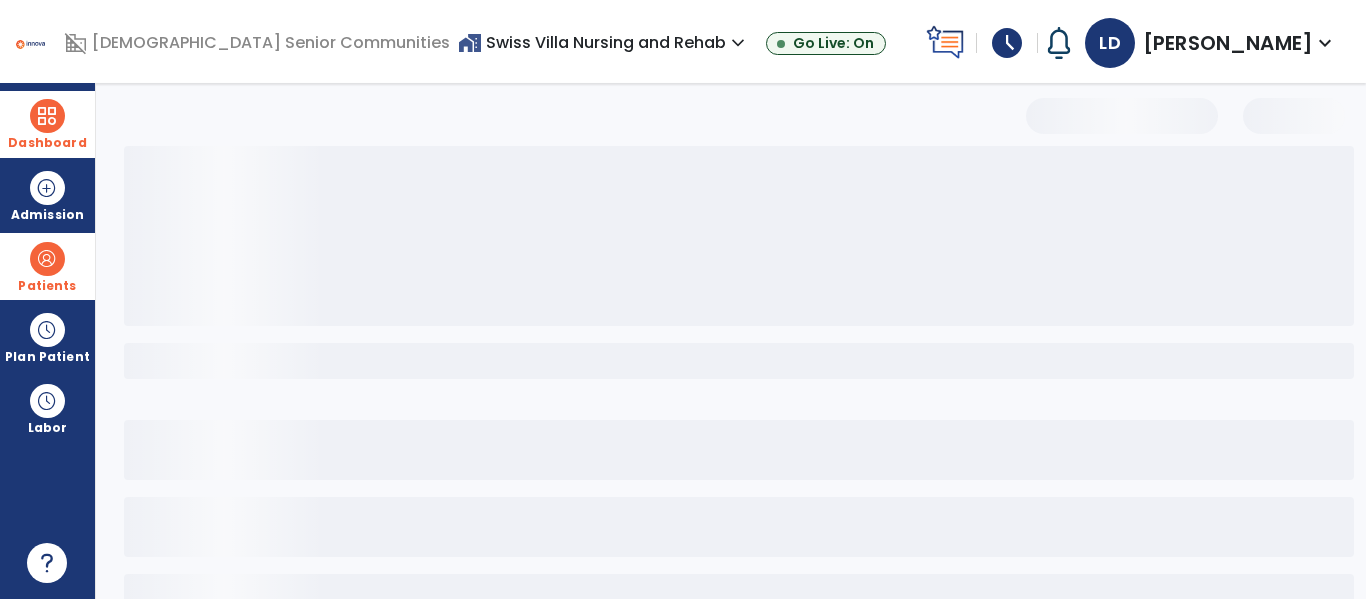 scroll, scrollTop: 0, scrollLeft: 0, axis: both 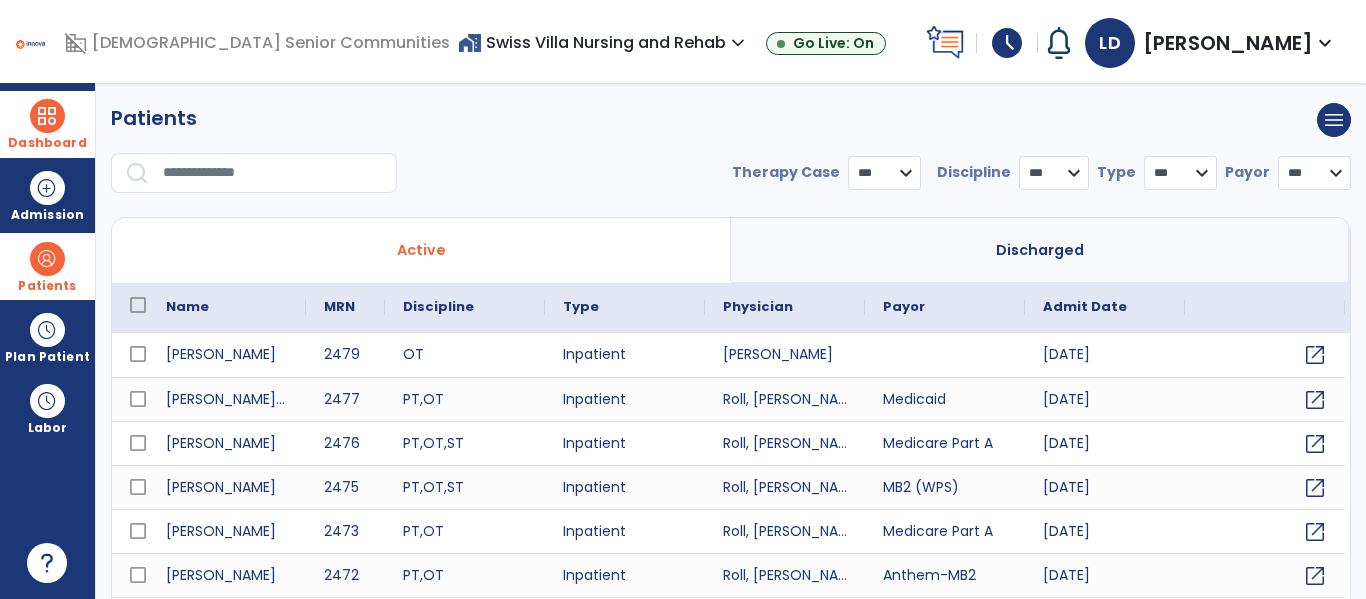 select on "***" 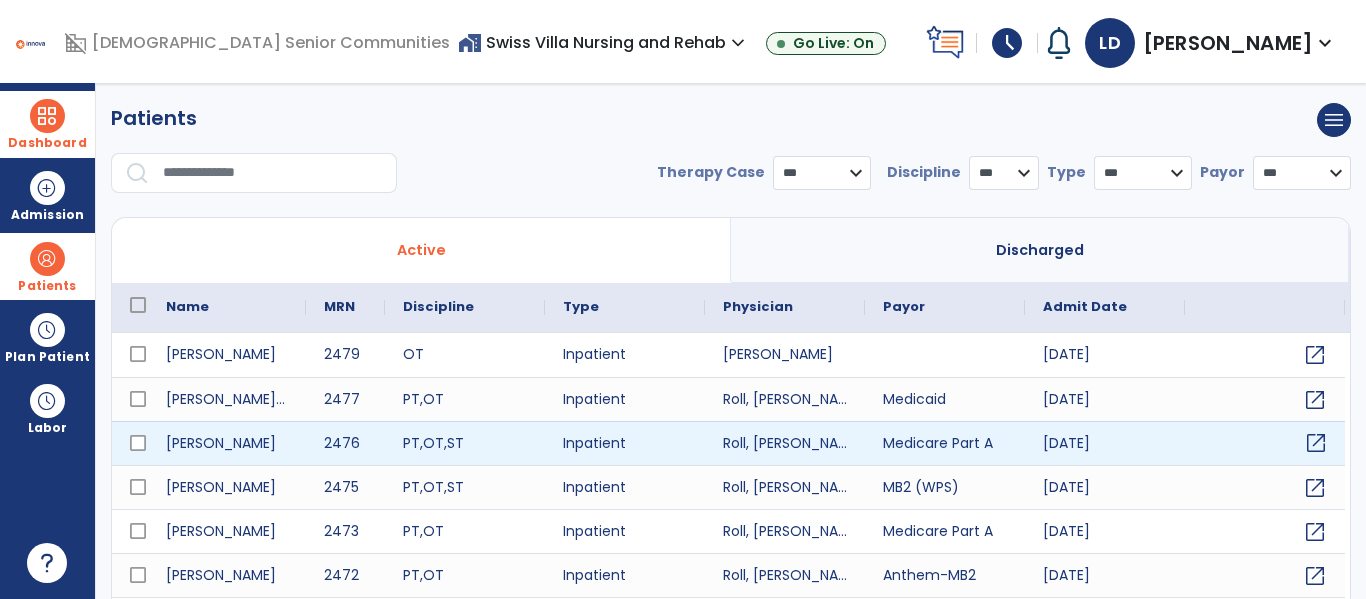 click on "open_in_new" at bounding box center (1316, 443) 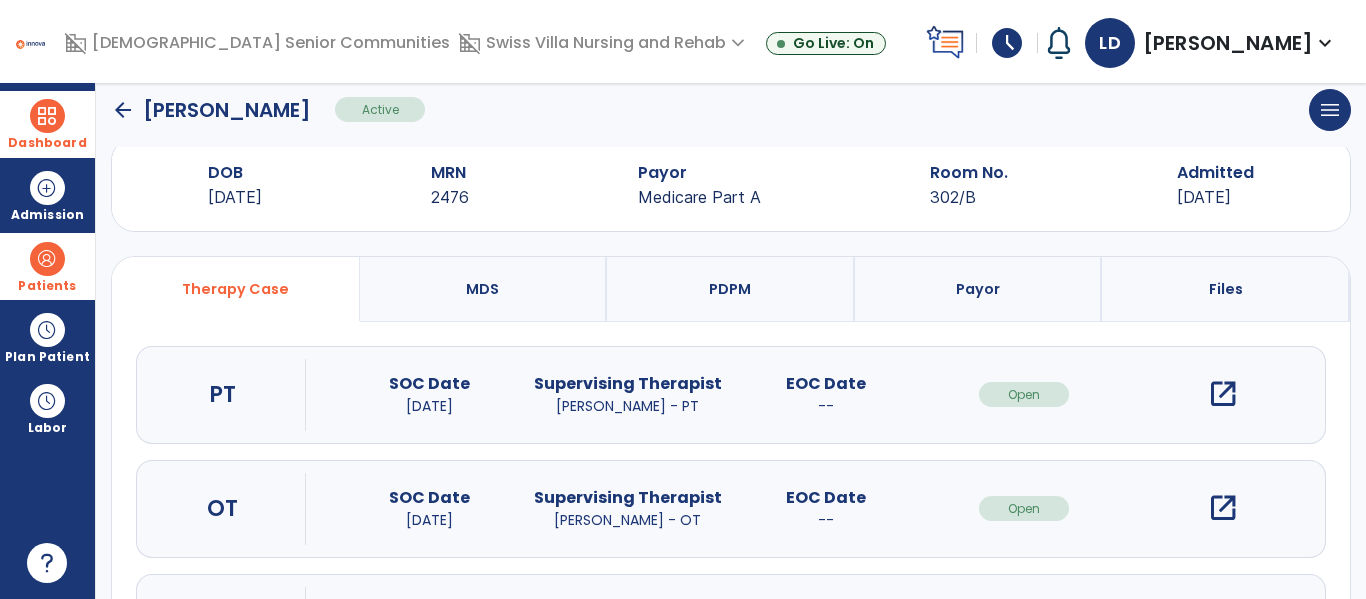 scroll, scrollTop: 43, scrollLeft: 0, axis: vertical 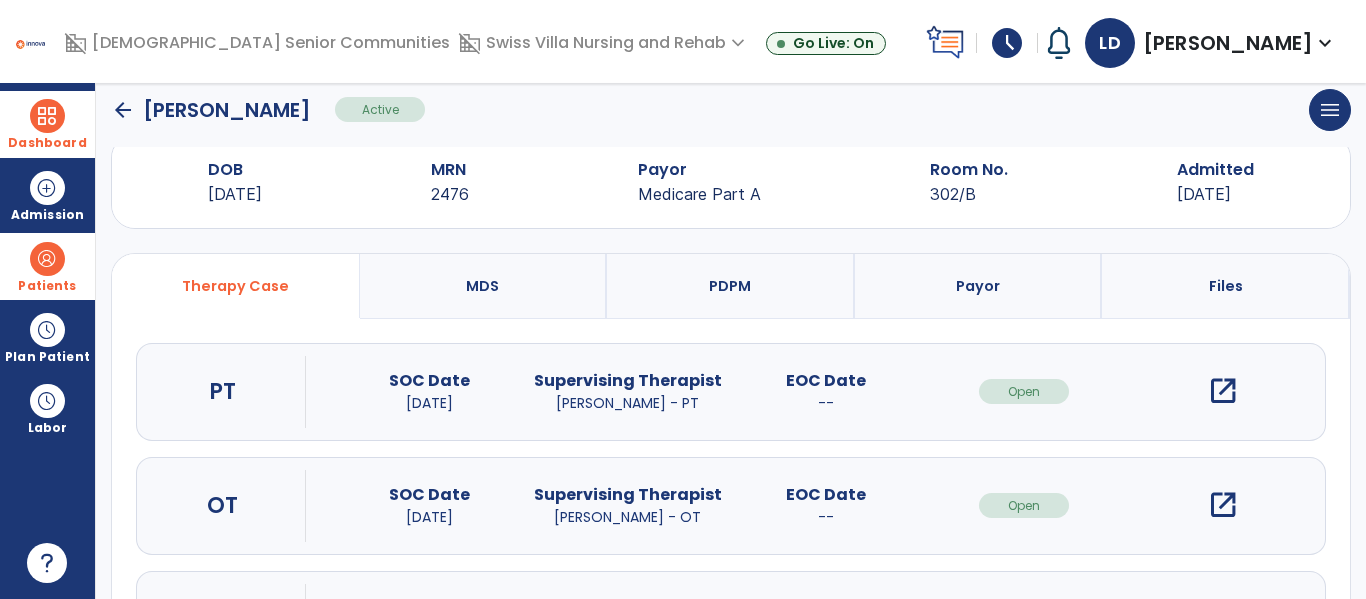 click on "open_in_new" at bounding box center [1223, 505] 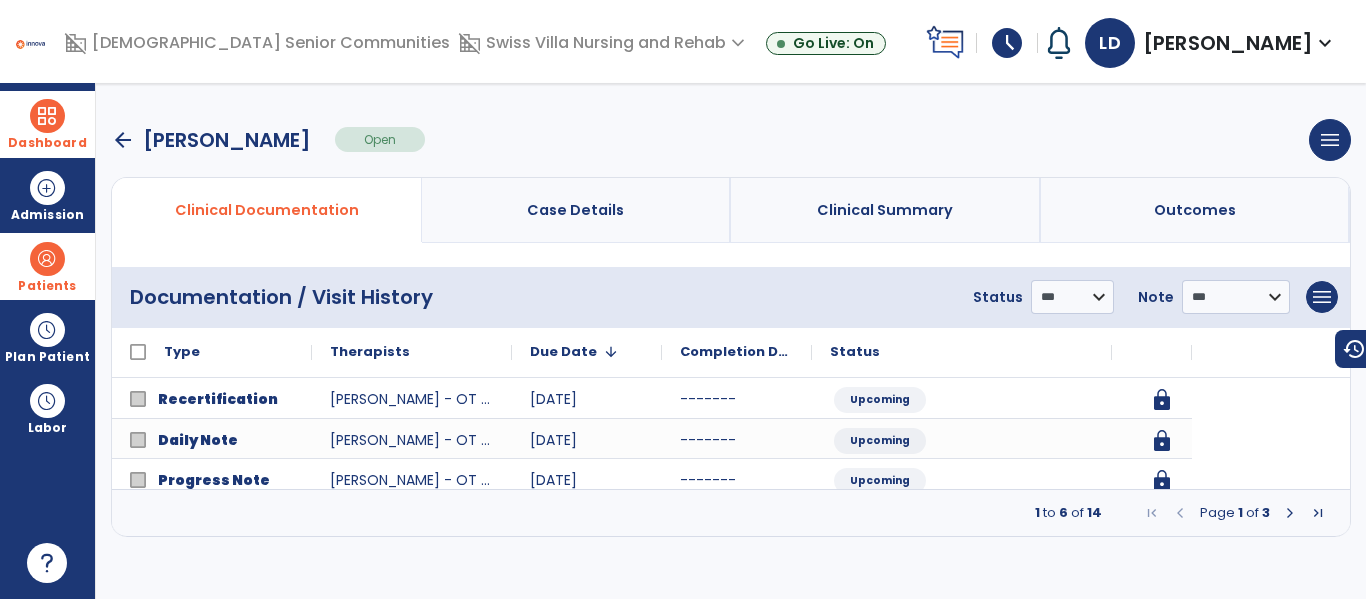 scroll, scrollTop: 0, scrollLeft: 0, axis: both 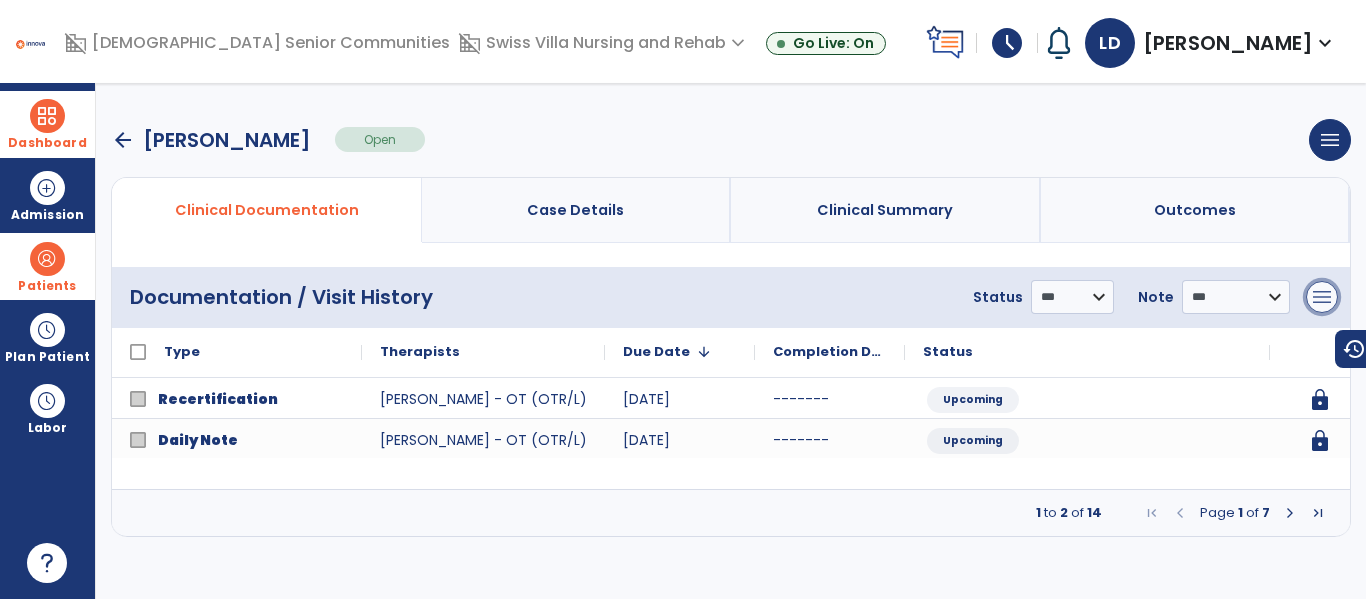 click on "menu" at bounding box center [1322, 297] 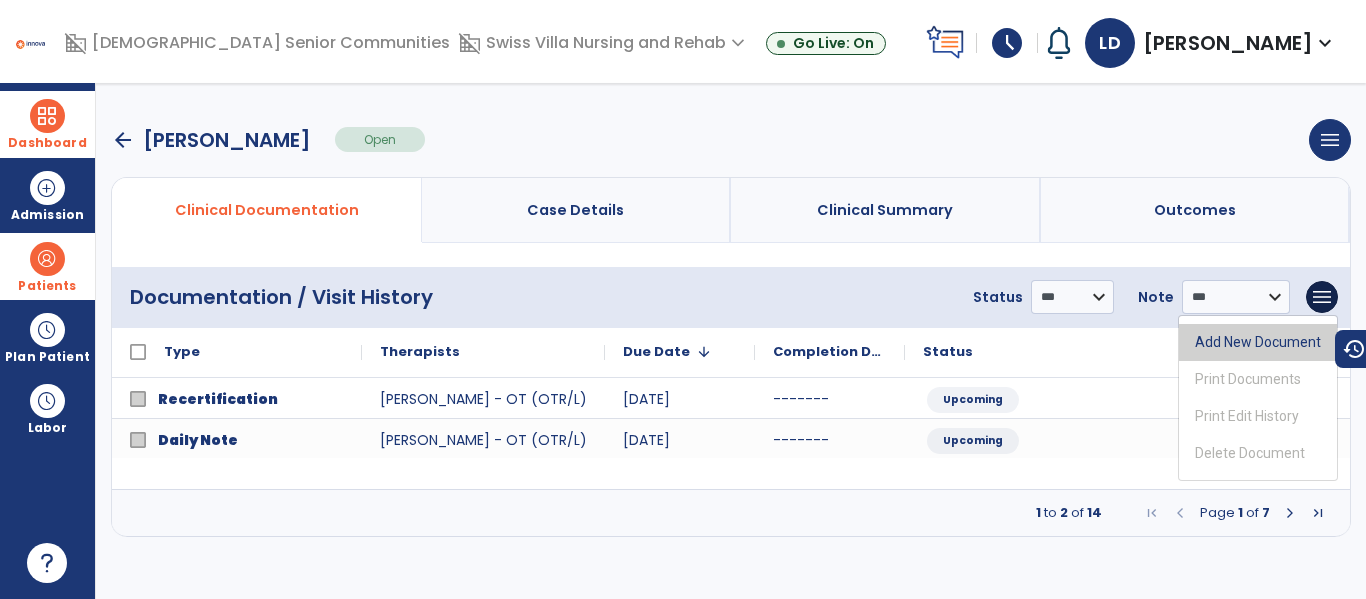 click on "Add New Document" at bounding box center (1258, 342) 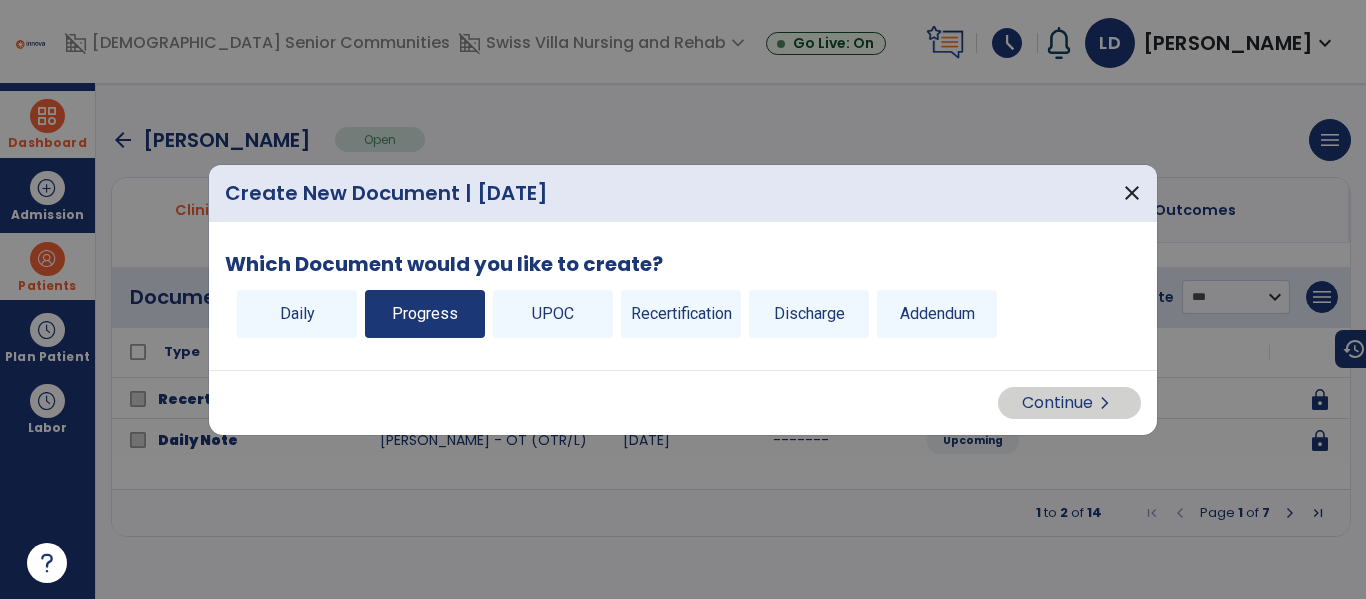 click on "Progress" at bounding box center (425, 314) 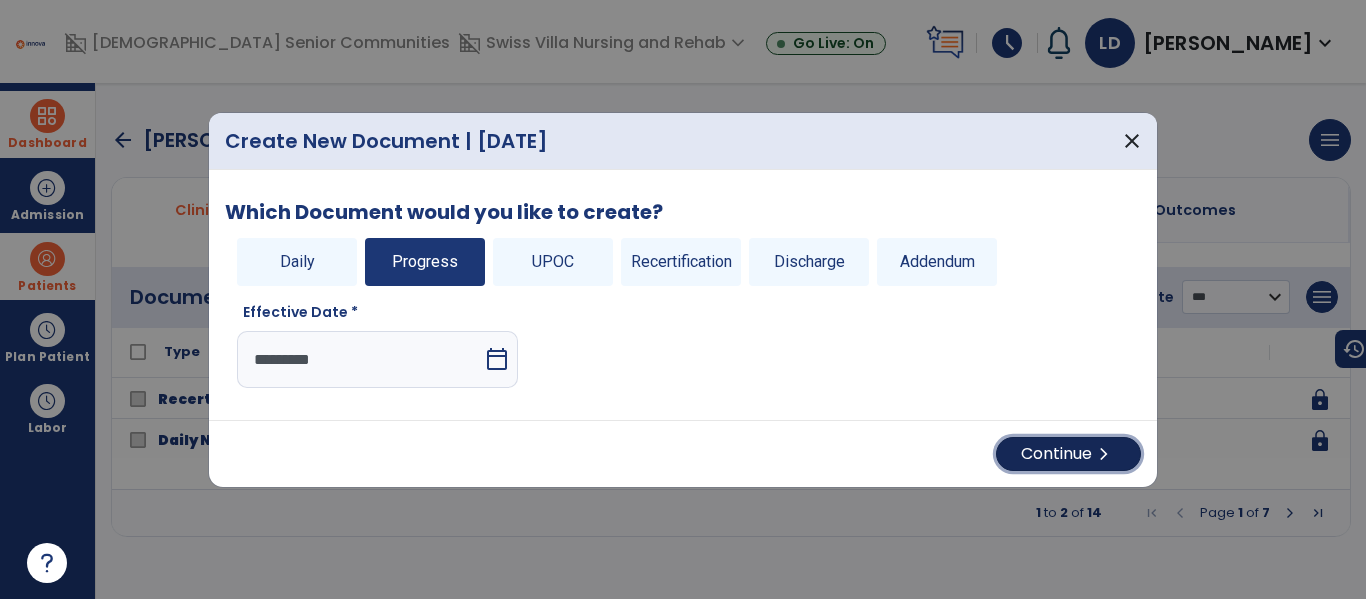 click on "Continue   chevron_right" at bounding box center [1068, 454] 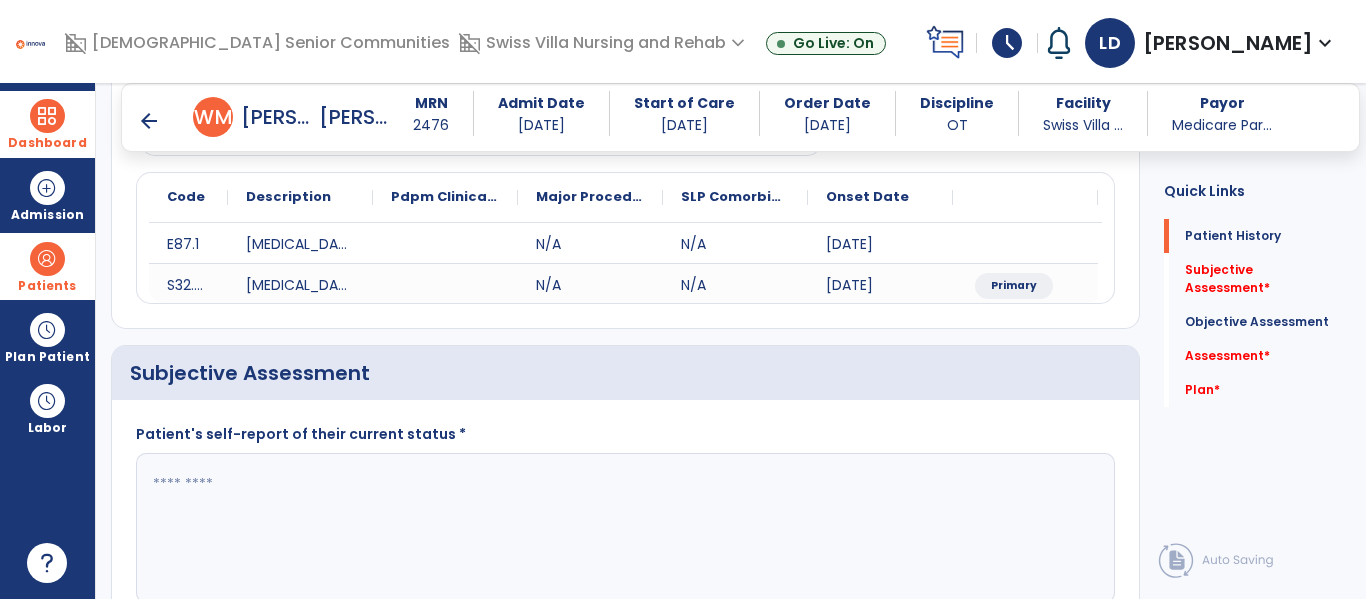 scroll, scrollTop: 248, scrollLeft: 0, axis: vertical 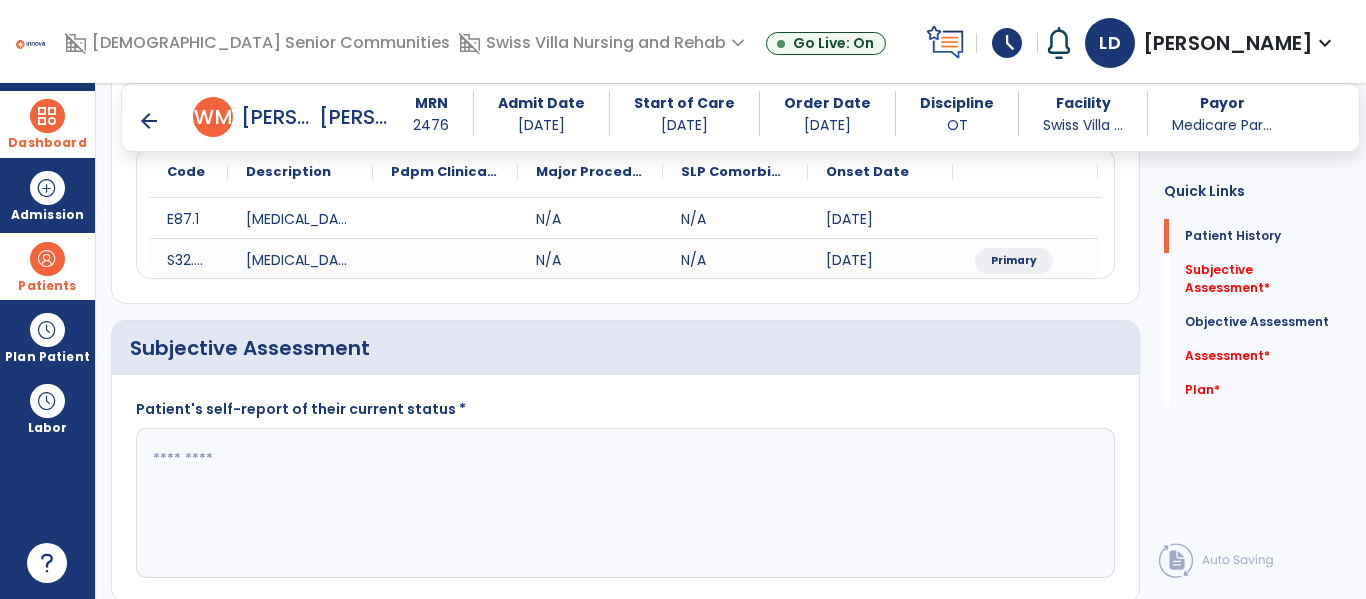 click 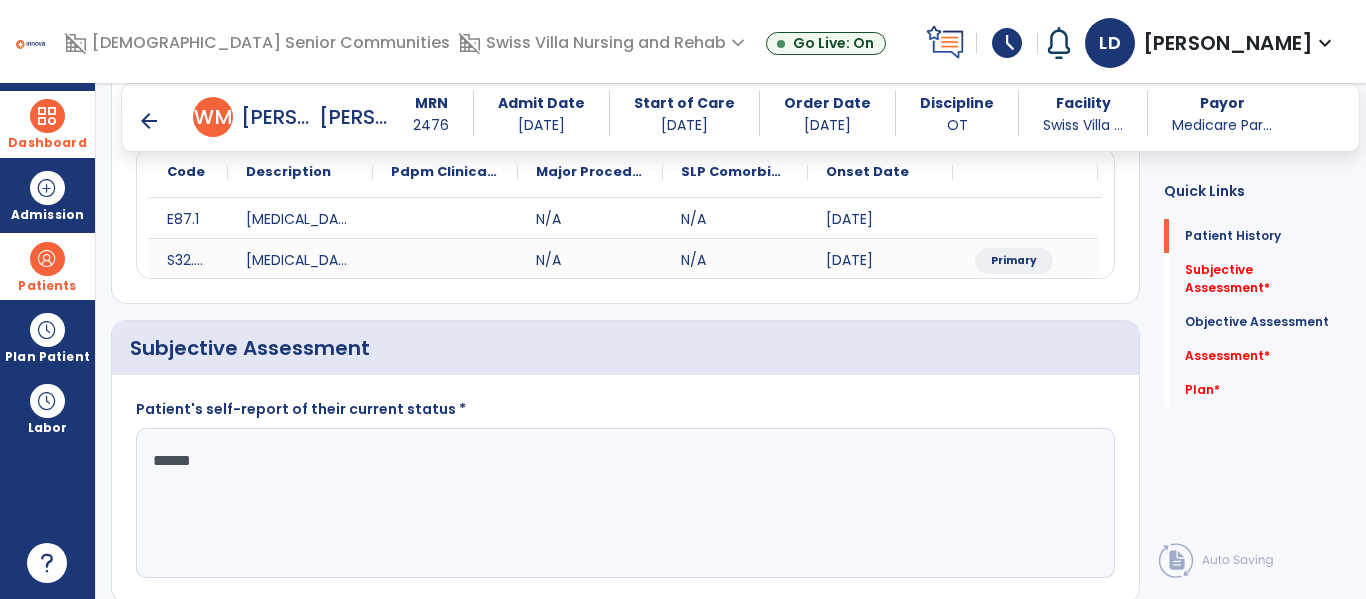 type on "*******" 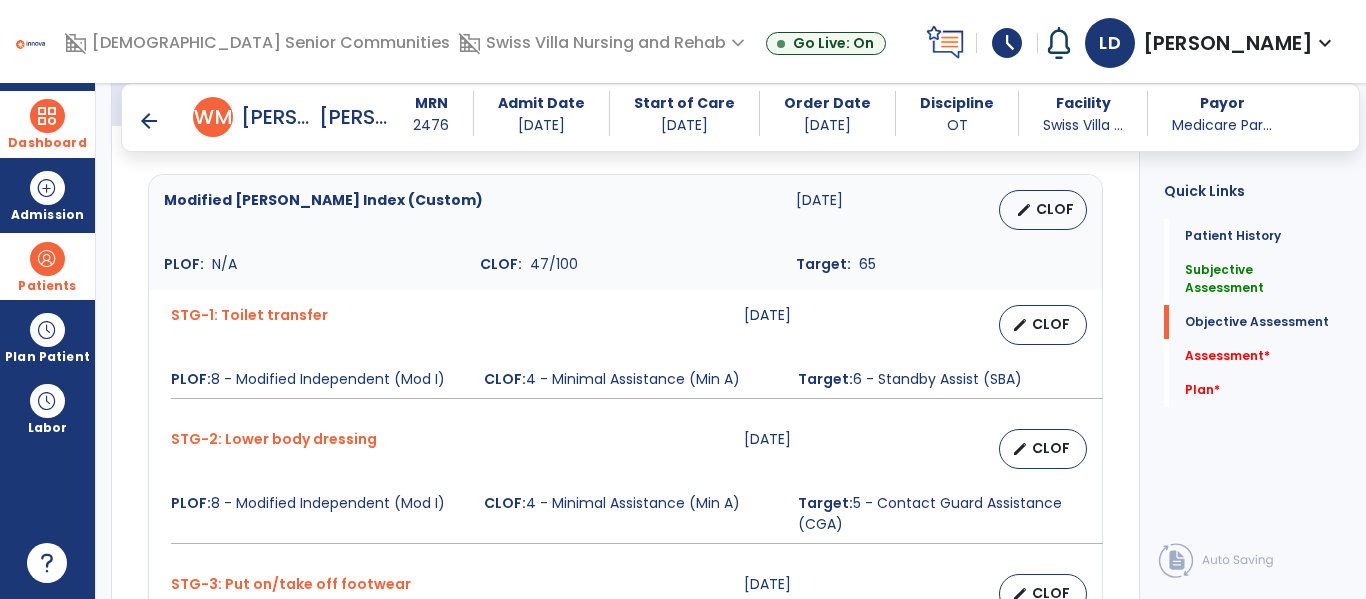 scroll, scrollTop: 803, scrollLeft: 0, axis: vertical 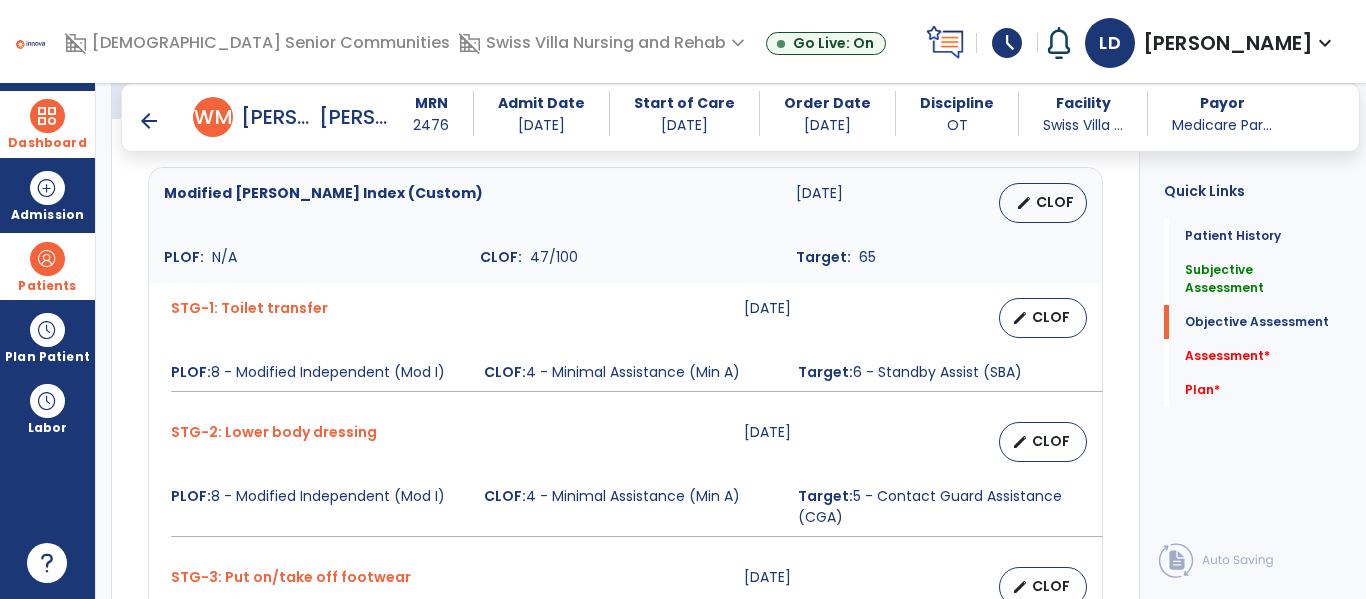type on "**********" 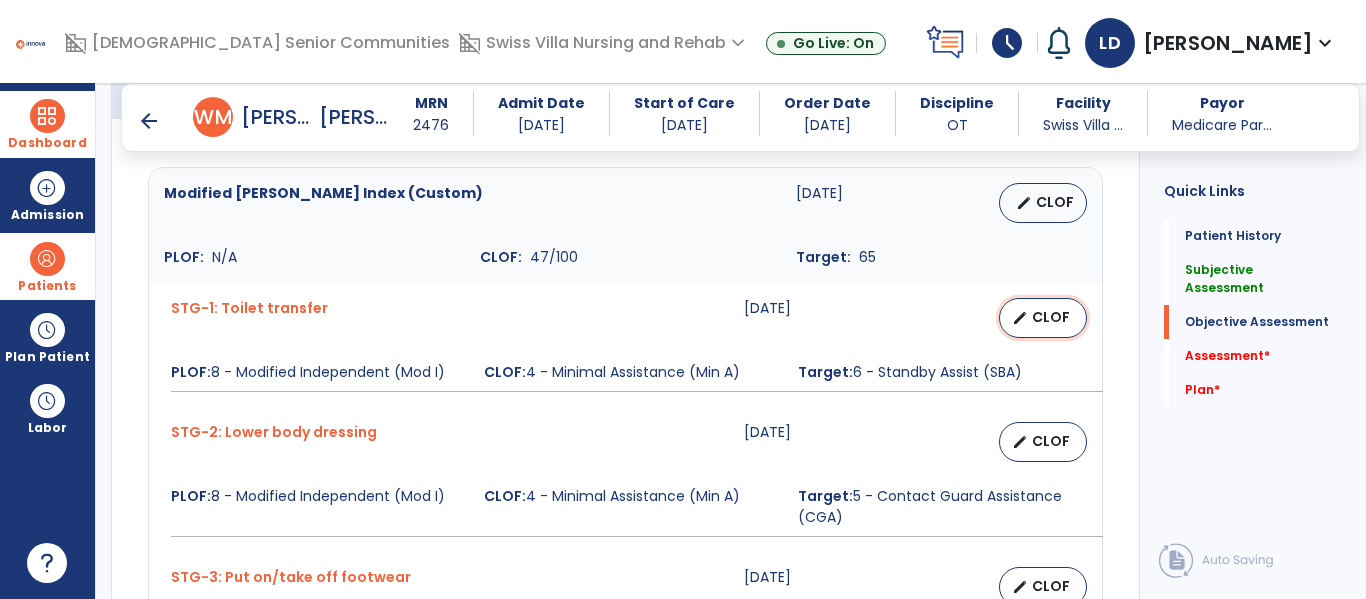click on "CLOF" at bounding box center (1051, 317) 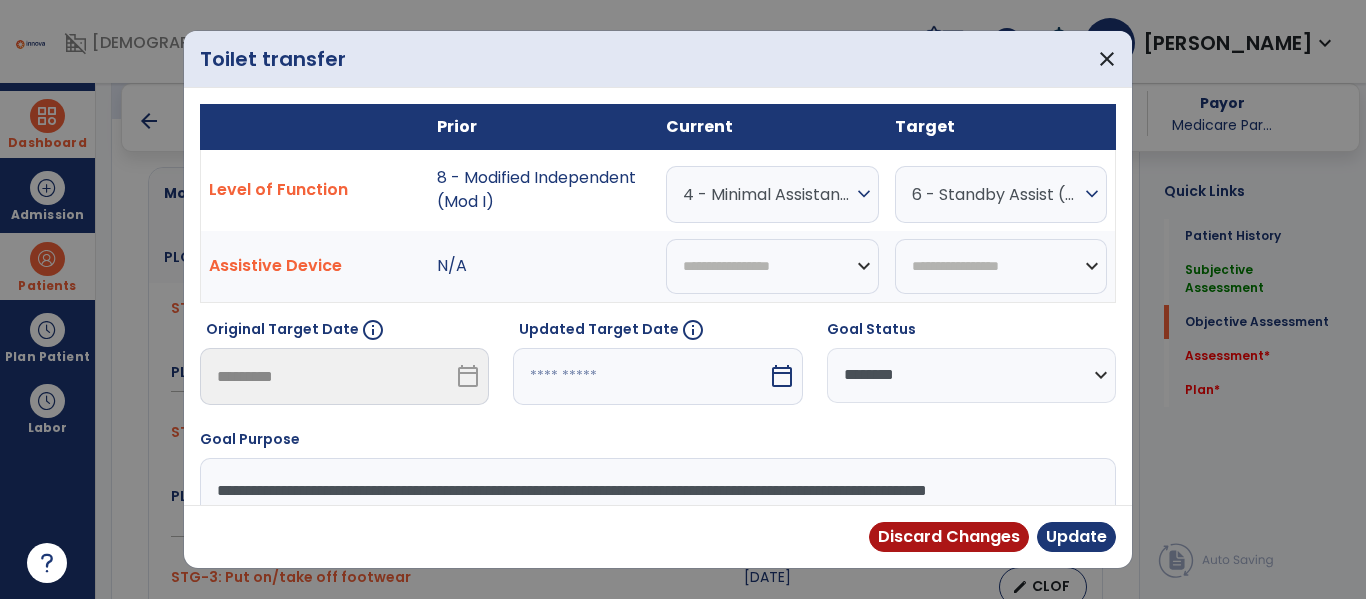 click on "4 - Minimal Assistance (Min A)" at bounding box center (767, 194) 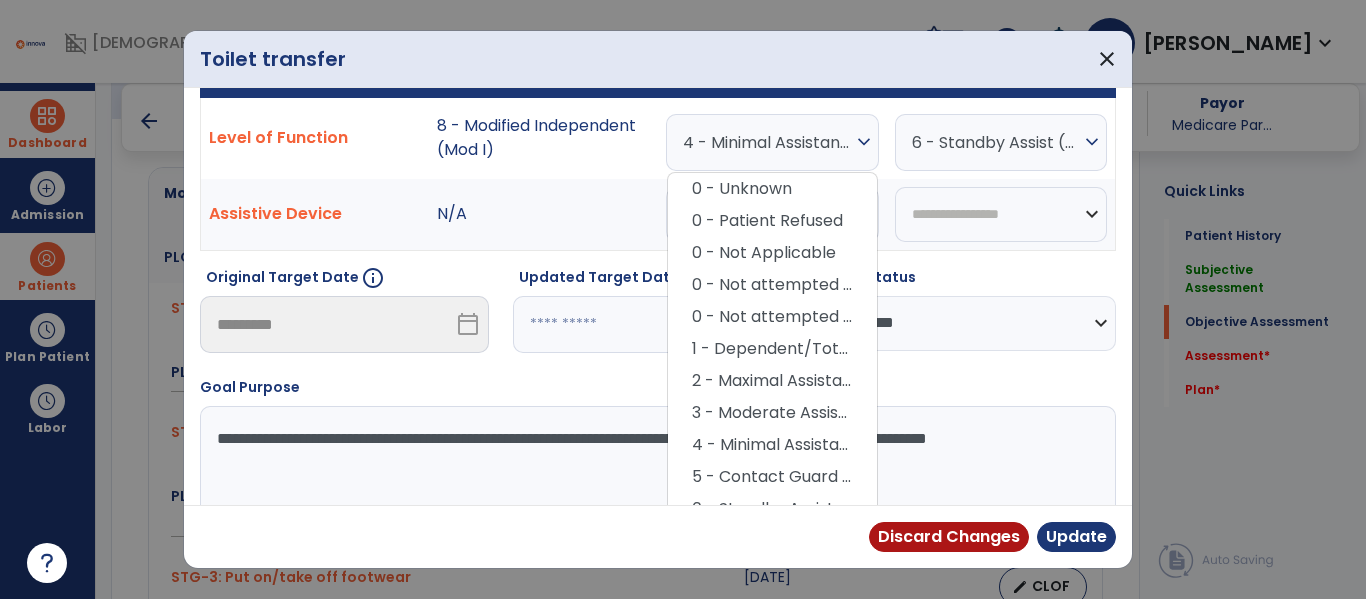 scroll, scrollTop: 71, scrollLeft: 0, axis: vertical 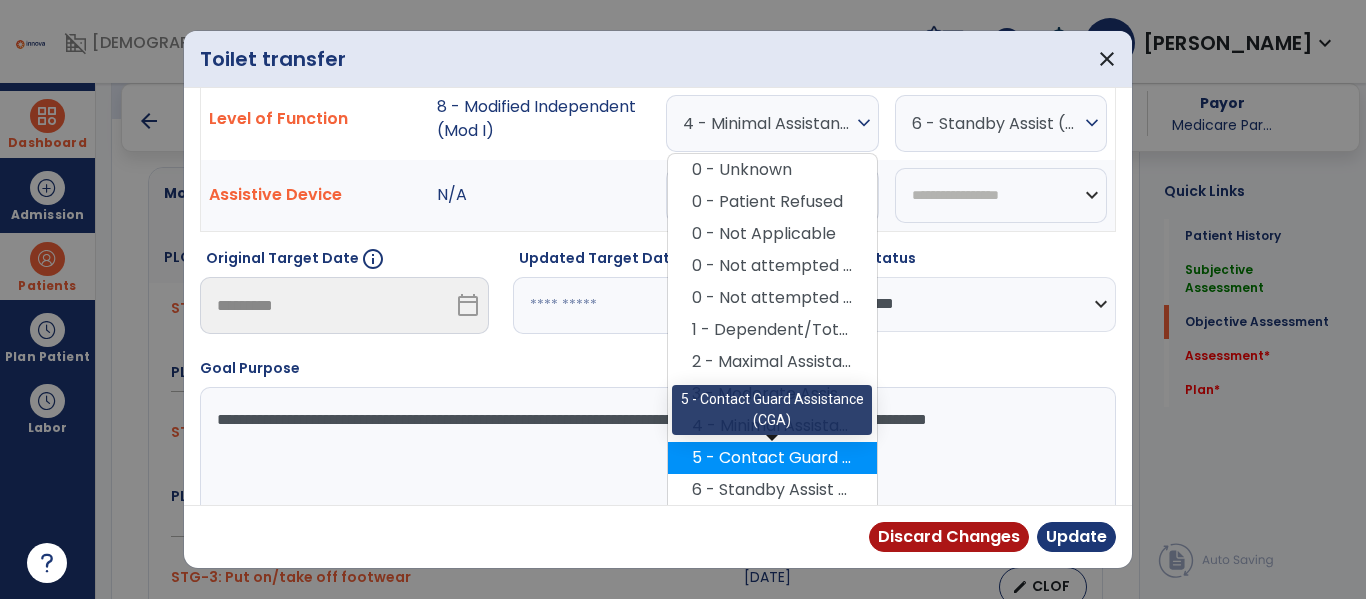 click on "5 - Contact Guard Assistance (CGA)" at bounding box center [772, 458] 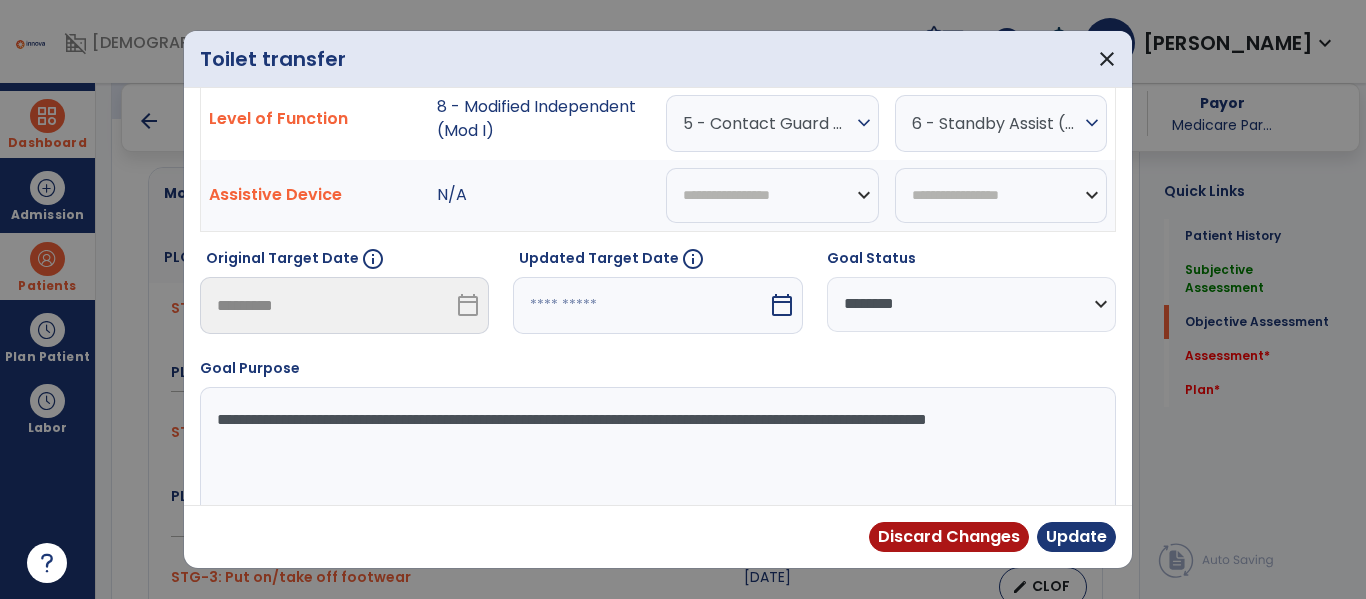 click on "calendar_today" at bounding box center (782, 305) 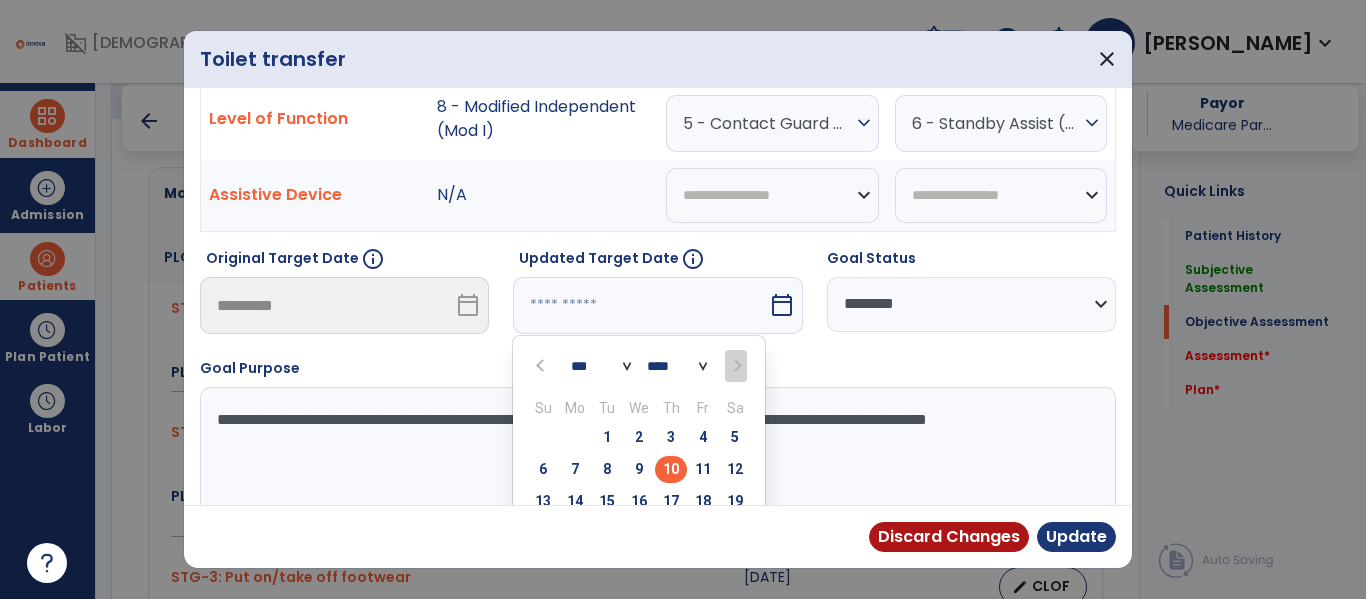 scroll, scrollTop: 127, scrollLeft: 0, axis: vertical 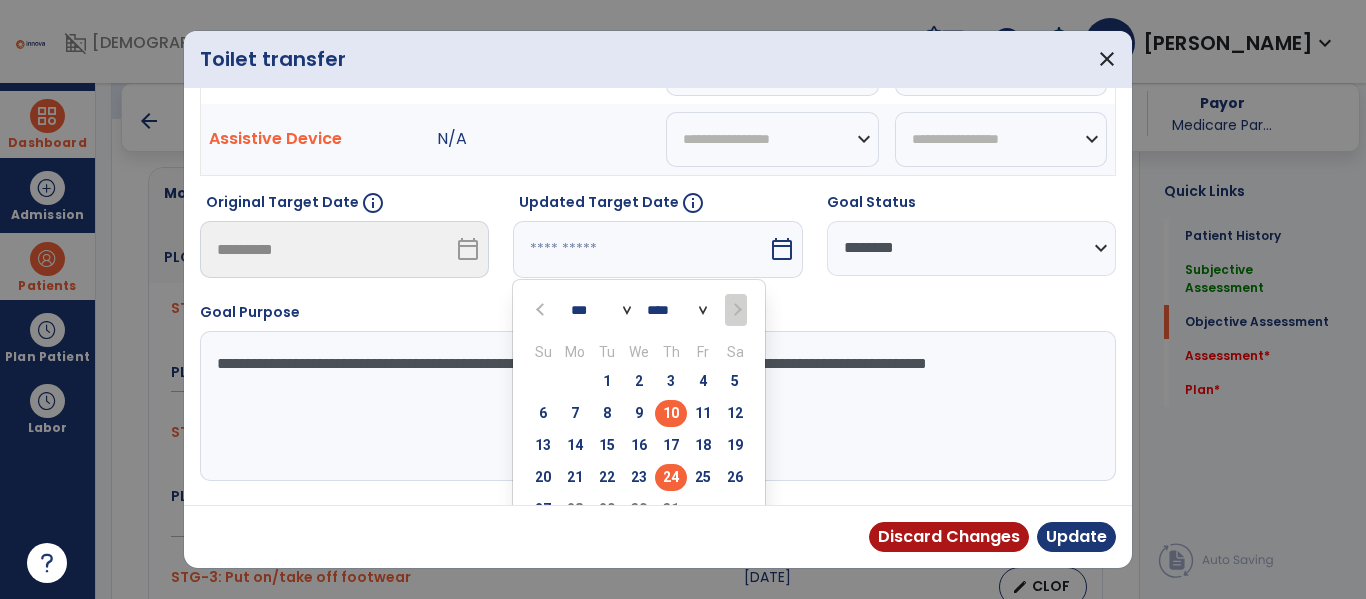 click on "24" at bounding box center [671, 477] 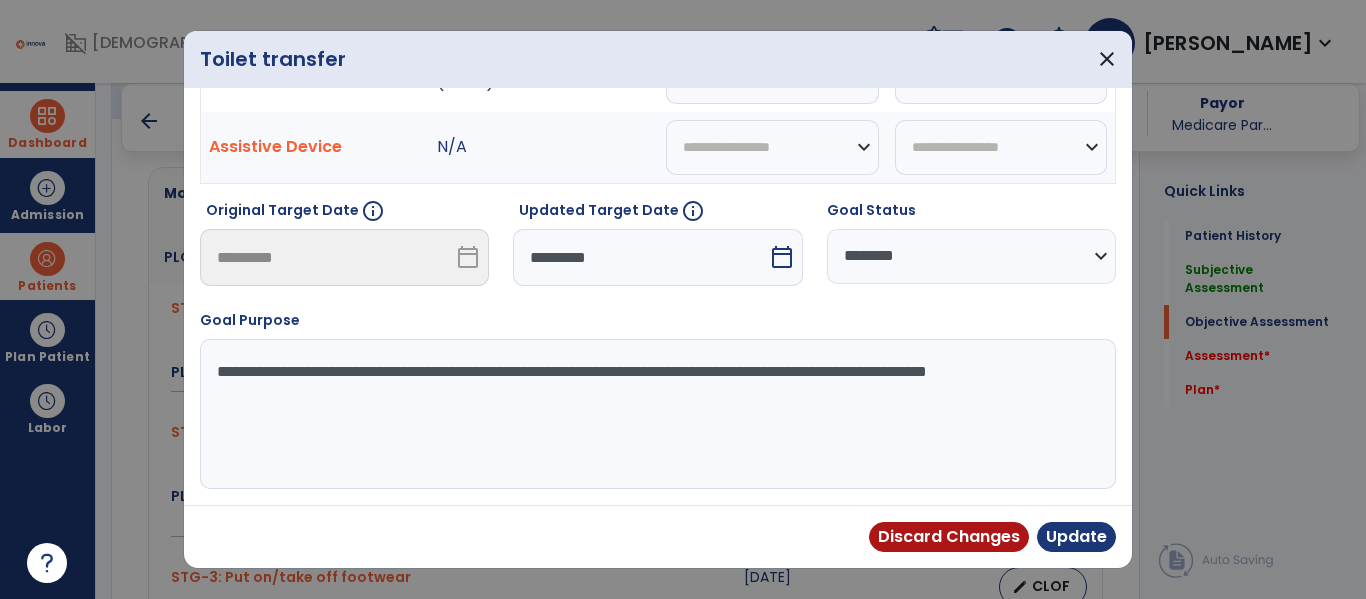 scroll, scrollTop: 119, scrollLeft: 0, axis: vertical 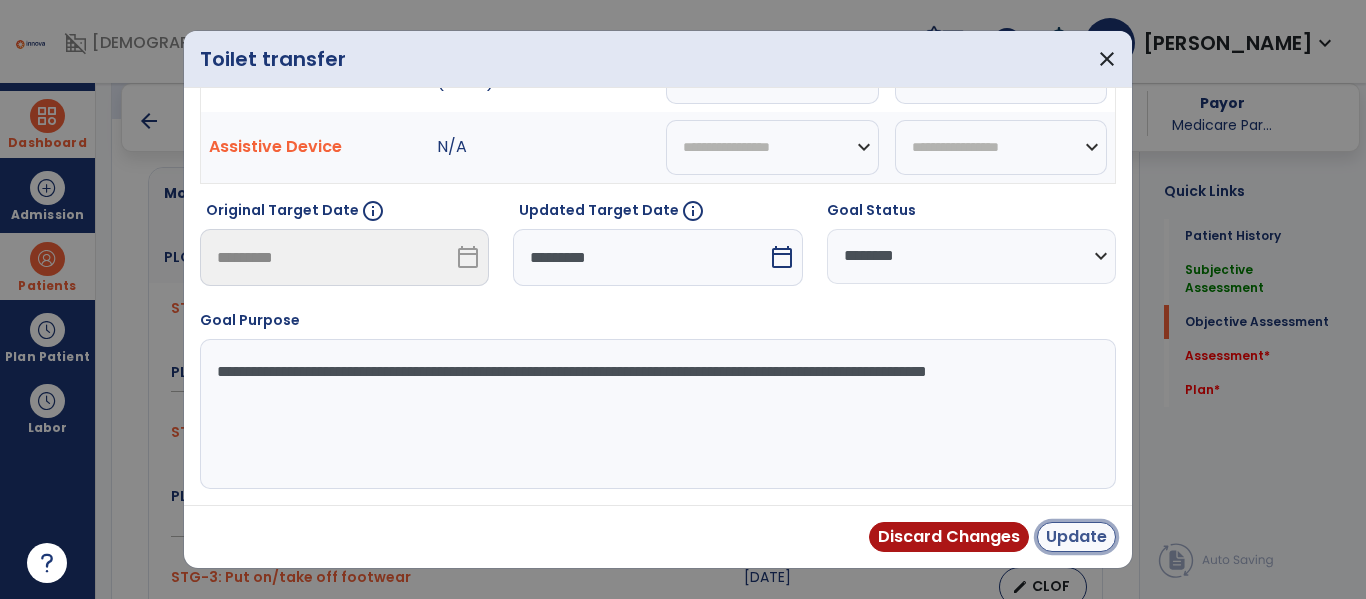 click on "Update" at bounding box center (1076, 537) 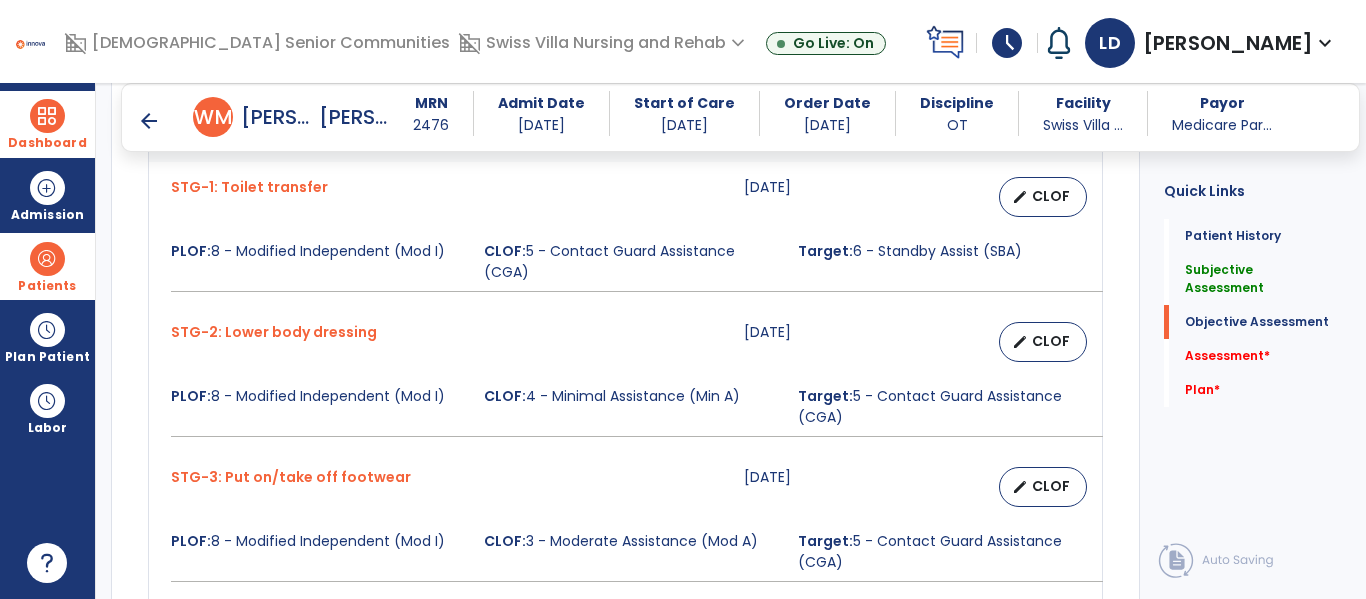 scroll, scrollTop: 931, scrollLeft: 0, axis: vertical 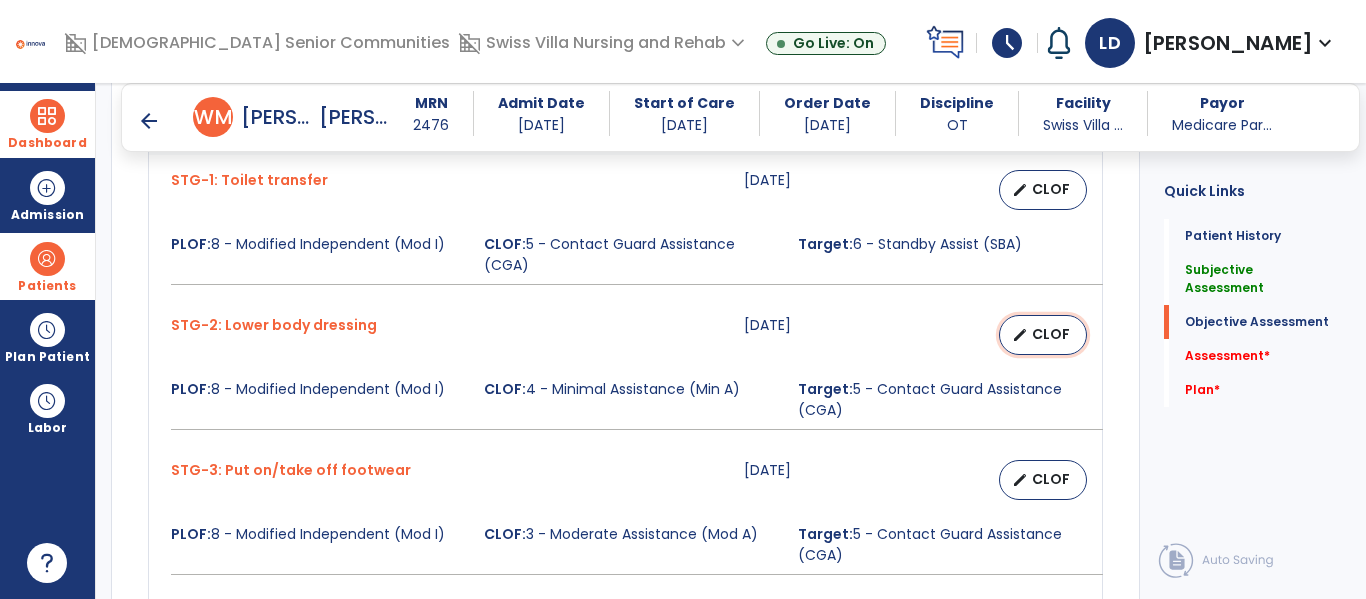 click on "CLOF" at bounding box center [1051, 334] 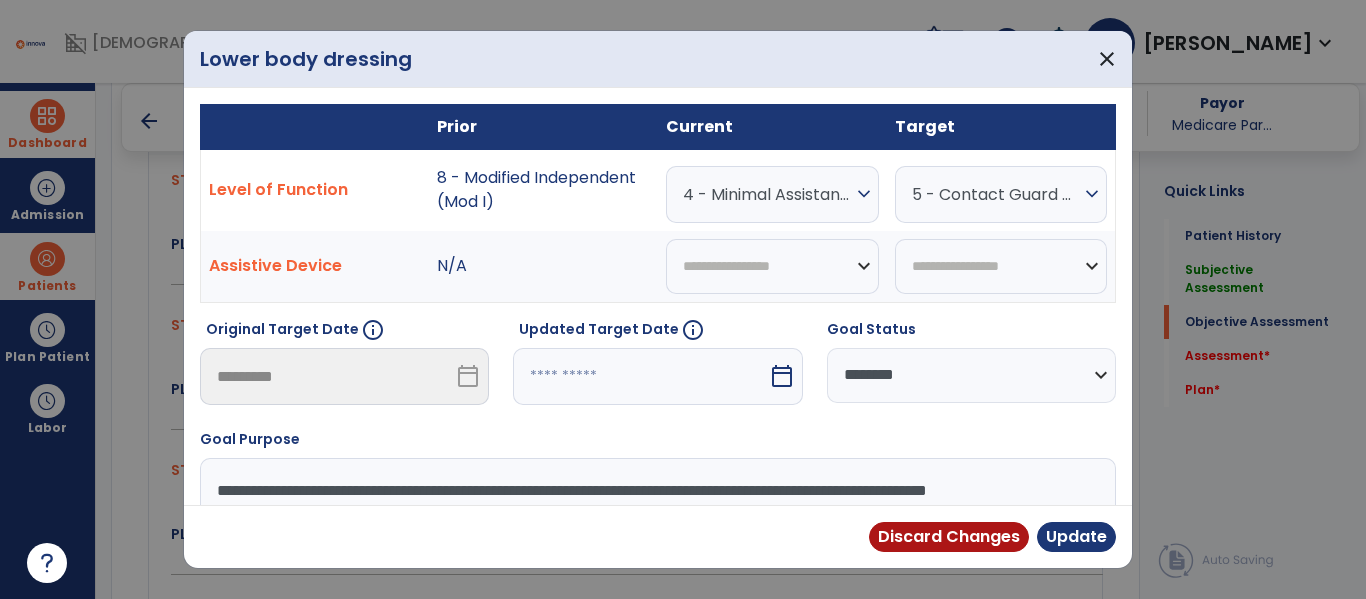 click on "4 - Minimal Assistance (Min A)" at bounding box center (767, 194) 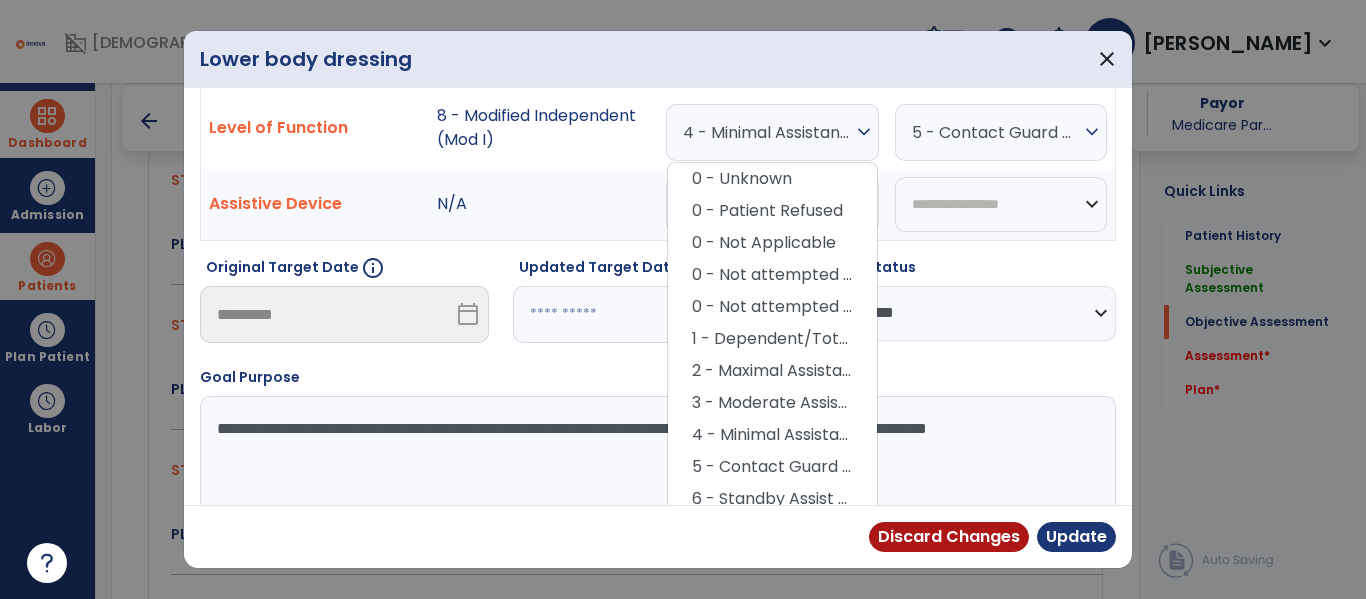 scroll, scrollTop: 75, scrollLeft: 0, axis: vertical 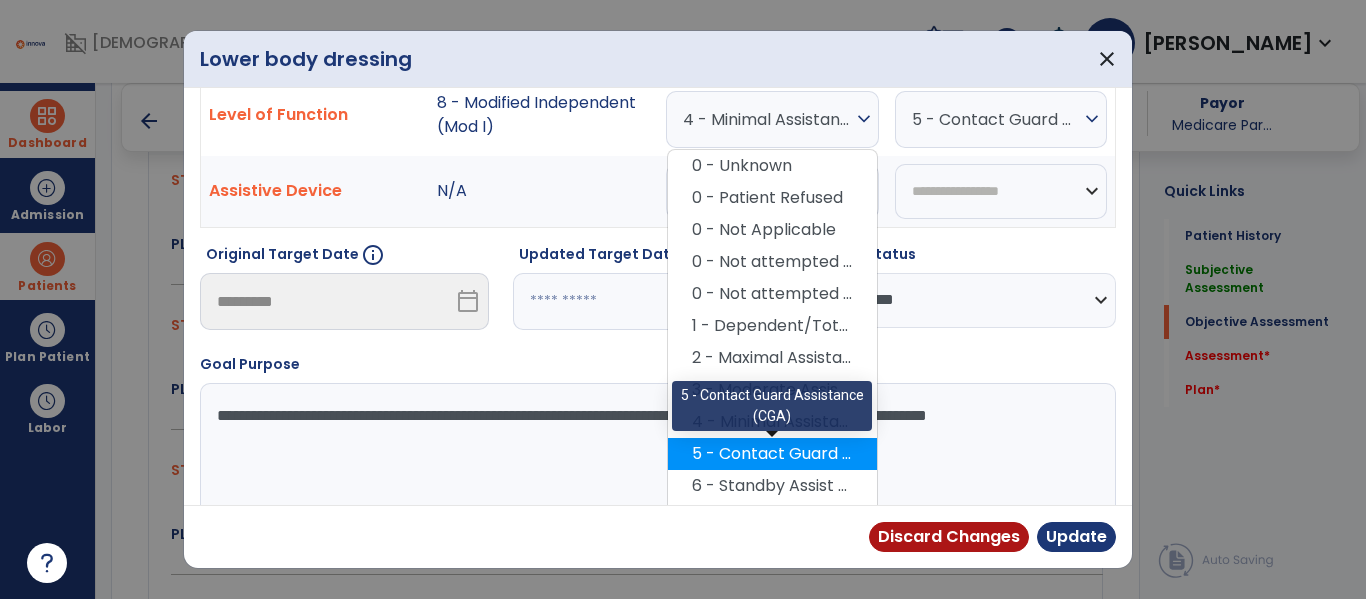 click on "5 - Contact Guard Assistance (CGA)" at bounding box center [772, 454] 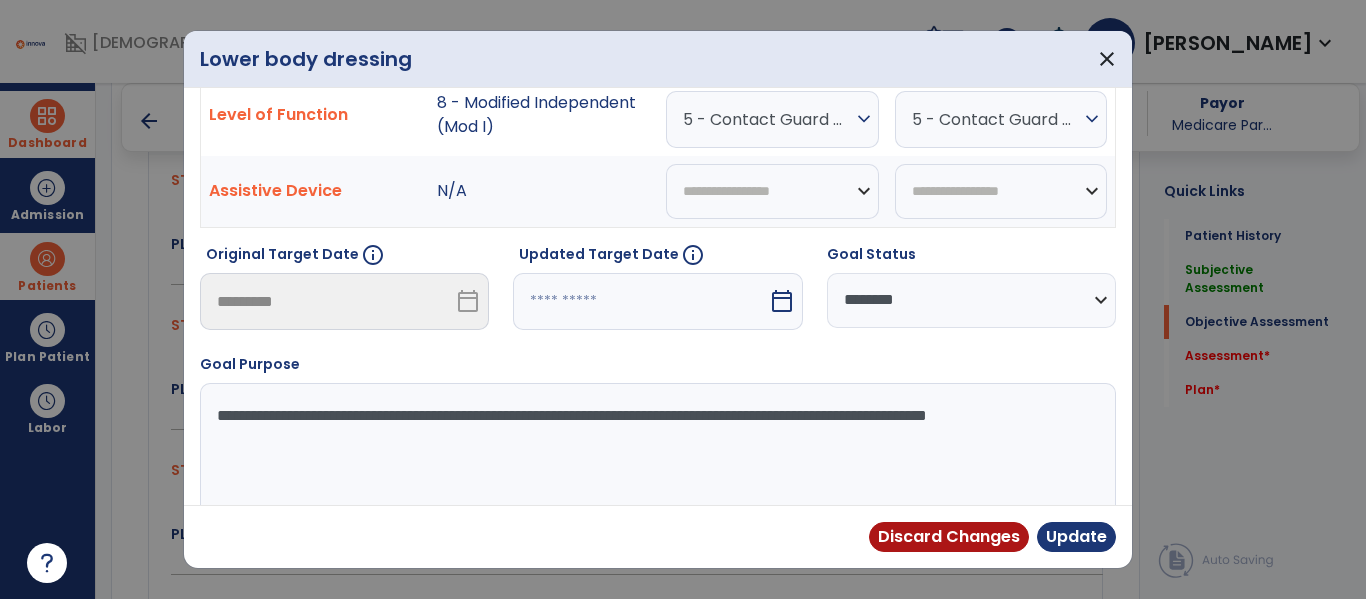 click on "**********" at bounding box center (971, 300) 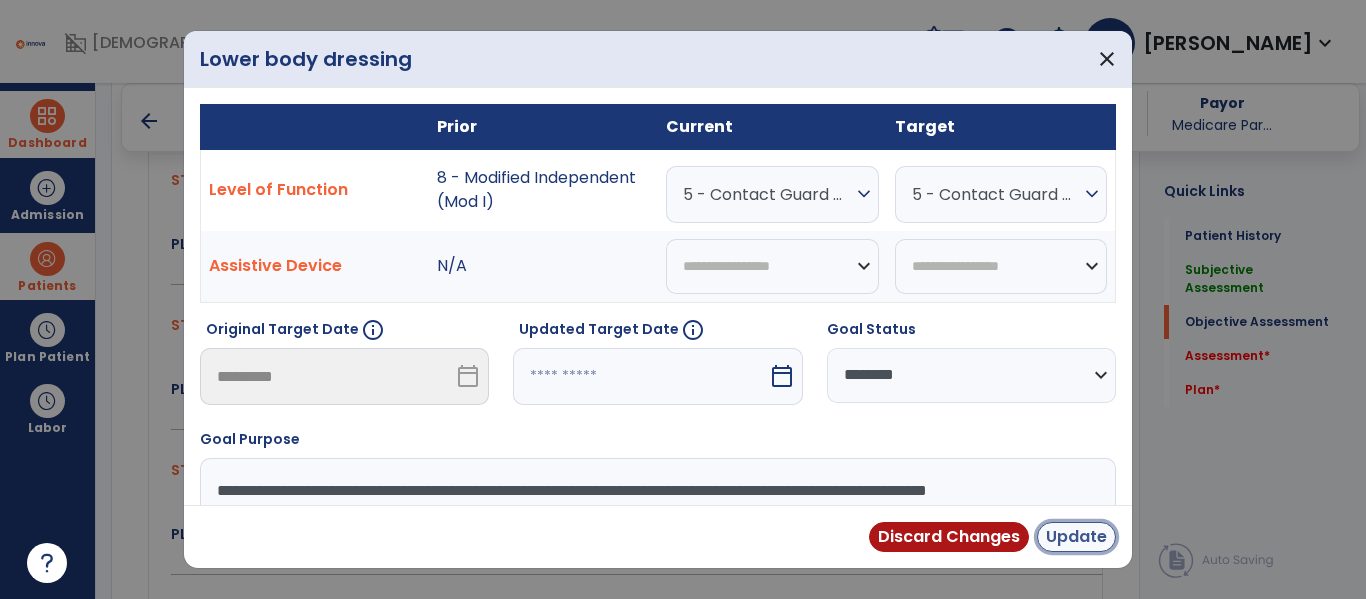 click on "Update" at bounding box center (1076, 537) 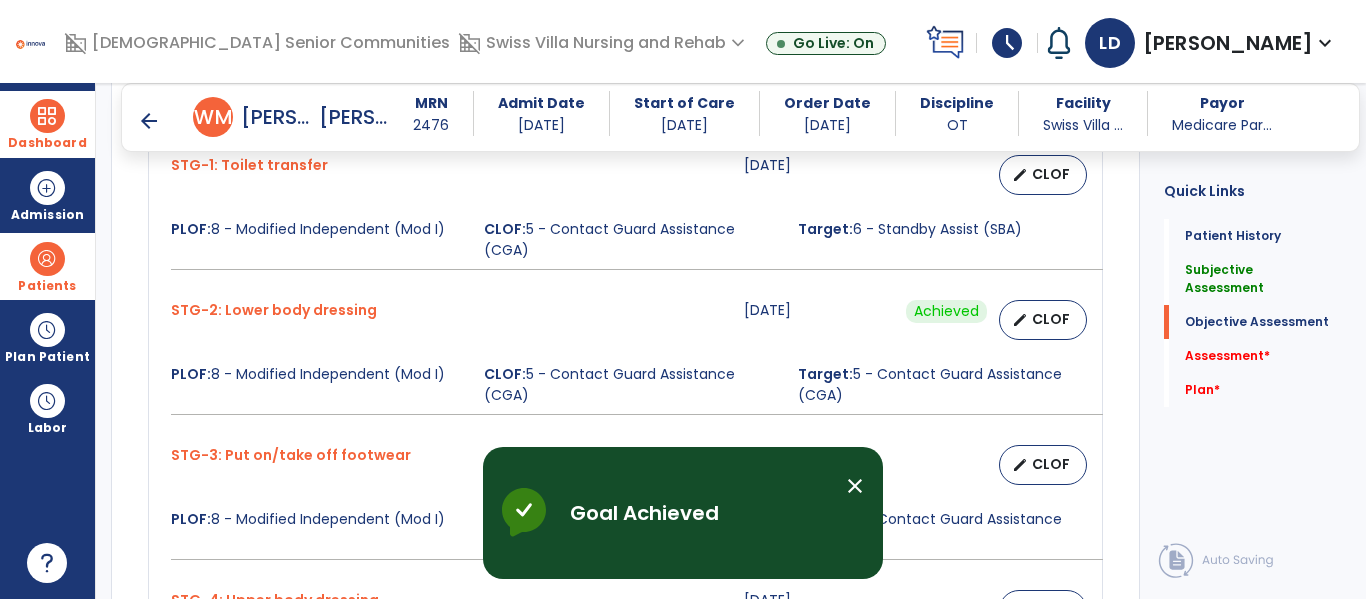 scroll, scrollTop: 1039, scrollLeft: 0, axis: vertical 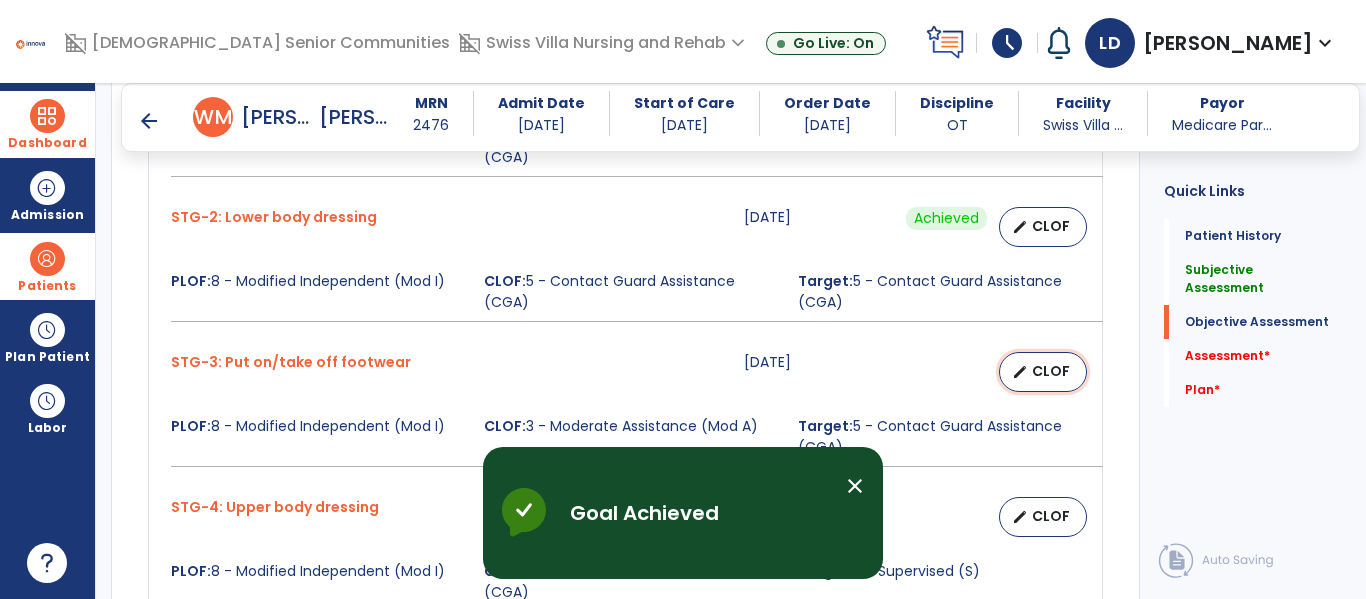 click on "edit   CLOF" at bounding box center [1043, 372] 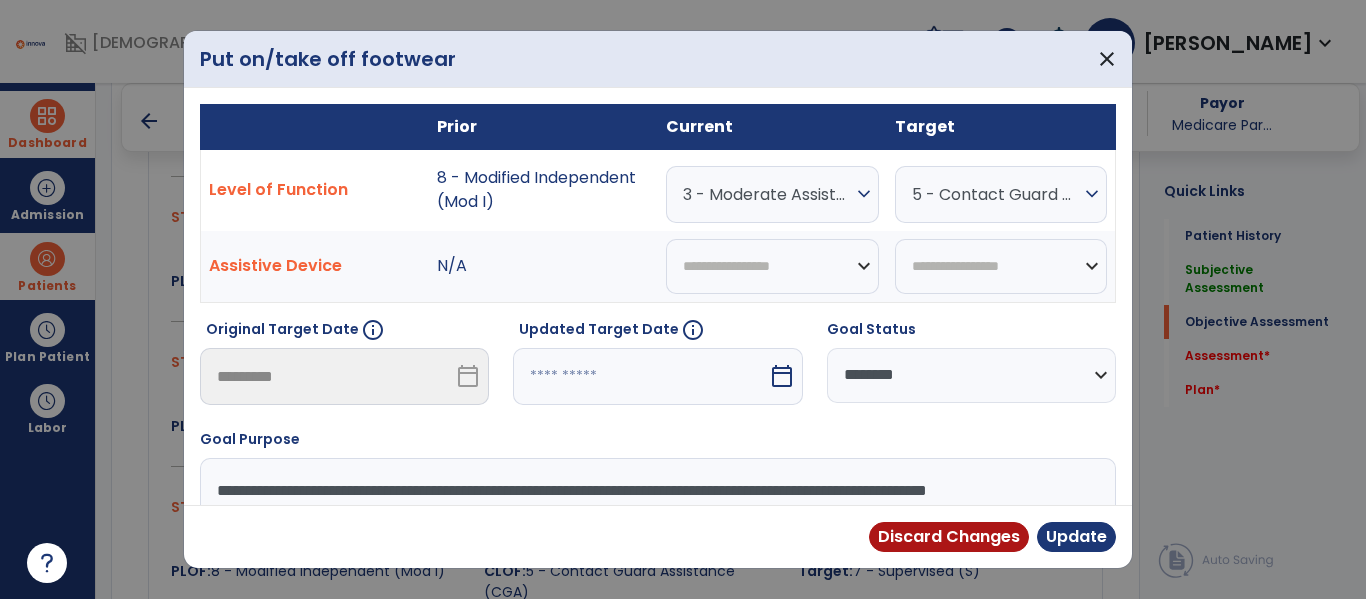 click on "3 - Moderate Assistance (Mod A)" at bounding box center (767, 194) 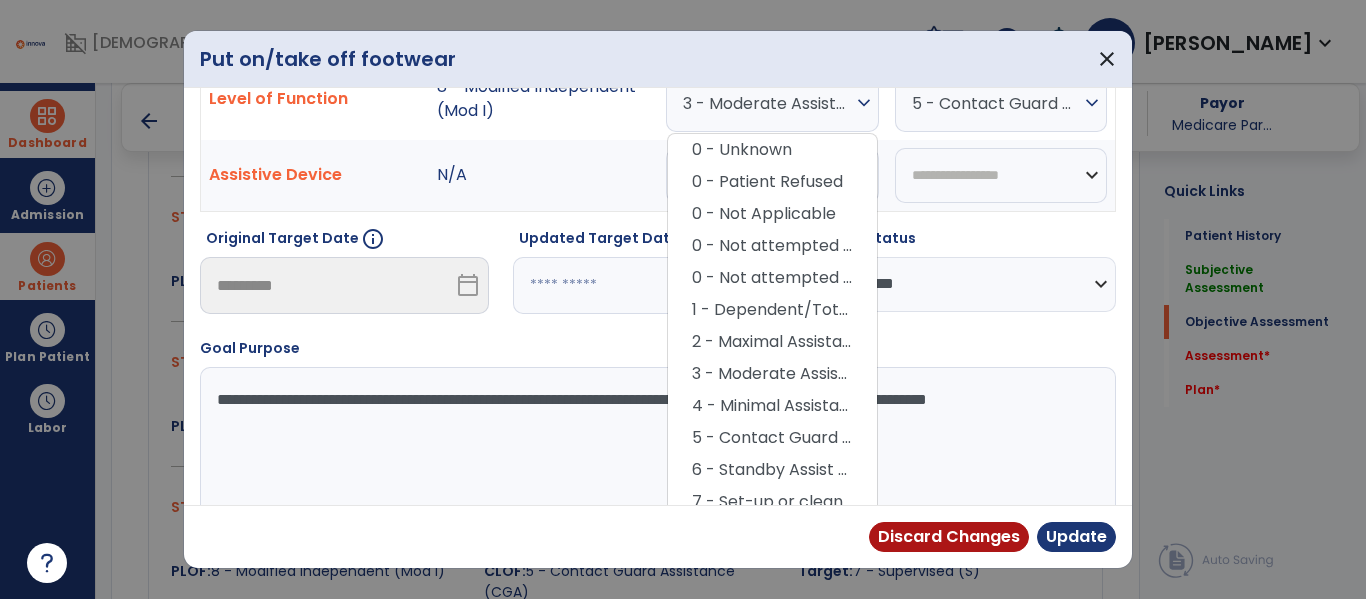 scroll, scrollTop: 92, scrollLeft: 0, axis: vertical 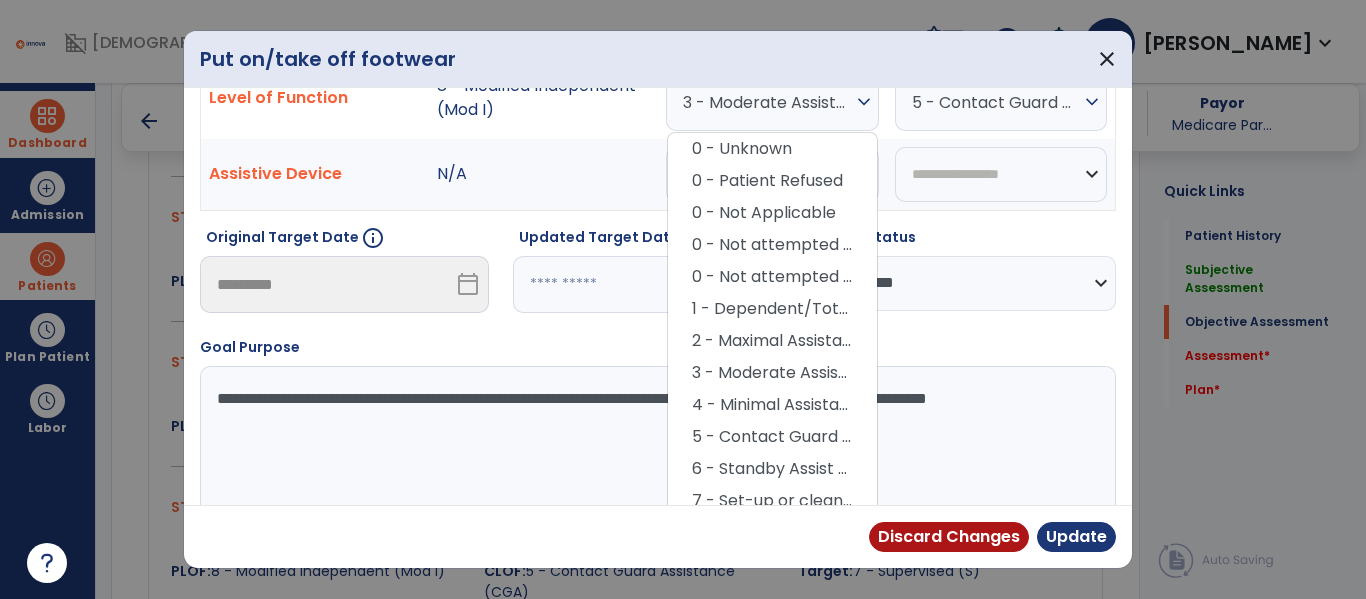 click on "5 - Contact Guard Assistance (CGA)" at bounding box center (772, 437) 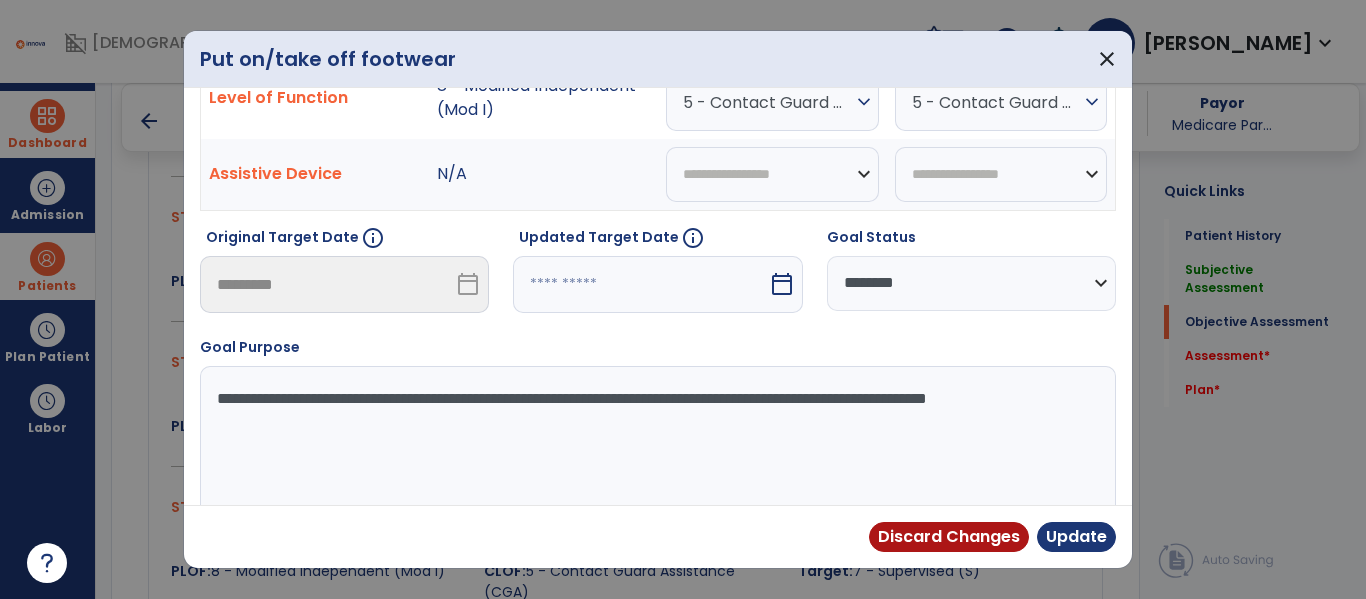 click on "**********" at bounding box center [971, 283] 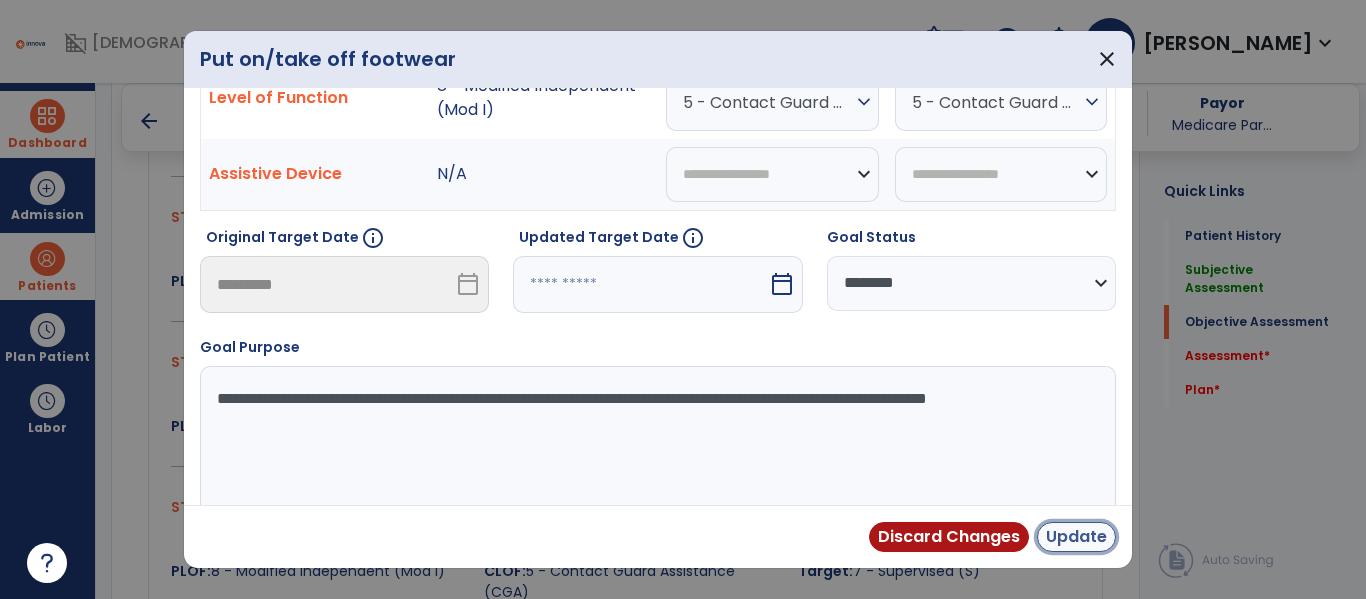 click on "Update" at bounding box center (1076, 537) 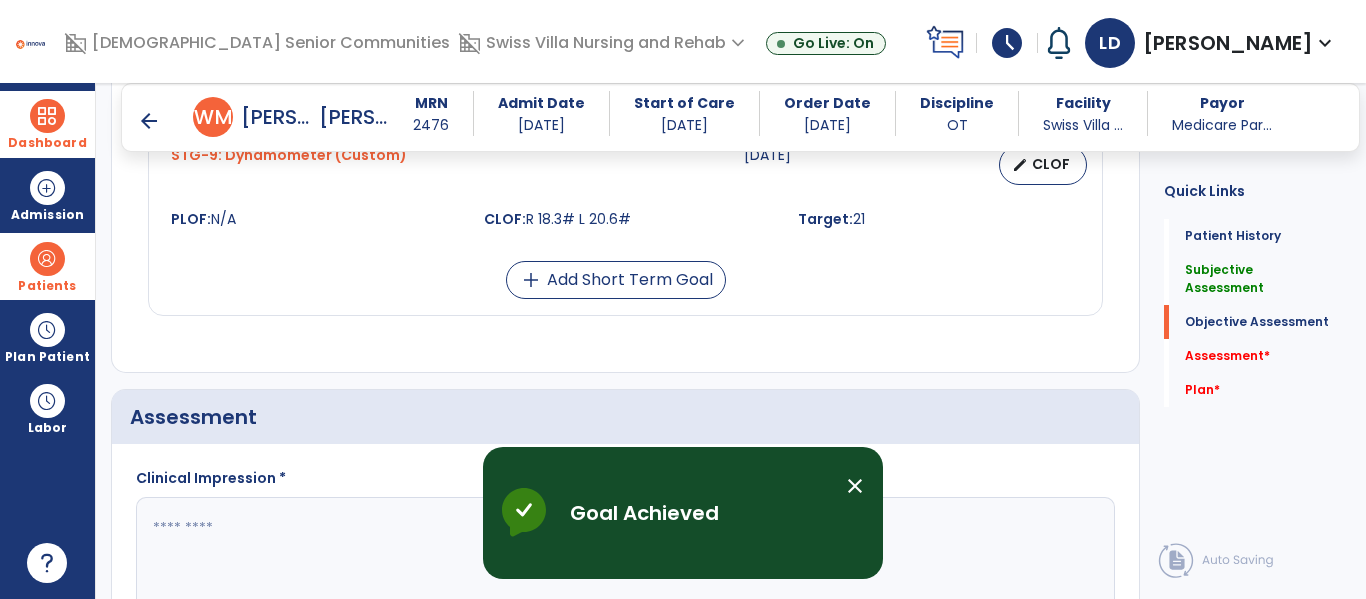 scroll, scrollTop: 2018, scrollLeft: 0, axis: vertical 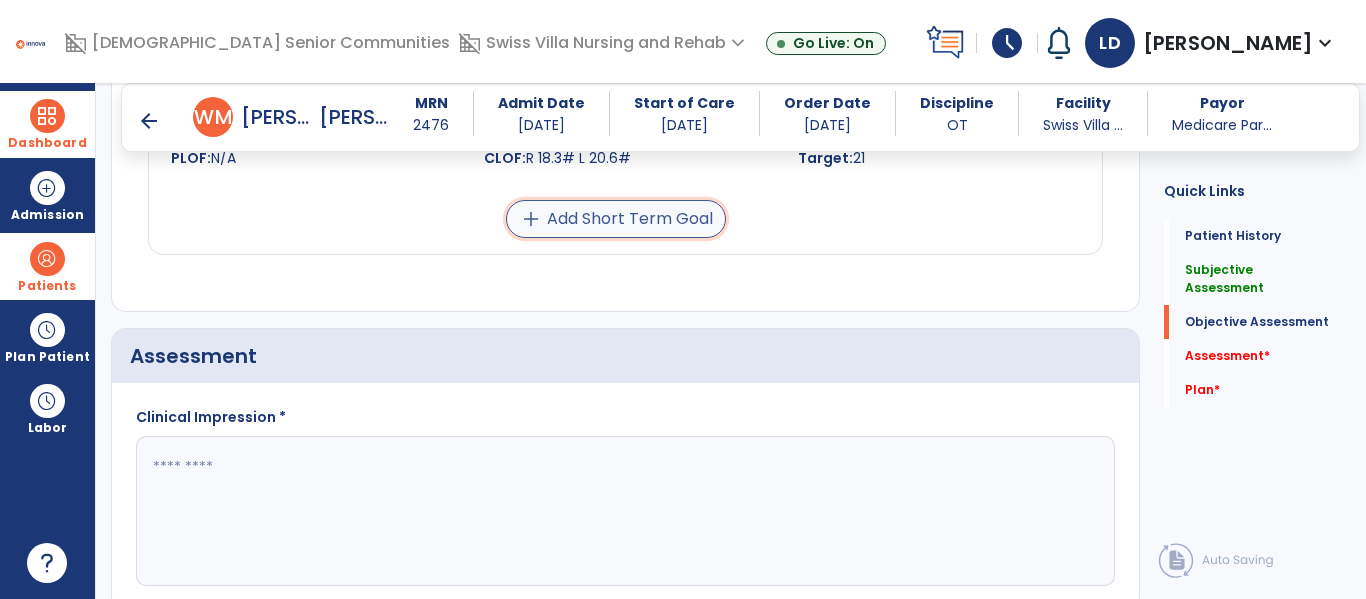 click on "add  Add Short Term Goal" at bounding box center [616, 219] 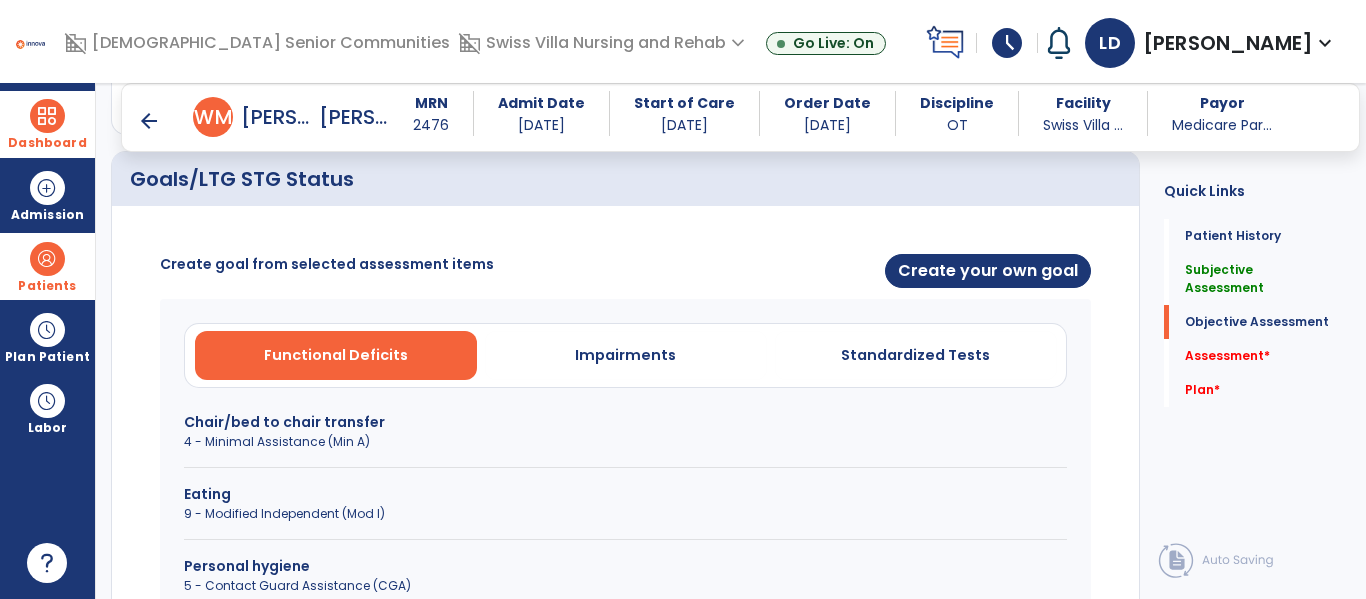 scroll, scrollTop: 707, scrollLeft: 0, axis: vertical 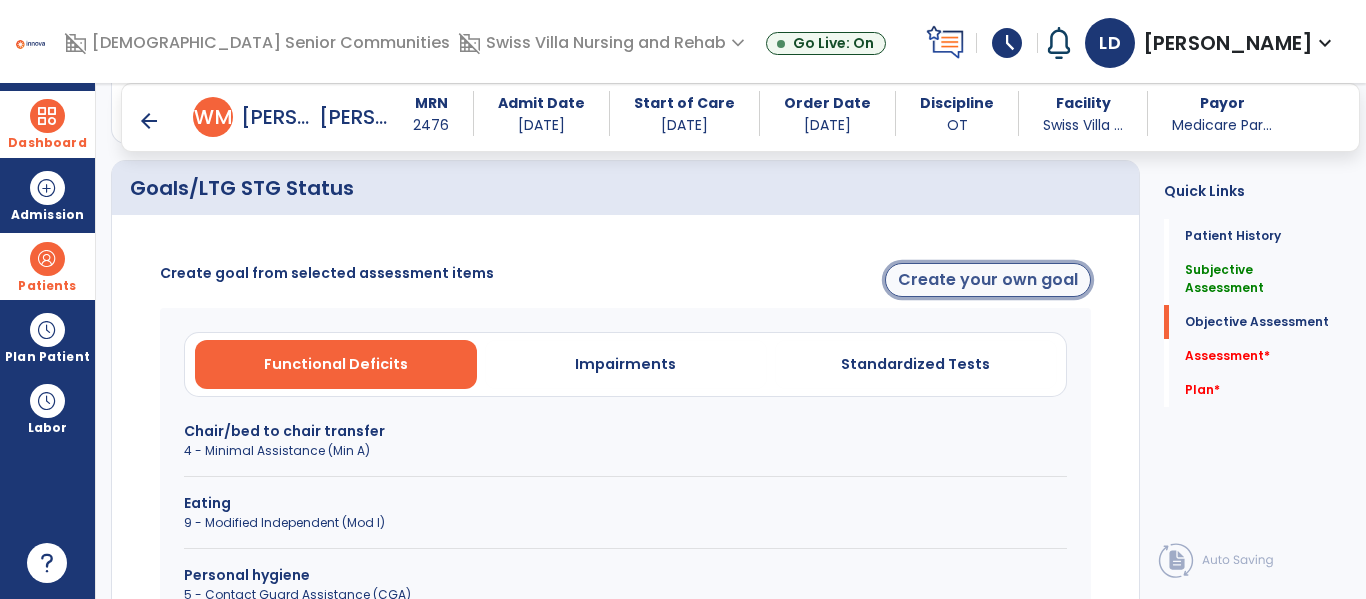 click on "Create your own goal" 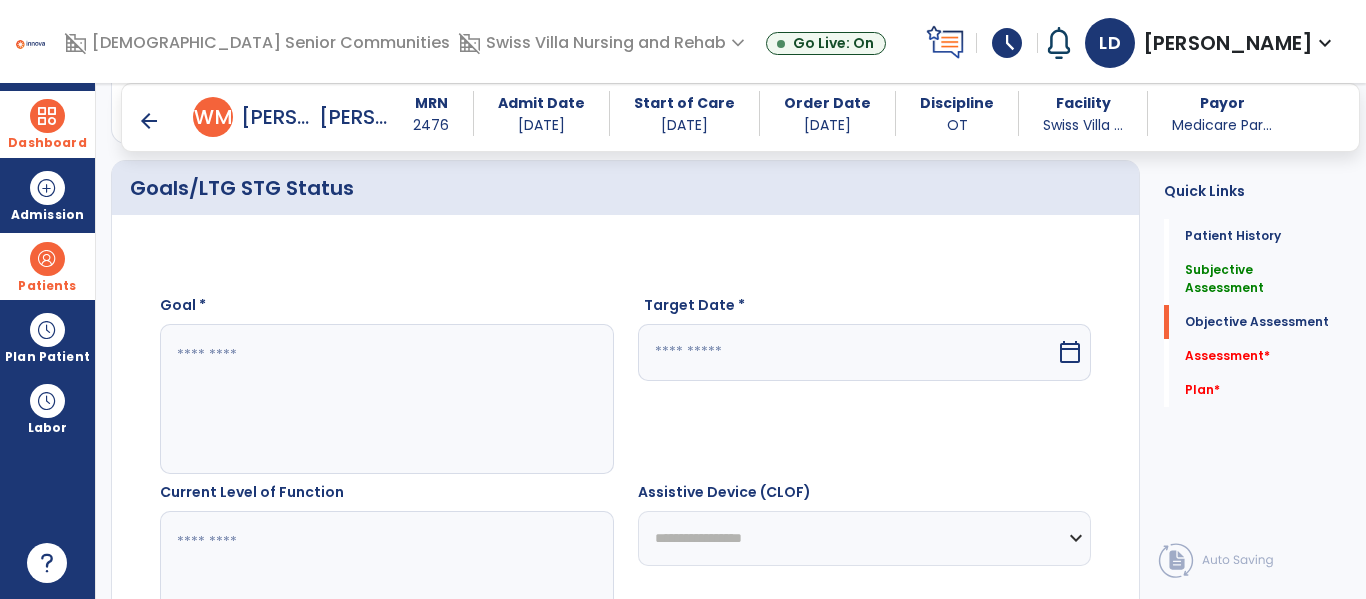 click 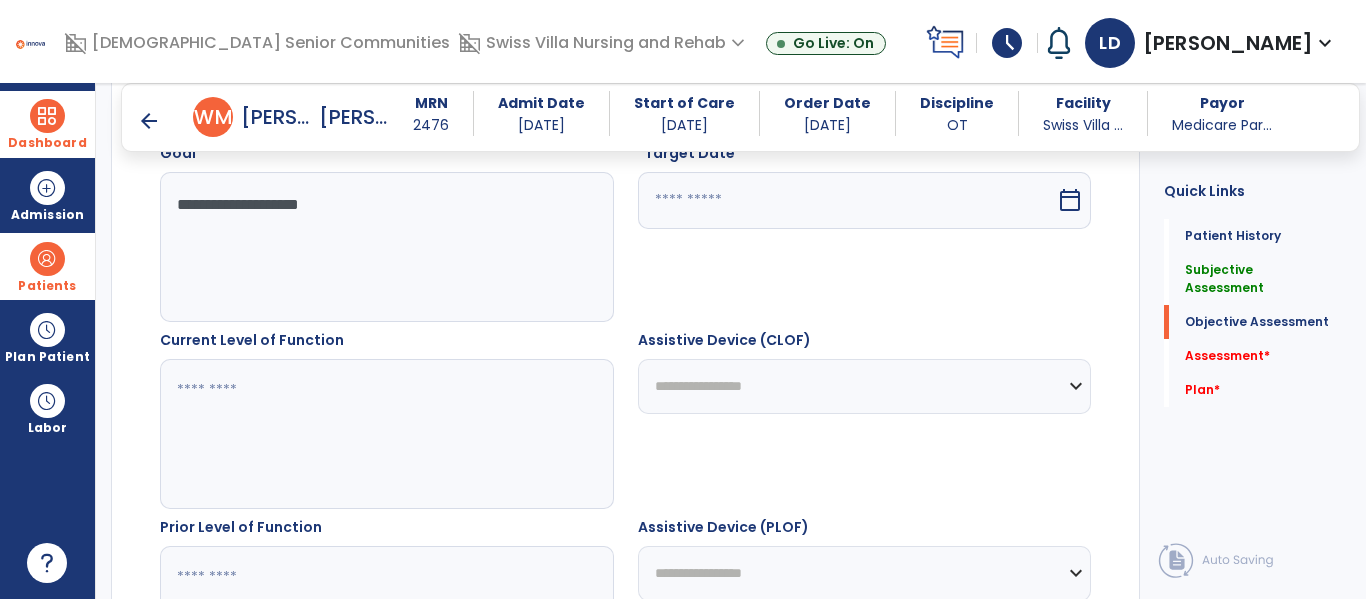 scroll, scrollTop: 866, scrollLeft: 0, axis: vertical 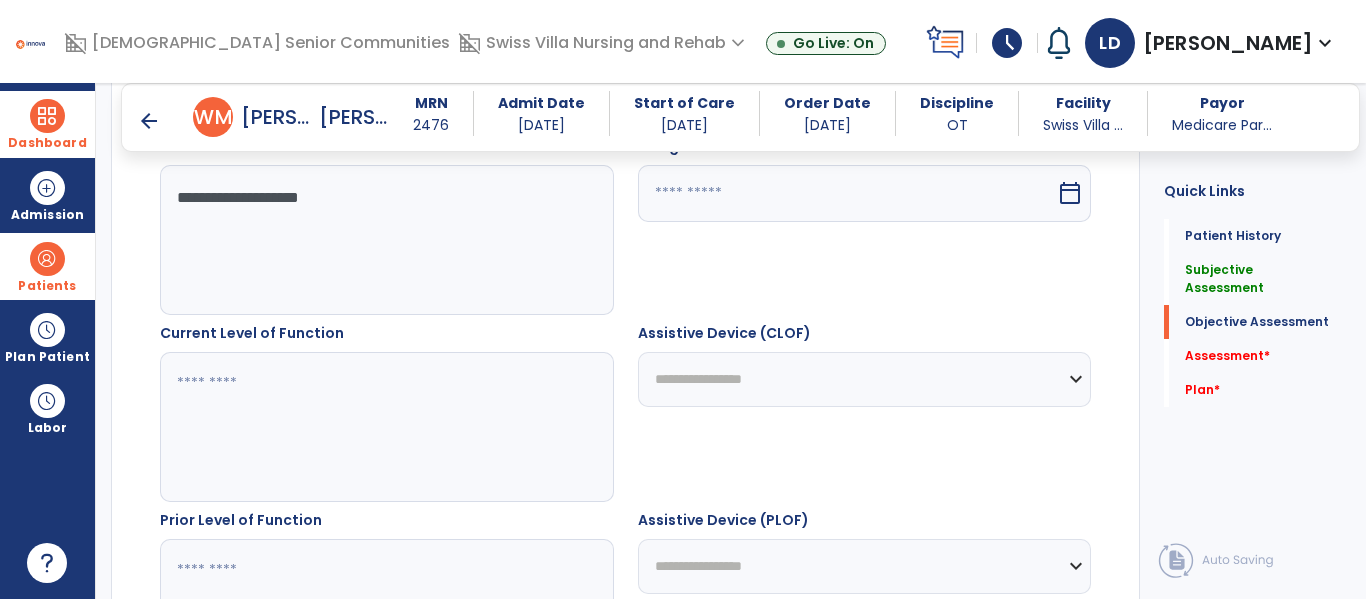 type on "**********" 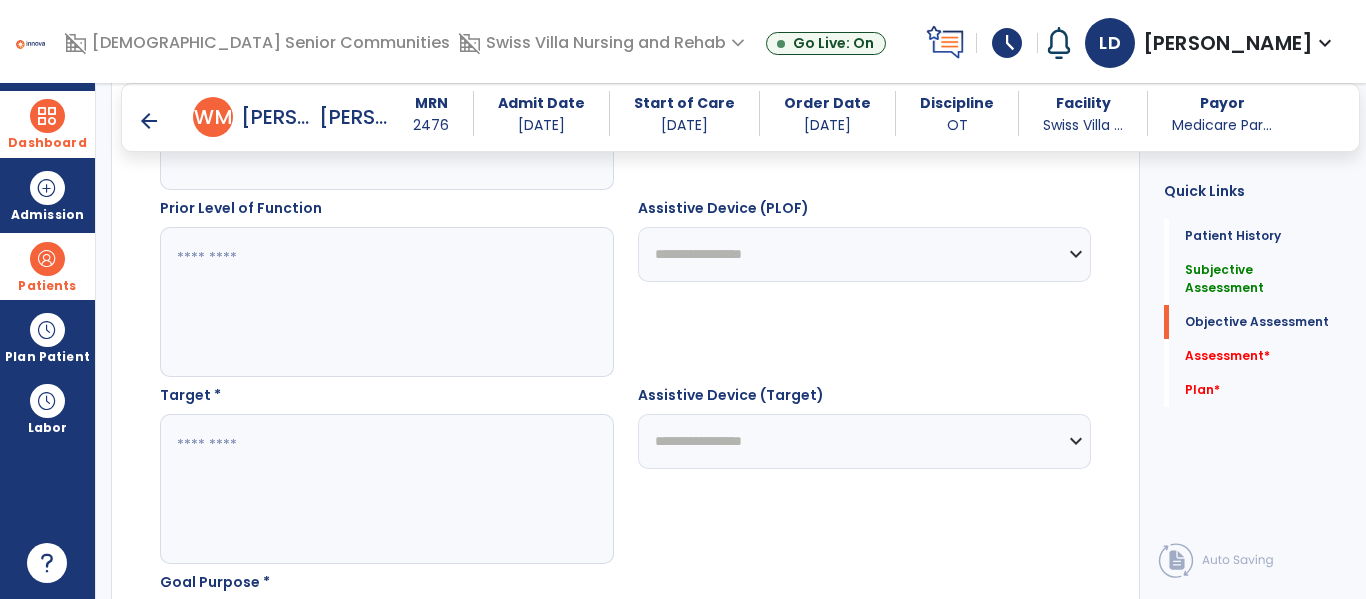 scroll, scrollTop: 1194, scrollLeft: 0, axis: vertical 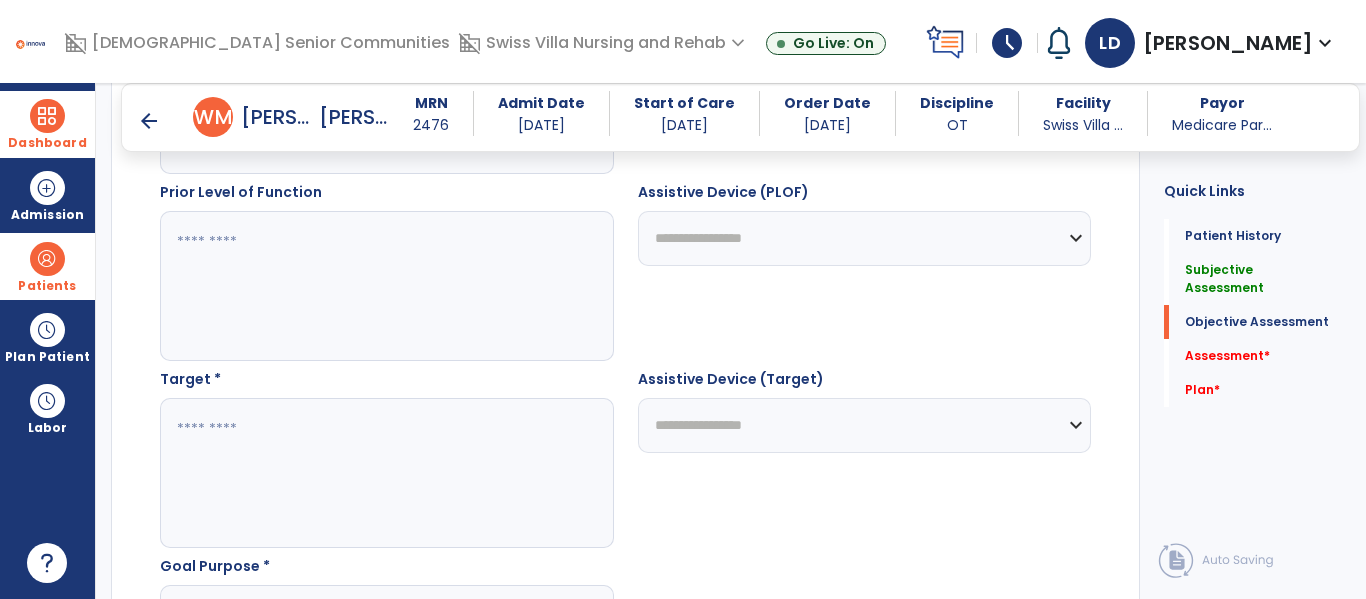 type on "***" 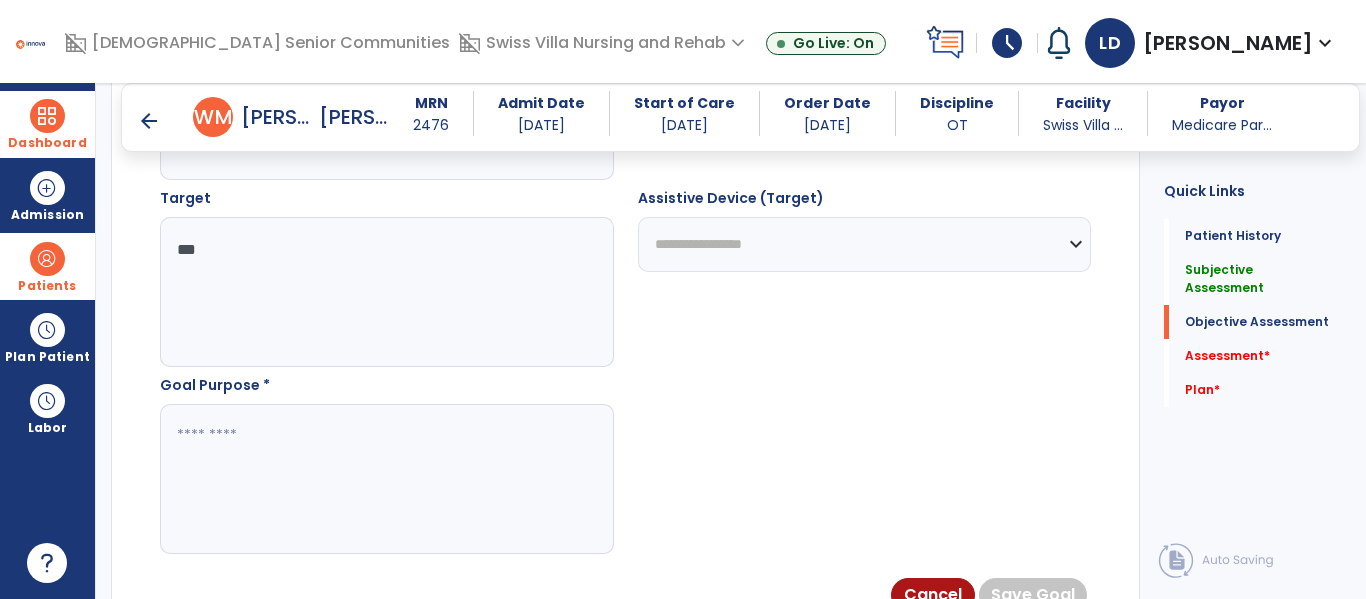 scroll, scrollTop: 1379, scrollLeft: 0, axis: vertical 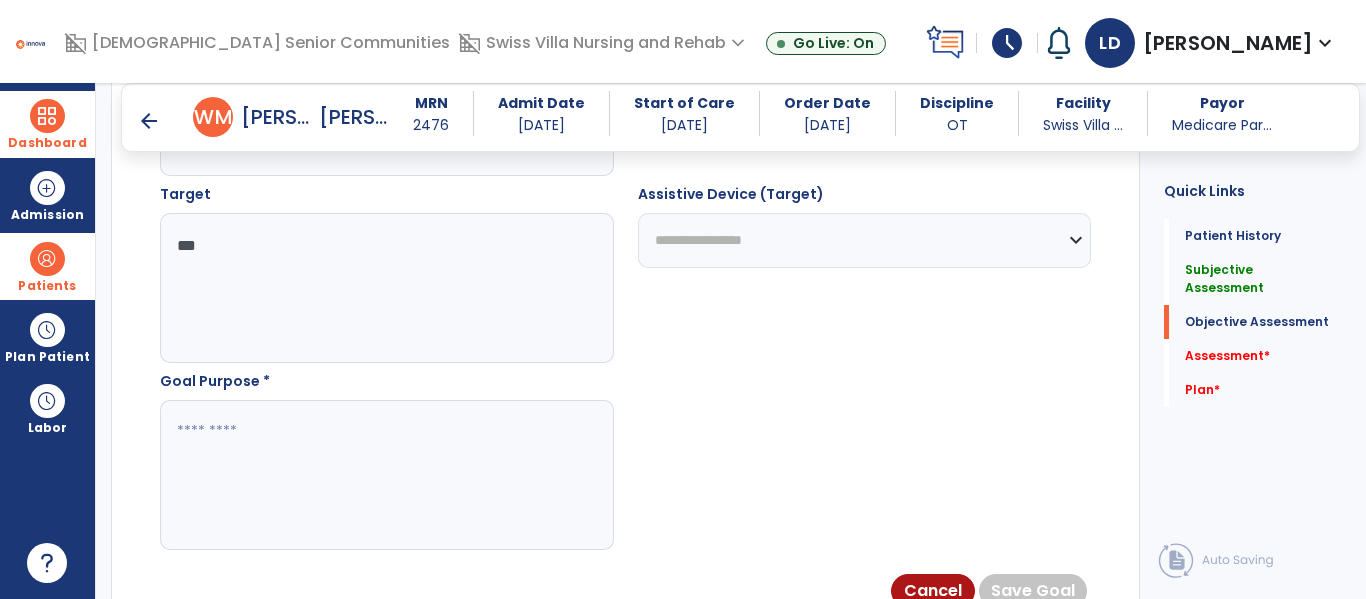 type on "***" 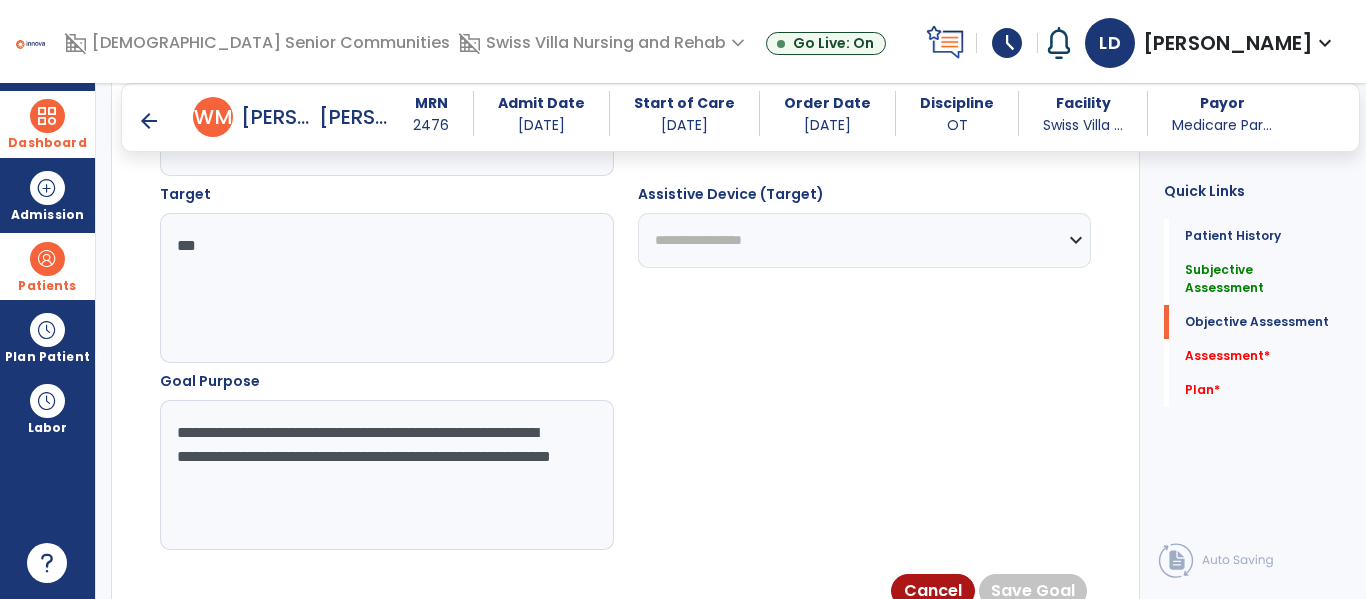 drag, startPoint x: 392, startPoint y: 477, endPoint x: 168, endPoint y: 440, distance: 227.03523 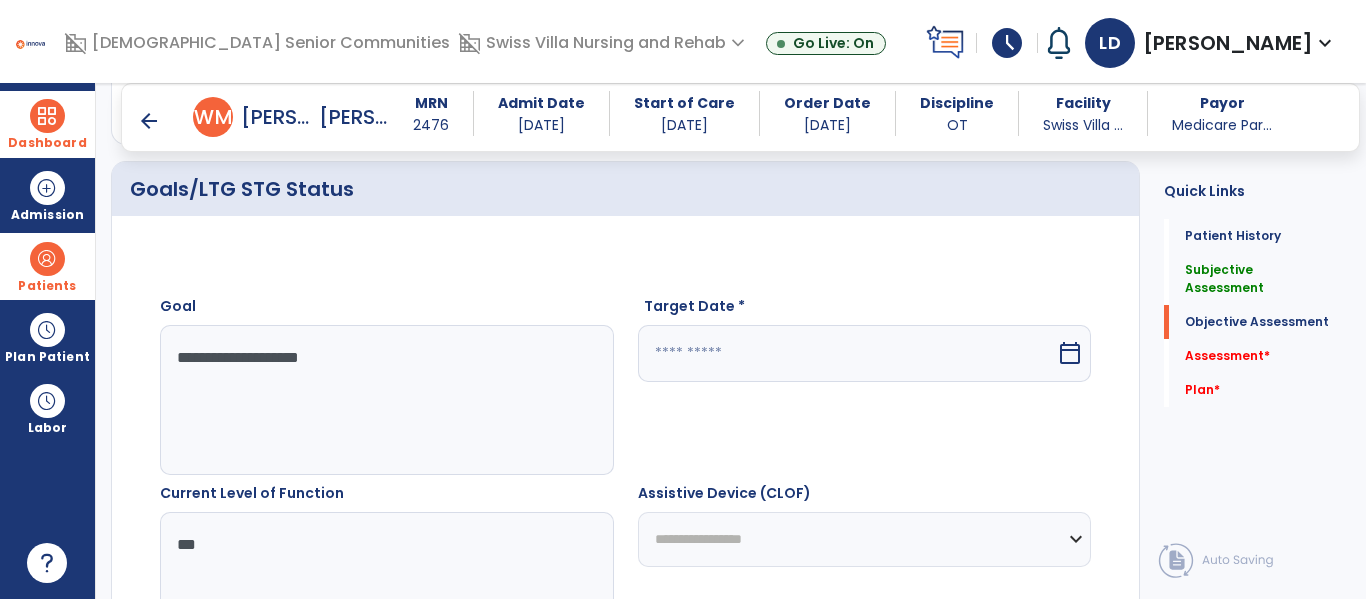 scroll, scrollTop: 720, scrollLeft: 0, axis: vertical 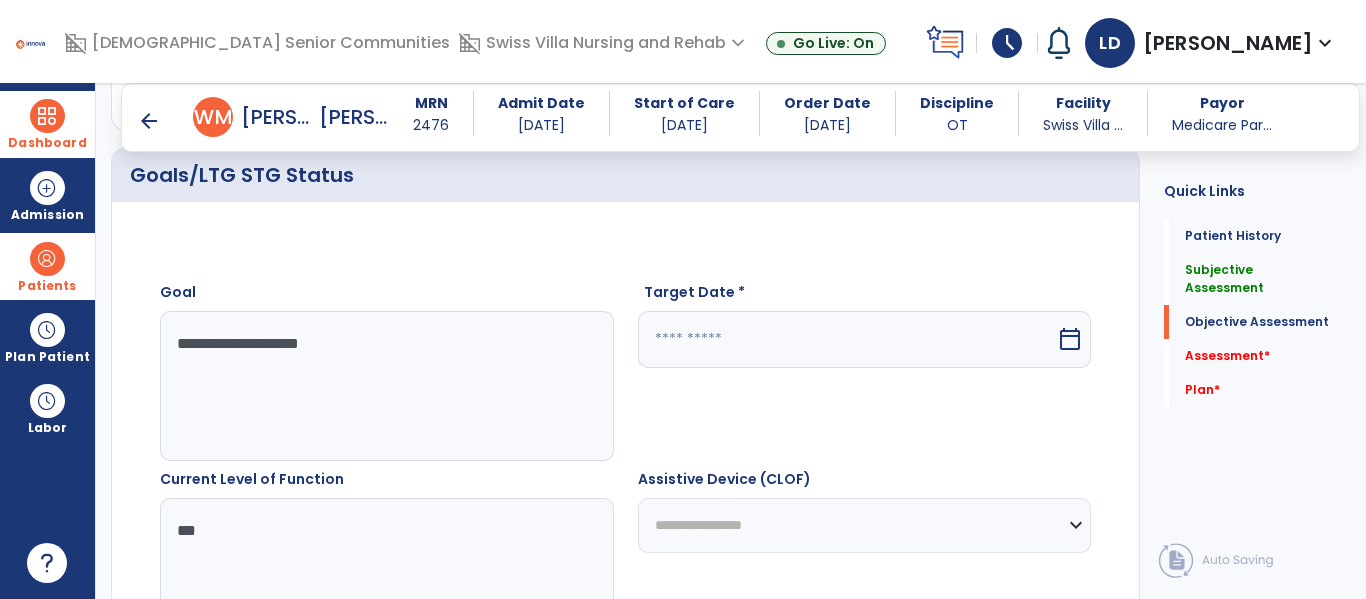 click on "calendar_today" at bounding box center (1070, 339) 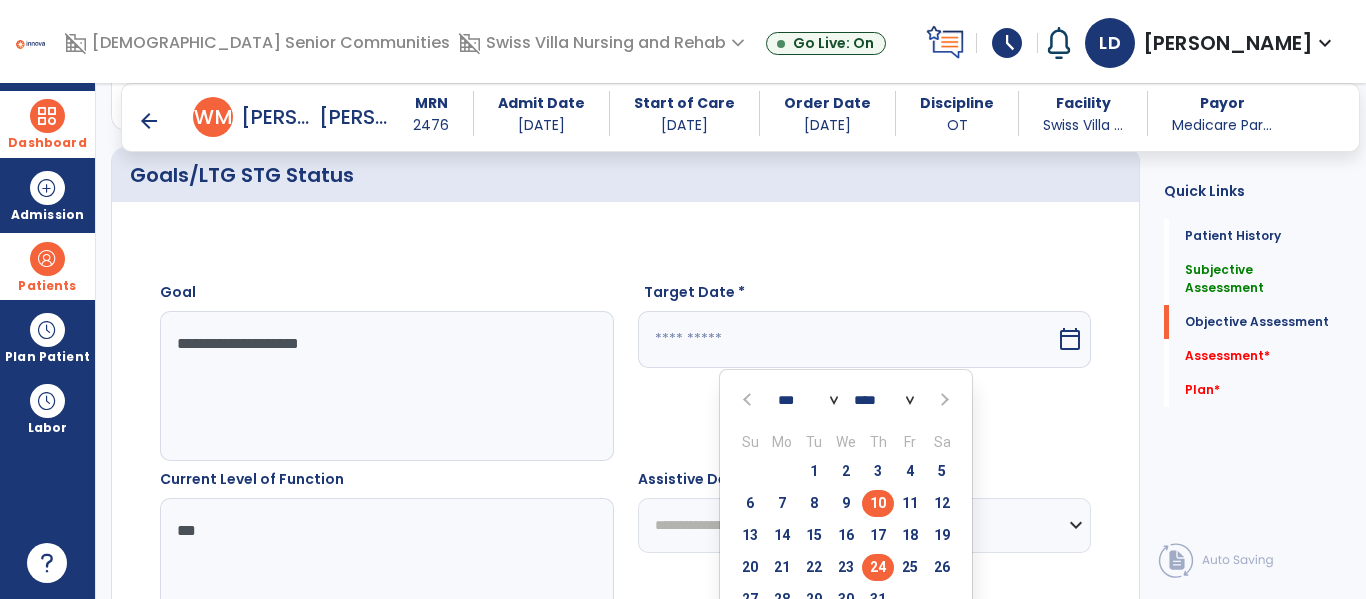 click on "24" at bounding box center (878, 567) 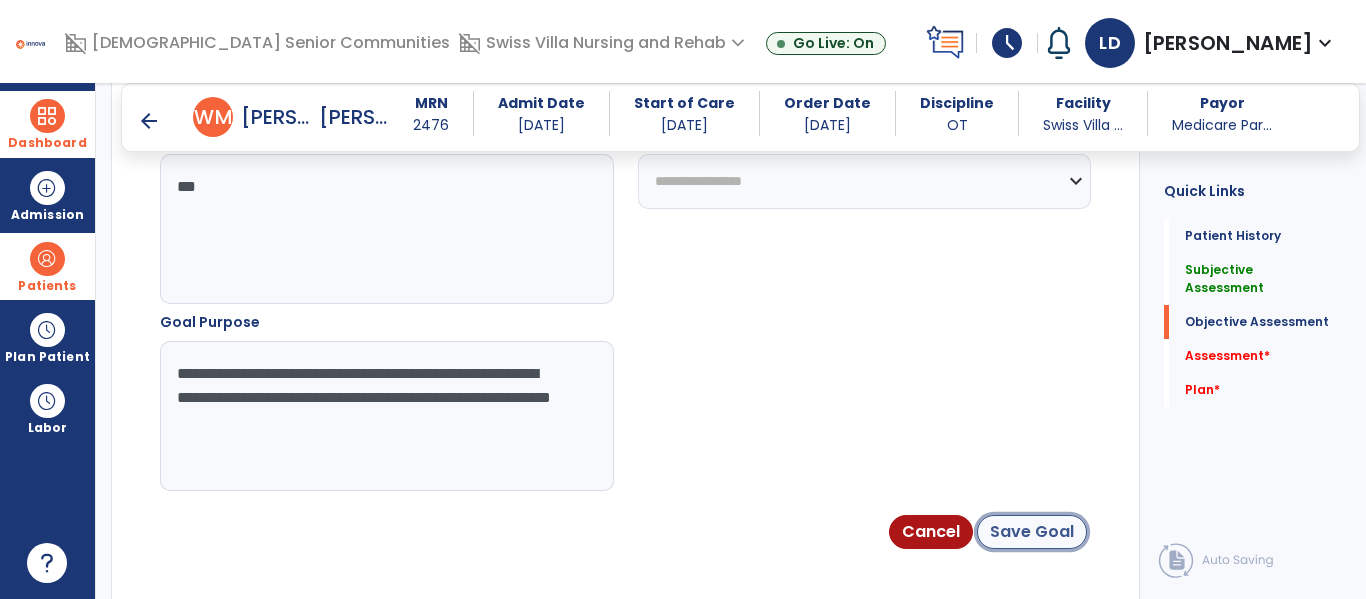 click on "Save Goal" 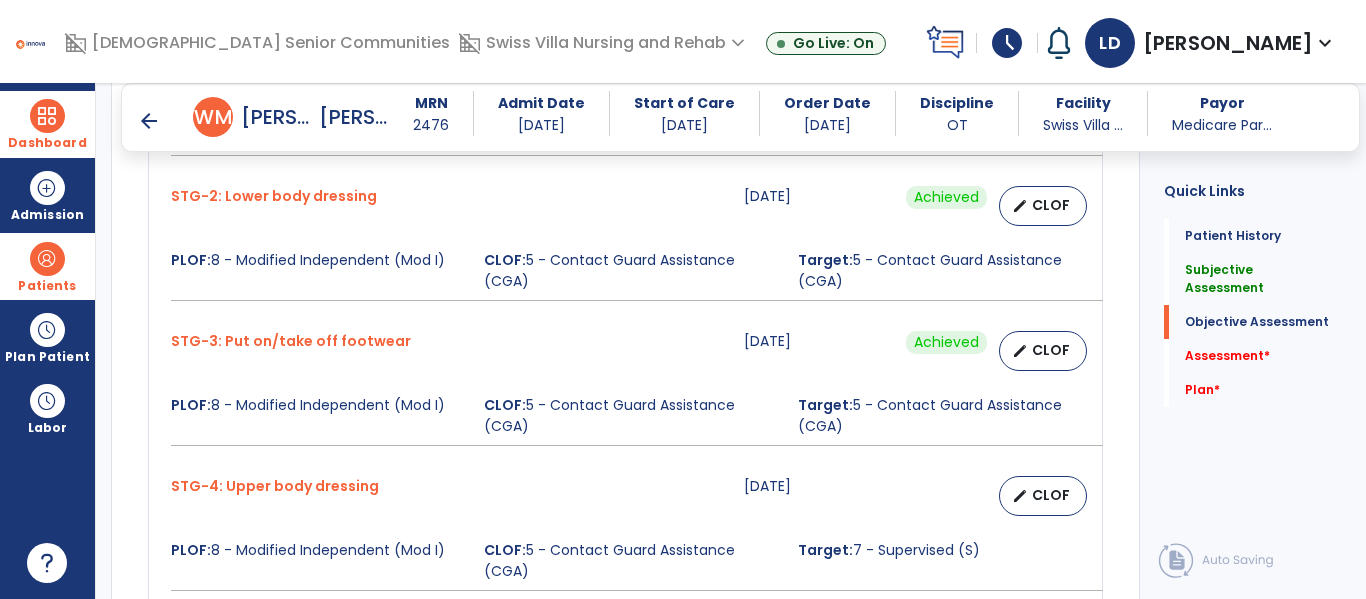 scroll, scrollTop: 1172, scrollLeft: 0, axis: vertical 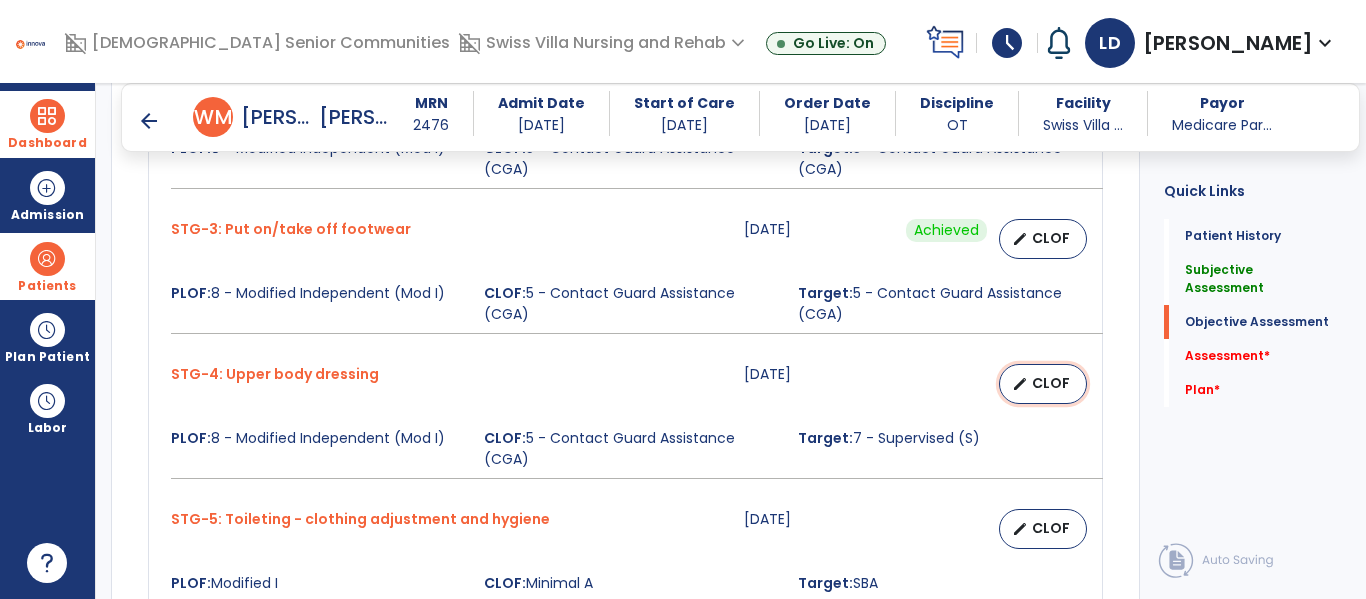 click on "edit" at bounding box center [1020, 384] 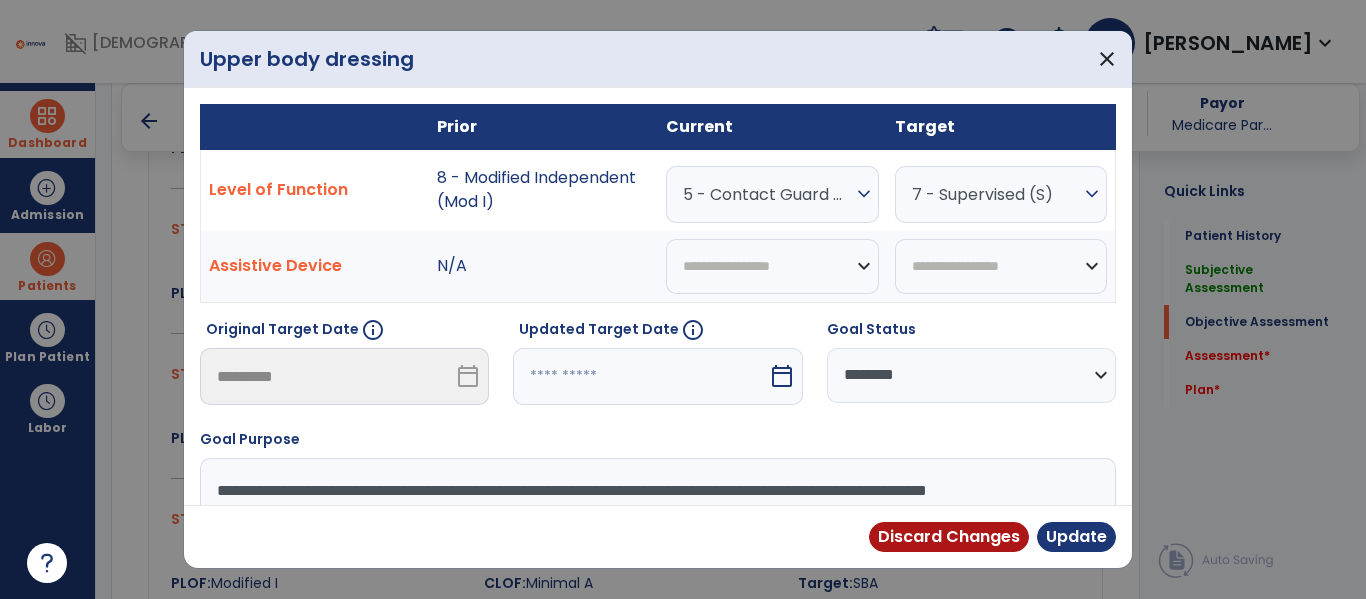click on "5 - Contact Guard Assistance (CGA)" at bounding box center [767, 194] 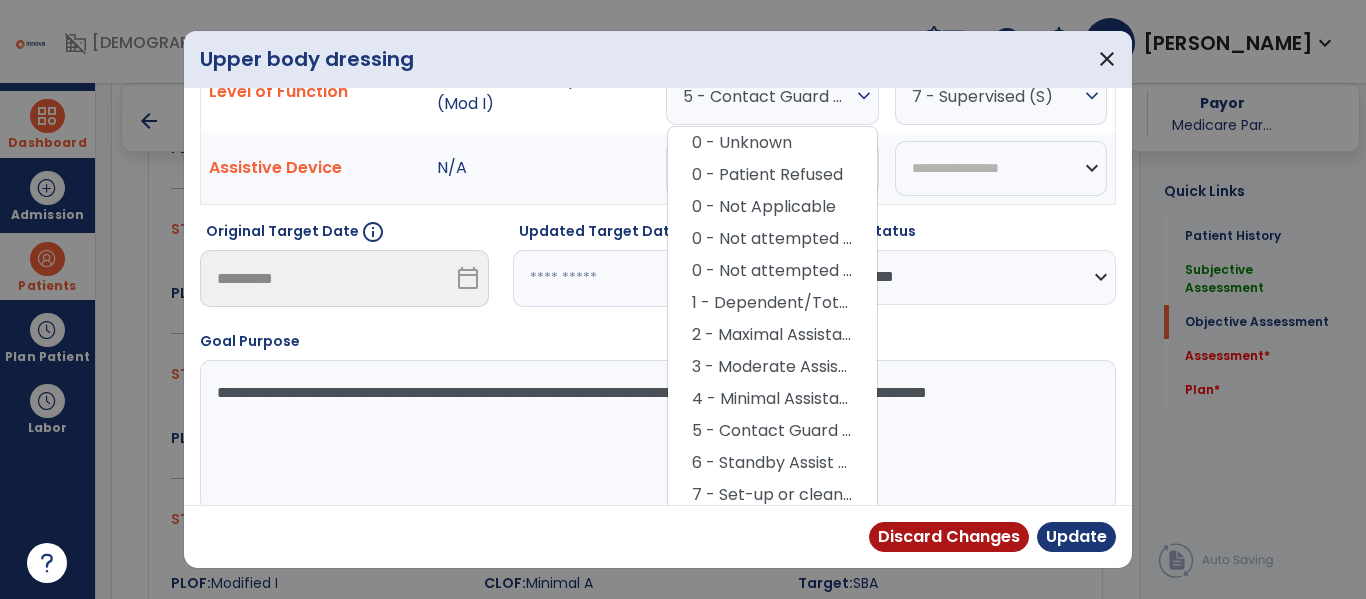 scroll, scrollTop: 104, scrollLeft: 0, axis: vertical 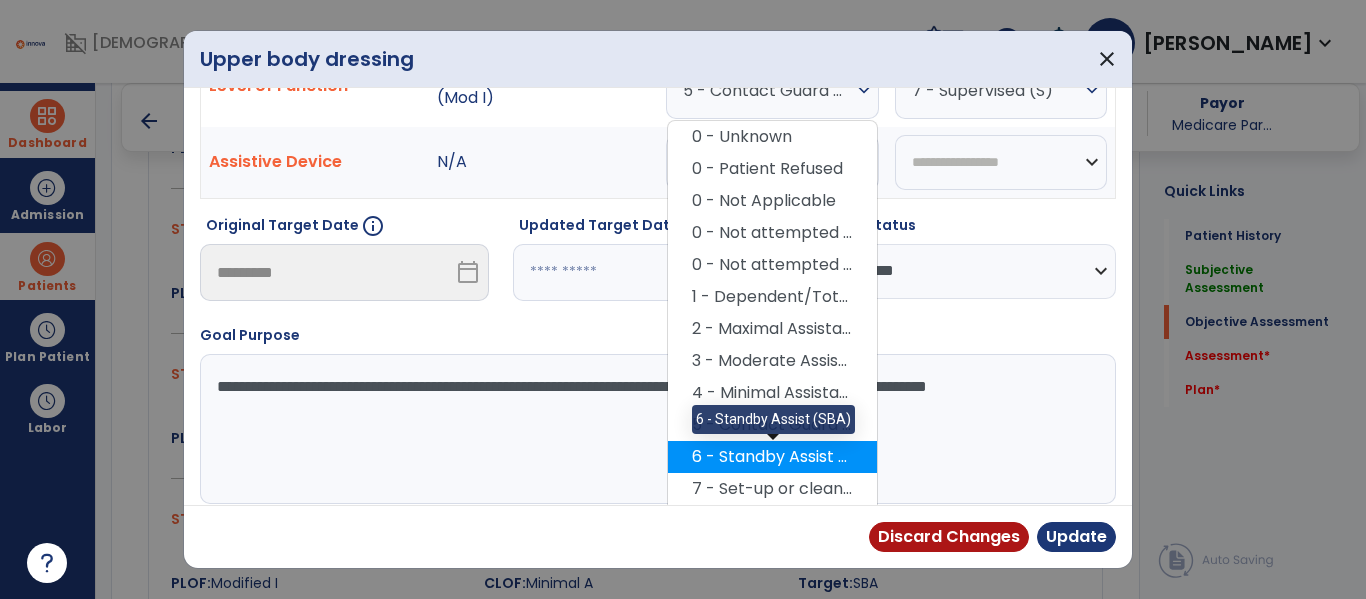 click on "6 - Standby Assist (SBA)" at bounding box center (772, 457) 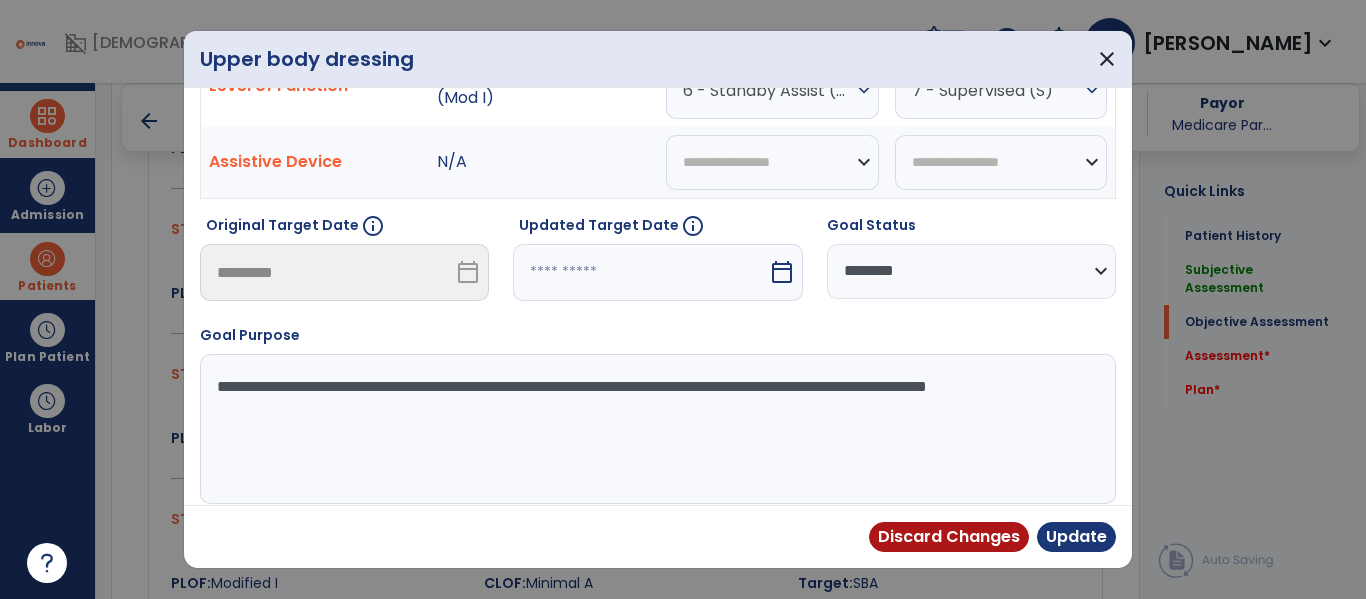 click on "**********" at bounding box center (971, 271) 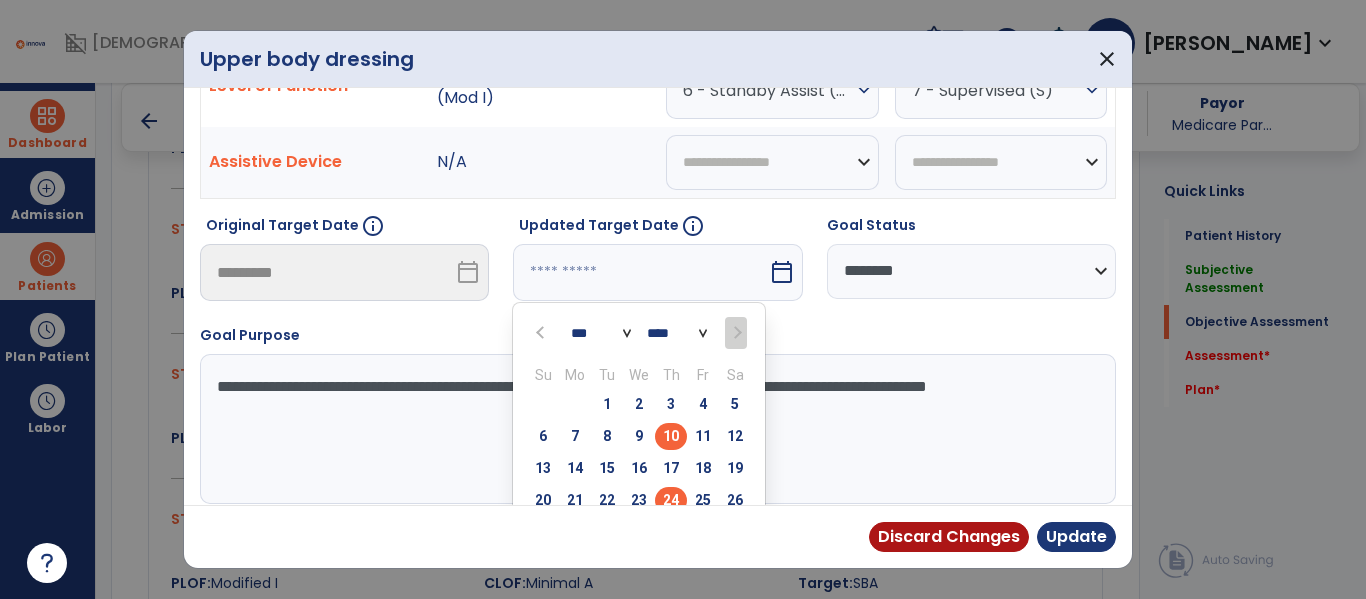 click on "24" at bounding box center (671, 500) 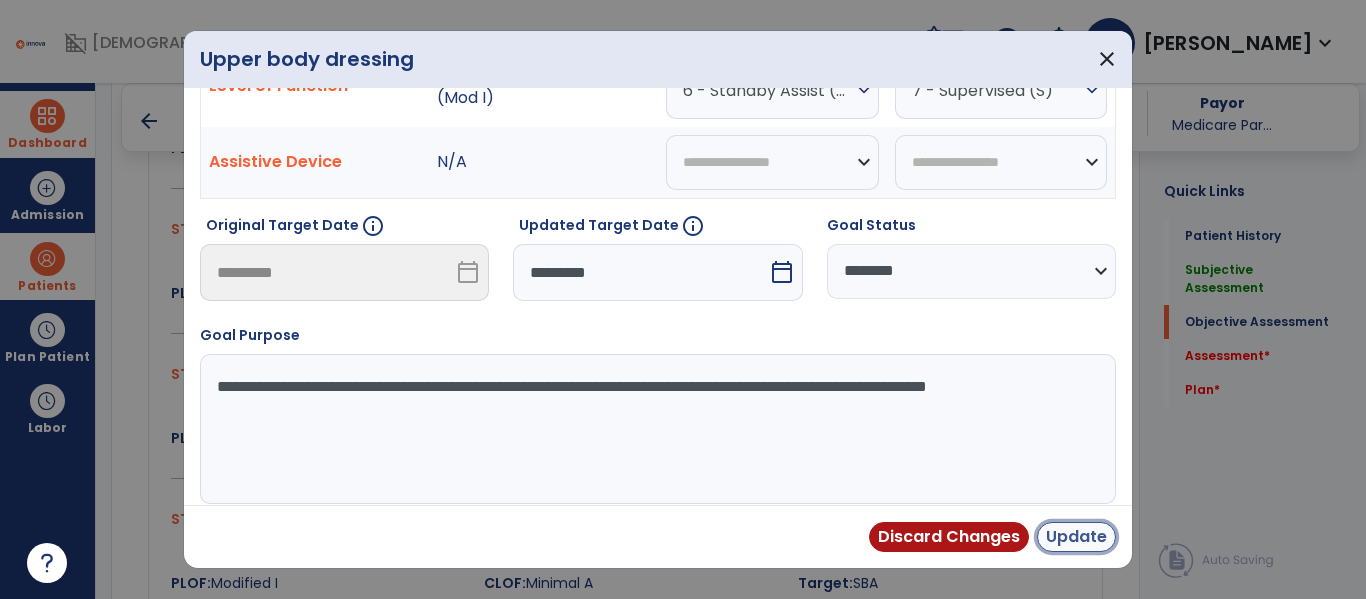 click on "Update" at bounding box center [1076, 537] 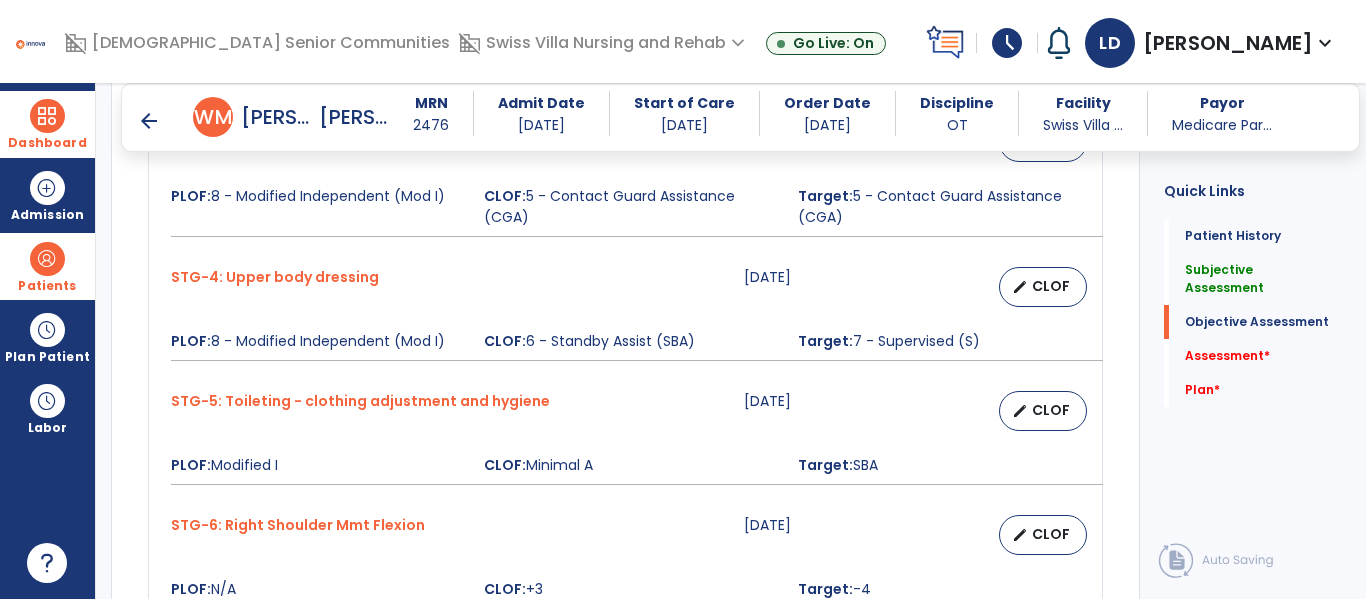scroll, scrollTop: 1301, scrollLeft: 0, axis: vertical 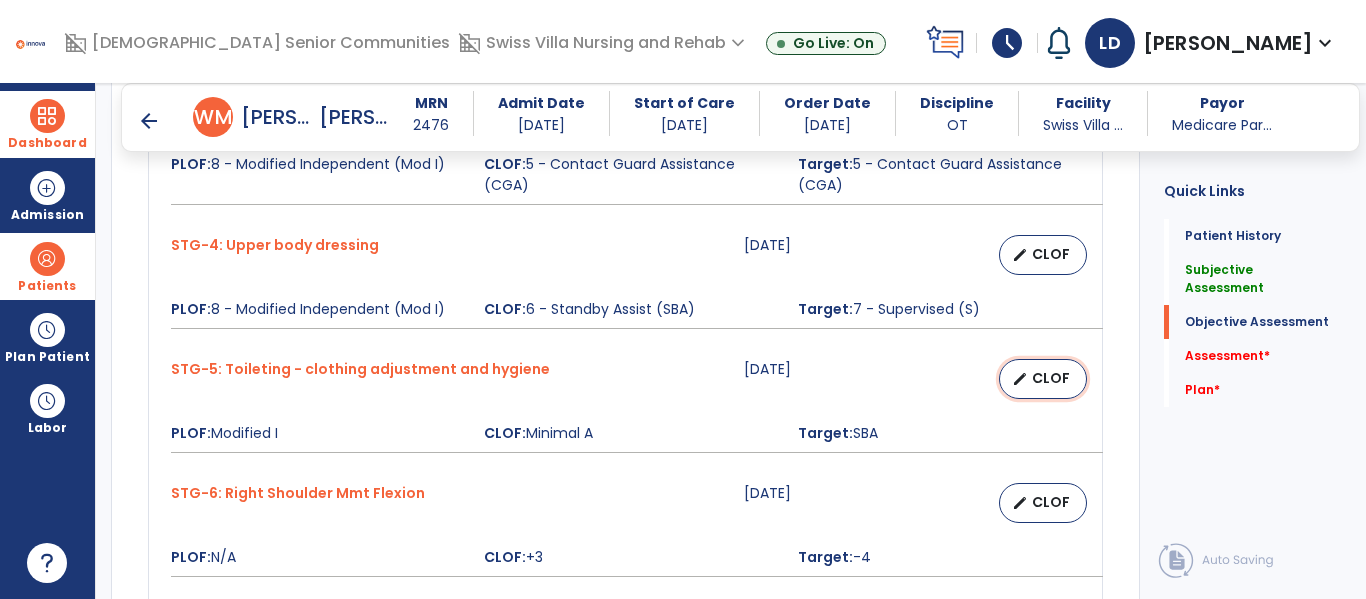 click on "CLOF" at bounding box center [1051, 378] 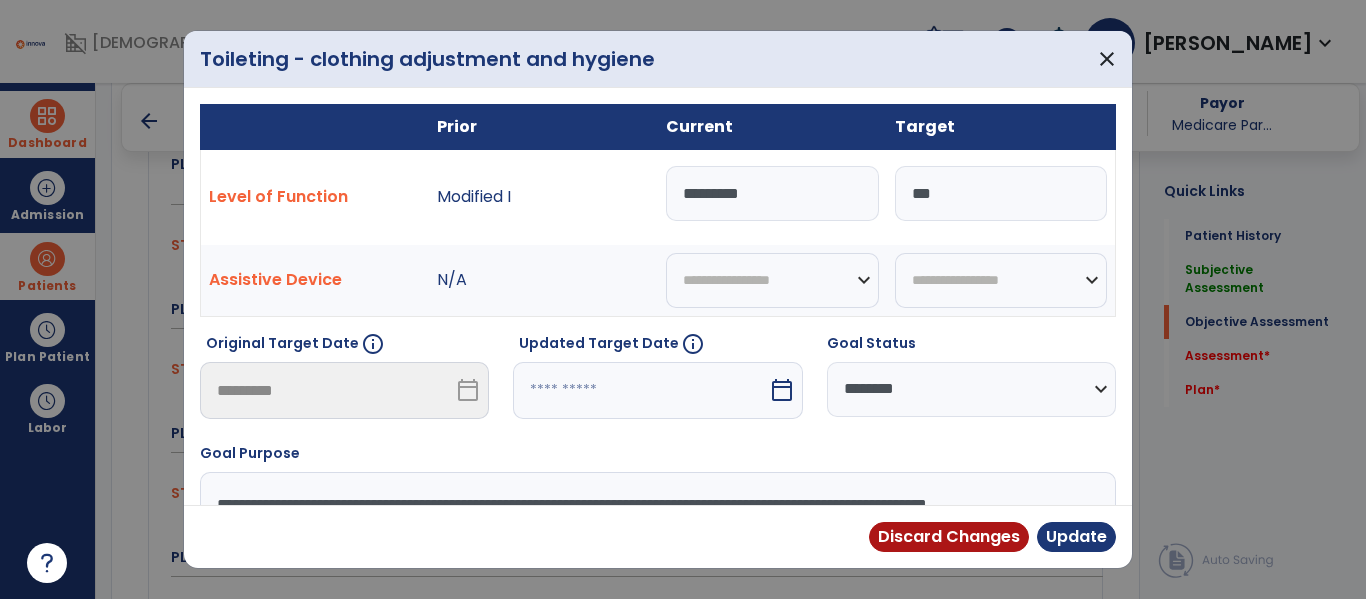 drag, startPoint x: 785, startPoint y: 207, endPoint x: 694, endPoint y: 232, distance: 94.371605 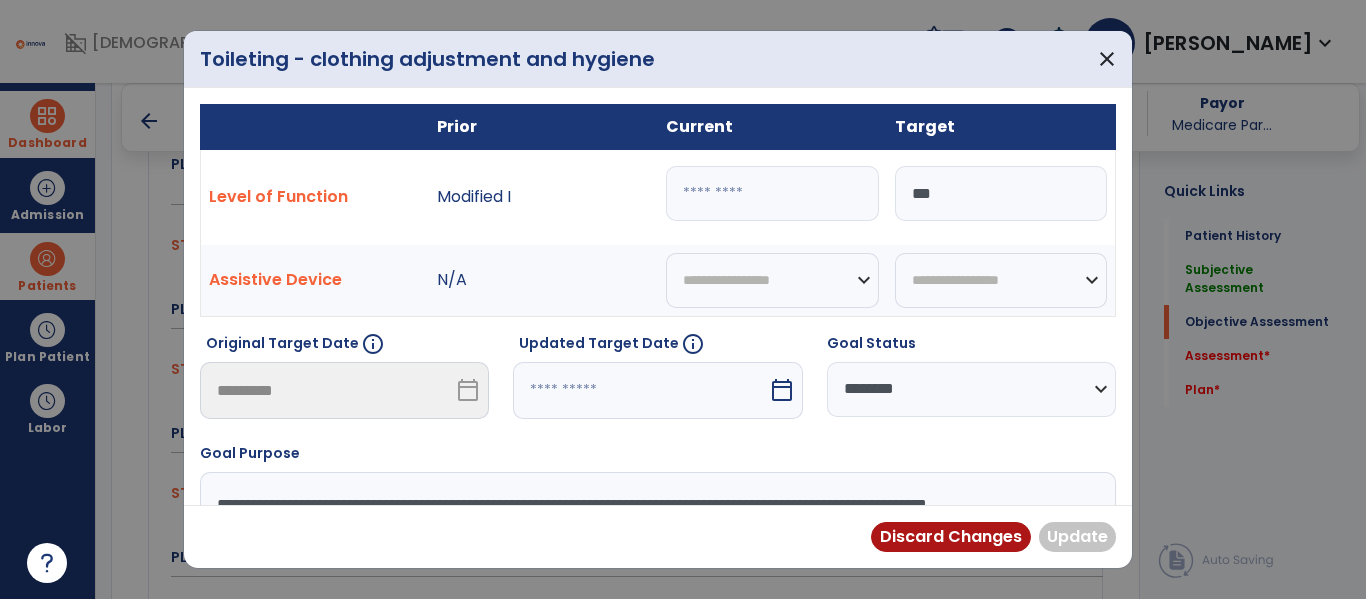 type on "*" 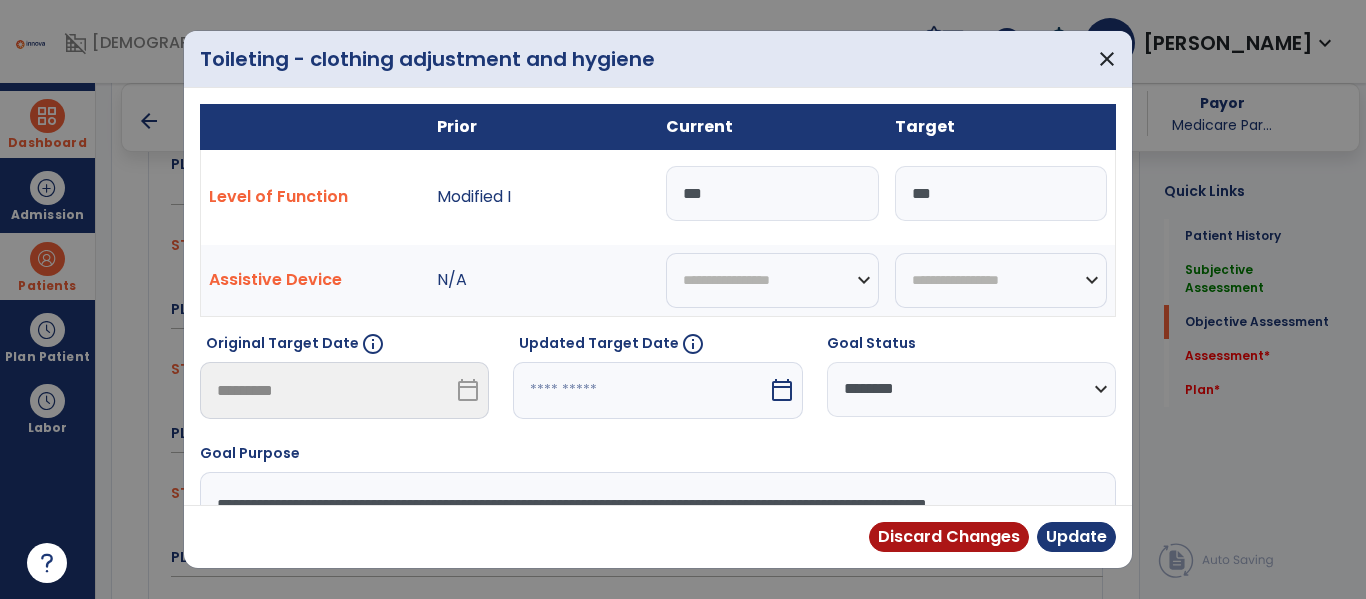 type on "***" 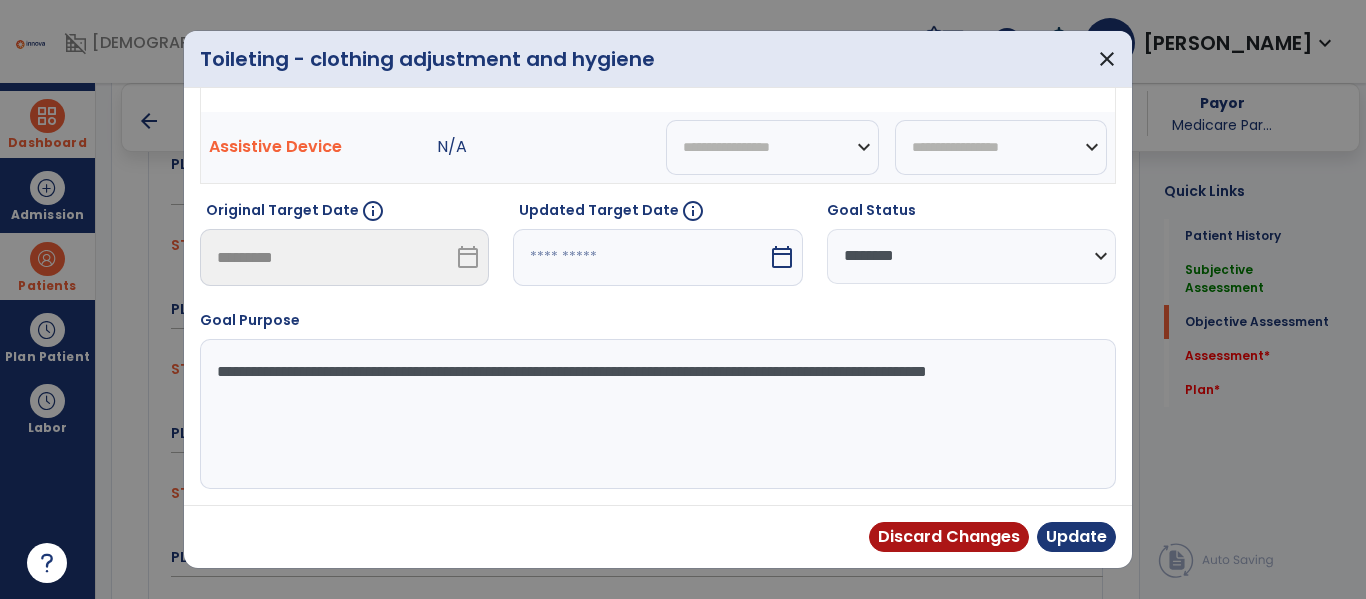 select on "*" 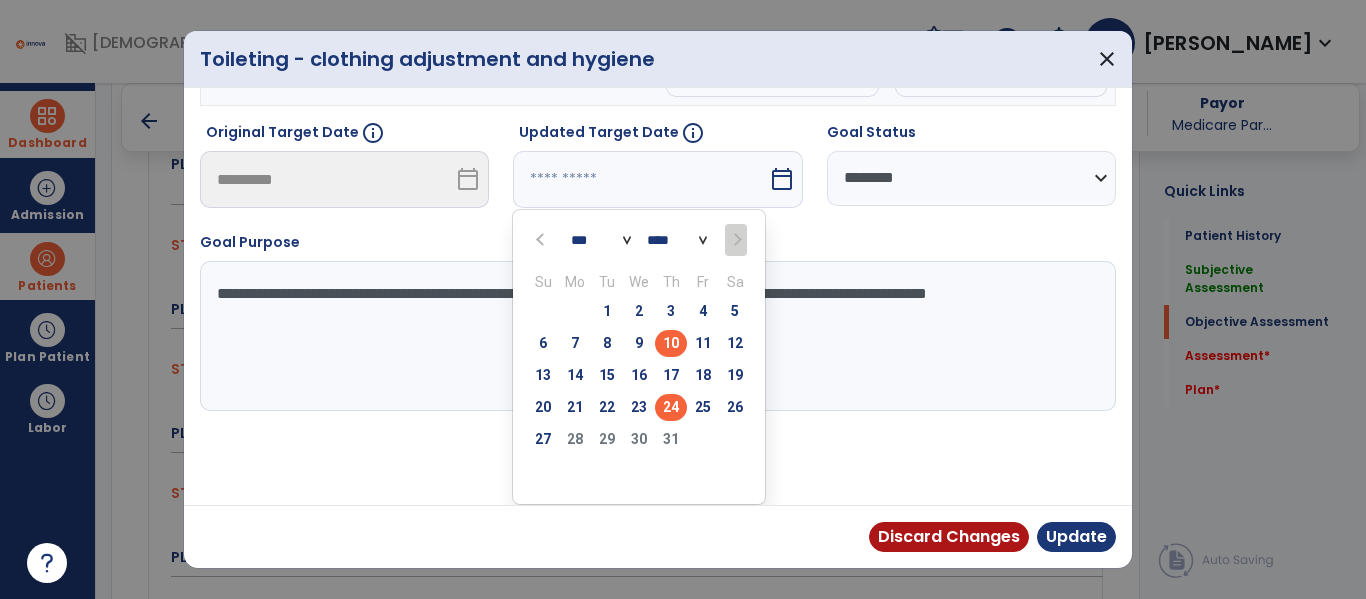 click on "24" at bounding box center (671, 407) 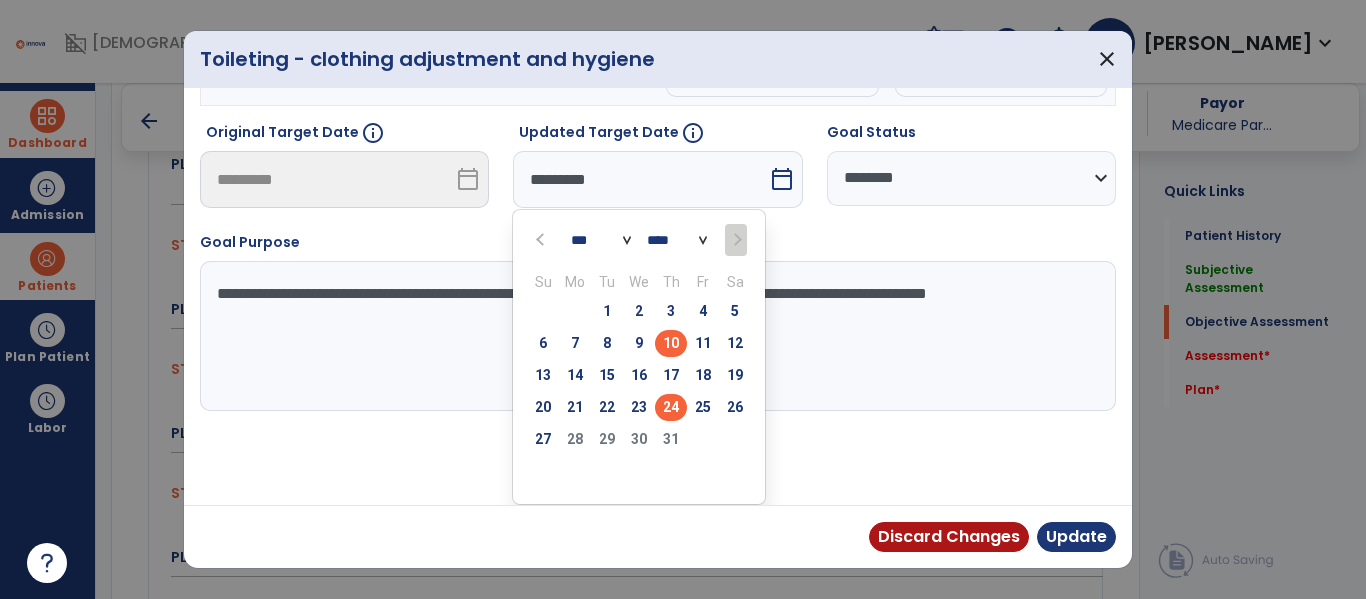 scroll, scrollTop: 133, scrollLeft: 0, axis: vertical 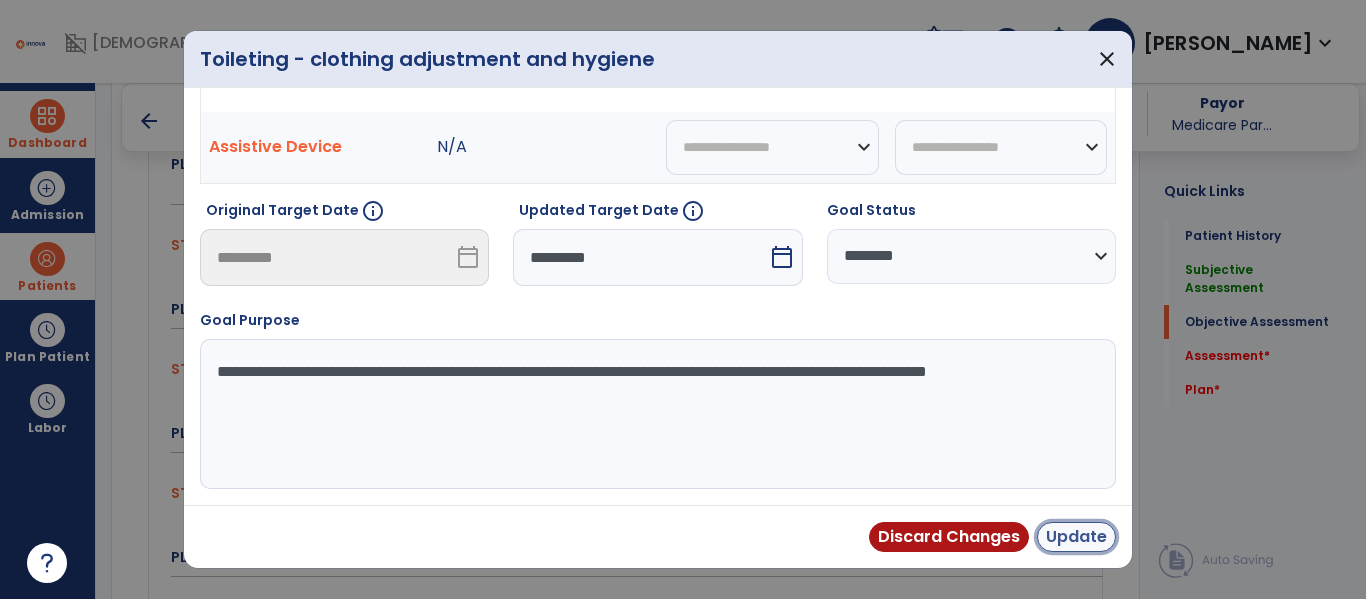 click on "Update" at bounding box center [1076, 537] 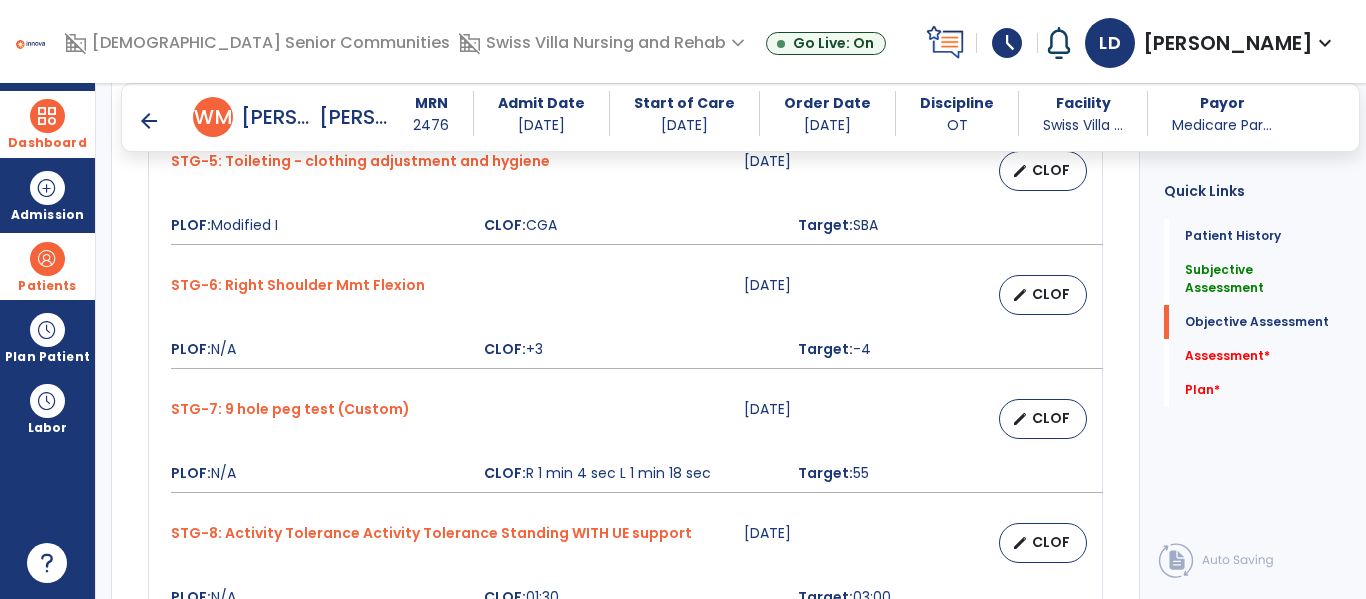 scroll, scrollTop: 1522, scrollLeft: 0, axis: vertical 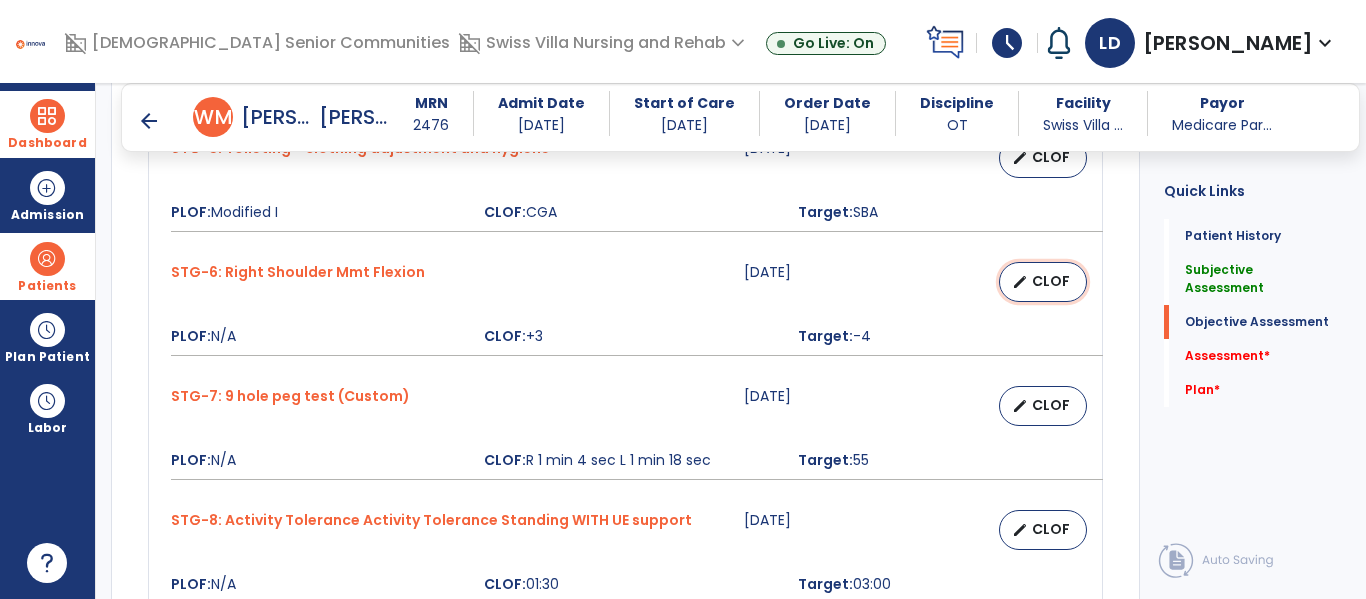 click on "CLOF" at bounding box center [1051, 281] 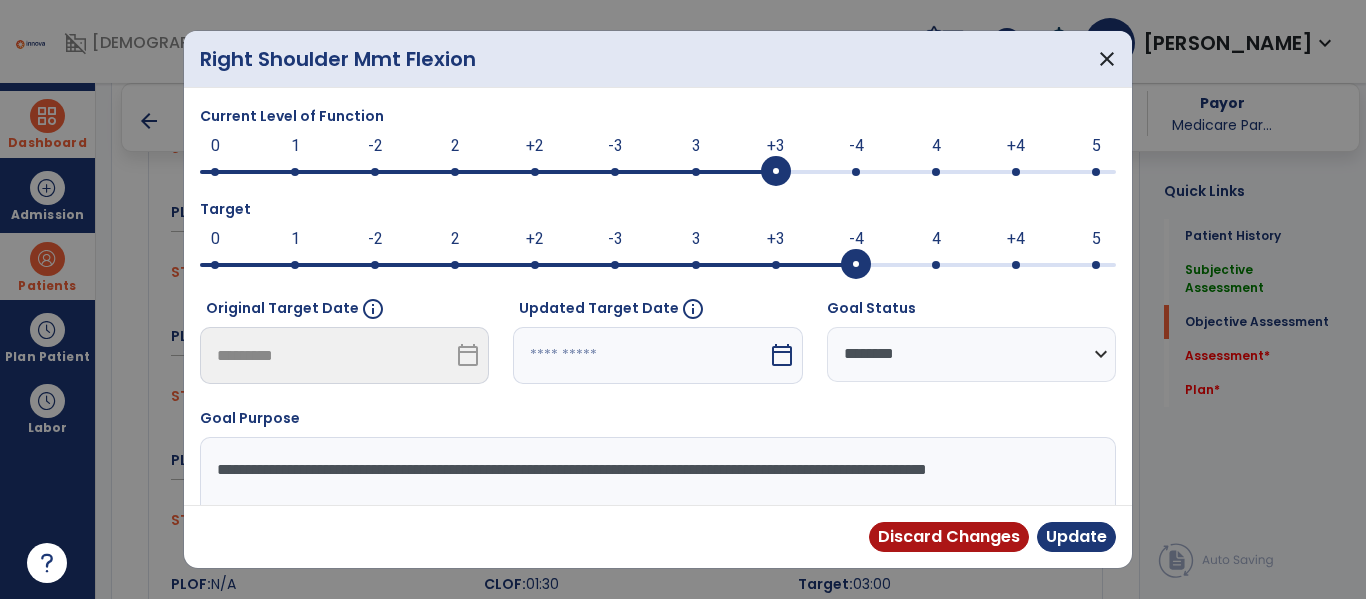 click on "calendar_today" at bounding box center [782, 355] 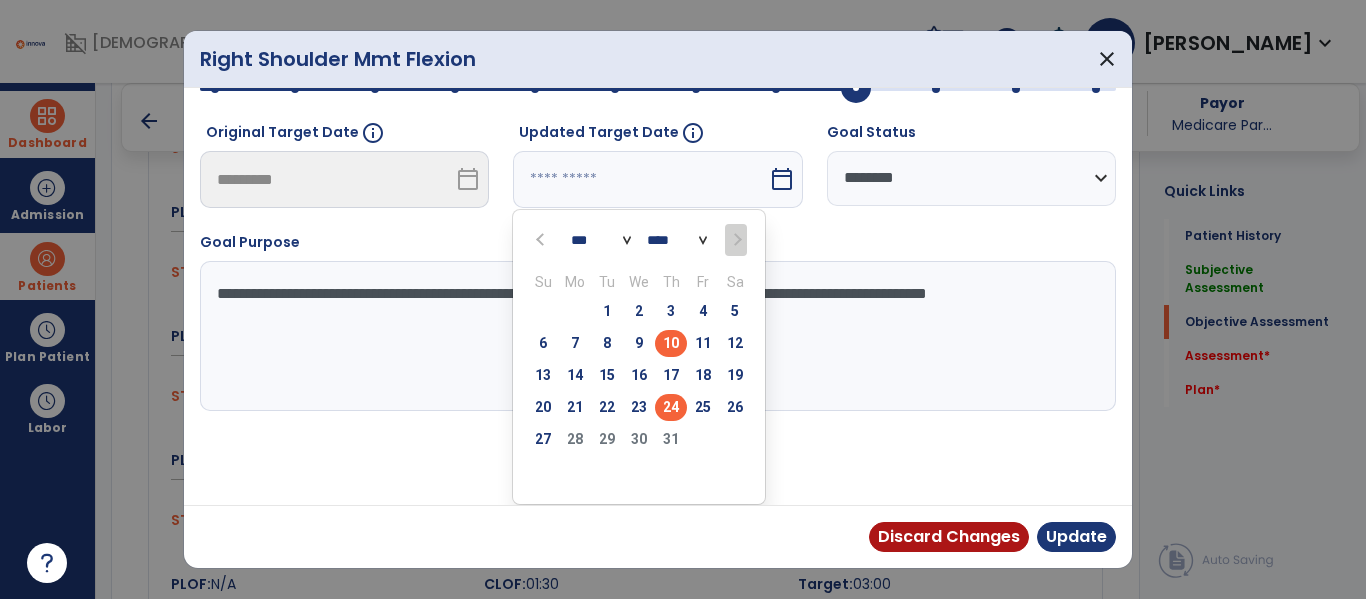 click on "24" at bounding box center (671, 407) 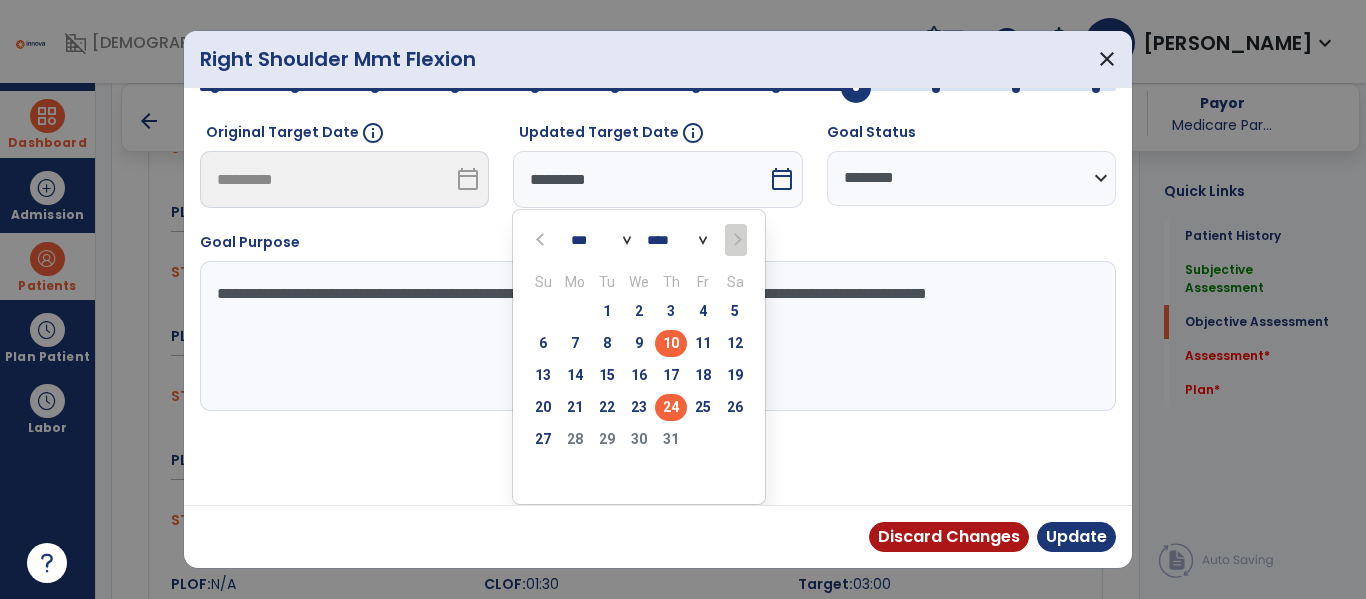 scroll, scrollTop: 98, scrollLeft: 0, axis: vertical 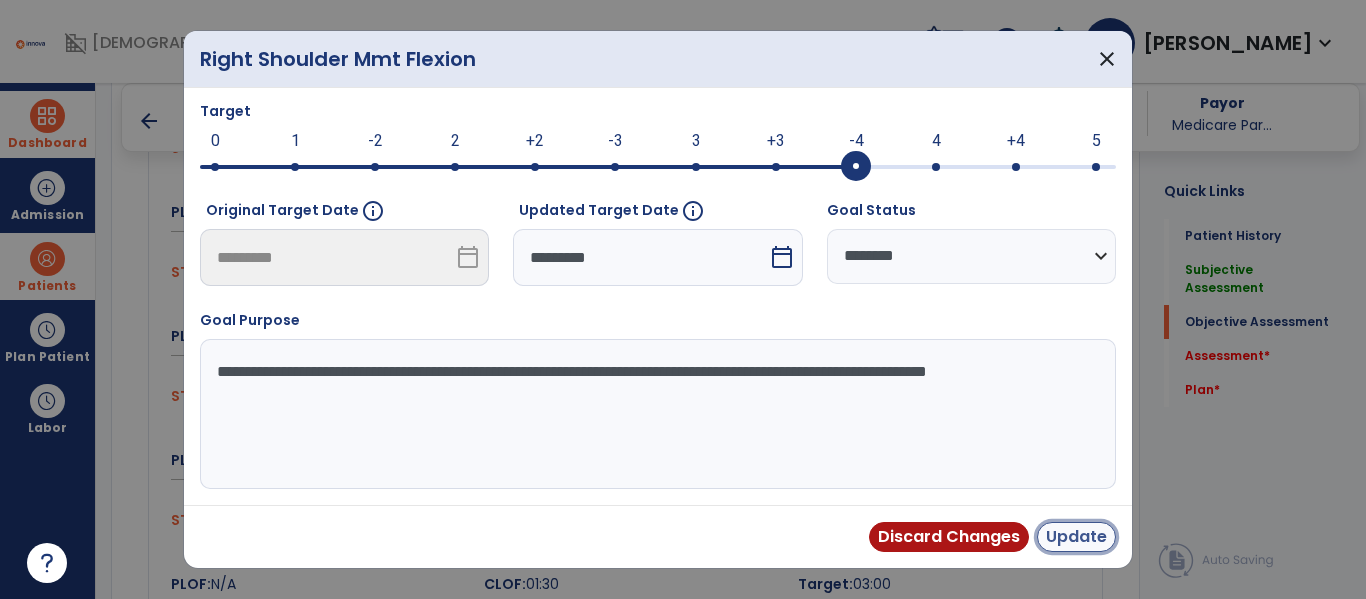 click on "Update" at bounding box center (1076, 537) 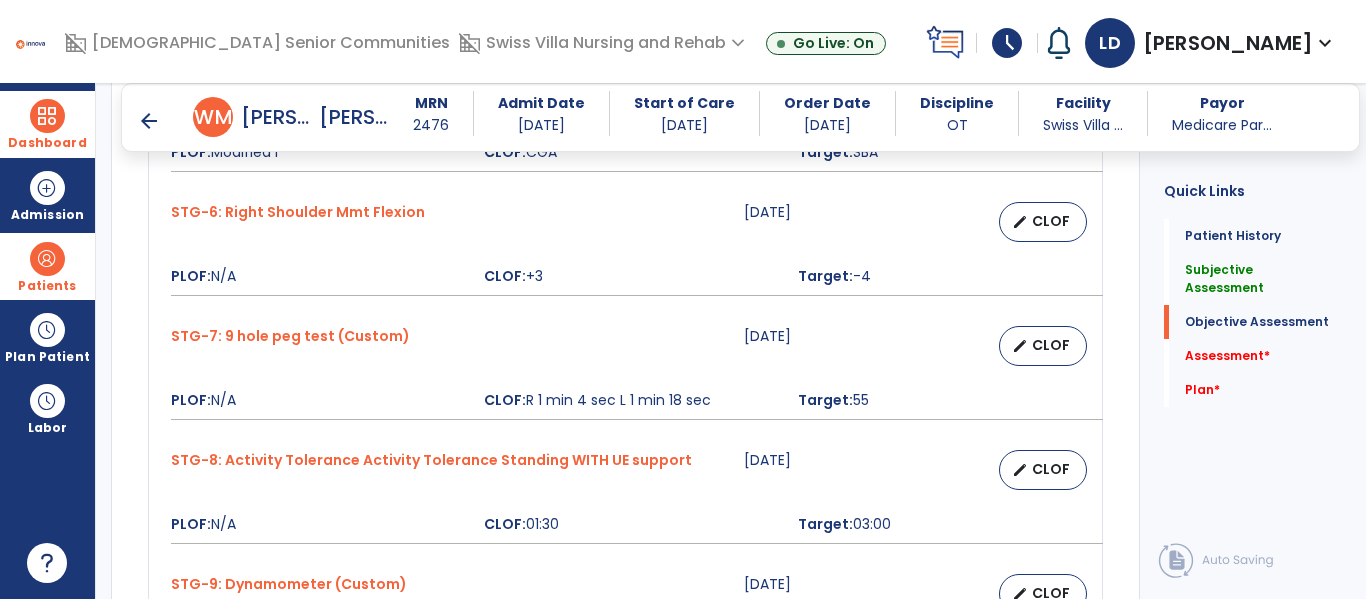 scroll, scrollTop: 1584, scrollLeft: 0, axis: vertical 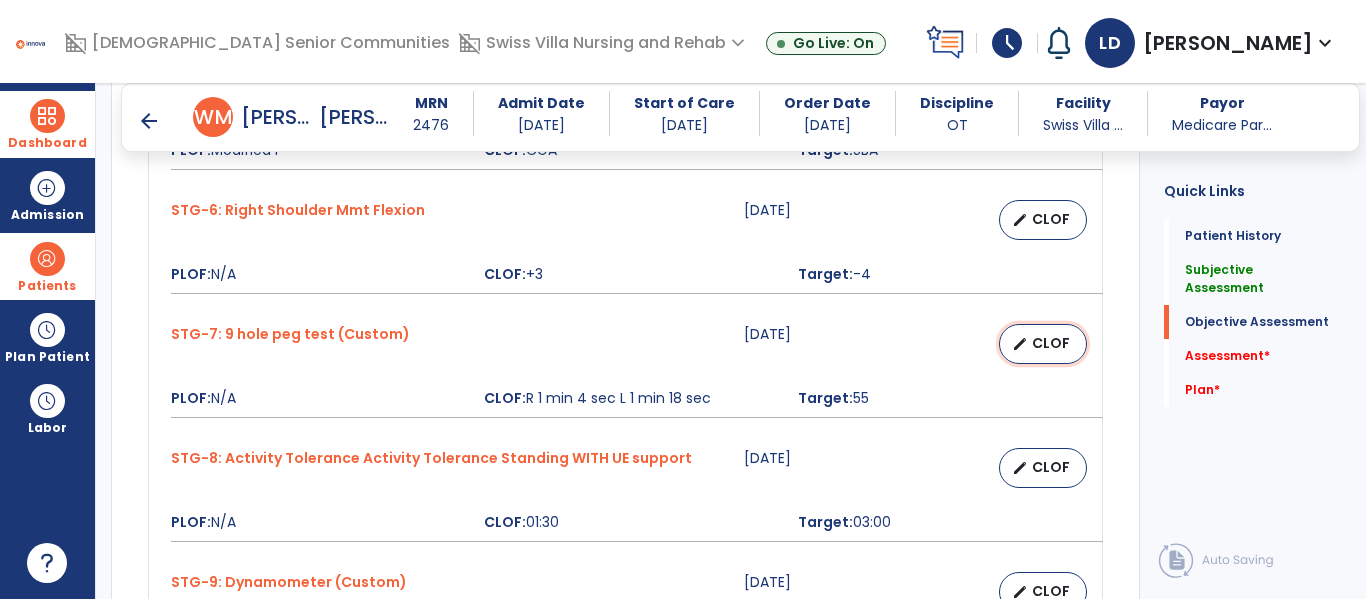 click on "CLOF" at bounding box center (1051, 343) 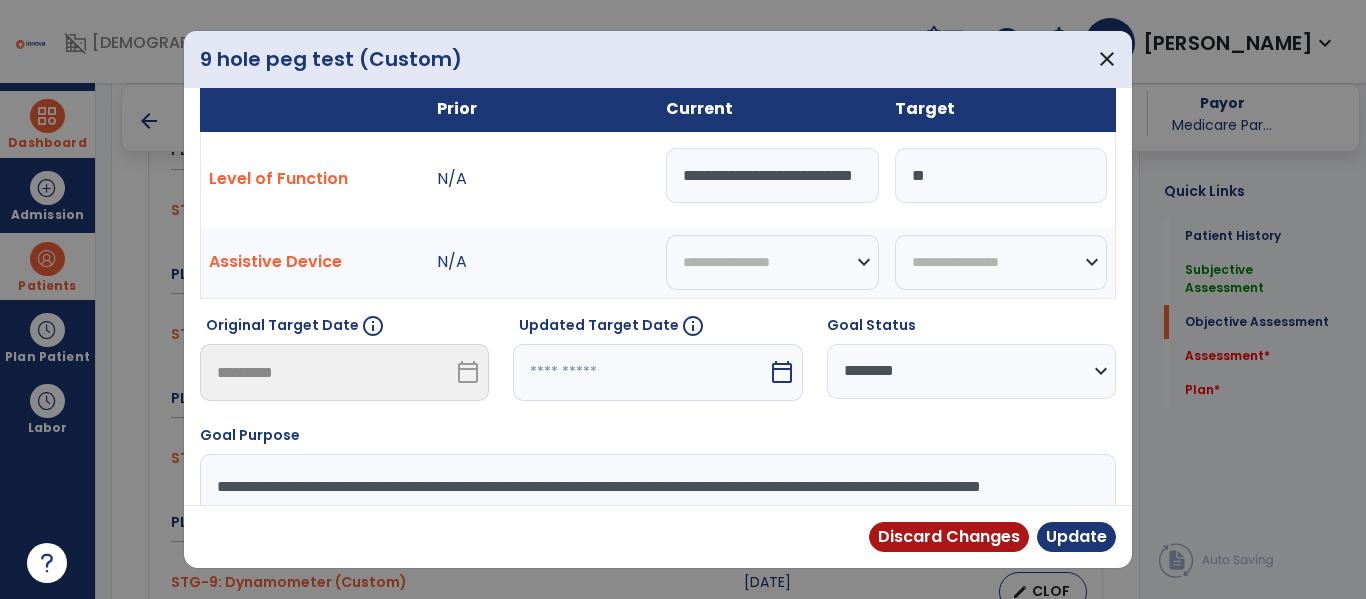 scroll, scrollTop: 0, scrollLeft: 0, axis: both 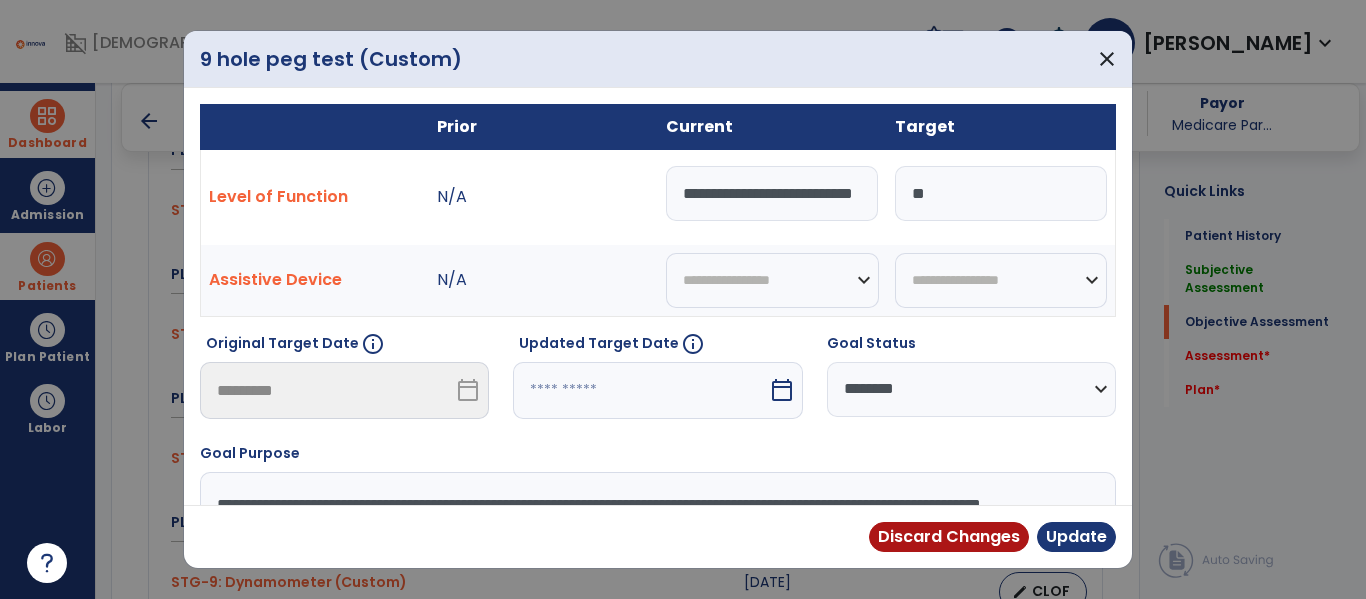 drag, startPoint x: 862, startPoint y: 194, endPoint x: 744, endPoint y: 204, distance: 118.42297 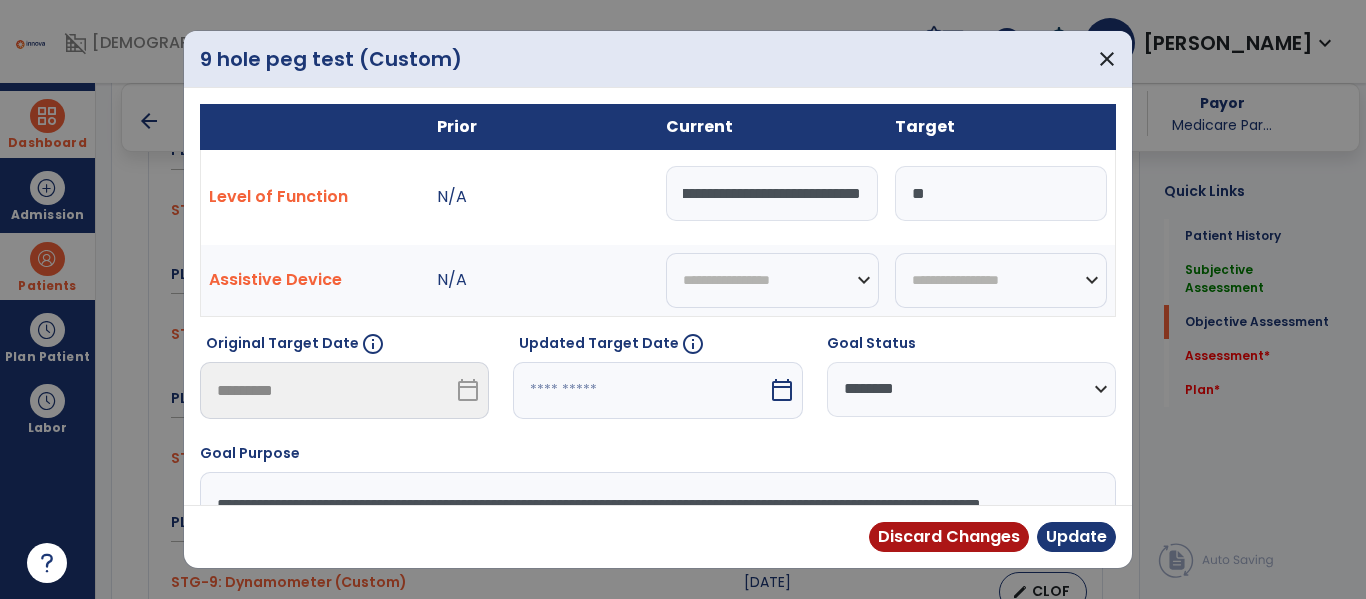 scroll, scrollTop: 0, scrollLeft: 82, axis: horizontal 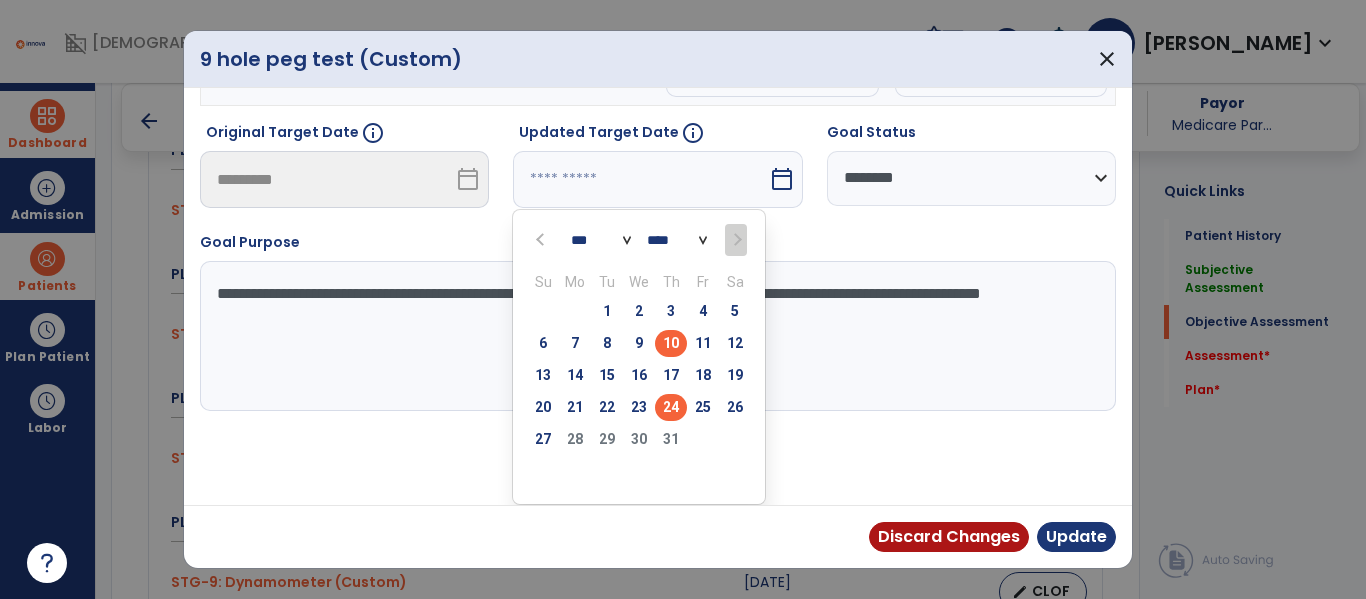 click on "24" at bounding box center (671, 407) 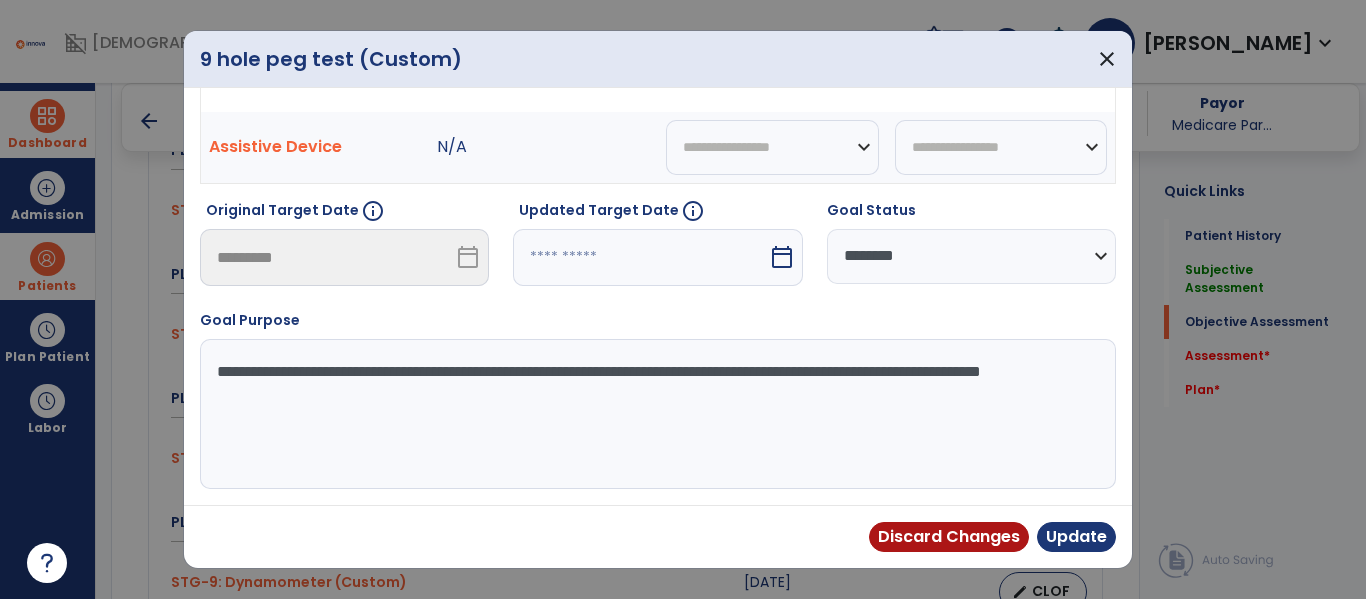type on "*********" 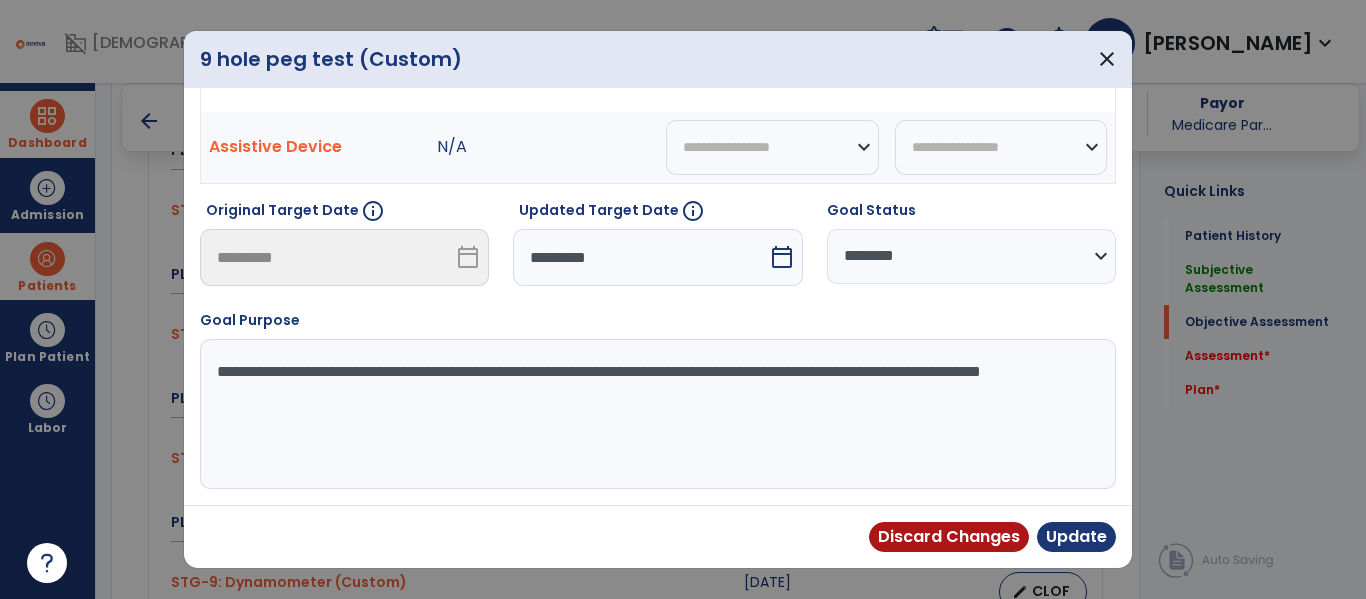 scroll, scrollTop: 133, scrollLeft: 0, axis: vertical 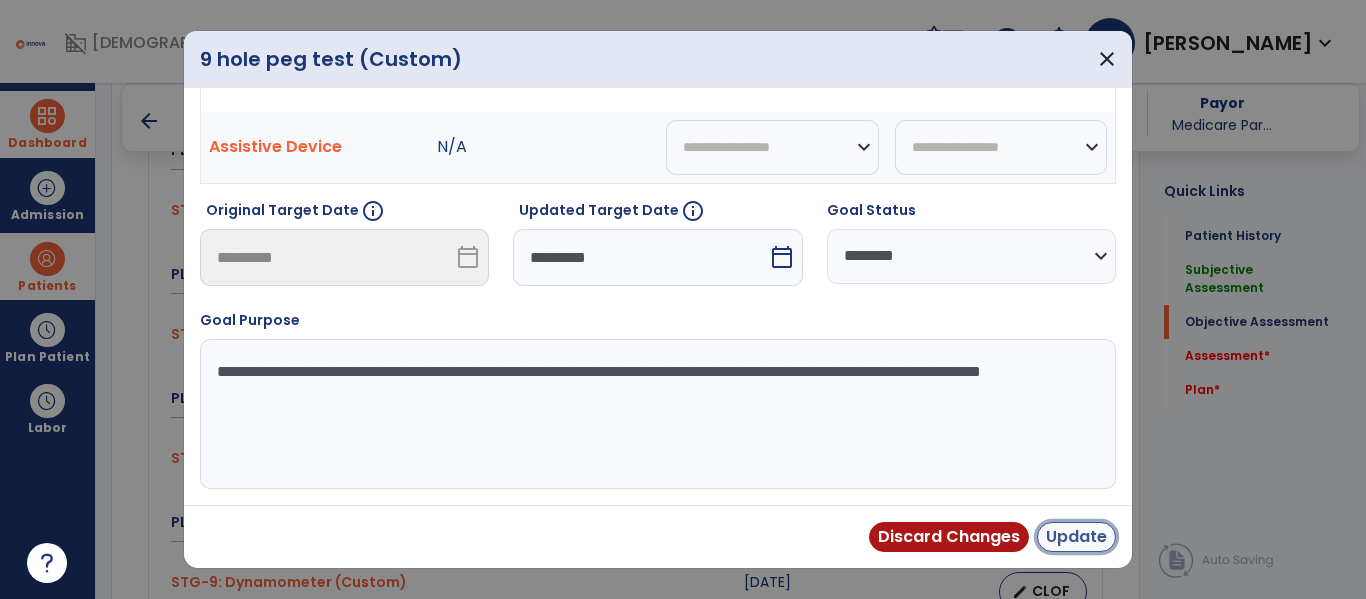 click on "Update" at bounding box center [1076, 537] 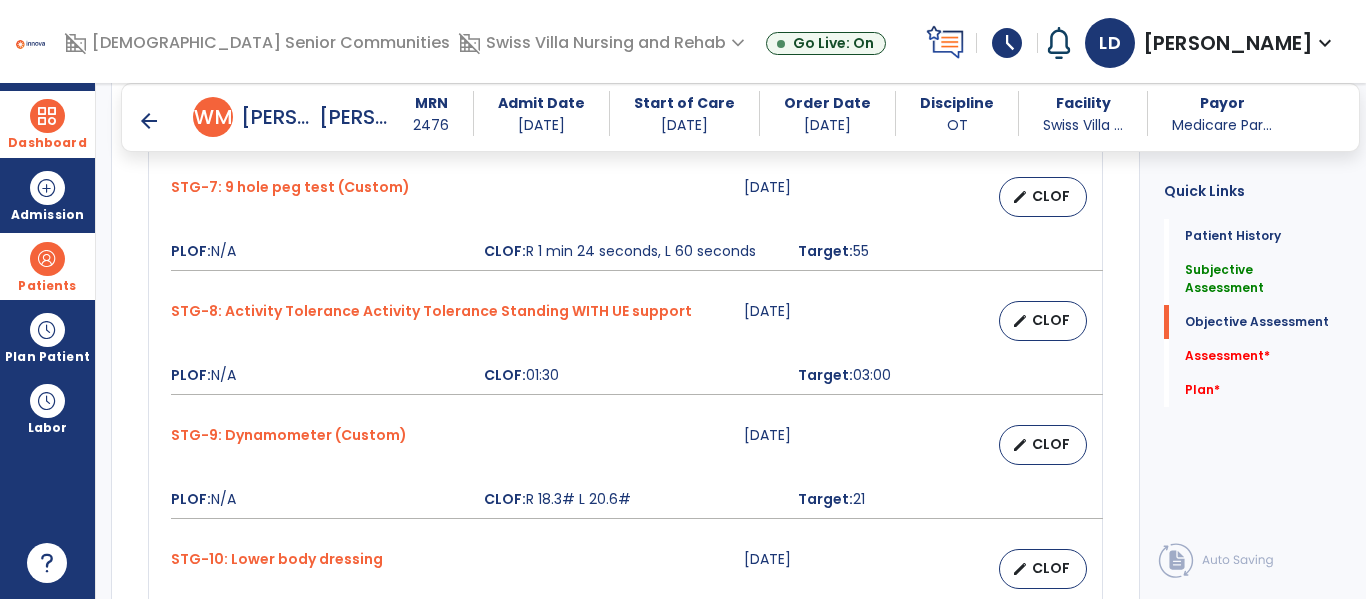 scroll, scrollTop: 1754, scrollLeft: 0, axis: vertical 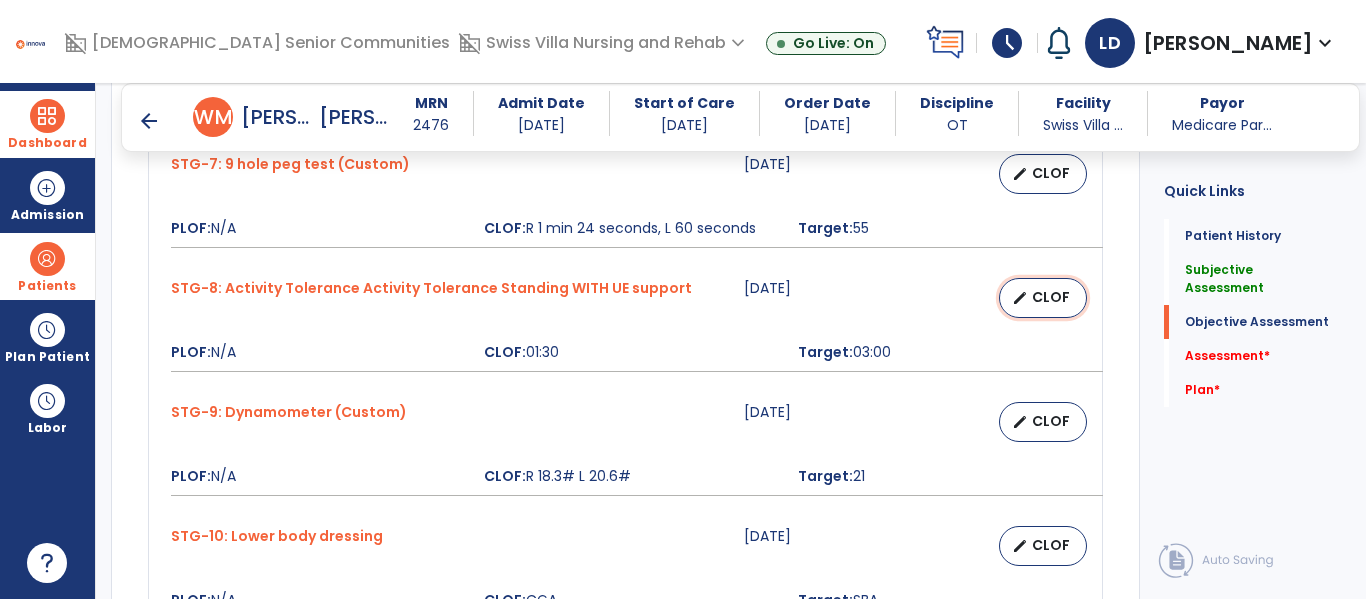 click on "CLOF" at bounding box center [1051, 297] 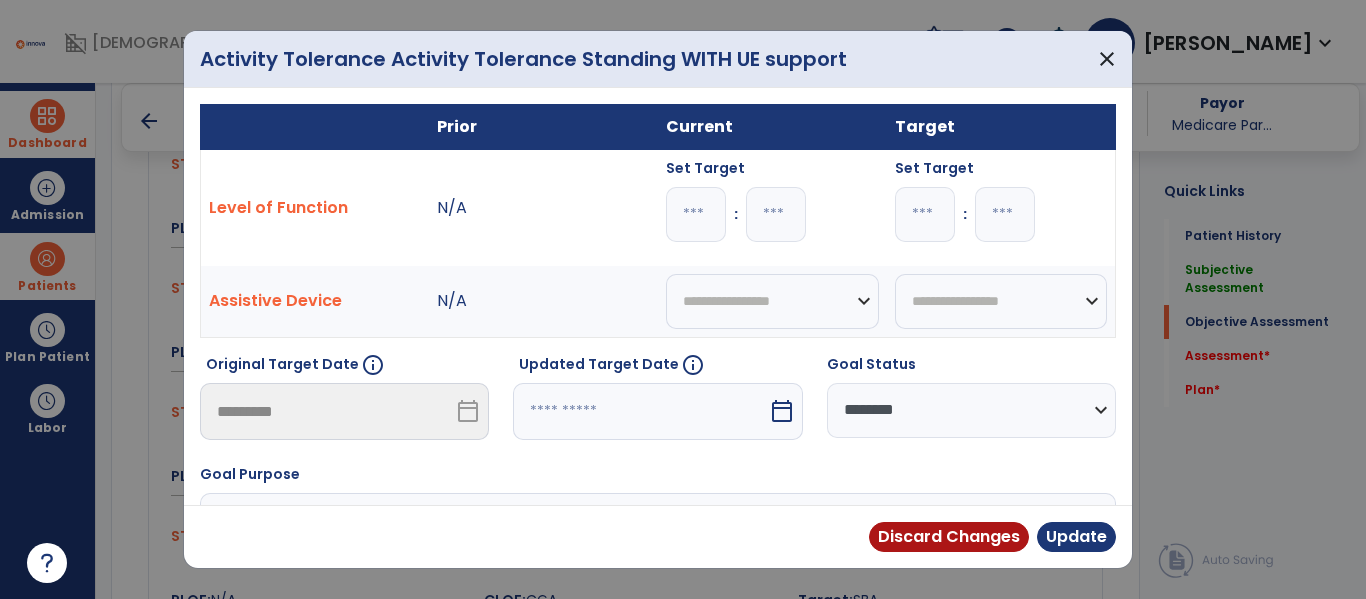 click on "calendar_today" at bounding box center [782, 411] 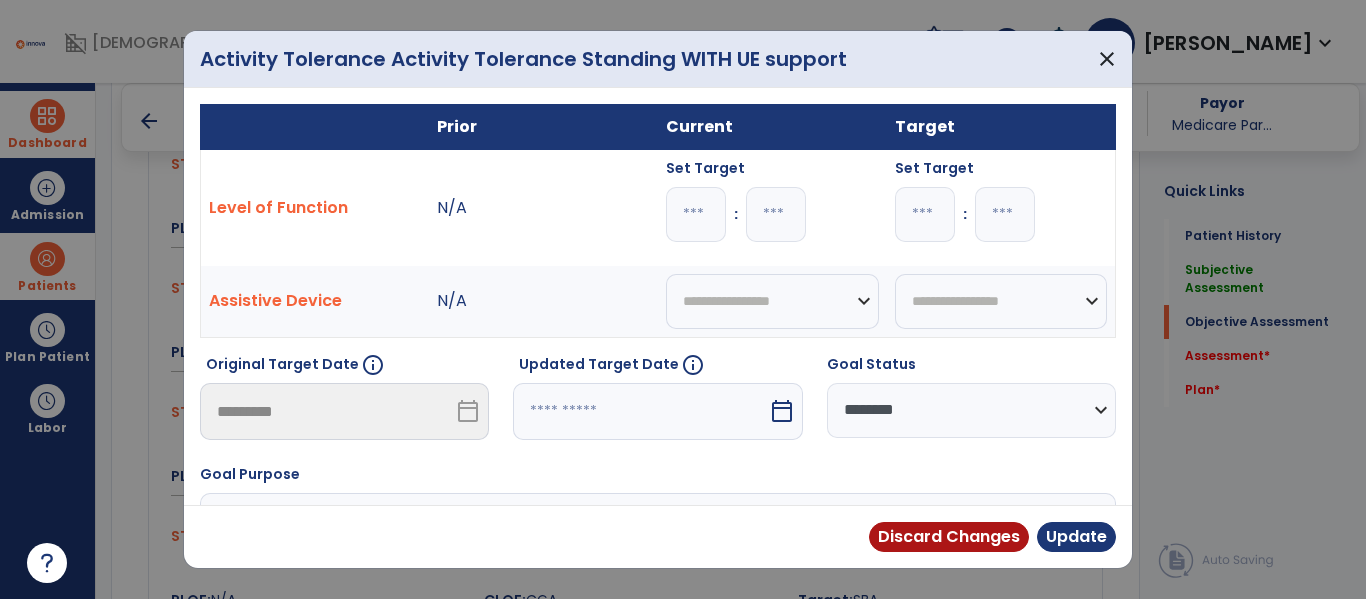 select on "*" 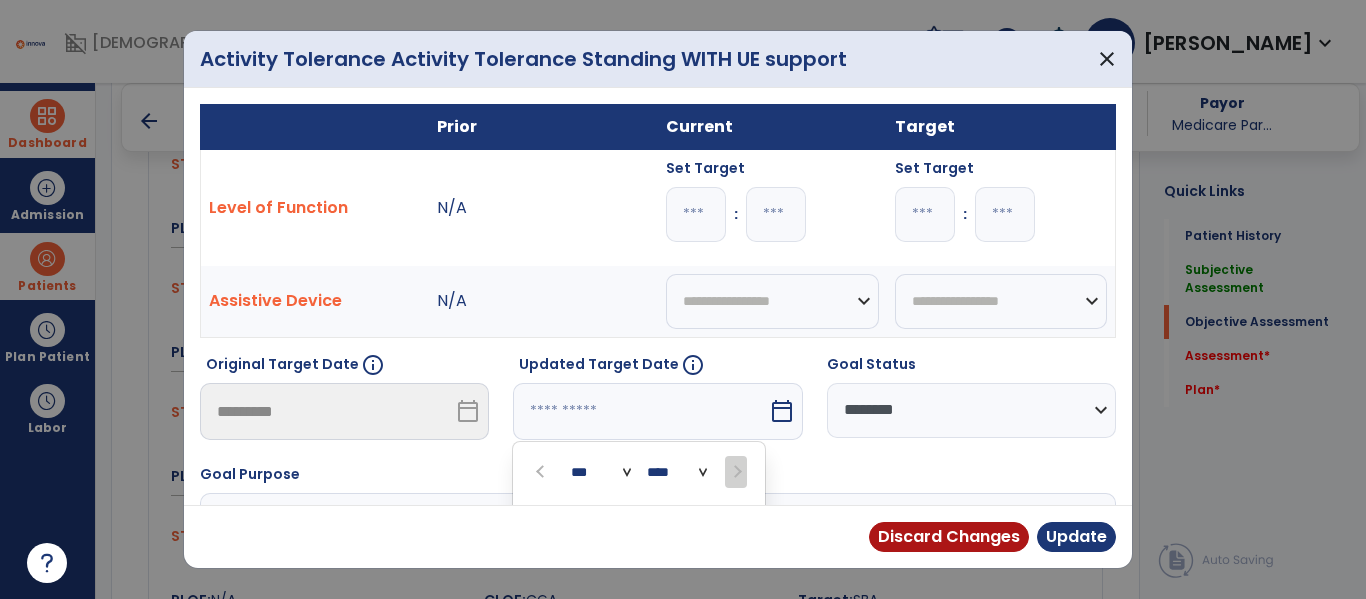 scroll, scrollTop: 232, scrollLeft: 0, axis: vertical 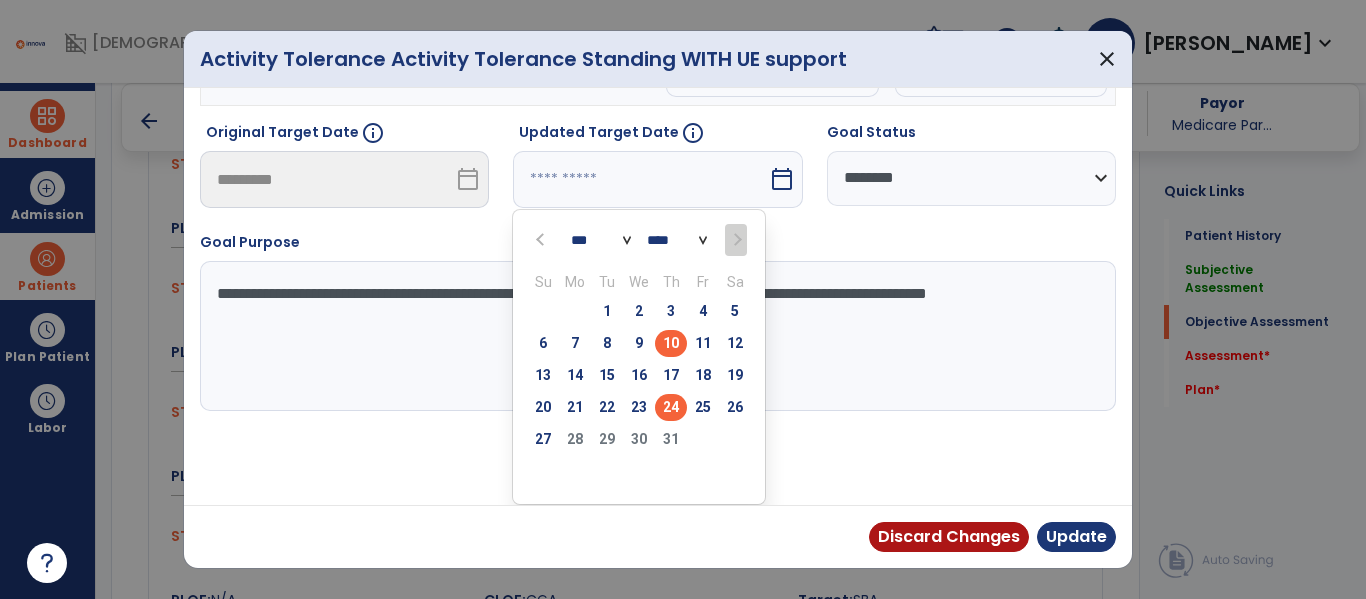 click on "24" at bounding box center [671, 407] 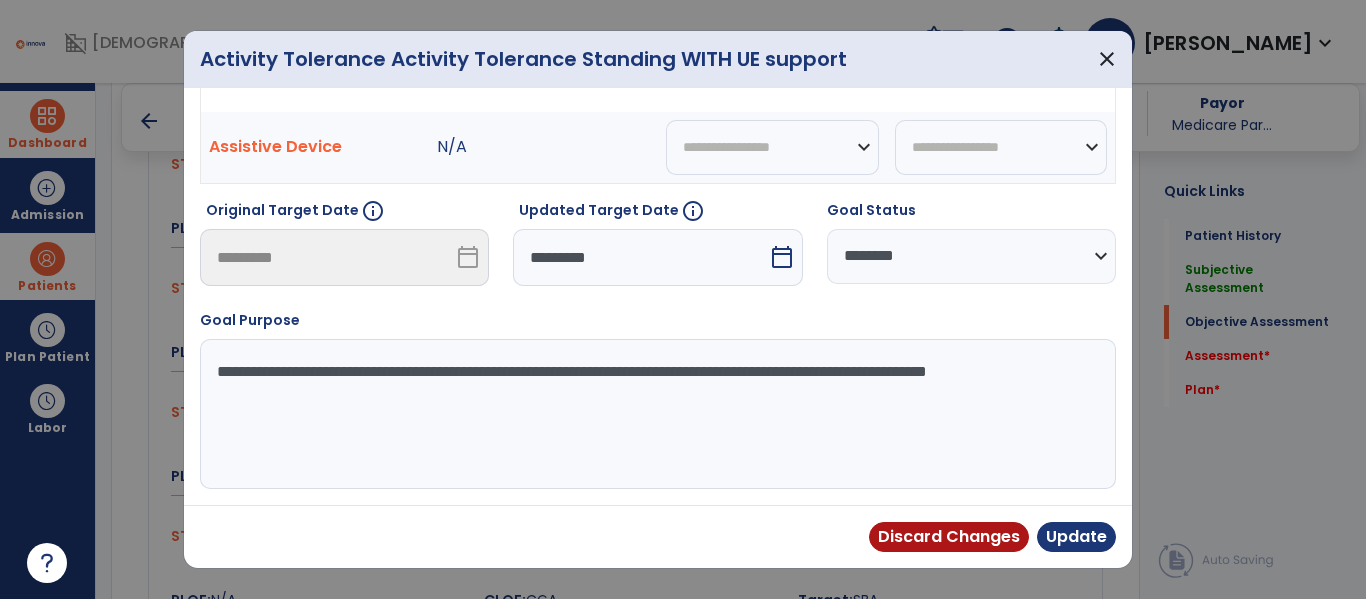 scroll, scrollTop: 154, scrollLeft: 0, axis: vertical 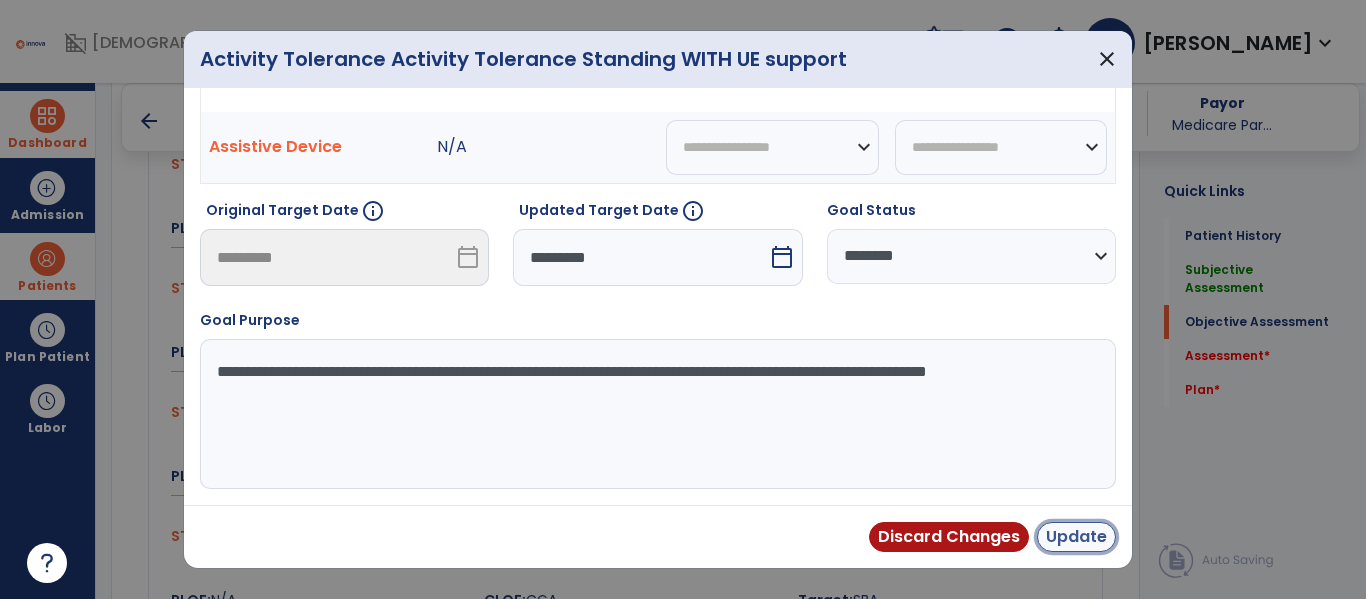 click on "Update" at bounding box center (1076, 537) 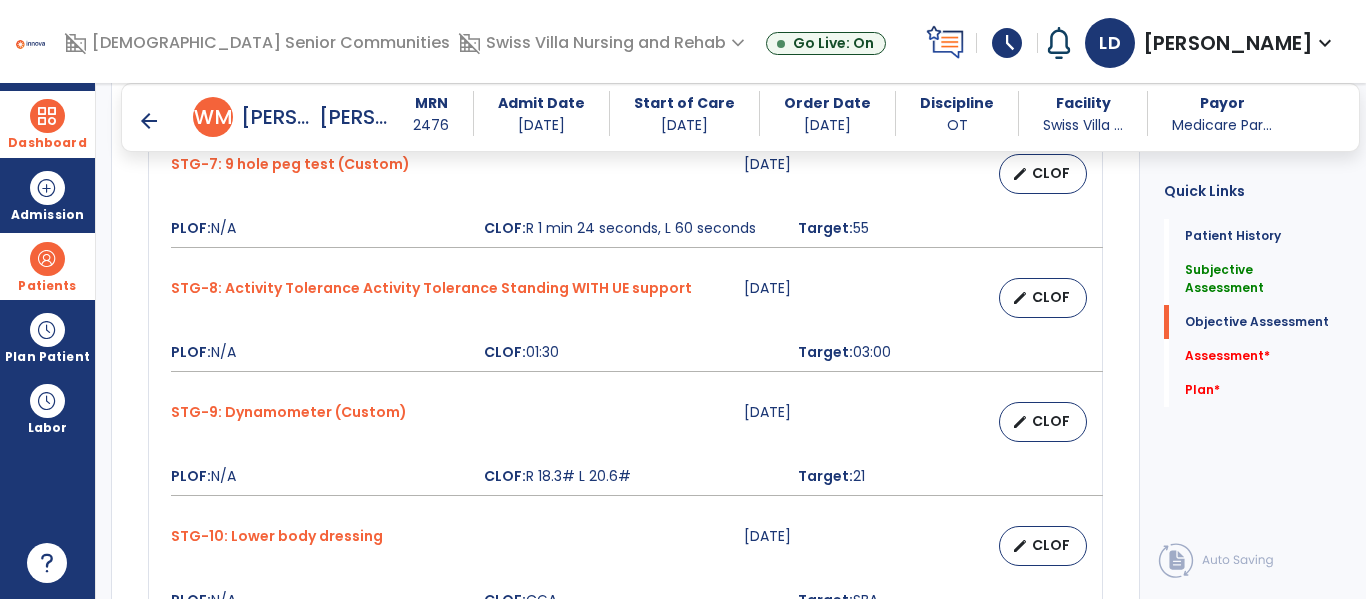 scroll, scrollTop: 1845, scrollLeft: 0, axis: vertical 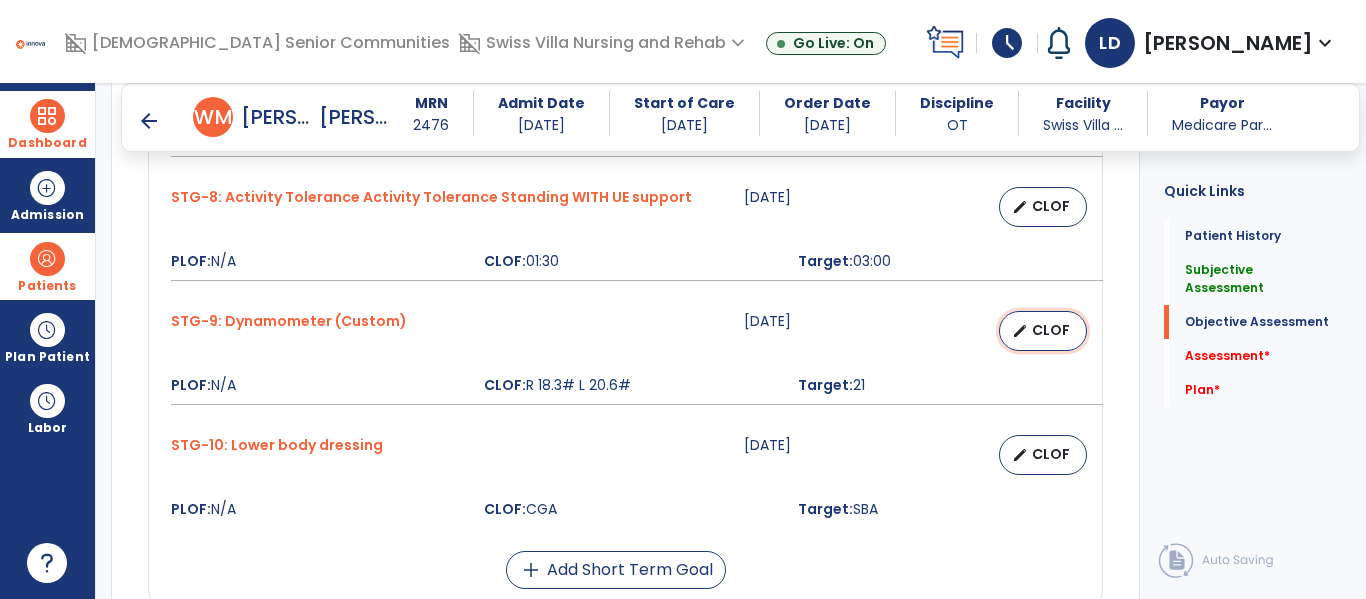 click on "CLOF" at bounding box center [1051, 330] 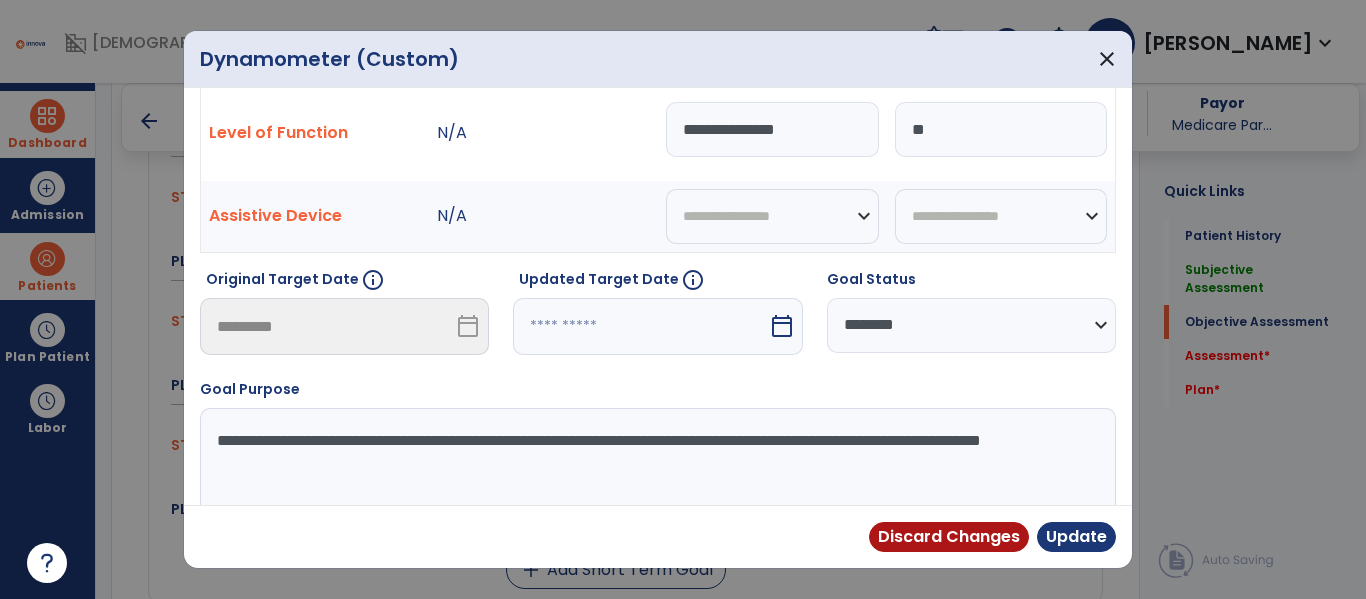scroll, scrollTop: 0, scrollLeft: 0, axis: both 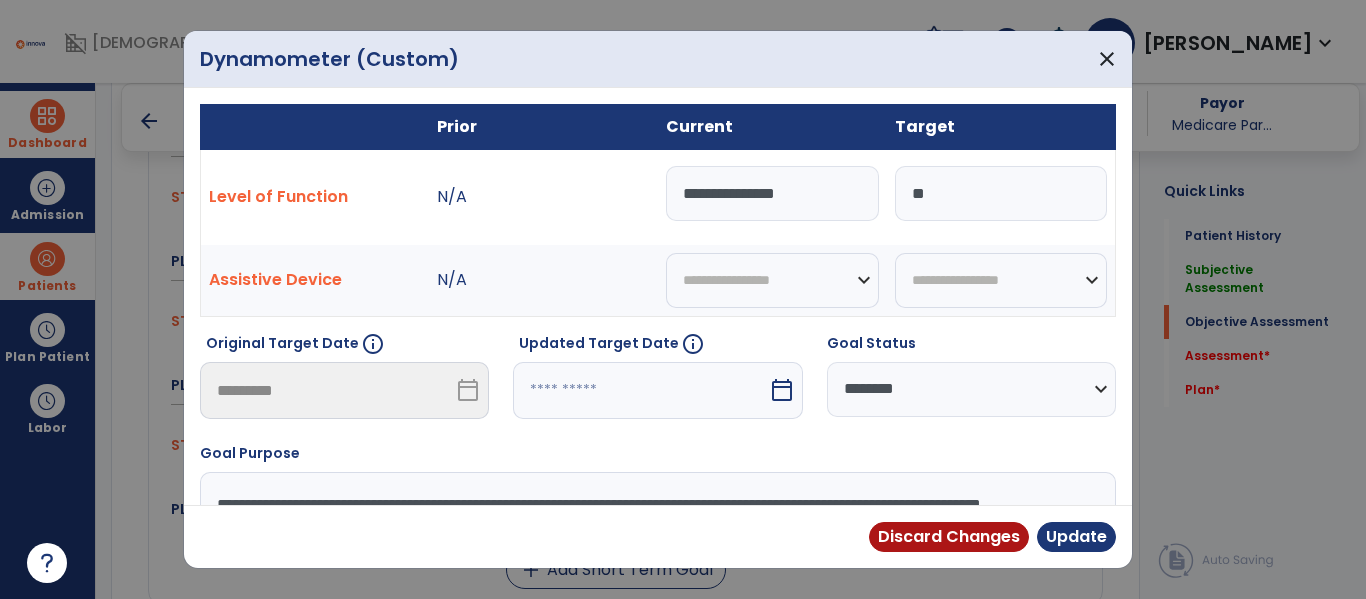 click on "**********" at bounding box center [772, 193] 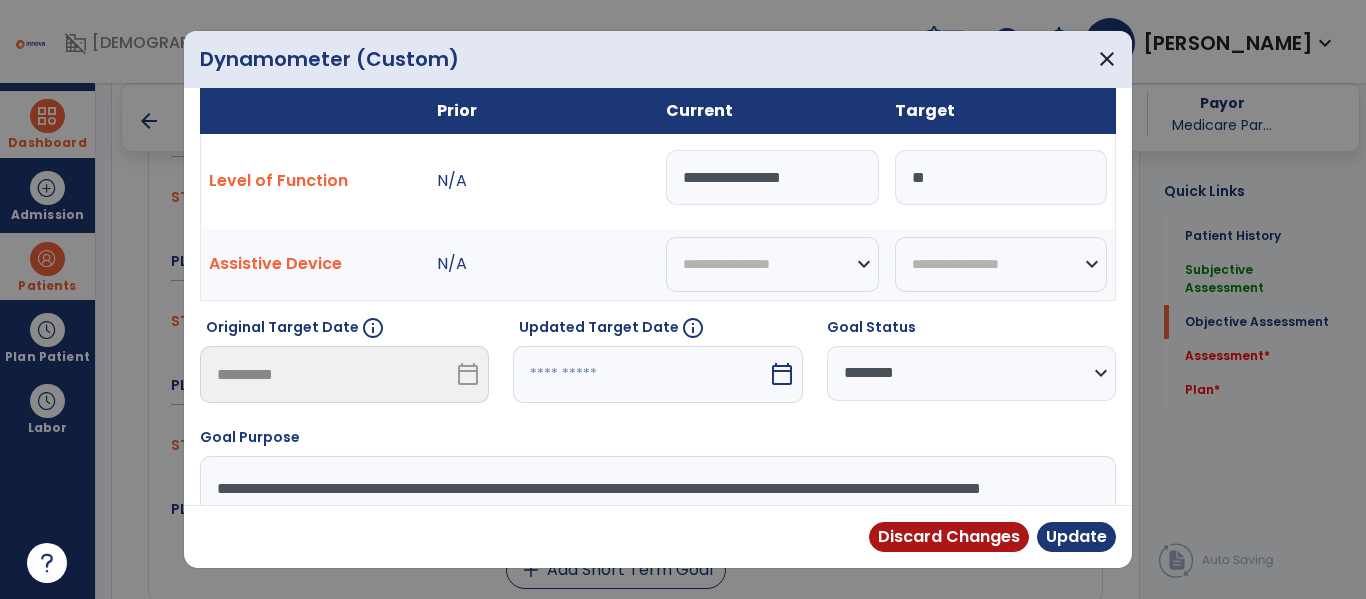 scroll, scrollTop: 19, scrollLeft: 0, axis: vertical 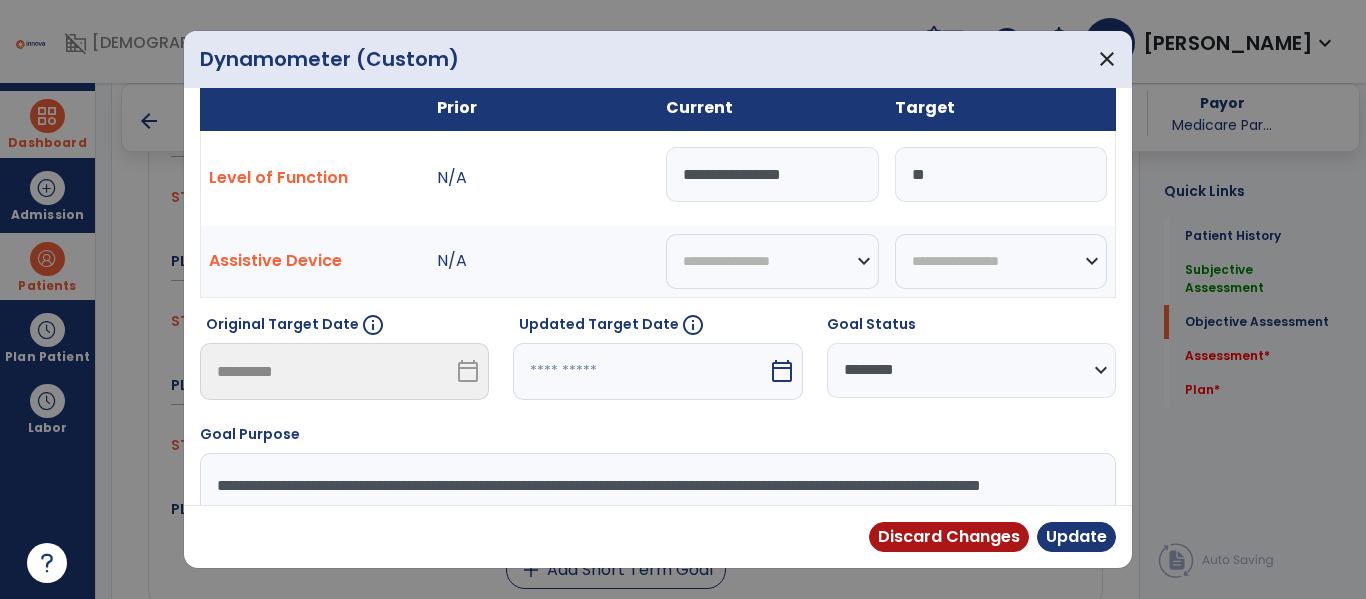 click on "**********" at bounding box center (772, 174) 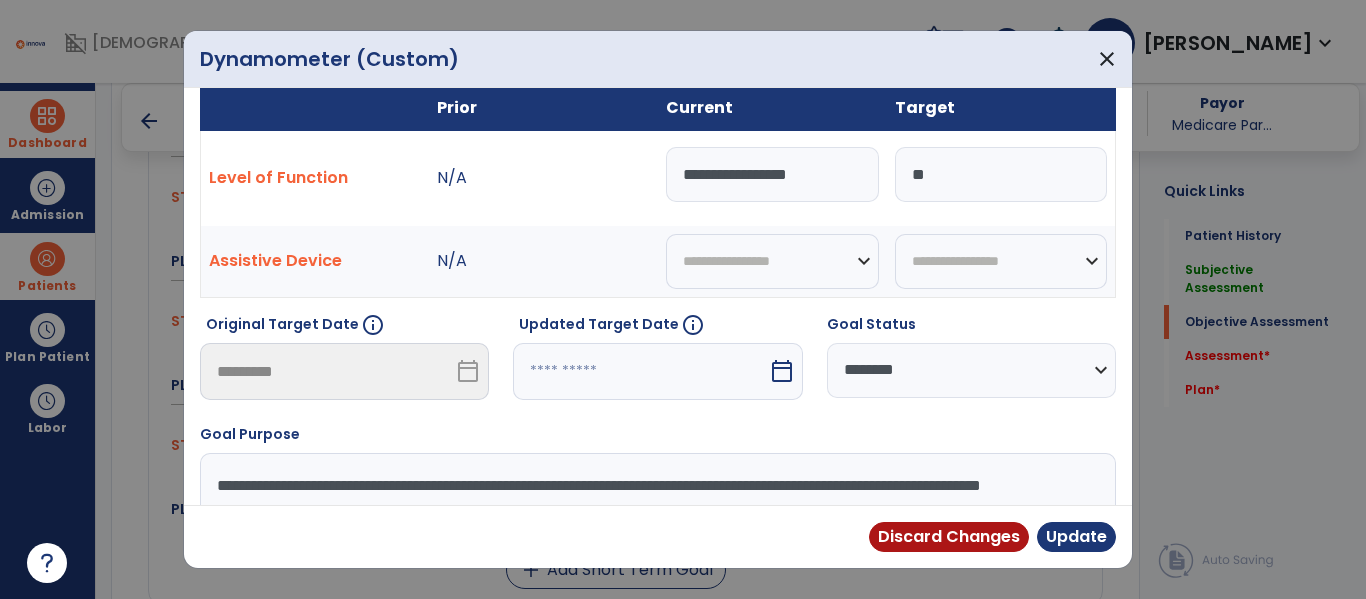 type on "**********" 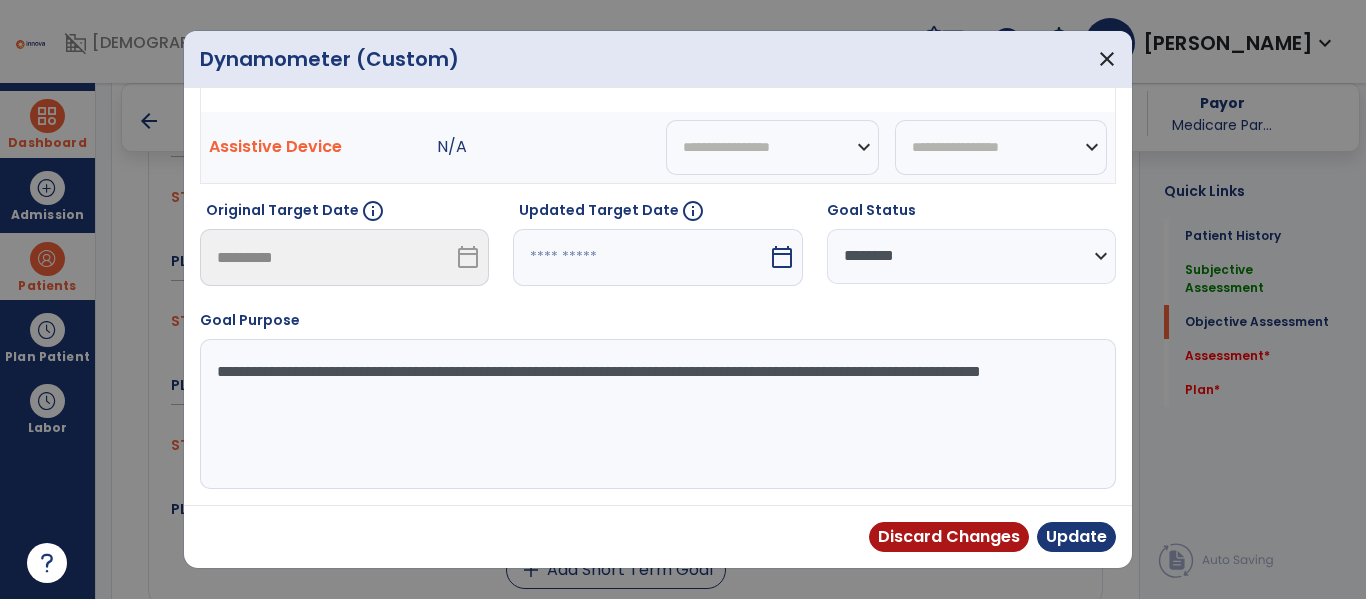 select on "*" 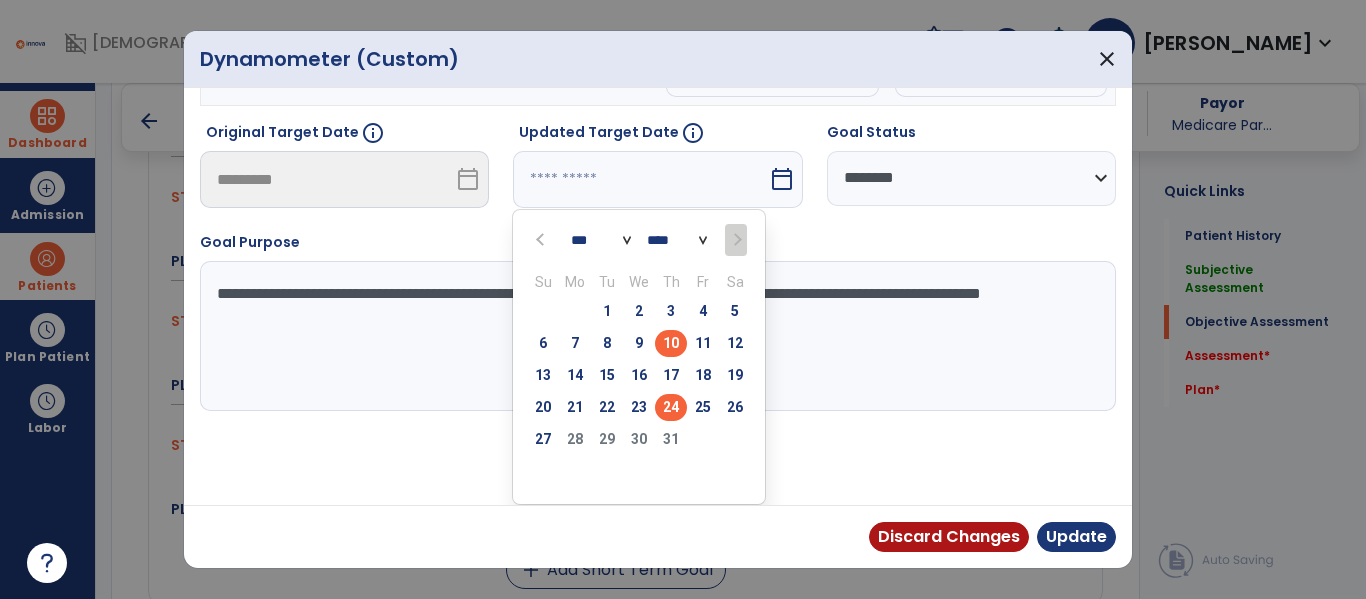 click on "24" at bounding box center [671, 407] 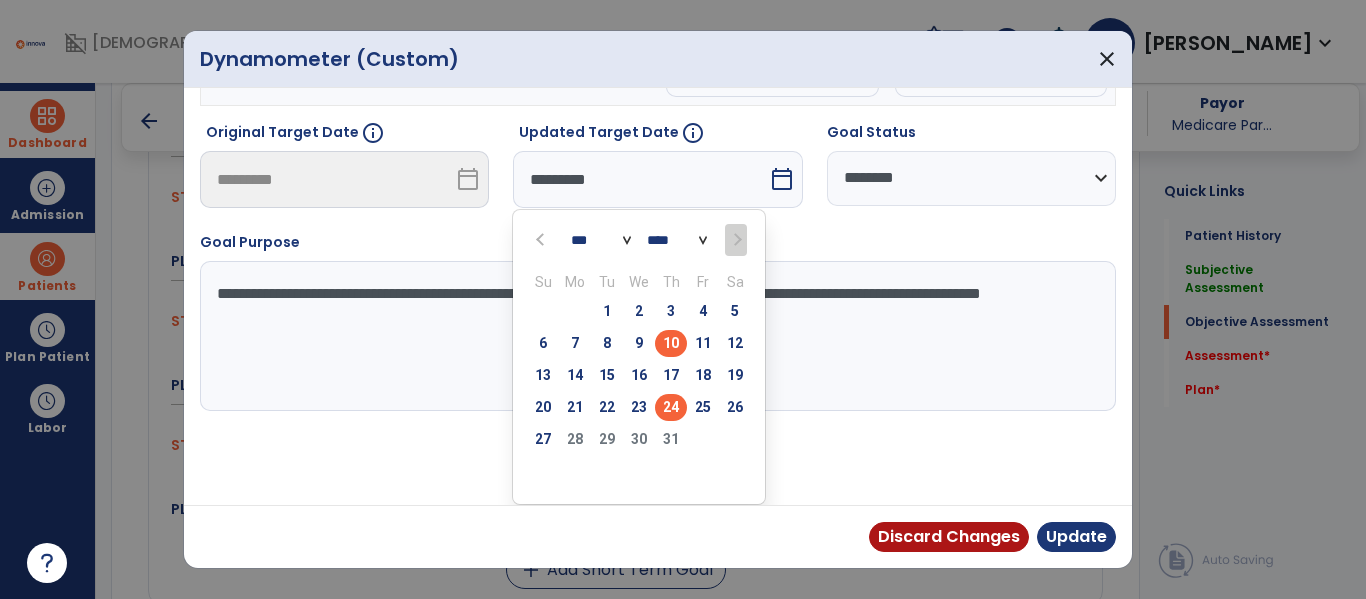scroll, scrollTop: 133, scrollLeft: 0, axis: vertical 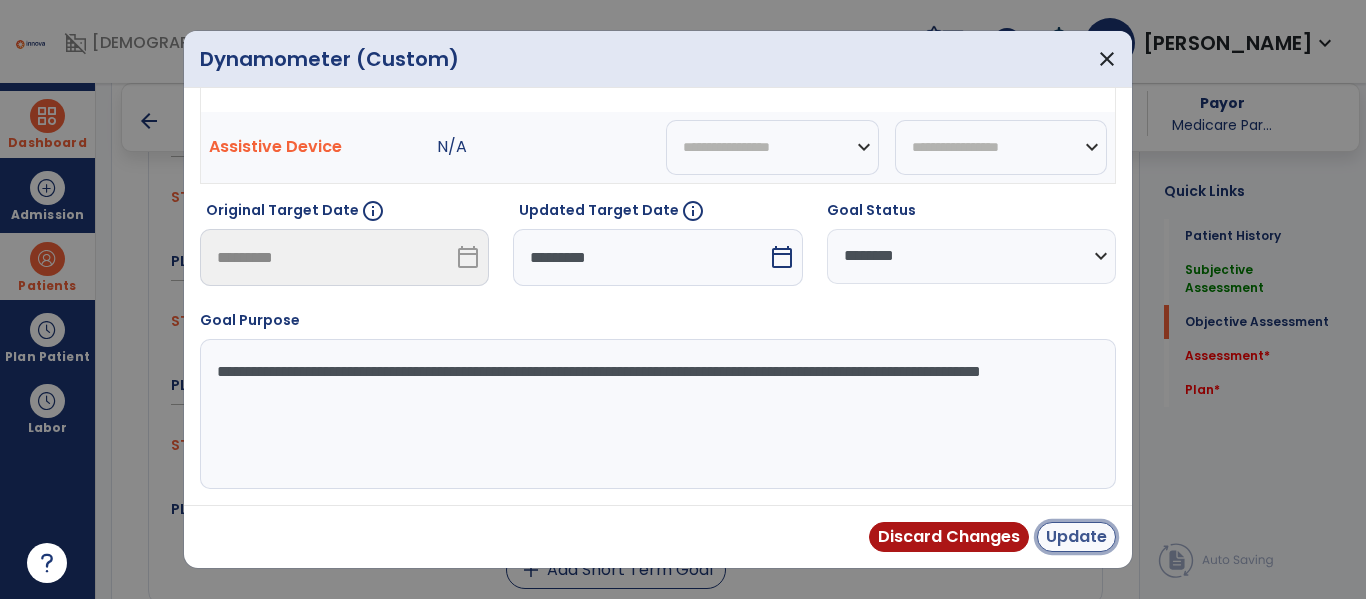 click on "Update" at bounding box center [1076, 537] 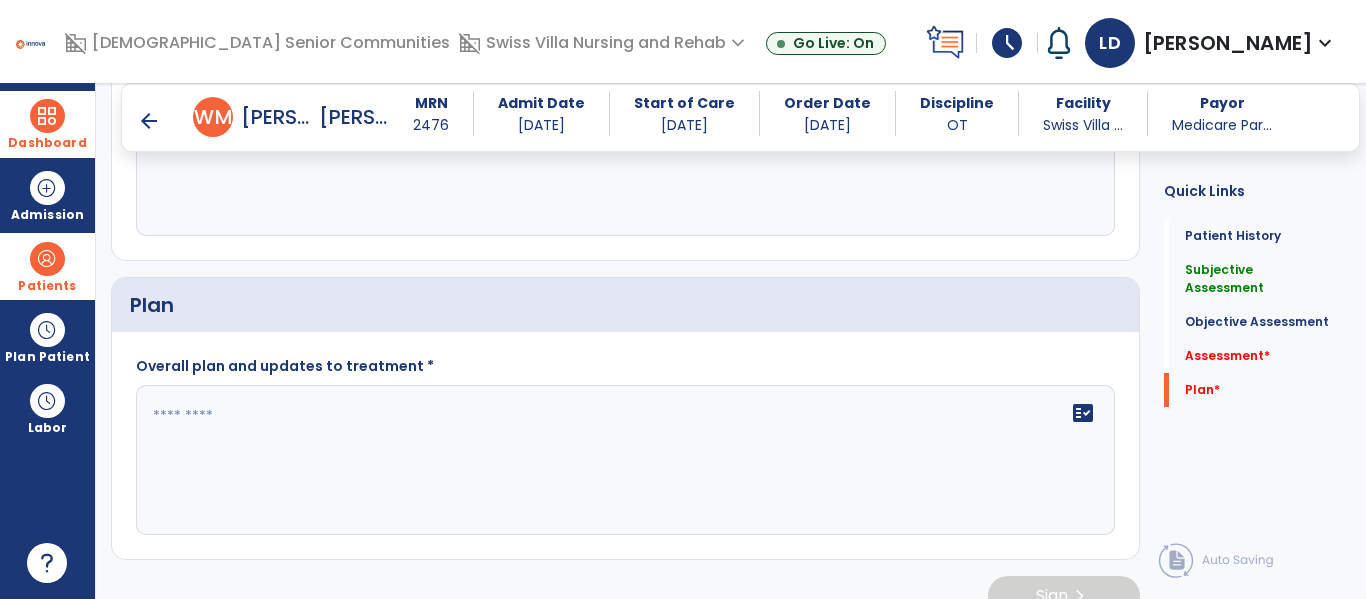 scroll, scrollTop: 2565, scrollLeft: 0, axis: vertical 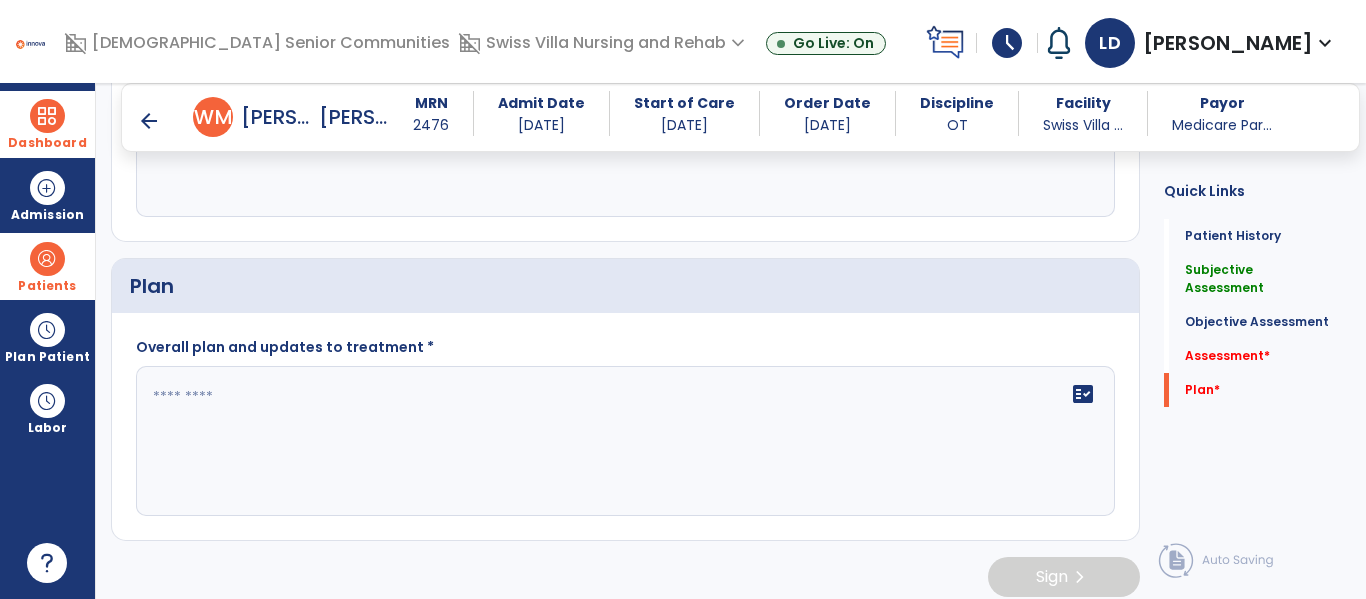 click on "fact_check" 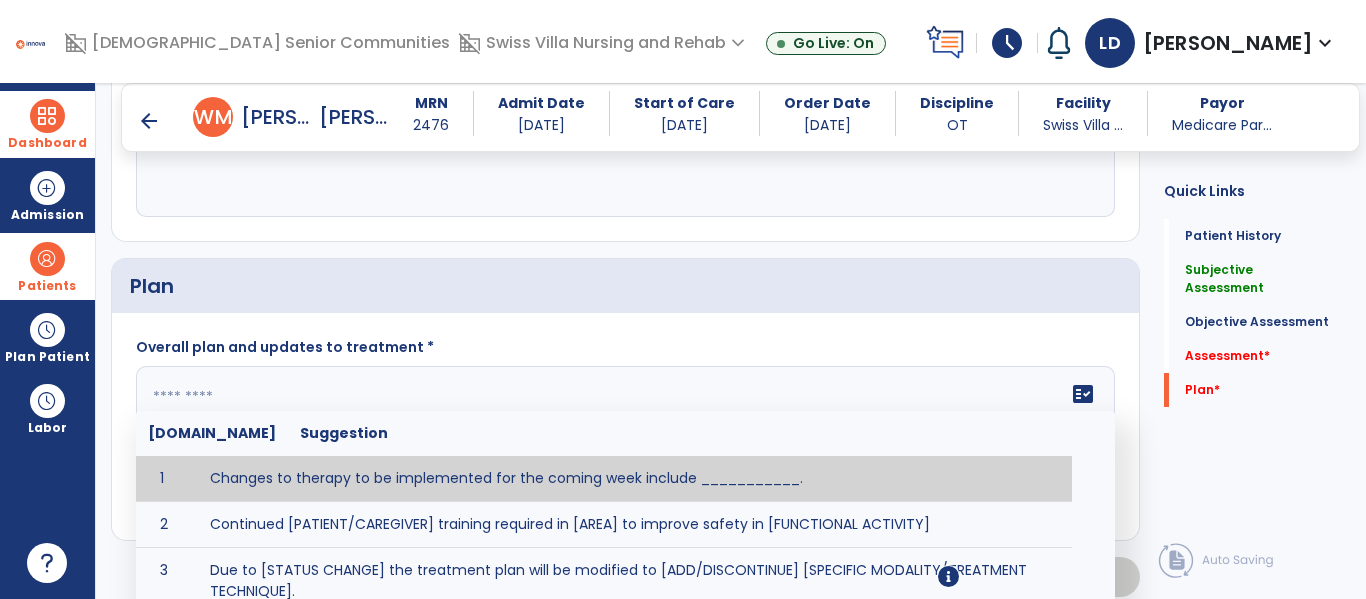 click 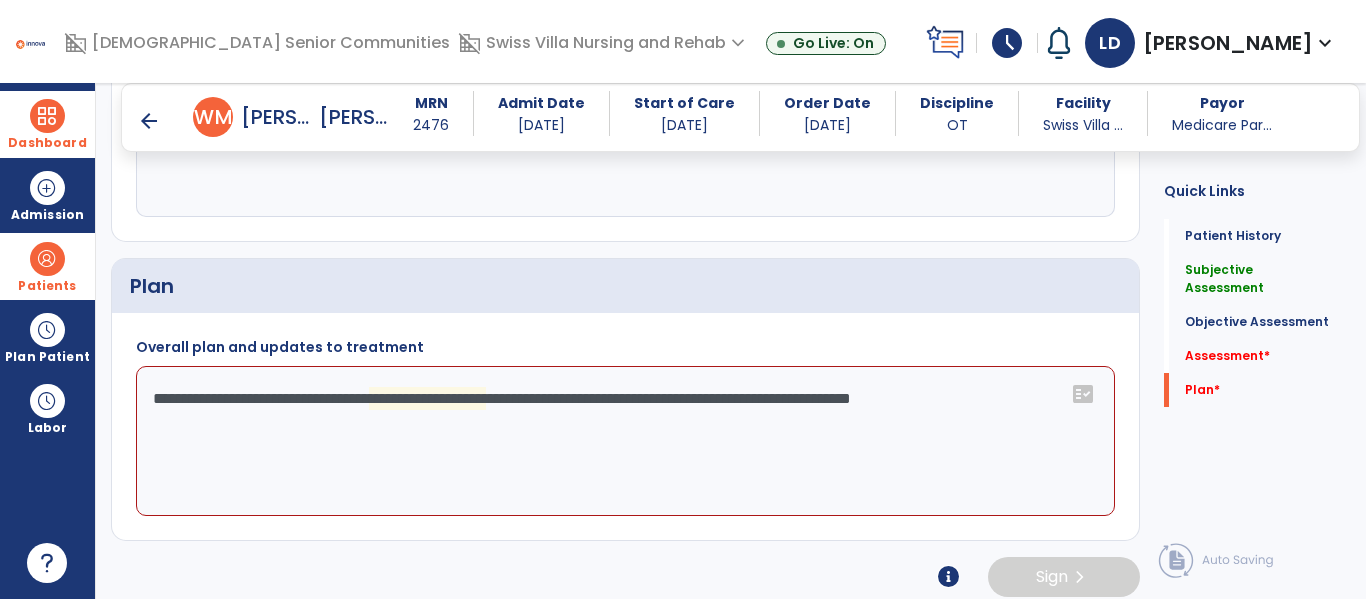 click on "**********" 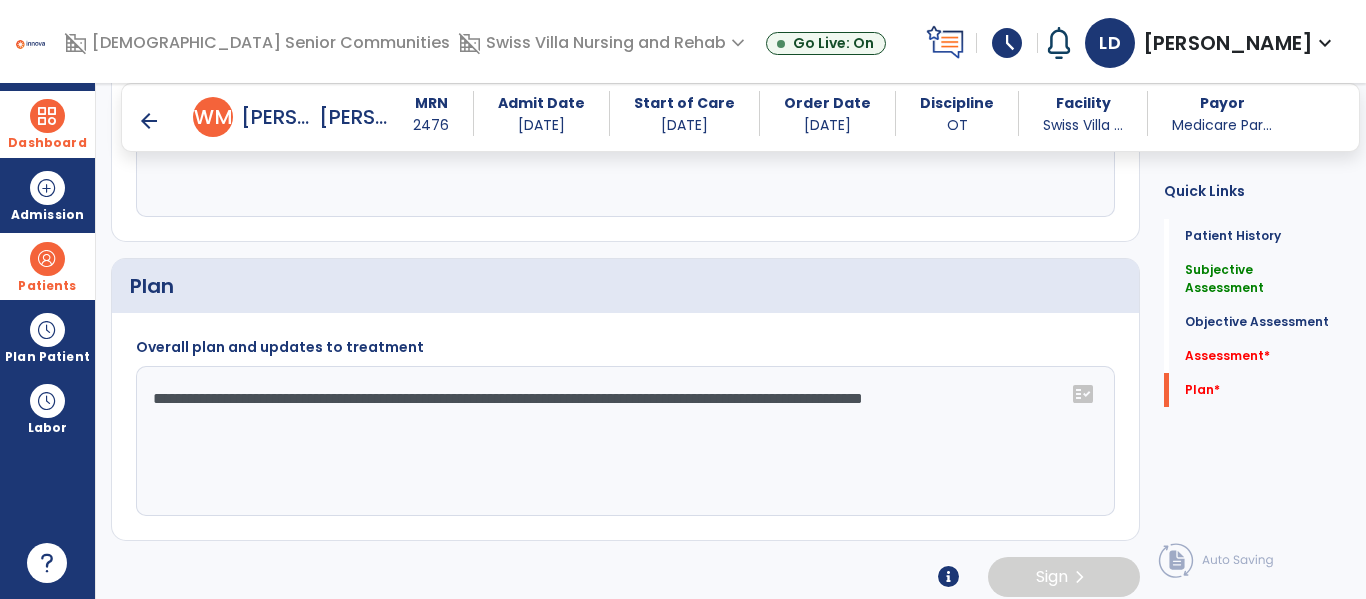 click on "**********" 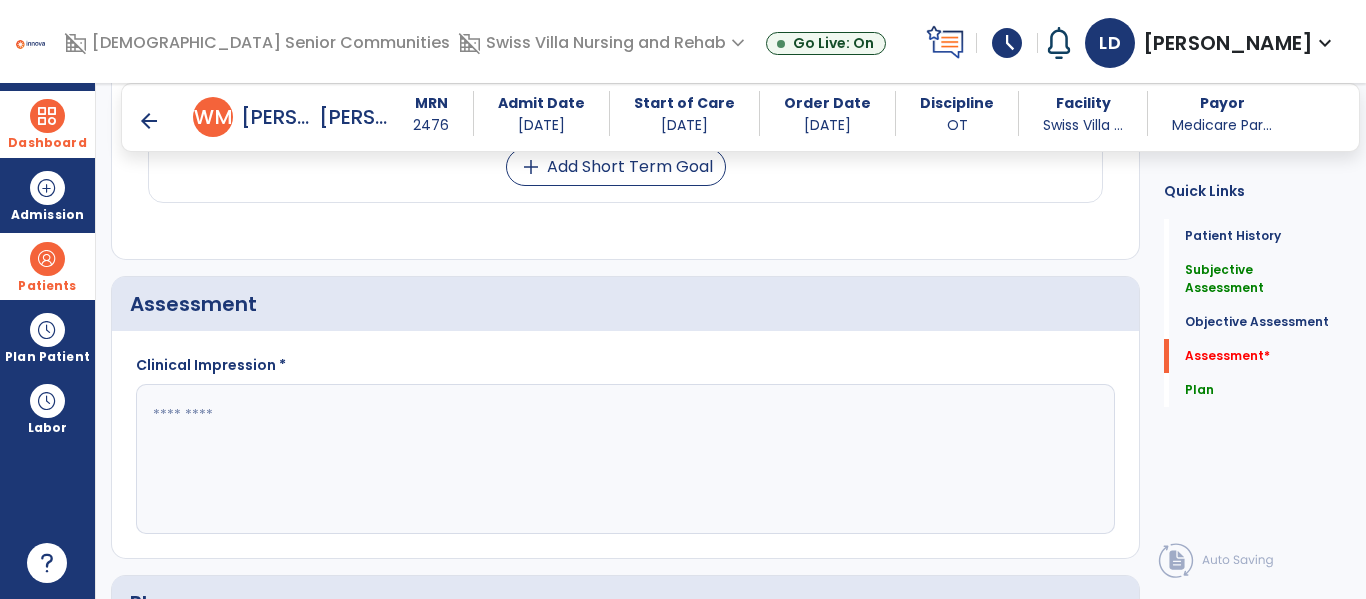 scroll, scrollTop: 2251, scrollLeft: 0, axis: vertical 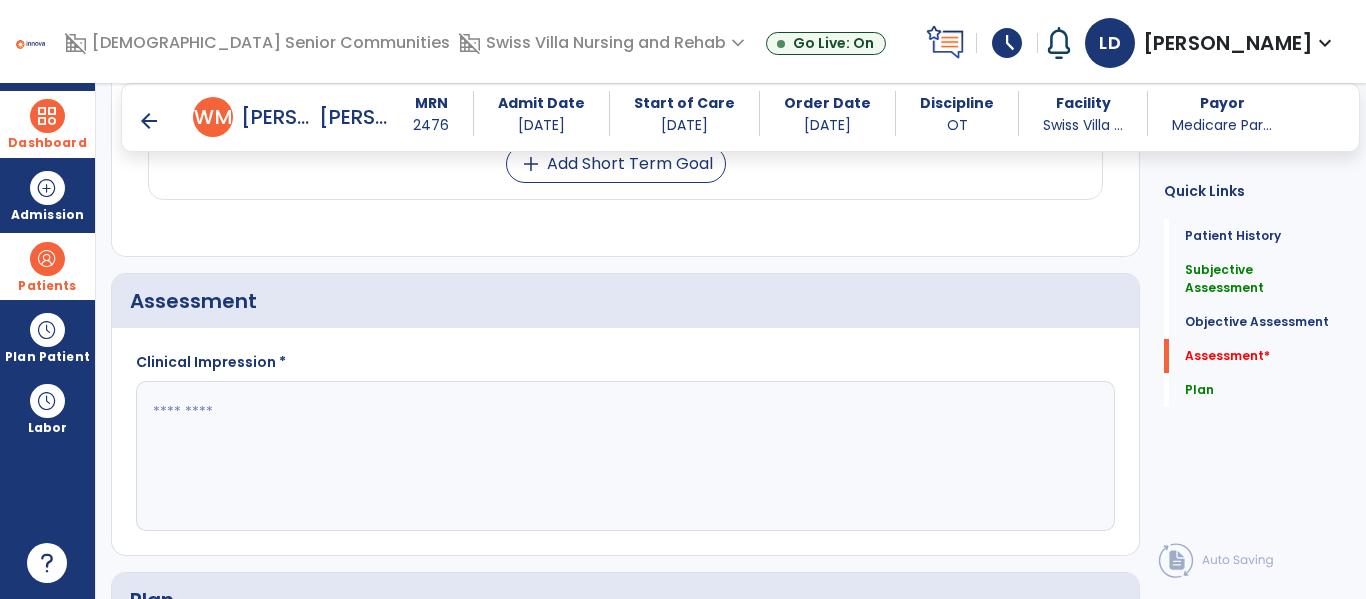 type on "**********" 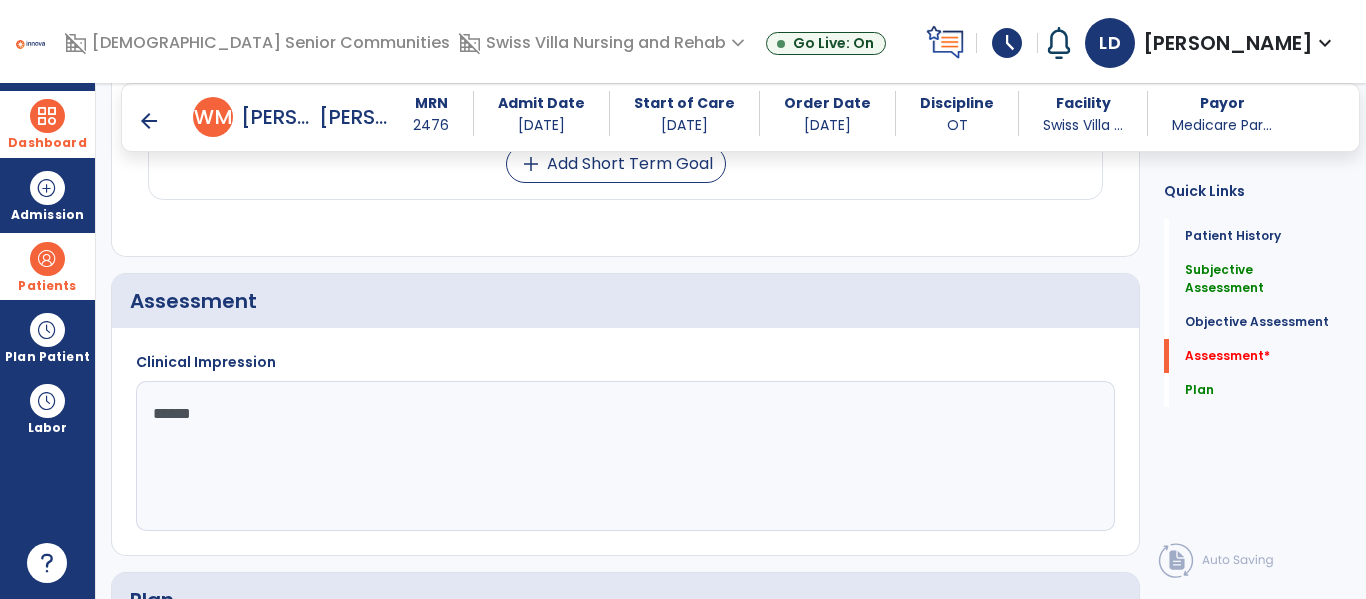 type on "*******" 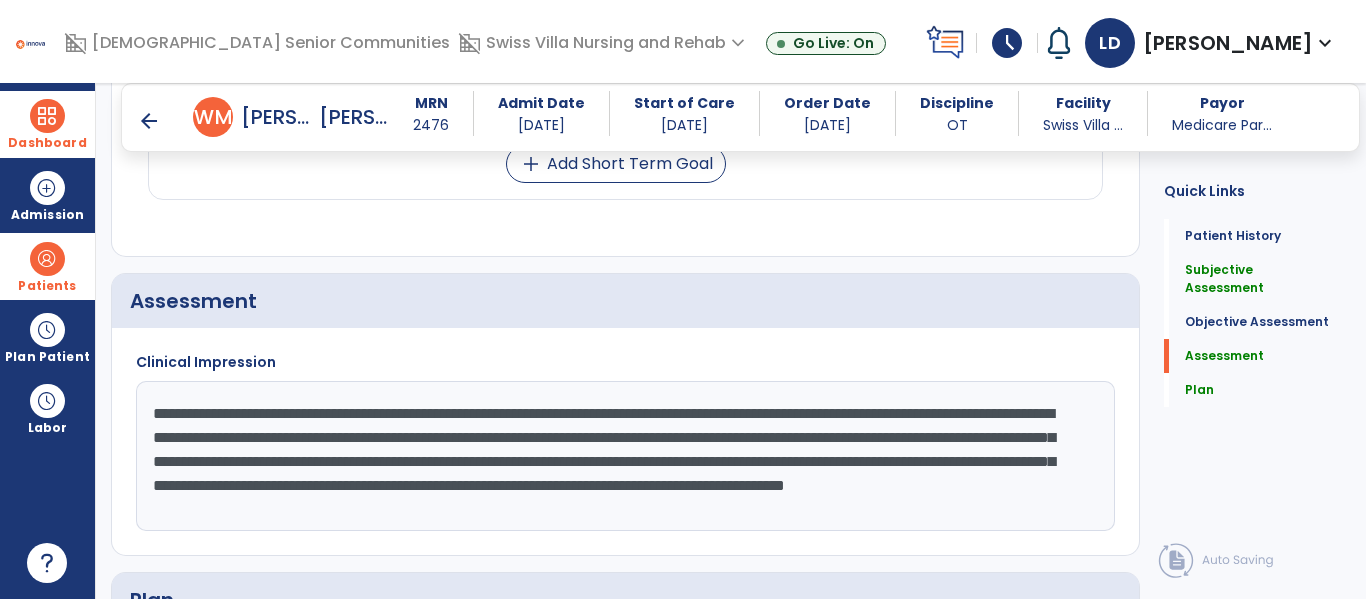 scroll, scrollTop: 15, scrollLeft: 0, axis: vertical 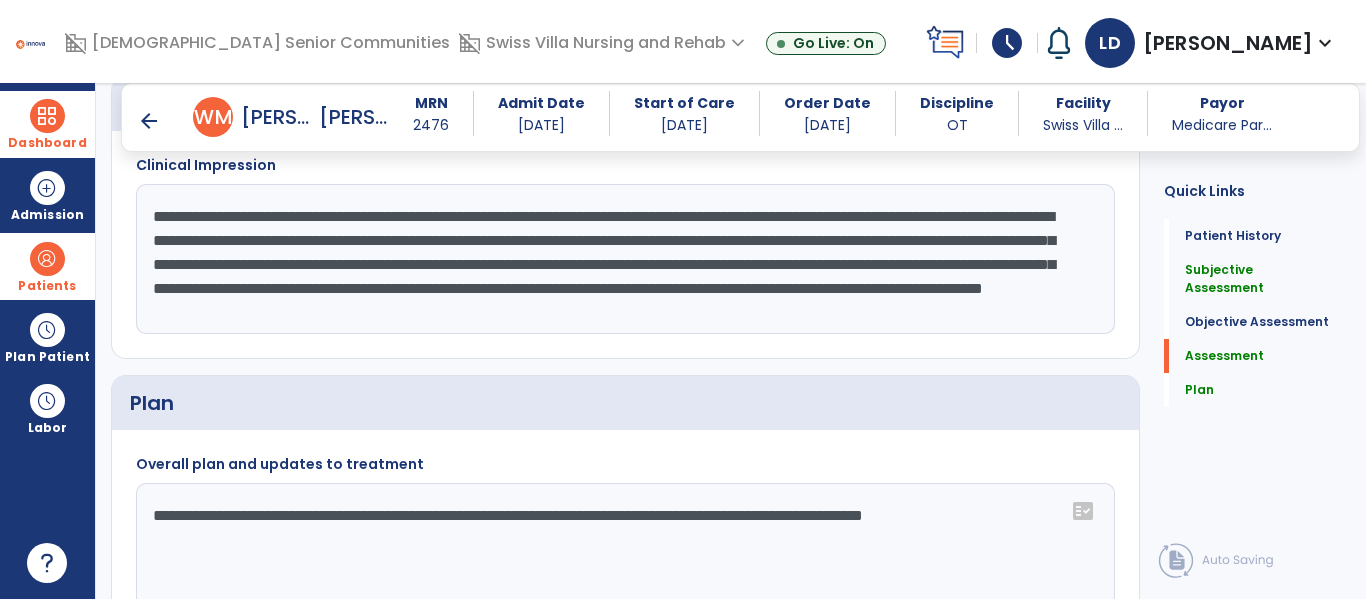 drag, startPoint x: 471, startPoint y: 314, endPoint x: 137, endPoint y: 195, distance: 354.56592 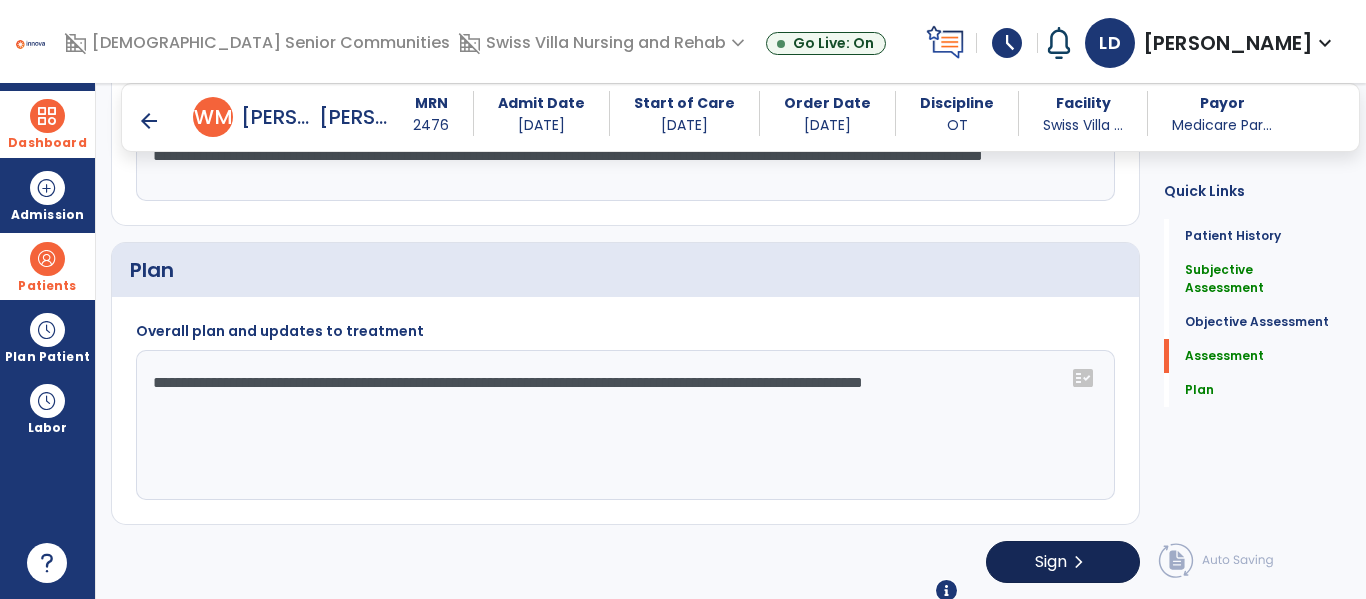 type on "**********" 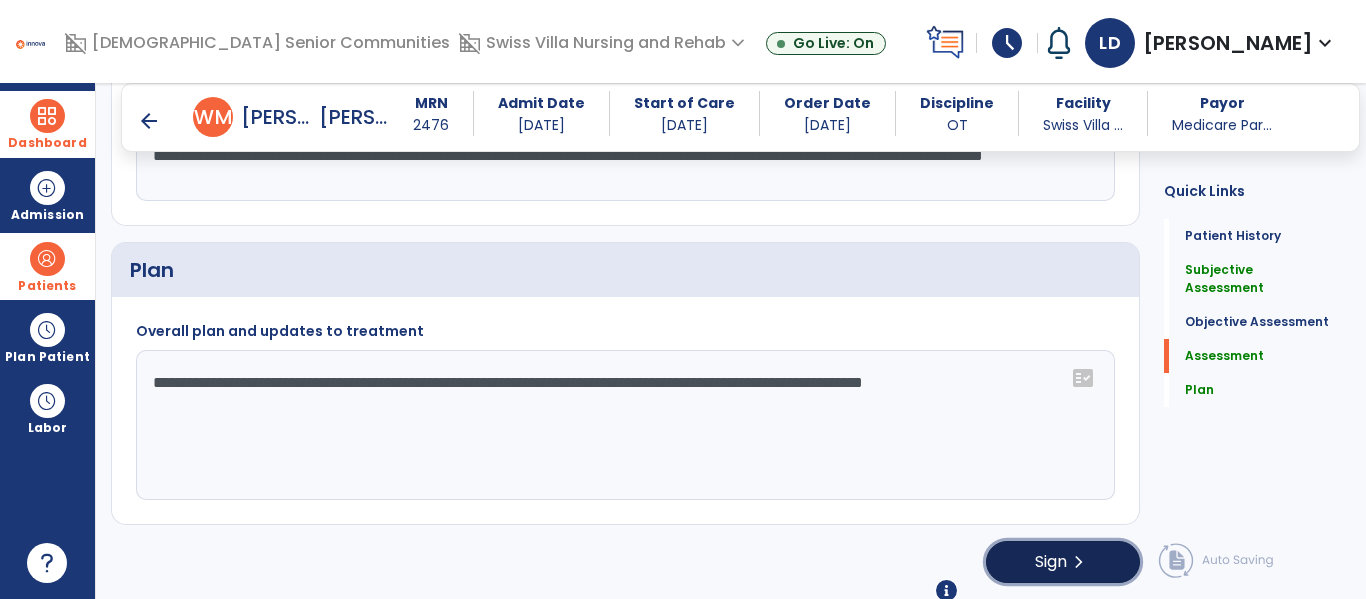 click on "Sign  chevron_right" 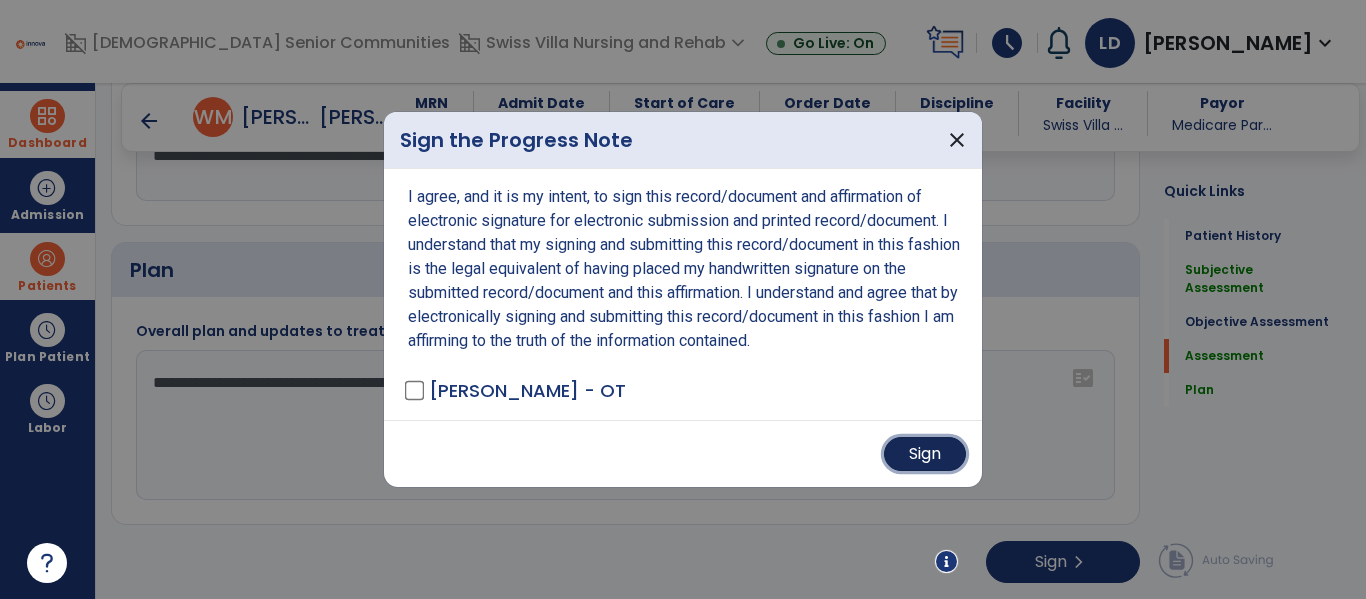 click on "Sign" at bounding box center [925, 454] 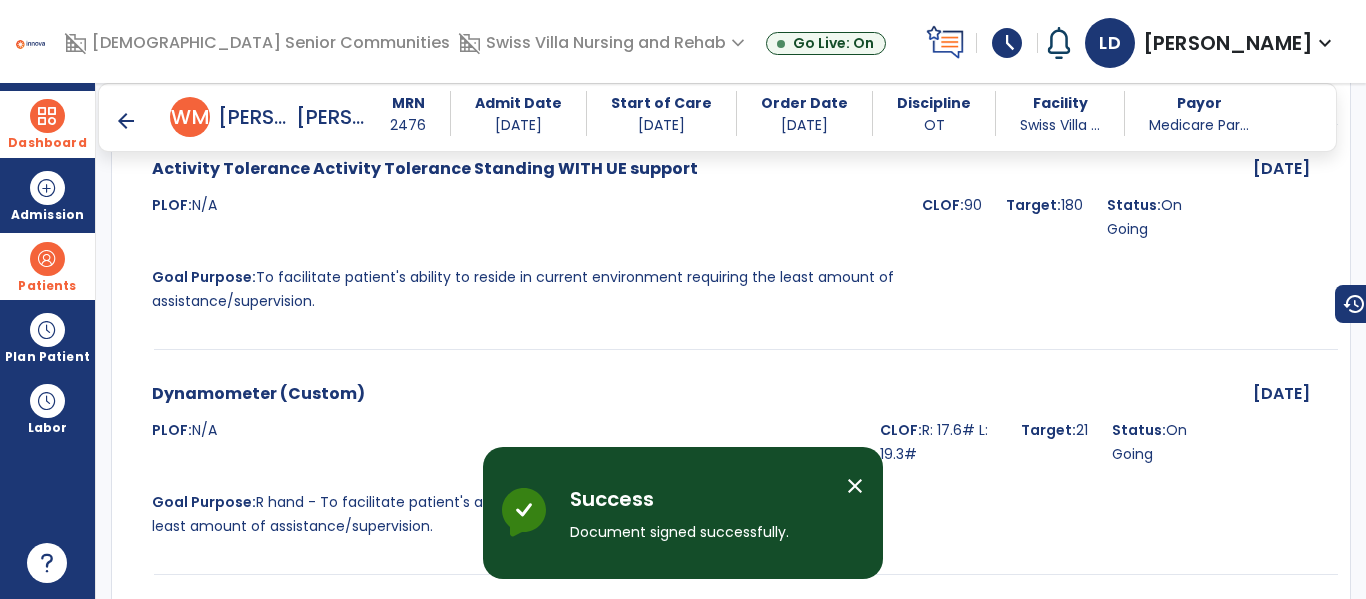 click on "Dashboard" at bounding box center (47, 124) 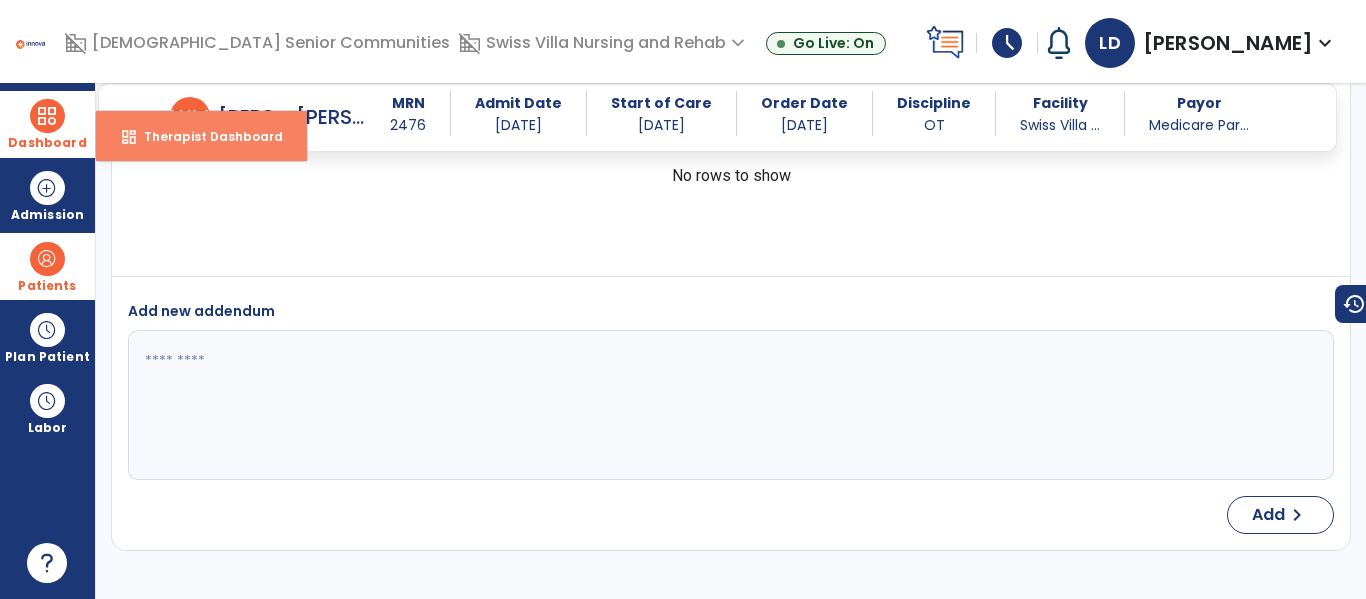 click on "Therapist Dashboard" at bounding box center [205, 136] 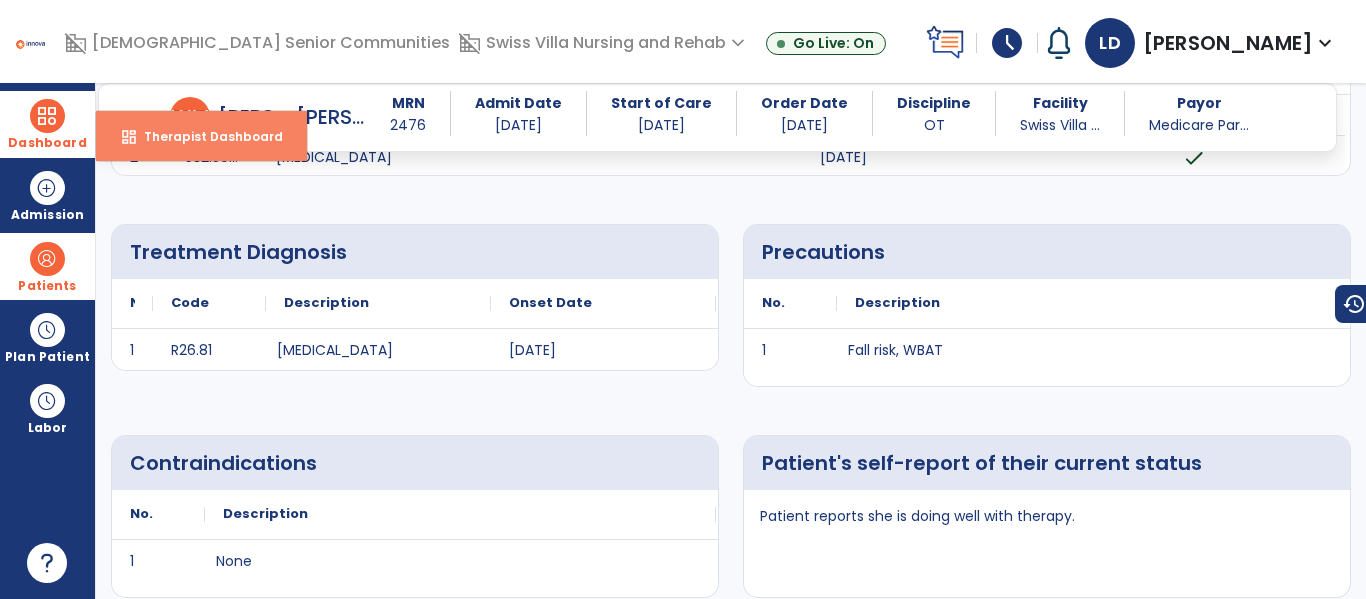 select on "****" 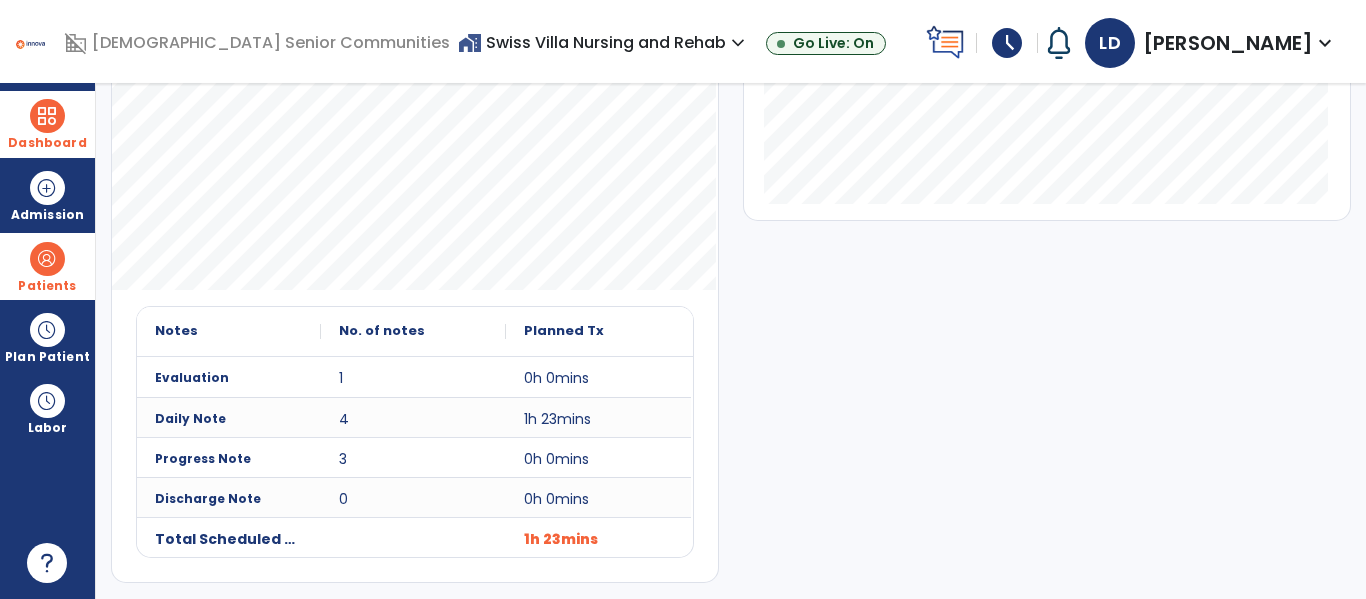 scroll, scrollTop: 0, scrollLeft: 0, axis: both 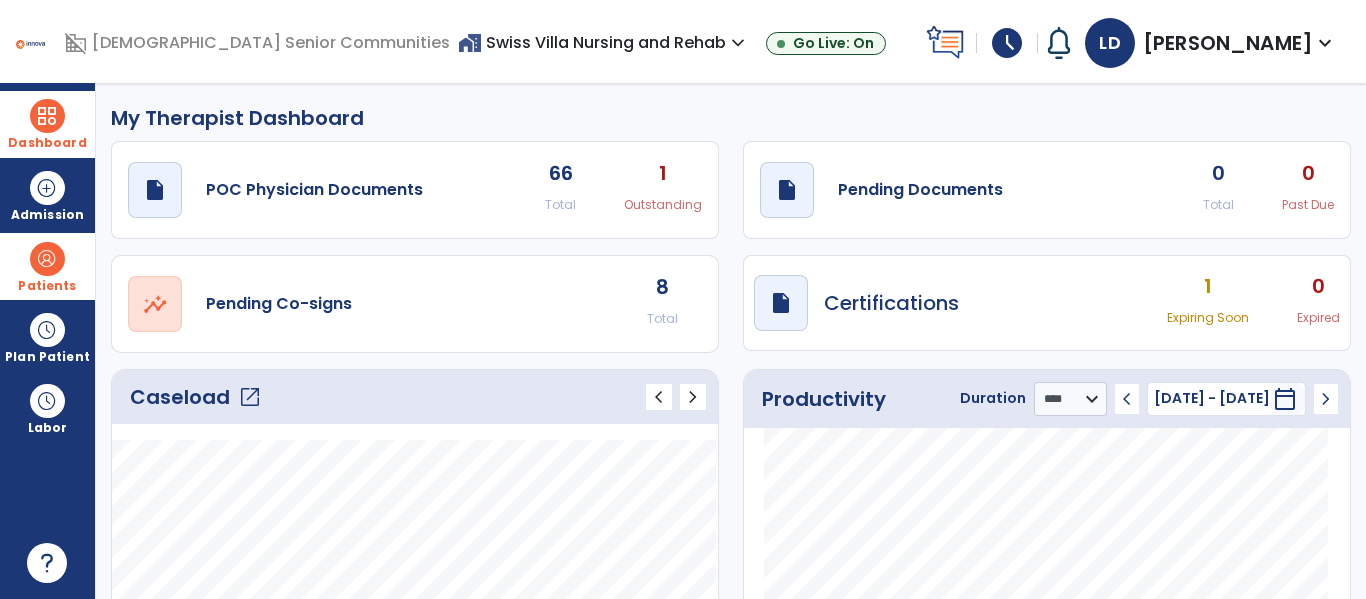 click on "open_in_new" 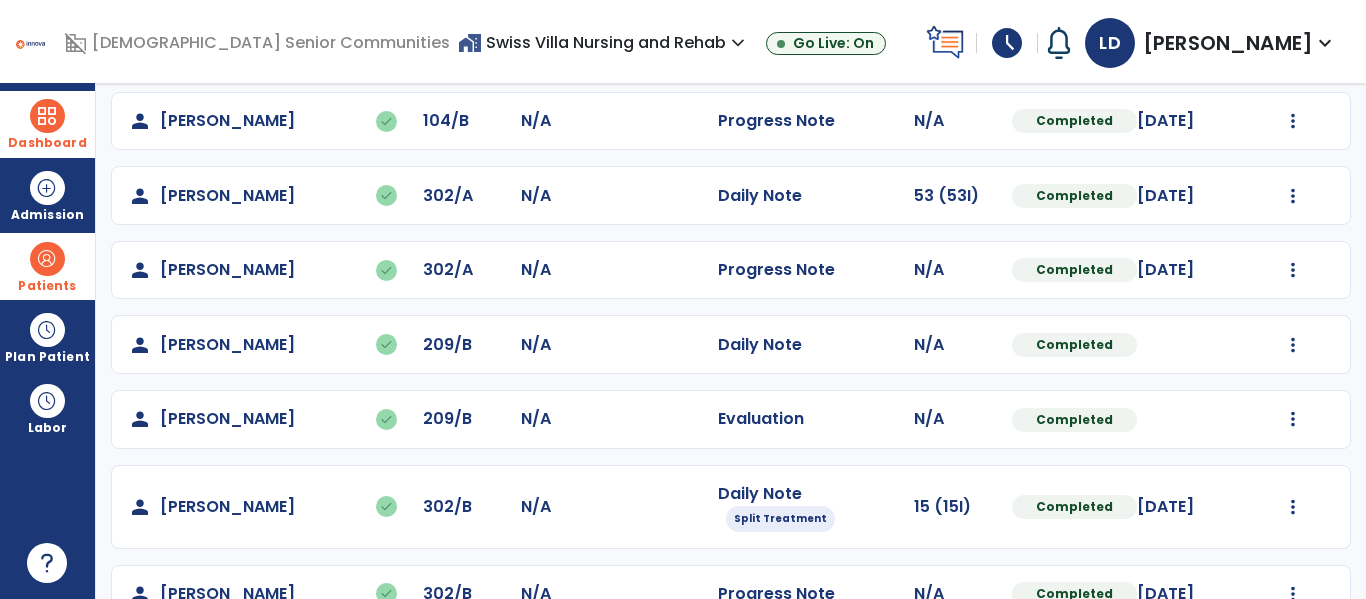 scroll, scrollTop: 0, scrollLeft: 0, axis: both 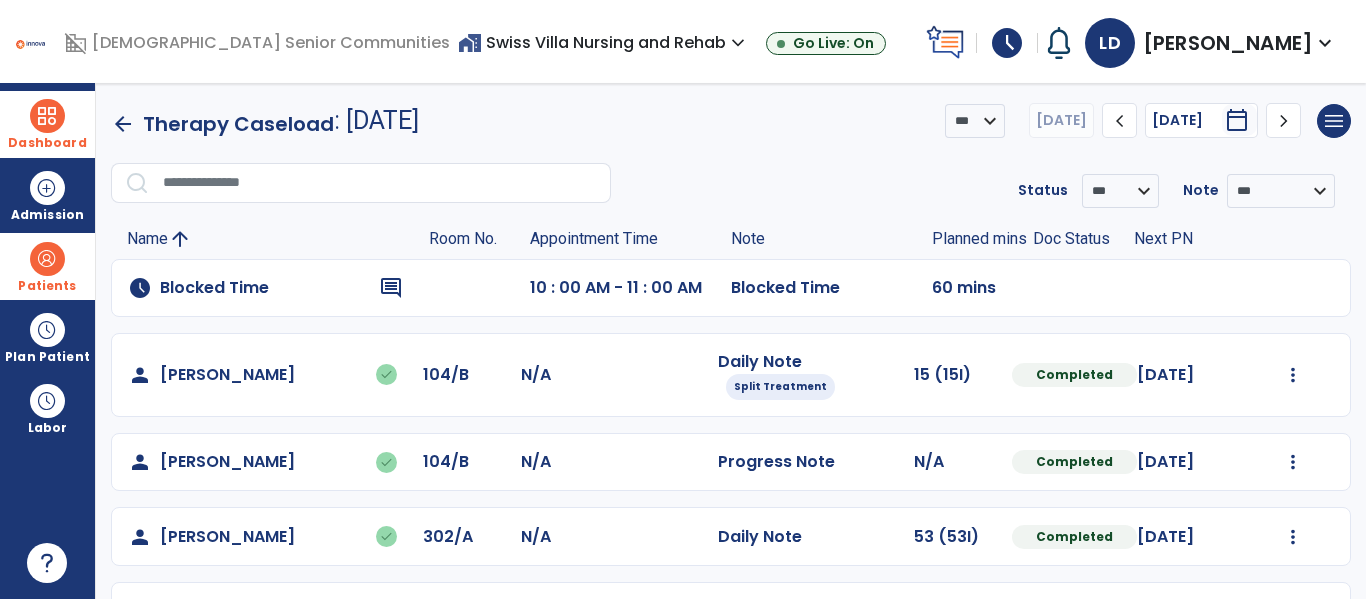 click on "arrow_back" 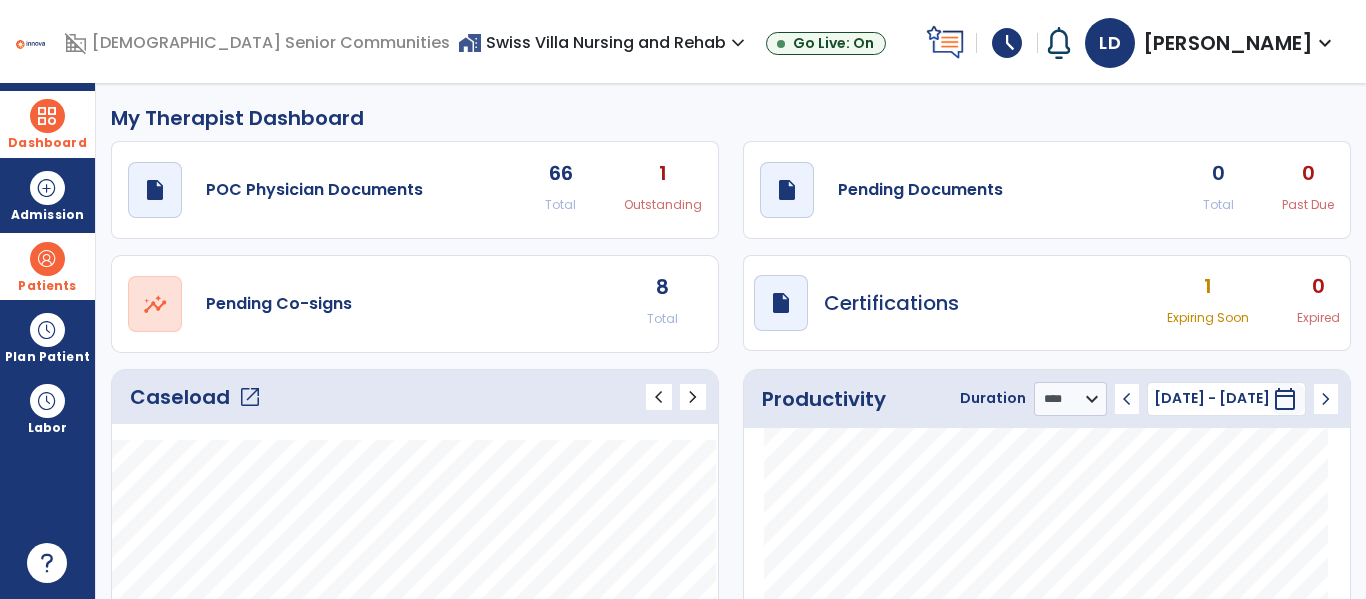 click on "8" 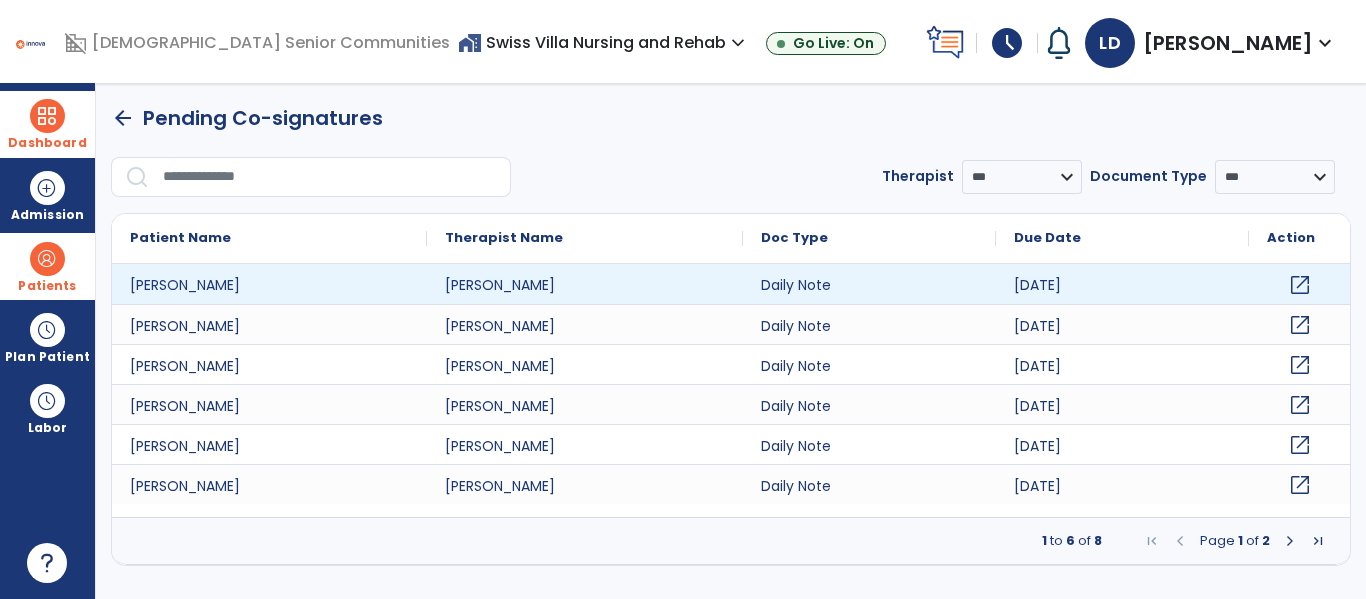 click on "open_in_new" 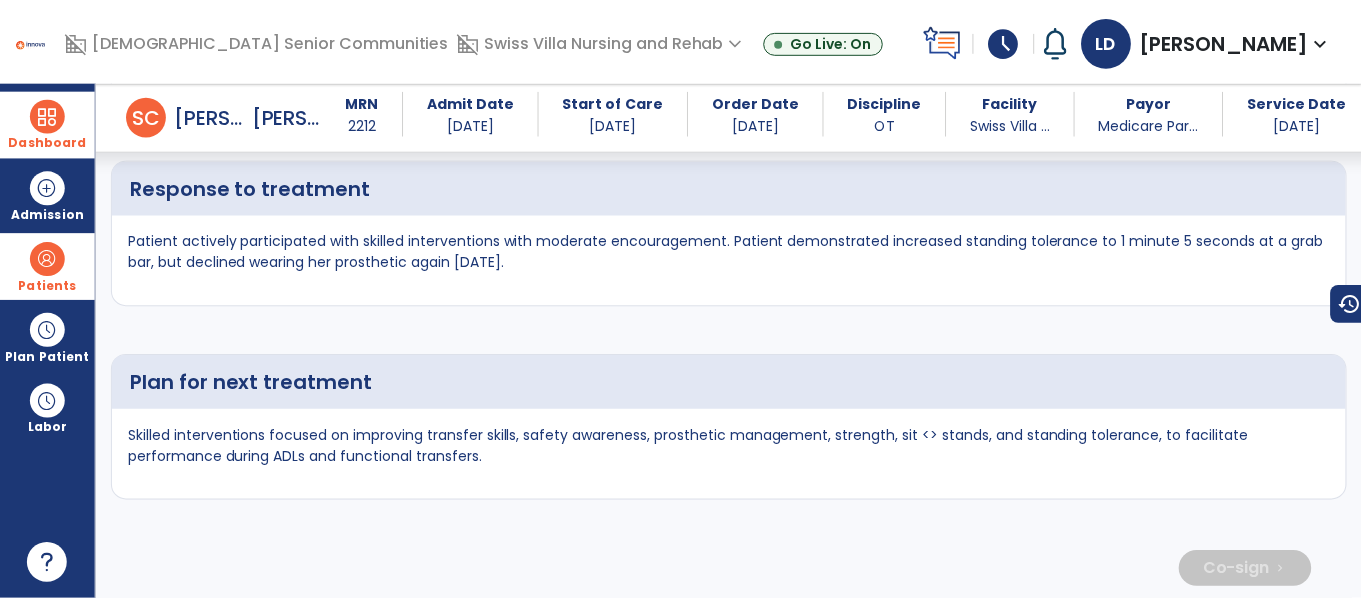 scroll, scrollTop: 4683, scrollLeft: 0, axis: vertical 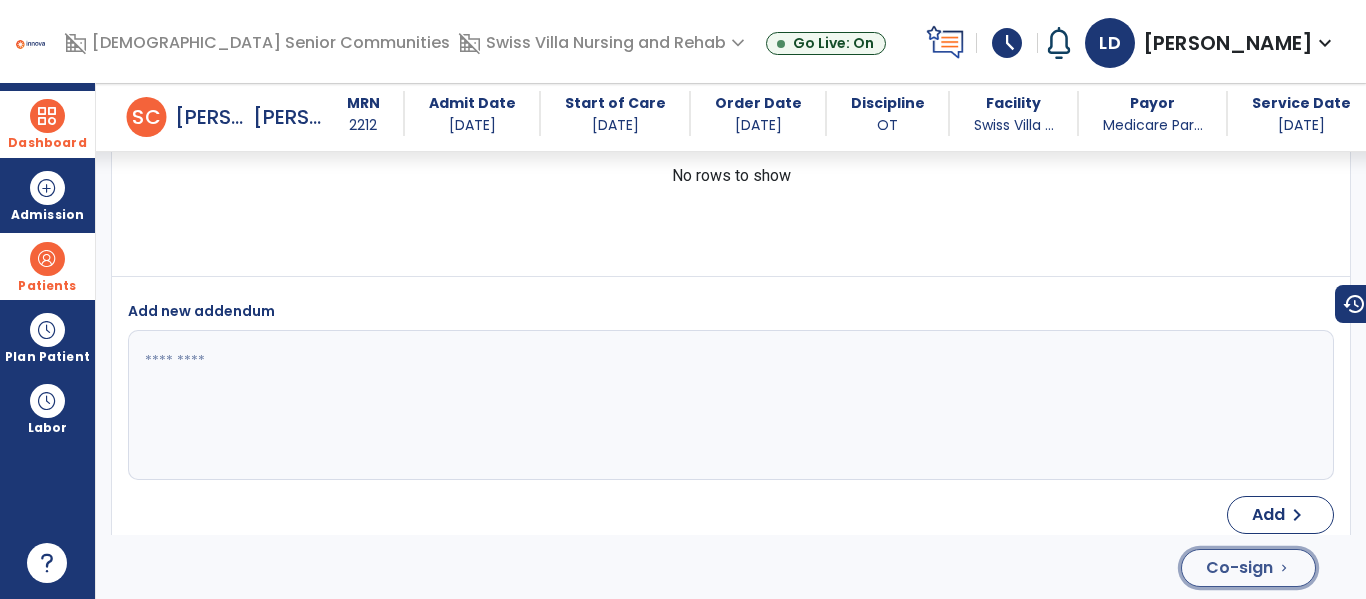 click on "Co-sign" 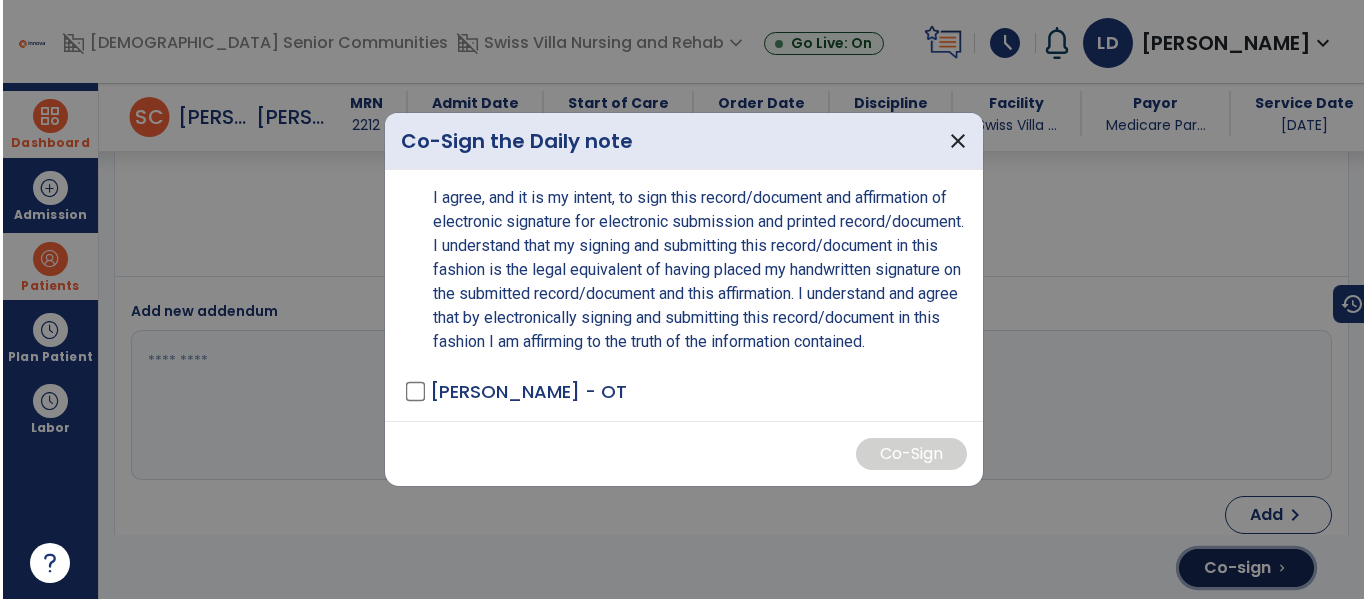 scroll, scrollTop: 4683, scrollLeft: 0, axis: vertical 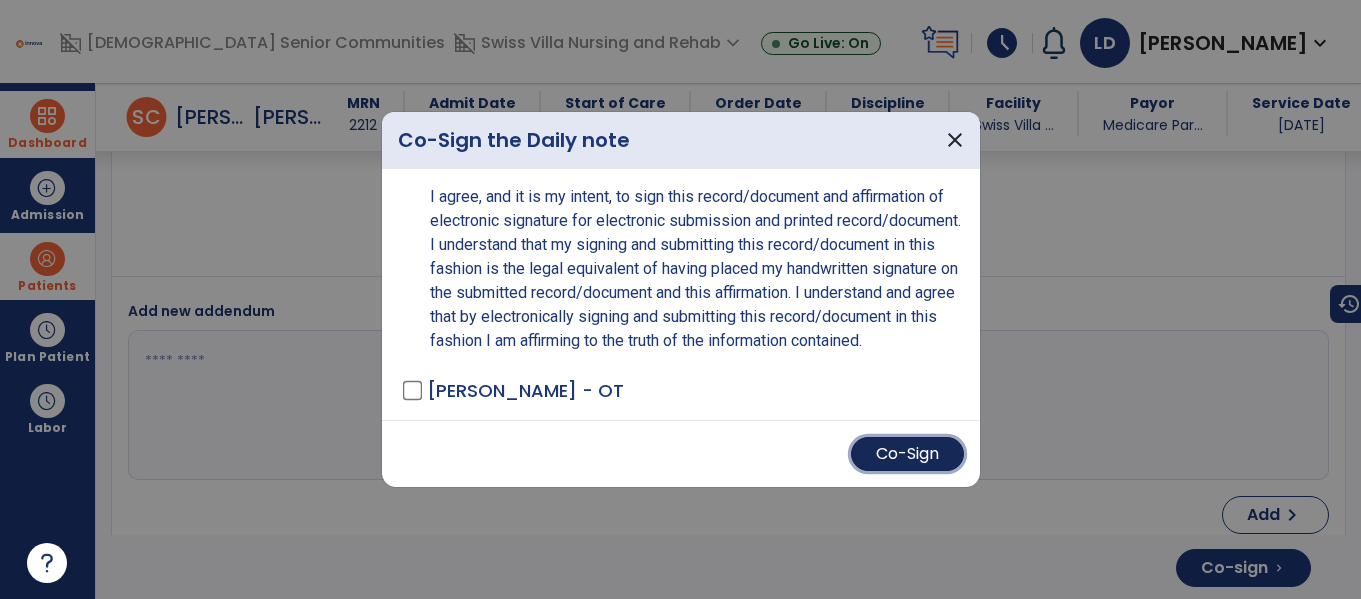 click on "Co-Sign" at bounding box center (907, 454) 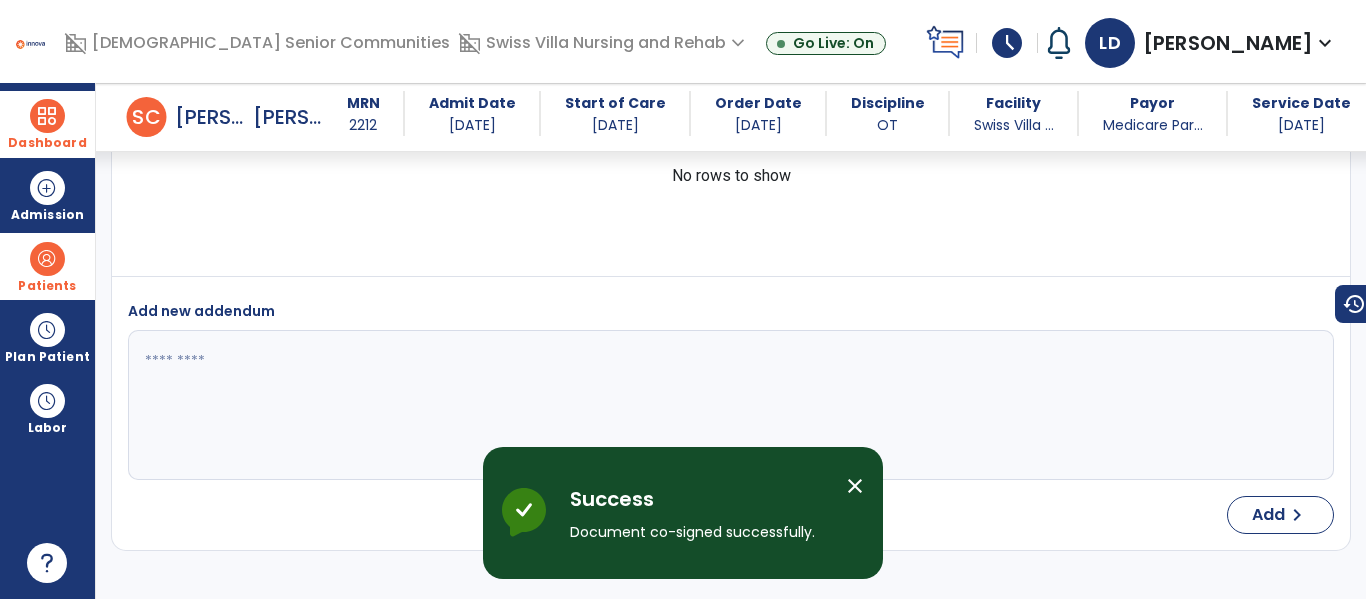 scroll, scrollTop: 0, scrollLeft: 0, axis: both 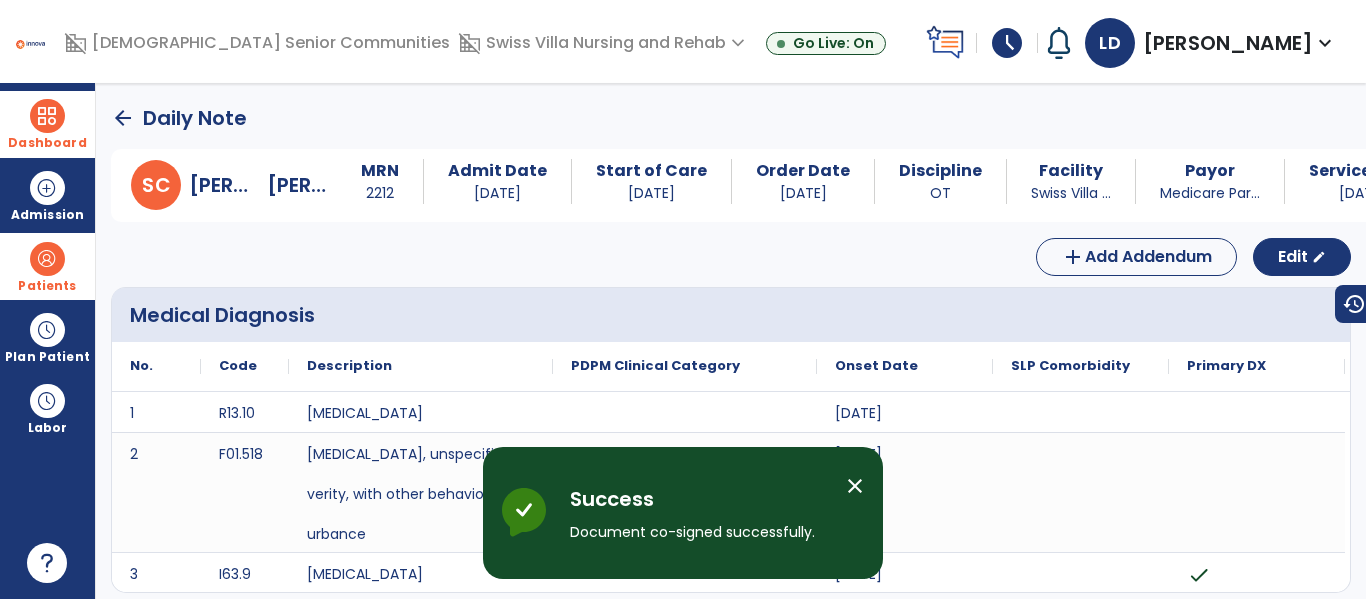 click on "arrow_back" 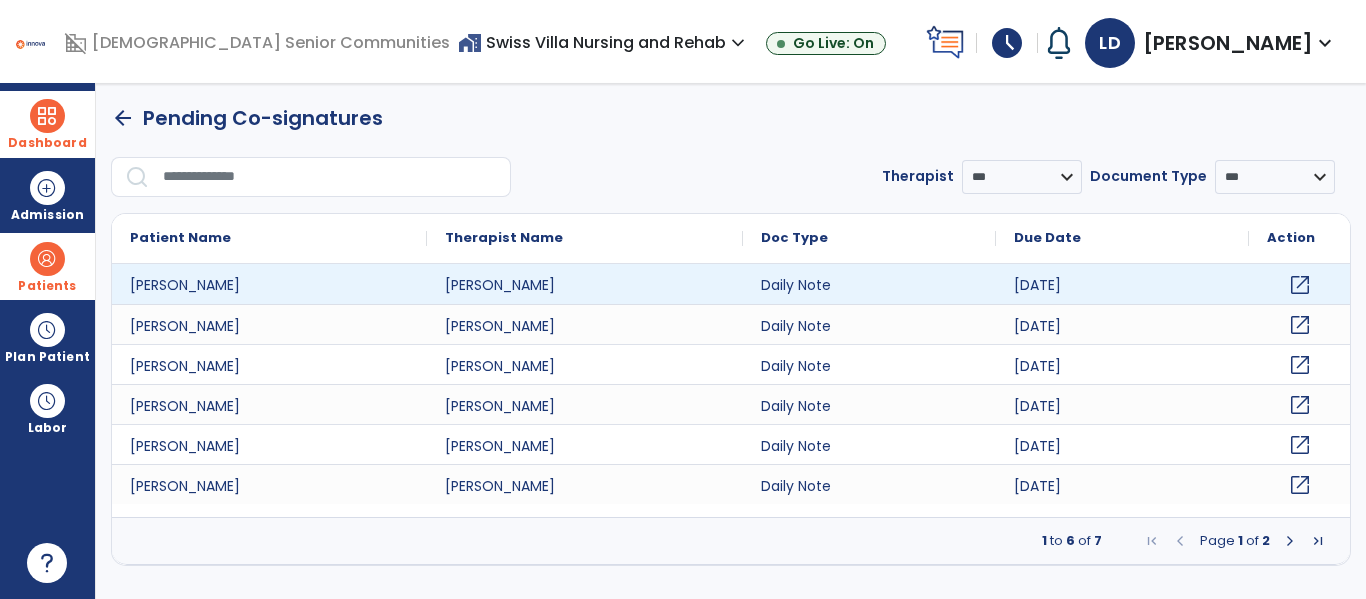 click on "open_in_new" 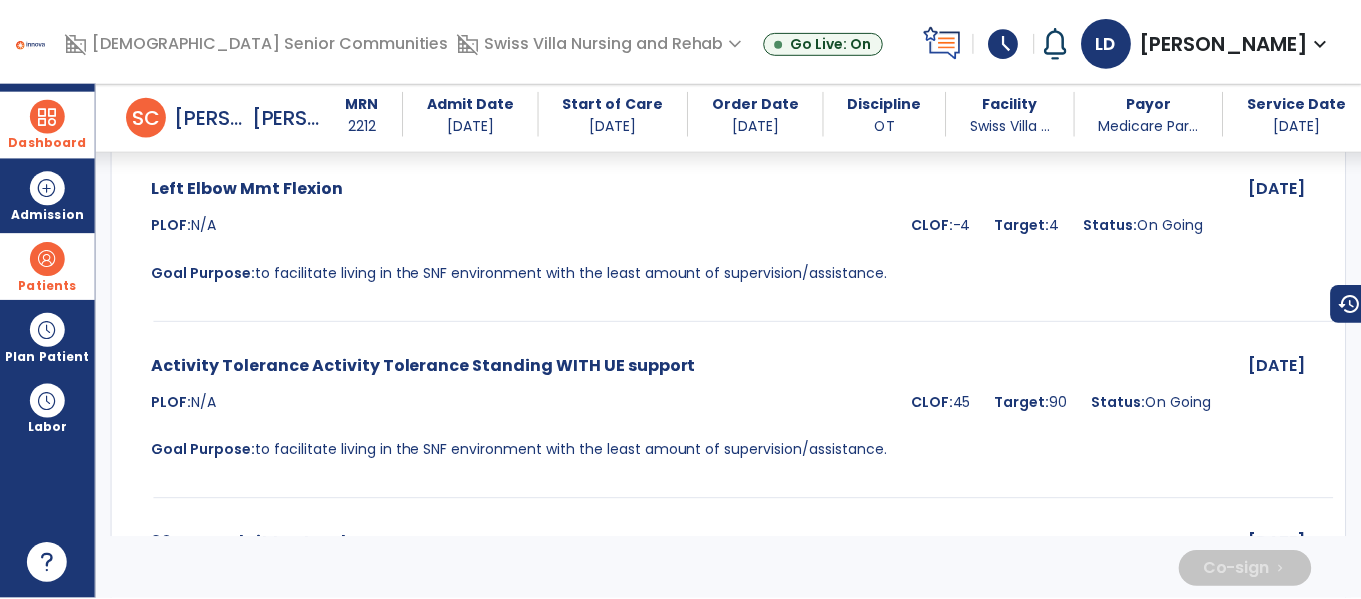 scroll, scrollTop: 4887, scrollLeft: 0, axis: vertical 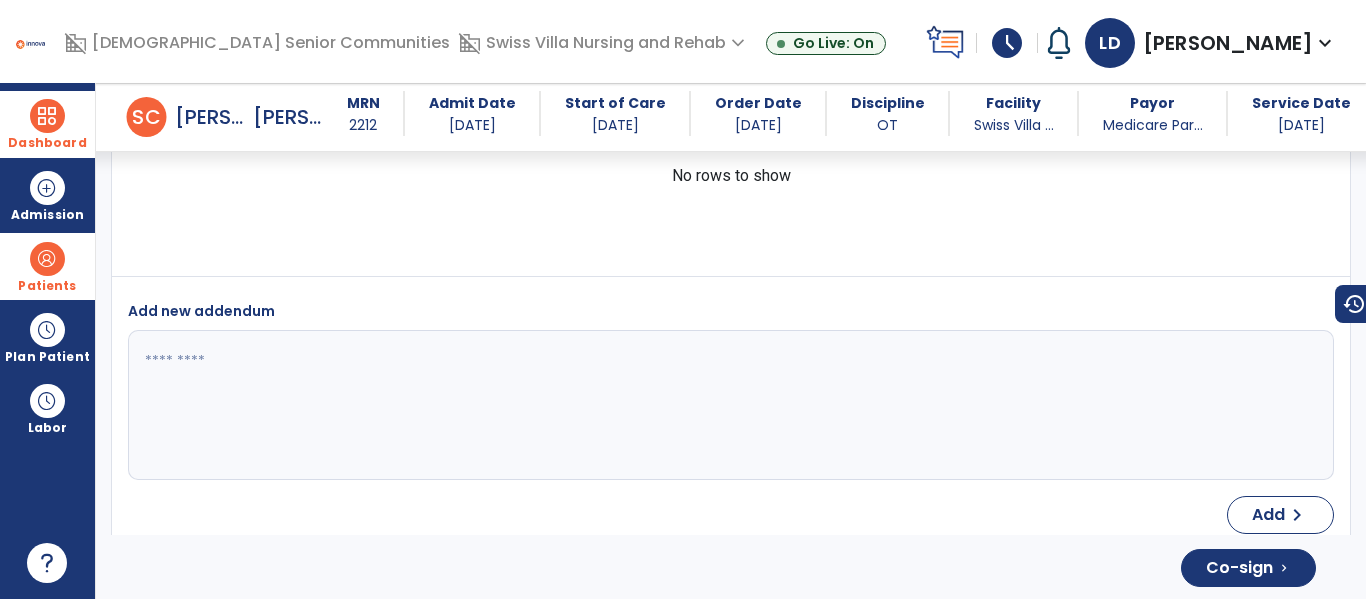 click on "Co-sign  chevron_right" 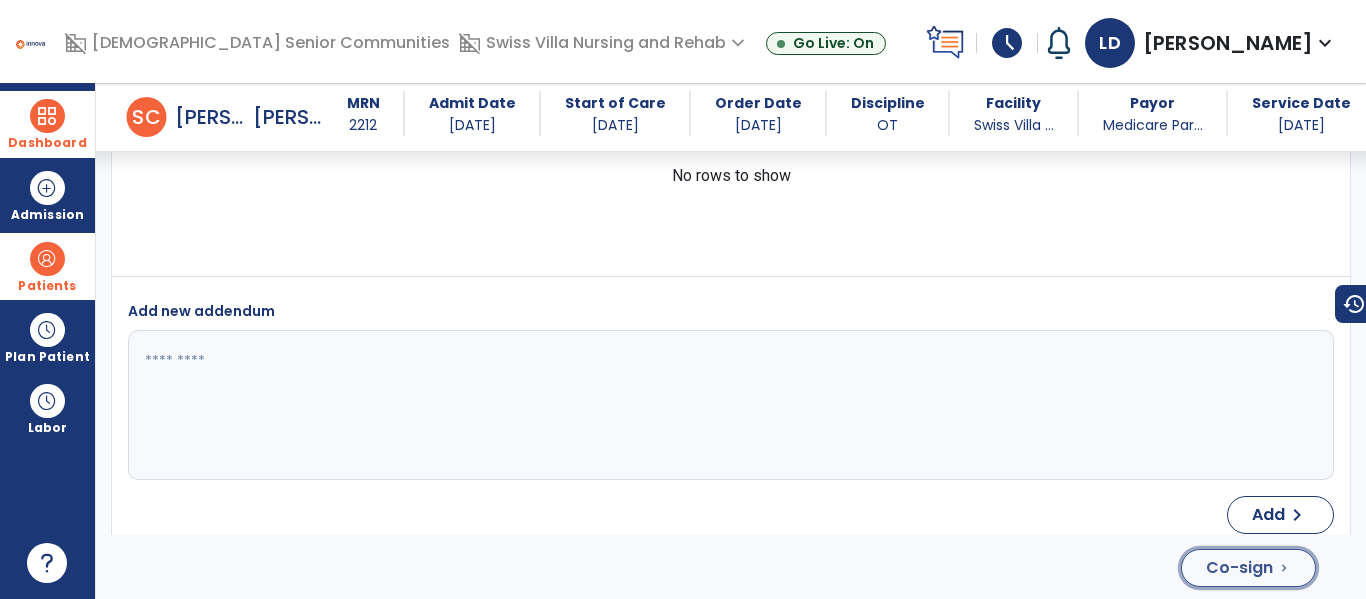 click on "Co-sign" 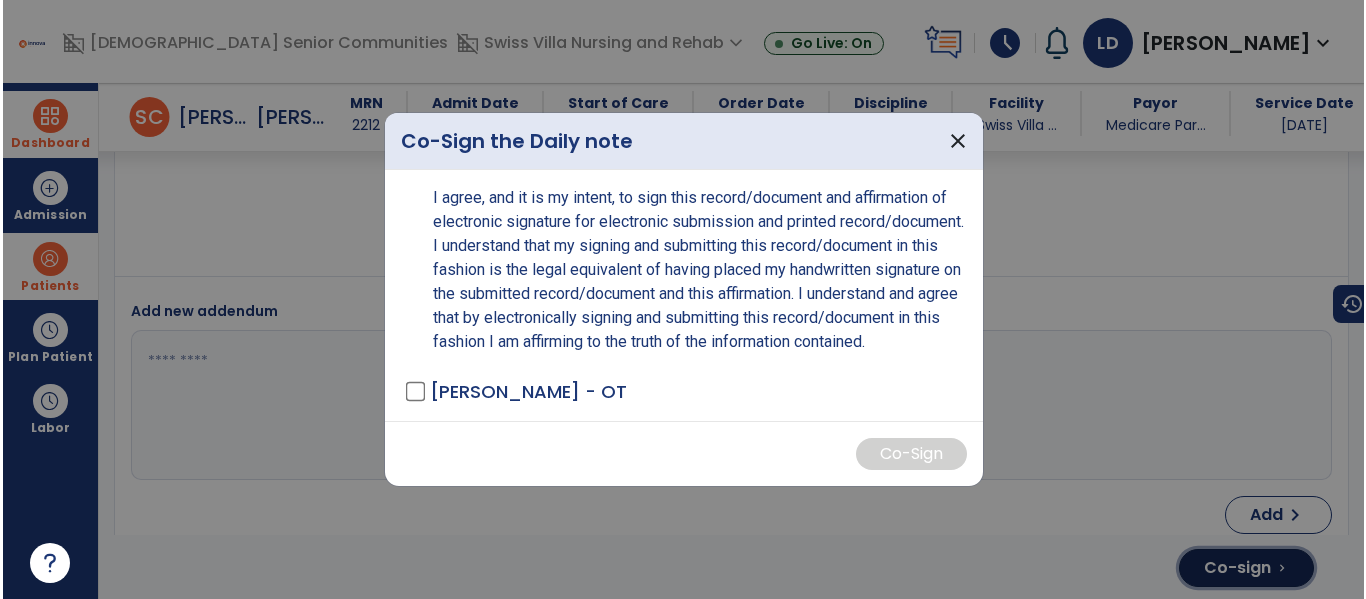 scroll, scrollTop: 4887, scrollLeft: 0, axis: vertical 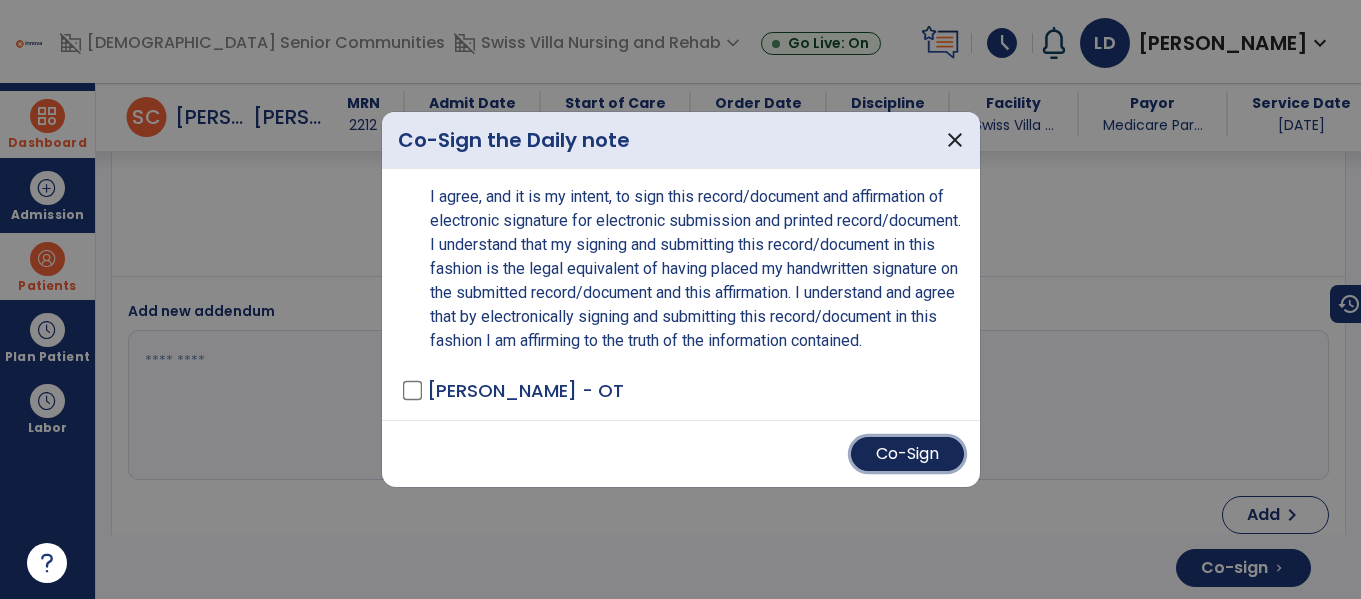 click on "Co-Sign" at bounding box center [907, 454] 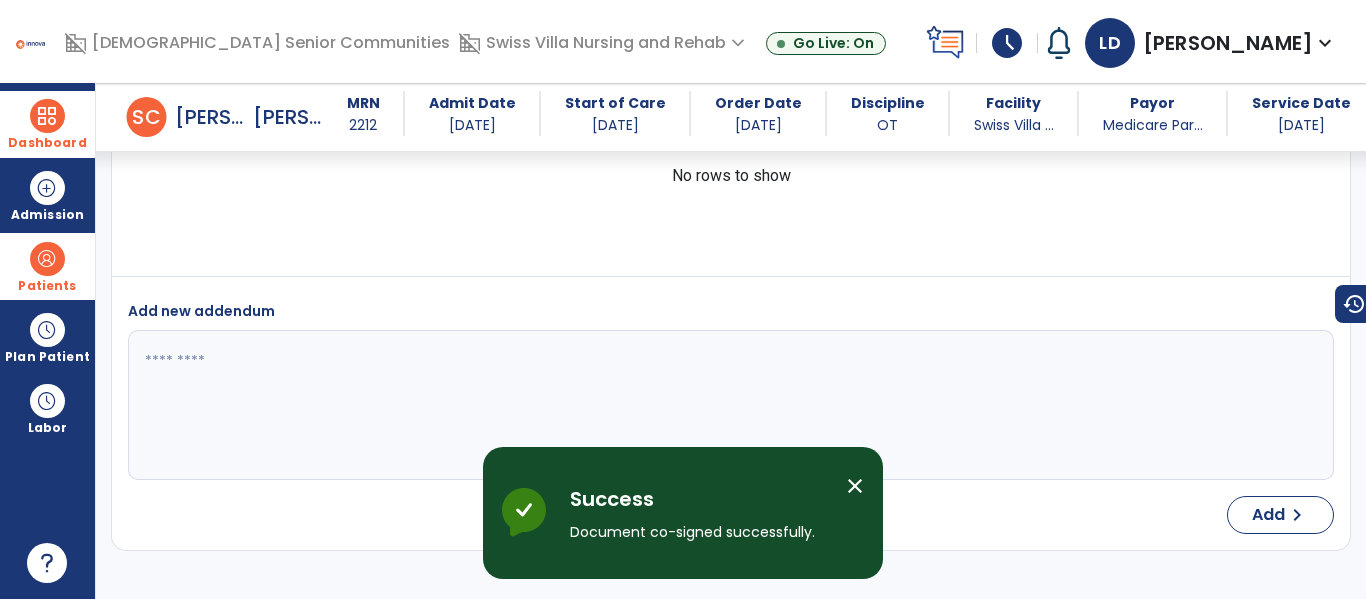 scroll, scrollTop: 0, scrollLeft: 0, axis: both 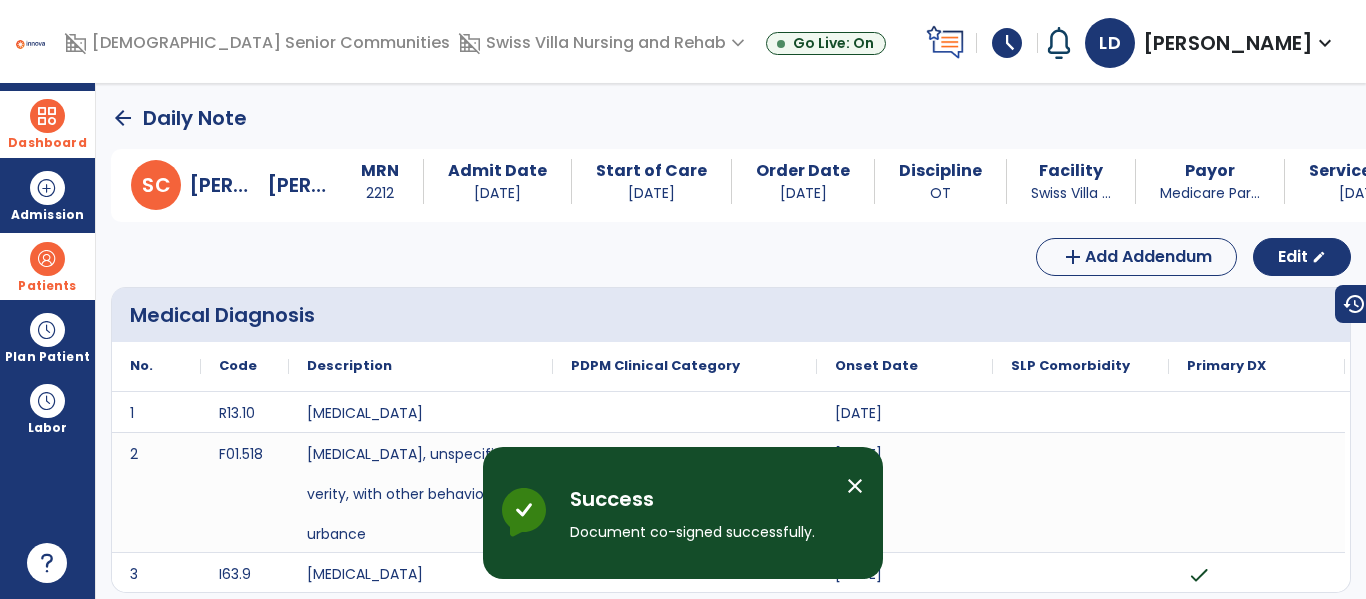 click on "arrow_back" 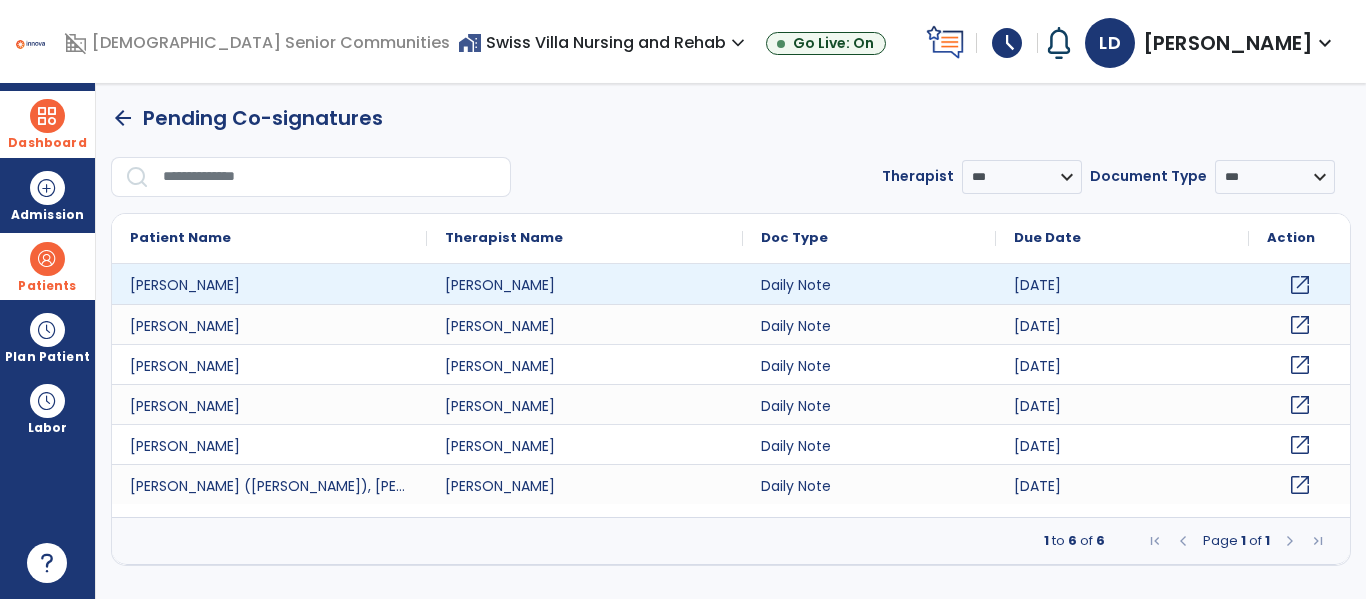 click on "open_in_new" 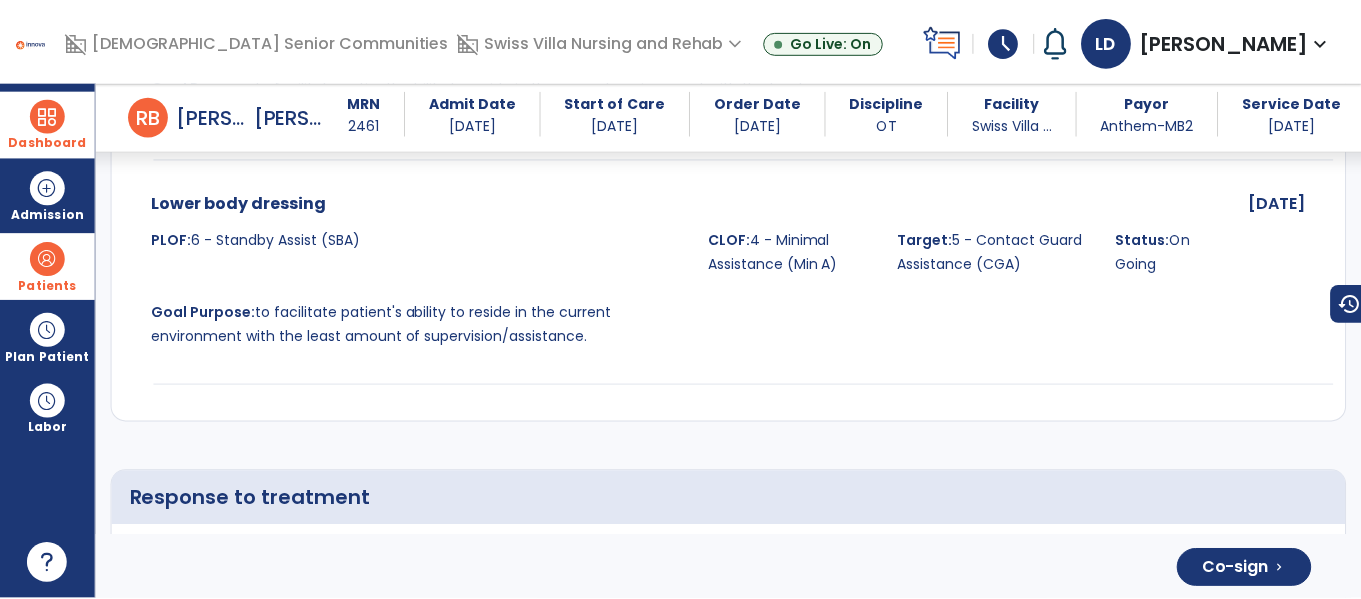 scroll, scrollTop: 5318, scrollLeft: 0, axis: vertical 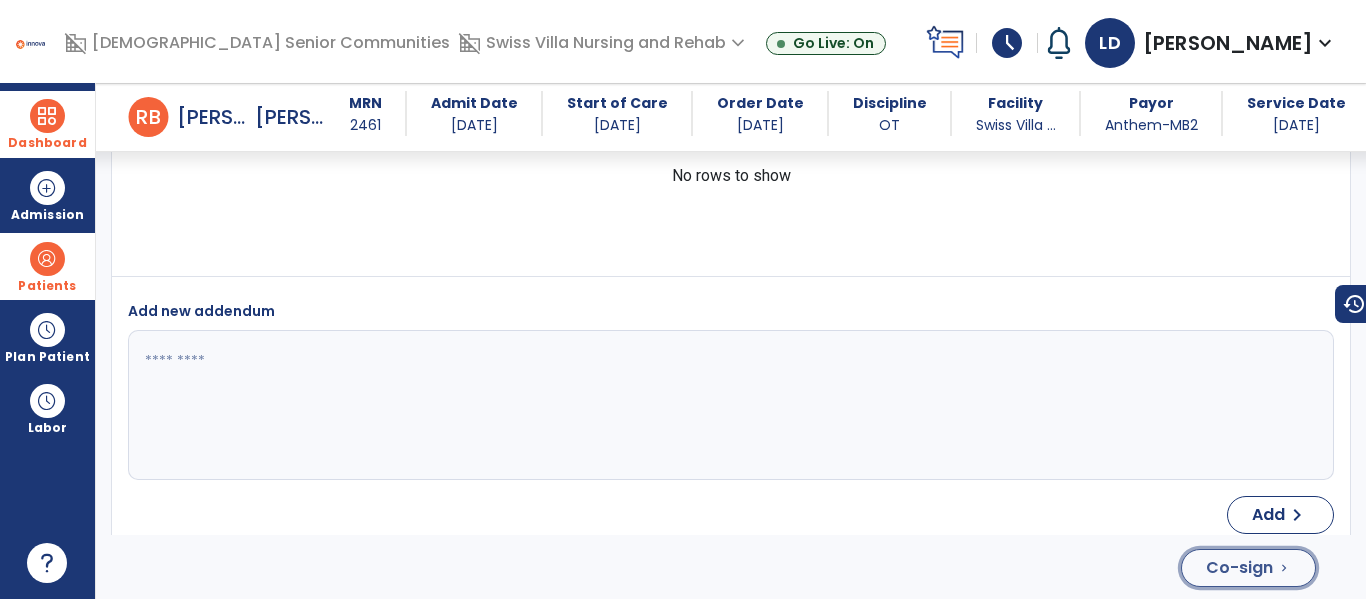 click on "Co-sign" 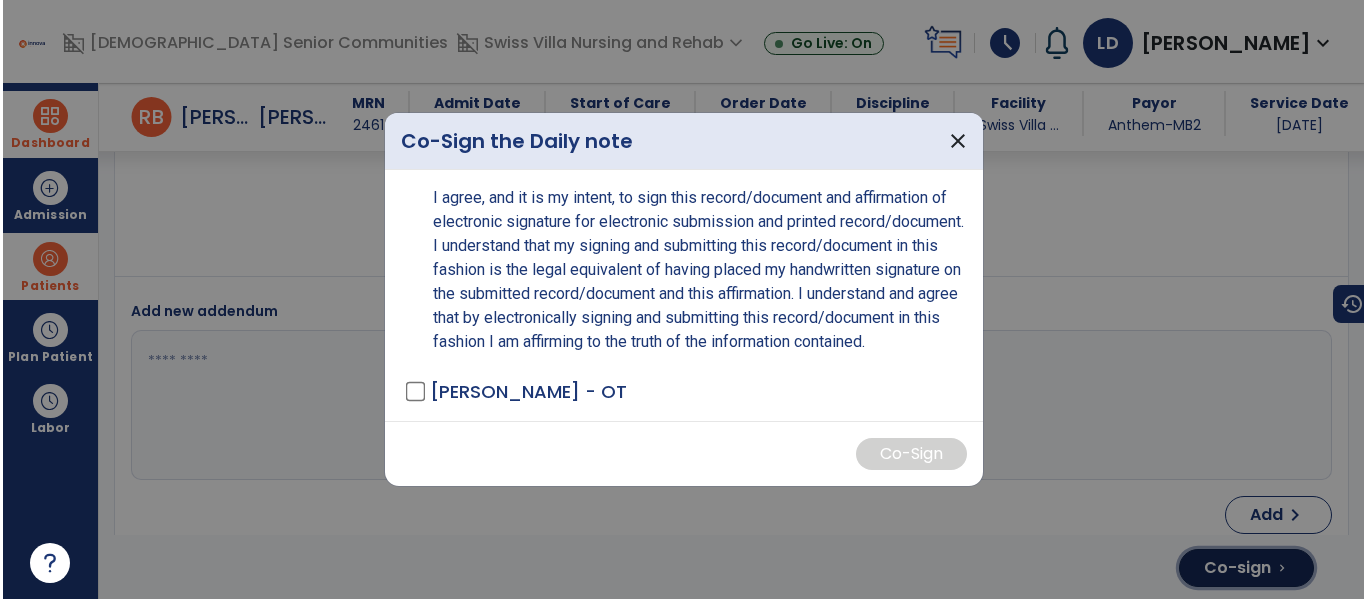 scroll, scrollTop: 5318, scrollLeft: 0, axis: vertical 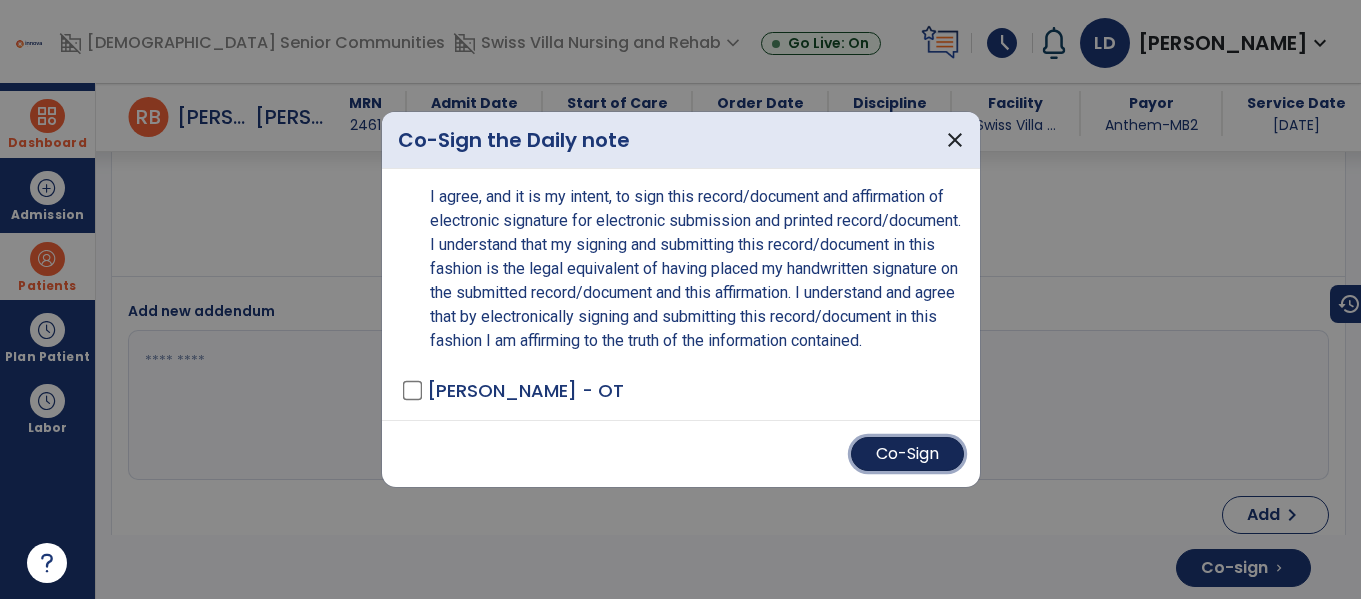 click on "Co-Sign" at bounding box center [907, 454] 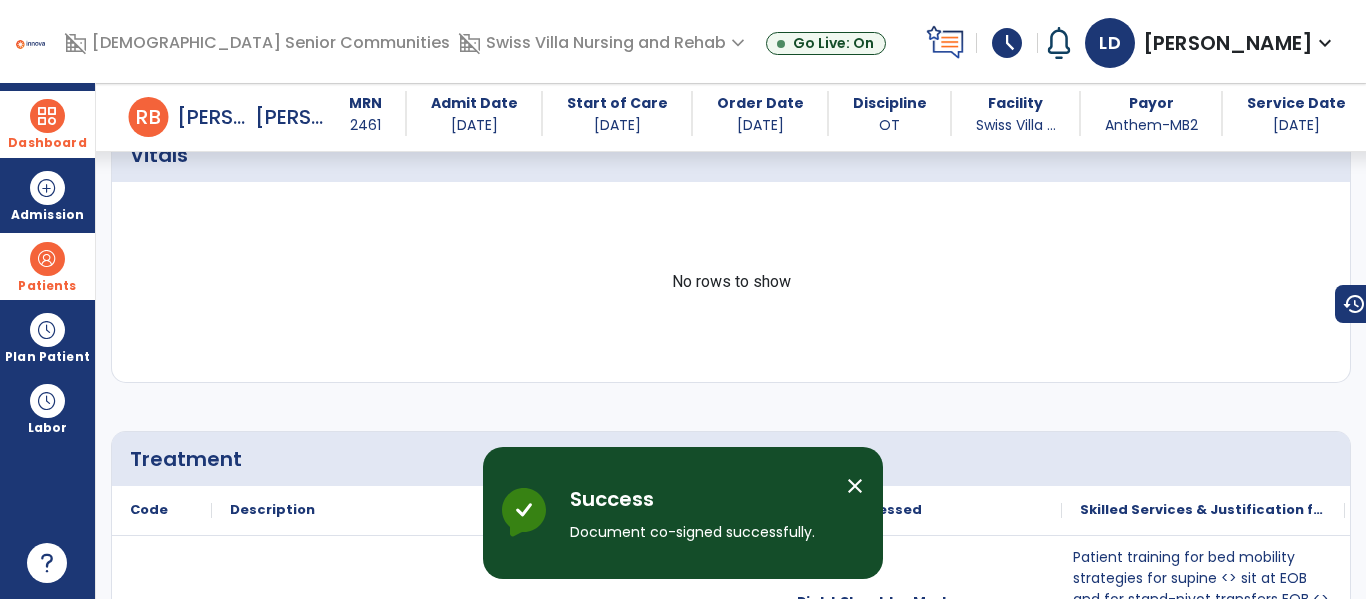 scroll, scrollTop: 0, scrollLeft: 0, axis: both 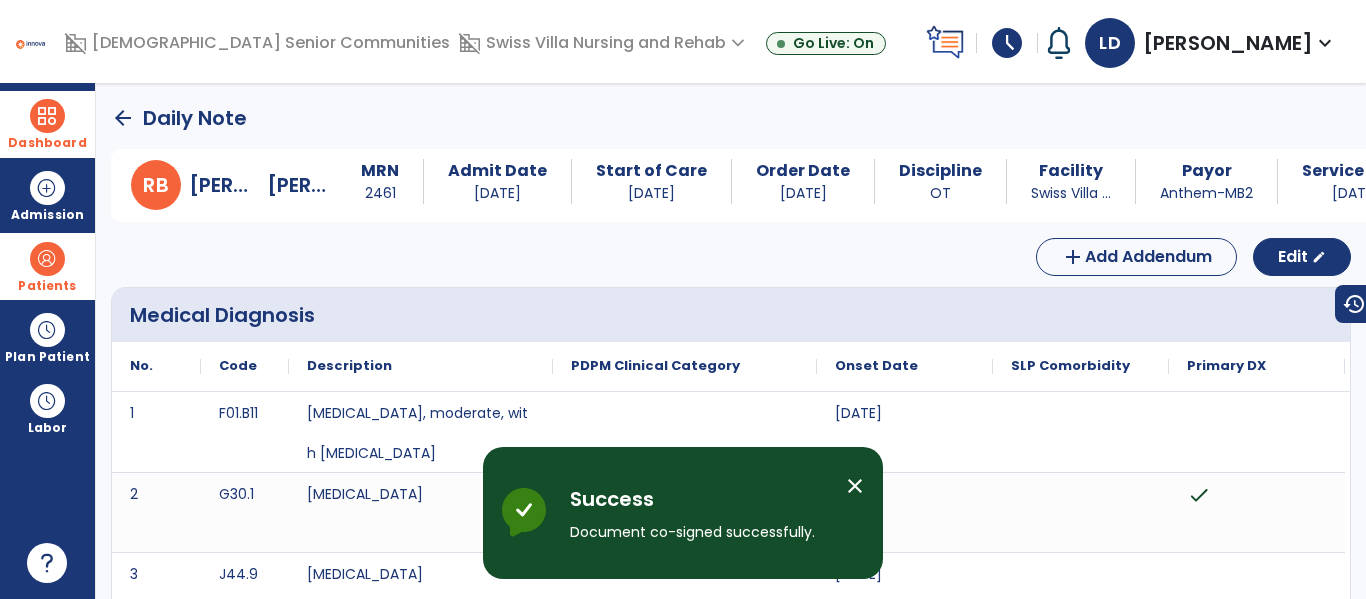 click on "arrow_back" 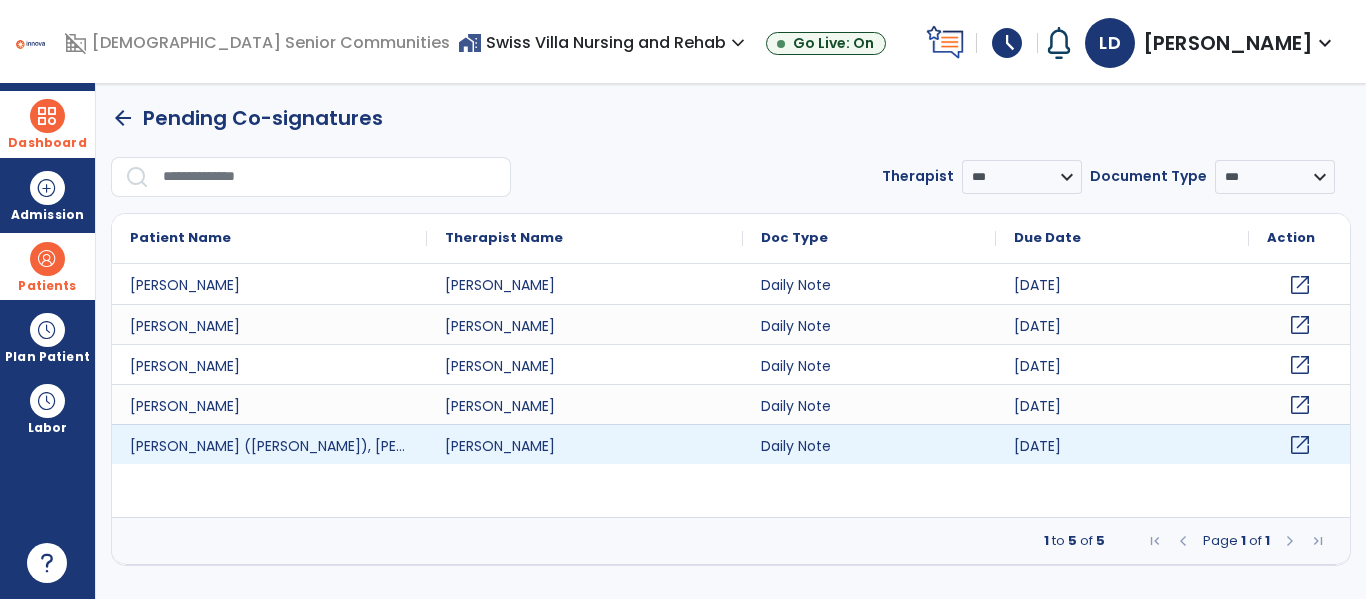 click on "open_in_new" 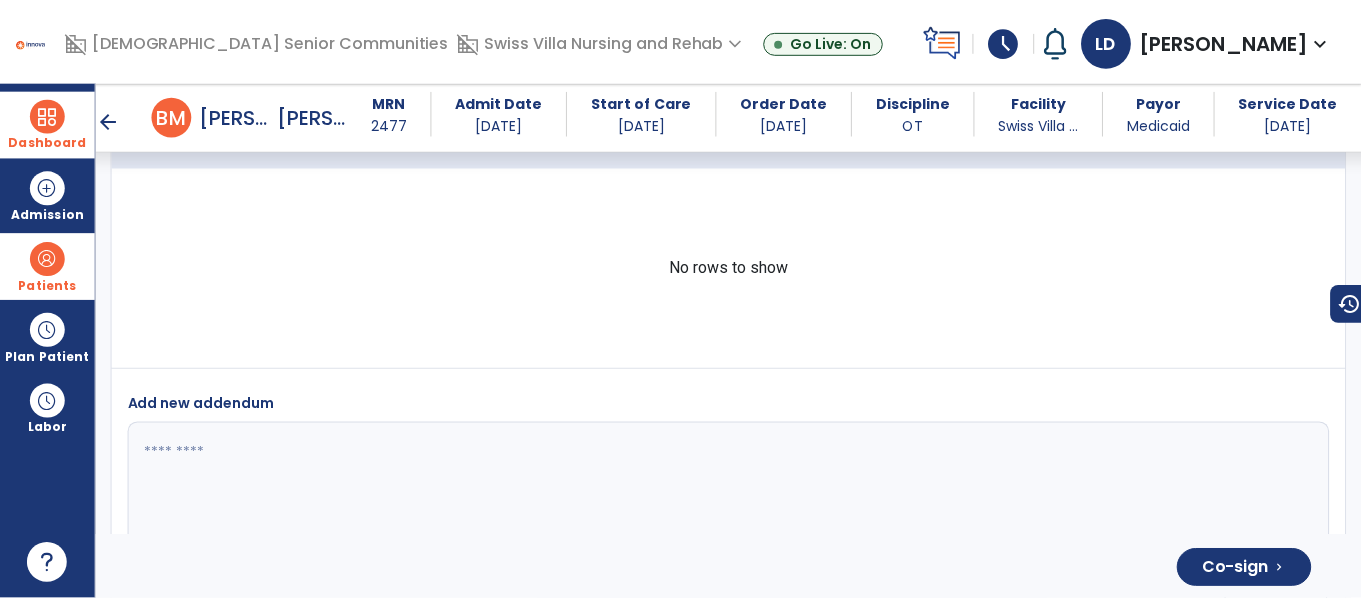 scroll, scrollTop: 4949, scrollLeft: 0, axis: vertical 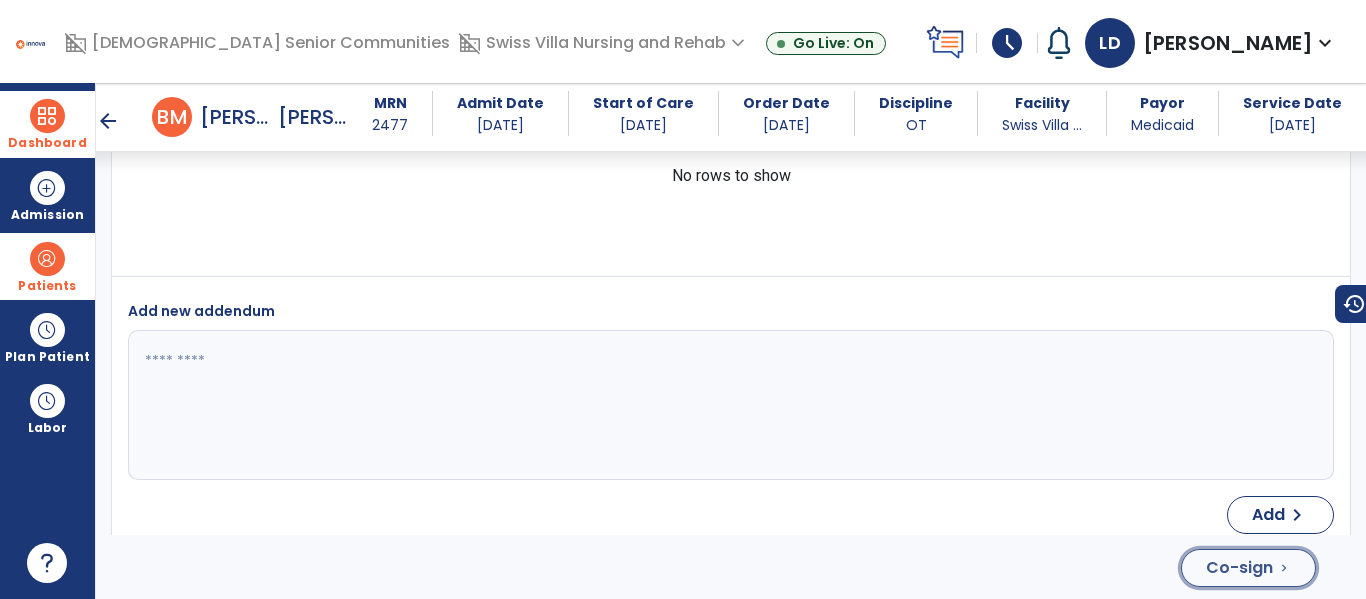 click on "Co-sign  chevron_right" 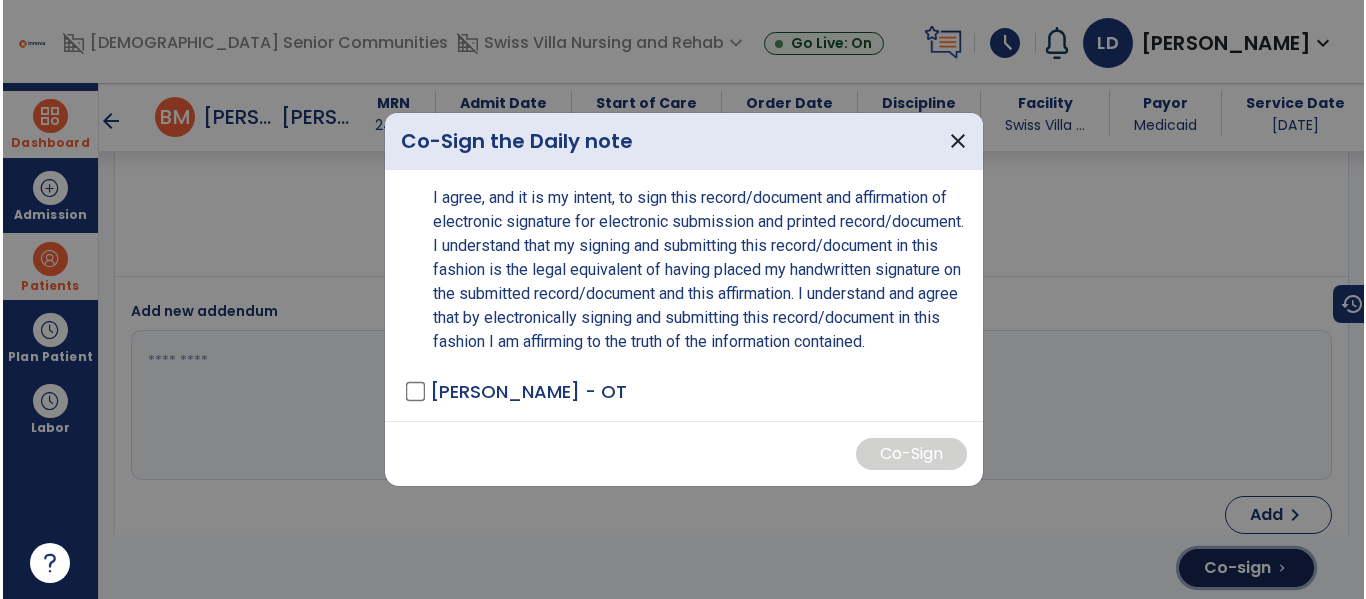 scroll, scrollTop: 4949, scrollLeft: 0, axis: vertical 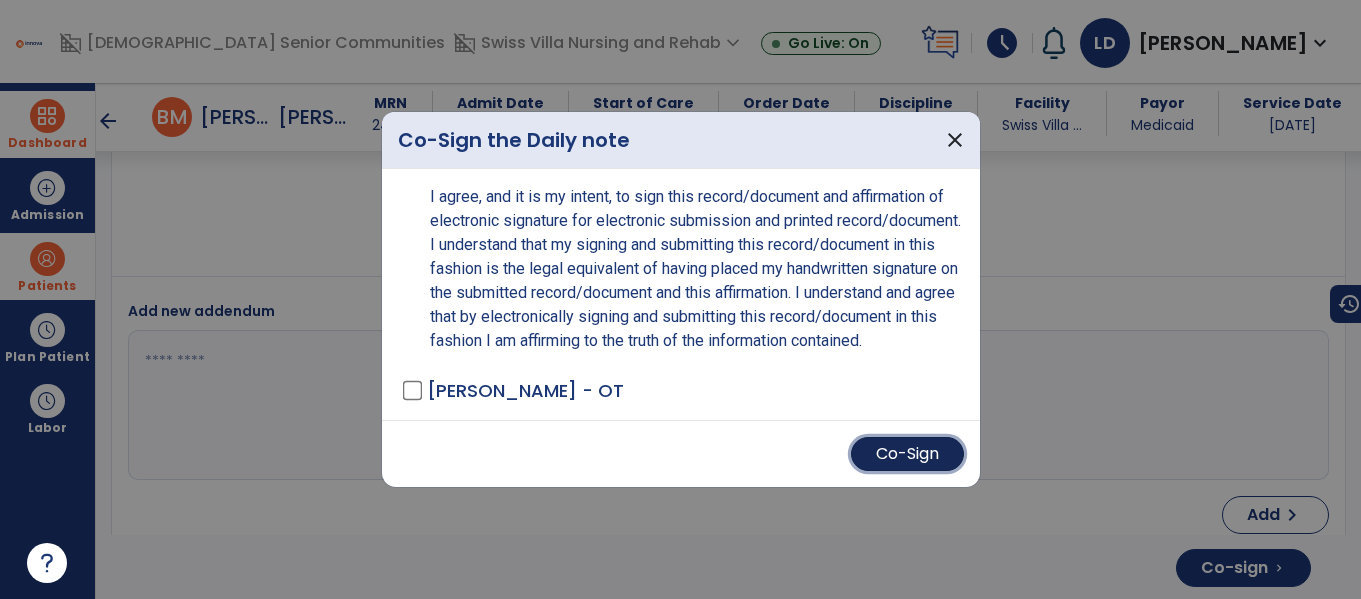 click on "Co-Sign" at bounding box center [907, 454] 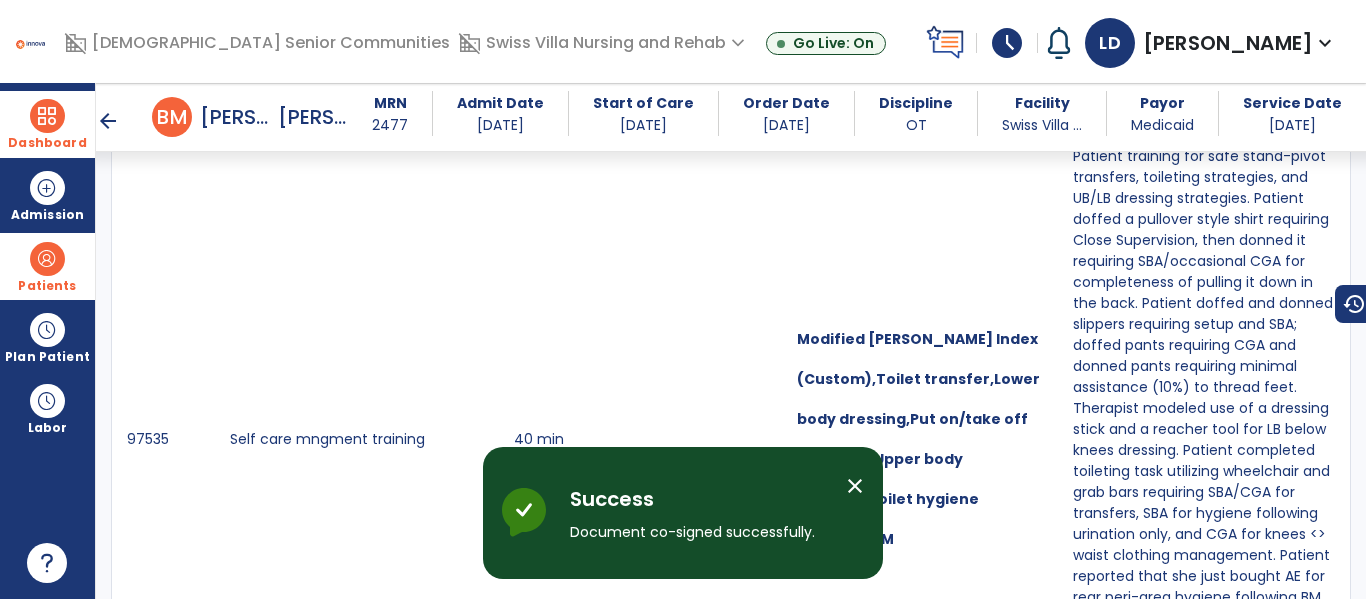 scroll, scrollTop: 0, scrollLeft: 0, axis: both 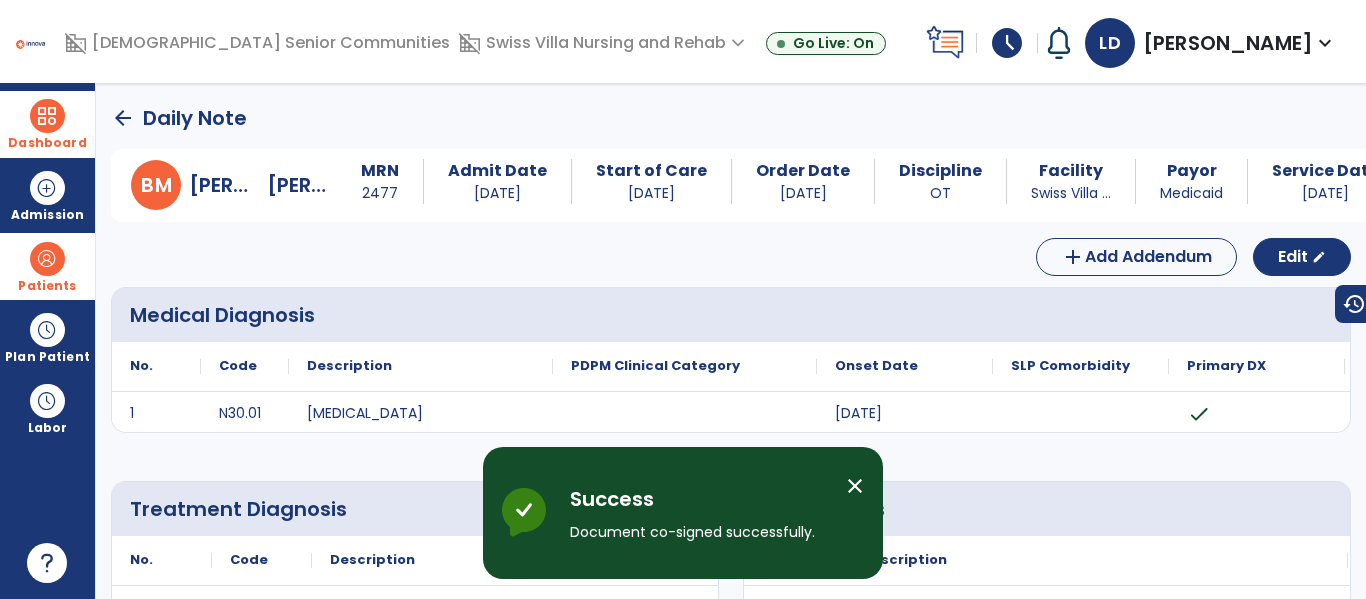 click on "arrow_back" 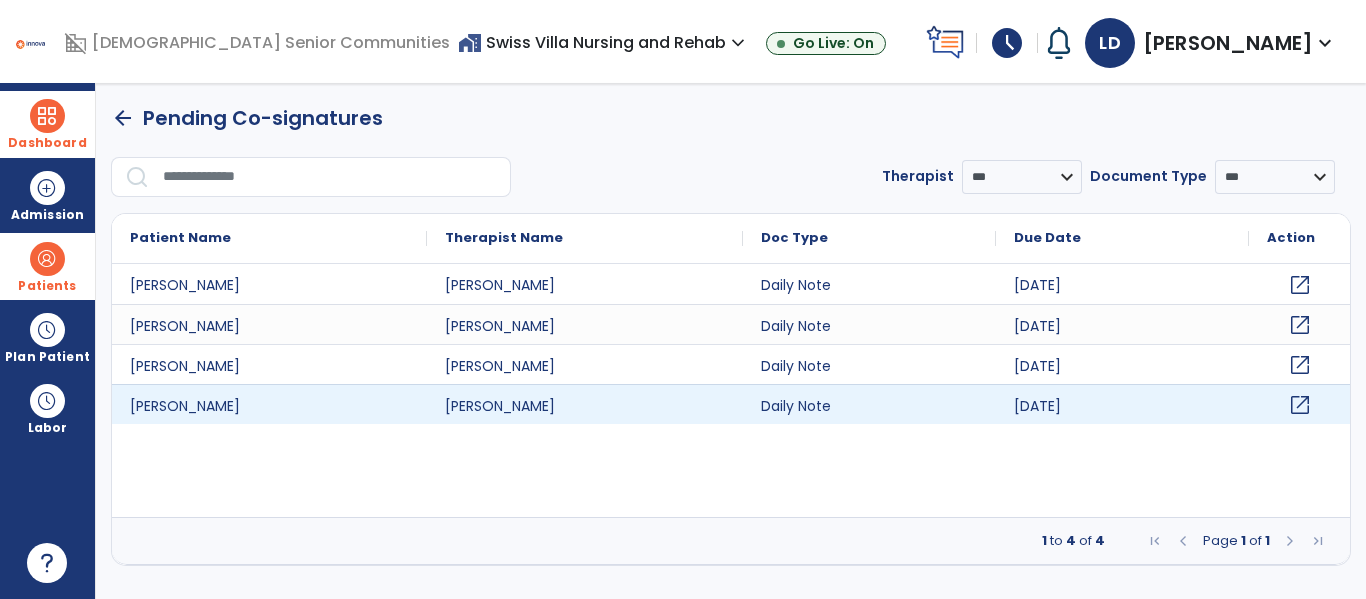 click on "open_in_new" 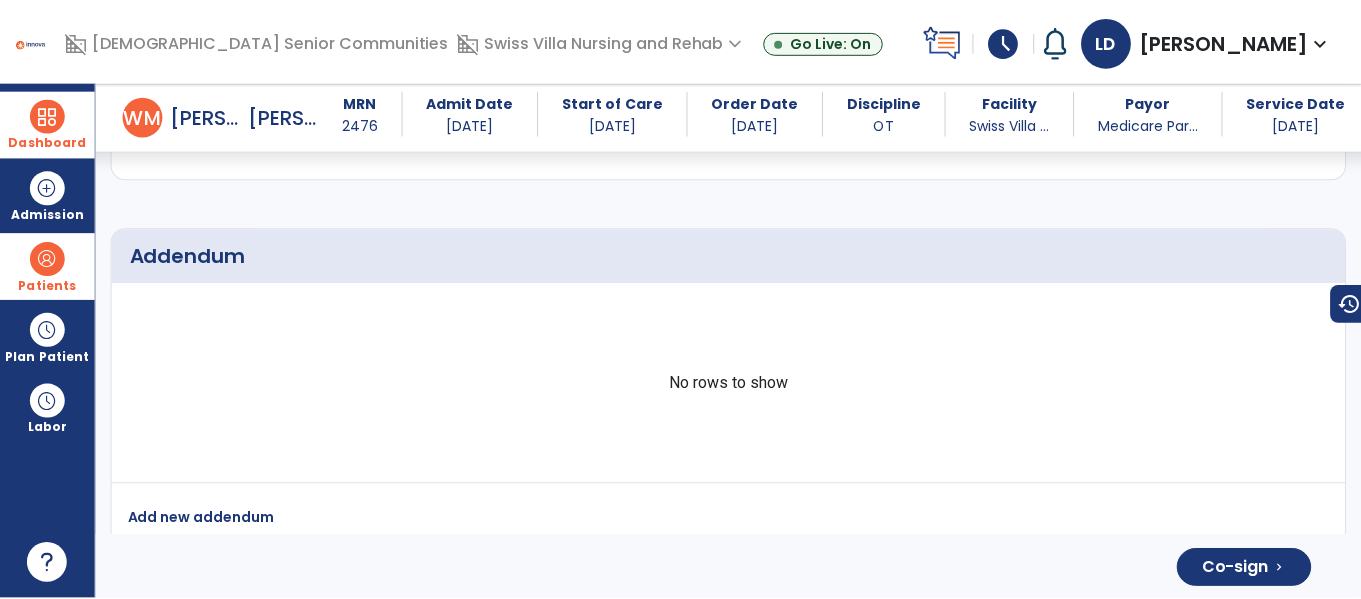scroll, scrollTop: 5068, scrollLeft: 0, axis: vertical 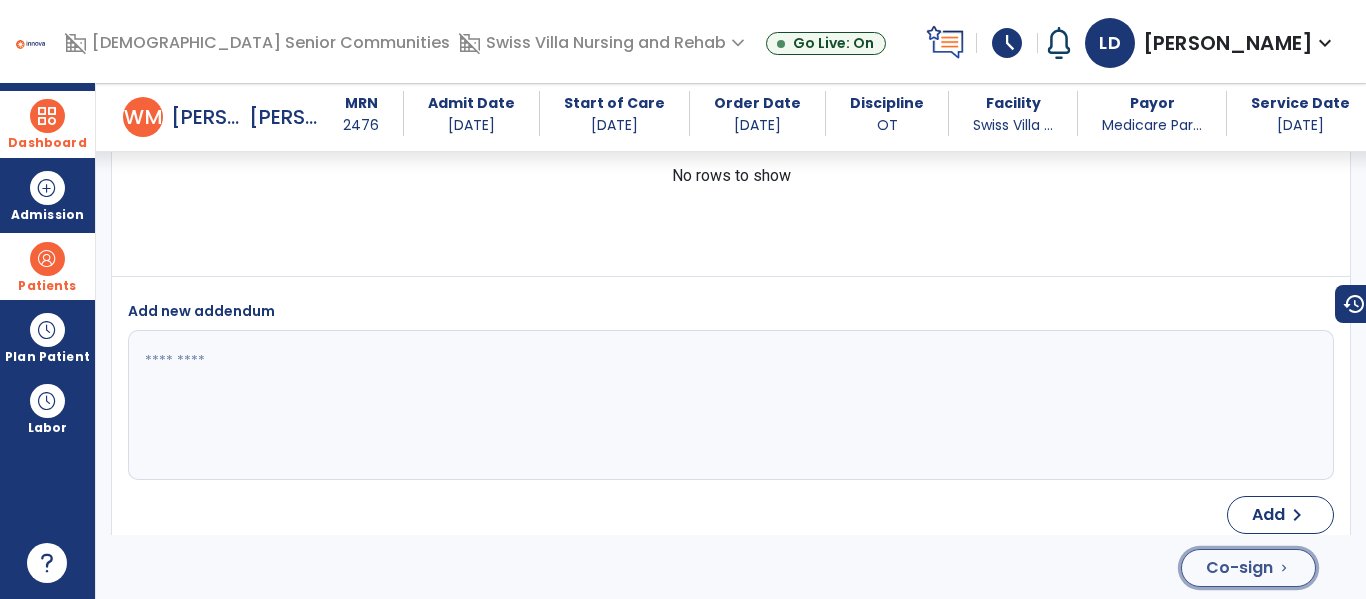 click on "Co-sign" 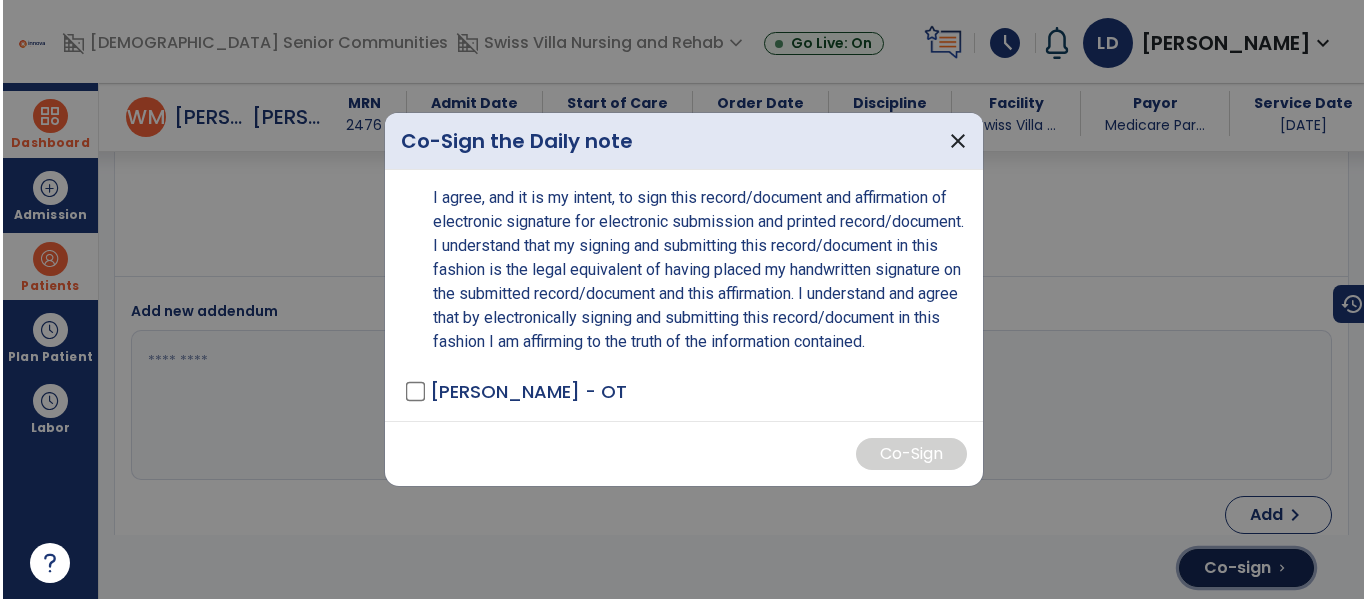 scroll, scrollTop: 5068, scrollLeft: 0, axis: vertical 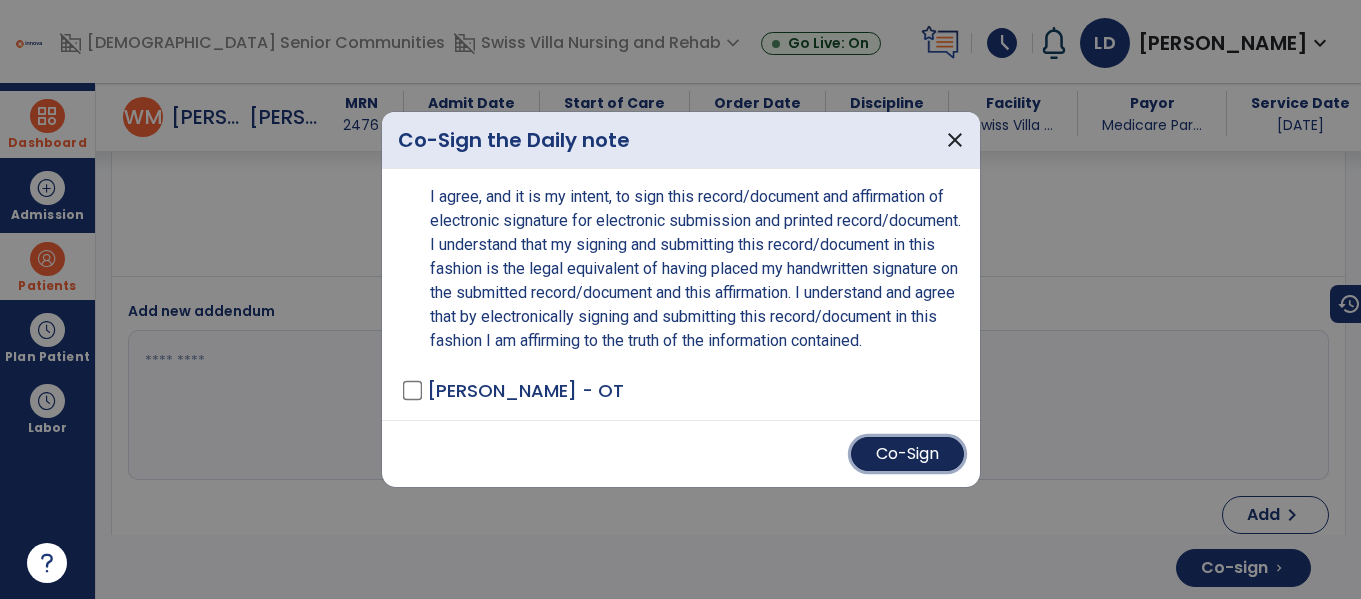 click on "Co-Sign" at bounding box center [907, 454] 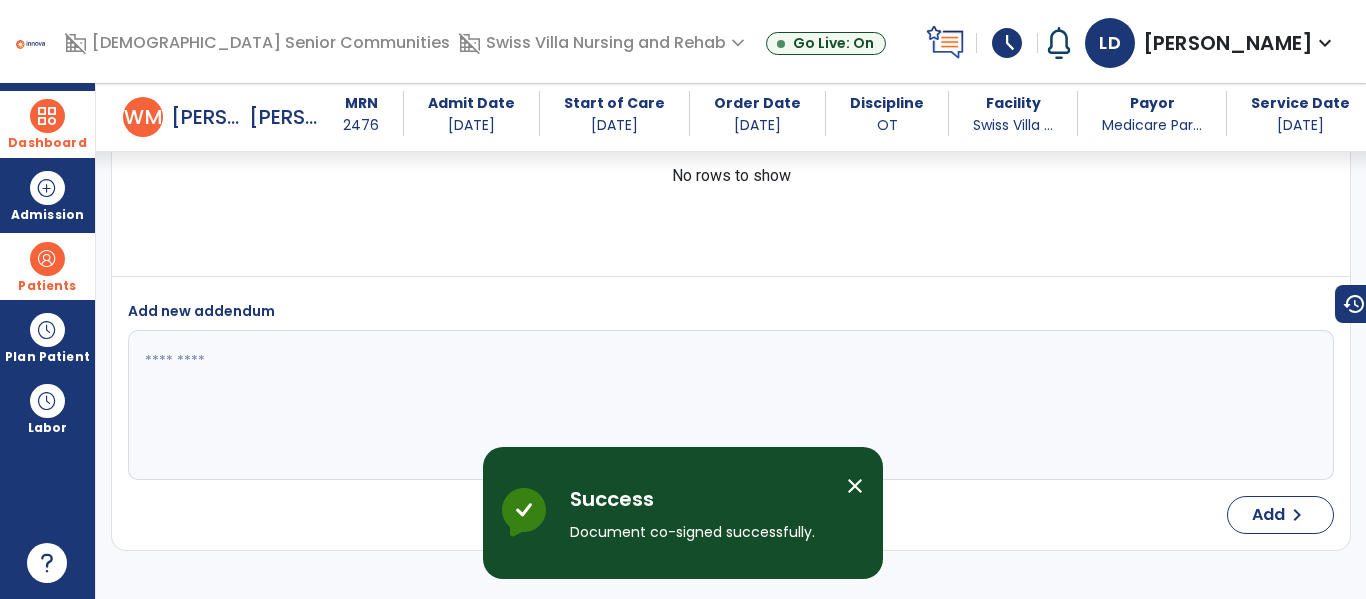 scroll, scrollTop: 0, scrollLeft: 0, axis: both 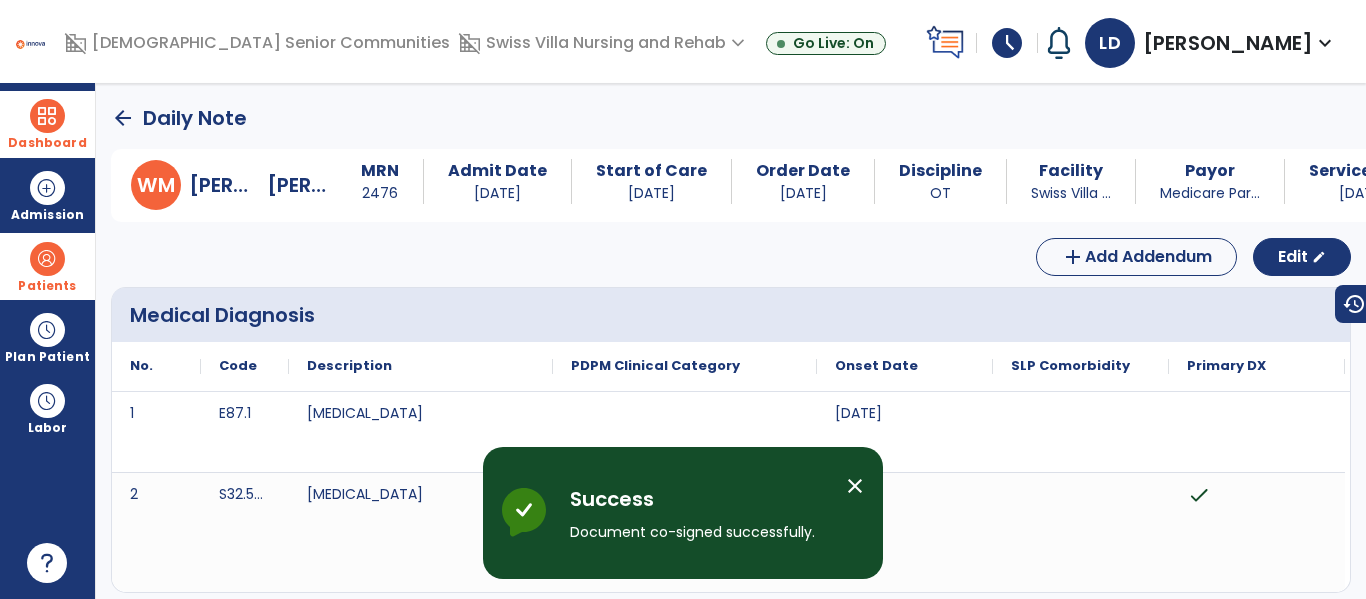 click on "arrow_back" 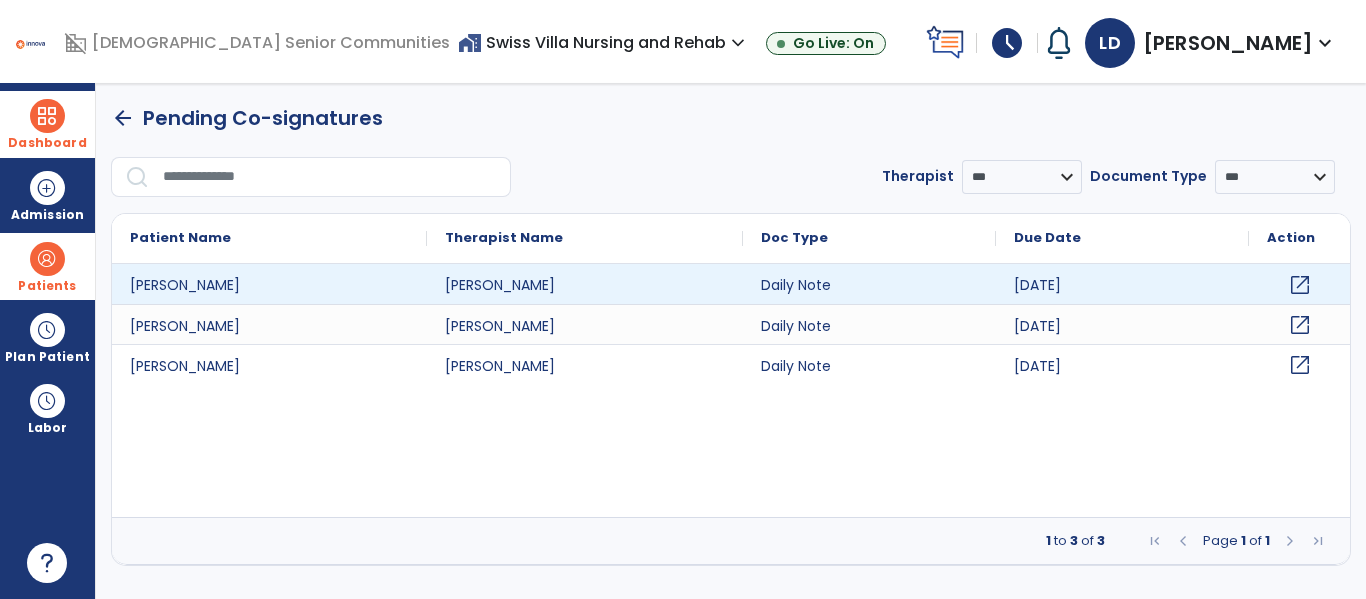 click on "open_in_new" 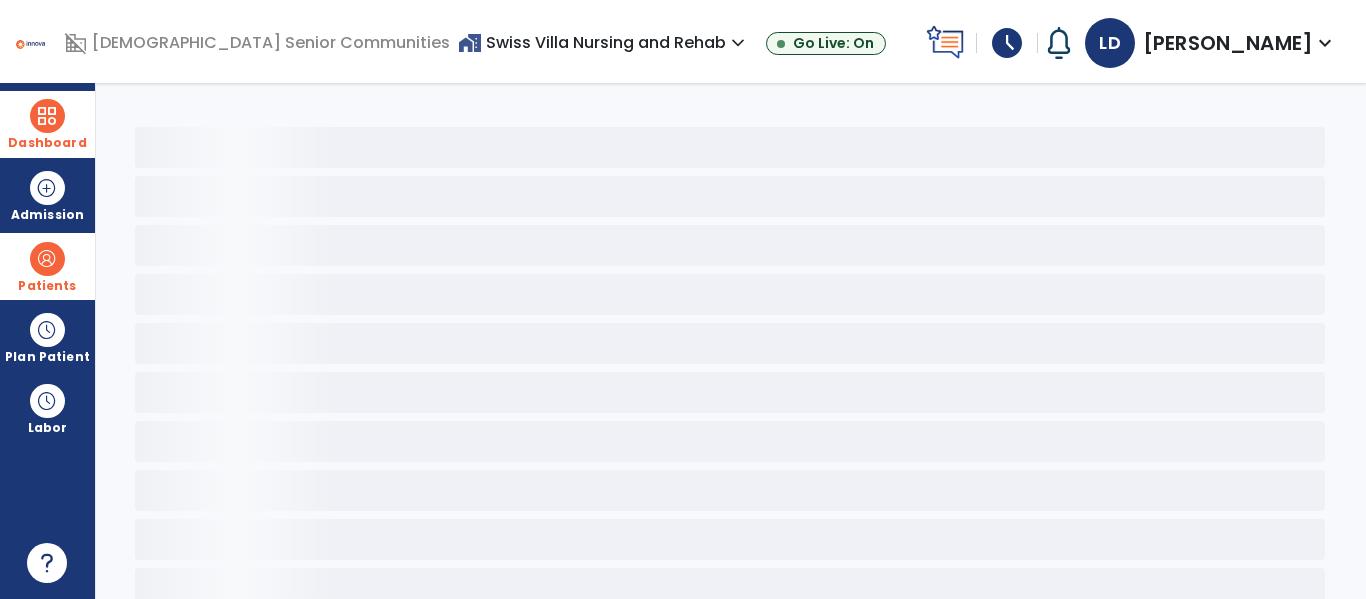scroll, scrollTop: 114, scrollLeft: 0, axis: vertical 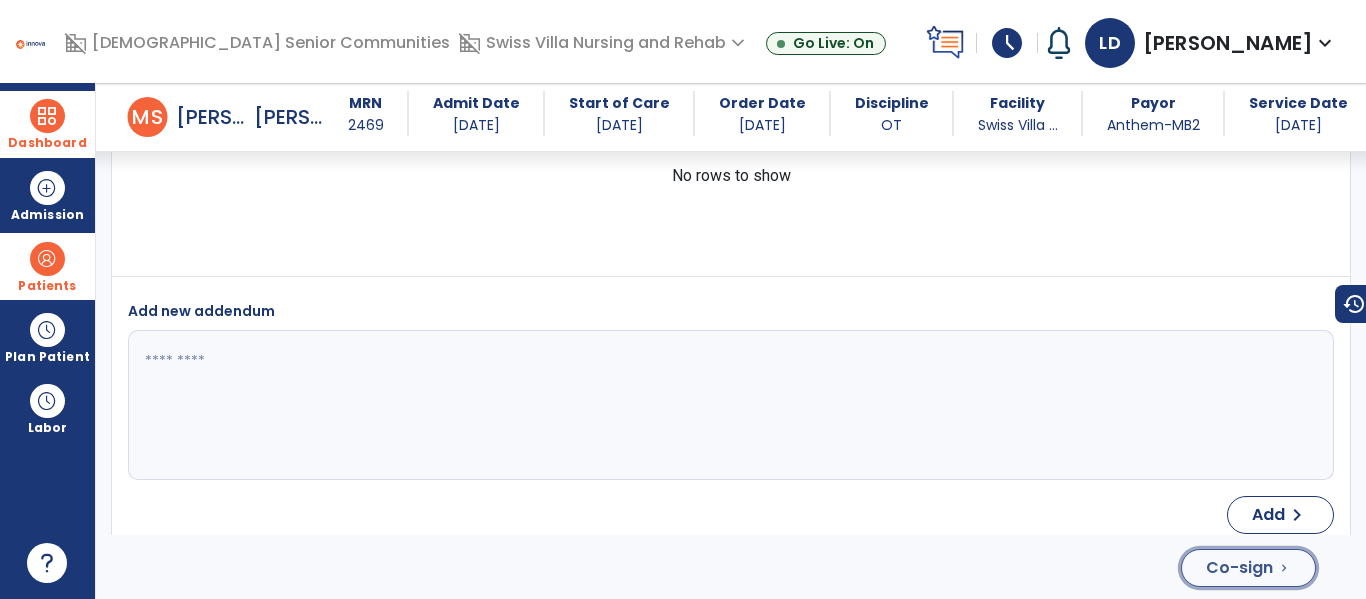 click on "Co-sign" 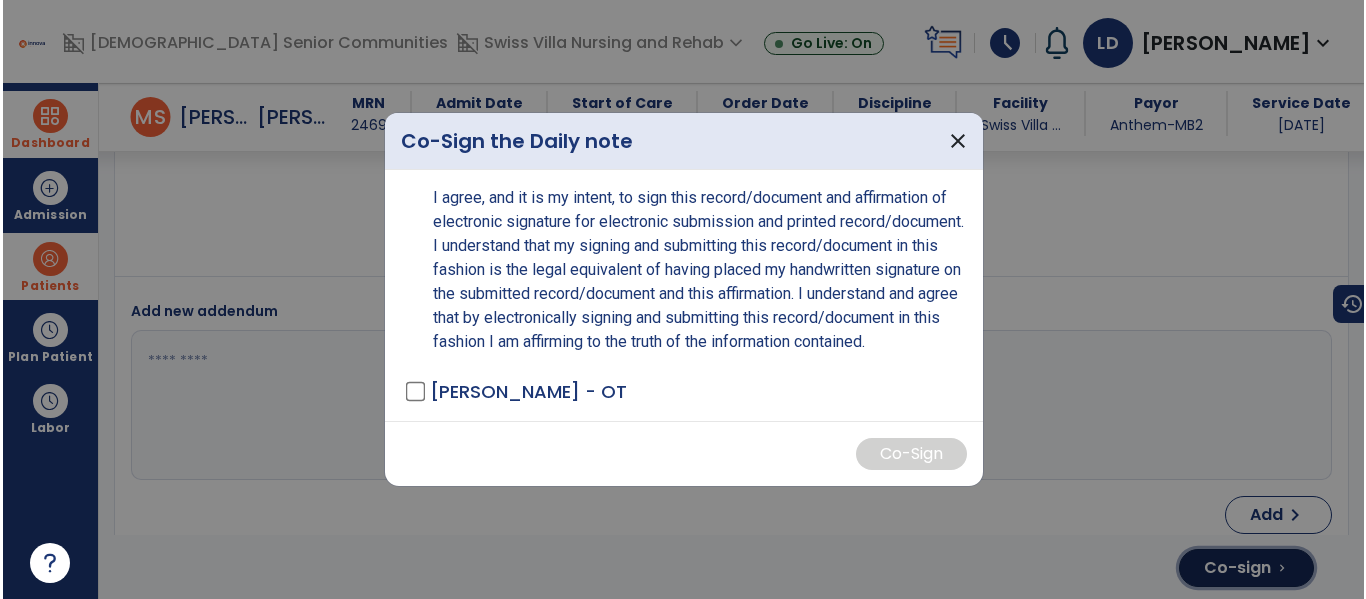scroll, scrollTop: 4798, scrollLeft: 0, axis: vertical 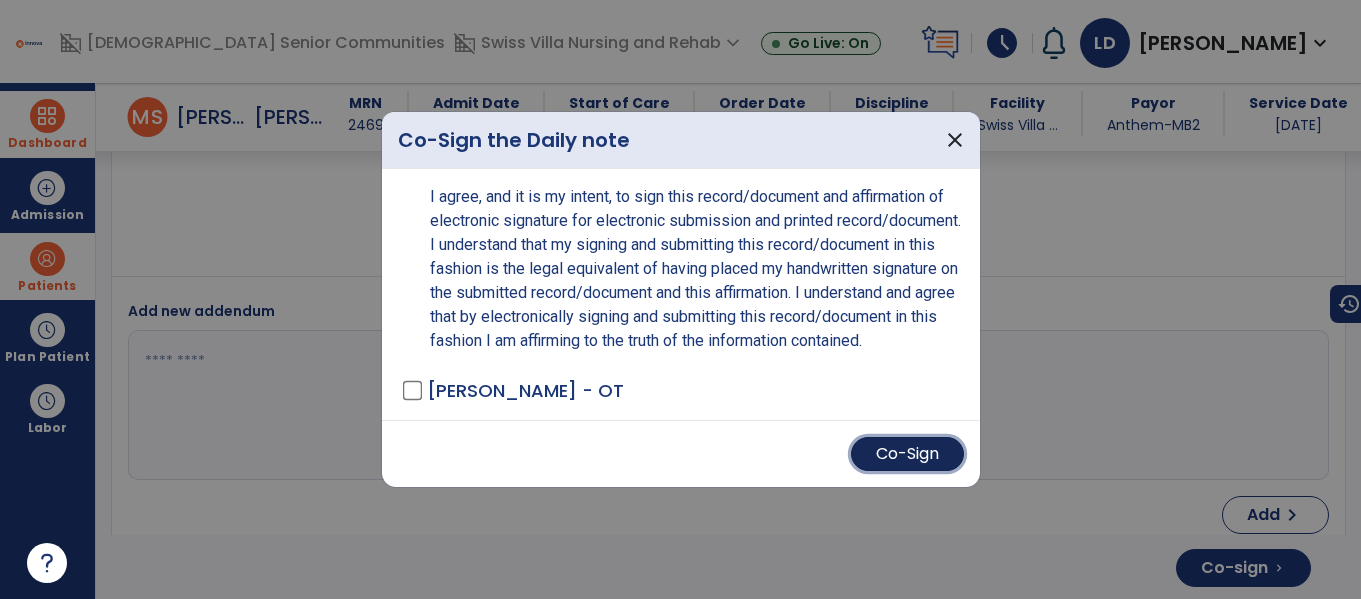 click on "Co-Sign" at bounding box center (907, 454) 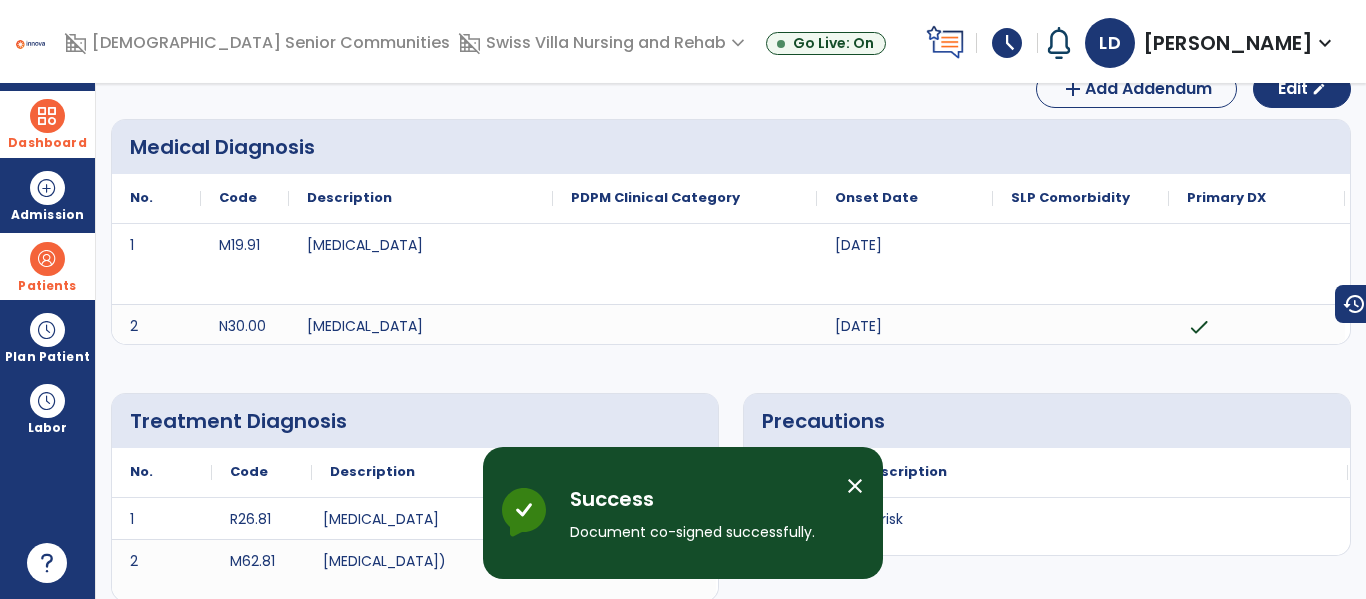 scroll, scrollTop: 0, scrollLeft: 0, axis: both 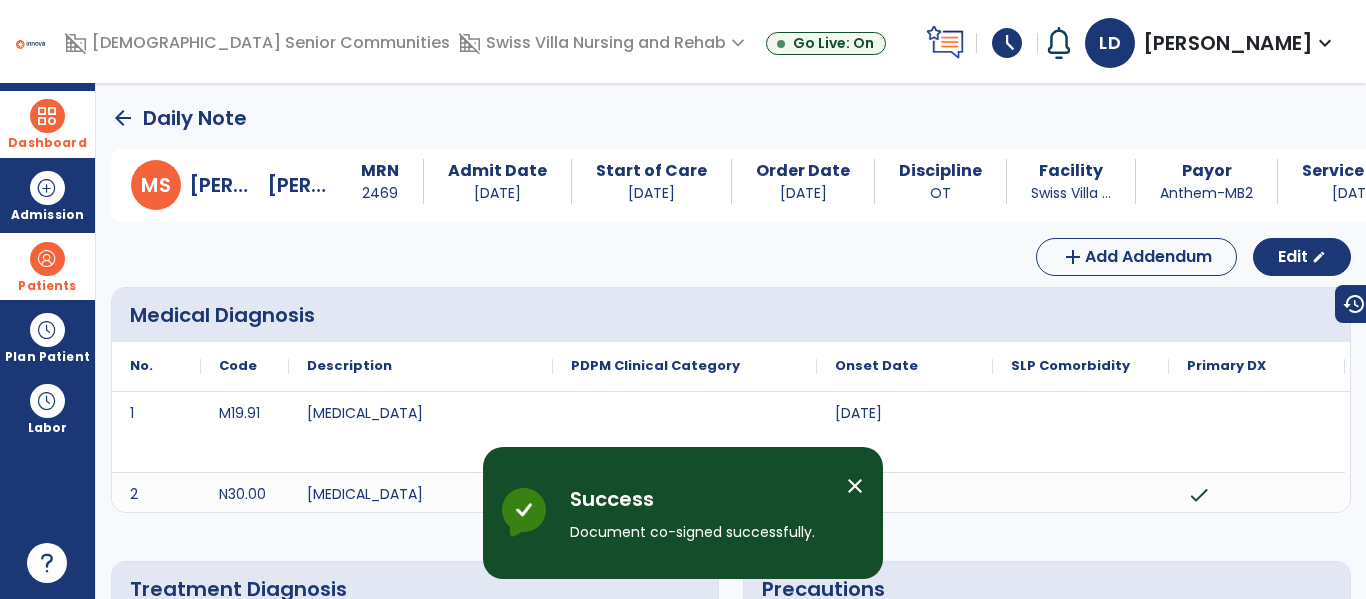 click on "arrow_back" 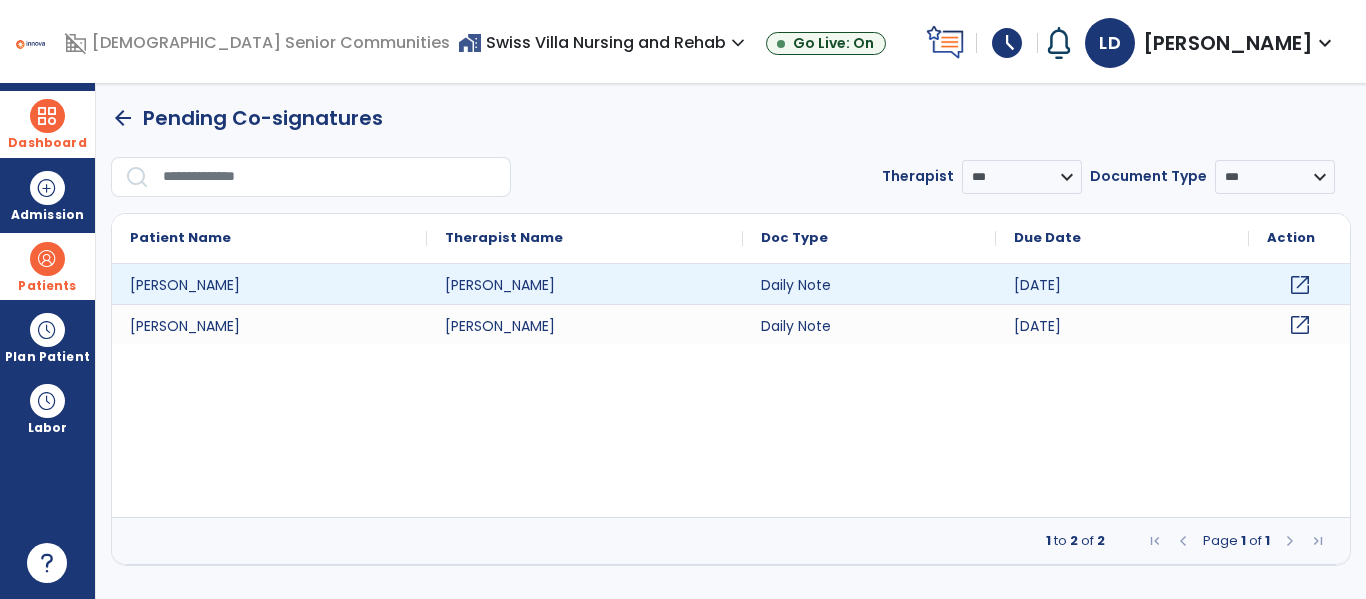 click on "open_in_new" 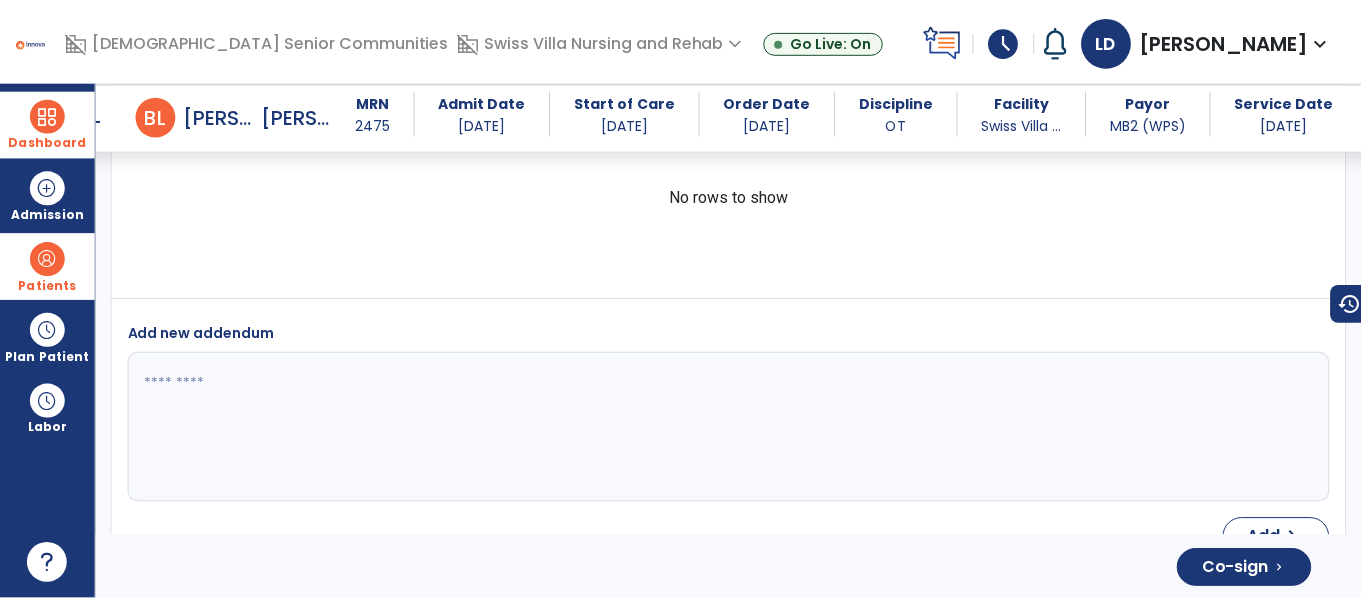 scroll, scrollTop: 5023, scrollLeft: 0, axis: vertical 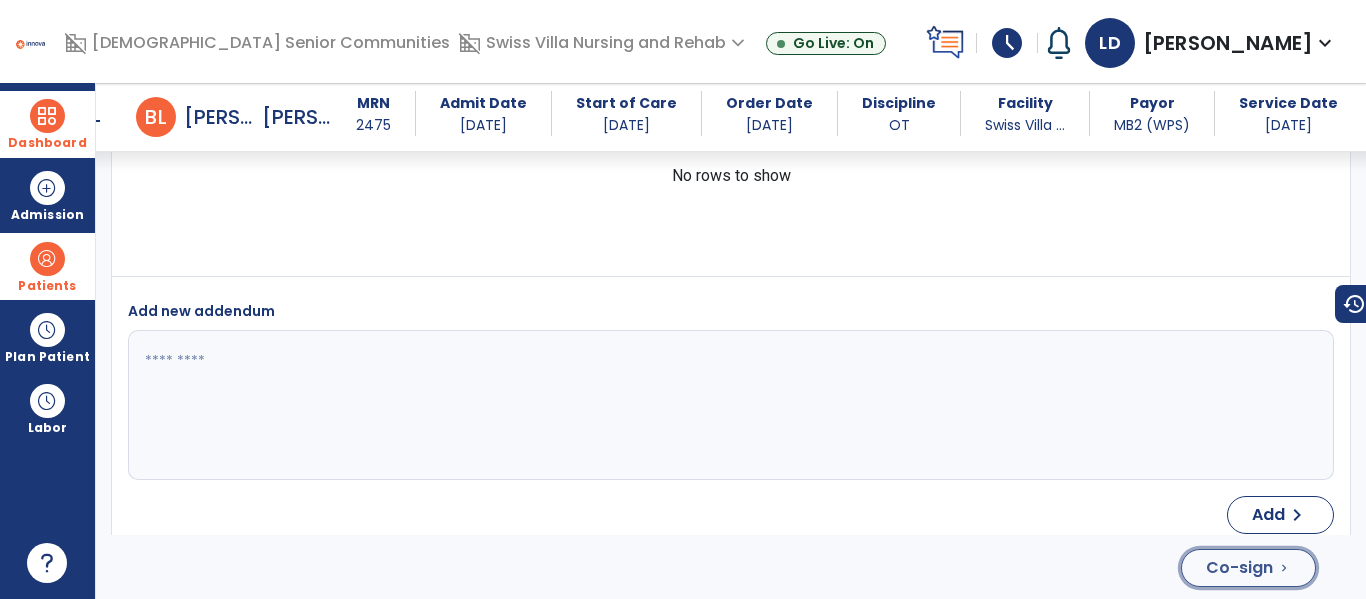 click on "Co-sign" 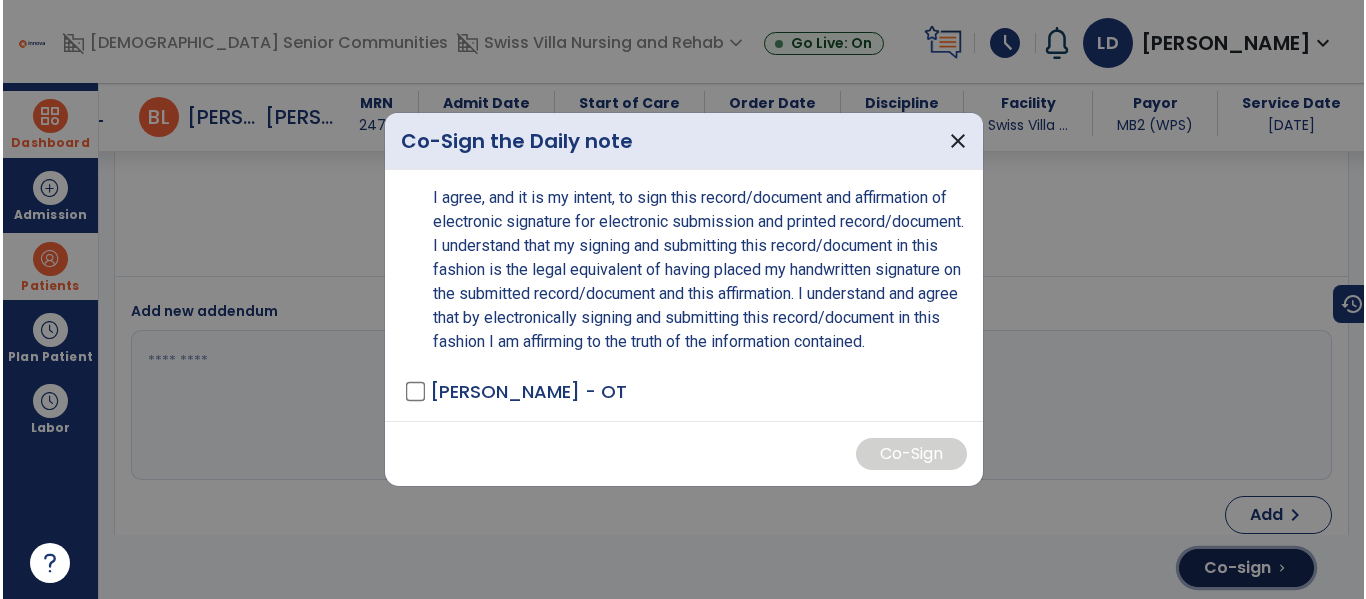 scroll, scrollTop: 5023, scrollLeft: 0, axis: vertical 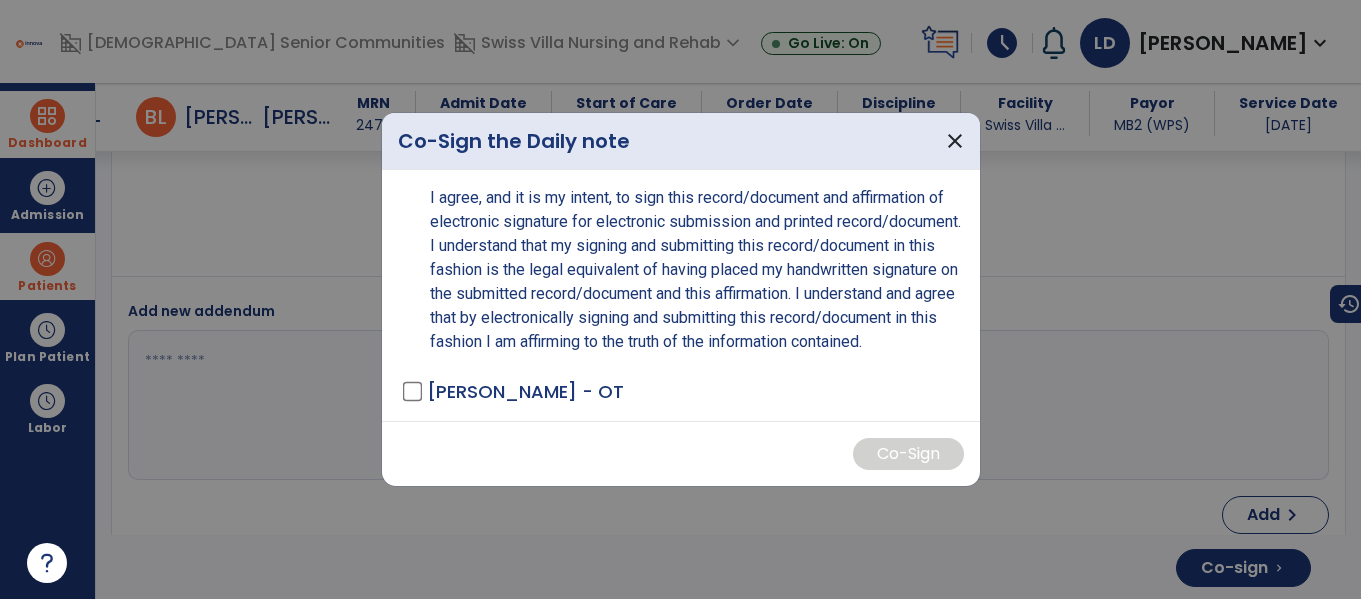 click on "Deckert, Landyn  - OT" at bounding box center (525, 391) 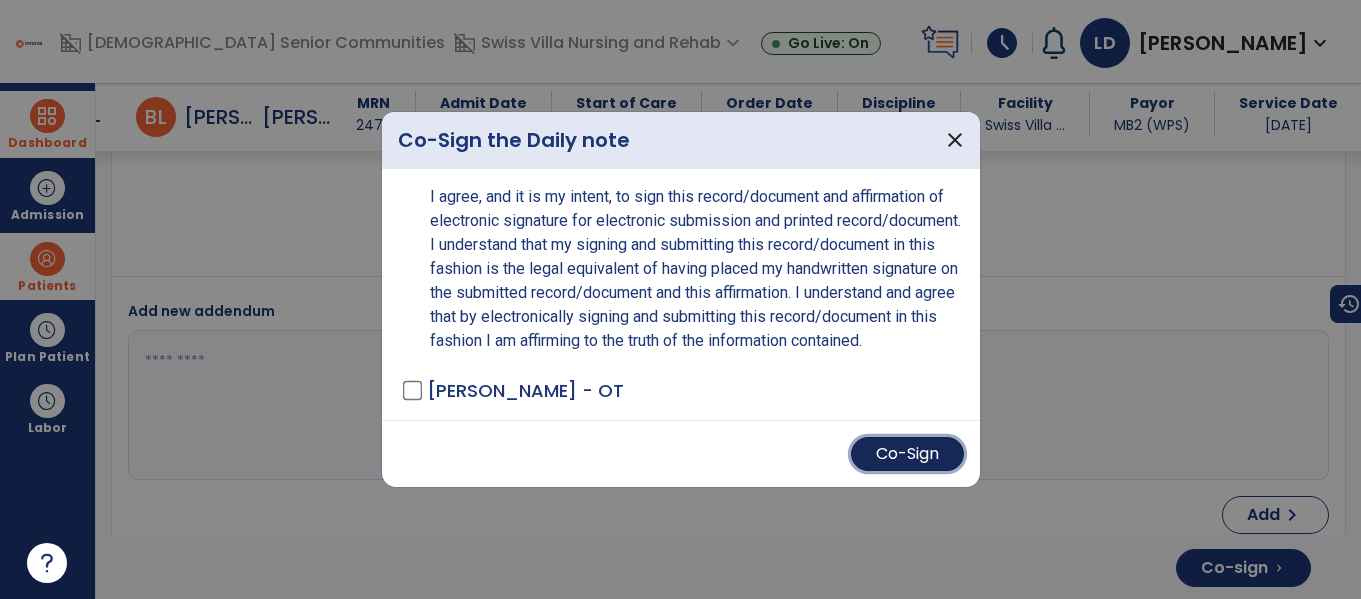 click on "Co-Sign" at bounding box center (907, 454) 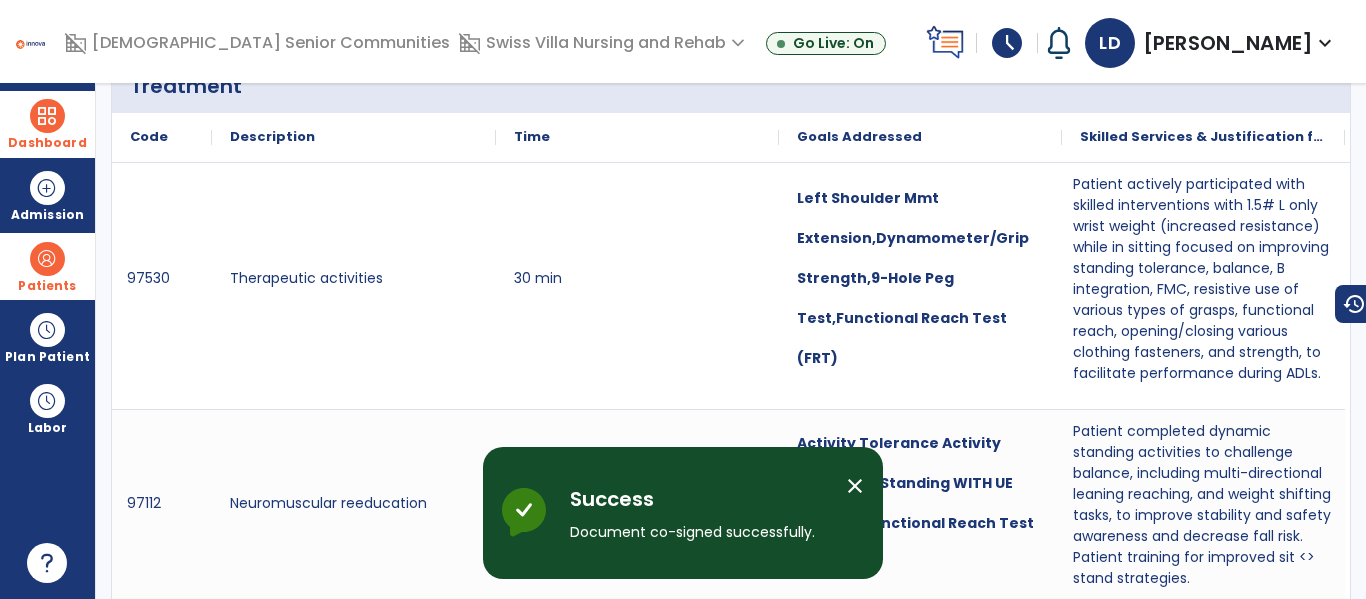 scroll, scrollTop: 0, scrollLeft: 0, axis: both 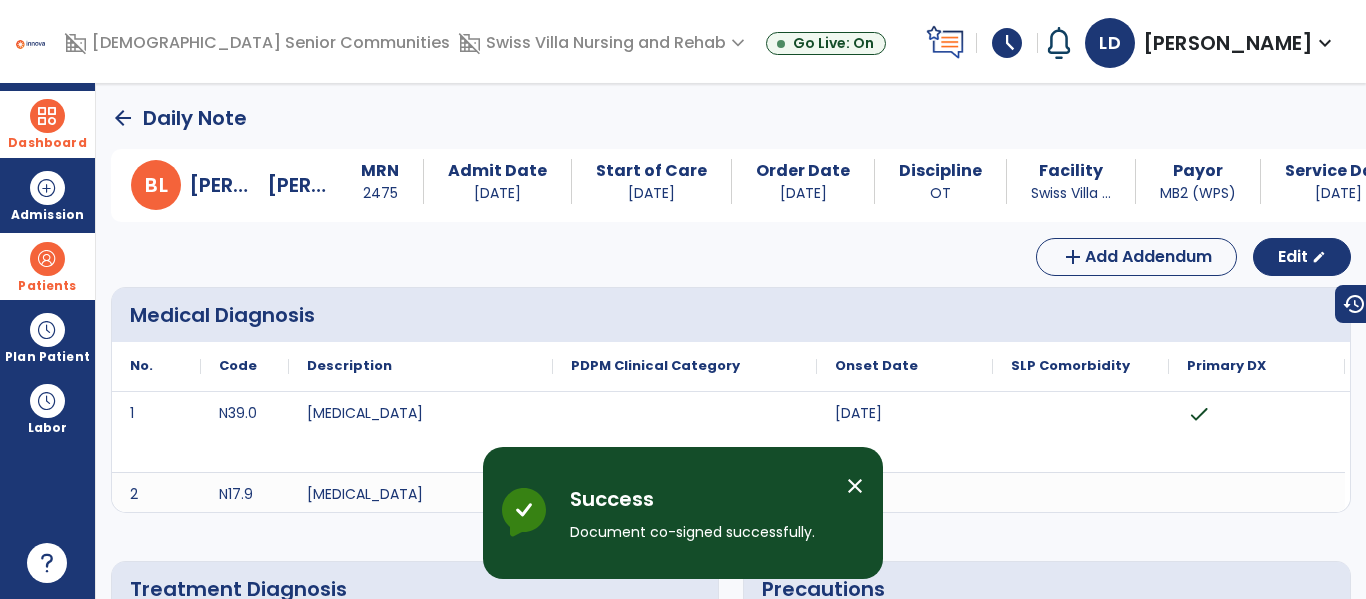 click on "arrow_back" 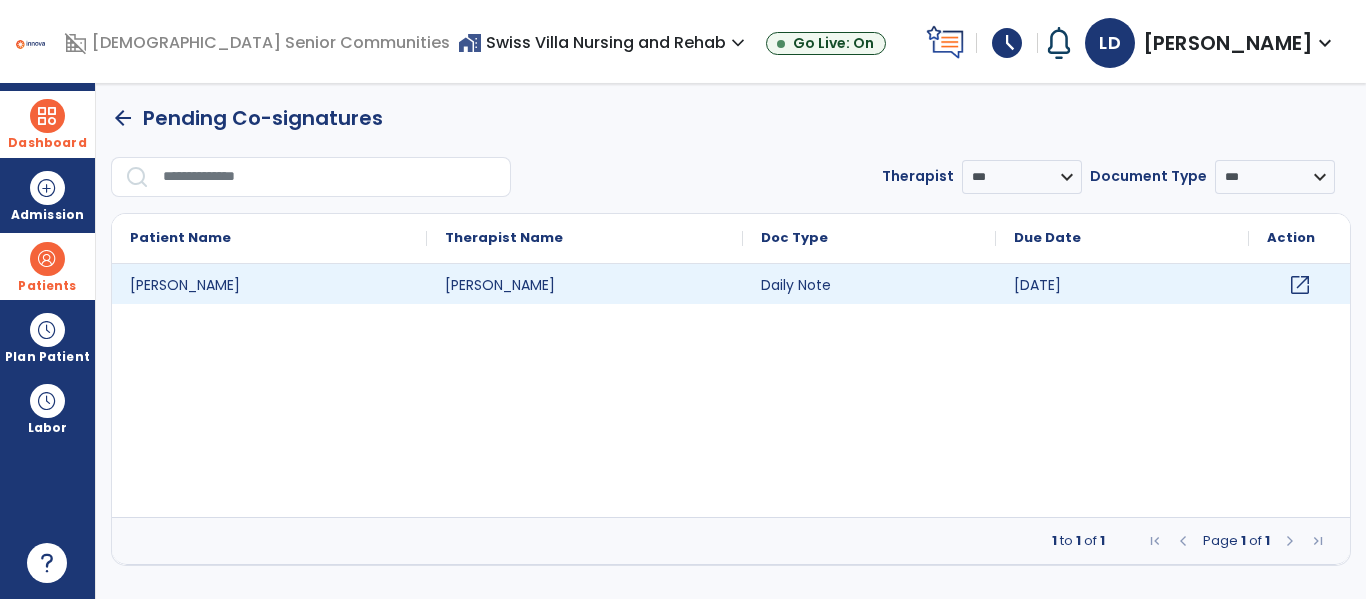 click on "open_in_new" 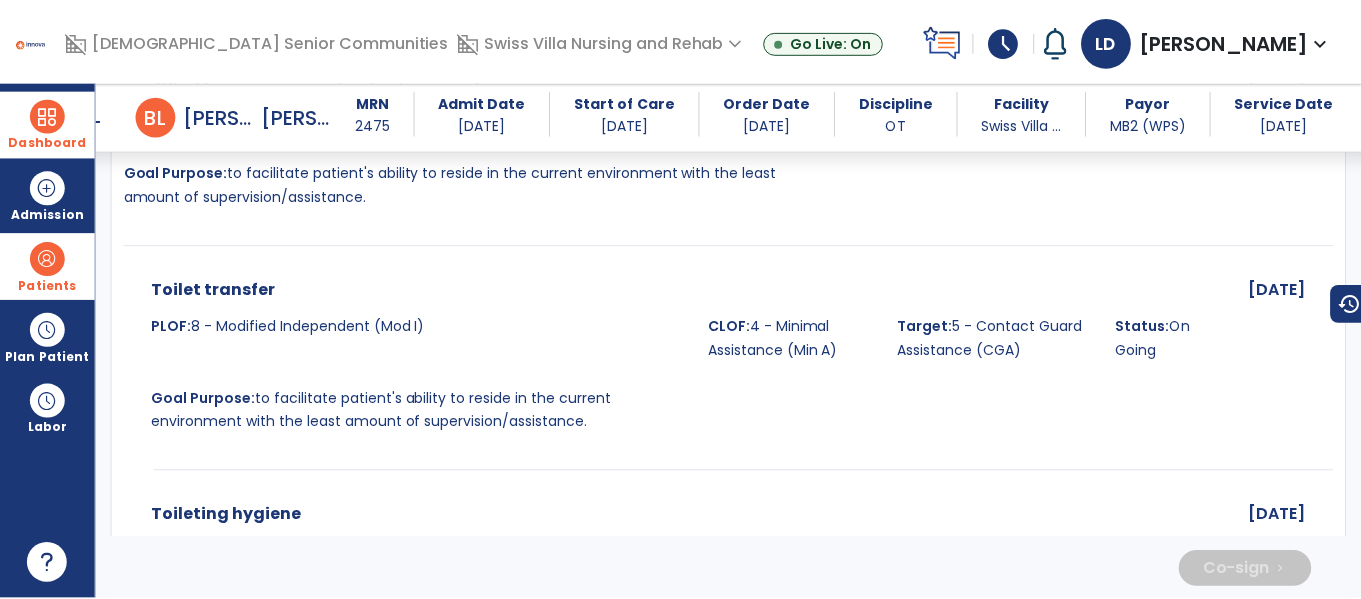 scroll, scrollTop: 5233, scrollLeft: 0, axis: vertical 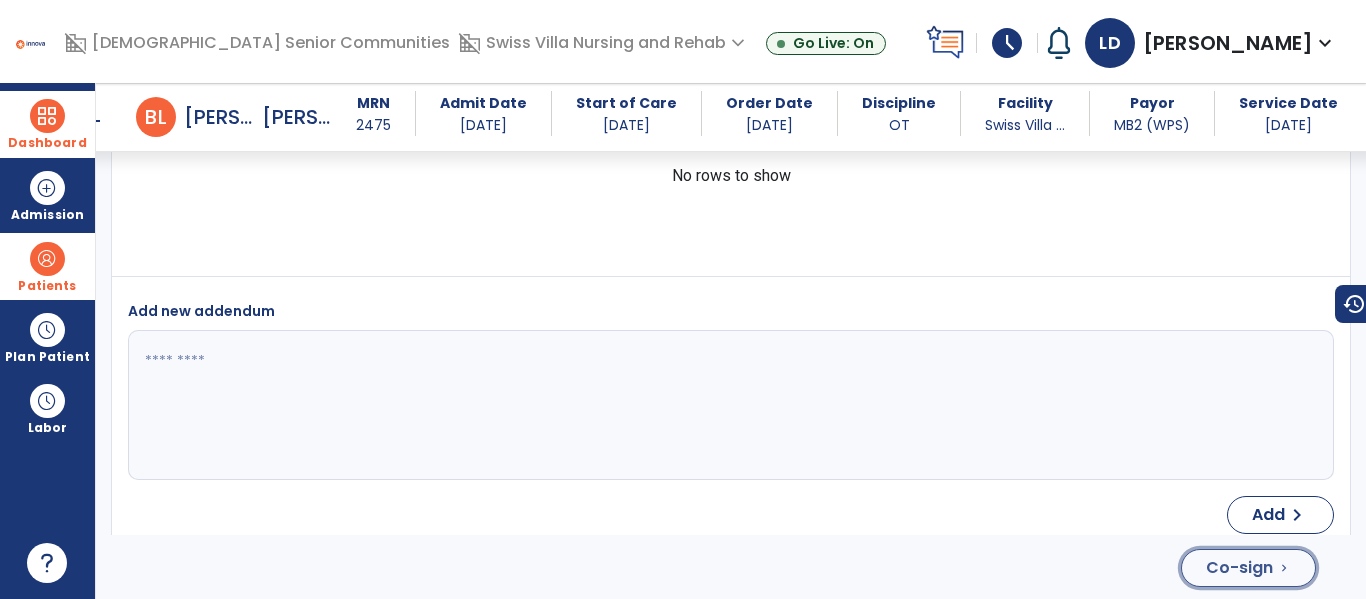 click on "Co-sign" 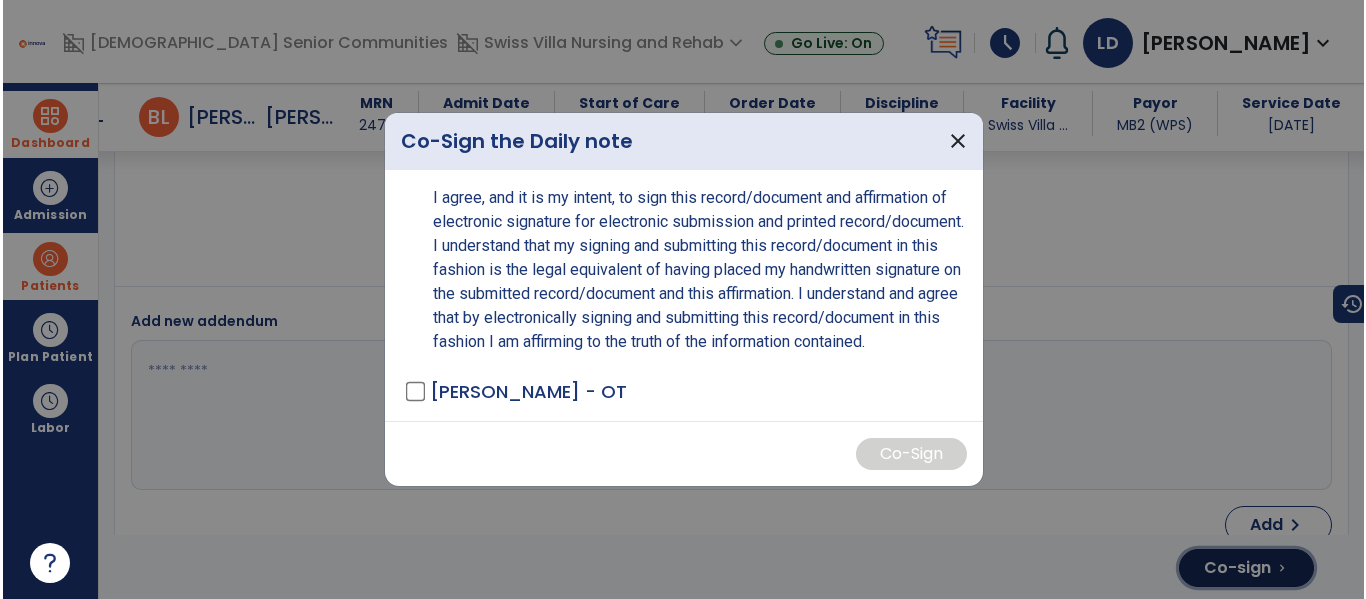 scroll, scrollTop: 5233, scrollLeft: 0, axis: vertical 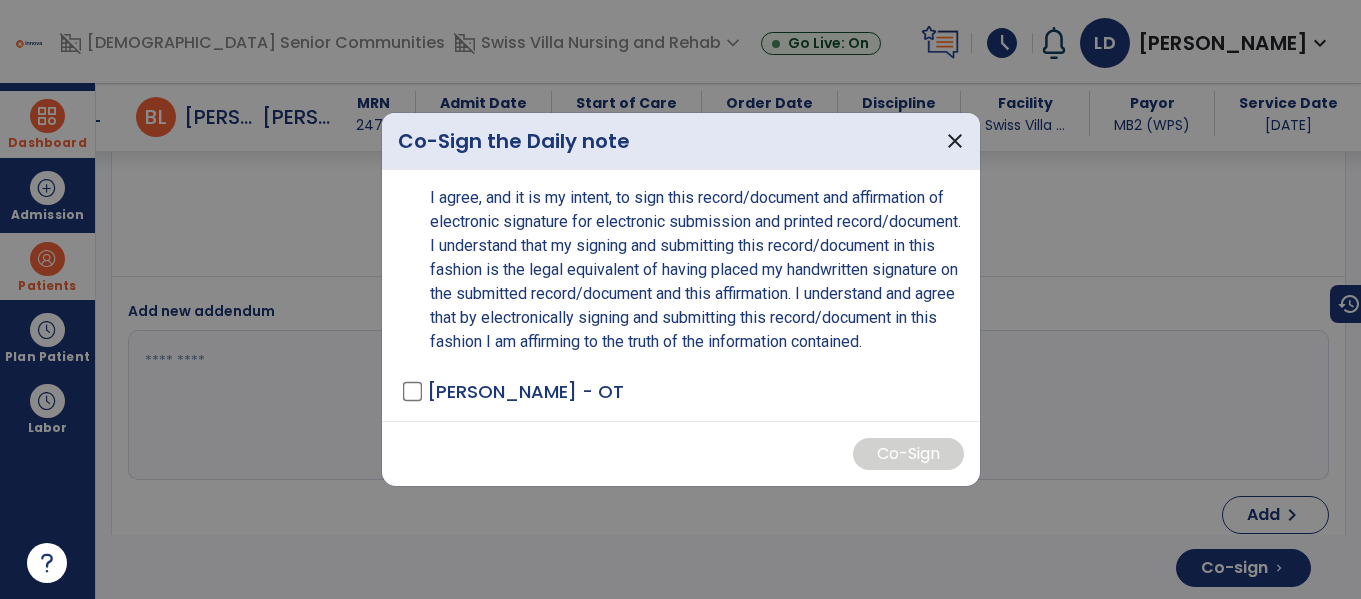 click on "Deckert, Landyn  - OT" at bounding box center [525, 391] 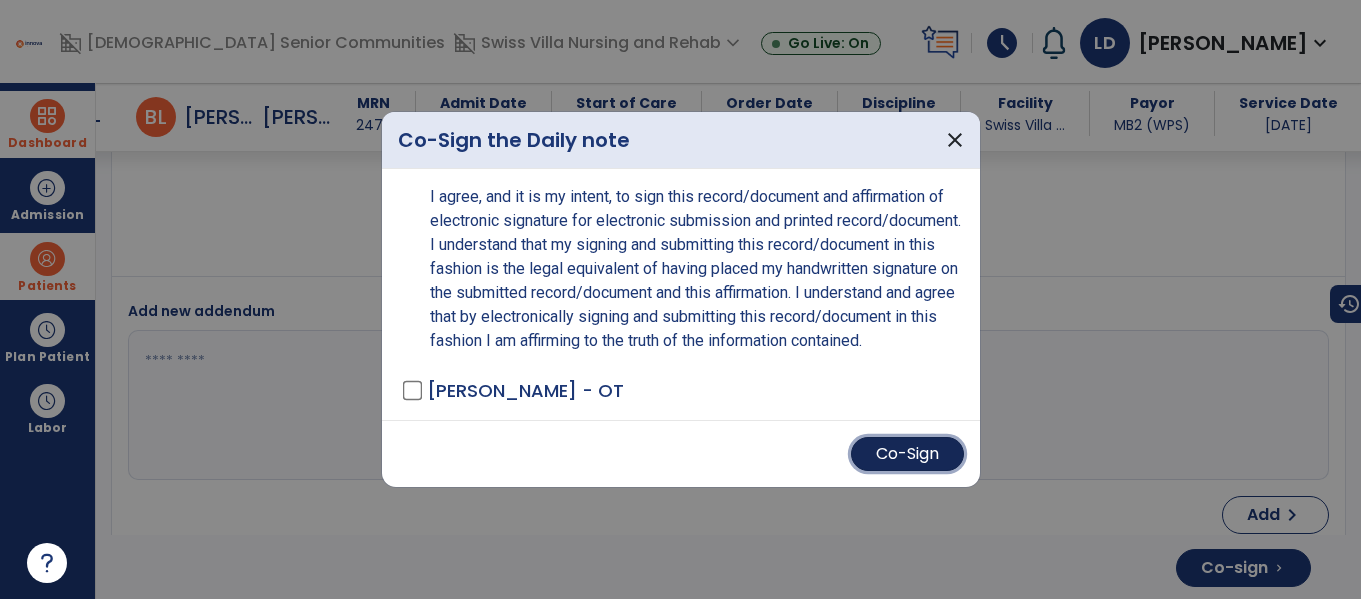 click on "Co-Sign" at bounding box center (907, 454) 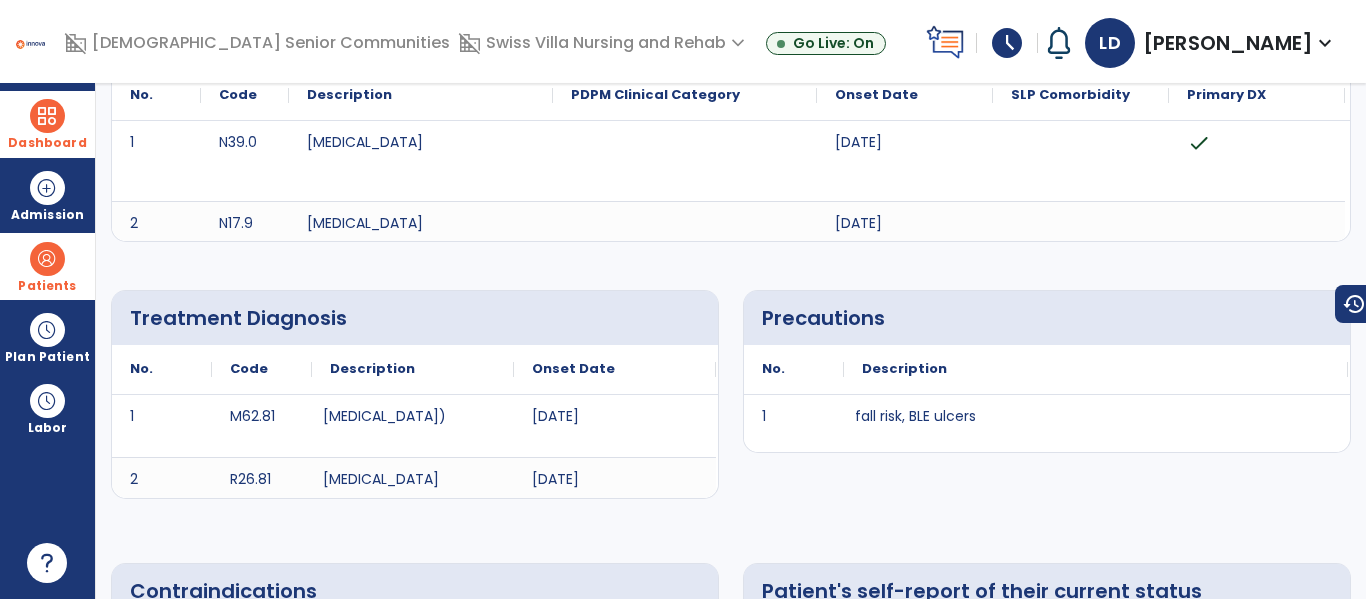 scroll, scrollTop: 0, scrollLeft: 0, axis: both 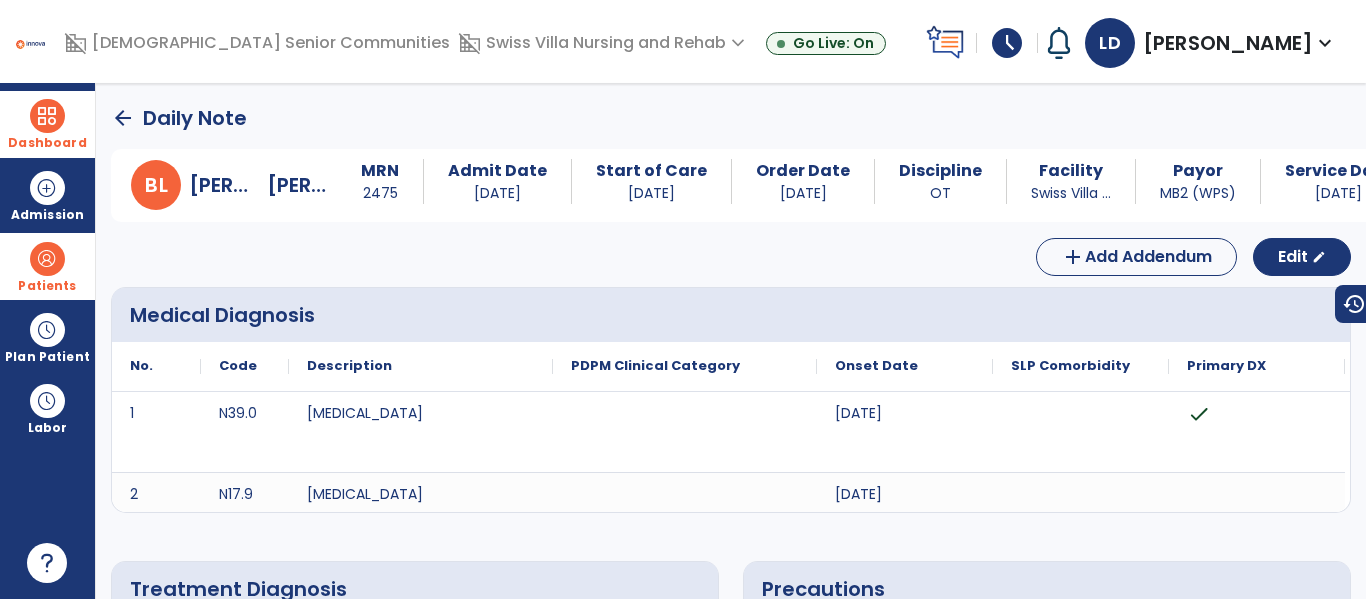 click on "arrow_back" 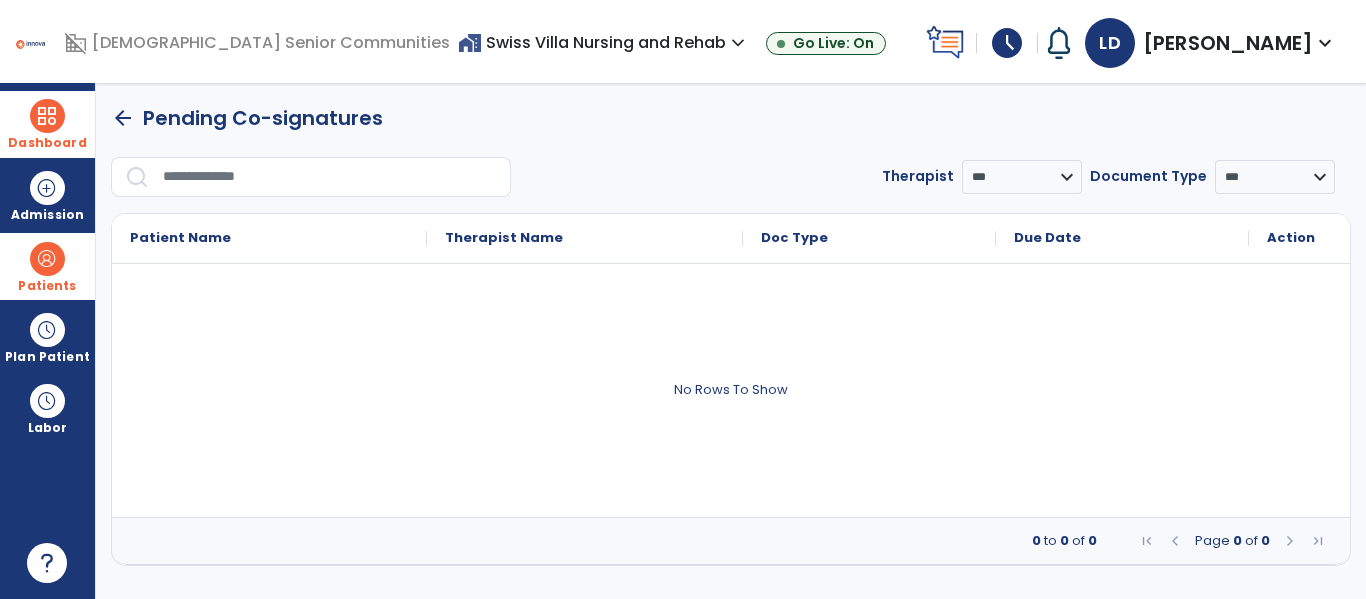 click on "Dashboard" at bounding box center (47, 124) 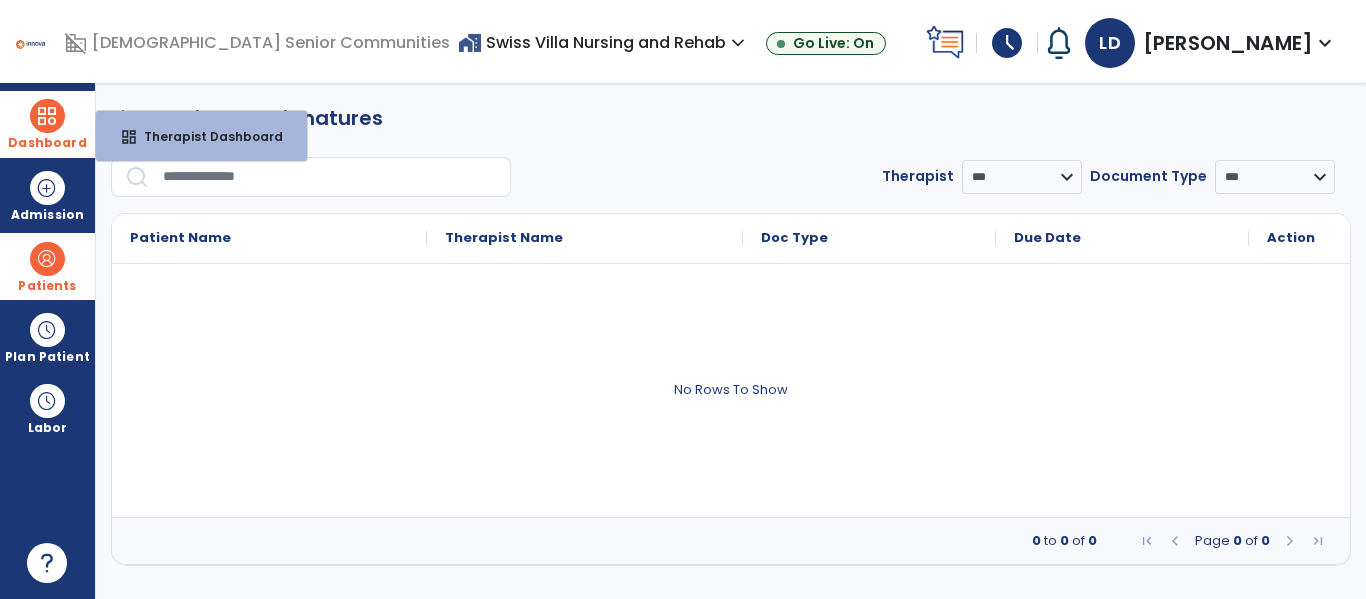 click on "Dashboard  dashboard  Therapist Dashboard" at bounding box center [47, 124] 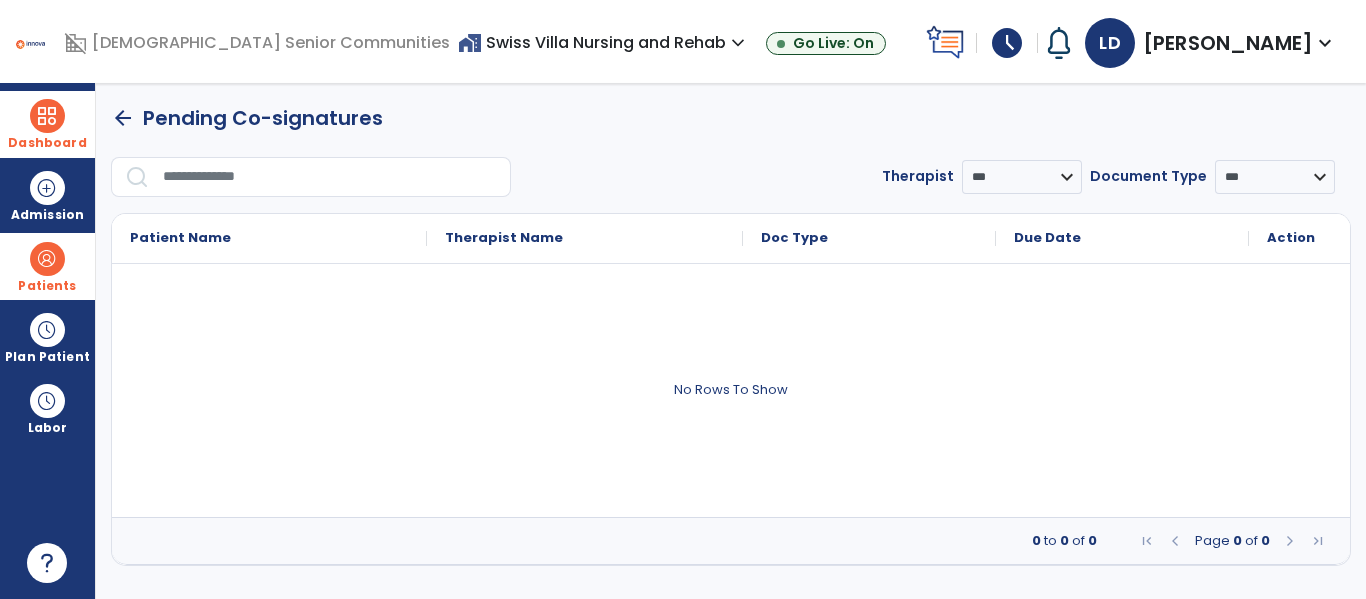 click on "Dashboard" at bounding box center [47, 124] 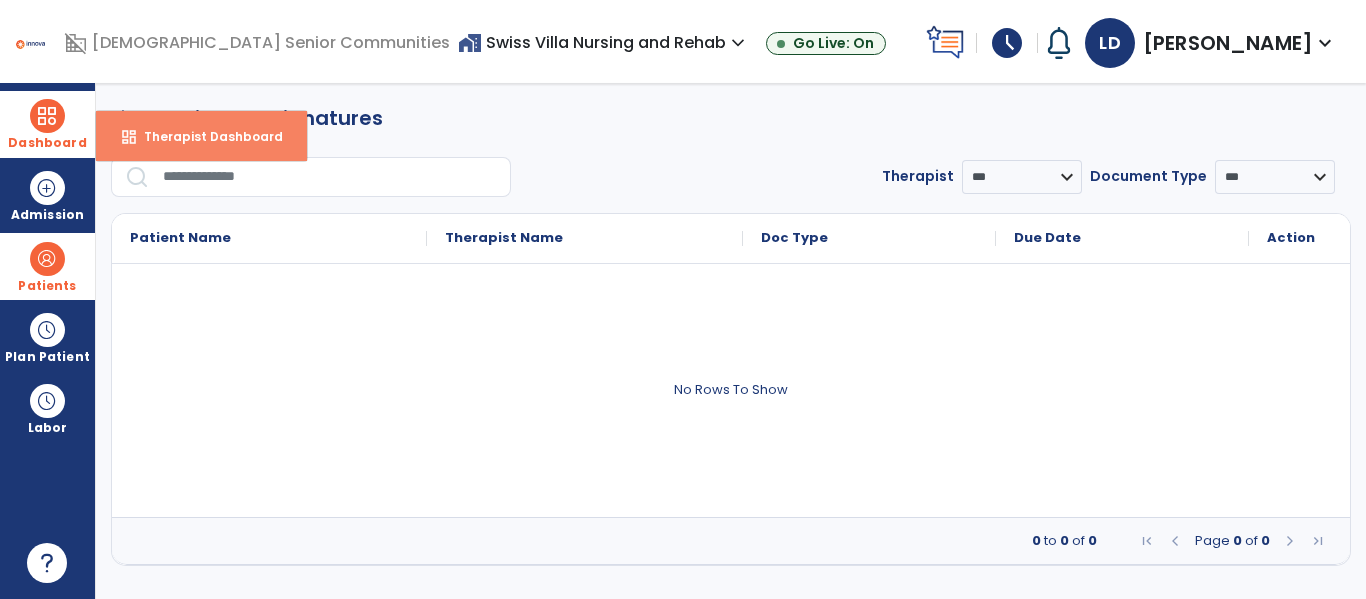 click on "Therapist Dashboard" at bounding box center (205, 136) 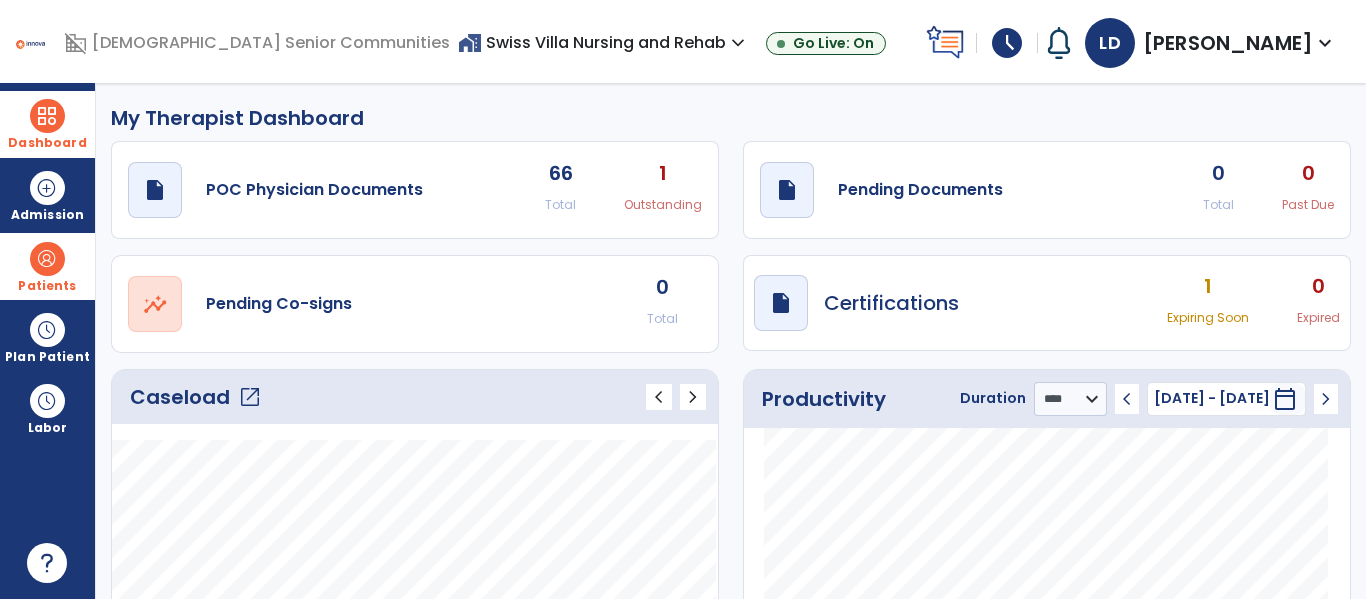 click on "home_work   Swiss Villa Nursing and Rehab   expand_more" at bounding box center [604, 42] 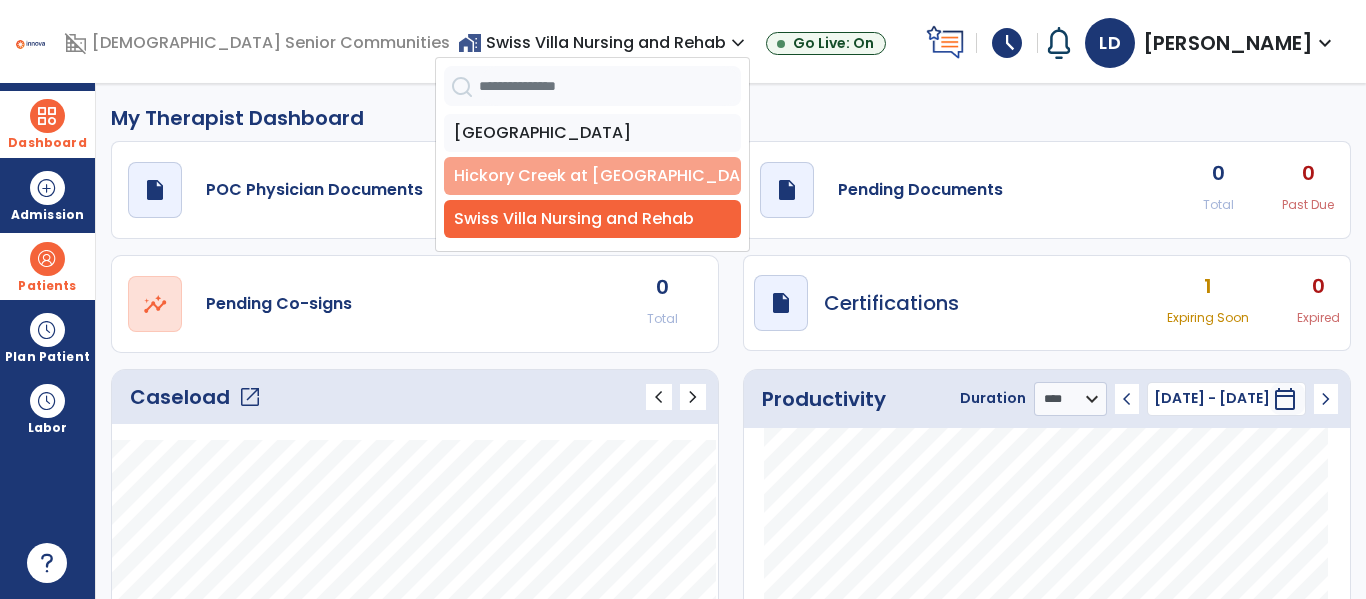 click on "Hickory Creek at [GEOGRAPHIC_DATA]" at bounding box center [592, 176] 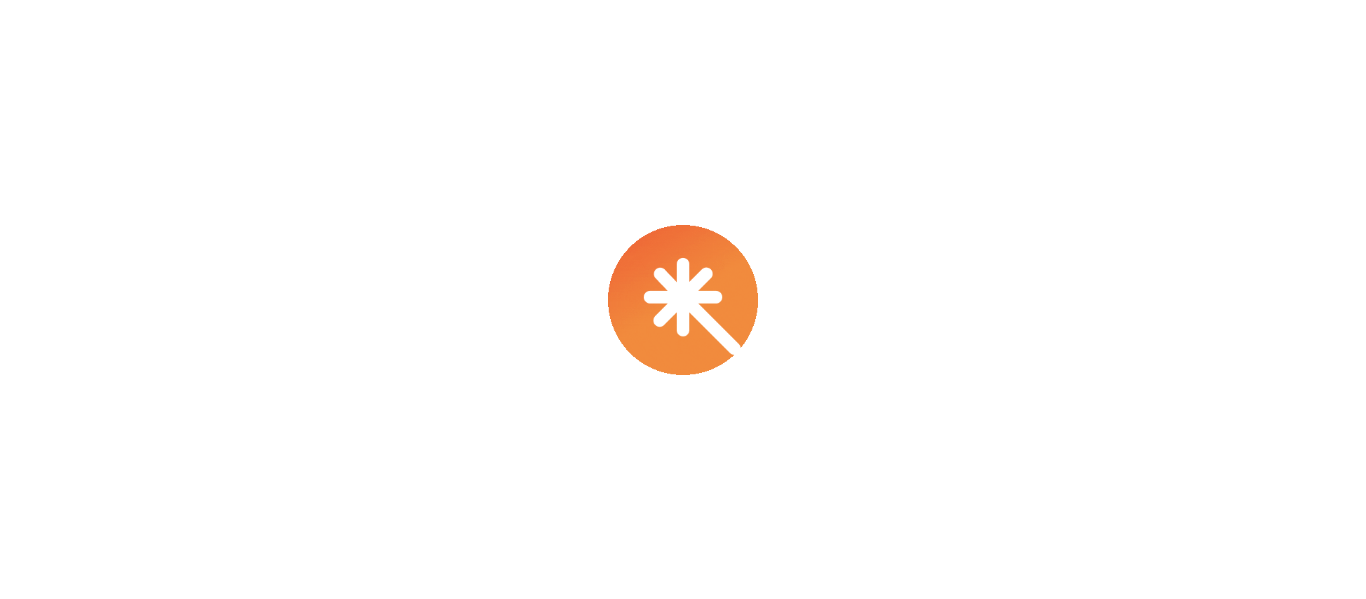scroll, scrollTop: 0, scrollLeft: 0, axis: both 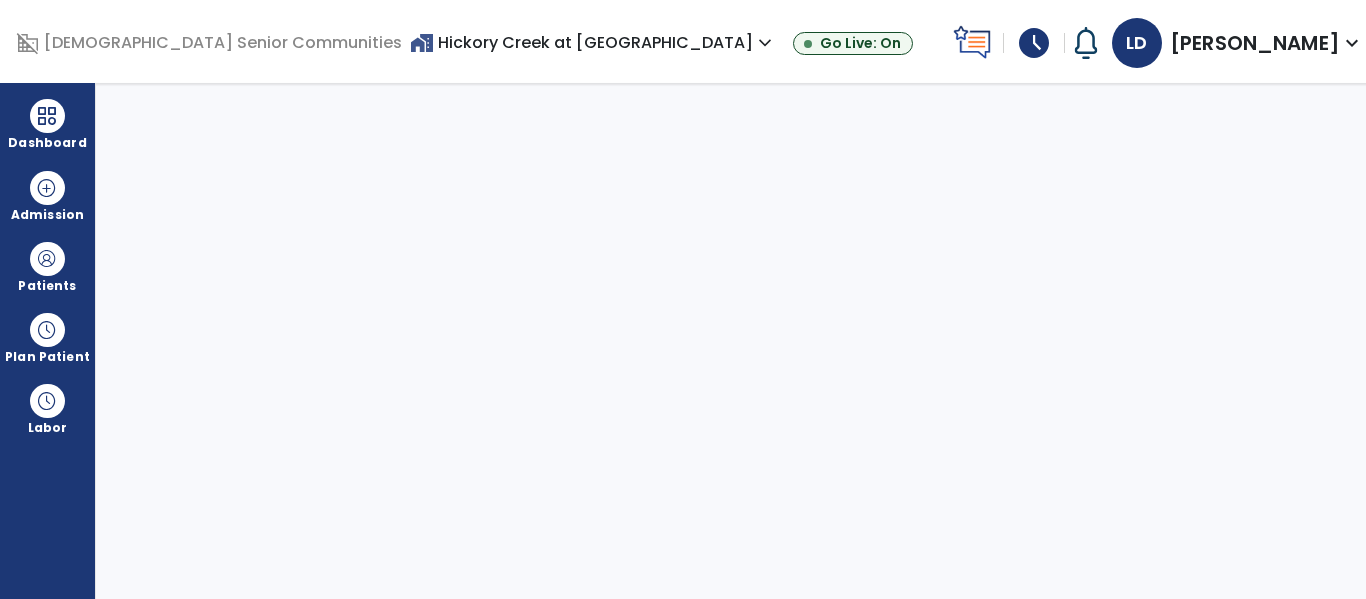 select on "****" 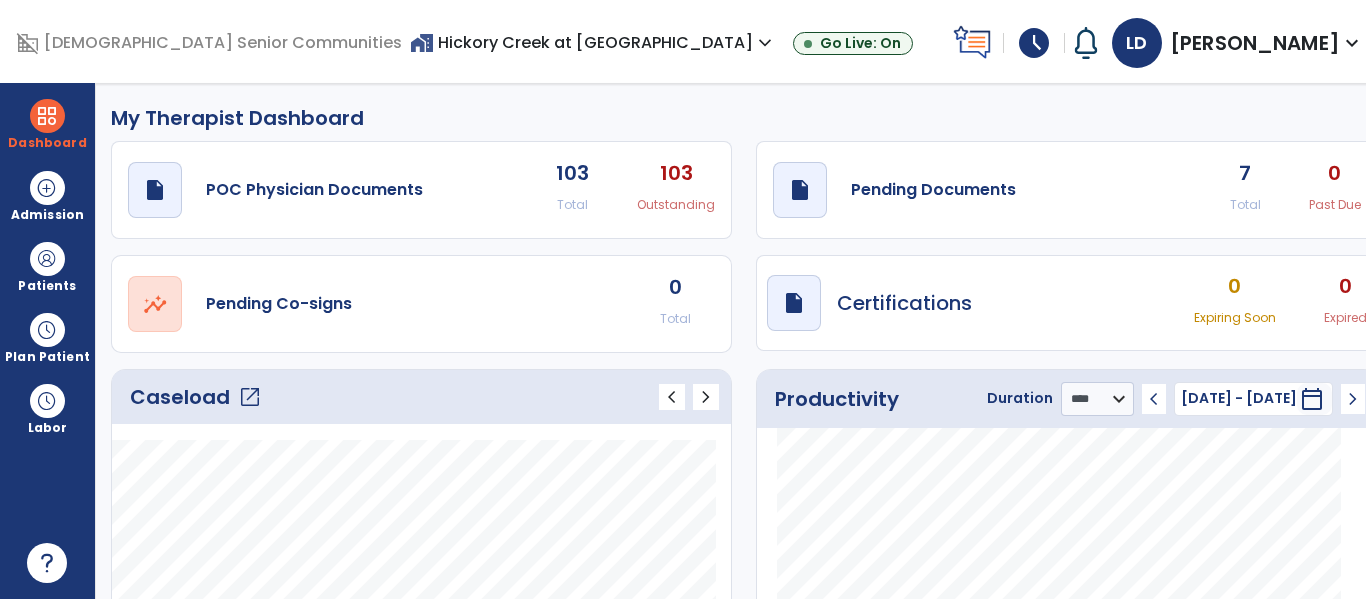 click on "open_in_new" 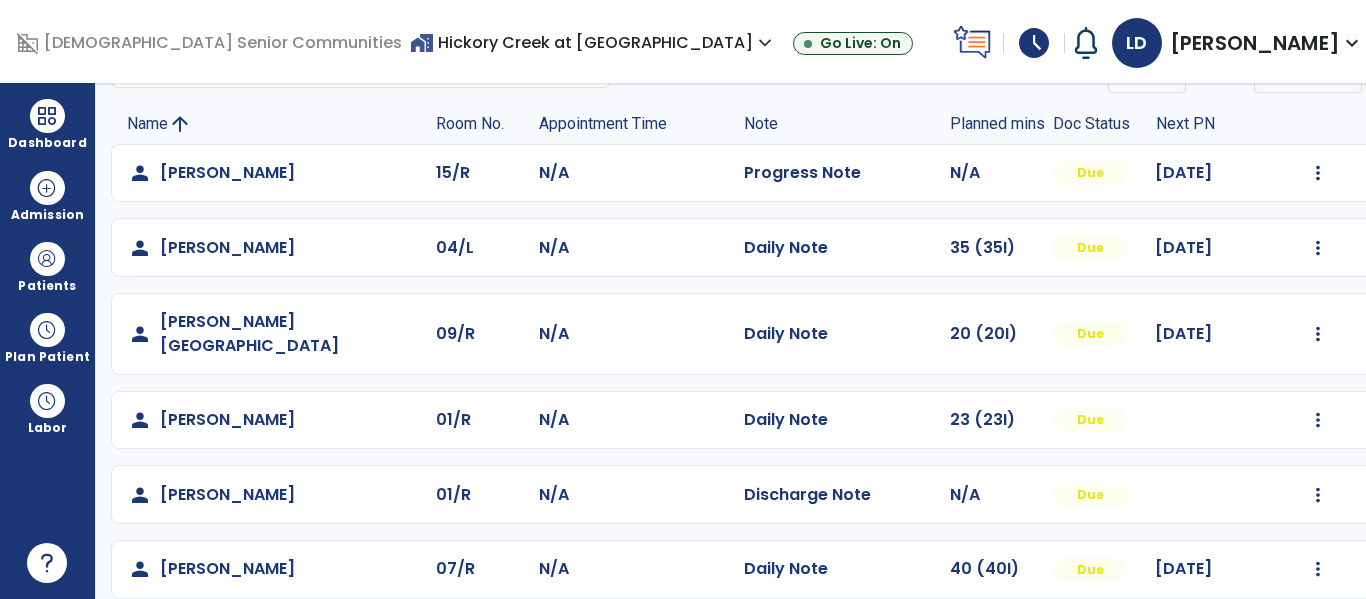 scroll, scrollTop: 0, scrollLeft: 0, axis: both 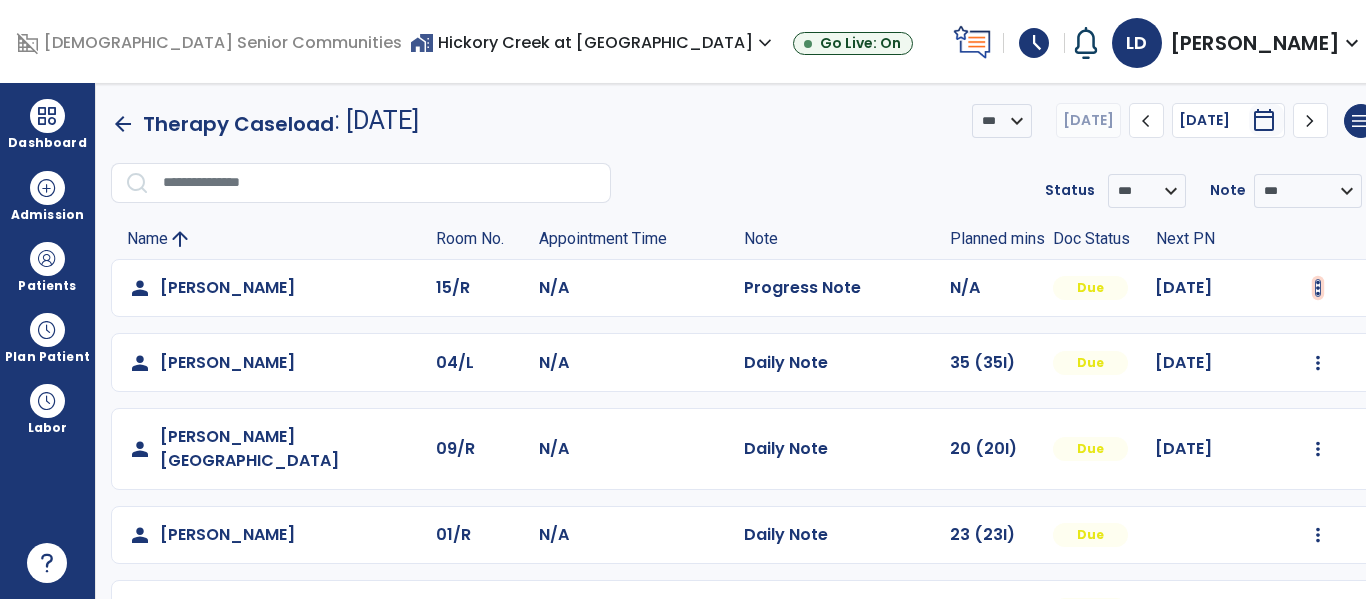 click at bounding box center (1318, 288) 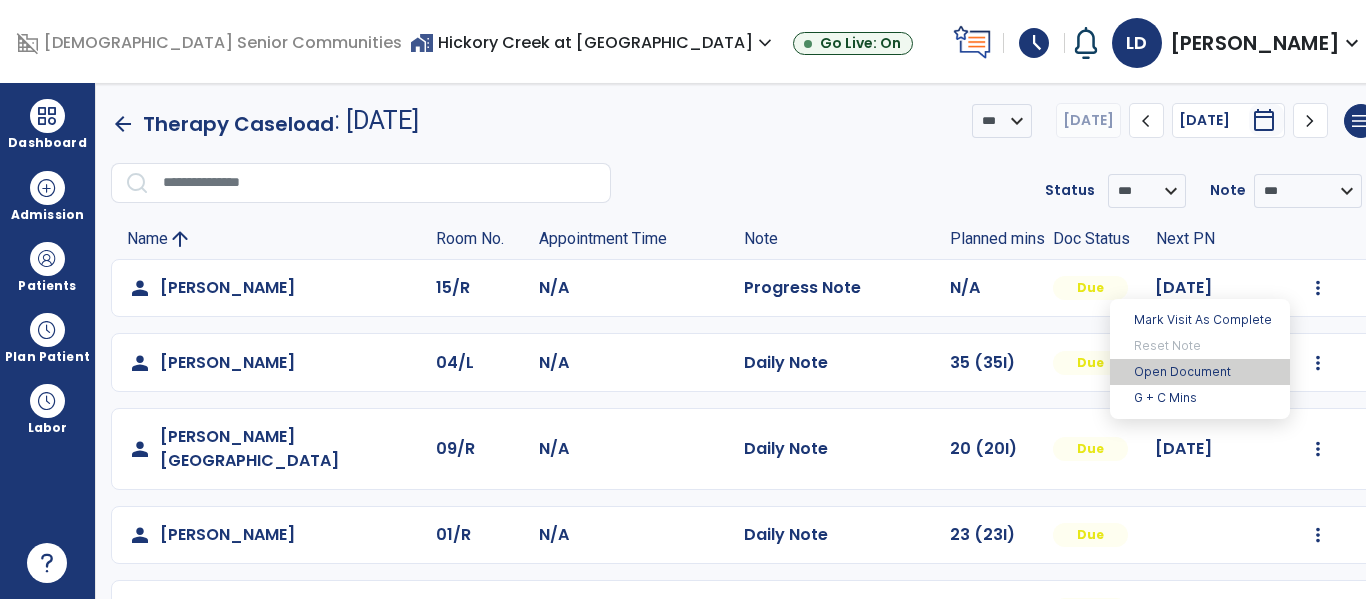 click on "Open Document" at bounding box center [1200, 372] 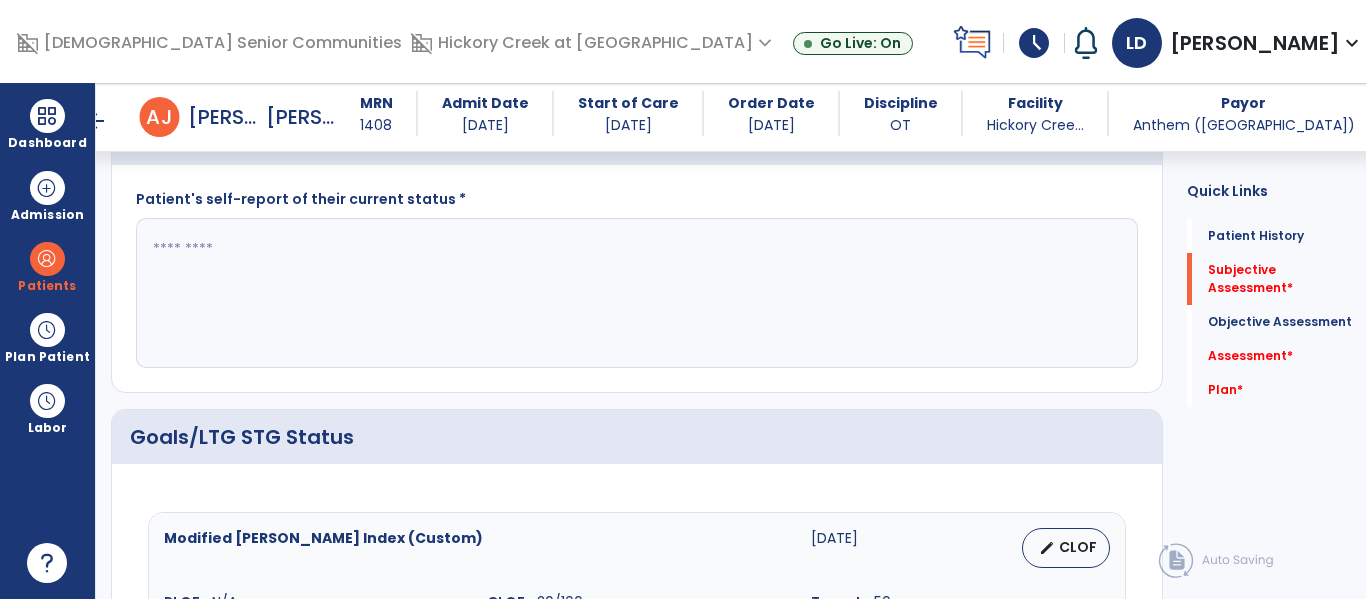 scroll, scrollTop: 530, scrollLeft: 0, axis: vertical 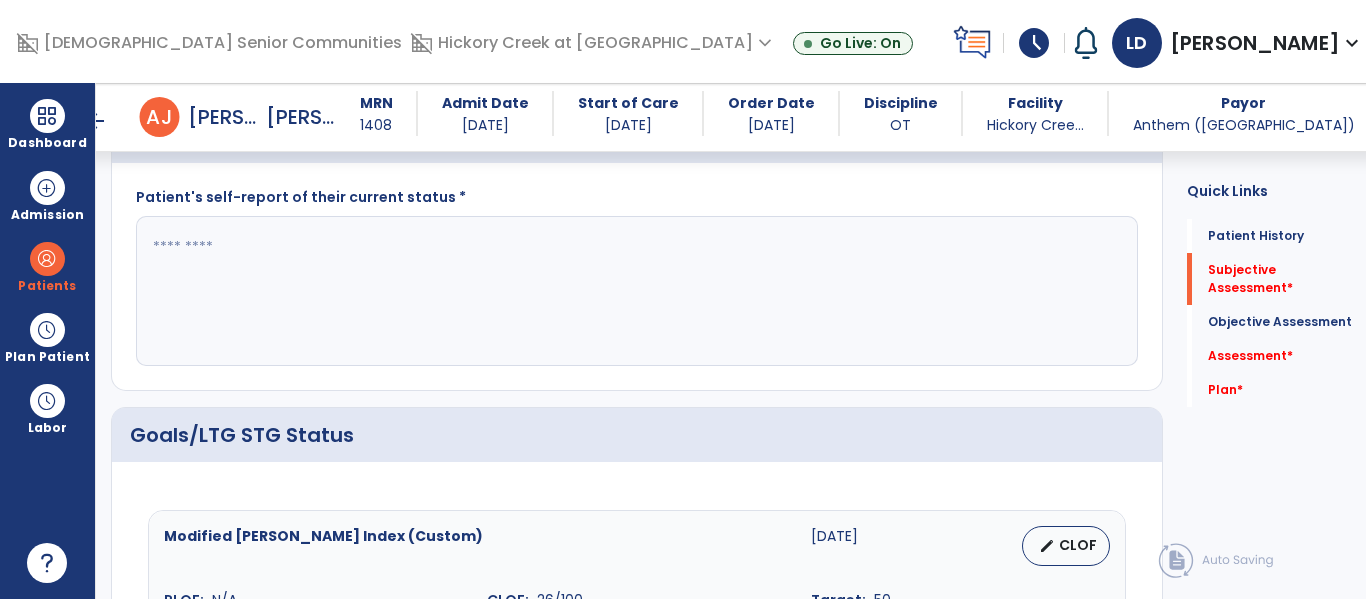 click 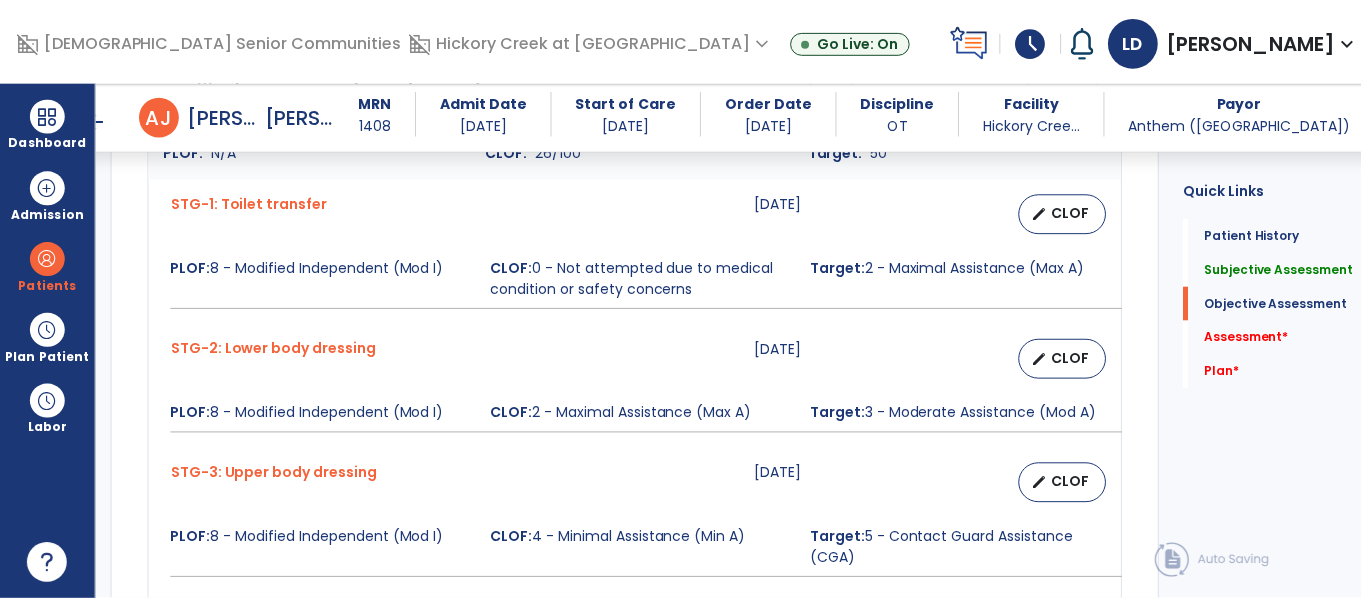 scroll, scrollTop: 945, scrollLeft: 0, axis: vertical 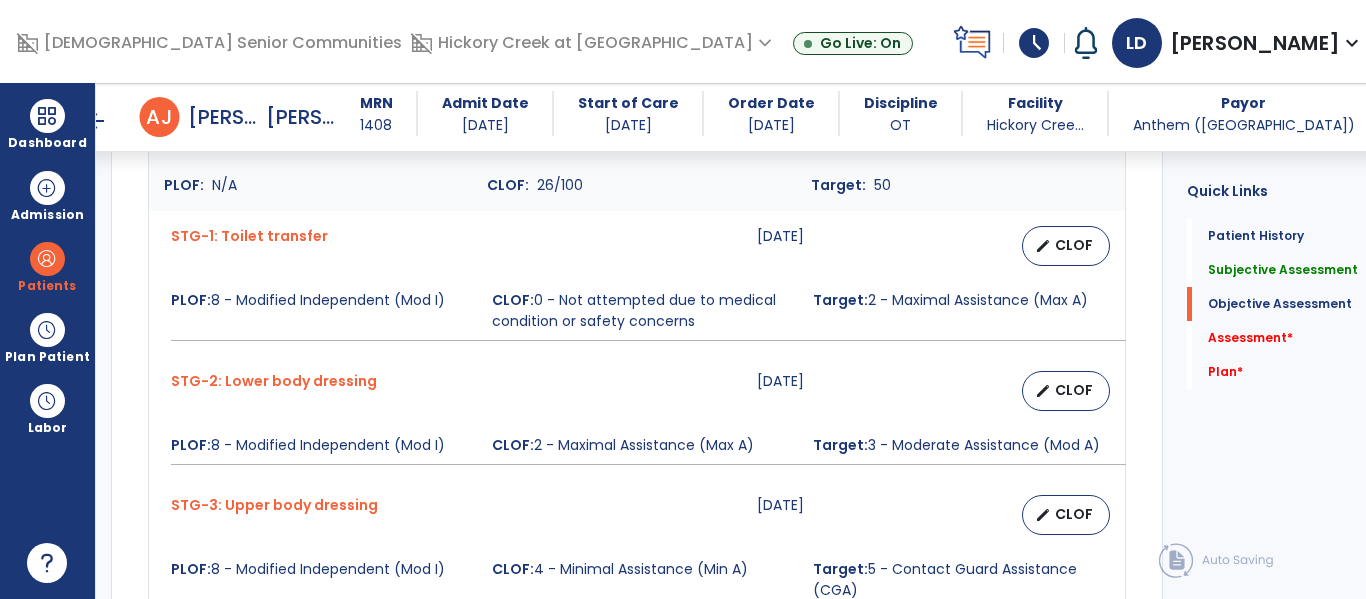 type on "**********" 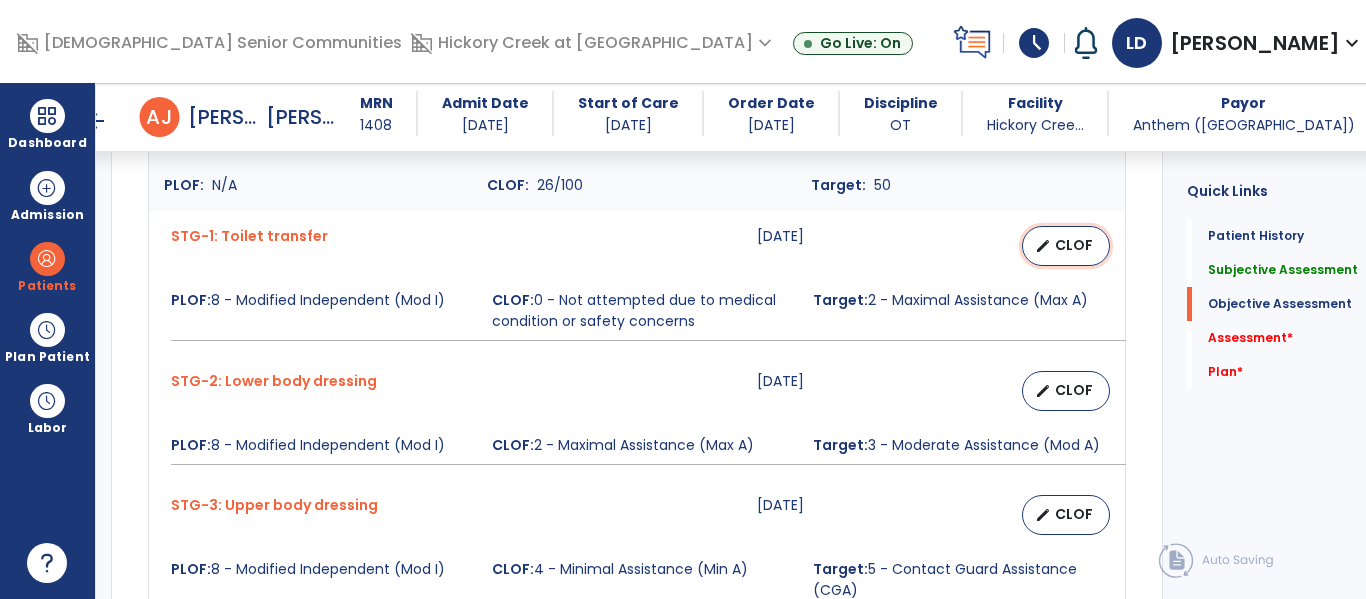 click on "edit   CLOF" at bounding box center (1066, 246) 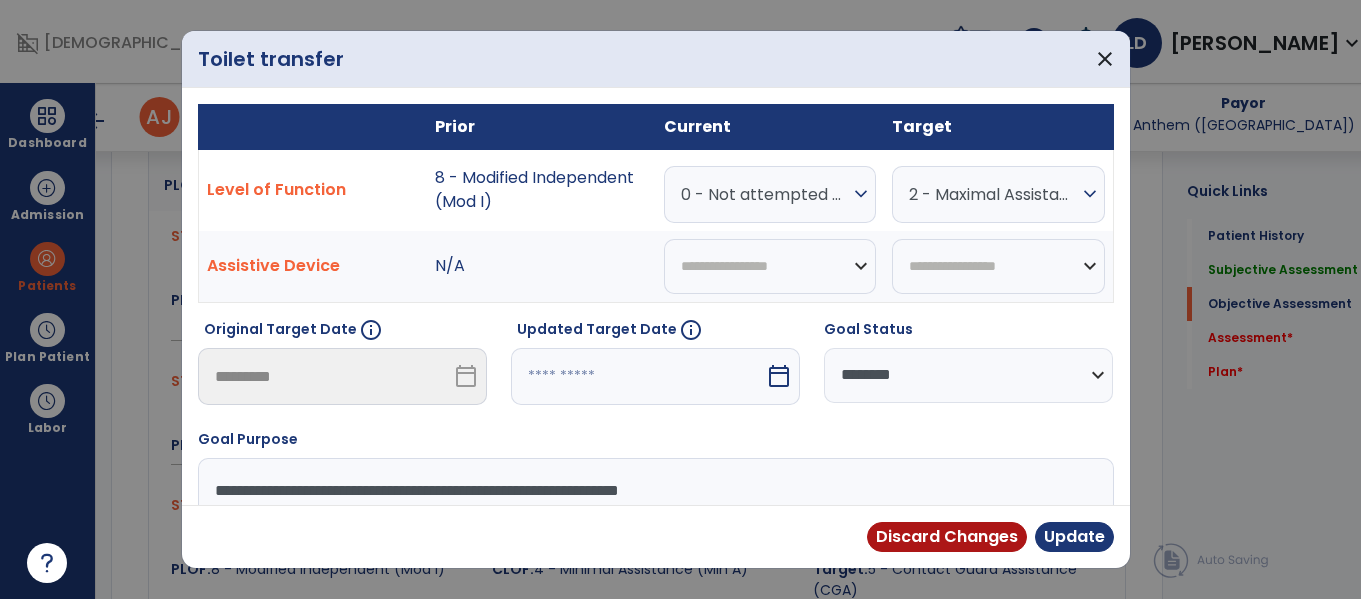 scroll, scrollTop: 945, scrollLeft: 0, axis: vertical 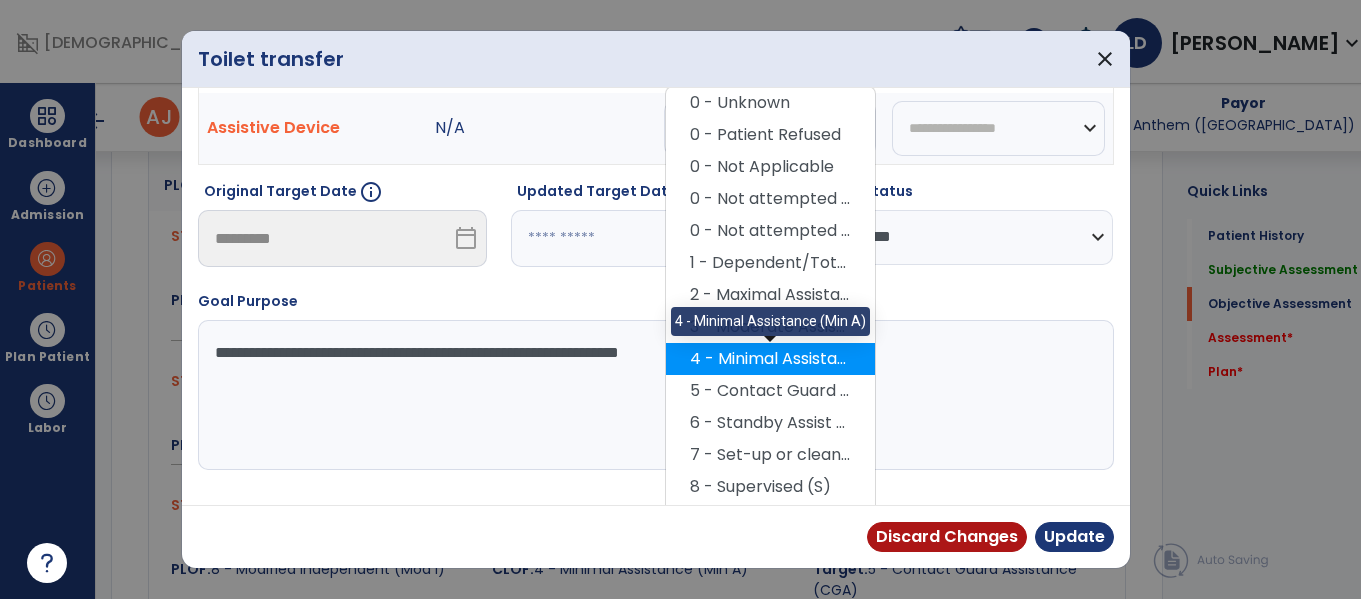 click on "4 - Minimal Assistance (Min A)" at bounding box center (770, 359) 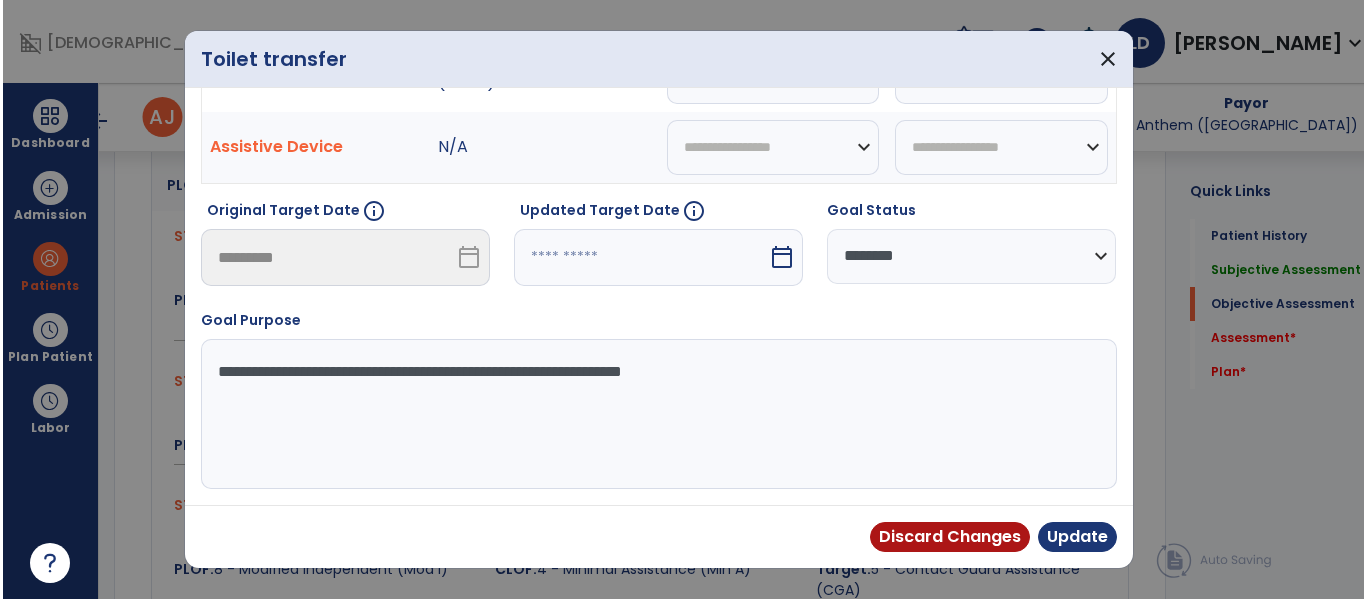 scroll, scrollTop: 119, scrollLeft: 0, axis: vertical 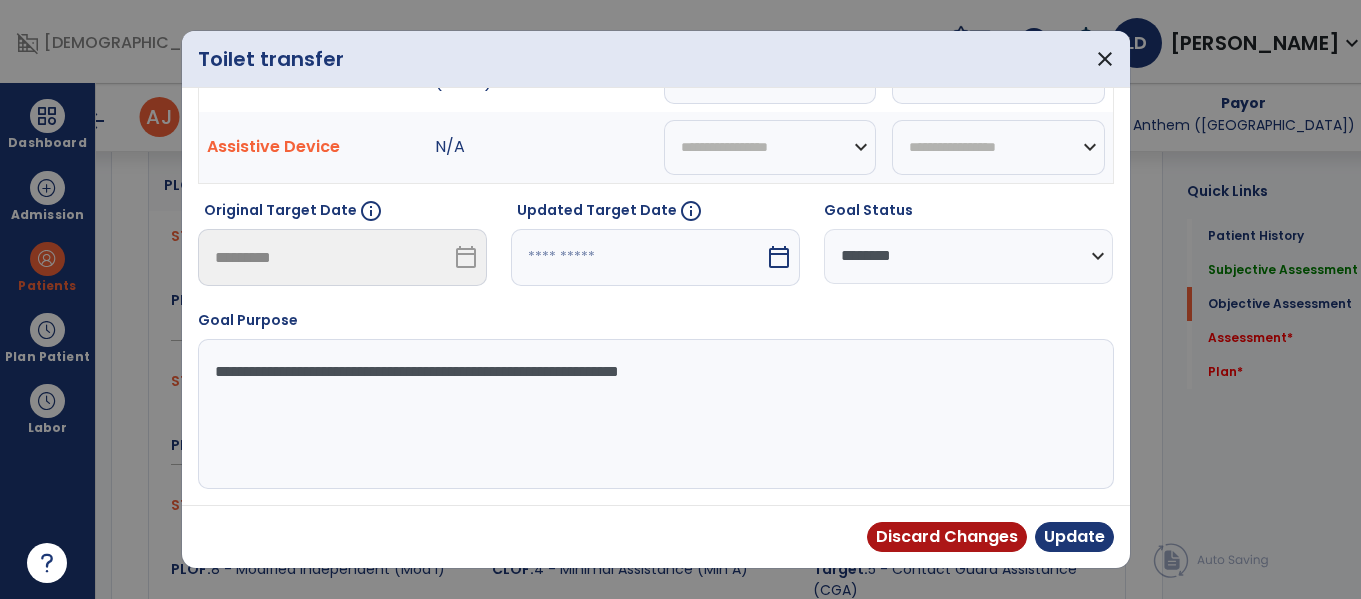 click on "**********" at bounding box center (968, 256) 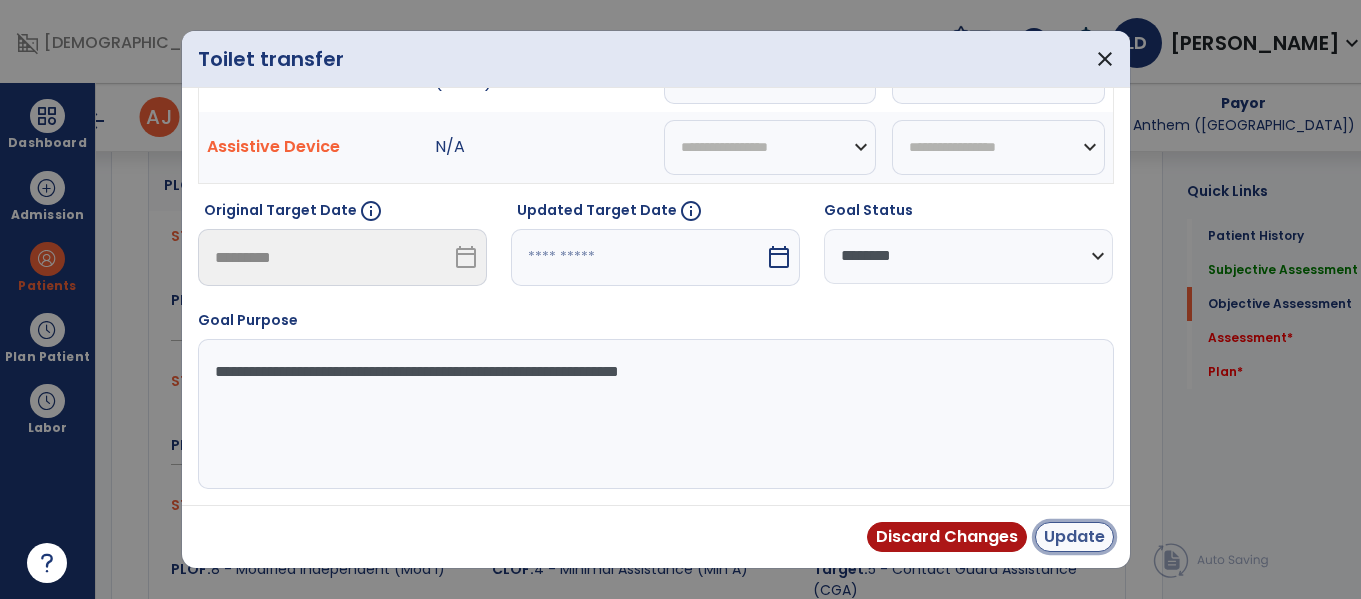 click on "Update" at bounding box center (1074, 537) 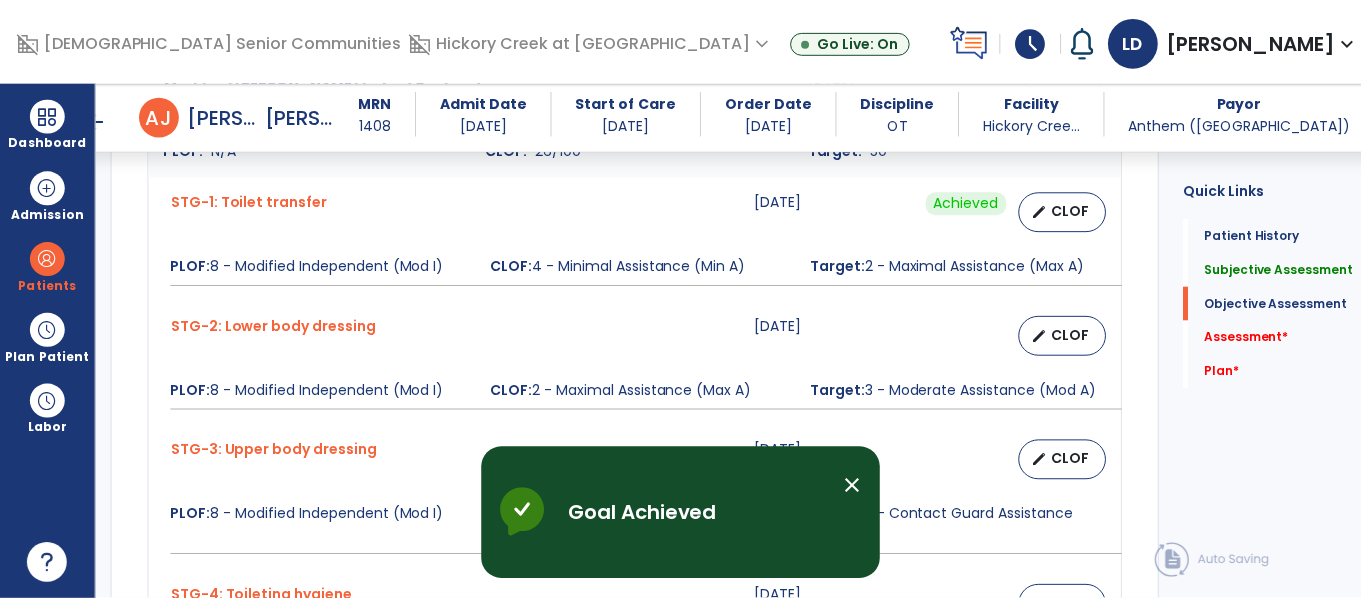 scroll, scrollTop: 972, scrollLeft: 0, axis: vertical 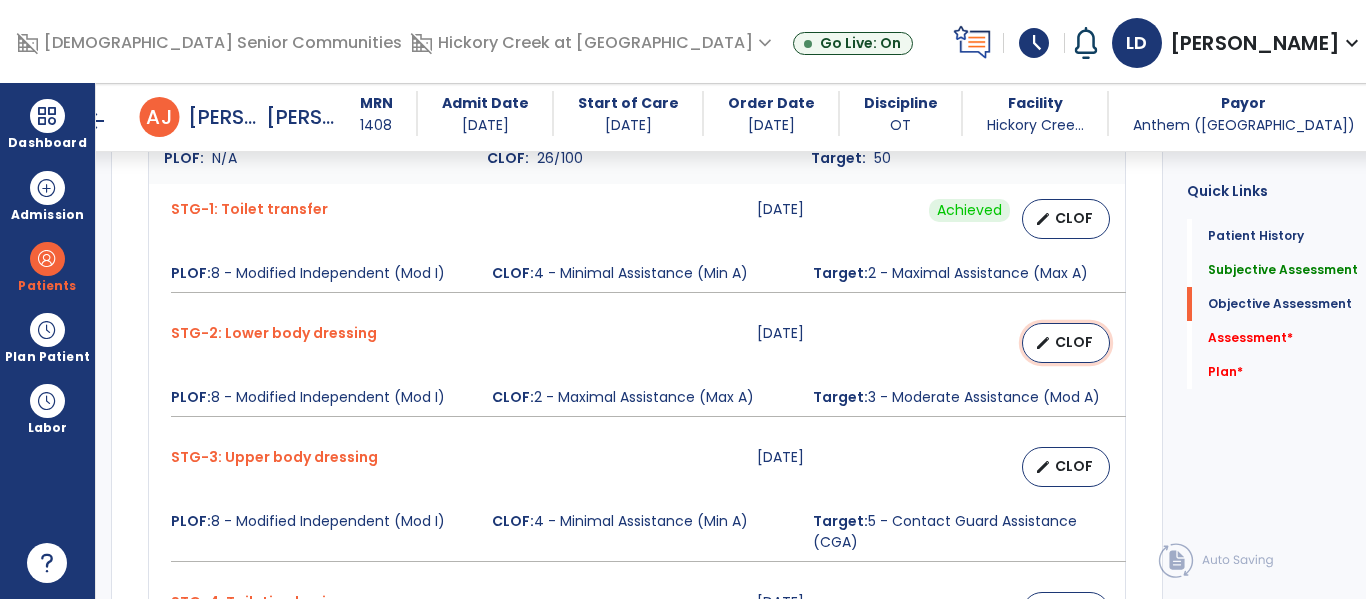 click on "edit   CLOF" at bounding box center [1066, 343] 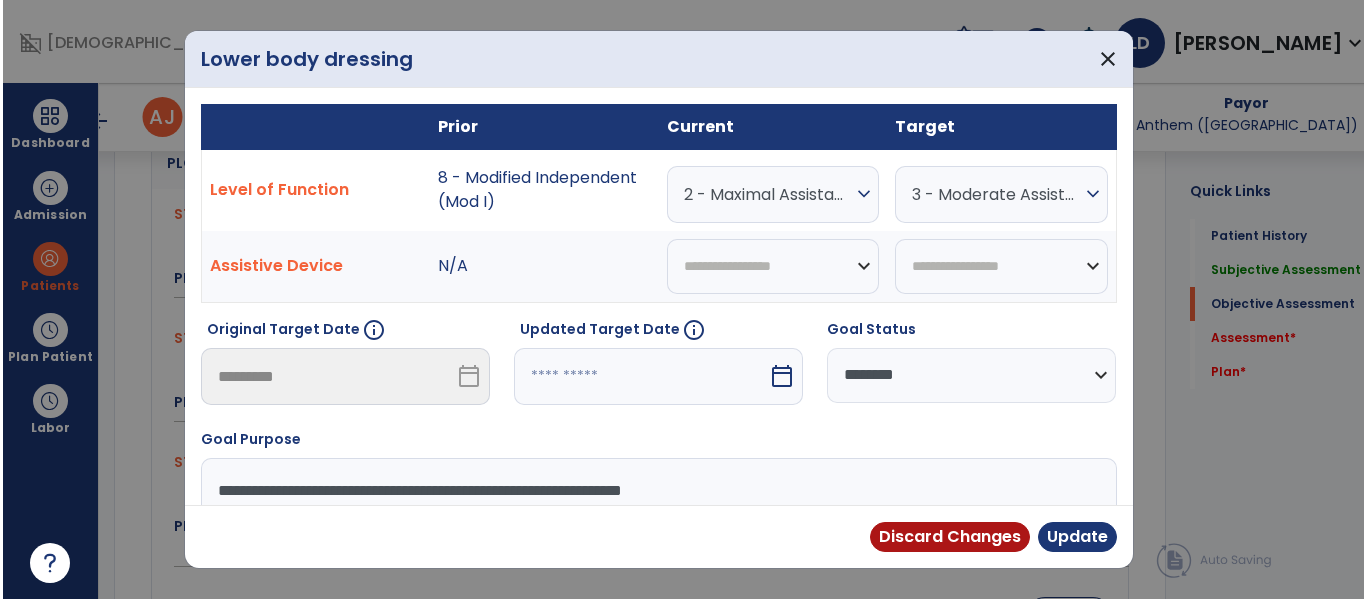 scroll, scrollTop: 972, scrollLeft: 0, axis: vertical 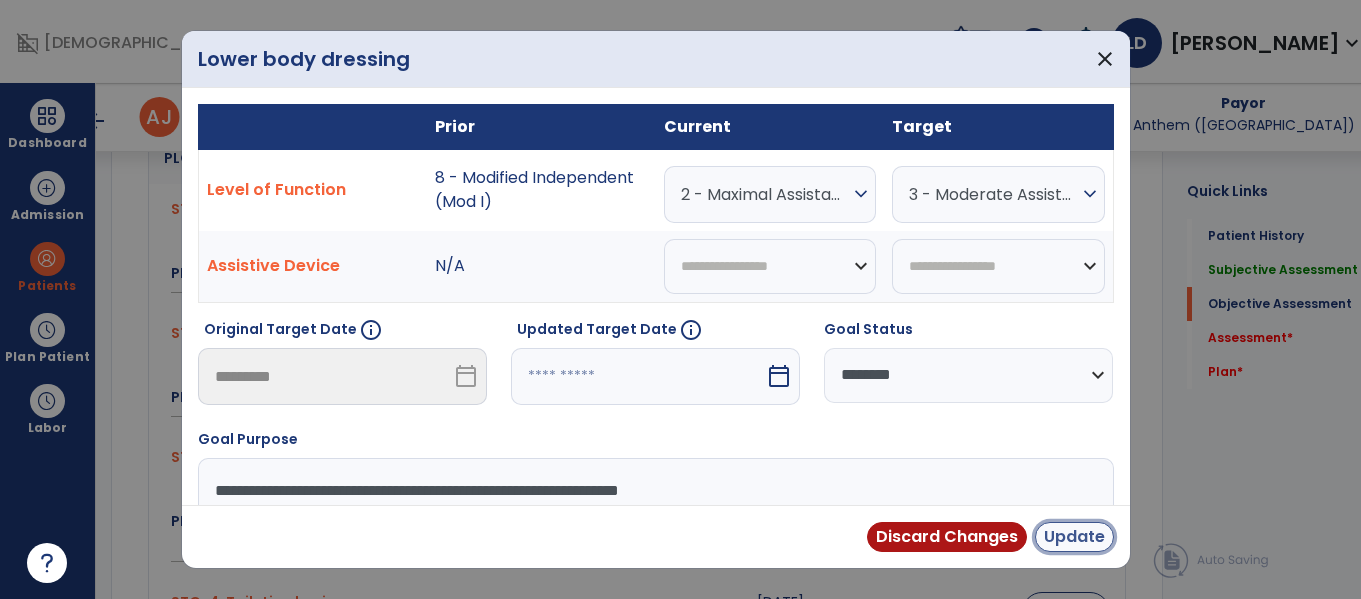 click on "Update" at bounding box center [1074, 537] 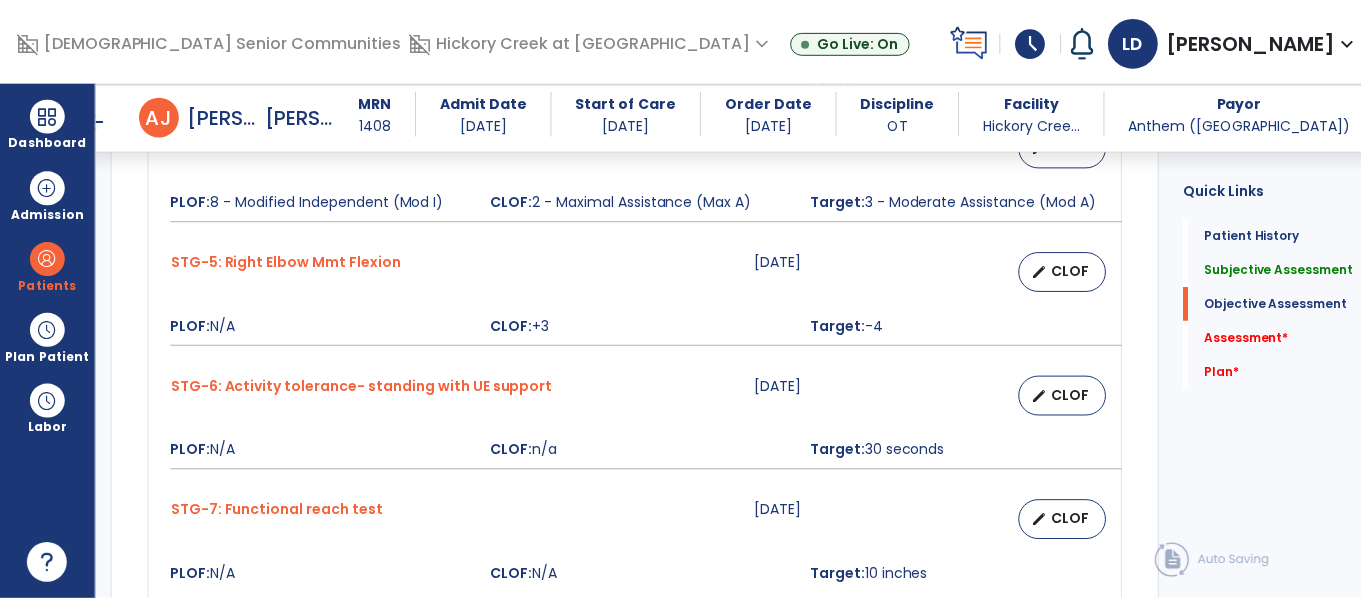 scroll, scrollTop: 1461, scrollLeft: 0, axis: vertical 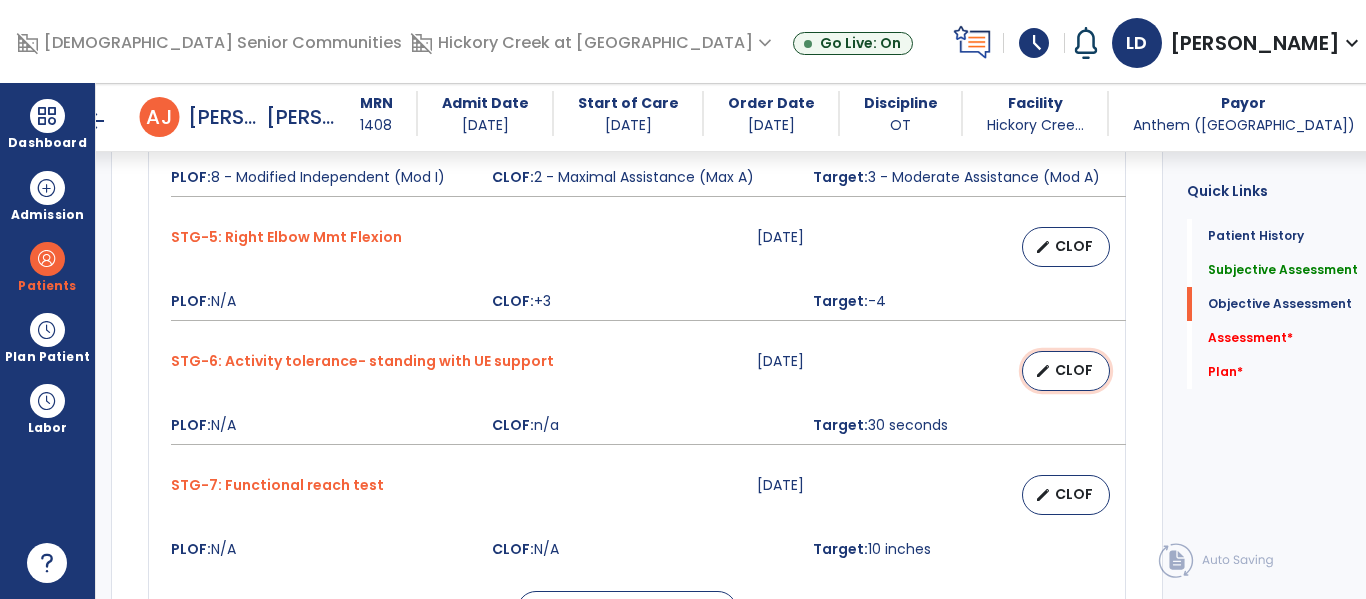 click on "edit   CLOF" at bounding box center (1066, 371) 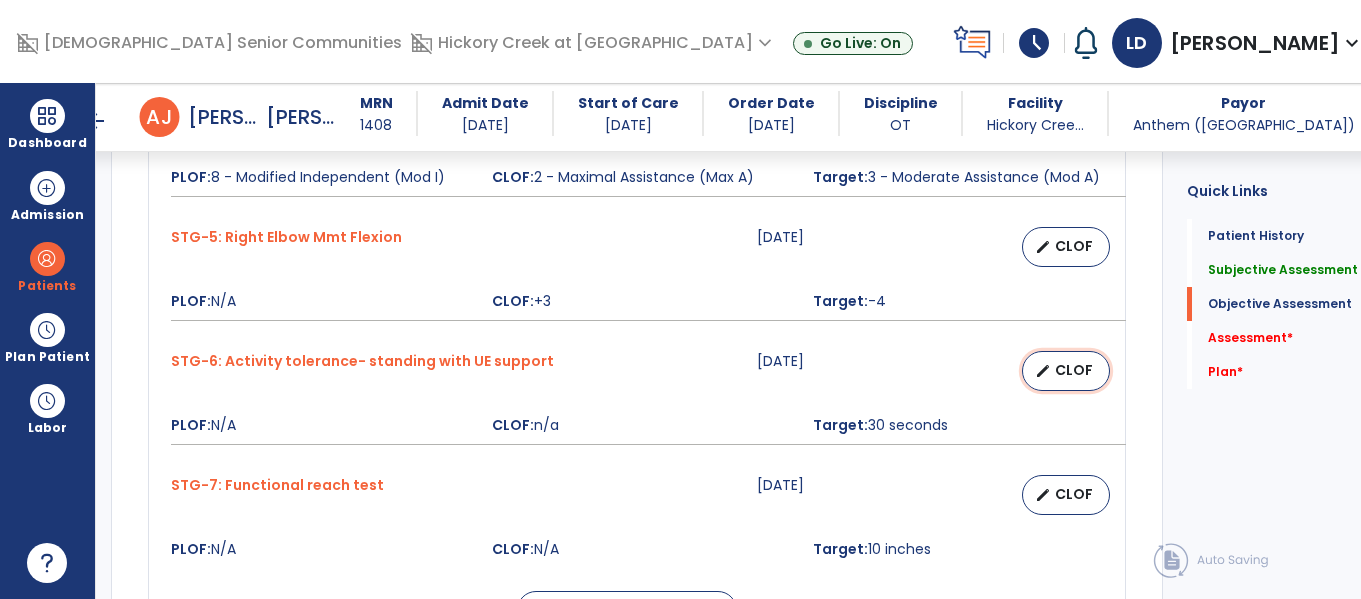 select on "********" 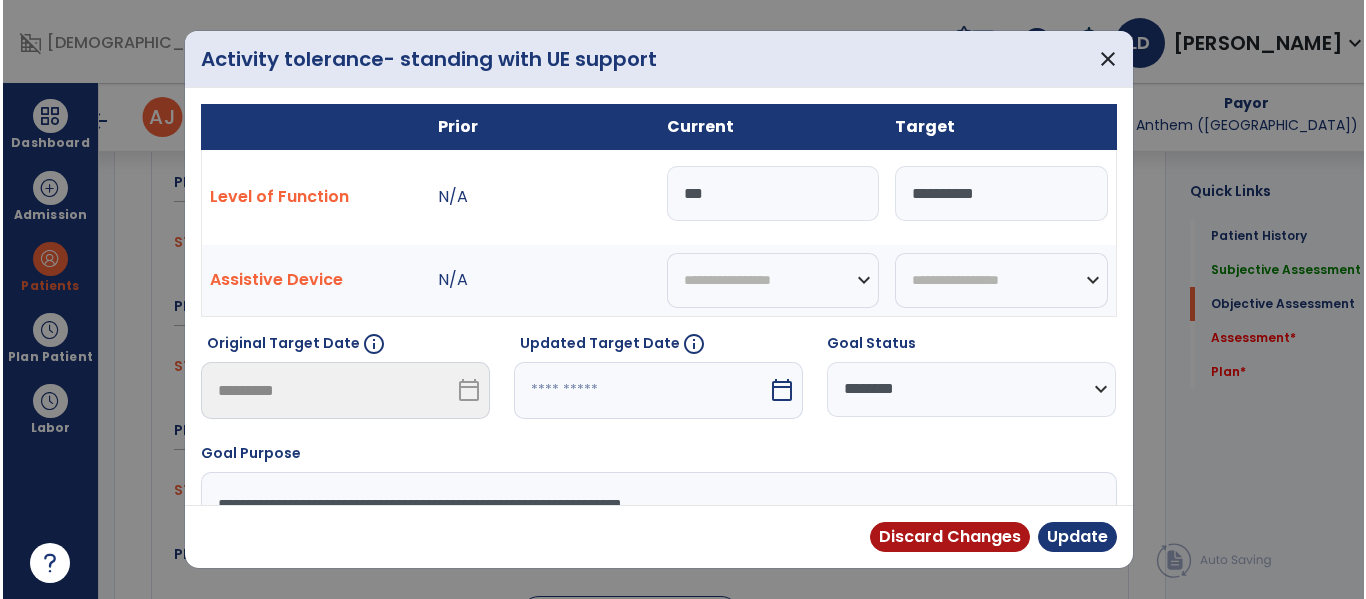 scroll, scrollTop: 1461, scrollLeft: 0, axis: vertical 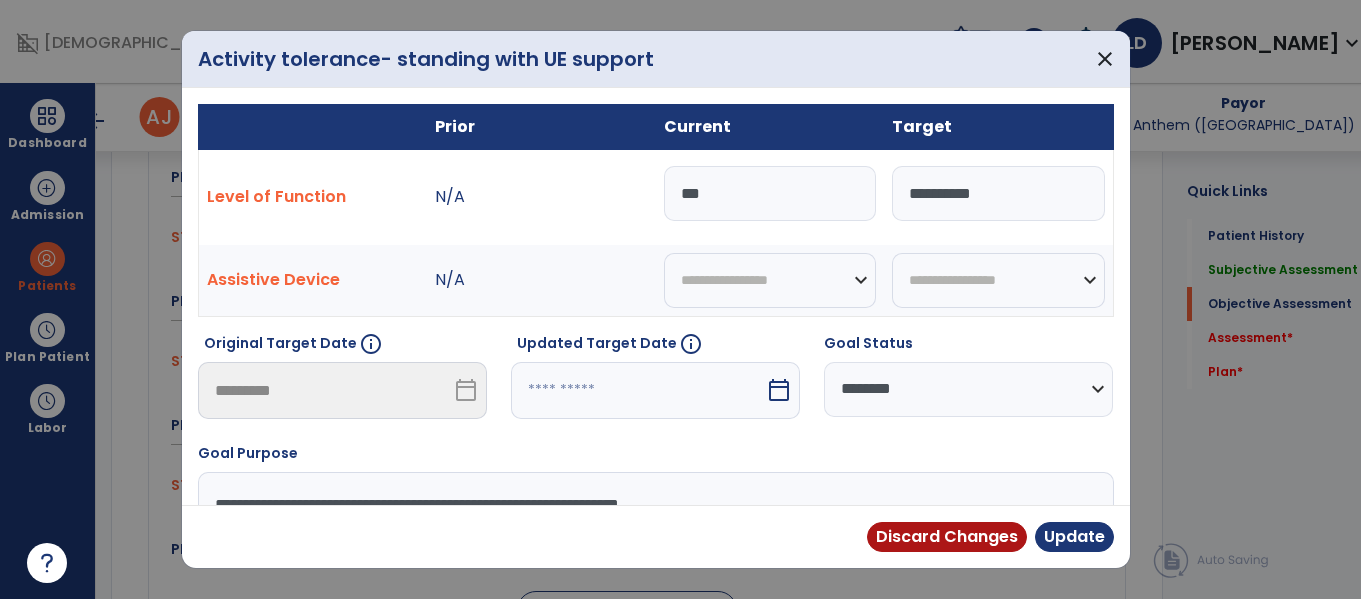 click on "***" at bounding box center [770, 193] 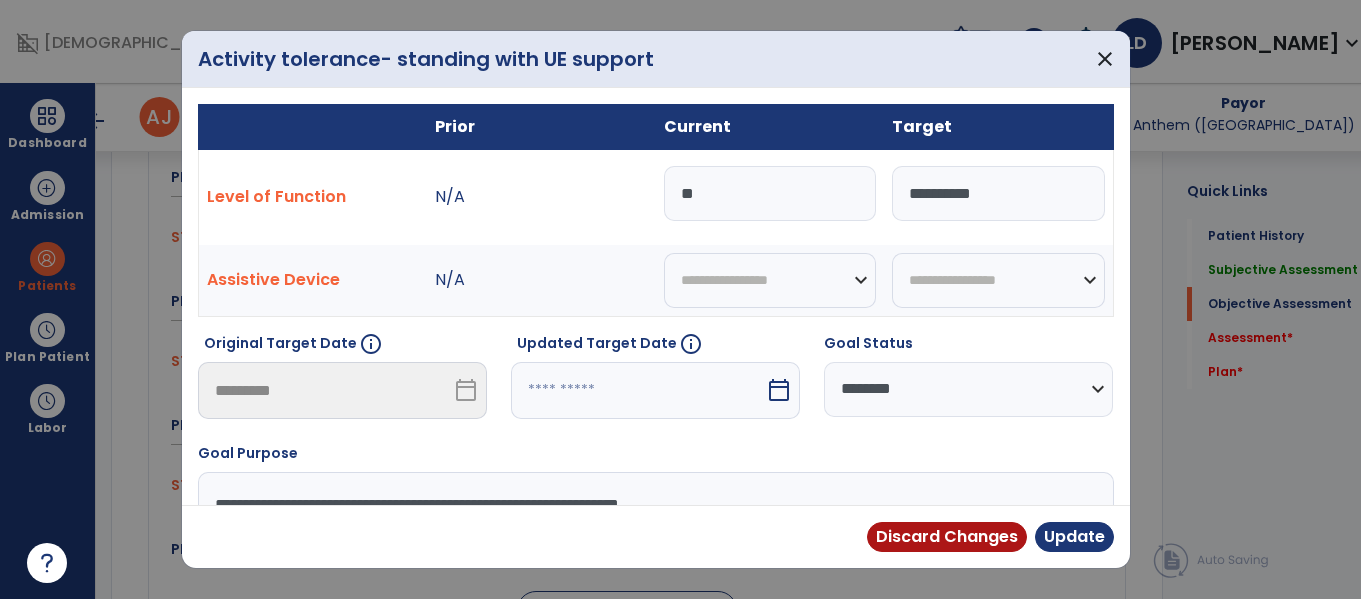 type on "*" 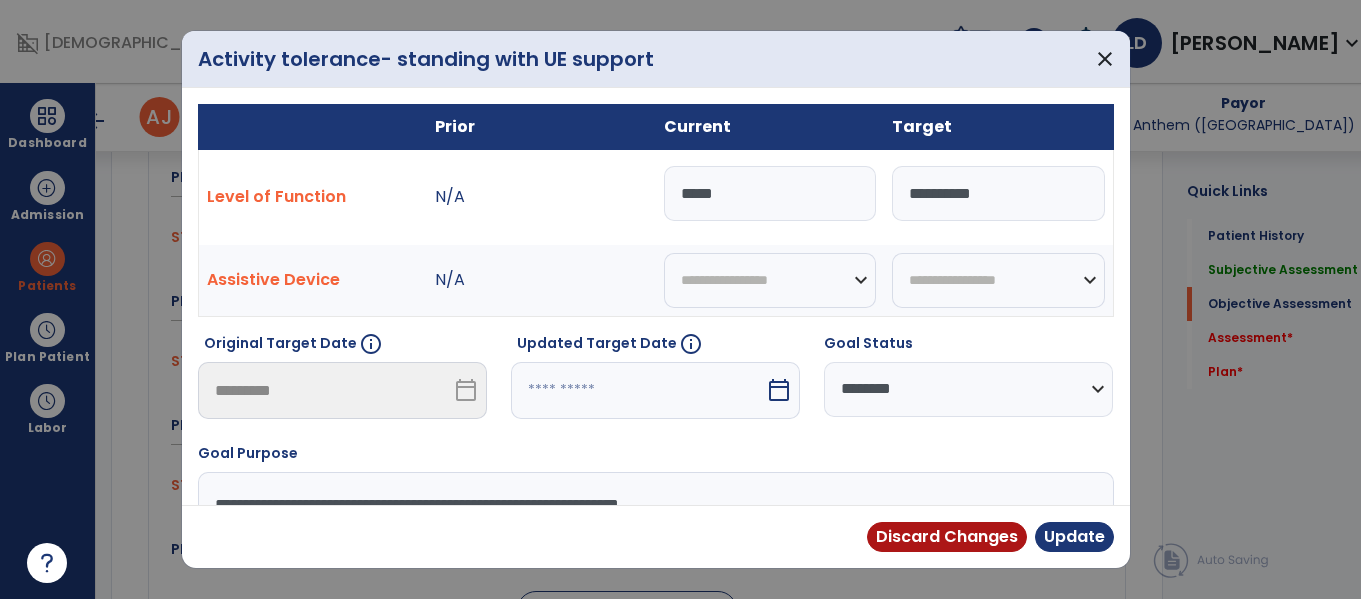 type on "*****" 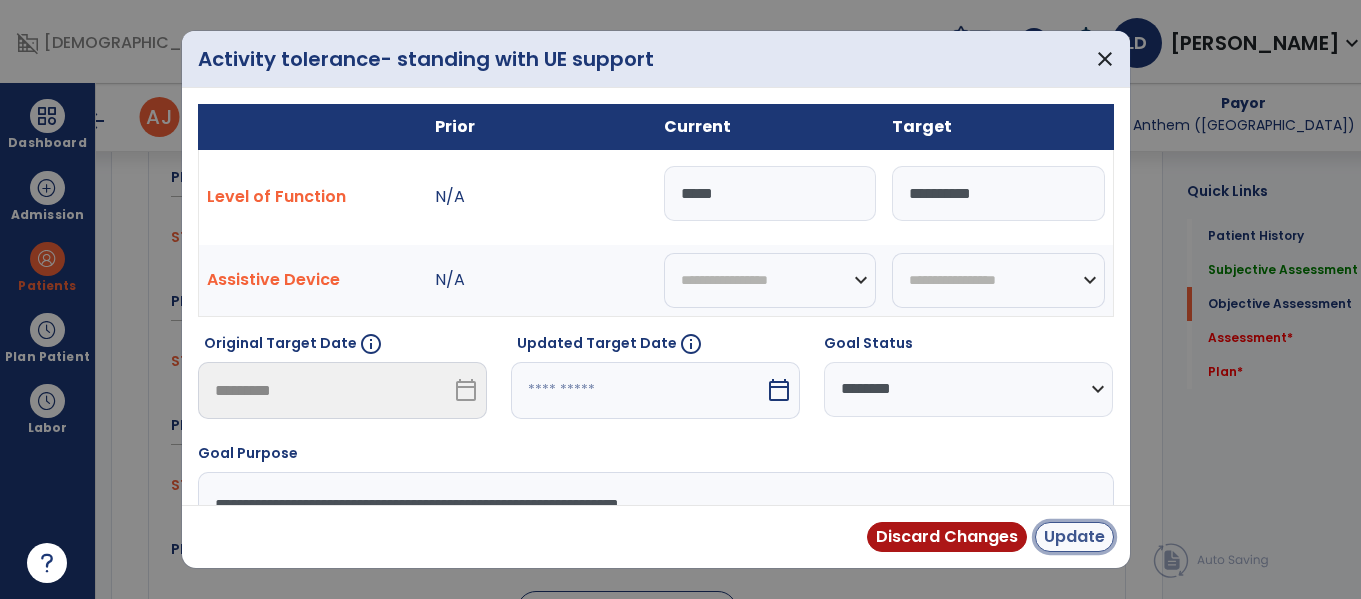 click on "Update" at bounding box center (1074, 537) 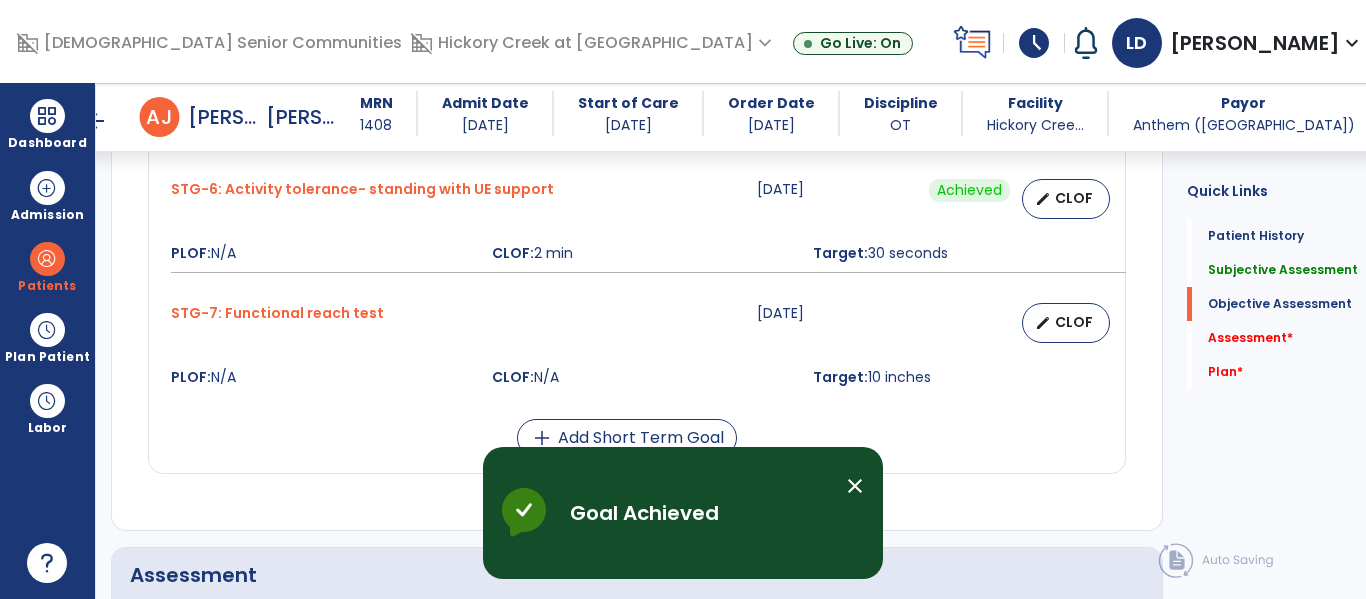 scroll, scrollTop: 1642, scrollLeft: 0, axis: vertical 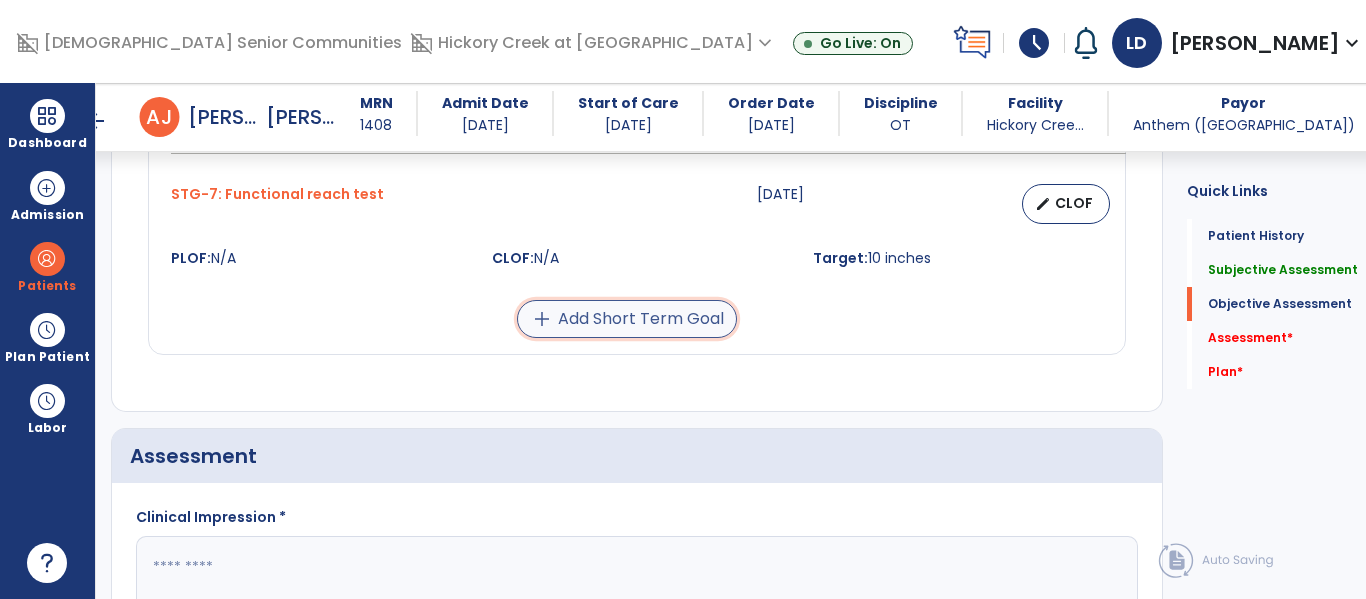 click on "add  Add Short Term Goal" at bounding box center [627, 319] 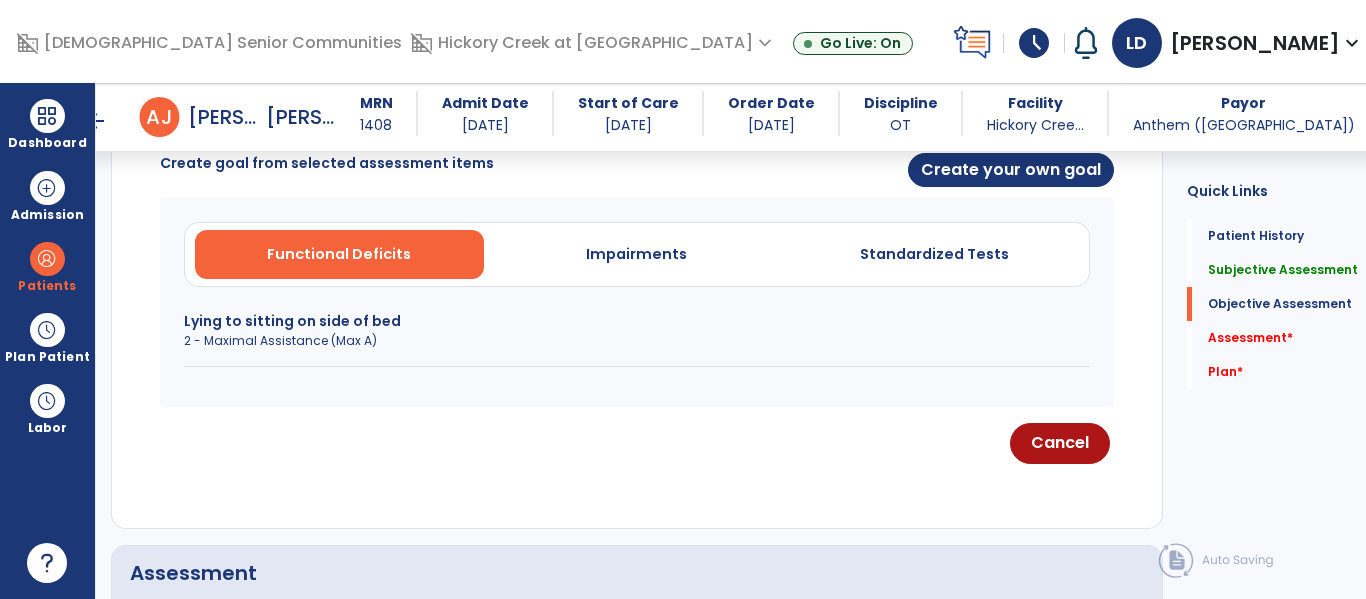 scroll, scrollTop: 865, scrollLeft: 0, axis: vertical 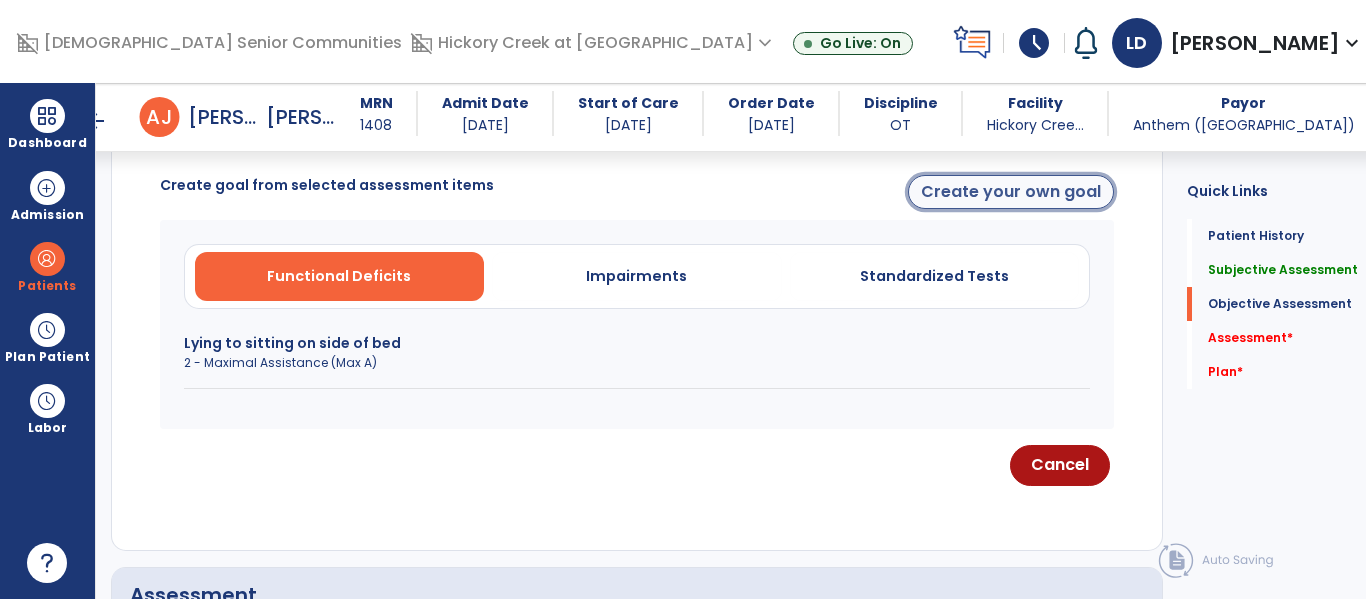 click on "Create your own goal" 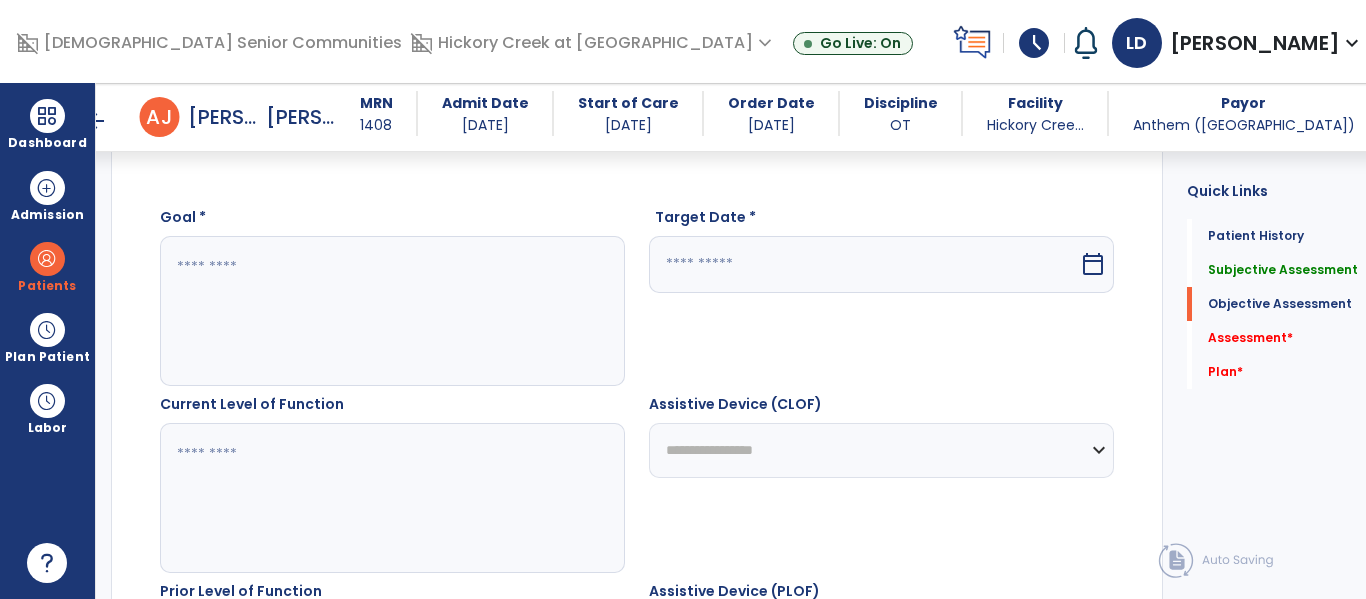 click 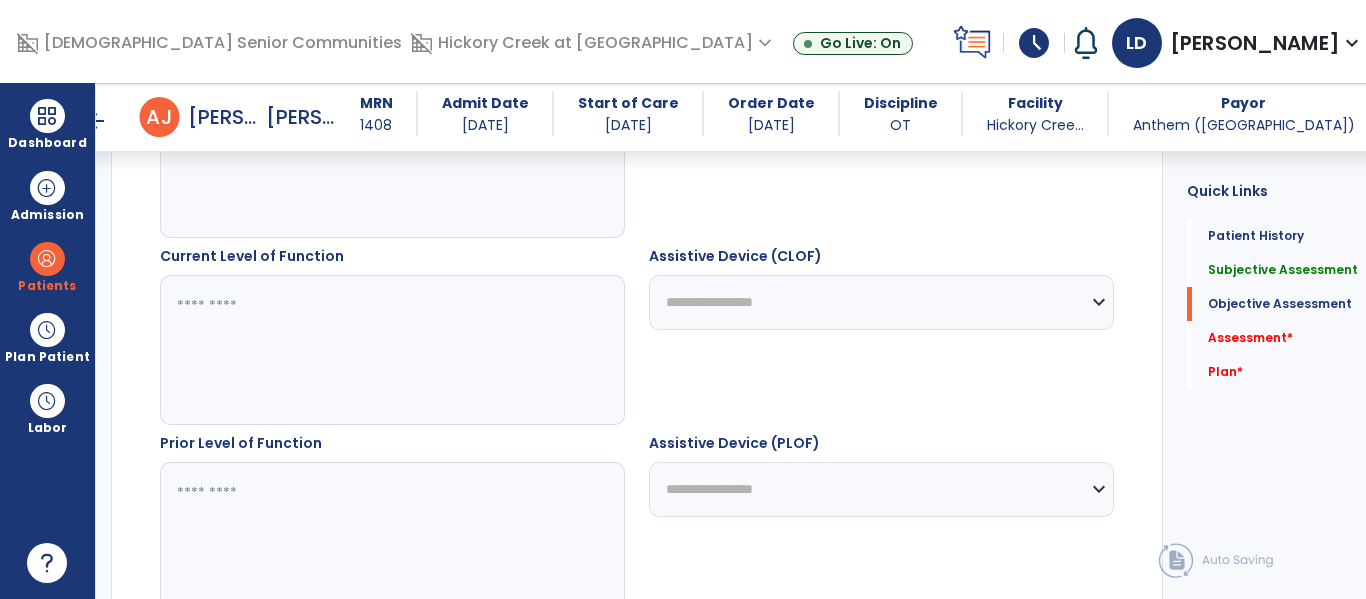 scroll, scrollTop: 1015, scrollLeft: 0, axis: vertical 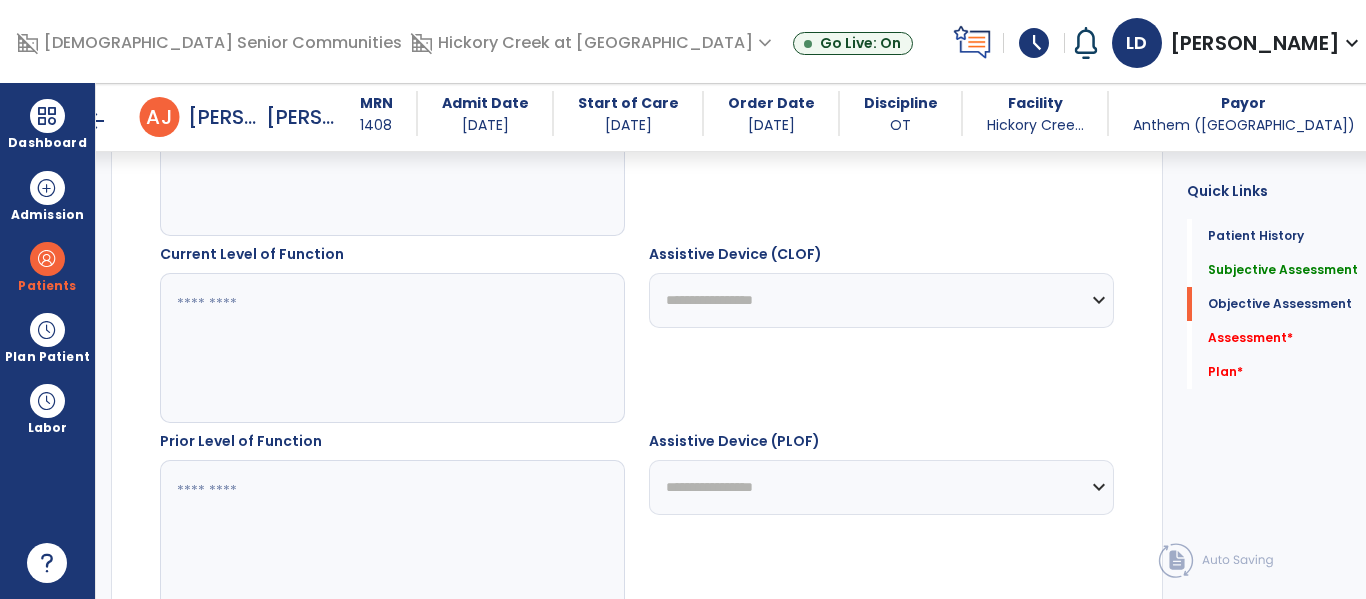 type on "**********" 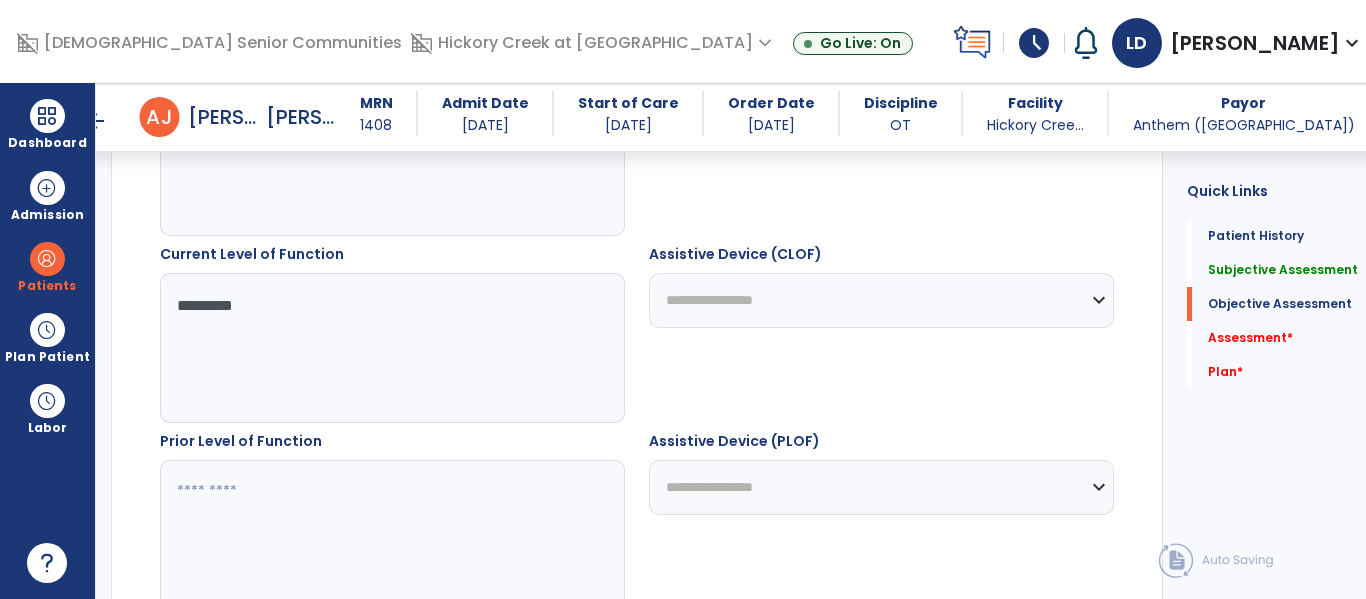 scroll, scrollTop: 1206, scrollLeft: 0, axis: vertical 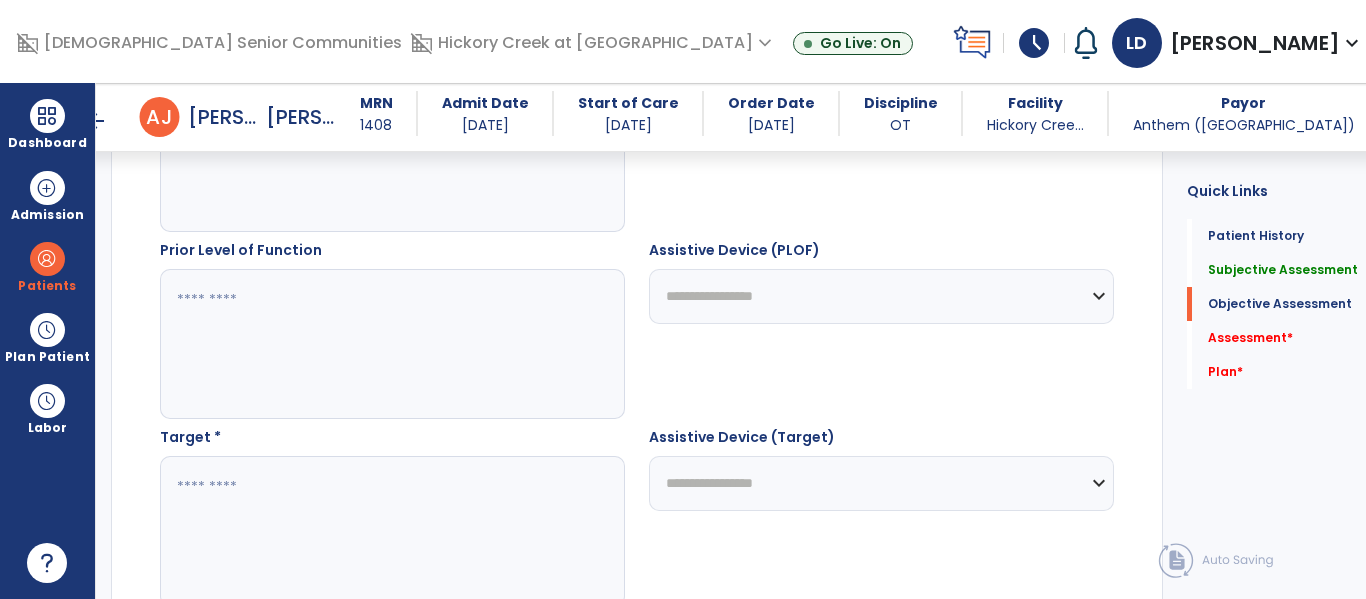 type on "*********" 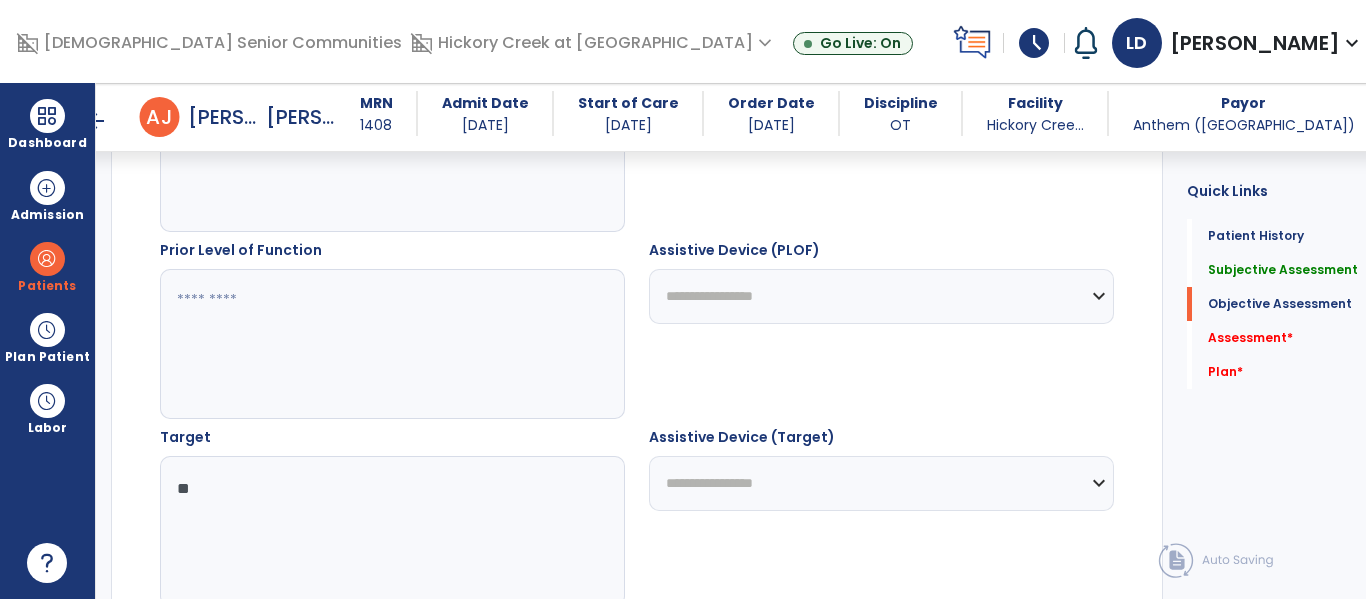 type on "*" 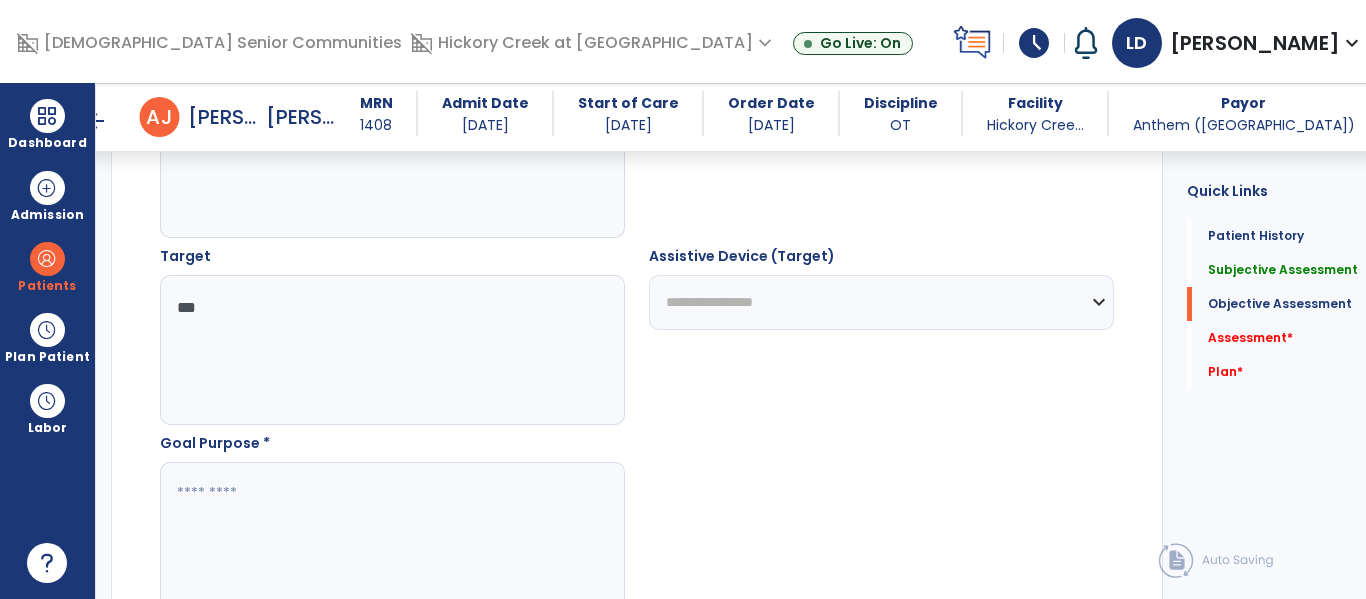 scroll, scrollTop: 1458, scrollLeft: 0, axis: vertical 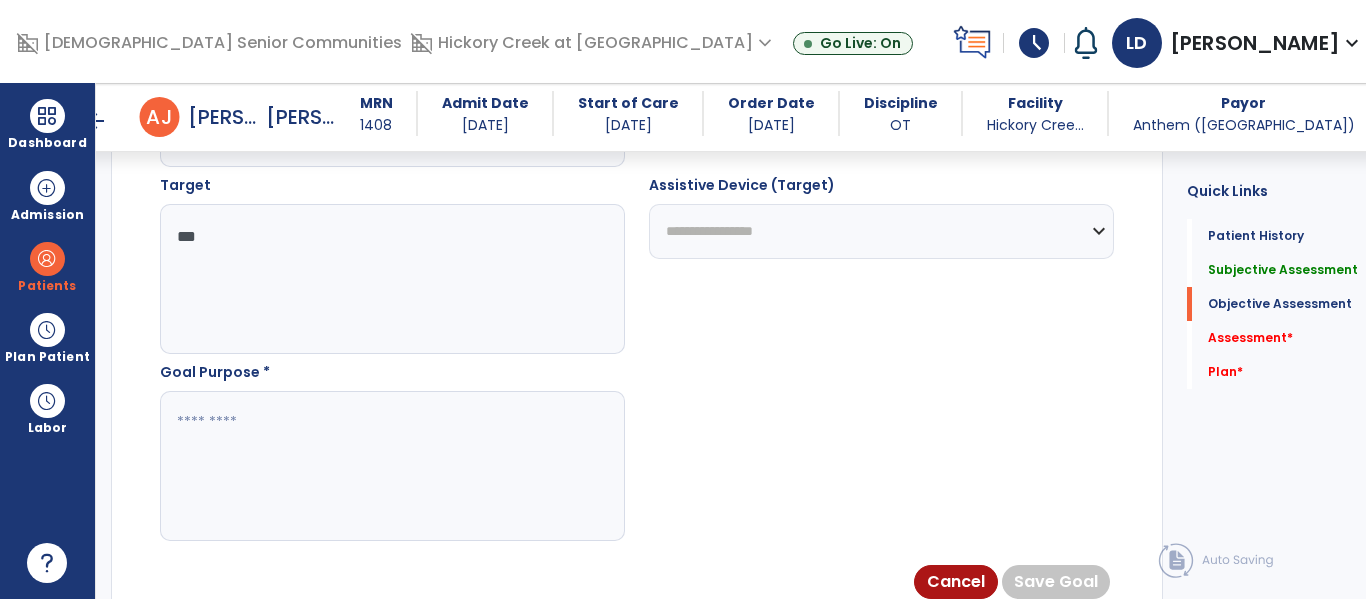 type on "***" 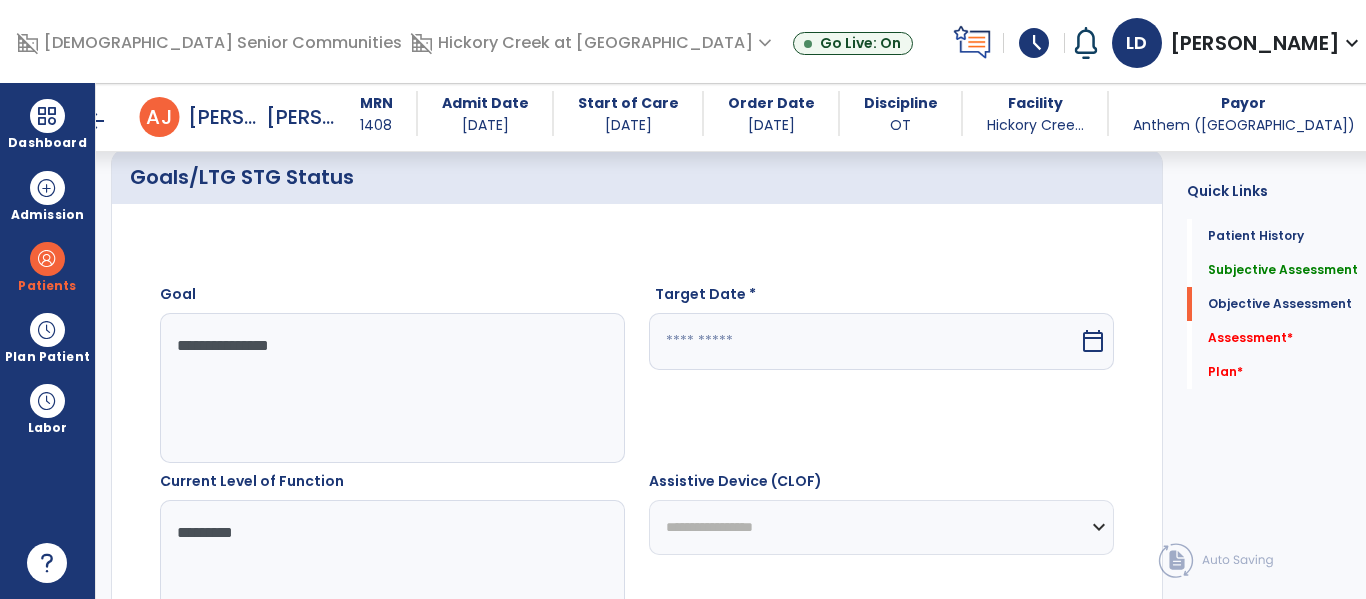 scroll, scrollTop: 787, scrollLeft: 0, axis: vertical 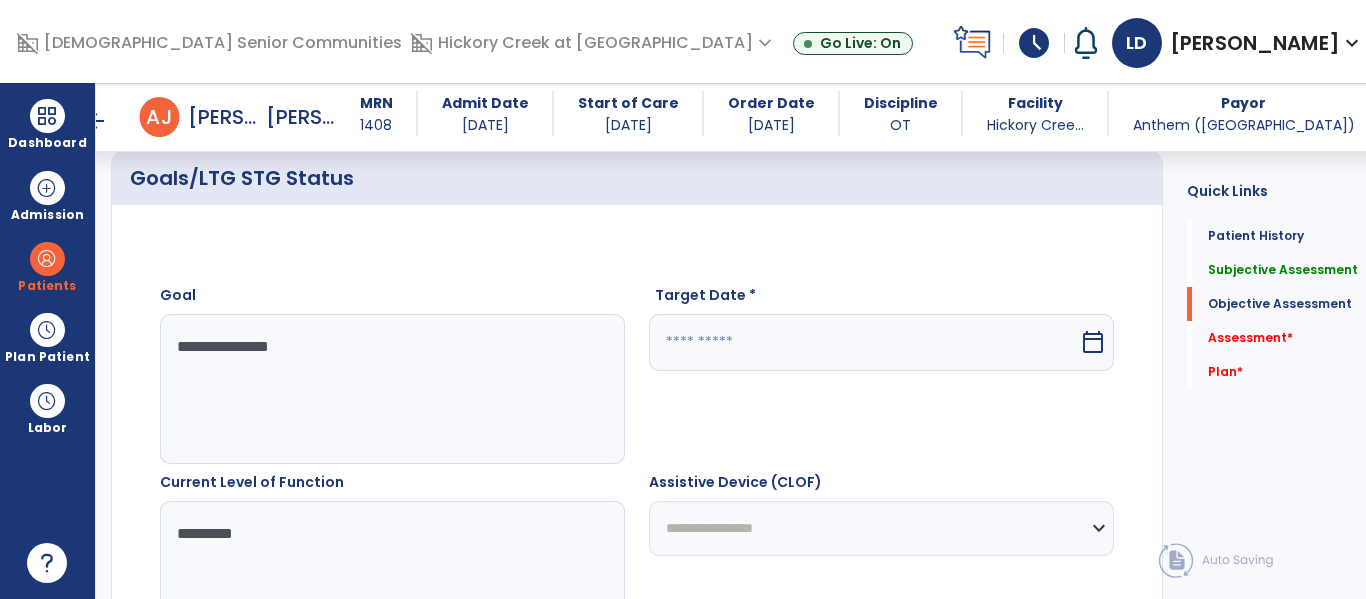type on "**********" 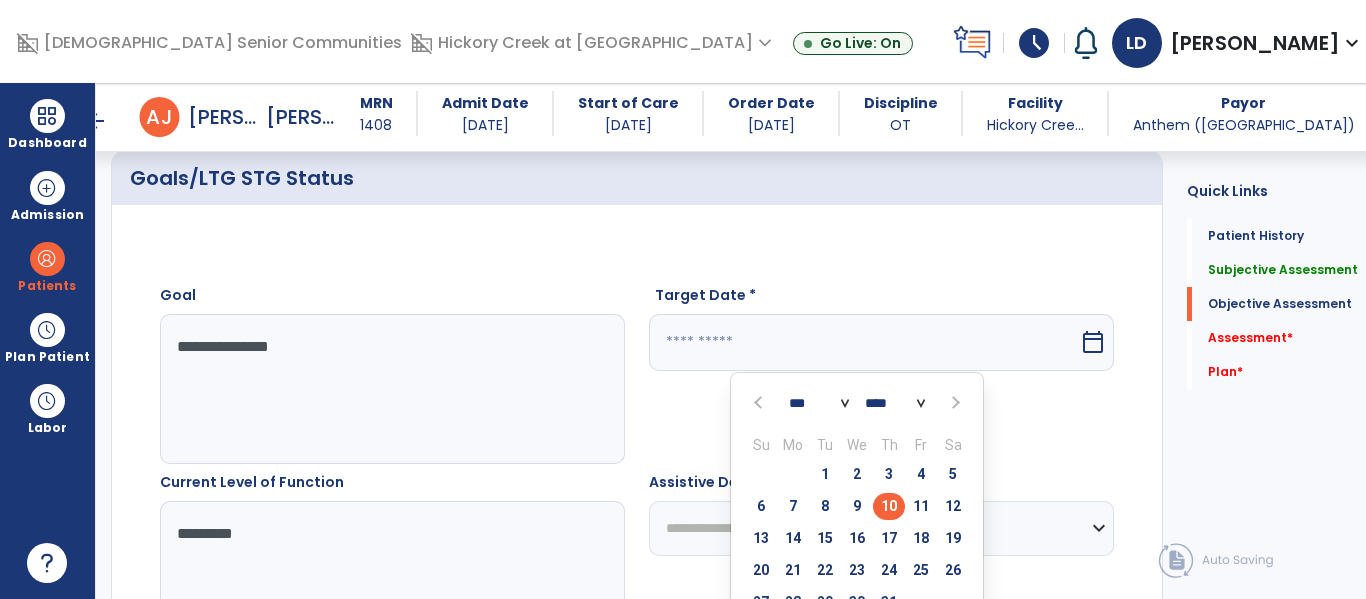 scroll, scrollTop: 912, scrollLeft: 0, axis: vertical 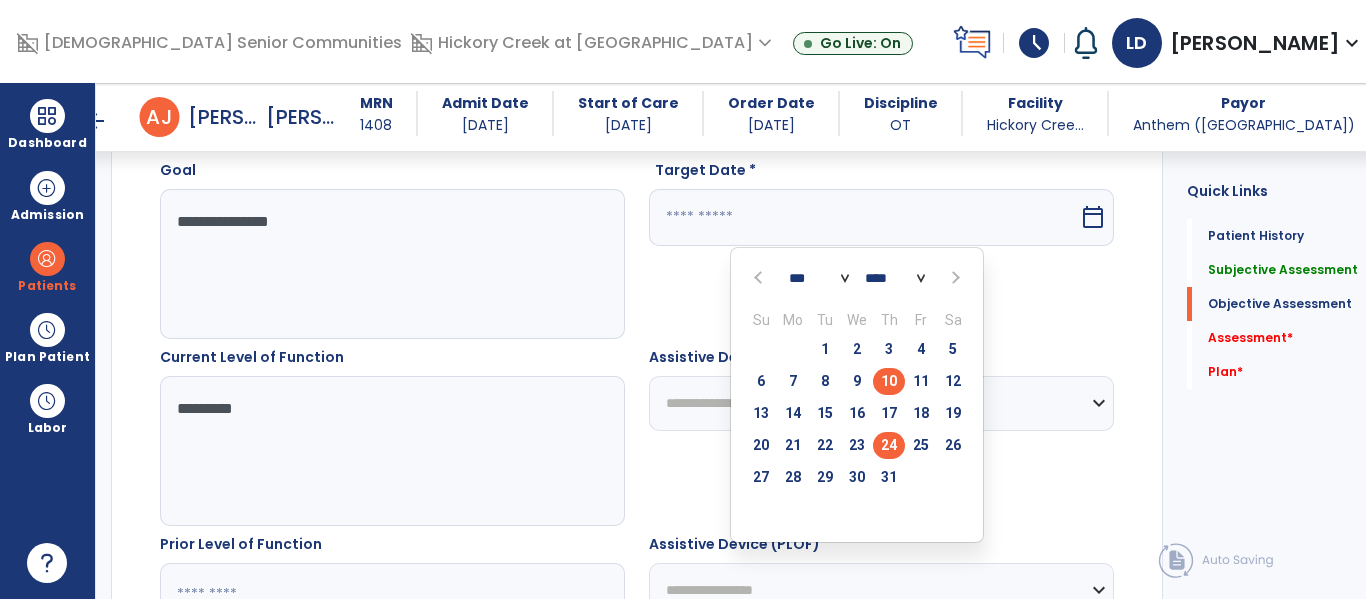 click on "24" at bounding box center (889, 445) 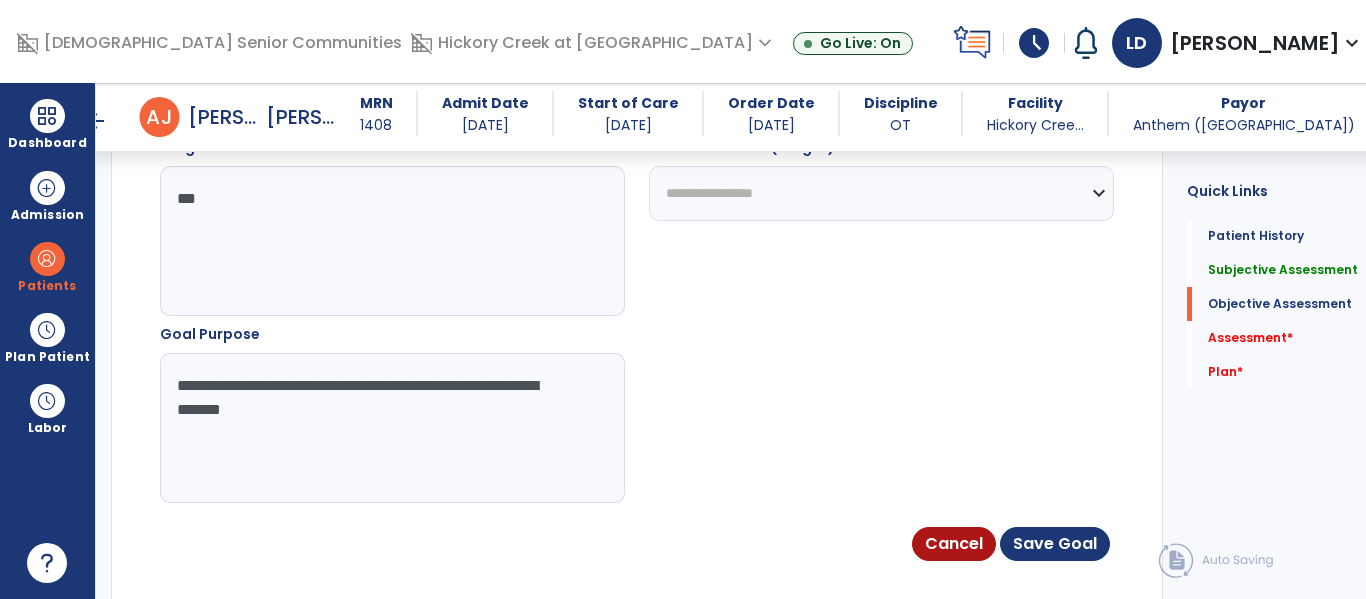 scroll, scrollTop: 1497, scrollLeft: 0, axis: vertical 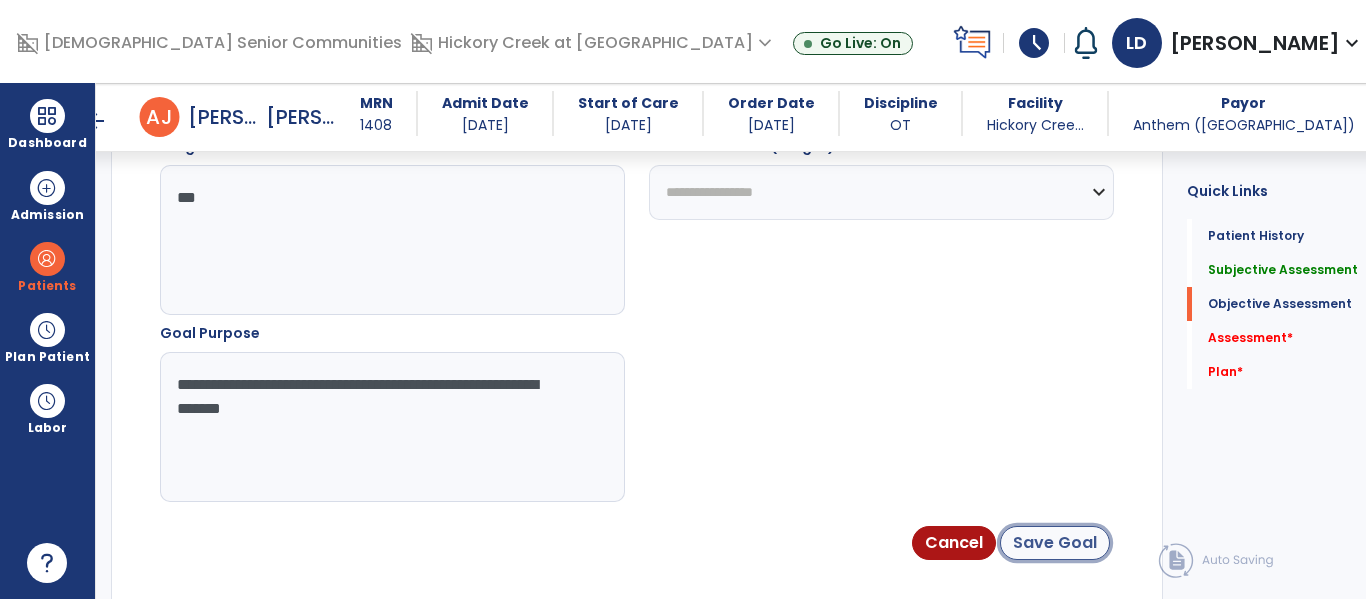 click on "Save Goal" 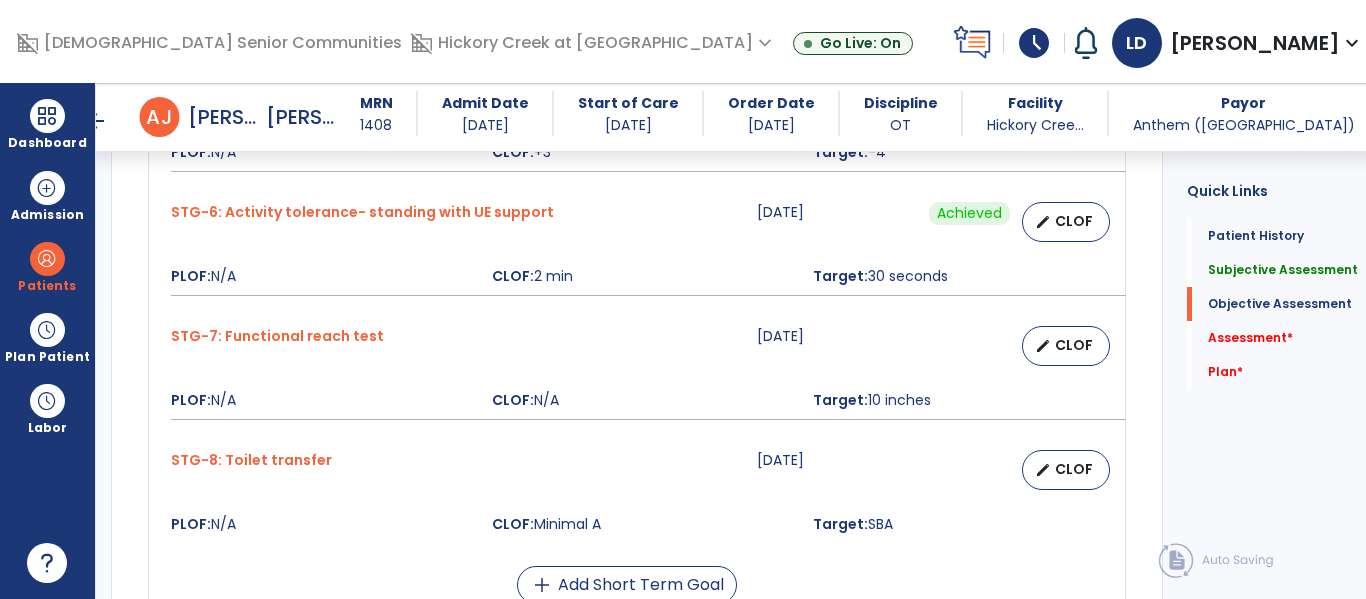 scroll, scrollTop: 2072, scrollLeft: 0, axis: vertical 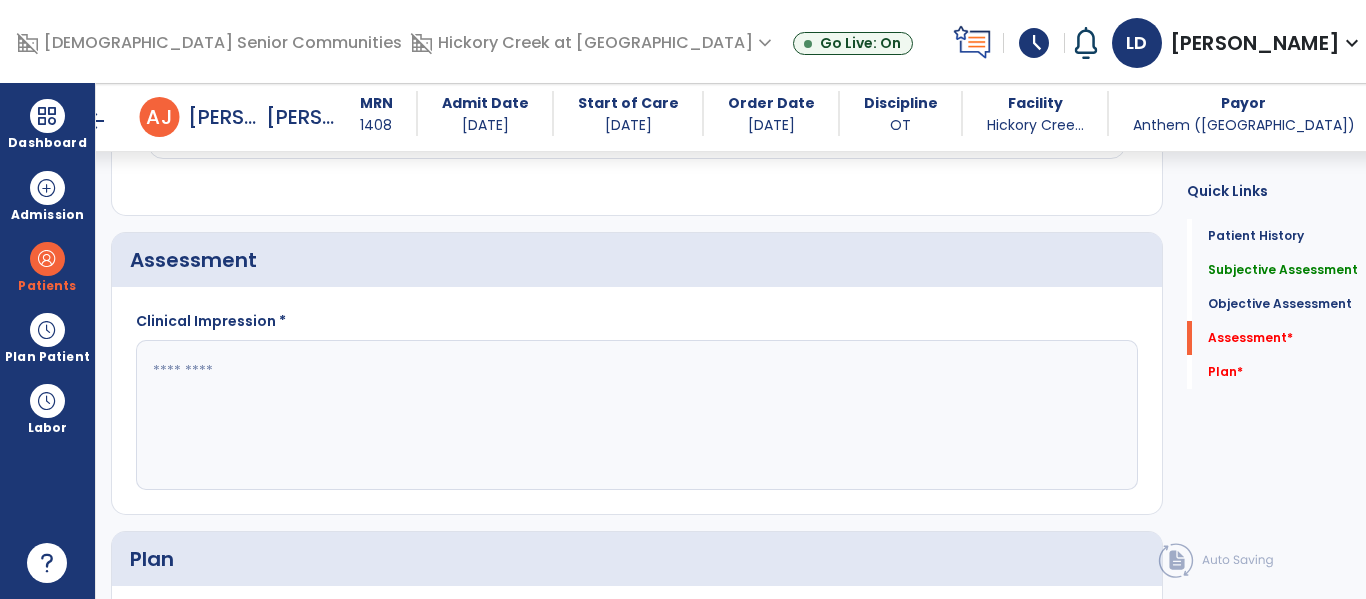 click 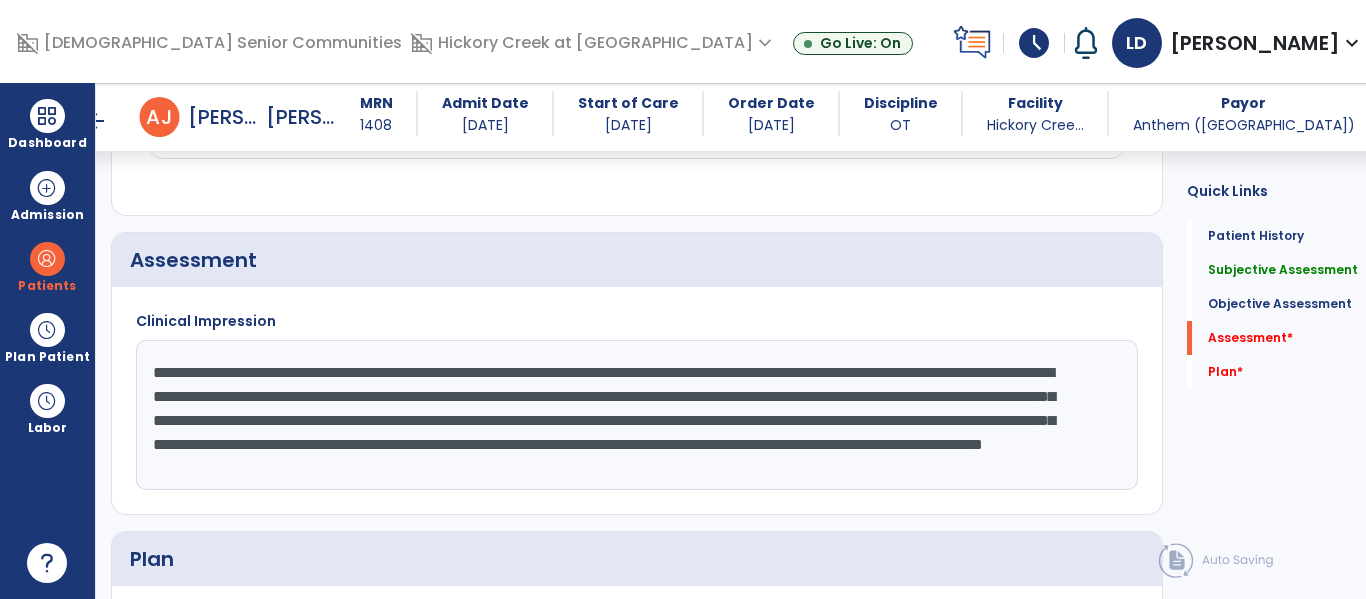 scroll, scrollTop: 15, scrollLeft: 0, axis: vertical 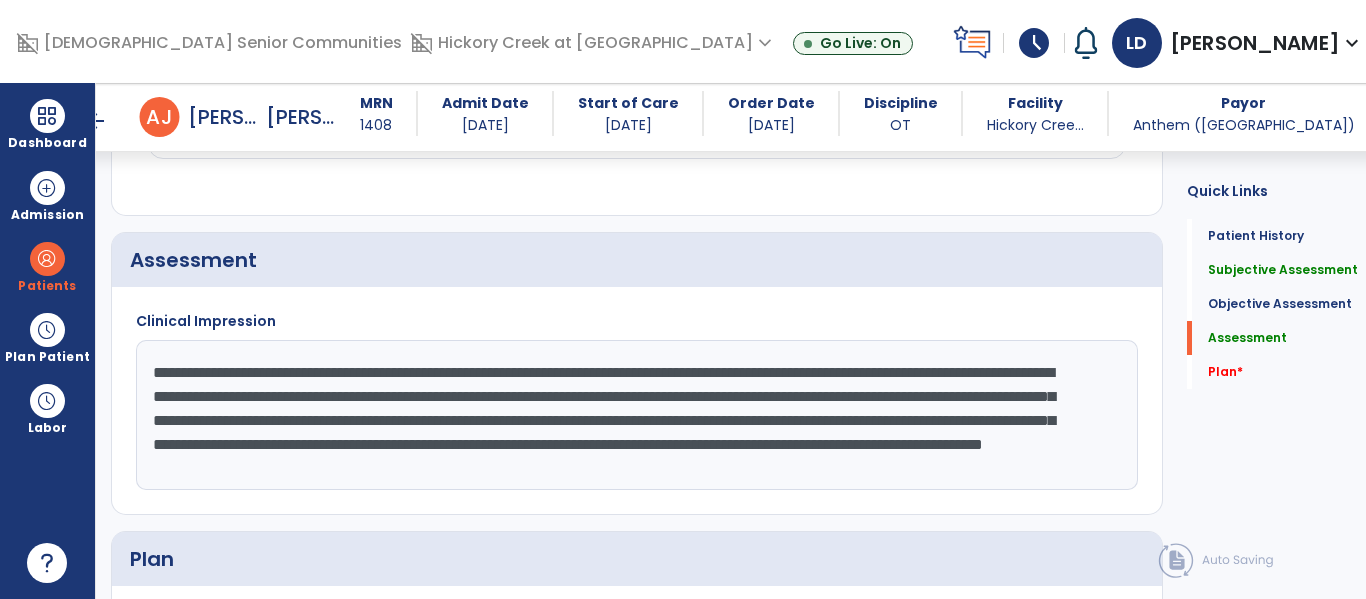 click on "**********" 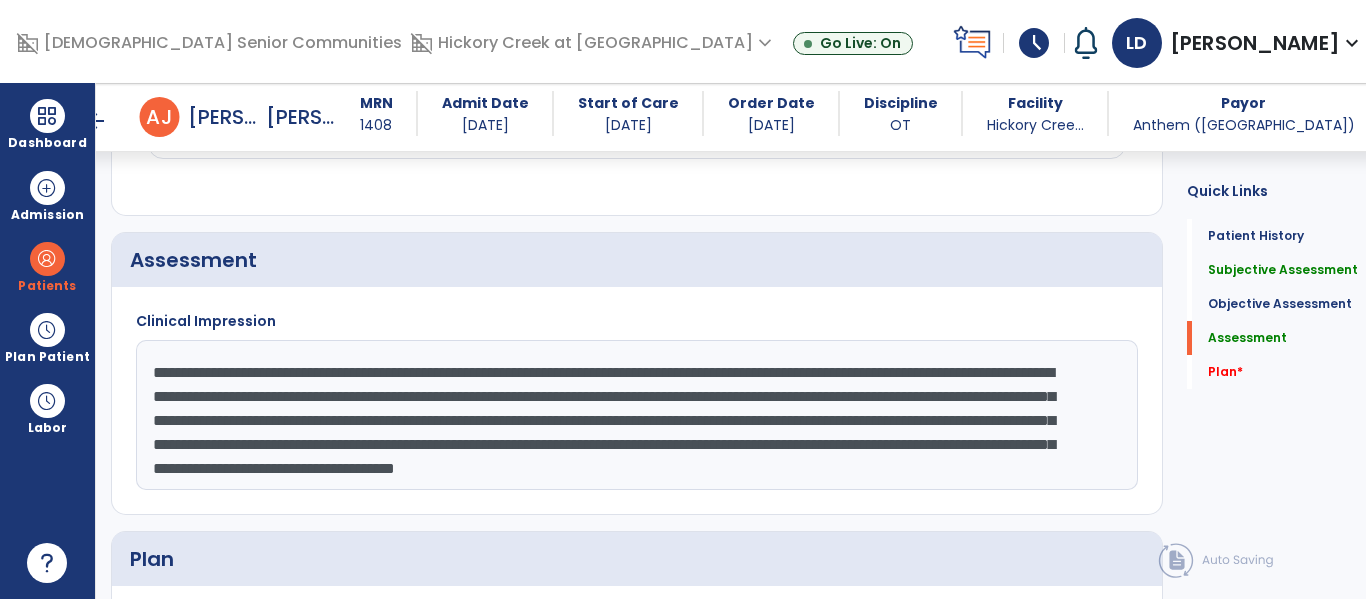 drag, startPoint x: 534, startPoint y: 423, endPoint x: 467, endPoint y: 396, distance: 72.235725 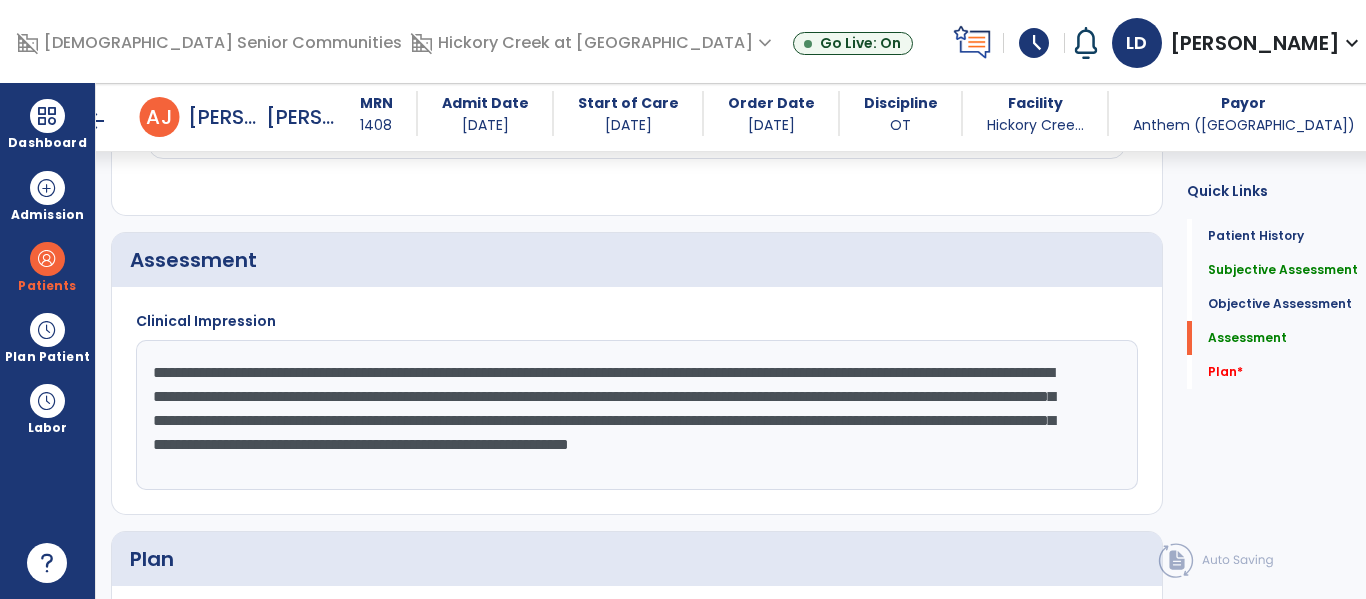 click on "**********" 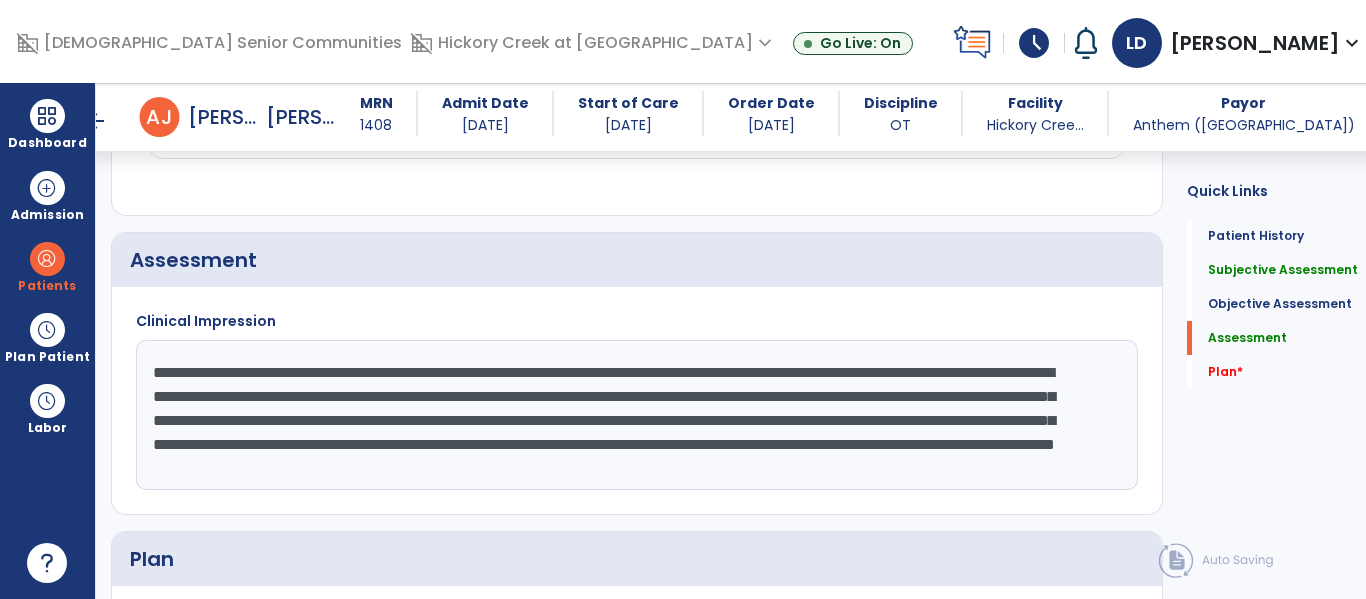 drag, startPoint x: 366, startPoint y: 444, endPoint x: 506, endPoint y: 426, distance: 141.1524 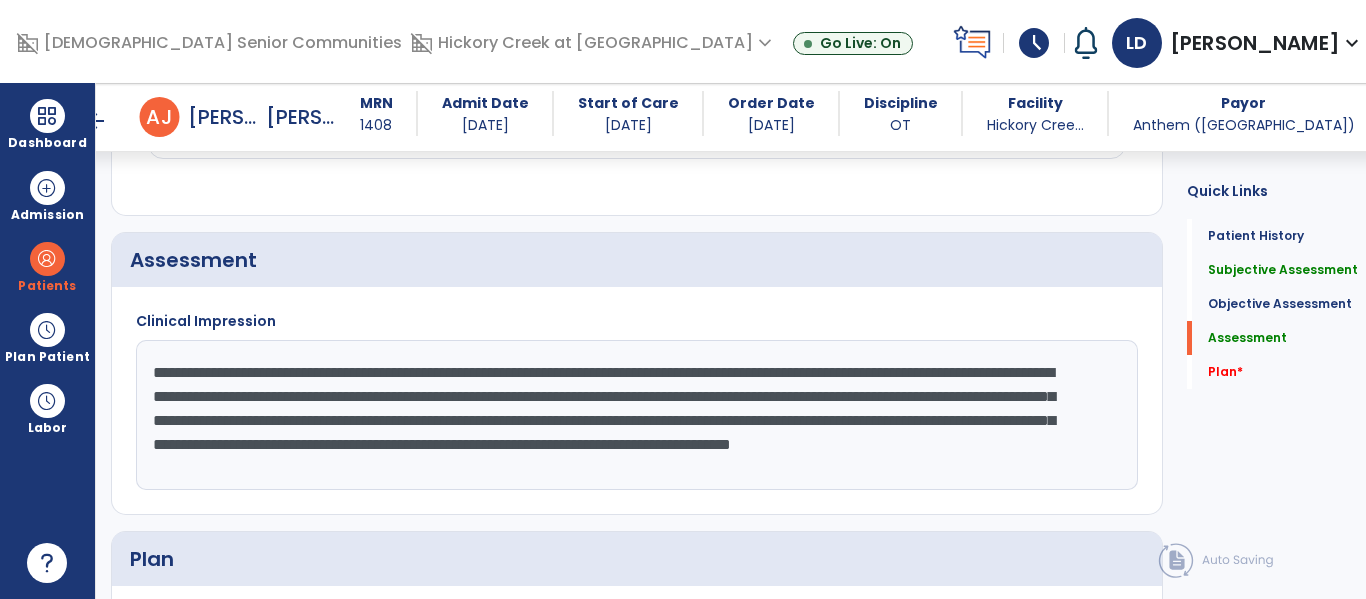 scroll, scrollTop: 22, scrollLeft: 0, axis: vertical 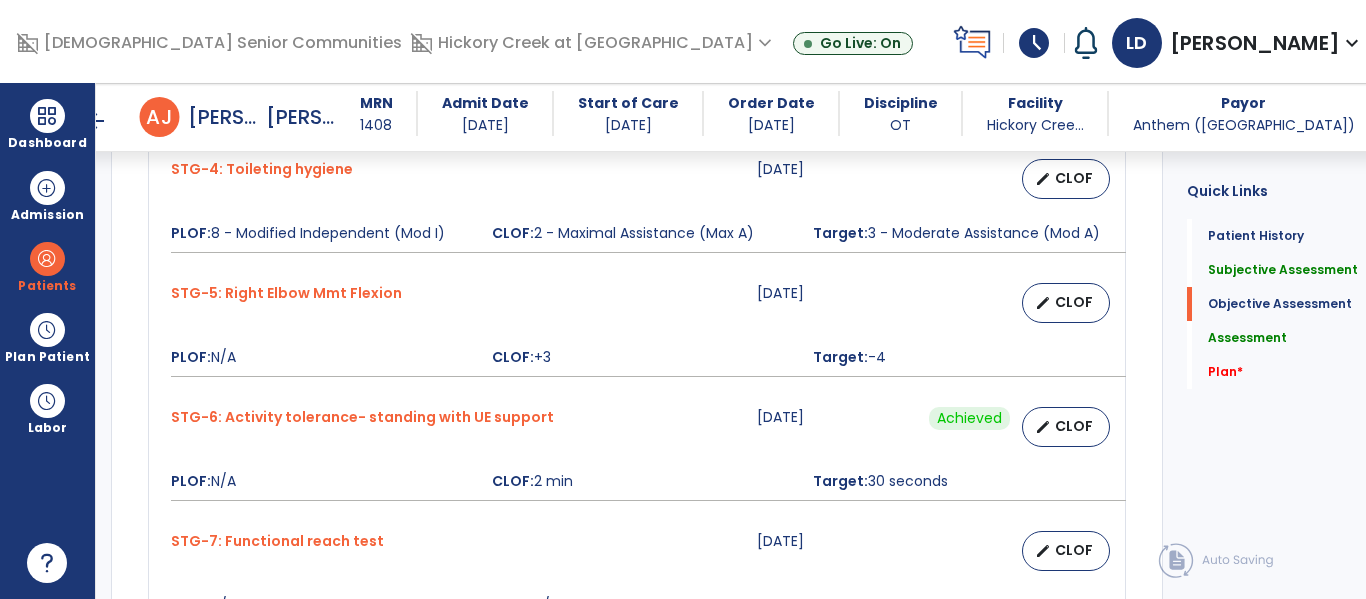 type on "**********" 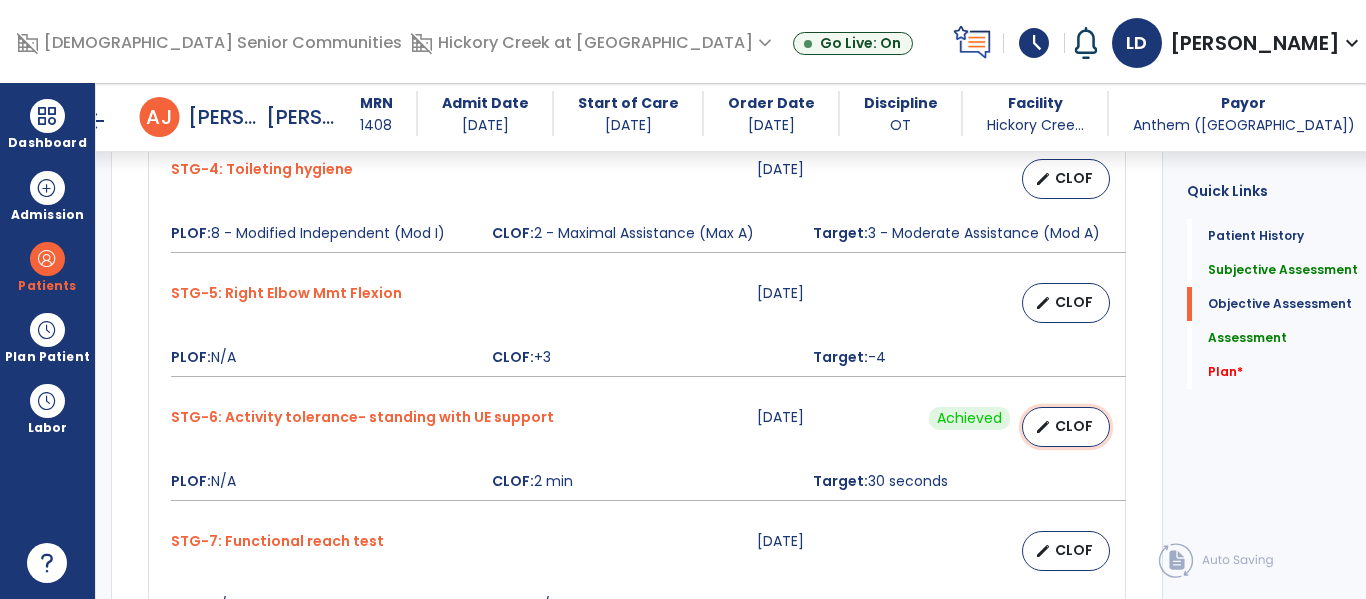 click on "CLOF" at bounding box center (1074, 426) 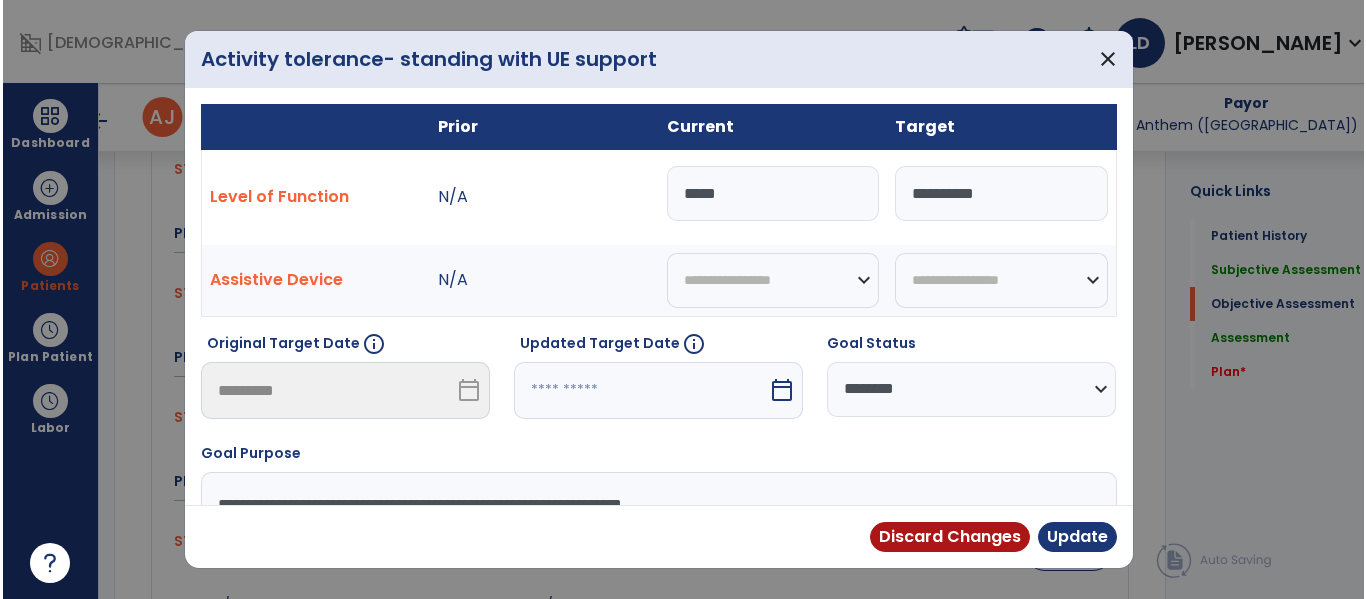 scroll, scrollTop: 1405, scrollLeft: 0, axis: vertical 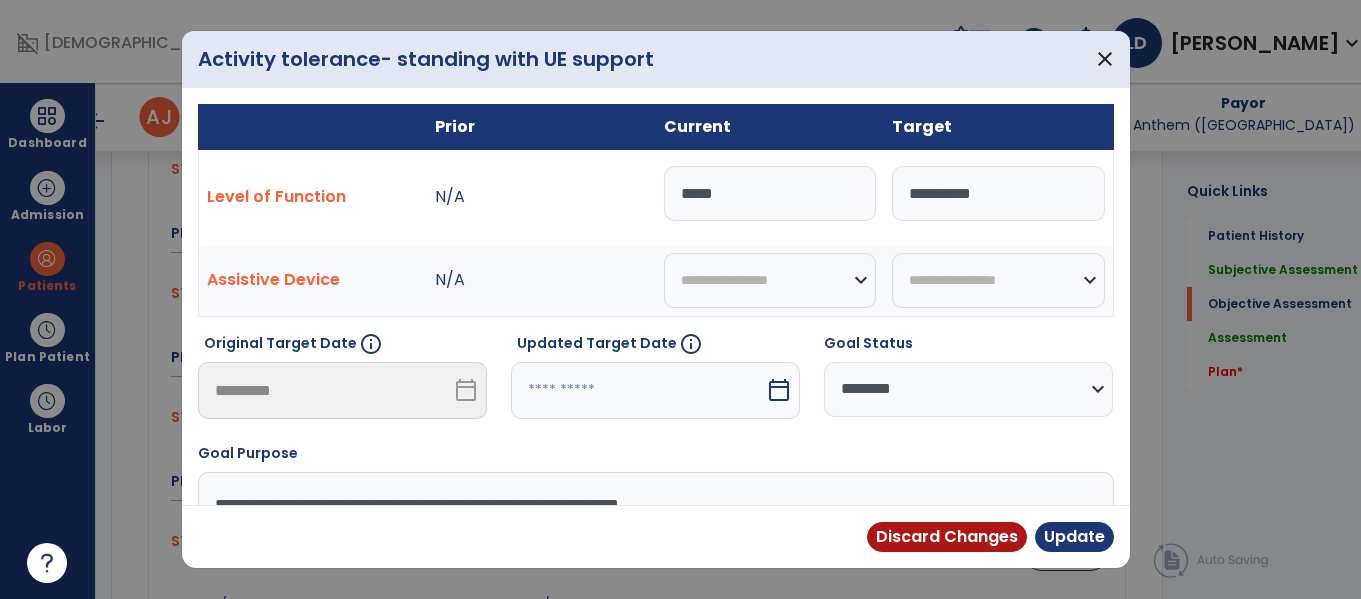 click on "*****" at bounding box center [770, 193] 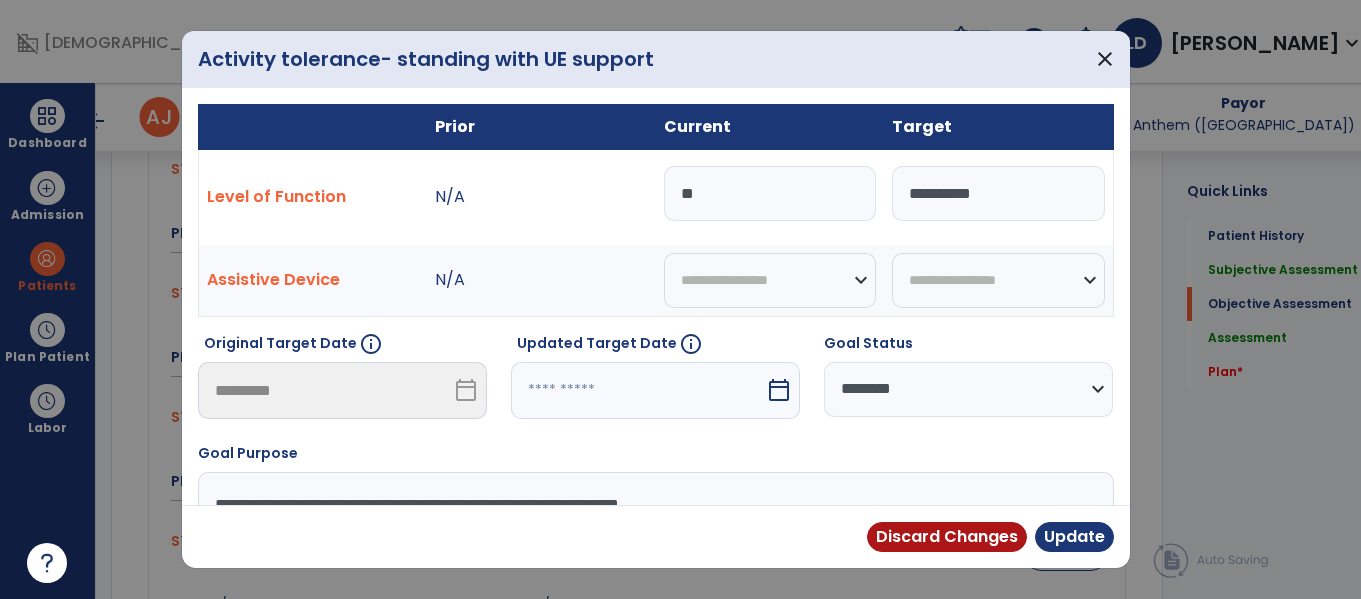 type on "*" 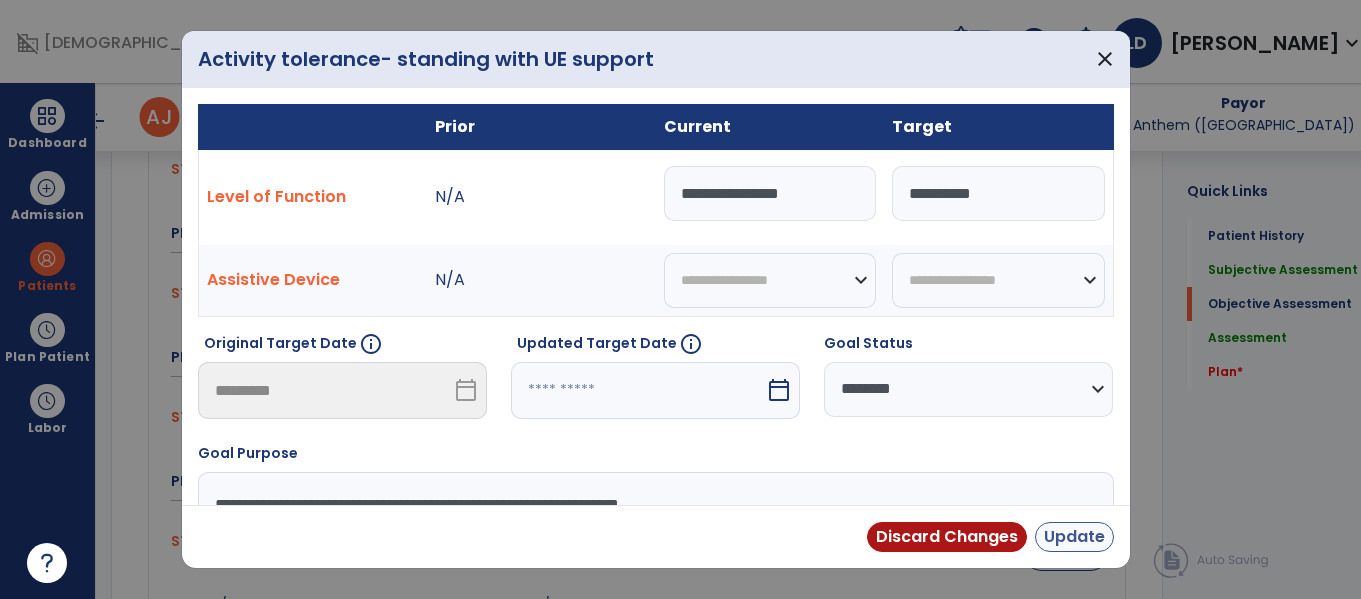 type on "**********" 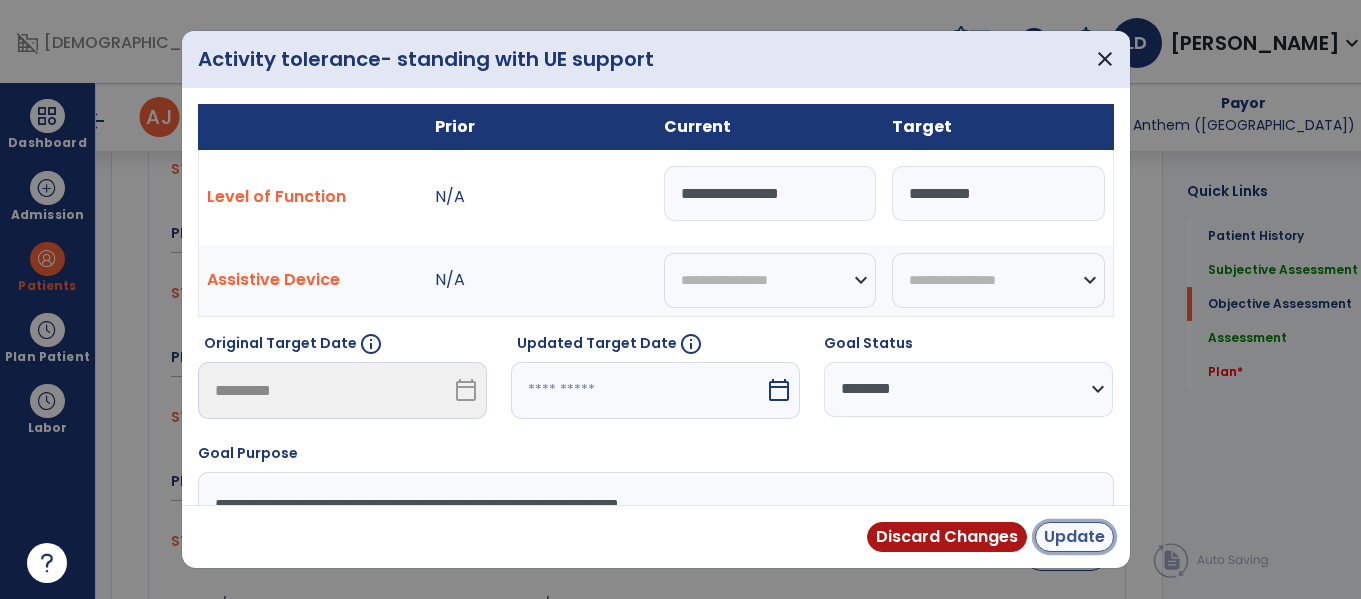 click on "Update" at bounding box center [1074, 537] 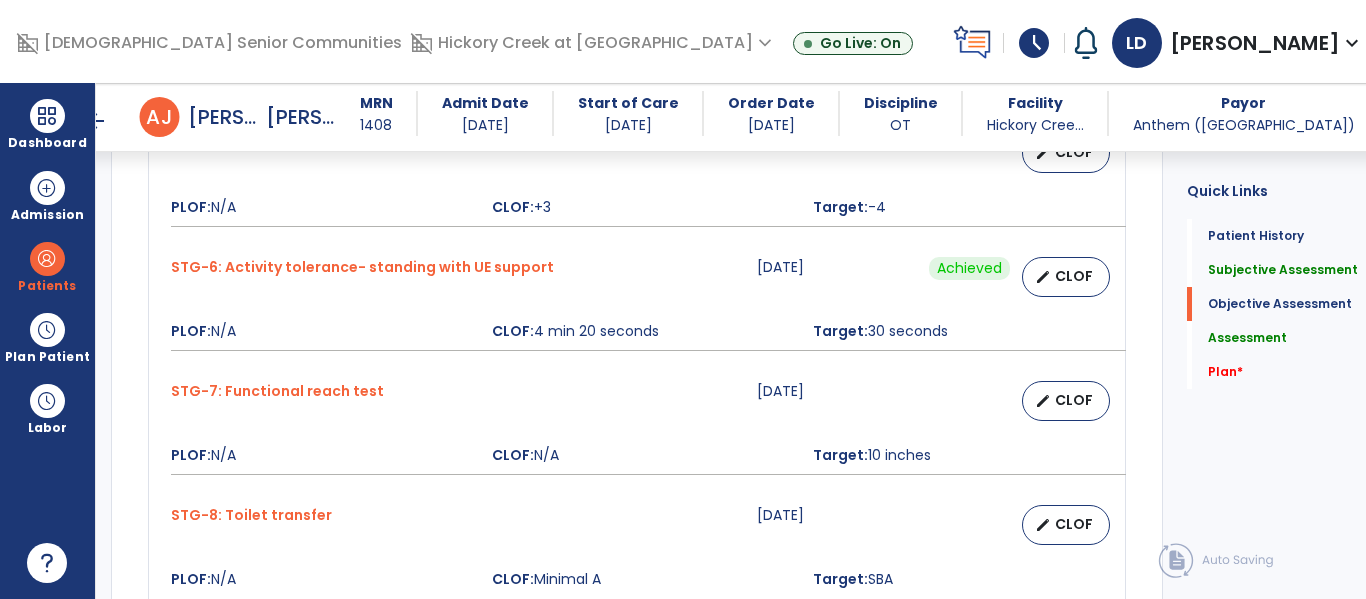 scroll, scrollTop: 2359, scrollLeft: 0, axis: vertical 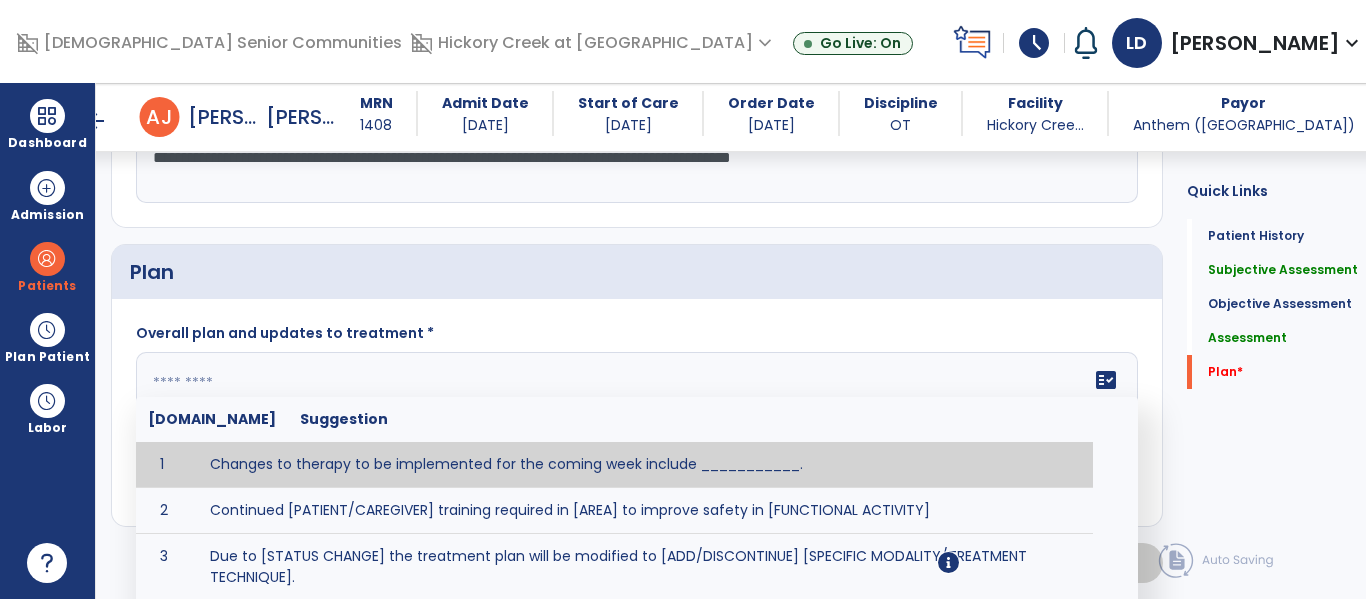 click 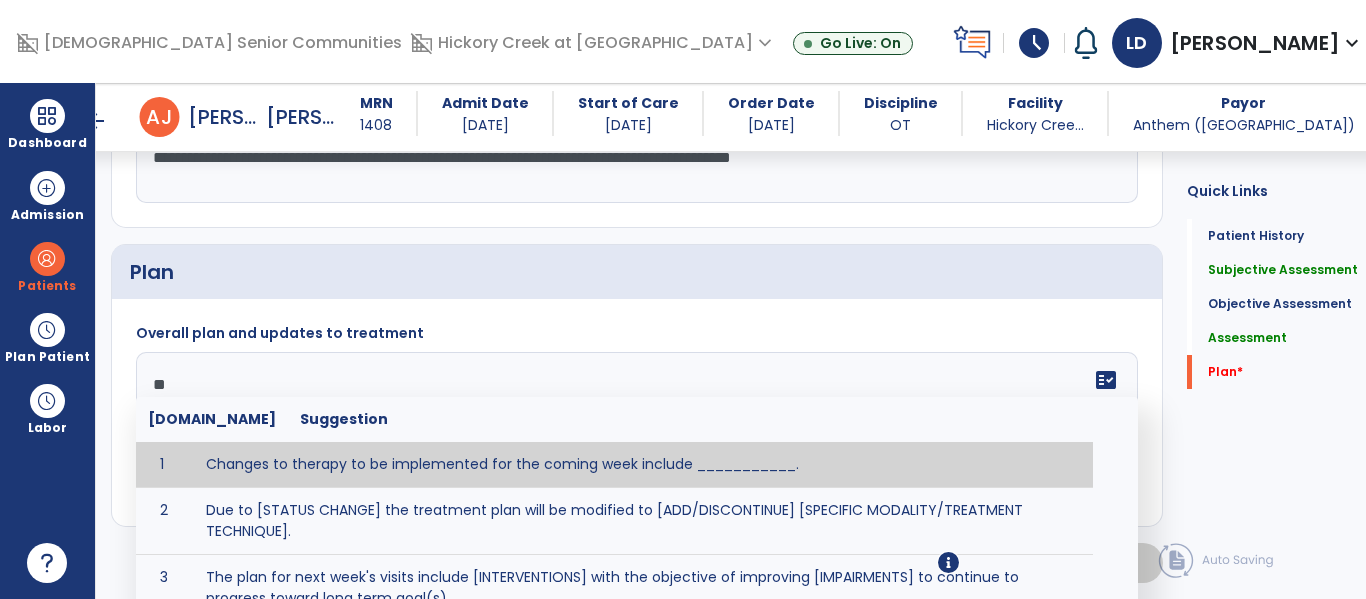 type on "*" 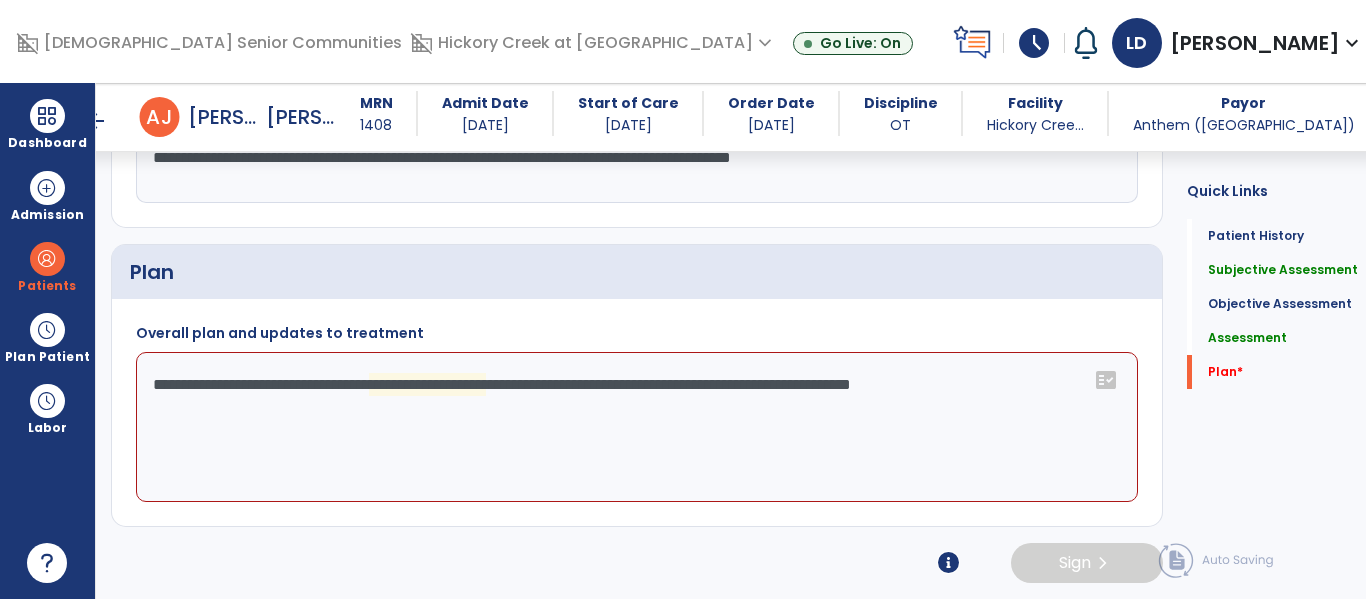 click on "**********" 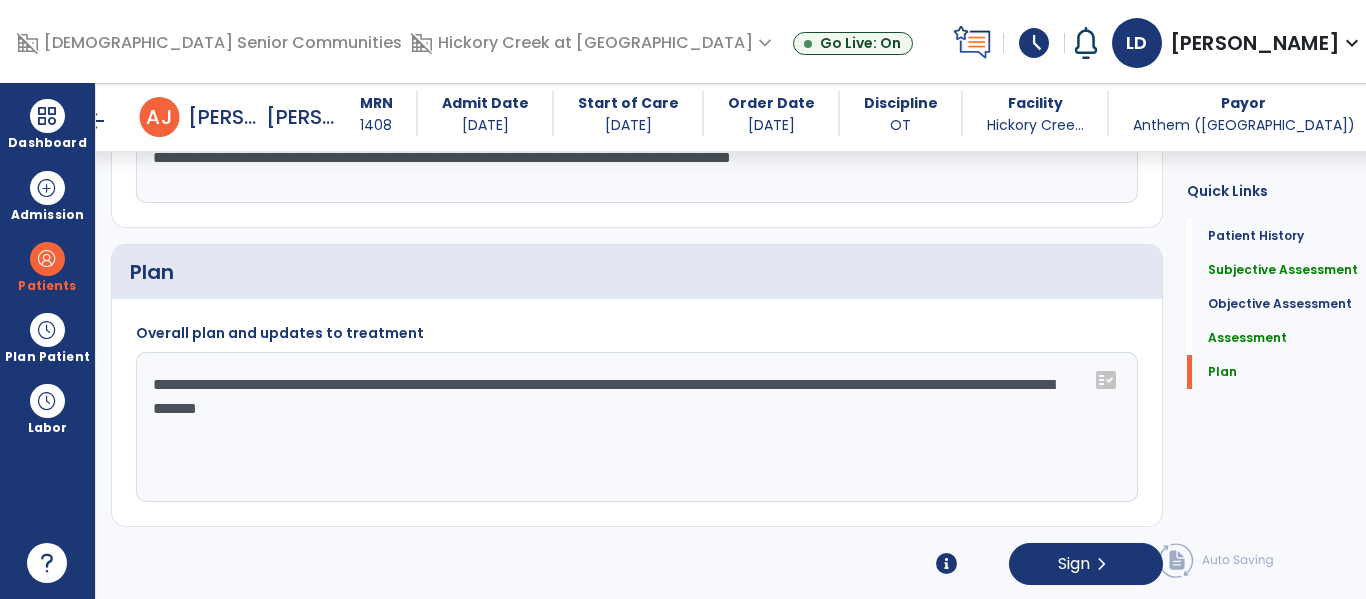 click on "**********" 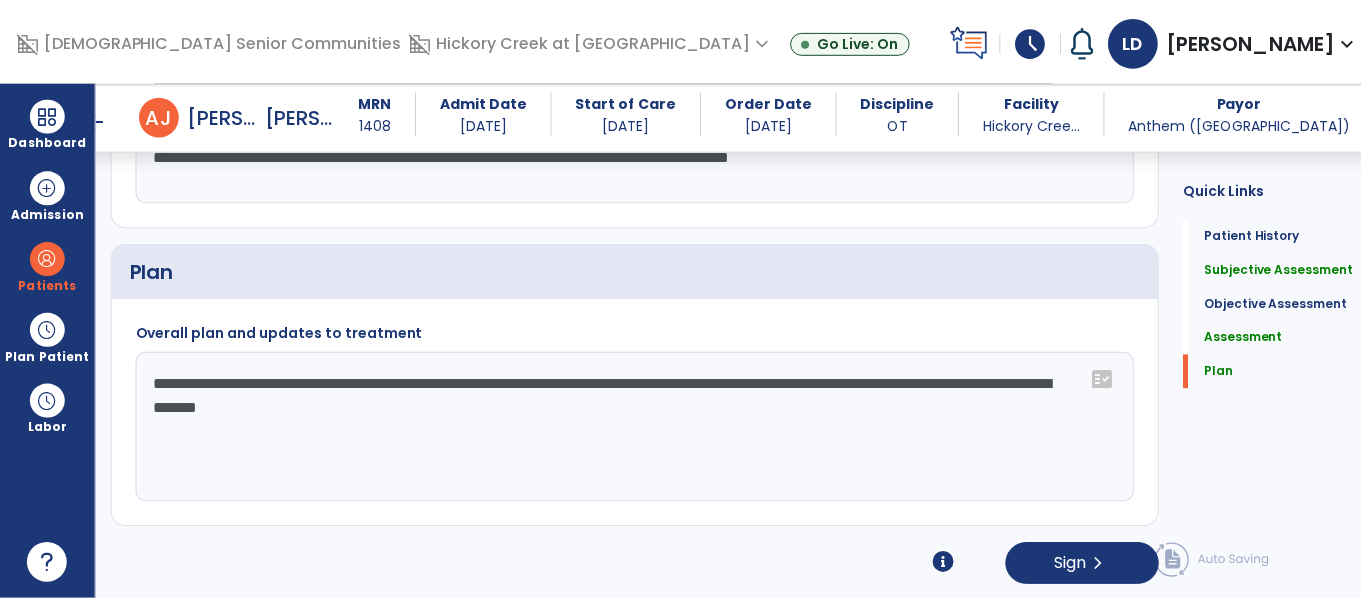 scroll, scrollTop: 2361, scrollLeft: 0, axis: vertical 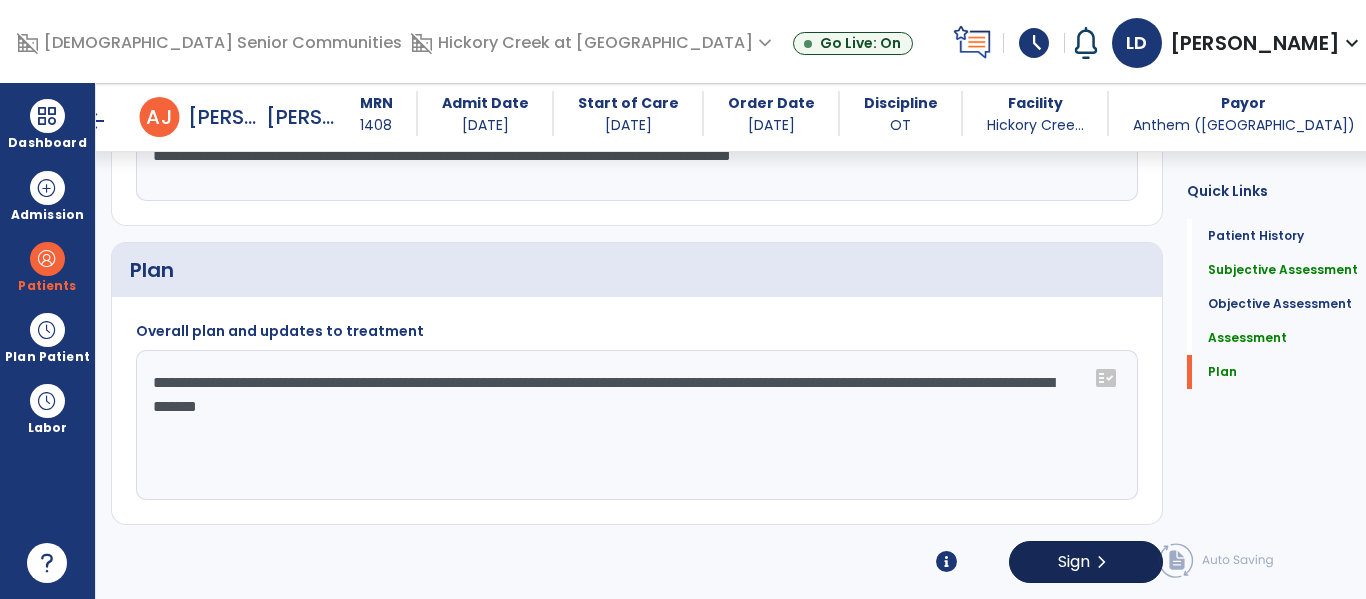 type on "**********" 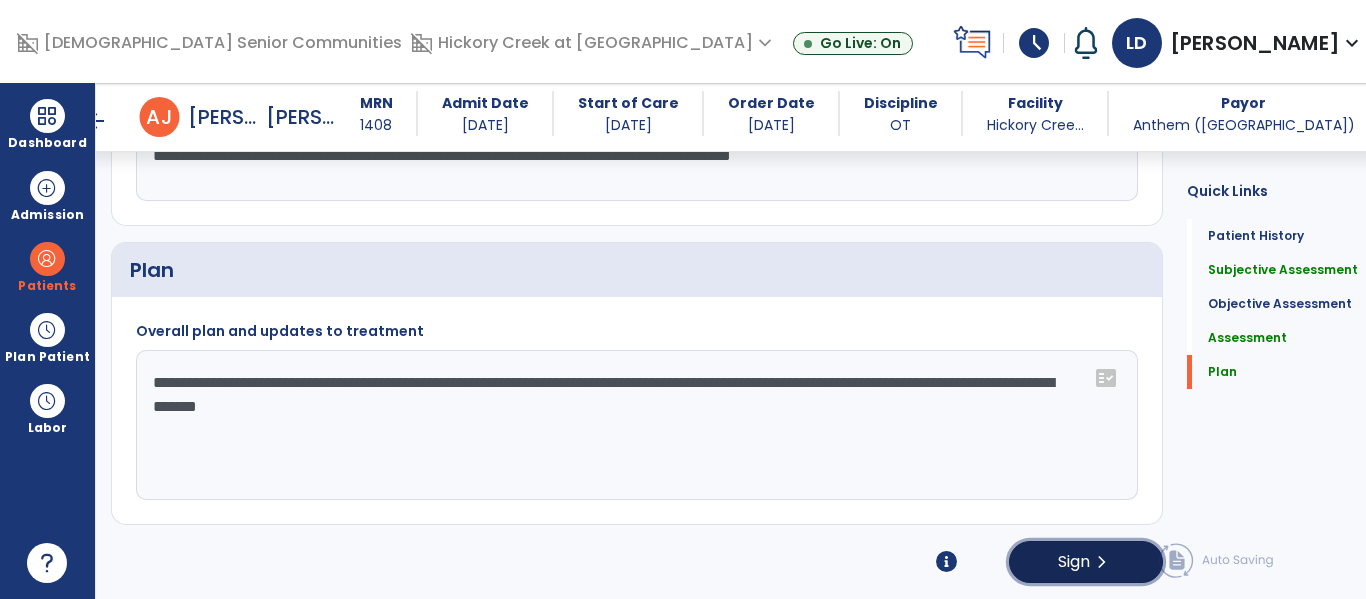 click on "chevron_right" 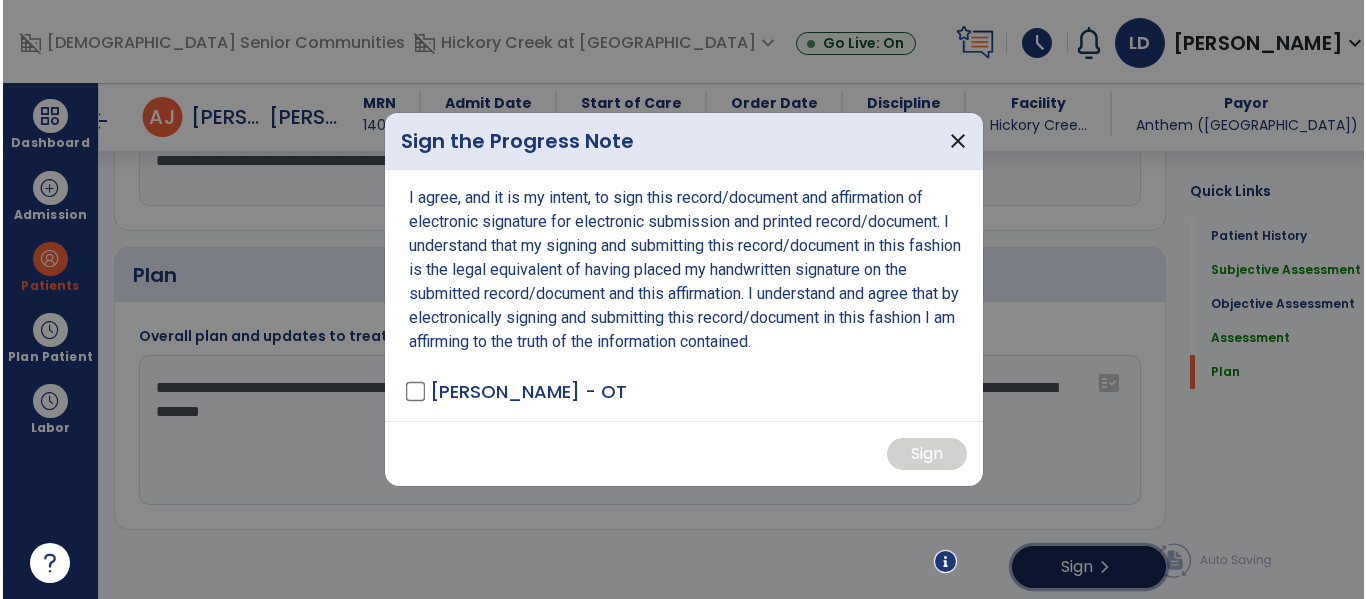 scroll, scrollTop: 2361, scrollLeft: 0, axis: vertical 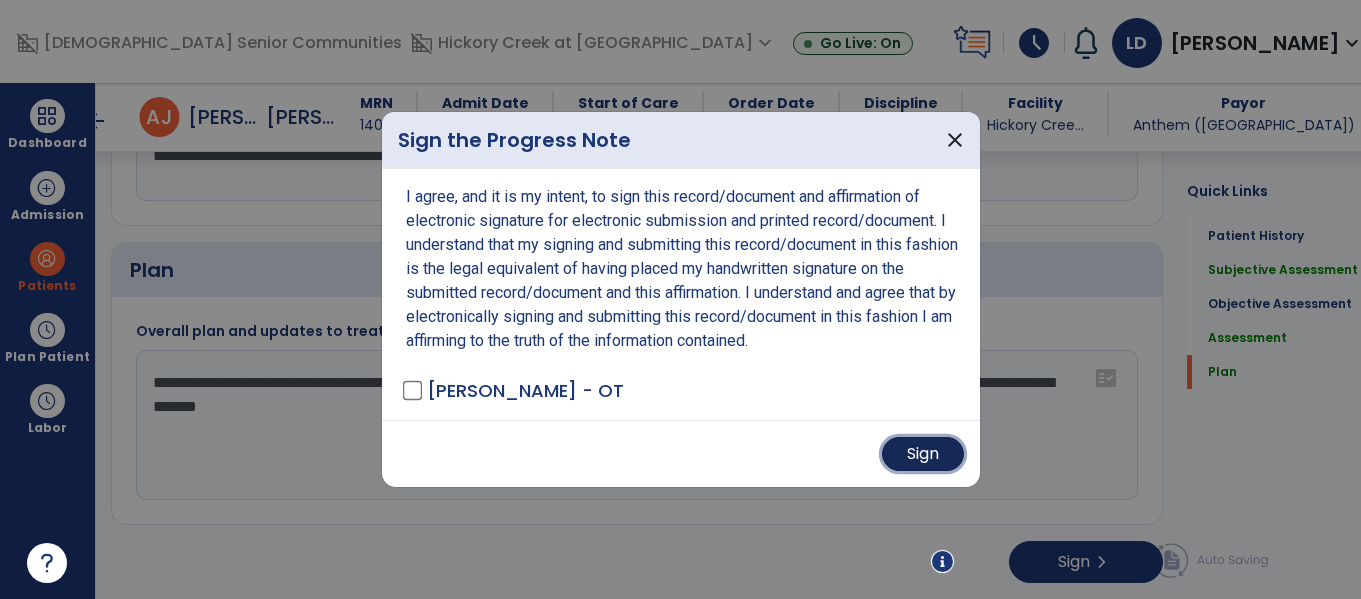 click on "Sign" at bounding box center (923, 454) 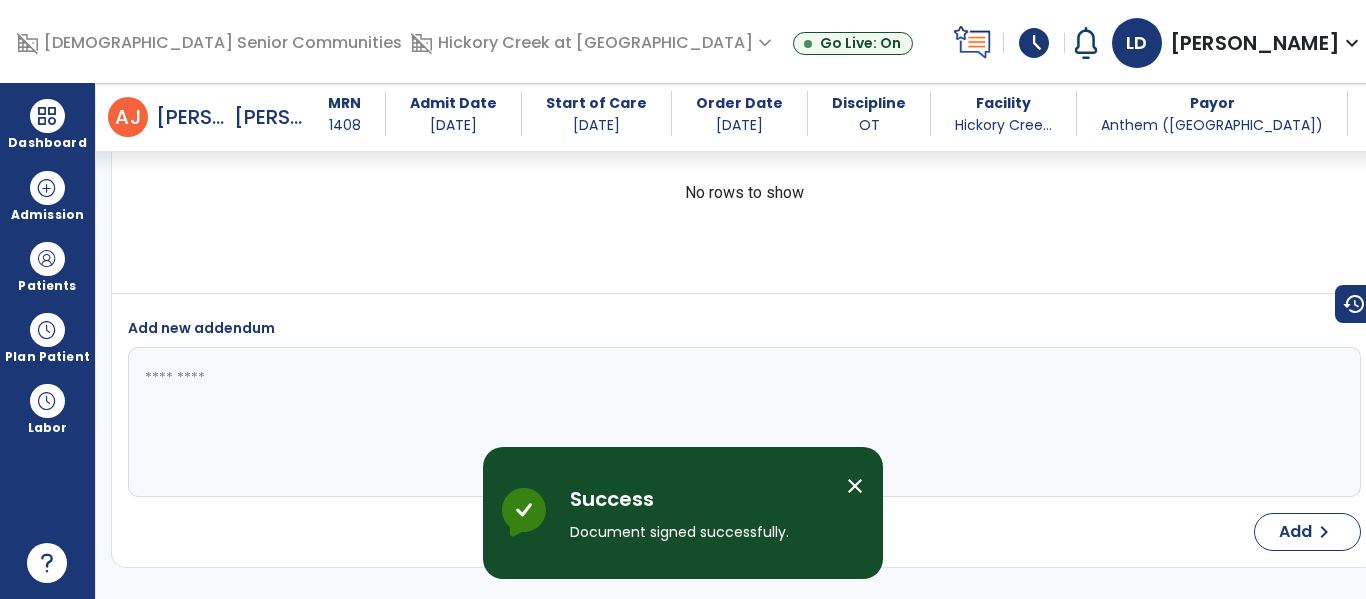 scroll, scrollTop: 3271, scrollLeft: 0, axis: vertical 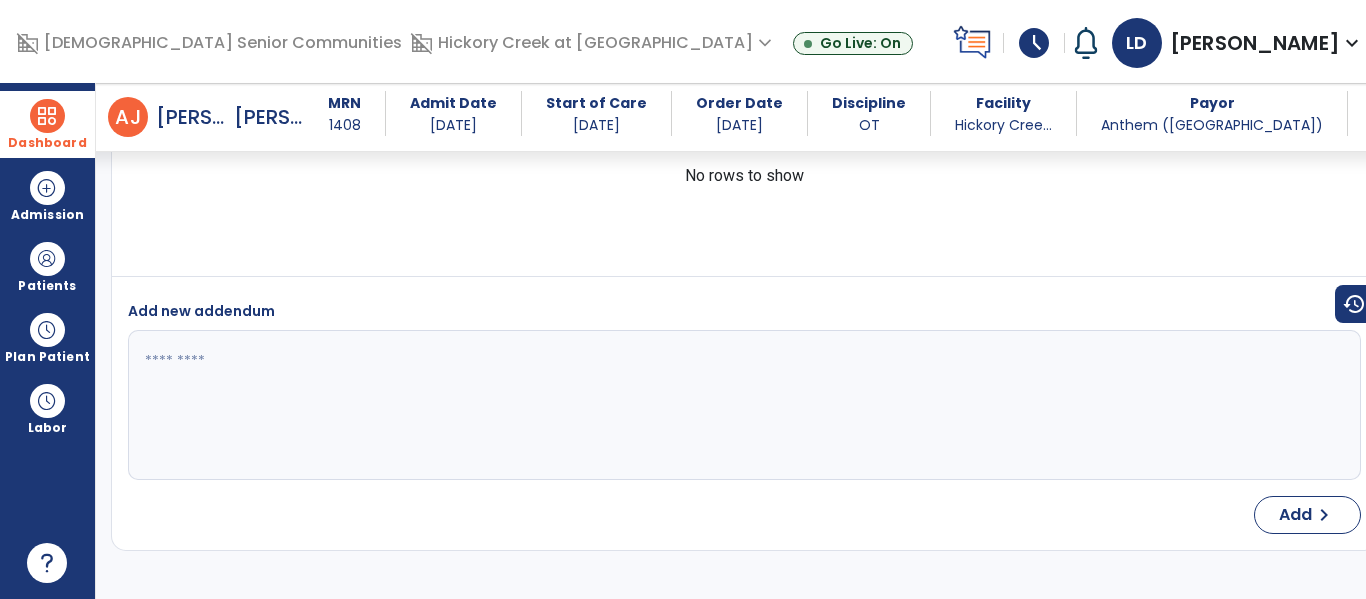 click at bounding box center (47, 116) 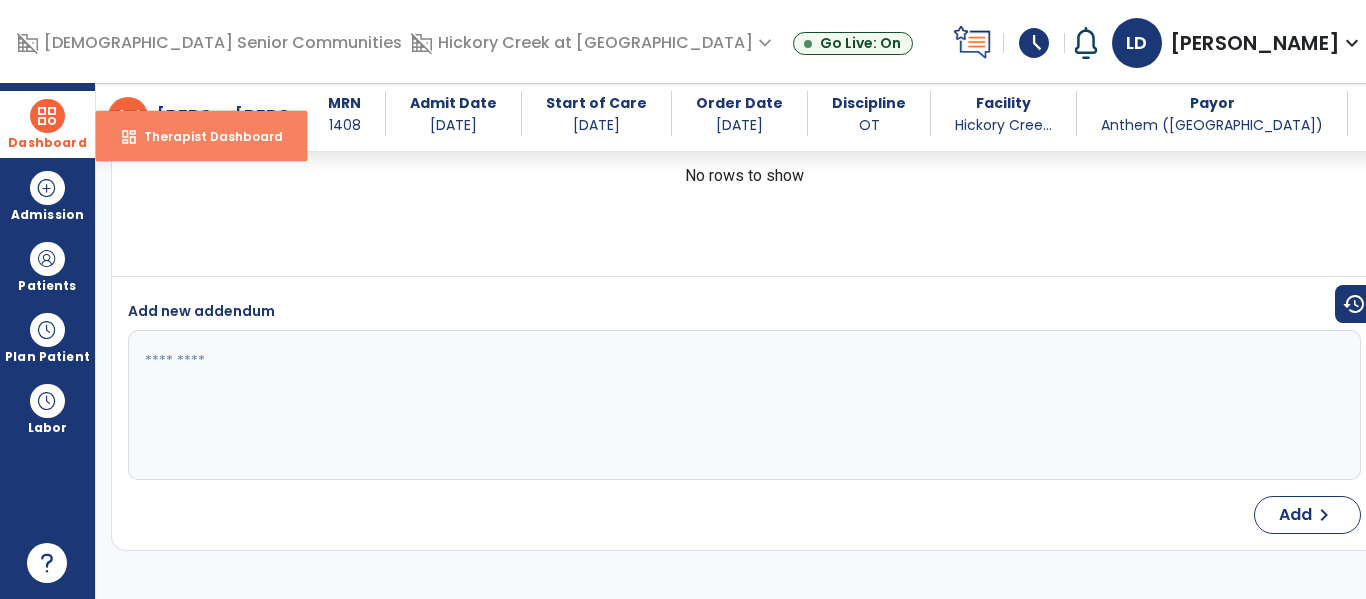 click on "Therapist Dashboard" at bounding box center (205, 136) 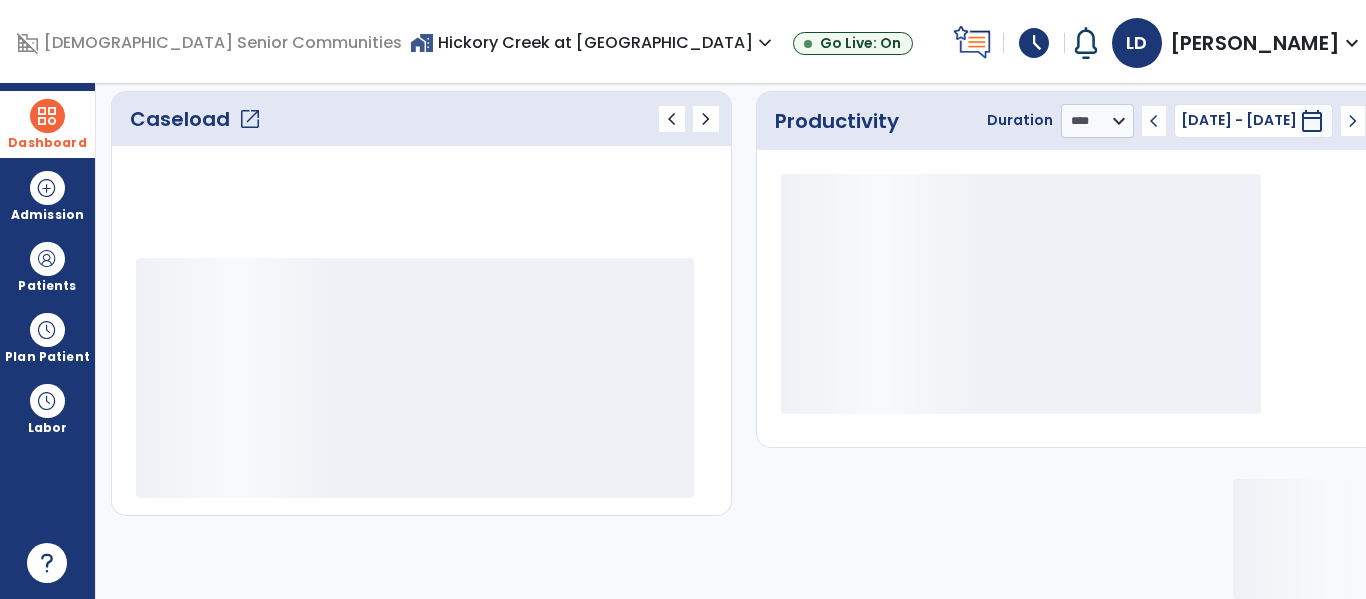 scroll, scrollTop: 278, scrollLeft: 0, axis: vertical 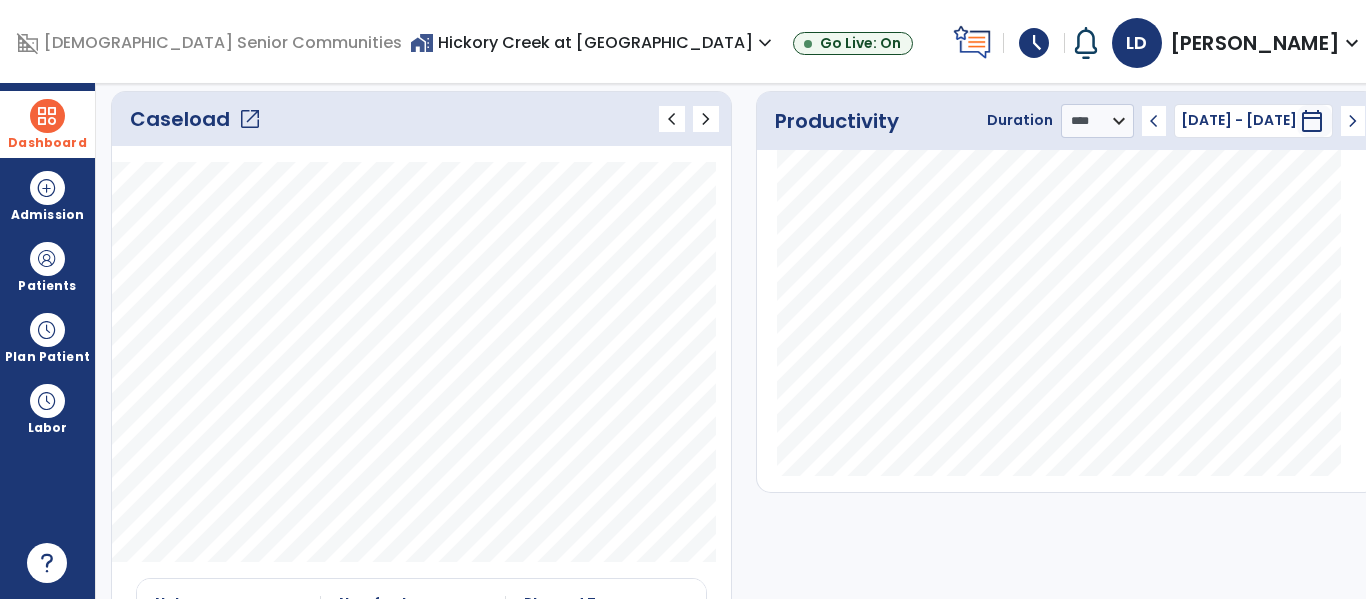 click on "open_in_new" 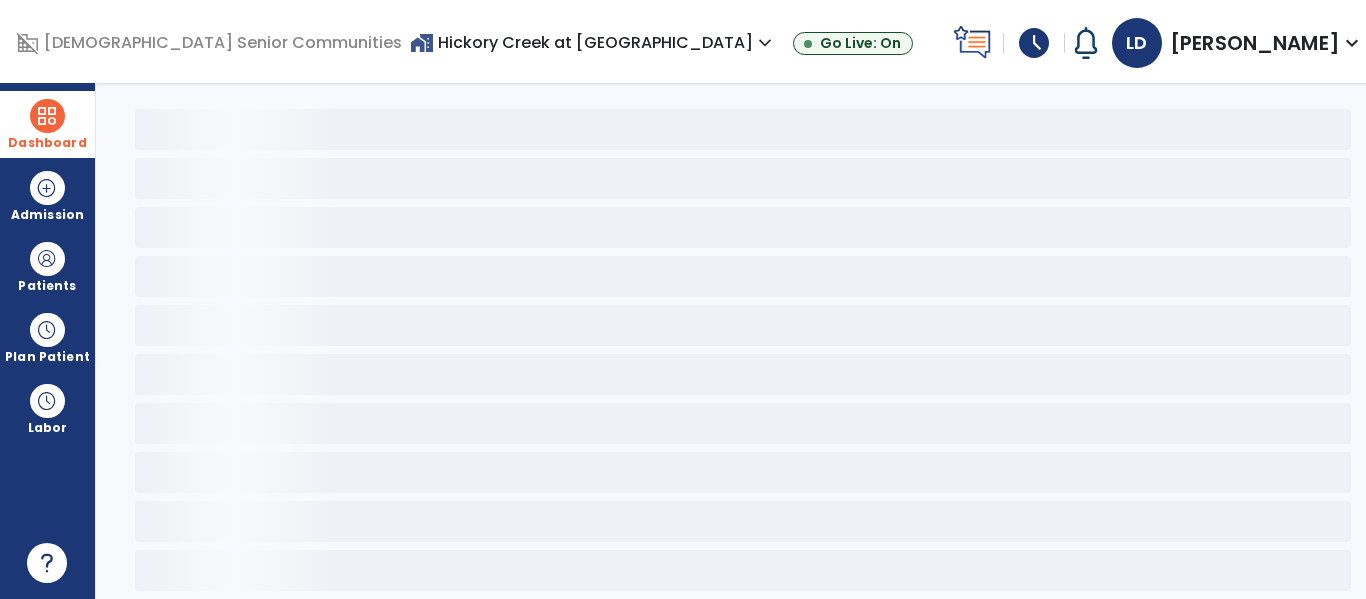 scroll, scrollTop: 78, scrollLeft: 0, axis: vertical 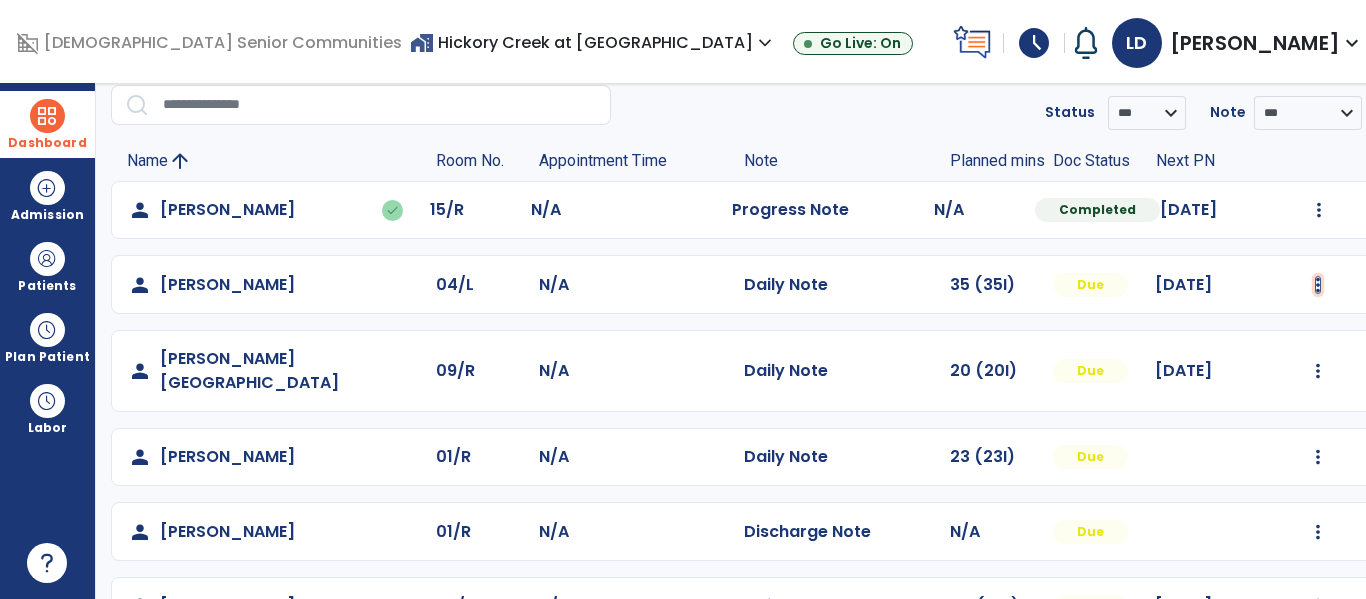 click at bounding box center (1319, 210) 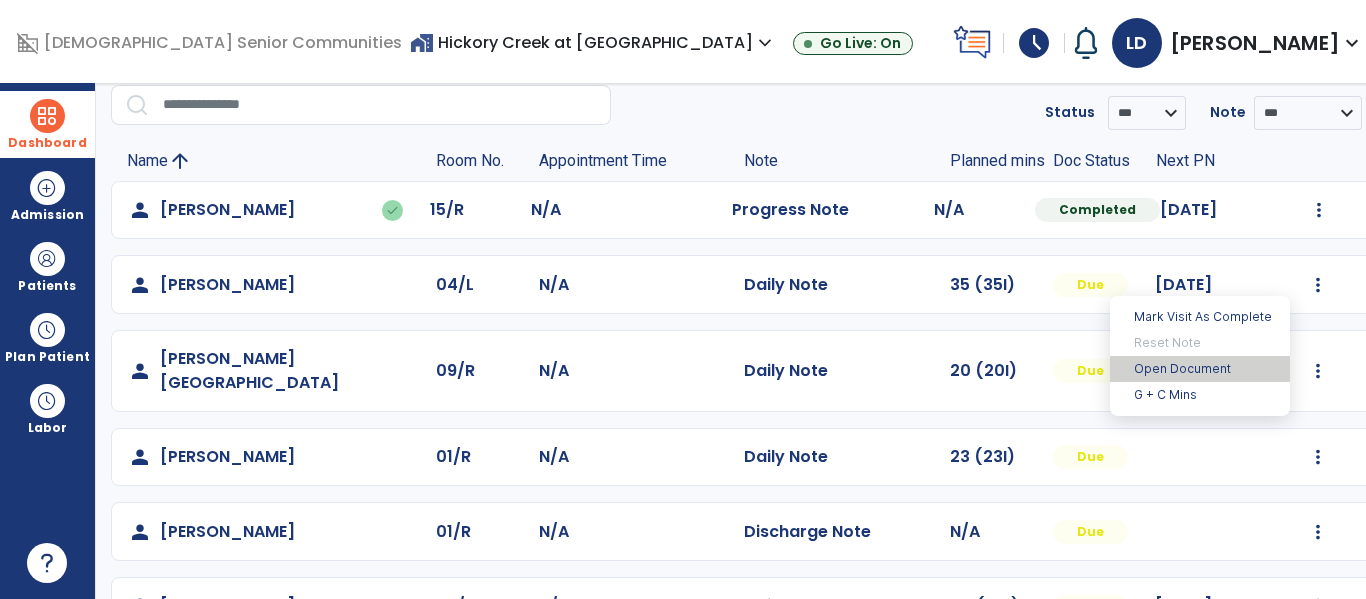 click on "Open Document" at bounding box center (1200, 369) 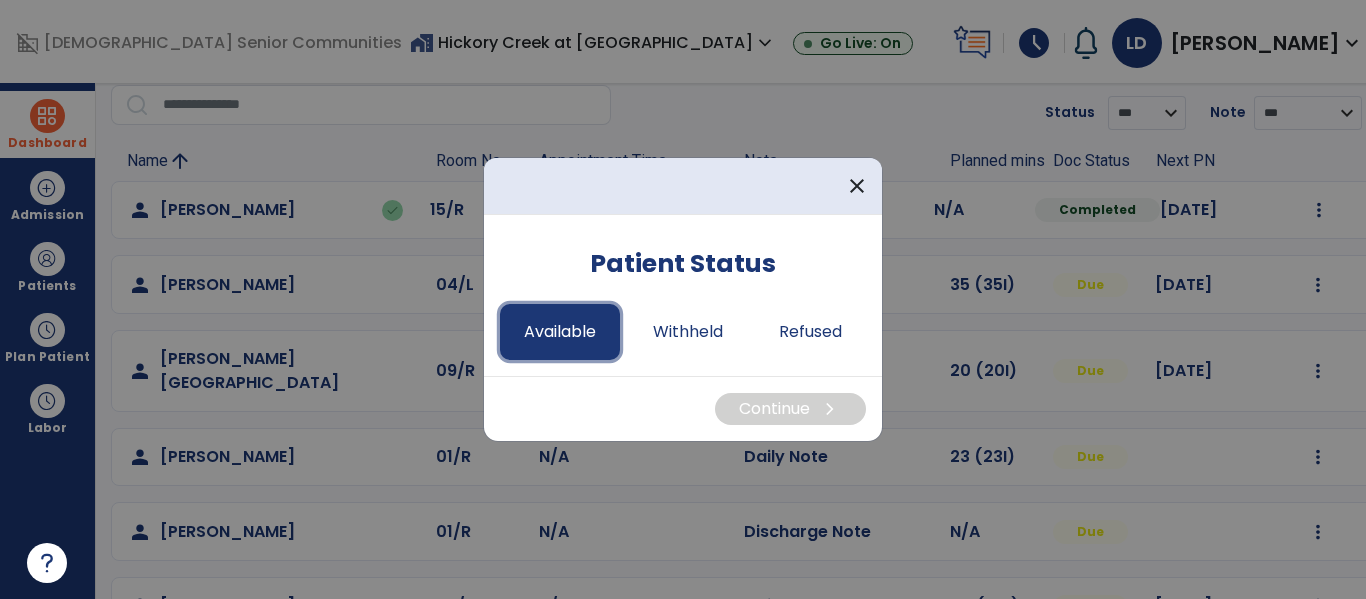 click on "Available" at bounding box center (560, 332) 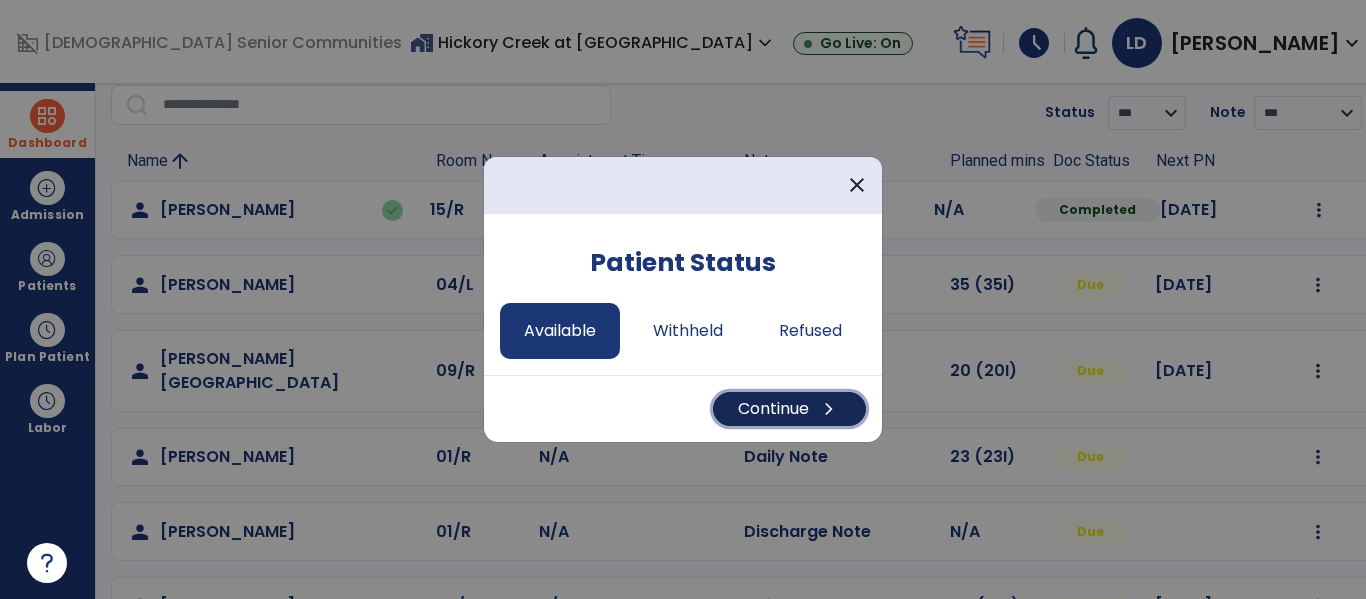 click on "Continue   chevron_right" at bounding box center (789, 409) 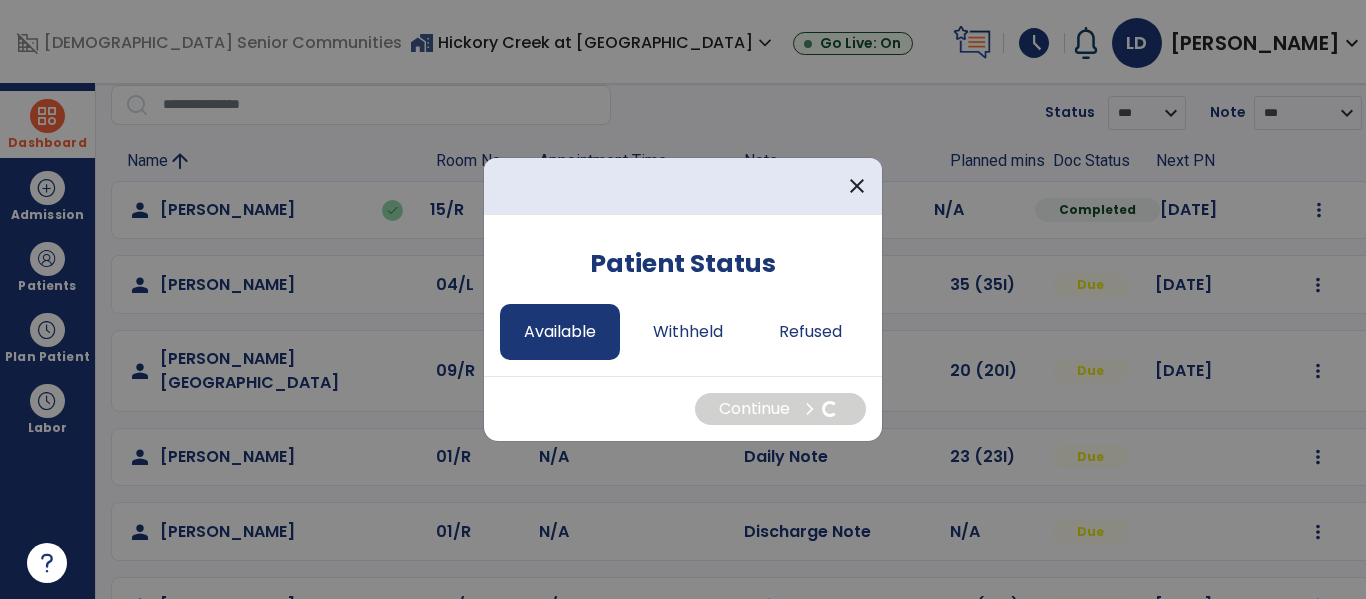 select on "*" 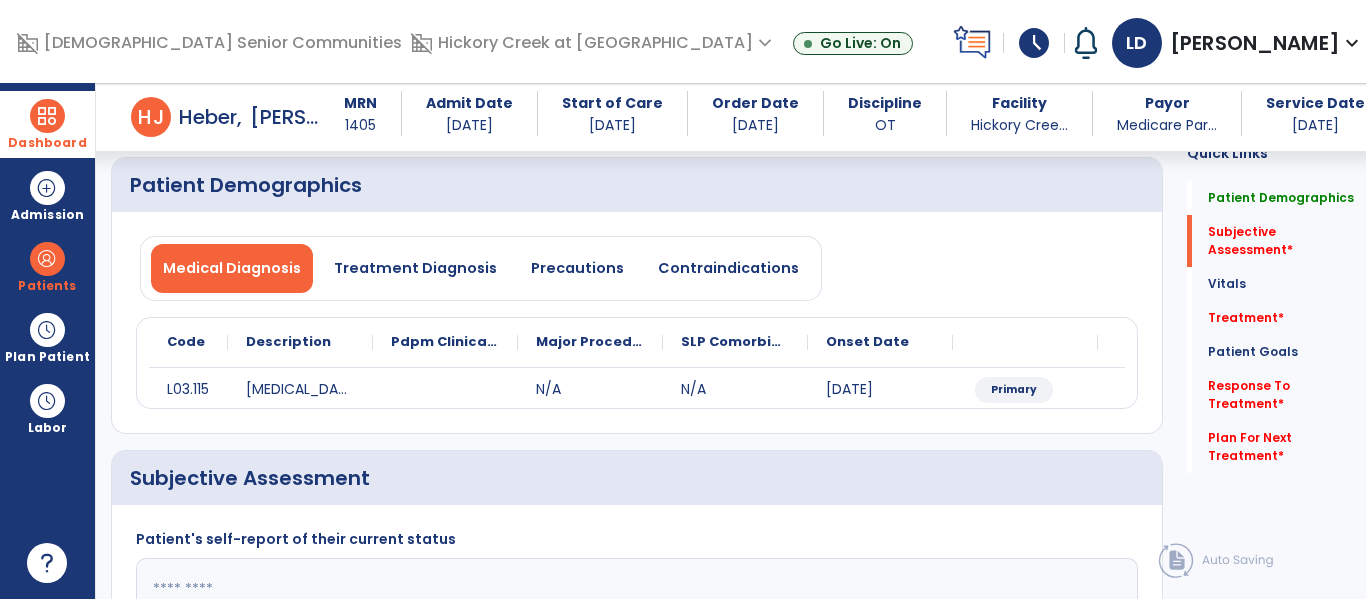 scroll, scrollTop: 377, scrollLeft: 0, axis: vertical 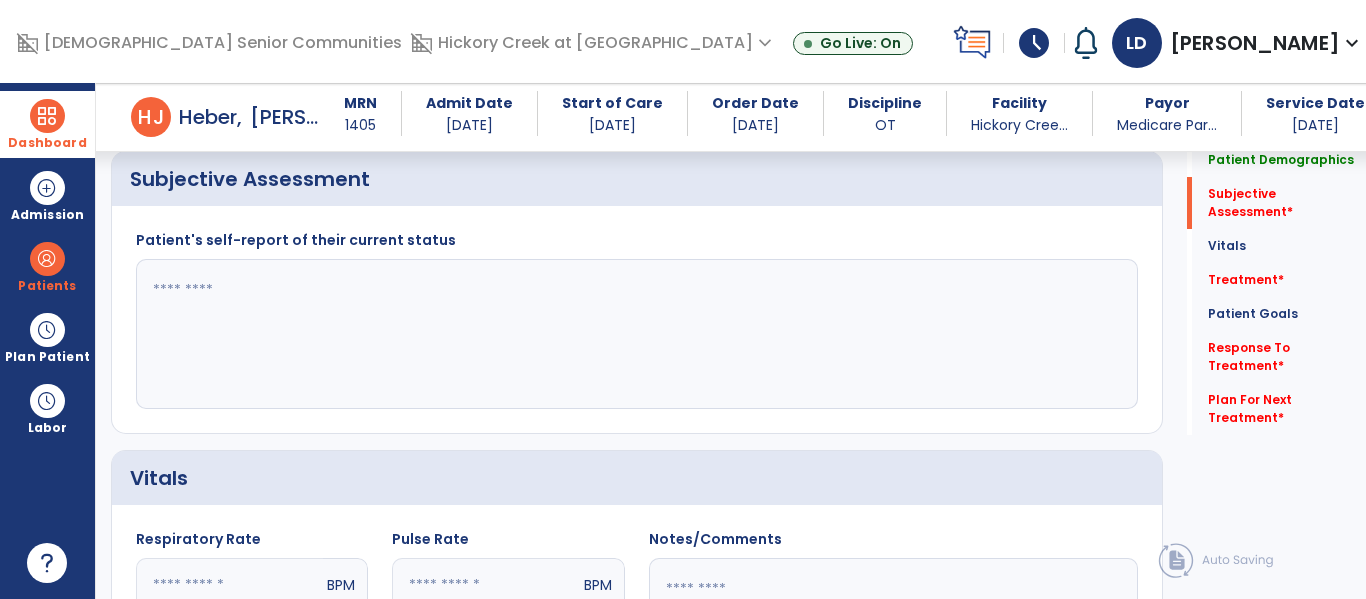 click 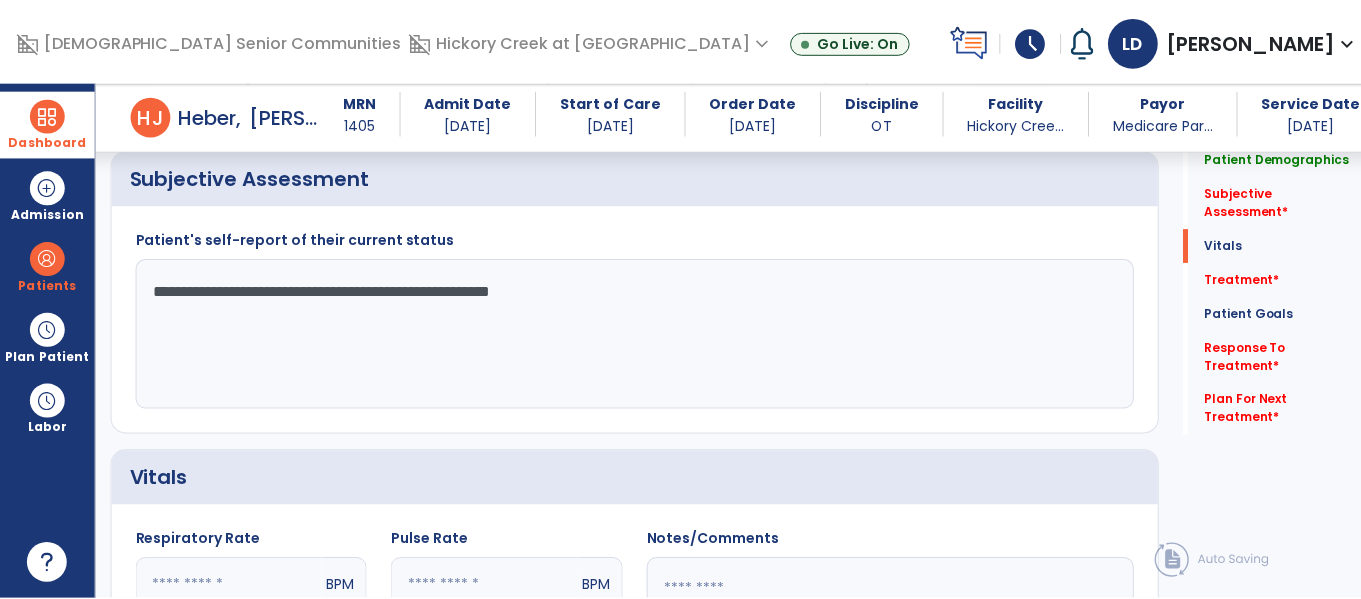 scroll, scrollTop: 888, scrollLeft: 0, axis: vertical 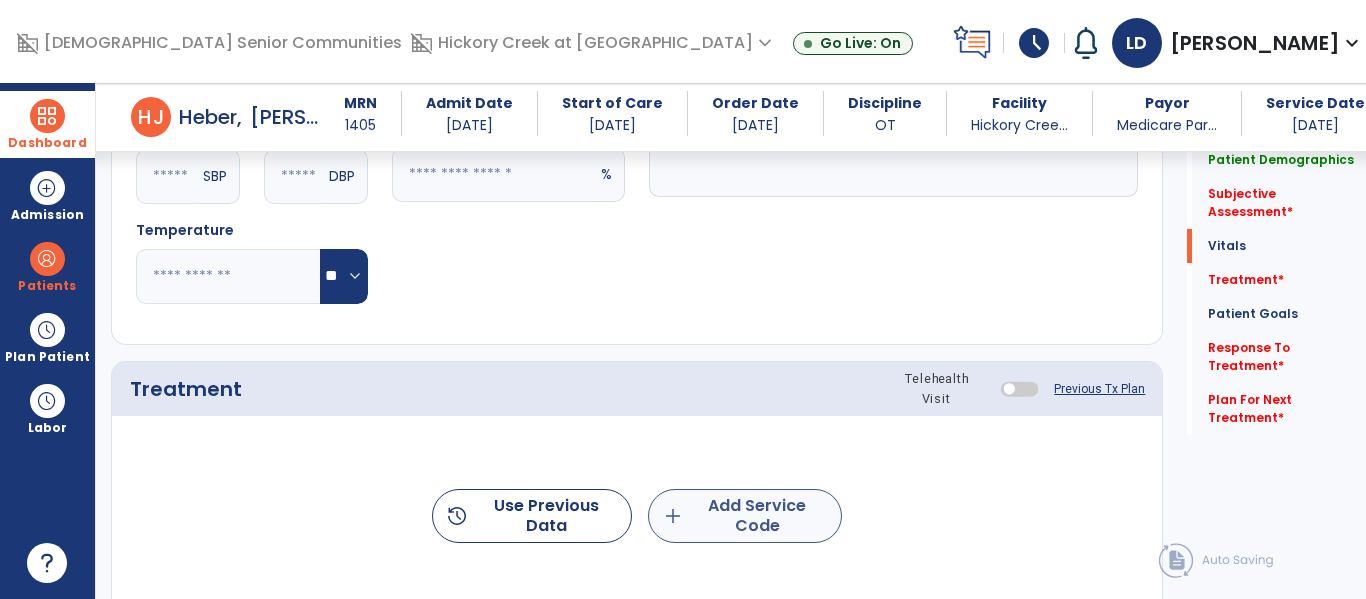 type on "**********" 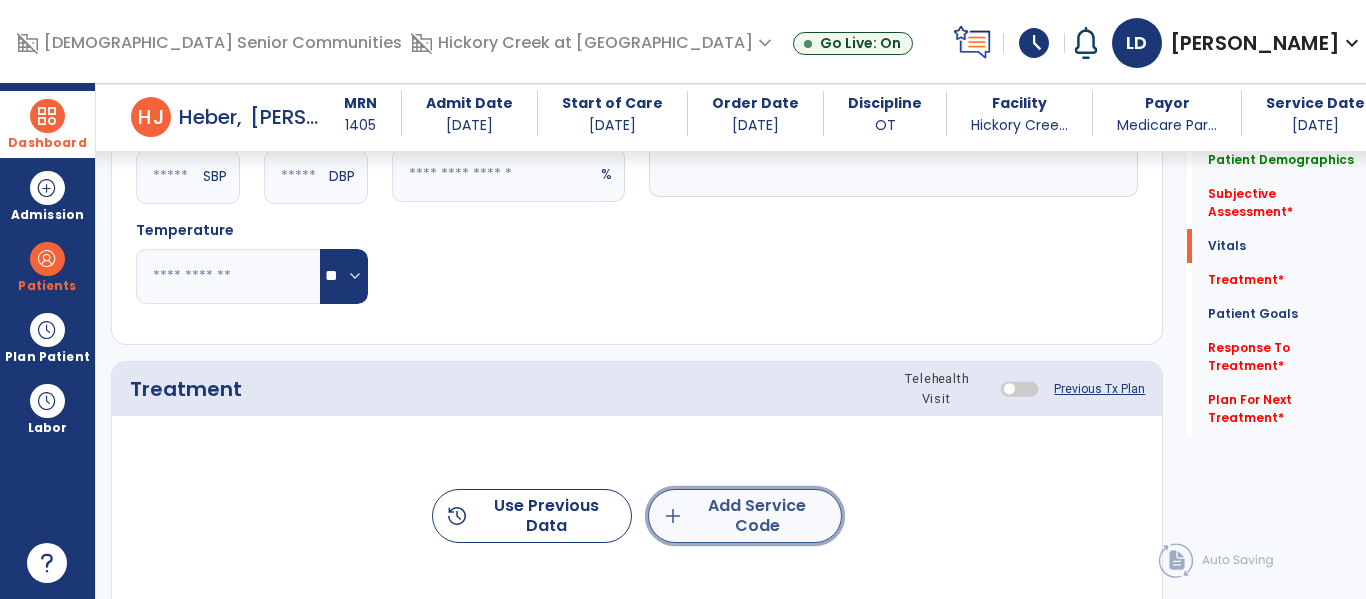 click on "add  Add Service Code" 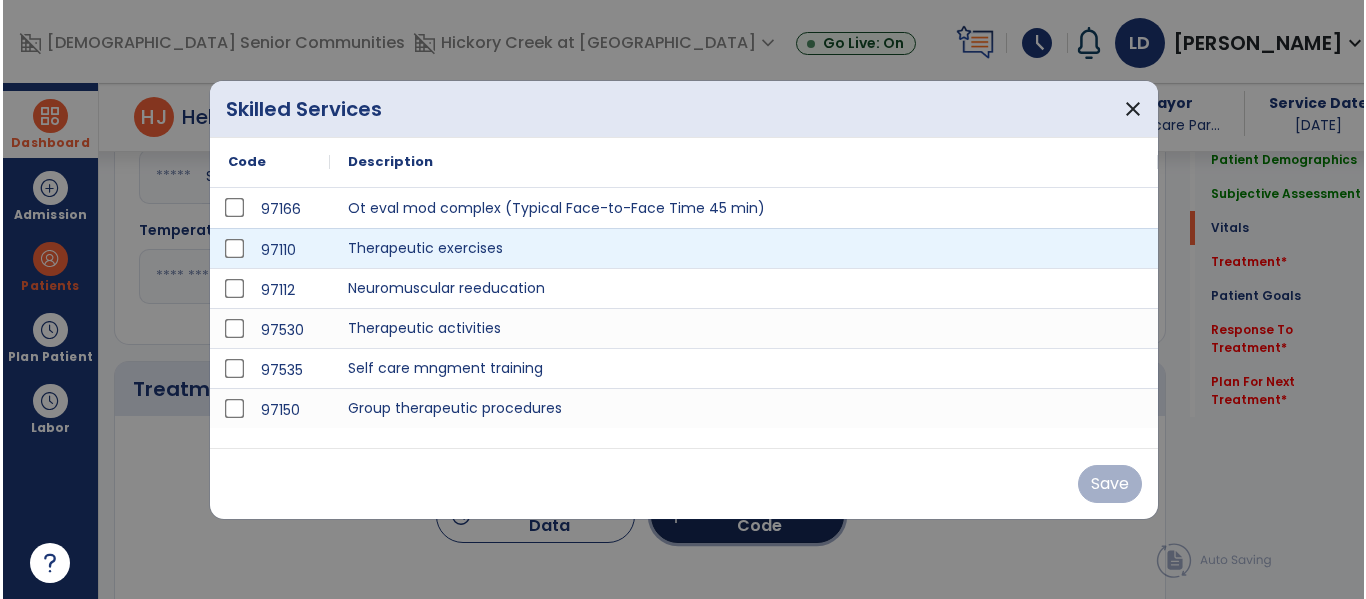 scroll, scrollTop: 888, scrollLeft: 0, axis: vertical 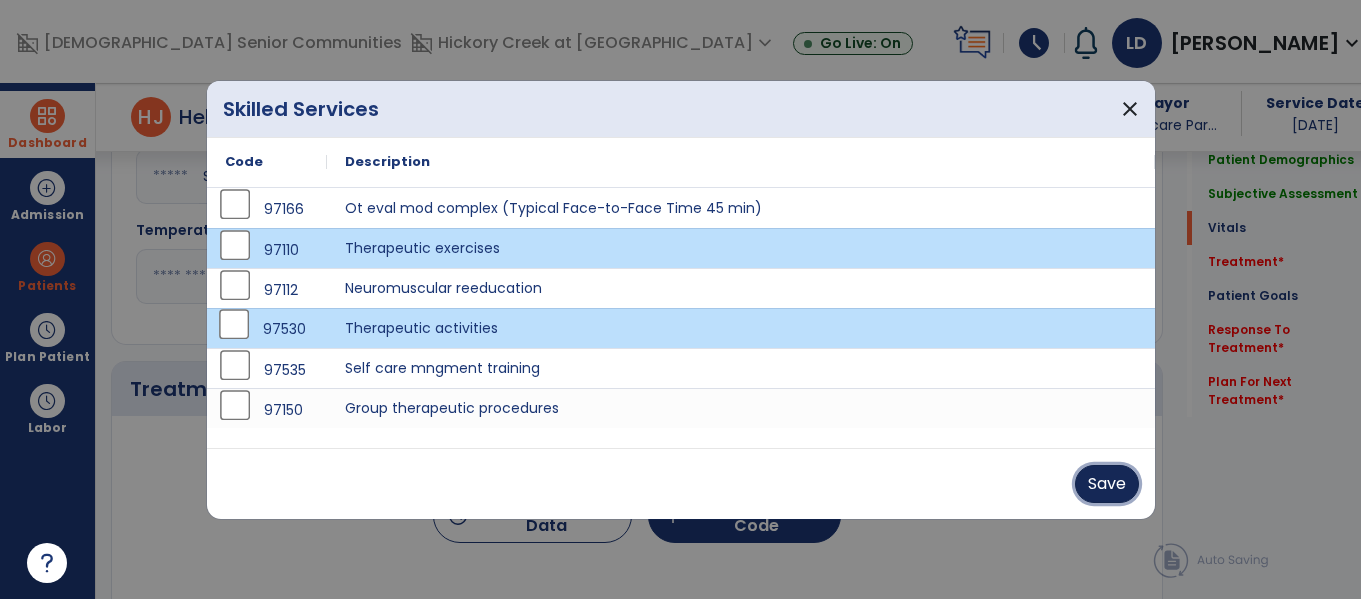 click on "Save" at bounding box center (1107, 484) 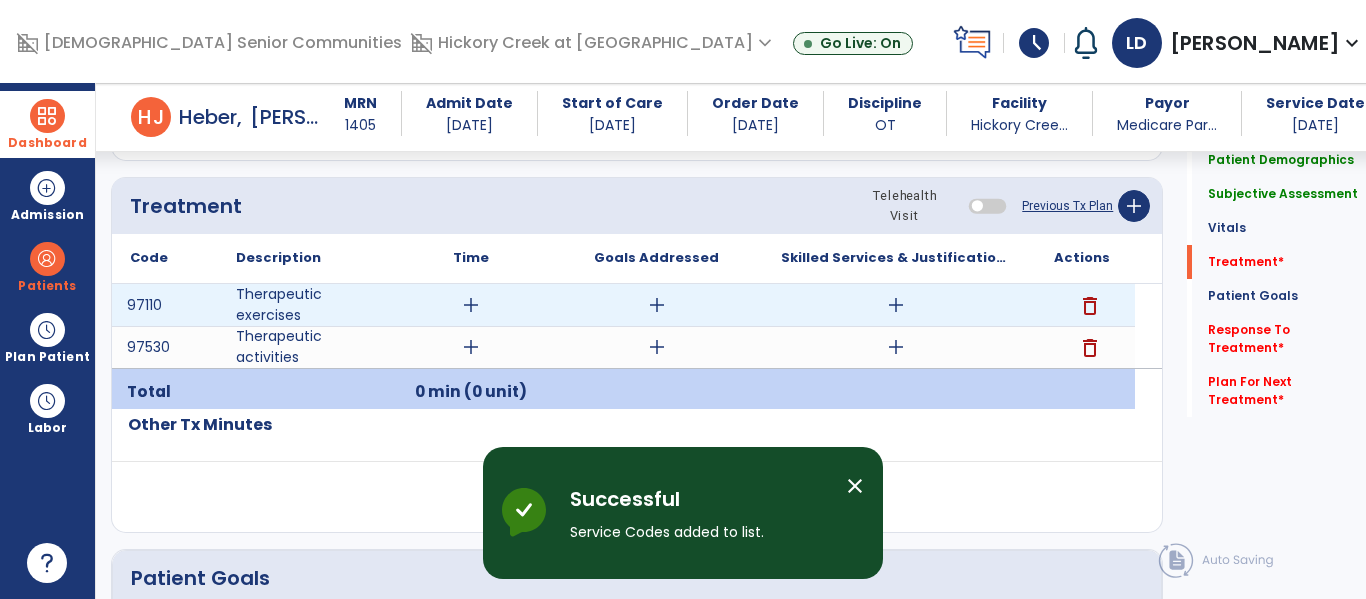 click on "add" at bounding box center (896, 305) 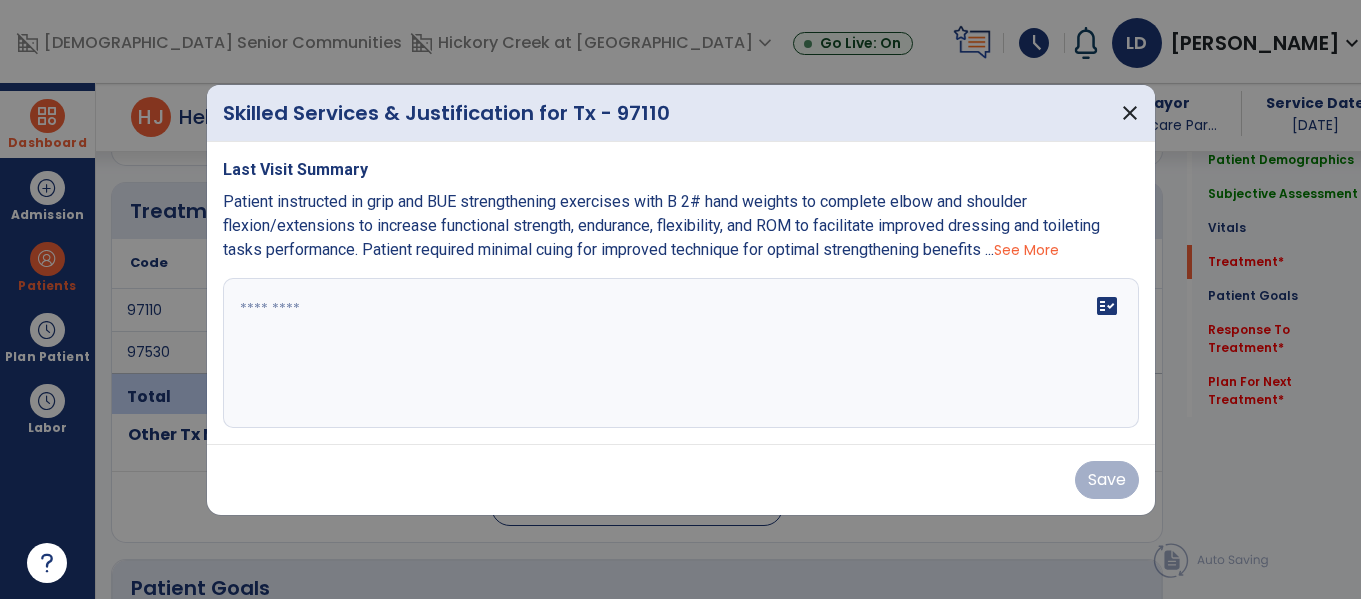 click at bounding box center [681, 353] 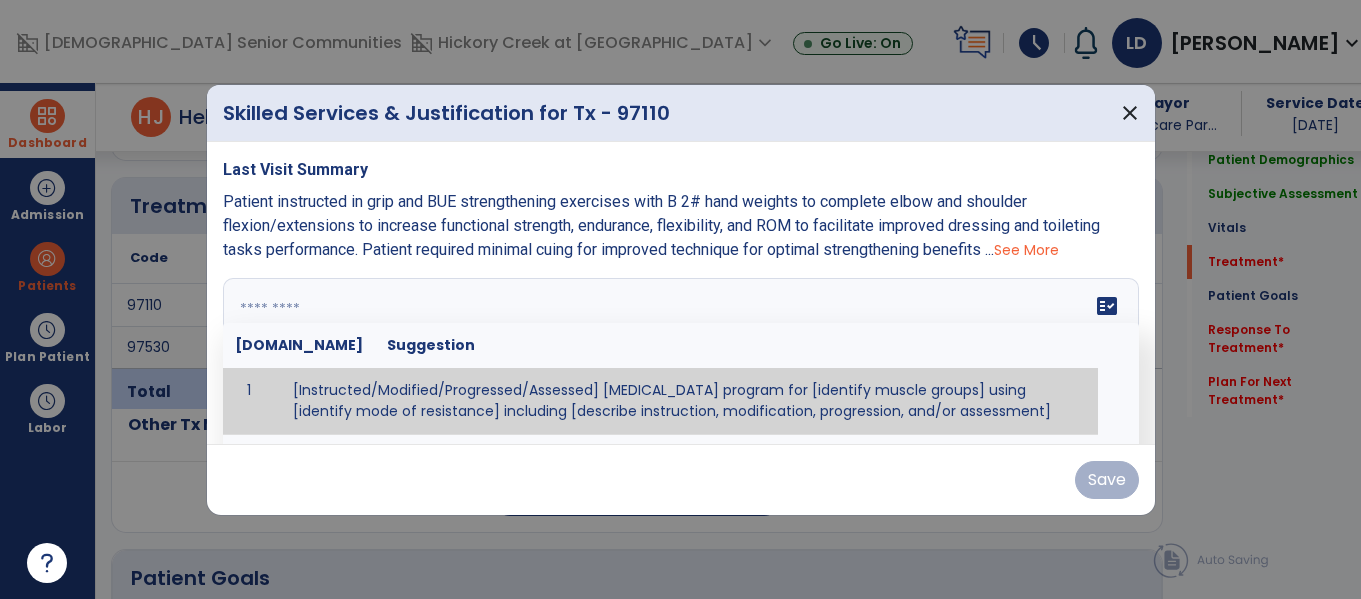 paste on "**********" 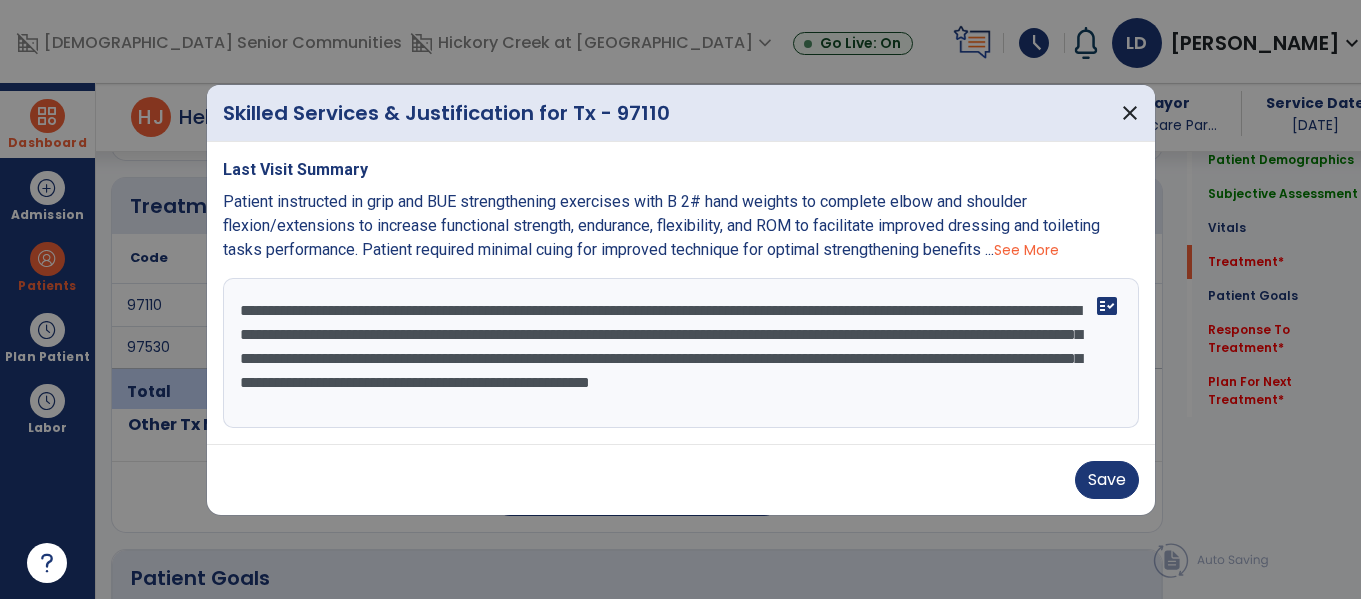 click on "**********" at bounding box center [681, 353] 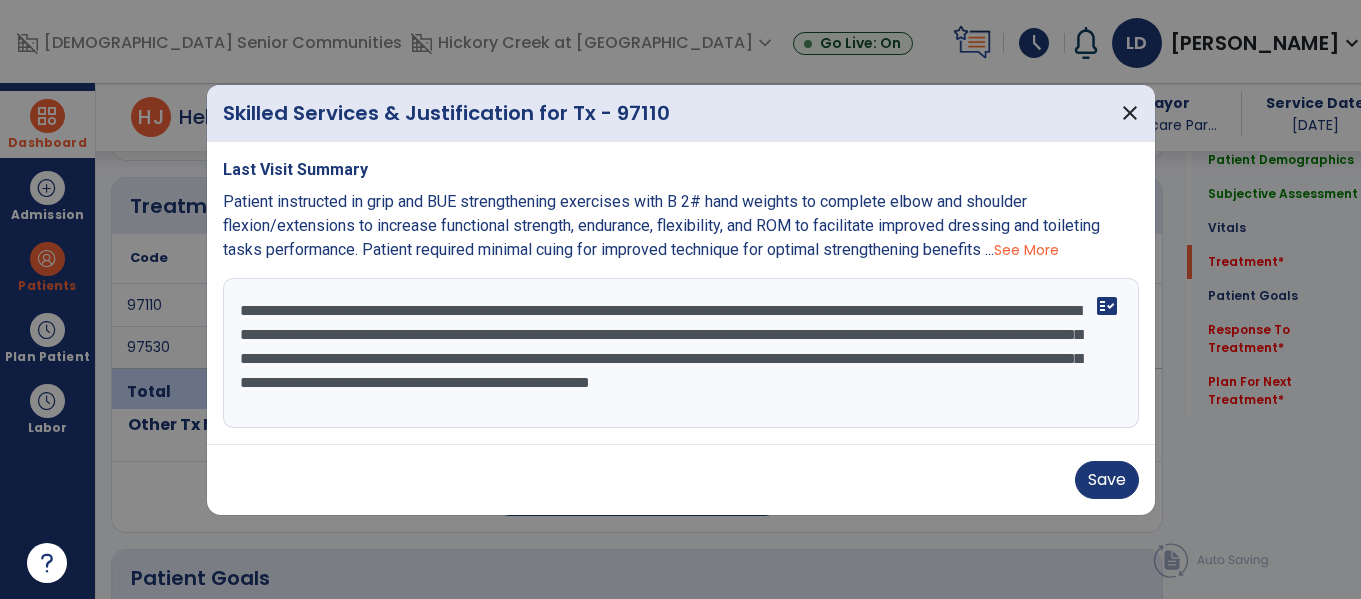 click on "**********" at bounding box center (681, 353) 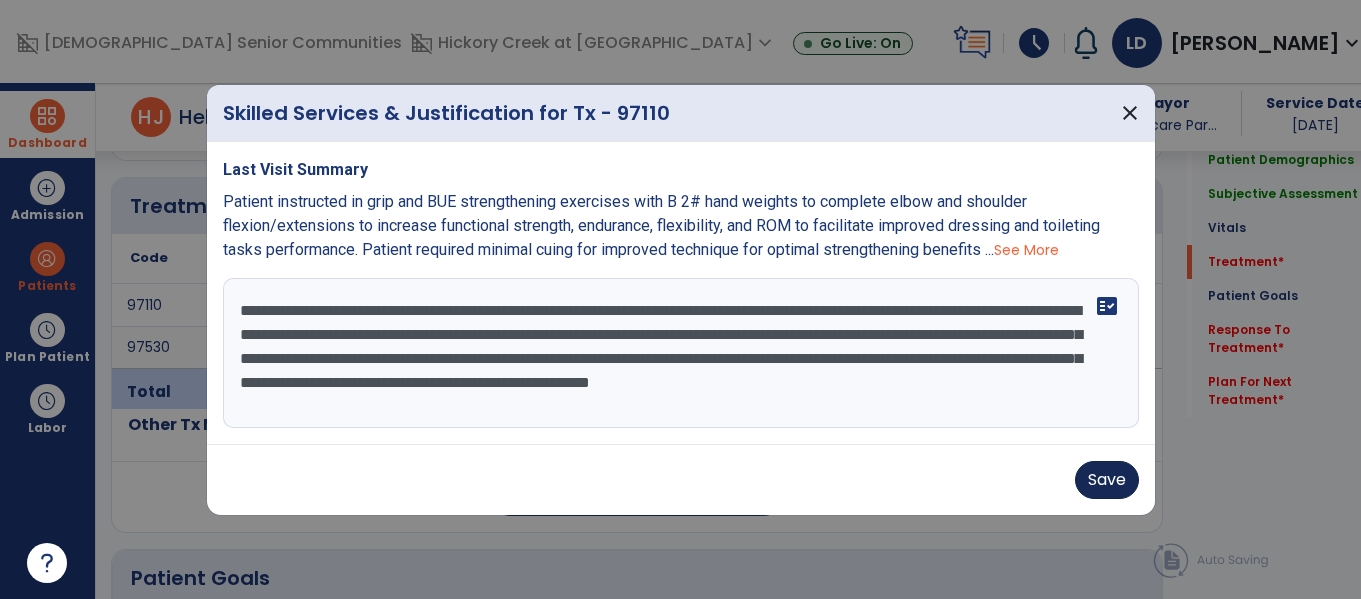 type on "**********" 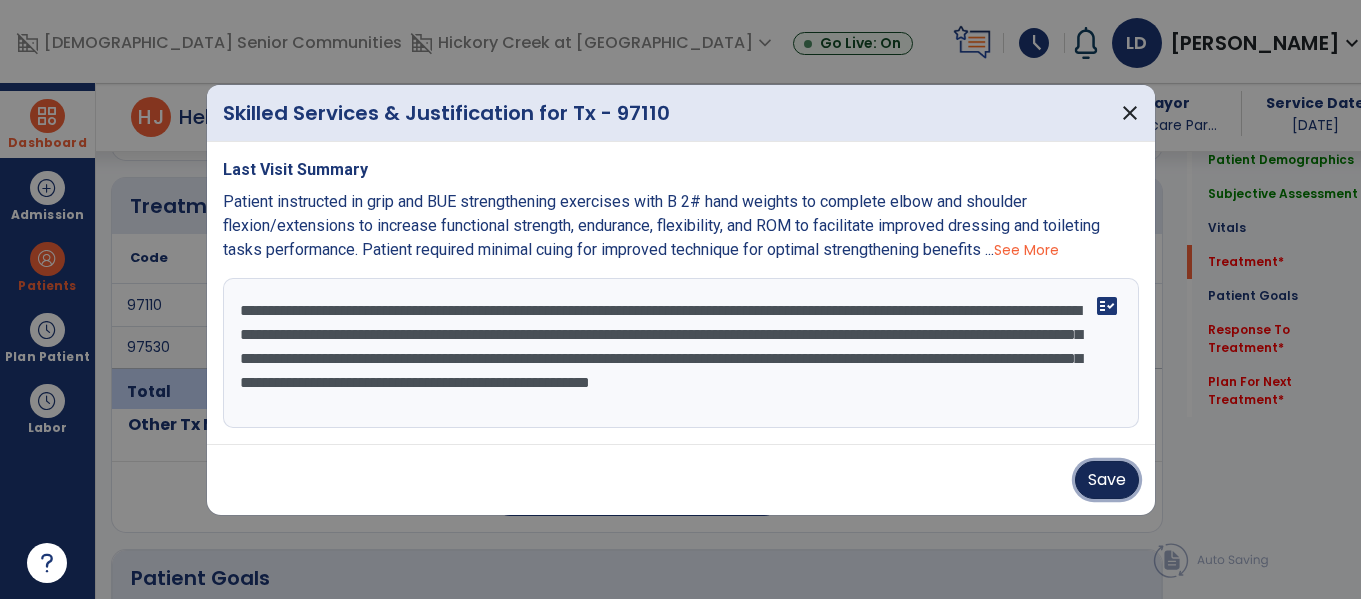 click on "Save" at bounding box center [1107, 480] 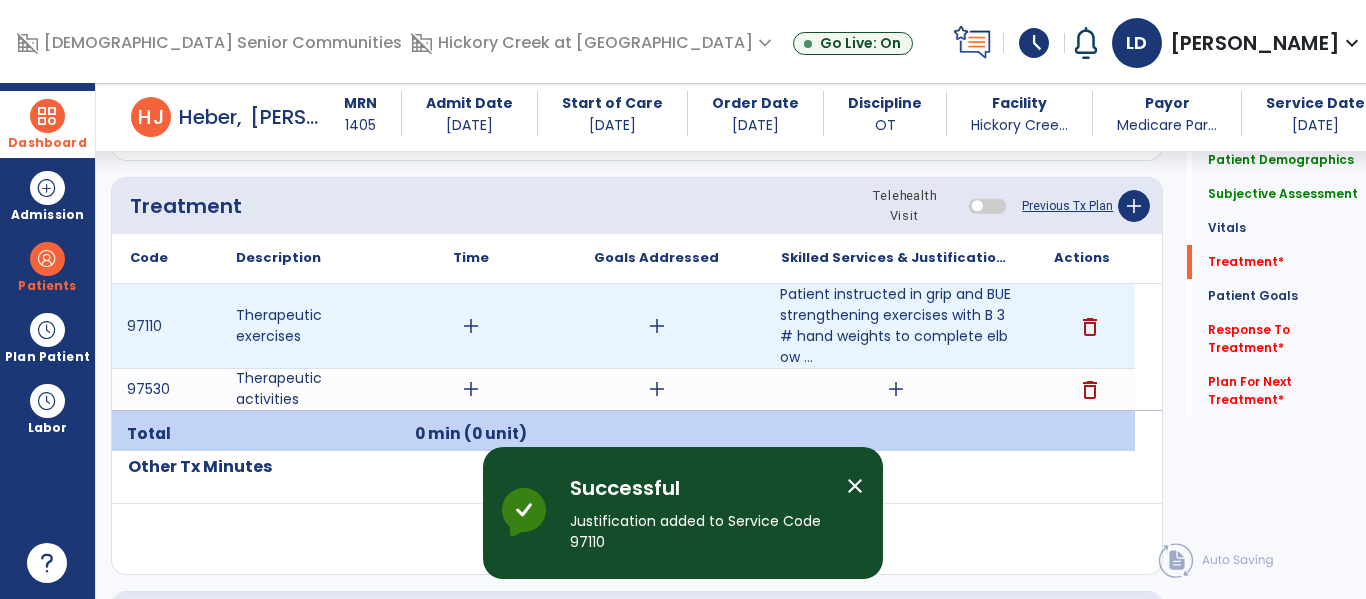 click on "add" at bounding box center (471, 326) 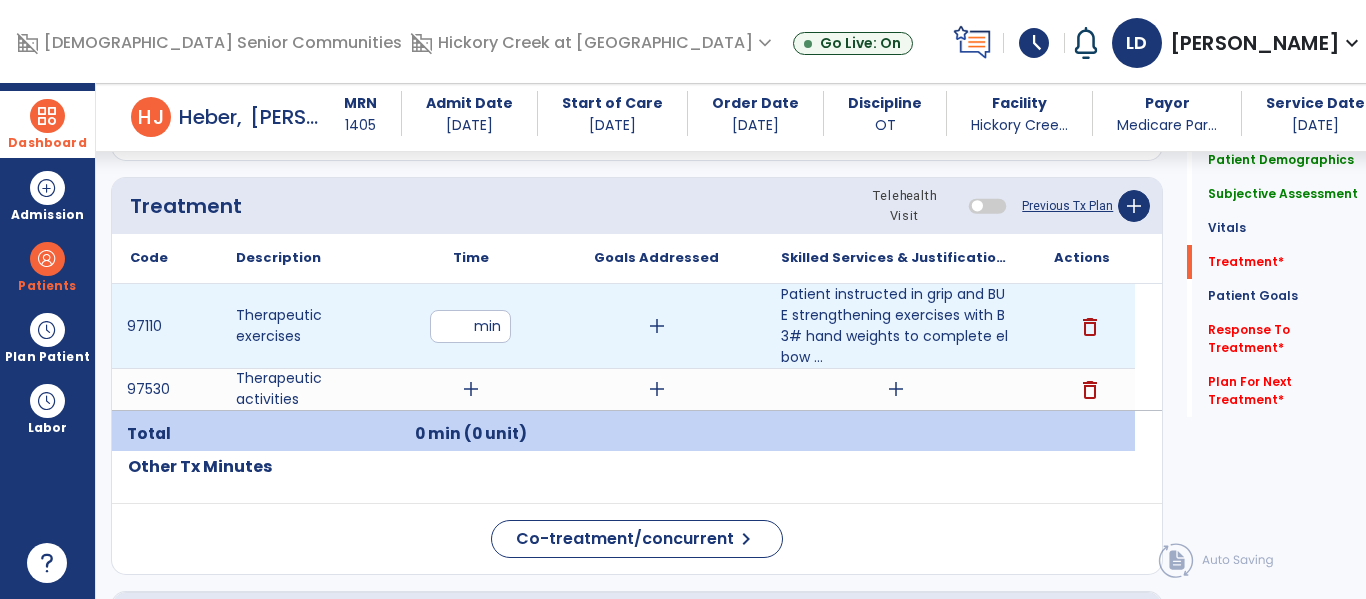 type on "**" 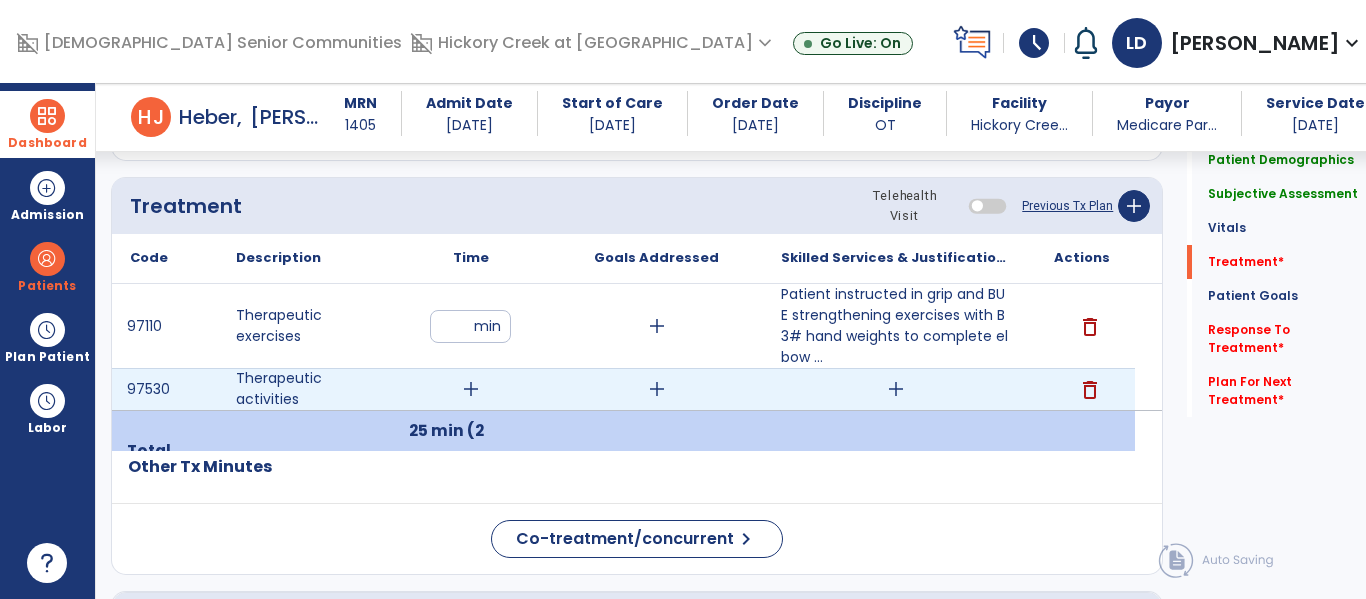 click on "add" at bounding box center [471, 389] 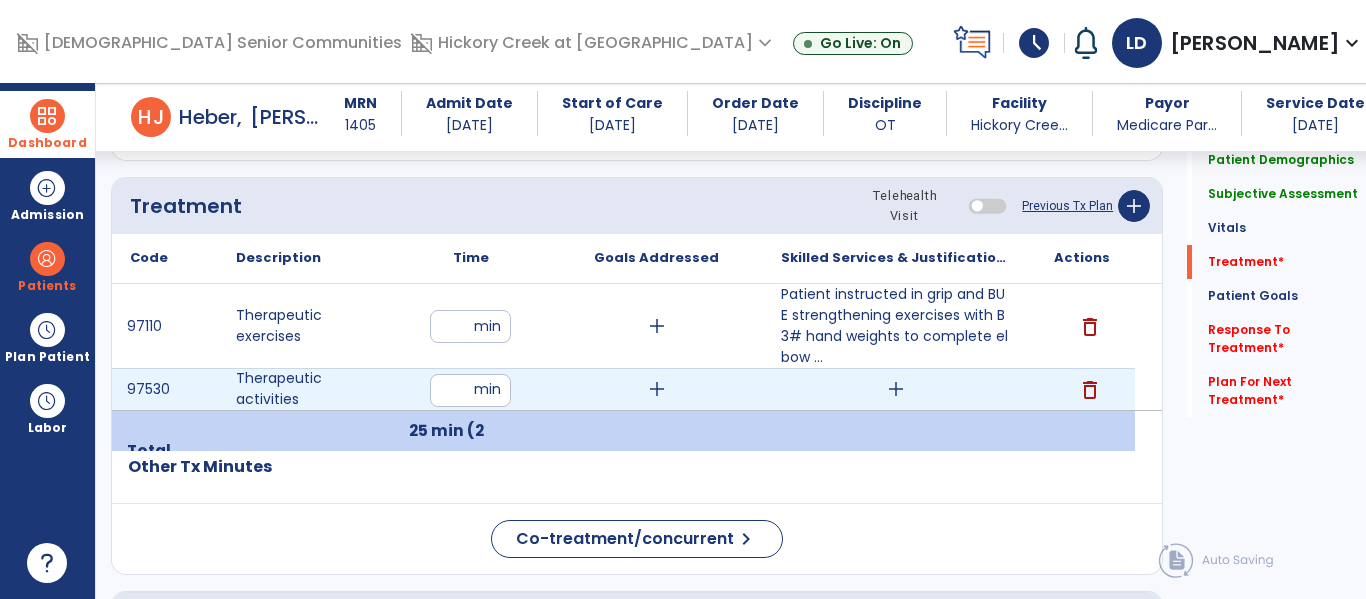 type on "**" 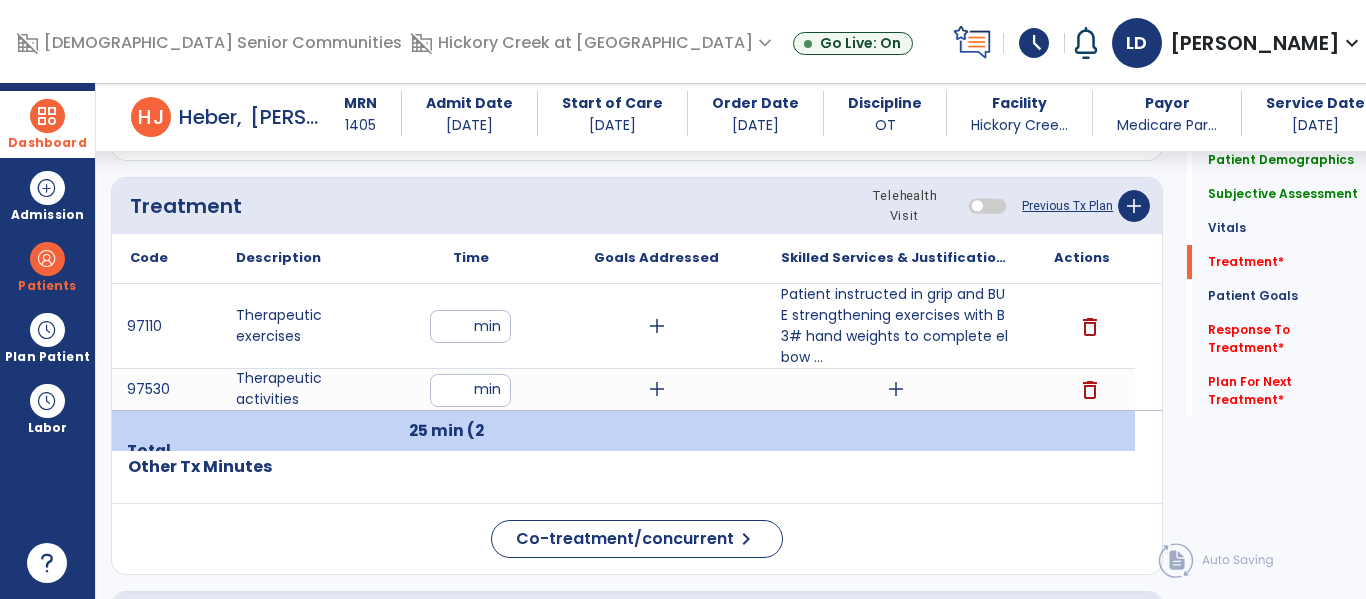 click on "Code
Description
Time" 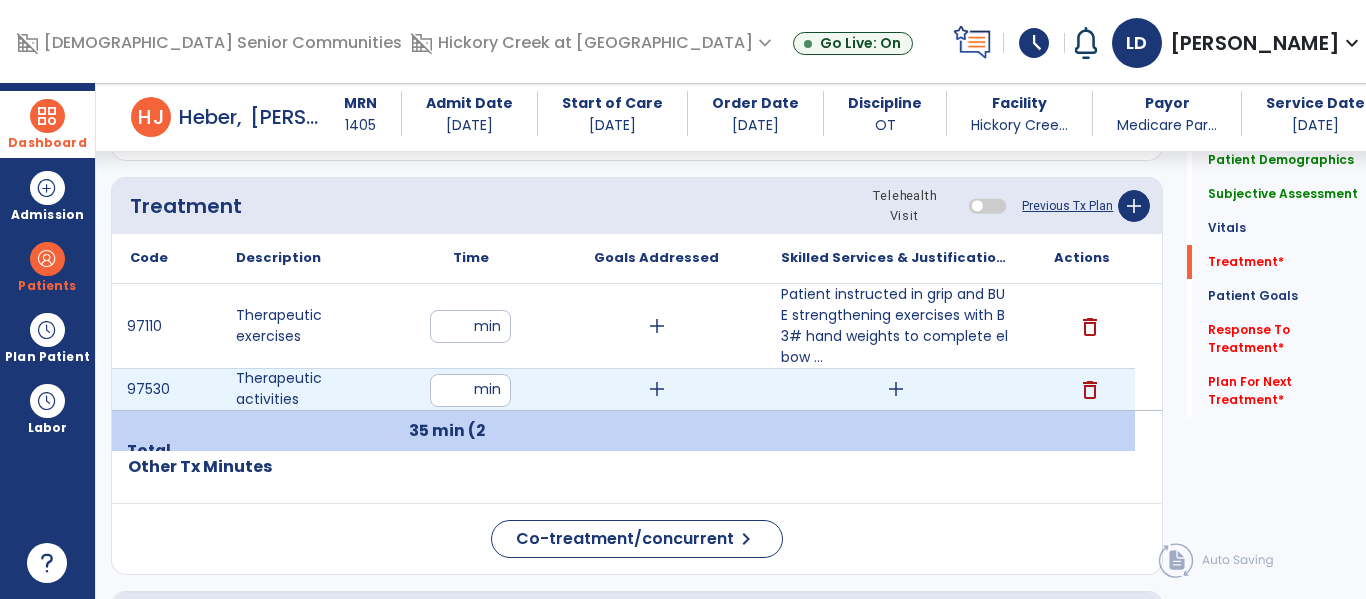 click on "add" at bounding box center [896, 389] 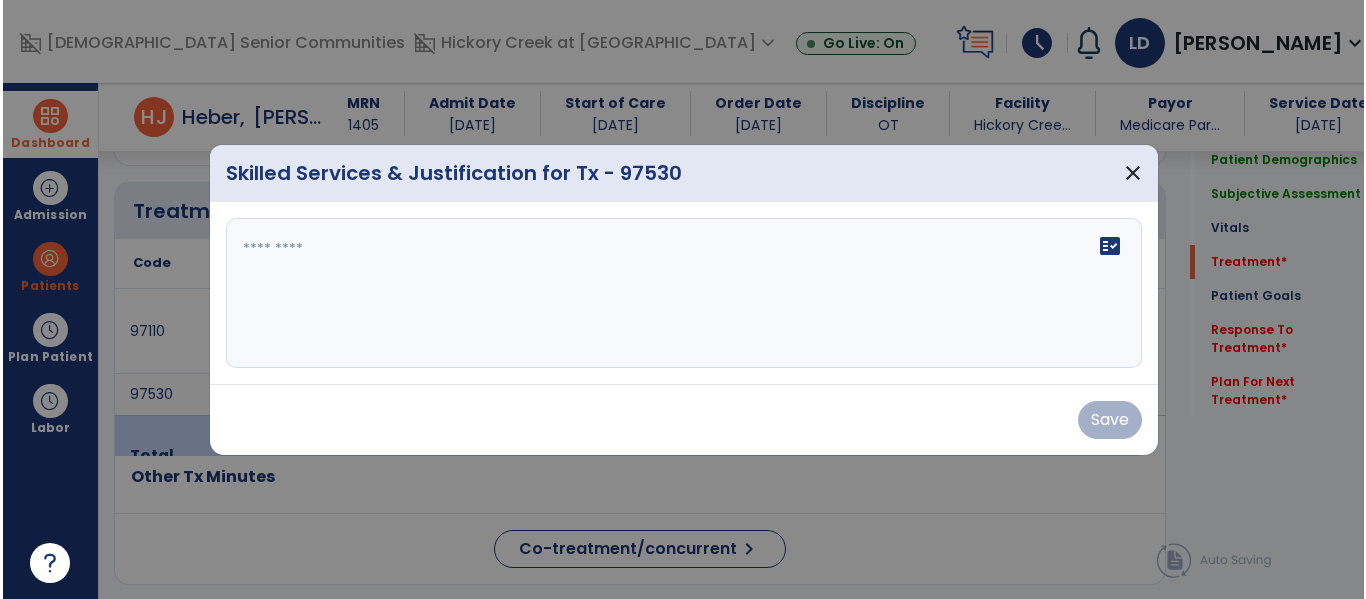 scroll, scrollTop: 1072, scrollLeft: 0, axis: vertical 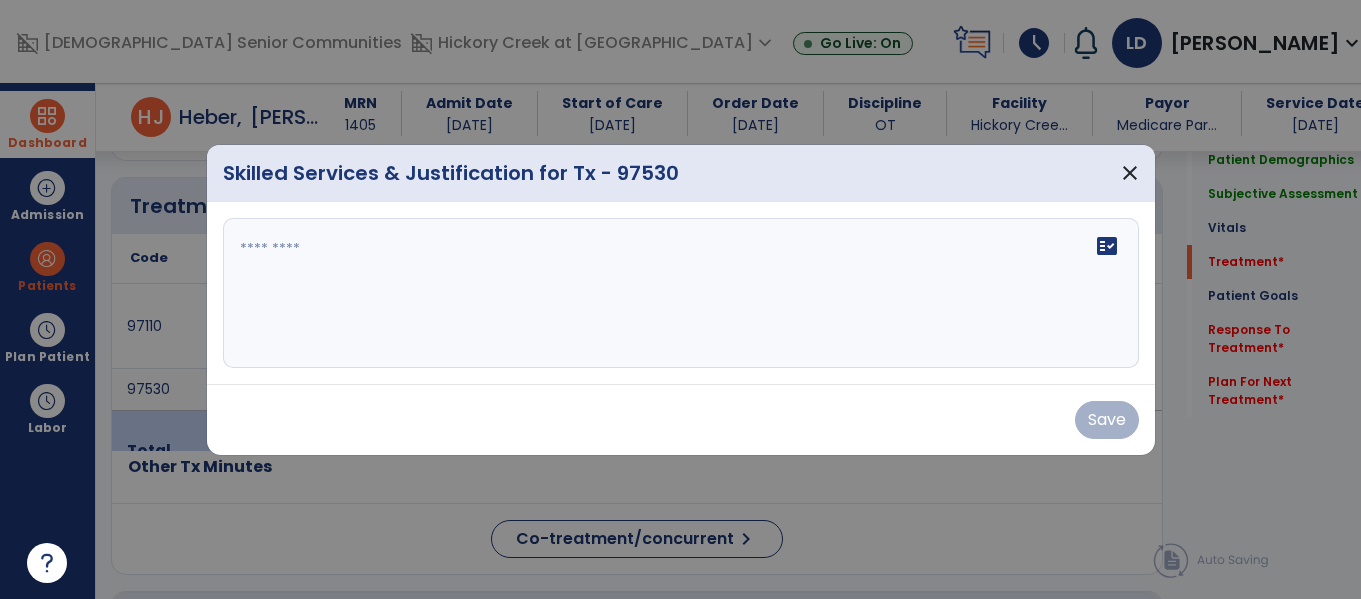 click on "fact_check" at bounding box center [681, 293] 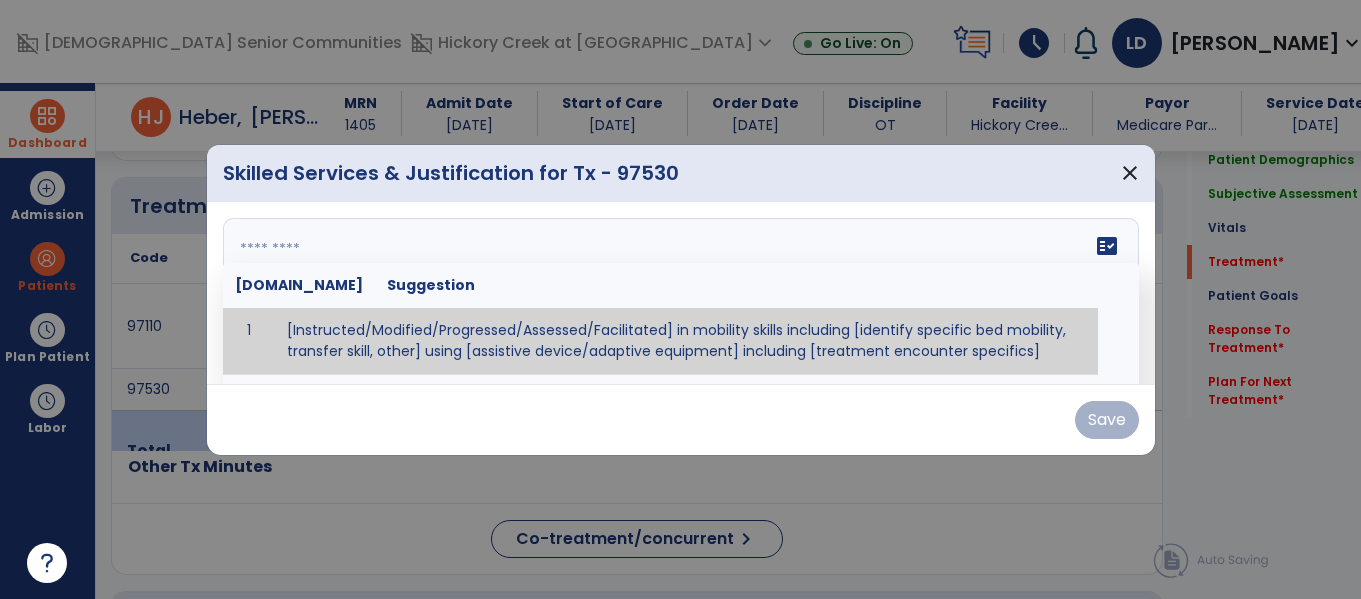 paste on "**********" 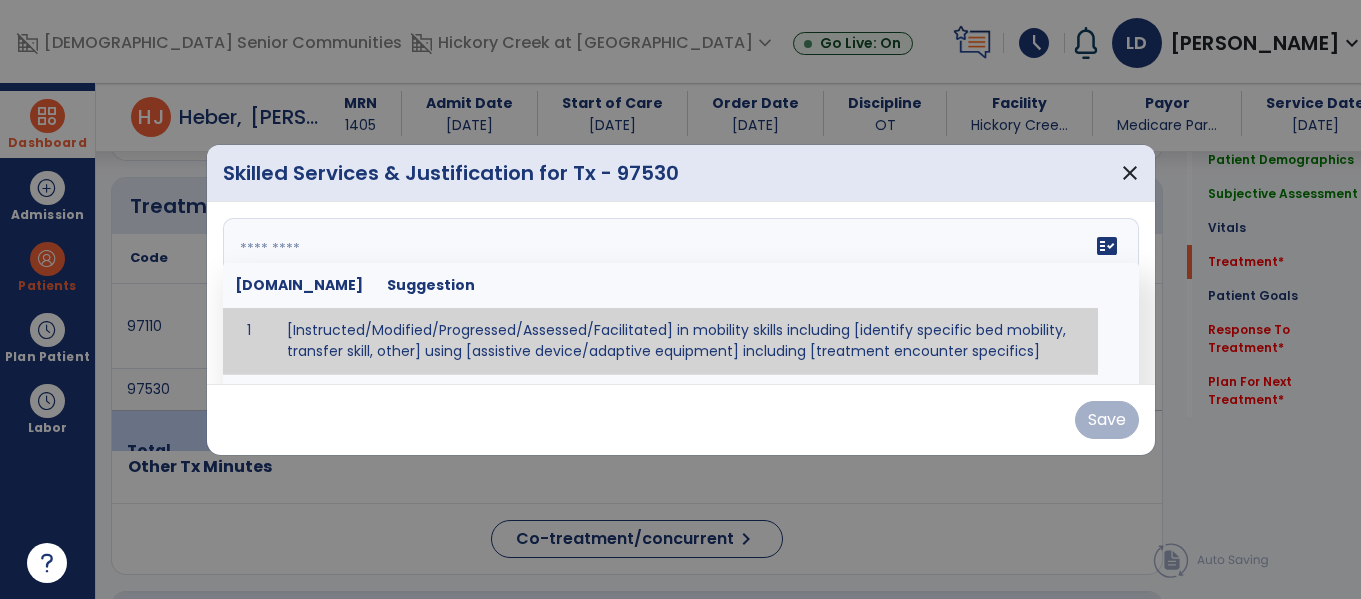 type on "**********" 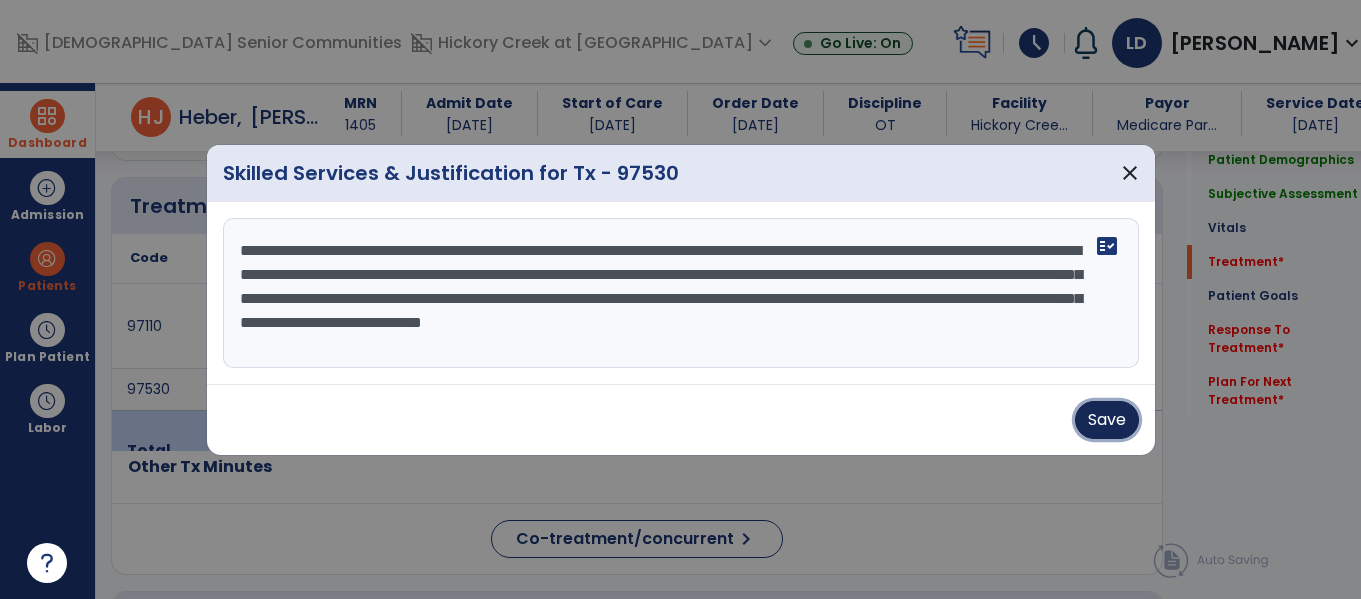 click on "Save" at bounding box center [1107, 420] 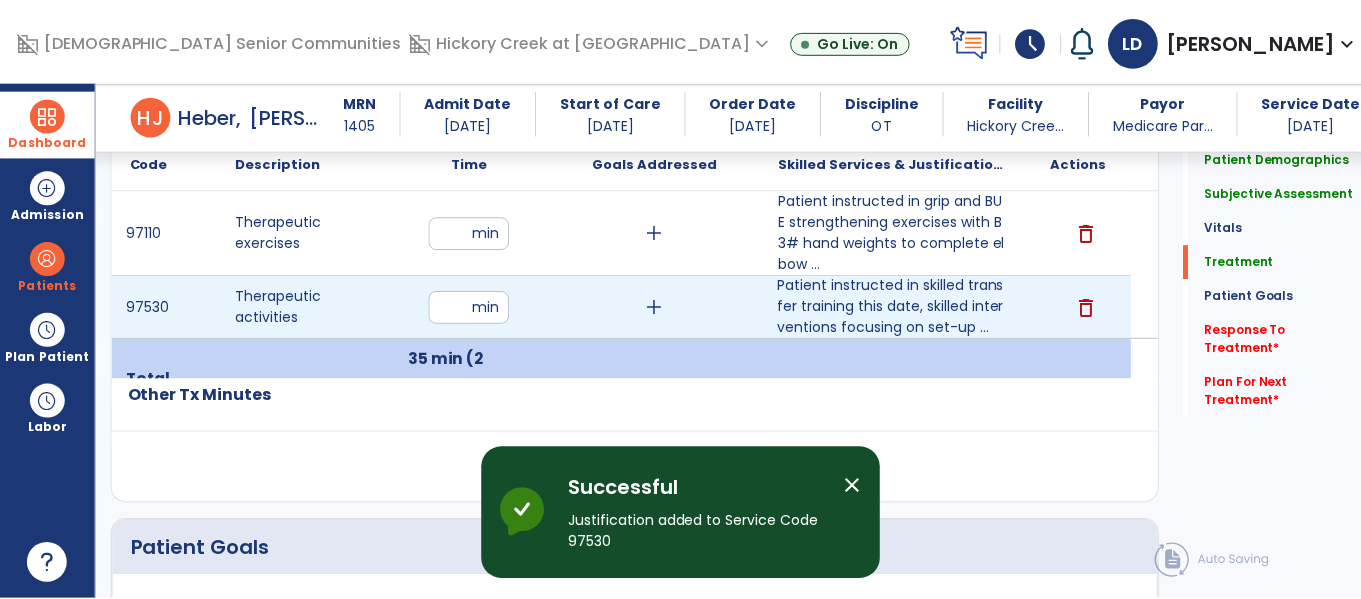 scroll, scrollTop: 1162, scrollLeft: 0, axis: vertical 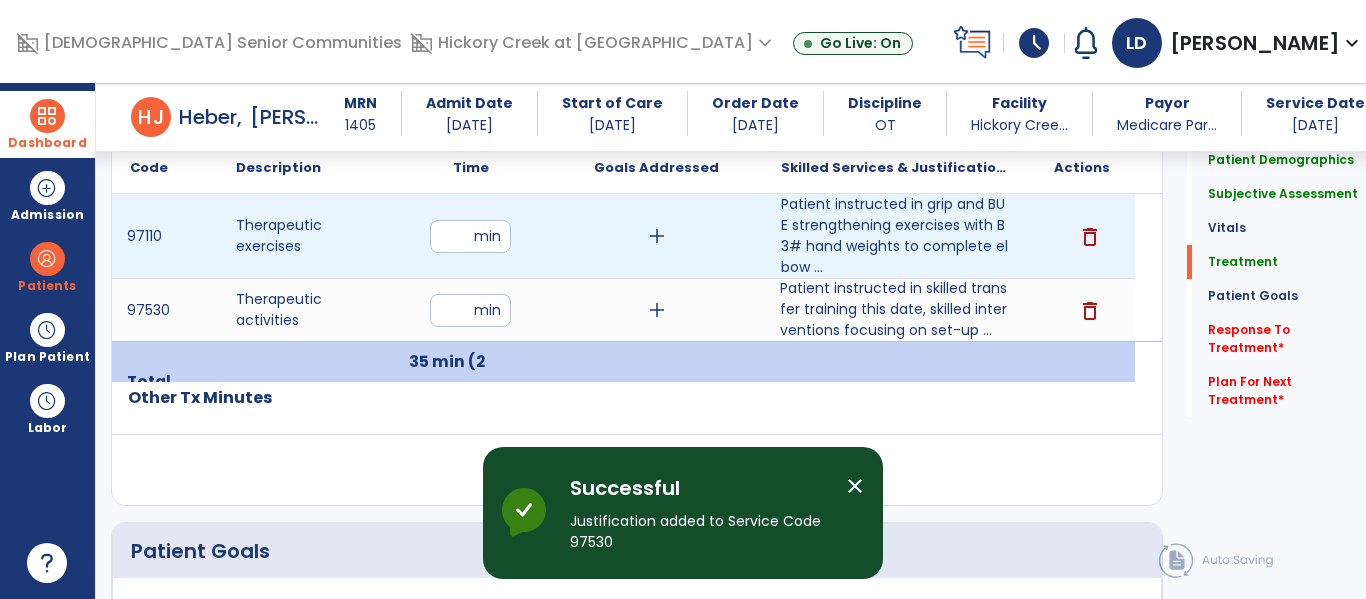 click on "add" at bounding box center (657, 236) 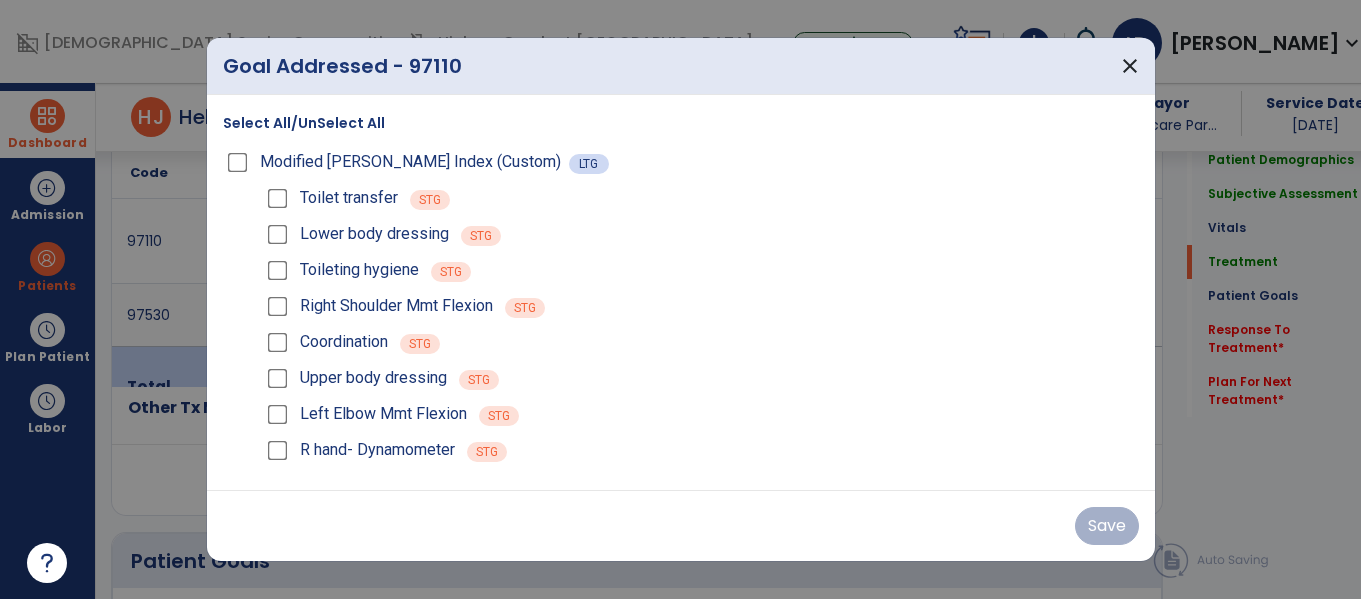 scroll, scrollTop: 1162, scrollLeft: 0, axis: vertical 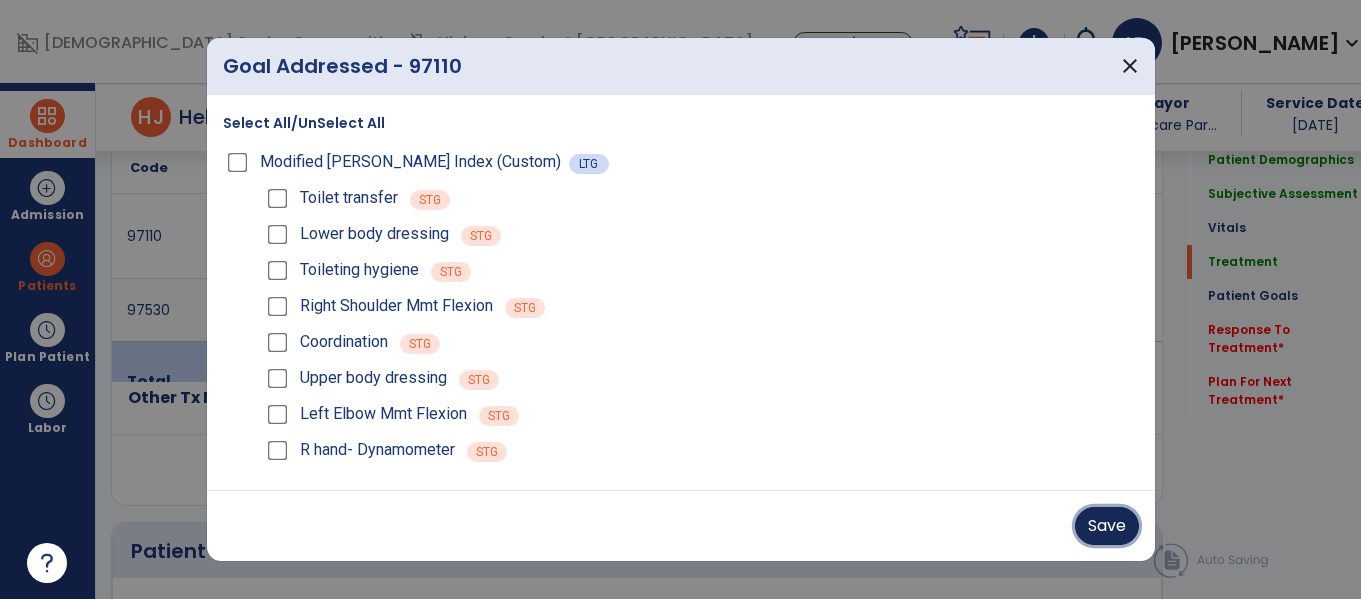 click on "Save" at bounding box center (1107, 526) 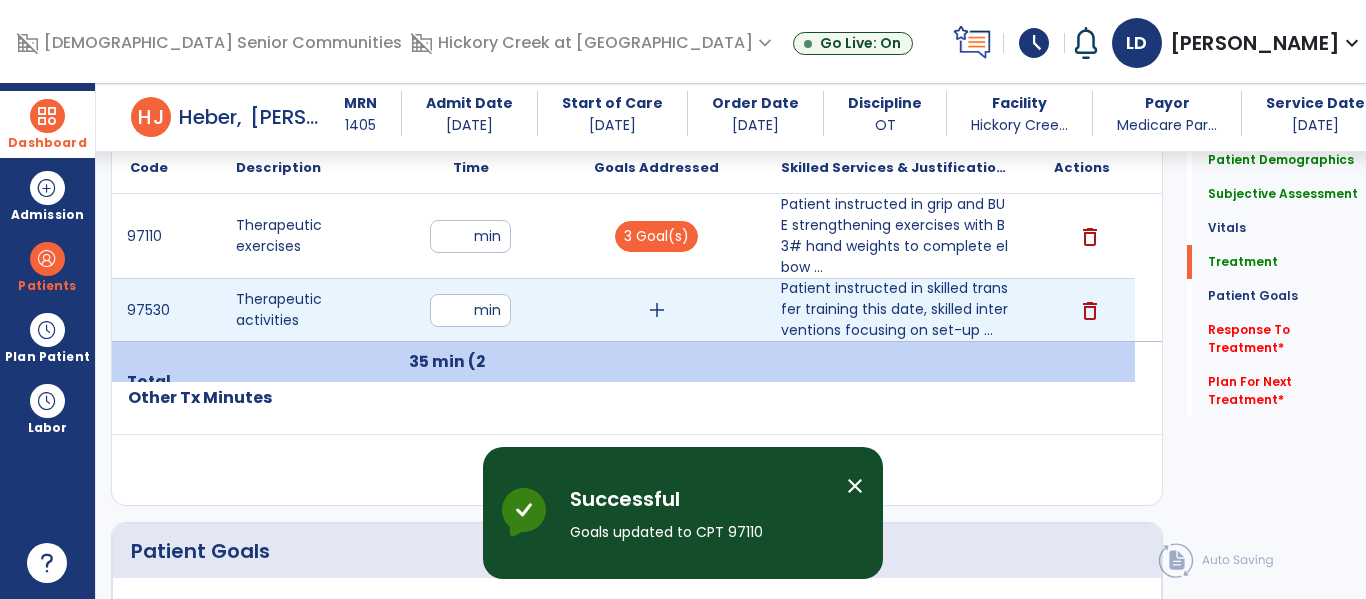 click on "add" at bounding box center [657, 310] 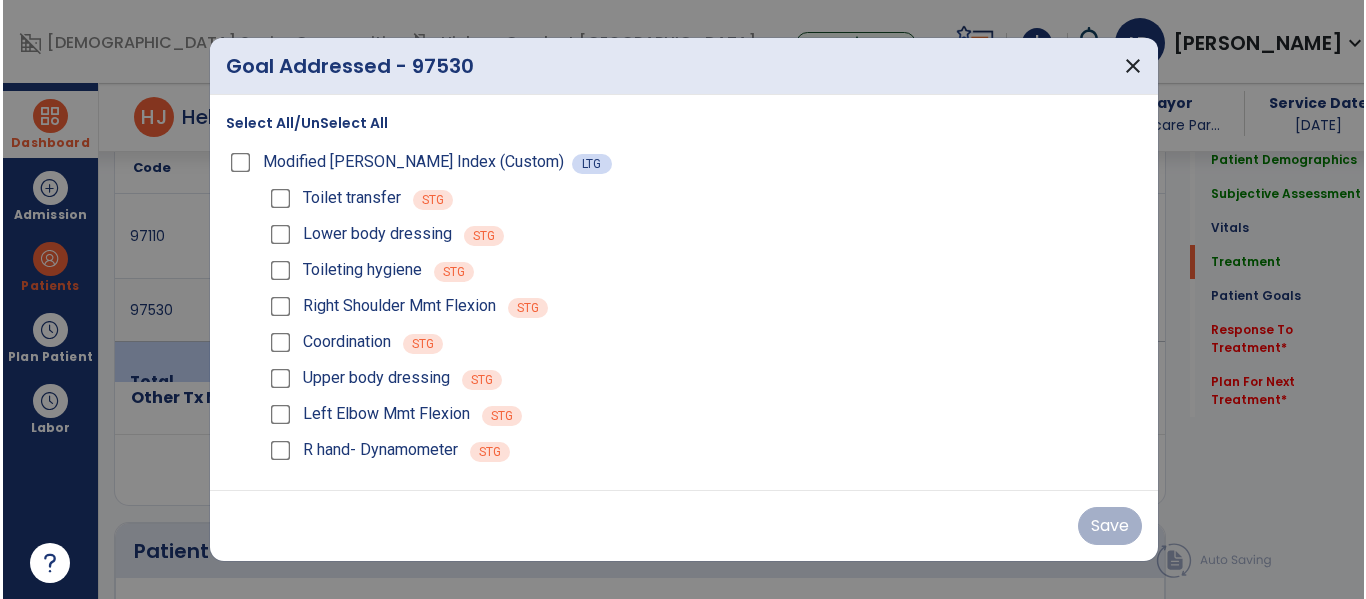 scroll, scrollTop: 1162, scrollLeft: 0, axis: vertical 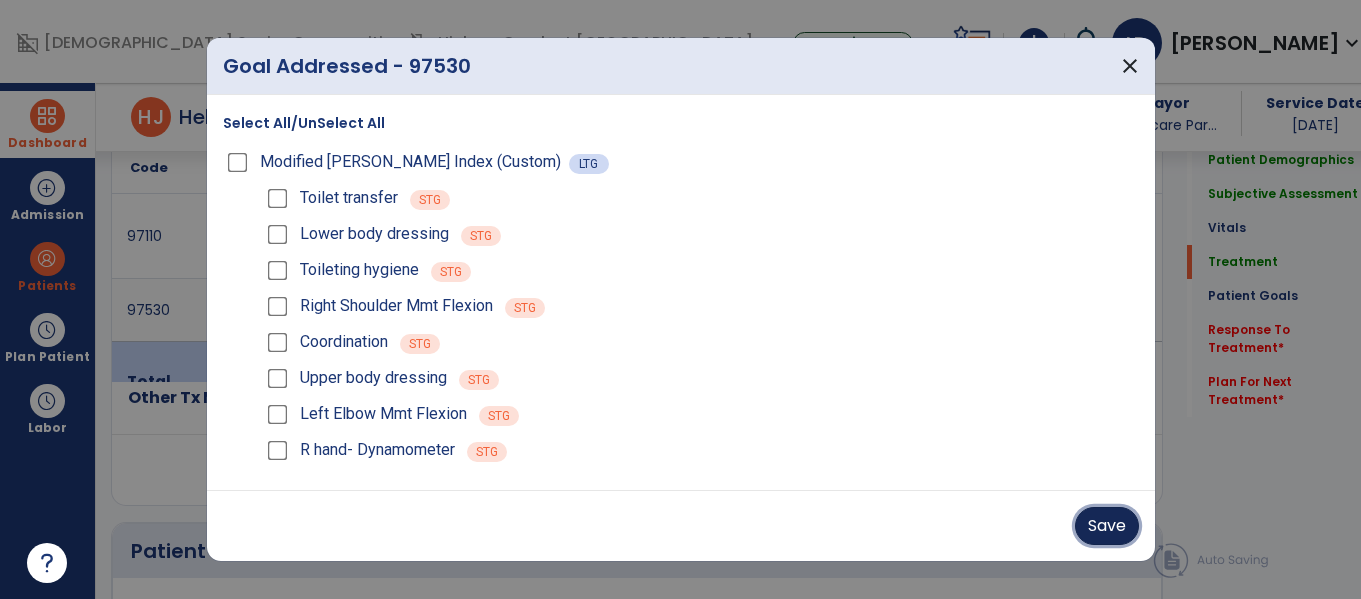click on "Save" at bounding box center (1107, 526) 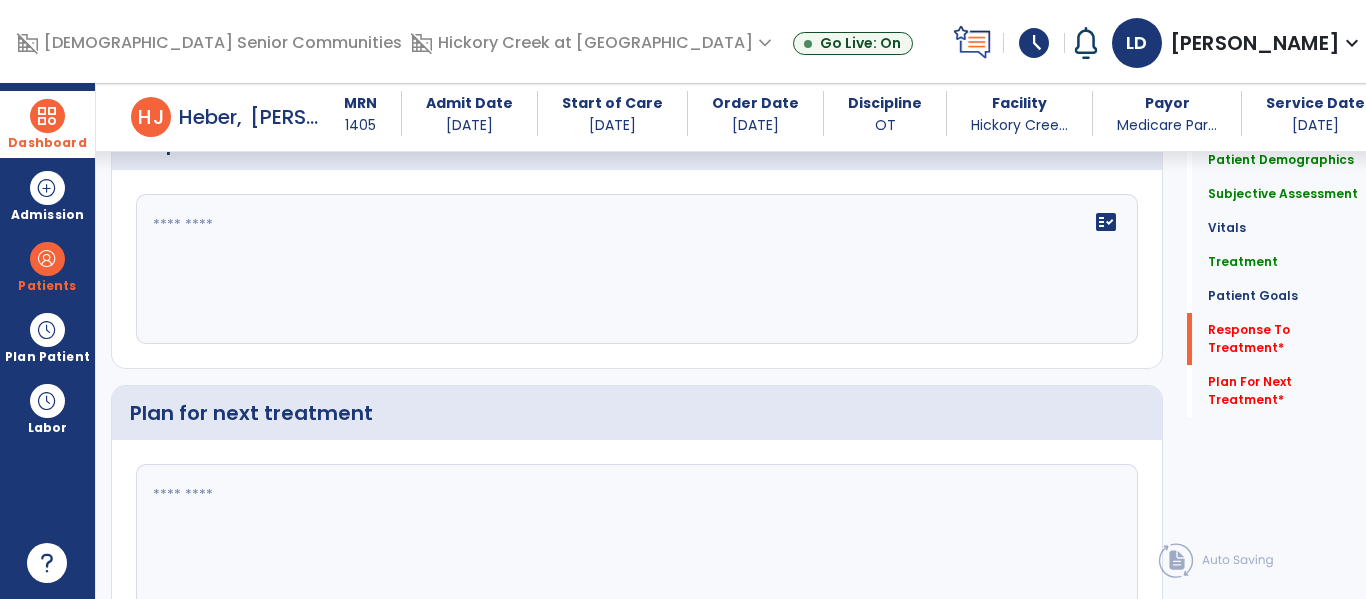 scroll, scrollTop: 3065, scrollLeft: 0, axis: vertical 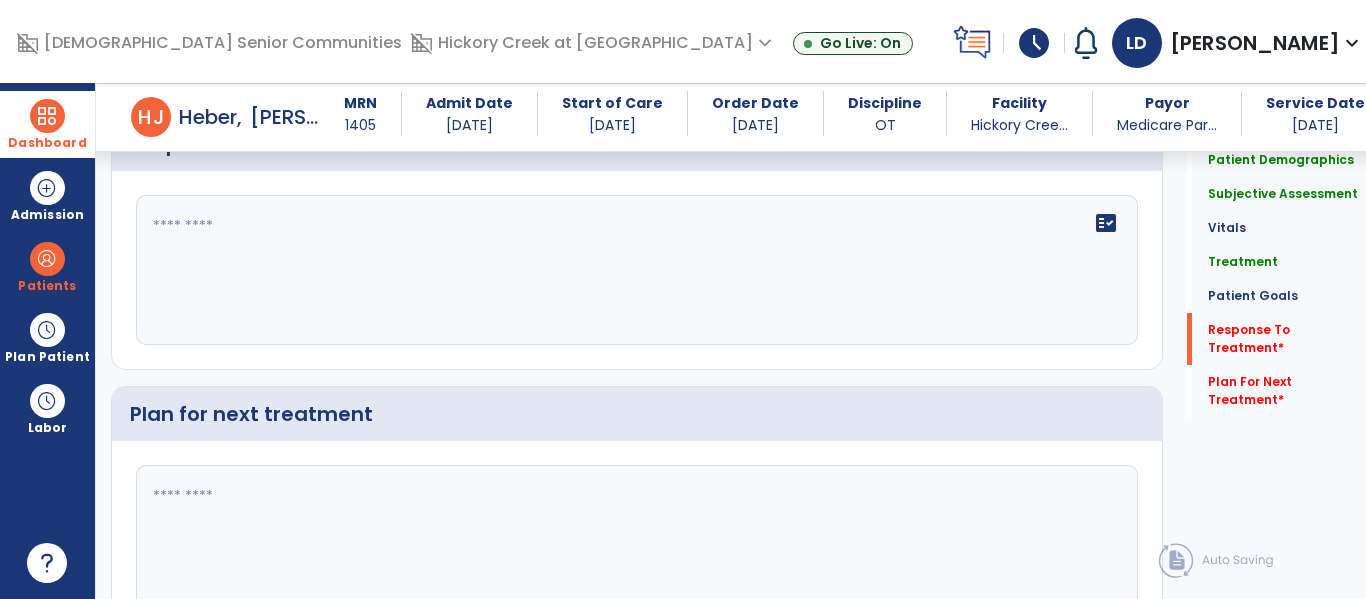 click on "fact_check" 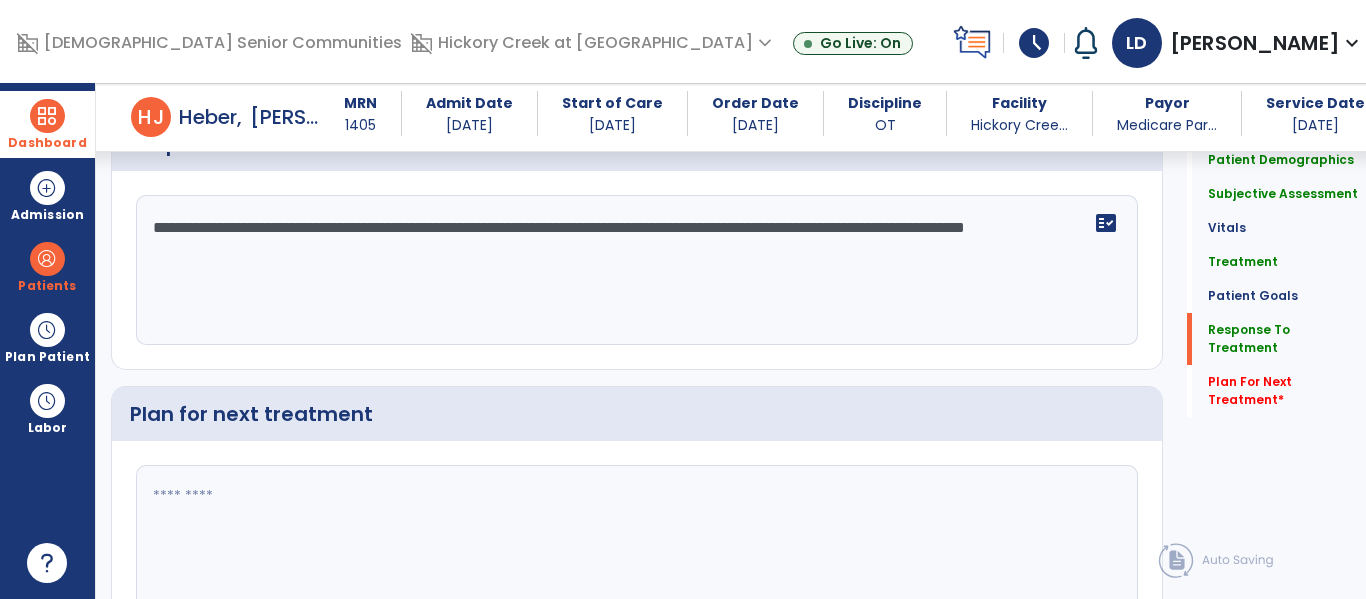 type on "**********" 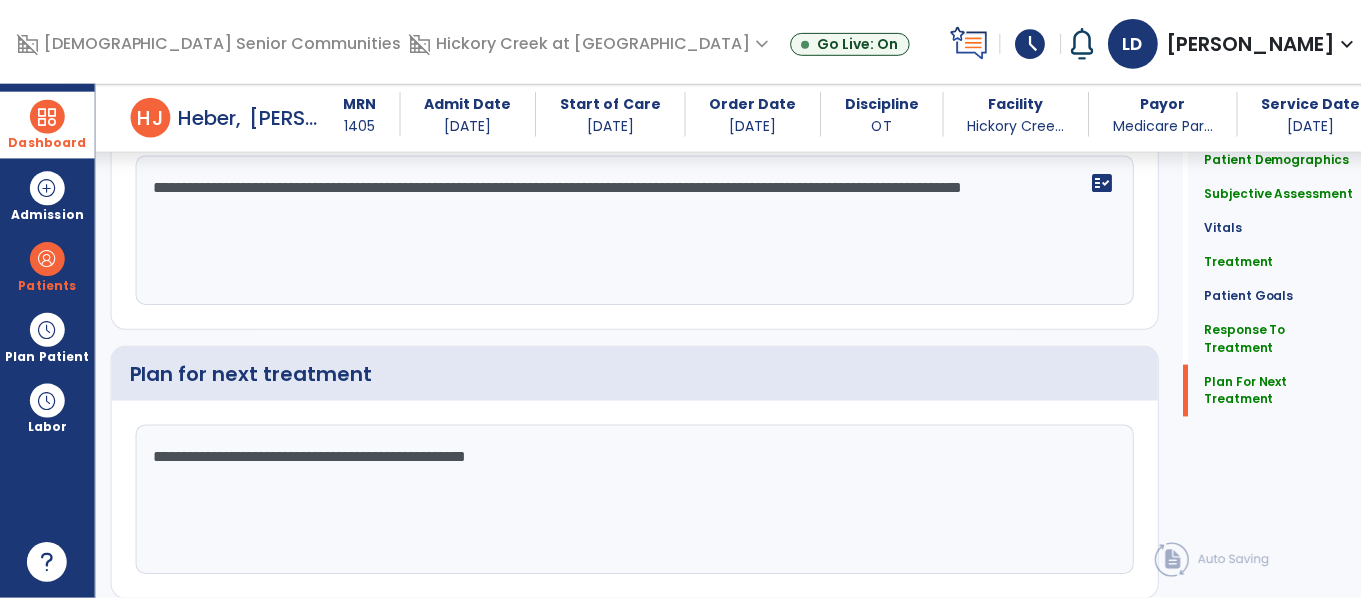 scroll, scrollTop: 3172, scrollLeft: 0, axis: vertical 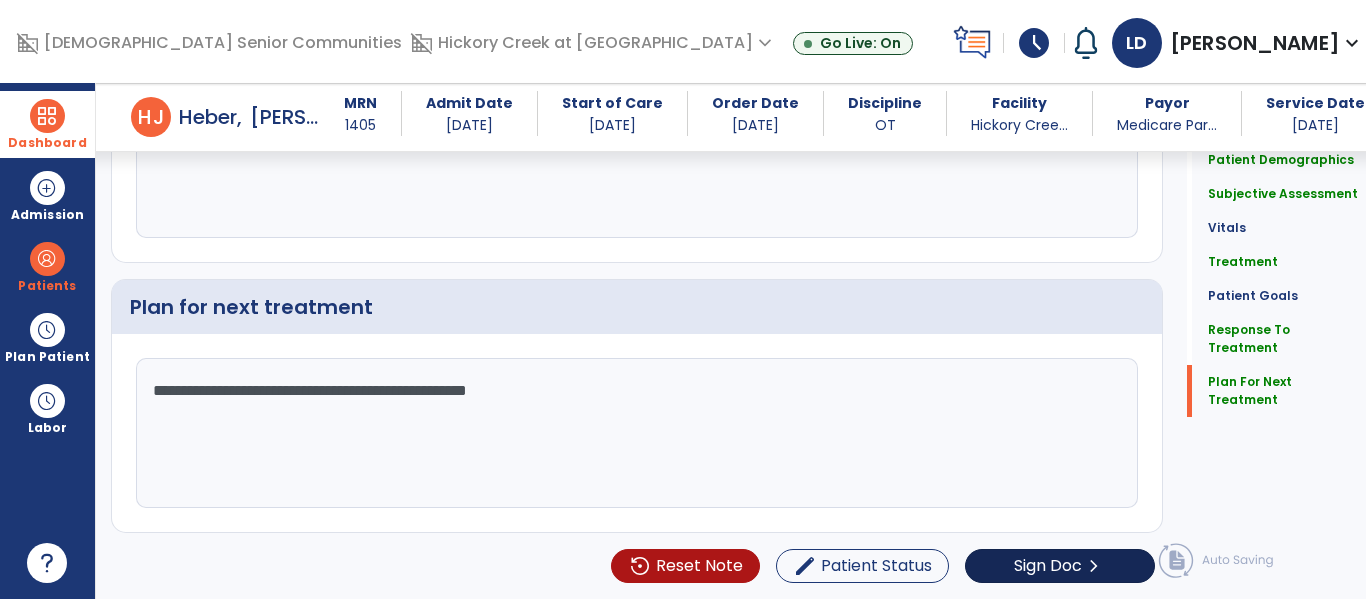 type on "**********" 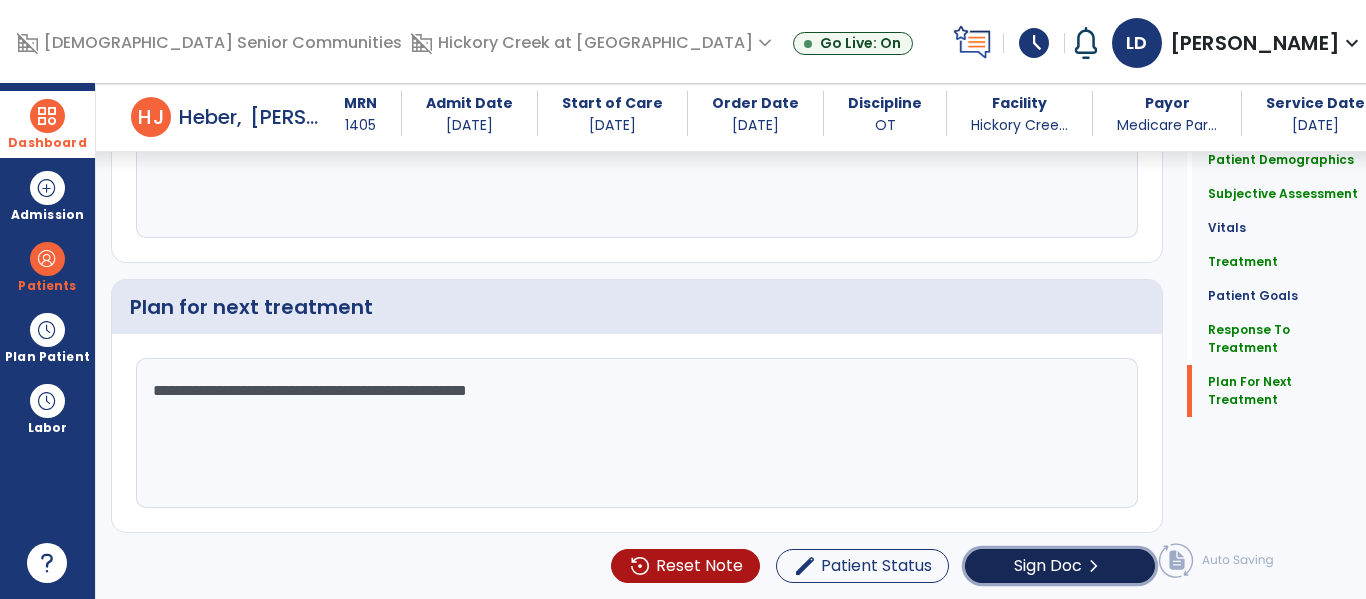 click on "Sign Doc" 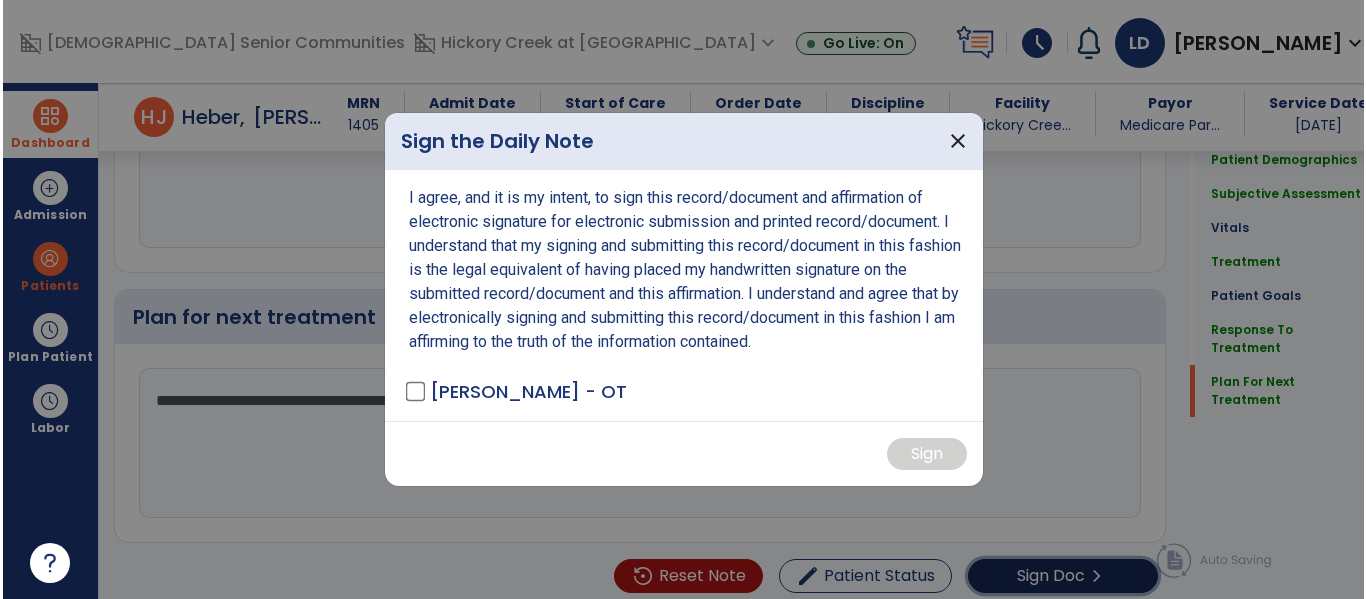 scroll, scrollTop: 3172, scrollLeft: 0, axis: vertical 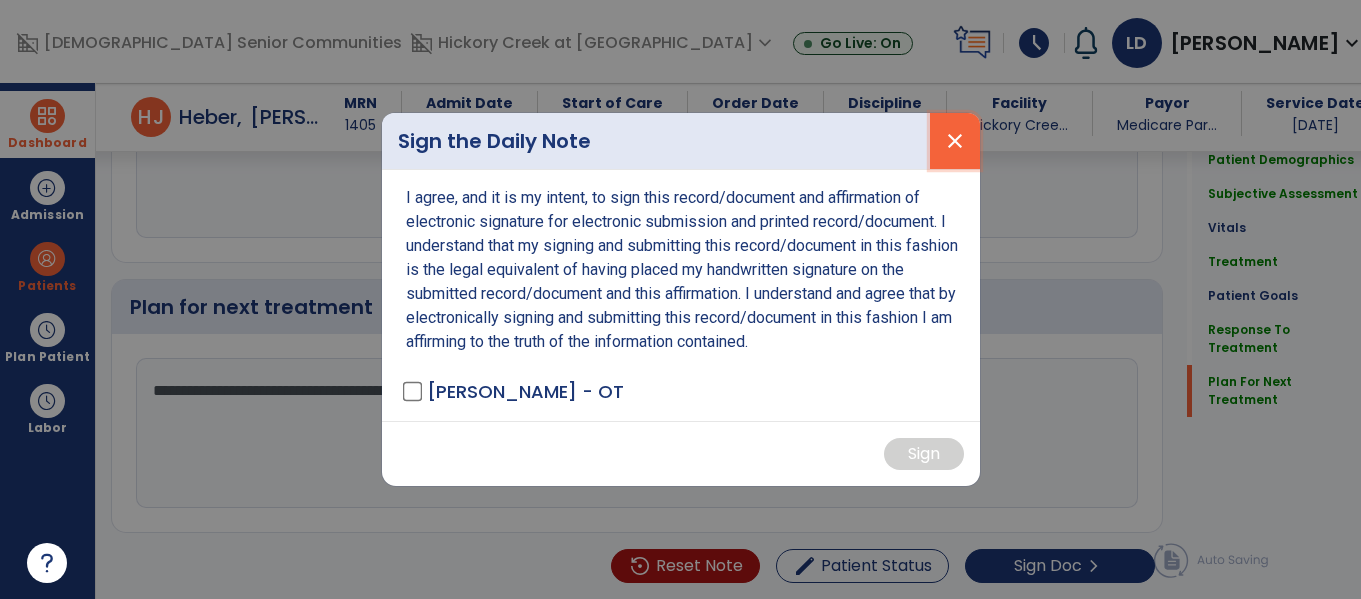click on "close" at bounding box center [955, 141] 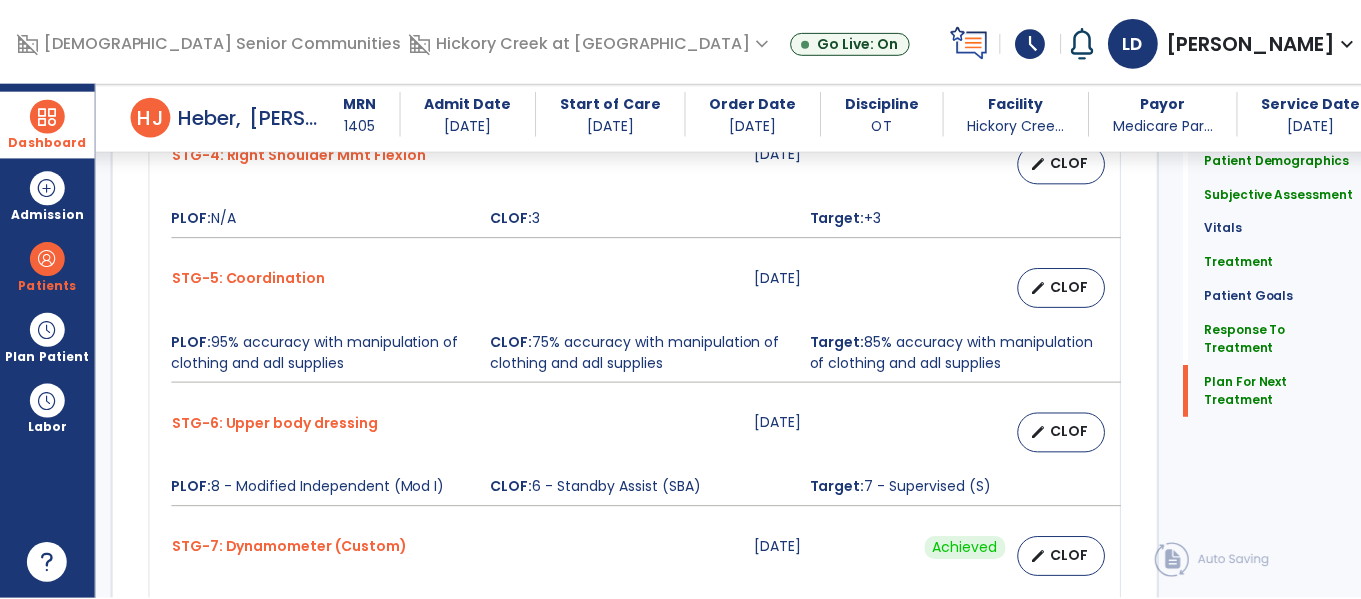 scroll, scrollTop: 3172, scrollLeft: 0, axis: vertical 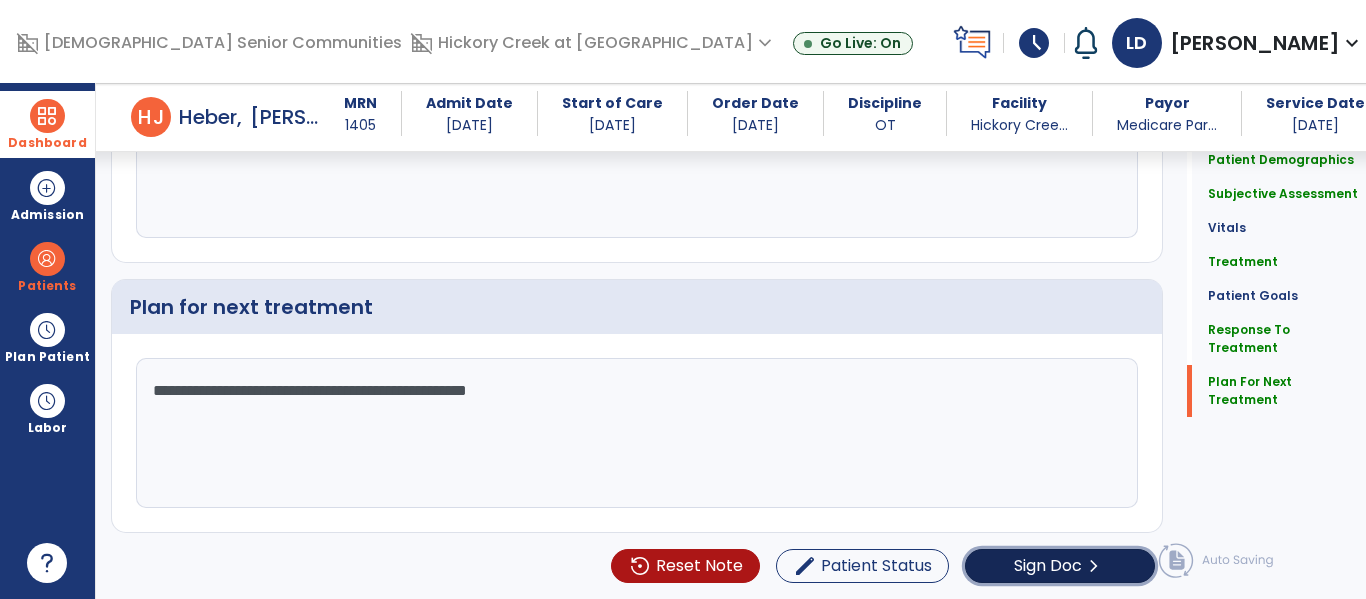 click on "Sign Doc  chevron_right" 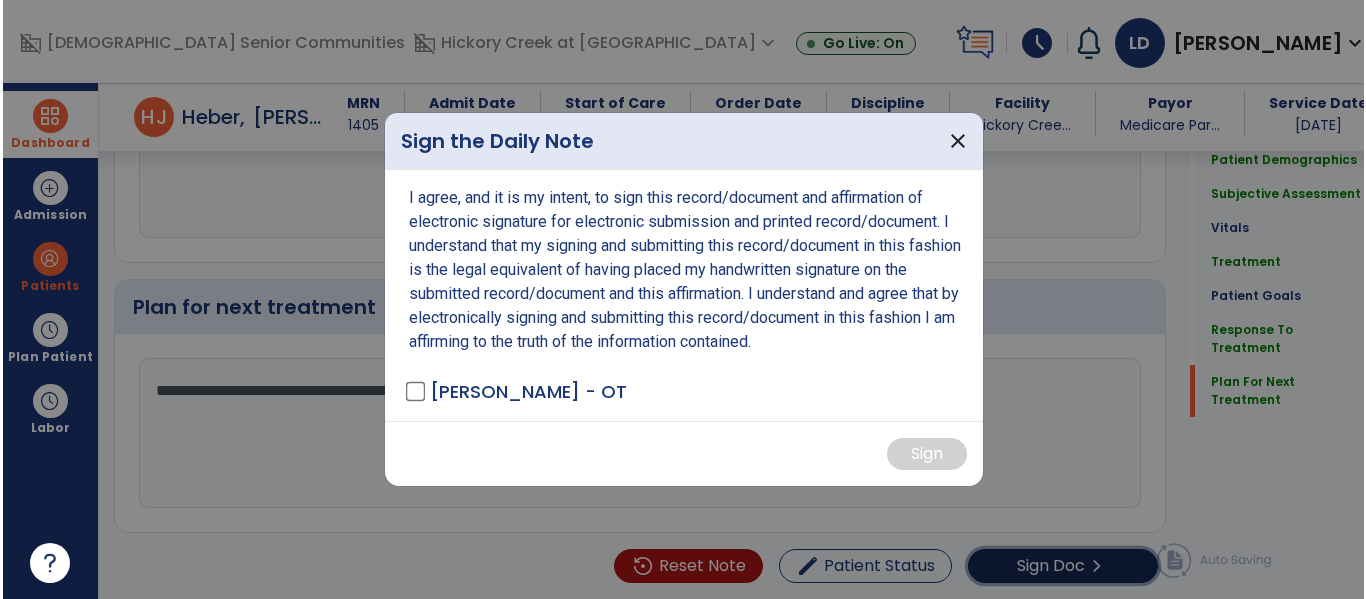 scroll, scrollTop: 3172, scrollLeft: 0, axis: vertical 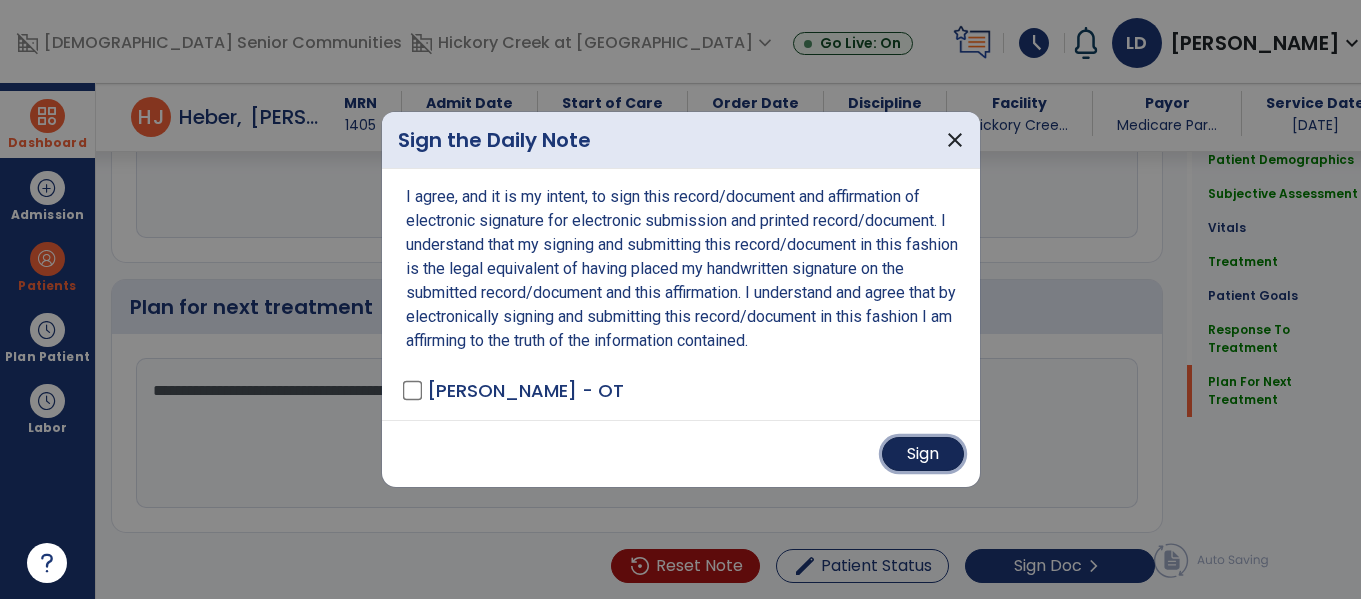 click on "Sign" at bounding box center [923, 454] 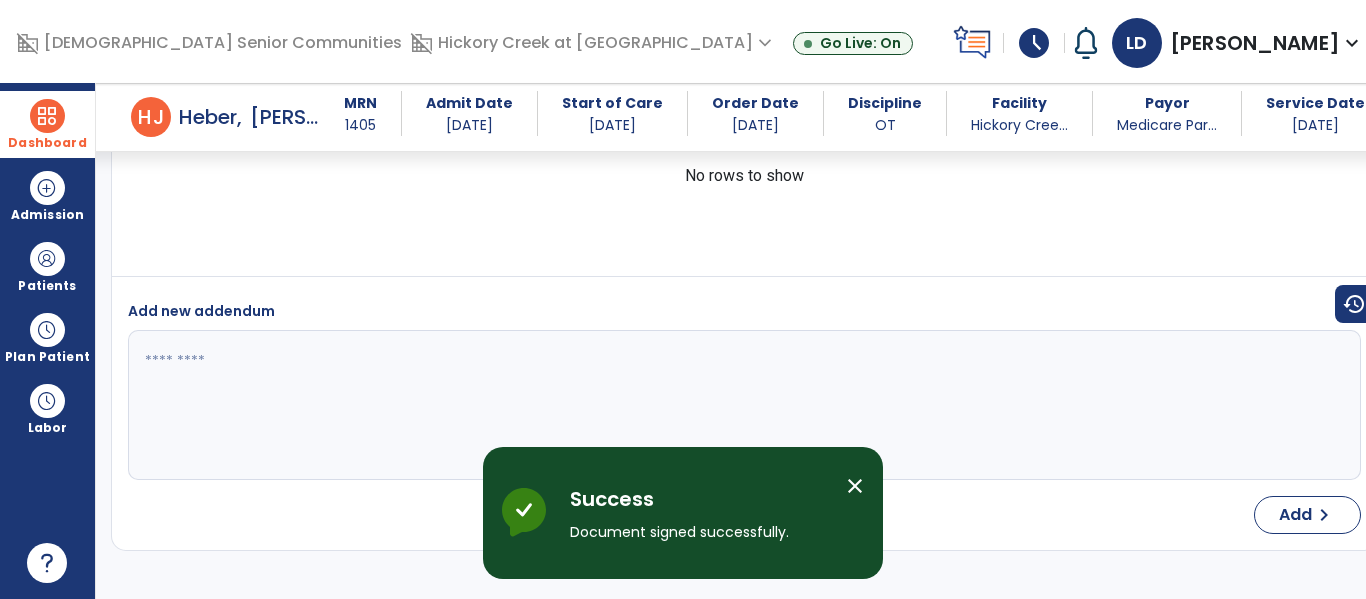 click on "Dashboard" at bounding box center (47, 143) 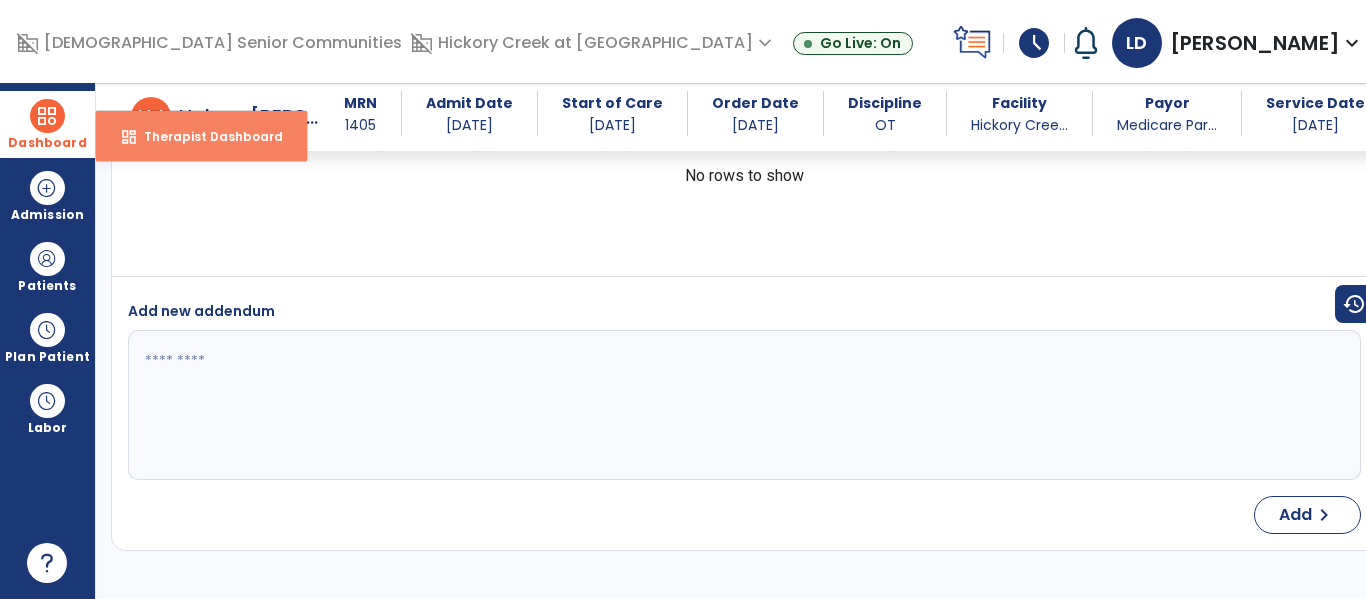 click on "Therapist Dashboard" at bounding box center [205, 136] 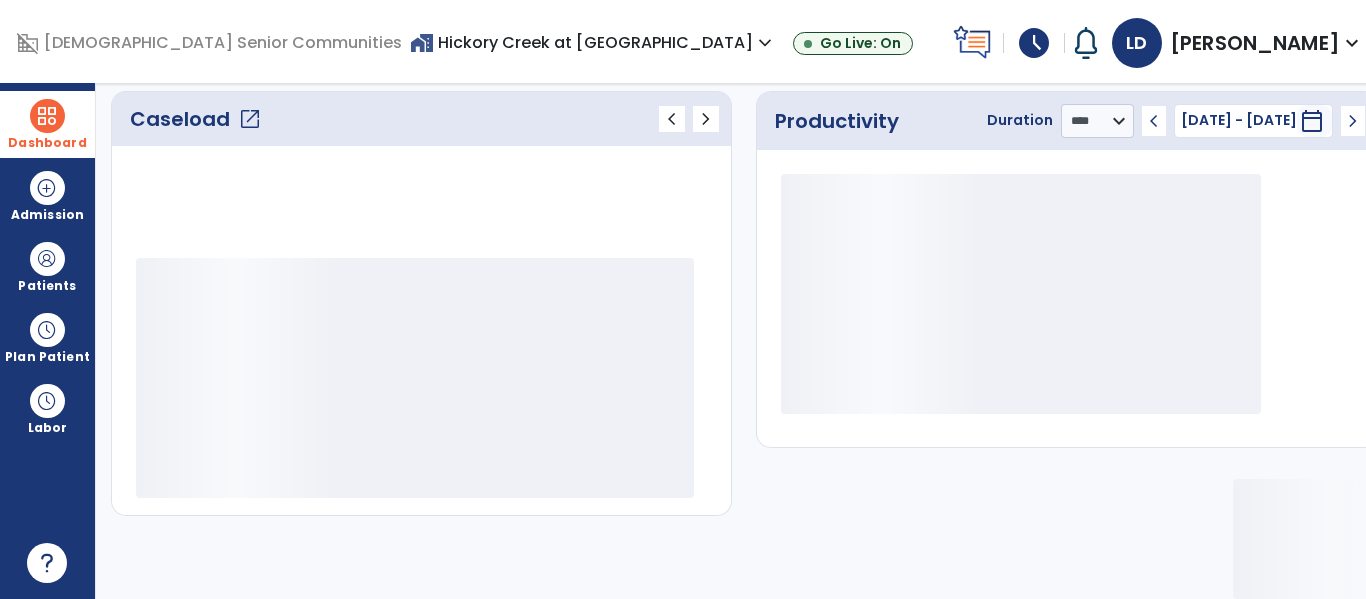 scroll, scrollTop: 278, scrollLeft: 0, axis: vertical 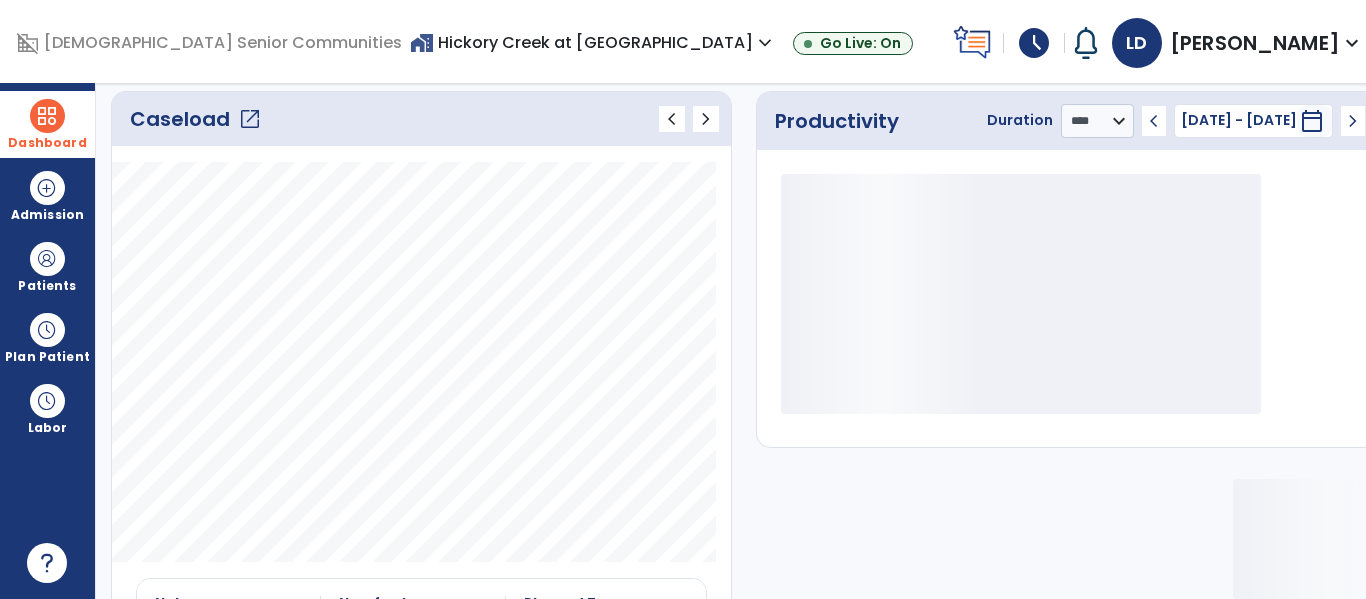 click on "open_in_new" 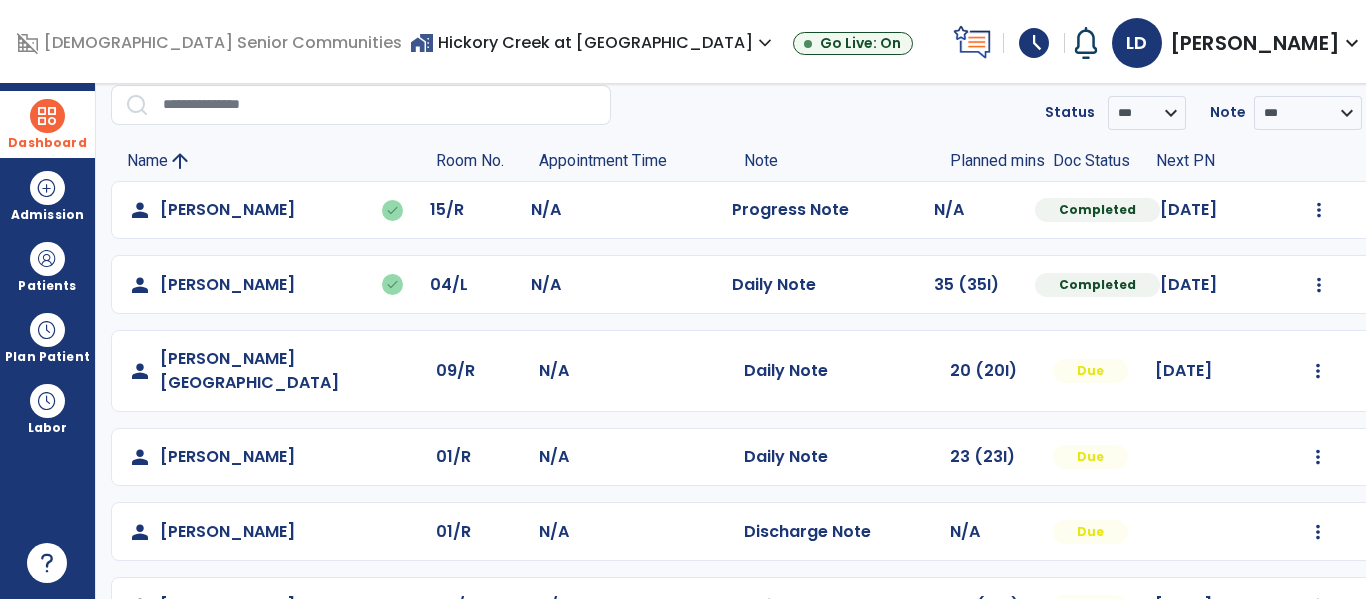 scroll, scrollTop: 115, scrollLeft: 0, axis: vertical 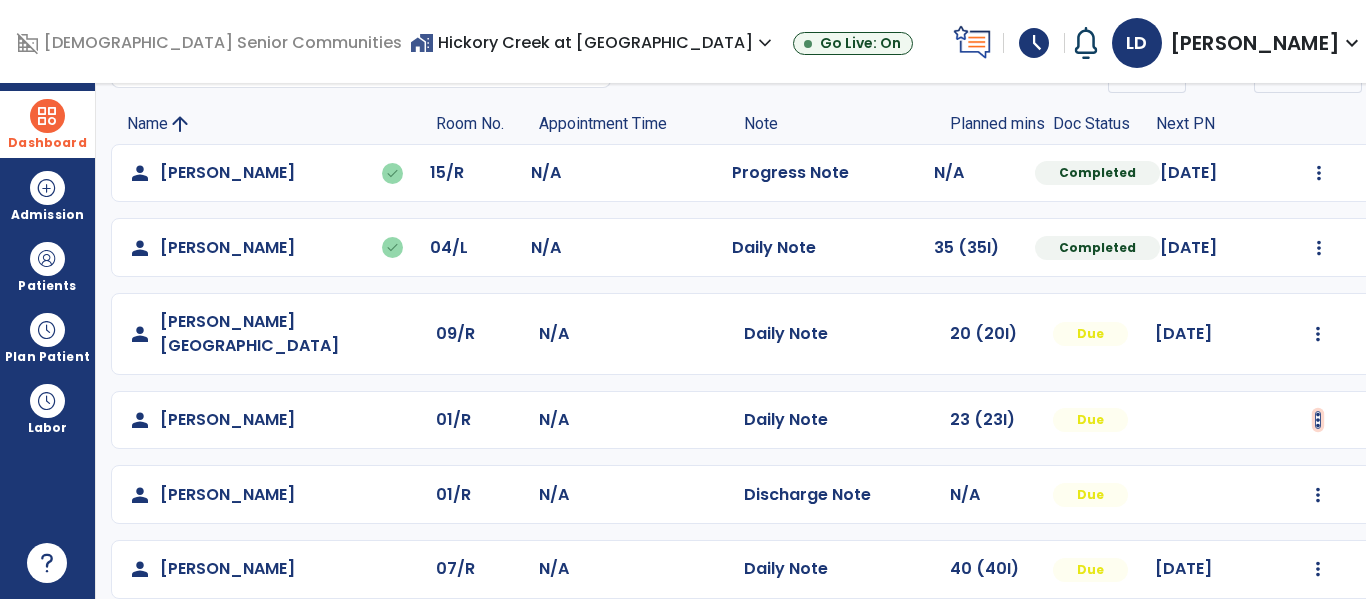 click at bounding box center (1319, 173) 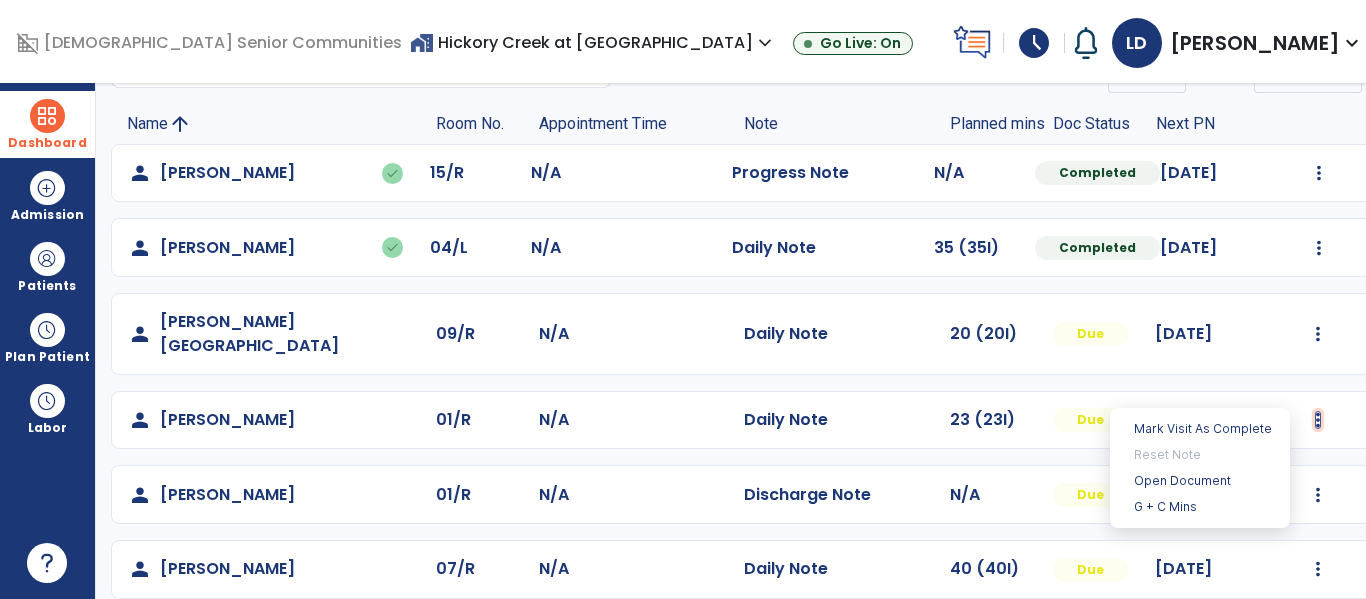 click at bounding box center (1318, 420) 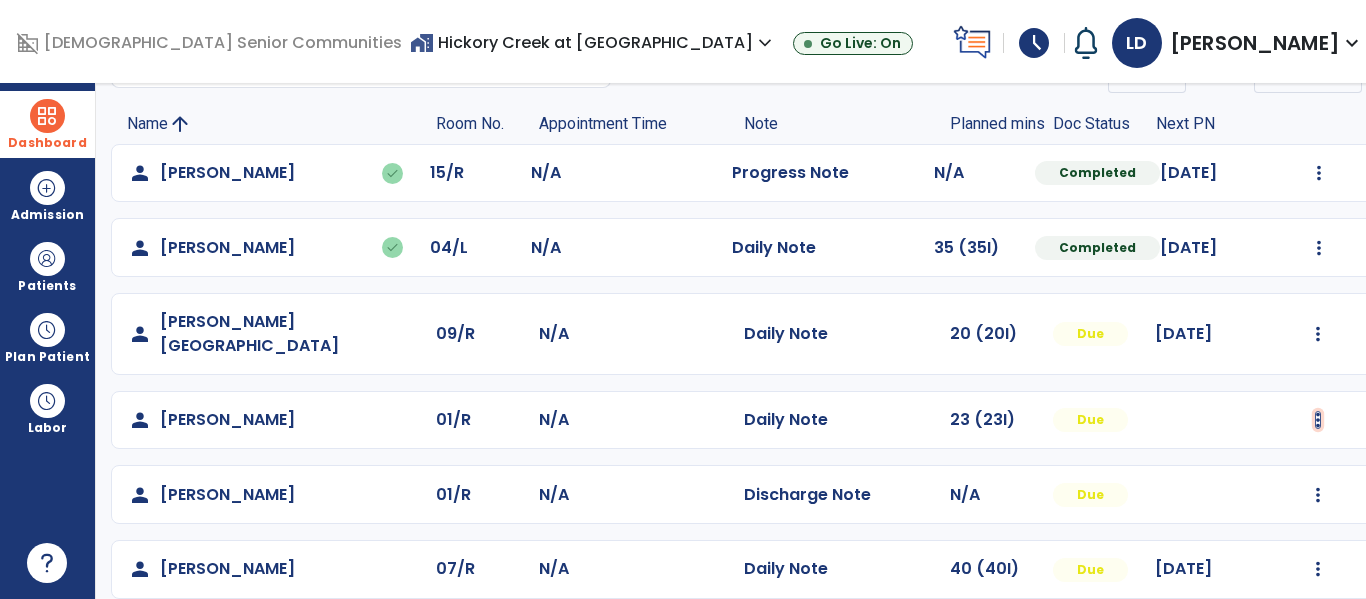 click at bounding box center [1319, 173] 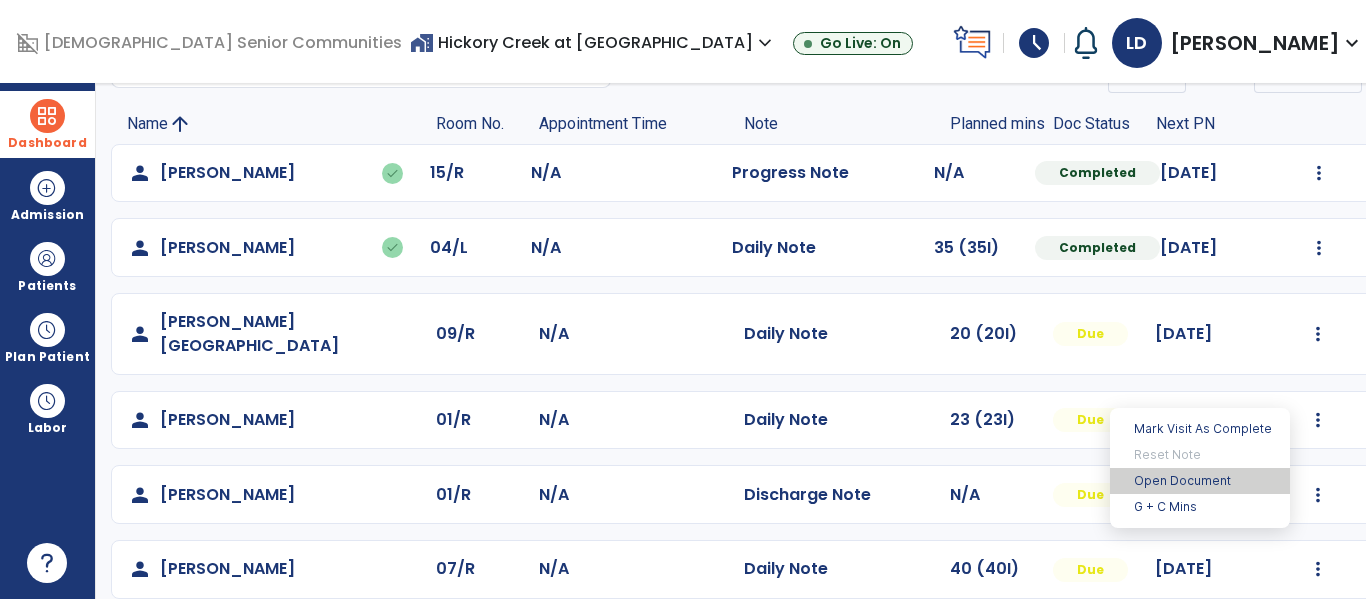 click on "Open Document" at bounding box center [1200, 481] 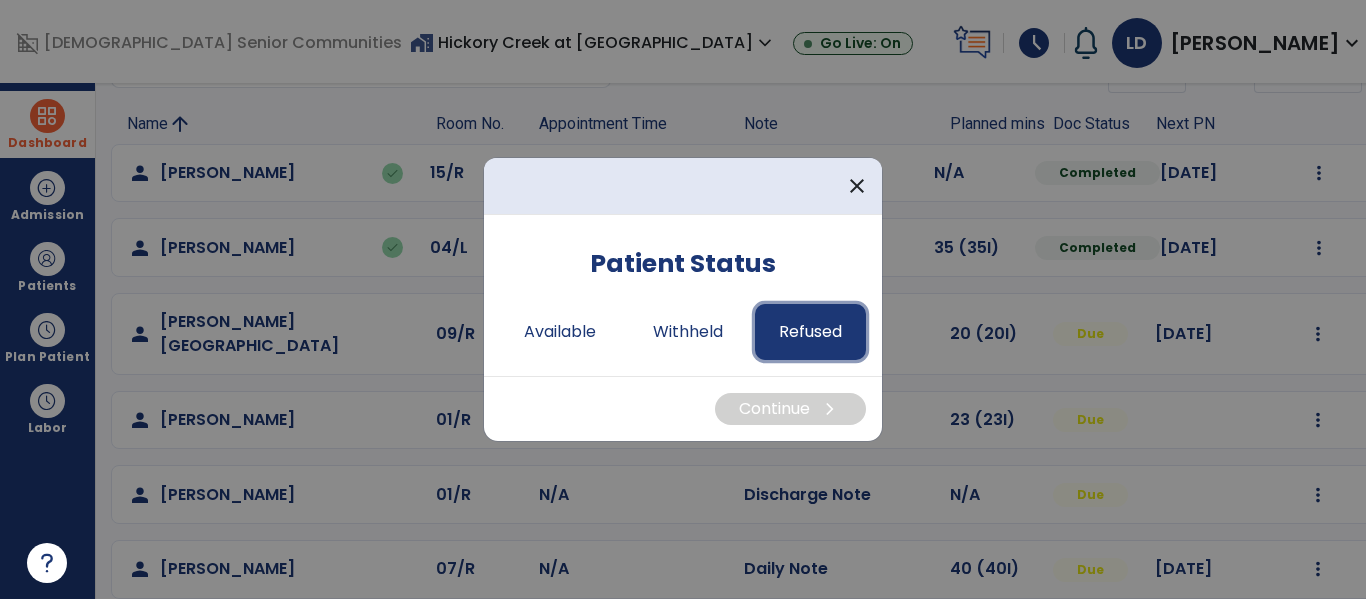 click on "Refused" at bounding box center (810, 332) 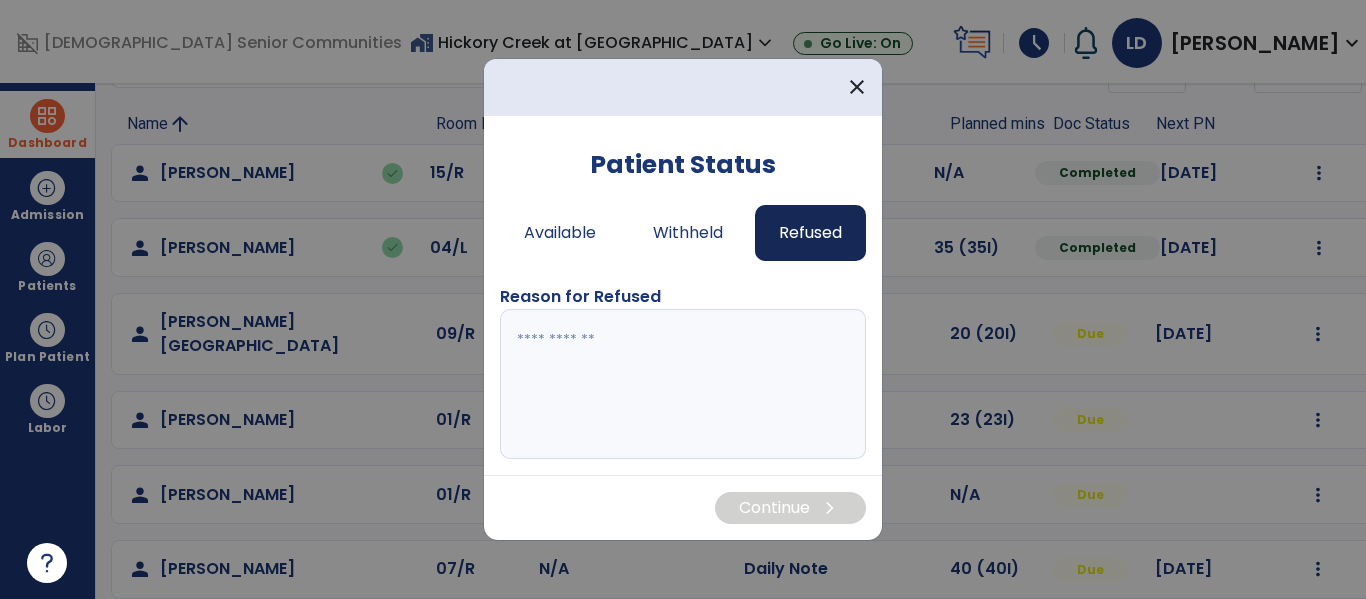 click at bounding box center (683, 384) 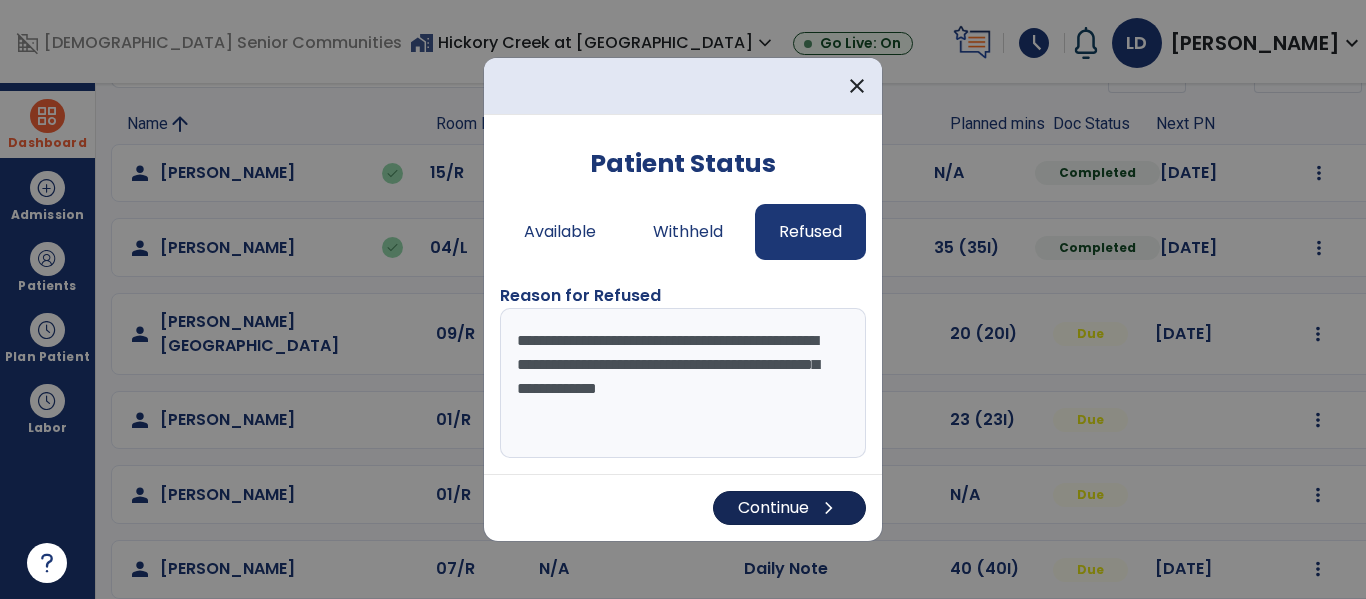 type on "**********" 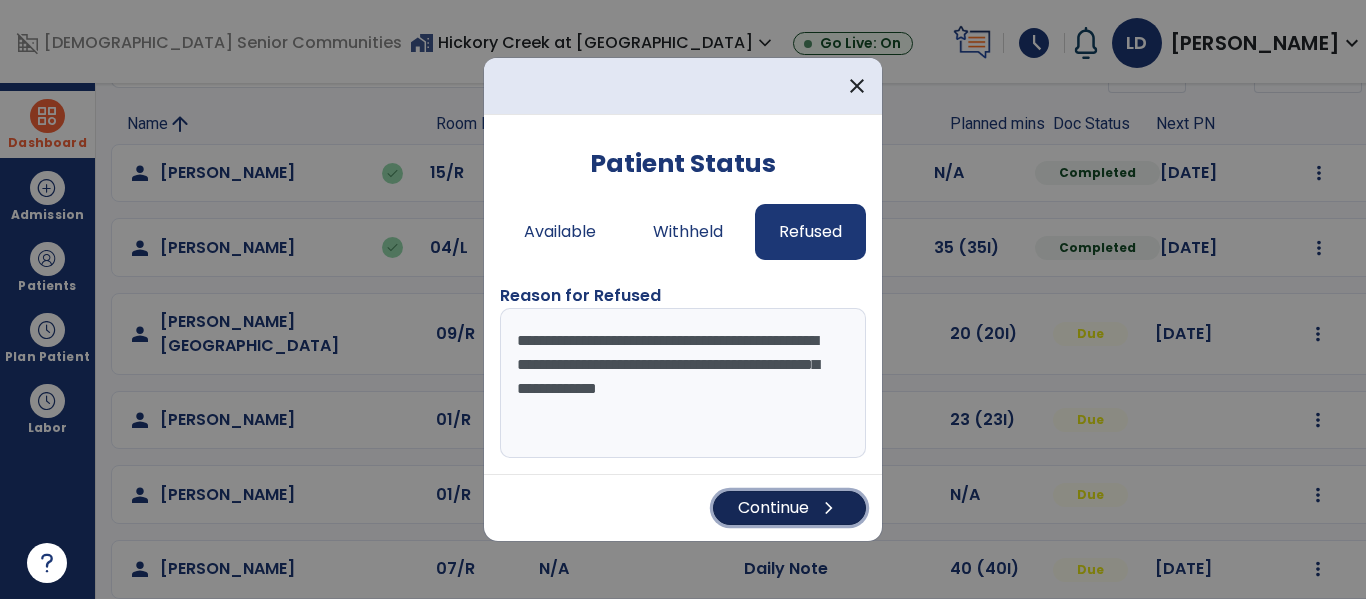click on "chevron_right" at bounding box center [829, 508] 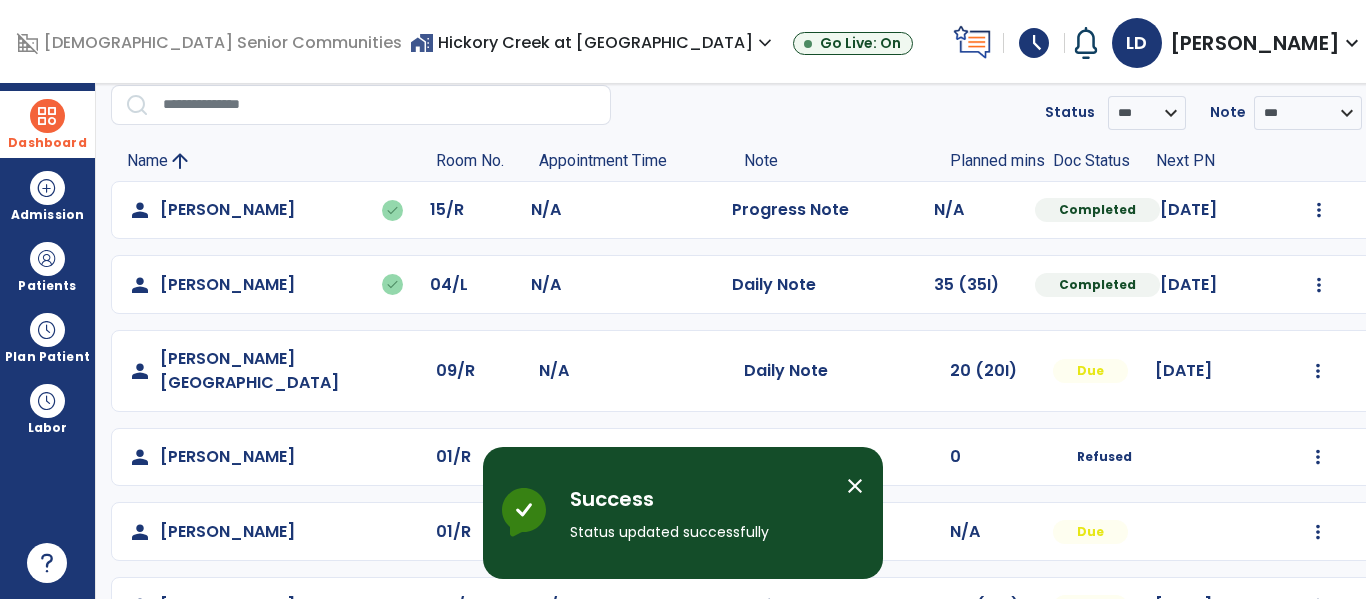 scroll, scrollTop: 115, scrollLeft: 0, axis: vertical 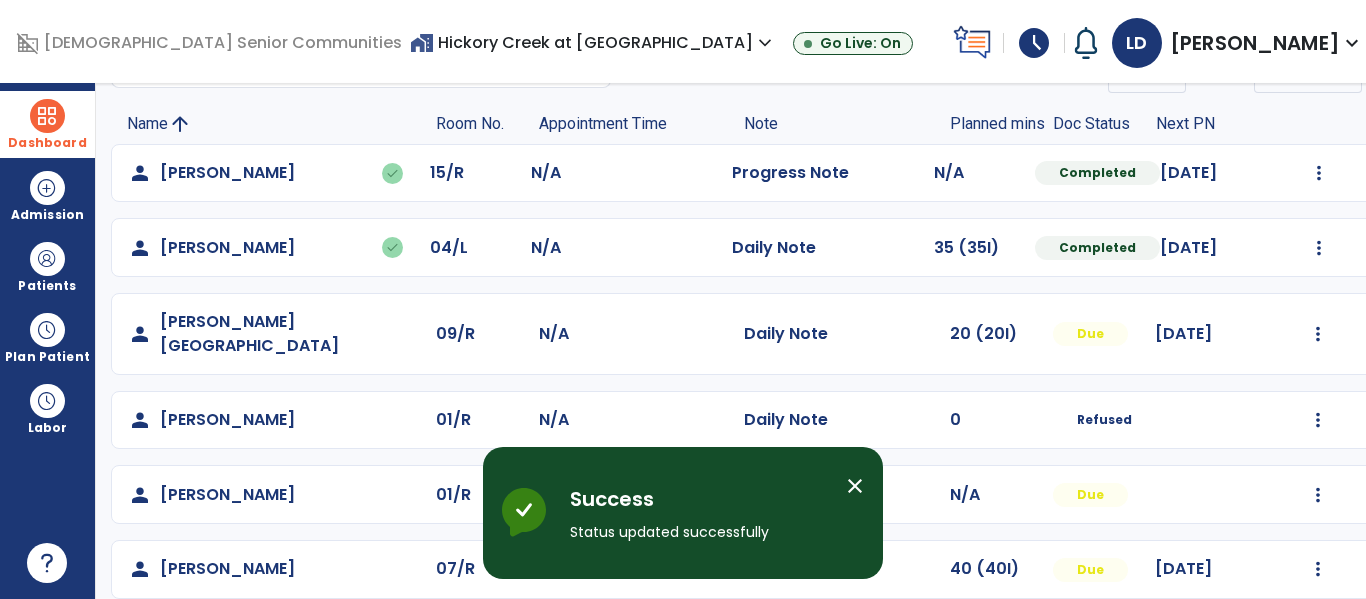 click on "Mark Visit As Complete   Reset Note   Open Document   G + C Mins" 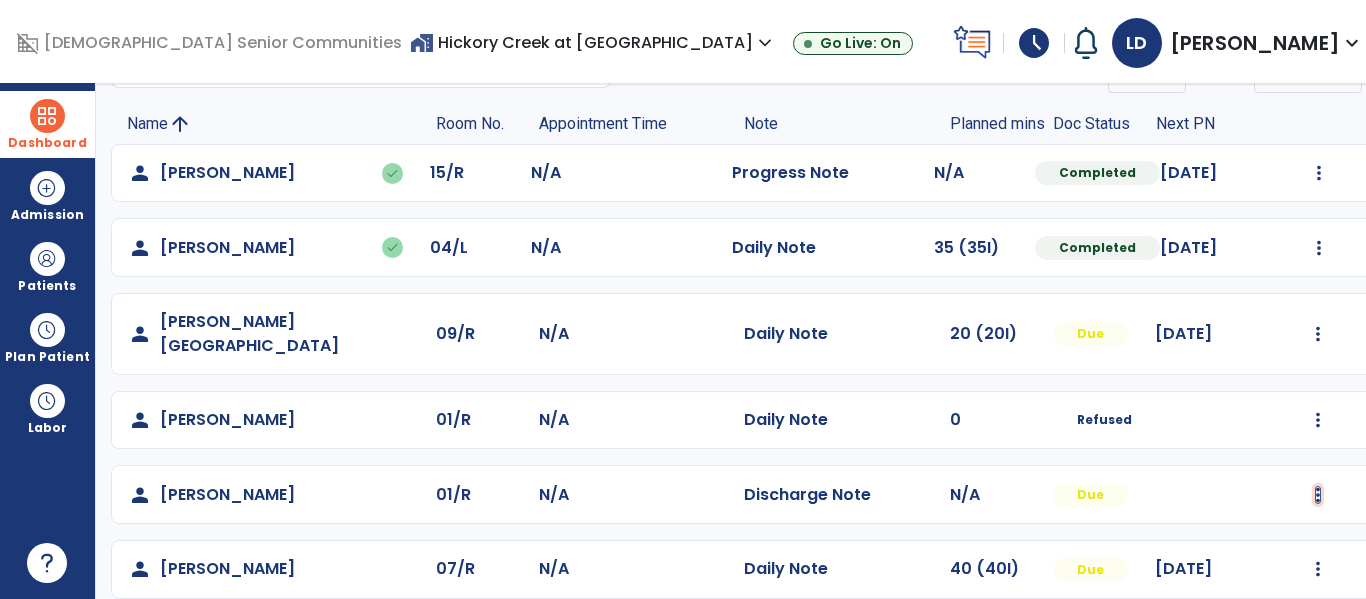 click at bounding box center [1319, 173] 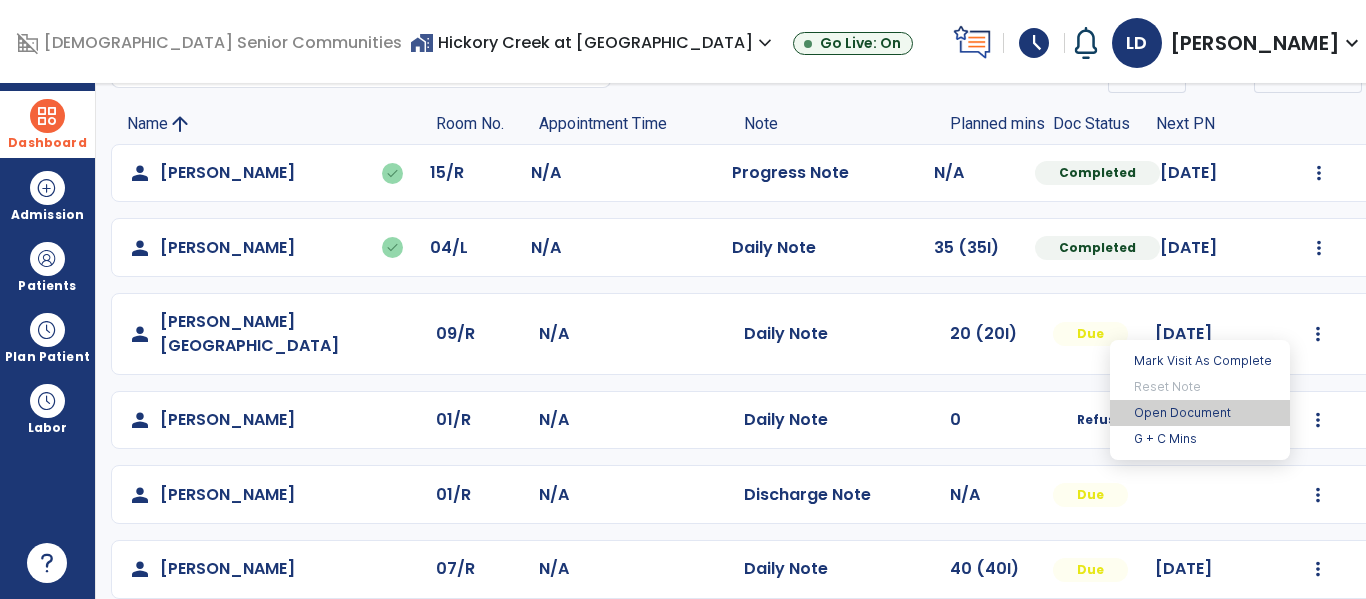 click on "Open Document" at bounding box center (1200, 413) 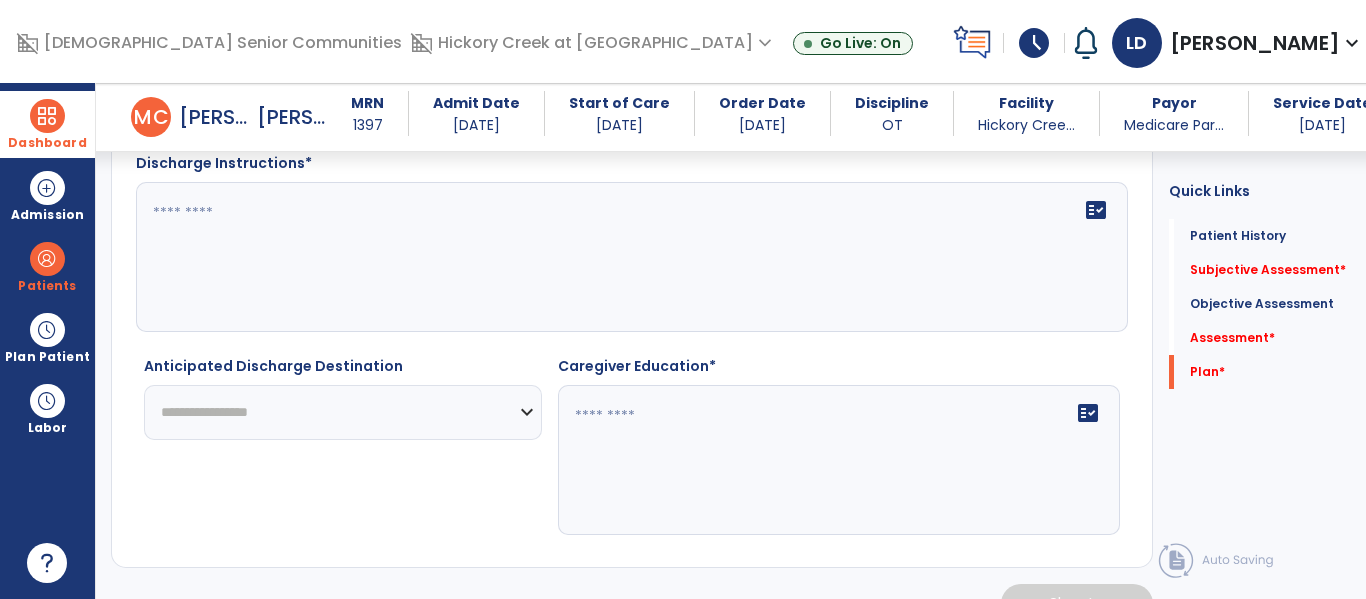 scroll, scrollTop: 3382, scrollLeft: 0, axis: vertical 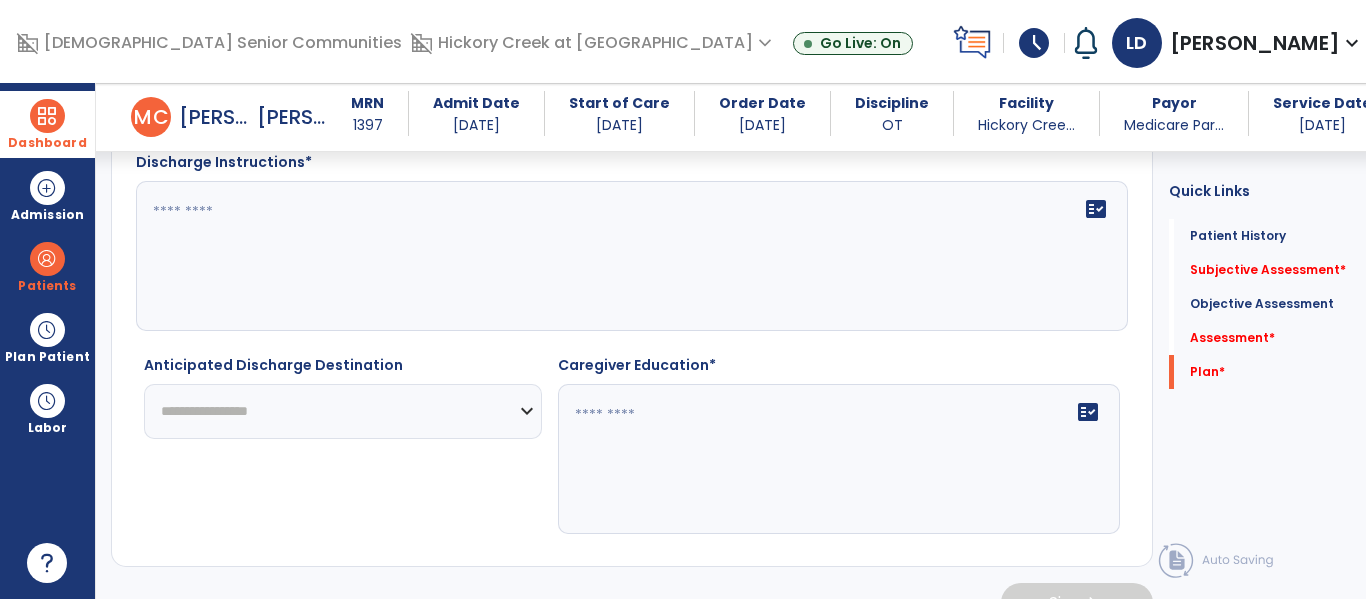 click 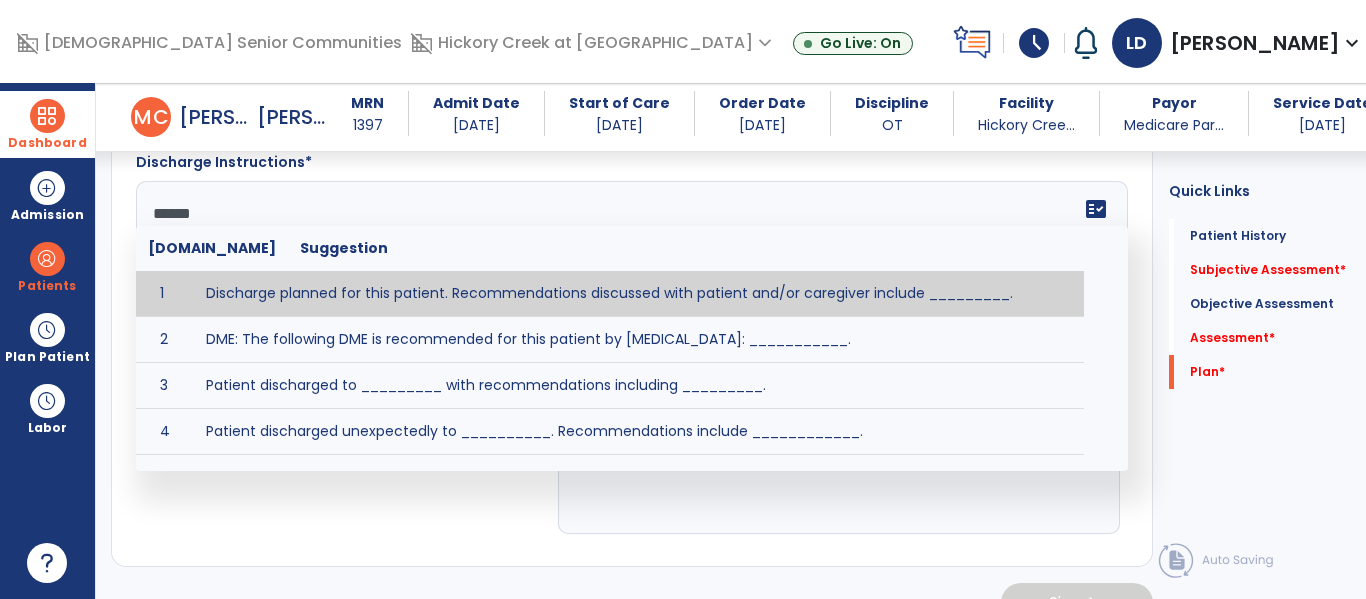 type on "*******" 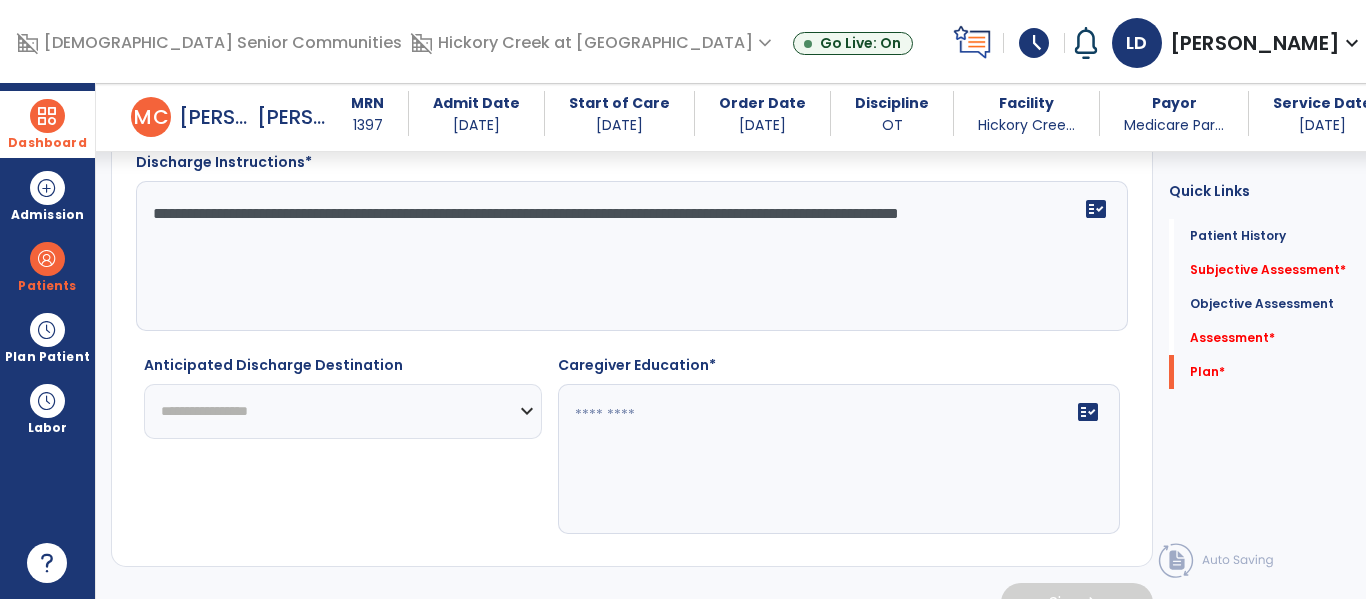 type on "**********" 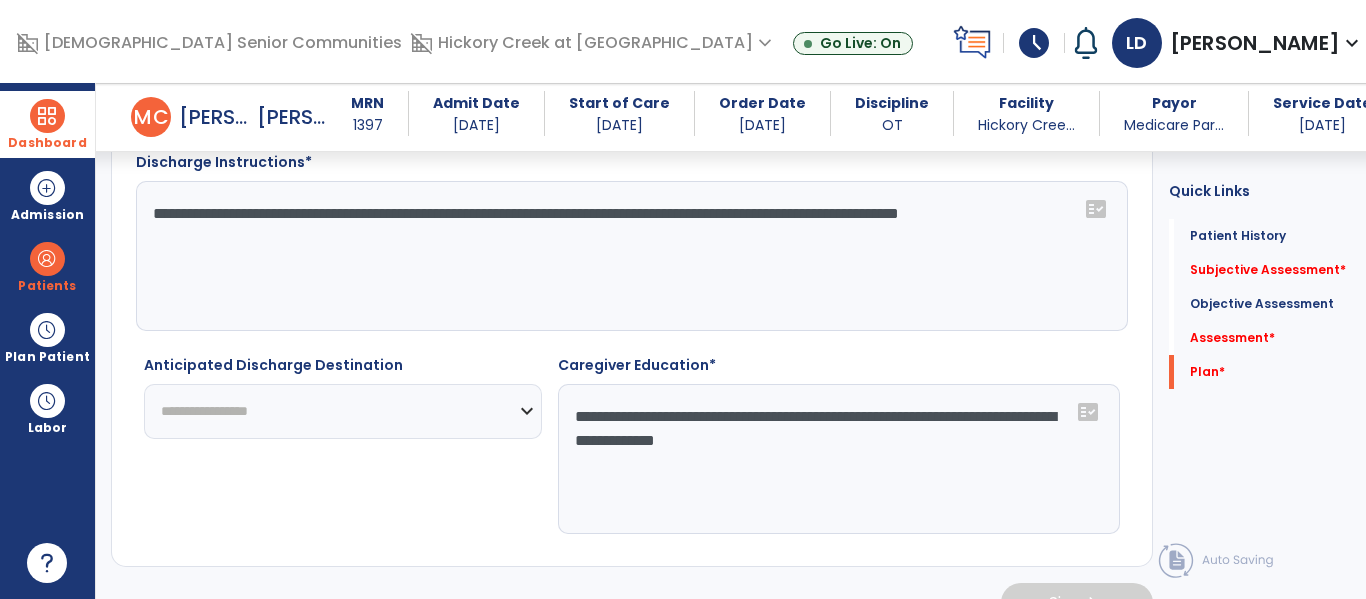type on "**********" 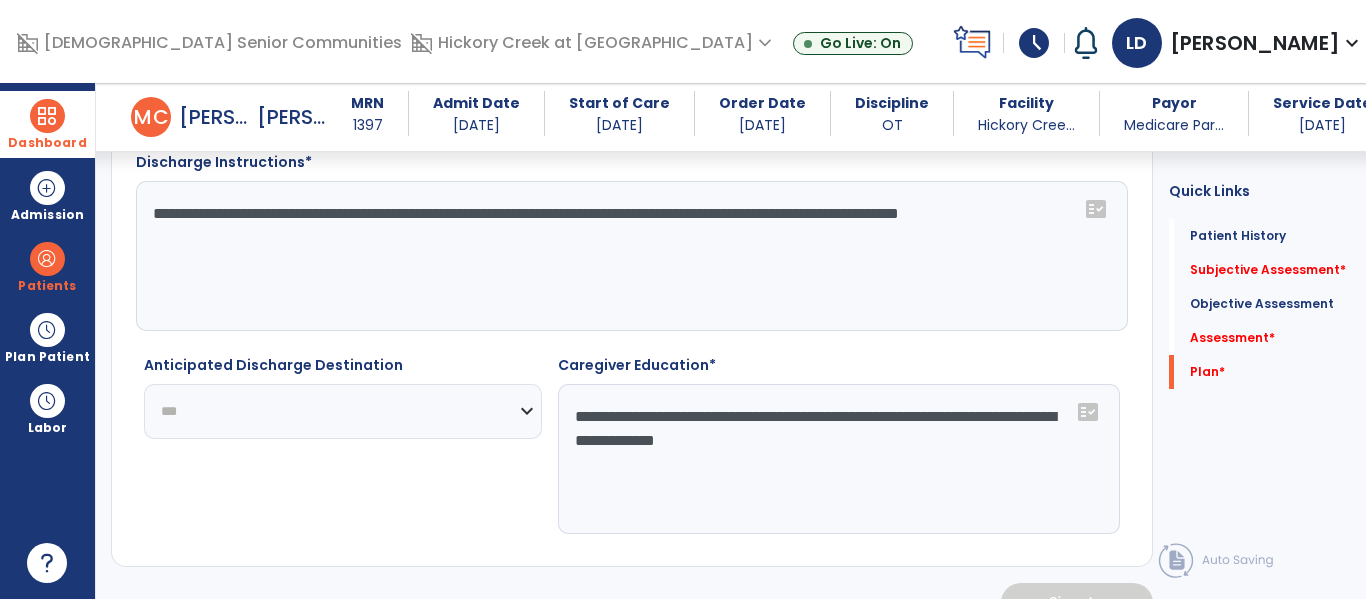 click on "**********" 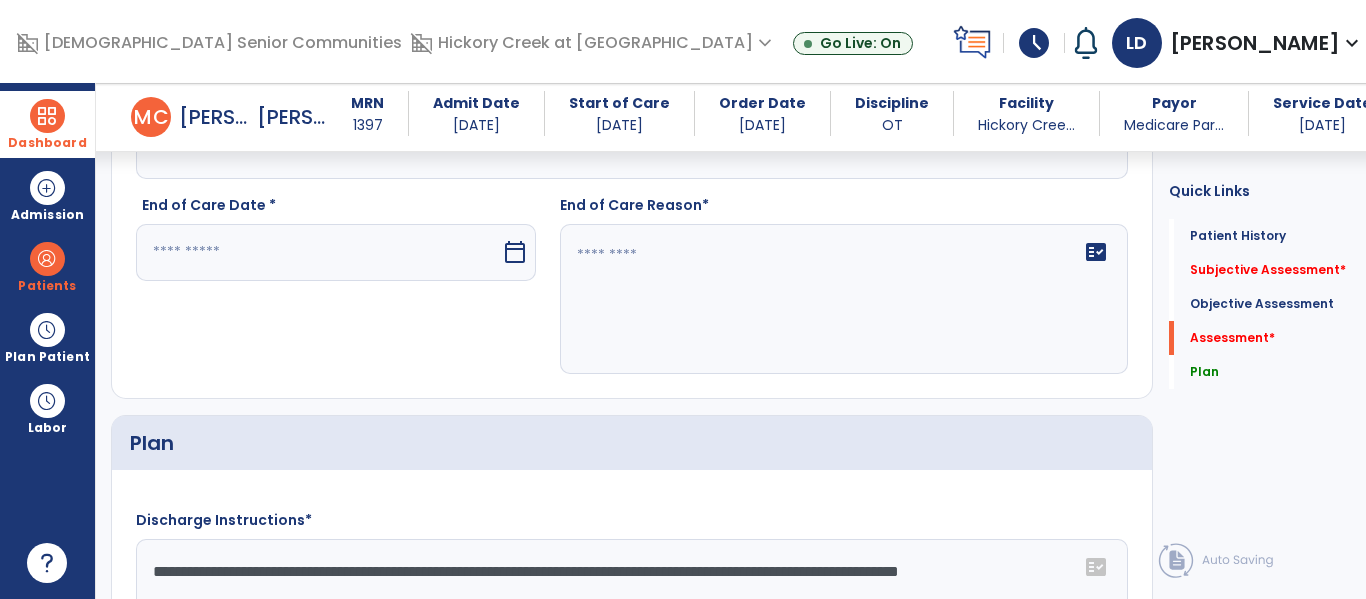 scroll, scrollTop: 3022, scrollLeft: 0, axis: vertical 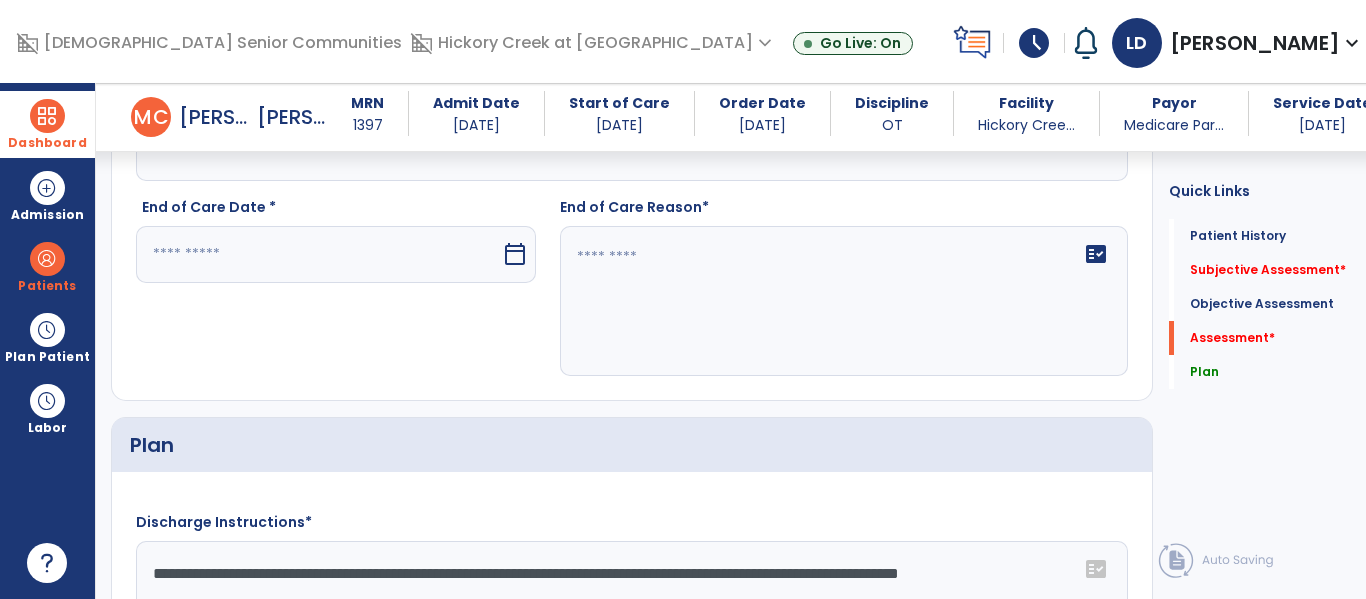 click on "fact_check" 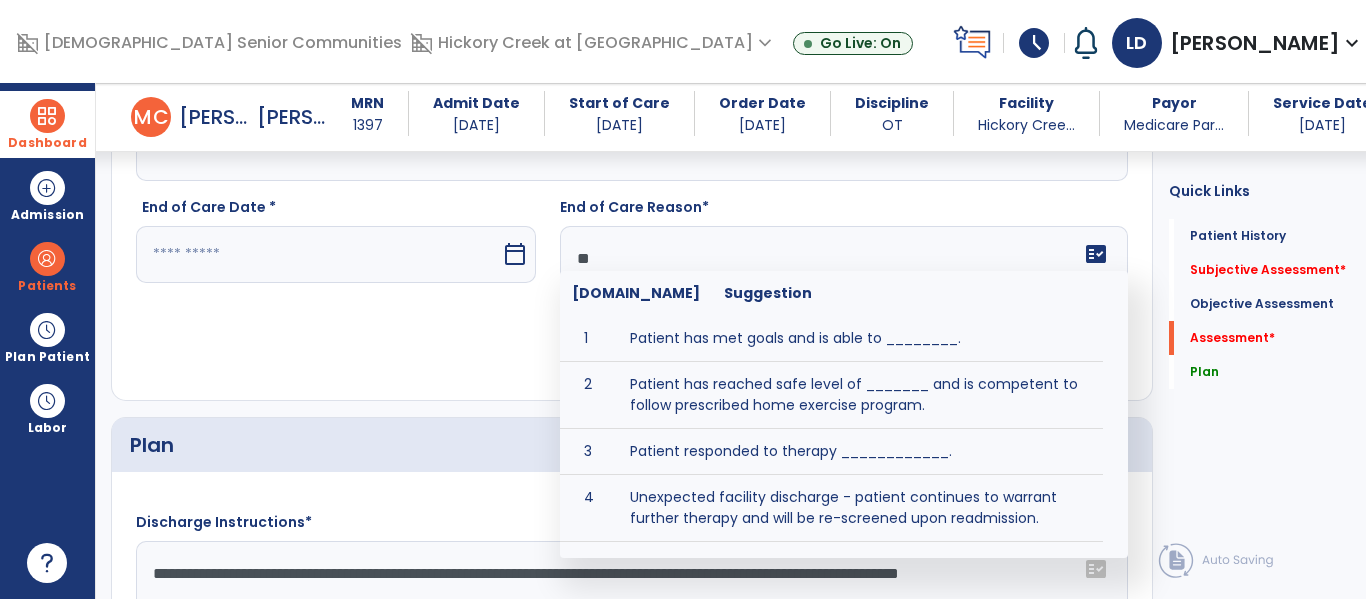 type on "*" 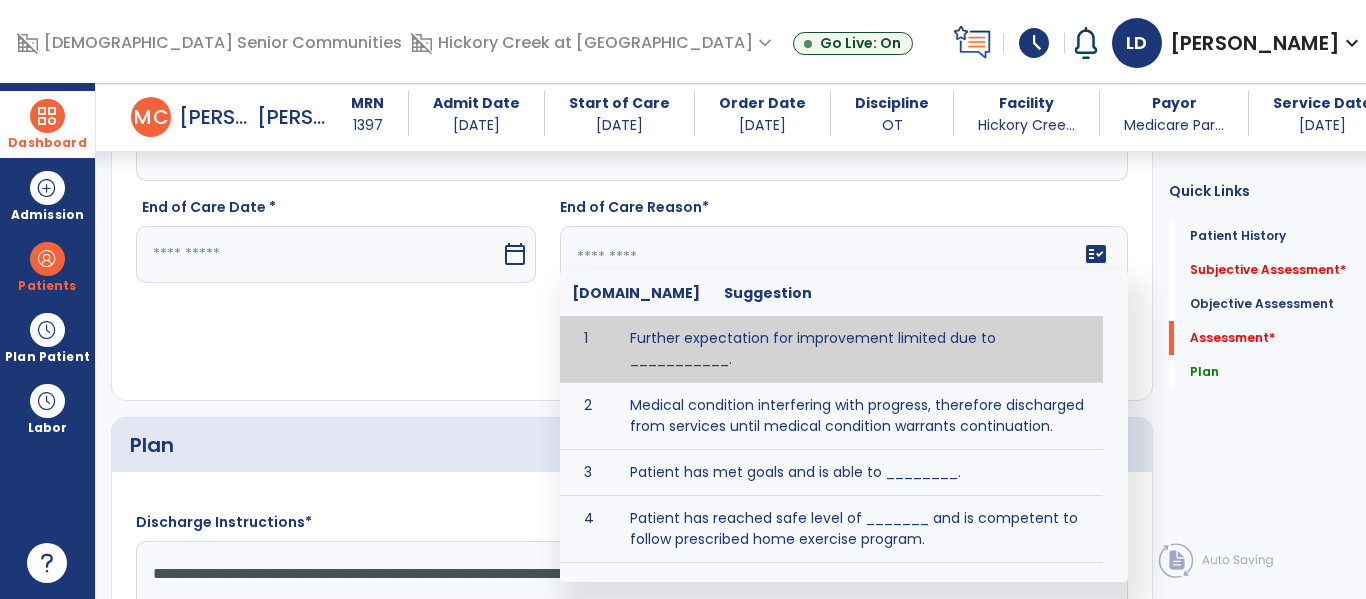 type on "*" 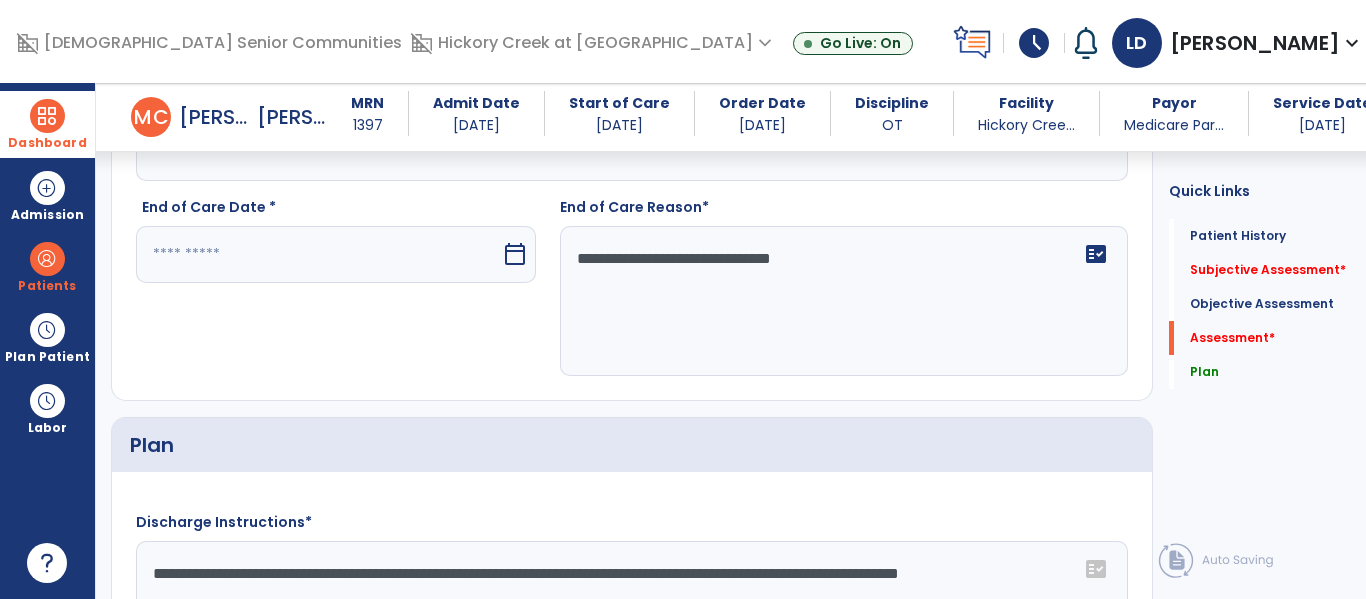 type on "**********" 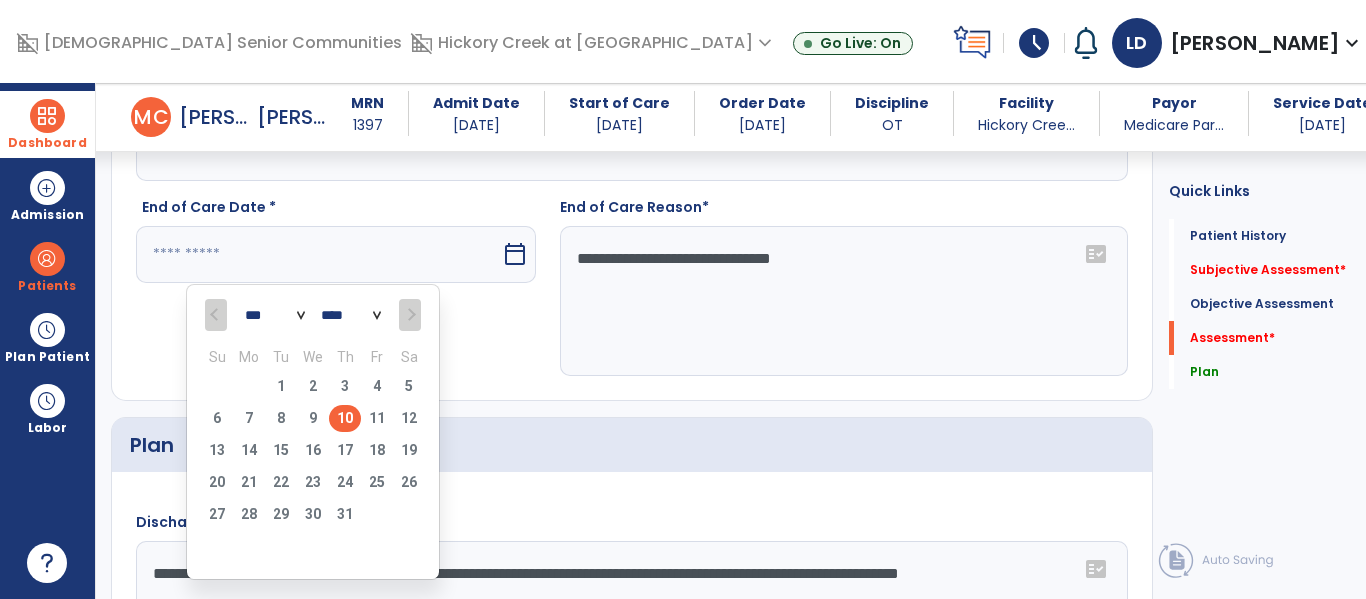 click on "10" at bounding box center (345, 418) 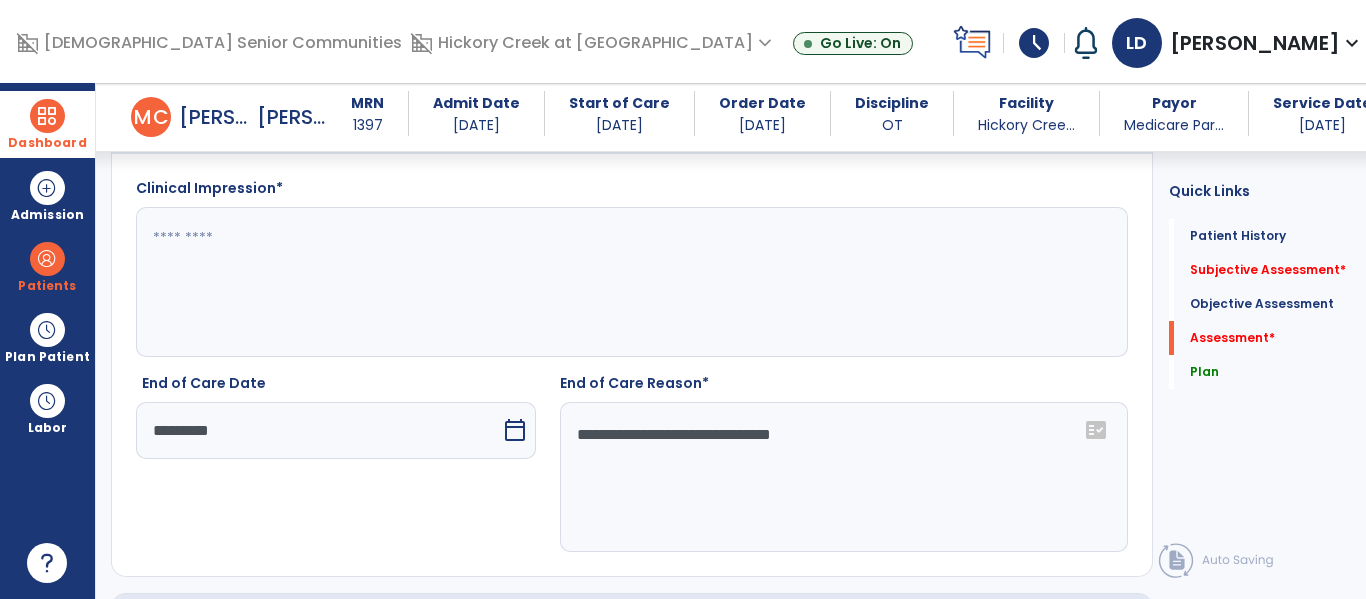 scroll, scrollTop: 2845, scrollLeft: 0, axis: vertical 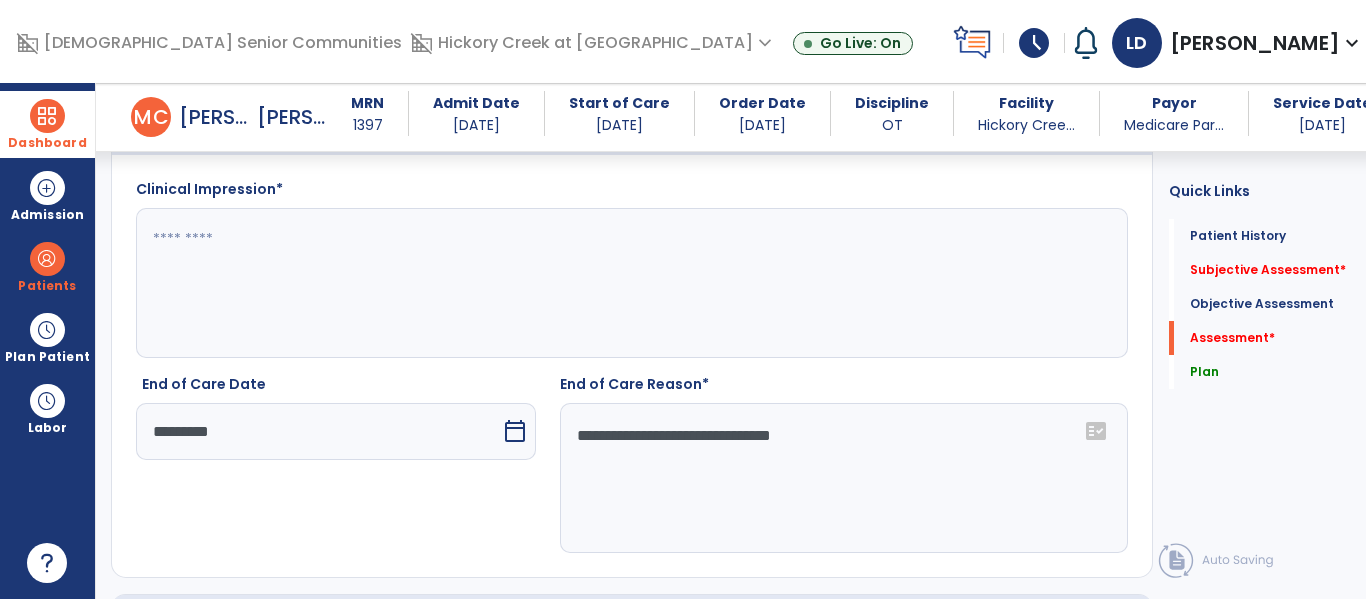 click 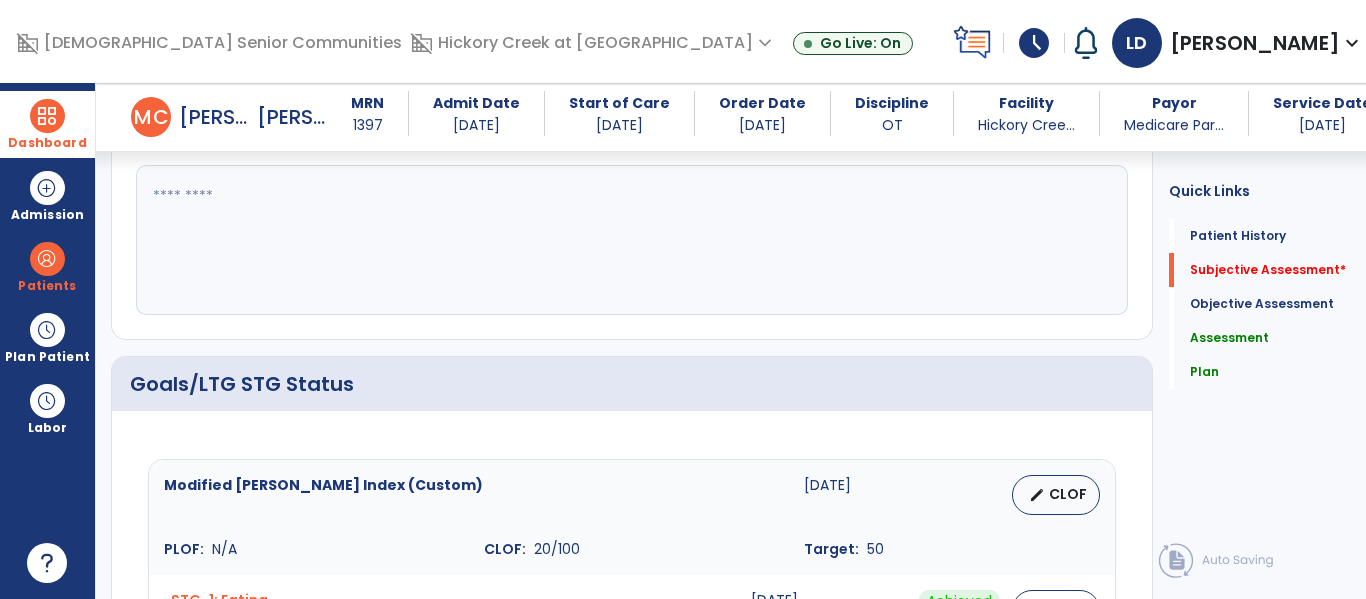 scroll, scrollTop: 452, scrollLeft: 0, axis: vertical 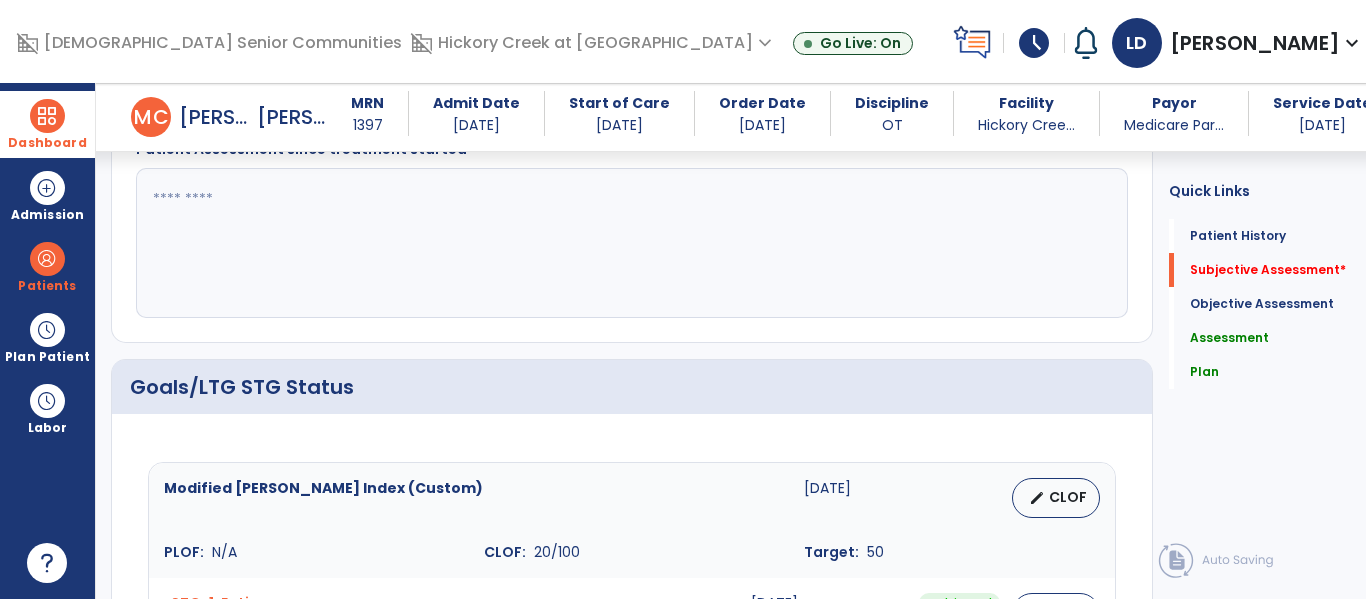 type on "**********" 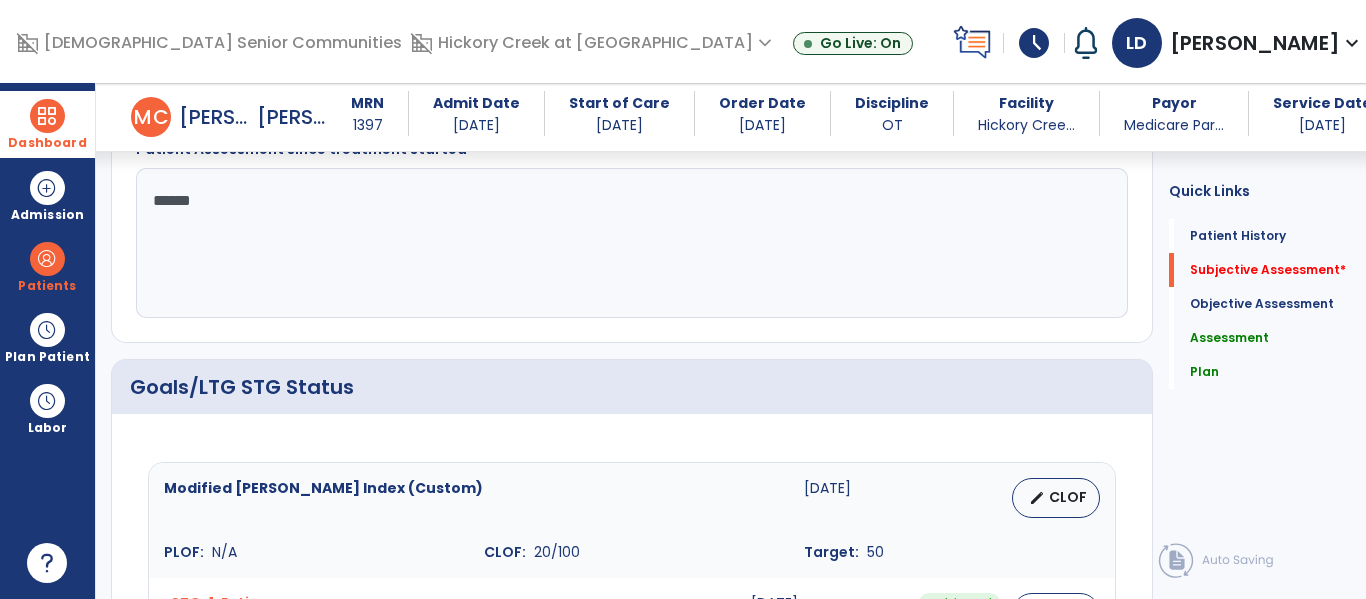 type on "*******" 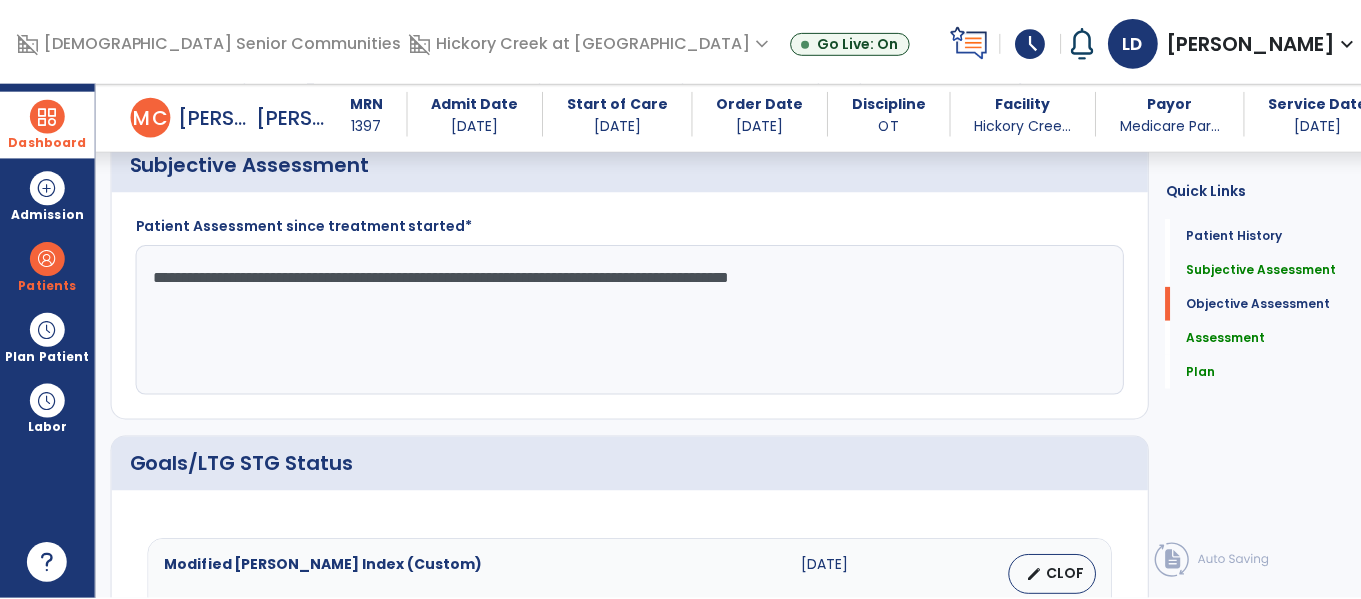 scroll, scrollTop: 3445, scrollLeft: 0, axis: vertical 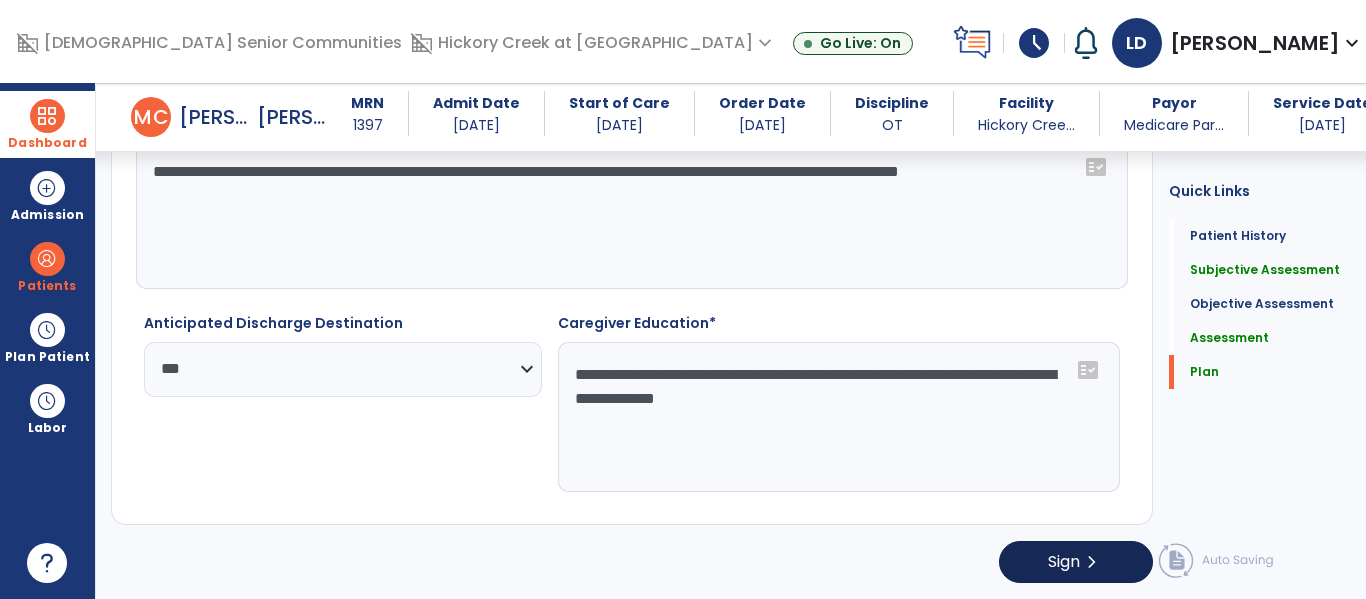 type on "**********" 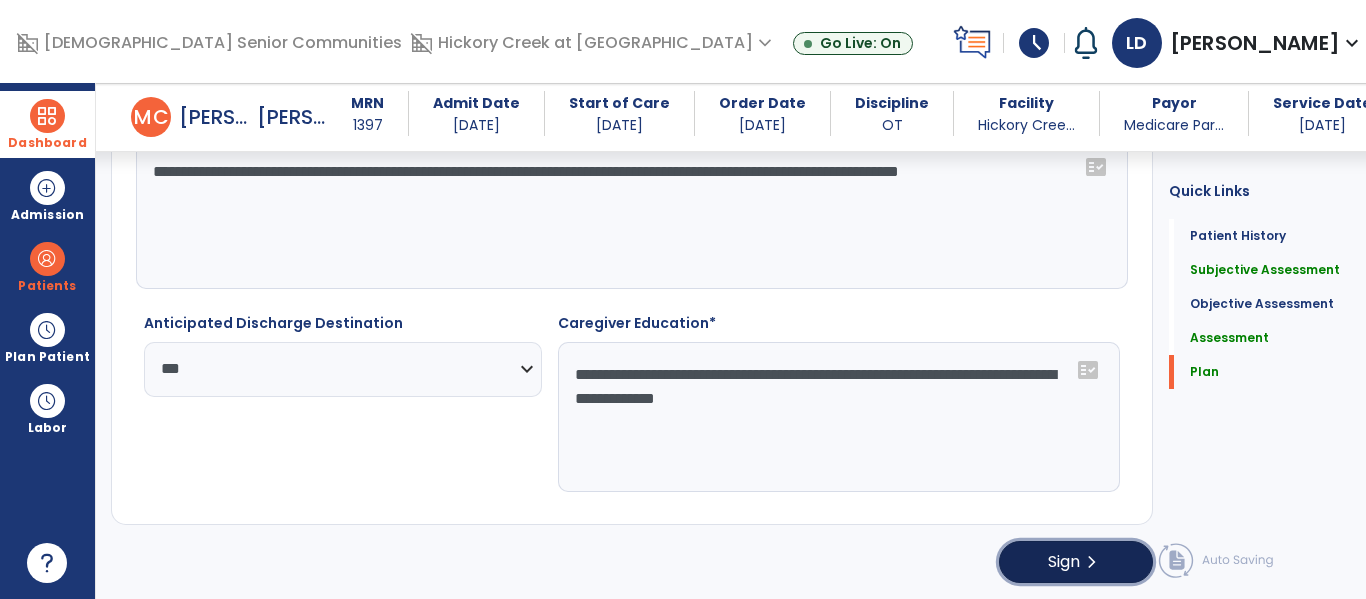 click on "Sign  chevron_right" 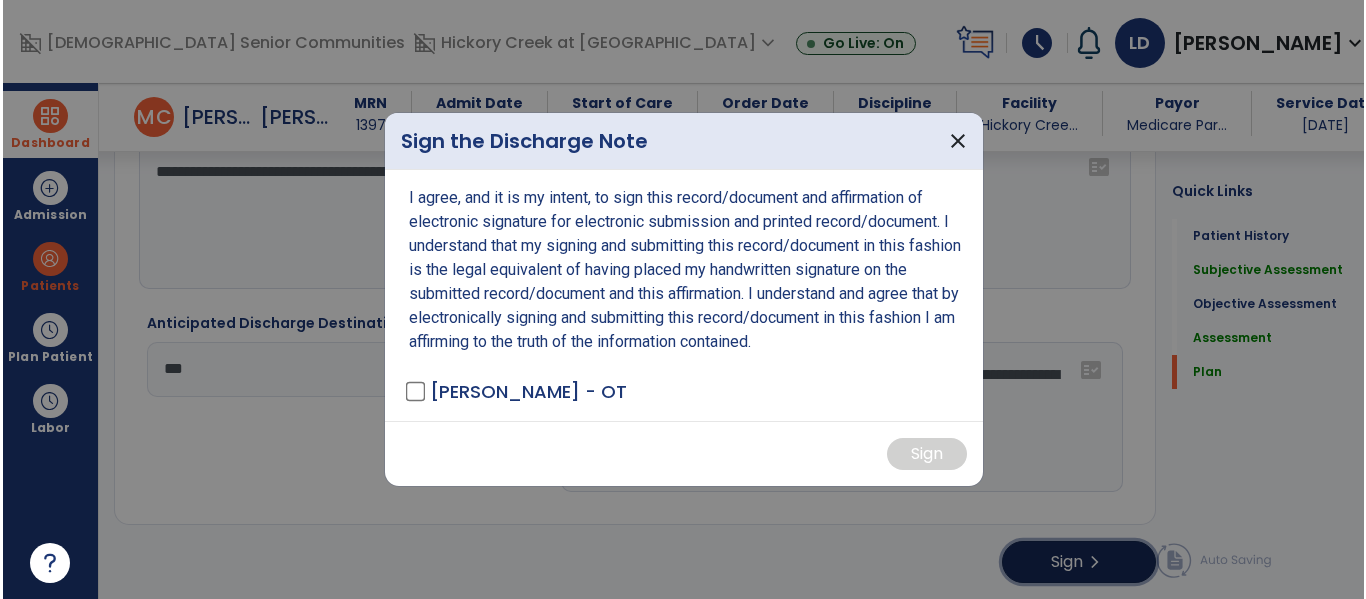 scroll, scrollTop: 3508, scrollLeft: 0, axis: vertical 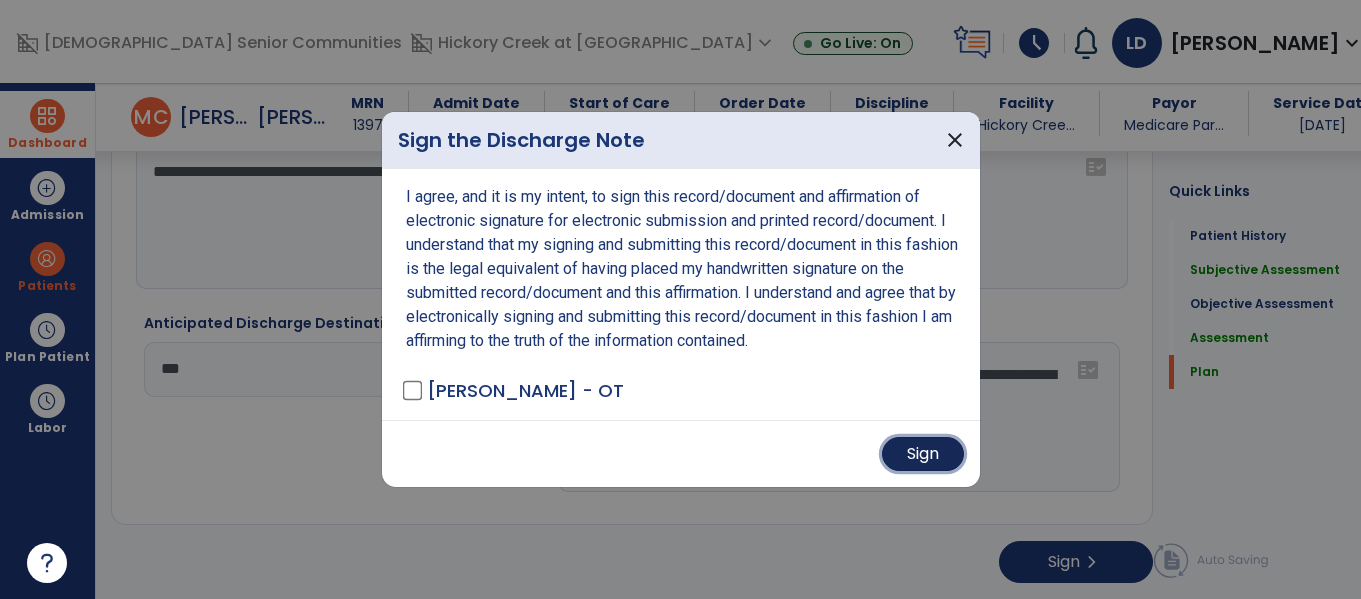 click on "Sign" at bounding box center (923, 454) 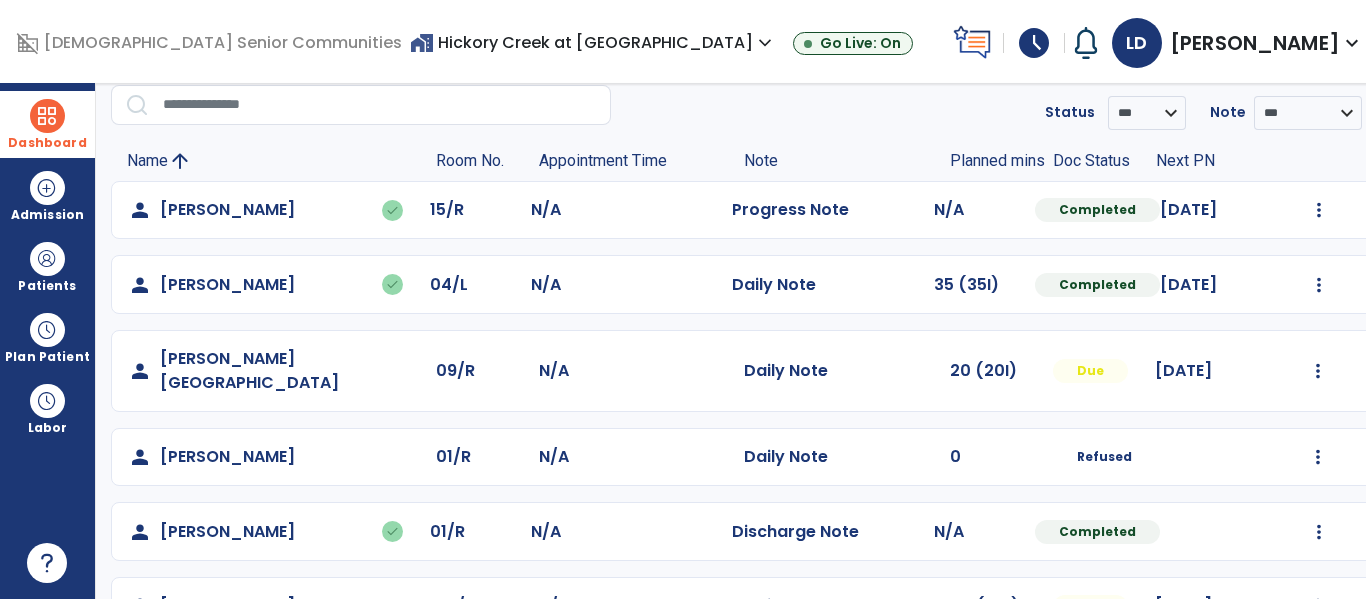 scroll, scrollTop: 115, scrollLeft: 0, axis: vertical 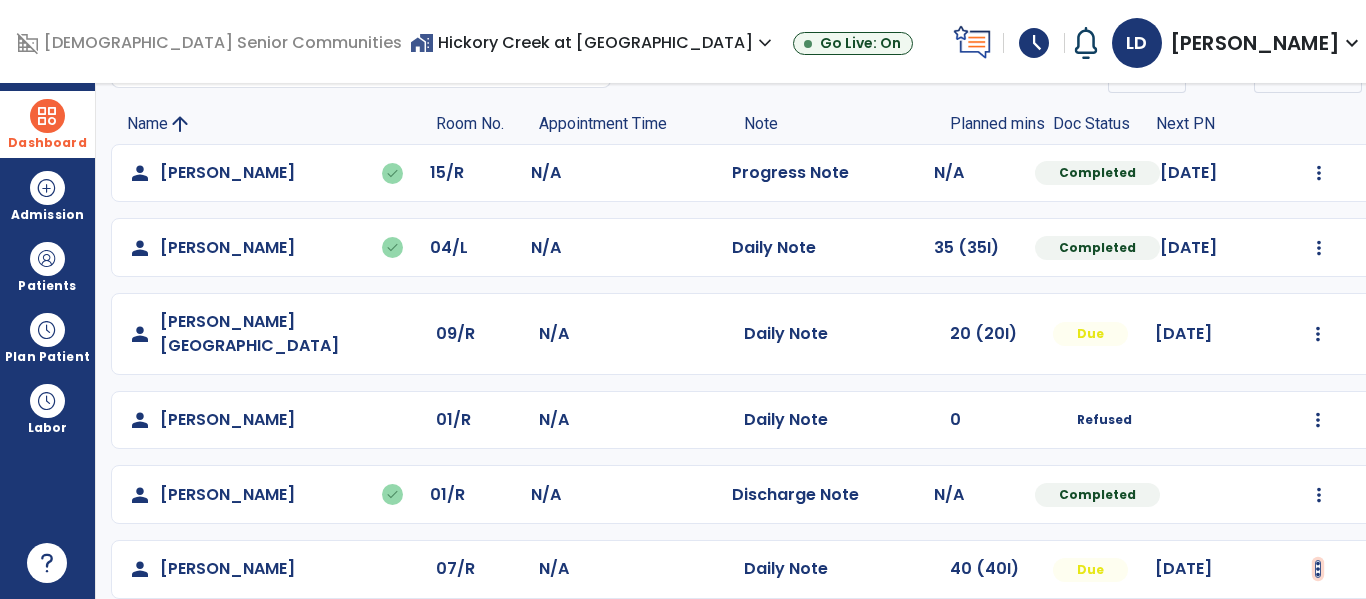 click at bounding box center [1319, 173] 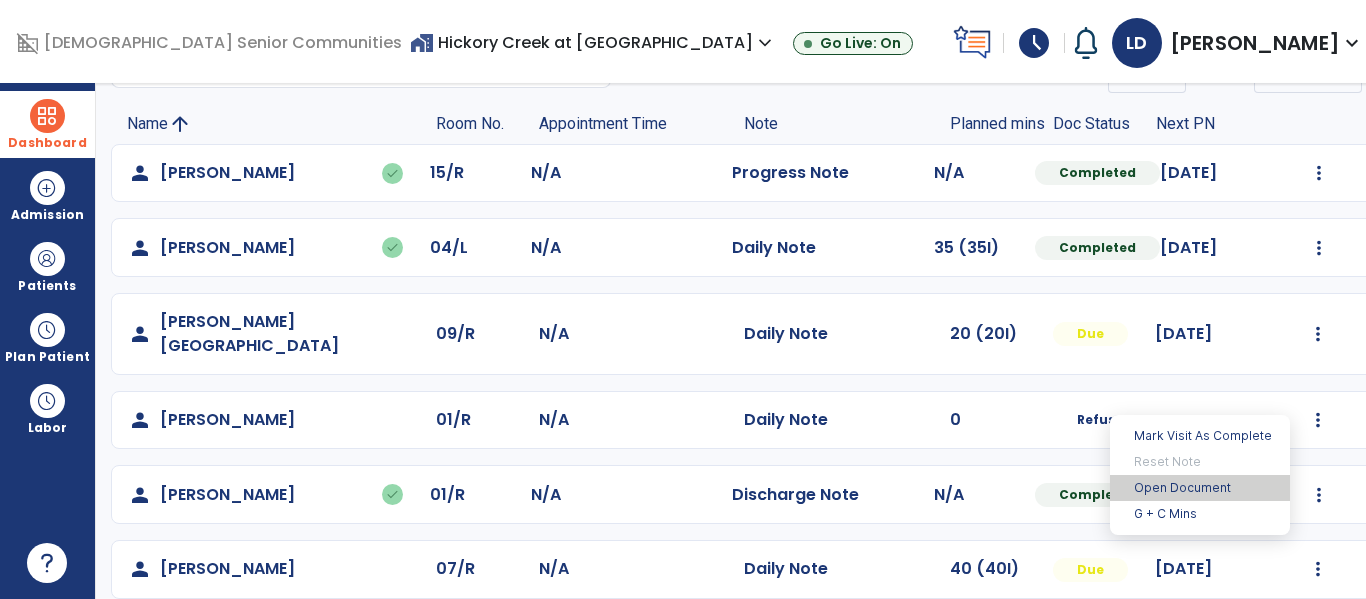 click on "Open Document" at bounding box center (1200, 488) 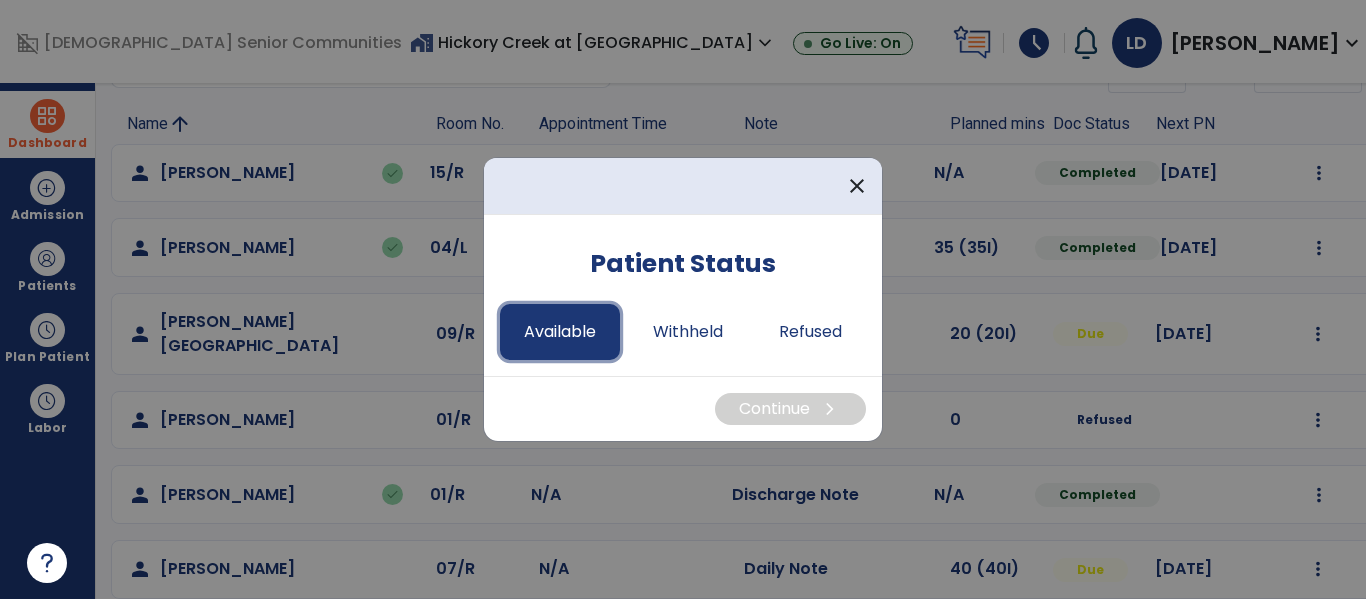 click on "Available" at bounding box center (560, 332) 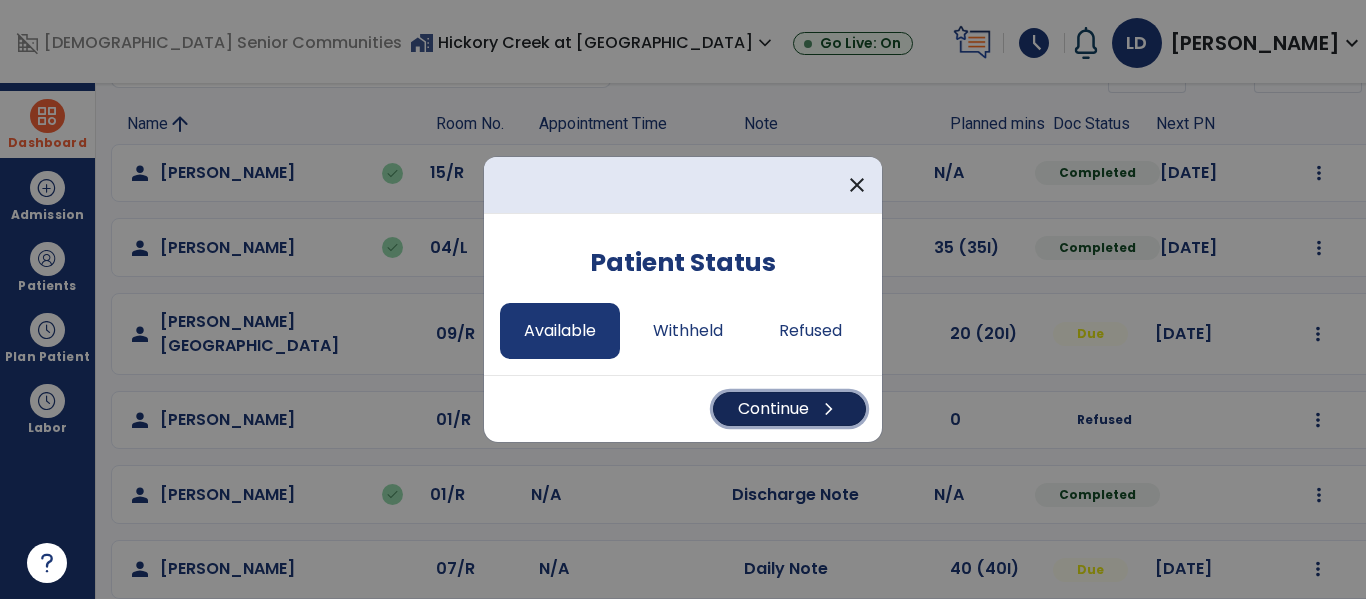click on "Continue   chevron_right" at bounding box center [789, 409] 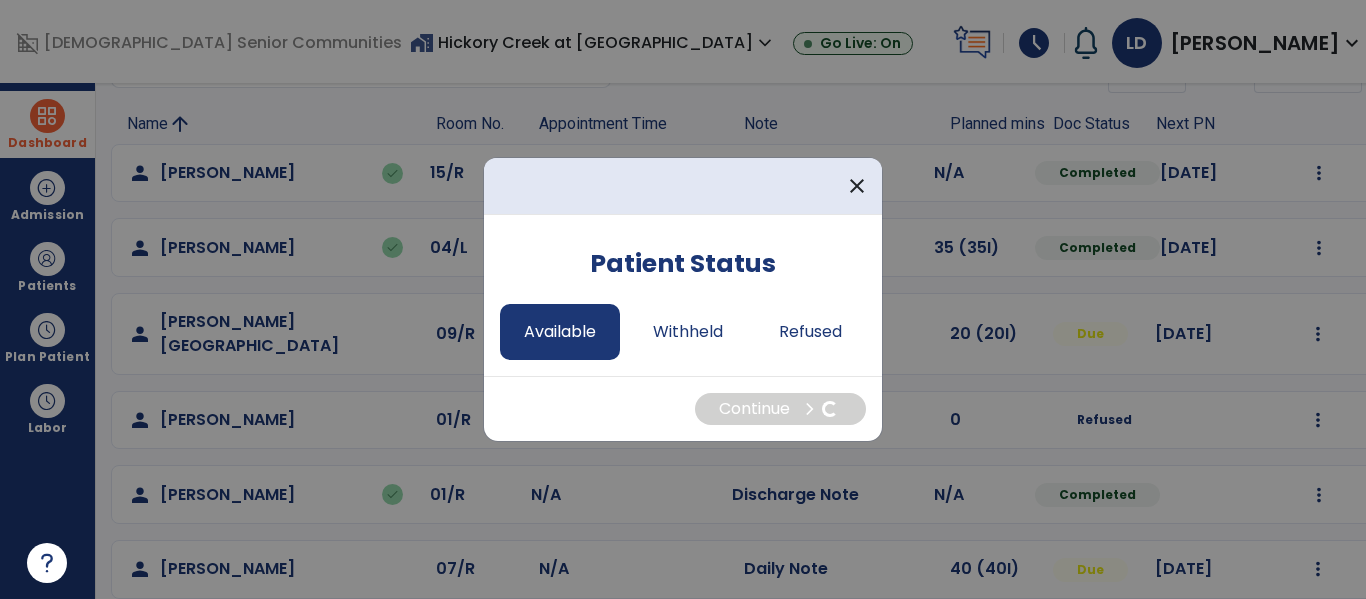 select on "*" 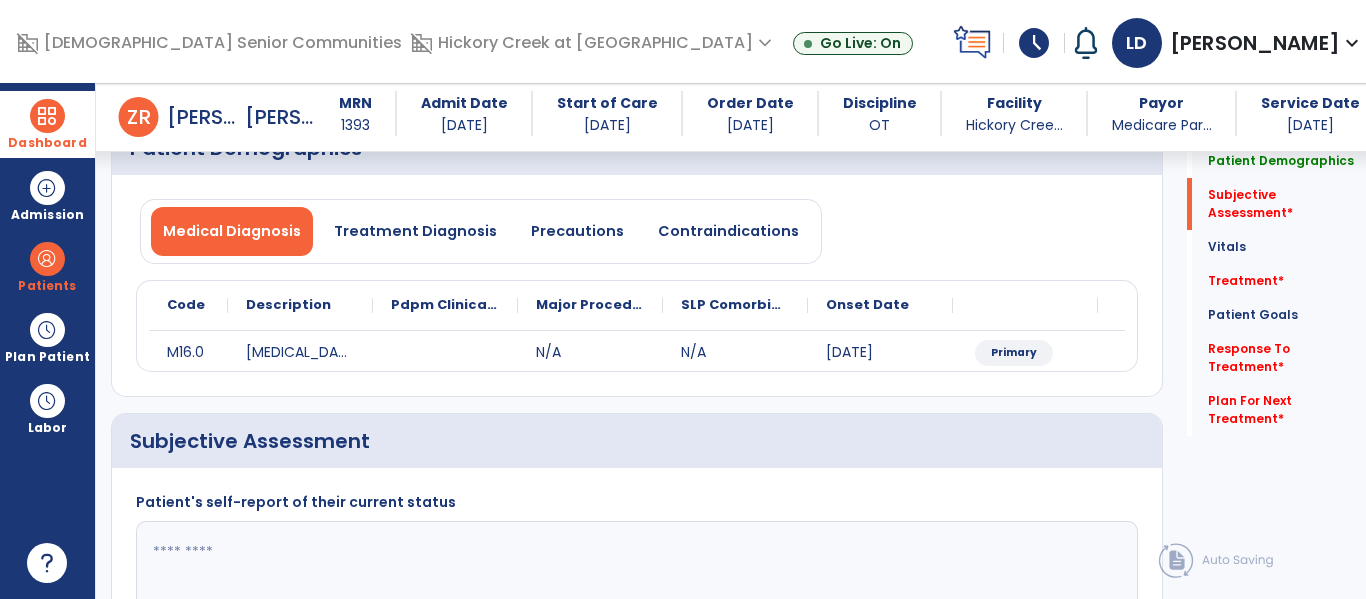 scroll, scrollTop: 375, scrollLeft: 0, axis: vertical 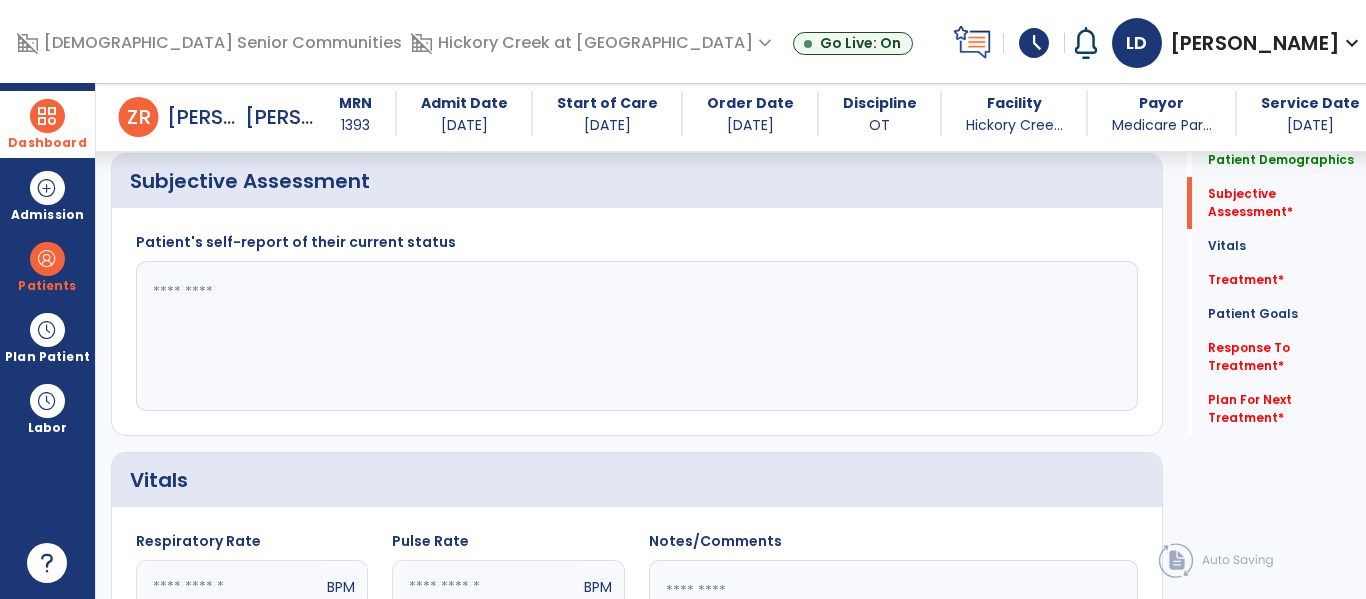 click 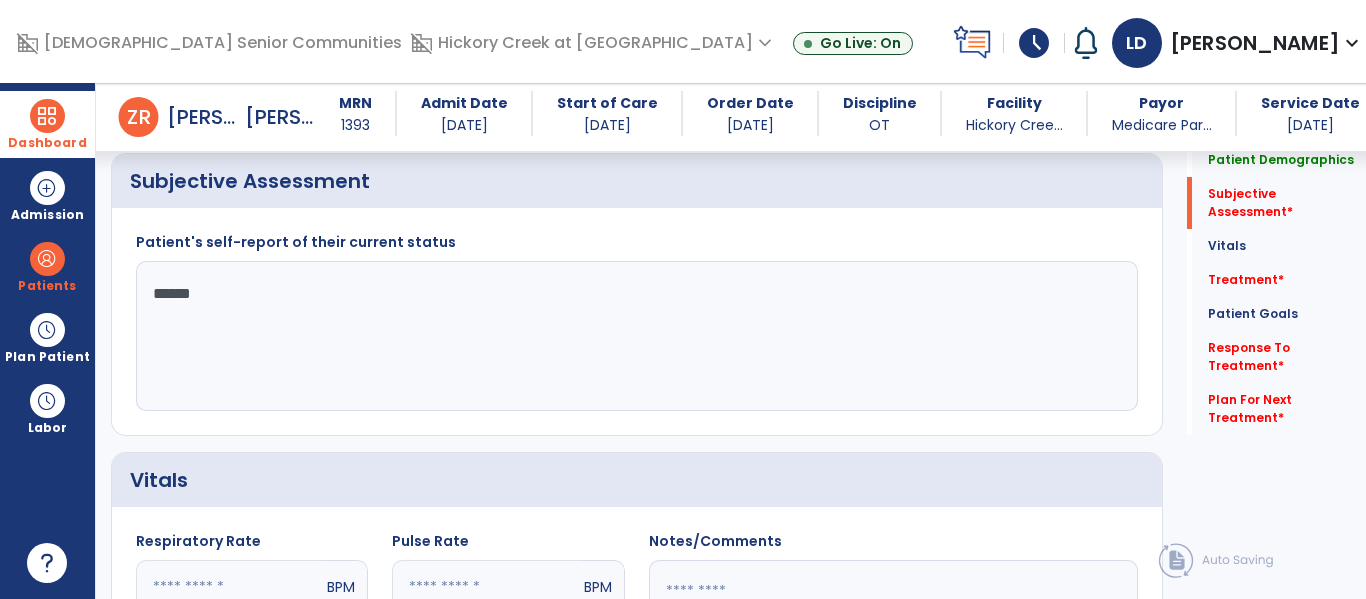 type on "*******" 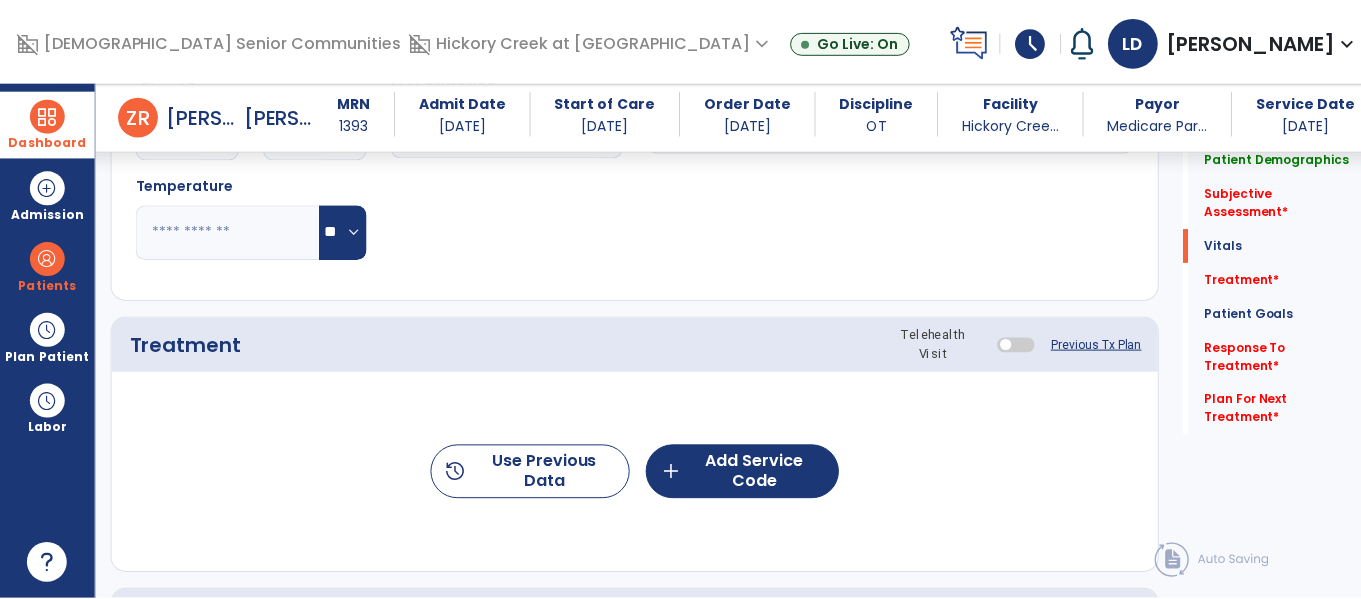 scroll, scrollTop: 945, scrollLeft: 0, axis: vertical 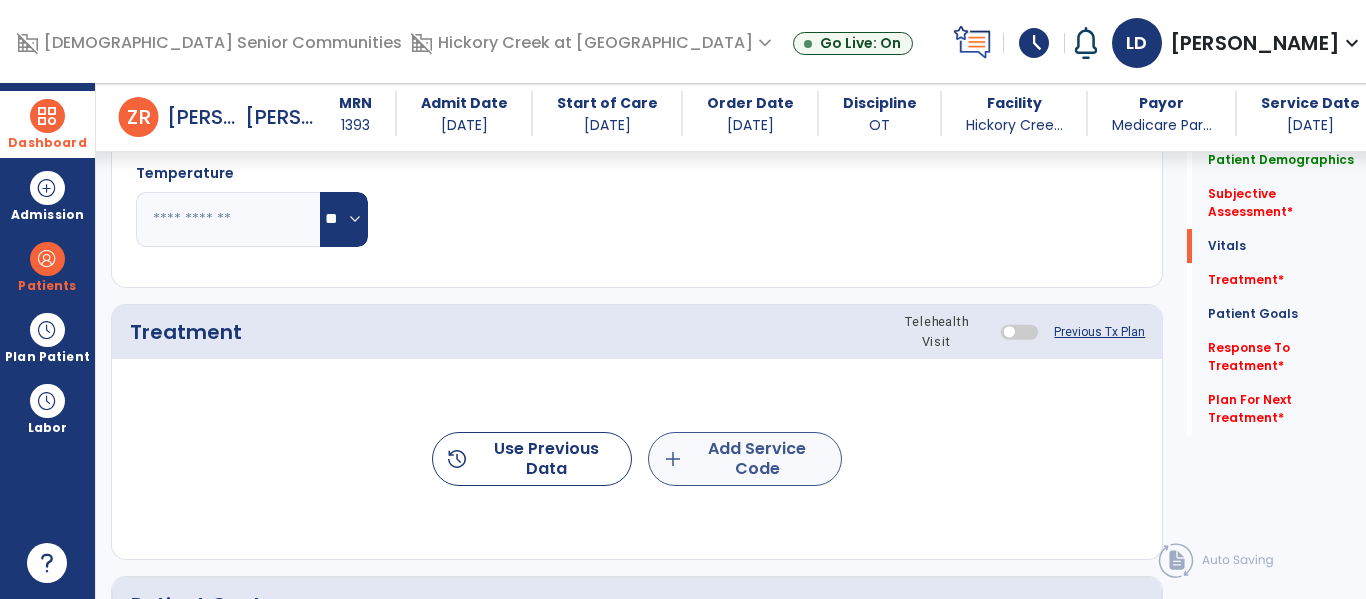 type on "**********" 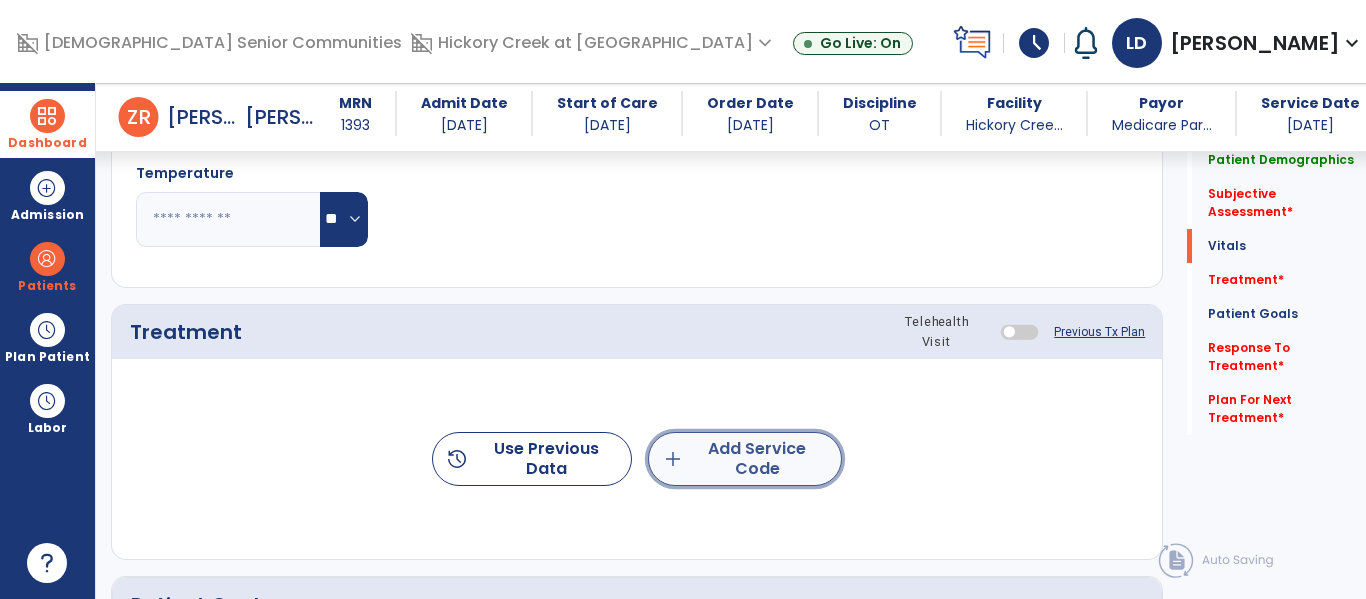 click on "add  Add Service Code" 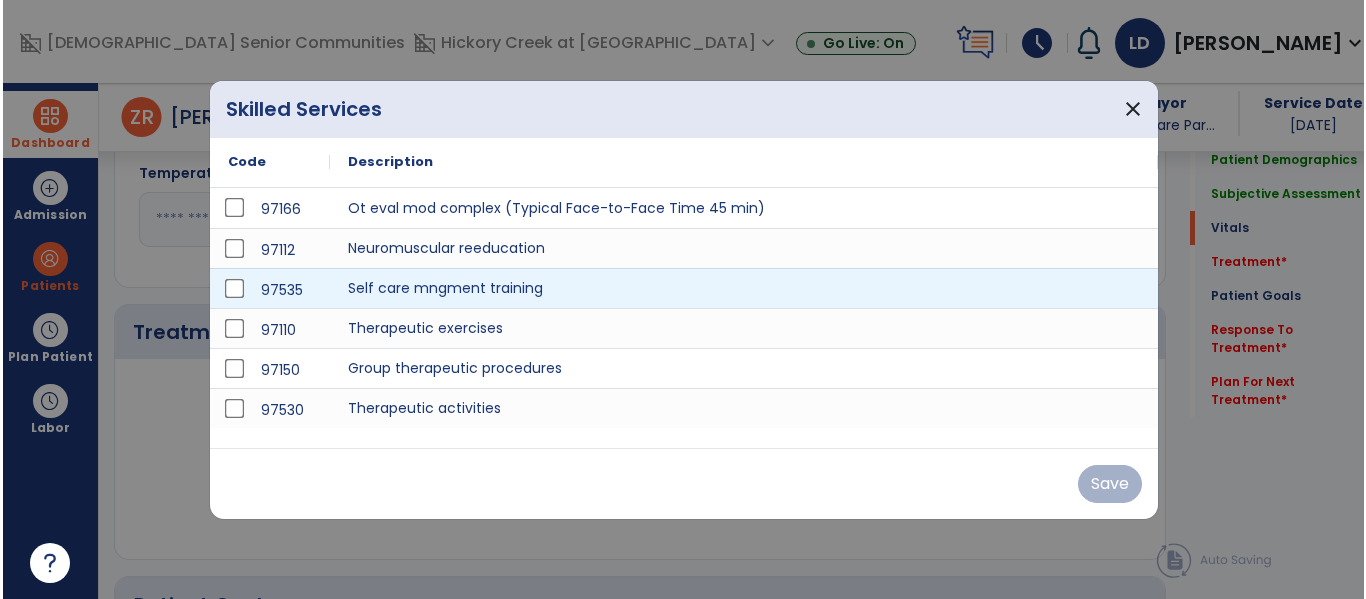 scroll, scrollTop: 945, scrollLeft: 0, axis: vertical 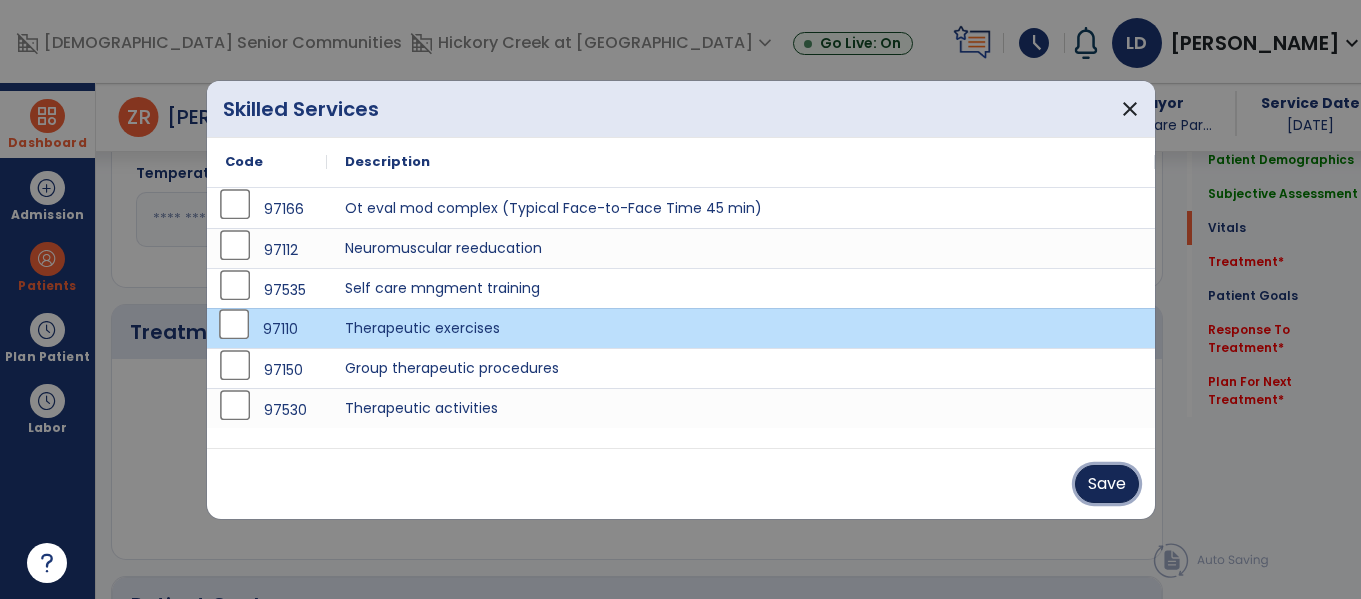 click on "Save" at bounding box center (1107, 484) 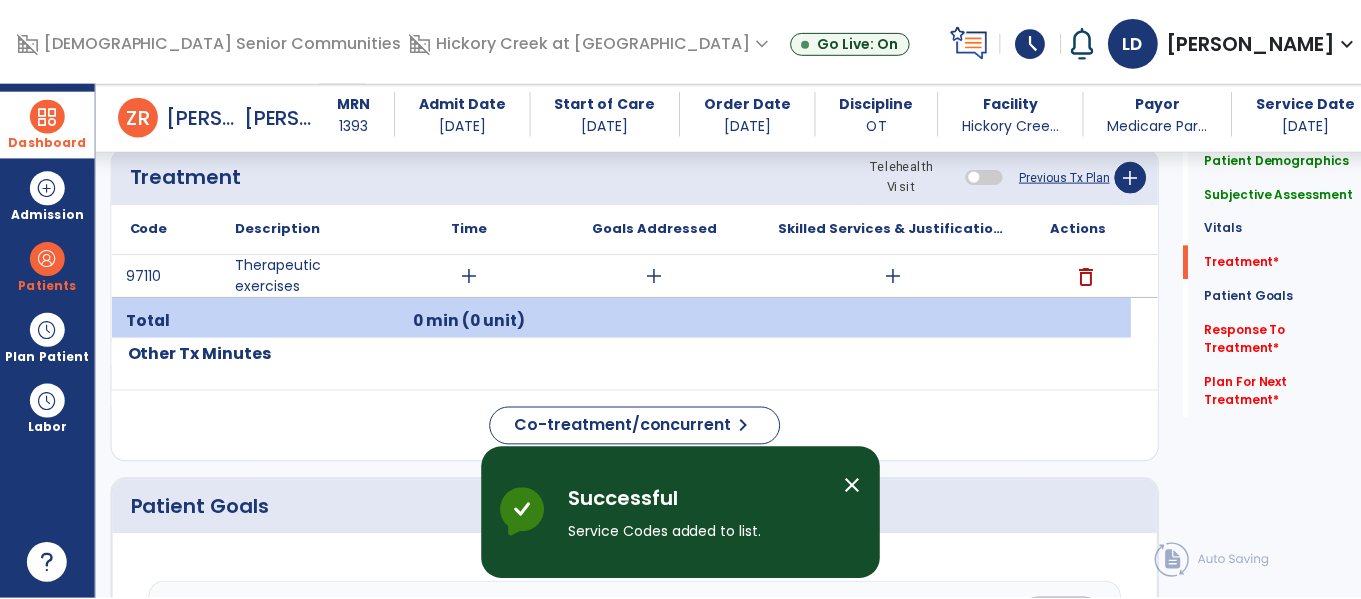 scroll, scrollTop: 1124, scrollLeft: 0, axis: vertical 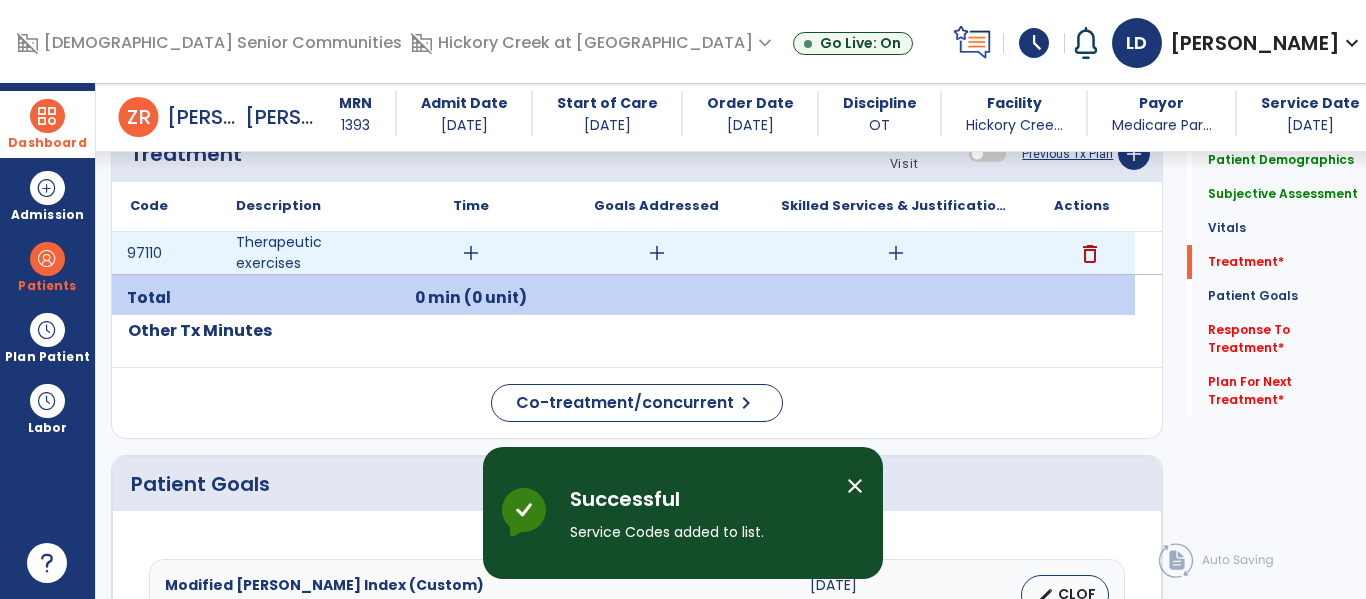 click on "add" at bounding box center [896, 253] 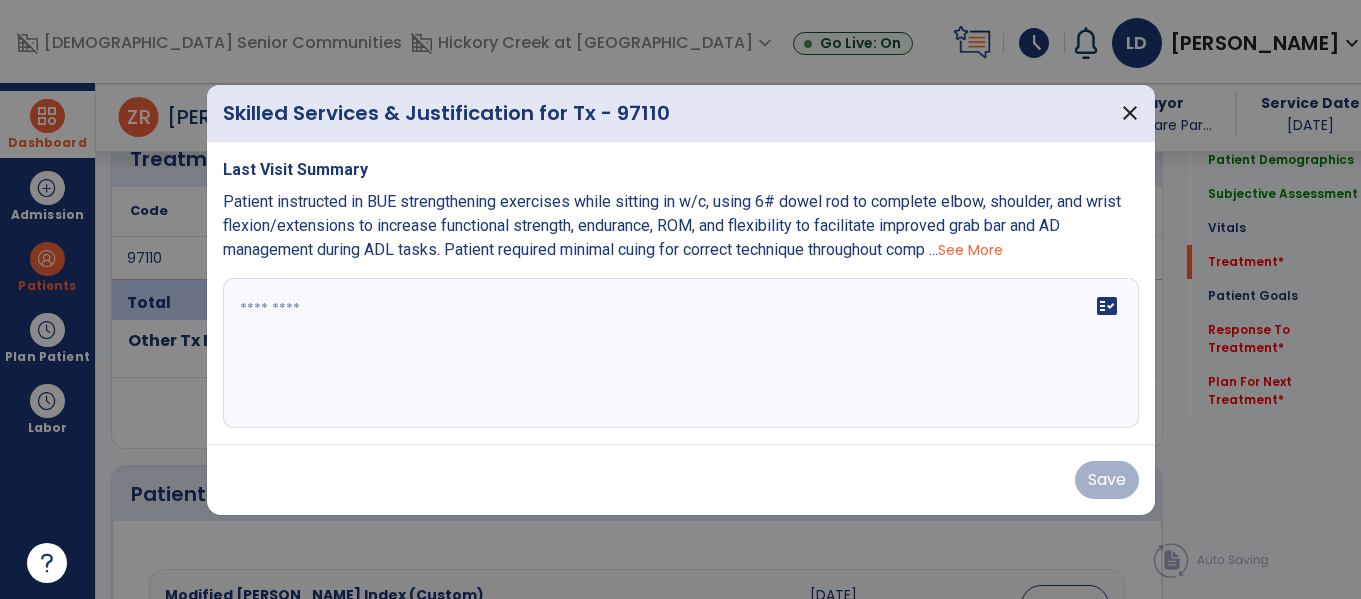 scroll, scrollTop: 1124, scrollLeft: 0, axis: vertical 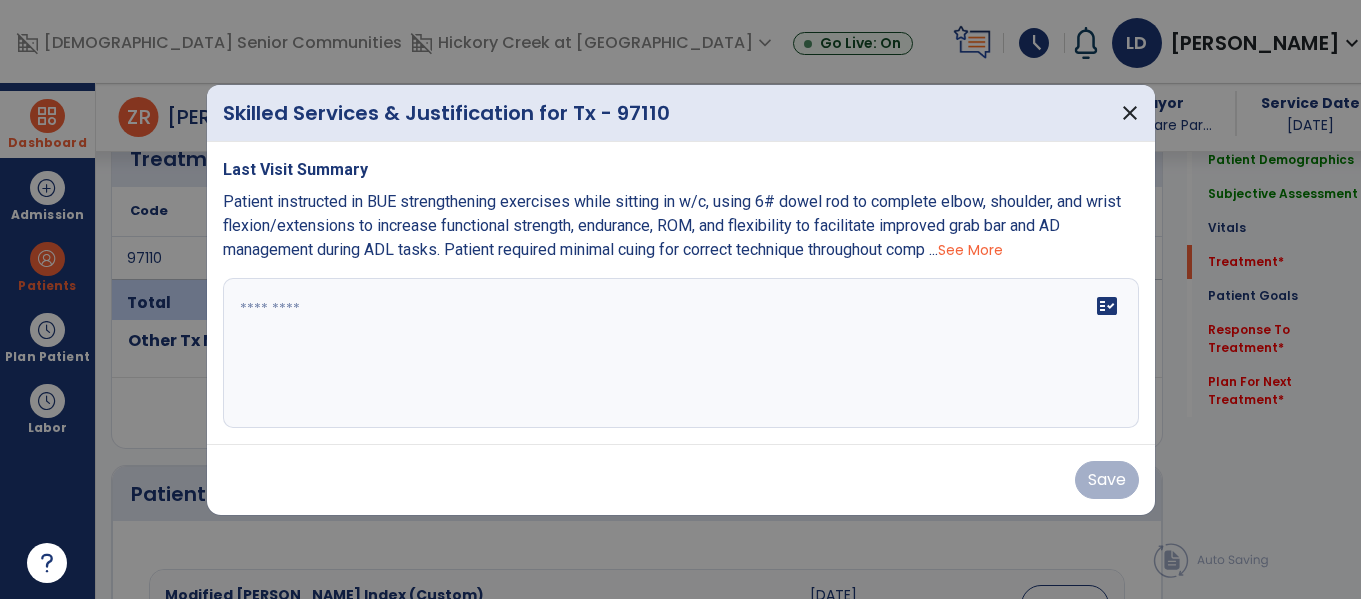 click at bounding box center [681, 353] 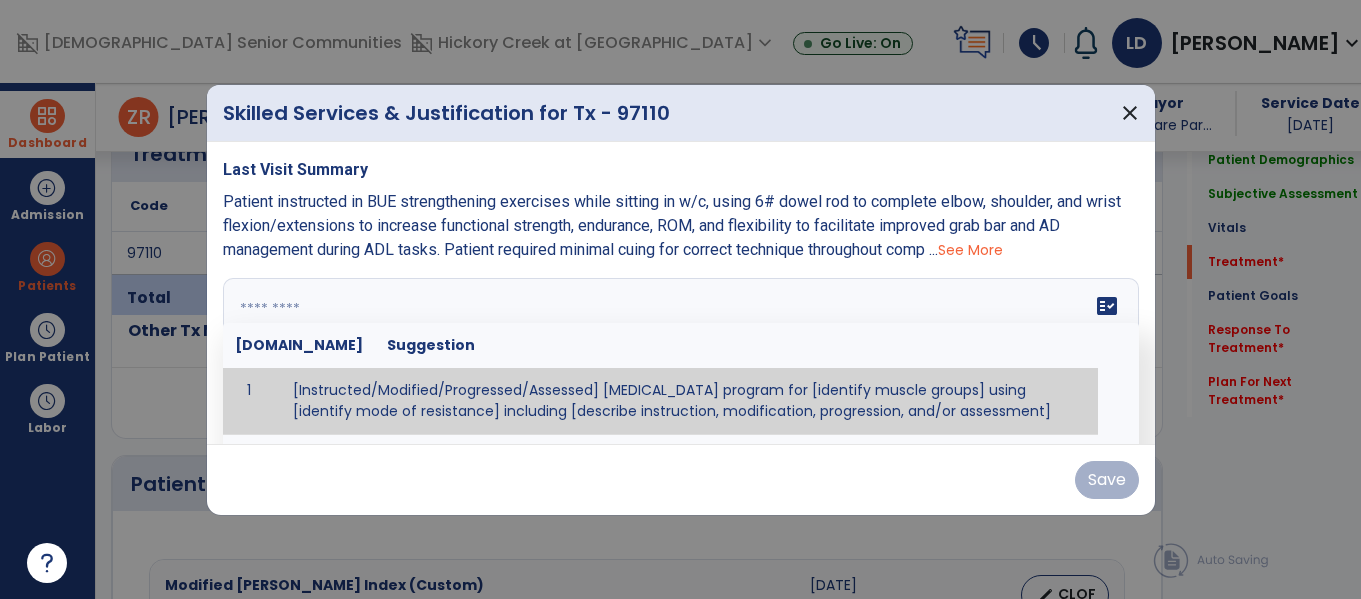 paste on "**********" 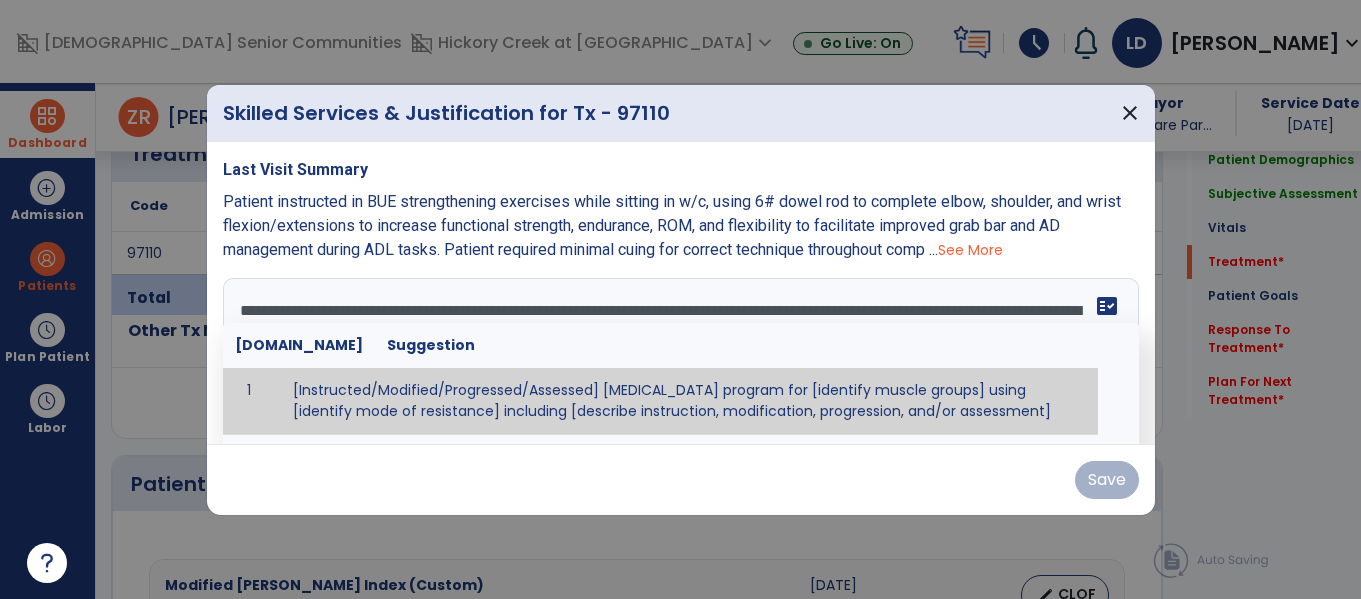 scroll, scrollTop: 16, scrollLeft: 0, axis: vertical 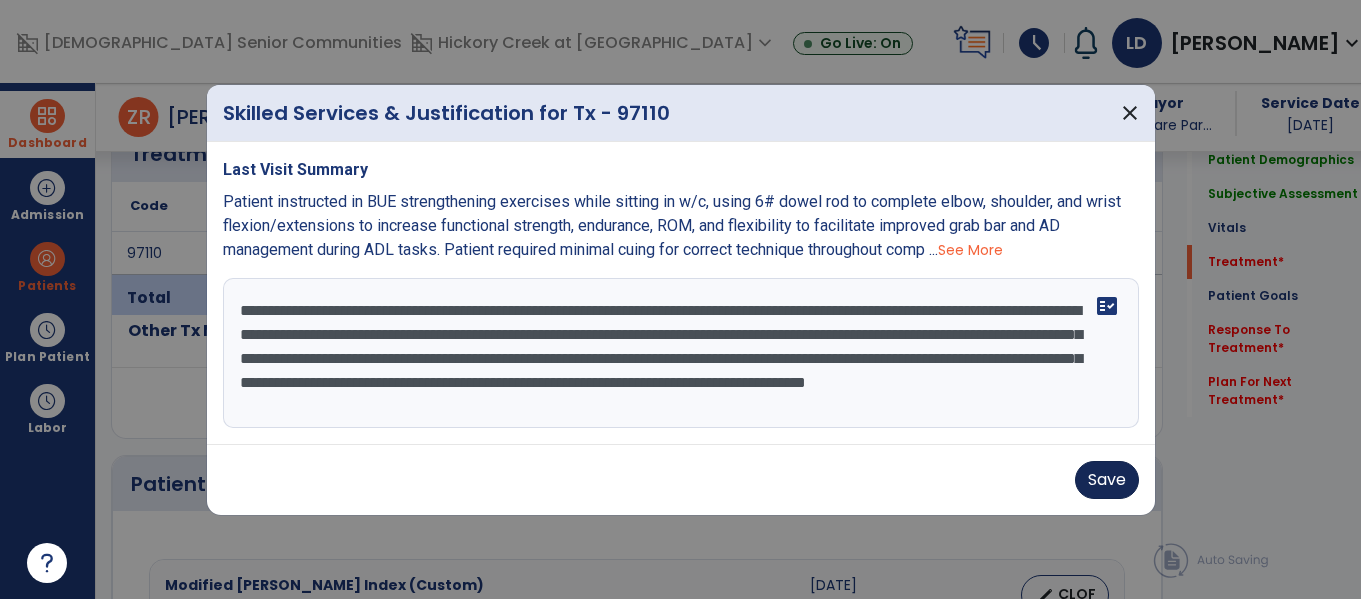 type on "**********" 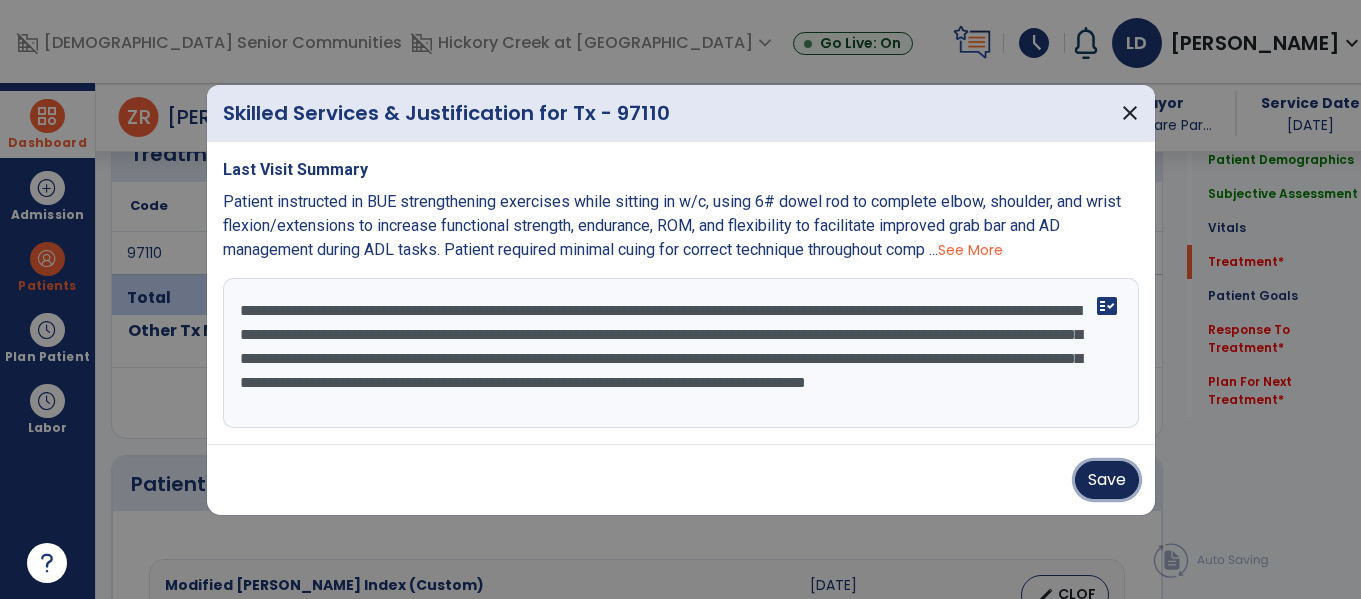 click on "Save" at bounding box center (1107, 480) 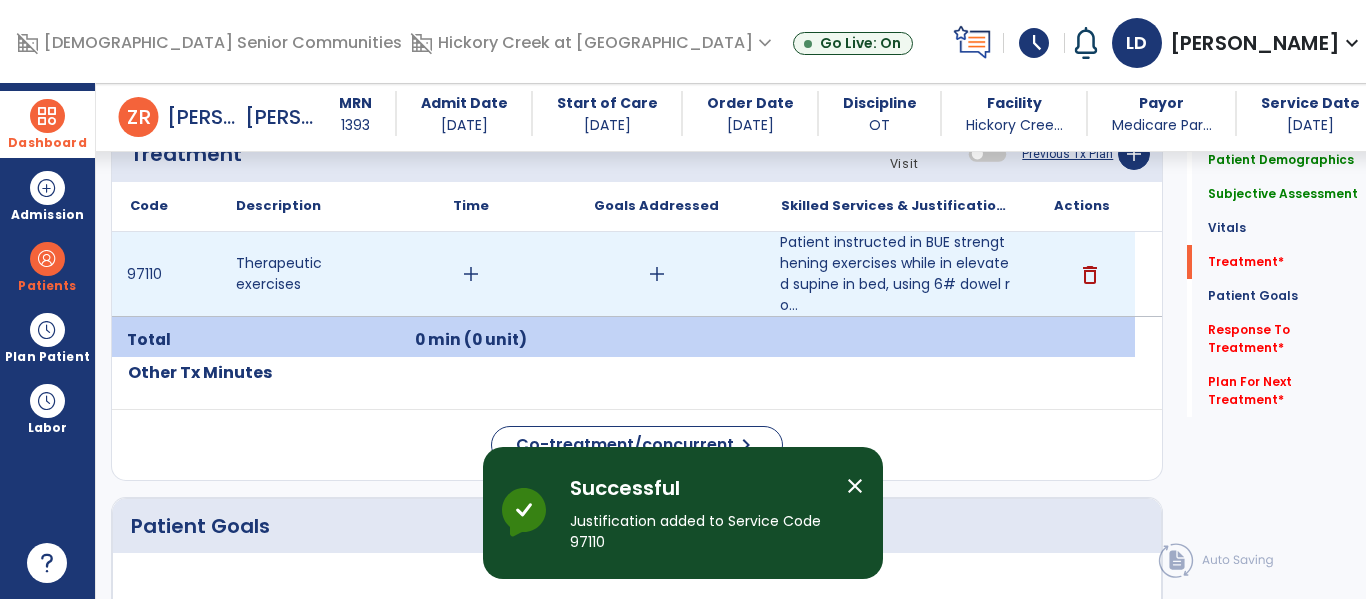 click on "add" at bounding box center (471, 274) 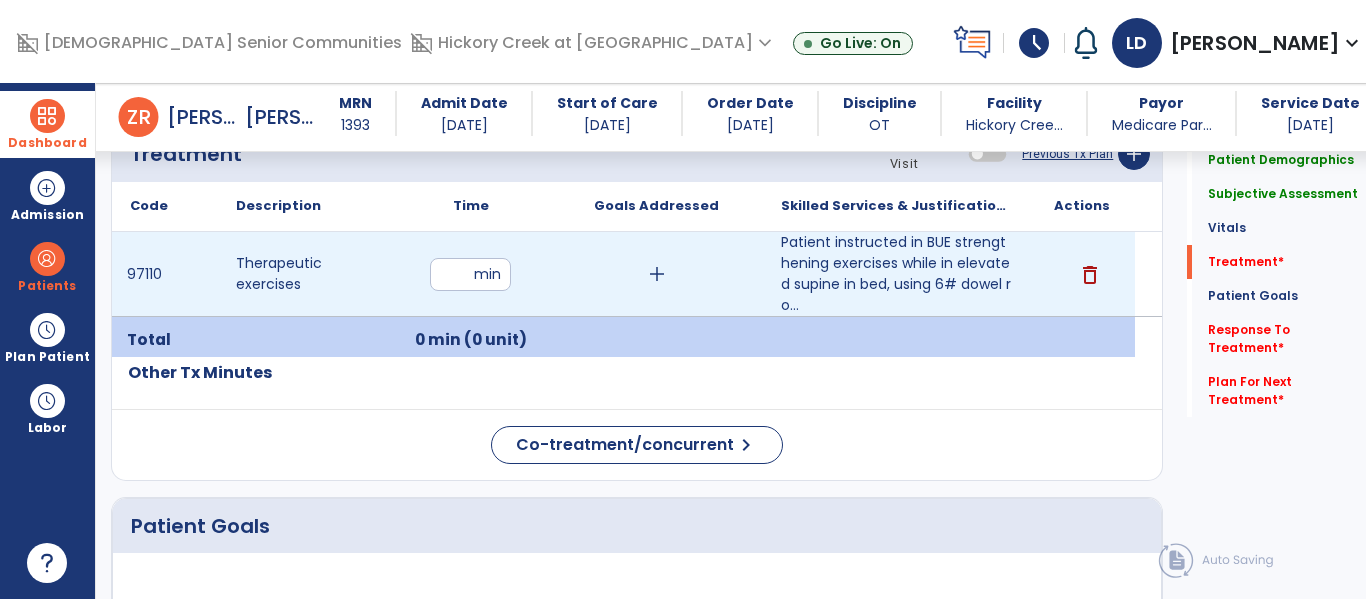type on "**" 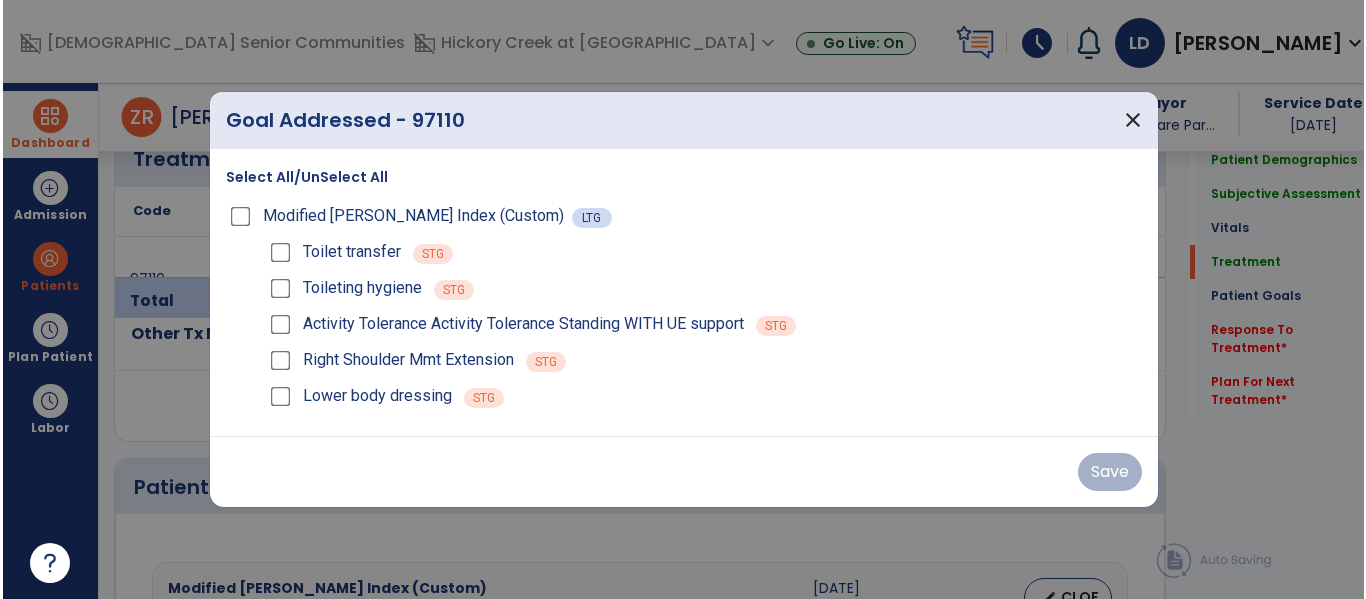 scroll, scrollTop: 1124, scrollLeft: 0, axis: vertical 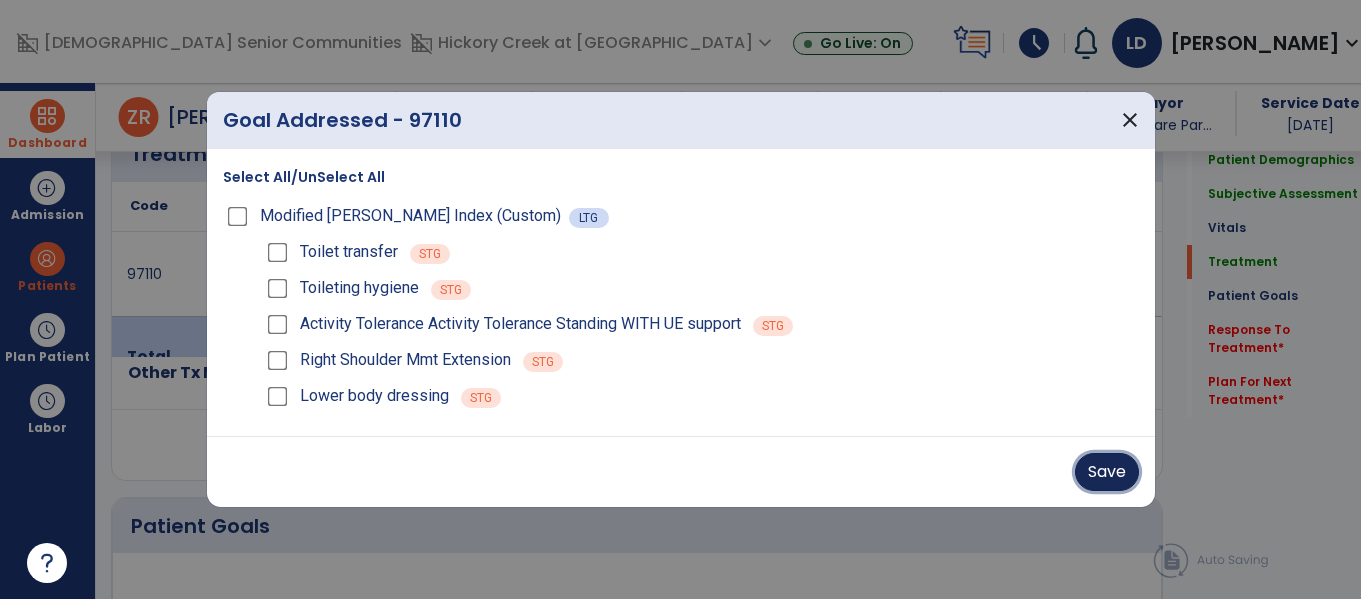 click on "Save" at bounding box center [1107, 472] 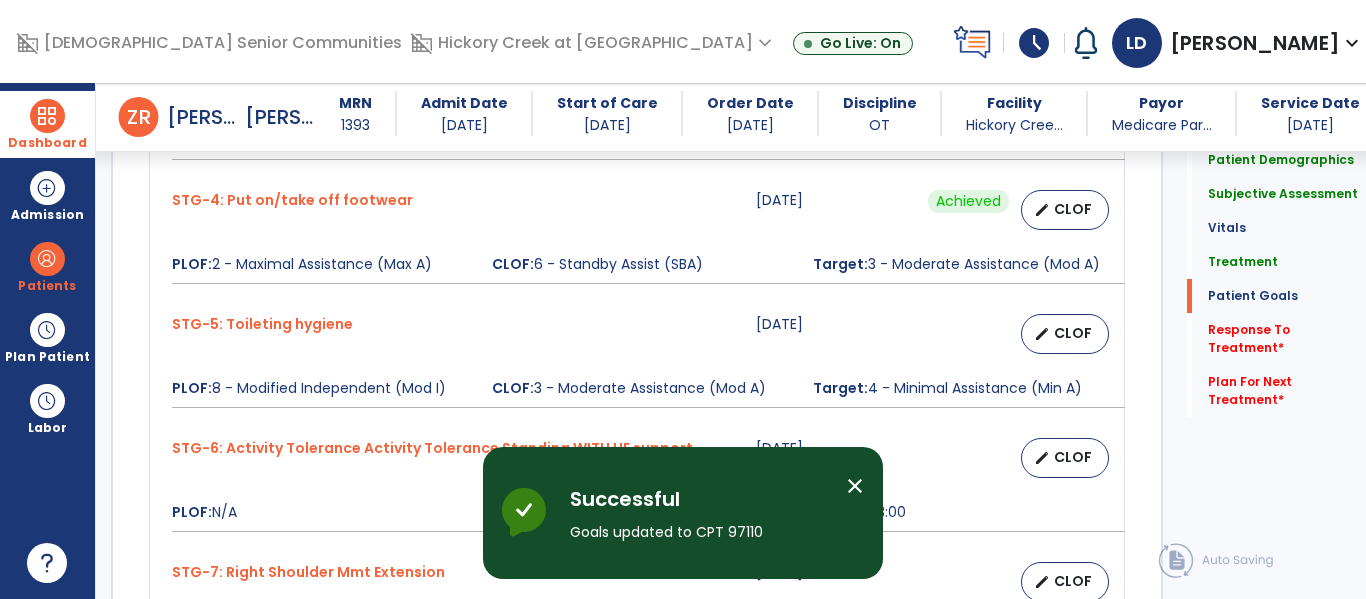 scroll, scrollTop: 2682, scrollLeft: 0, axis: vertical 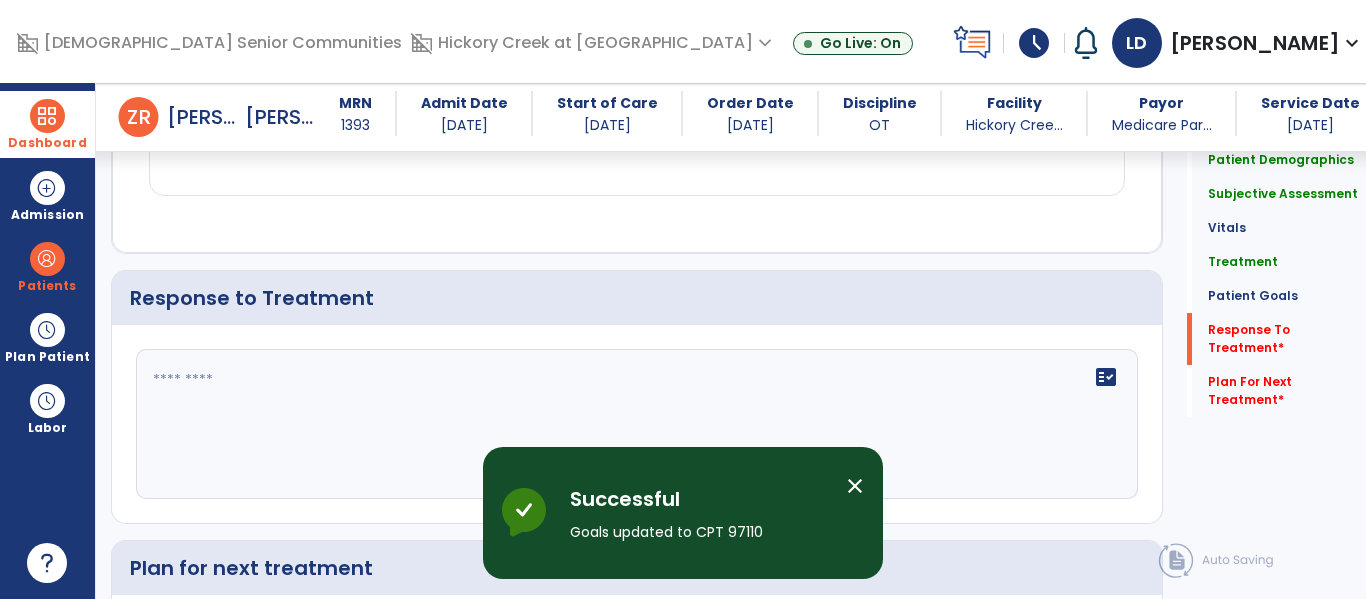 click 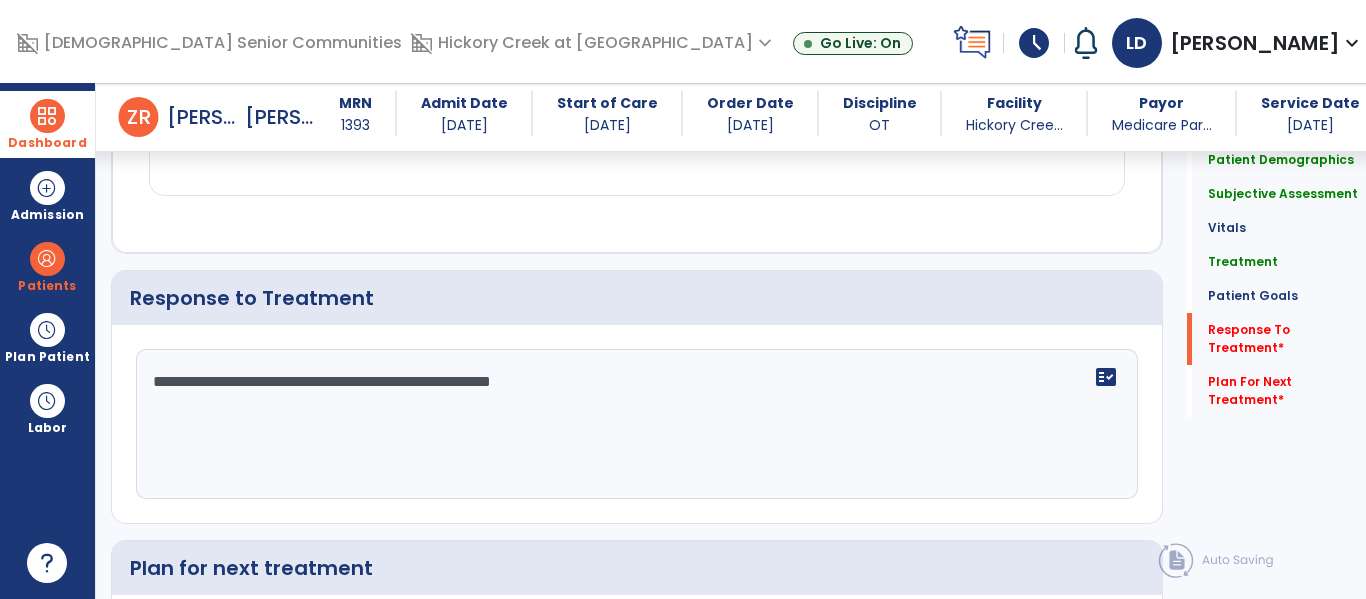 scroll, scrollTop: 2943, scrollLeft: 0, axis: vertical 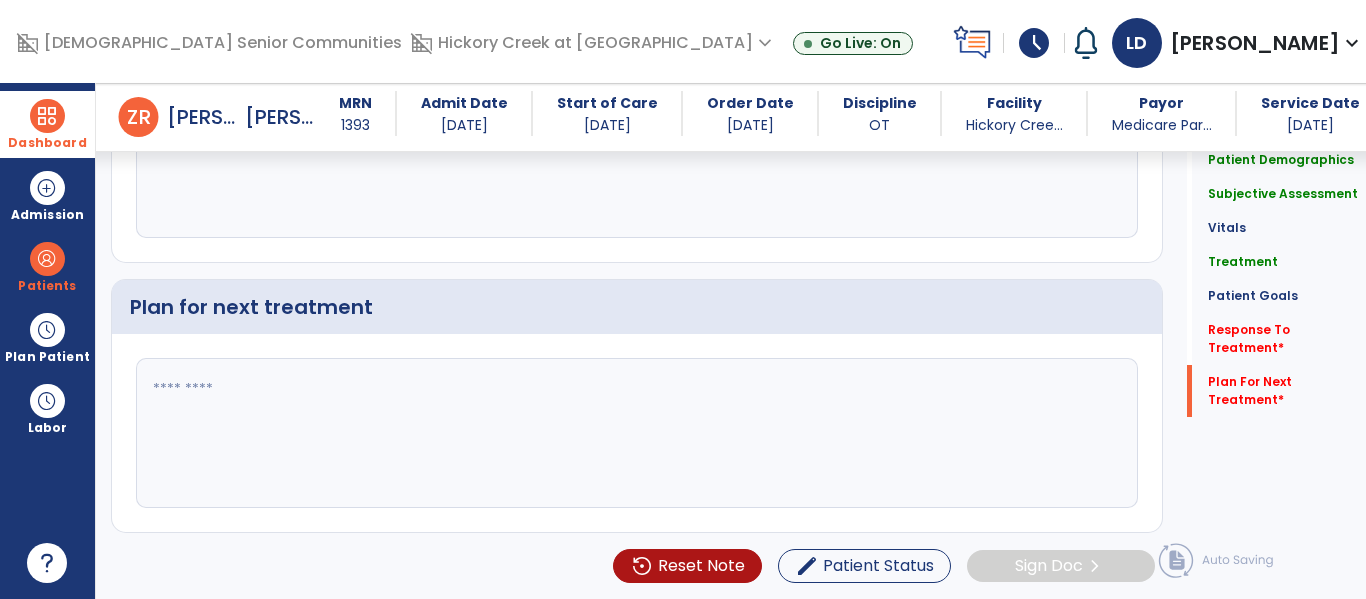type on "**********" 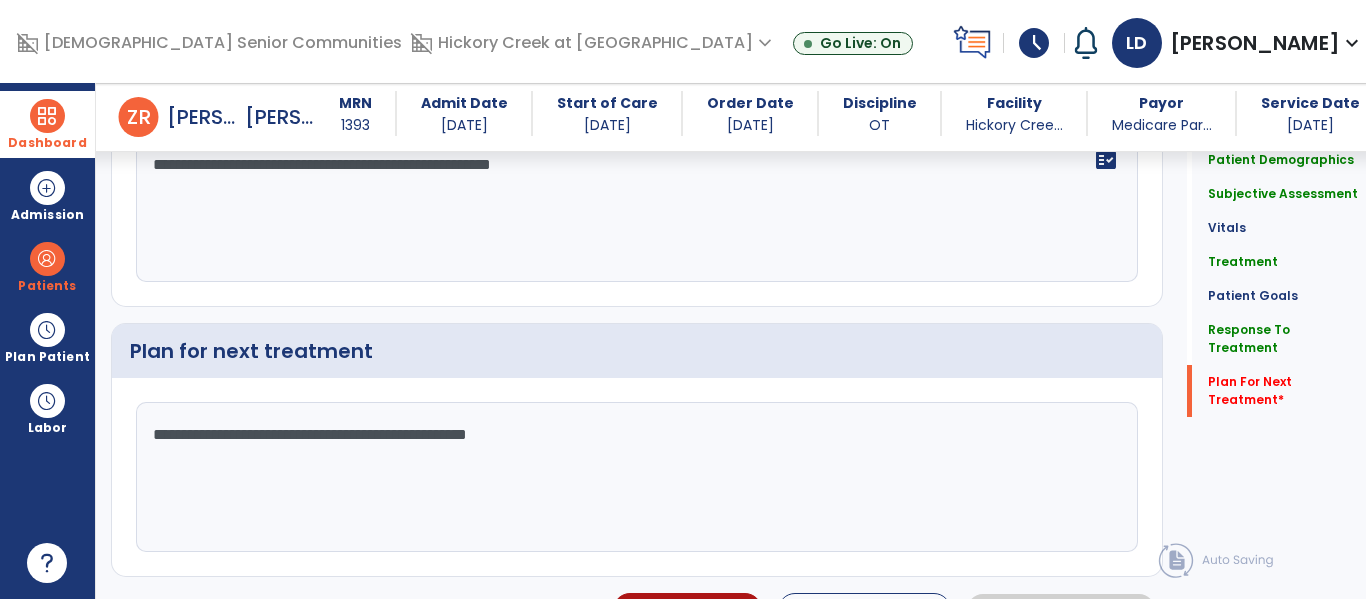 scroll, scrollTop: 2943, scrollLeft: 0, axis: vertical 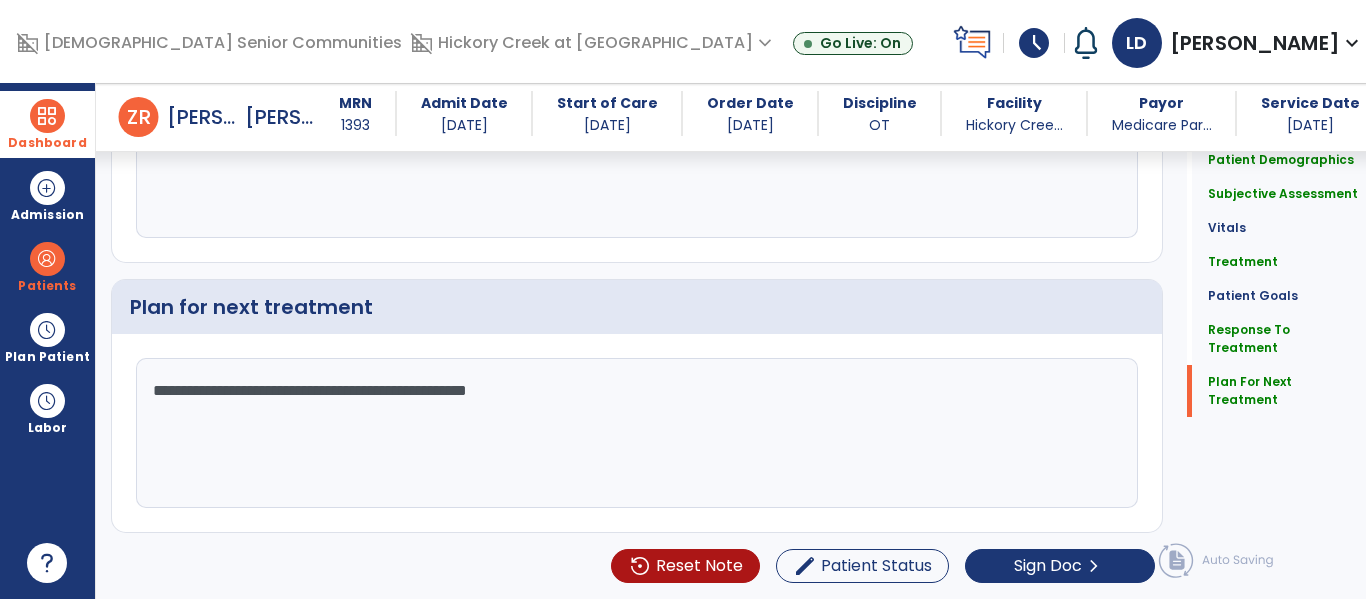 click on "**********" 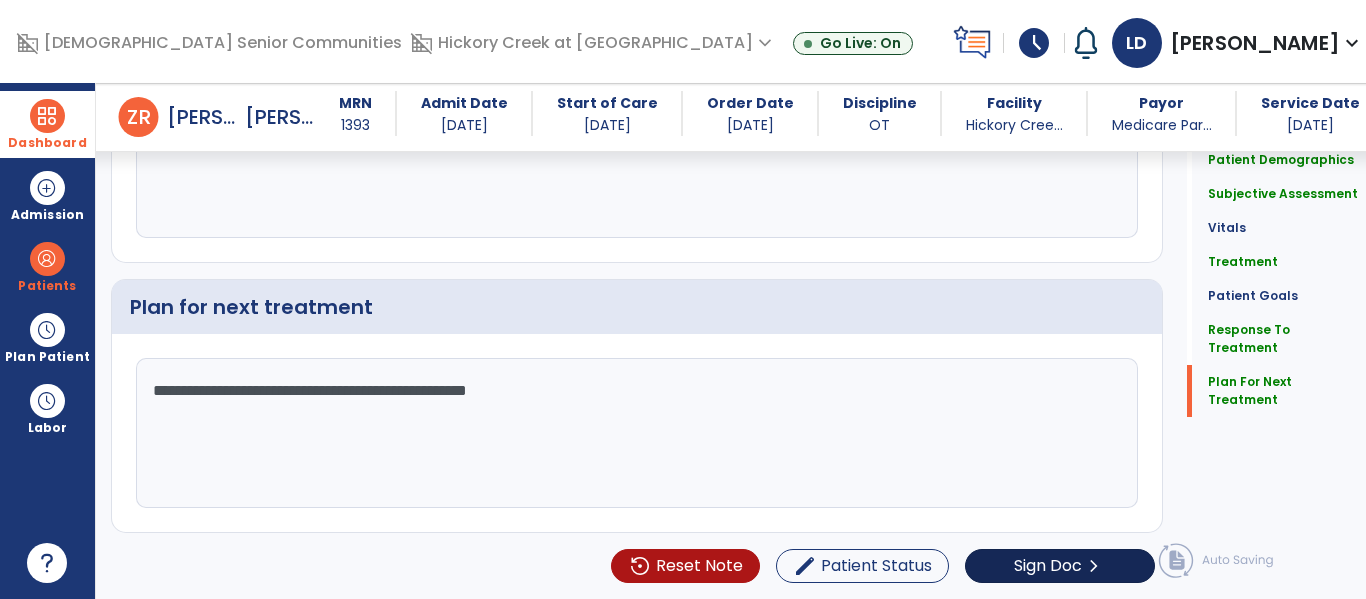 type on "**********" 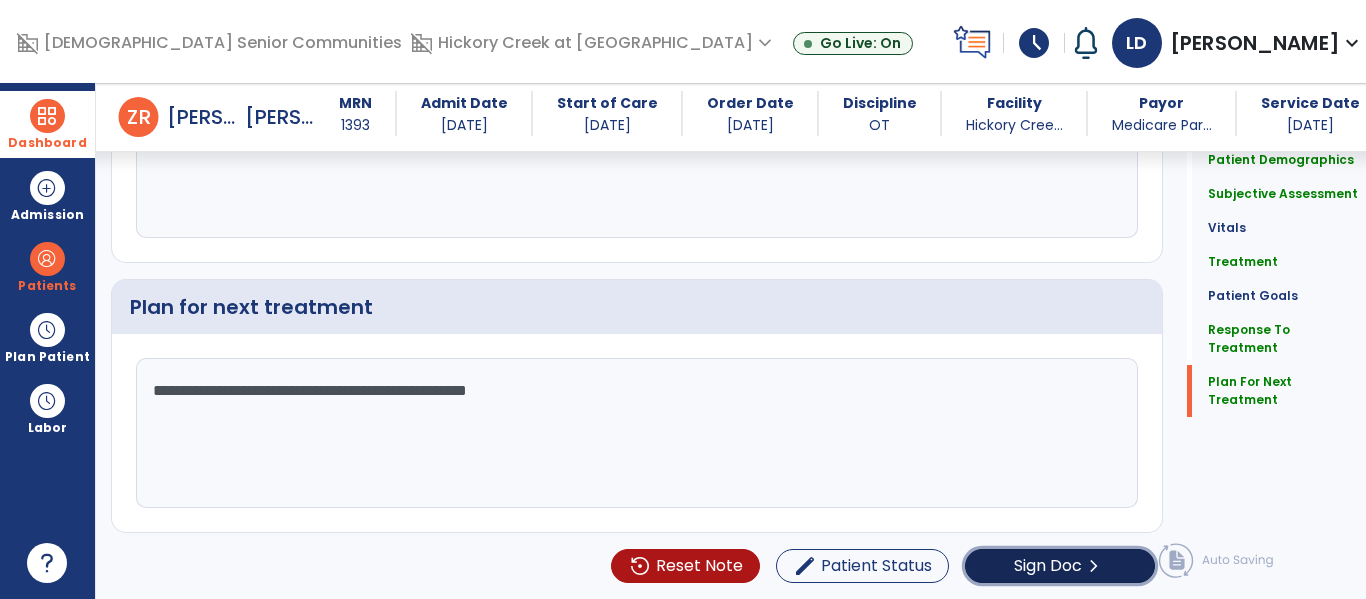 click on "chevron_right" 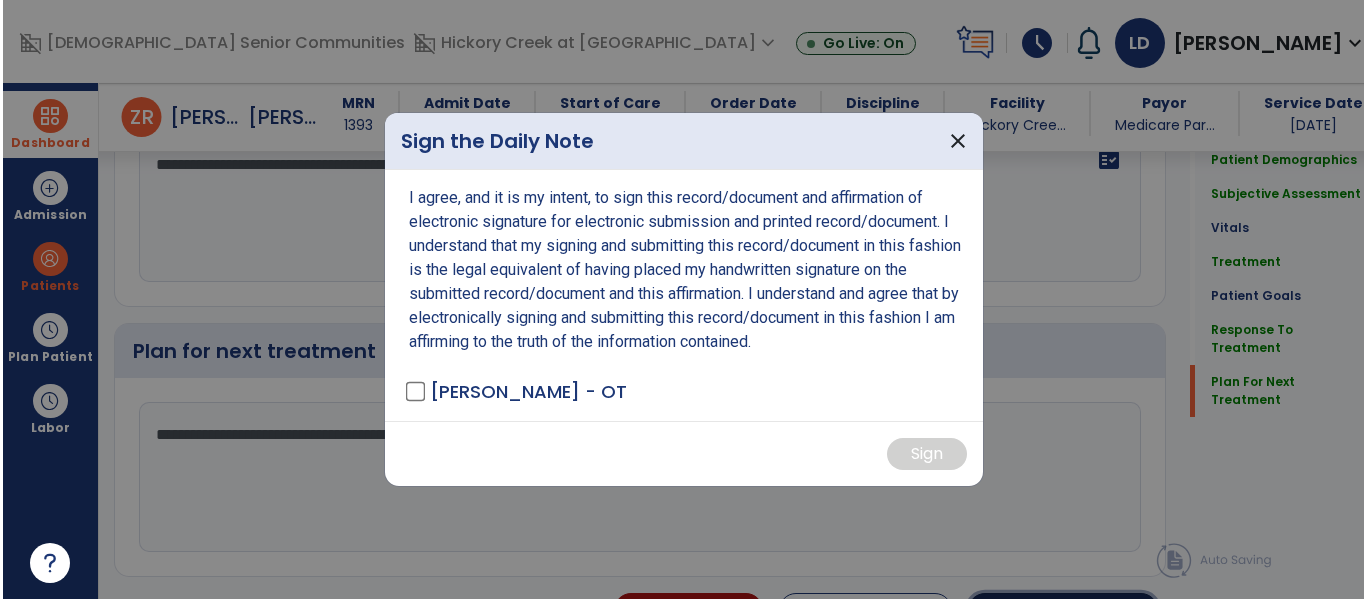 scroll, scrollTop: 2943, scrollLeft: 0, axis: vertical 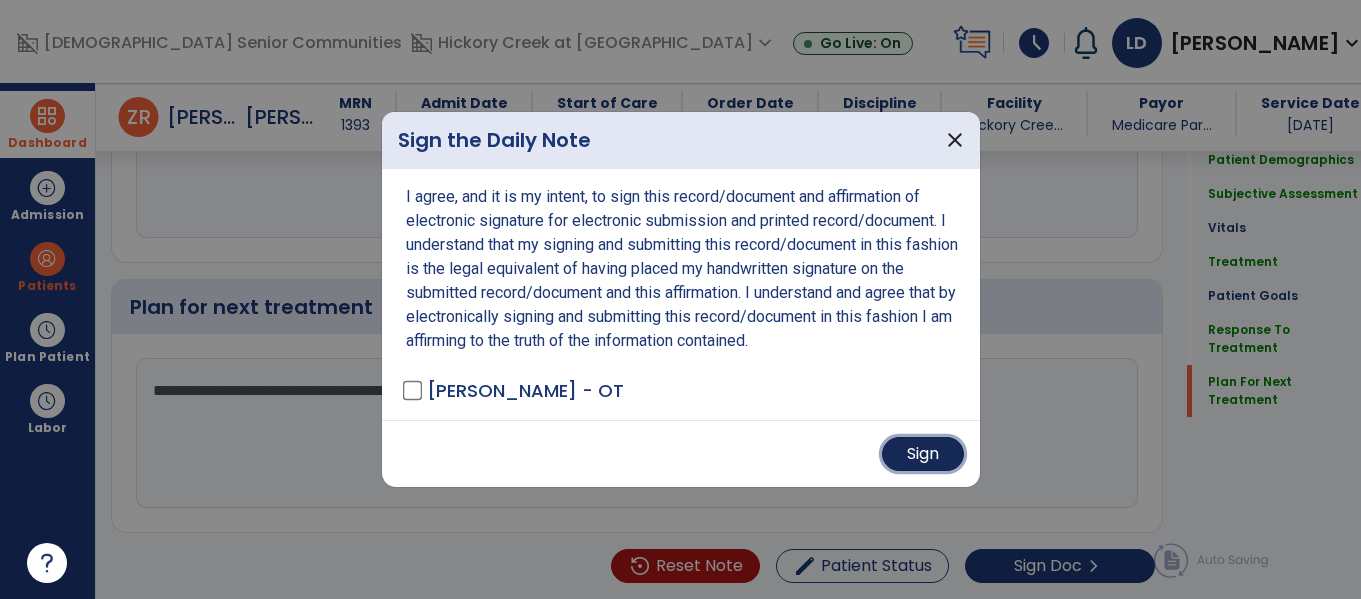 click on "Sign" at bounding box center (923, 454) 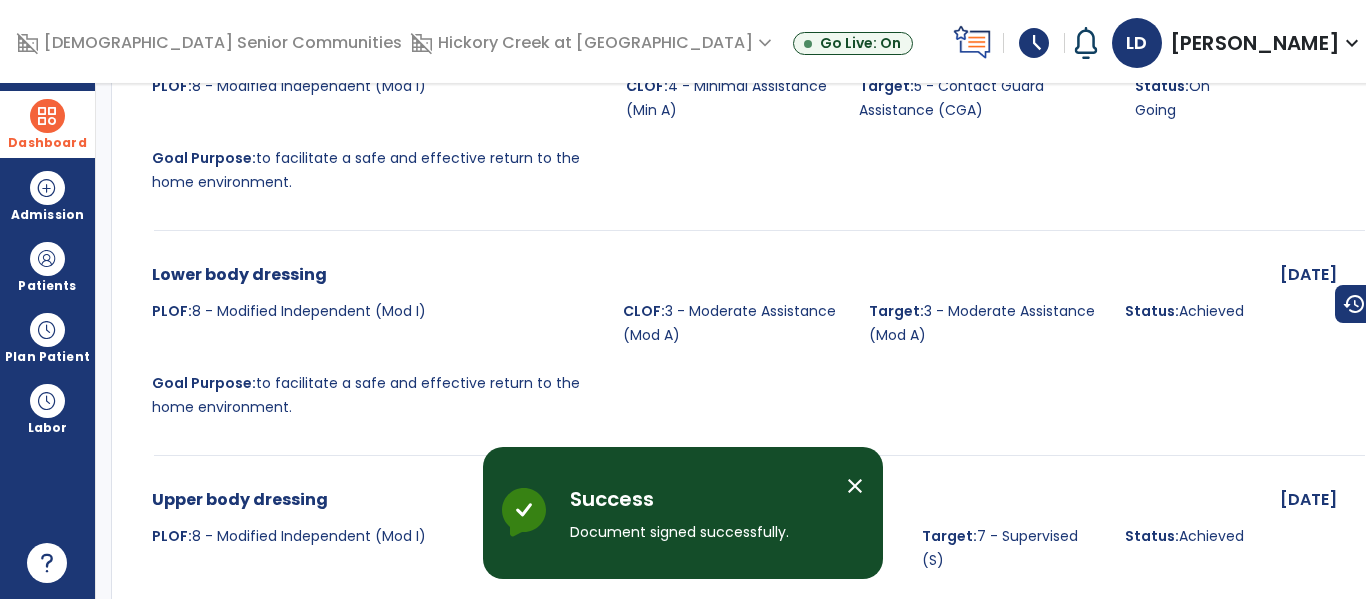 scroll, scrollTop: 0, scrollLeft: 0, axis: both 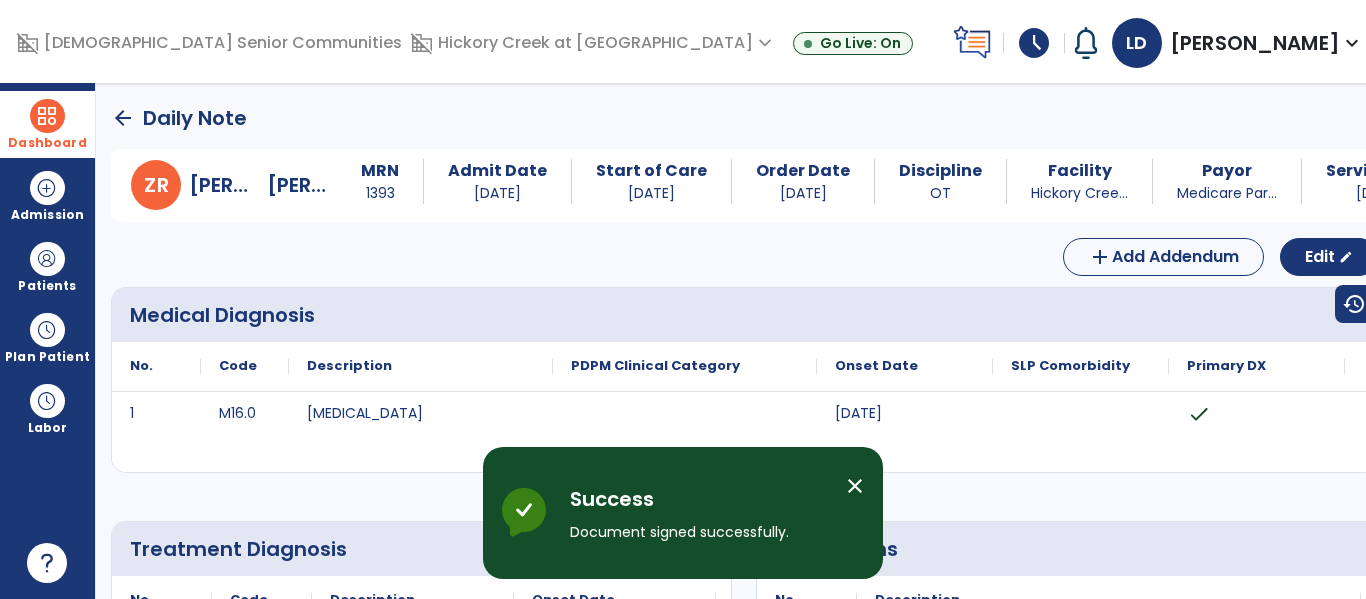 click on "Dashboard" at bounding box center [47, 124] 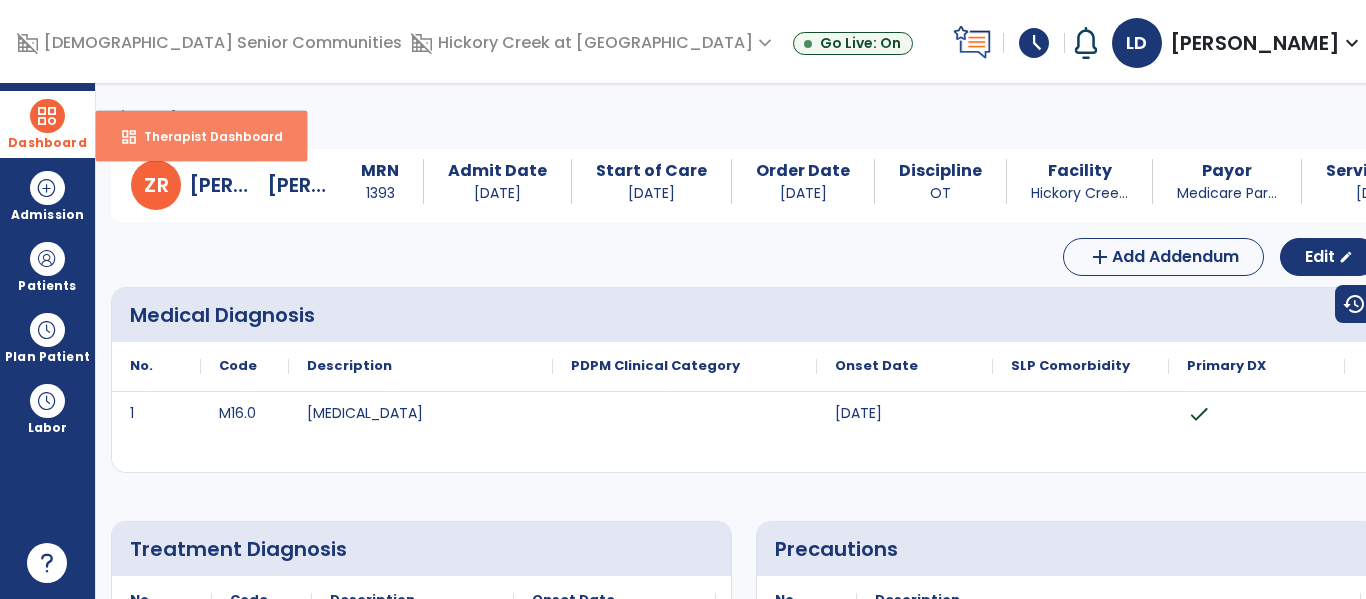 click on "Therapist Dashboard" at bounding box center (205, 136) 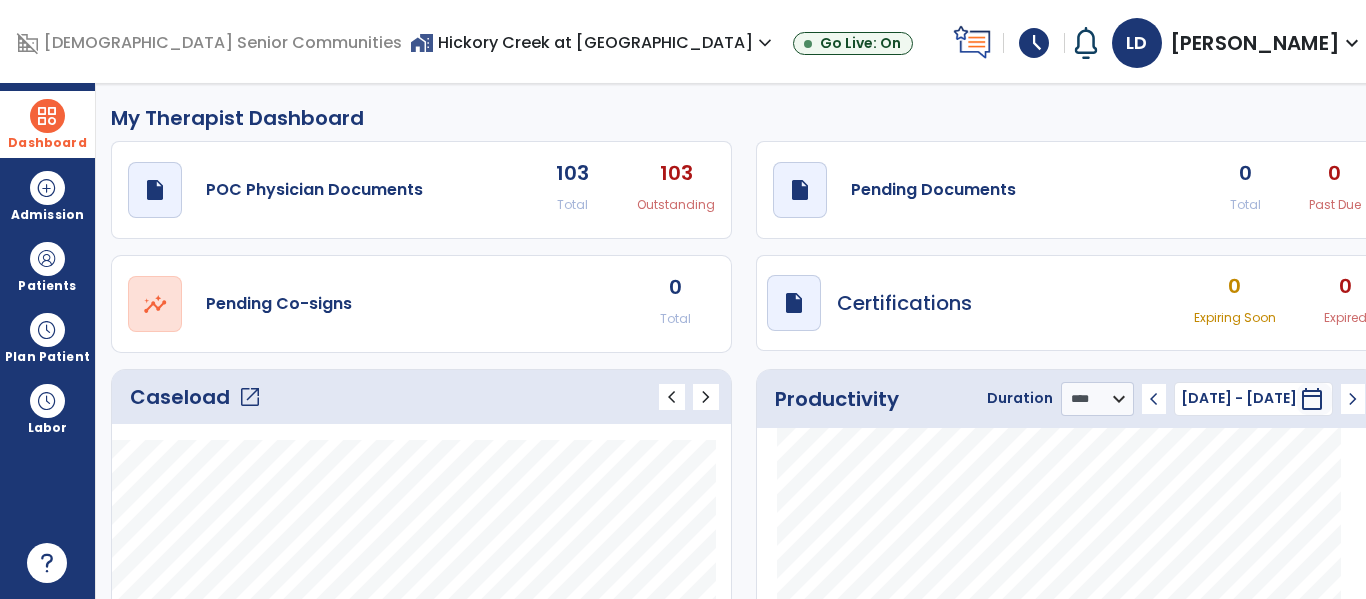click on "open_in_new" 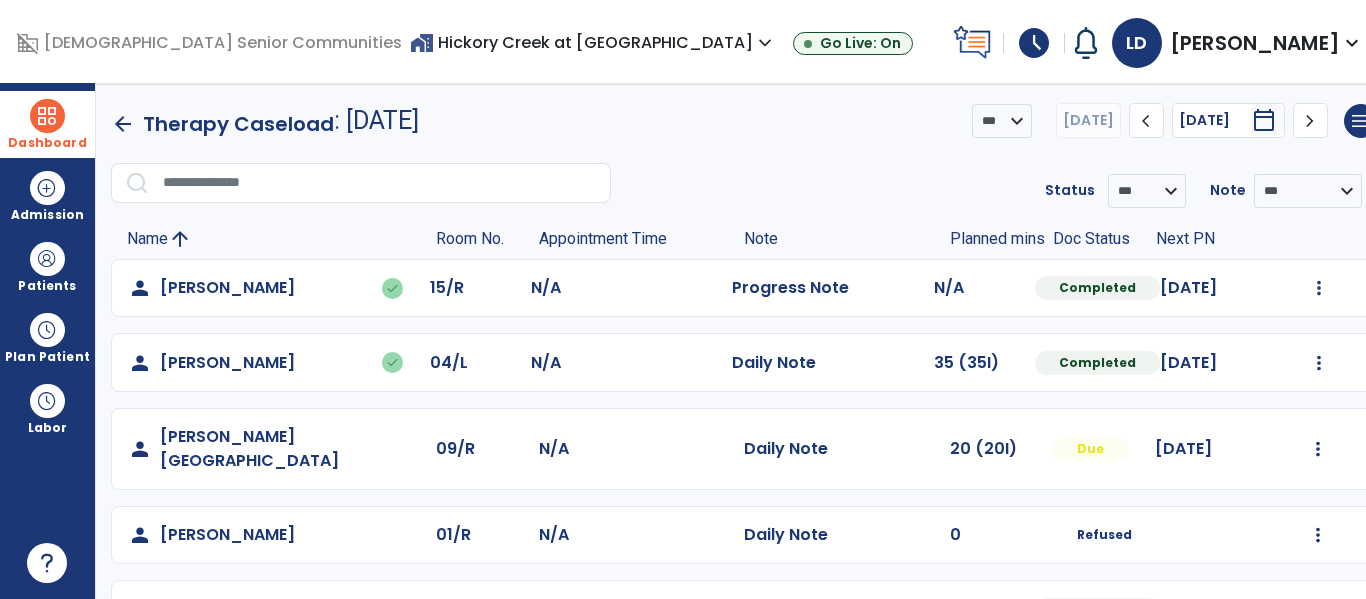 scroll, scrollTop: 115, scrollLeft: 0, axis: vertical 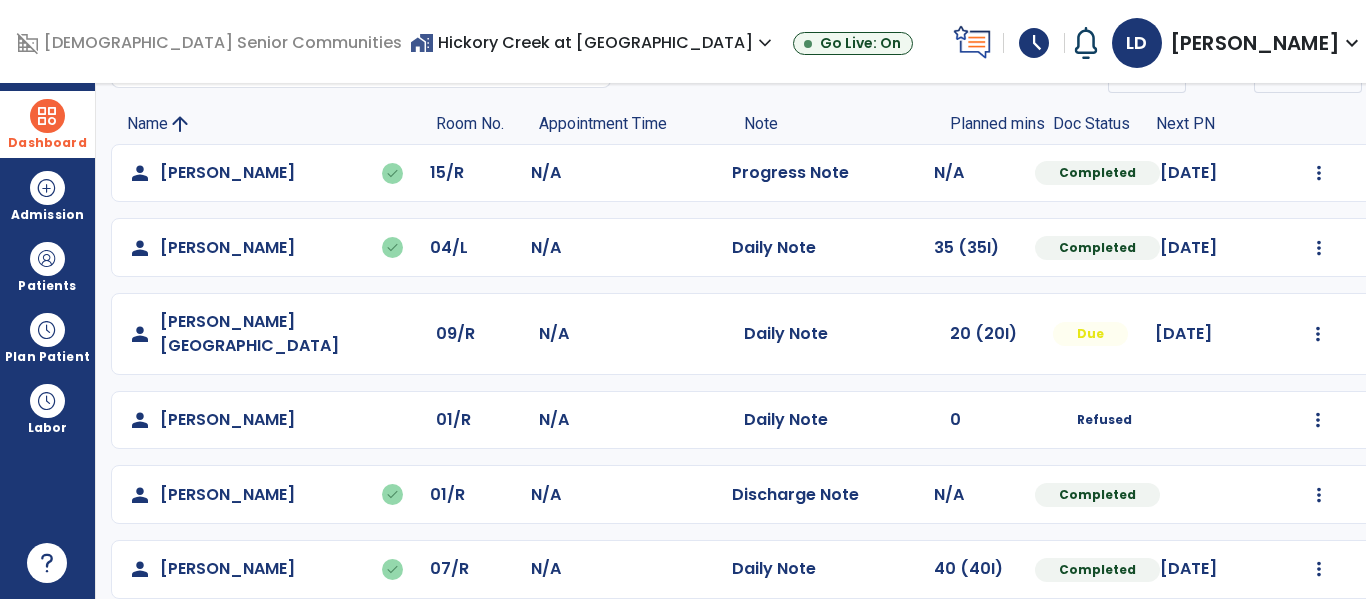 click on "Mark Visit As Complete   Reset Note   Open Document   G + C Mins" 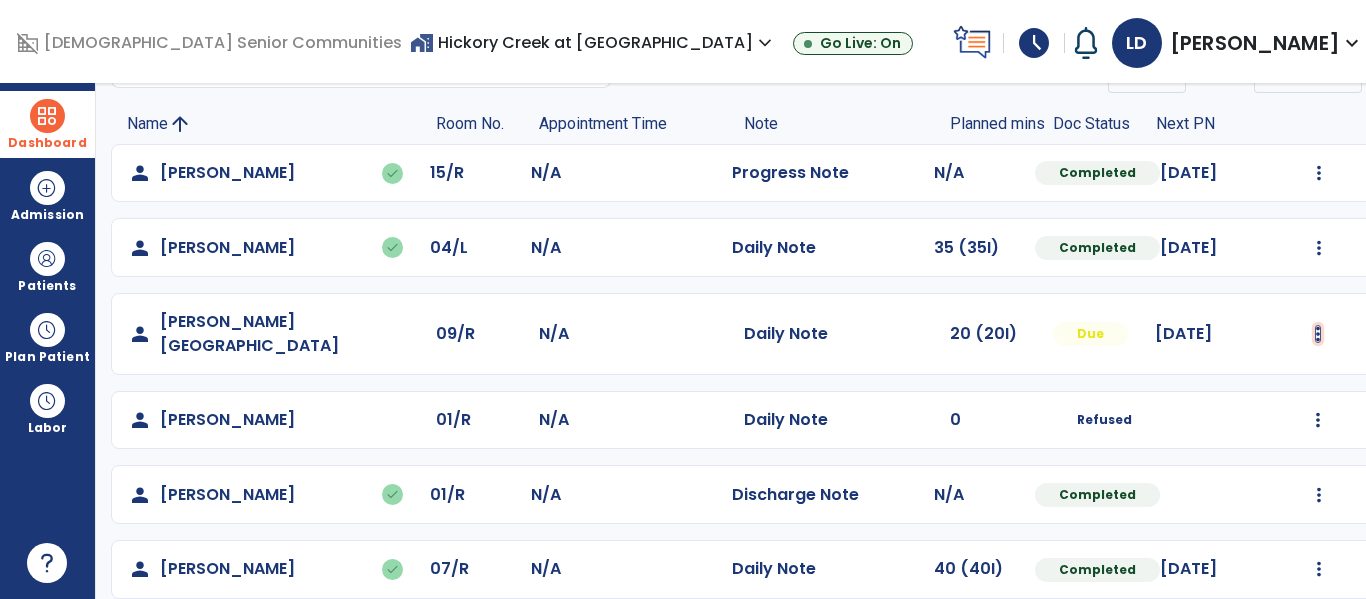 click at bounding box center [1319, 173] 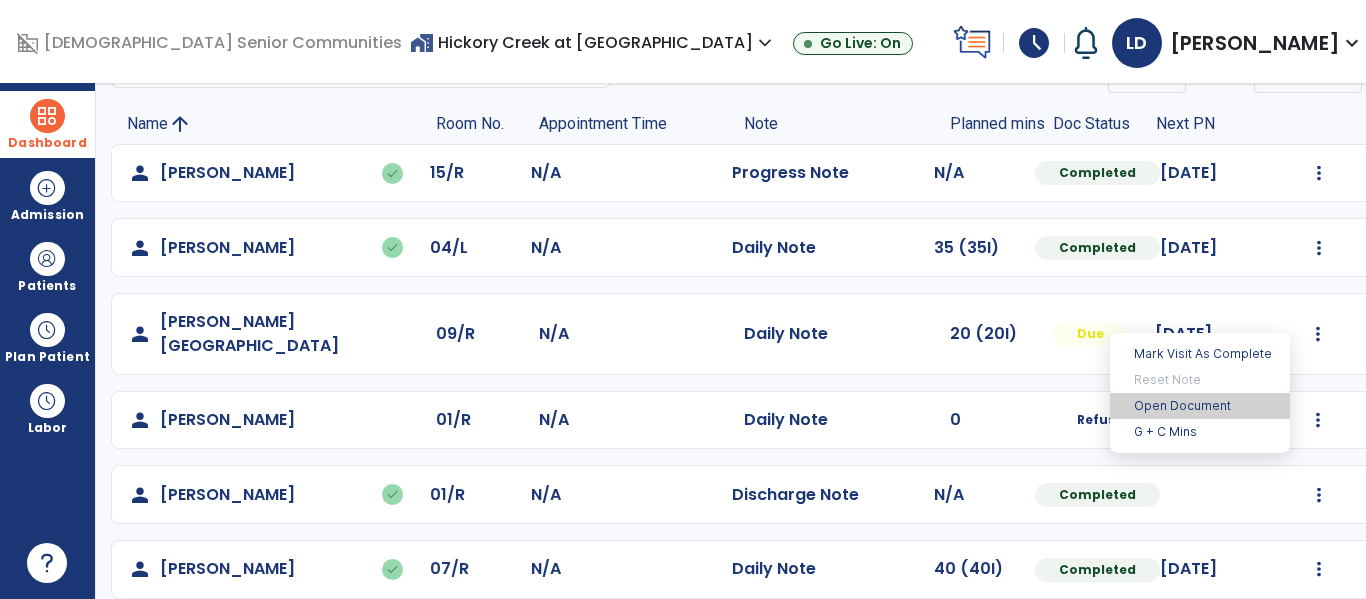 click on "Open Document" at bounding box center [1200, 406] 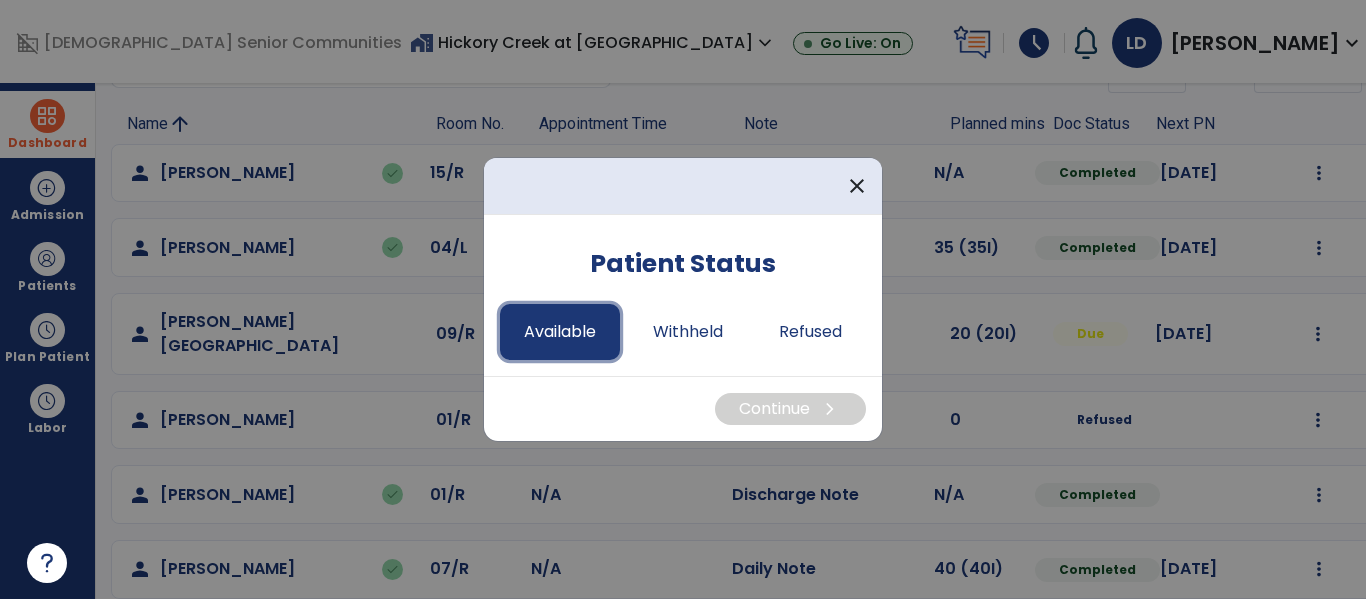 click on "Available" at bounding box center (560, 332) 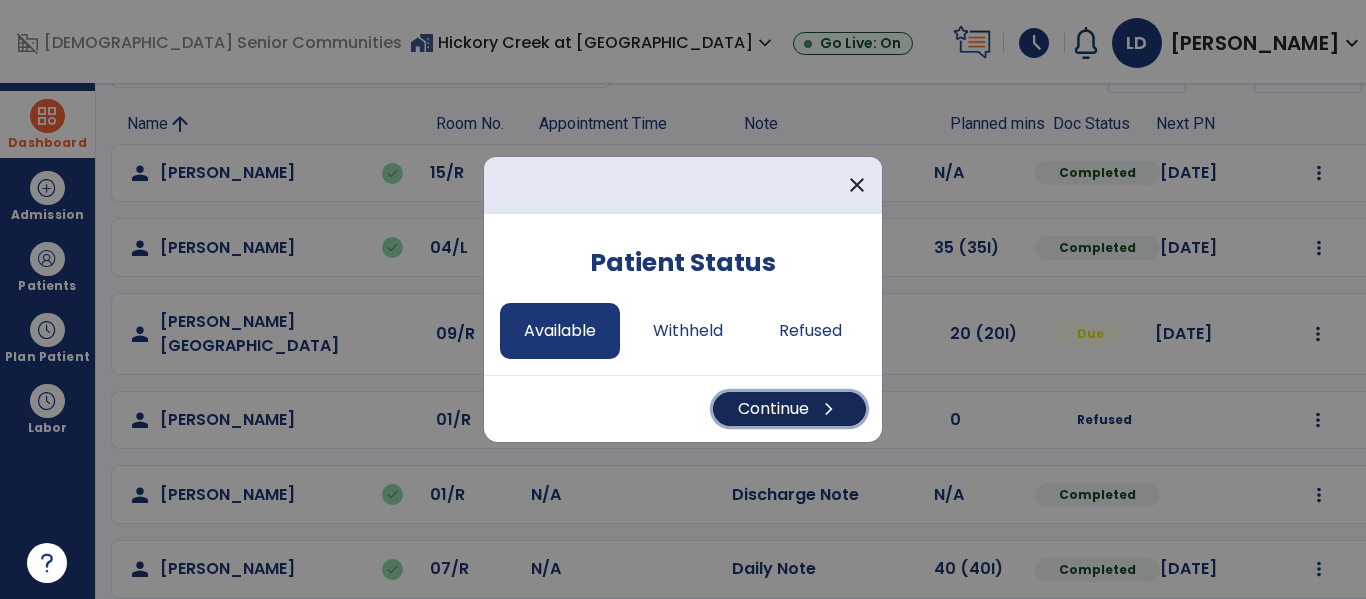 click on "Continue   chevron_right" at bounding box center [789, 409] 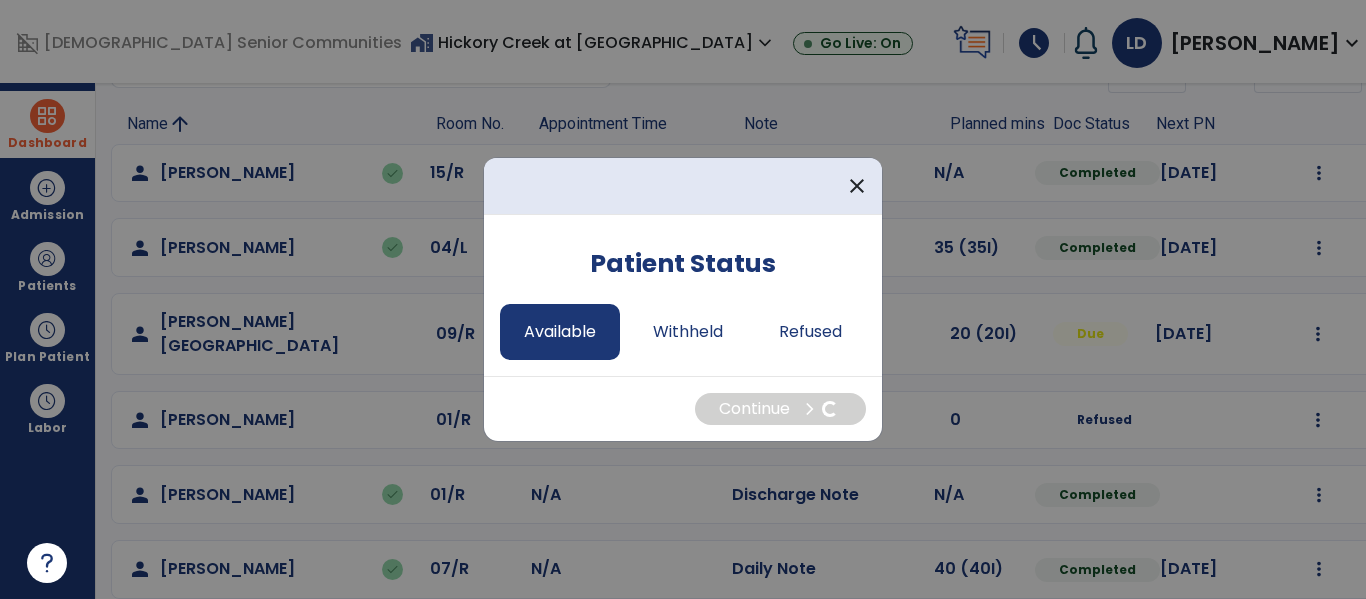 select on "*" 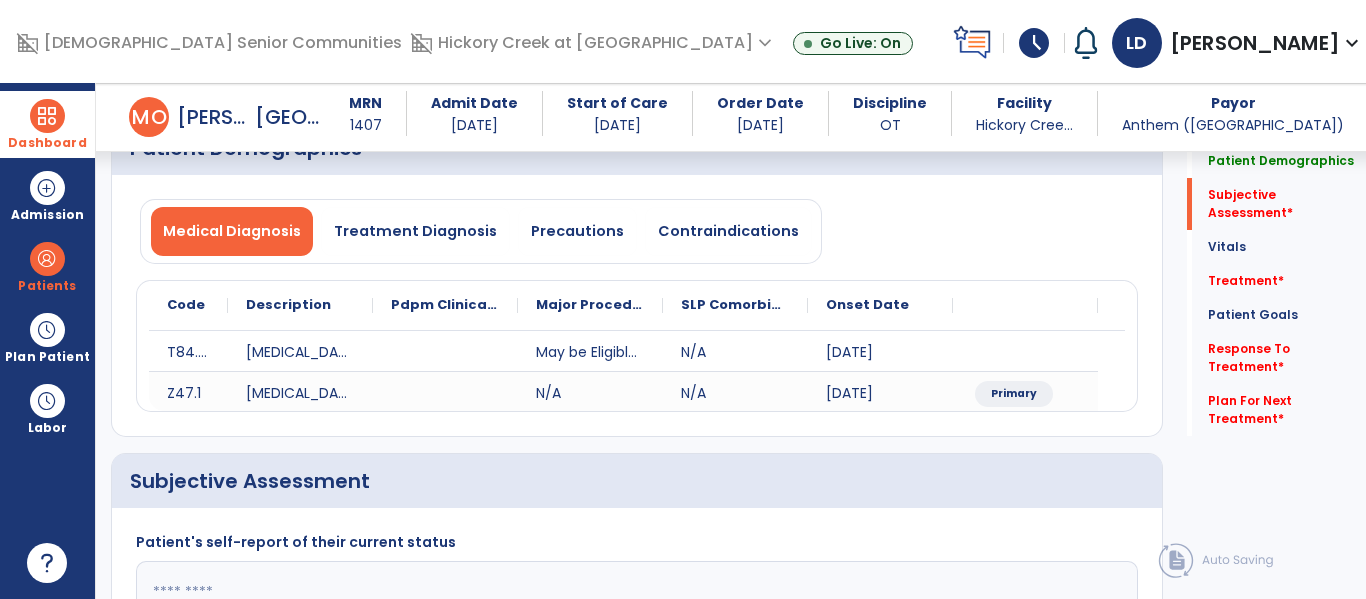 scroll, scrollTop: 434, scrollLeft: 0, axis: vertical 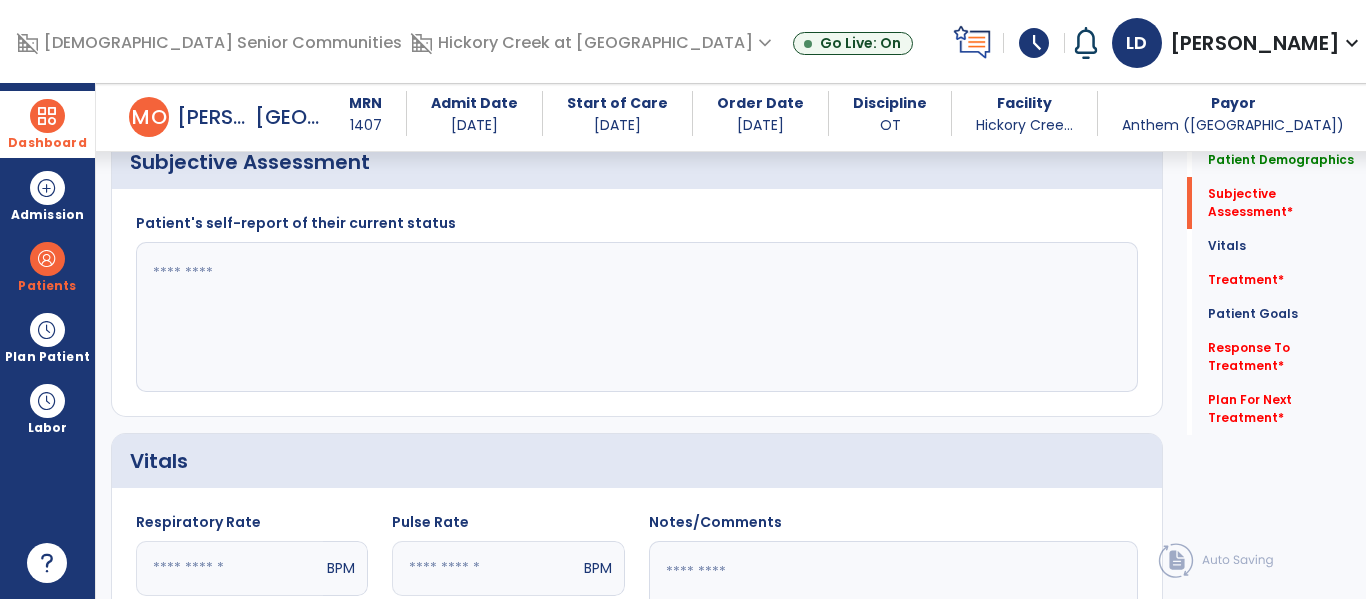 click 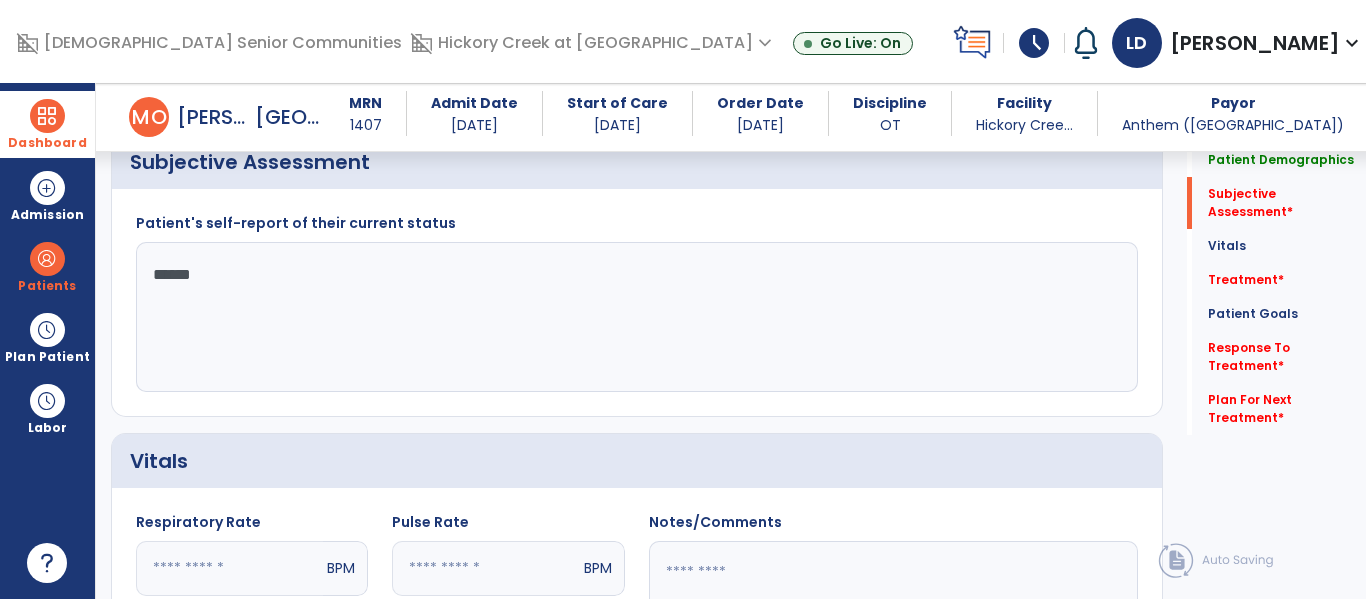 type on "*******" 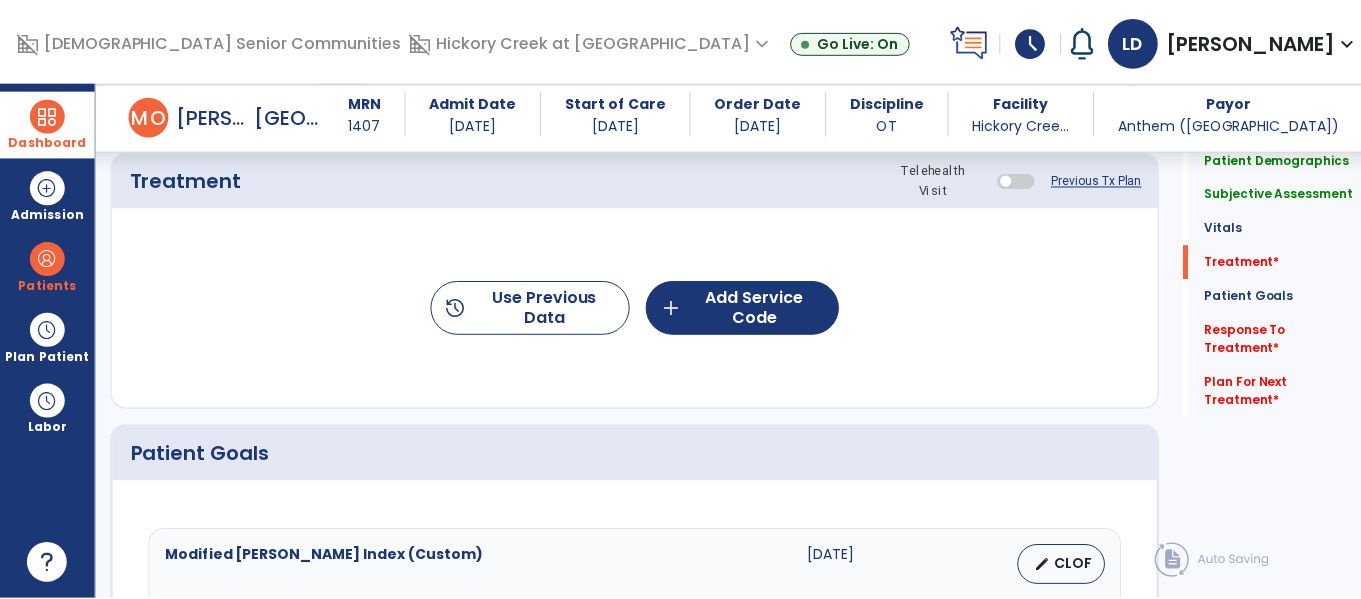 scroll, scrollTop: 1133, scrollLeft: 0, axis: vertical 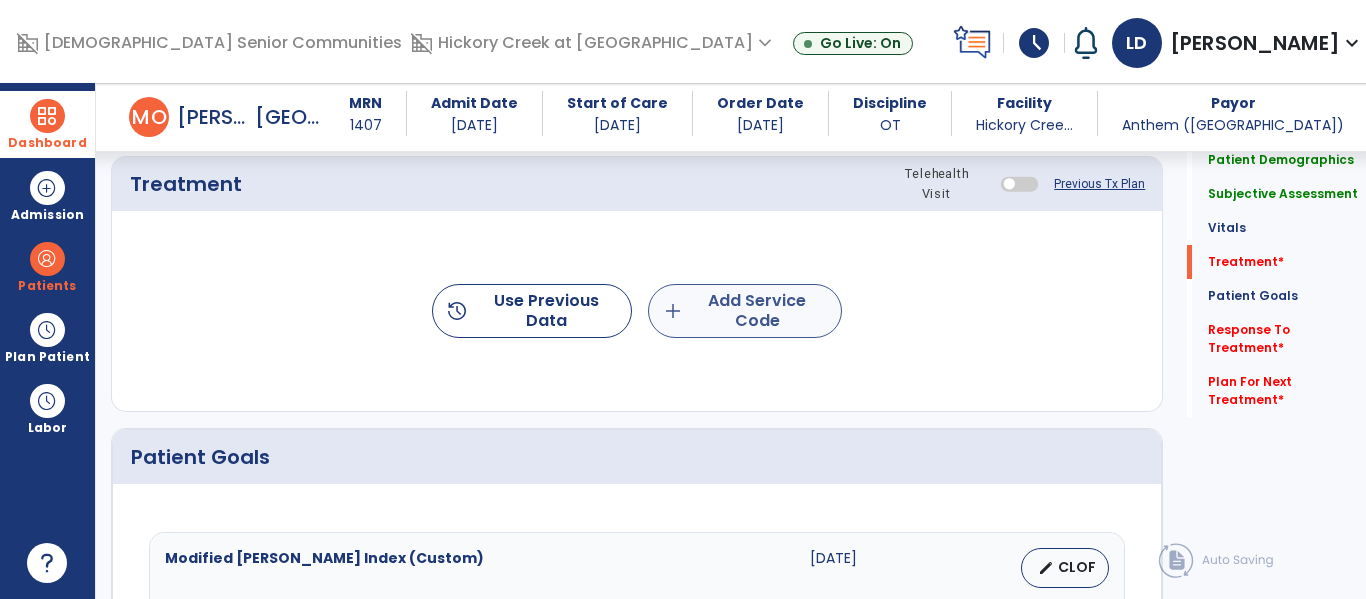 type on "**********" 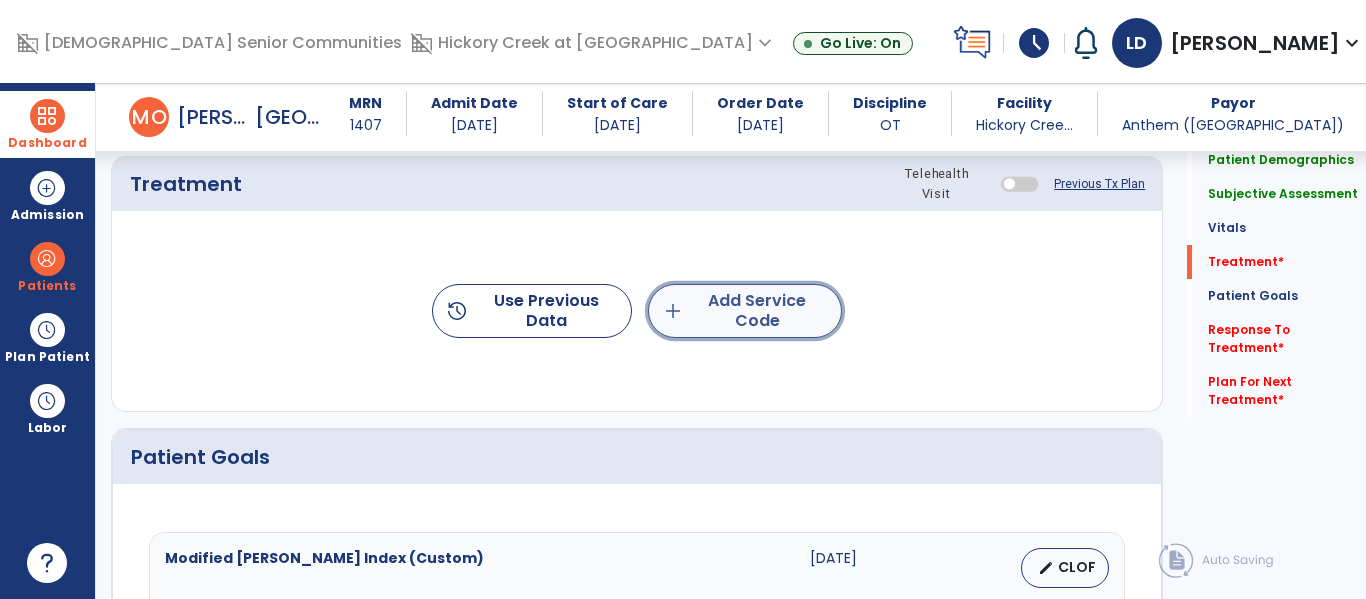 click on "add  Add Service Code" 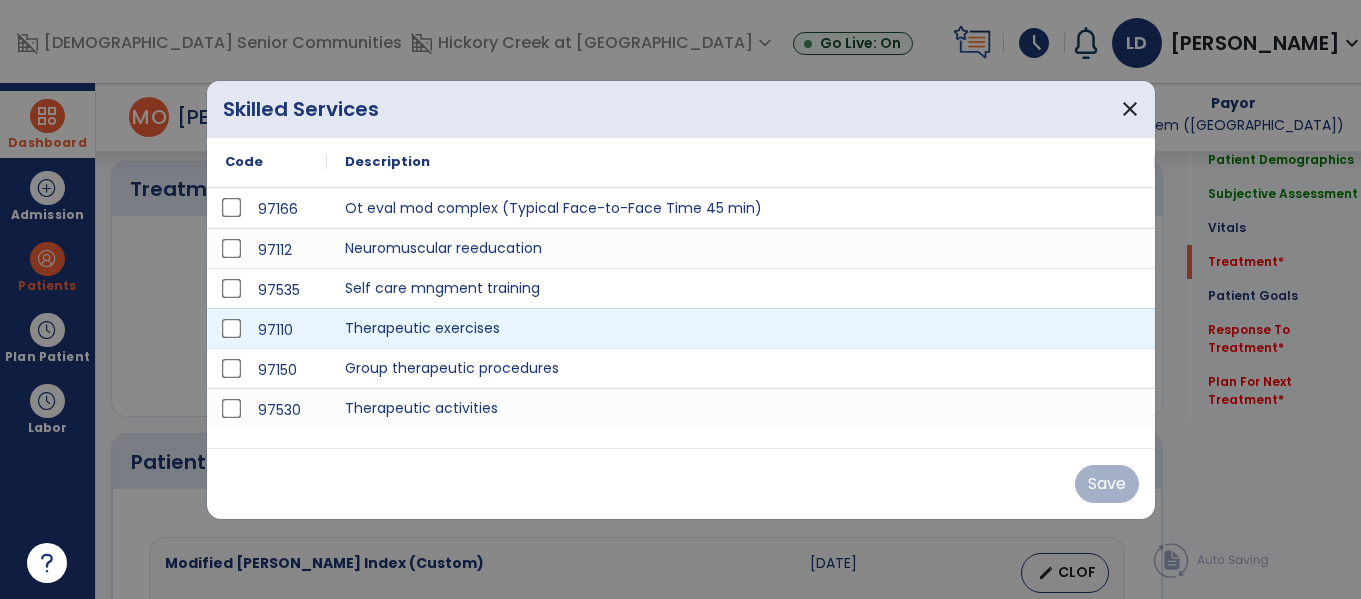scroll, scrollTop: 1133, scrollLeft: 0, axis: vertical 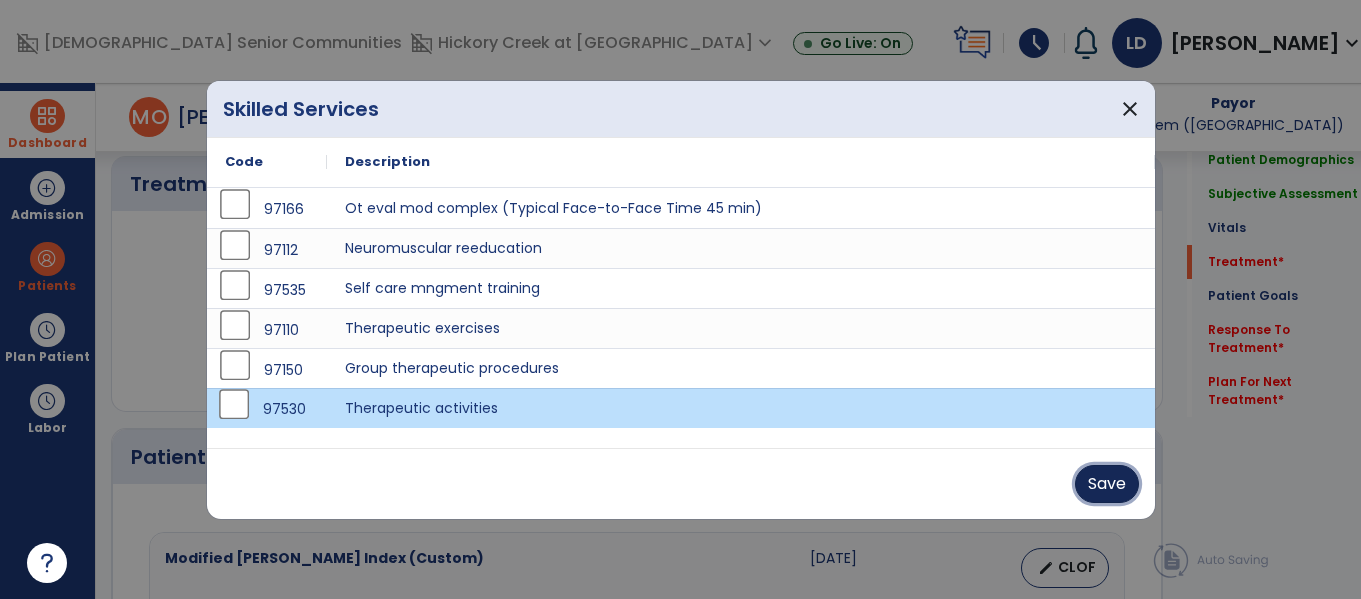 click on "Save" at bounding box center [1107, 484] 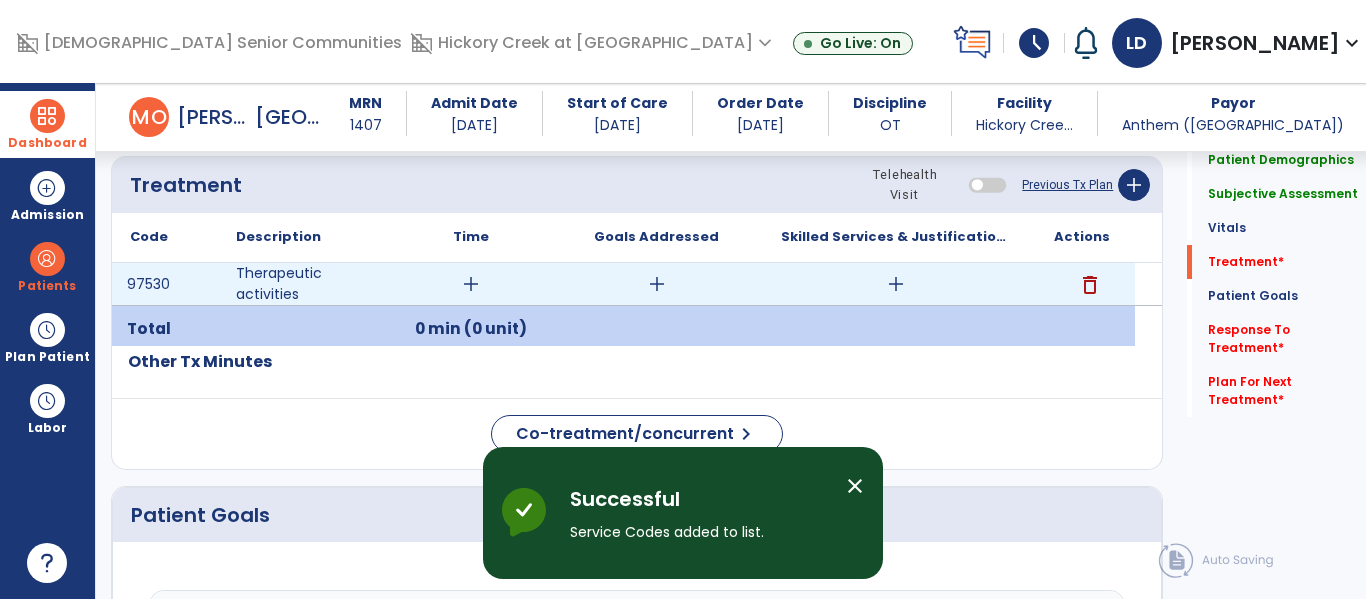 click on "add" at bounding box center [896, 284] 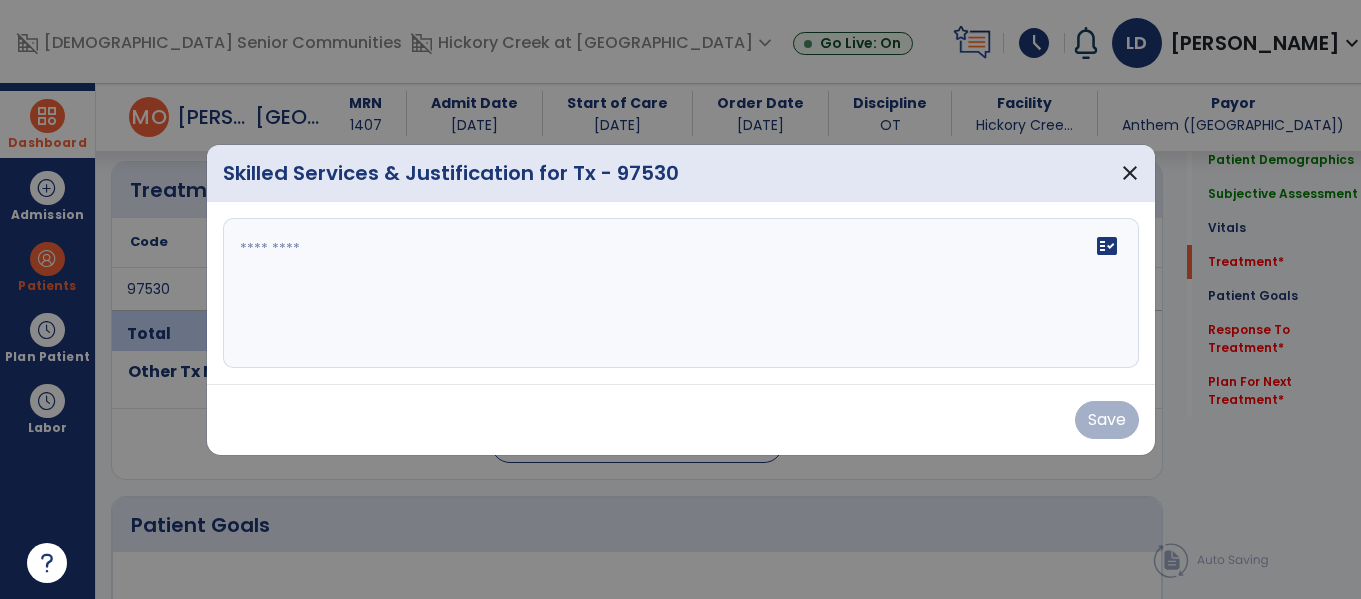 scroll, scrollTop: 1133, scrollLeft: 0, axis: vertical 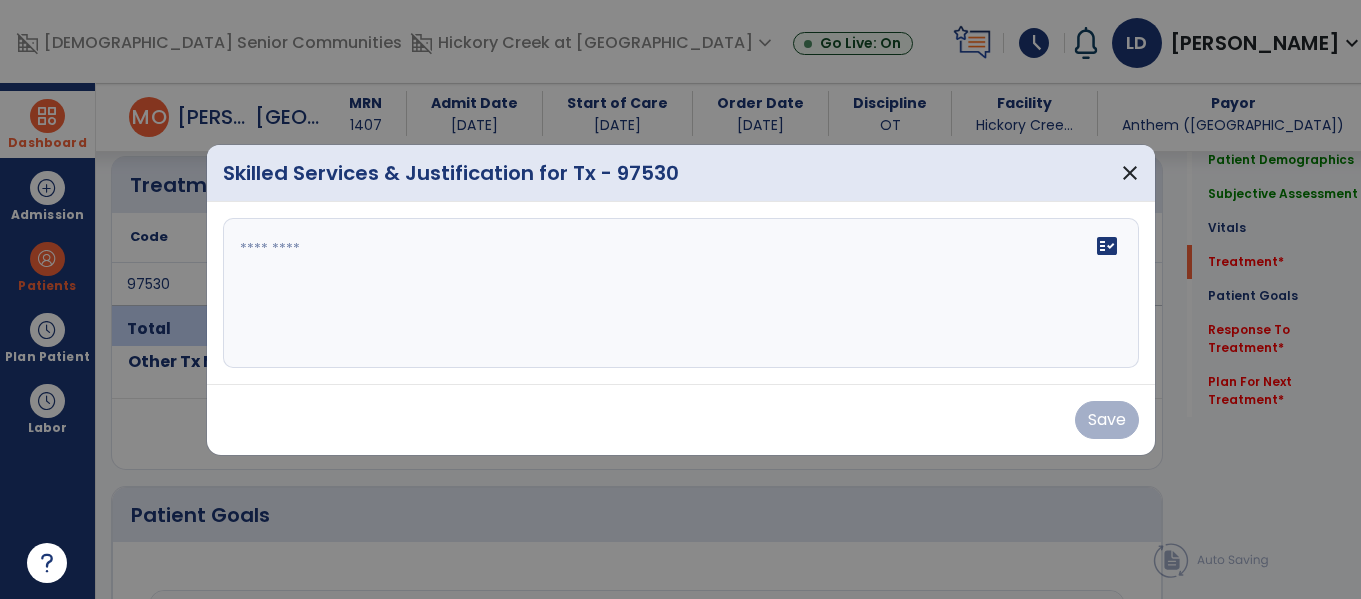 click on "fact_check" at bounding box center [681, 293] 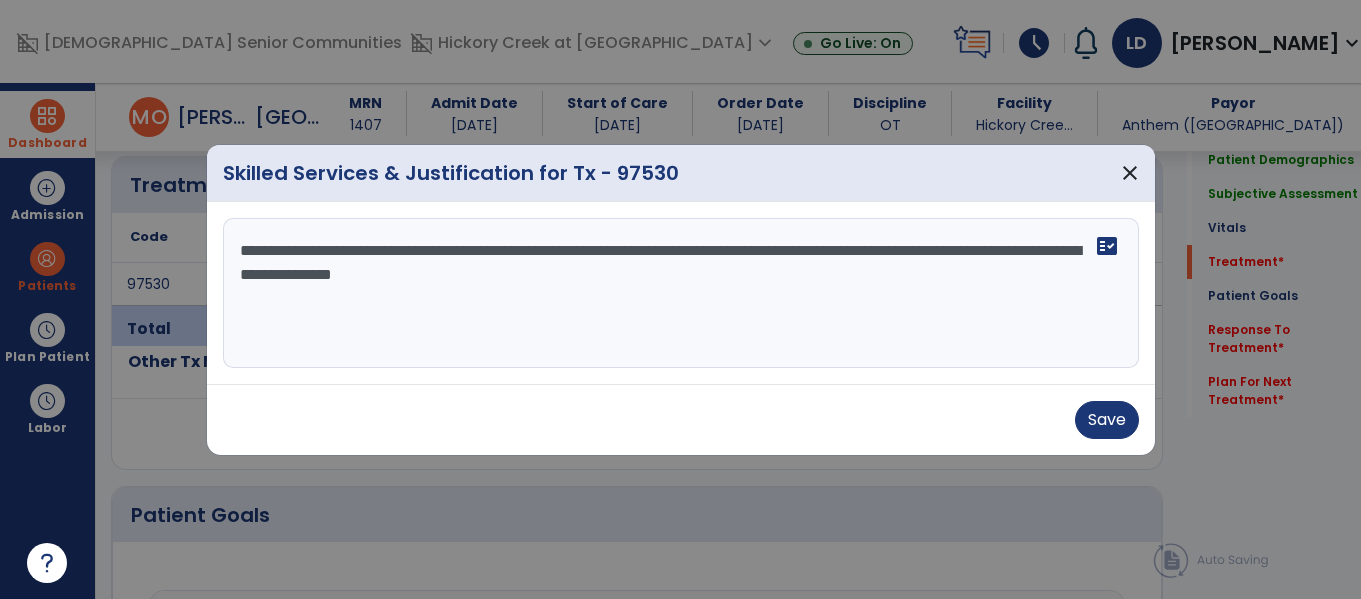 click on "**********" at bounding box center (681, 293) 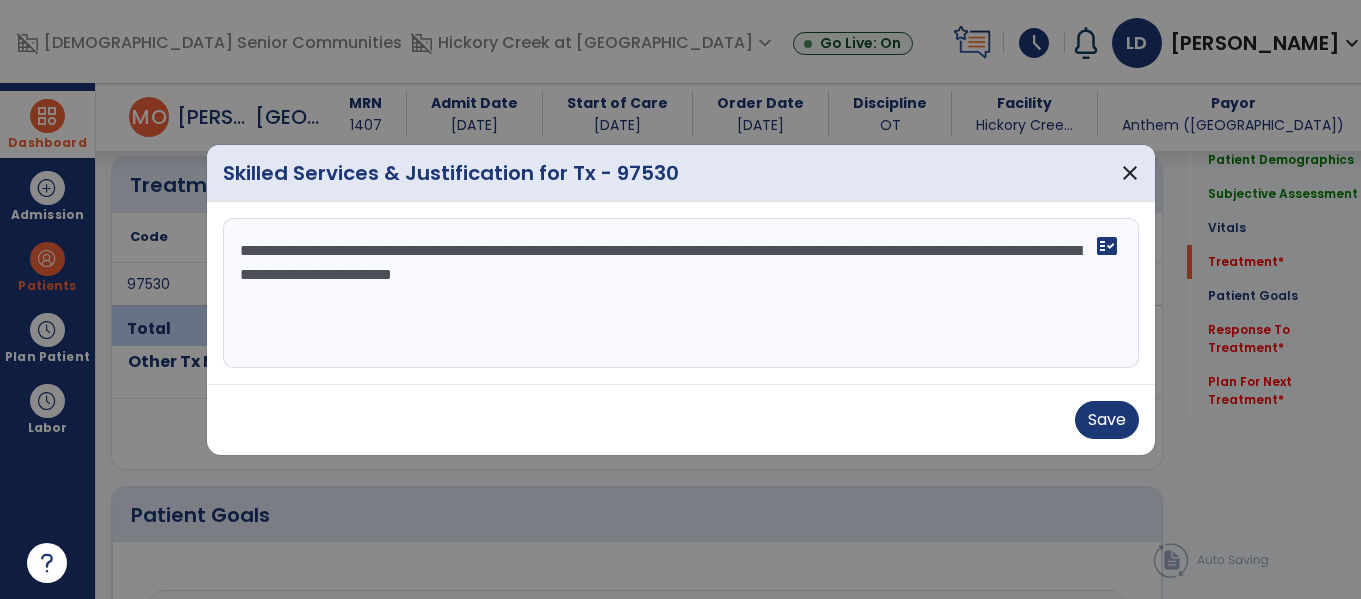 click on "**********" at bounding box center (681, 293) 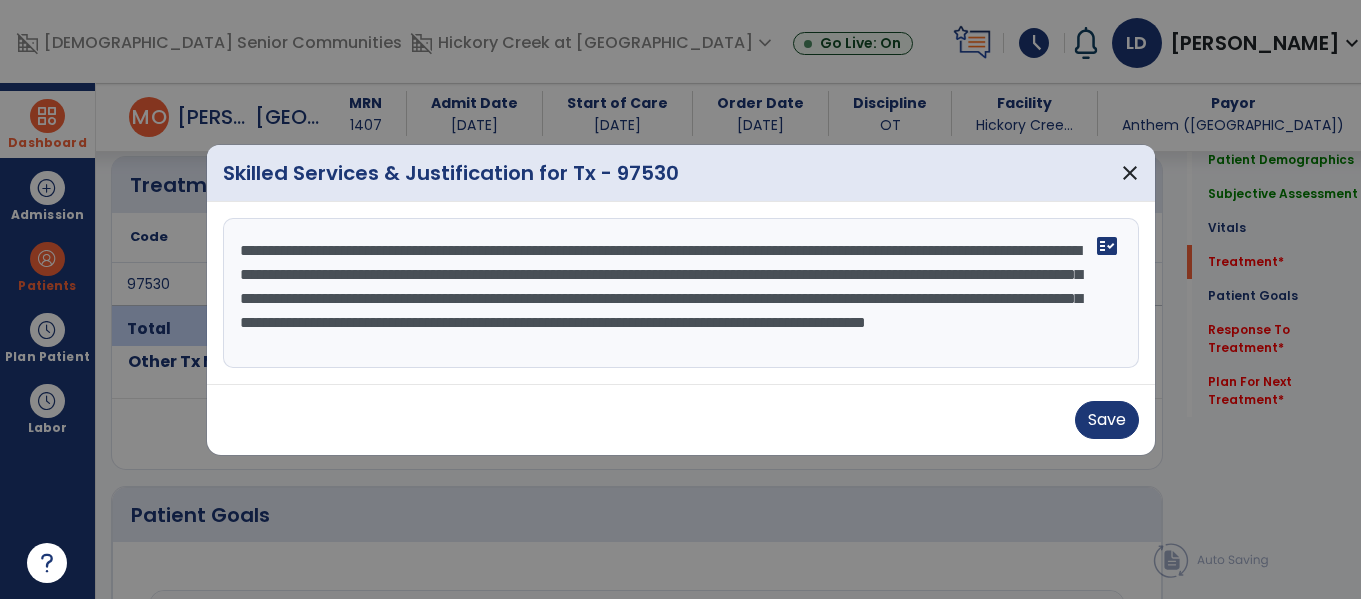 scroll, scrollTop: 16, scrollLeft: 0, axis: vertical 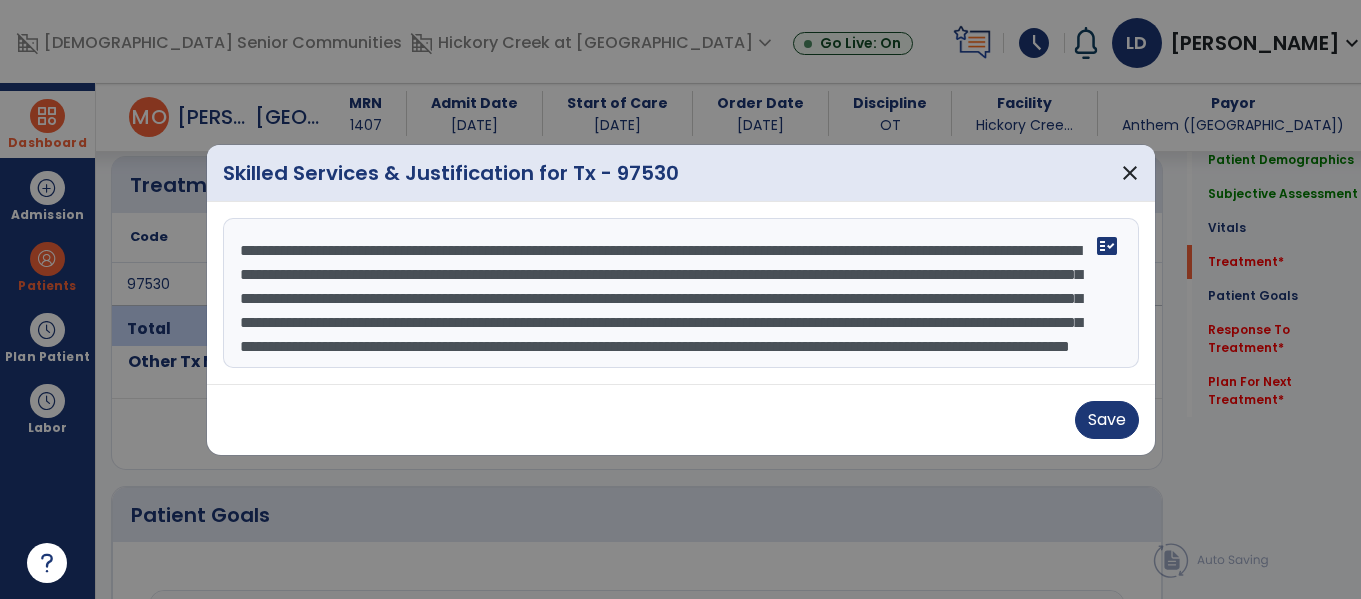 click on "**********" at bounding box center [681, 293] 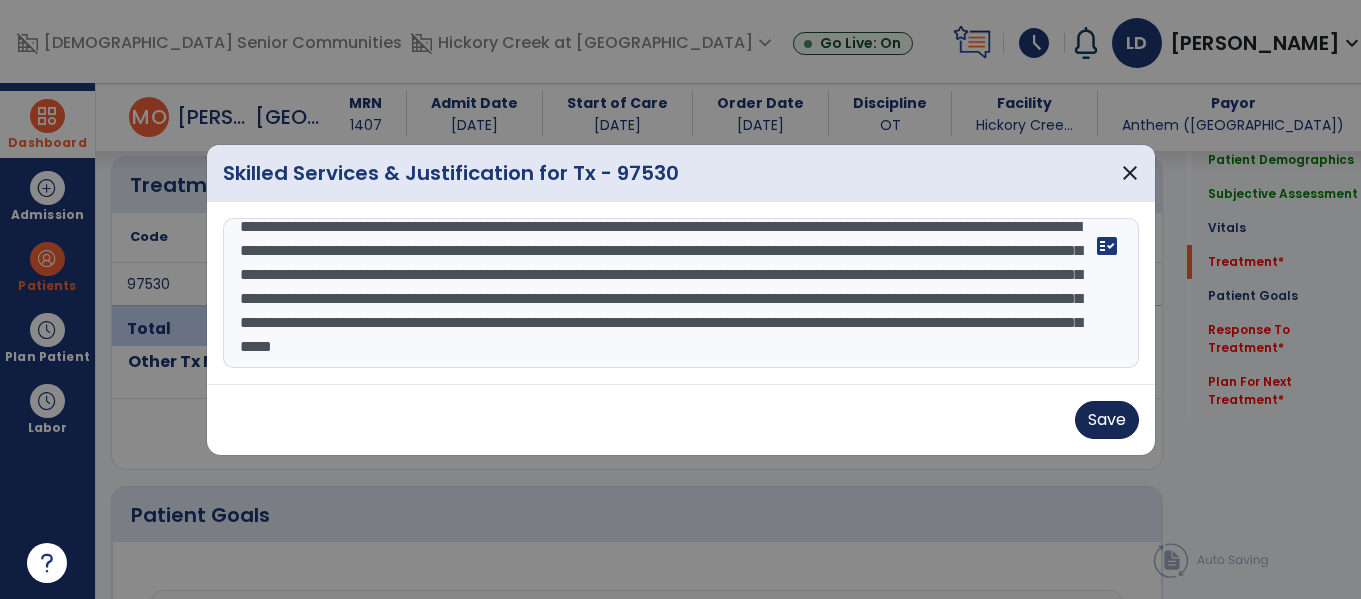 type on "**********" 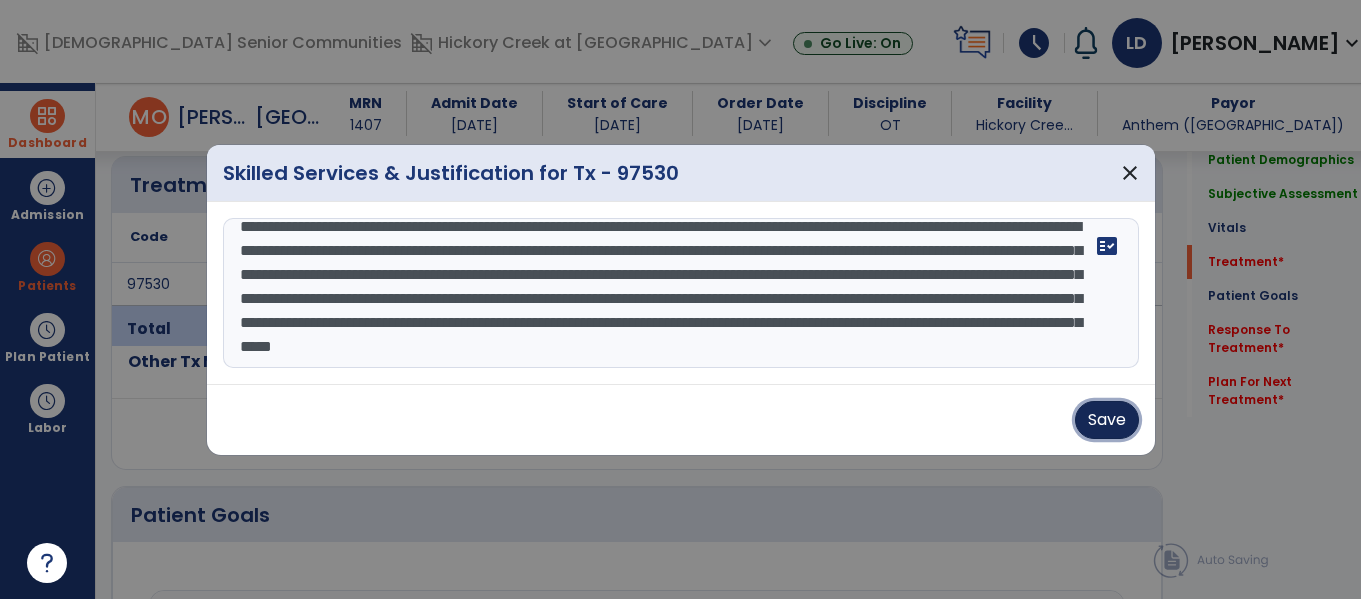 click on "Save" at bounding box center [1107, 420] 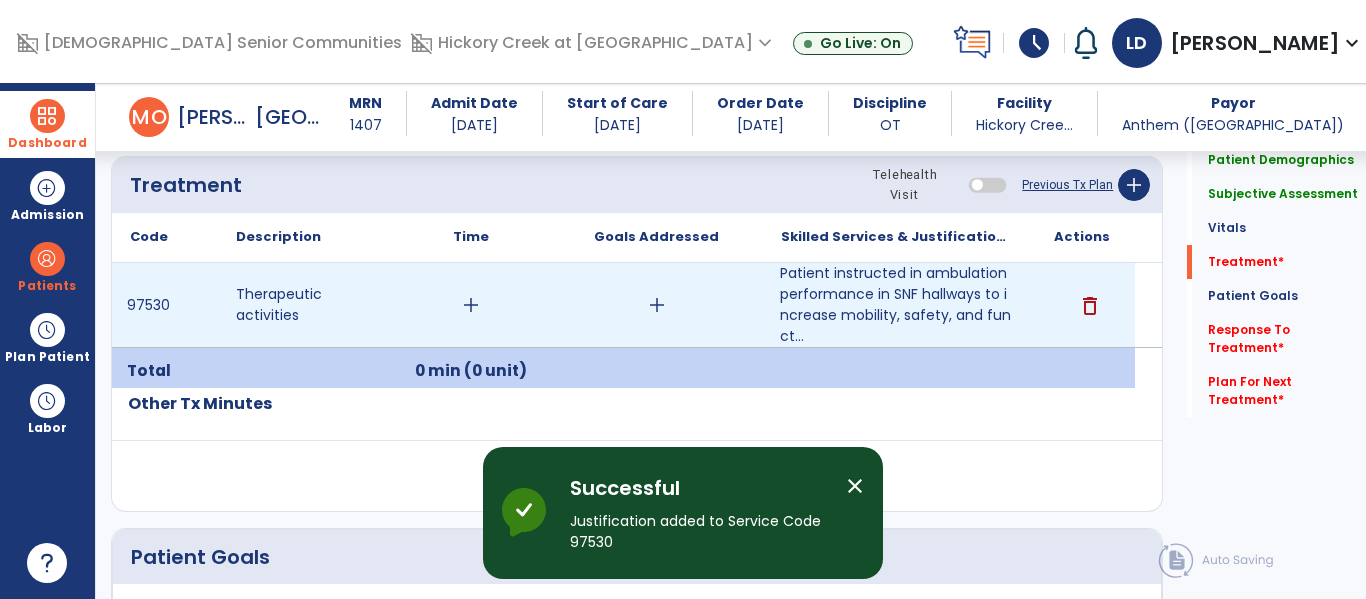 click on "add" at bounding box center (471, 305) 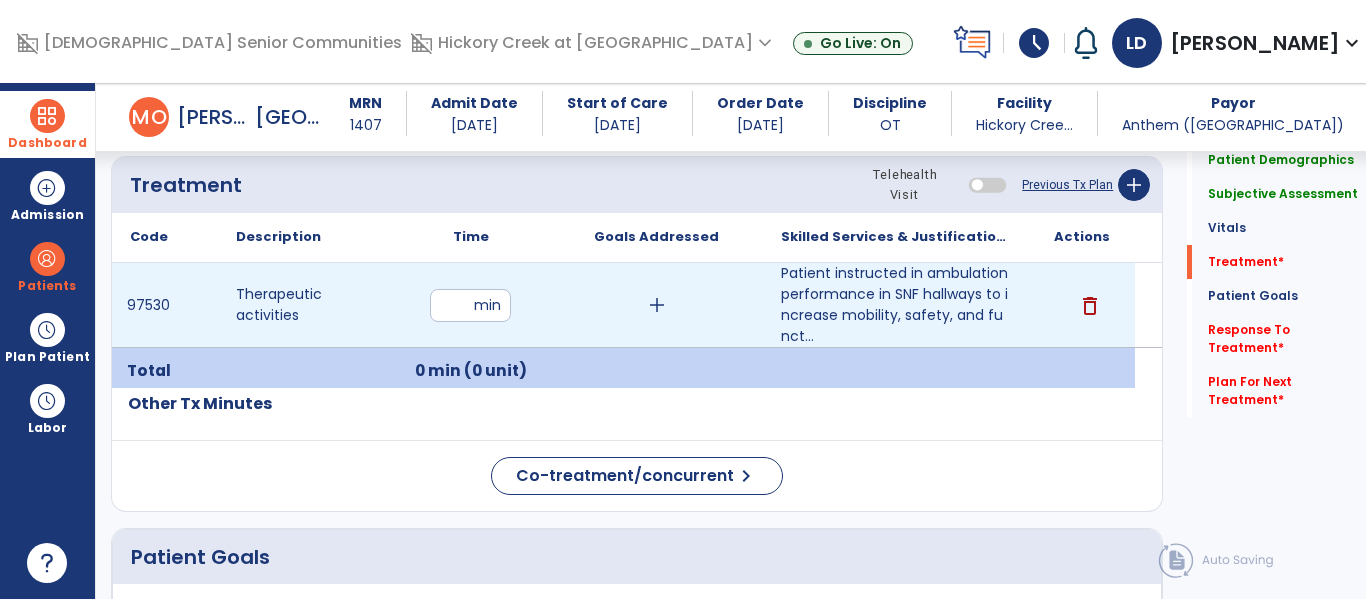 type on "**" 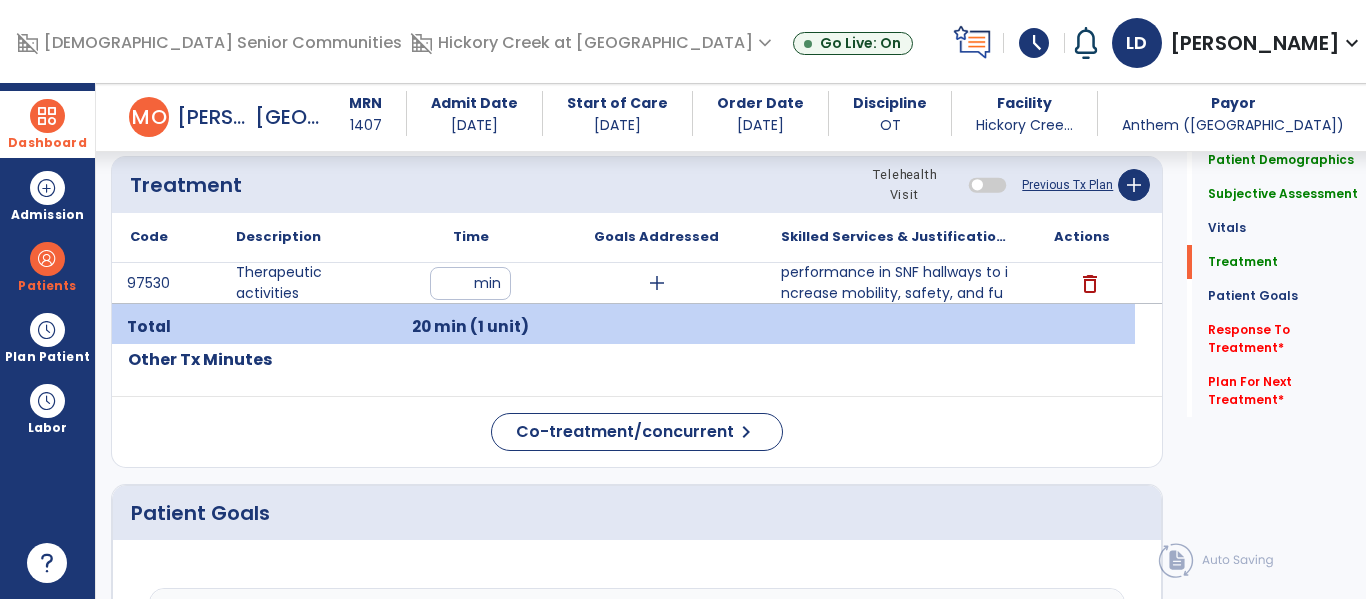 click at bounding box center (656, 327) 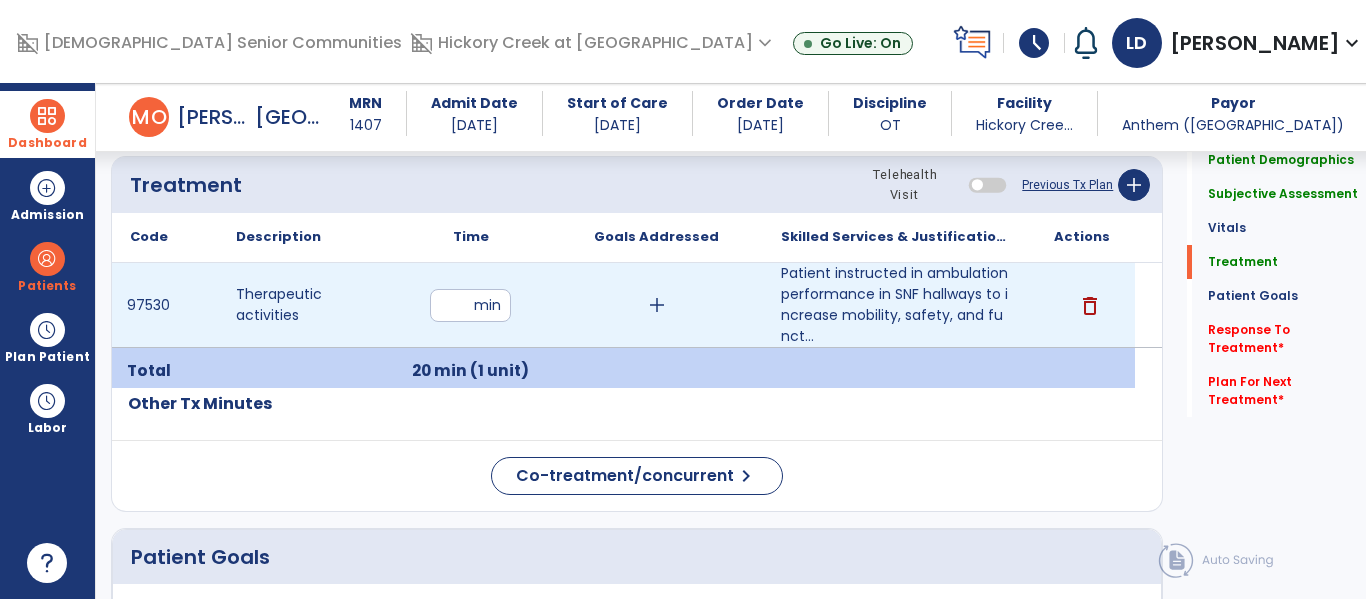 click on "add" at bounding box center (657, 305) 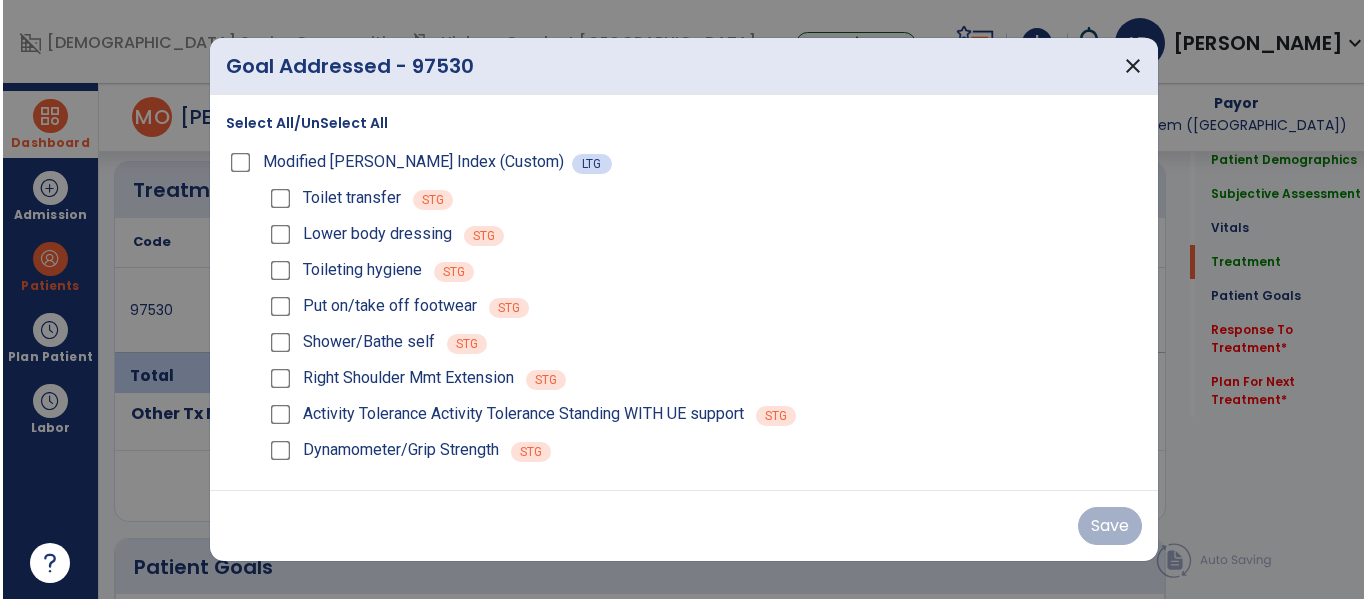 scroll, scrollTop: 1133, scrollLeft: 0, axis: vertical 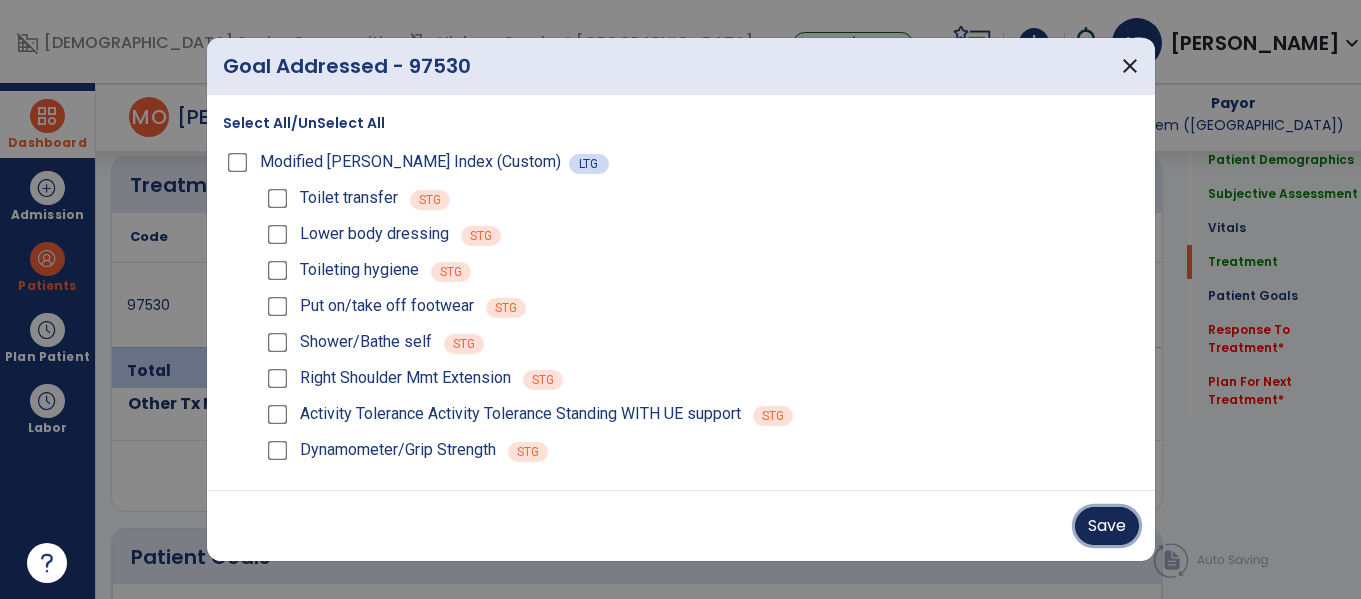 click on "Save" at bounding box center (1107, 526) 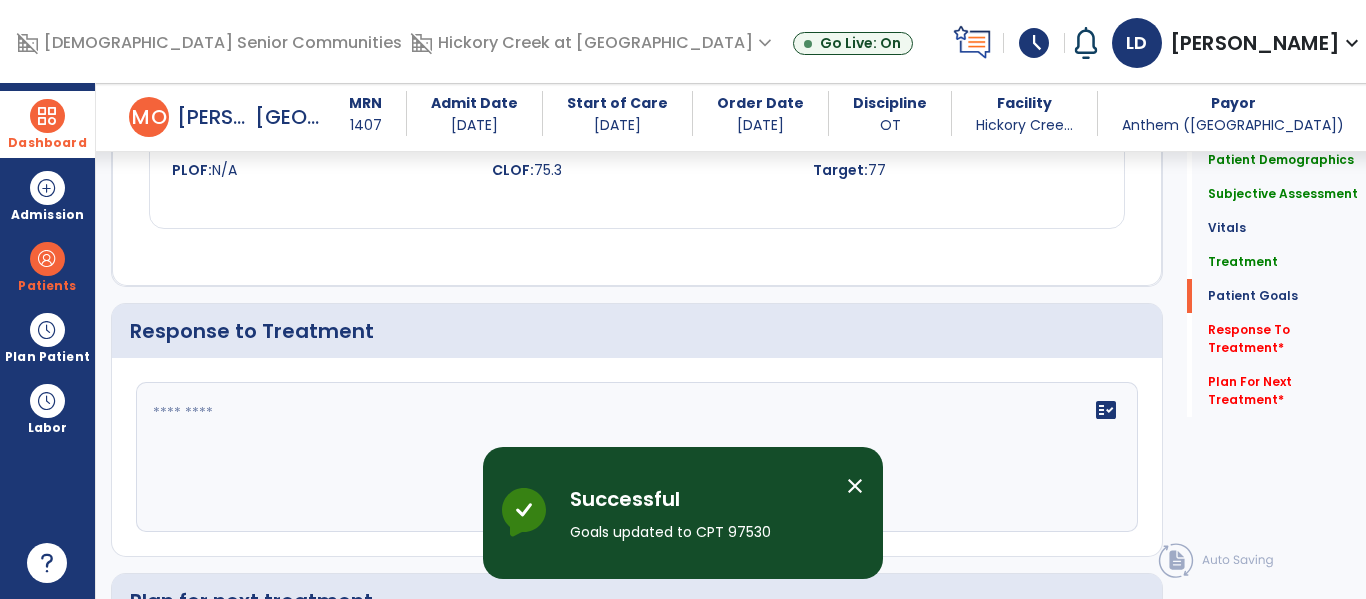 scroll, scrollTop: 2802, scrollLeft: 0, axis: vertical 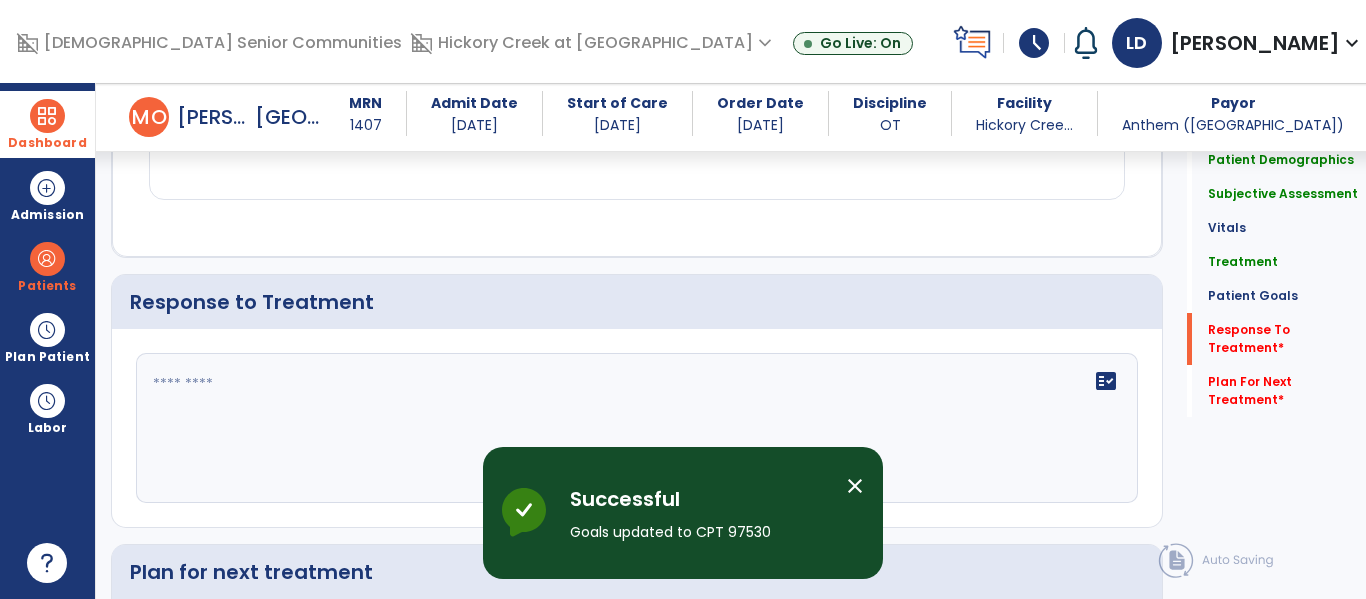 click 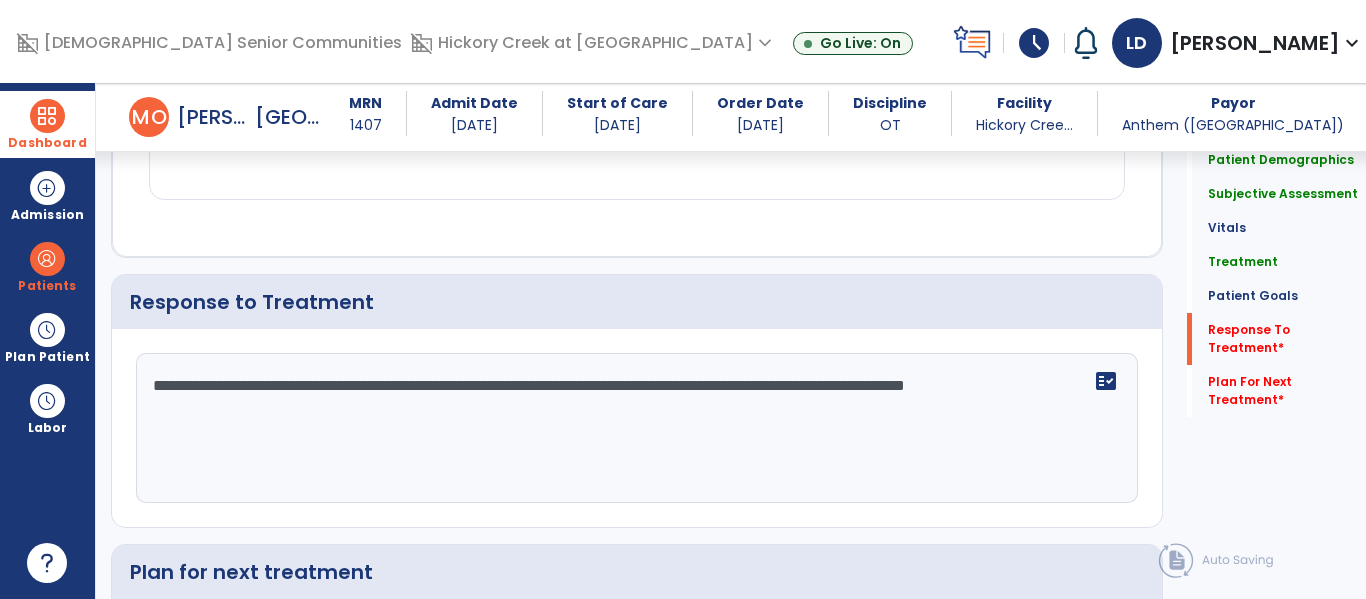 scroll, scrollTop: 3067, scrollLeft: 0, axis: vertical 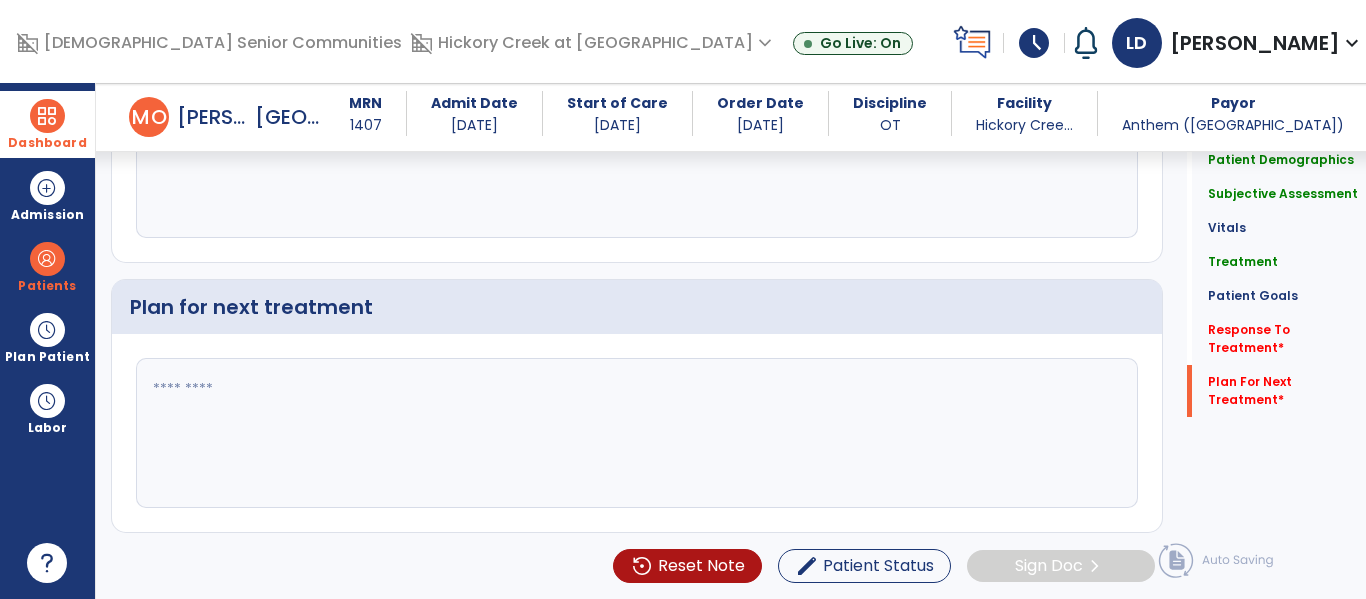 type on "**********" 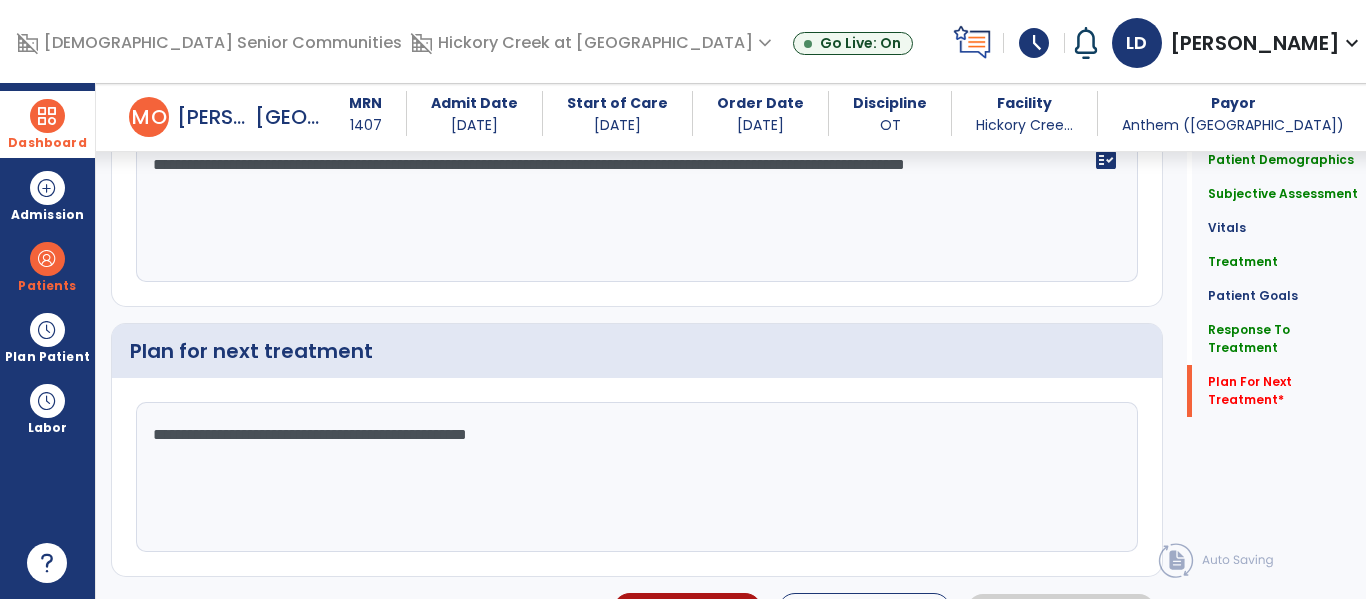 scroll, scrollTop: 3067, scrollLeft: 0, axis: vertical 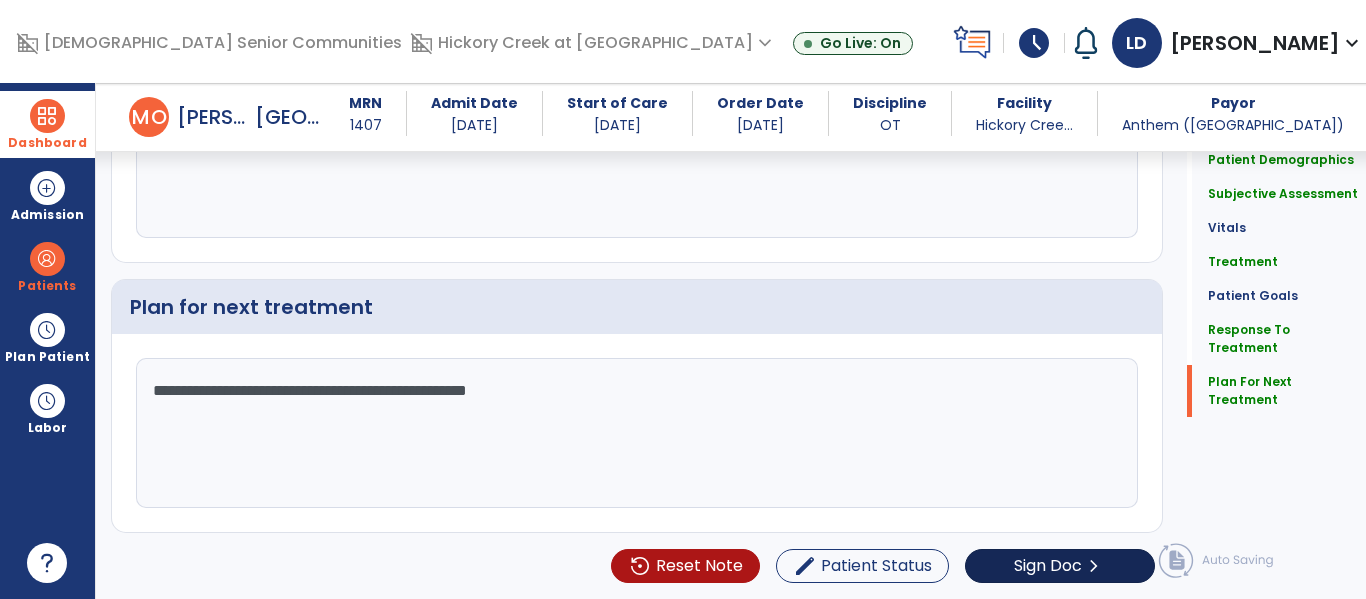 type on "**********" 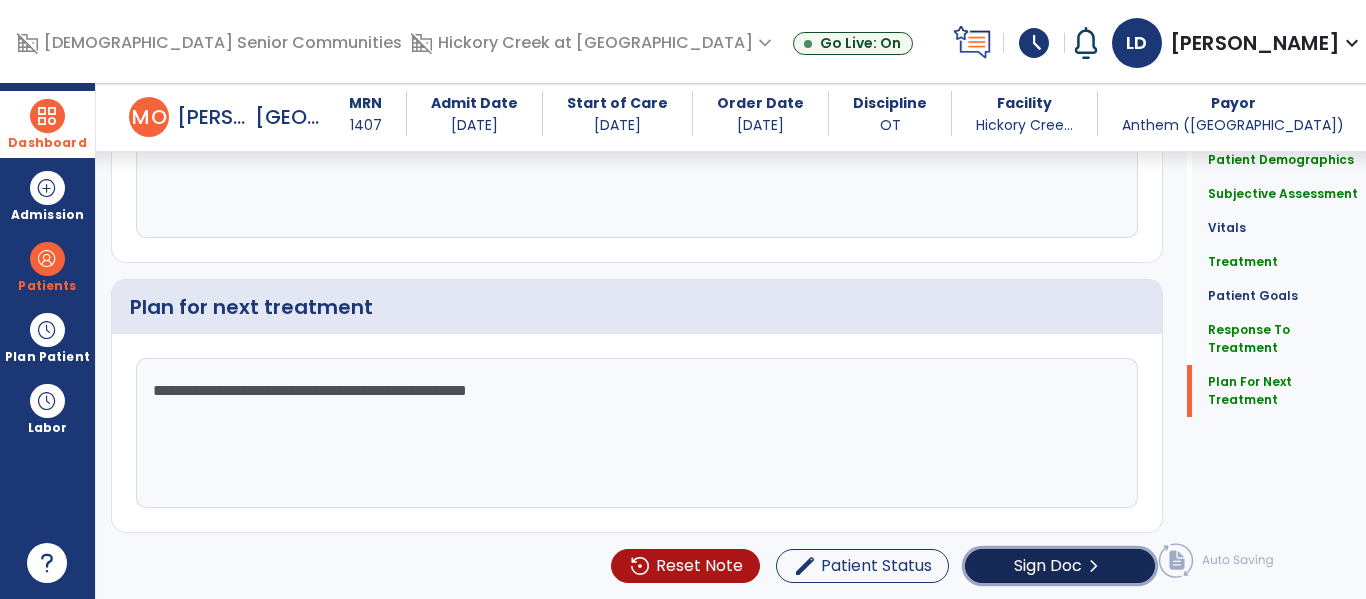 click on "Sign Doc  chevron_right" 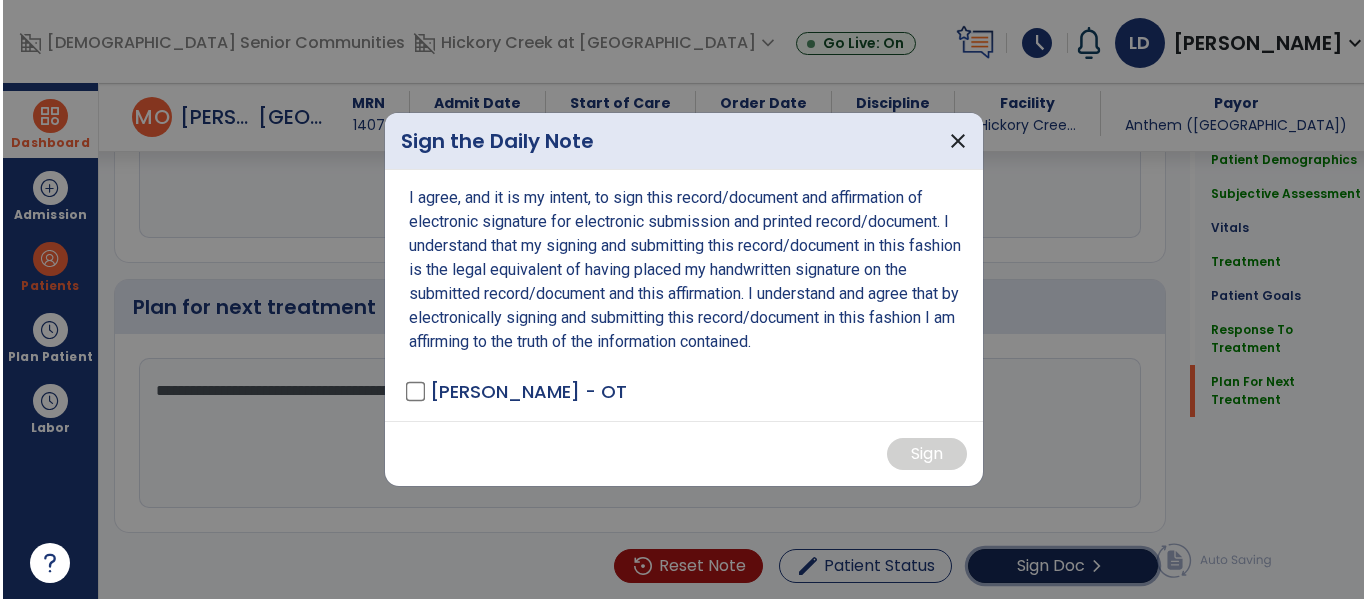 scroll, scrollTop: 3067, scrollLeft: 0, axis: vertical 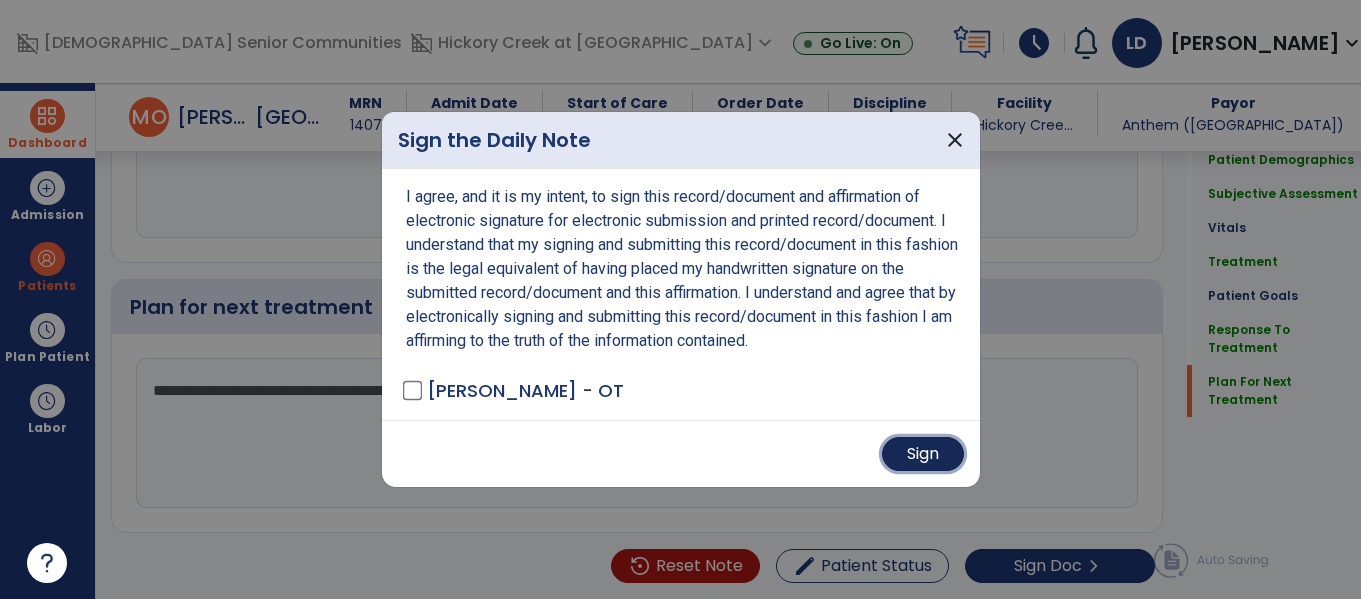 click on "Sign" at bounding box center (923, 454) 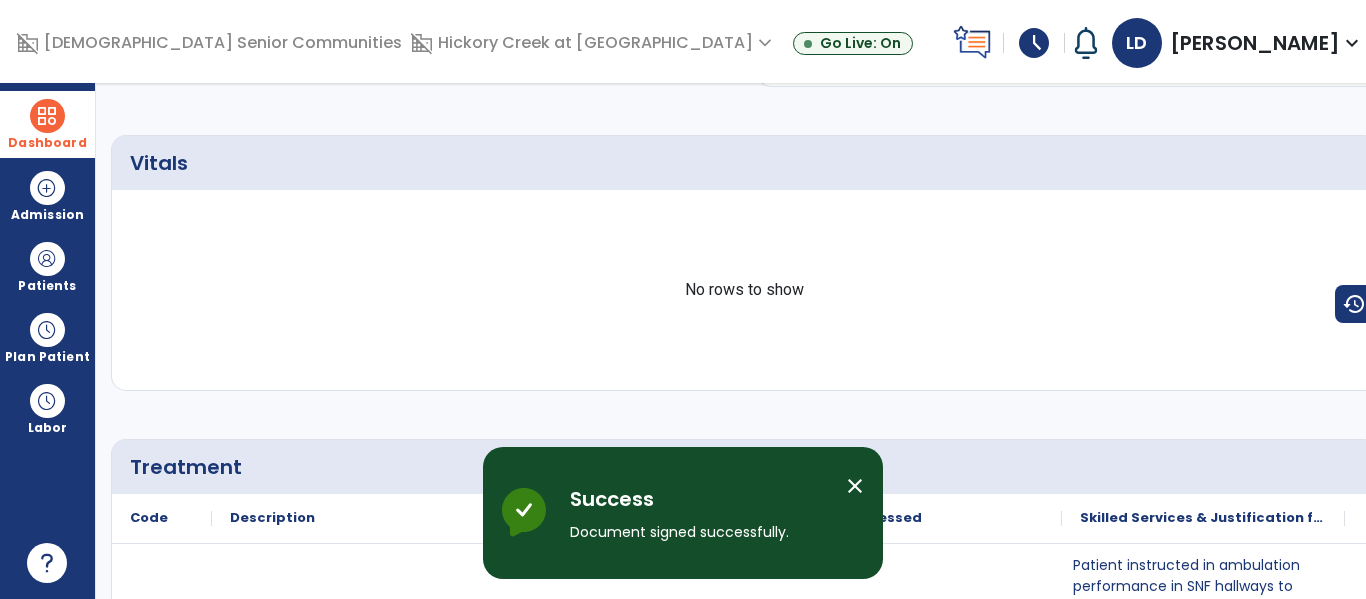 scroll, scrollTop: 0, scrollLeft: 0, axis: both 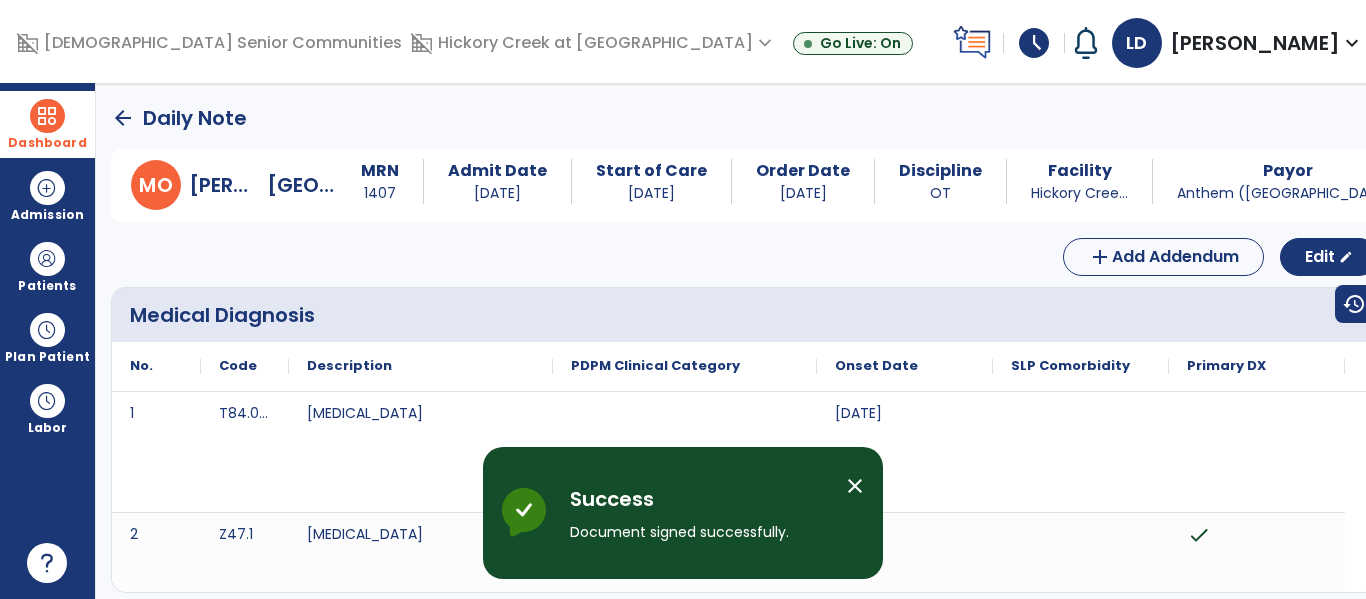 click on "arrow_back" 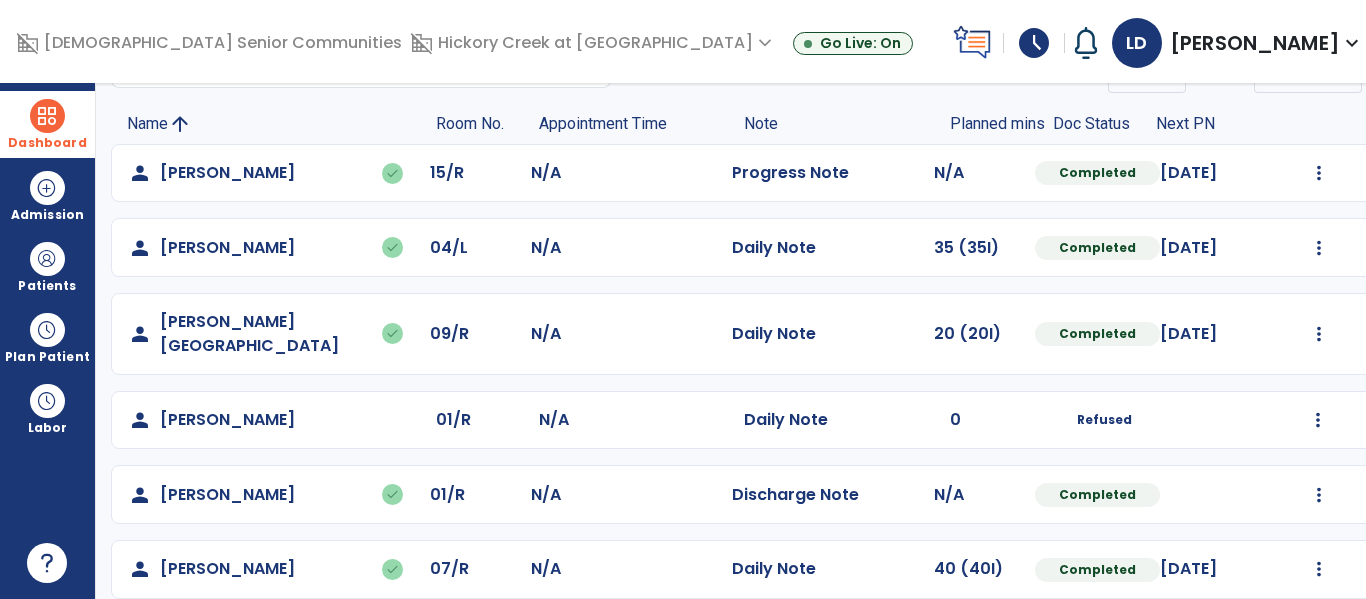 scroll, scrollTop: 0, scrollLeft: 0, axis: both 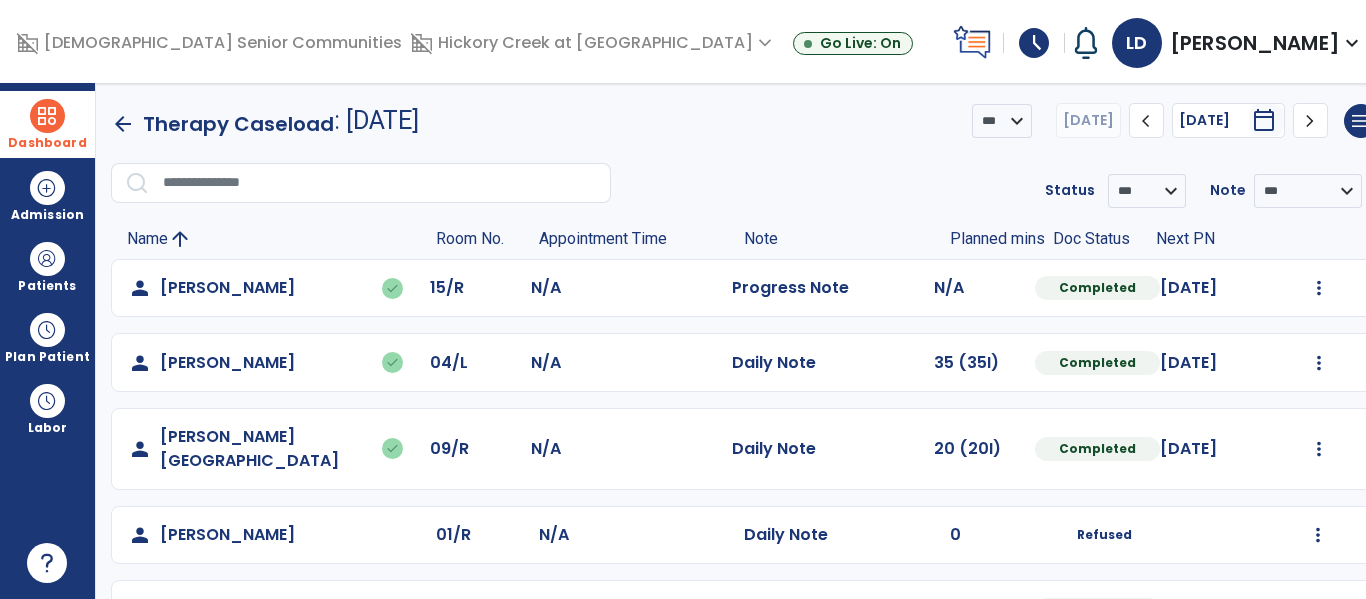 click at bounding box center (47, 116) 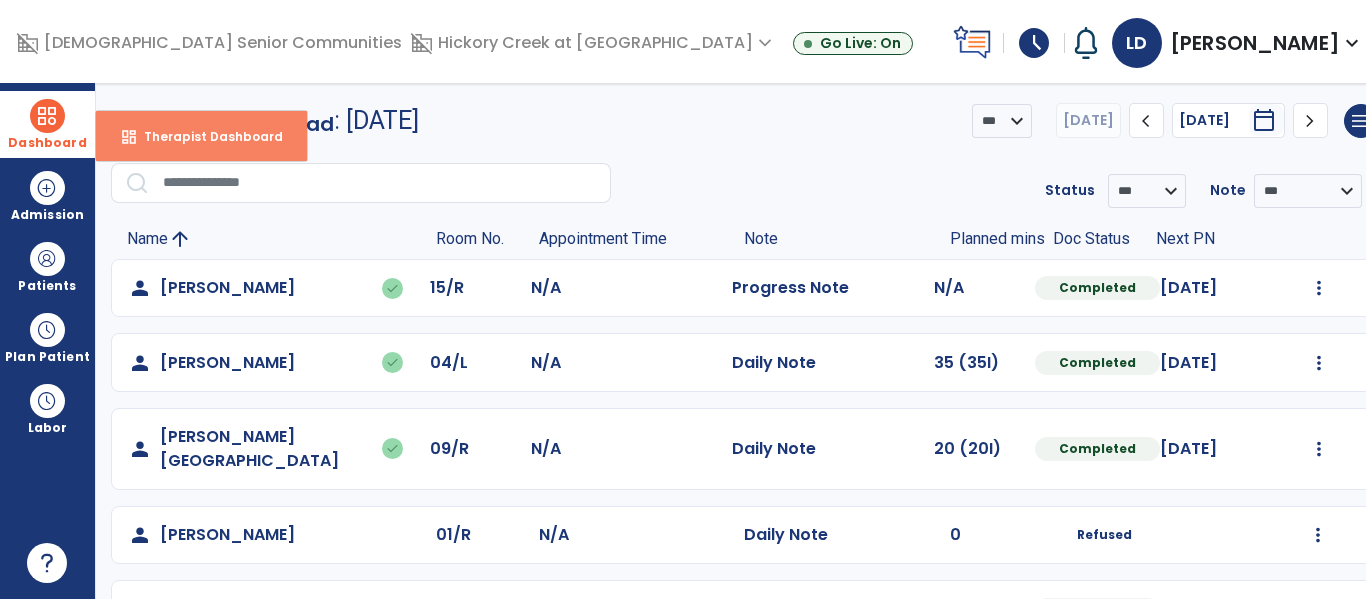 click on "Therapist Dashboard" at bounding box center [205, 136] 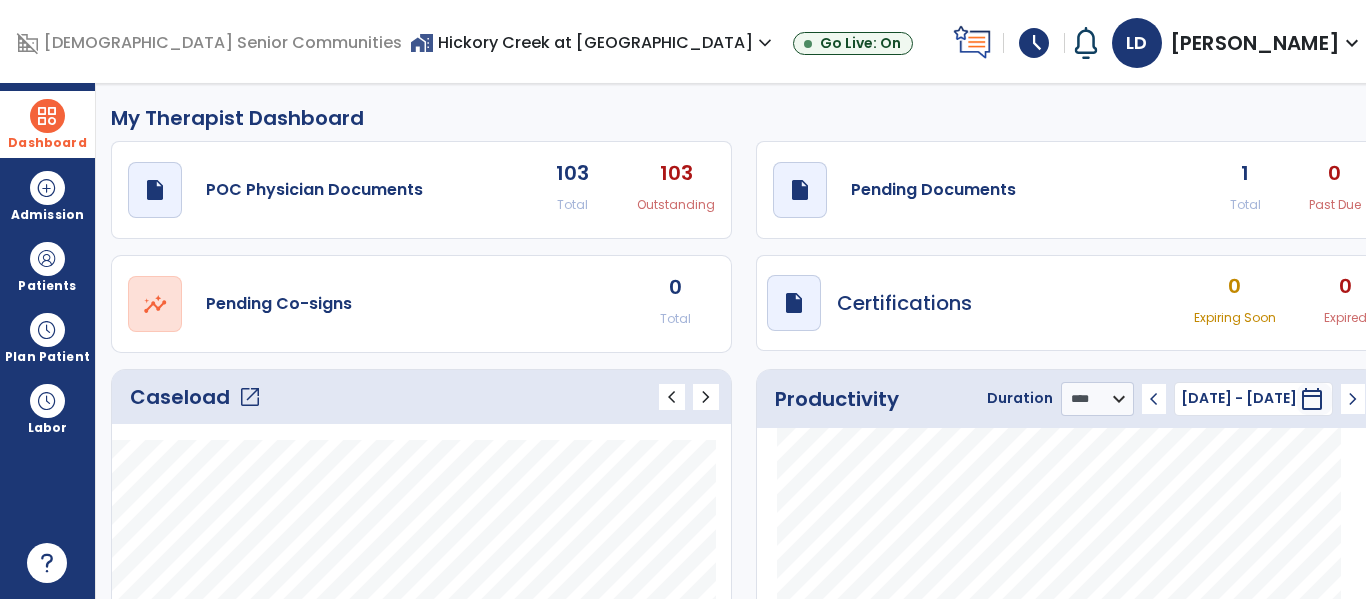 click on "1" 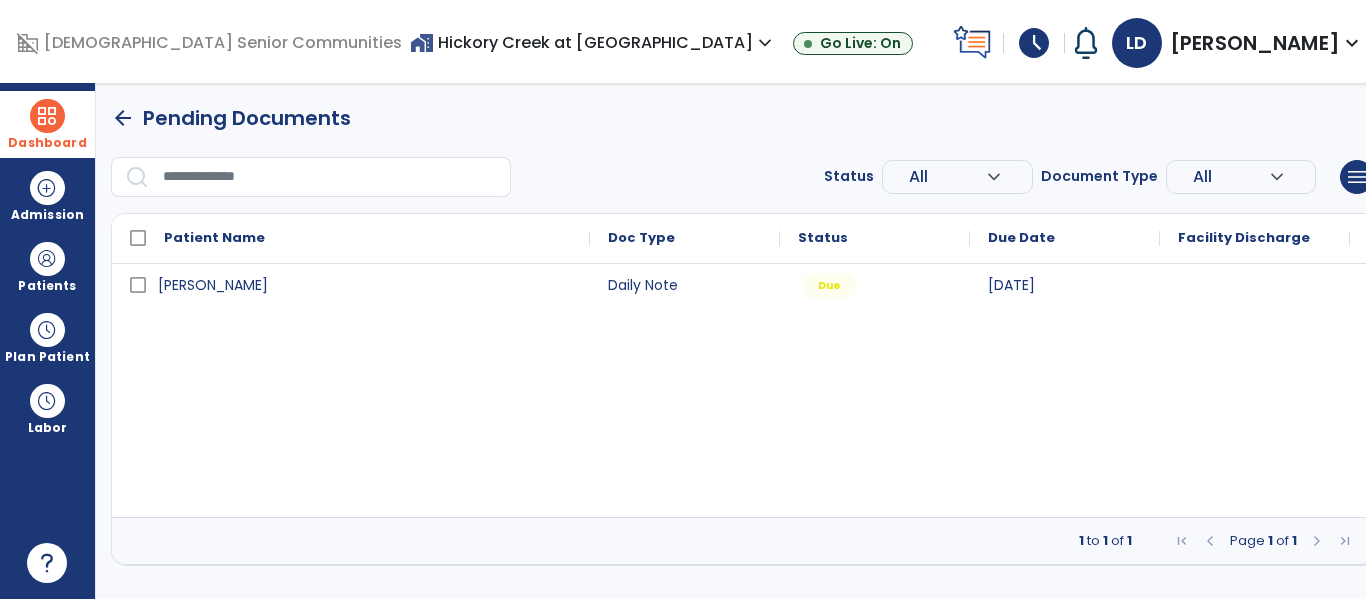 click on "Dashboard" at bounding box center (47, 124) 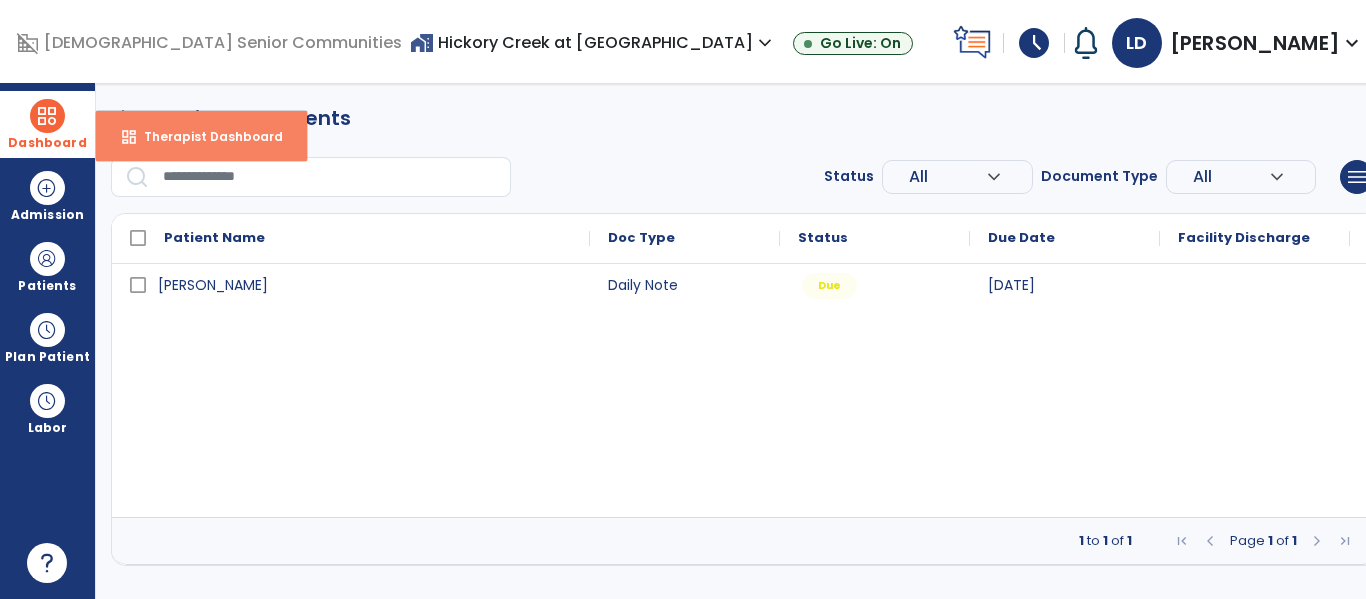click on "Therapist Dashboard" at bounding box center [205, 136] 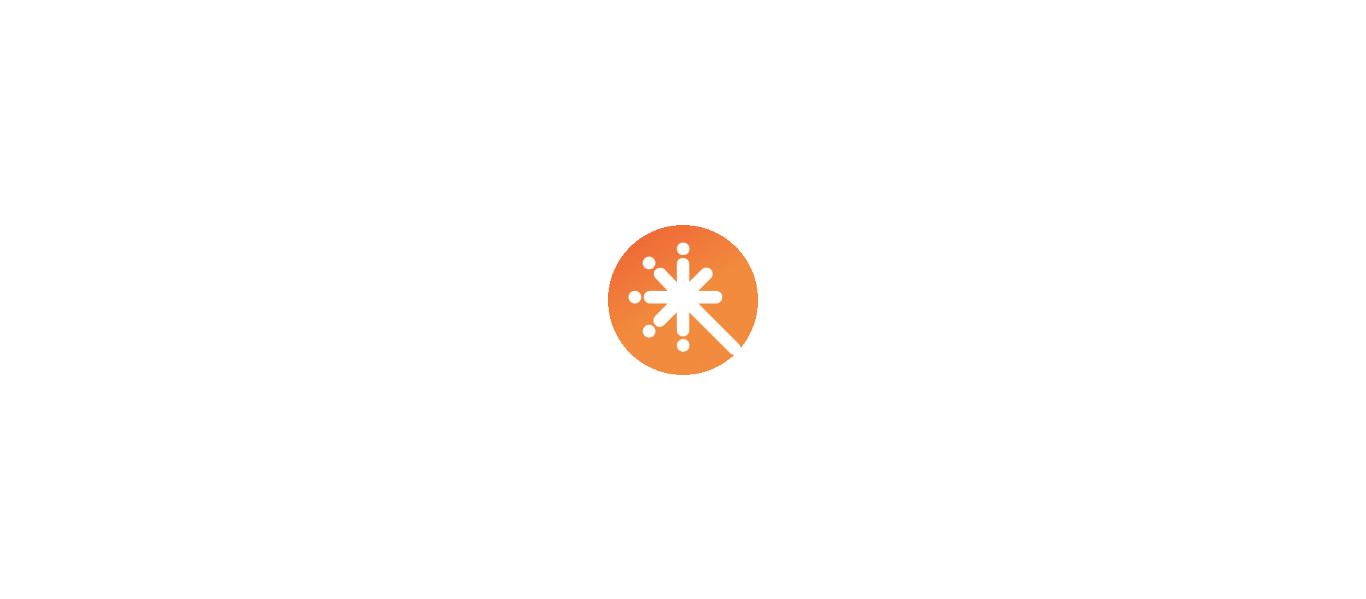 scroll, scrollTop: 0, scrollLeft: 0, axis: both 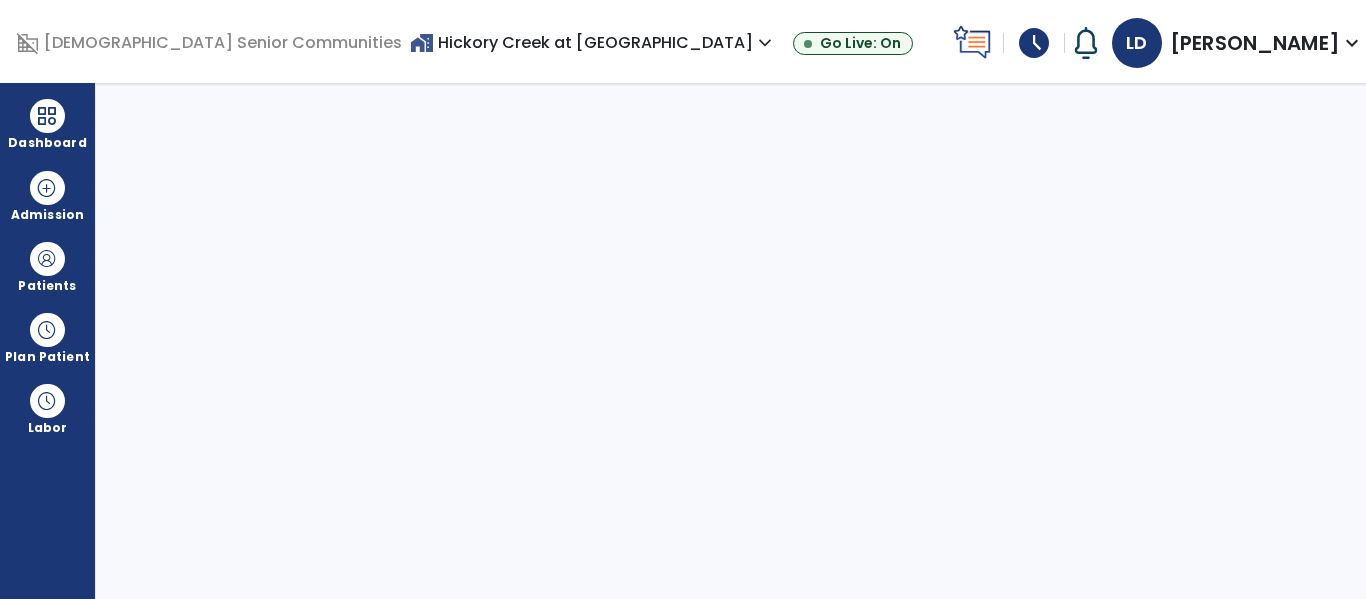 select on "****" 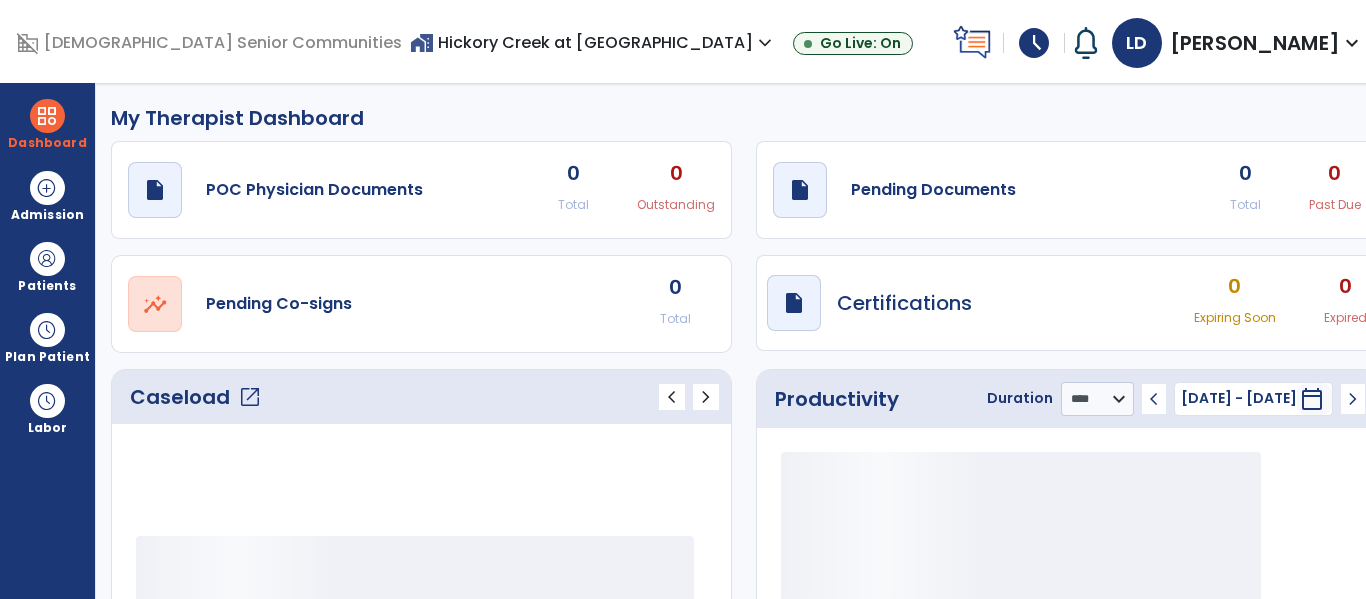 click at bounding box center (47, 259) 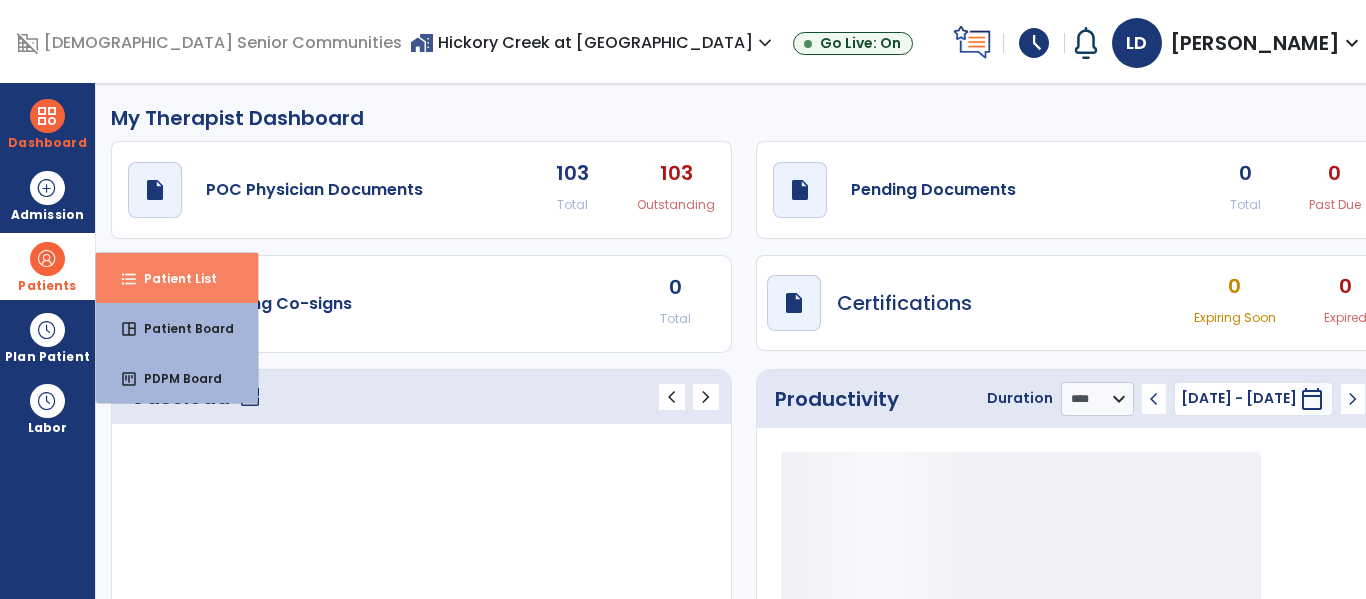 click on "format_list_bulleted  Patient List" at bounding box center [177, 278] 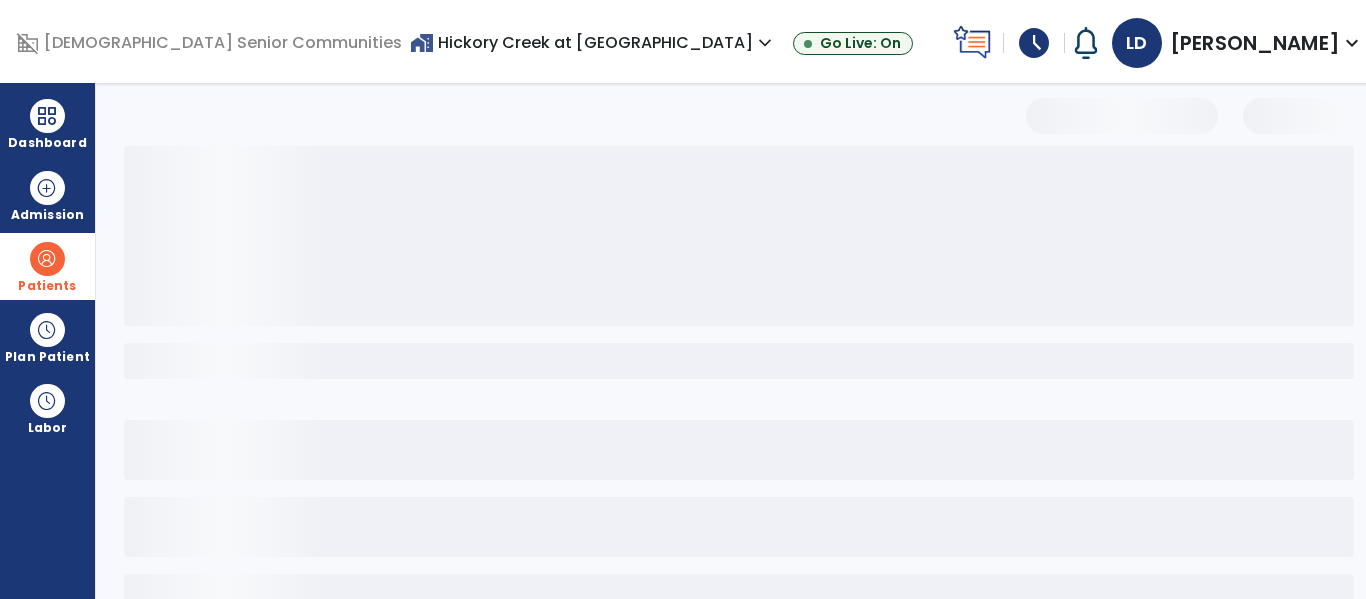 select on "***" 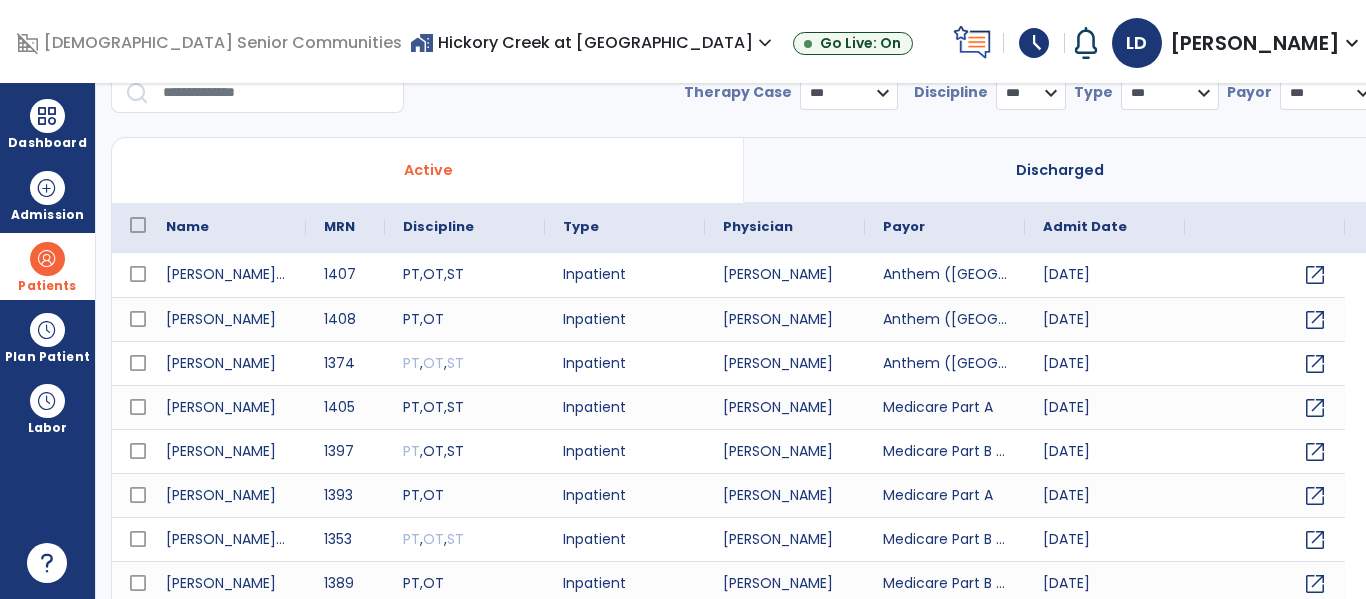scroll, scrollTop: 106, scrollLeft: 0, axis: vertical 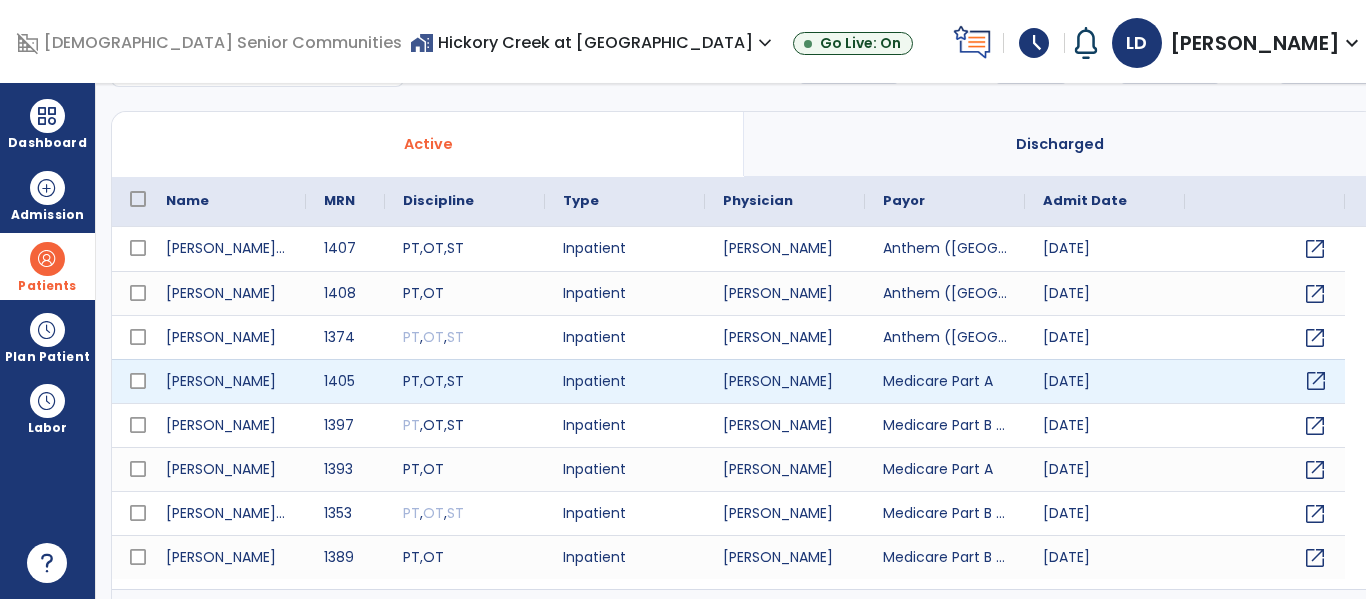 click on "open_in_new" at bounding box center [1316, 381] 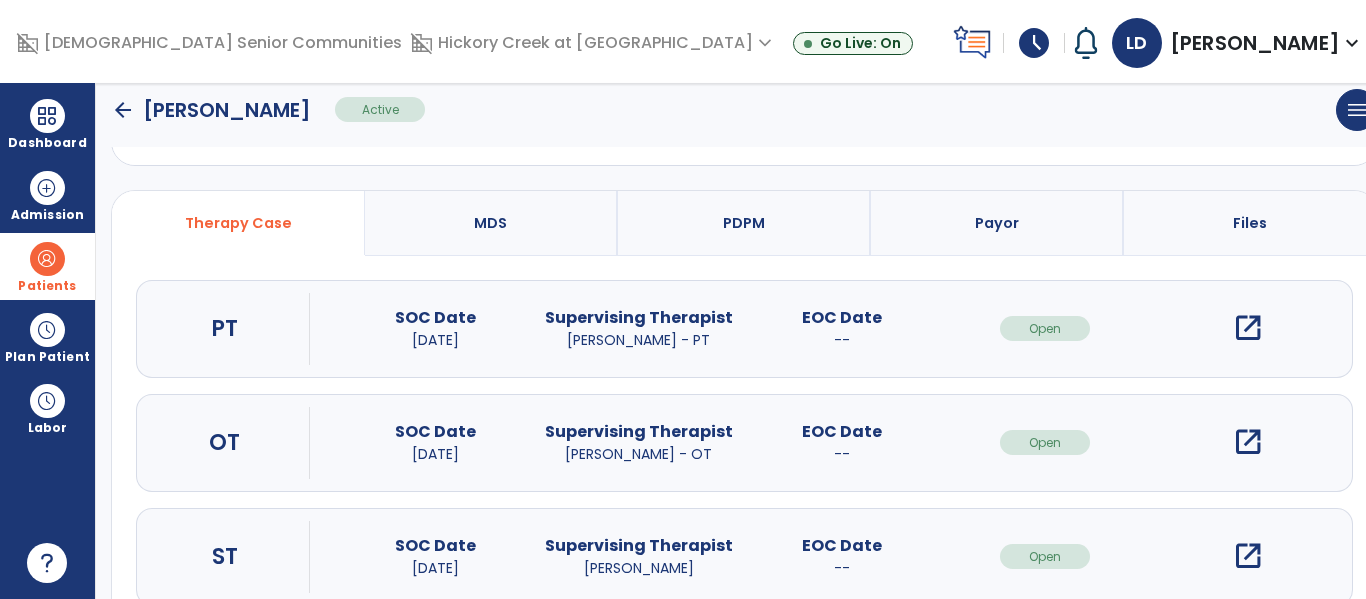 scroll, scrollTop: 162, scrollLeft: 0, axis: vertical 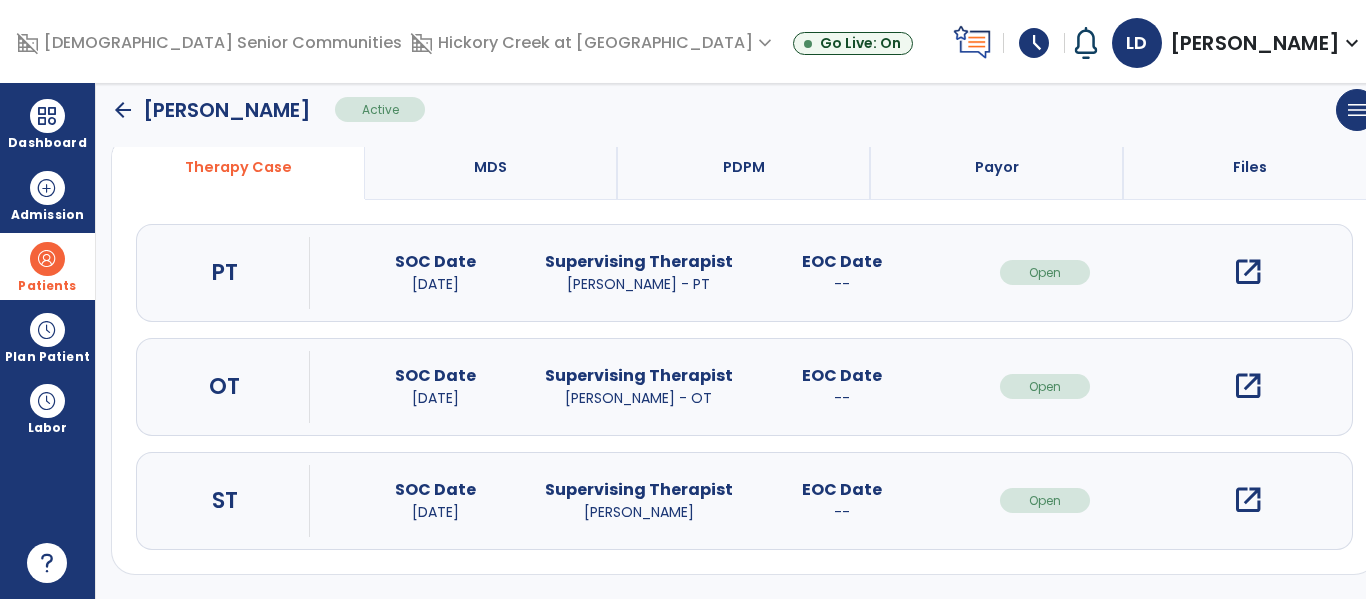 click on "open_in_new" at bounding box center (1248, 386) 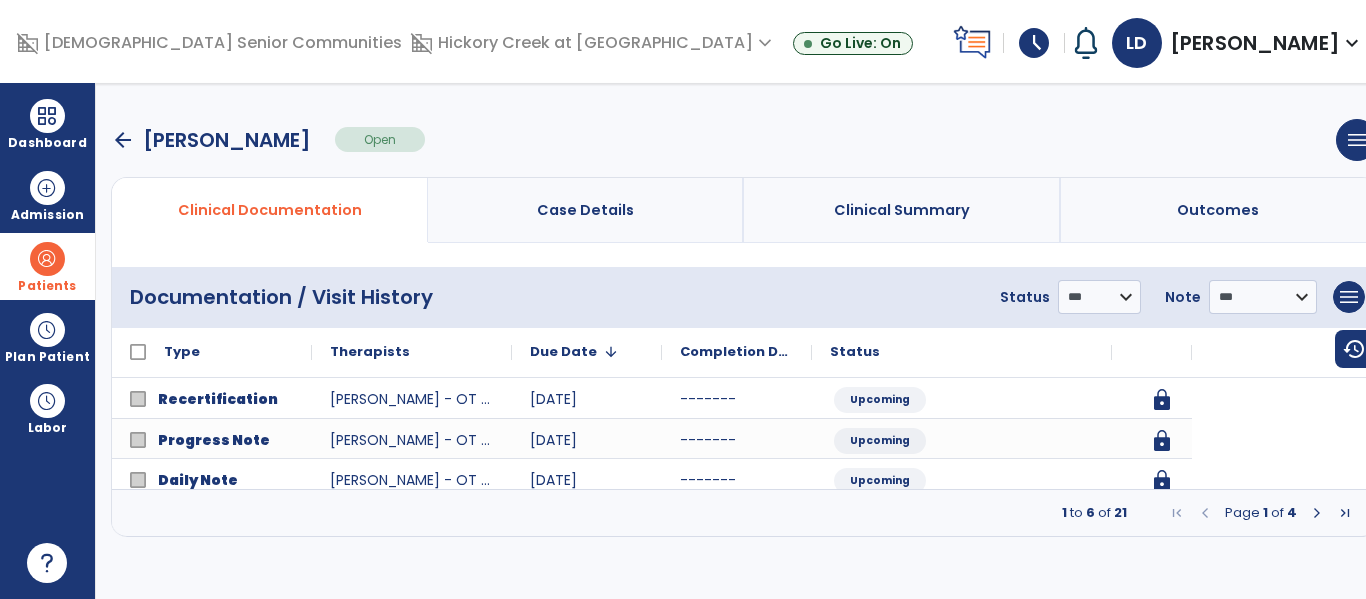 scroll, scrollTop: 0, scrollLeft: 0, axis: both 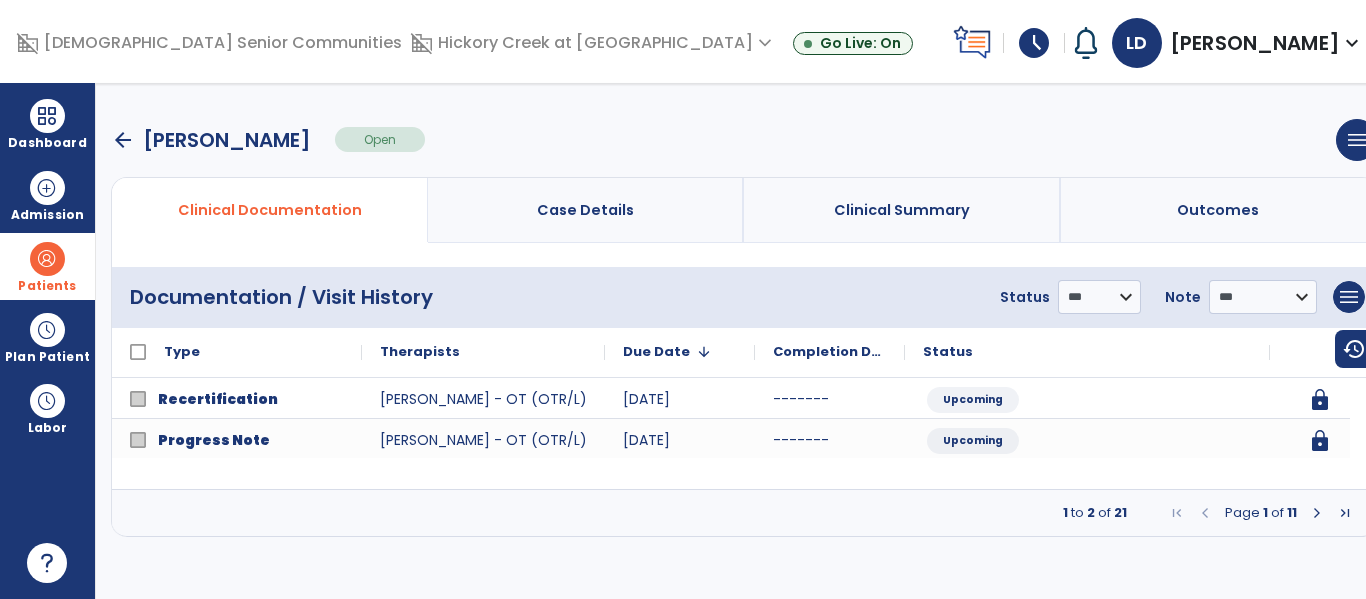 click at bounding box center [1317, 513] 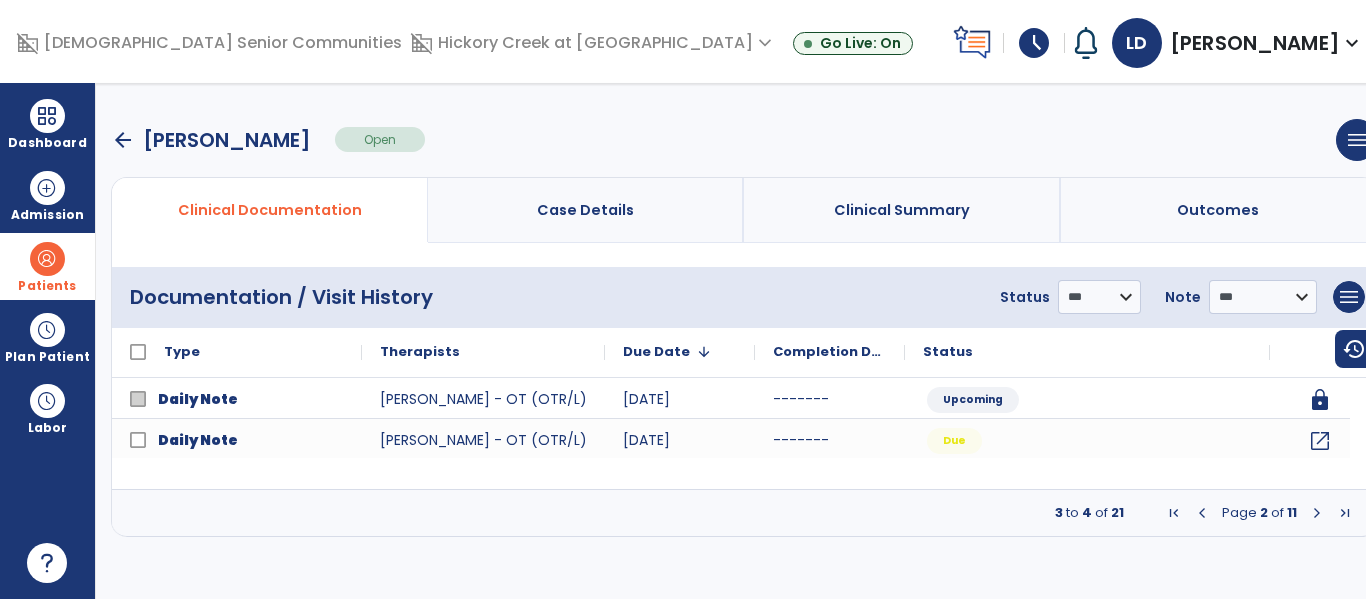 click at bounding box center (1317, 513) 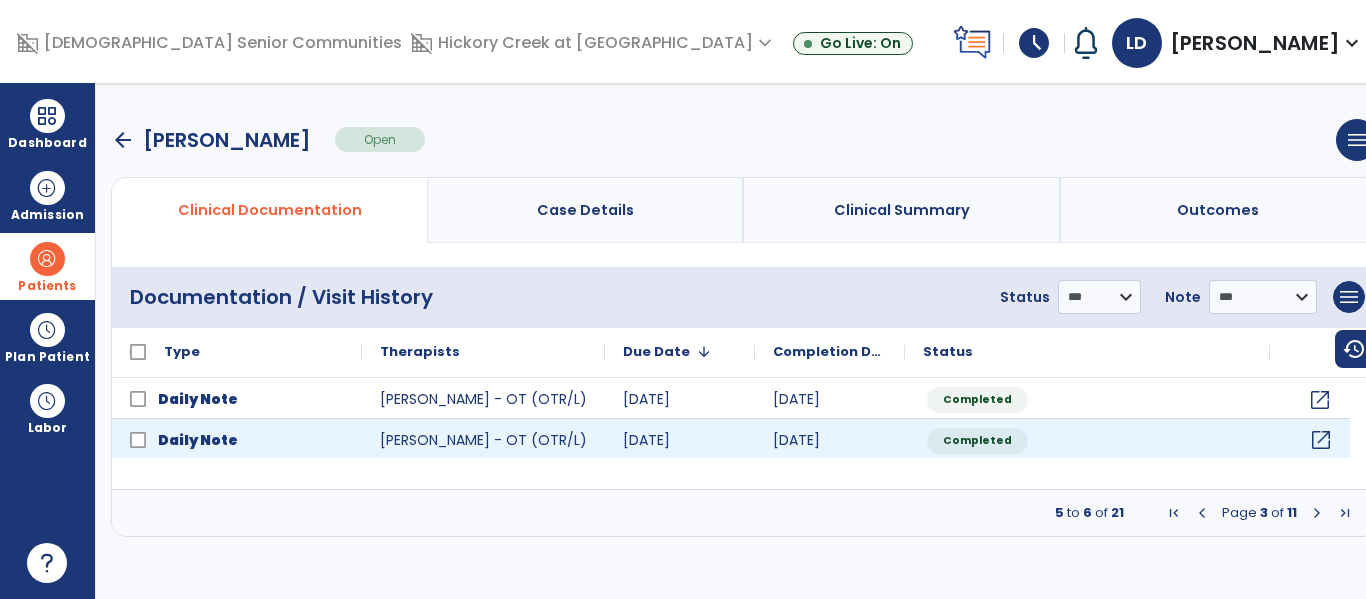 click on "open_in_new" 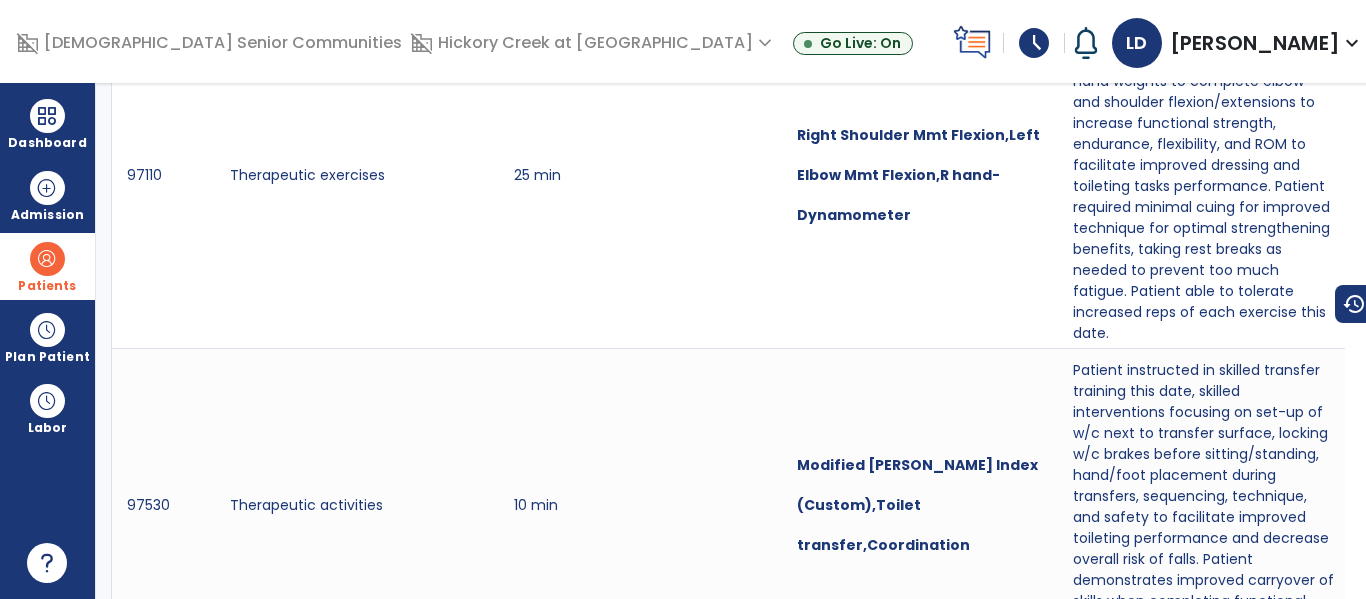 scroll, scrollTop: 0, scrollLeft: 0, axis: both 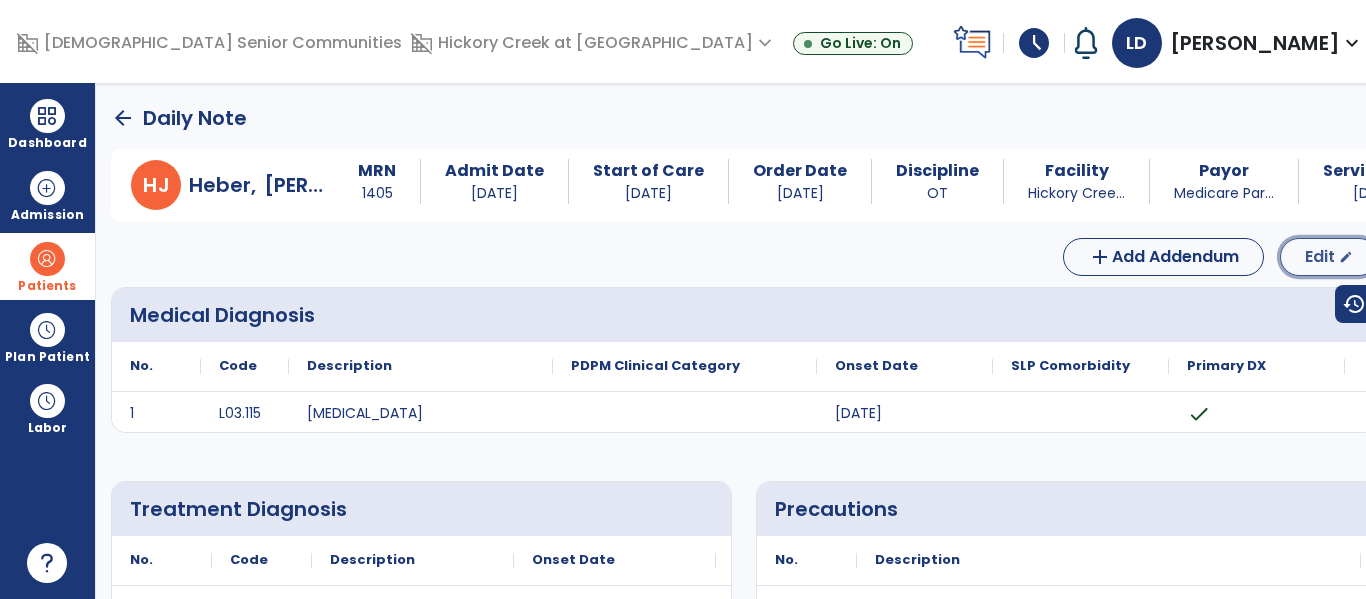 click on "Edit" 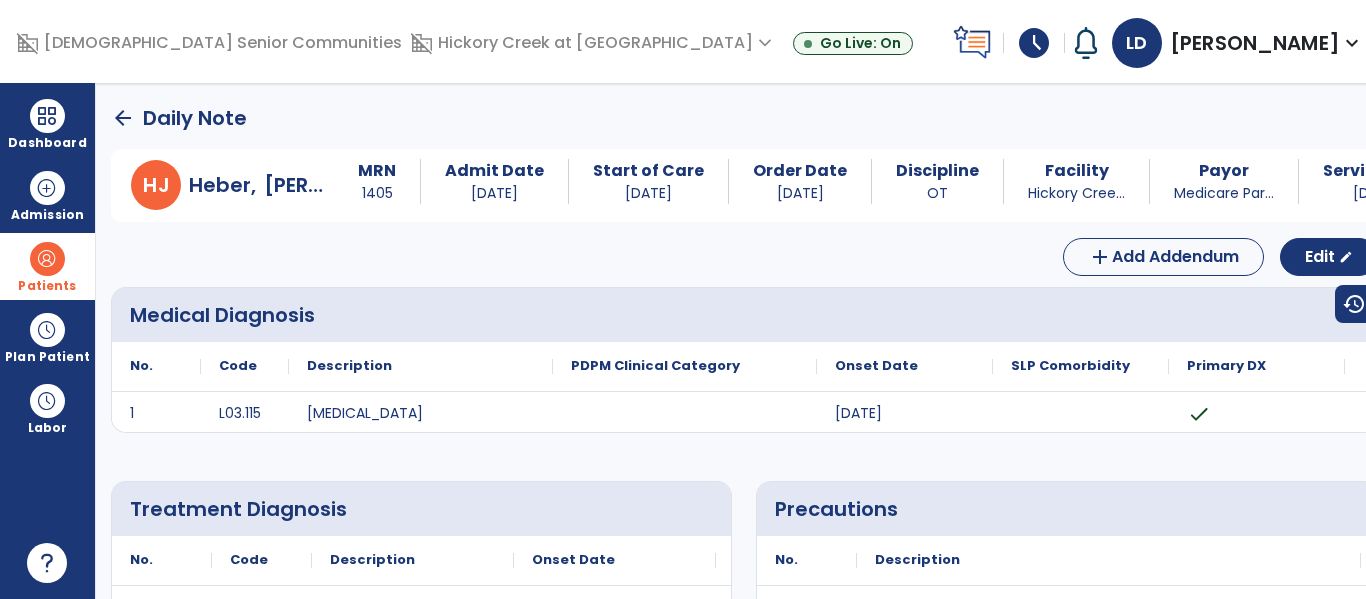 select on "*" 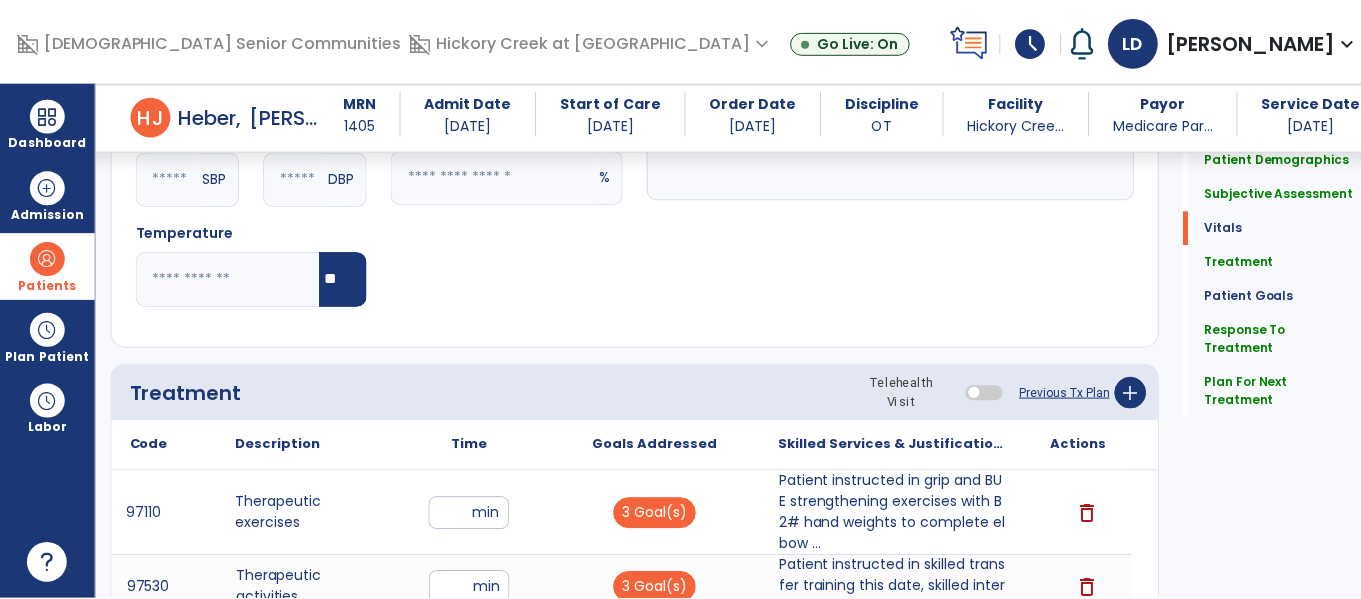 scroll, scrollTop: 902, scrollLeft: 0, axis: vertical 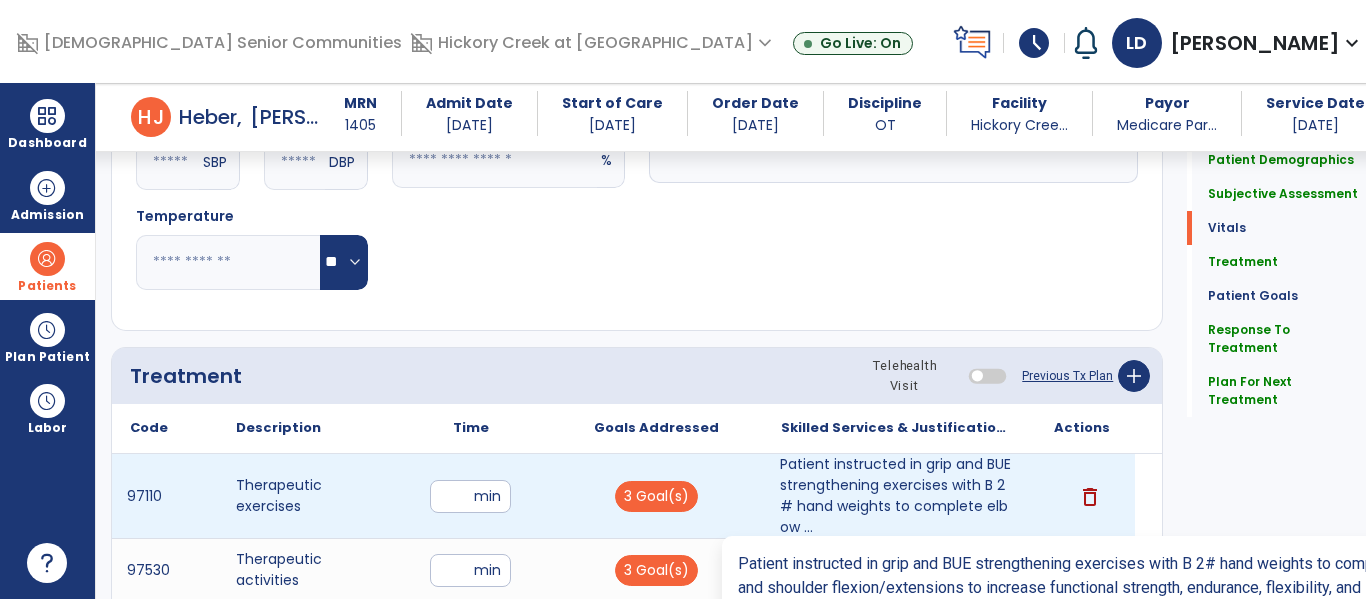click on "Patient instructed in grip and BUE strengthening exercises with B 2# hand weights to complete elbow ..." at bounding box center [896, 496] 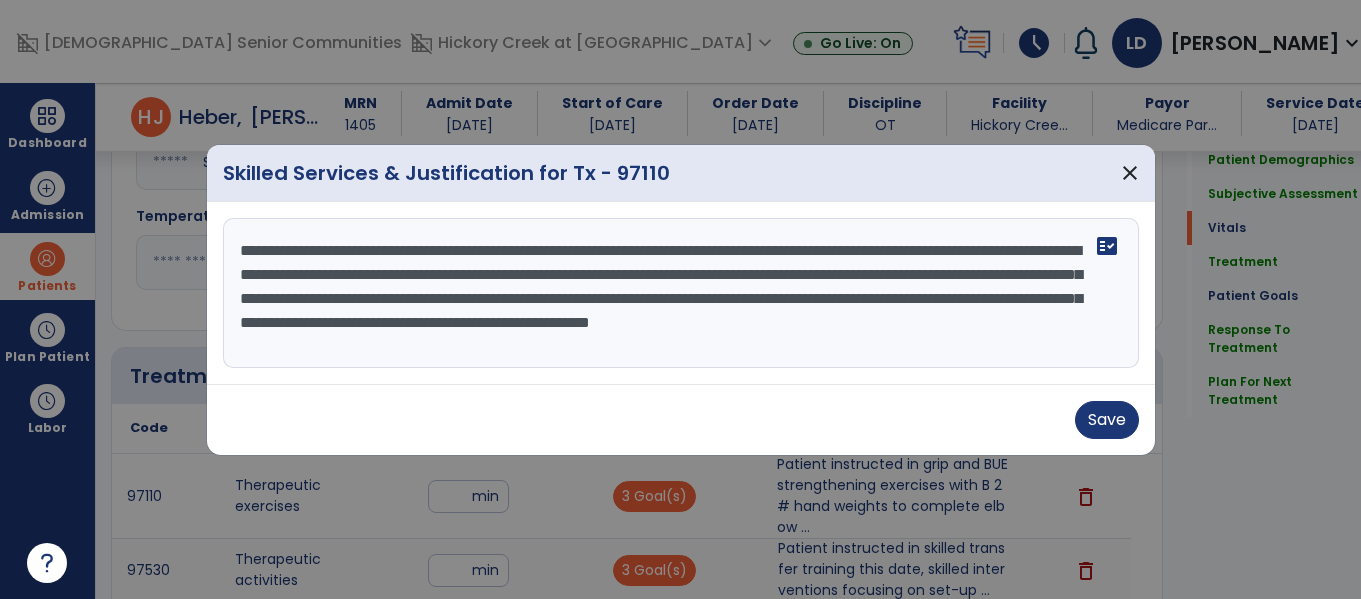 scroll, scrollTop: 902, scrollLeft: 0, axis: vertical 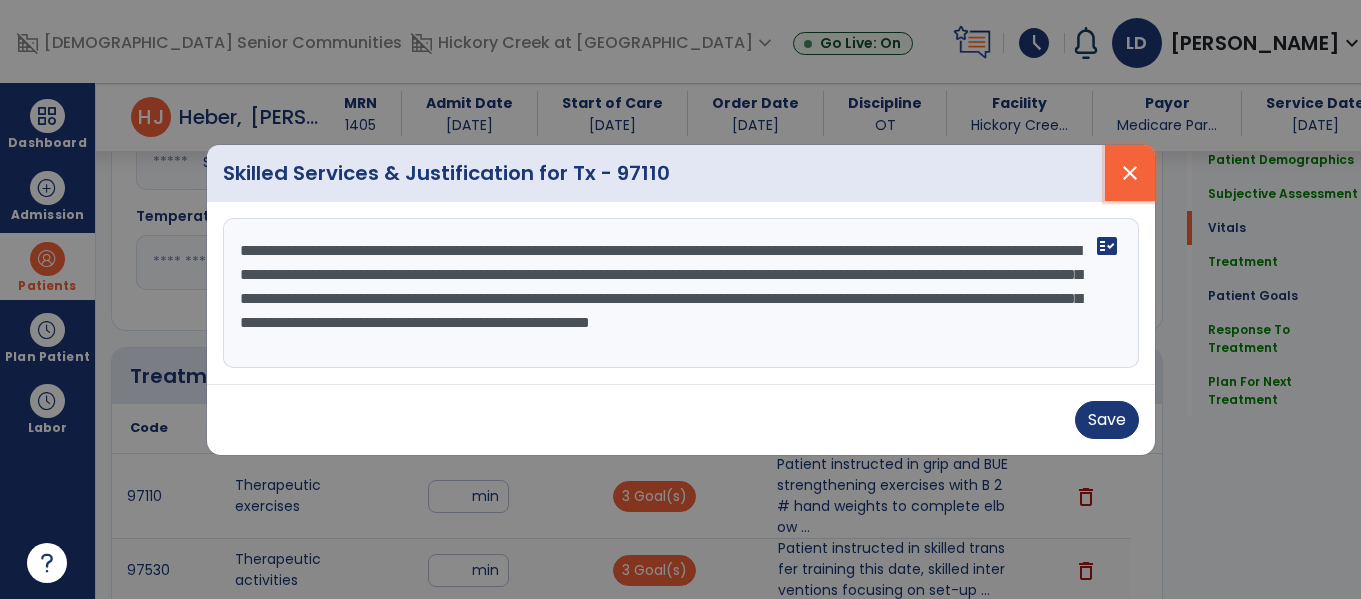 click on "close" at bounding box center [1130, 173] 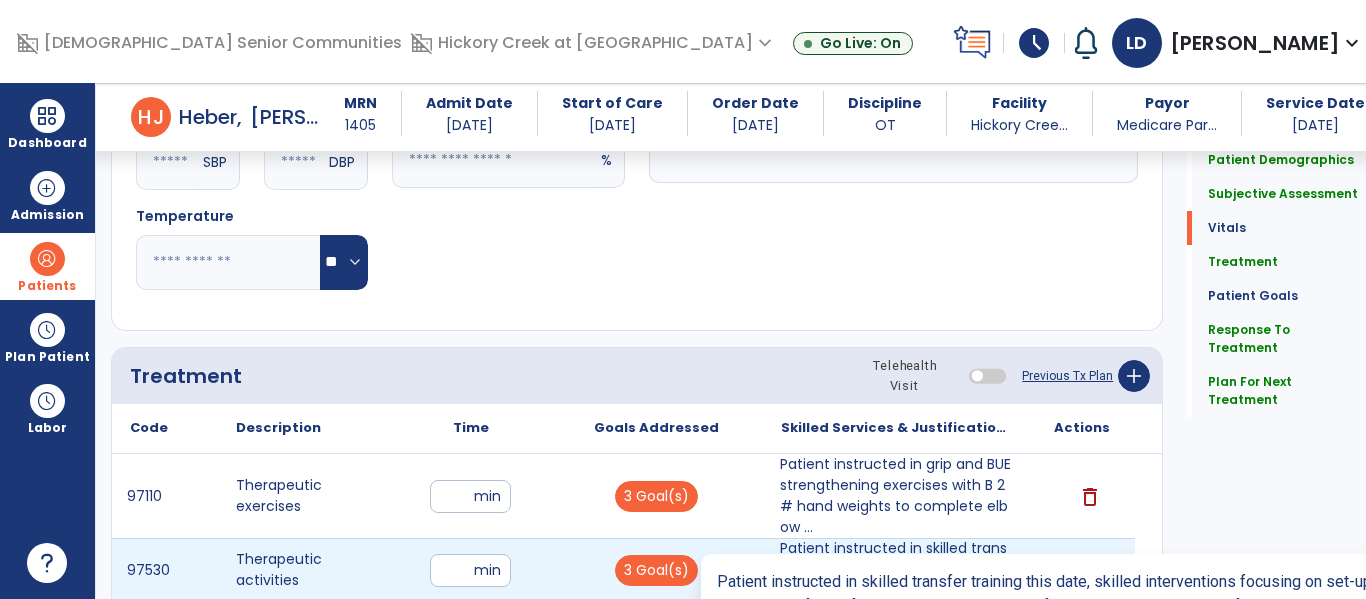 click on "Patient instructed in skilled transfer training this date, skilled interventions focusing on set-up ..." at bounding box center (896, 569) 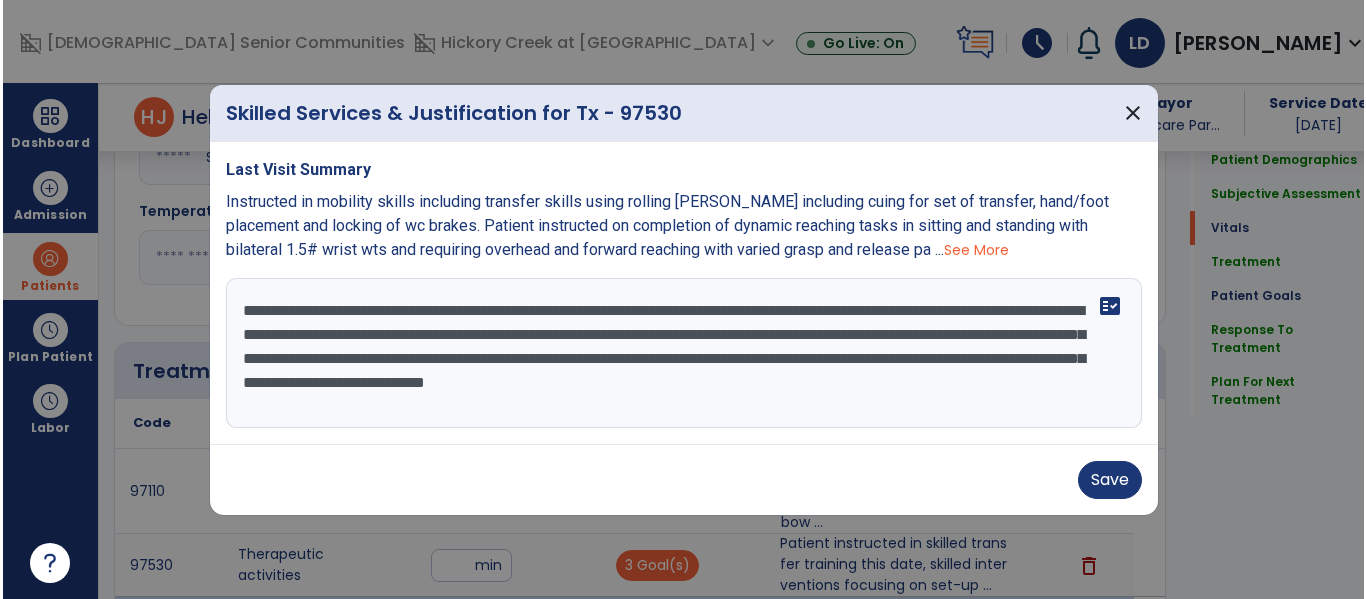 scroll, scrollTop: 902, scrollLeft: 0, axis: vertical 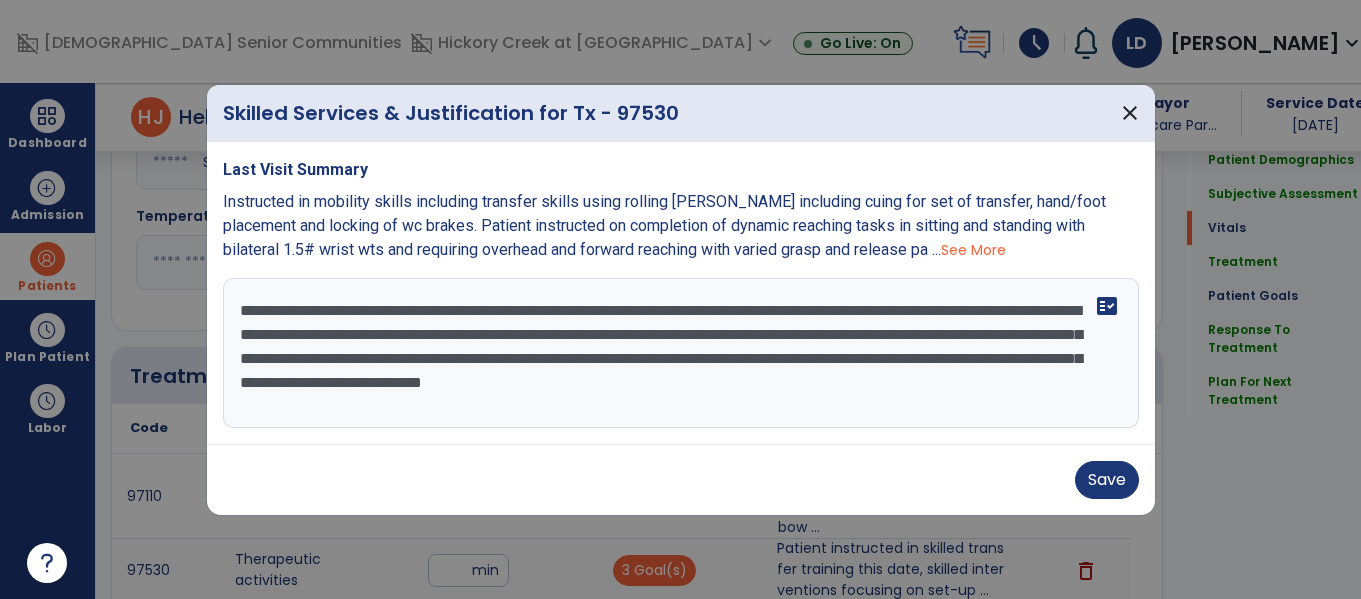 drag, startPoint x: 442, startPoint y: 413, endPoint x: 231, endPoint y: 303, distance: 237.95168 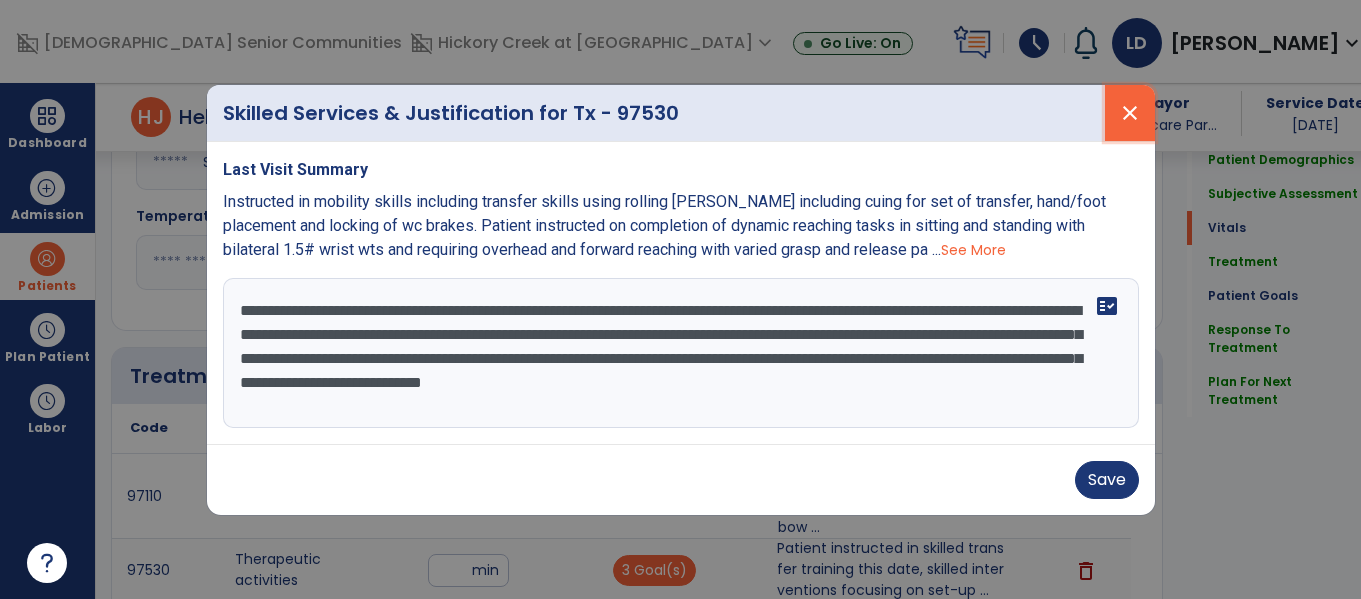 click on "close" at bounding box center [1130, 113] 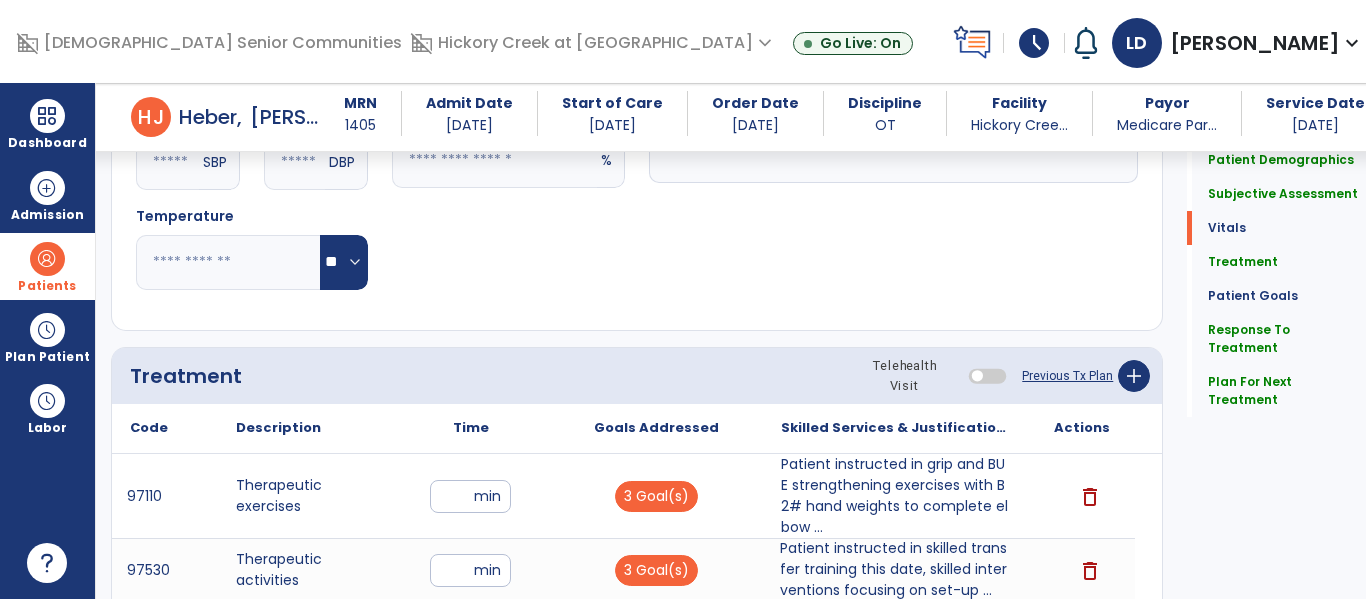 click at bounding box center (47, 259) 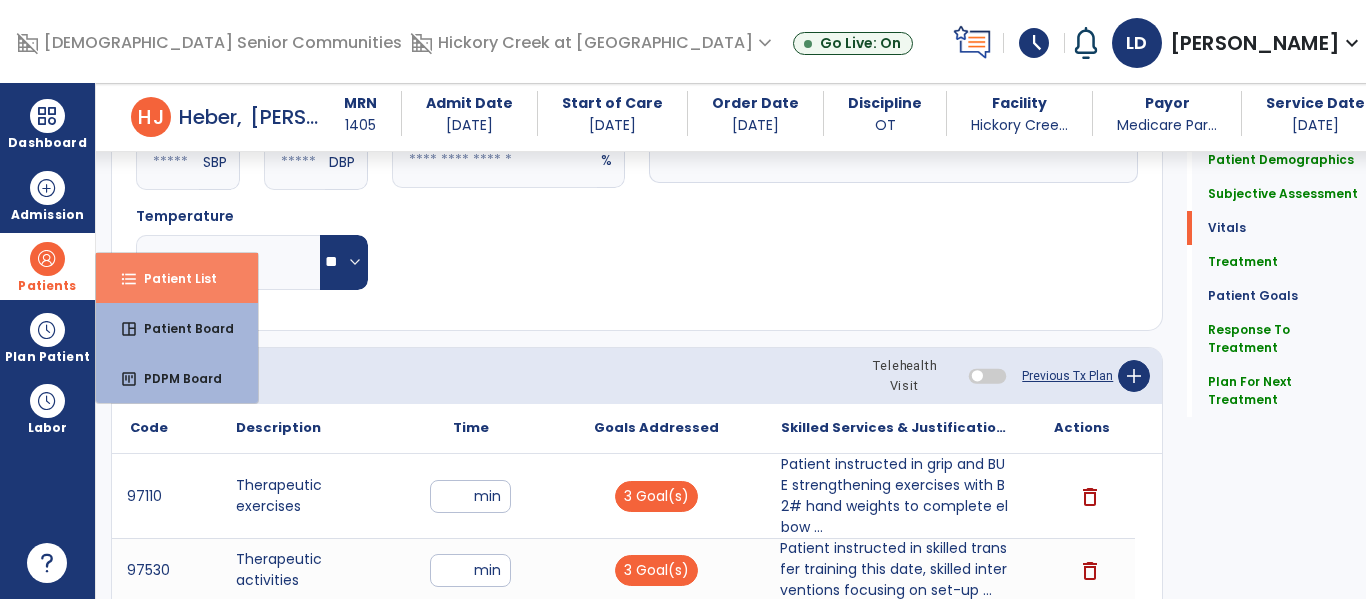 click on "Patient List" at bounding box center (172, 278) 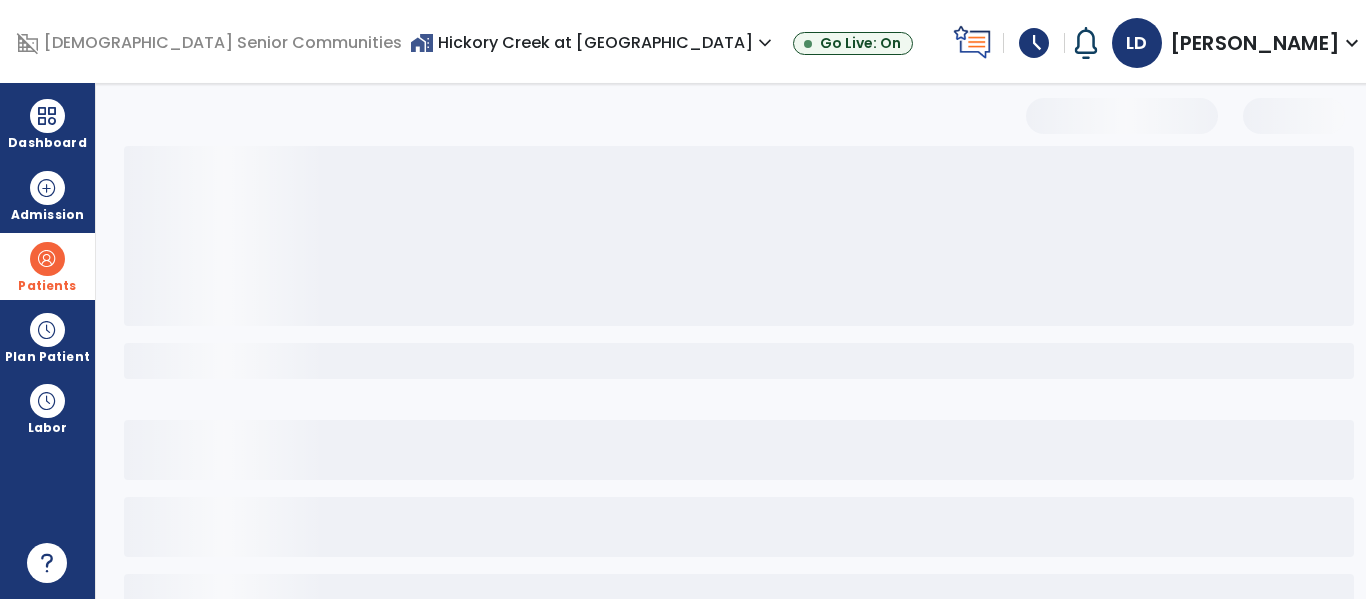 scroll, scrollTop: 144, scrollLeft: 0, axis: vertical 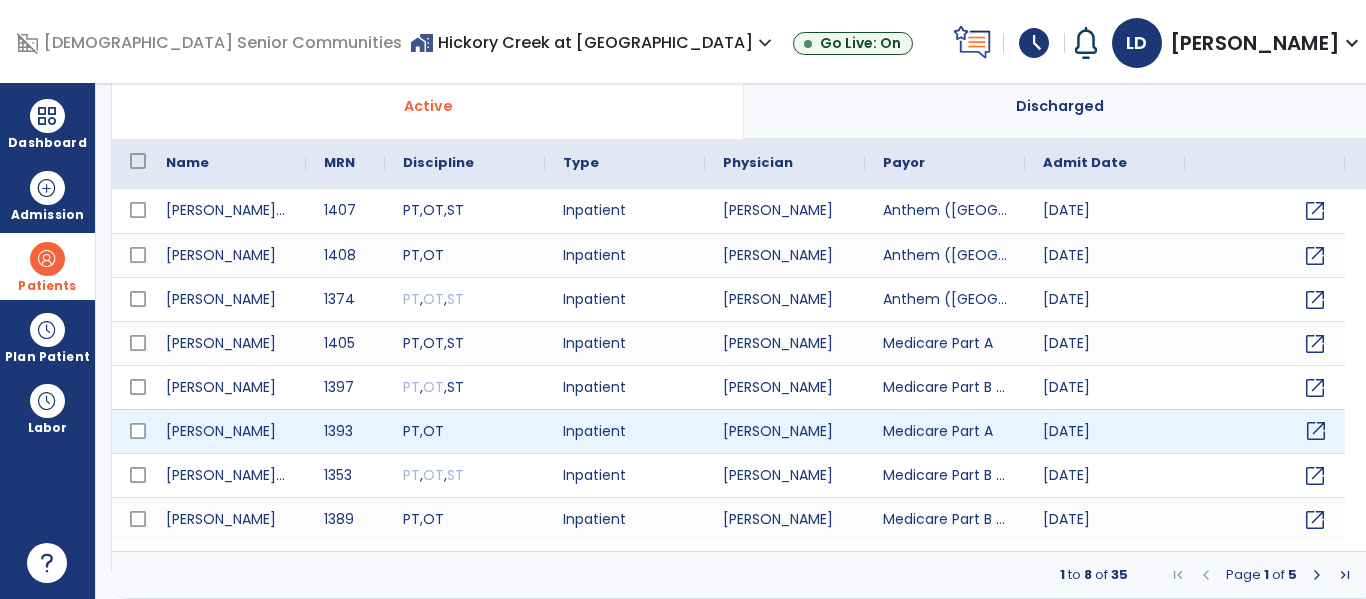 click on "open_in_new" at bounding box center (1265, 431) 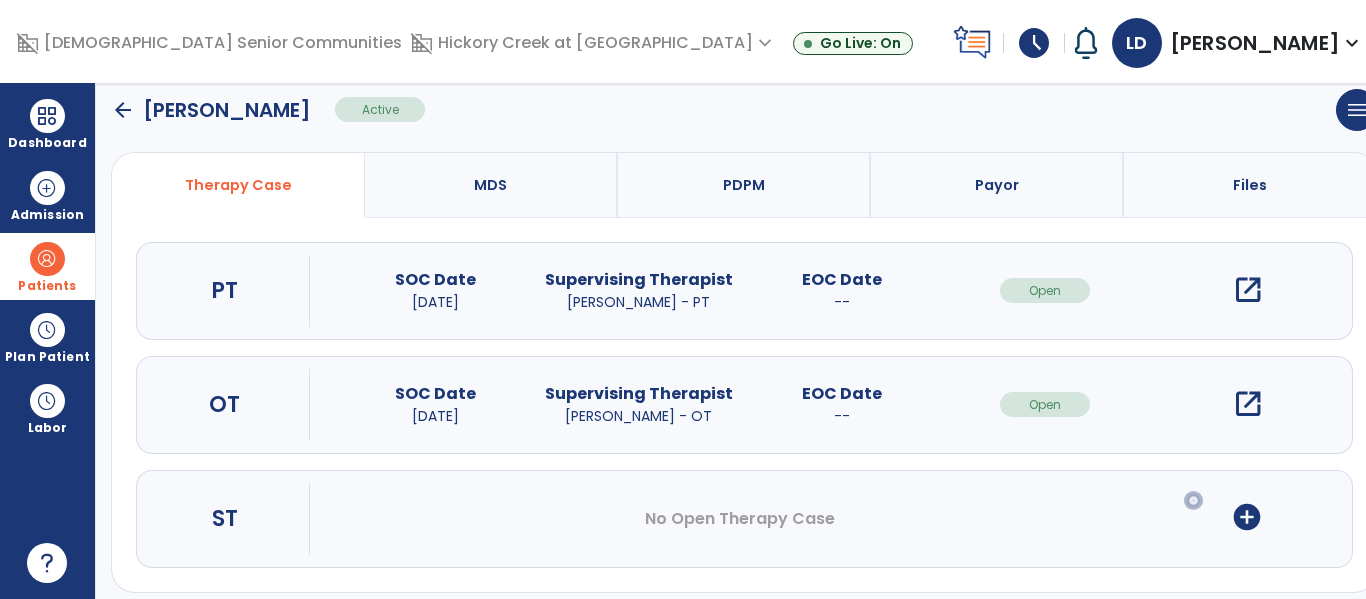 scroll, scrollTop: 162, scrollLeft: 0, axis: vertical 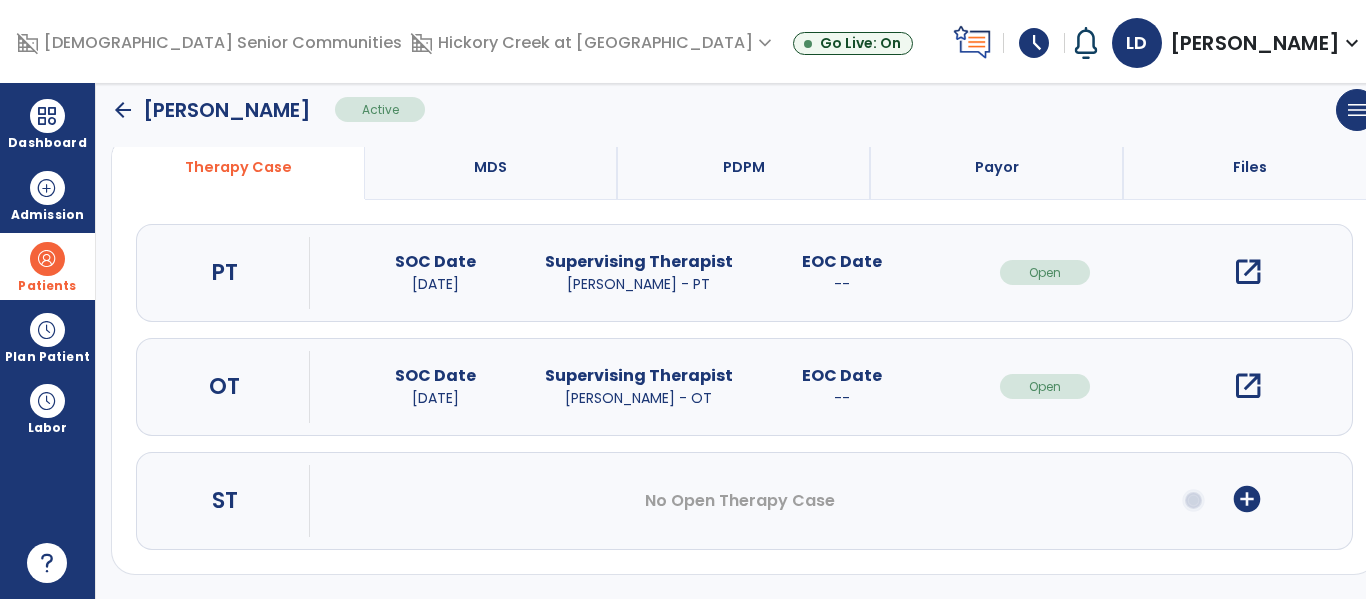 click on "open_in_new" at bounding box center (1248, 386) 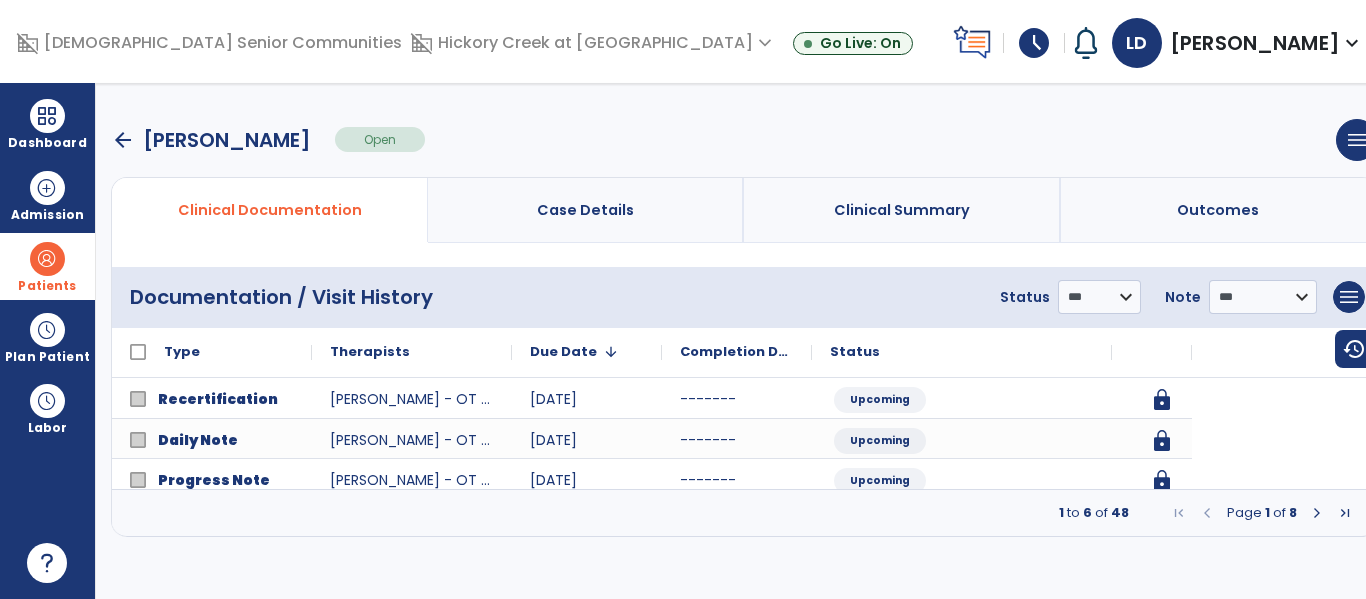 scroll, scrollTop: 0, scrollLeft: 0, axis: both 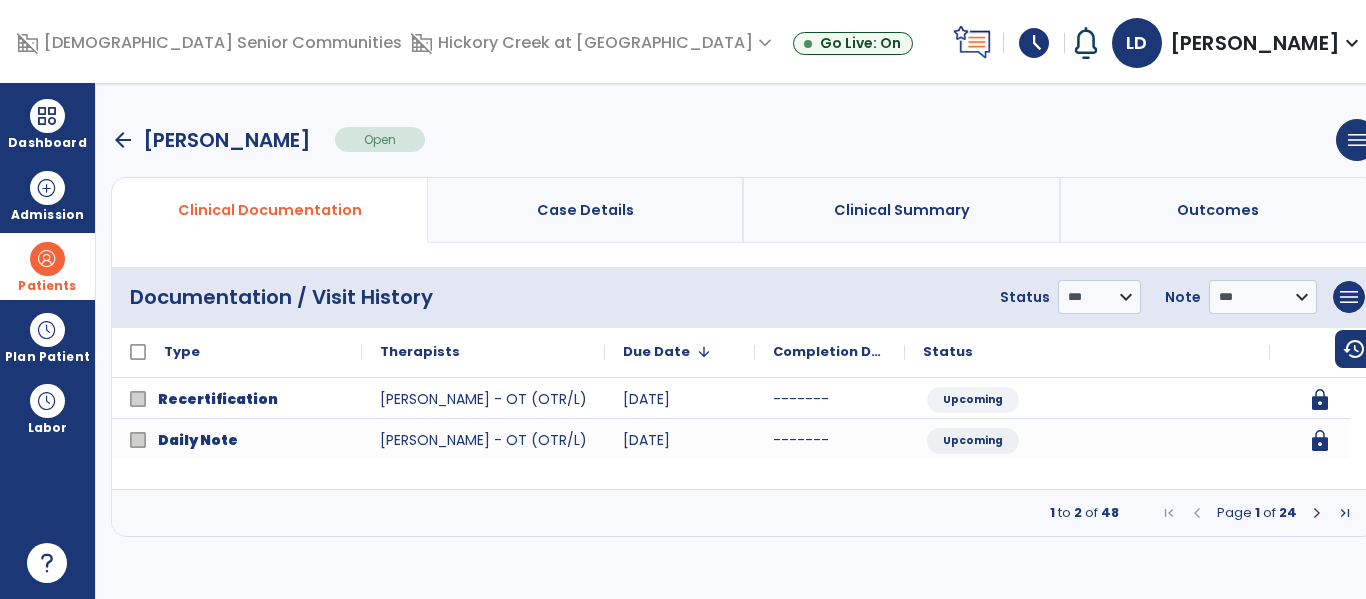 click at bounding box center [1317, 513] 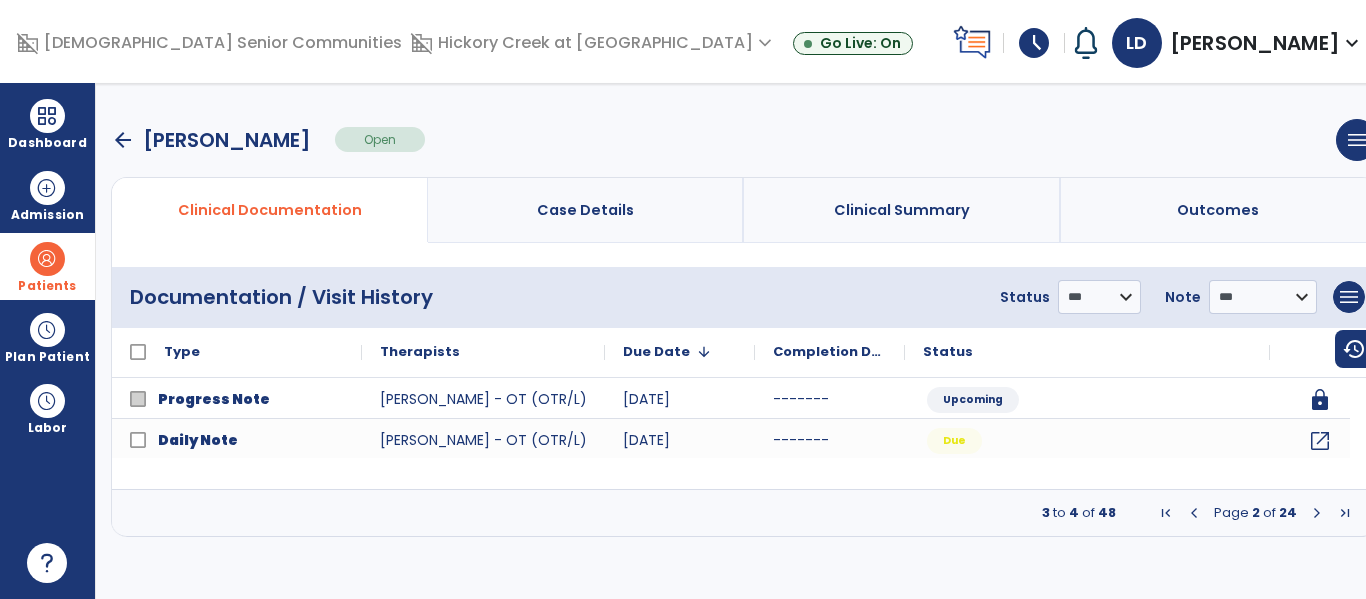 click at bounding box center [1317, 513] 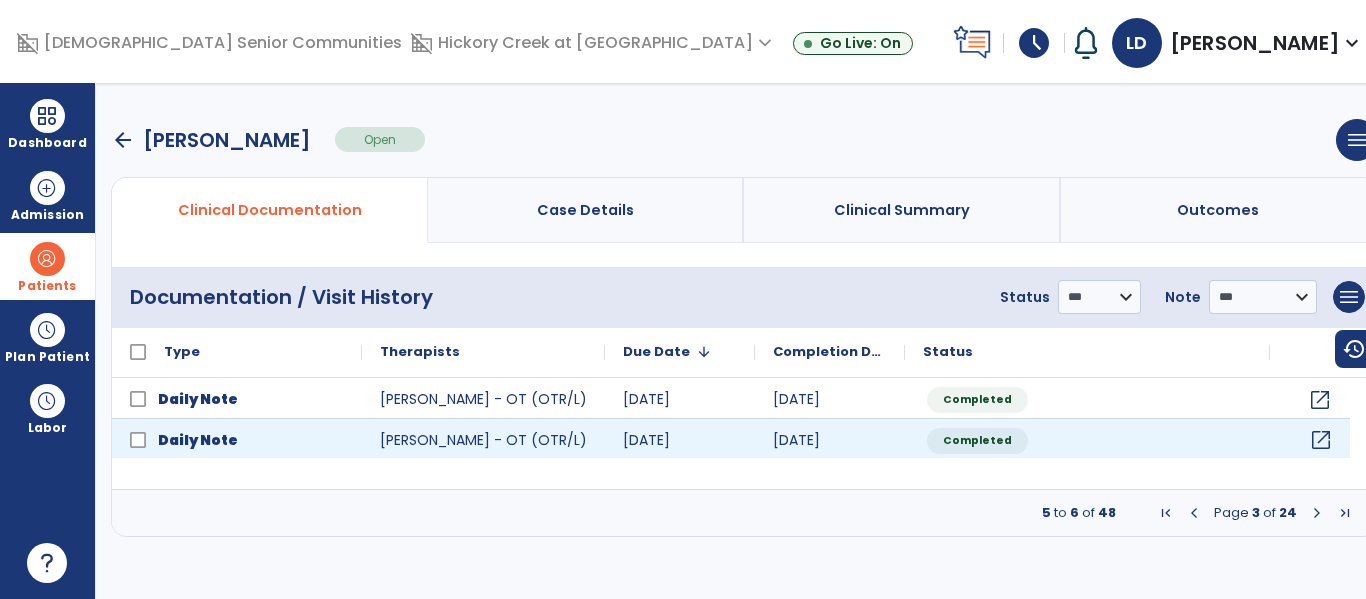click on "open_in_new" 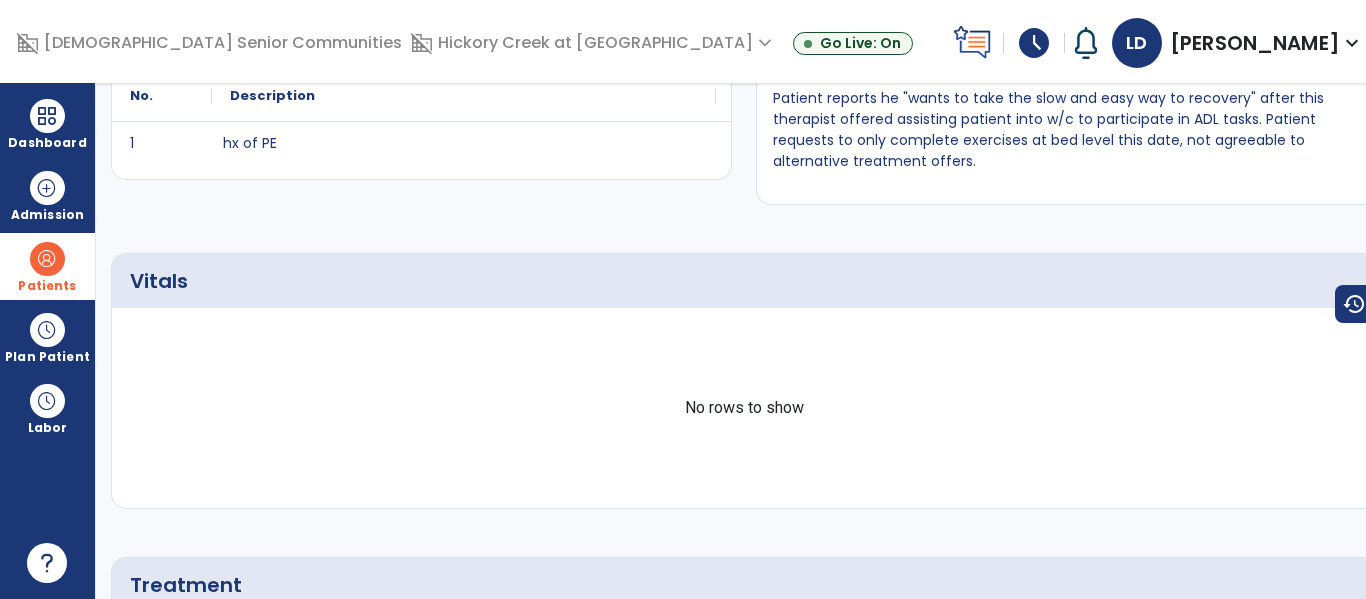 scroll, scrollTop: 0, scrollLeft: 0, axis: both 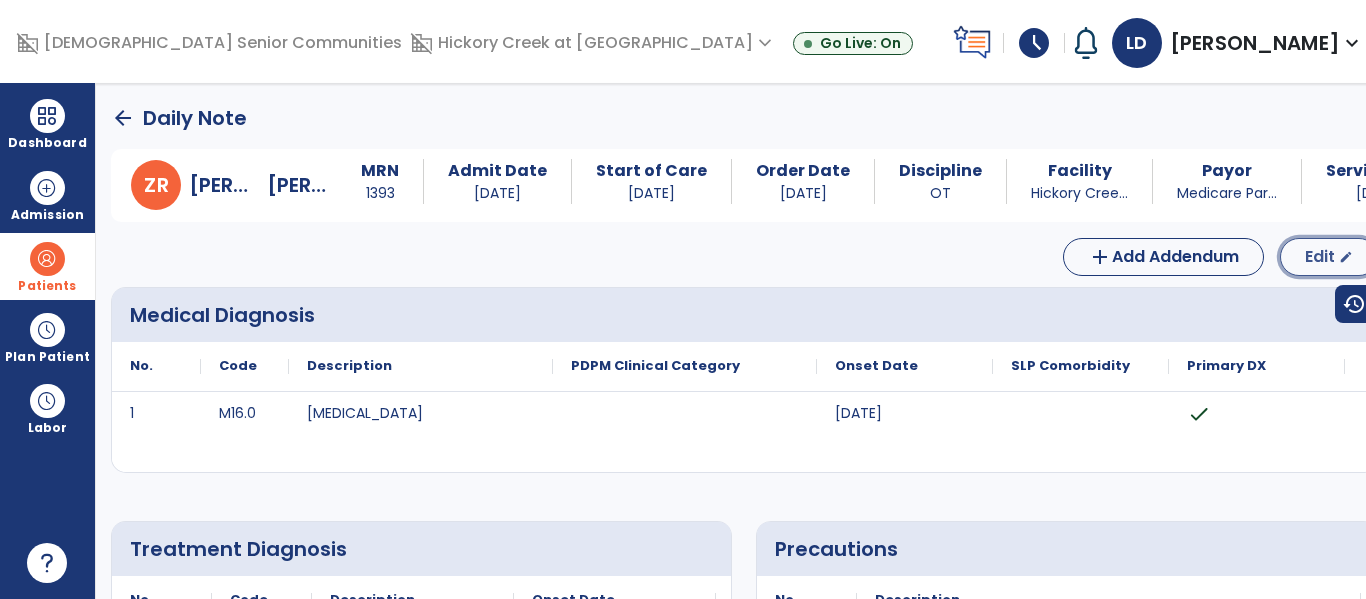 click on "Edit  edit" 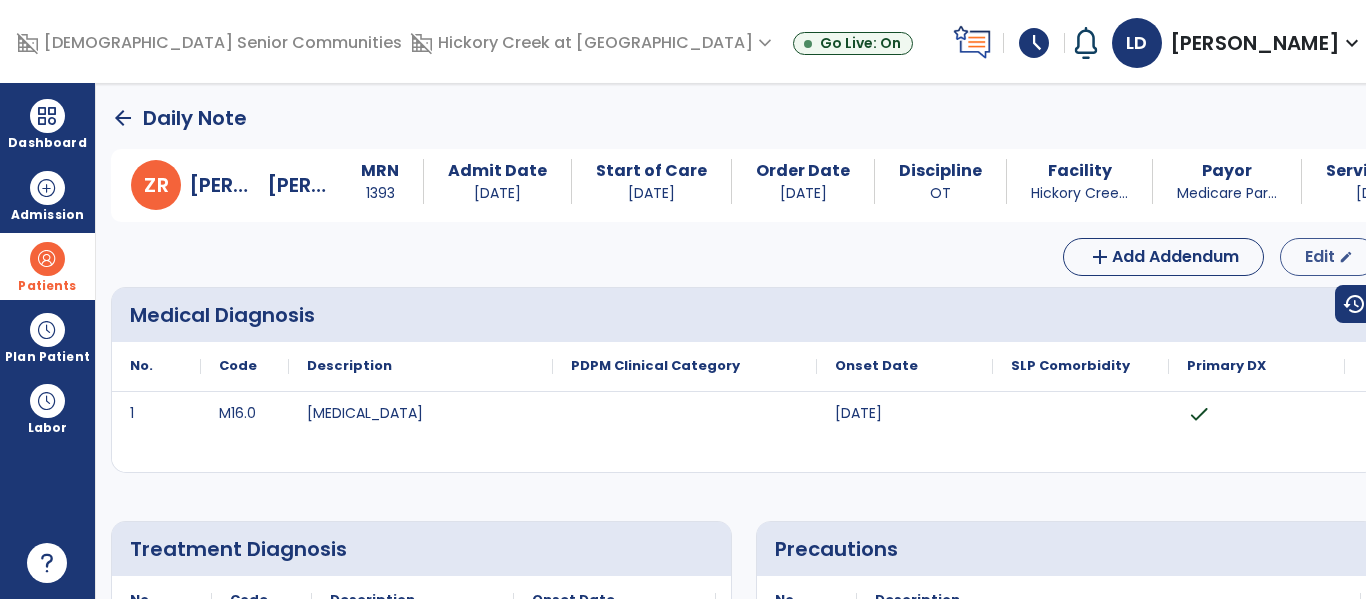 select on "*" 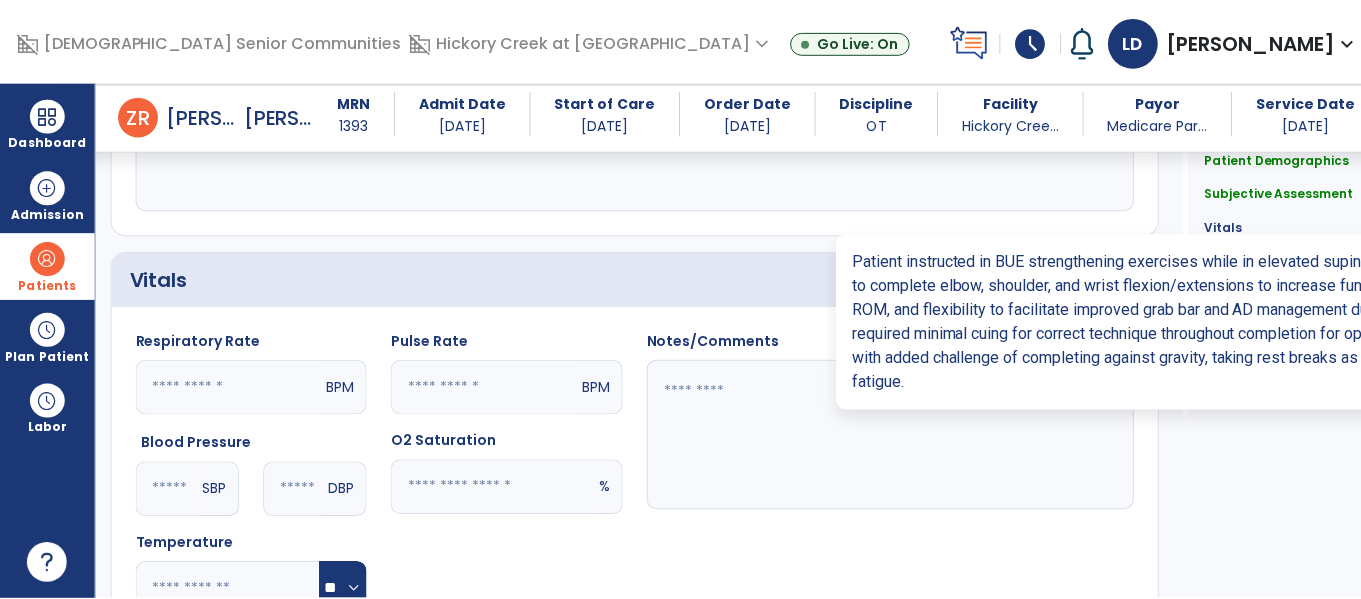 scroll, scrollTop: 1202, scrollLeft: 0, axis: vertical 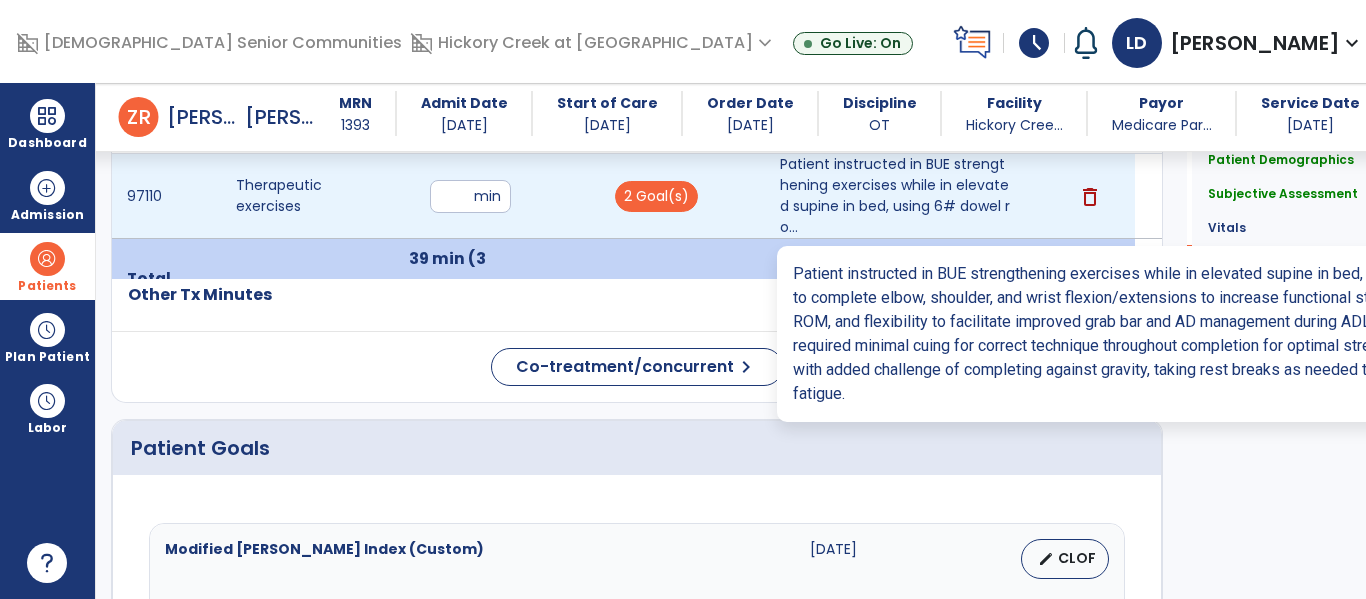 click on "Patient instructed in BUE strengthening exercises while in elevated supine in bed, using 6# dowel ro..." at bounding box center [896, 196] 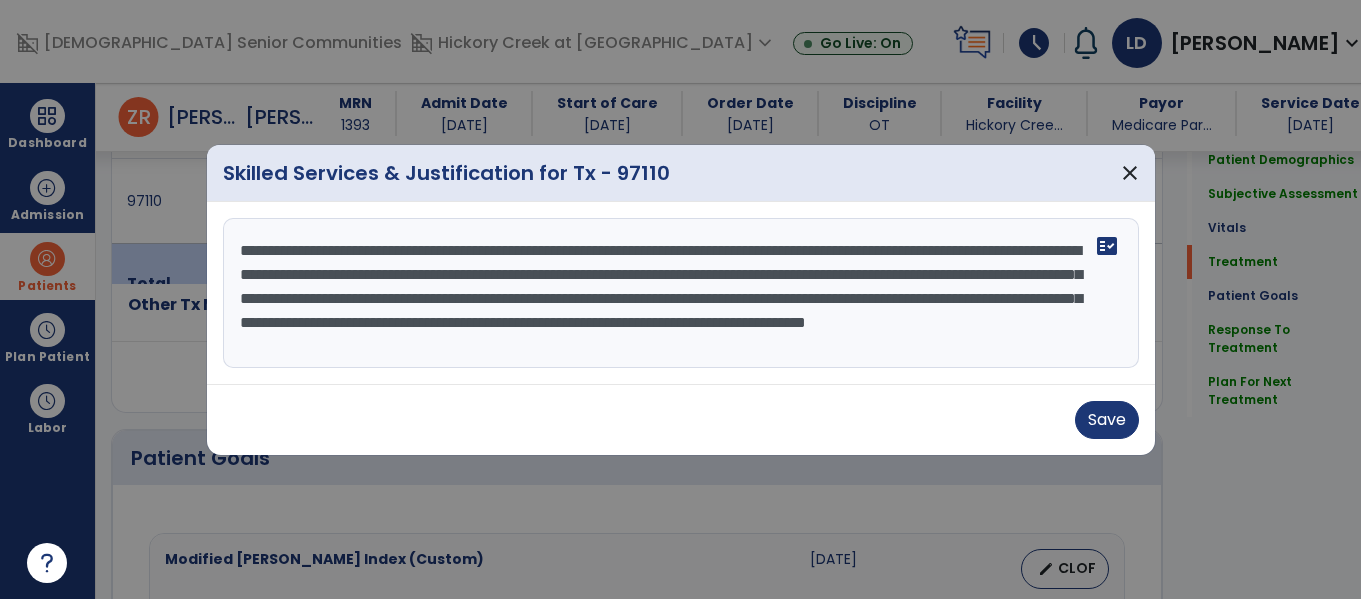 scroll, scrollTop: 1202, scrollLeft: 0, axis: vertical 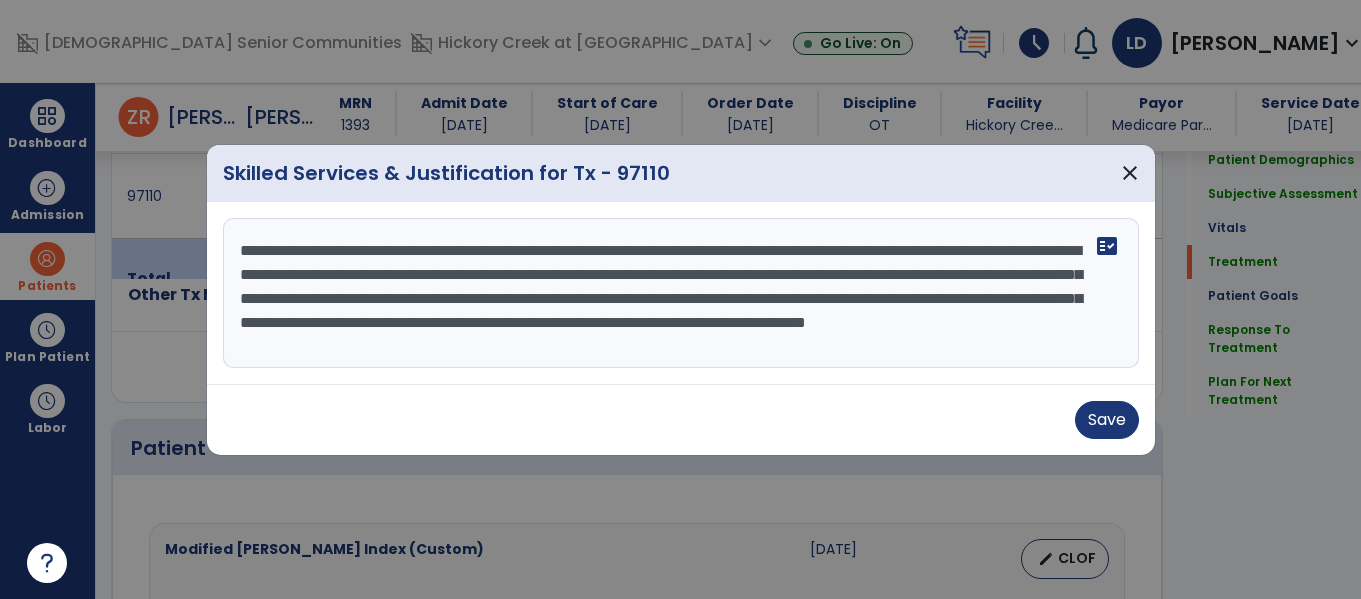 drag, startPoint x: 409, startPoint y: 349, endPoint x: 240, endPoint y: 210, distance: 218.81956 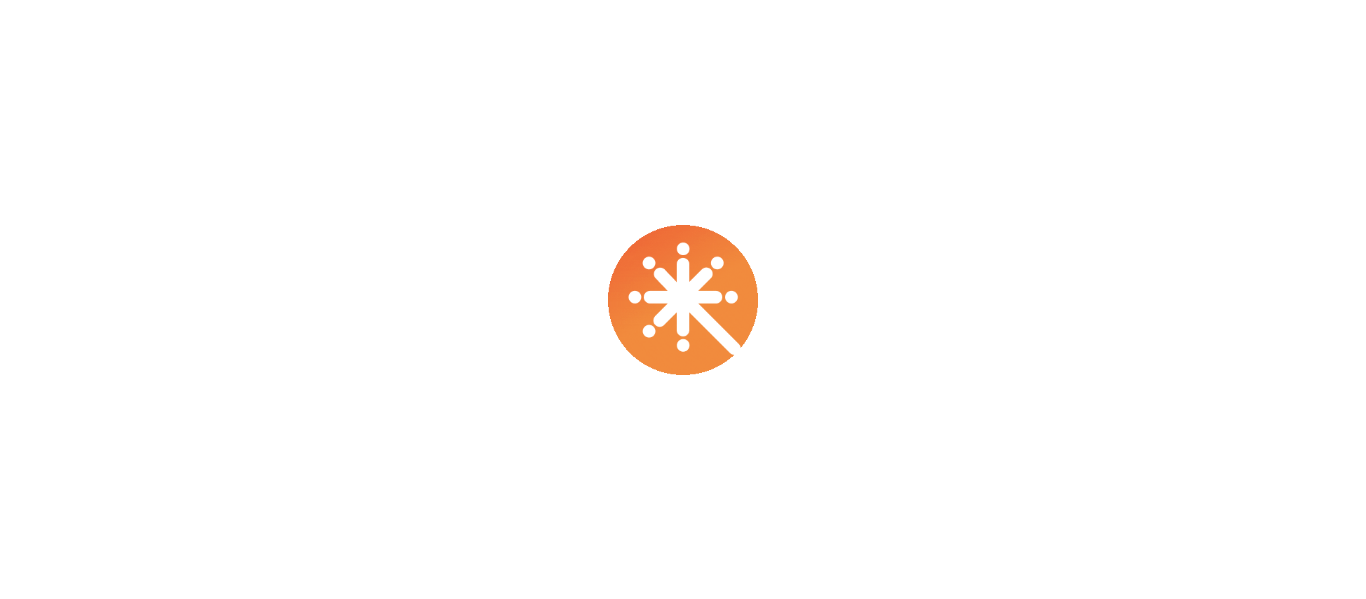 scroll, scrollTop: 0, scrollLeft: 0, axis: both 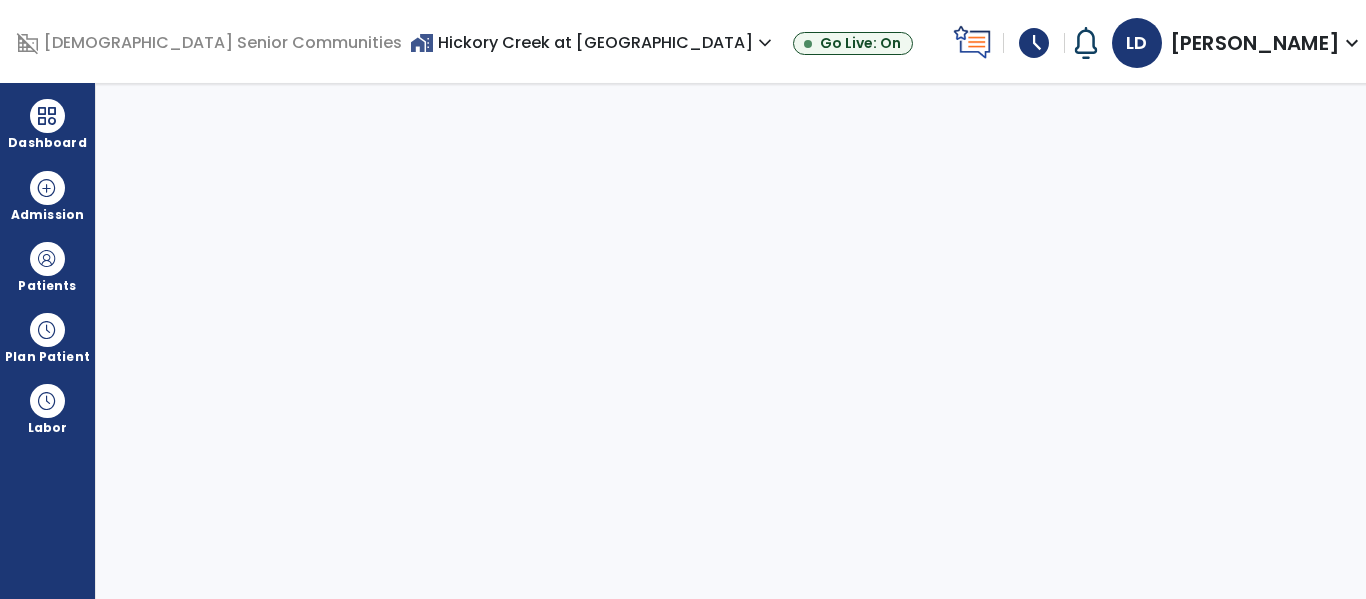 select on "****" 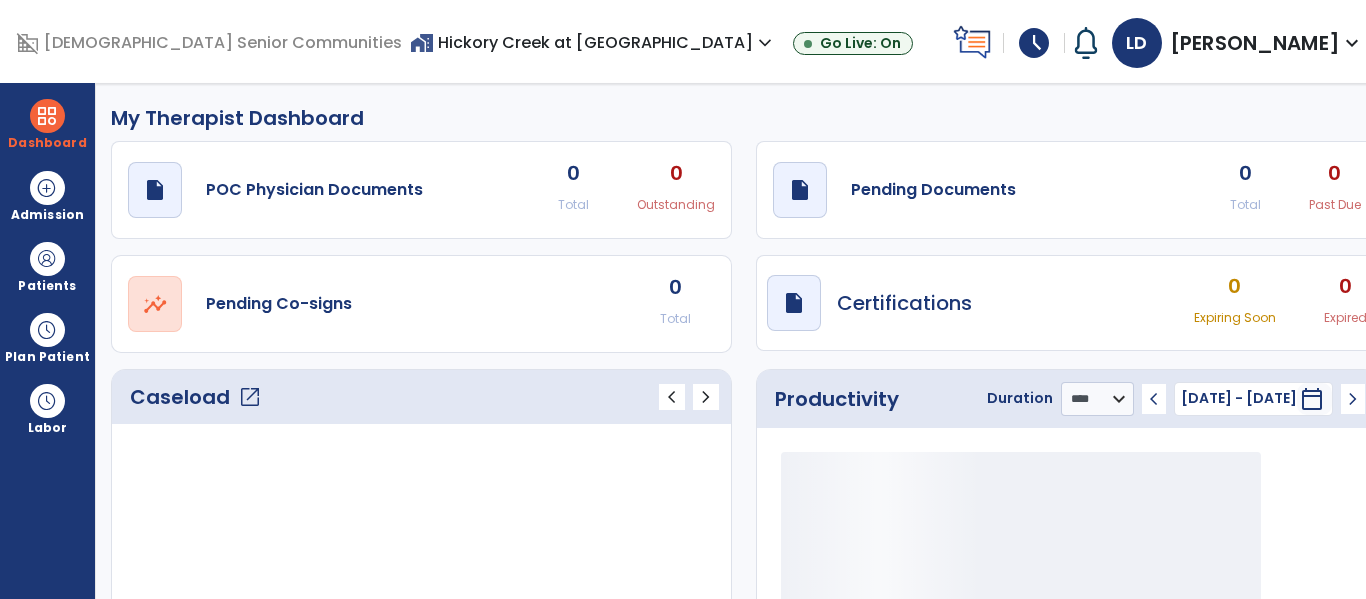 click on "schedule" at bounding box center (1034, 43) 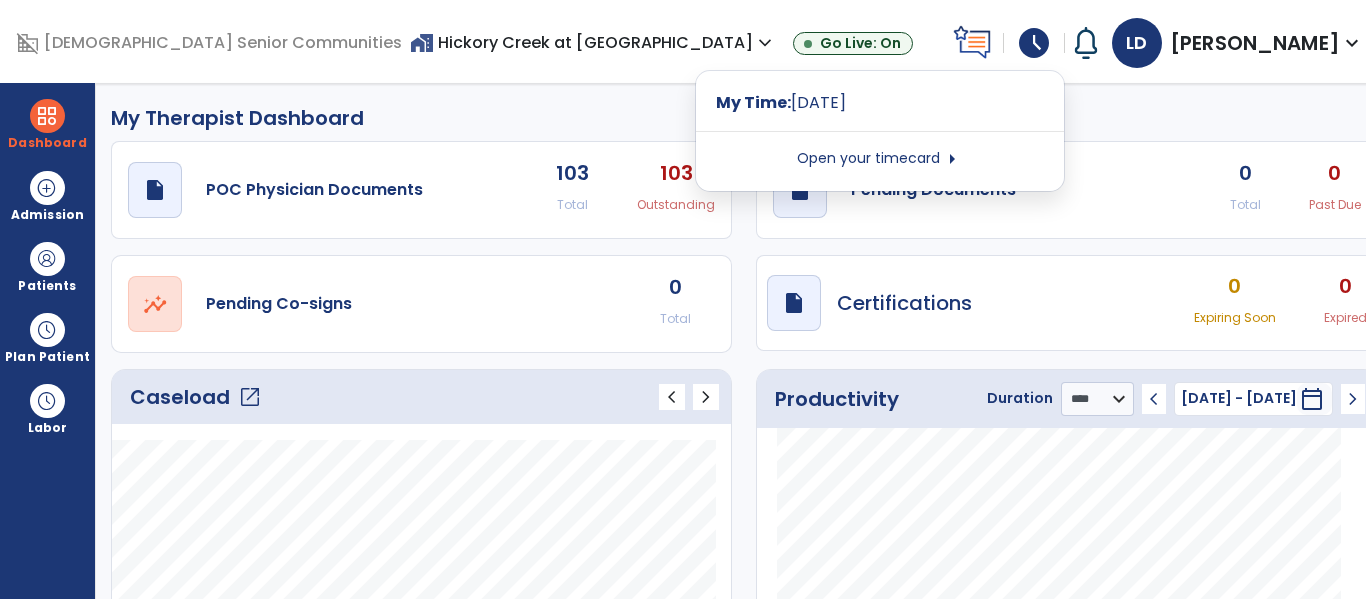 click on "Open your timecard  arrow_right" at bounding box center (880, 159) 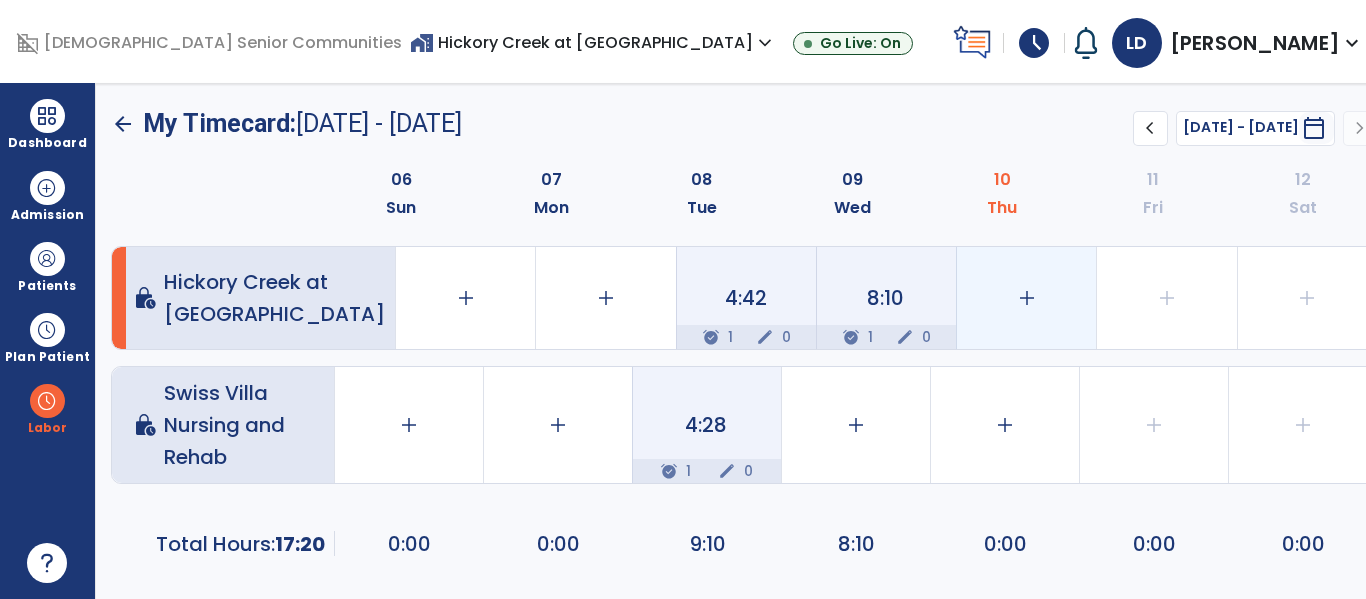 click on "add" 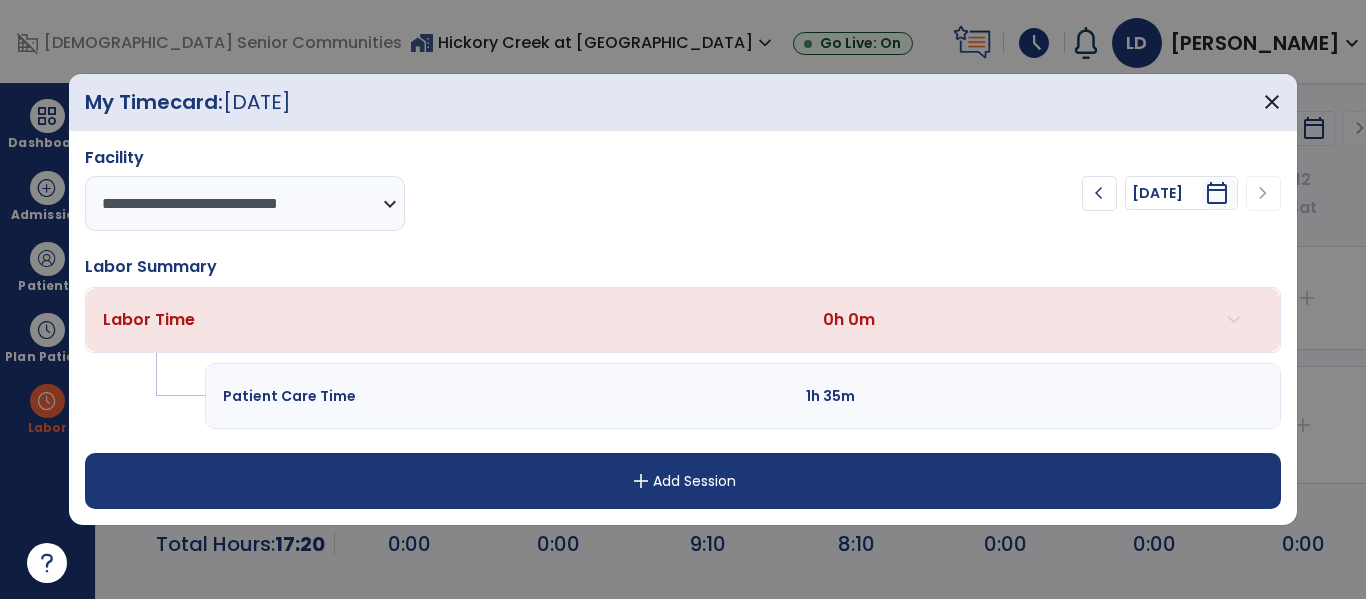 click on "add  Add Session" at bounding box center (682, 481) 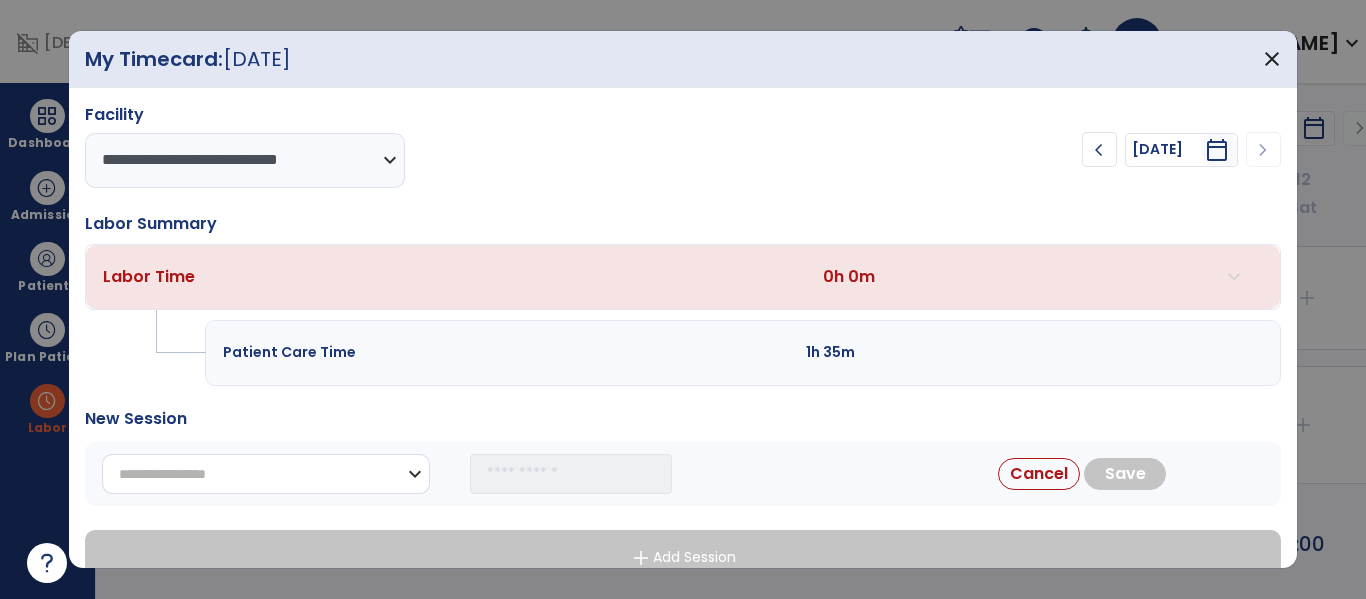click on "**********" at bounding box center [266, 474] 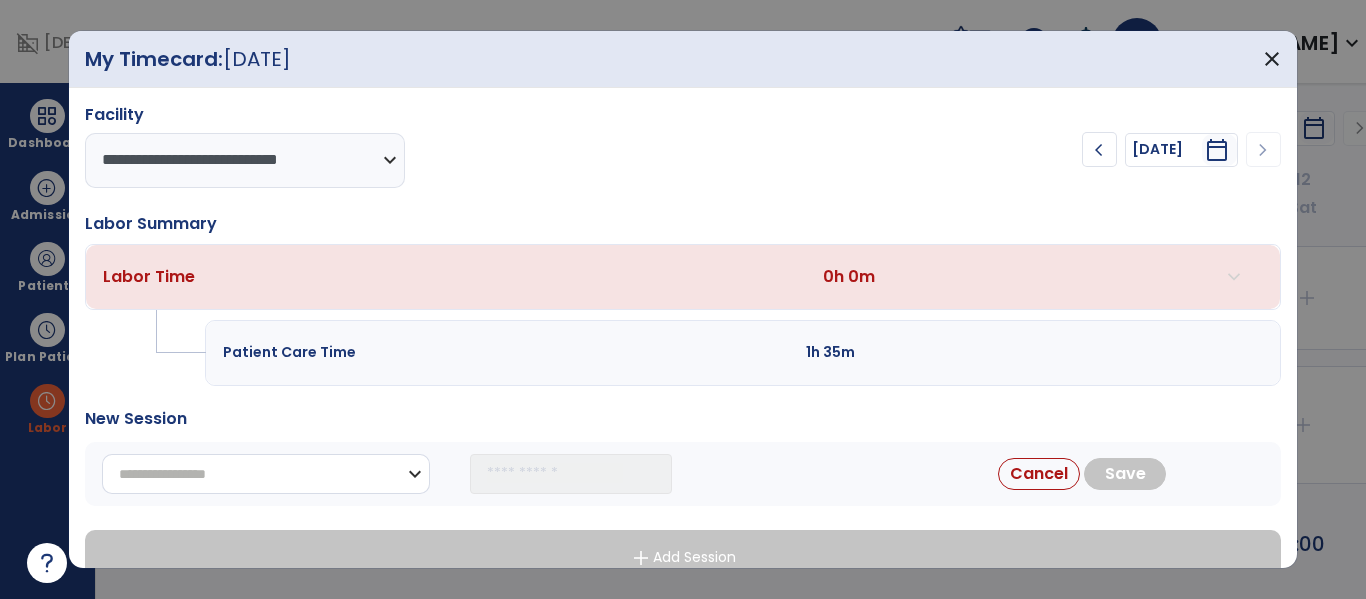 select on "**********" 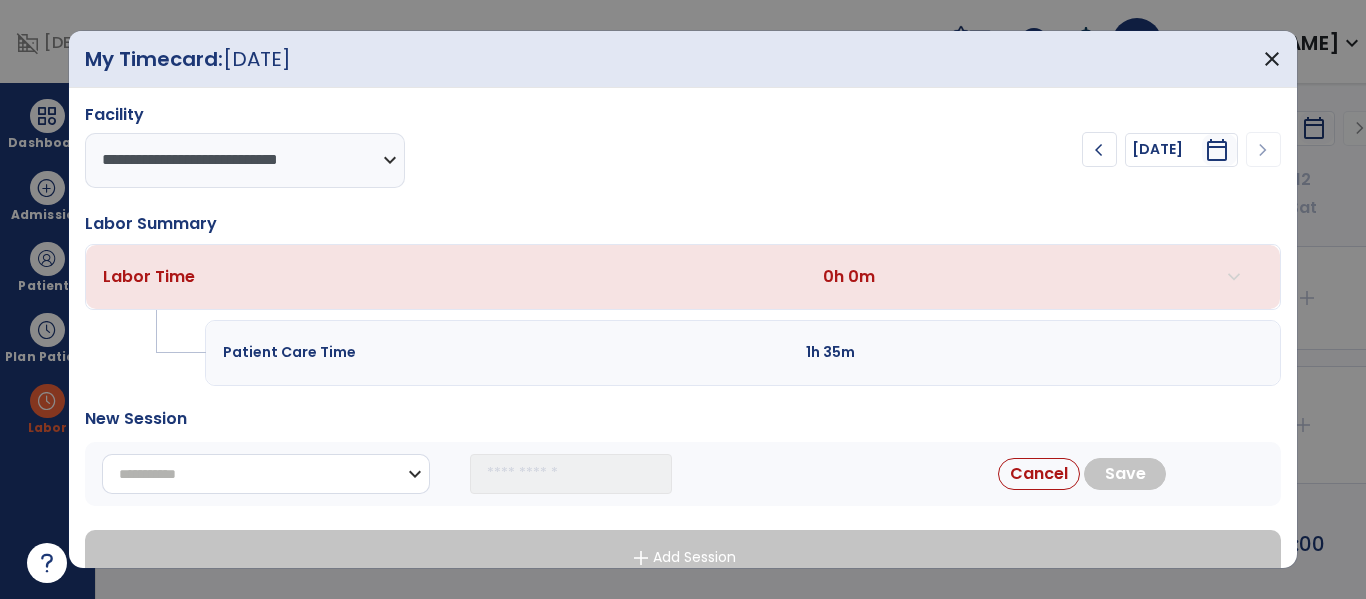 click on "**********" at bounding box center (266, 474) 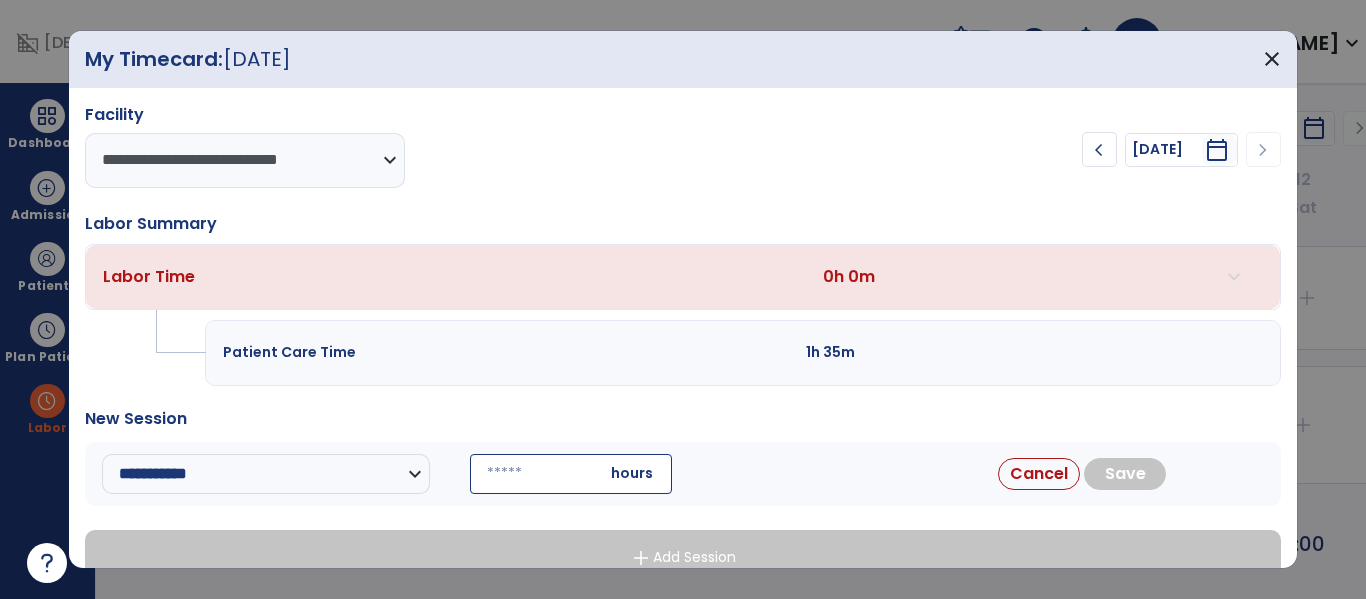 click at bounding box center (571, 474) 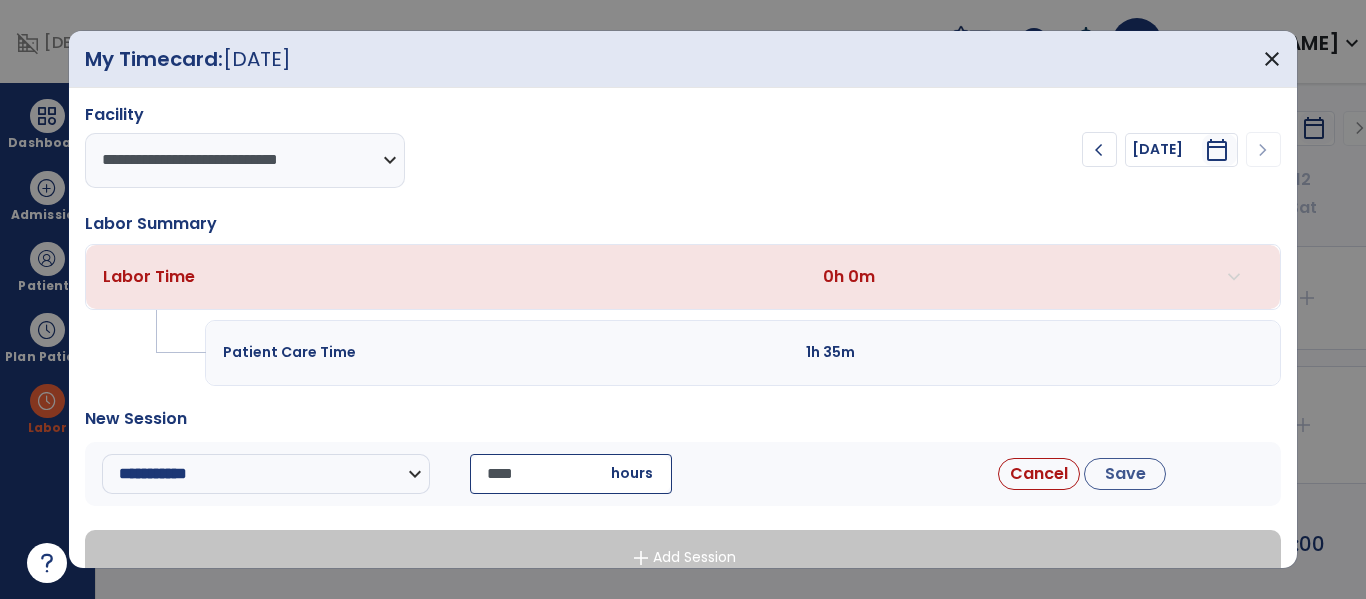 type on "*****" 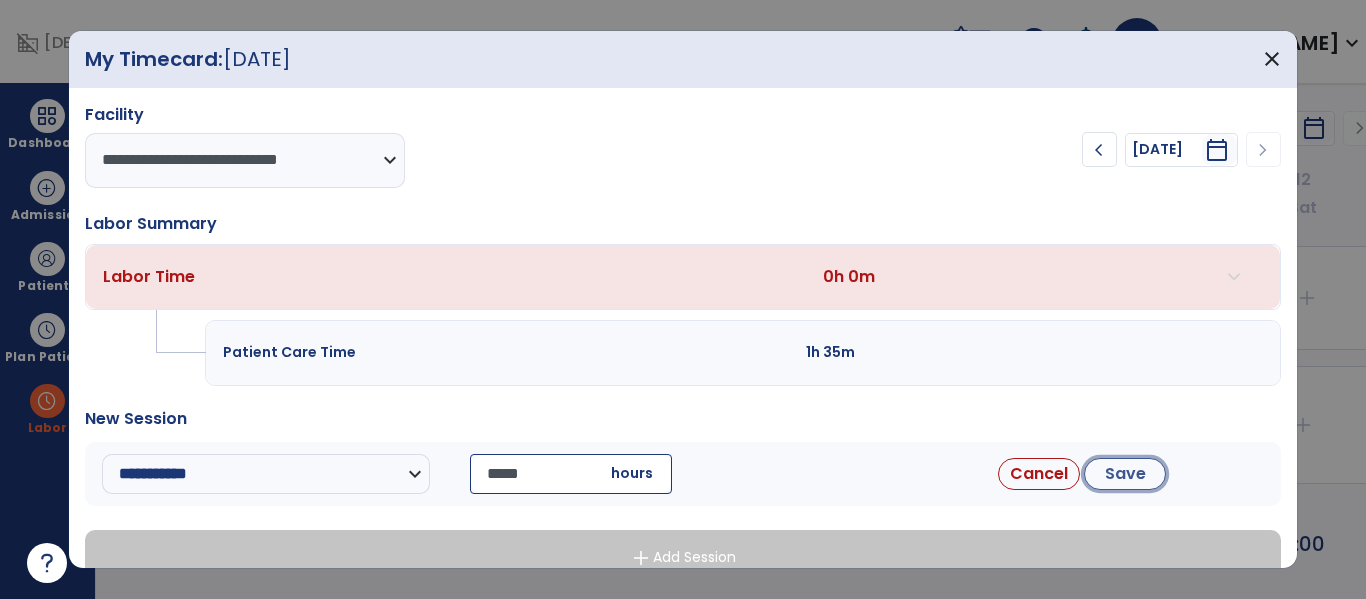 click on "Save" at bounding box center [1125, 474] 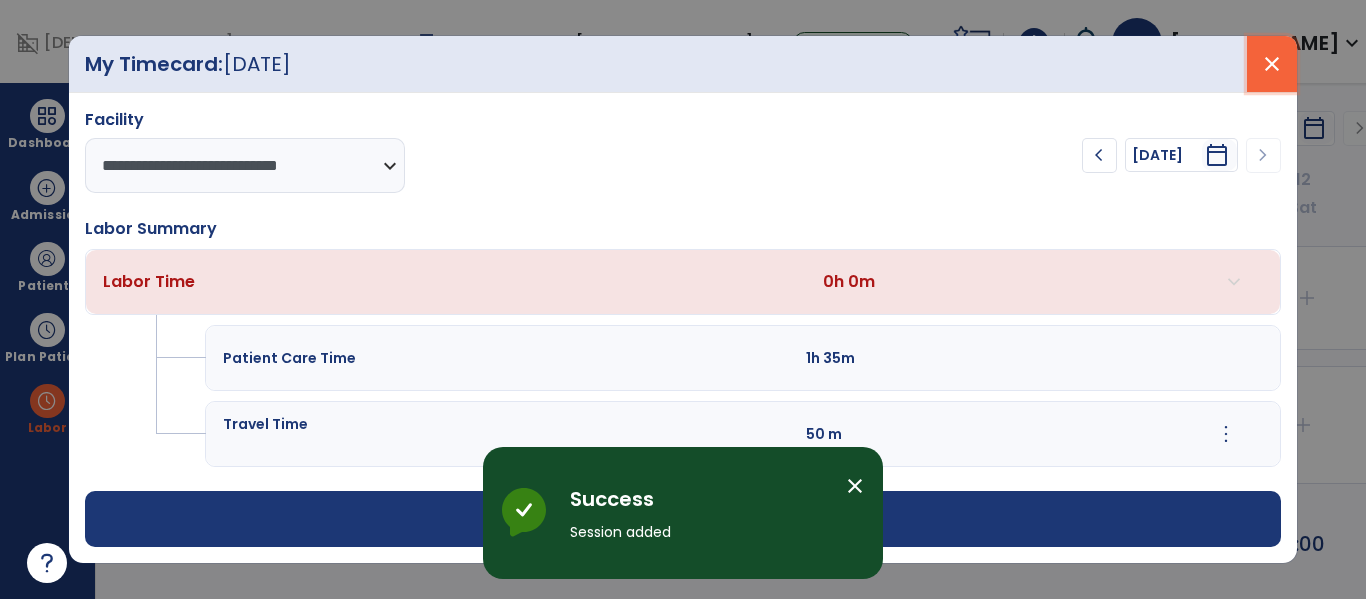 click on "close" at bounding box center (1272, 64) 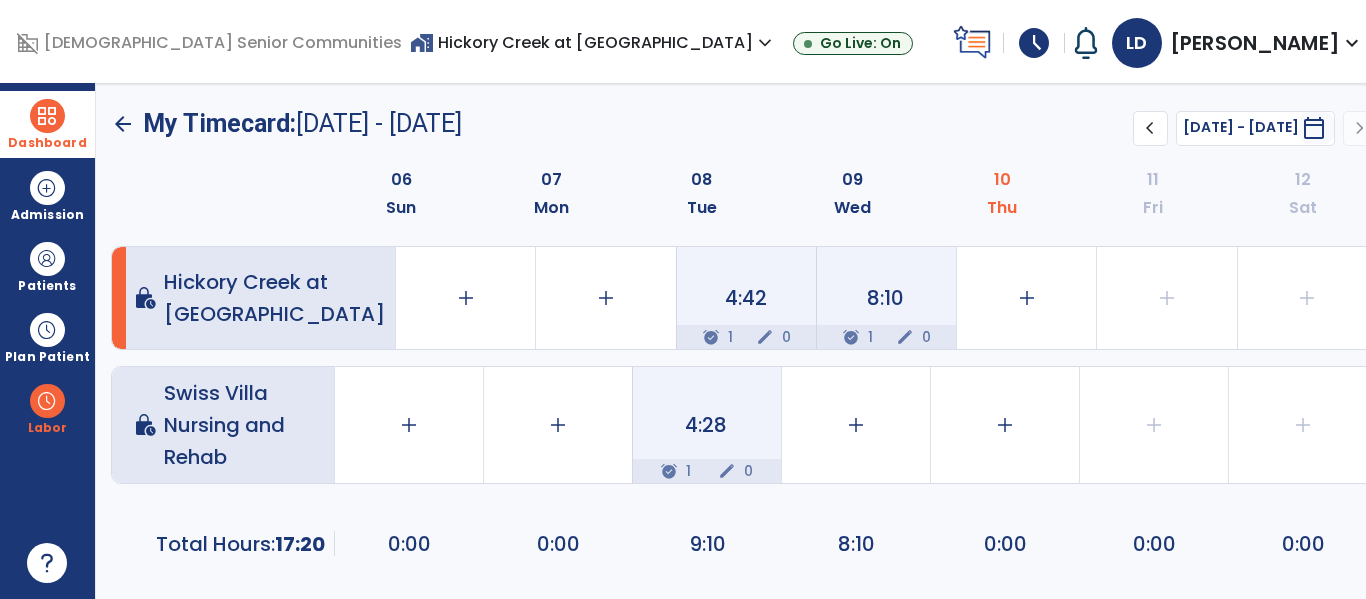 click on "Dashboard" at bounding box center (47, 124) 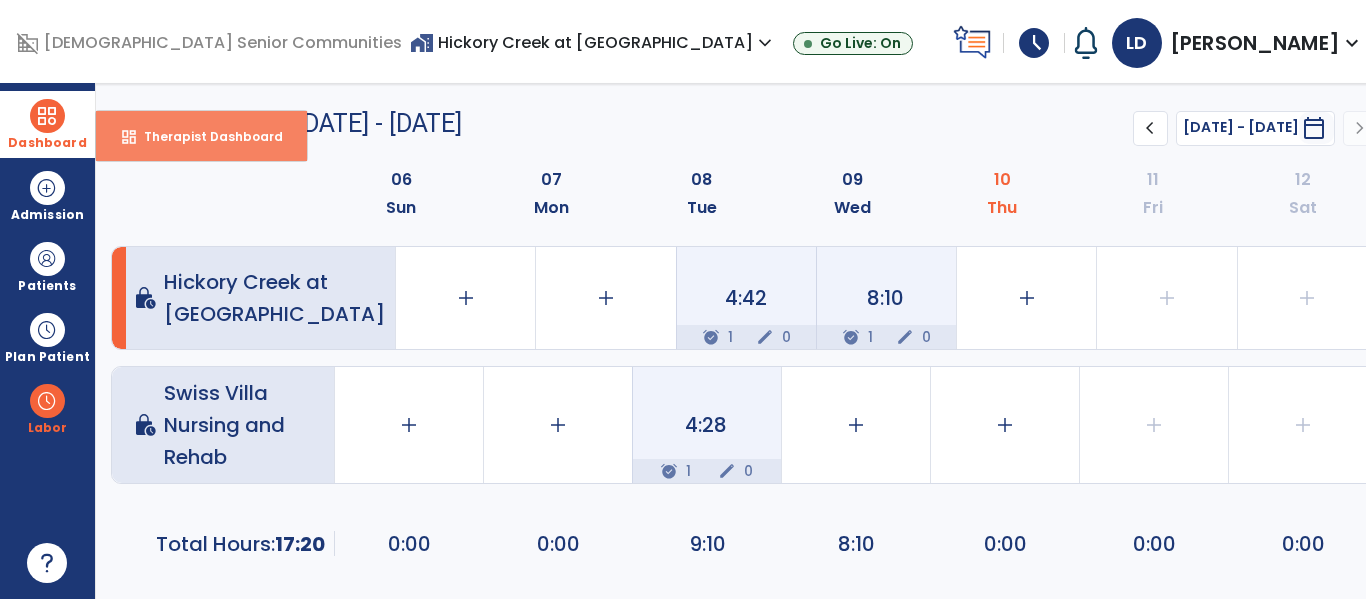 click on "Therapist Dashboard" at bounding box center (205, 136) 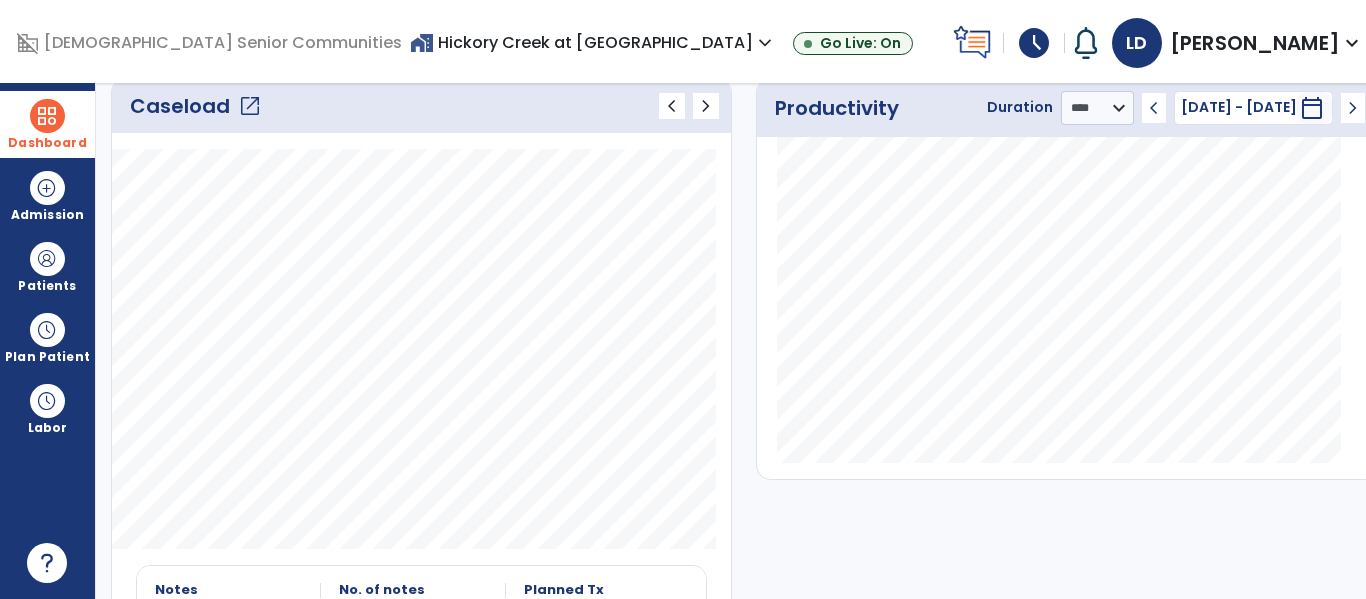 scroll, scrollTop: 0, scrollLeft: 0, axis: both 